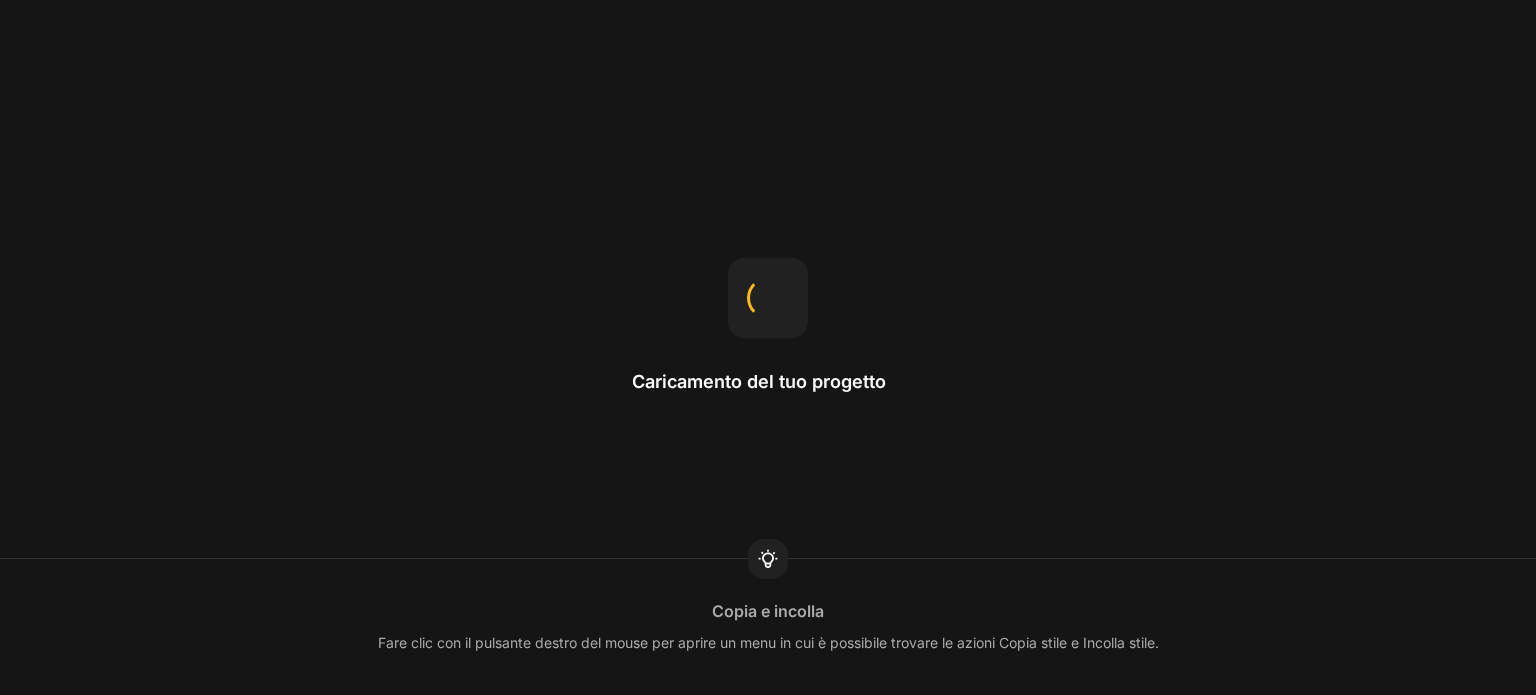 scroll, scrollTop: 0, scrollLeft: 0, axis: both 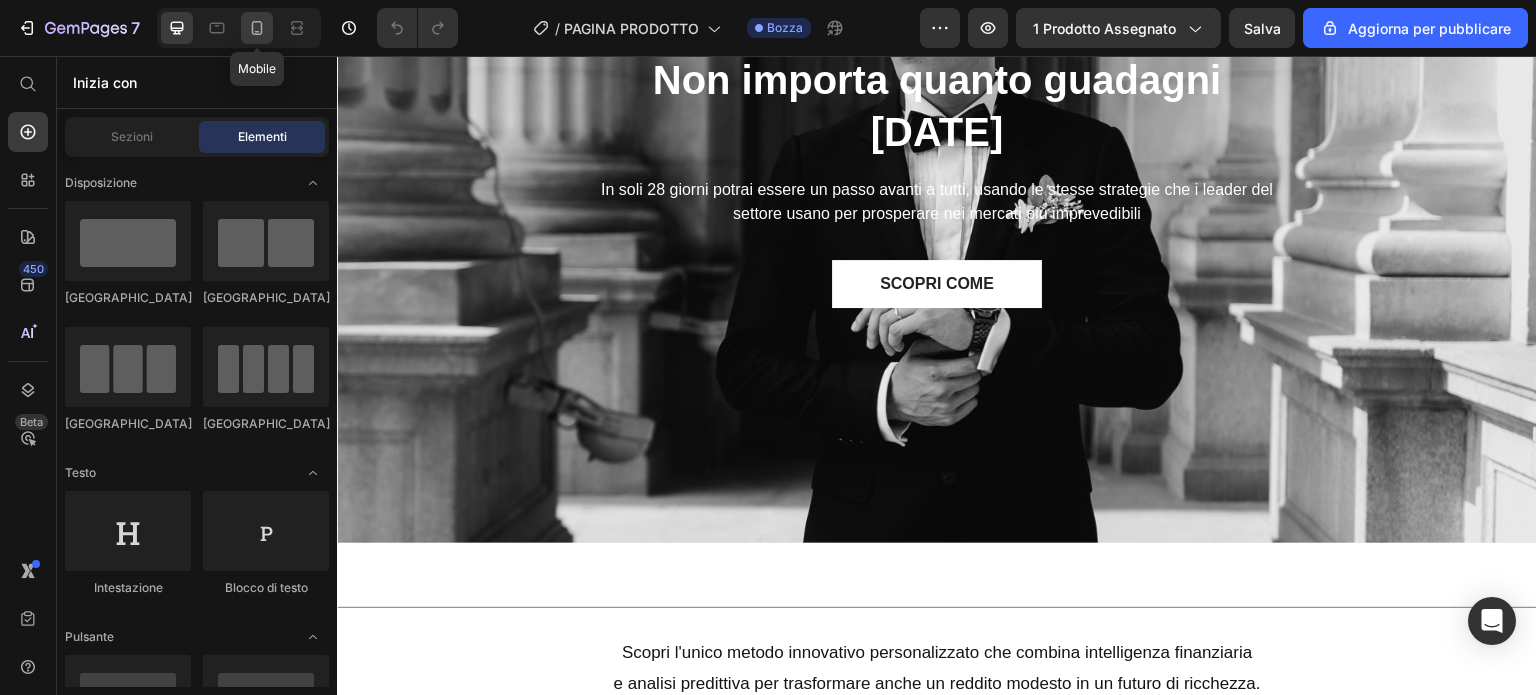 click 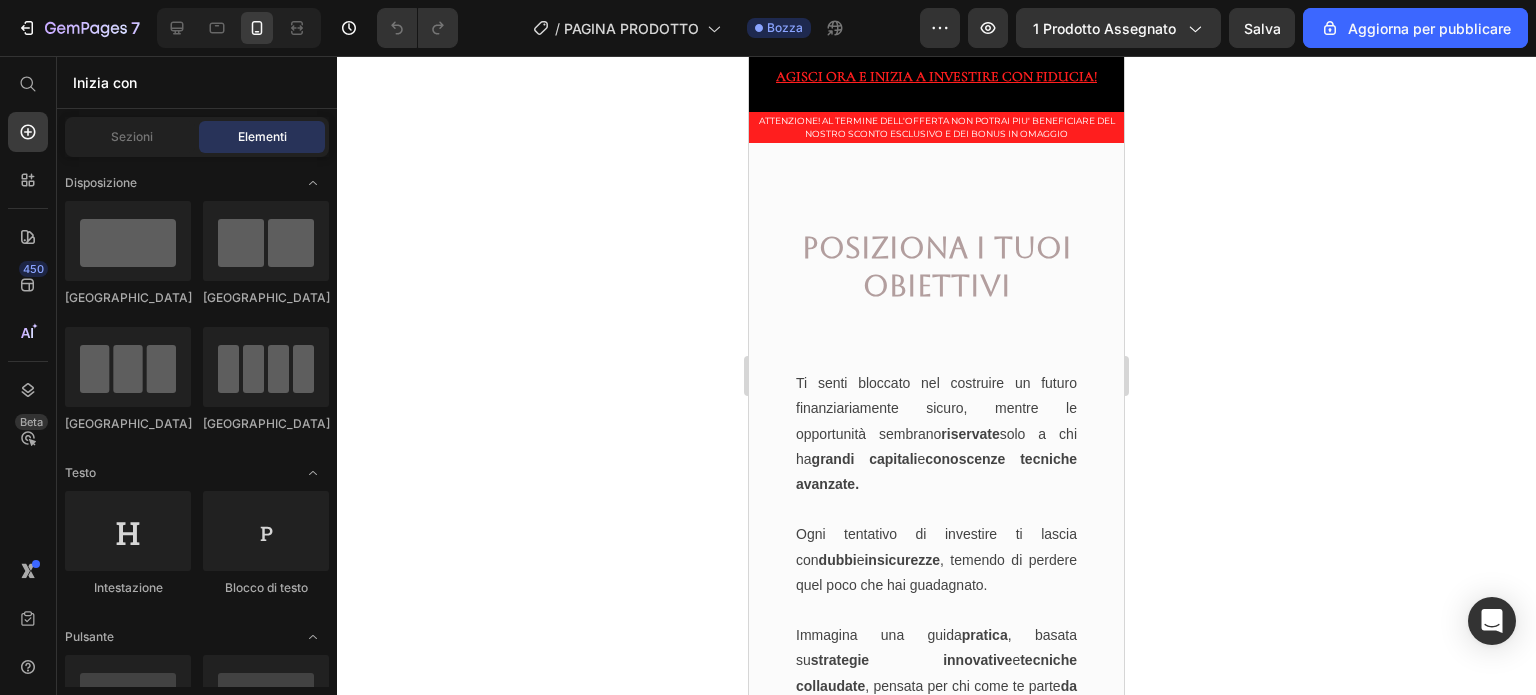 scroll, scrollTop: 2003, scrollLeft: 0, axis: vertical 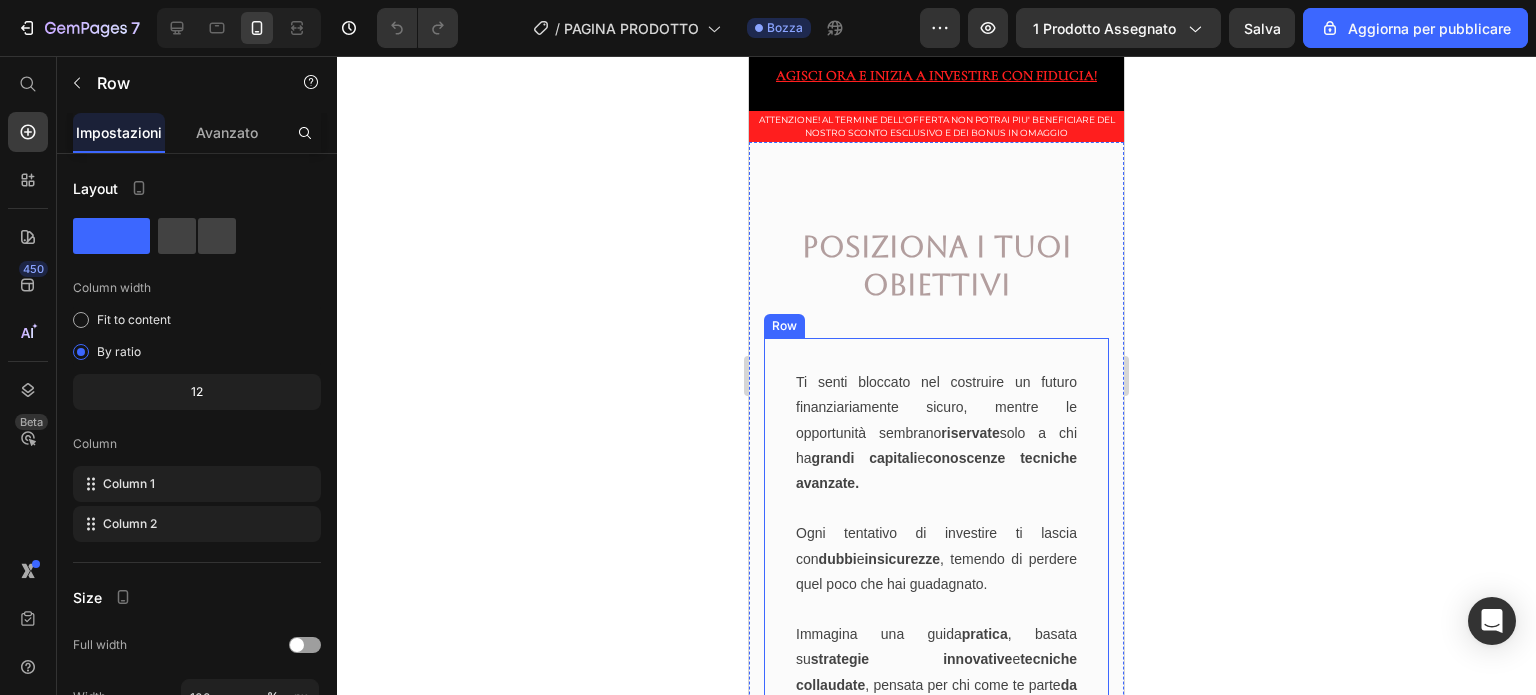 click on "Ti senti bloccato nel costruire un futuro finanziariamente sicuro, mentre le opportunità sembrano  riservate  solo a chi ha  grandi capitali  e  conoscenze tecniche avanzate.   Ogni tentativo di investire ti lascia con  dubbi  e  insicurezze , temendo di perdere quel poco che hai guadagnato.   Immagina una guida  pratica , basata su  strategie innovative  e  tecniche collaudate , pensata per chi come te parte  da zero , capace di mostrarti  passo dopo passo  come creare un patrimonio solido in soli  28 giorni , anche con un  reddito limitato. Text Block" at bounding box center [936, 569] 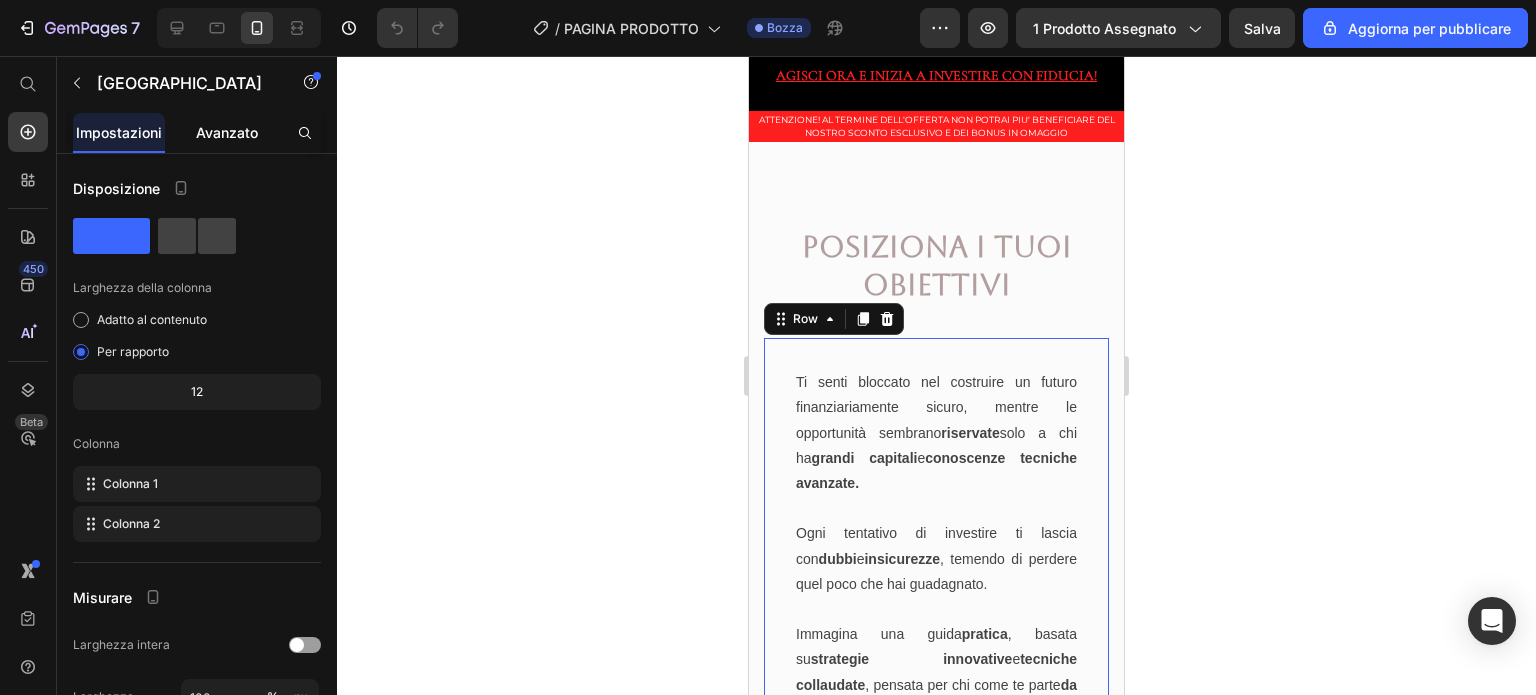 click on "Avanzato" at bounding box center [227, 132] 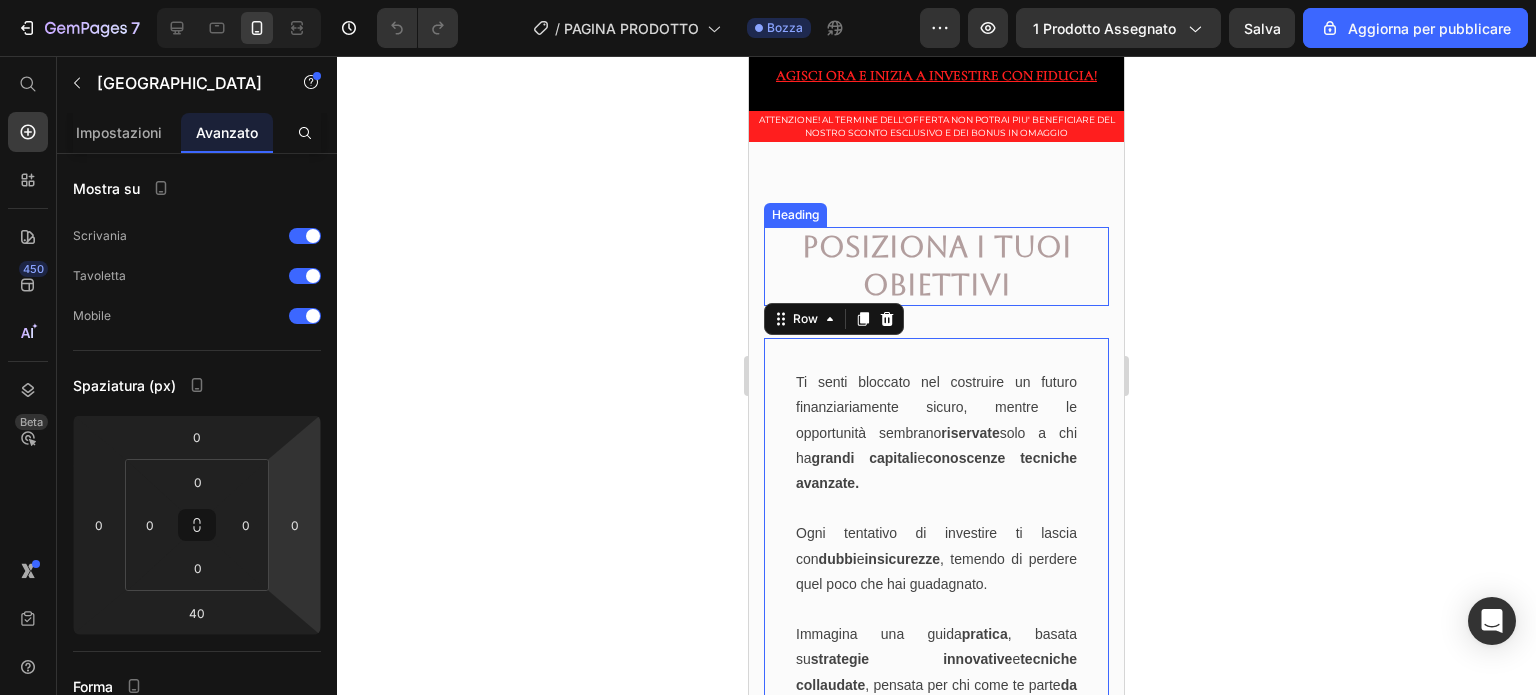 click on "POSIZIONA I TUOI OBIETTIVI" at bounding box center (936, 266) 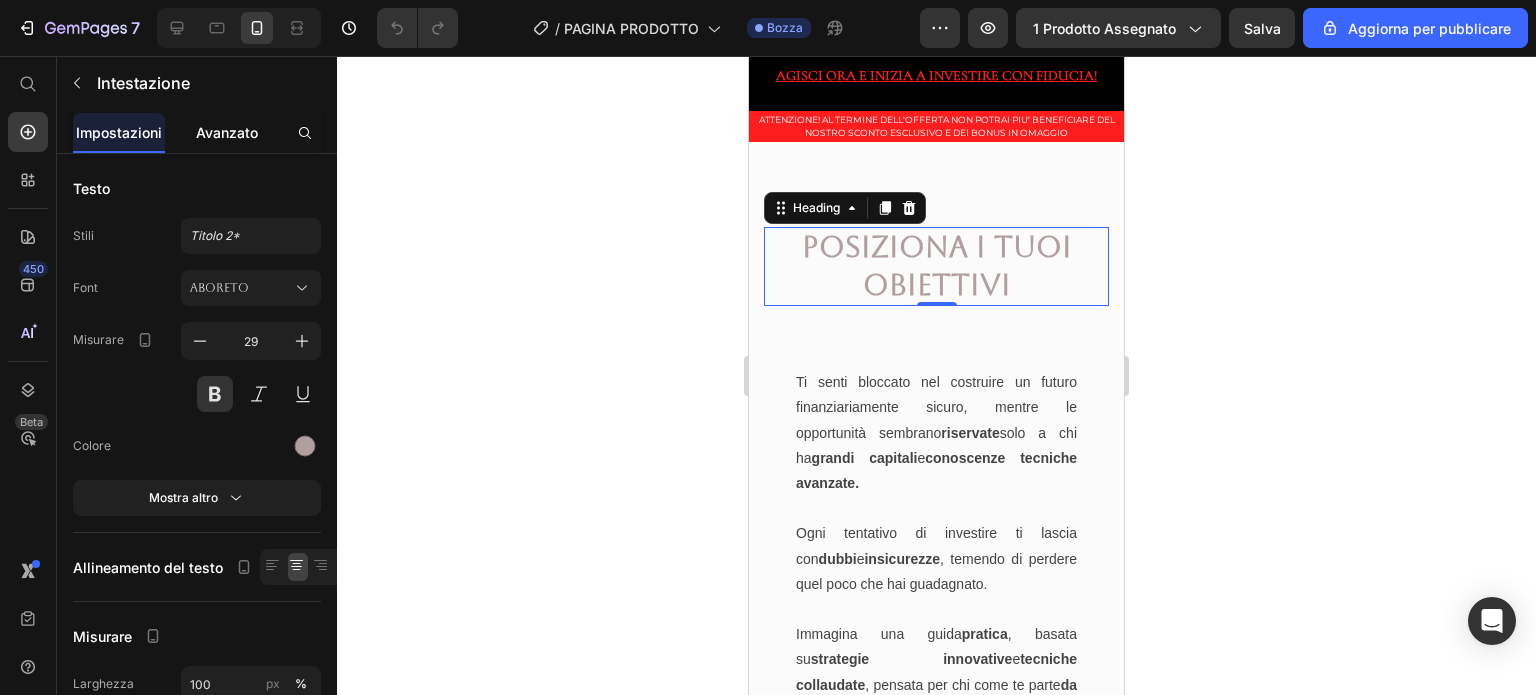 click on "Avanzato" at bounding box center (227, 132) 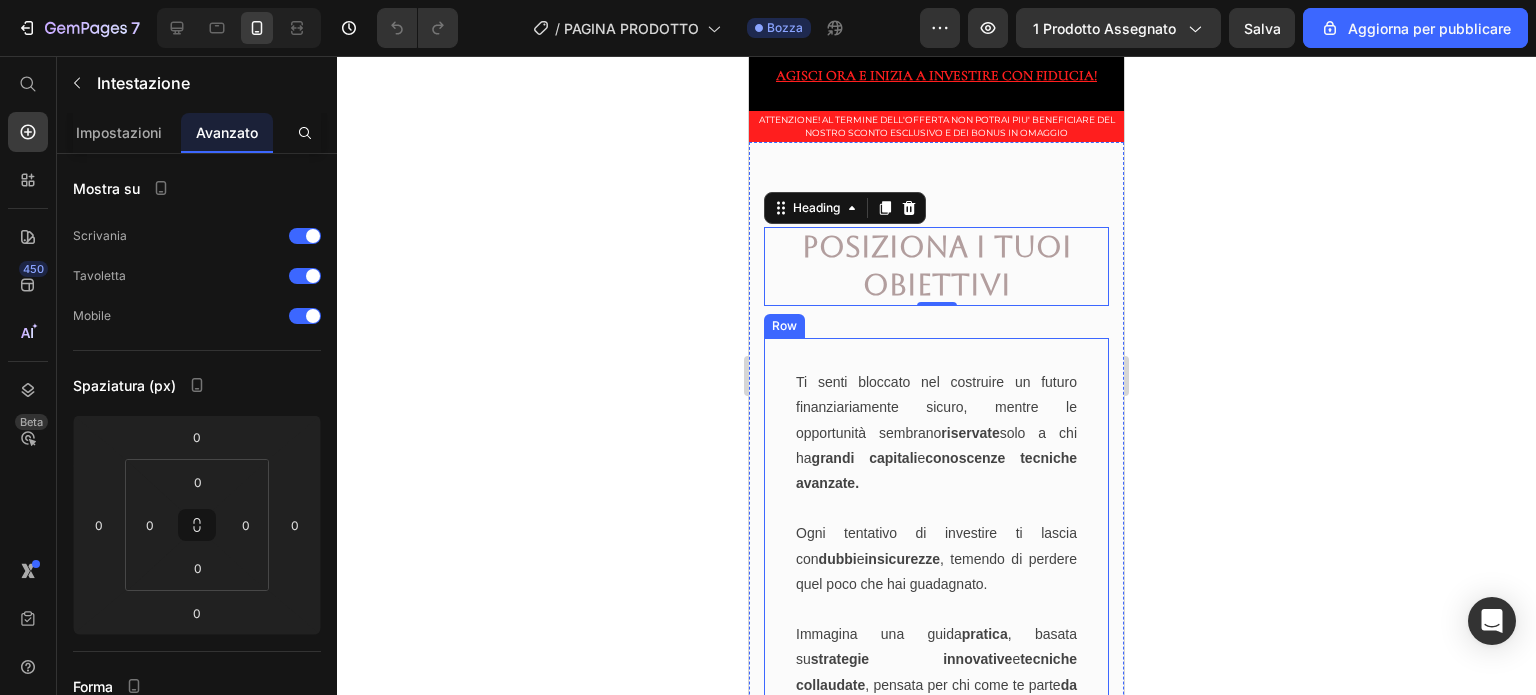 click on "Ti senti bloccato nel costruire un futuro finanziariamente sicuro, mentre le opportunità sembrano  riservate  solo a chi ha  grandi capitali  e  conoscenze tecniche avanzate.   Ogni tentativo di investire ti lascia con  dubbi  e  insicurezze , temendo di perdere quel poco che hai guadagnato.   Immagina una guida  pratica , basata su  strategie innovative  e  tecniche collaudate , pensata per chi come te parte  da zero , capace di mostrarti  passo dopo passo  come creare un patrimonio solido in soli  28 giorni , anche con un  reddito limitato. Text Block" at bounding box center (936, 569) 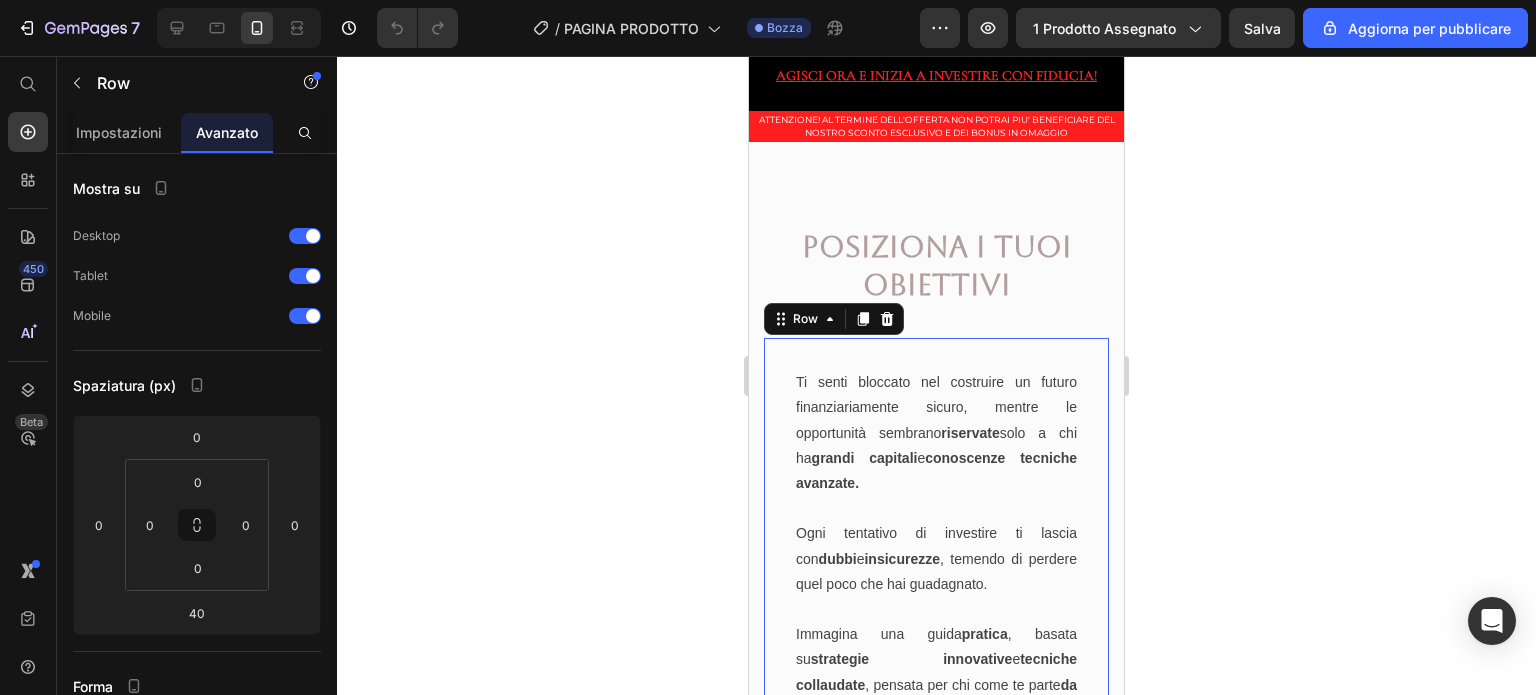 click on "Ti senti bloccato nel costruire un futuro finanziariamente sicuro, mentre le opportunità sembrano  riservate  solo a chi ha  grandi capitali  e  conoscenze tecniche avanzate.   Ogni tentativo di investire ti lascia con  dubbi  e  insicurezze , temendo di perdere quel poco che hai guadagnato.   Immagina una guida  pratica , basata su  strategie innovative  e  tecniche collaudate , pensata per chi come te parte  da zero , capace di mostrarti  passo dopo passo  come creare un patrimonio solido in soli  28 giorni , anche con un  reddito limitato. Text Block" at bounding box center (936, 569) 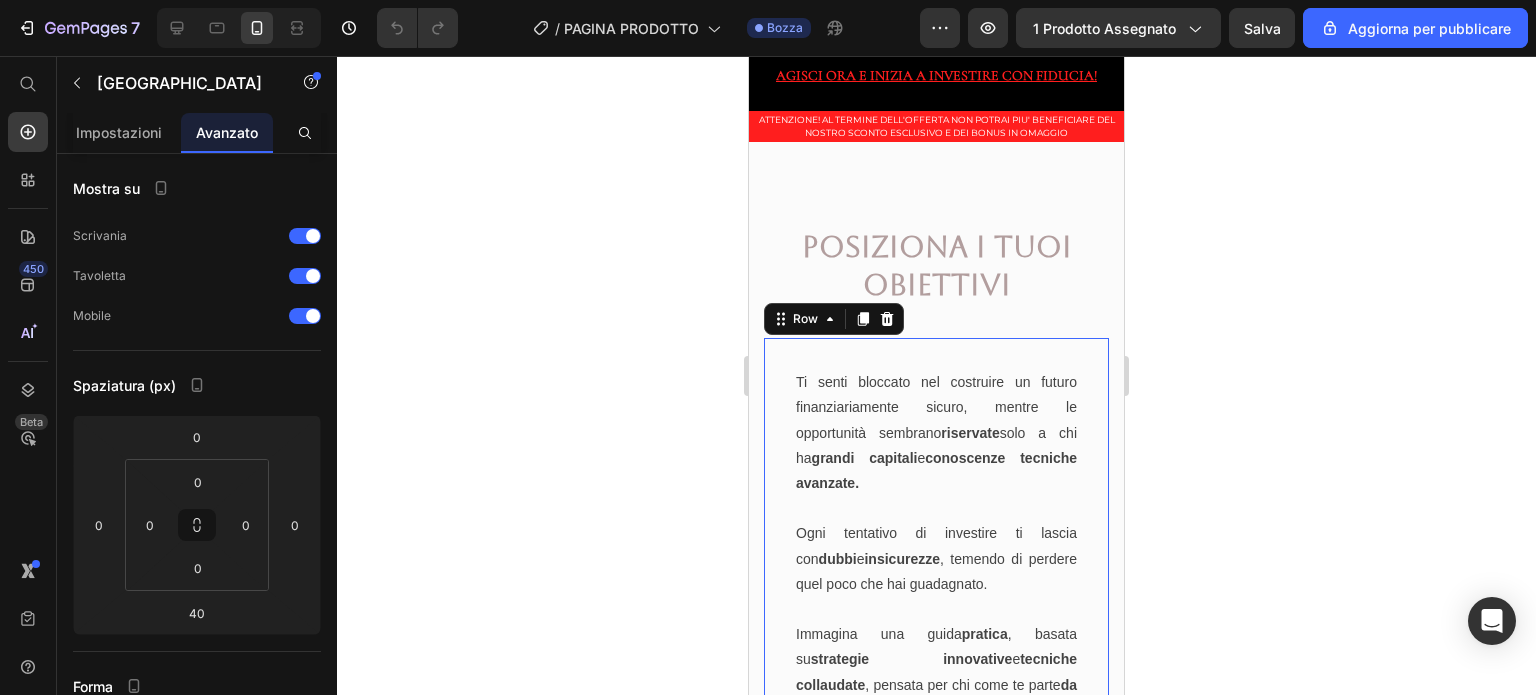 click on "Ti senti bloccato nel costruire un futuro finanziariamente sicuro, mentre le opportunità sembrano  riservate  solo a chi ha  grandi capitali  e  conoscenze tecniche avanzate.   Ogni tentativo di investire ti lascia con  dubbi  e  insicurezze , temendo di perdere quel poco che hai guadagnato.   Immagina una guida  pratica , basata su  strategie innovative  e  tecniche collaudate , pensata per chi come te parte  da zero , capace di mostrarti  passo dopo passo  come creare un patrimonio solido in soli  28 giorni , anche con un  reddito limitato. Text Block" at bounding box center [936, 569] 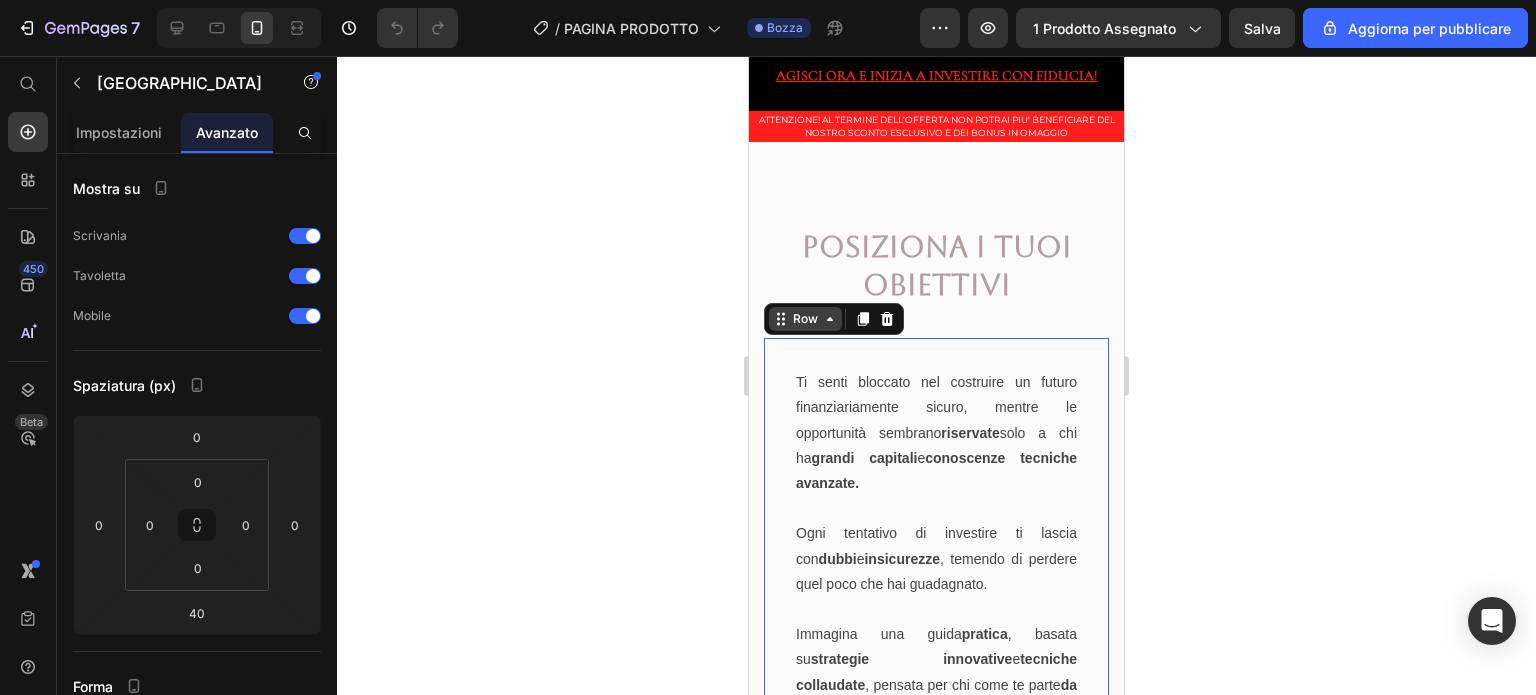 click 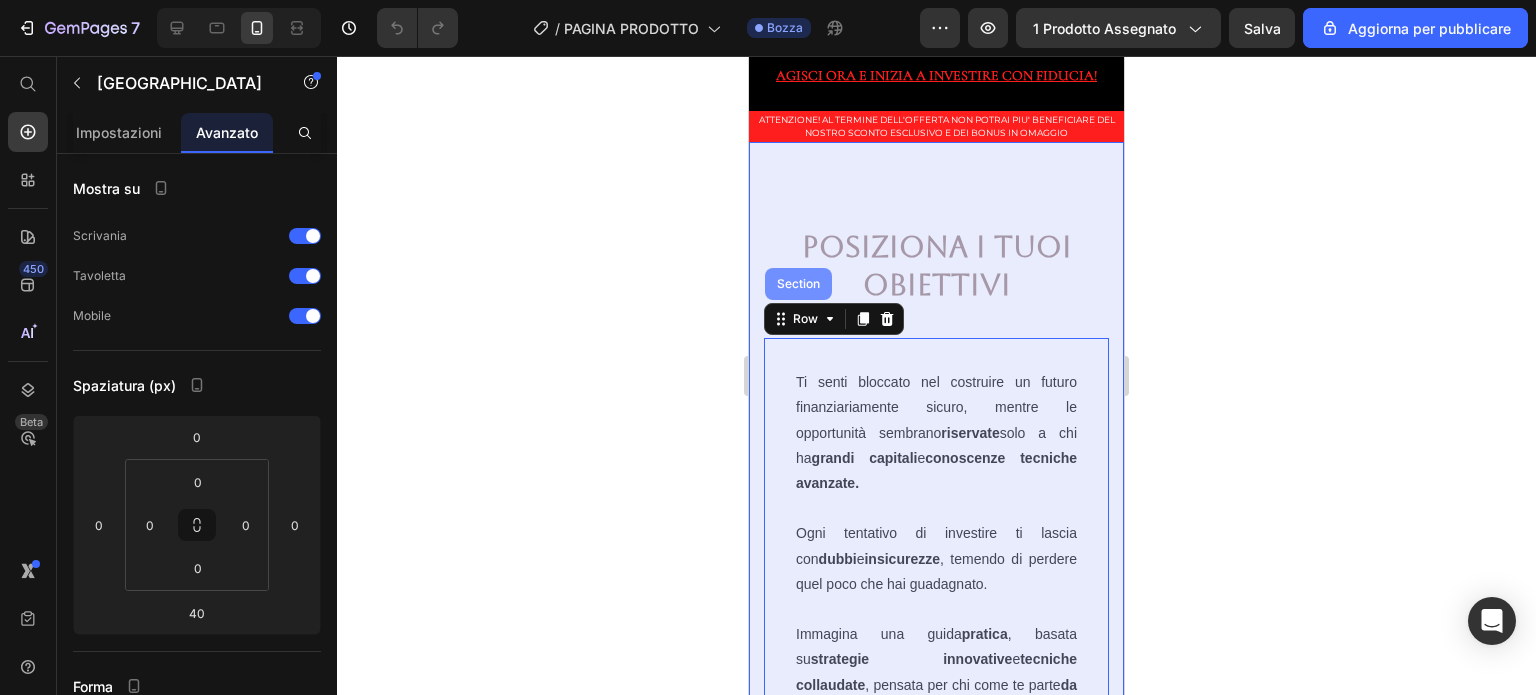 click on "Section" at bounding box center [798, 284] 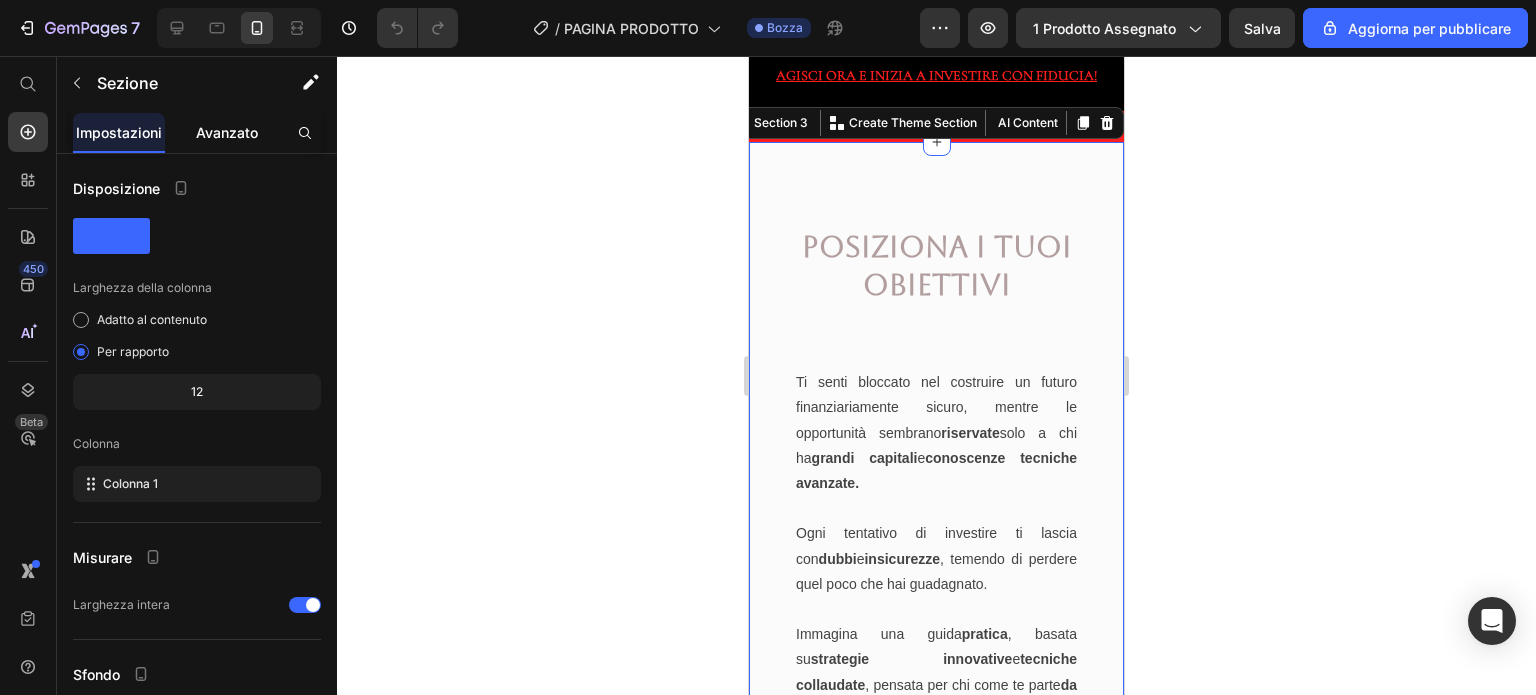 click on "Avanzato" at bounding box center [227, 132] 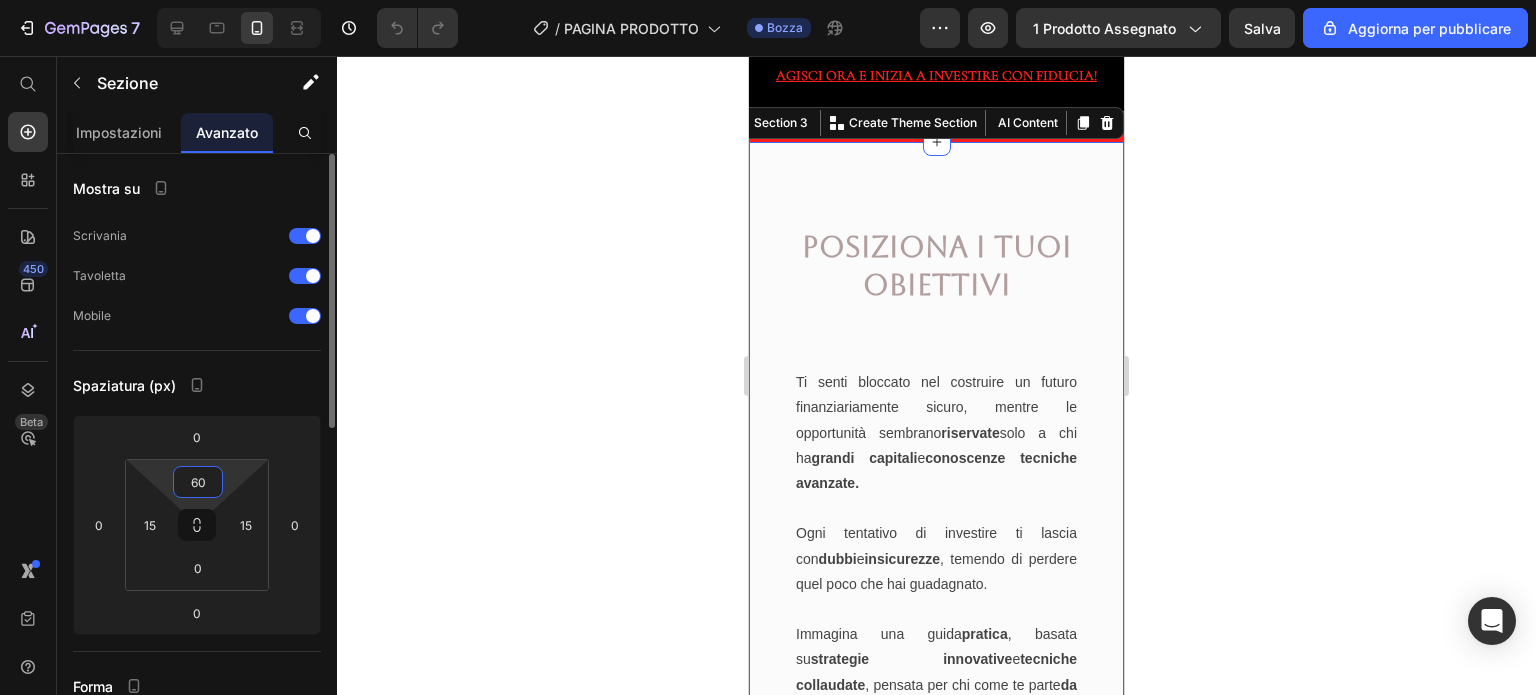 click on "60" at bounding box center [198, 482] 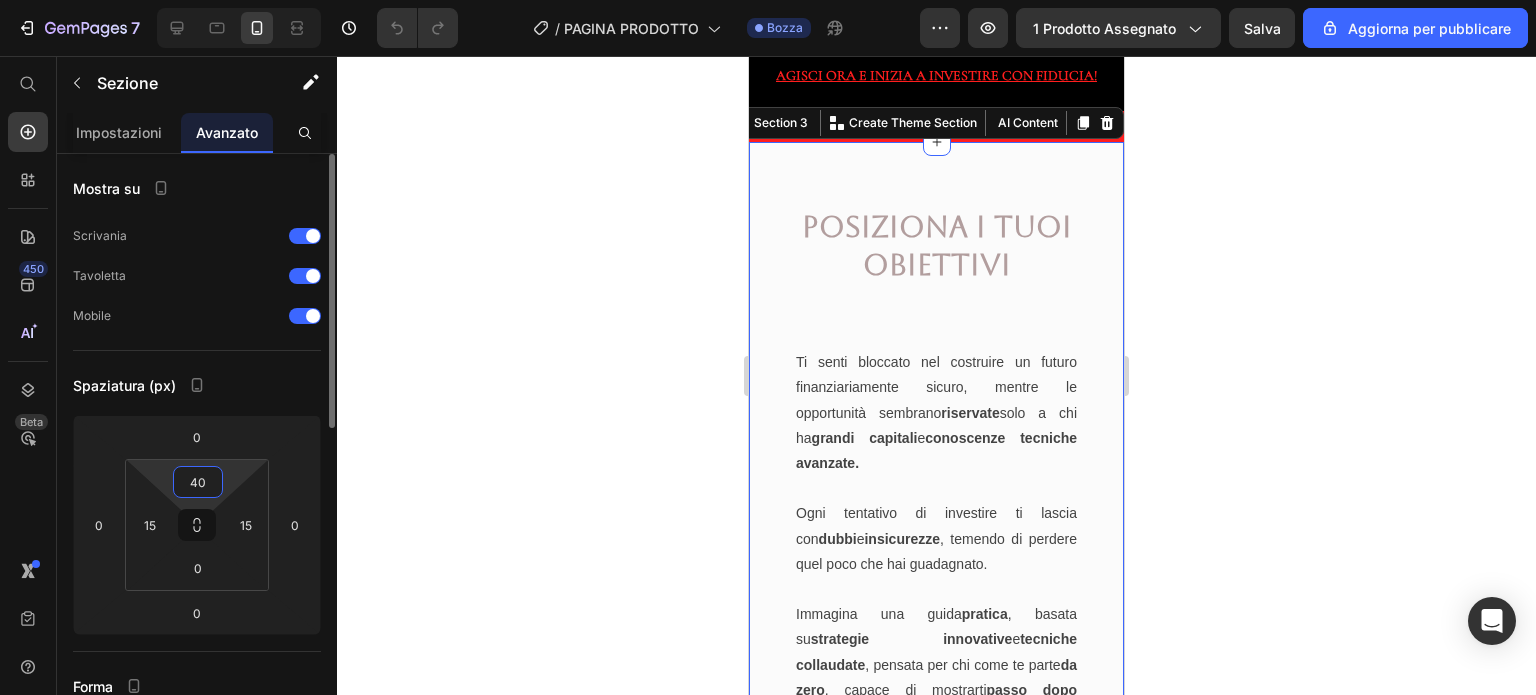 type on "4" 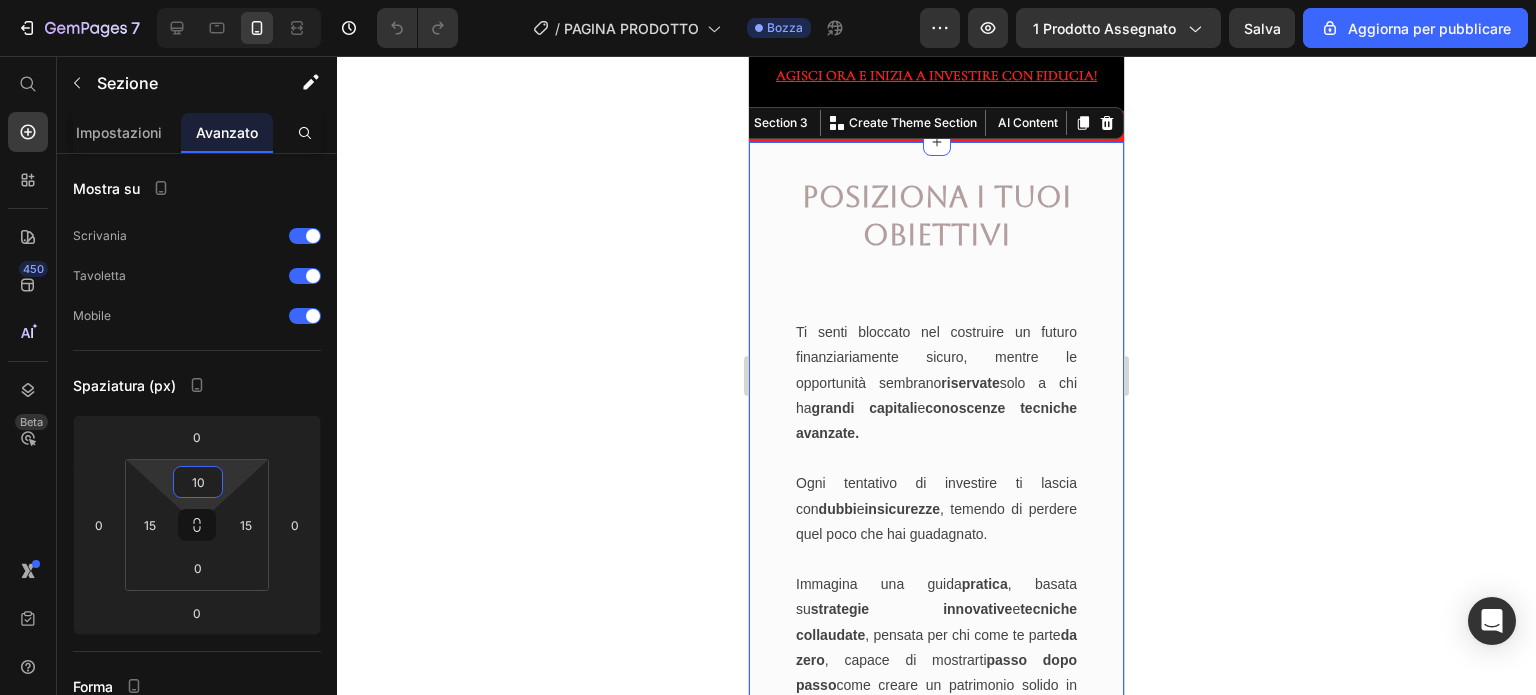 type on "10" 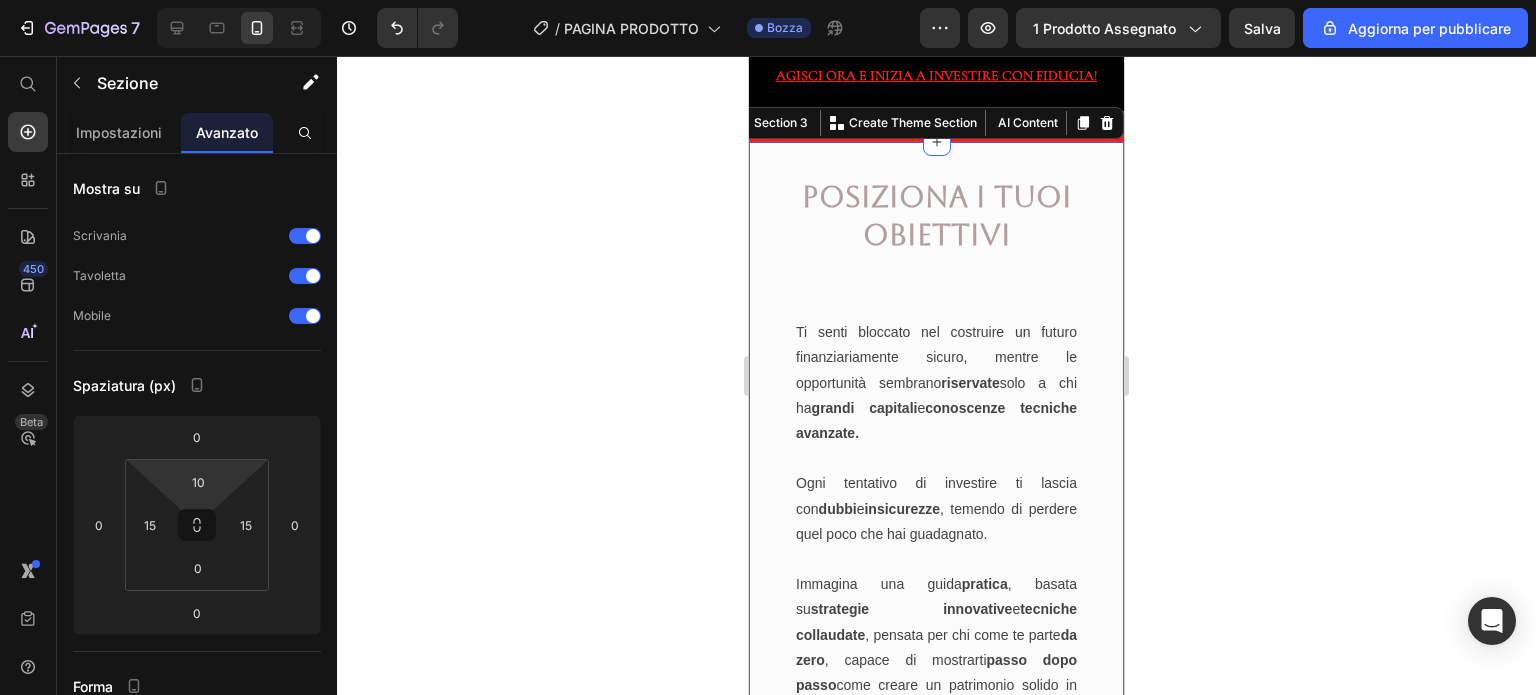 click on ""Gli obiettivi non sono limiti, ma trampolini per saltare sempre più in alto verso il meglio di te. Ogni sogno diventa raggiungibile quando lo trasformi in un obiettivo e lo insegui con passione e grinta!" Text block Simone Ravelli    / CEO Text block Row Row Hero Banner Row Image Row                Title Line POSIZIONA I TUOI OBIETTIVI Heading Row Ti senti bloccato nel costruire un futuro finanziariamente sicuro, mentre le opportunità sembrano  riservate  solo a chi ha  grandi capitali  e  conoscenze tecniche avanzate.   Ogni tentativo di investire ti lascia con  dubbi  e  insicurezze , temendo di perdere quel poco che hai guadagnato.   Immagina una guida  pratica , basata su  strategie innovative  e  tecniche collaudate , pensata per chi come te parte  da zero , capace di mostrarti  passo dopo passo  come creare un patrimonio solido in soli  28 giorni , anche con un  reddito limitato. Text Block   Grazie all'innovazione tecnologica, strategie intelligenti e casi reali di successo, puoi finalmente  di" at bounding box center (936, 698) 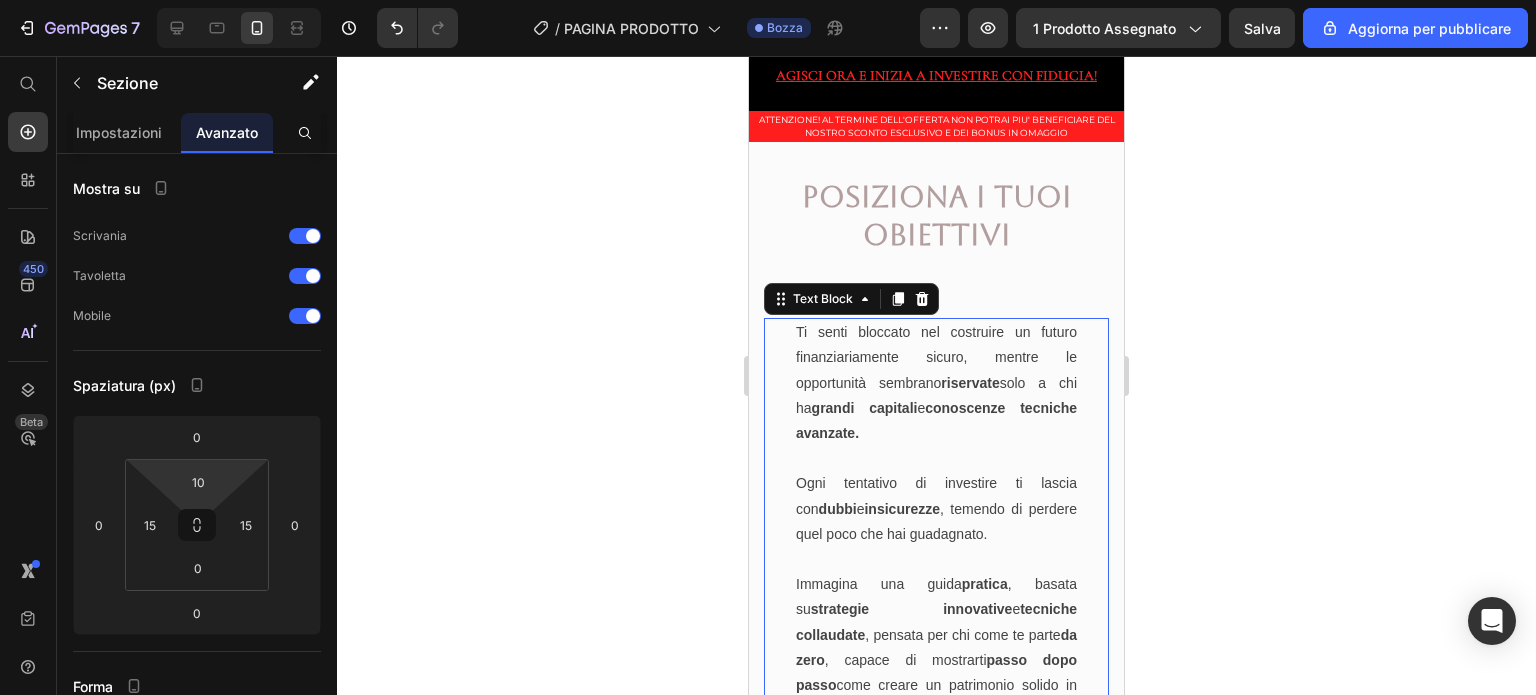 click on "Ti senti bloccato nel costruire un futuro finanziariamente sicuro, mentre le opportunità sembrano  riservate  solo a chi ha  grandi capitali  e  conoscenze tecniche avanzate." at bounding box center (936, 383) 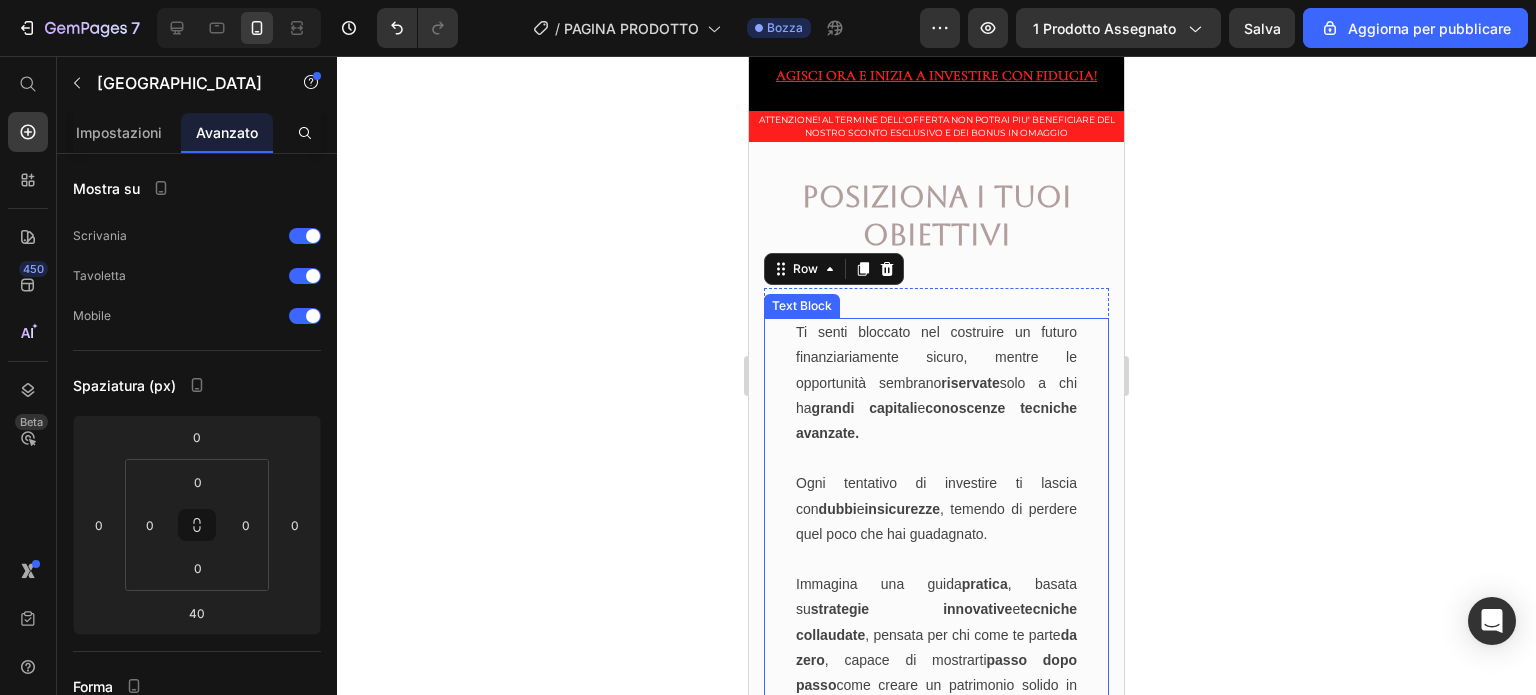 click on "Ti senti bloccato nel costruire un futuro finanziariamente sicuro, mentre le opportunità sembrano  riservate  solo a chi ha  grandi capitali  e  conoscenze tecniche avanzate." at bounding box center (936, 382) 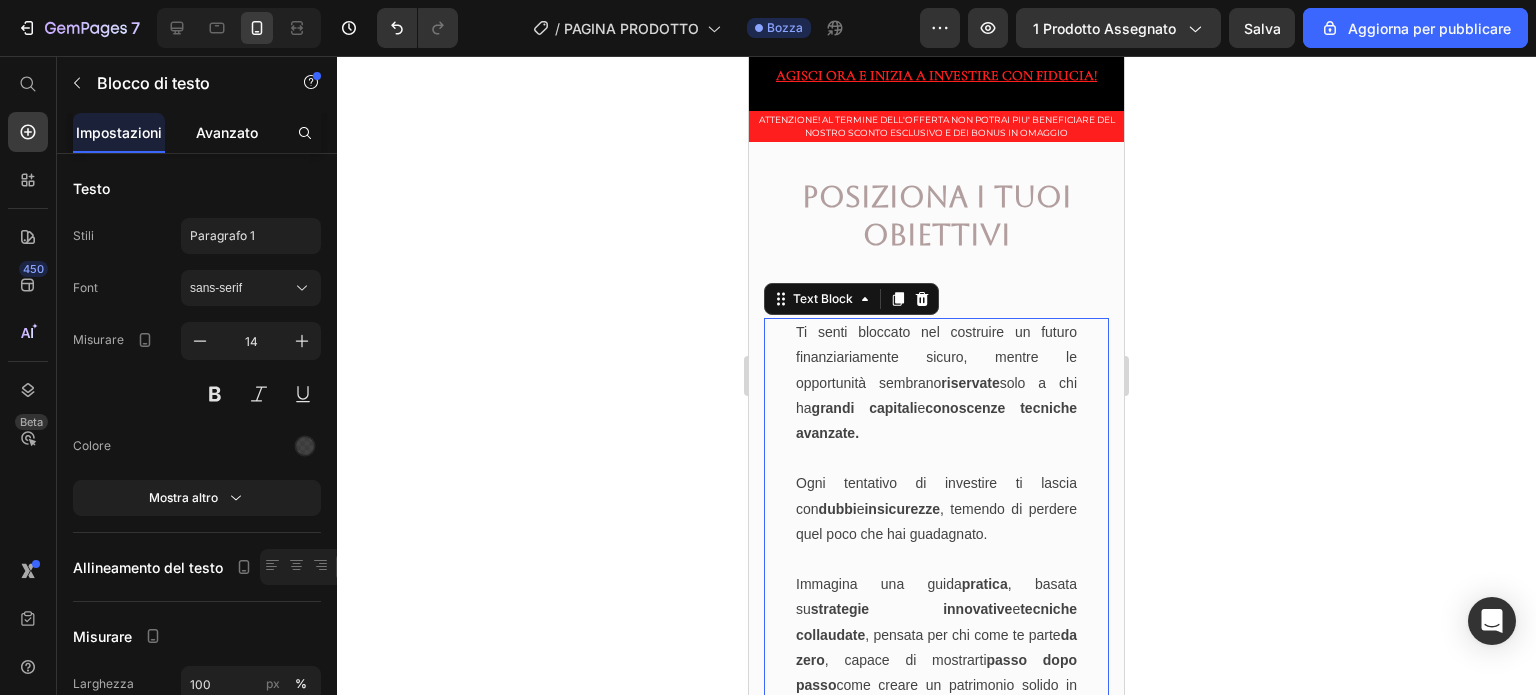 click on "Avanzato" 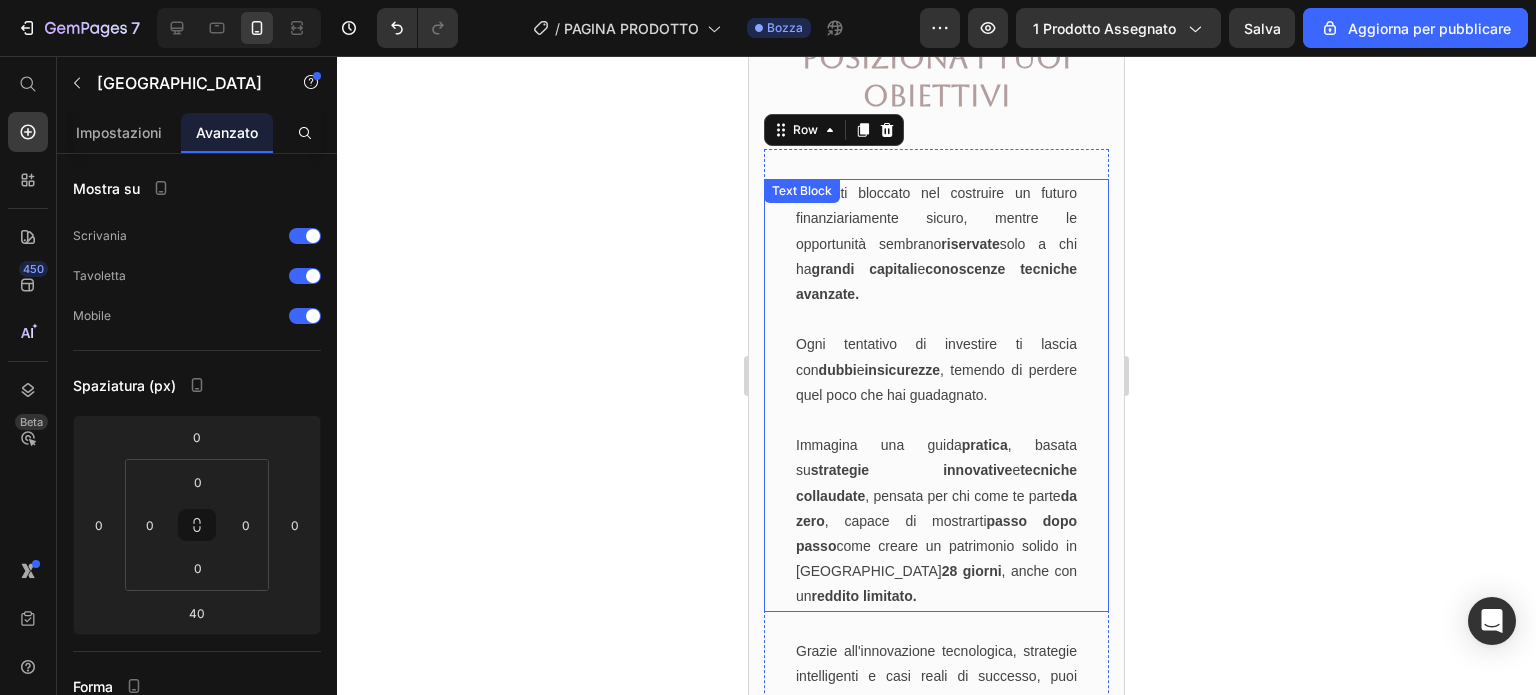 scroll, scrollTop: 2140, scrollLeft: 0, axis: vertical 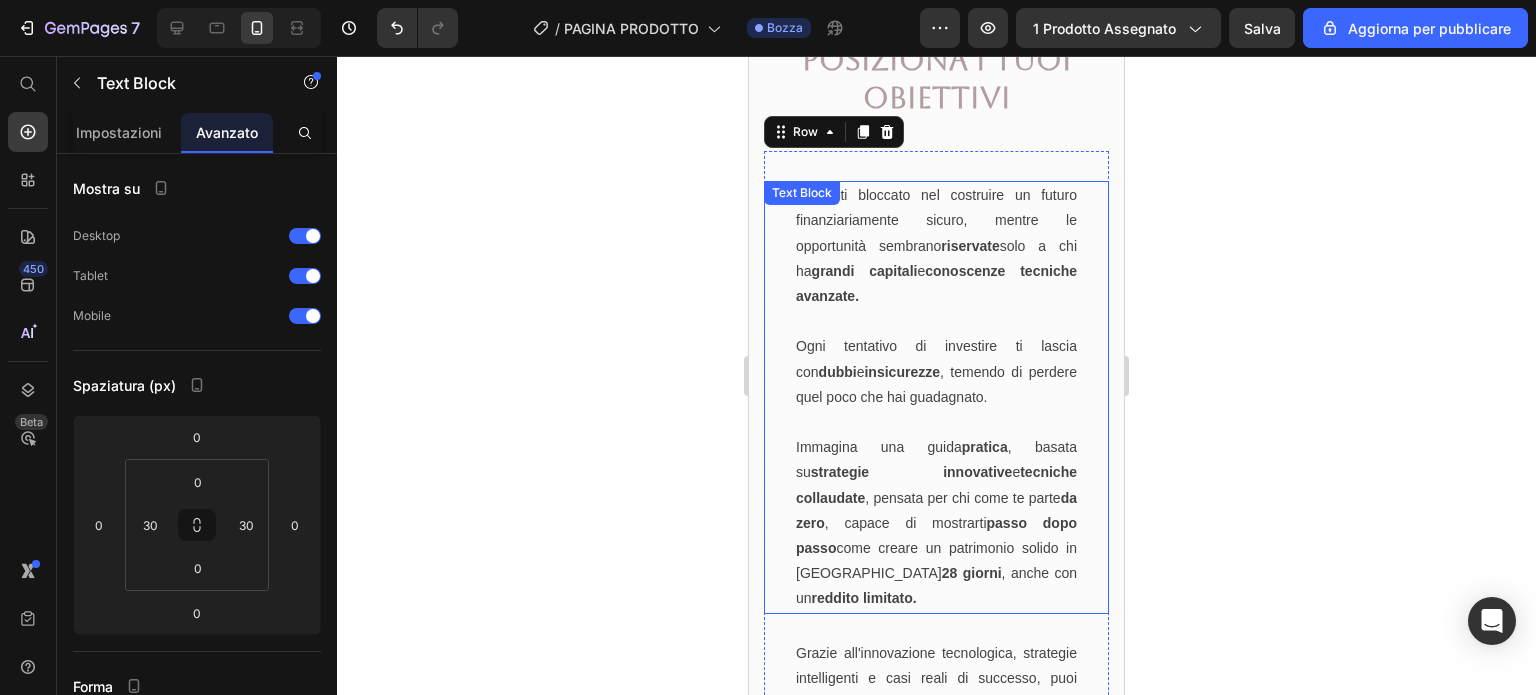 click on "Immagina una guida  pratica , basata su  strategie innovative  e  tecniche collaudate , pensata per chi come te parte  da zero , capace di mostrarti  passo dopo passo  come creare un patrimonio solido in soli  28 giorni , anche con un  reddito limitato." at bounding box center [936, 522] 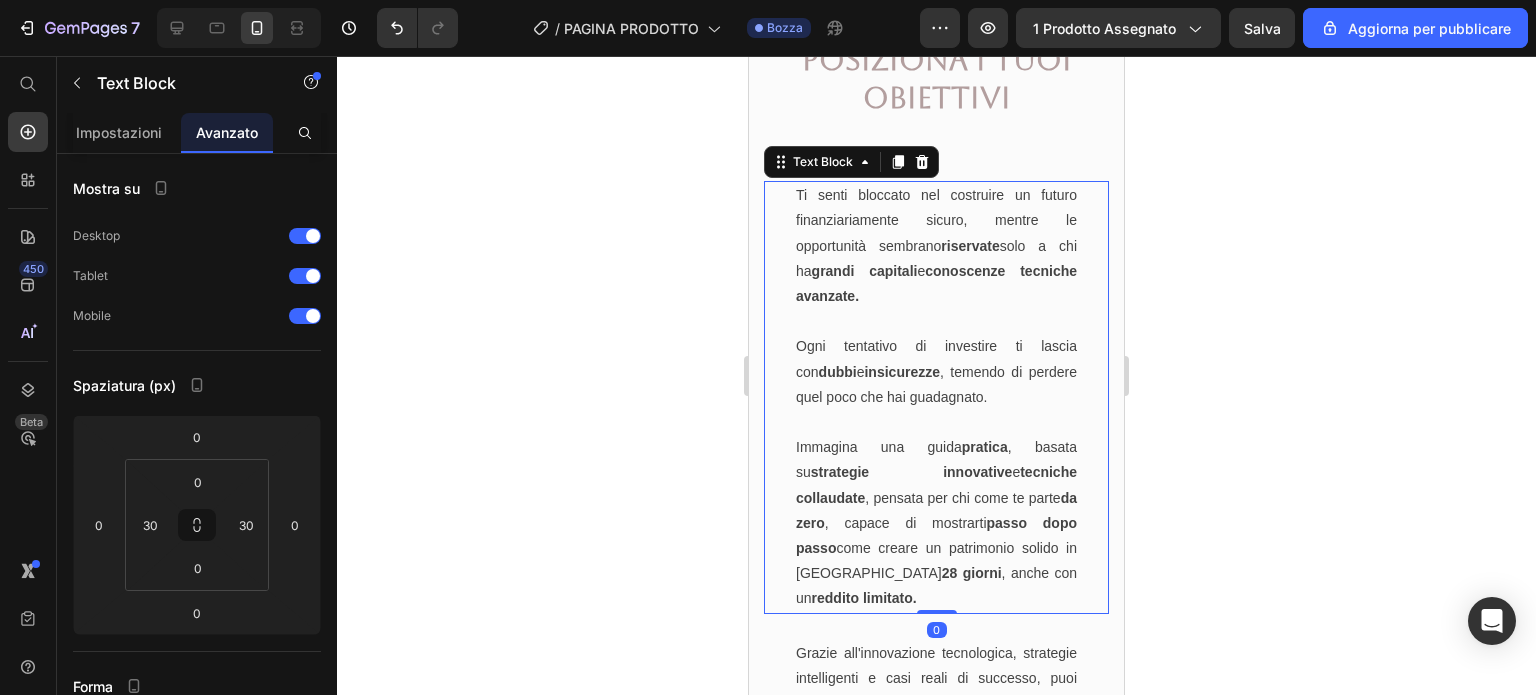 click on "Immagina una guida  pratica , basata su  strategie innovative  e  tecniche collaudate , pensata per chi come te parte  da zero , capace di mostrarti  passo dopo passo  come creare un patrimonio solido in soli  28 giorni , anche con un  reddito limitato." at bounding box center (936, 522) 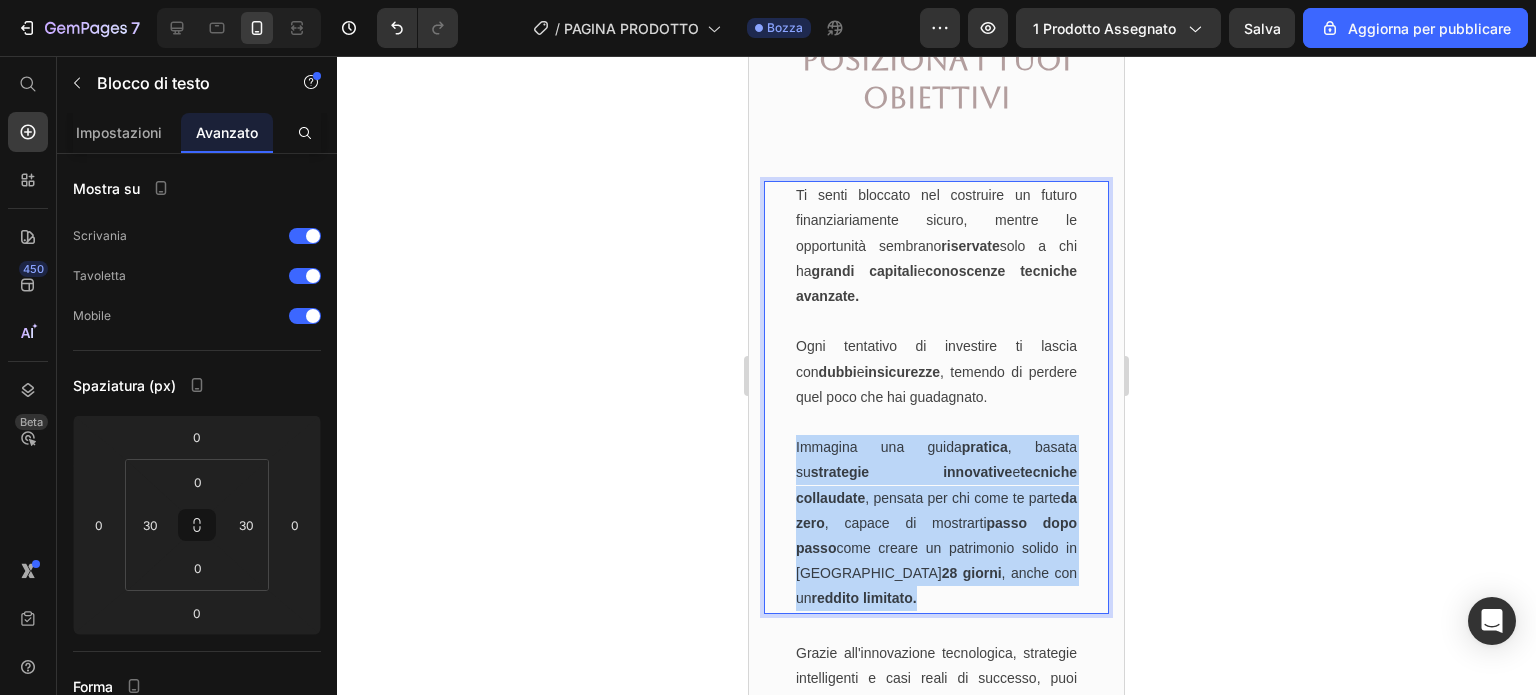 click on "Immagina una guida  pratica , basata su  strategie innovative  e  tecniche collaudate , pensata per chi come te parte  da zero , capace di mostrarti  passo dopo passo  come creare un patrimonio solido in soli  28 giorni , anche con un  reddito limitato." at bounding box center (936, 522) 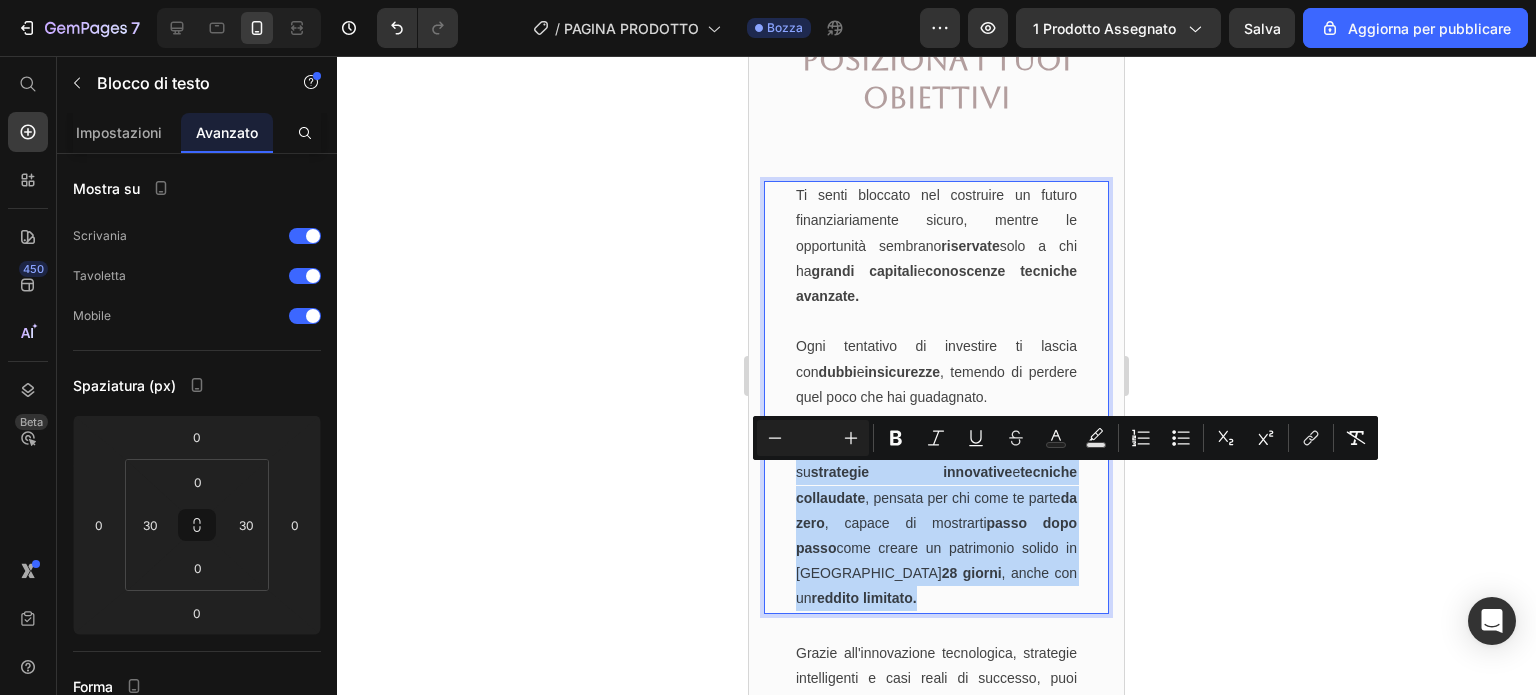 click on "Immagina una guida  pratica , basata su  strategie innovative  e  tecniche collaudate , pensata per chi come te parte  da zero , capace di mostrarti  passo dopo passo  come creare un patrimonio solido in soli  28 giorni , anche con un  reddito limitato." at bounding box center (936, 522) 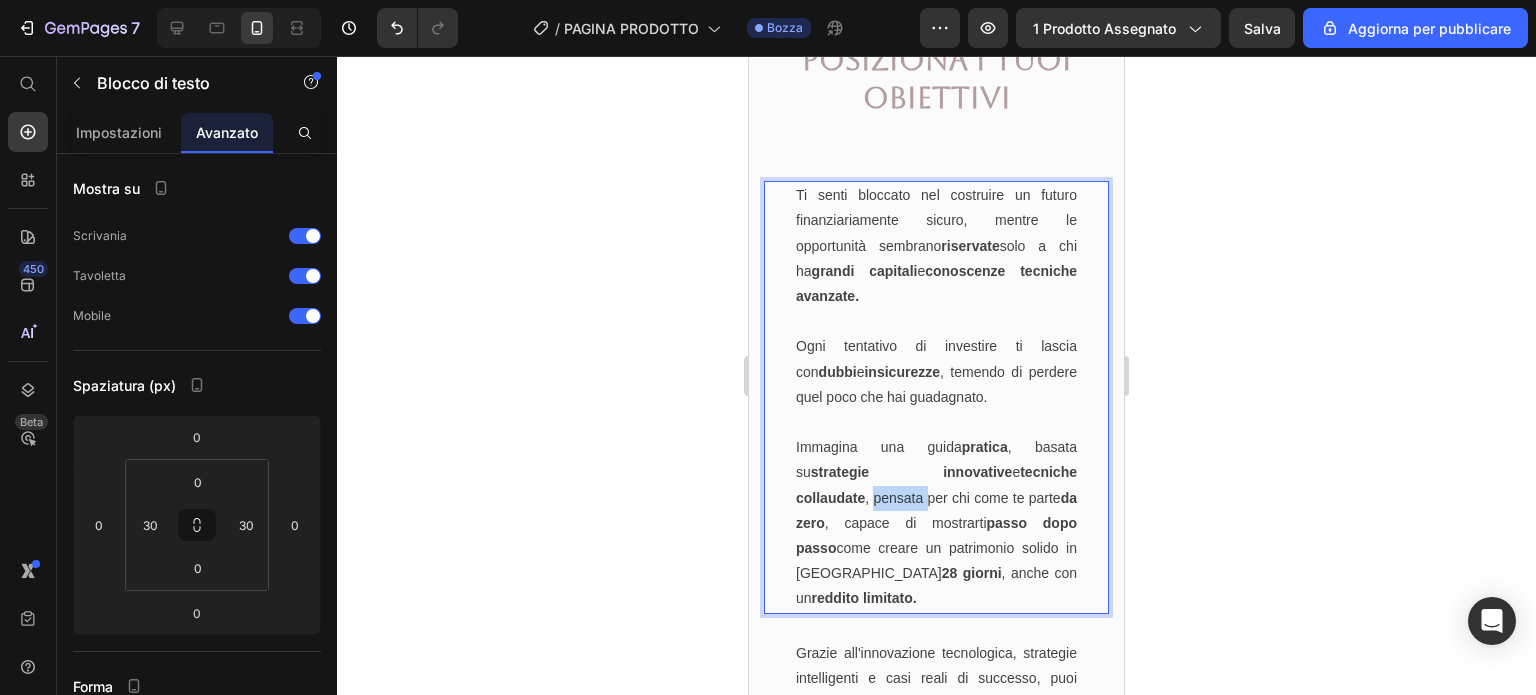 click on "Immagina una guida  pratica , basata su  strategie innovative  e  tecniche collaudate , pensata per chi come te parte  da zero , capace di mostrarti  passo dopo passo  come creare un patrimonio solido in soli  28 giorni , anche con un  reddito limitato." at bounding box center [936, 522] 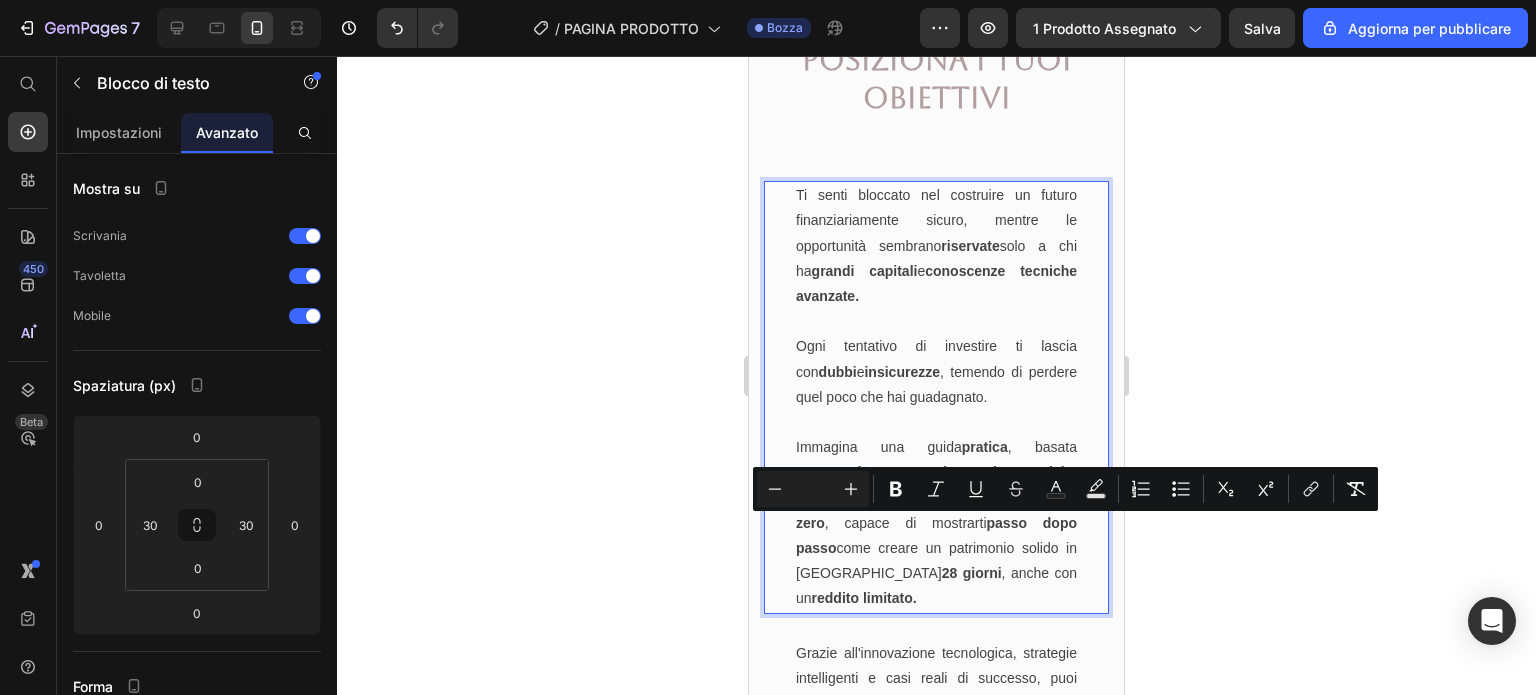 click on "Immagina una guida  pratica , basata su  strategie innovative  e  tecniche collaudate , pensata per chi come te parte  da zero , capace di mostrarti  passo dopo passo  come creare un patrimonio solido in soli  28 giorni , anche con un  reddito limitato." at bounding box center (936, 523) 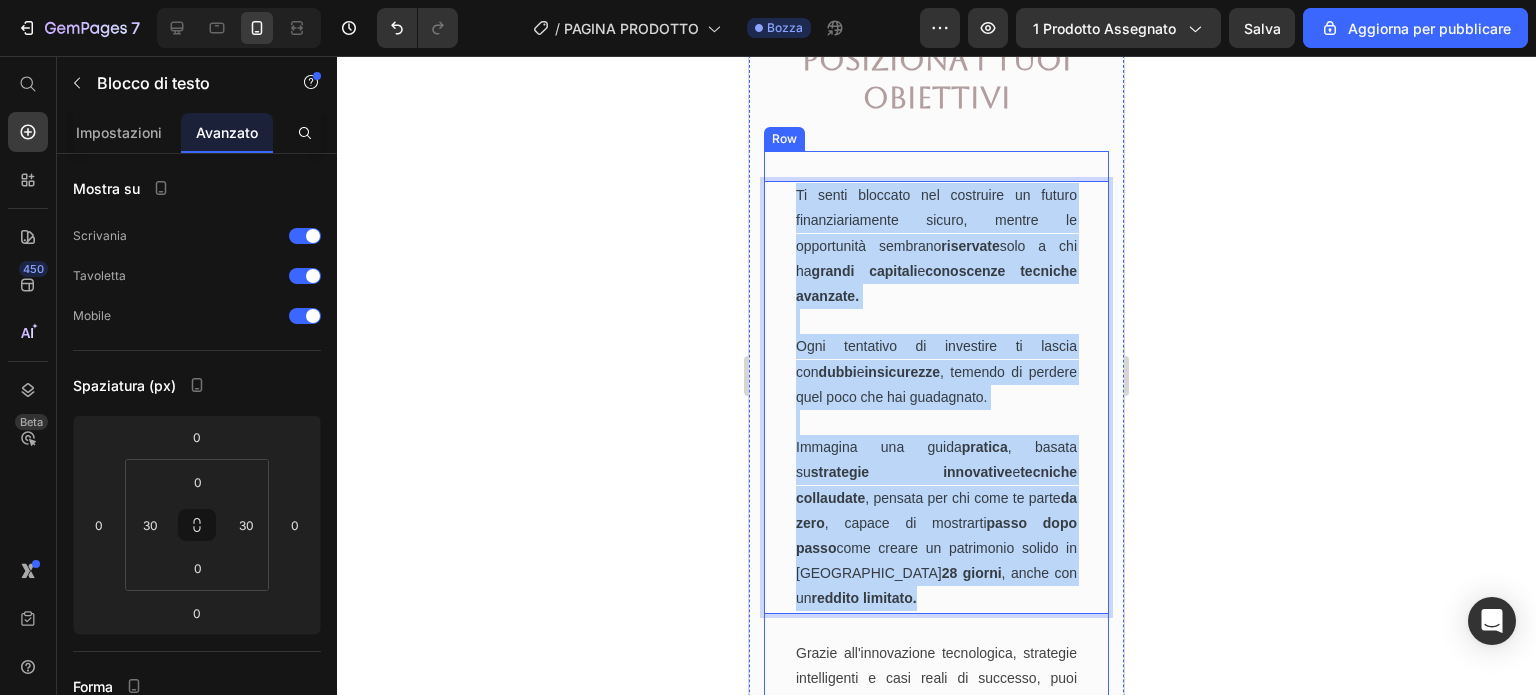 drag, startPoint x: 878, startPoint y: 623, endPoint x: 770, endPoint y: 197, distance: 439.47696 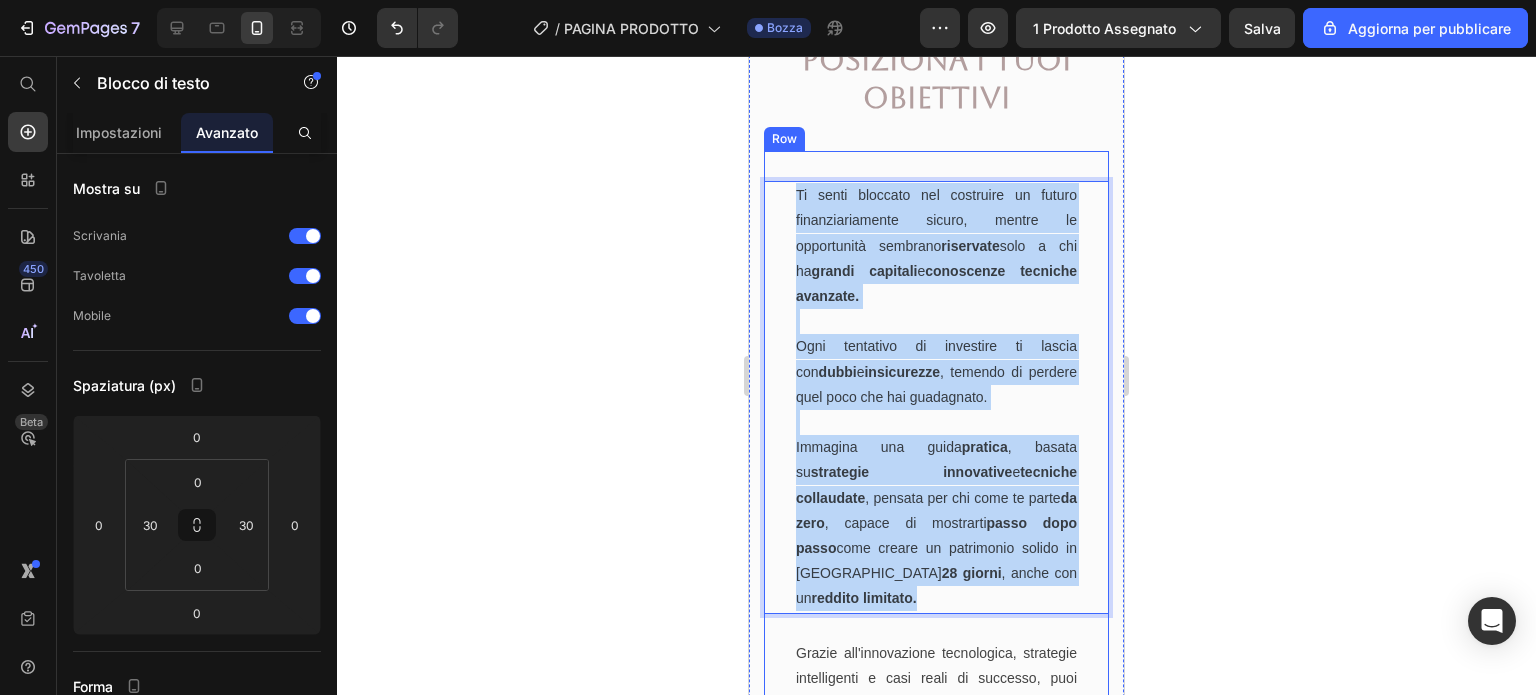 click on "Ti senti bloccato nel costruire un futuro finanziariamente sicuro, mentre le opportunità sembrano  riservate  solo a chi ha  grandi capitali  e  conoscenze tecniche avanzate. Ogni tentativo di investire ti lascia con  dubbi  e  insicurezze , temendo di perdere quel poco che hai guadagnato. Immagina una guida  pratica , basata su  strategie innovative  e  tecniche collaudate , pensata per chi come te parte  da zero , capace di mostrarti  passo dopo passo  come creare un patrimonio solido in soli  28 giorni , anche con un  reddito limitato. Text Block   0" at bounding box center (936, 382) 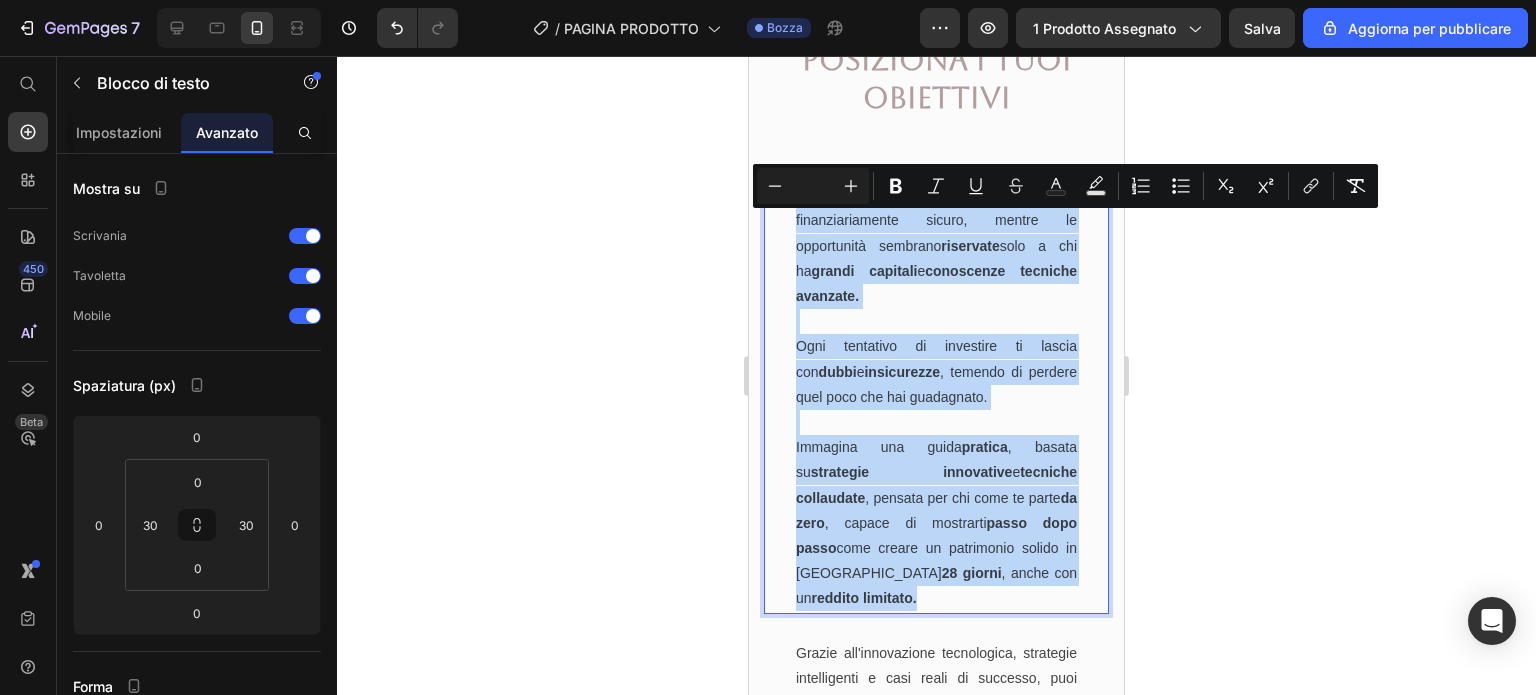 copy on "Ti senti bloccato nel costruire un futuro finanziariamente sicuro, mentre le opportunità sembrano  riservate  solo a chi ha  grandi capitali  e  conoscenze tecniche avanzate. Ogni tentativo di investire ti lascia con  dubbi  e  insicurezze , temendo di perdere quel poco che hai guadagnato. Immagina una guida  pratica , basata su  strategie innovative  e  tecniche collaudate , pensata per chi come te parte  da zero , capace di mostrarti  passo dopo passo  come creare un patrimonio solido in soli  28 giorni , anche con un  reddito limitato." 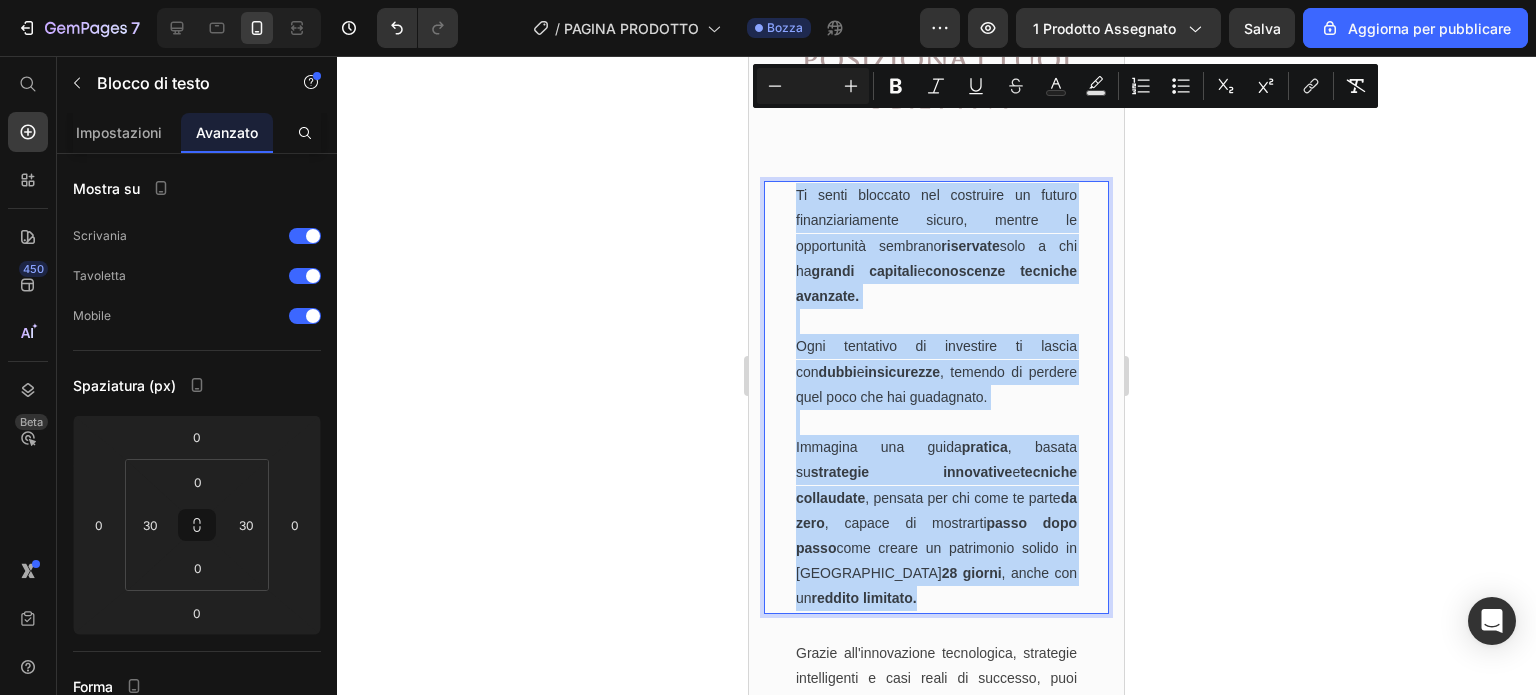 scroll, scrollTop: 2542, scrollLeft: 0, axis: vertical 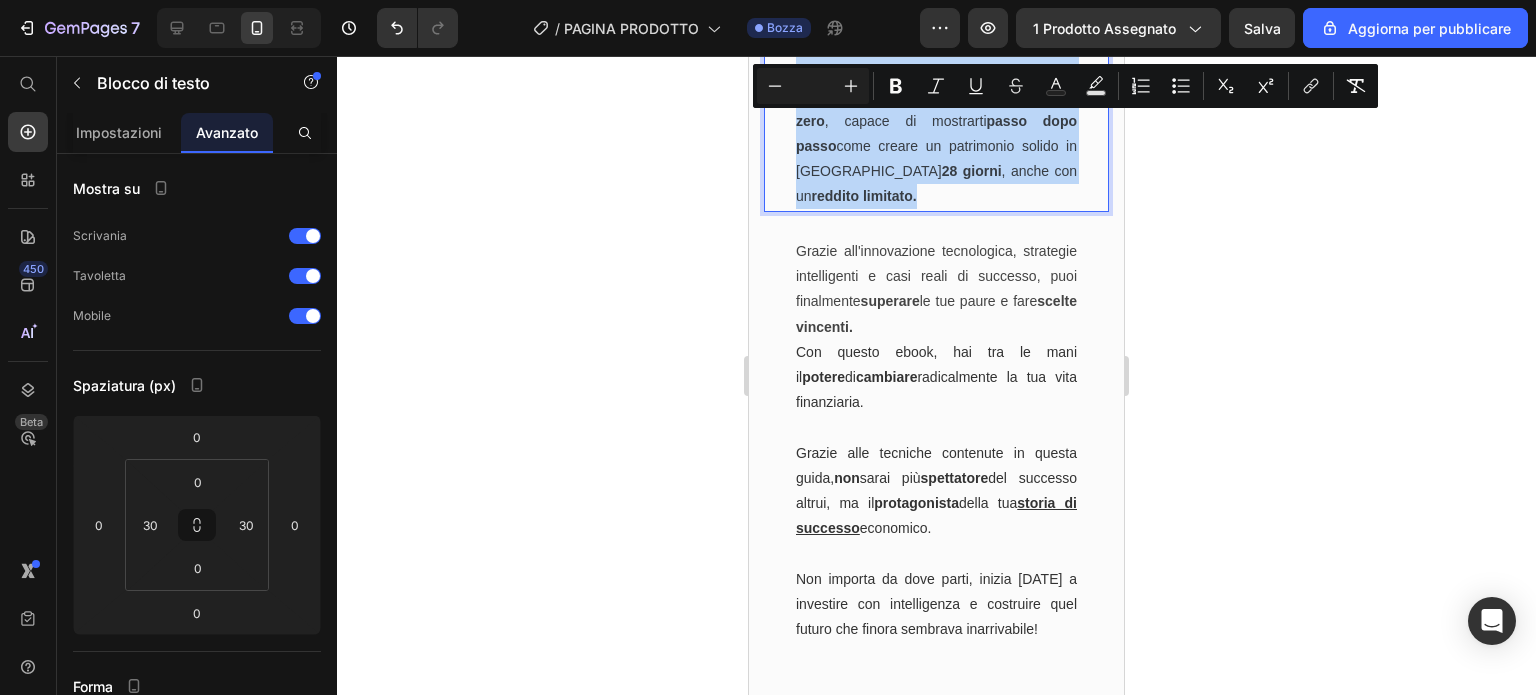 click at bounding box center (936, 427) 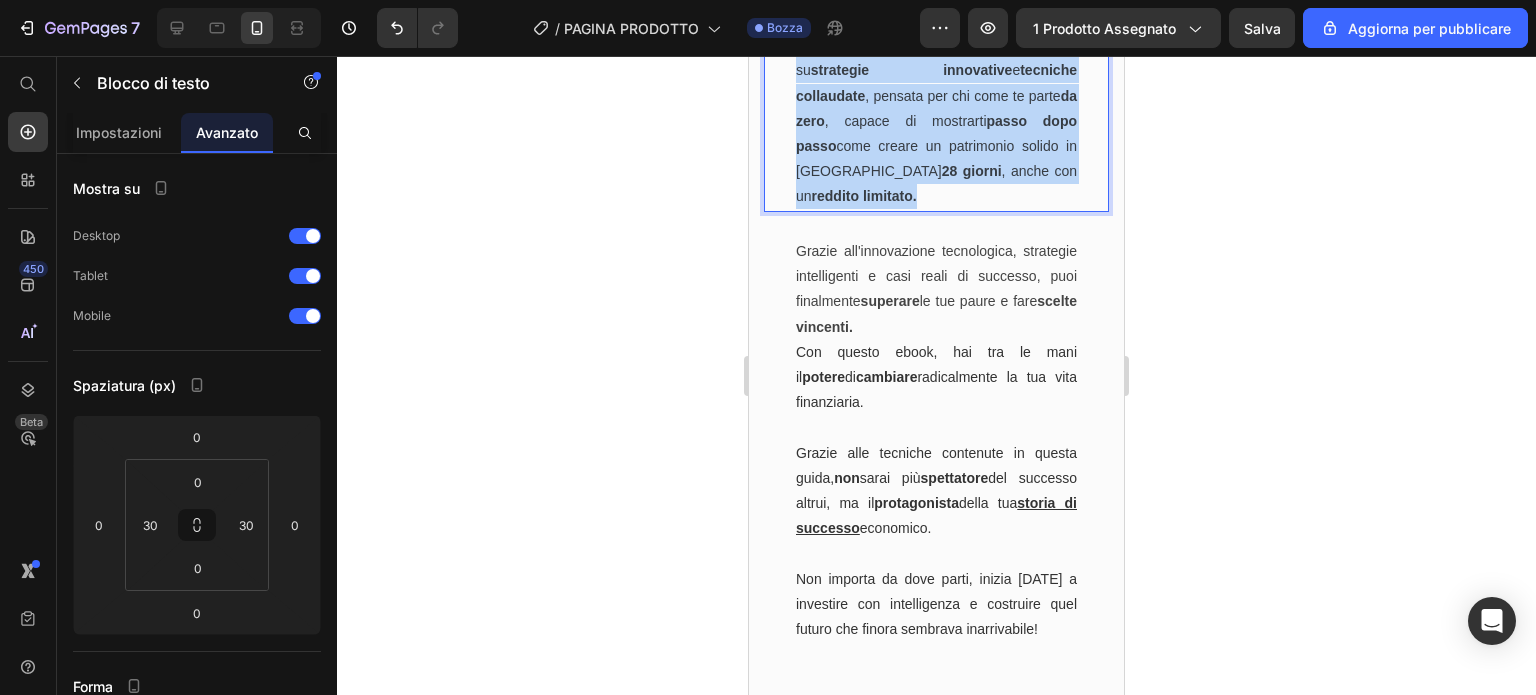 click at bounding box center (936, 427) 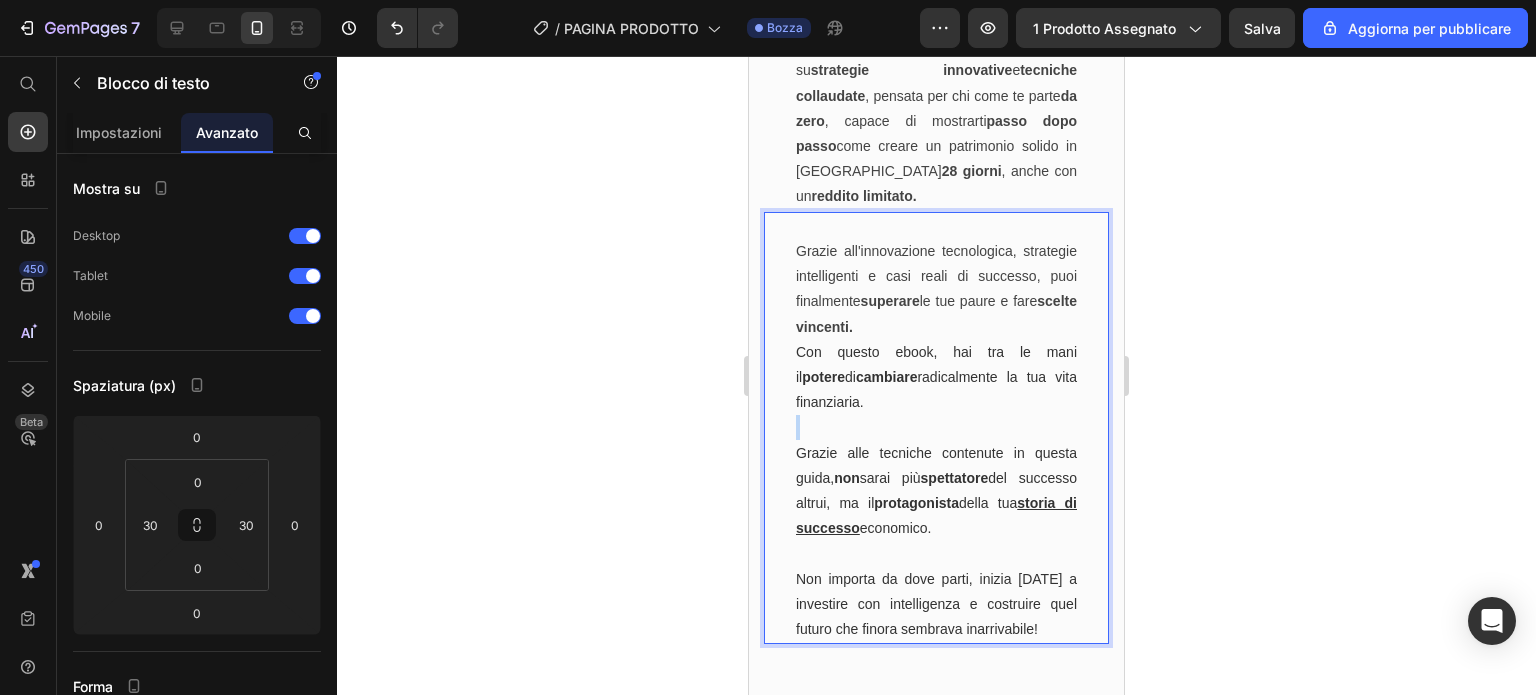 click at bounding box center (936, 427) 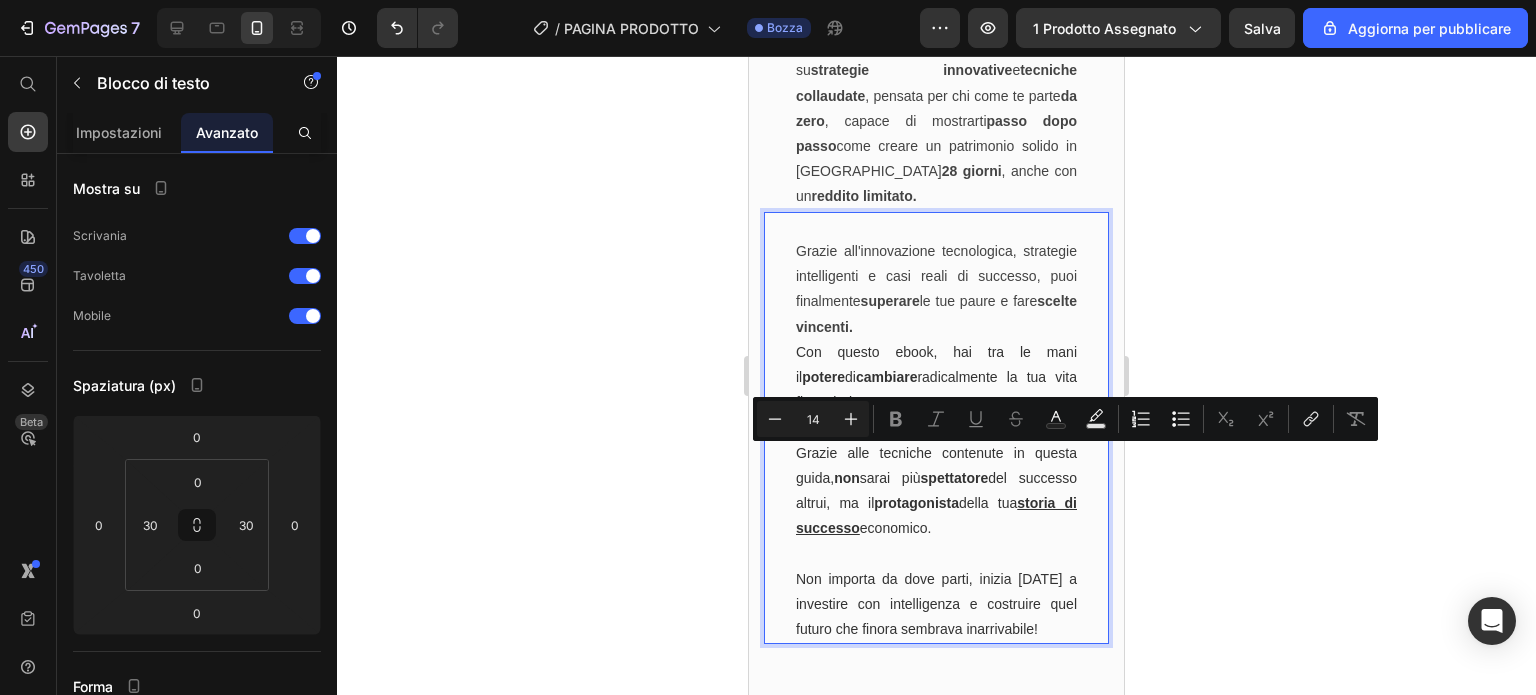 type 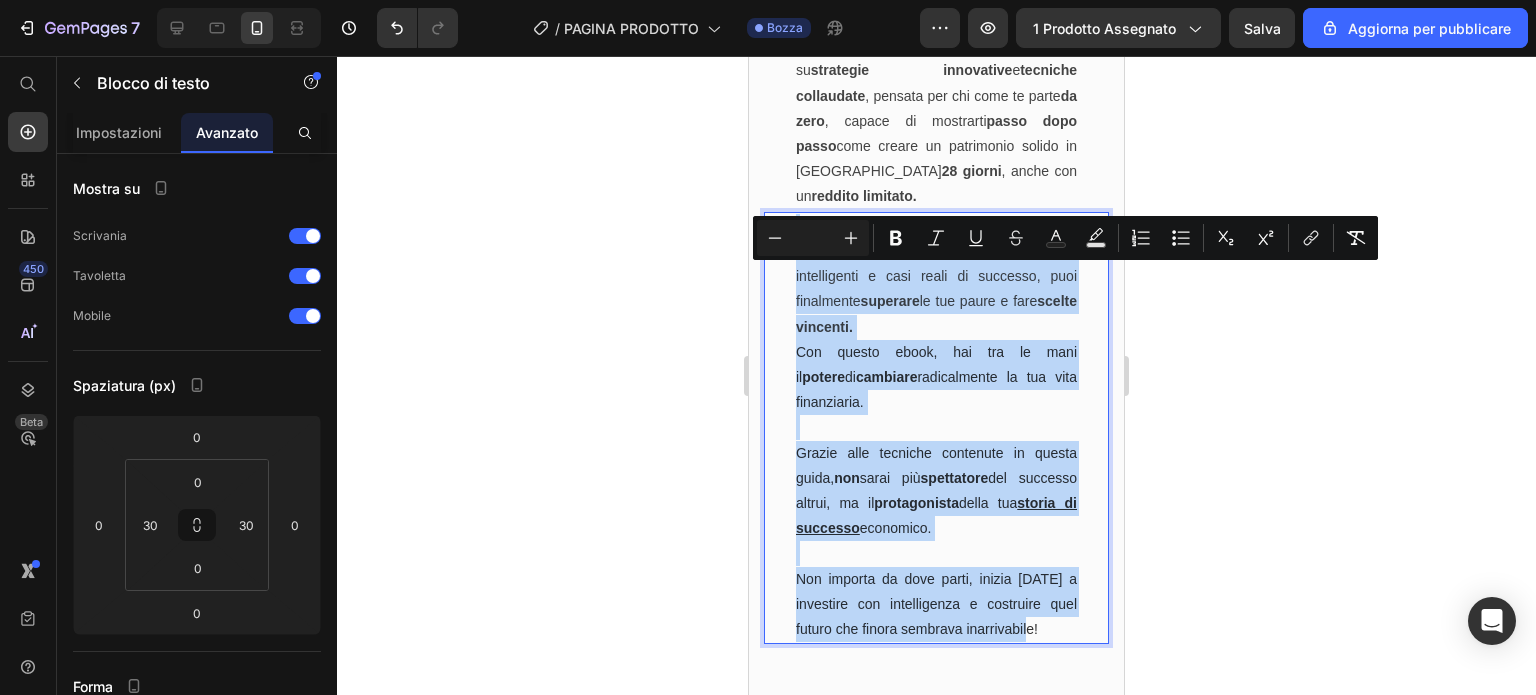 copy on "Grazie all'innovazione tecnologica, strategie intelligenti e casi reali di successo, puoi finalmente  superare  le tue paure e fare  scelte vincenti. Con questo ebook, hai tra le mani il  potere  di  cambiare  radicalmente la tua vita finanziaria. Grazie alle tecniche contenute in questa guida,  non  sarai più  spettatore  del successo altrui, ma il  protagonista  della tua  storia di successo  economico. Non importa da dove parti, inizia oggi a investire con intelligenza e costruire quel futuro che finora sembrava inarrivabile!" 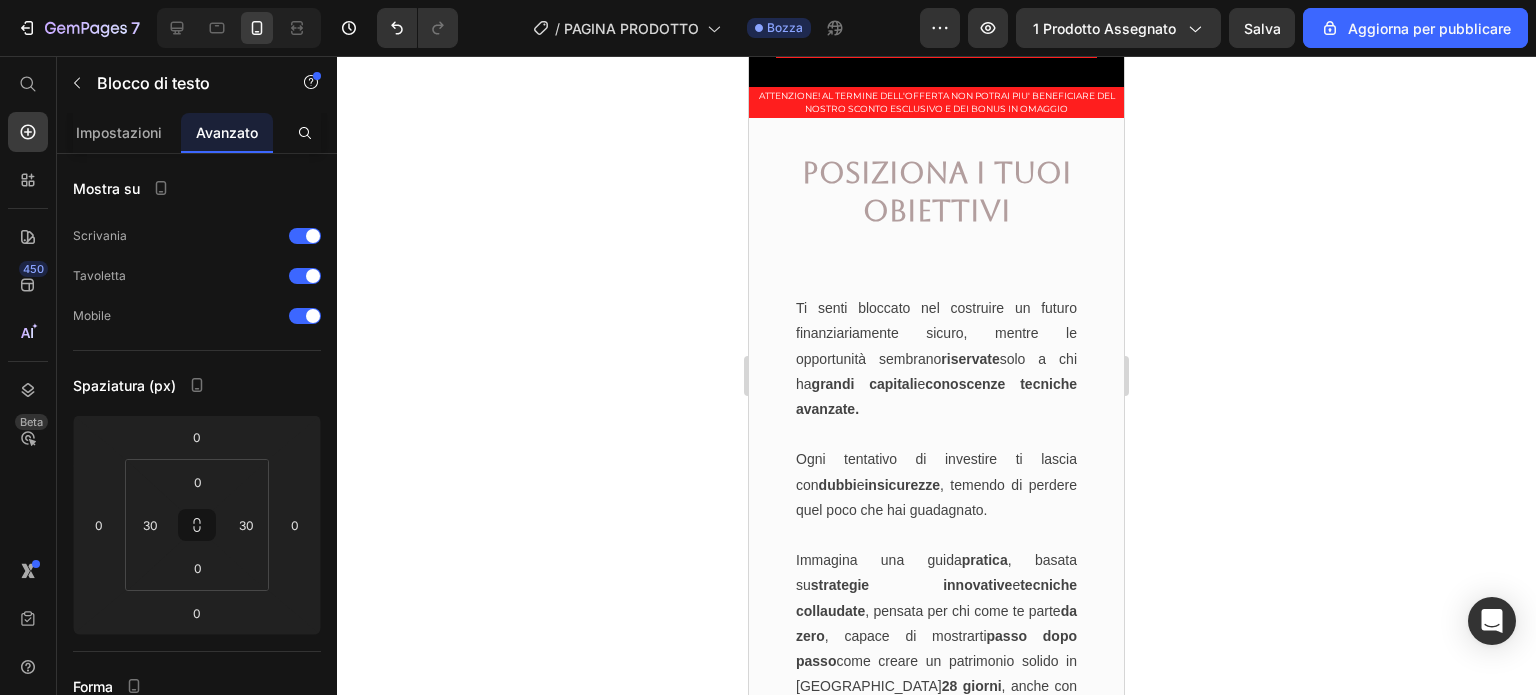 scroll, scrollTop: 2015, scrollLeft: 0, axis: vertical 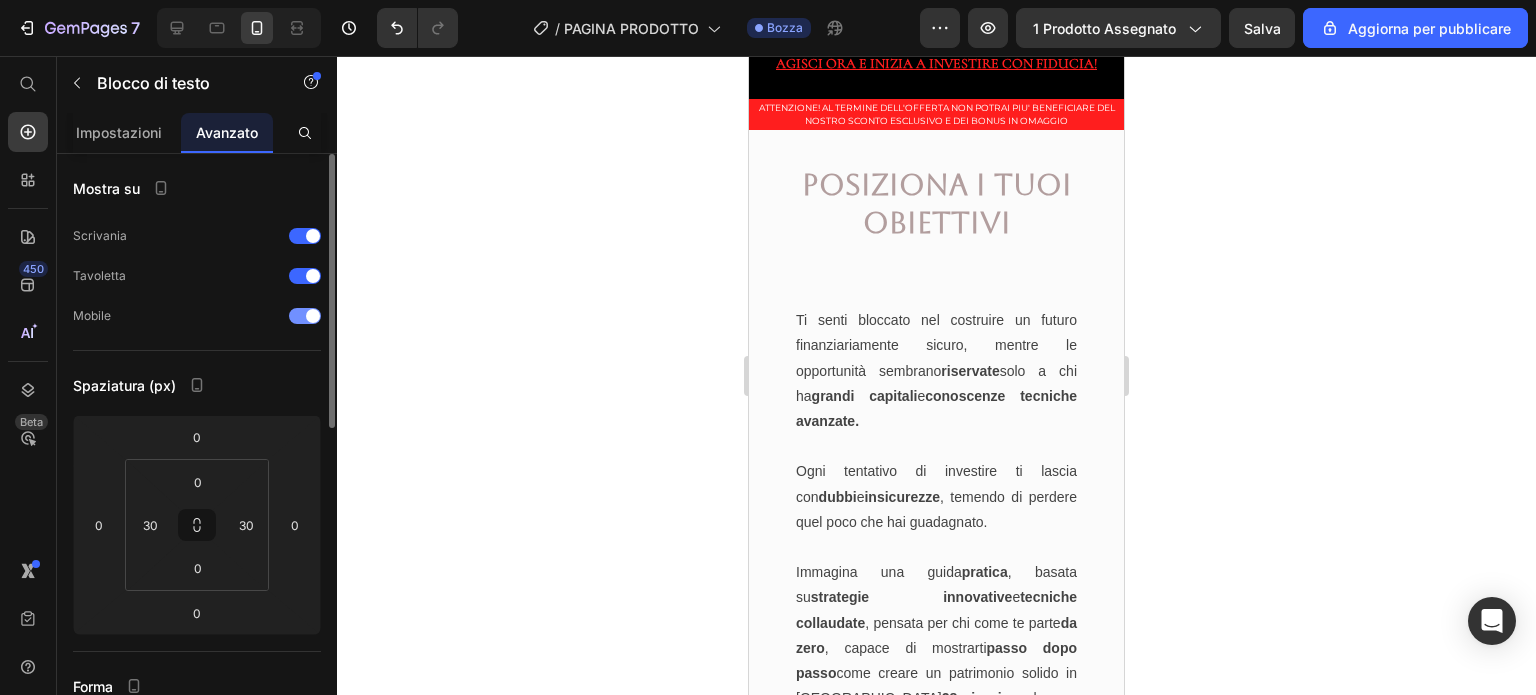 click at bounding box center [313, 316] 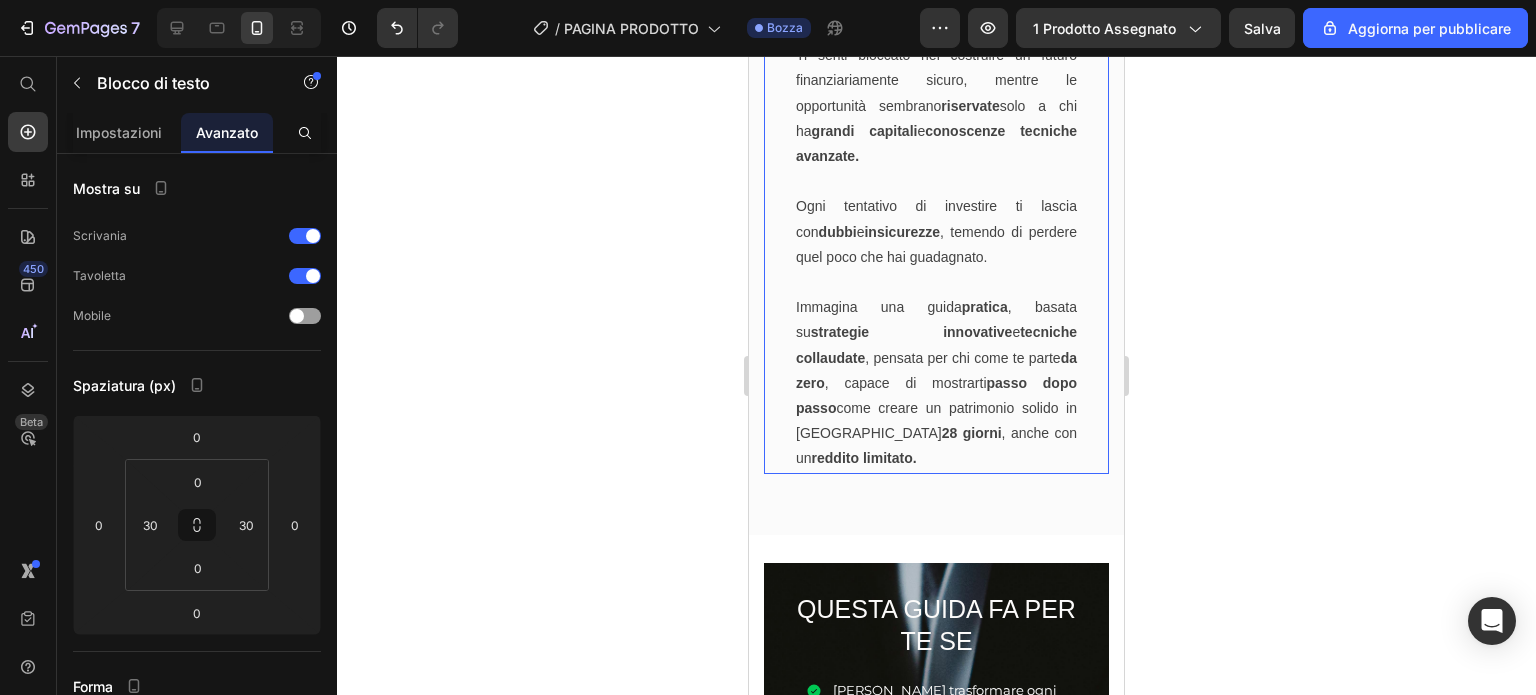 scroll, scrollTop: 2292, scrollLeft: 0, axis: vertical 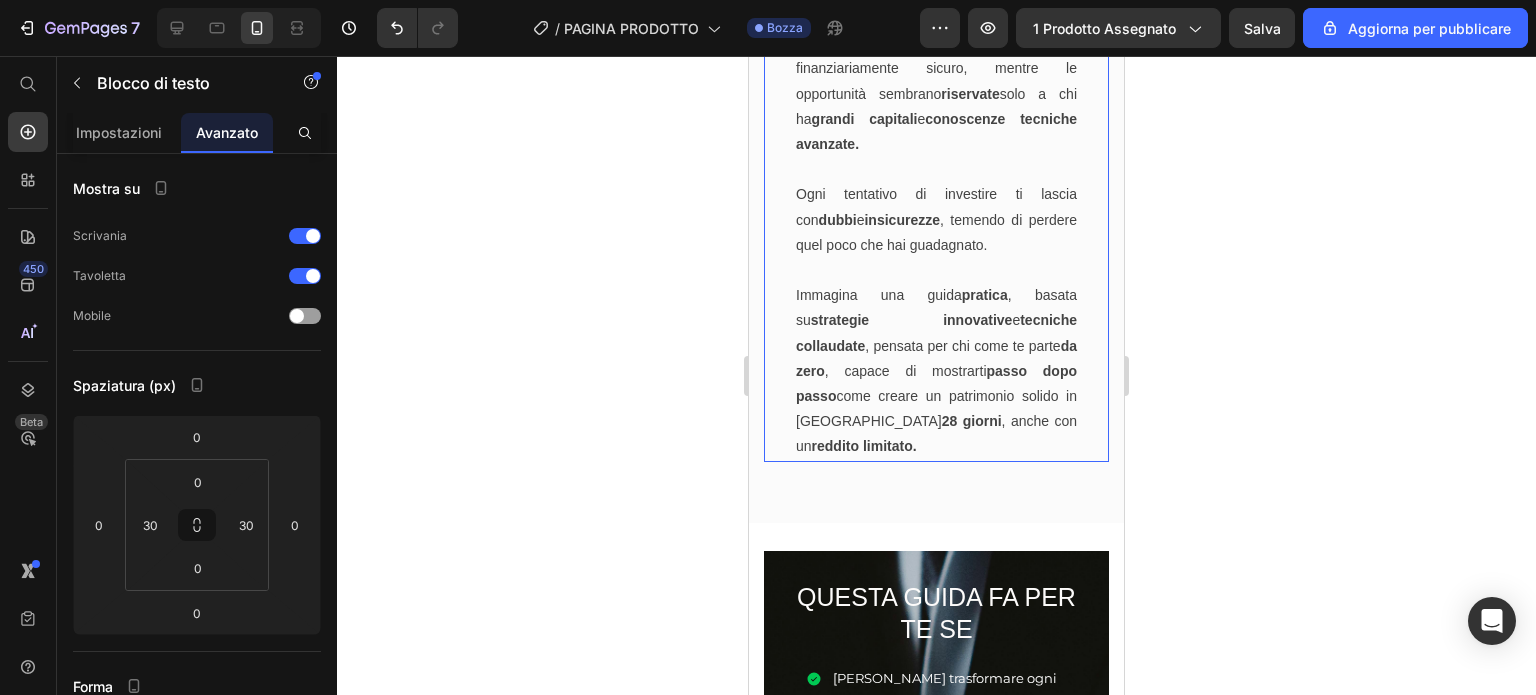 click on "Immagina una guida  pratica , basata su  strategie innovative  e  tecniche collaudate , pensata per chi come te parte  da zero , capace di mostrarti  passo dopo passo  come creare un patrimonio solido in soli  28 giorni , anche con un  reddito limitato." at bounding box center [936, 371] 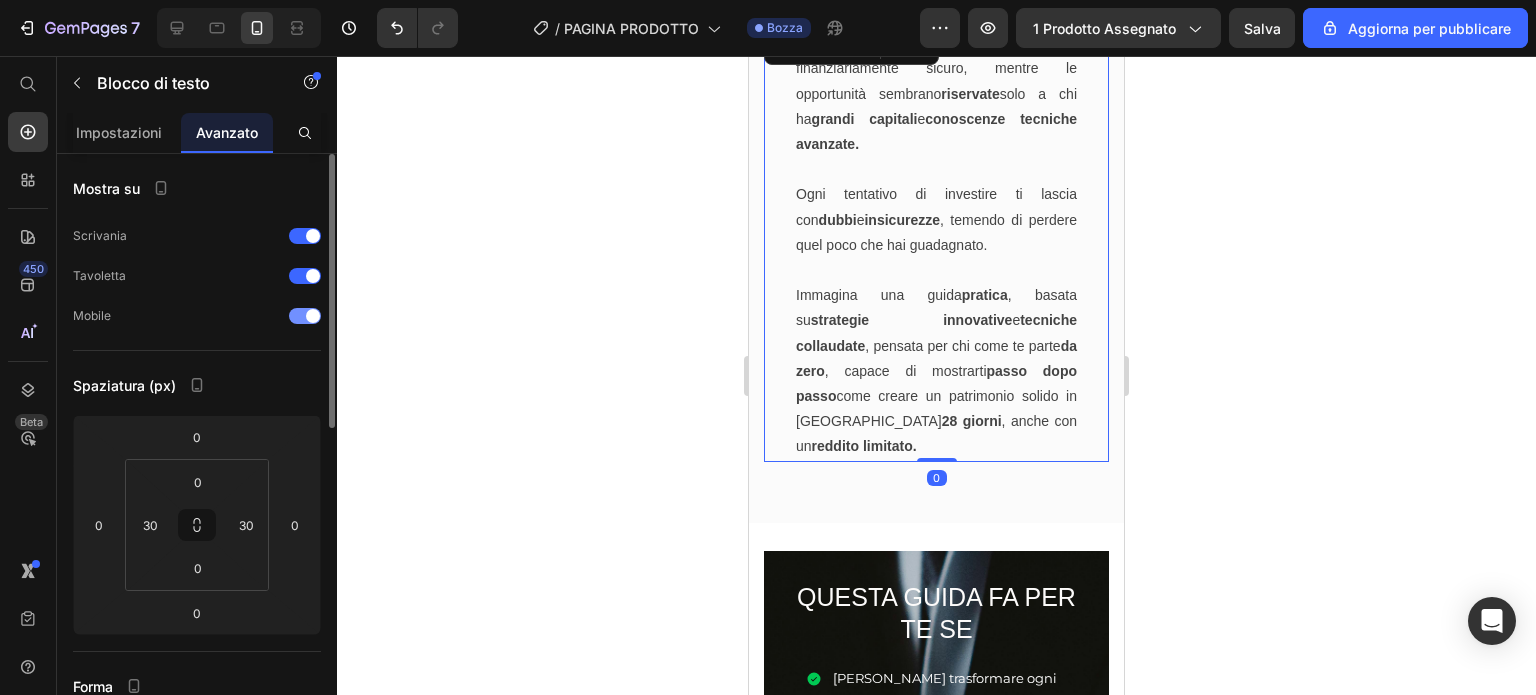 click at bounding box center (305, 316) 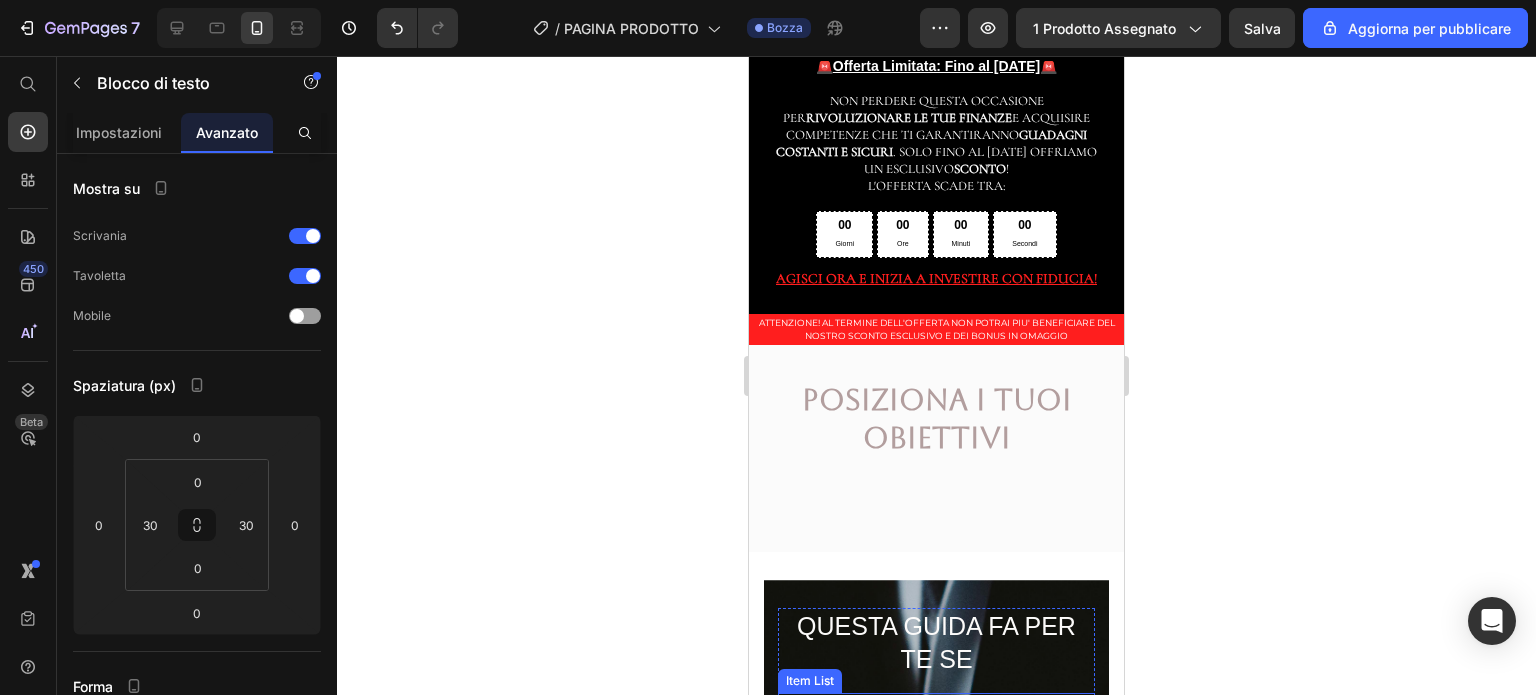 scroll, scrollTop: 1863, scrollLeft: 0, axis: vertical 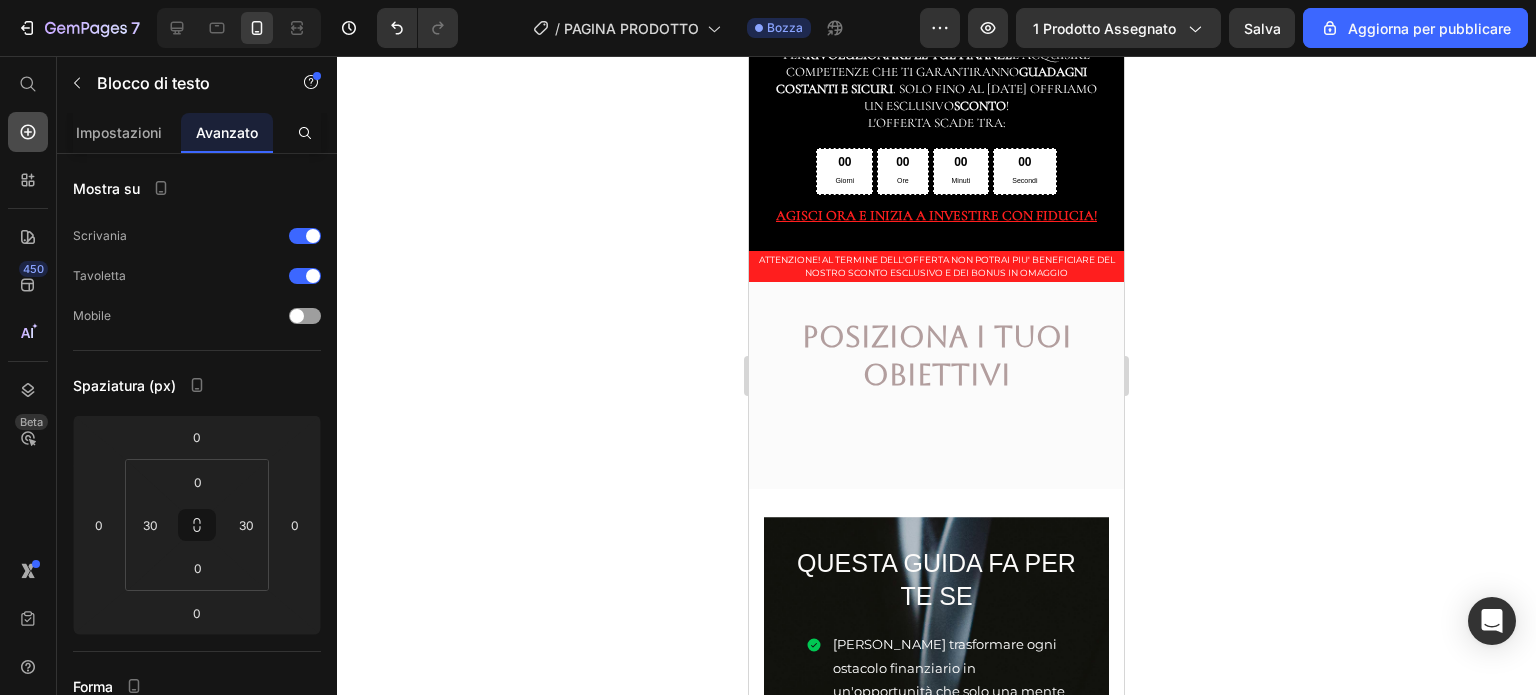 click 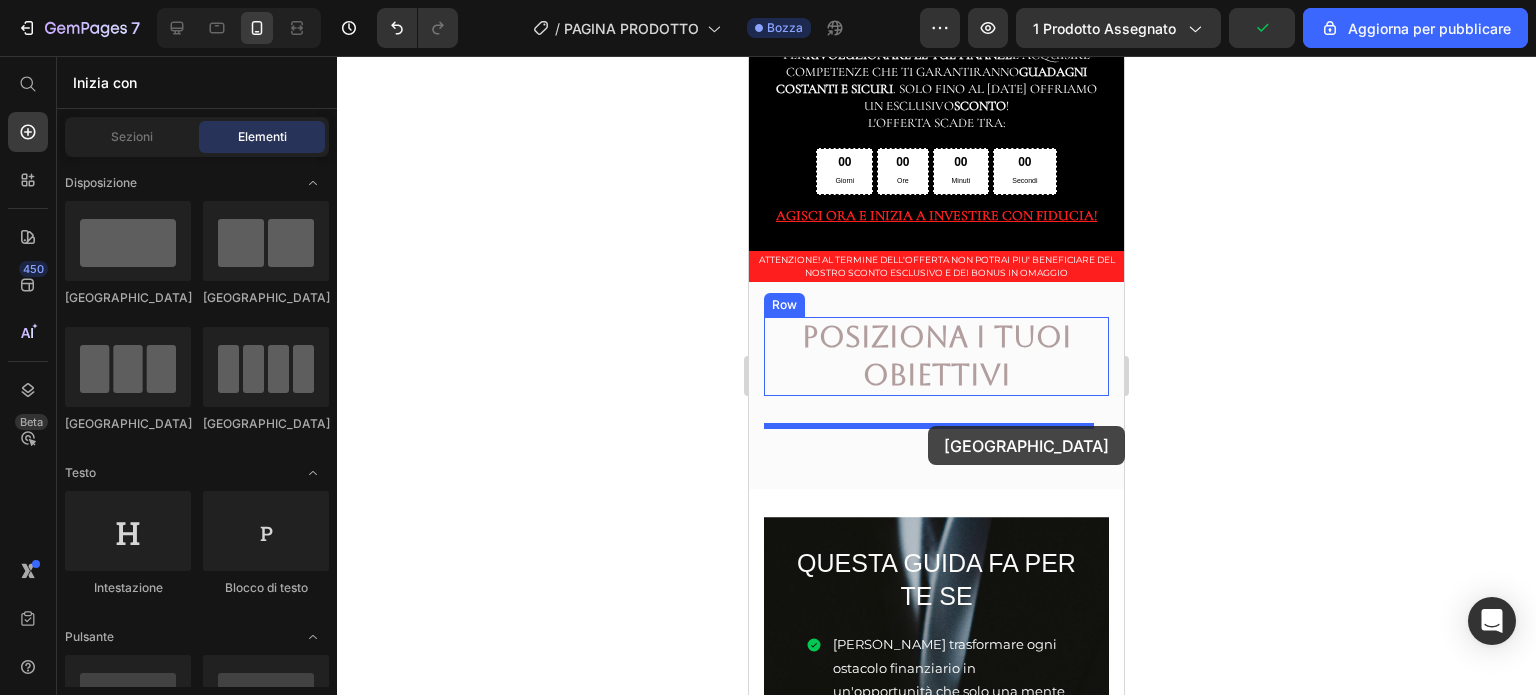 drag, startPoint x: 904, startPoint y: 301, endPoint x: 928, endPoint y: 426, distance: 127.28315 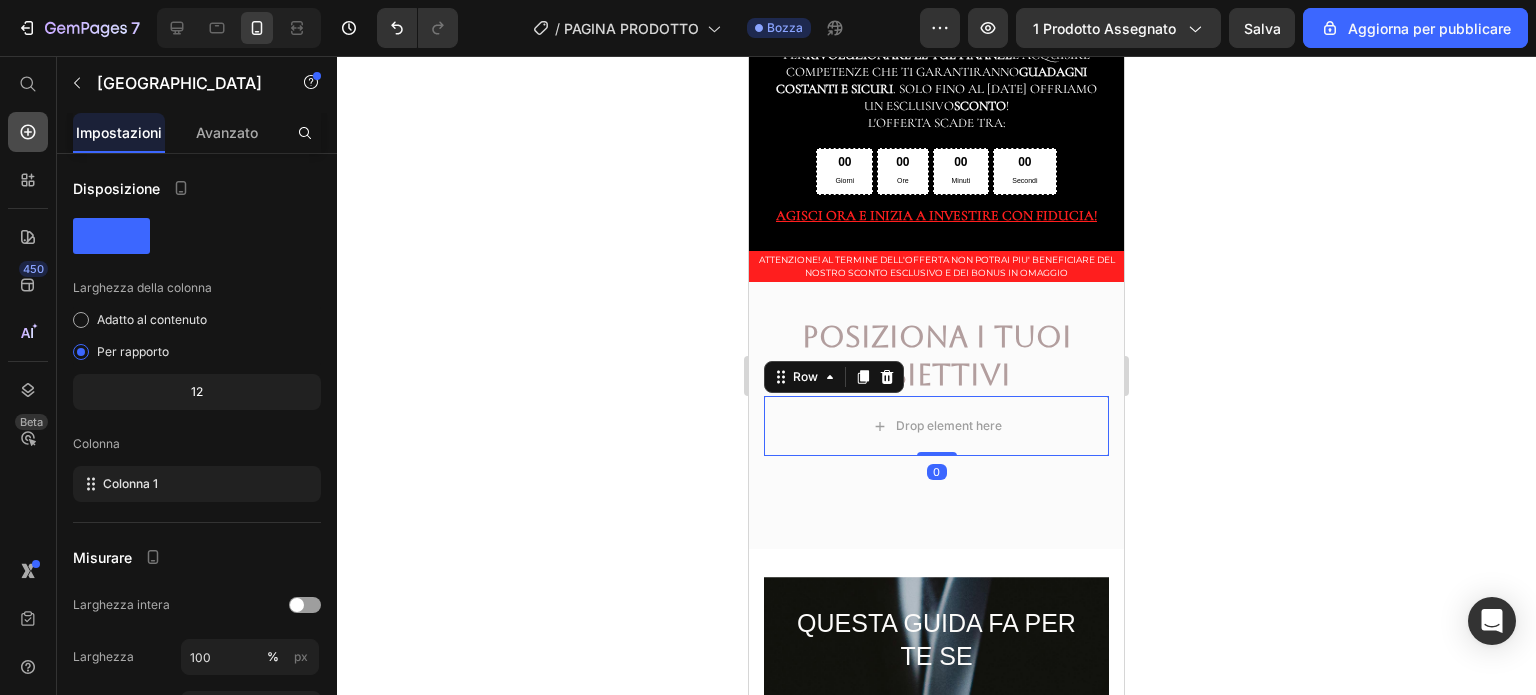 click 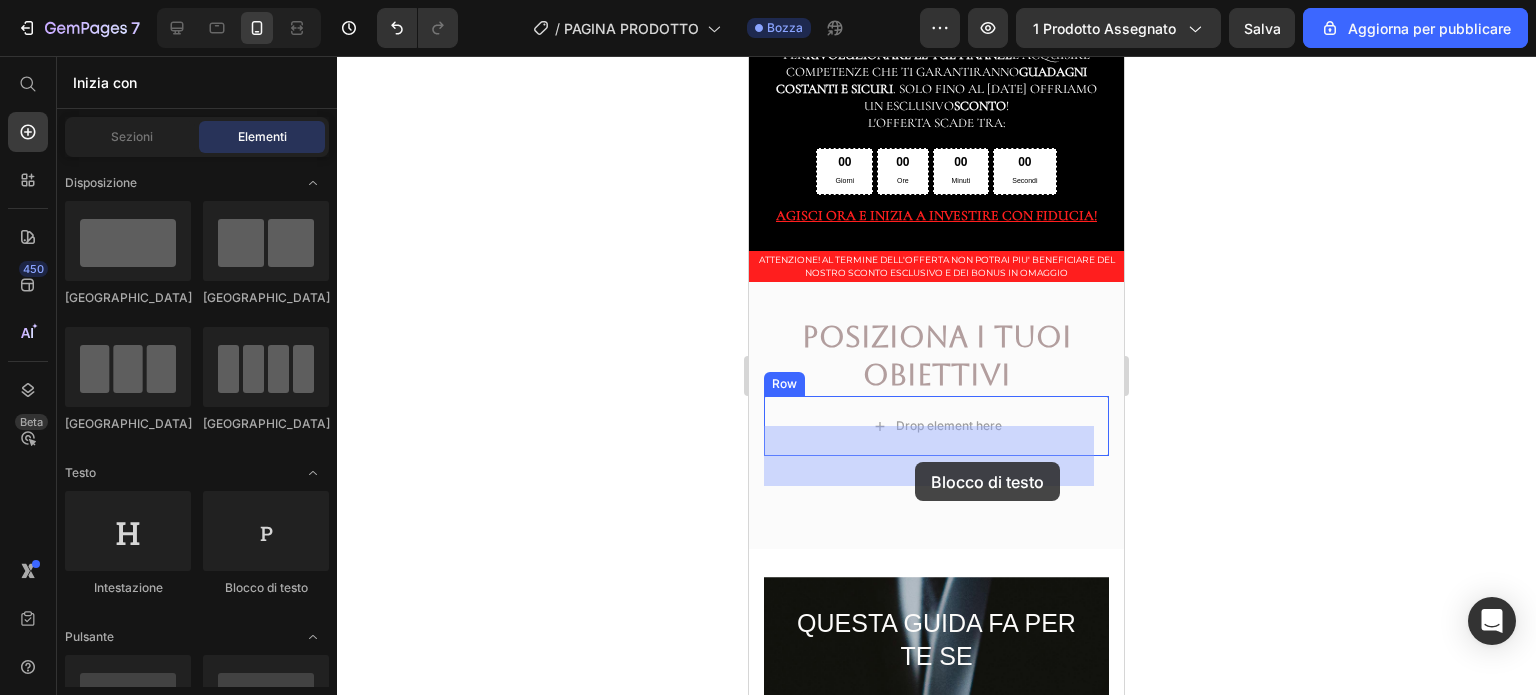 drag, startPoint x: 1035, startPoint y: 610, endPoint x: 916, endPoint y: 460, distance: 191.47063 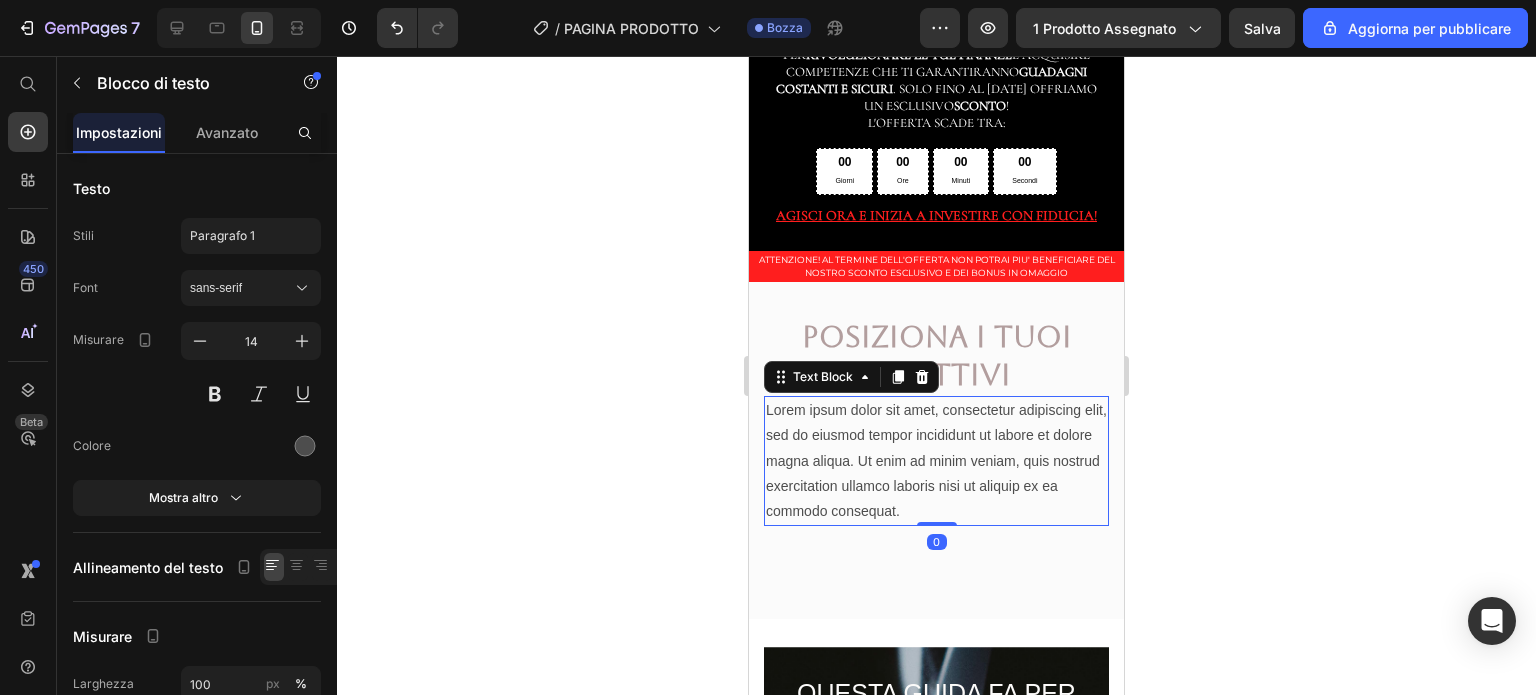 click on "Lorem ipsum dolor sit amet, consectetur adipiscing elit, sed do eiusmod tempor incididunt ut labore et dolore magna aliqua. Ut enim ad minim veniam, quis nostrud exercitation ullamco laboris nisi ut aliquip ex ea commodo consequat." at bounding box center (936, 461) 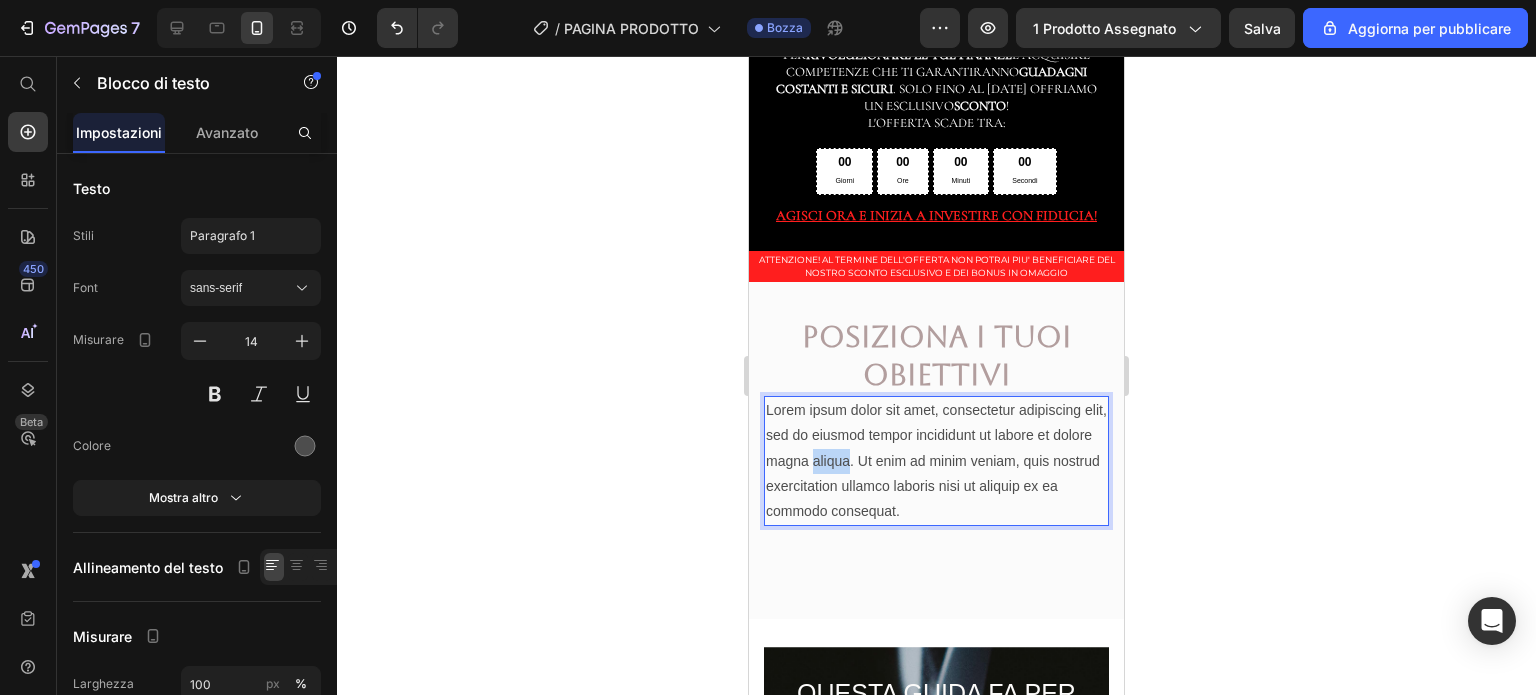 click on "Lorem ipsum dolor sit amet, consectetur adipiscing elit, sed do eiusmod tempor incididunt ut labore et dolore magna aliqua. Ut enim ad minim veniam, quis nostrud exercitation ullamco laboris nisi ut aliquip ex ea commodo consequat." at bounding box center [936, 461] 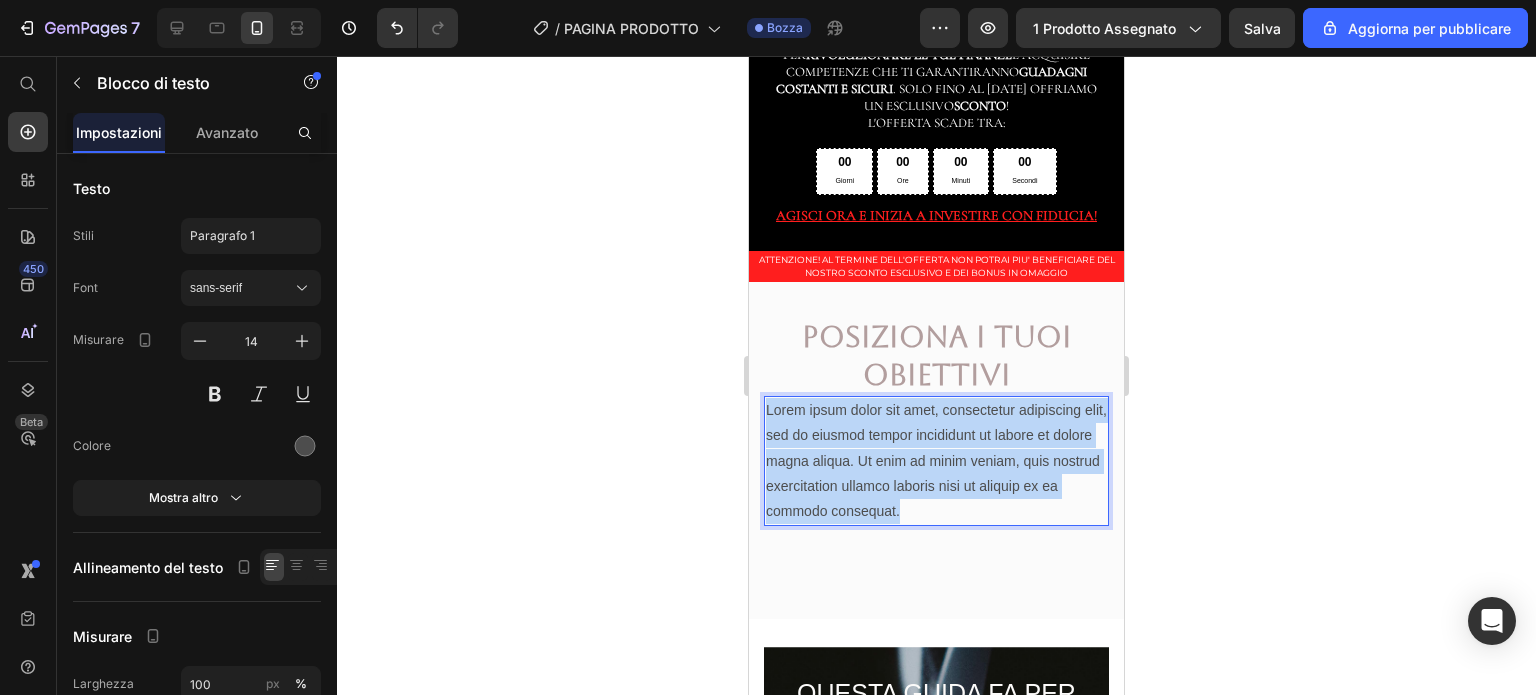 click on "Lorem ipsum dolor sit amet, consectetur adipiscing elit, sed do eiusmod tempor incididunt ut labore et dolore magna aliqua. Ut enim ad minim veniam, quis nostrud exercitation ullamco laboris nisi ut aliquip ex ea commodo consequat." at bounding box center [936, 461] 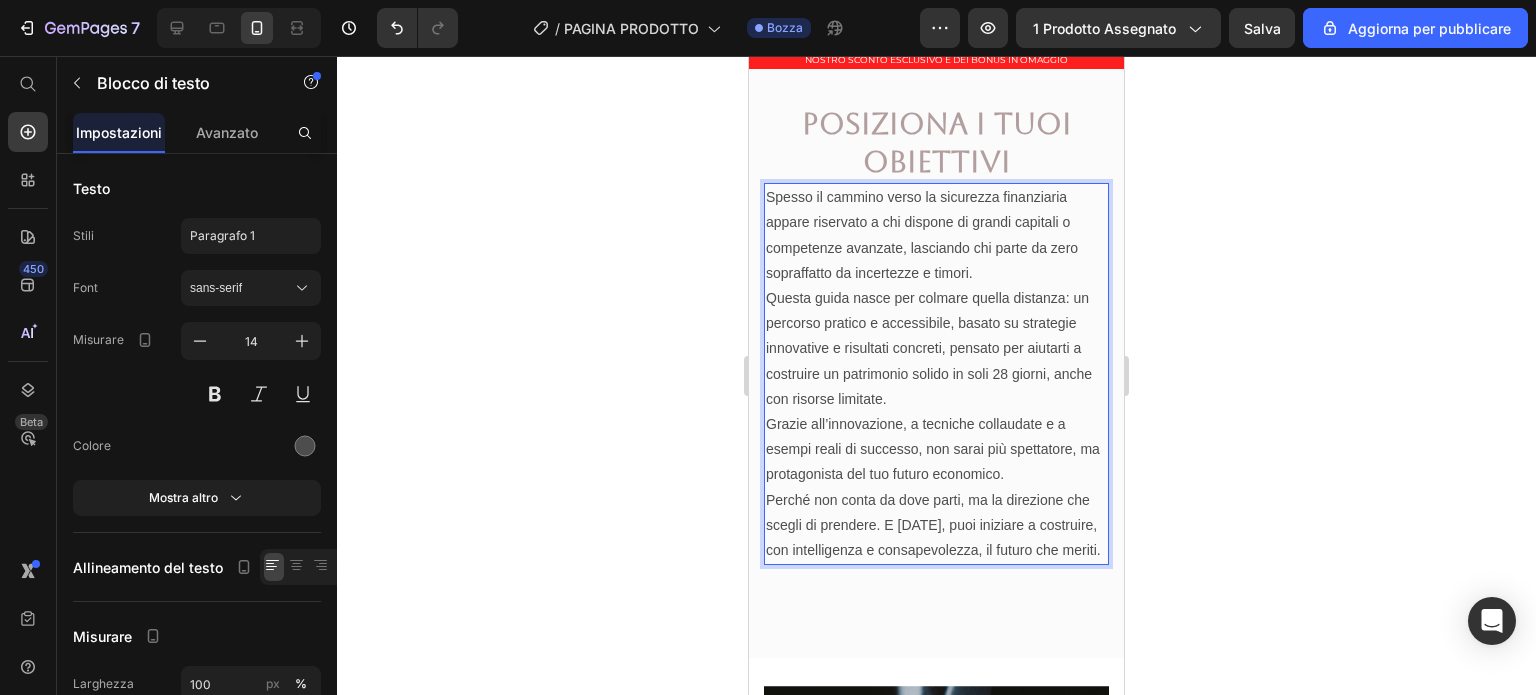 scroll, scrollTop: 2096, scrollLeft: 0, axis: vertical 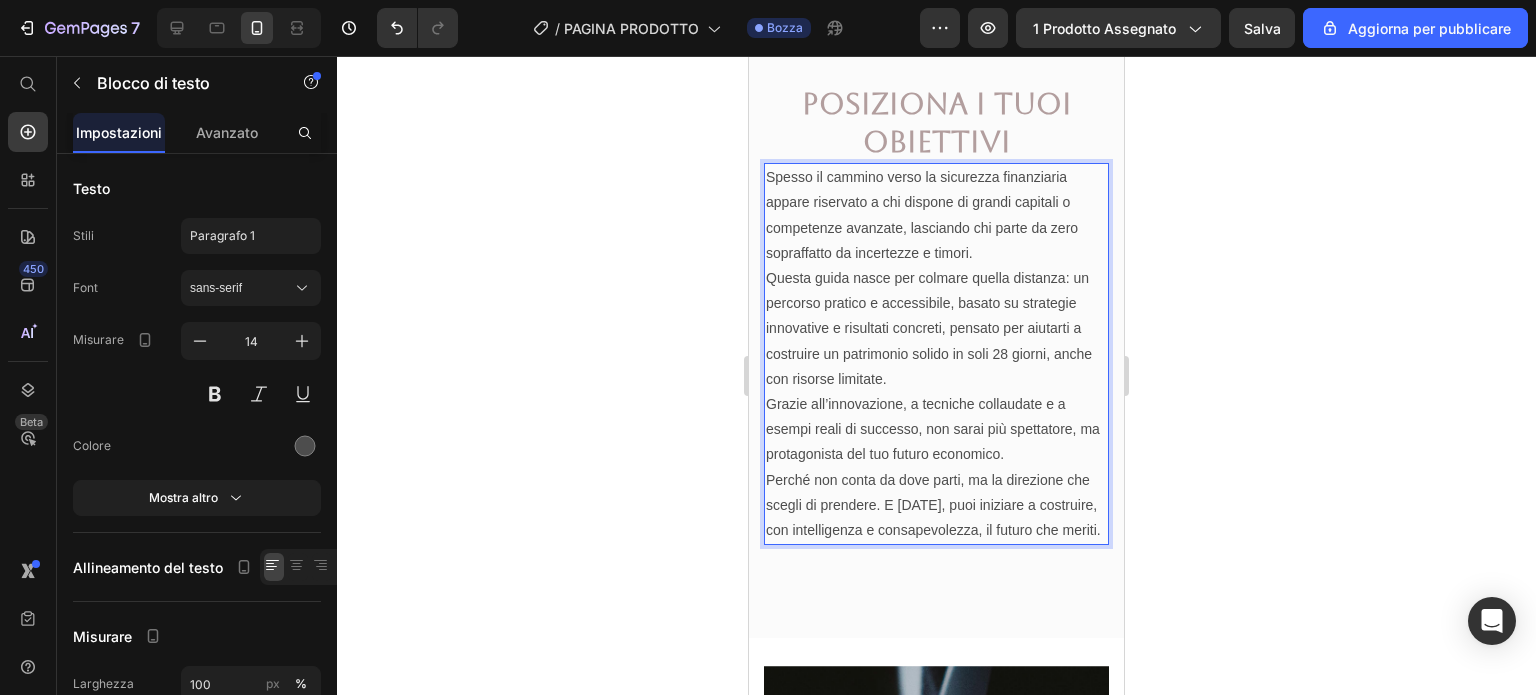 click 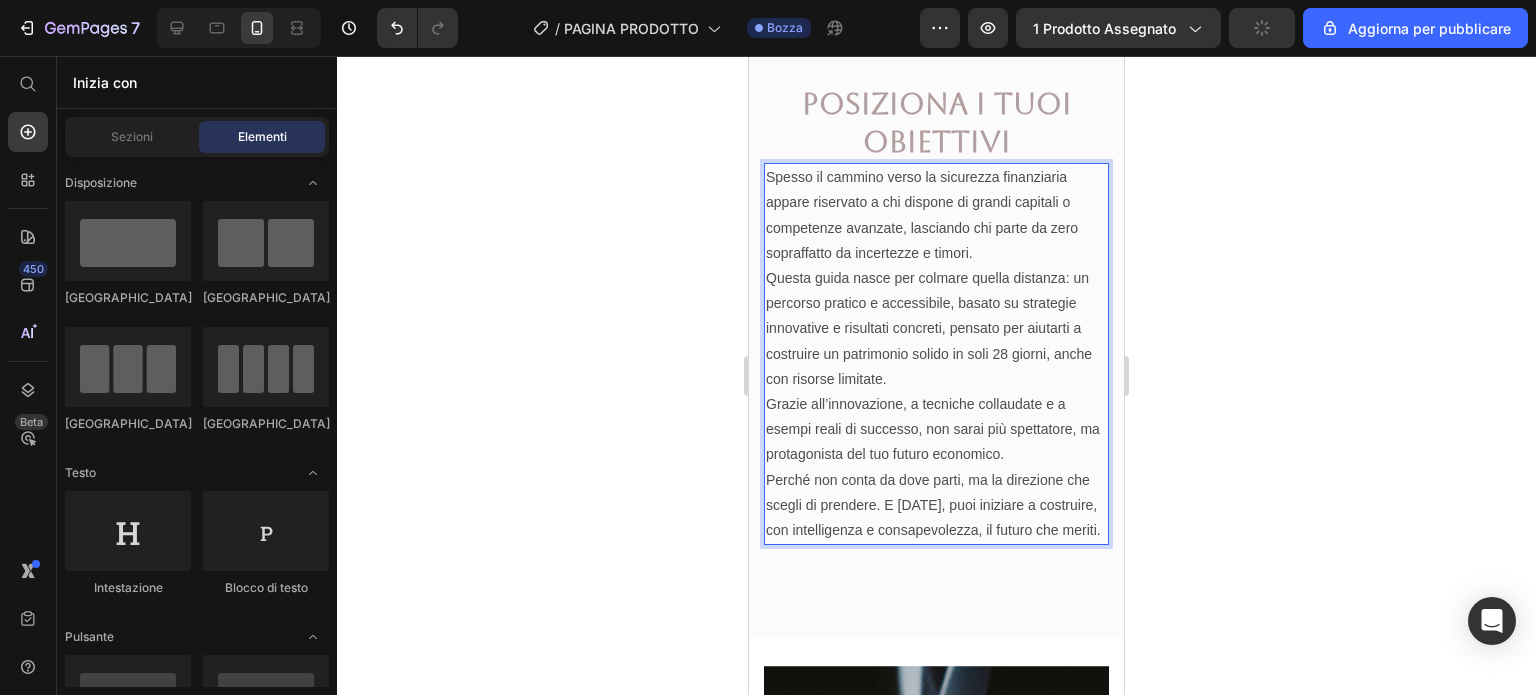 scroll, scrollTop: 0, scrollLeft: 0, axis: both 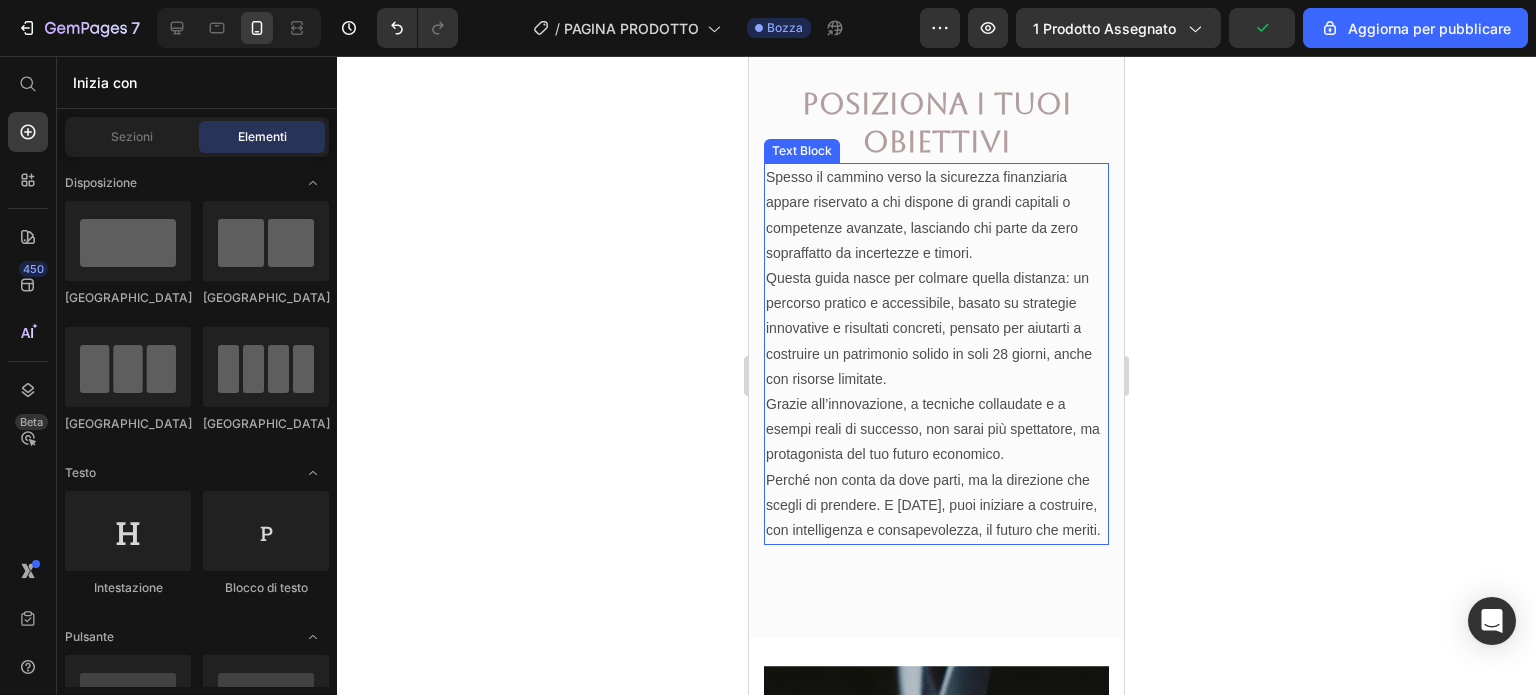 click on "Grazie all’innovazione, a tecniche collaudate e a esempi reali di successo, non sarai più spettatore, ma protagonista del tuo futuro economico." at bounding box center [936, 430] 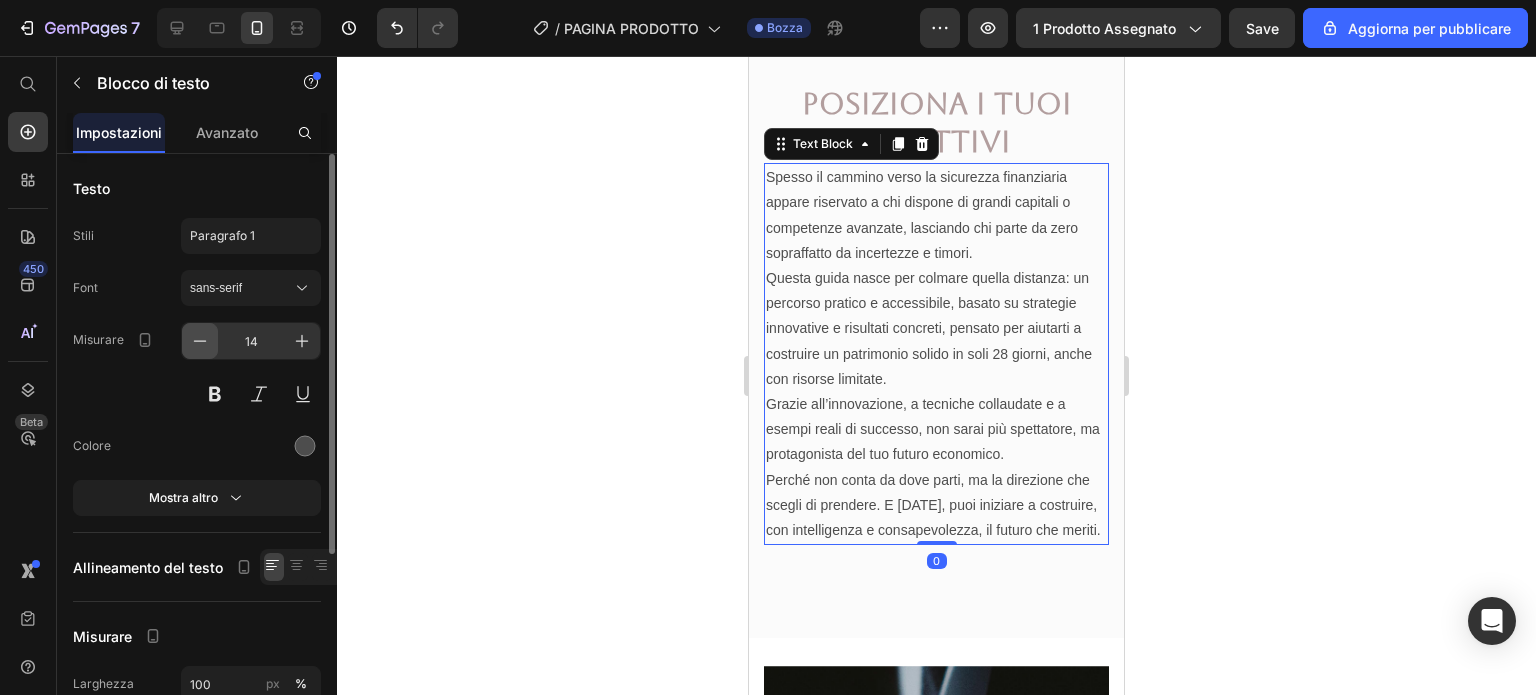 click 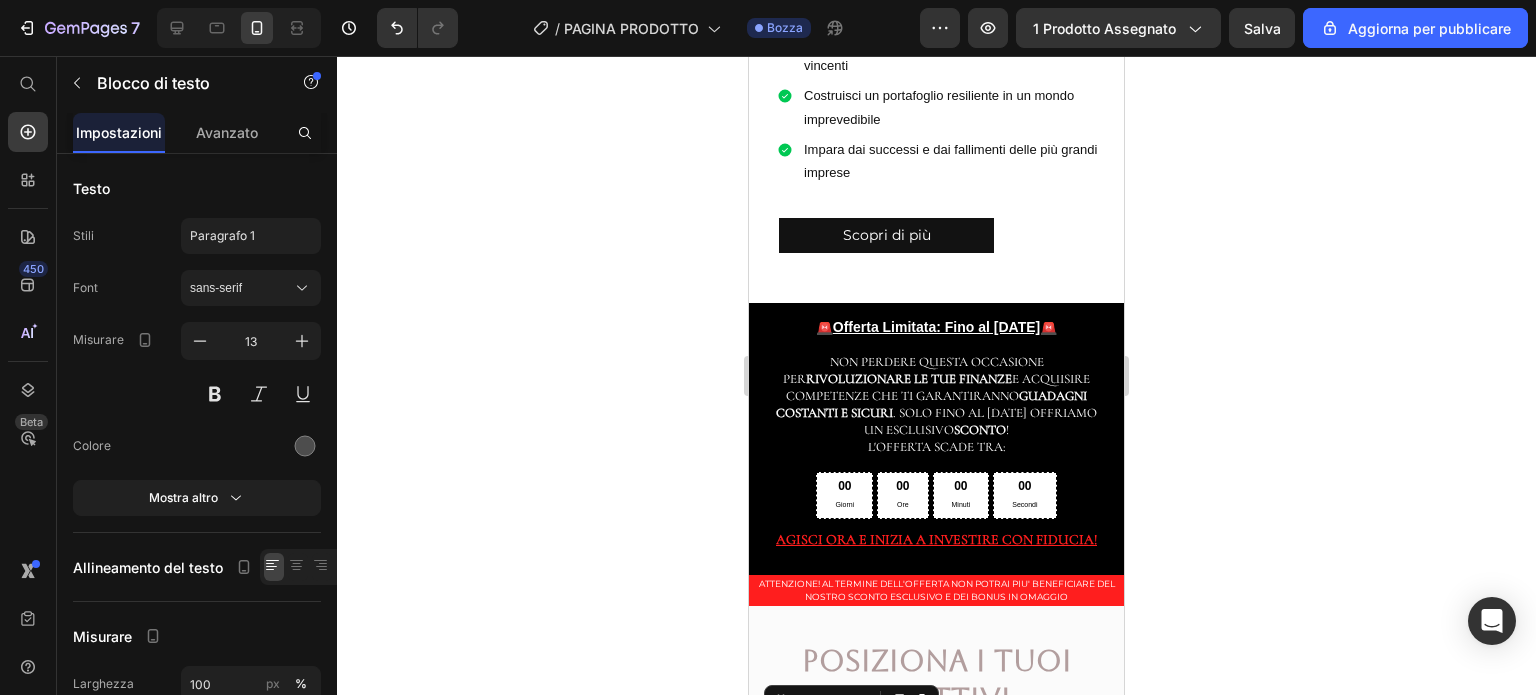 scroll, scrollTop: 1516, scrollLeft: 0, axis: vertical 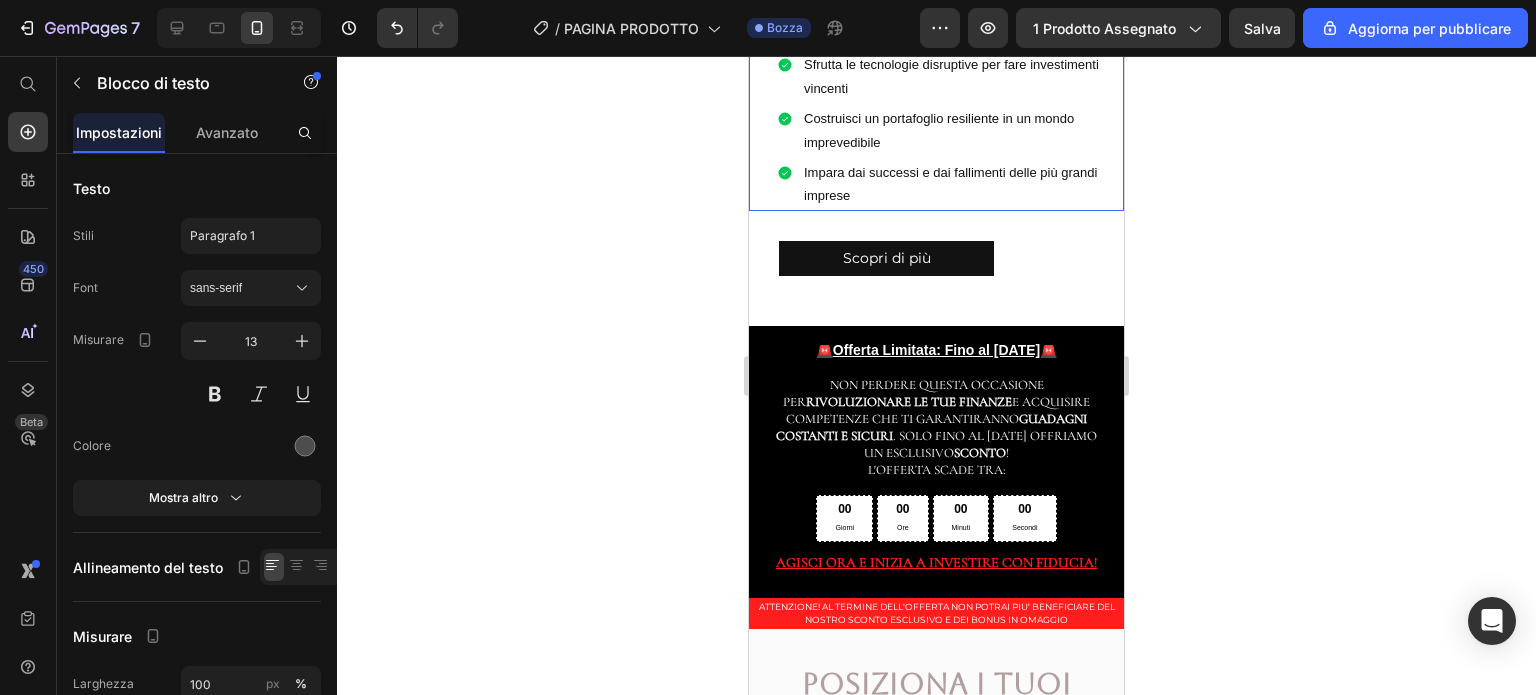 click on "Impara dai successi e dai fallimenti delle più grandi imprese" at bounding box center (952, 184) 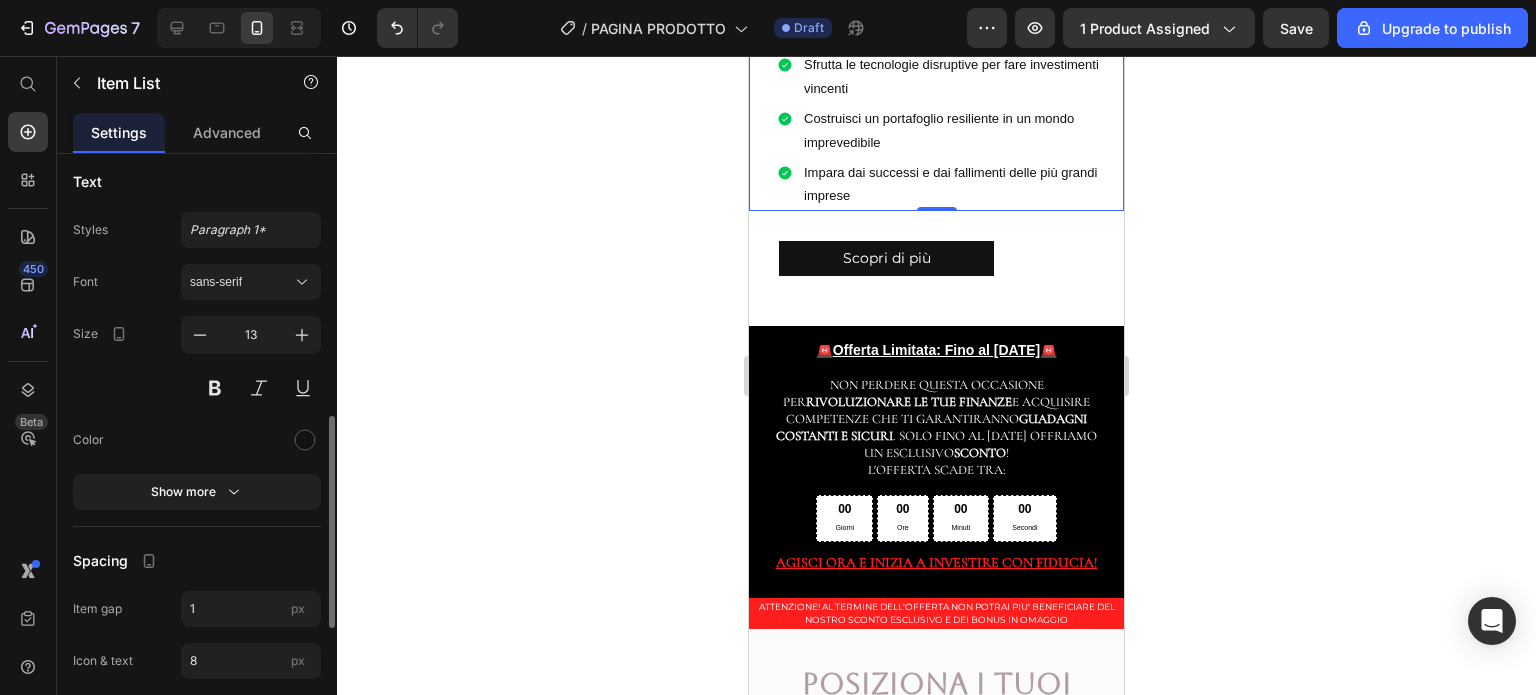 scroll, scrollTop: 736, scrollLeft: 0, axis: vertical 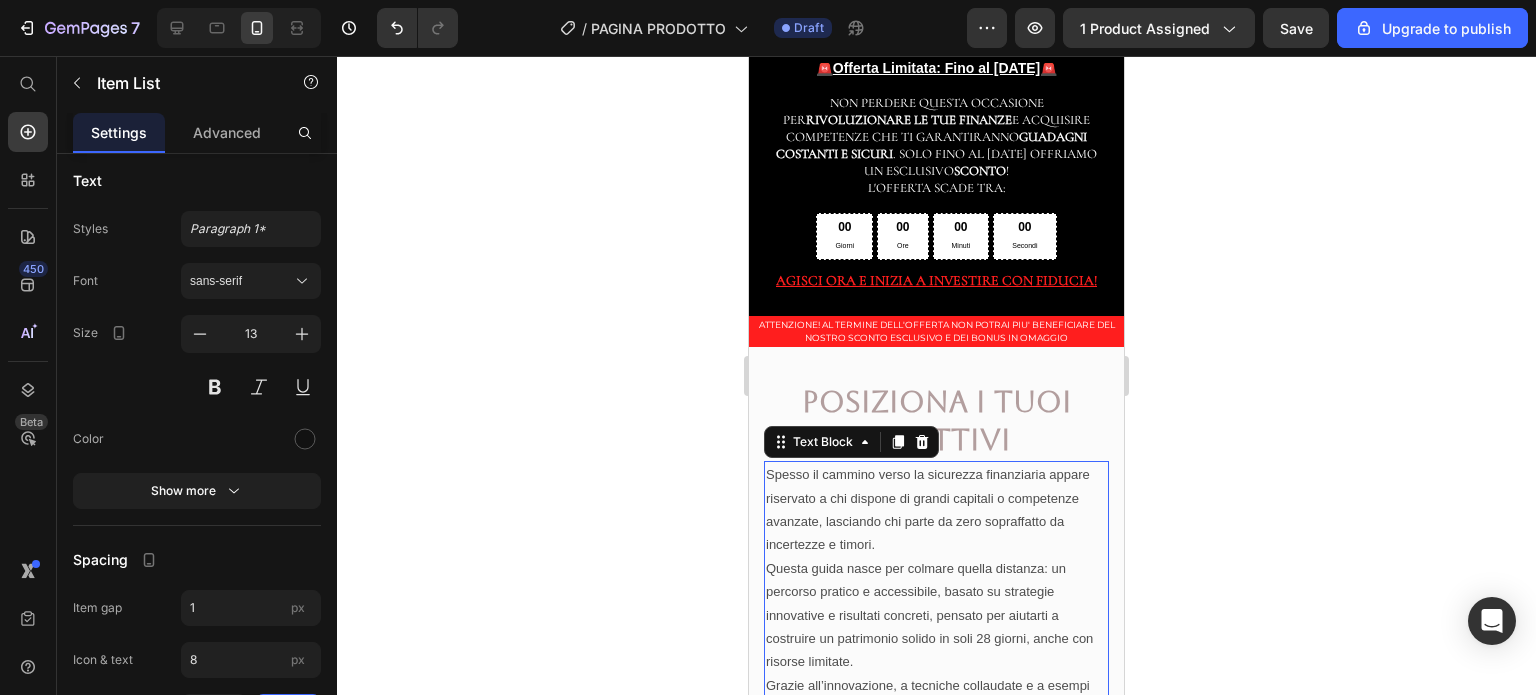 click on "Spesso il cammino verso la sicurezza finanziaria appare riservato a chi dispone di grandi capitali o competenze avanzate, lasciando chi parte da zero sopraffatto da incertezze e timori." at bounding box center [936, 510] 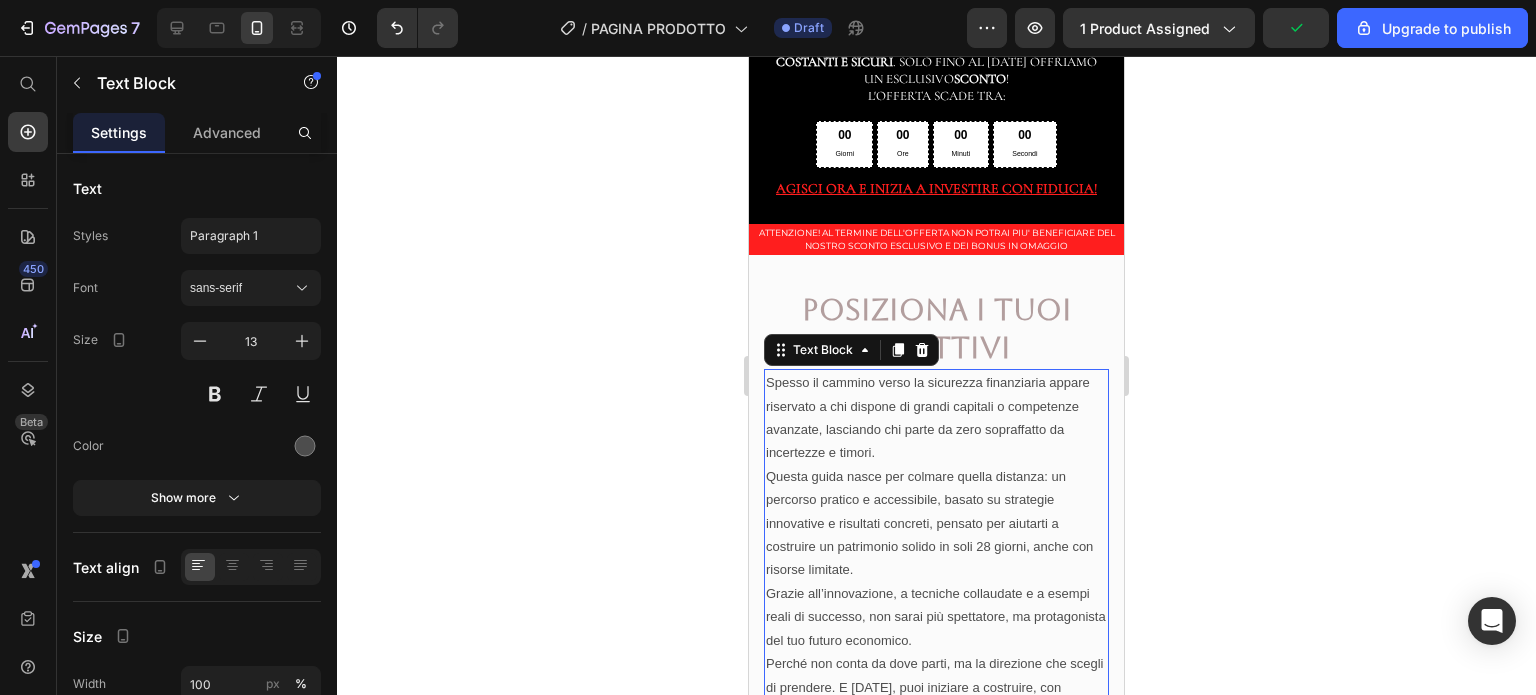 scroll, scrollTop: 1903, scrollLeft: 0, axis: vertical 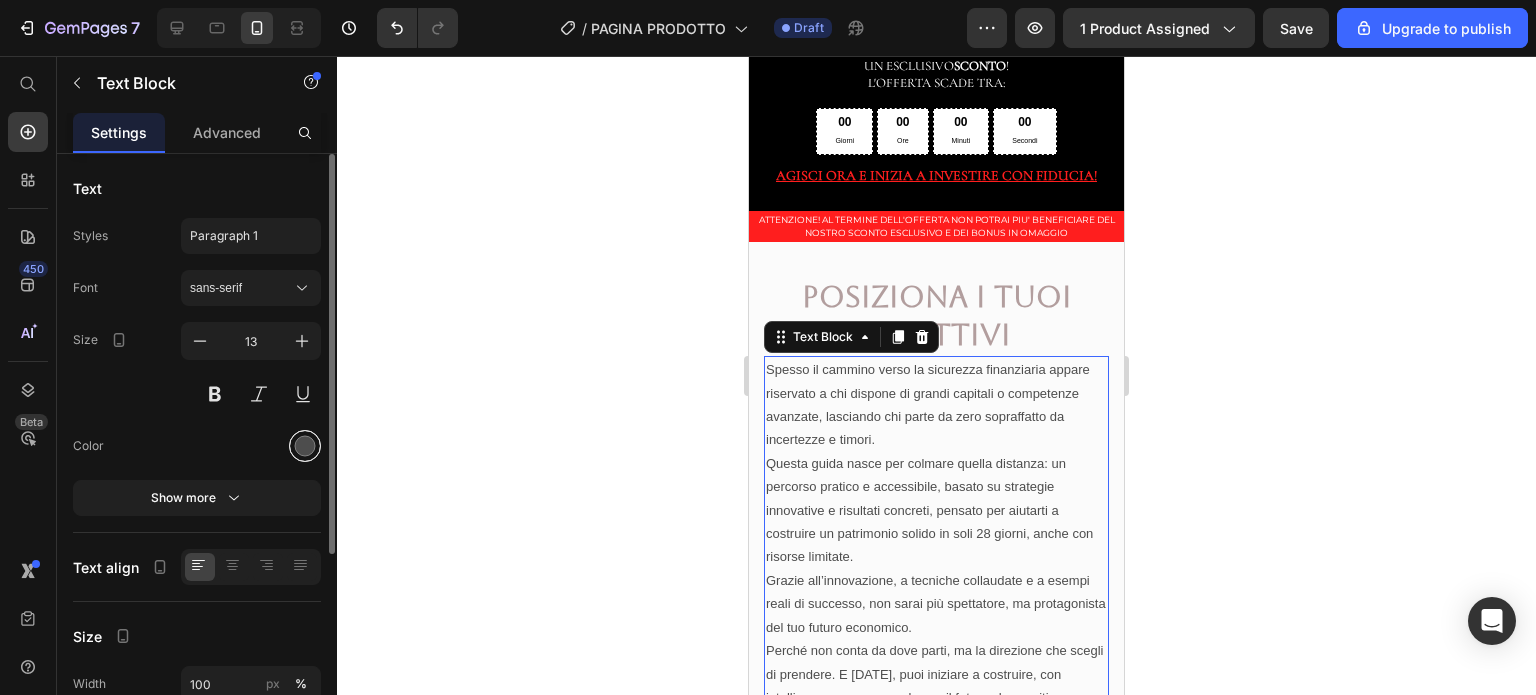 click at bounding box center (305, 446) 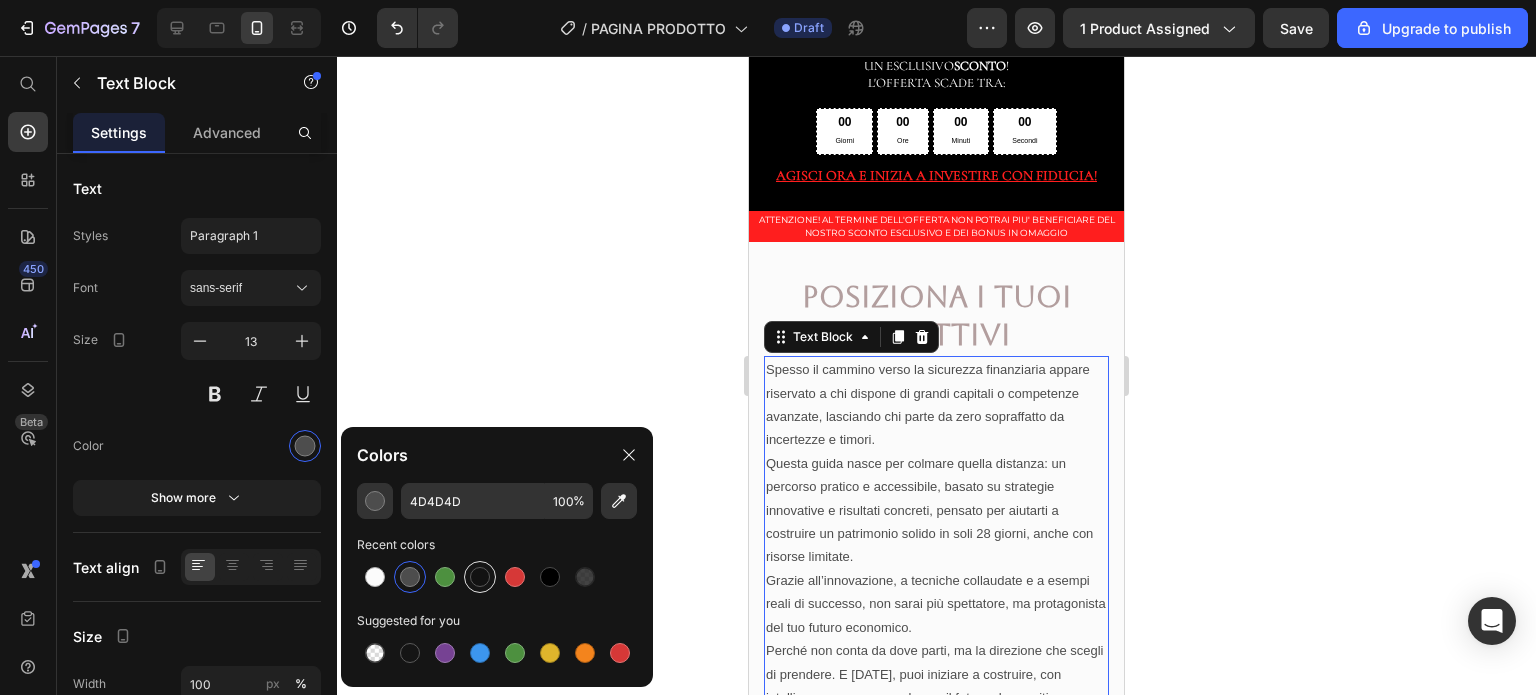 click at bounding box center (480, 577) 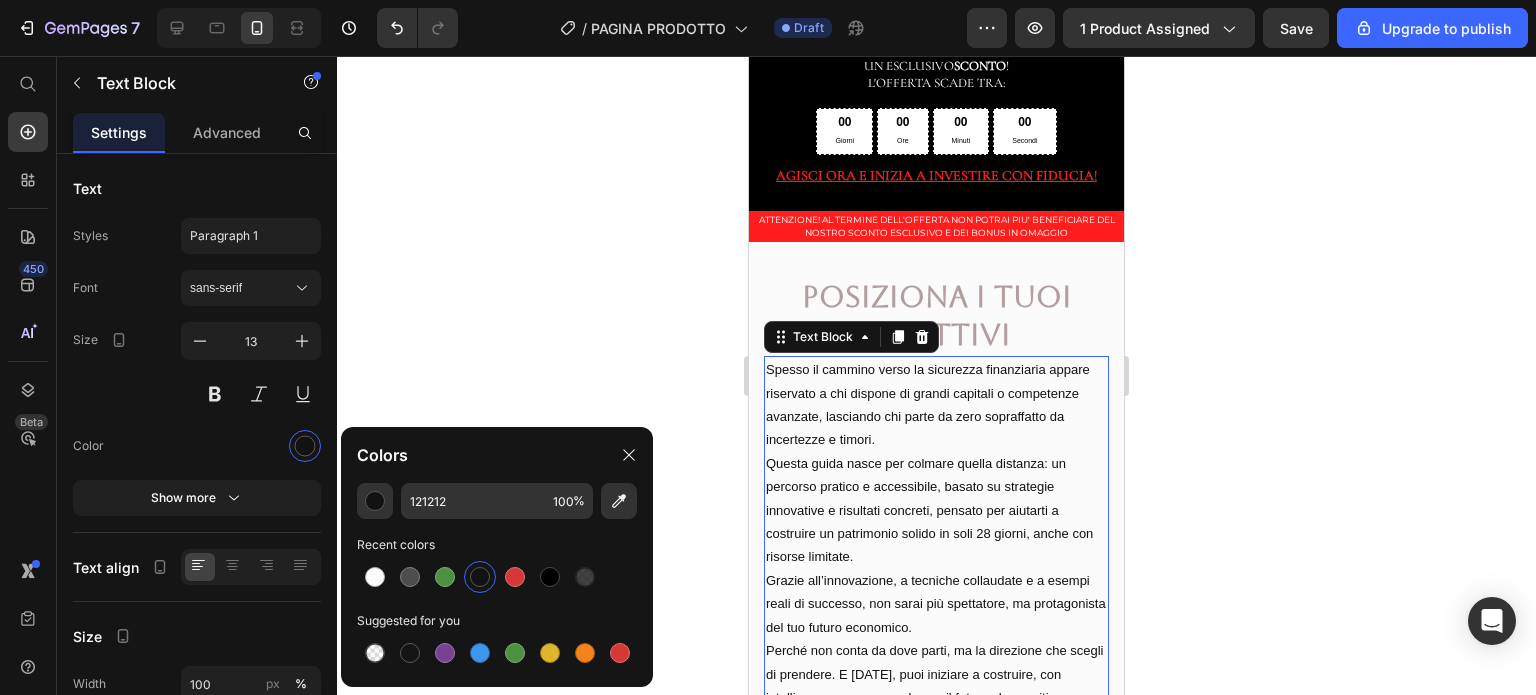 click 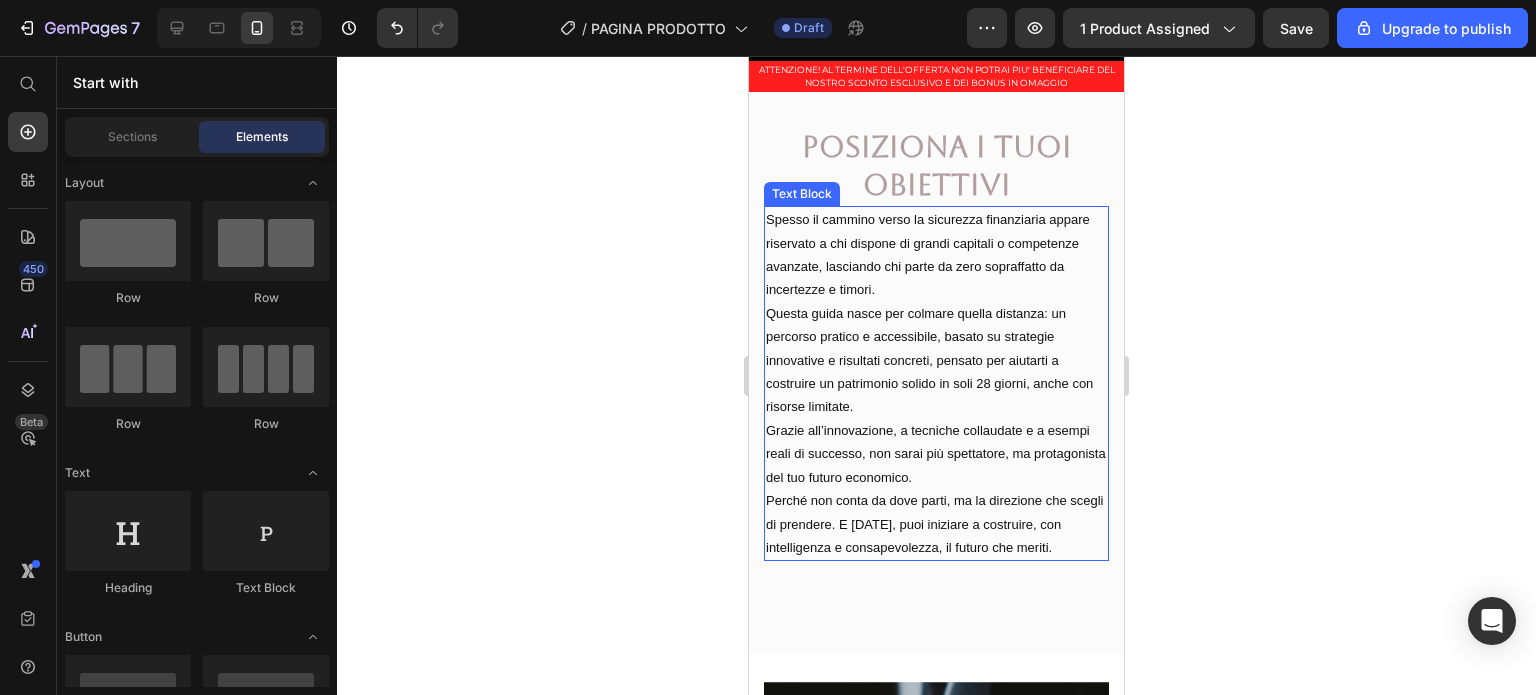 scroll, scrollTop: 2092, scrollLeft: 0, axis: vertical 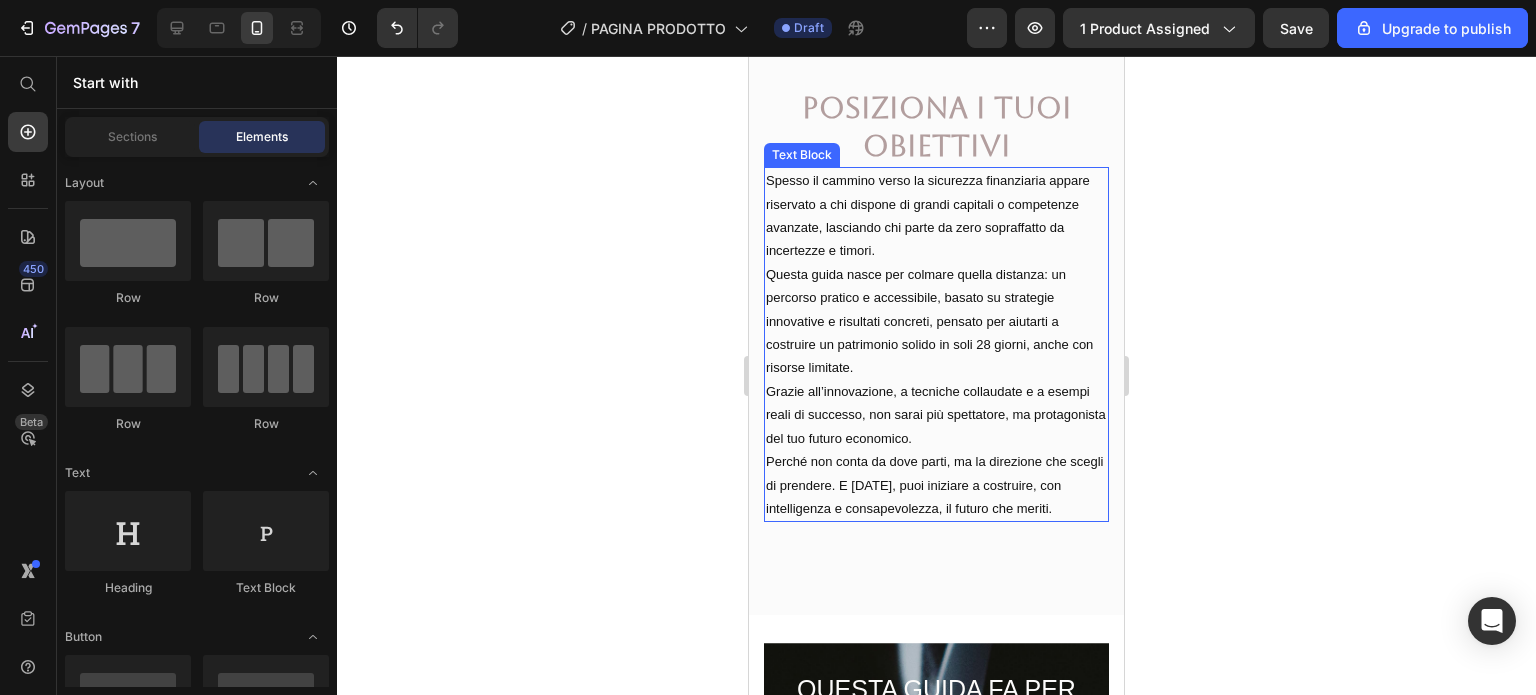 click on "Perché non conta da dove parti, ma la direzione che scegli di prendere. E [DATE], puoi iniziare a costruire, con intelligenza e consapevolezza, il futuro che meriti." at bounding box center (936, 485) 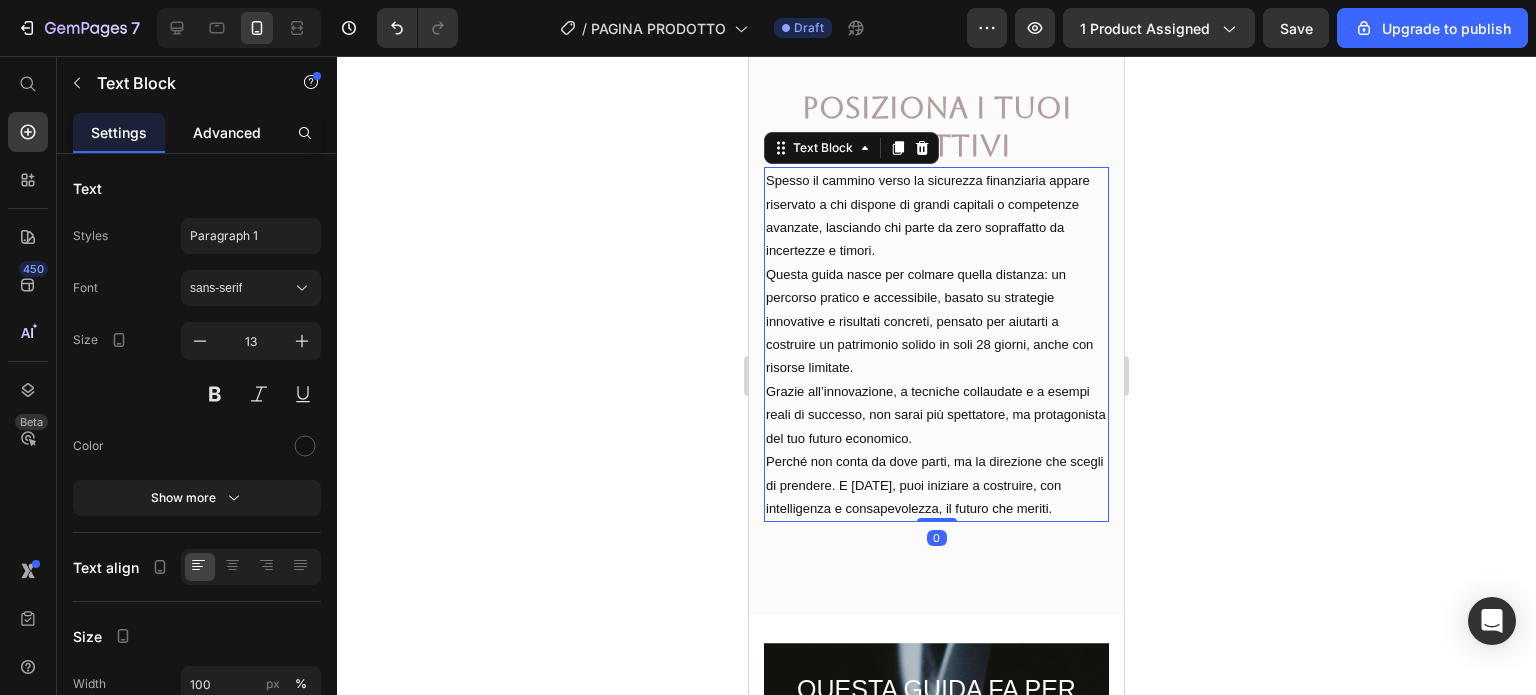 click on "Advanced" at bounding box center [227, 132] 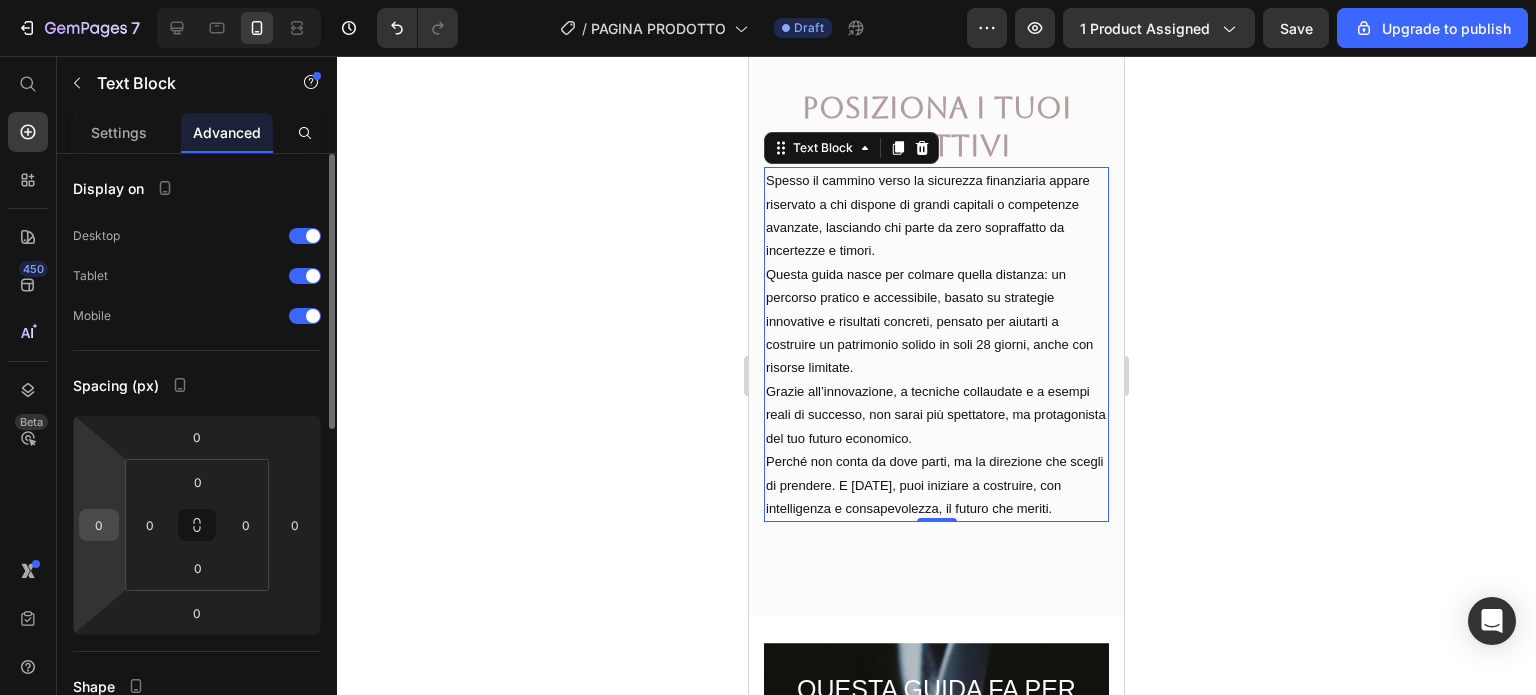 click on "0" at bounding box center [99, 525] 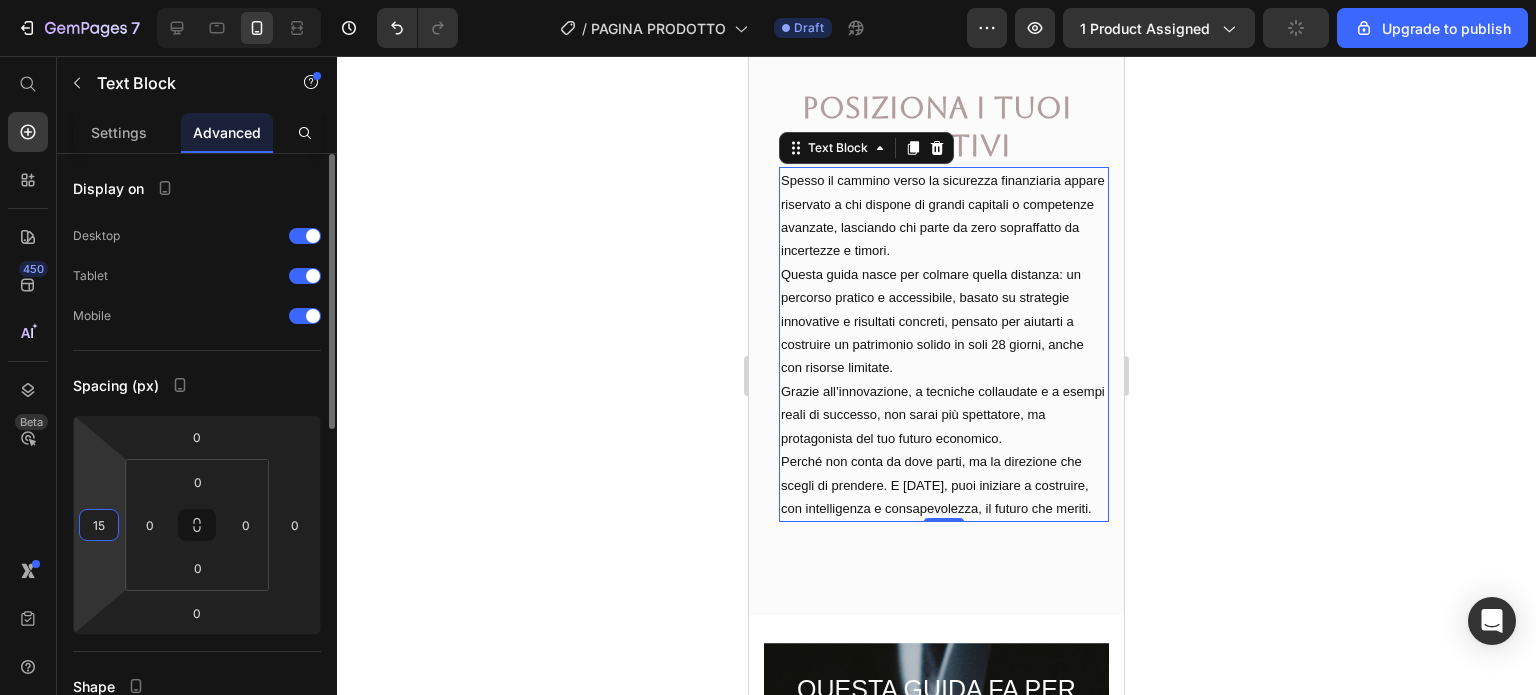 type on "15" 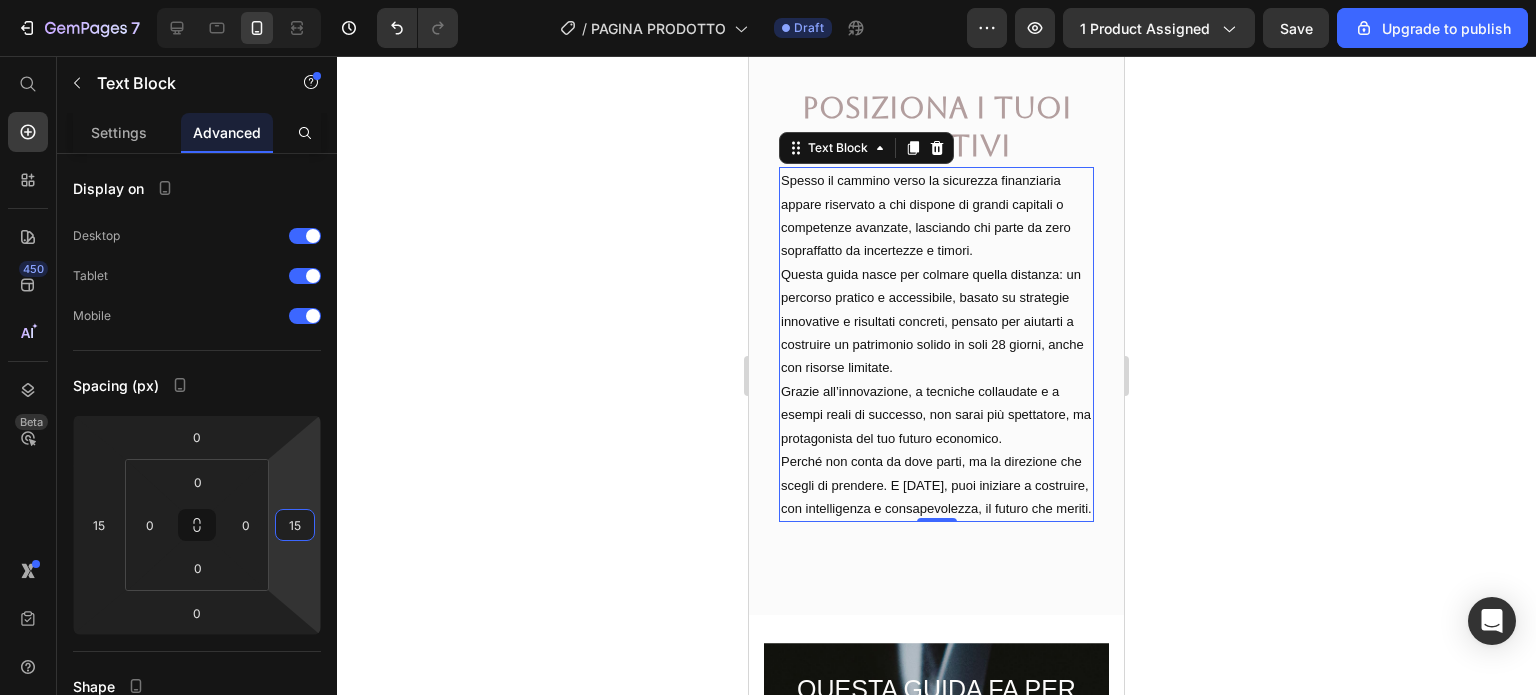 type on "15" 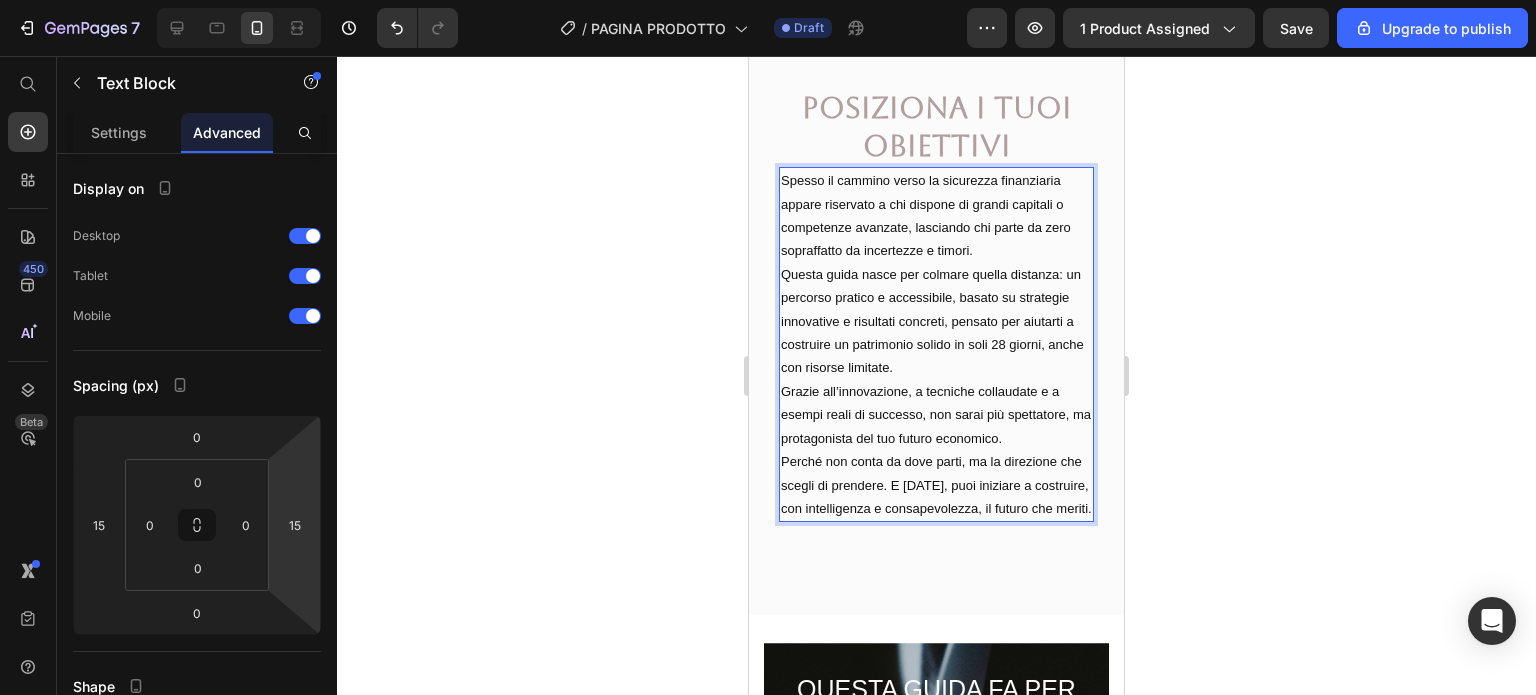 click on "Grazie all’innovazione, a tecniche collaudate e a esempi reali di successo, non sarai più spettatore, ma protagonista del tuo futuro economico." at bounding box center (936, 415) 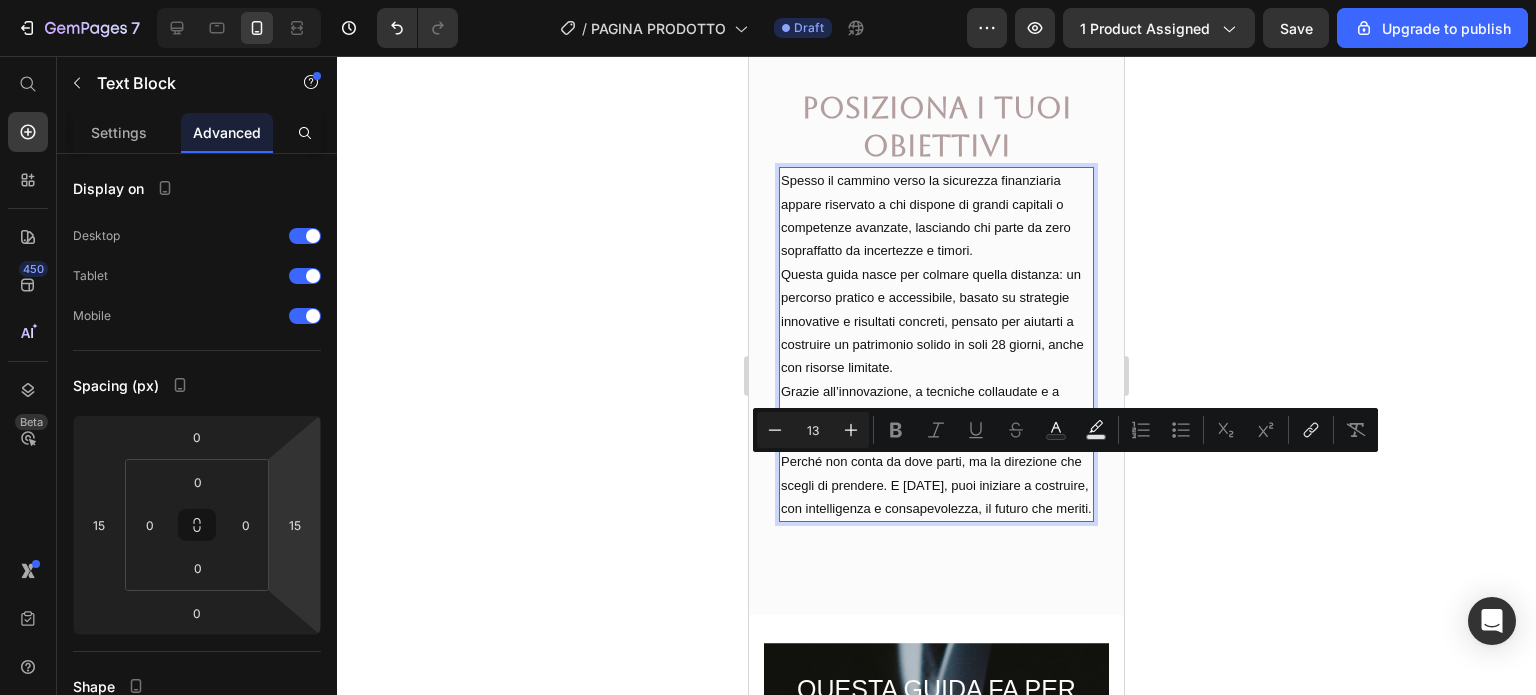 click on "Grazie all’innovazione, a tecniche collaudate e a esempi reali di successo, non sarai più spettatore, ma protagonista del tuo futuro economico." at bounding box center (936, 415) 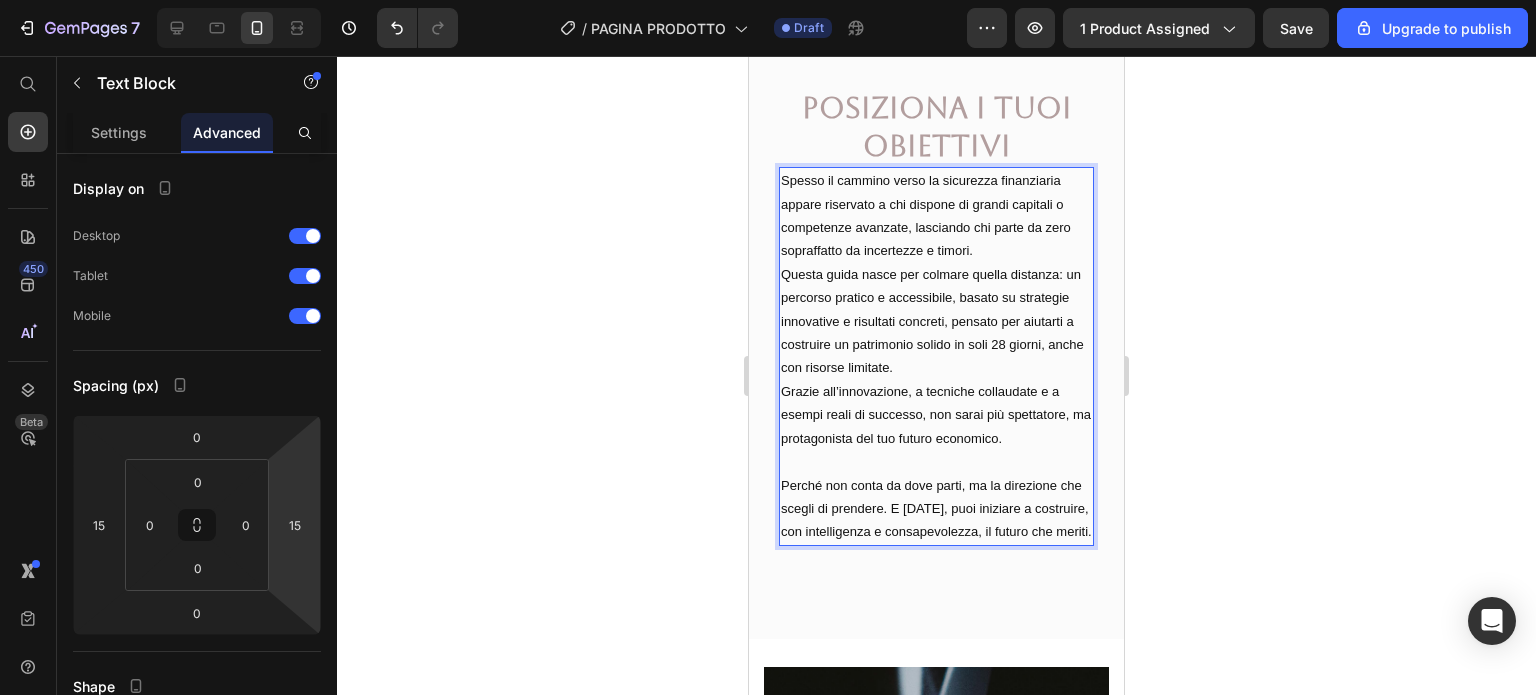 click on "Spesso il cammino verso la sicurezza finanziaria appare riservato a chi dispone di grandi capitali o competenze avanzate, lasciando chi parte da zero sopraffatto da incertezze e timori." at bounding box center [936, 216] 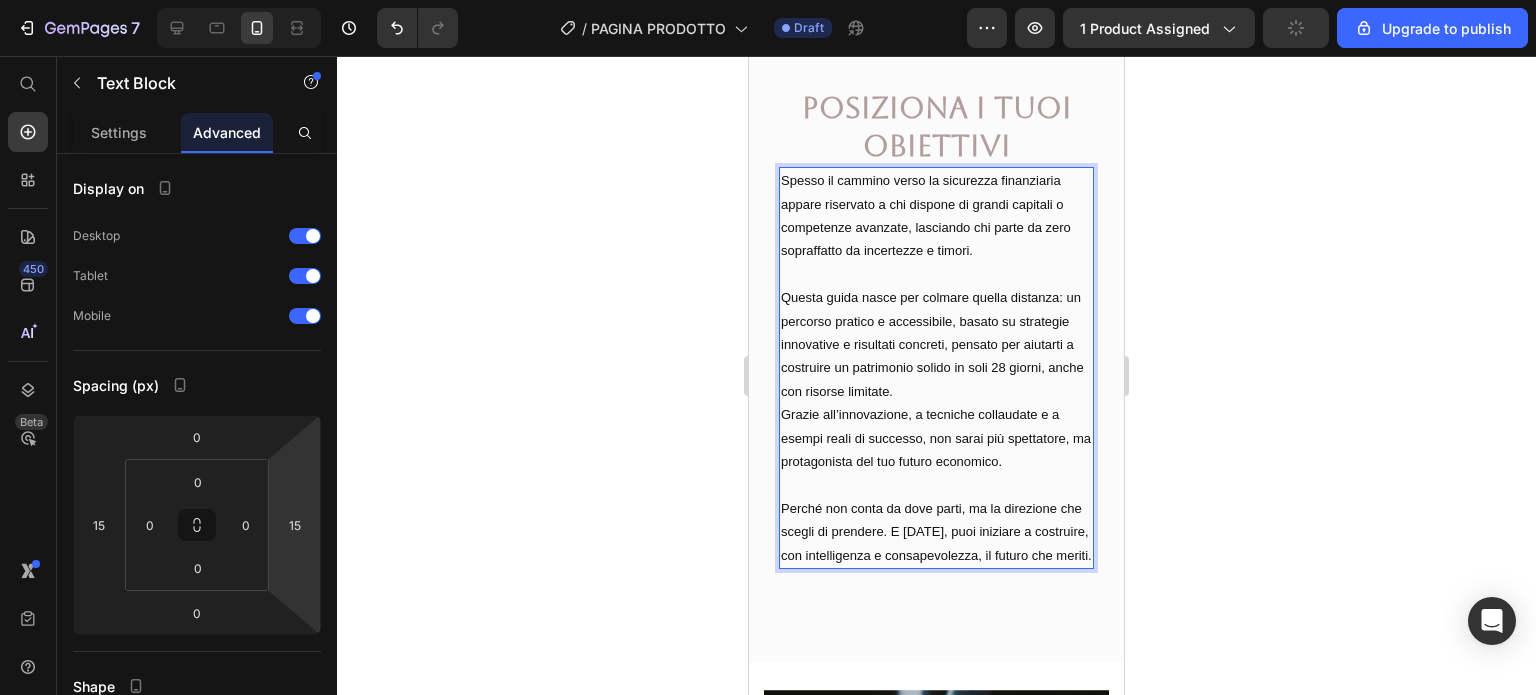 click on "Questa guida nasce per colmare quella distanza: un percorso pratico e accessibile, basato su strategie innovative e risultati concreti, pensato per aiutarti a costruire un patrimonio solido in soli 28 giorni, anche con risorse limitate." at bounding box center [936, 344] 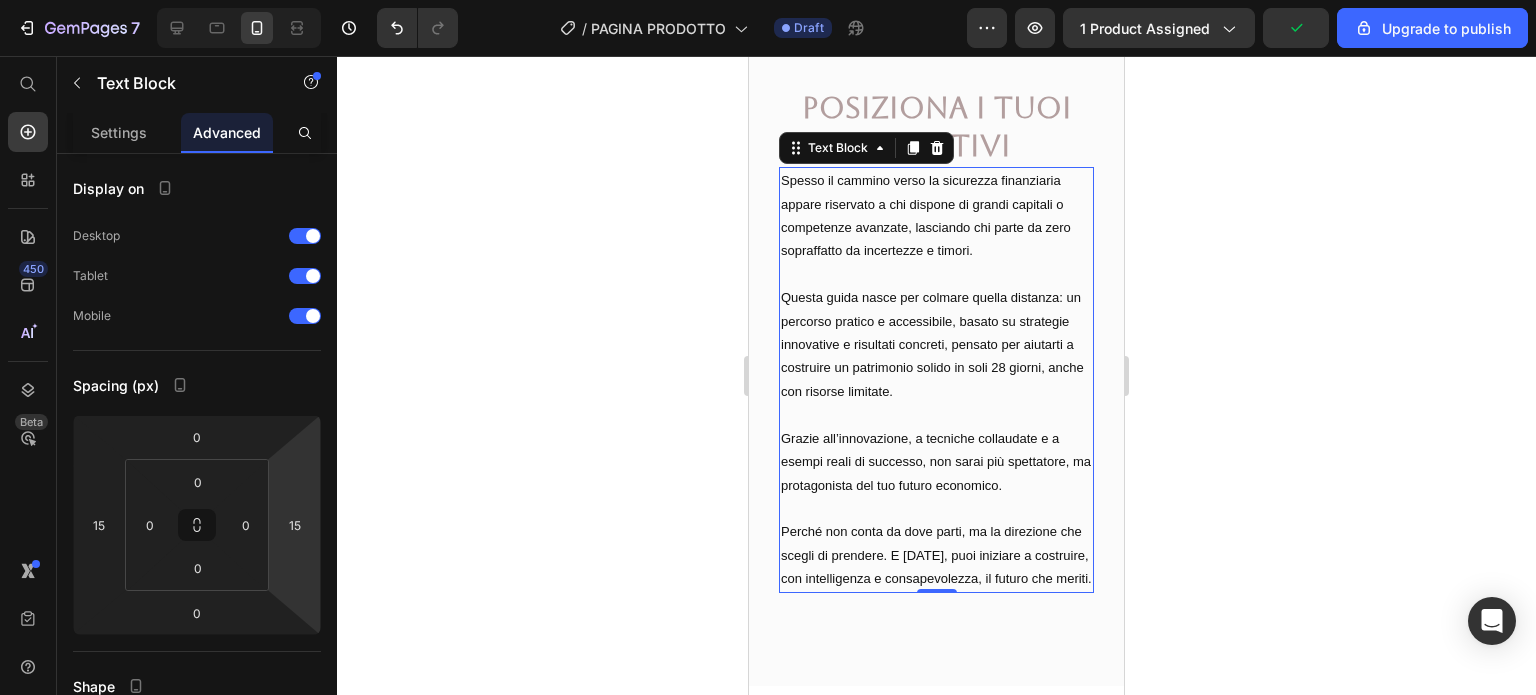 click 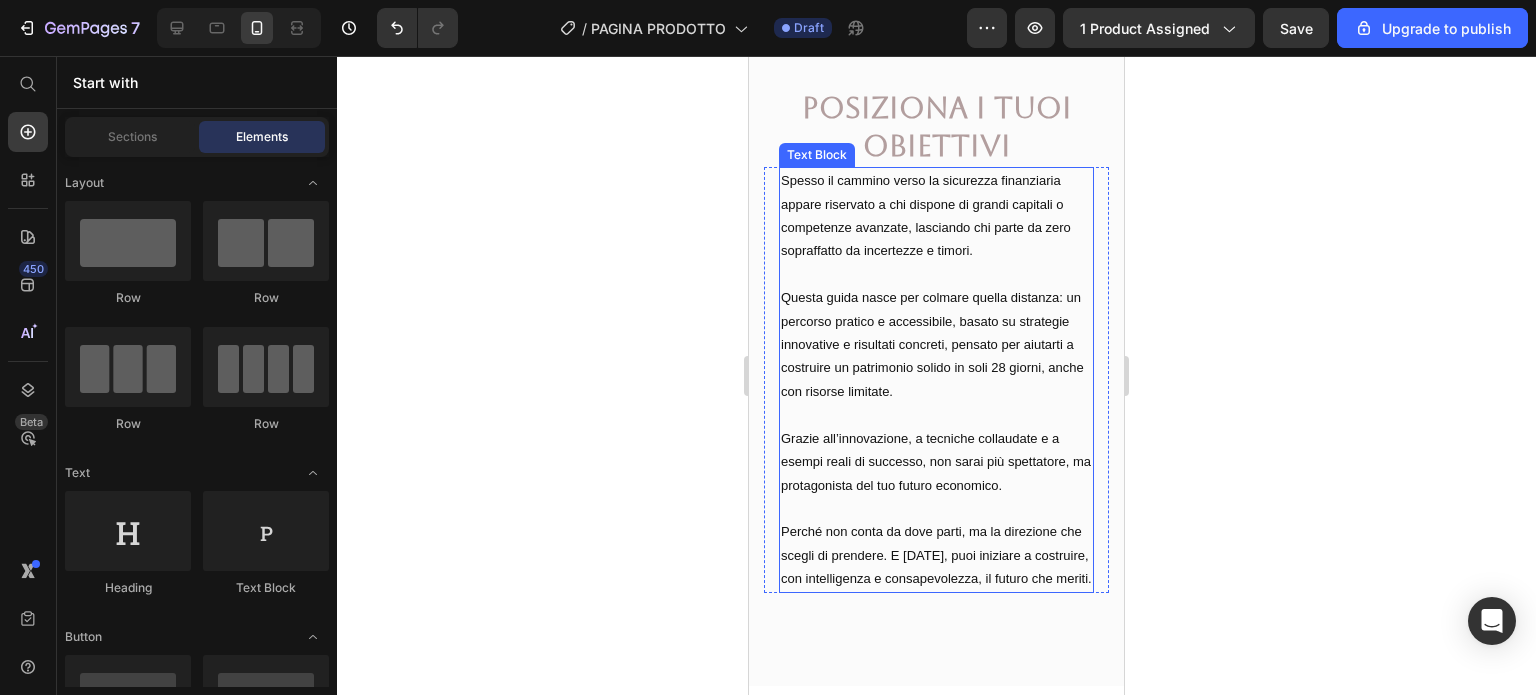 click on "Questa guida nasce per colmare quella distanza: un percorso pratico e accessibile, basato su strategie innovative e risultati concreti, pensato per aiutarti a costruire un patrimonio solido in soli 28 giorni, anche con risorse limitate." at bounding box center (936, 344) 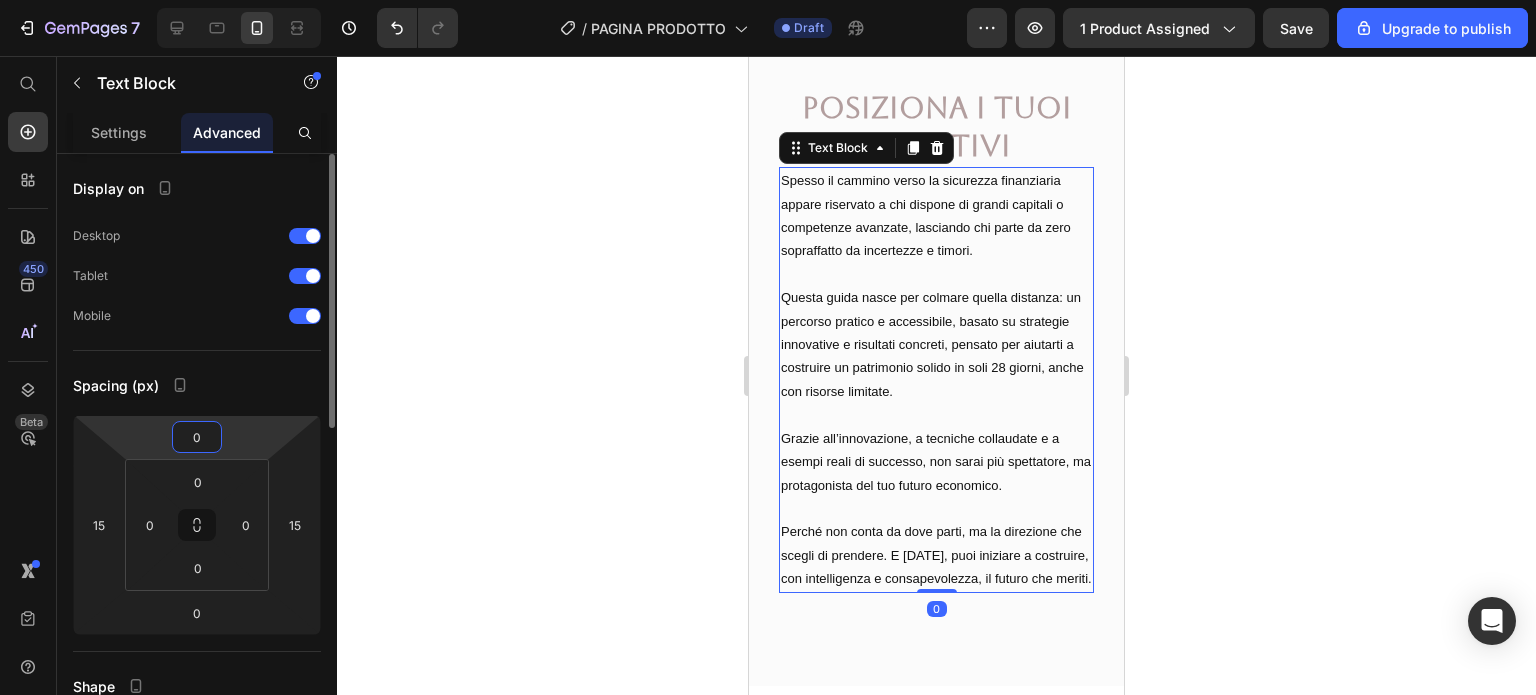 click on "0" at bounding box center (197, 437) 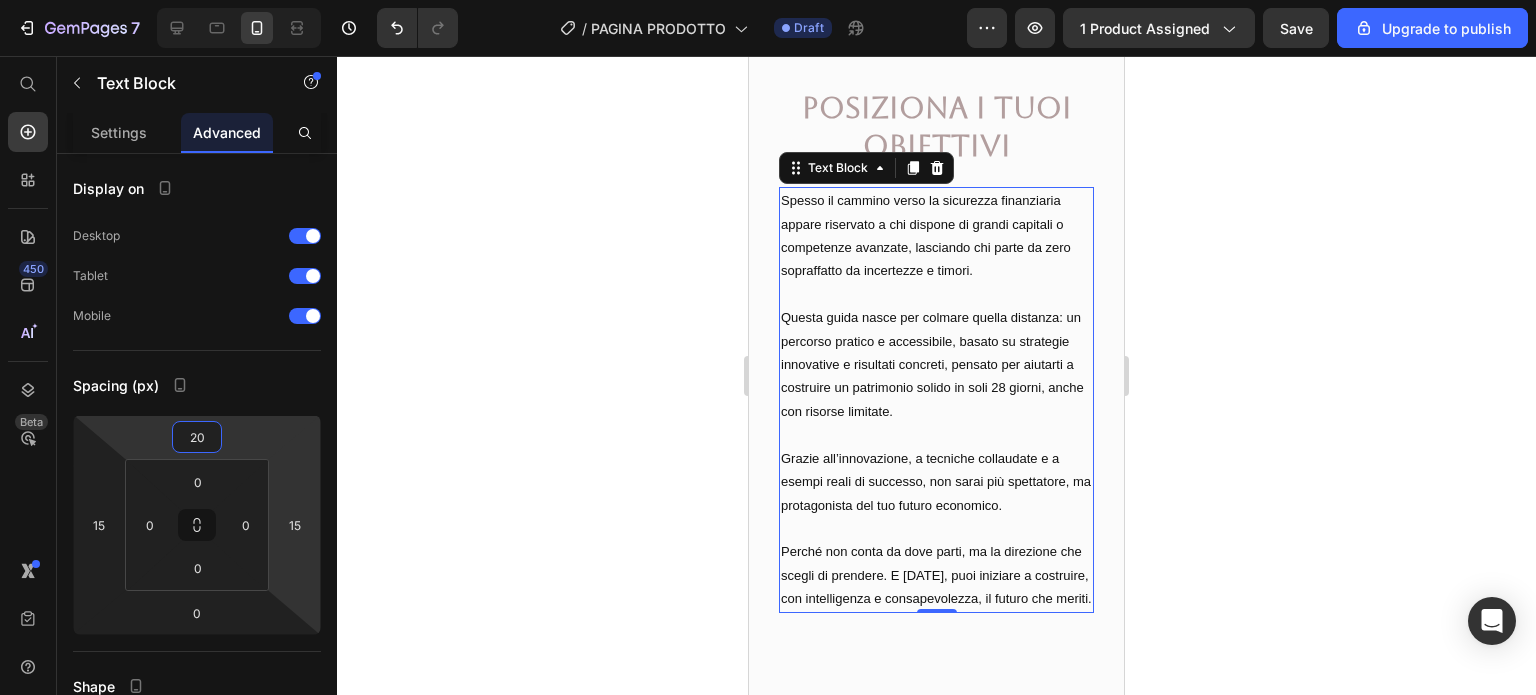 type on "20" 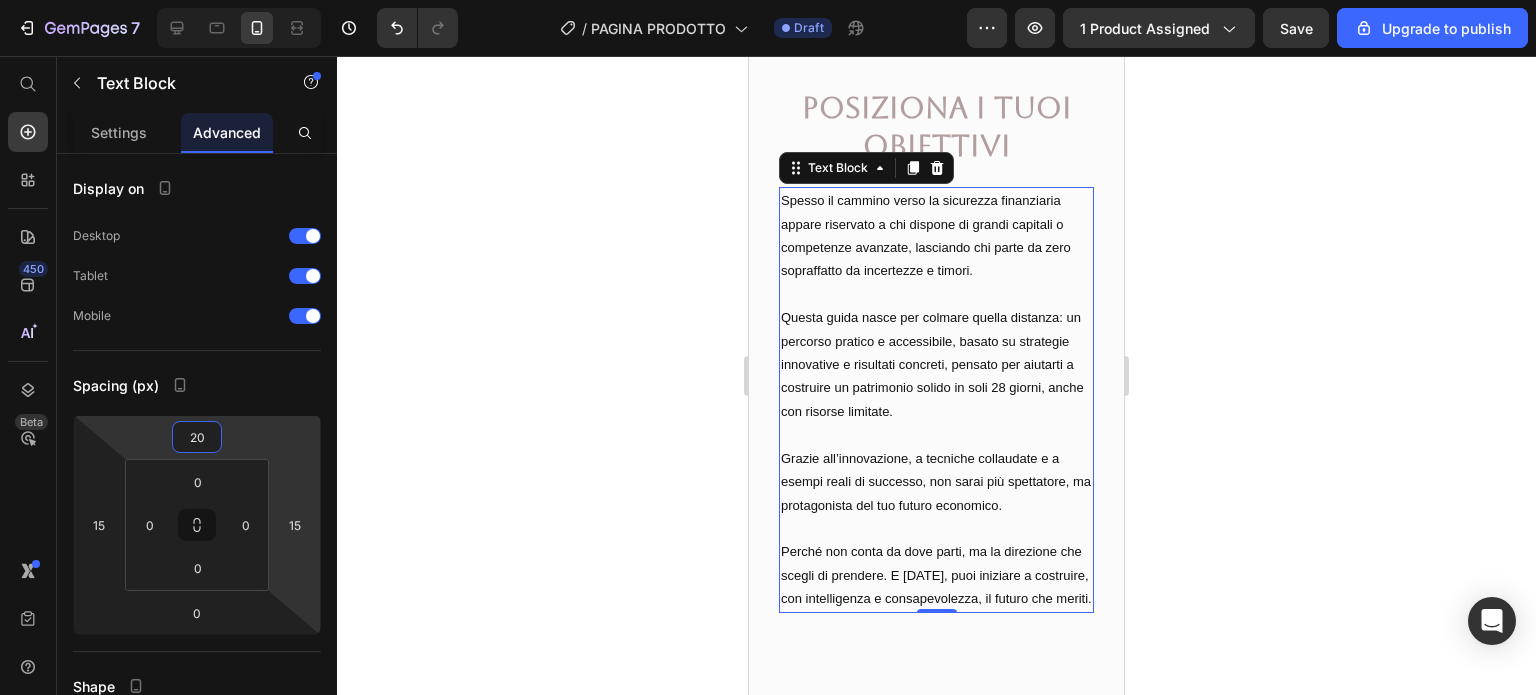 click 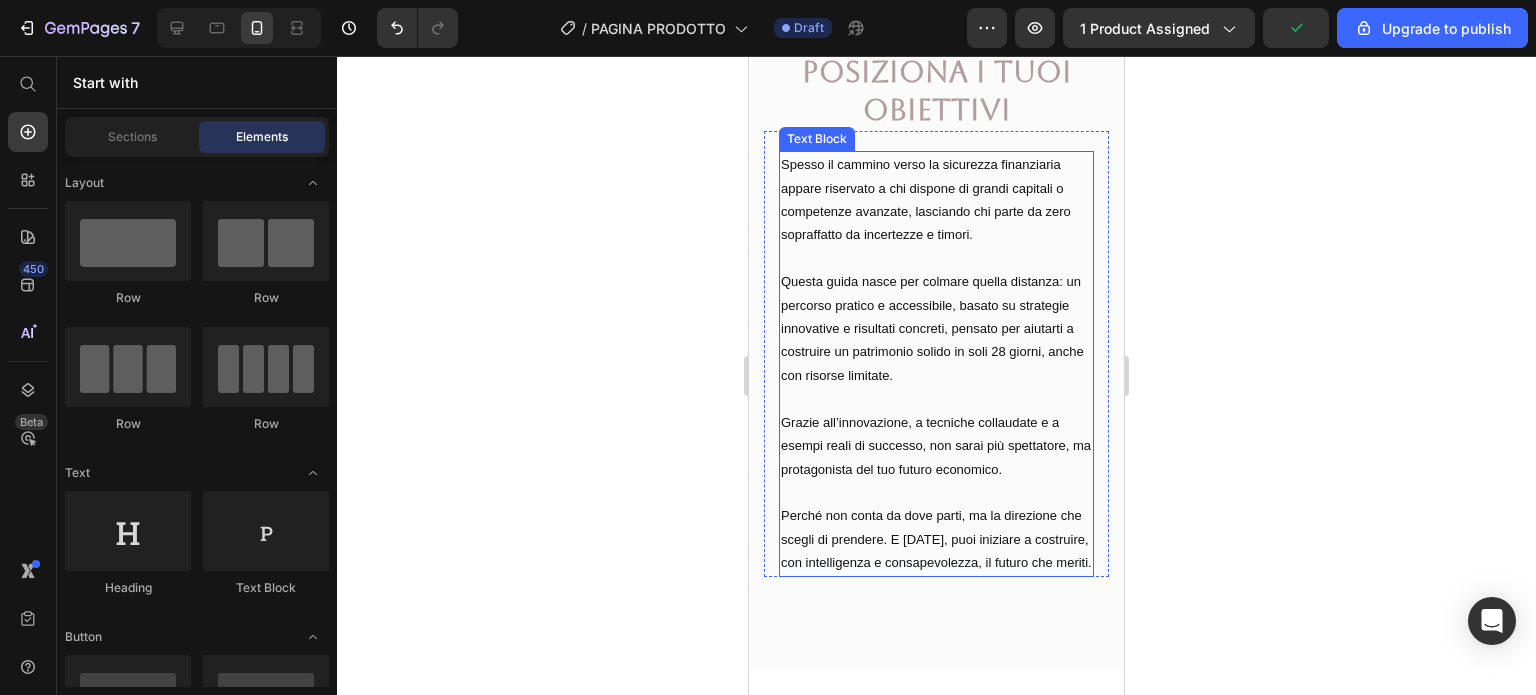 scroll, scrollTop: 2094, scrollLeft: 0, axis: vertical 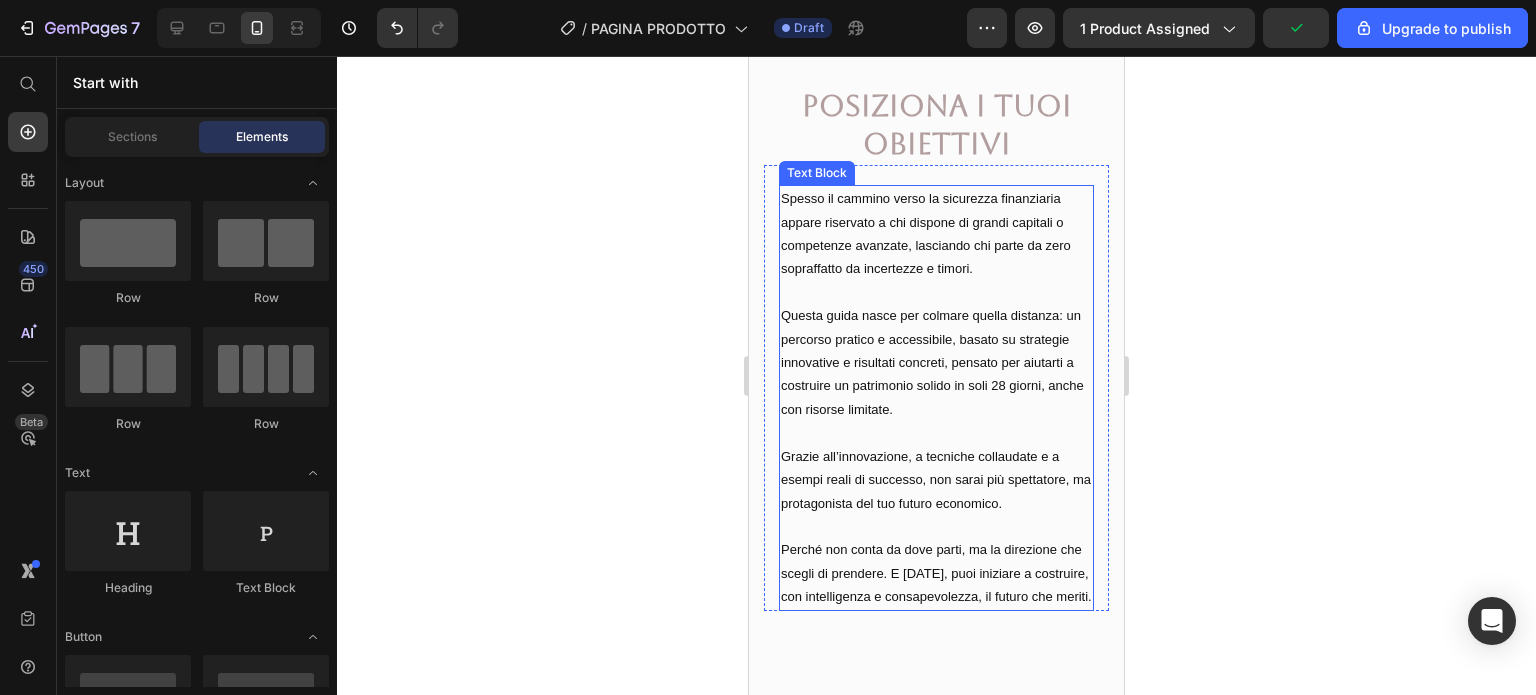 click on "Spesso il cammino verso la sicurezza finanziaria appare riservato a chi dispone di grandi capitali o competenze avanzate, lasciando chi parte da zero sopraffatto da incertezze e timori." at bounding box center (936, 234) 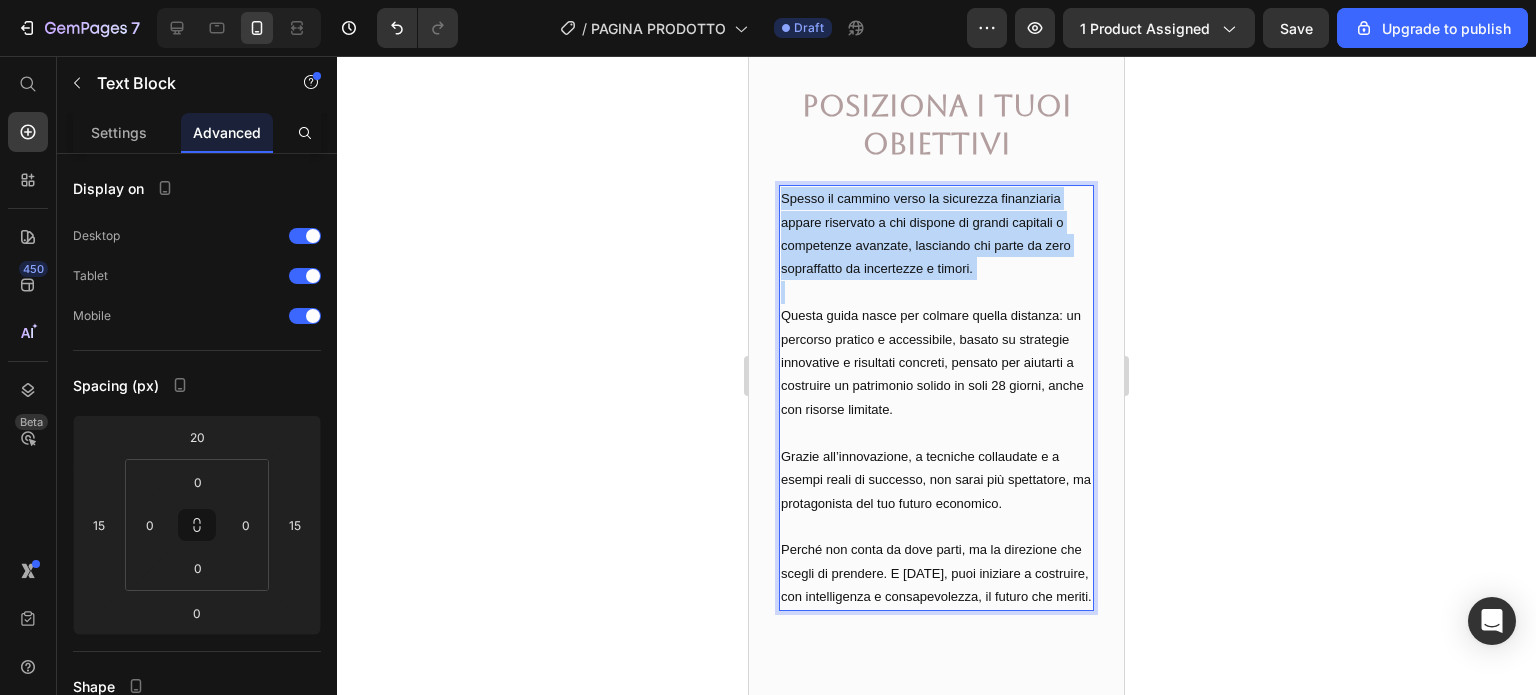 click on "Spesso il cammino verso la sicurezza finanziaria appare riservato a chi dispone di grandi capitali o competenze avanzate, lasciando chi parte da zero sopraffatto da incertezze e timori." at bounding box center [936, 234] 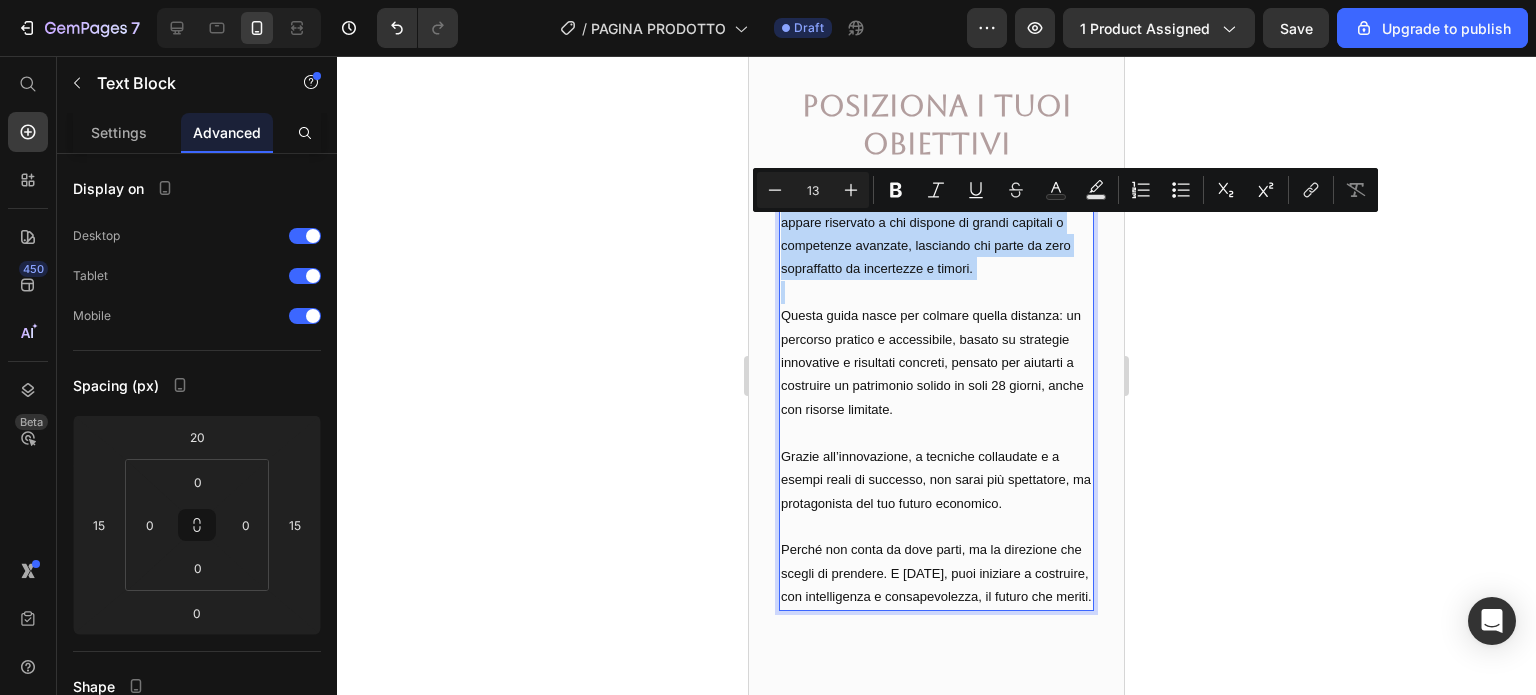 click on "Spesso il cammino verso la sicurezza finanziaria appare riservato a chi dispone di grandi capitali o competenze avanzate, lasciando chi parte da zero sopraffatto da incertezze e timori." at bounding box center (936, 234) 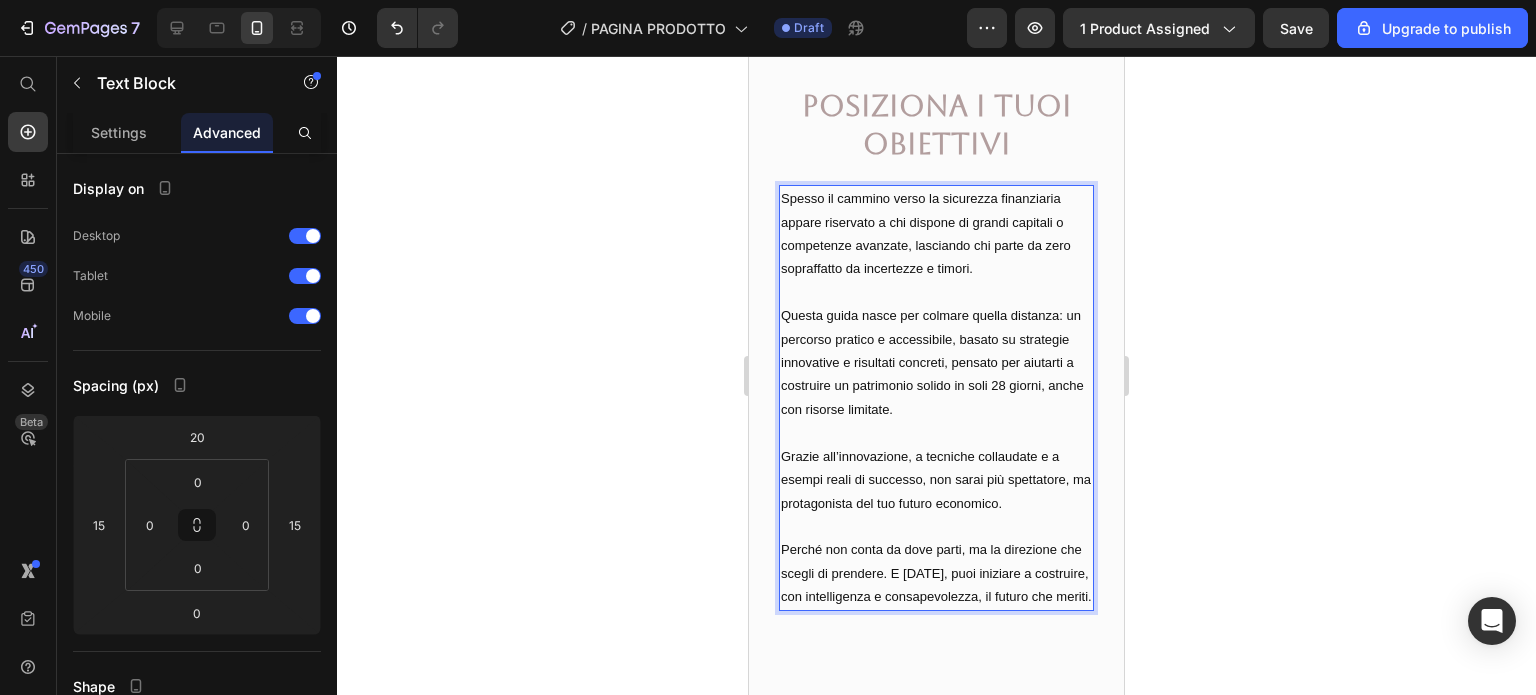 click on "Spesso il cammino verso la sicurezza finanziaria appare riservato a chi dispone di grandi capitali o competenze avanzate, lasciando chi parte da zero sopraffatto da incertezze e timori." at bounding box center (936, 234) 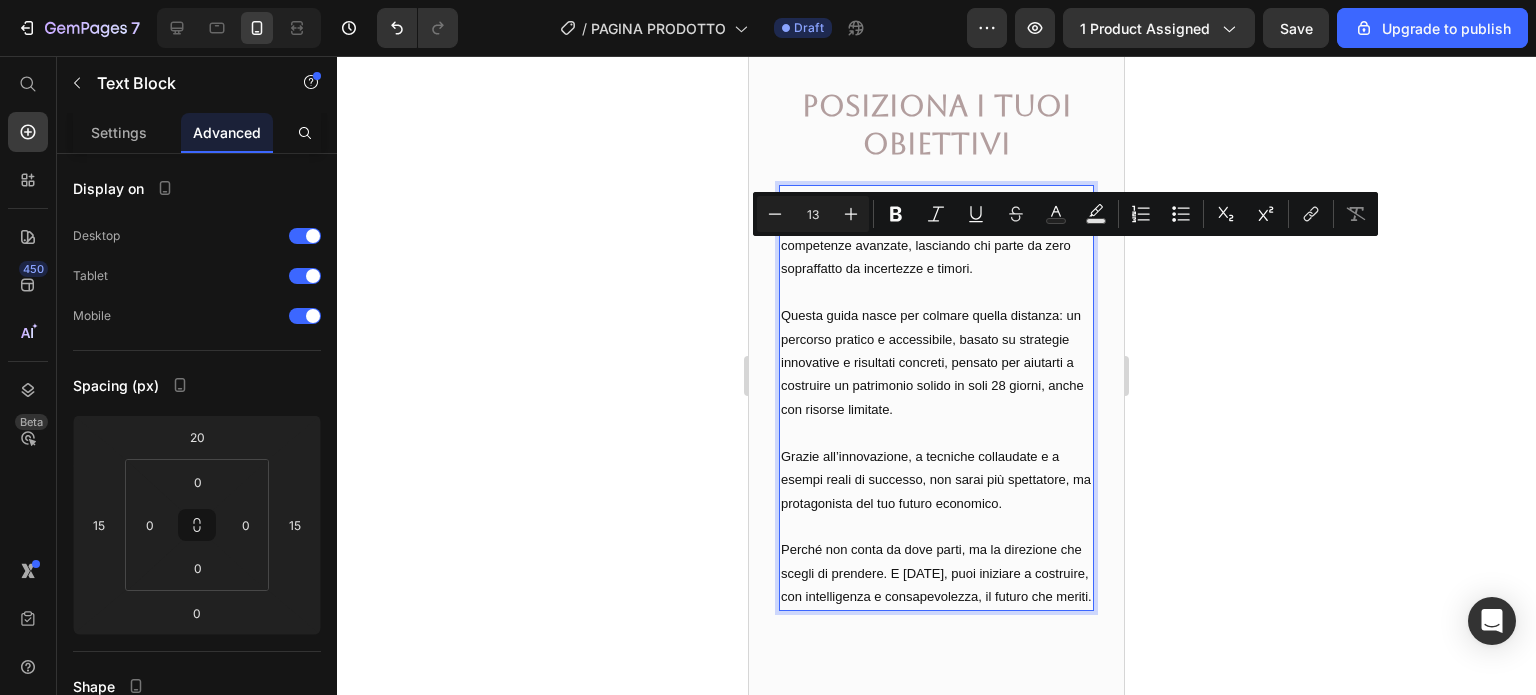 click on "Spesso il cammino verso la sicurezza finanziaria appare riservato a chi dispone di grandi capitali o competenze avanzate, lasciando chi parte da zero sopraffatto da incertezze e timori." at bounding box center [936, 234] 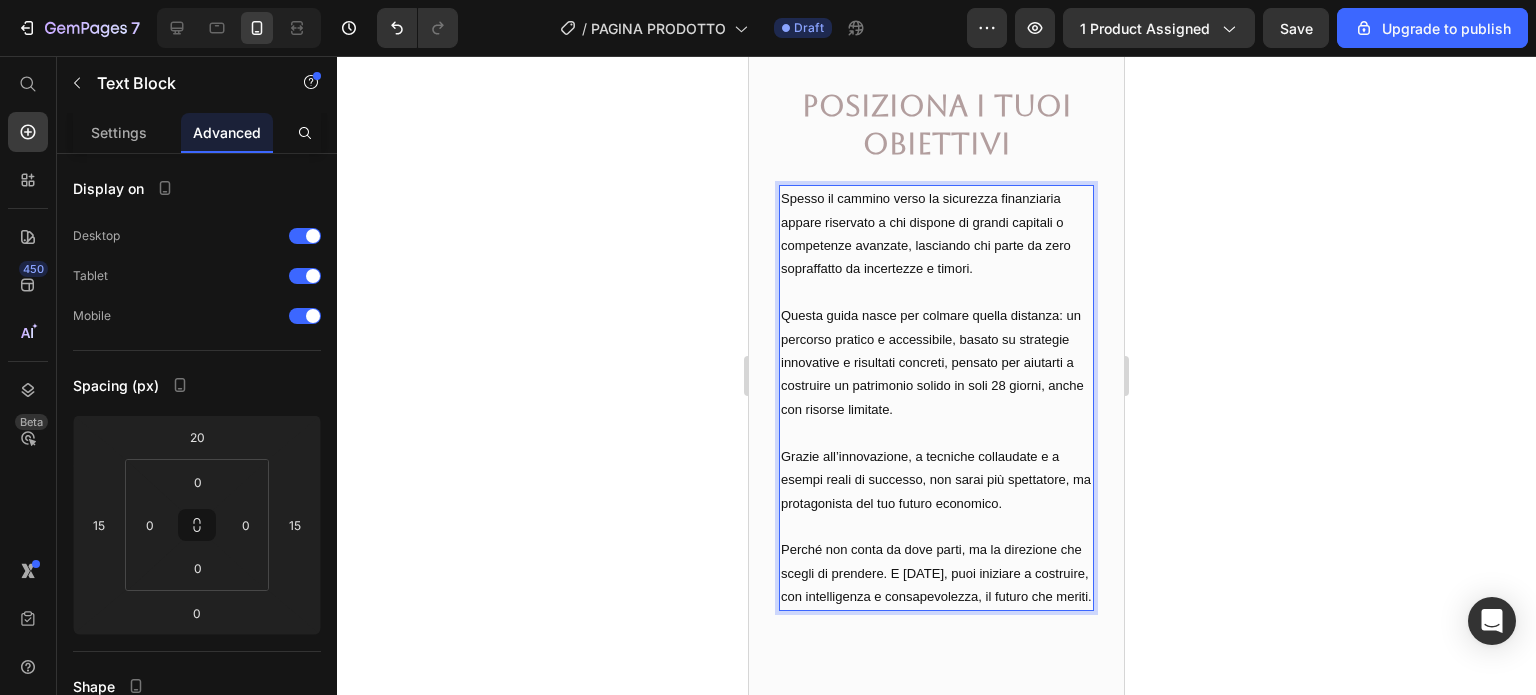 click on "Spesso il cammino verso la sicurezza finanziaria appare riservato a chi dispone di grandi capitali o competenze avanzate, lasciando chi parte da zero sopraffatto da incertezze e timori." at bounding box center [936, 234] 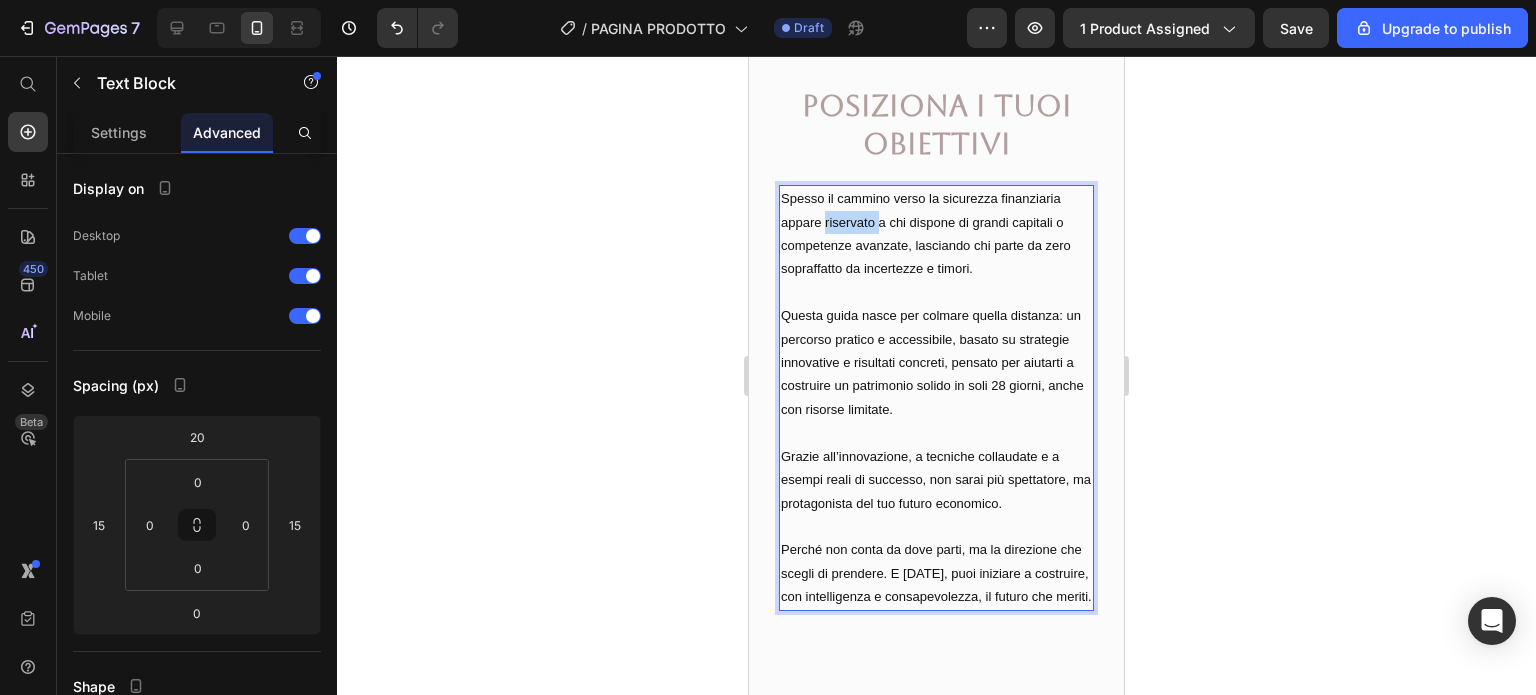 click on "Spesso il cammino verso la sicurezza finanziaria appare riservato a chi dispone di grandi capitali o competenze avanzate, lasciando chi parte da zero sopraffatto da incertezze e timori." at bounding box center (936, 234) 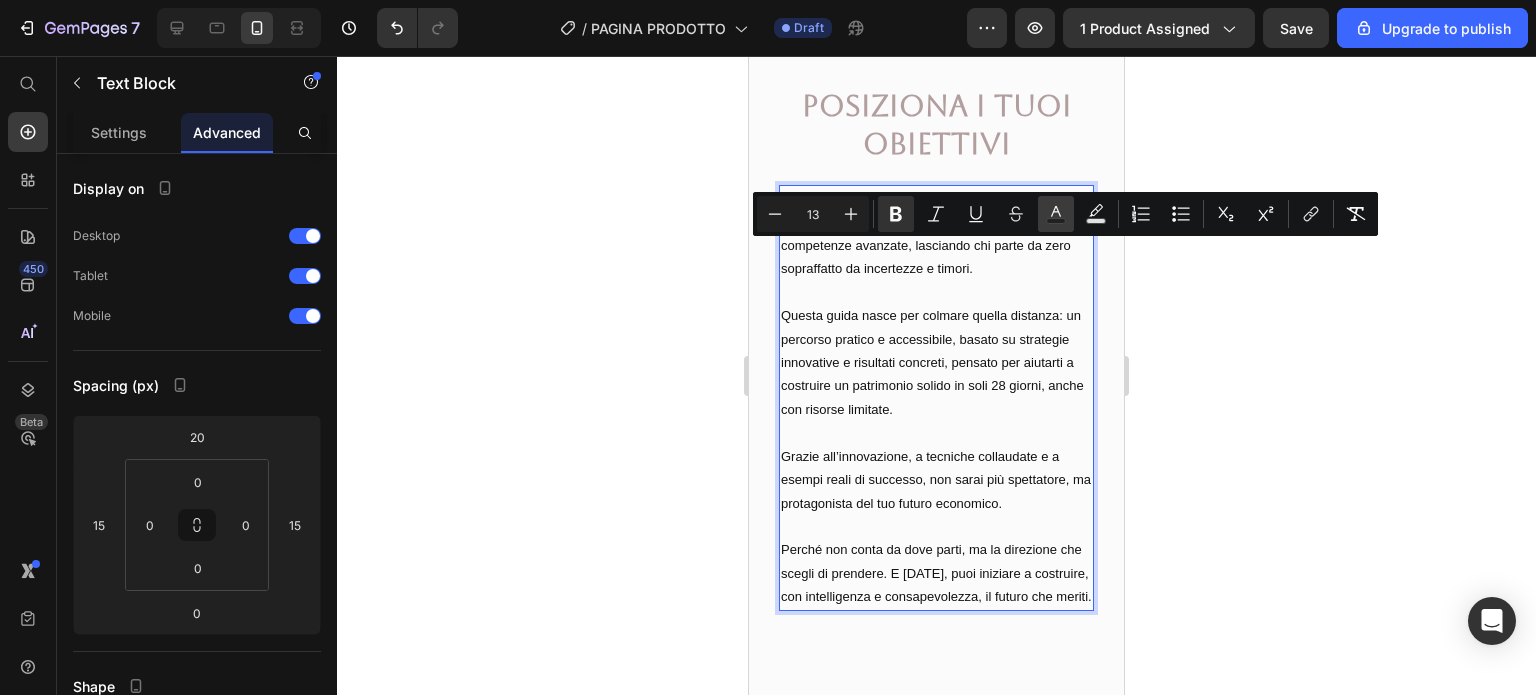 click 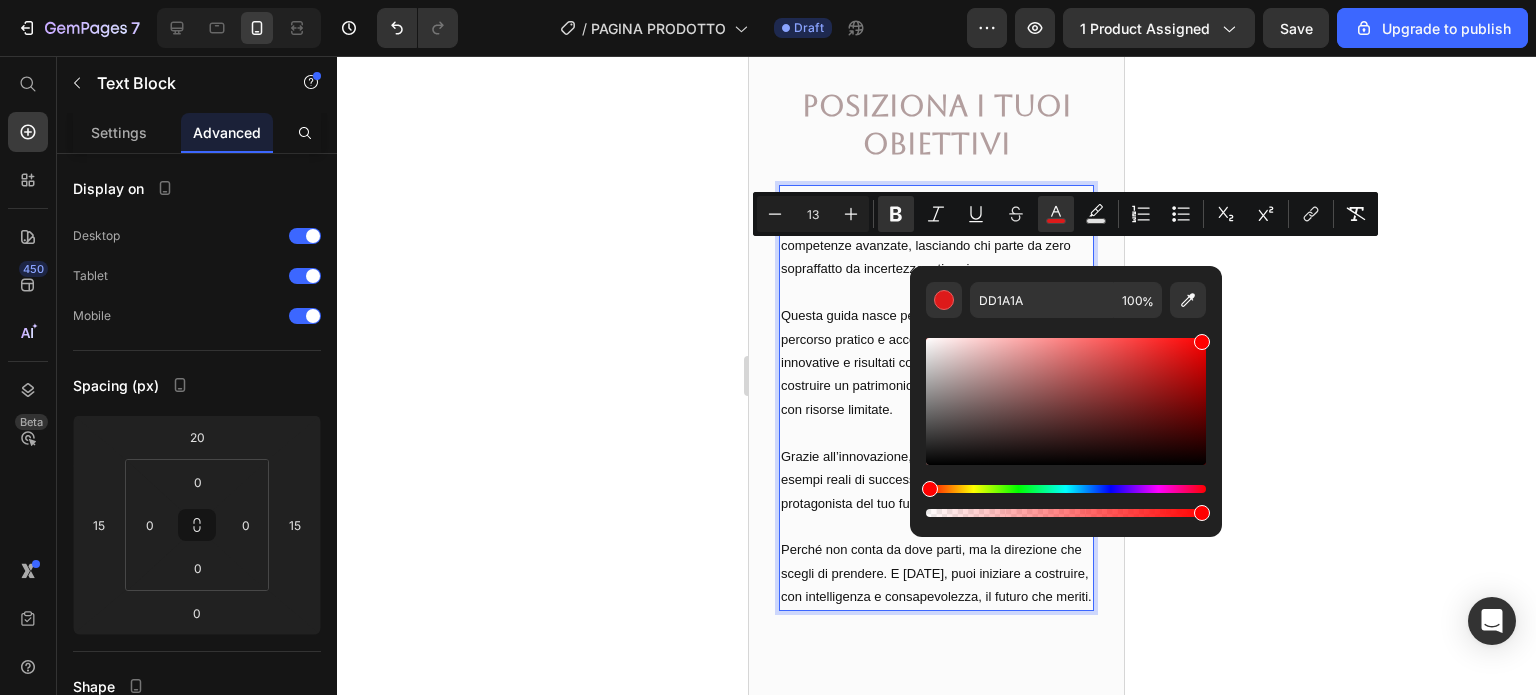 drag, startPoint x: 1174, startPoint y: 354, endPoint x: 1263, endPoint y: 327, distance: 93.00538 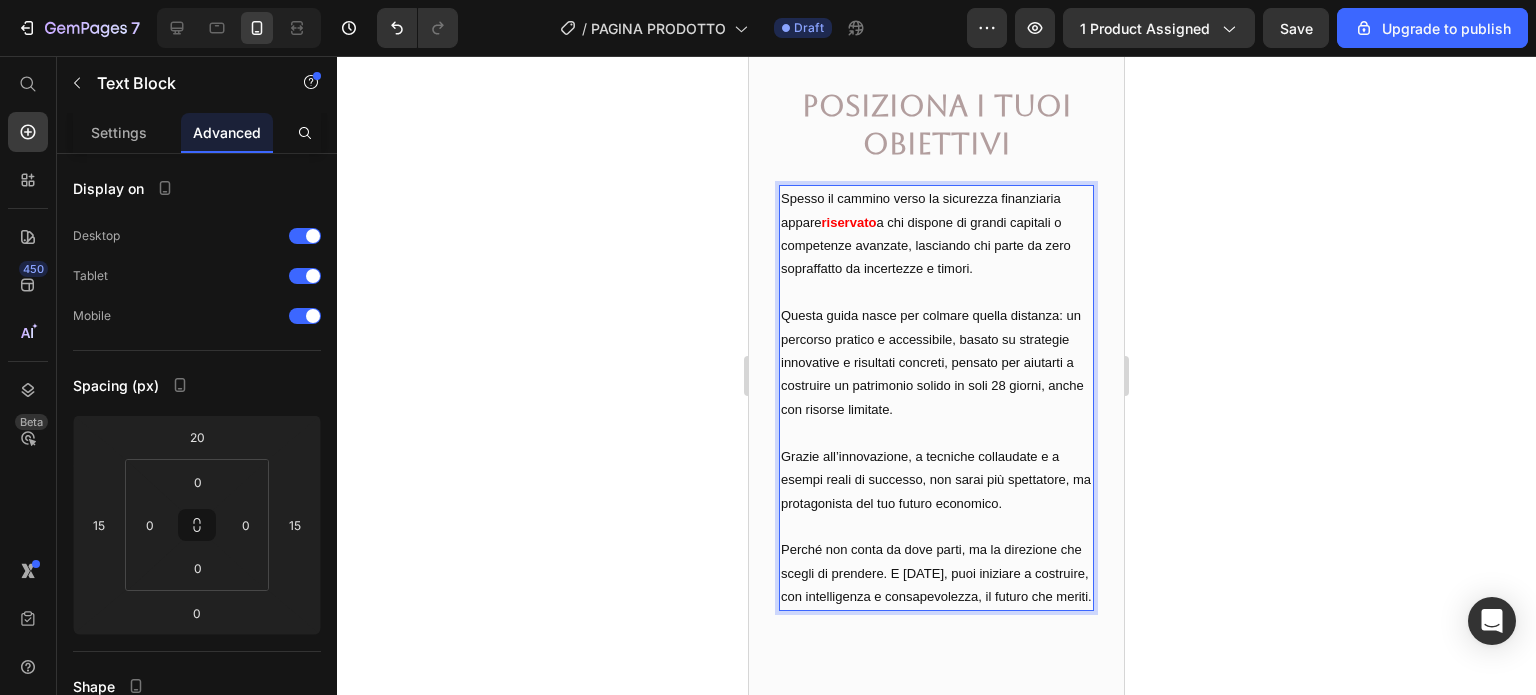 click at bounding box center [936, 292] 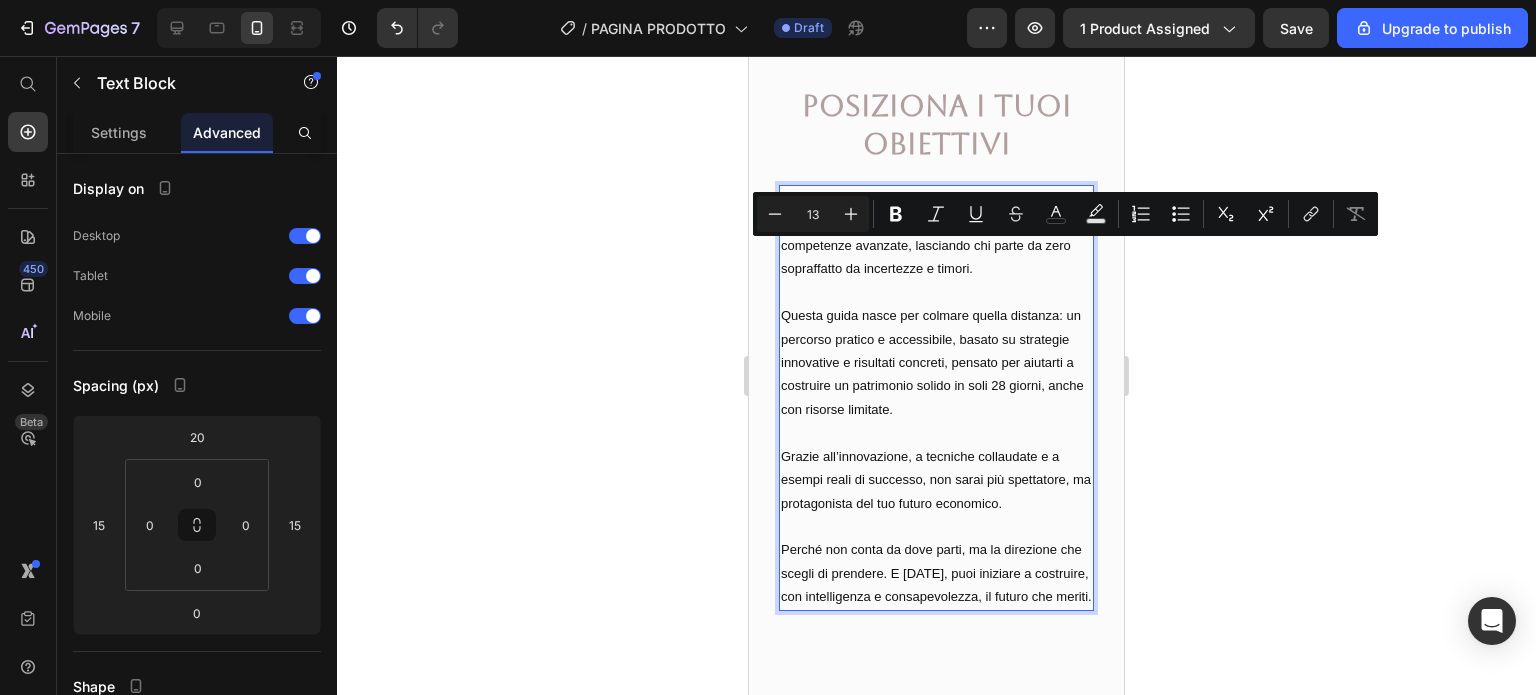 drag, startPoint x: 984, startPoint y: 247, endPoint x: 1029, endPoint y: 248, distance: 45.01111 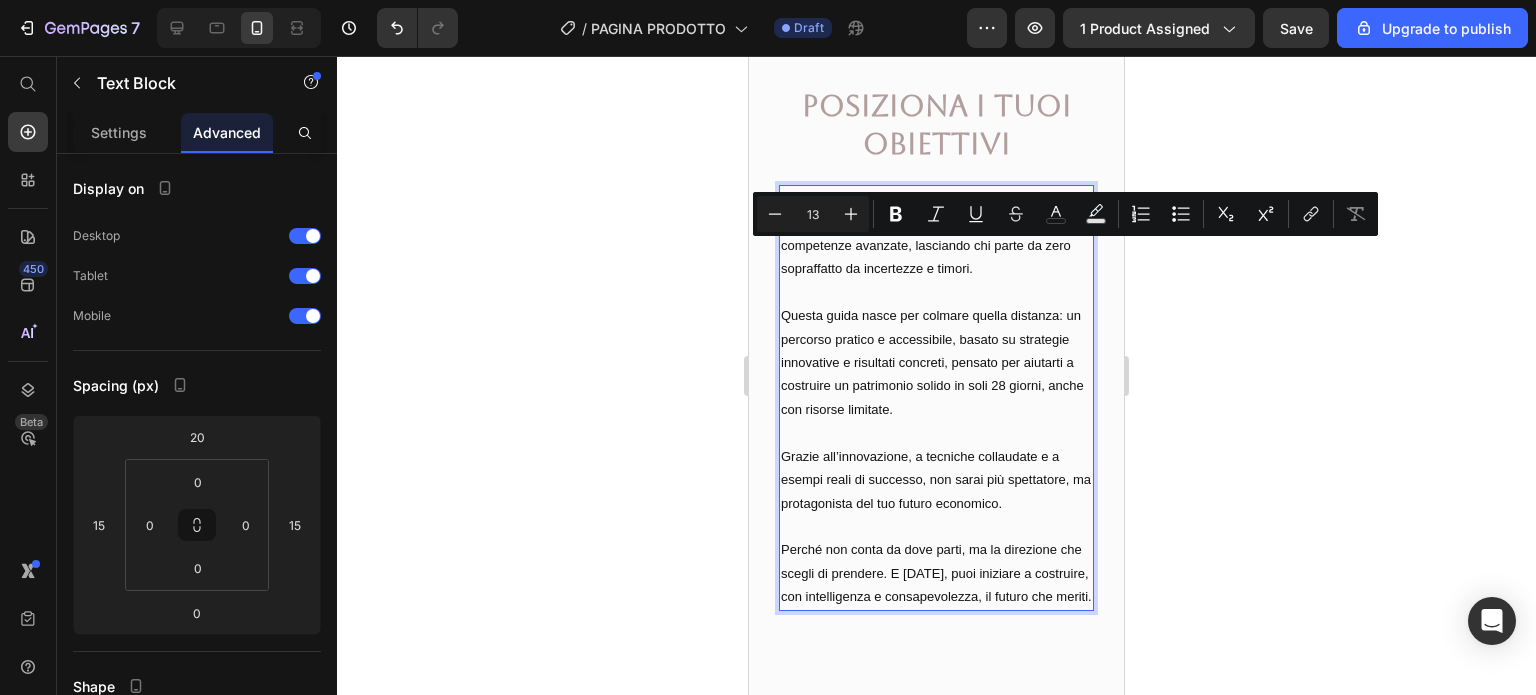 click on "Spesso il cammino verso la sicurezza finanziaria appare  riservato  a chi dispone di grandi capitali o competenze avanzate, lasciando chi parte da zero sopraffatto da incertezze e timori." at bounding box center [936, 234] 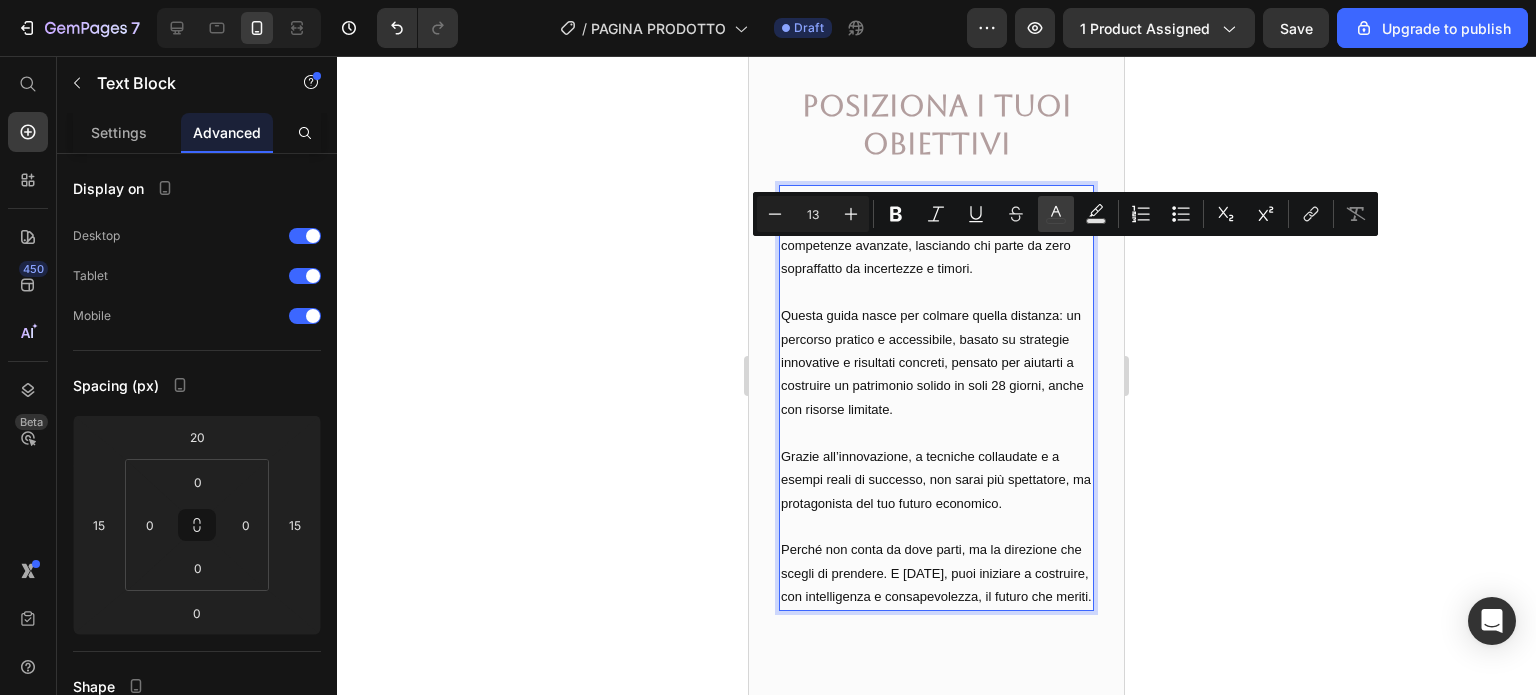 click 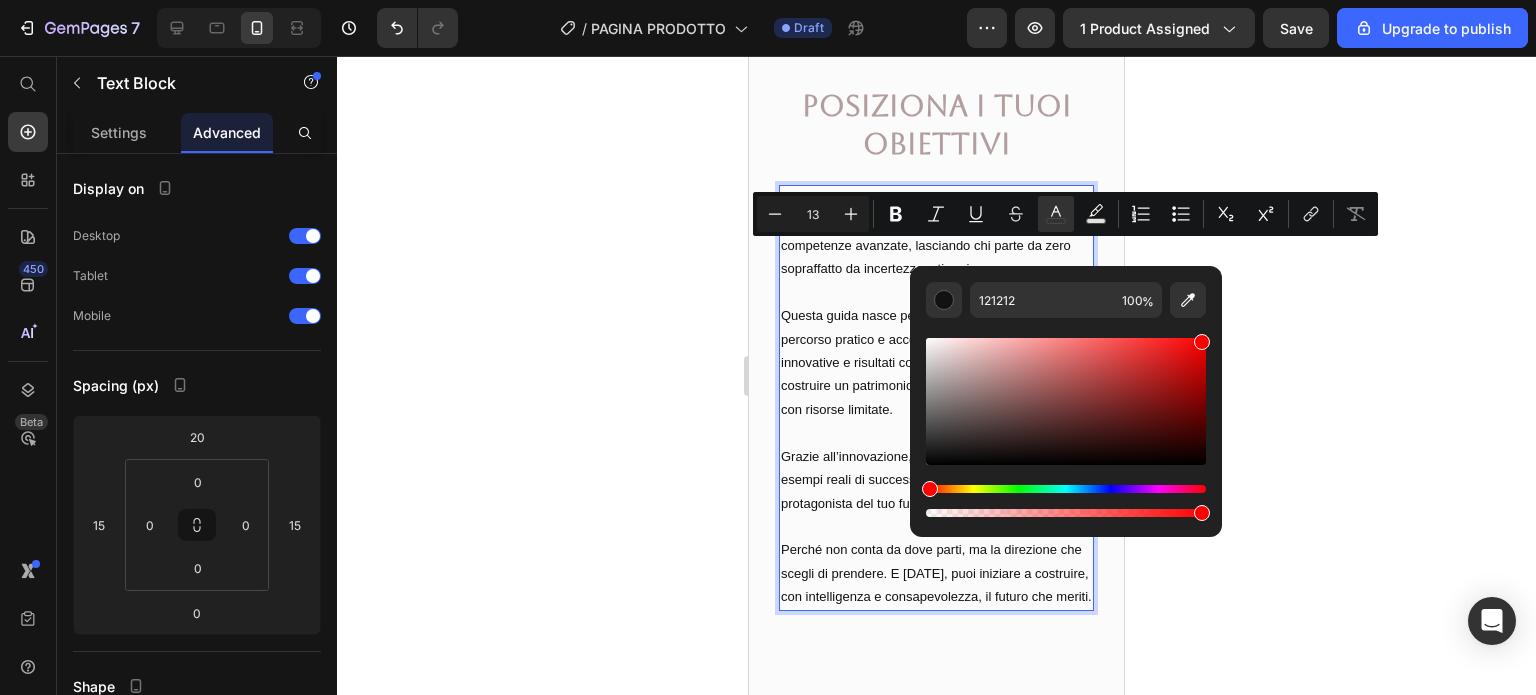drag, startPoint x: 1152, startPoint y: 354, endPoint x: 1277, endPoint y: 307, distance: 133.544 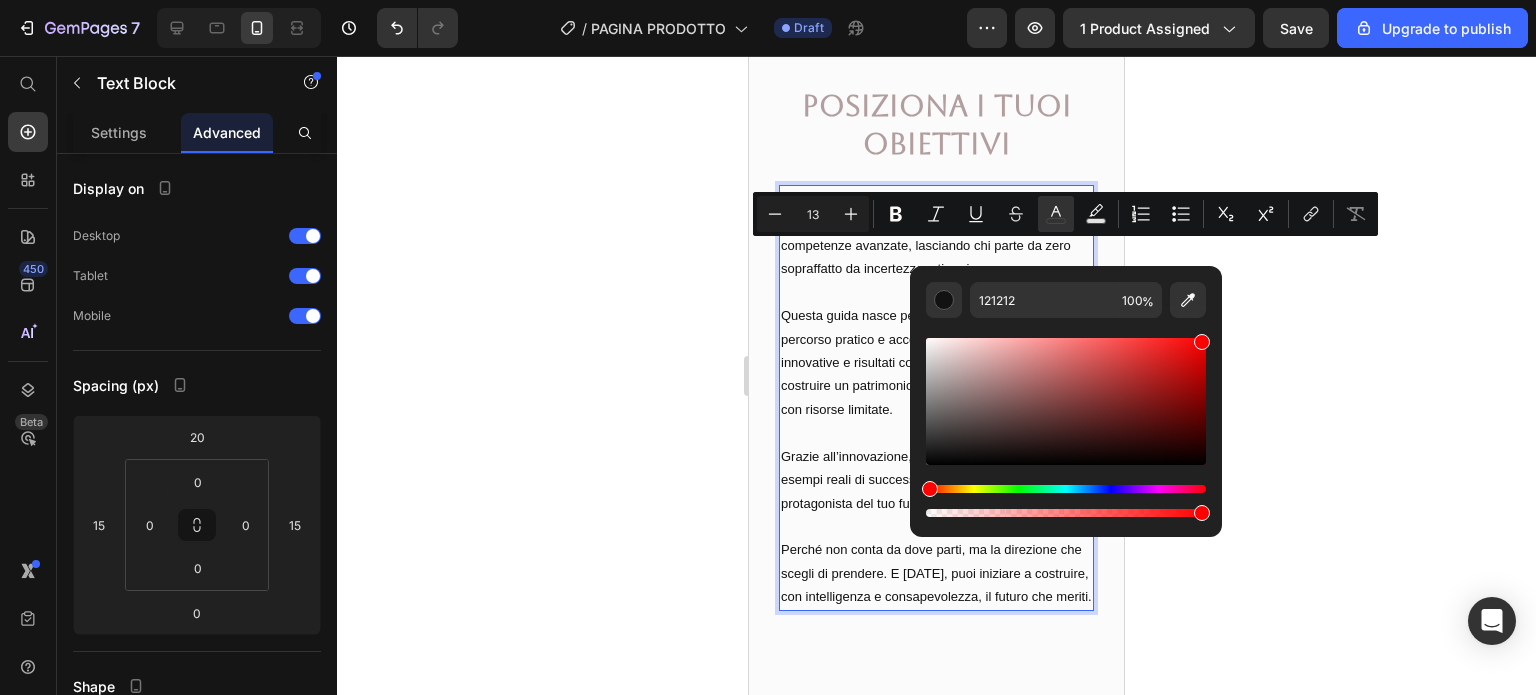 click on "7   /  PAGINA PRODOTTO Draft Preview 1 product assigned  Save  Upgrade to publish 450 Beta Start with Sections Elements Hero Section Product Detail Brands Trusted Badges Guarantee Product Breakdown How to use Testimonials Compare Bundle FAQs Social Proof Brand Story Product List Collection Blog List Contact Sticky Add to Cart Custom Footer Browse Library 450 Layout
Row
Row
Row
Row Text
Heading
Text Block Button
Button
Button
Sticky Back to top Media
Image" at bounding box center [768, 0] 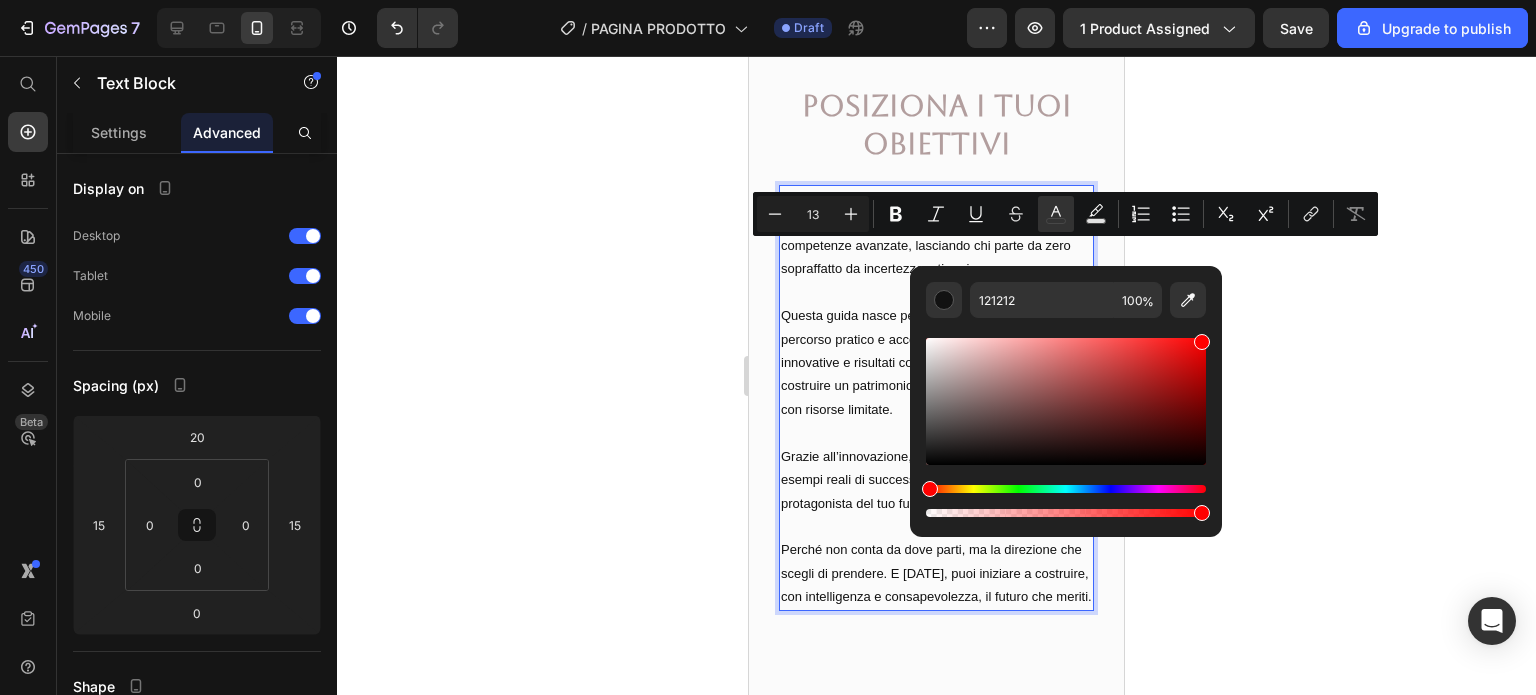 type on "FF0000" 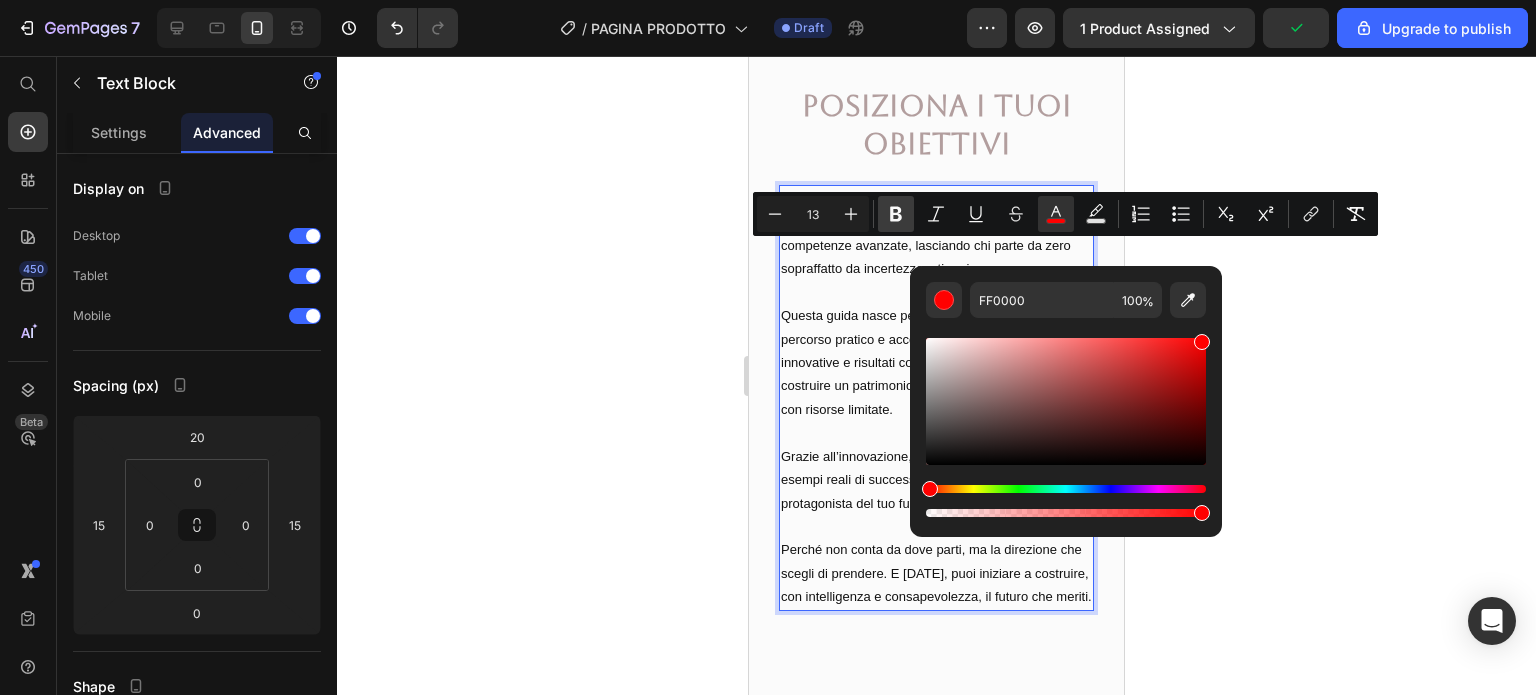 click 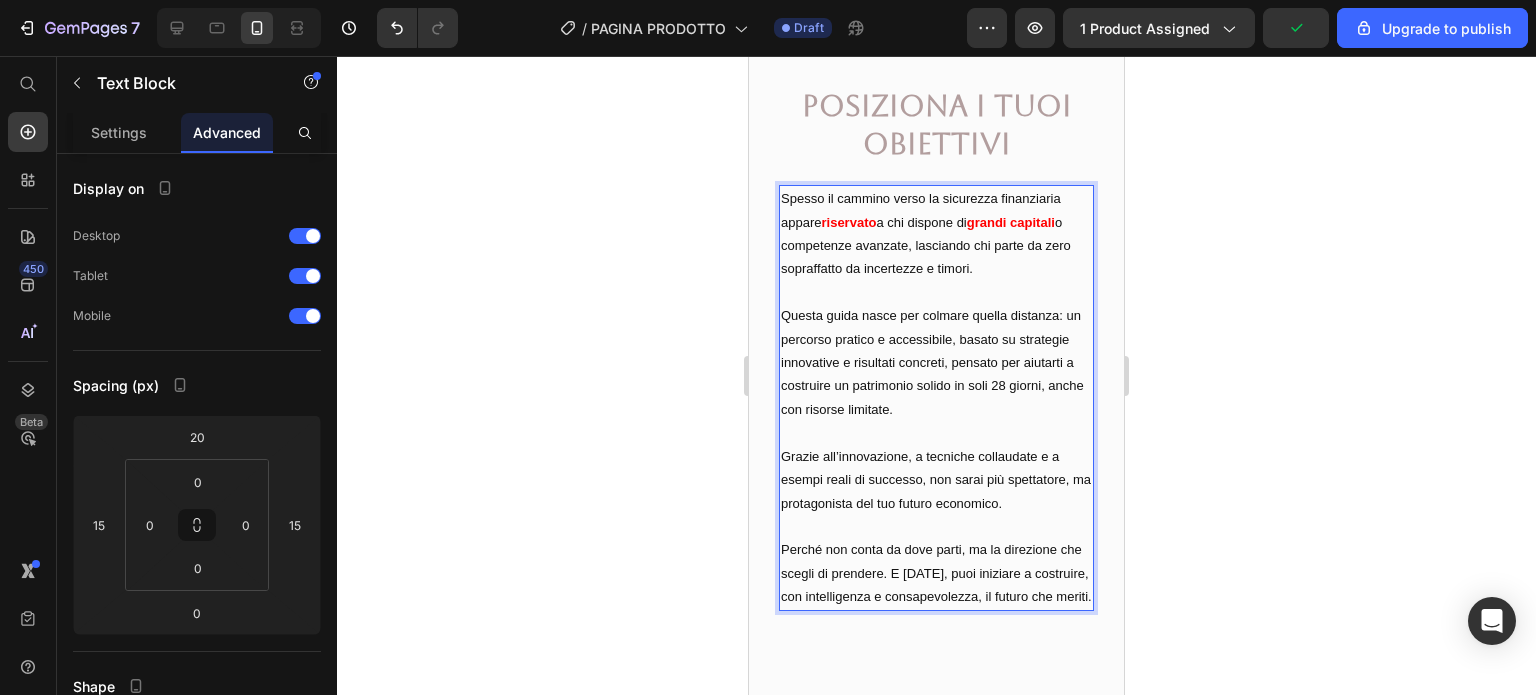 click on "Questa guida nasce per colmare quella distanza: un percorso pratico e accessibile, basato su strategie innovative e risultati concreti, pensato per aiutarti a costruire un patrimonio solido in soli 28 giorni, anche con risorse limitate." at bounding box center (936, 362) 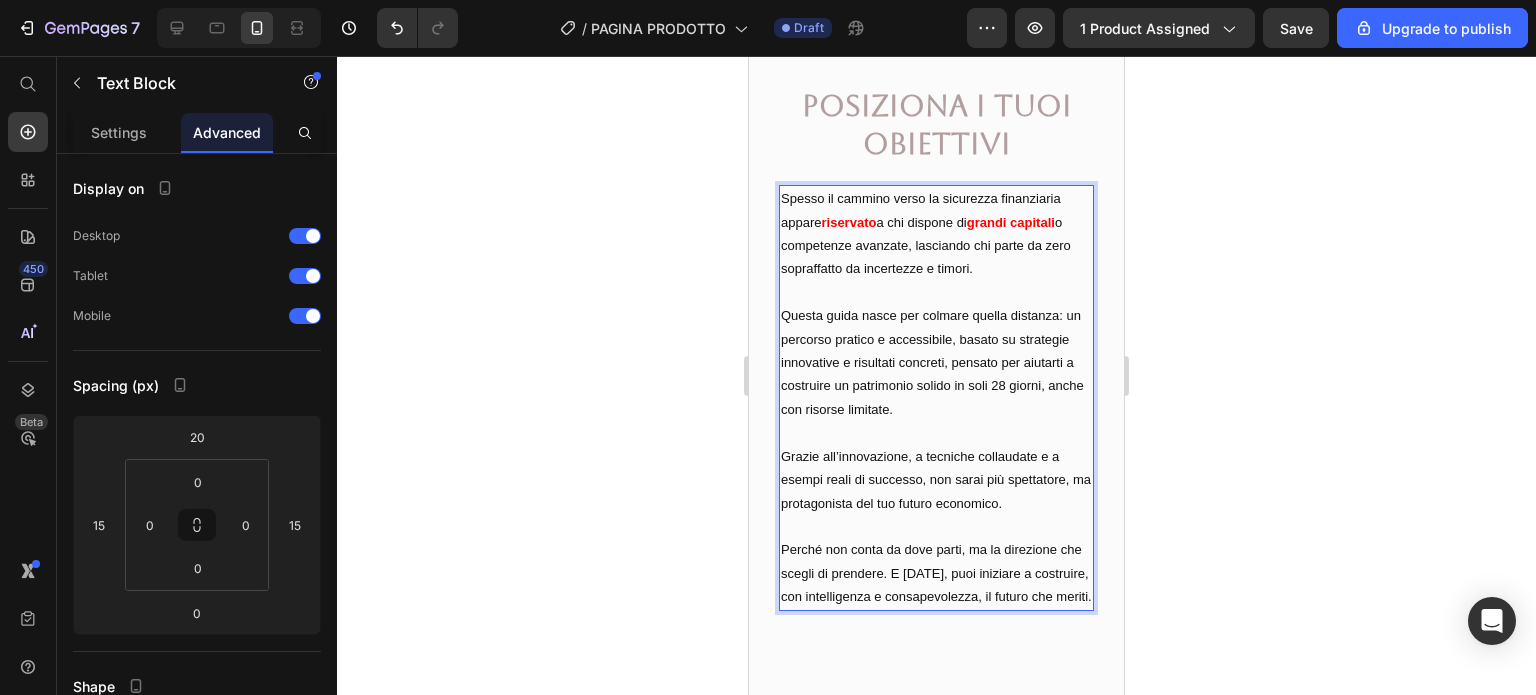 click on "Spesso il cammino verso la sicurezza finanziaria appare  riservato  a chi dispone di  grandi capitali  o competenze avanzate, lasciando chi parte da zero sopraffatto da incertezze e timori." at bounding box center (936, 234) 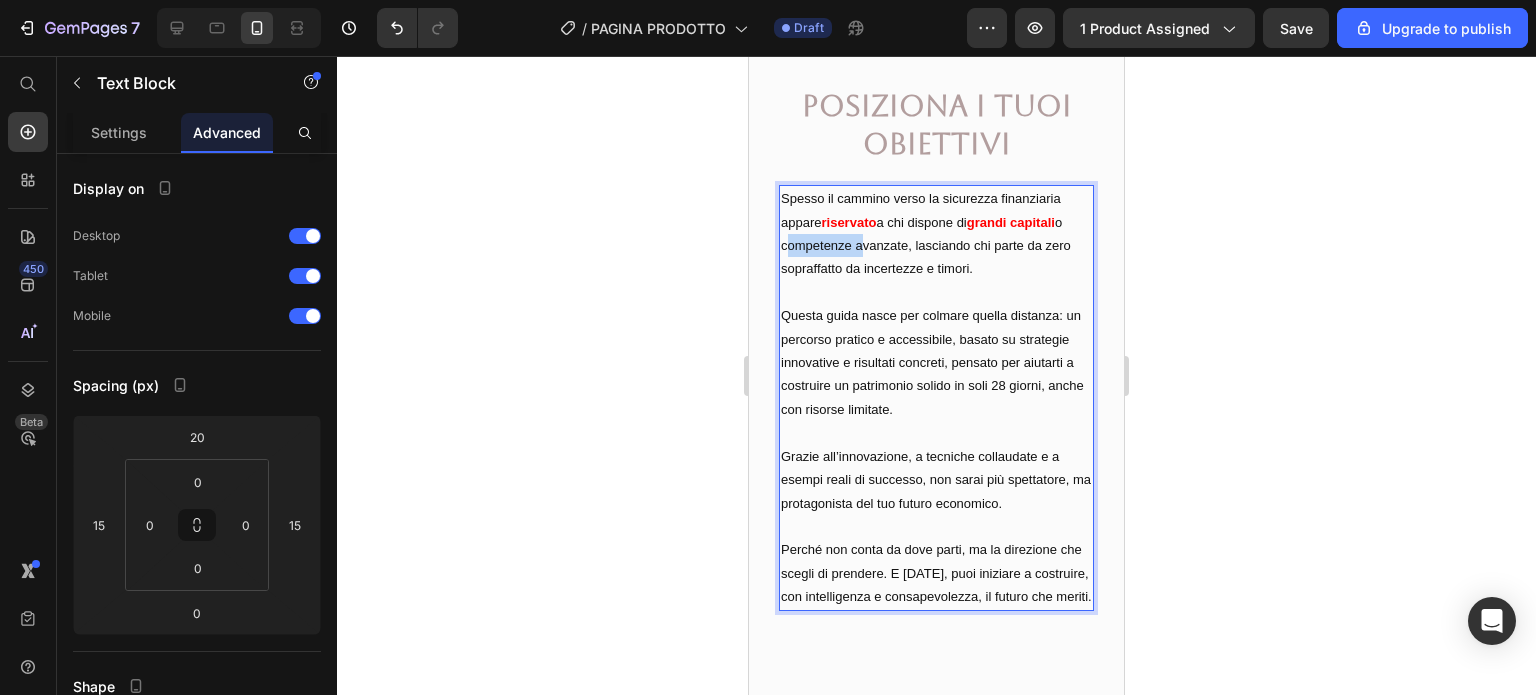 click on "Spesso il cammino verso la sicurezza finanziaria appare  riservato  a chi dispone di  grandi capitali  o competenze avanzate, lasciando chi parte da zero sopraffatto da incertezze e timori." at bounding box center (936, 234) 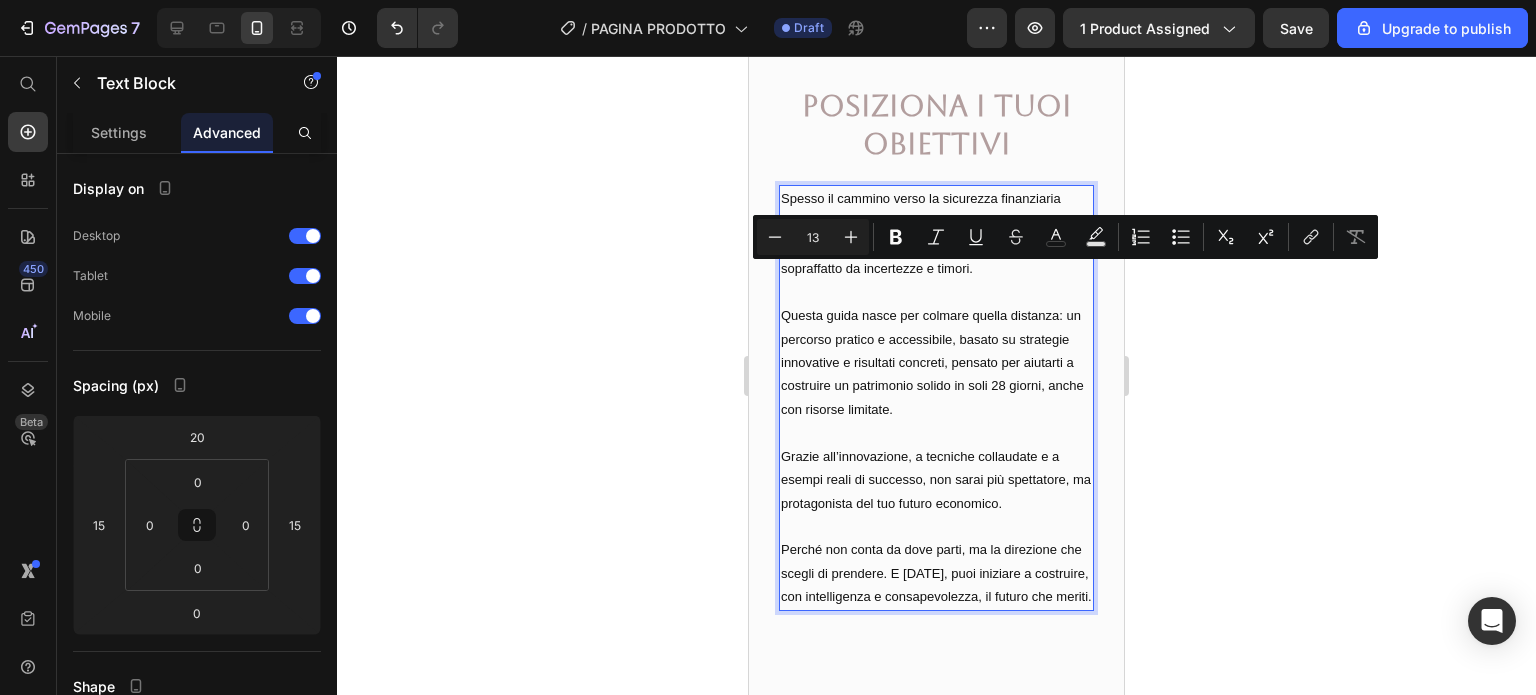 click on "Spesso il cammino verso la sicurezza finanziaria appare  riservato  a chi dispone di  grandi capitali  o competenze avanzate, lasciando chi parte da zero sopraffatto da incertezze e timori." at bounding box center (936, 234) 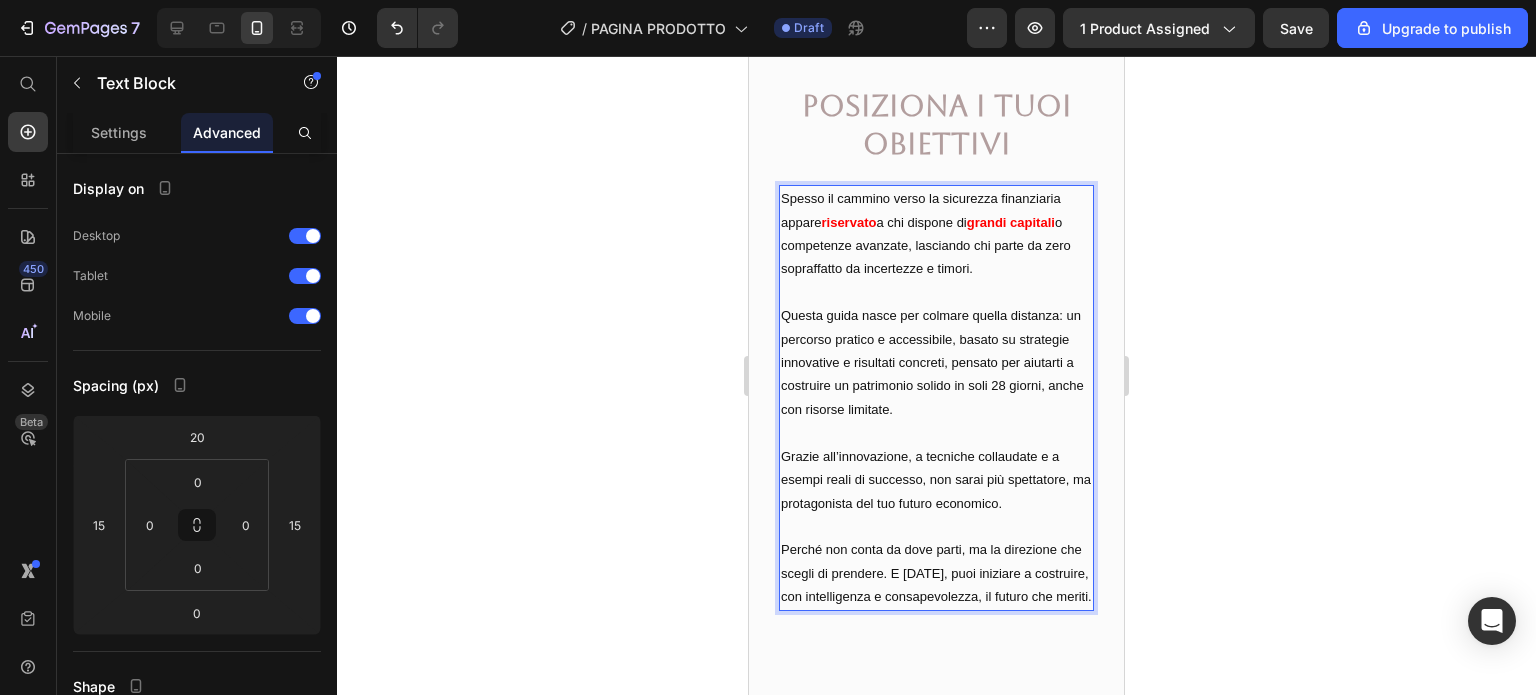 click on "Spesso il cammino verso la sicurezza finanziaria appare  riservato  a chi dispone di  grandi capitali  o competenze avanzate, lasciando chi parte da zero sopraffatto da incertezze e timori." at bounding box center [936, 234] 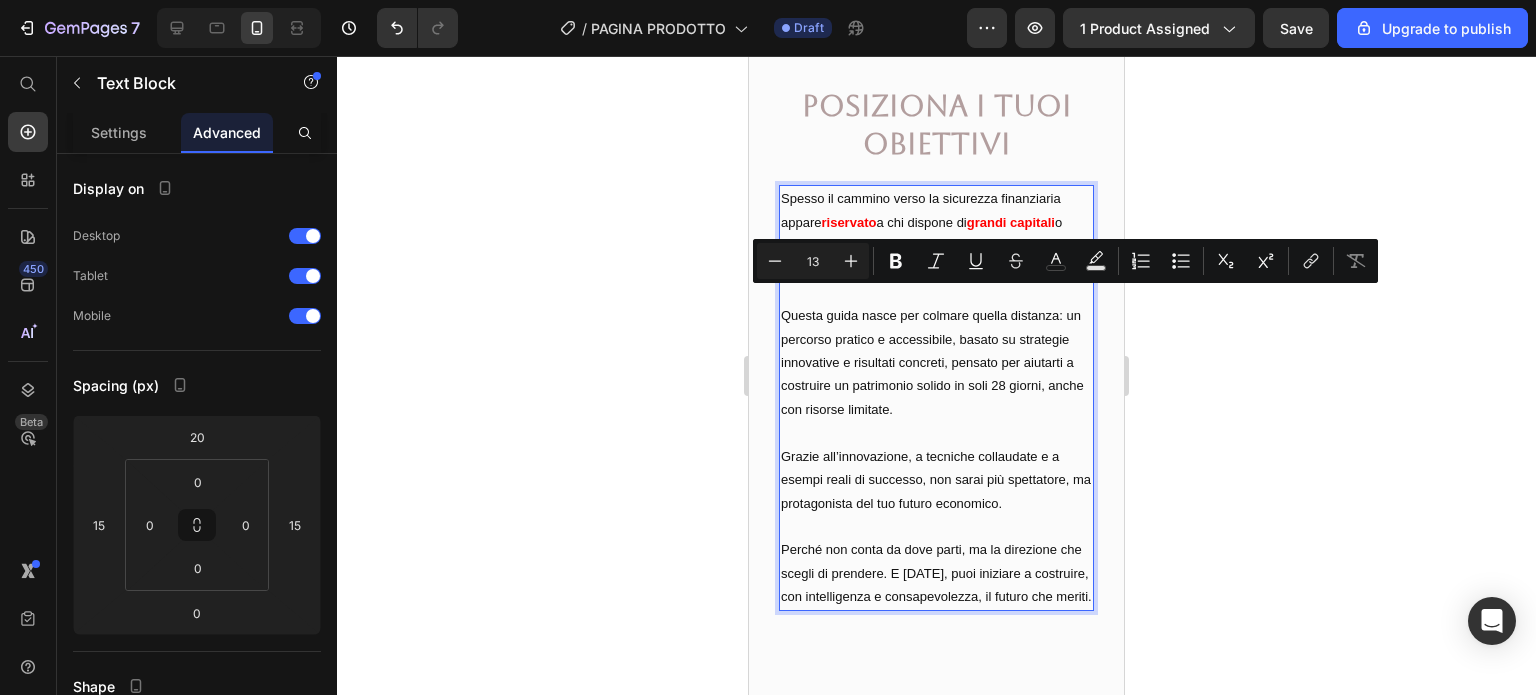 drag, startPoint x: 870, startPoint y: 299, endPoint x: 960, endPoint y: 299, distance: 90 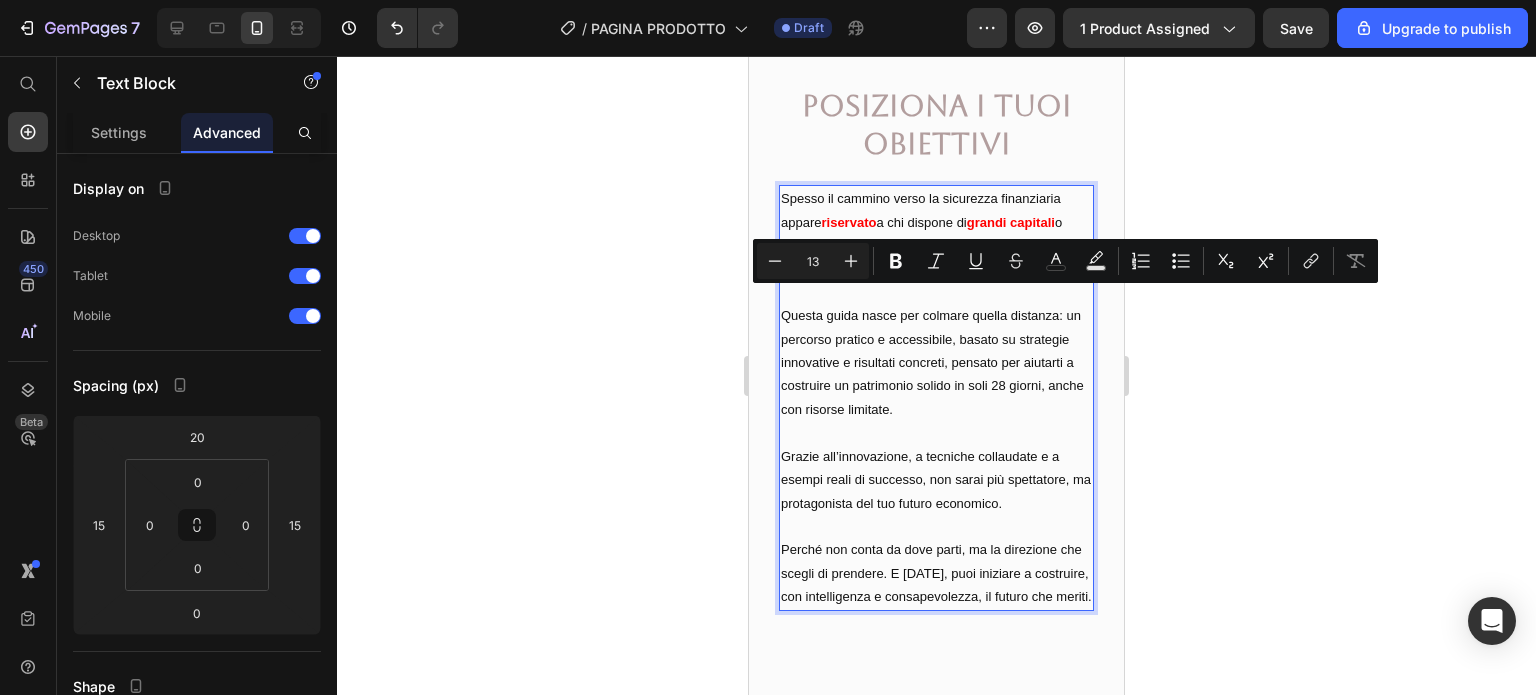 click on "Spesso il cammino verso la sicurezza finanziaria appare  riservato  a chi dispone di  grandi capitali  o competenze avanzate, lasciando chi parte da zero sopraffatto da incertezze e timori." at bounding box center (936, 234) 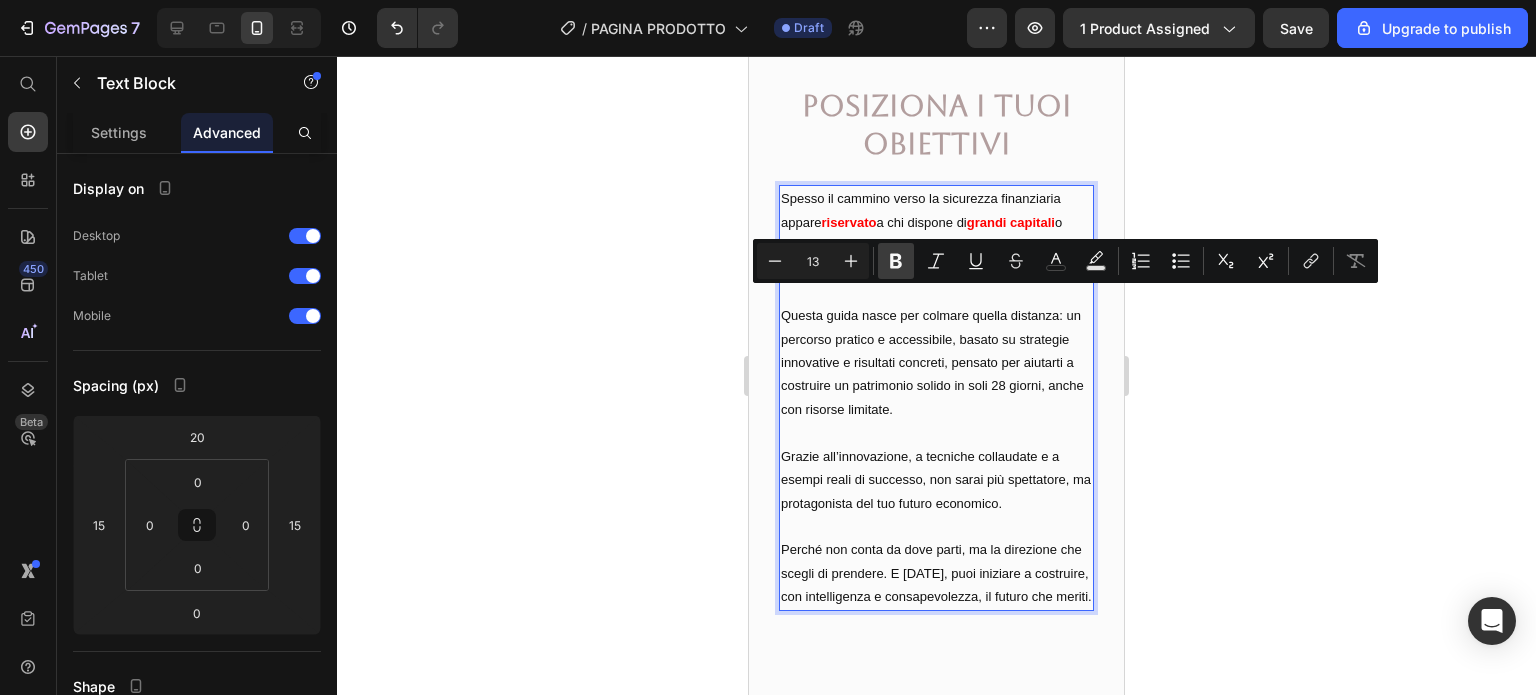 click 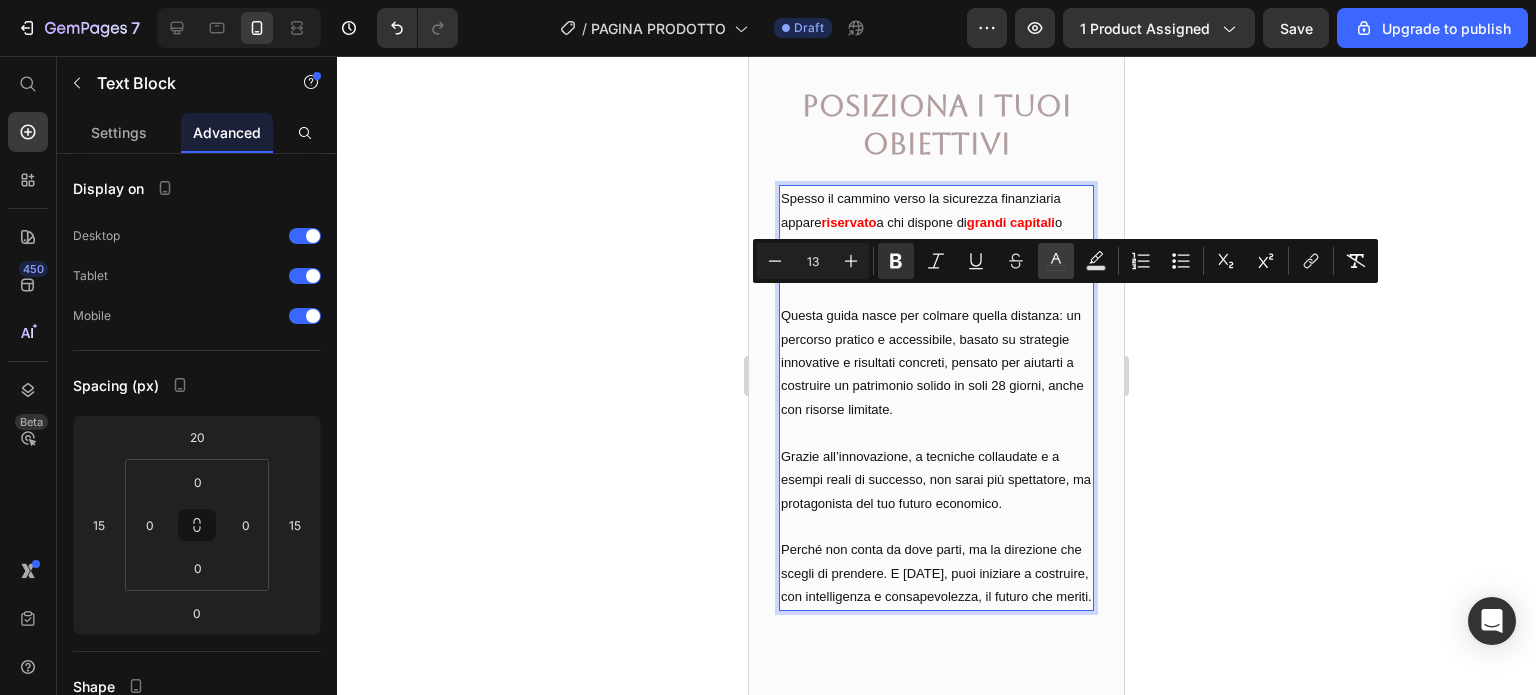 click 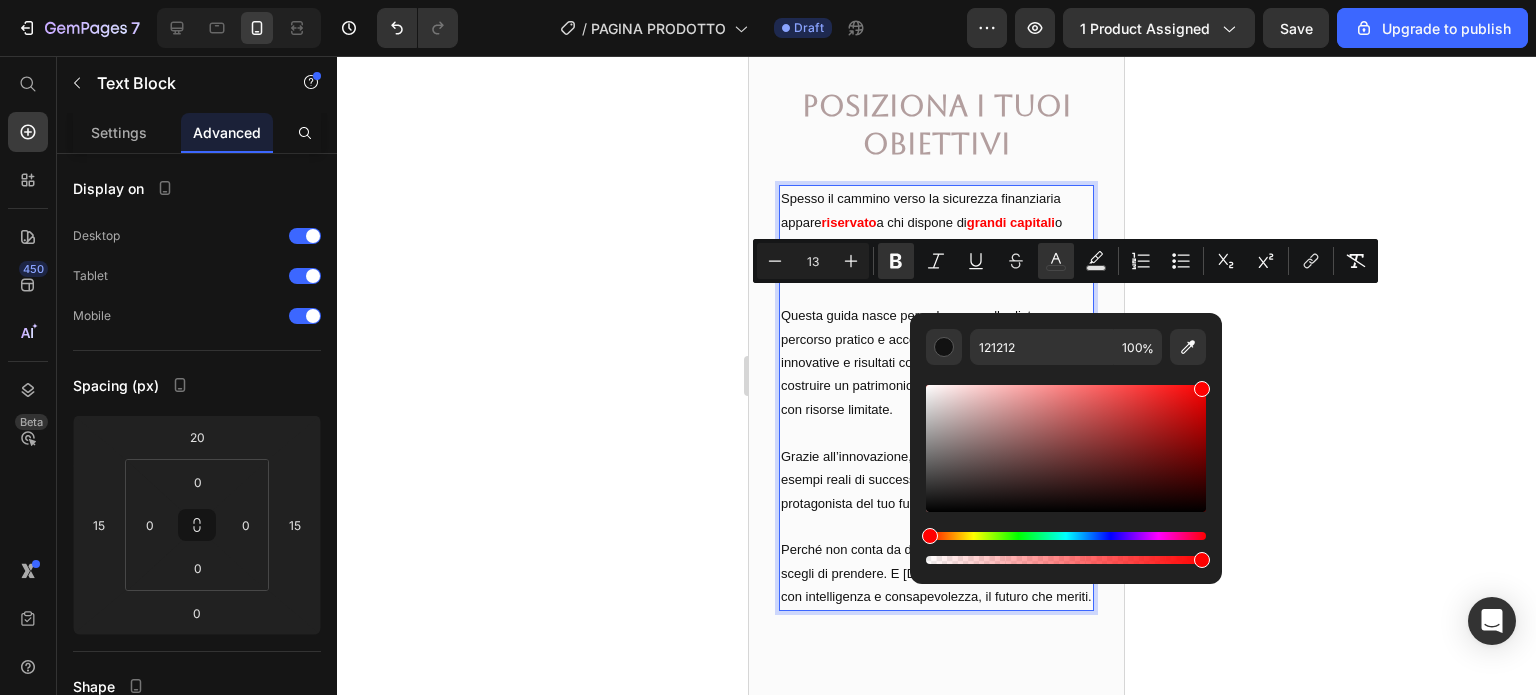 drag, startPoint x: 1140, startPoint y: 406, endPoint x: 1262, endPoint y: 352, distance: 133.41664 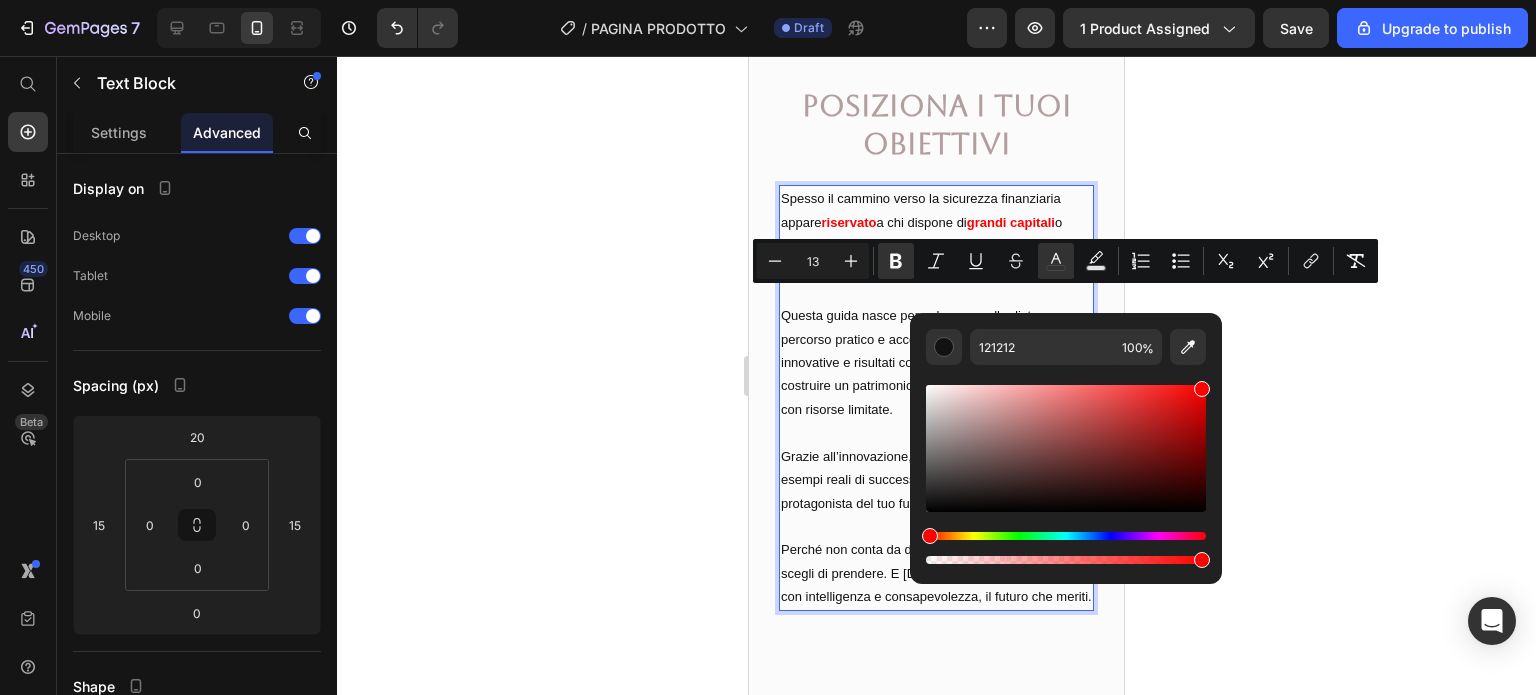 click on "7   /  PAGINA PRODOTTO Draft Preview 1 product assigned  Save  Upgrade to publish 450 Beta Start with Sections Elements Hero Section Product Detail Brands Trusted Badges Guarantee Product Breakdown How to use Testimonials Compare Bundle FAQs Social Proof Brand Story Product List Collection Blog List Contact Sticky Add to Cart Custom Footer Browse Library 450 Layout
Row
Row
Row
Row Text
Heading
Text Block Button
Button
Button
Sticky Back to top Media
Image" at bounding box center [768, 0] 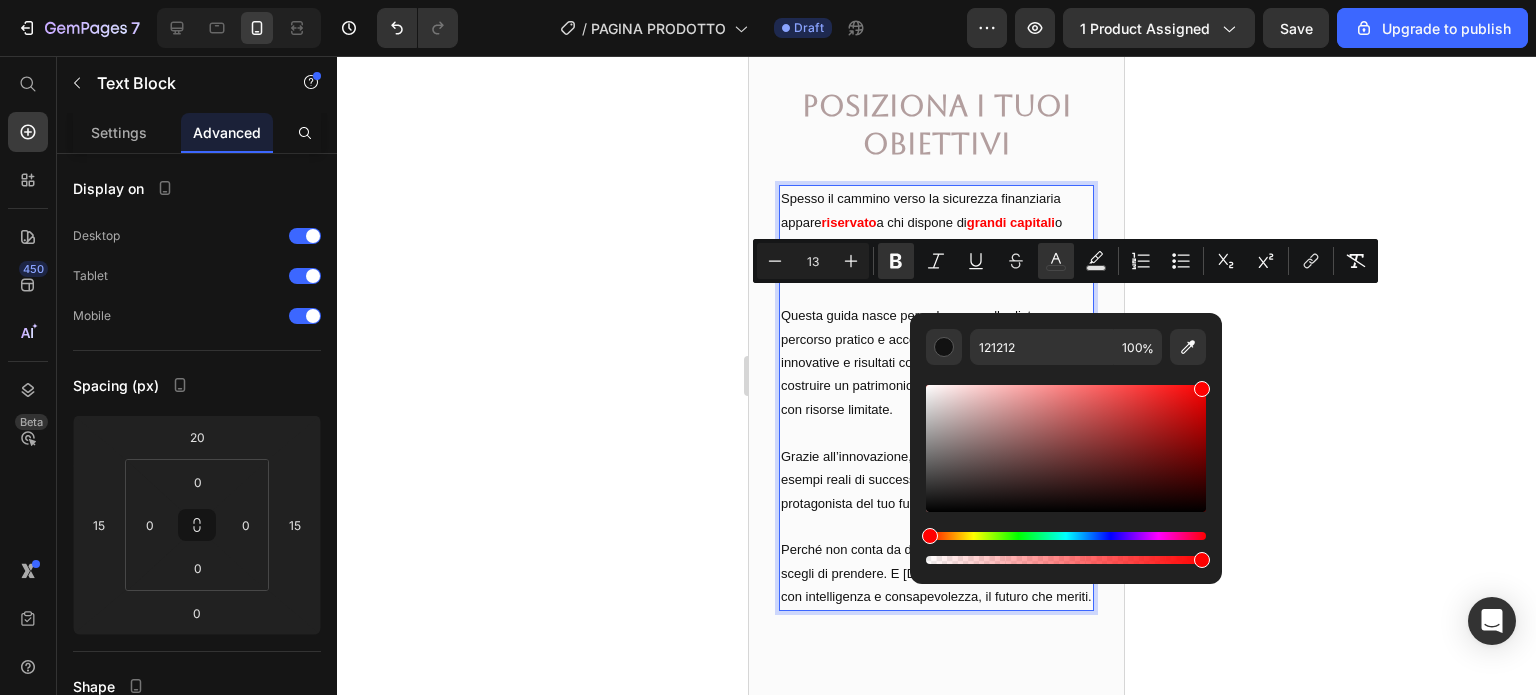 type on "FF0000" 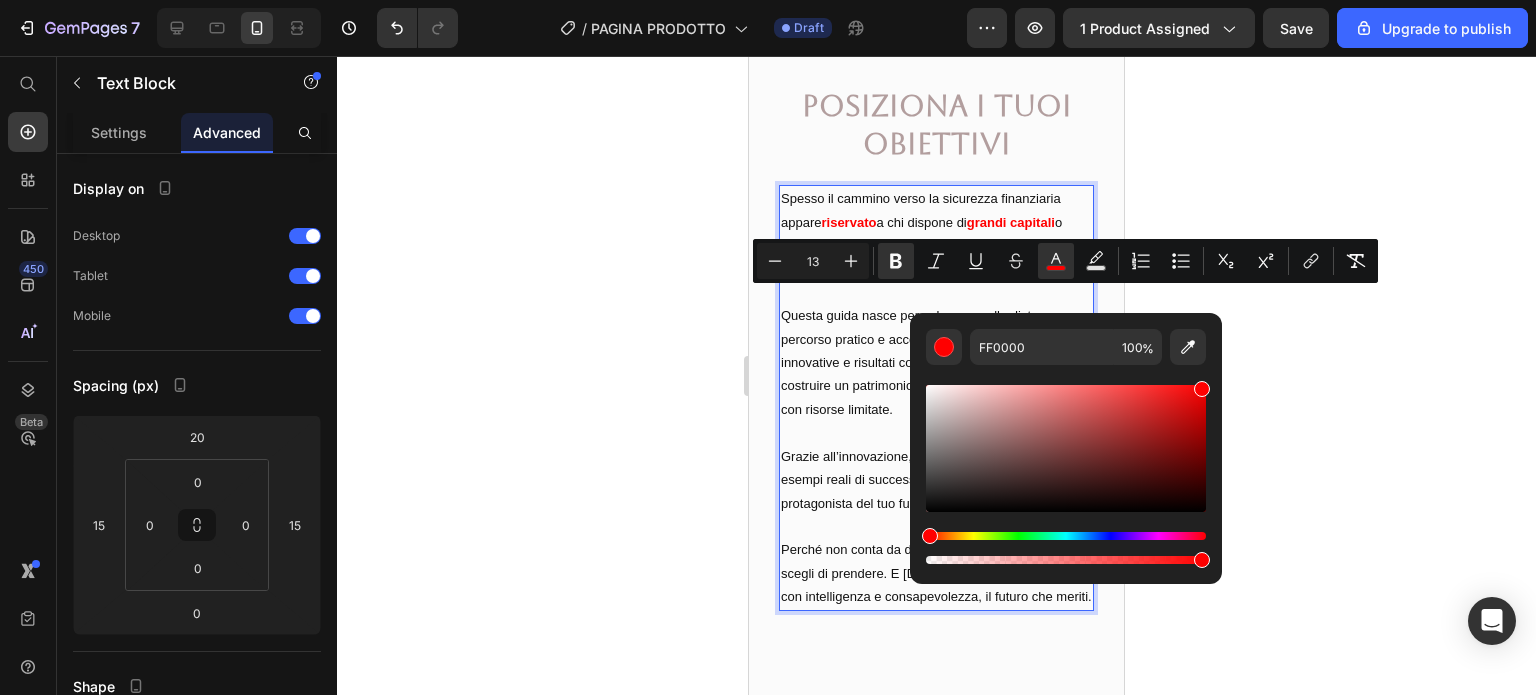 click 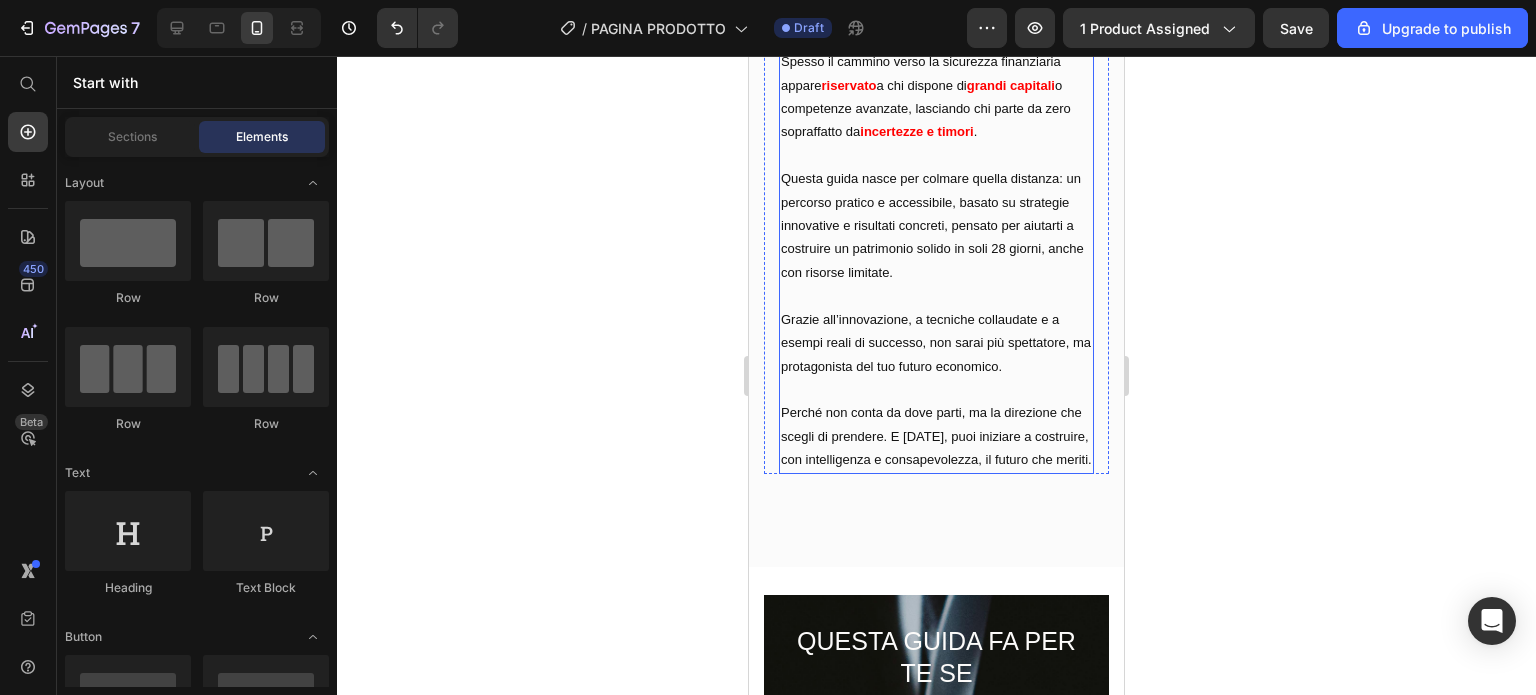 scroll, scrollTop: 2232, scrollLeft: 0, axis: vertical 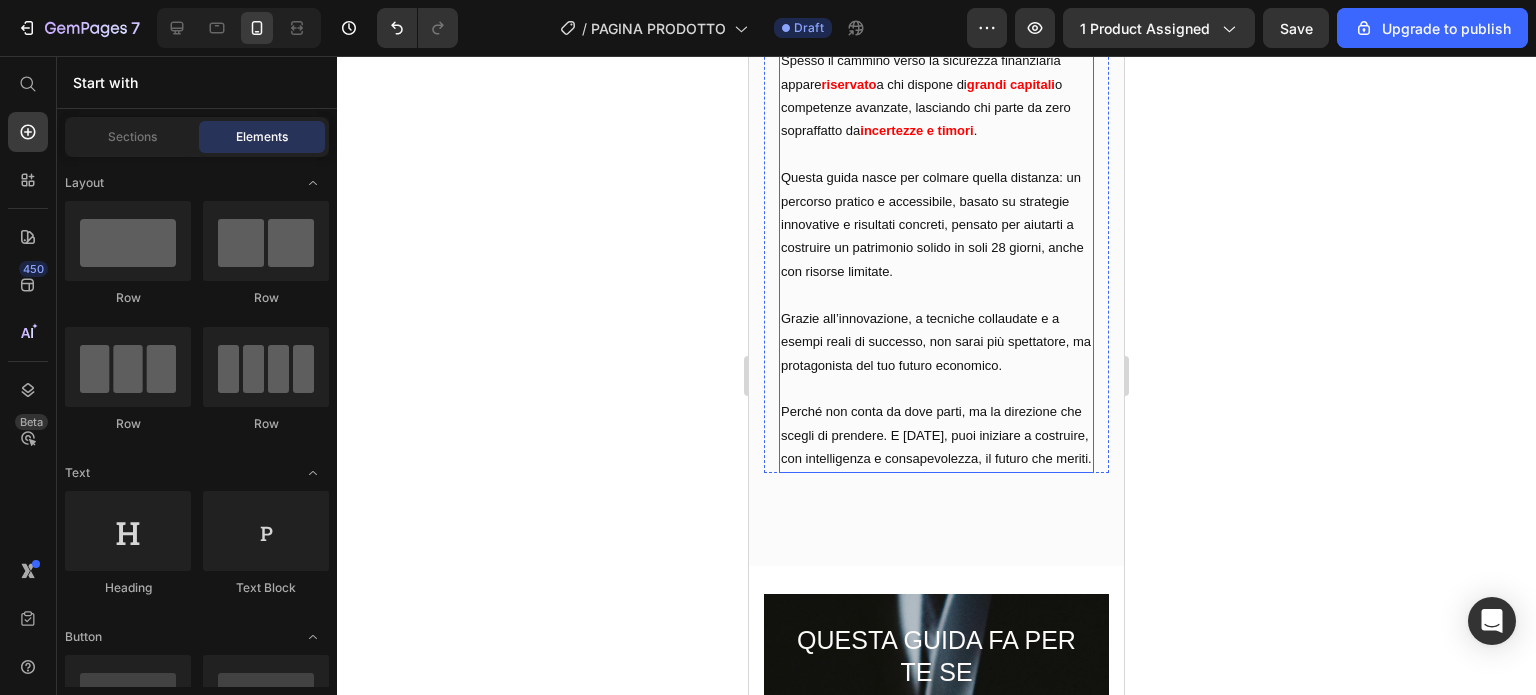 click on "Questa guida nasce per colmare quella distanza: un percorso pratico e accessibile, basato su strategie innovative e risultati concreti, pensato per aiutarti a costruire un patrimonio solido in soli 28 giorni, anche con risorse limitate." at bounding box center (936, 224) 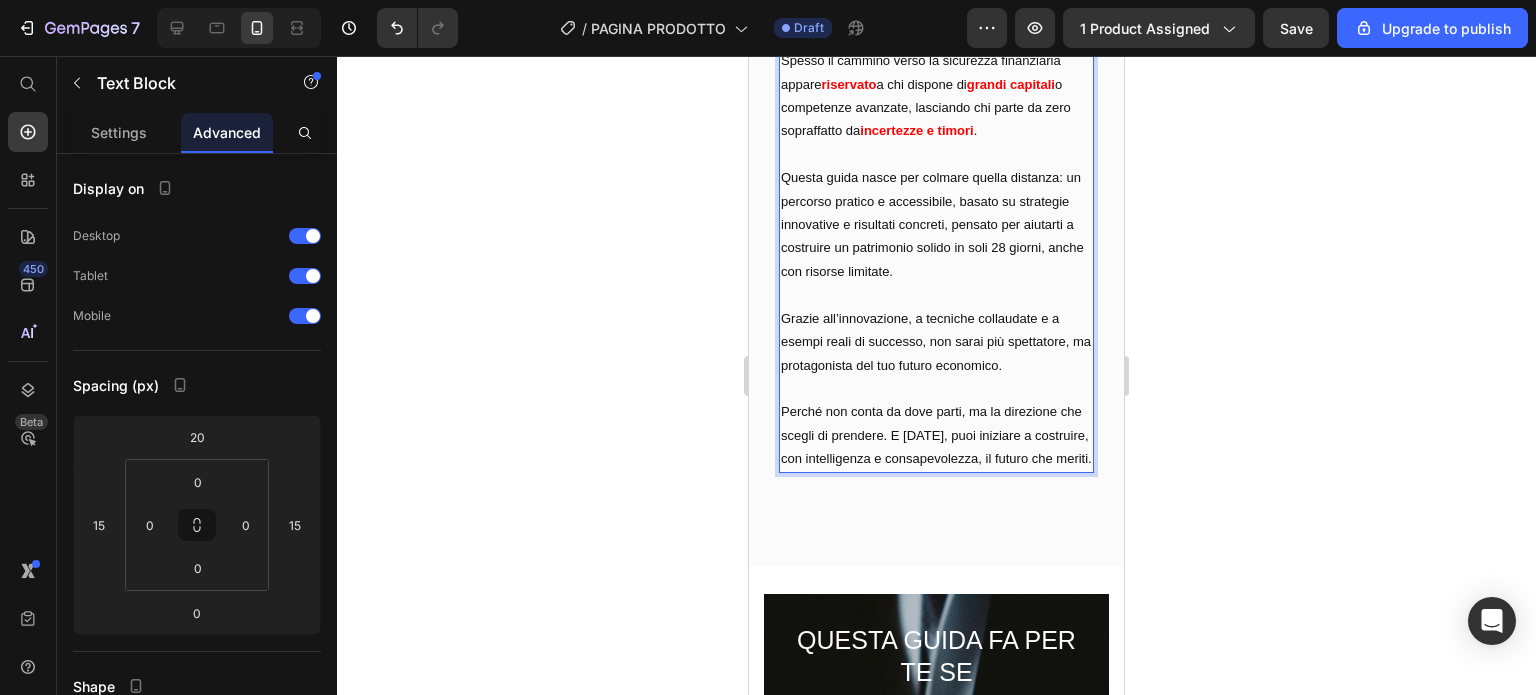 click on "Questa guida nasce per colmare quella distanza: un percorso pratico e accessibile, basato su strategie innovative e risultati concreti, pensato per aiutarti a costruire un patrimonio solido in soli 28 giorni, anche con risorse limitate." at bounding box center (936, 224) 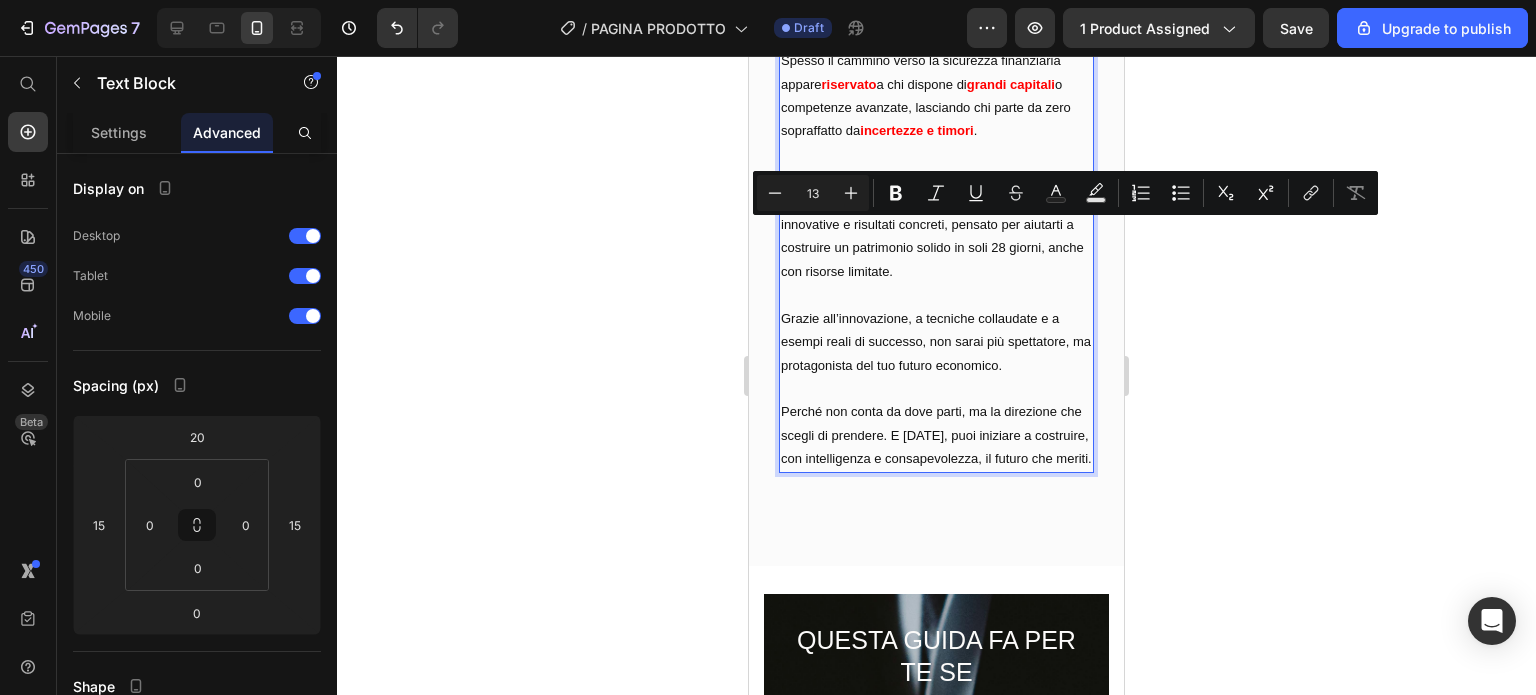 drag, startPoint x: 869, startPoint y: 235, endPoint x: 928, endPoint y: 227, distance: 59.5399 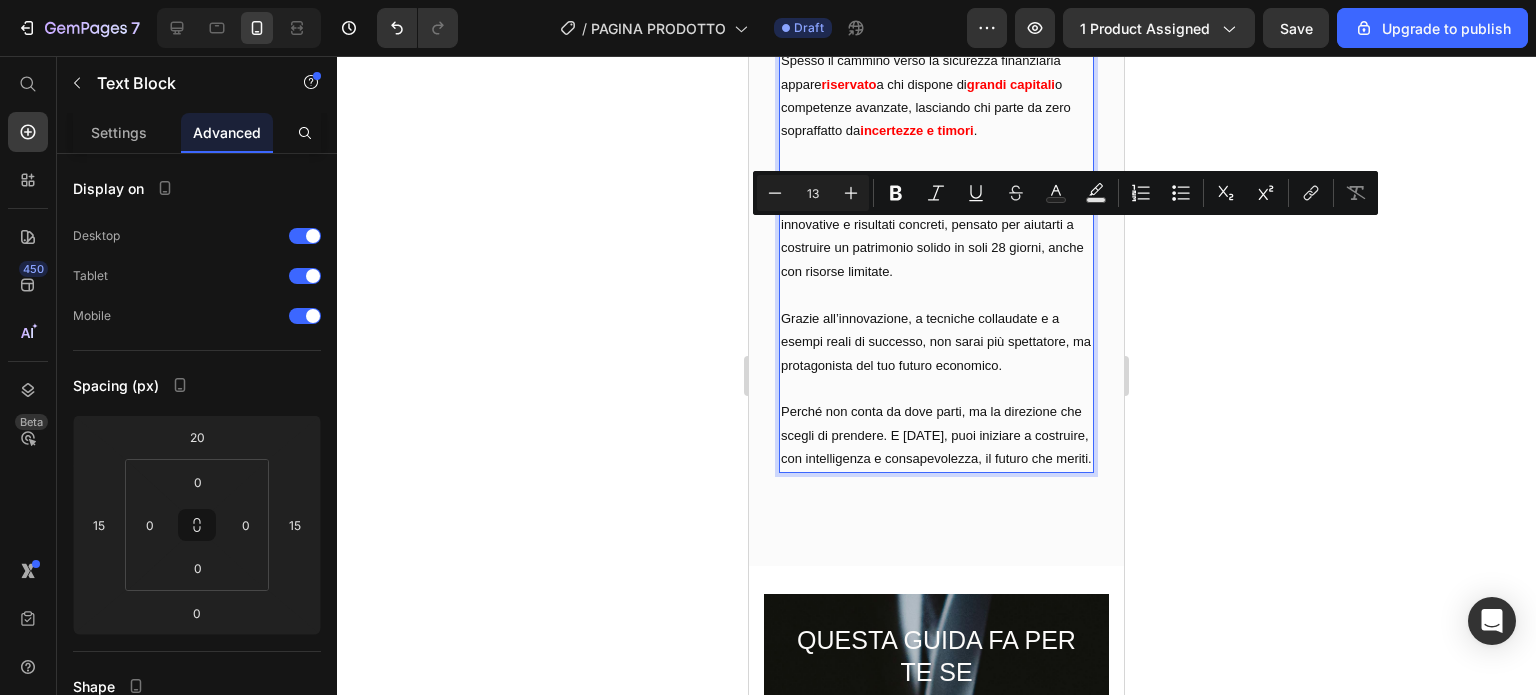 click on "Questa guida nasce per colmare quella distanza: un percorso pratico e accessibile, basato su strategie innovative e risultati concreti, pensato per aiutarti a costruire un patrimonio solido in soli 28 giorni, anche con risorse limitate." at bounding box center [936, 224] 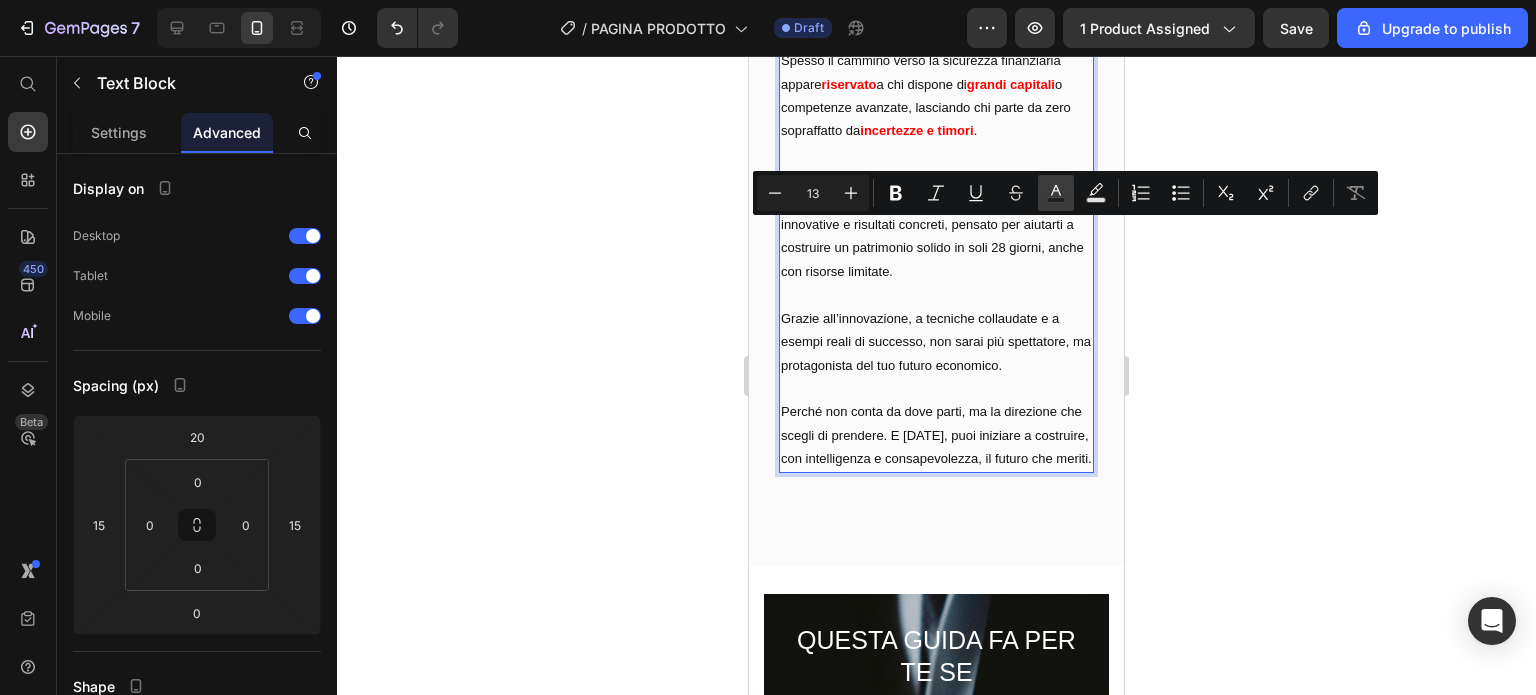 click on "Text Color" at bounding box center (1056, 193) 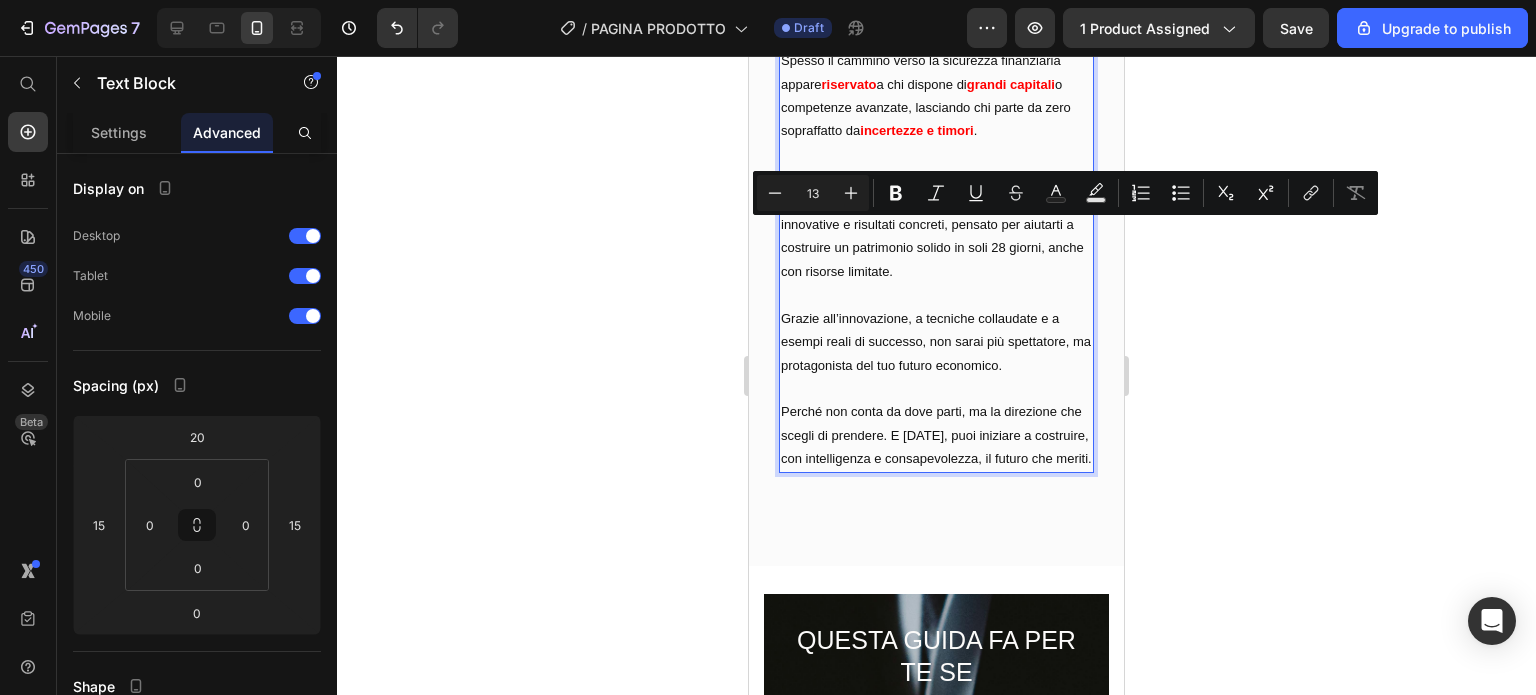 click on "Questa guida nasce per colmare quella distanza: un percorso pratico e accessibile, basato su strategie innovative e risultati concreti, pensato per aiutarti a costruire un patrimonio solido in soli 28 giorni, anche con risorse limitate." at bounding box center [936, 224] 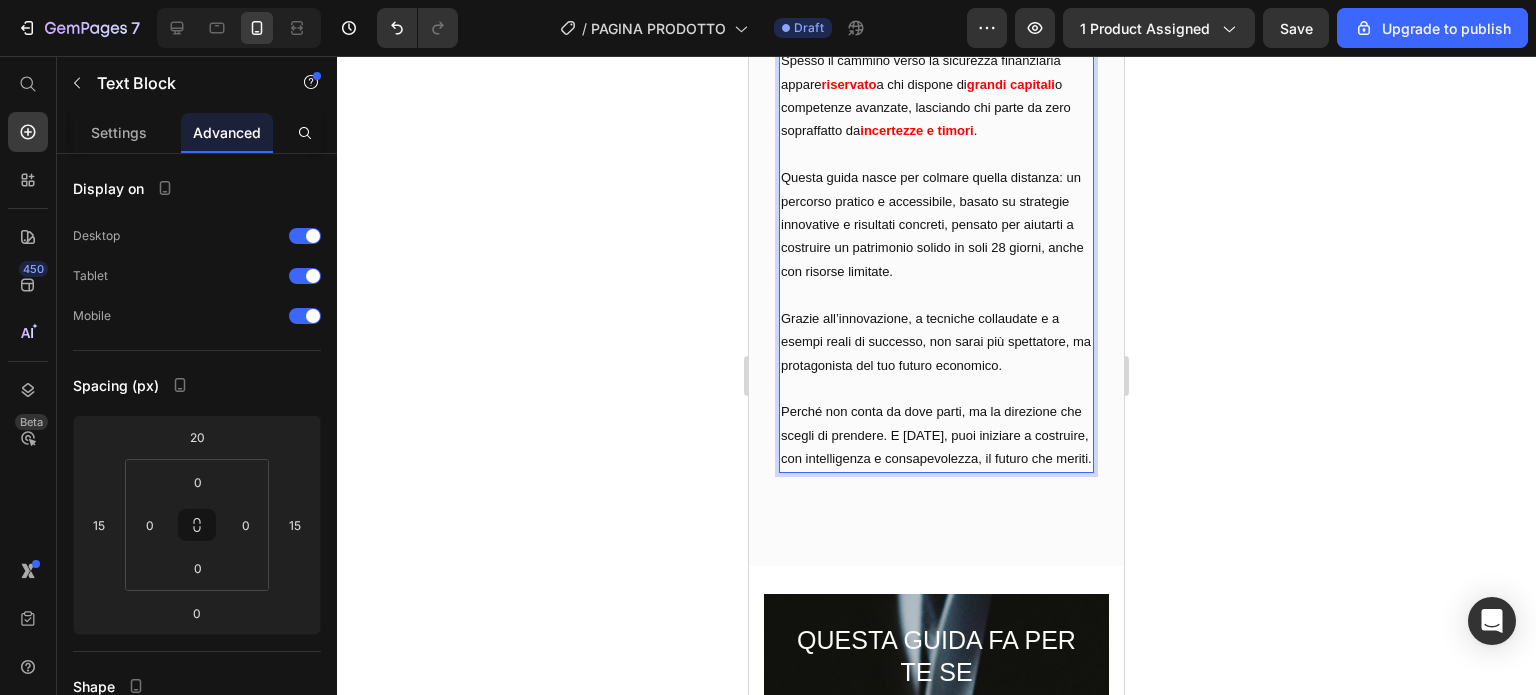 click on "Questa guida nasce per colmare quella distanza: un percorso pratico e accessibile, basato su strategie innovative e risultati concreti, pensato per aiutarti a costruire un patrimonio solido in soli 28 giorni, anche con risorse limitate." at bounding box center (936, 224) 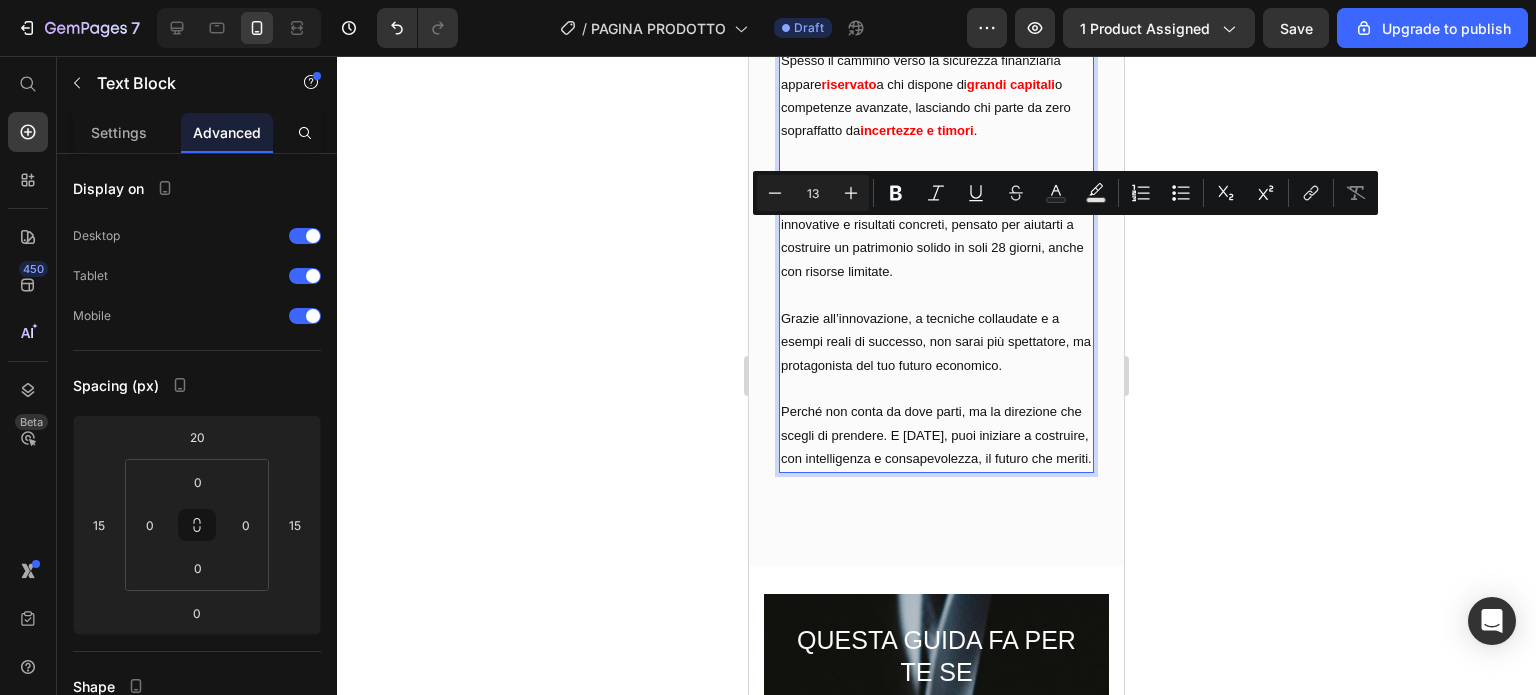 drag, startPoint x: 860, startPoint y: 230, endPoint x: 941, endPoint y: 233, distance: 81.055534 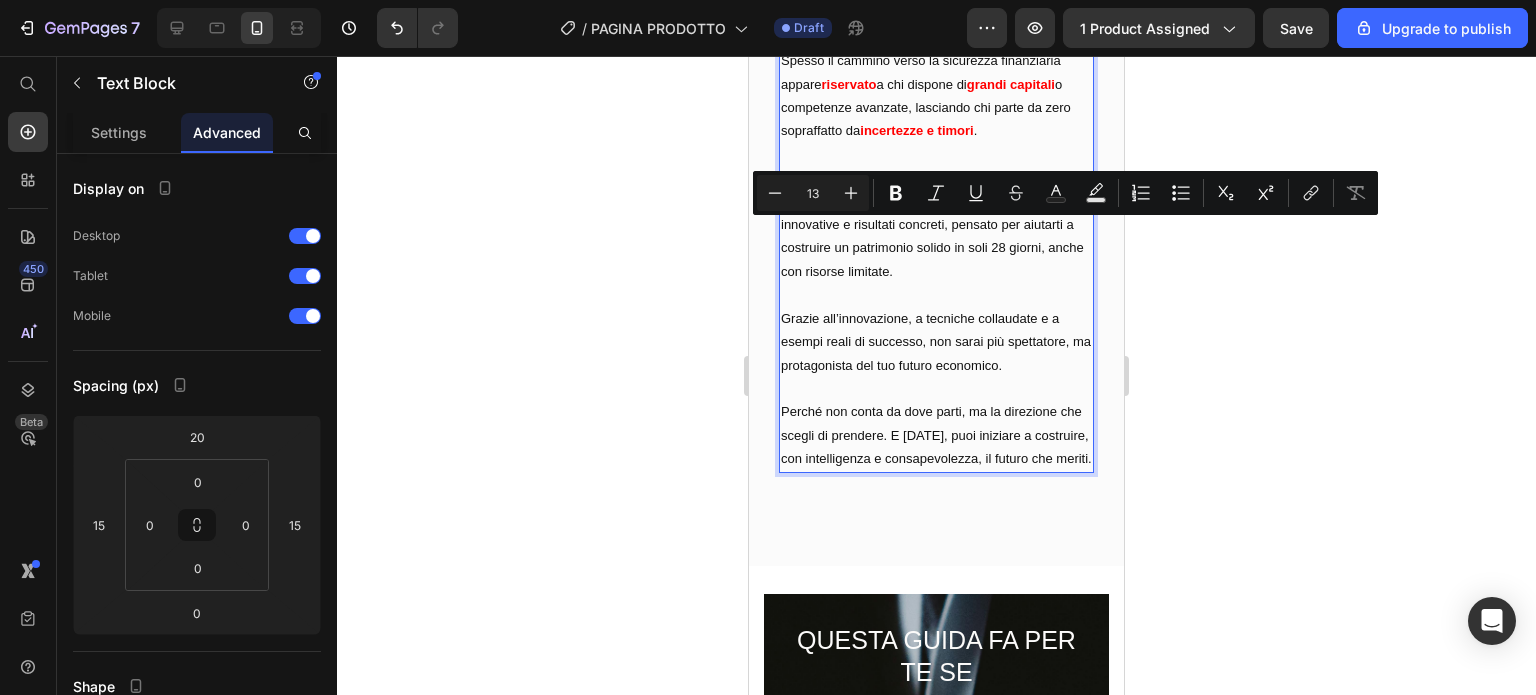 click on "Questa guida nasce per colmare quella distanza: un percorso pratico e accessibile, basato su strategie innovative e risultati concreti, pensato per aiutarti a costruire un patrimonio solido in soli 28 giorni, anche con risorse limitate." at bounding box center (936, 224) 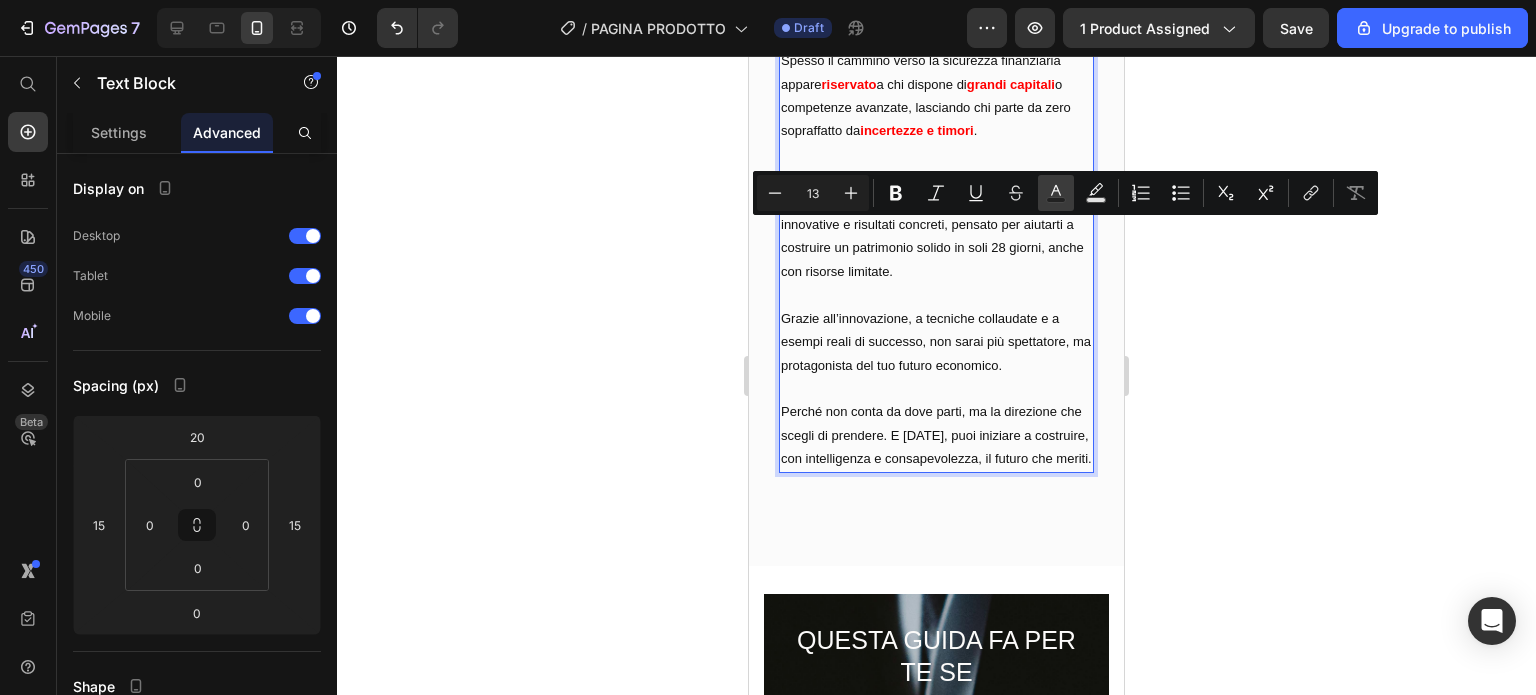 click on "Text Color" at bounding box center (1056, 193) 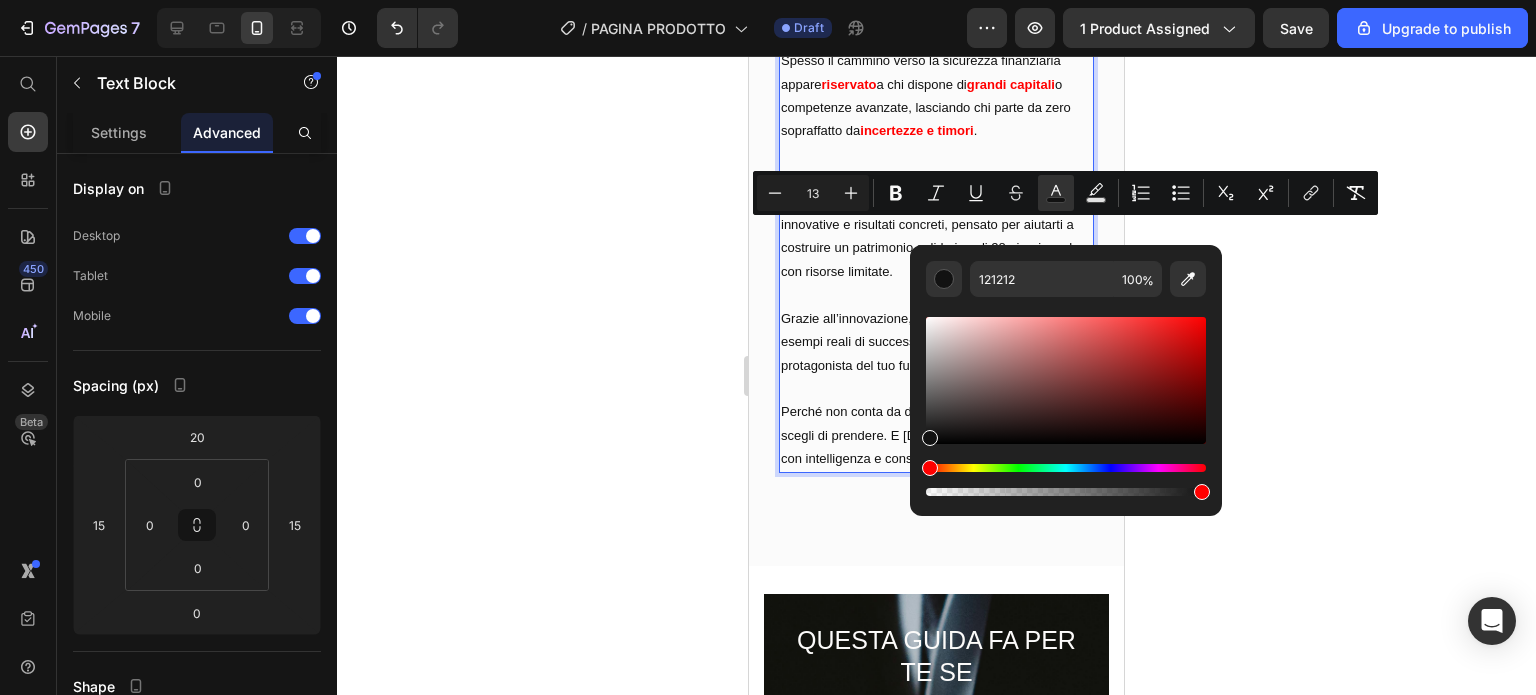 click at bounding box center [1066, 468] 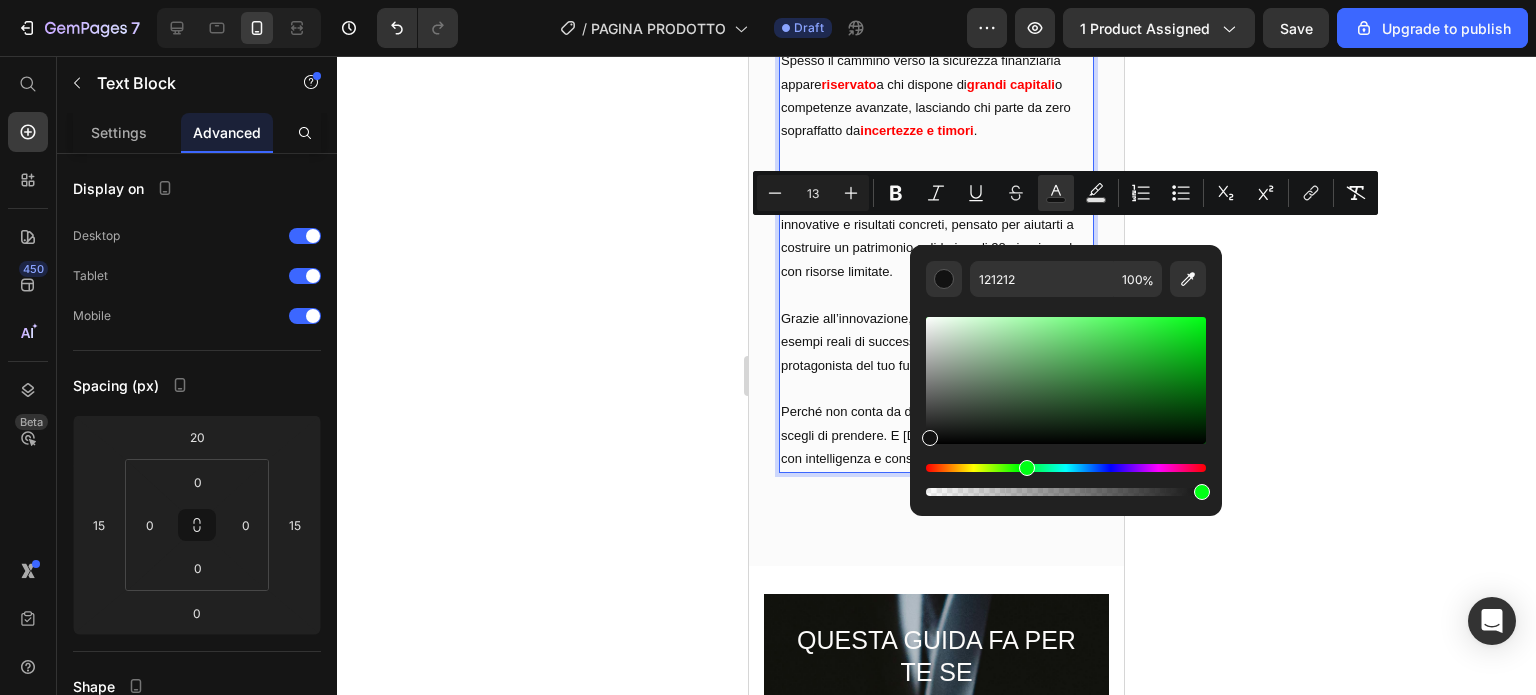 drag, startPoint x: 929, startPoint y: 469, endPoint x: 1023, endPoint y: 462, distance: 94.26028 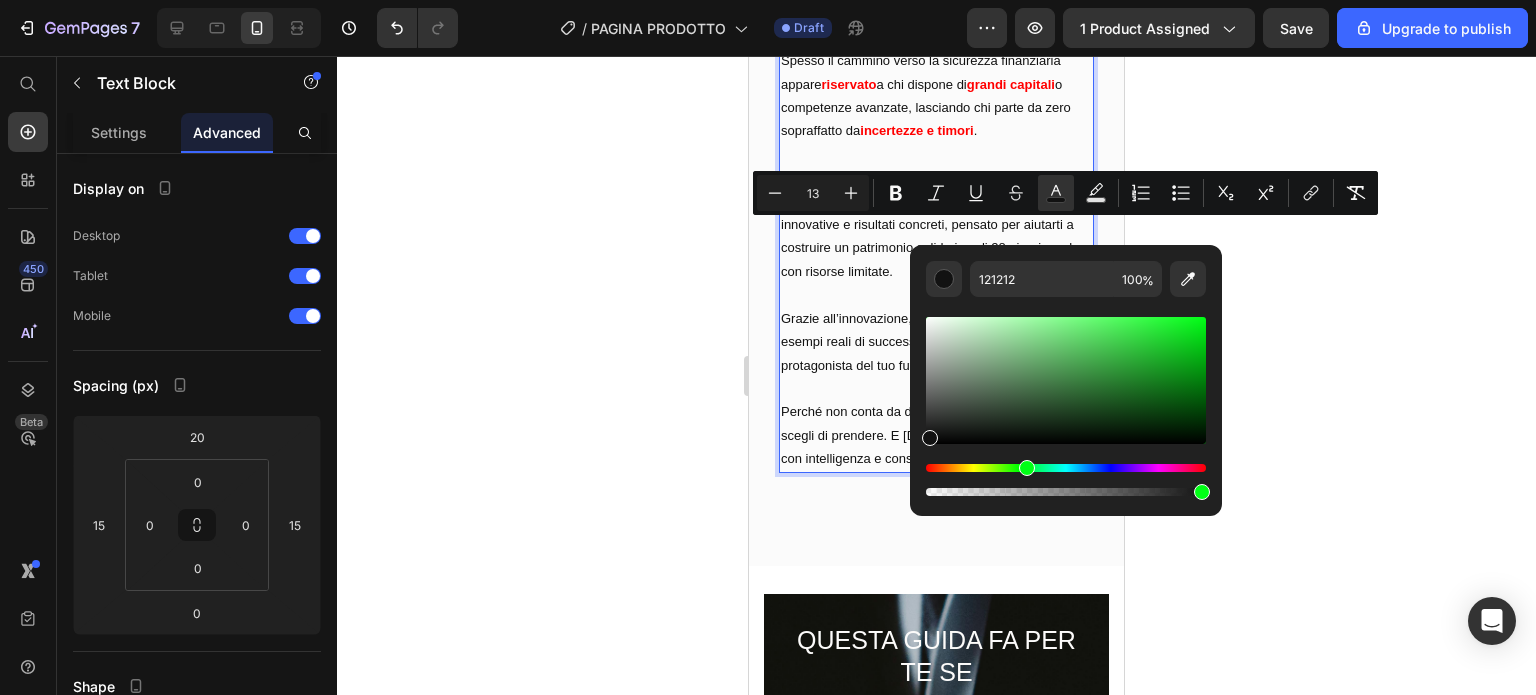 click at bounding box center [1027, 468] 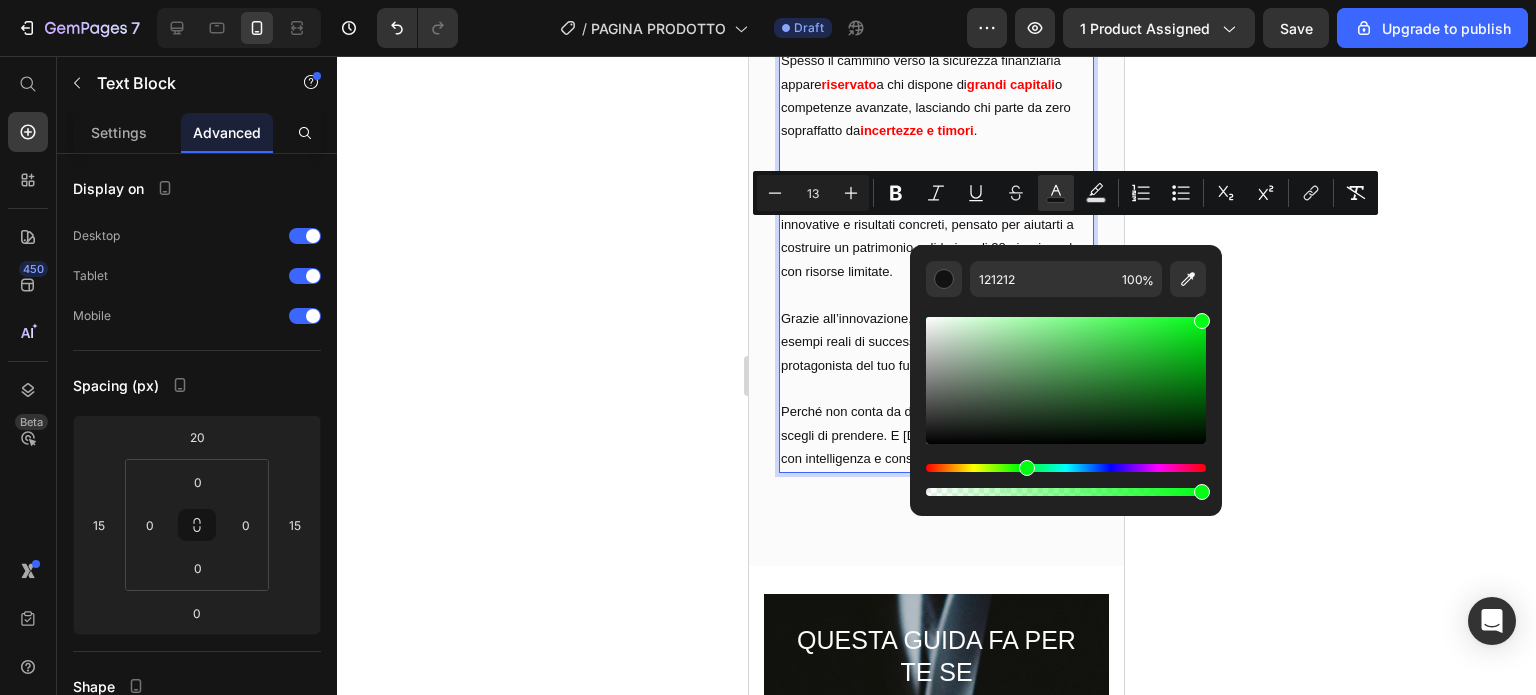drag, startPoint x: 1150, startPoint y: 367, endPoint x: 1222, endPoint y: 296, distance: 101.118744 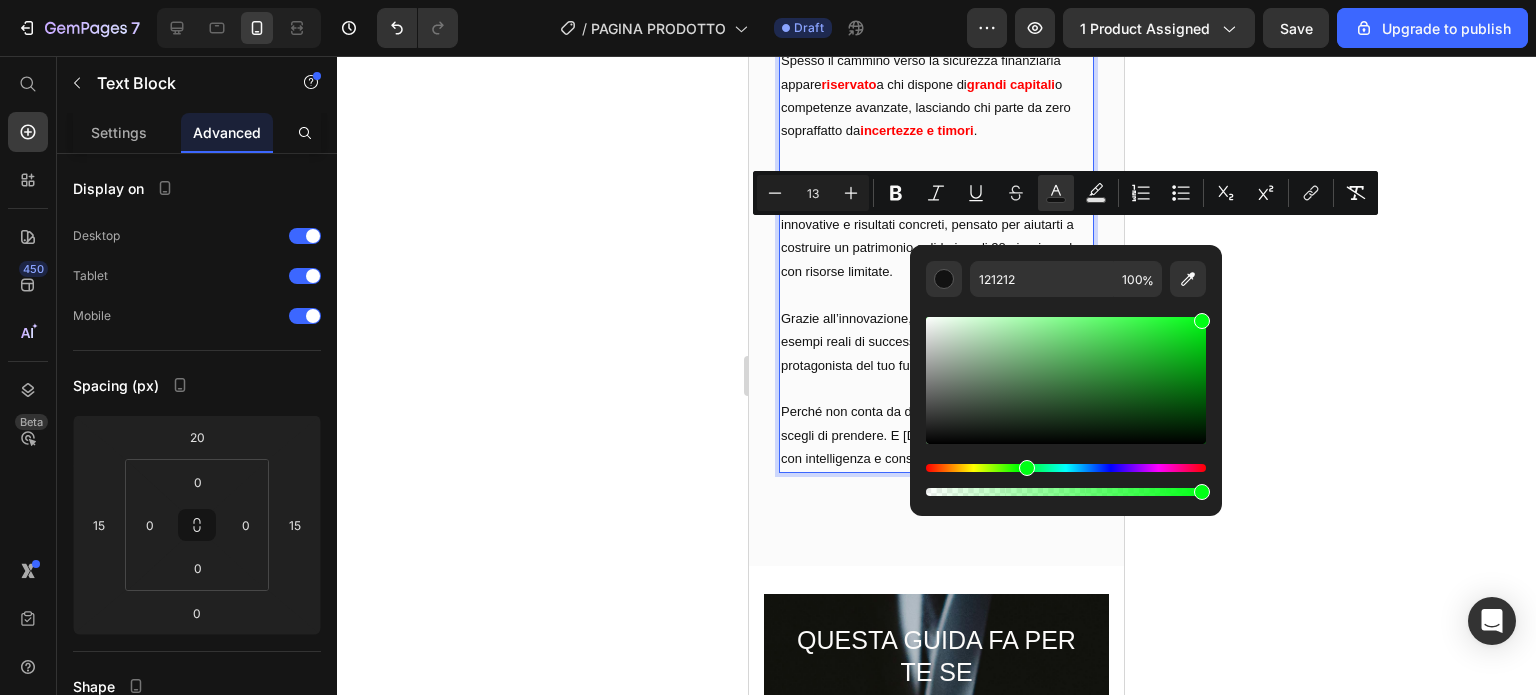 click on "7   /  PAGINA PRODOTTO Draft Preview 1 product assigned  Save  Upgrade to publish 450 Beta Start with Sections Elements Hero Section Product Detail Brands Trusted Badges Guarantee Product Breakdown How to use Testimonials Compare Bundle FAQs Social Proof Brand Story Product List Collection Blog List Contact Sticky Add to Cart Custom Footer Browse Library 450 Layout
Row
Row
Row
Row Text
Heading
Text Block Button
Button
Button
Sticky Back to top Media
Image" at bounding box center (768, 0) 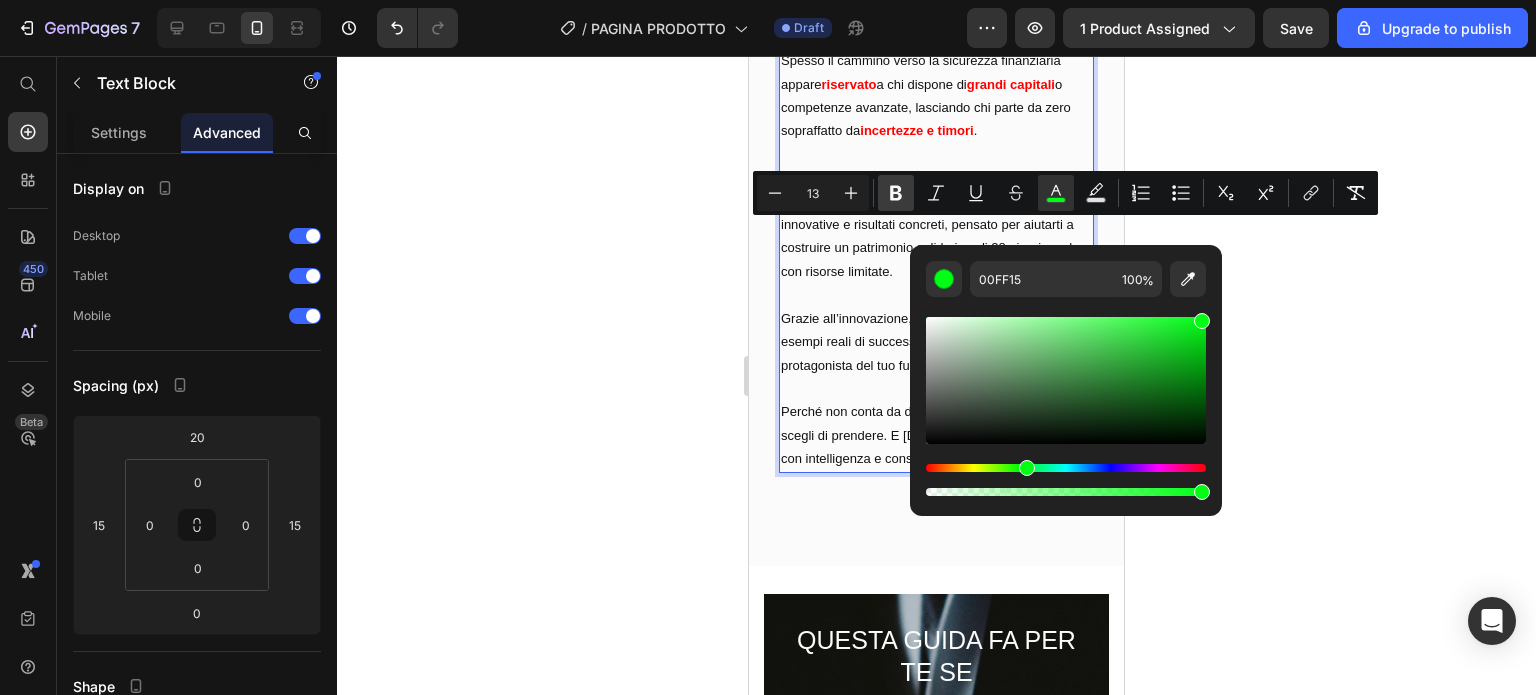 click 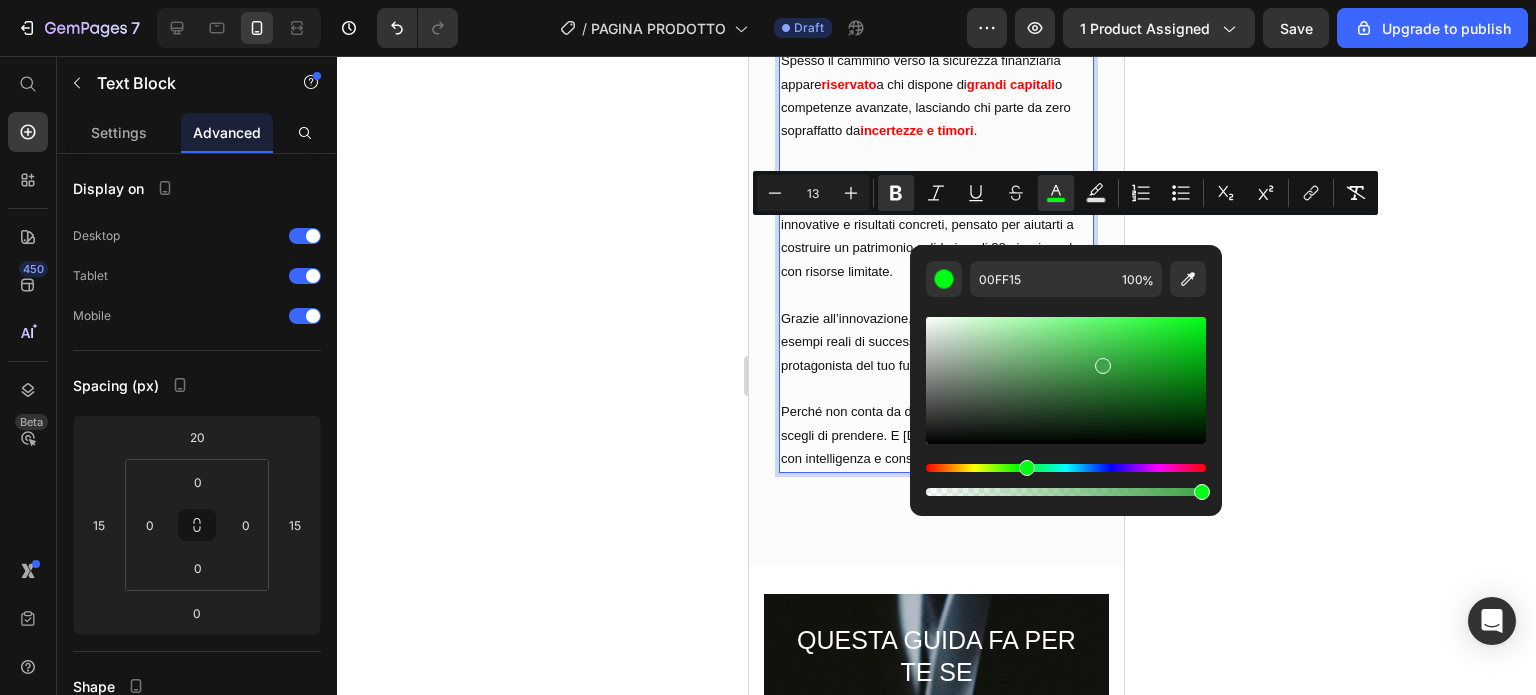 drag, startPoint x: 1128, startPoint y: 363, endPoint x: 1101, endPoint y: 363, distance: 27 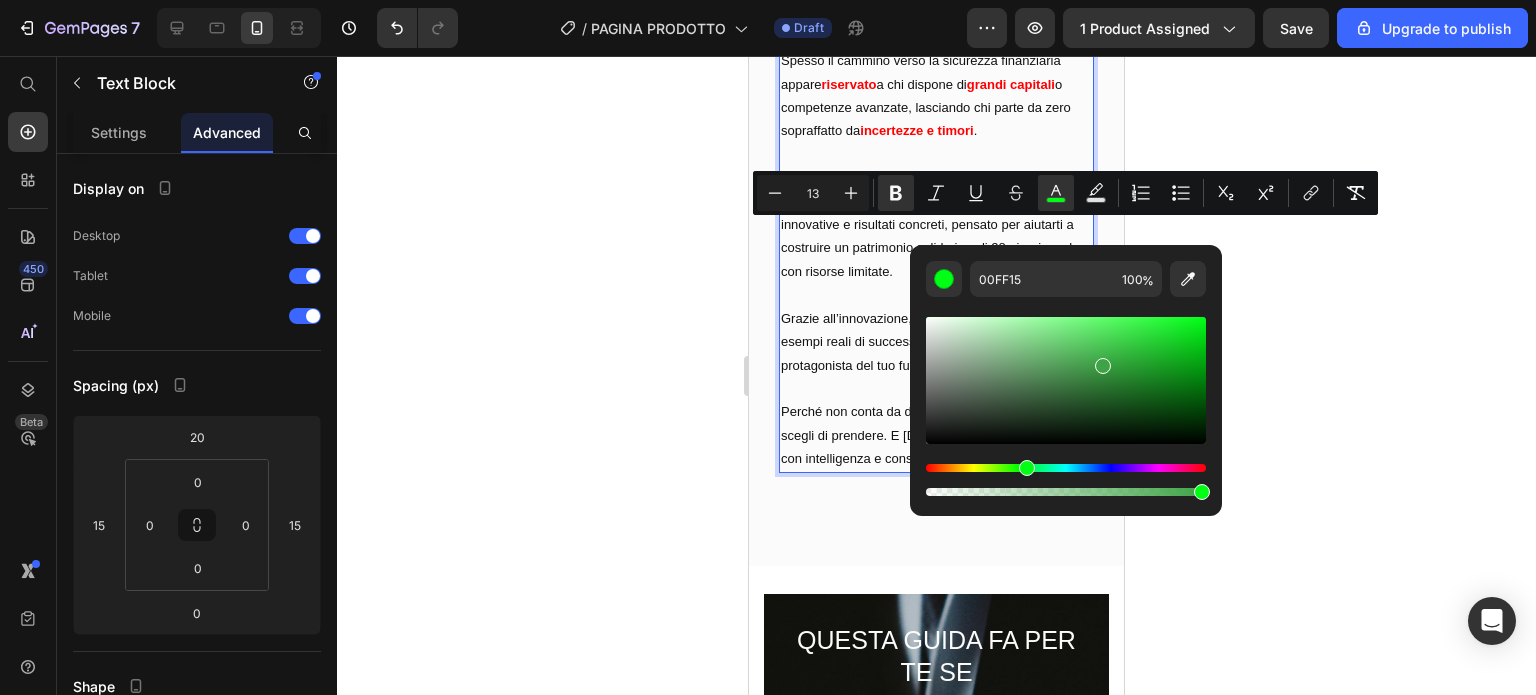 click at bounding box center (1066, 380) 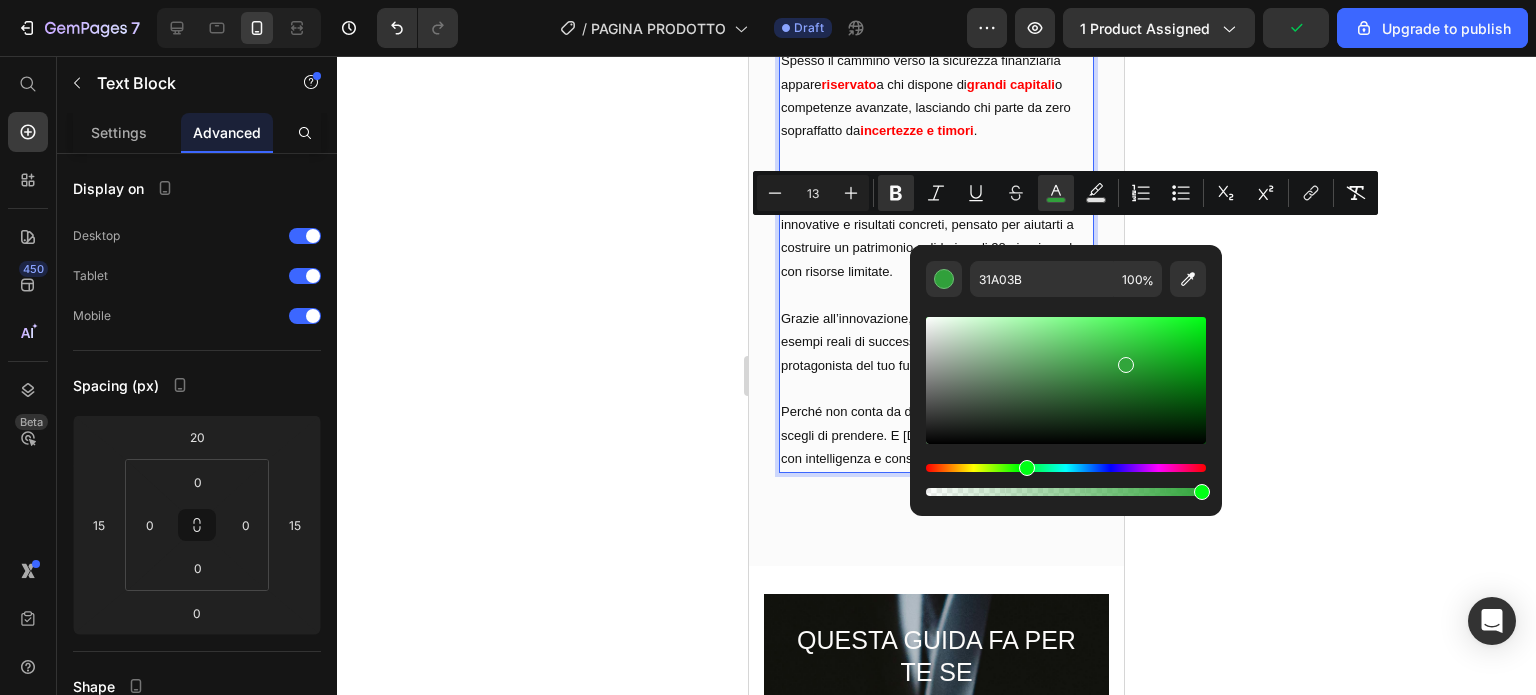type on "31A53B" 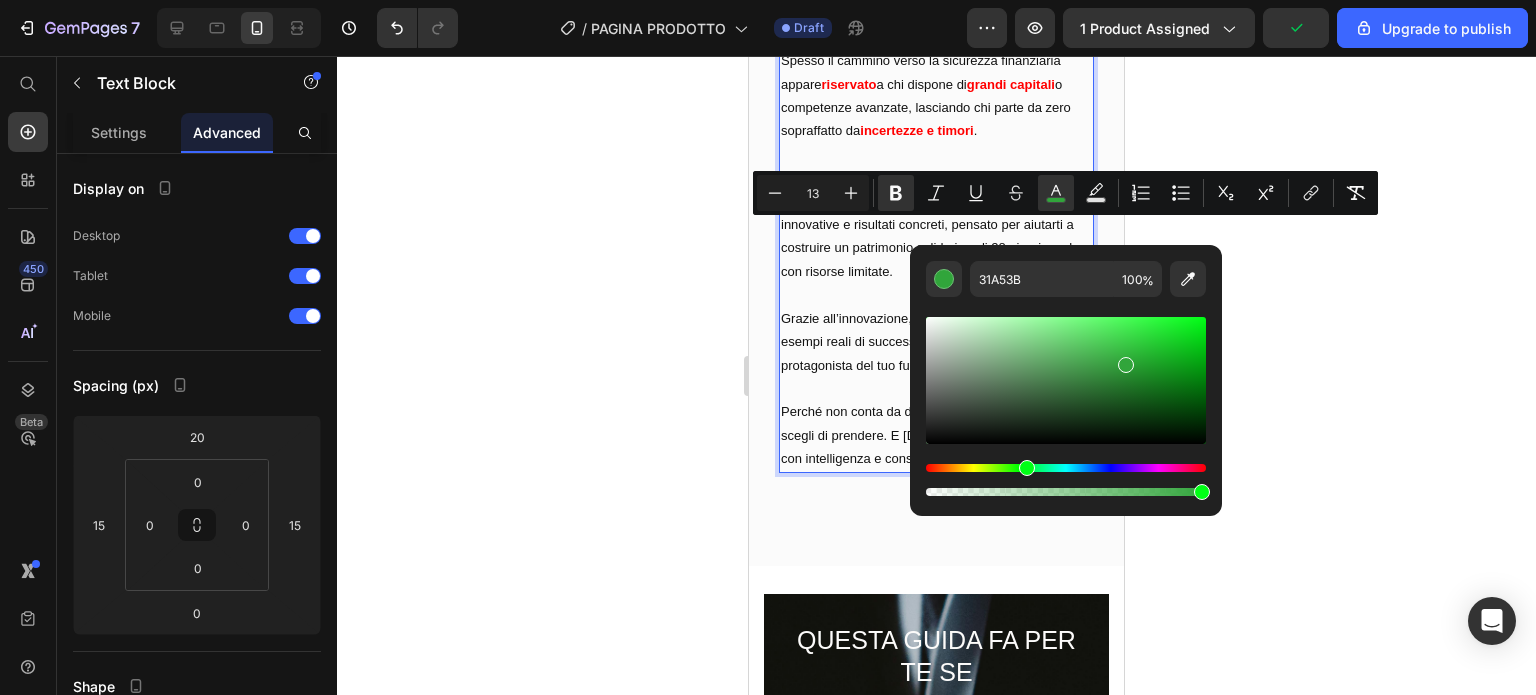 click at bounding box center [1066, 380] 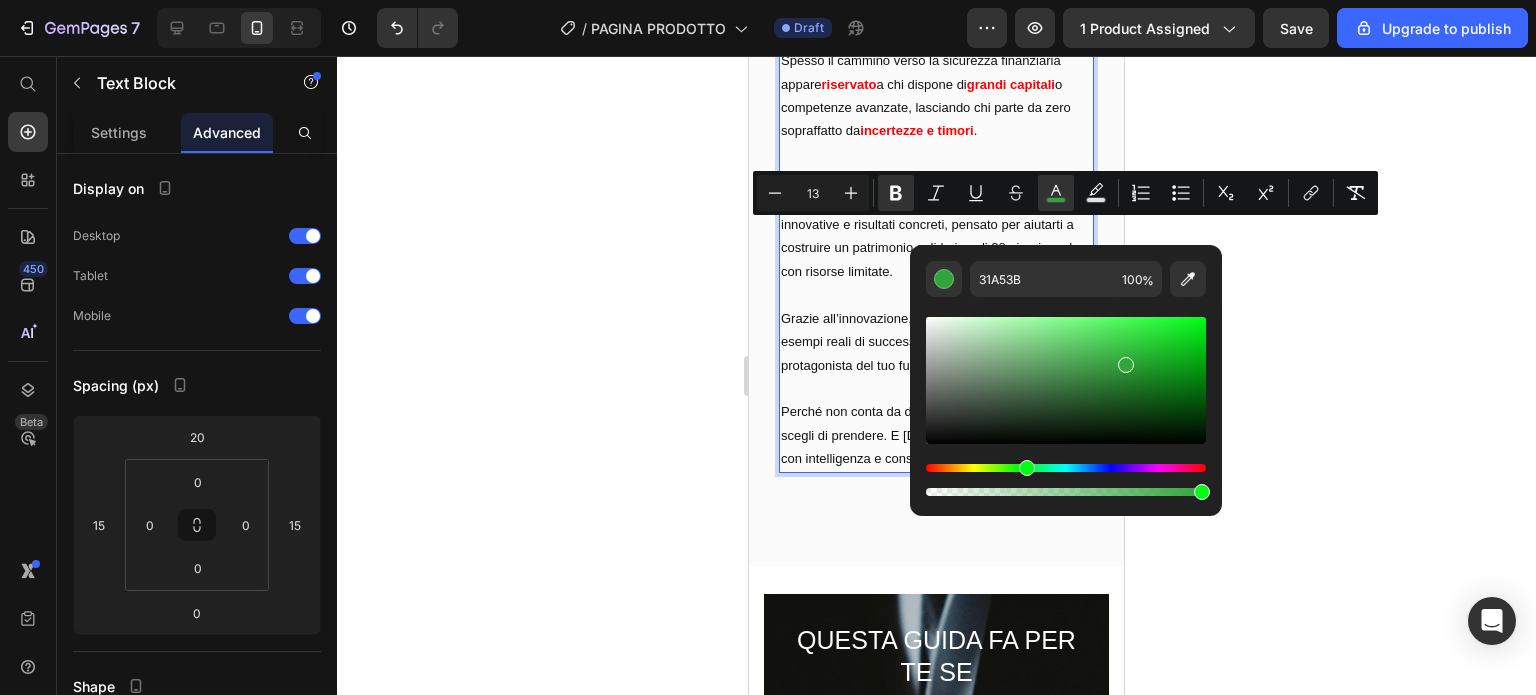 click 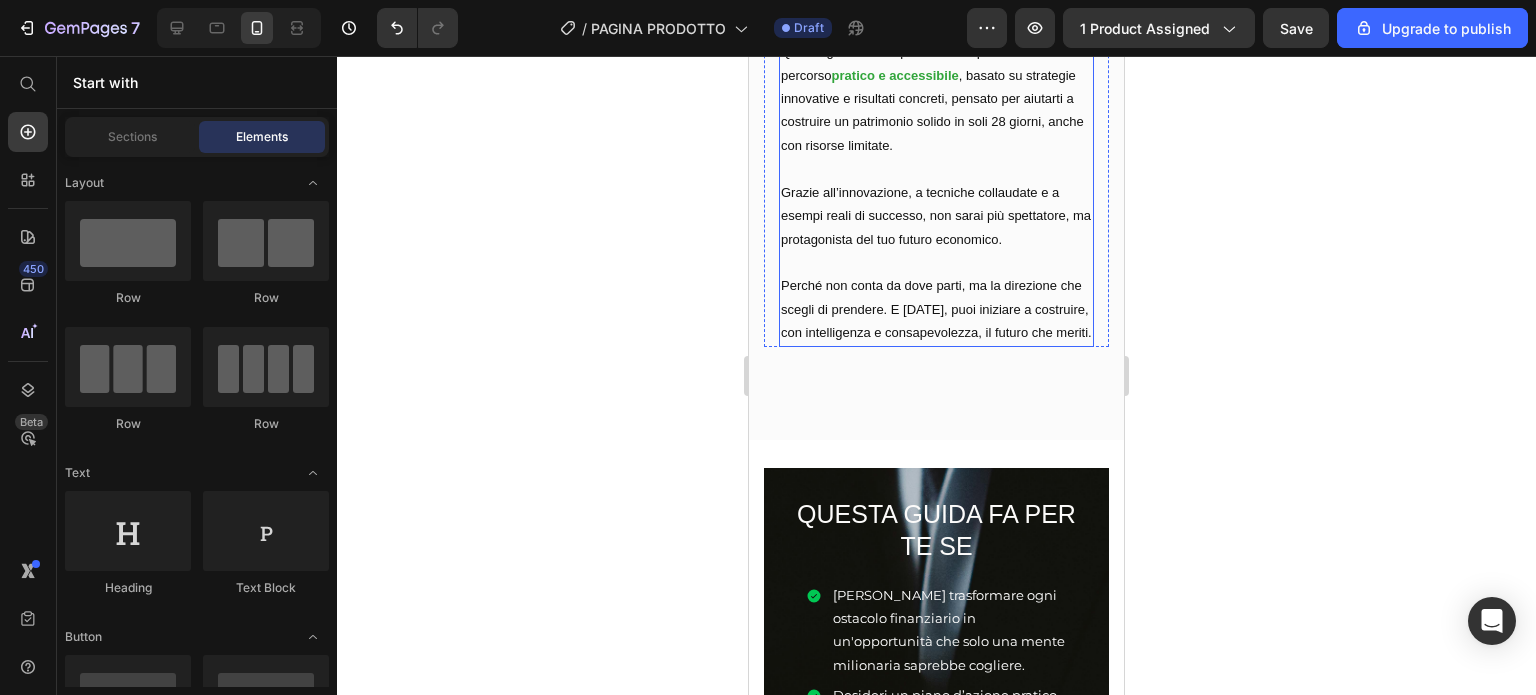 scroll, scrollTop: 2359, scrollLeft: 0, axis: vertical 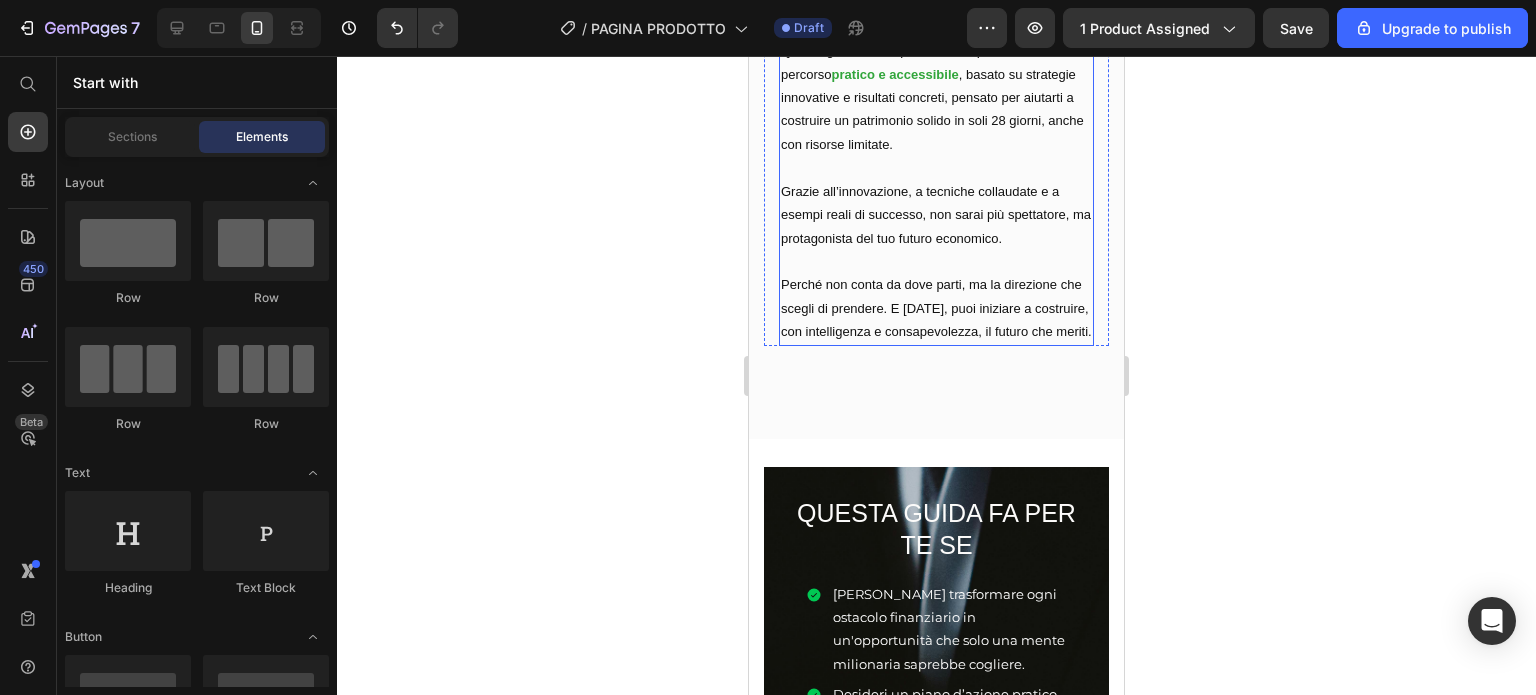 click on "Questa guida nasce per colmare quella distanza: un percorso  pratico e accessibile , basato su strategie innovative e risultati concreti, pensato per aiutarti a costruire un patrimonio solido in soli 28 giorni, anche con risorse limitate." at bounding box center [936, 97] 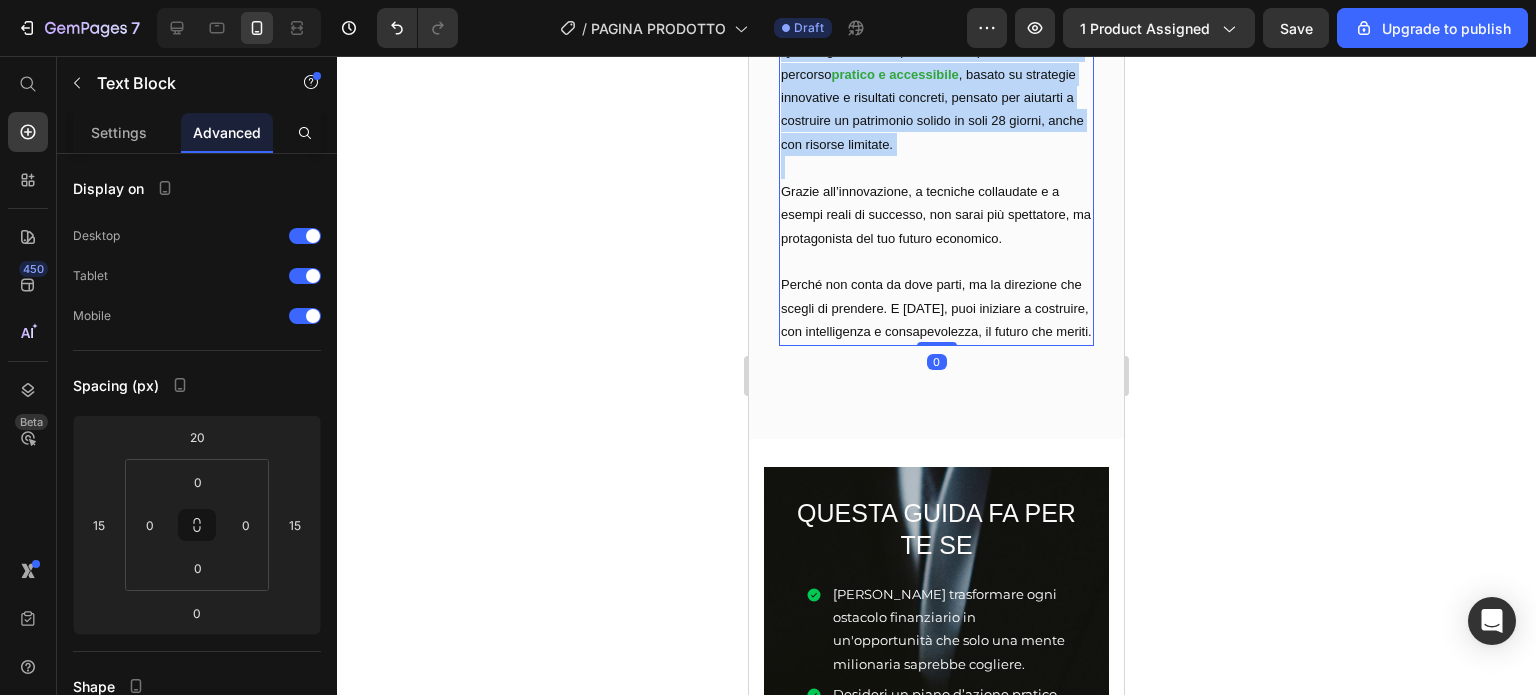 click on "Questa guida nasce per colmare quella distanza: un percorso  pratico e accessibile , basato su strategie innovative e risultati concreti, pensato per aiutarti a costruire un patrimonio solido in soli 28 giorni, anche con risorse limitate." at bounding box center [936, 97] 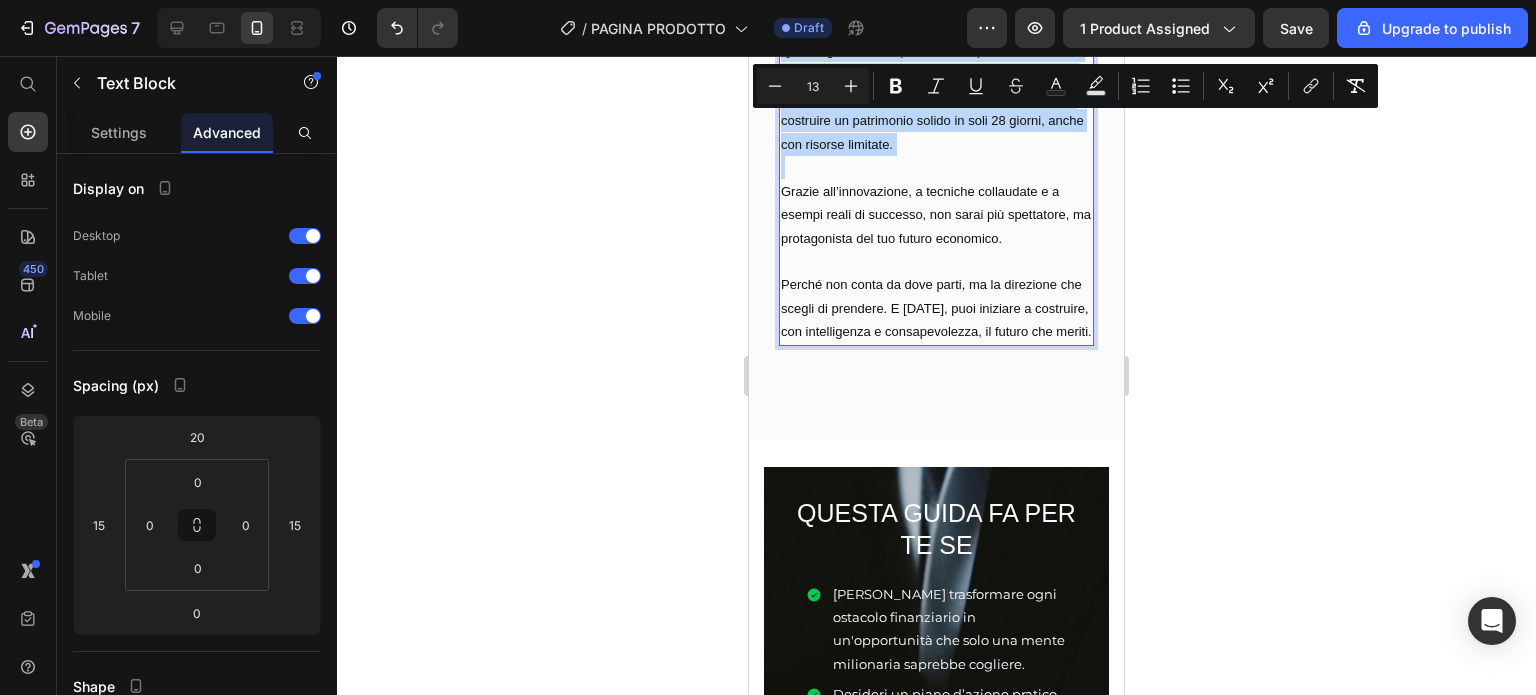 click on "Questa guida nasce per colmare quella distanza: un percorso  pratico e accessibile , basato su strategie innovative e risultati concreti, pensato per aiutarti a costruire un patrimonio solido in soli 28 giorni, anche con risorse limitate." at bounding box center [936, 97] 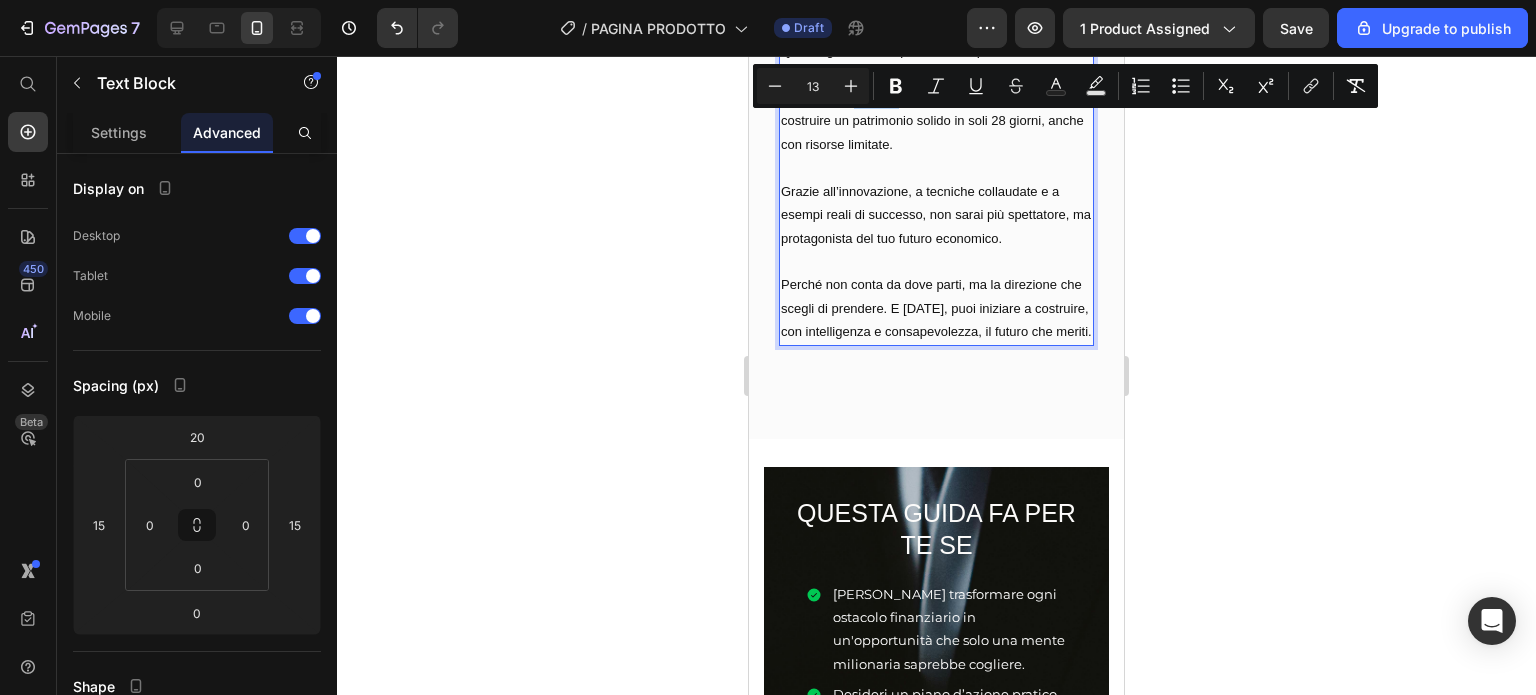 click on "Questa guida nasce per colmare quella distanza: un percorso  pratico e accessibile , basato su strategie innovative e risultati concreti, pensato per aiutarti a costruire un patrimonio solido in soli 28 giorni, anche con risorse limitate." at bounding box center (936, 97) 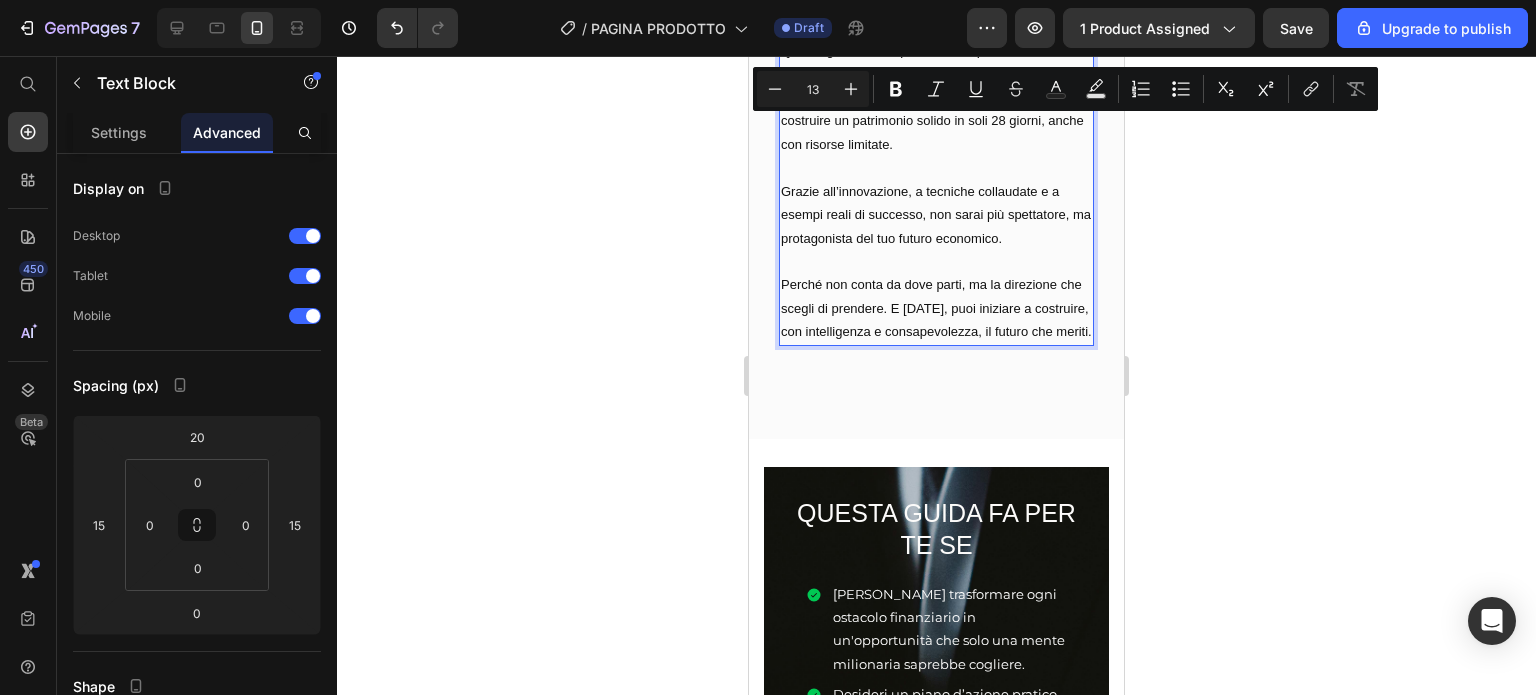click on "Questa guida nasce per colmare quella distanza: un percorso  pratico e accessibile , basato su strategie innovative e risultati concreti, pensato per aiutarti a costruire un patrimonio solido in soli 28 giorni, anche con risorse limitate." at bounding box center (936, 97) 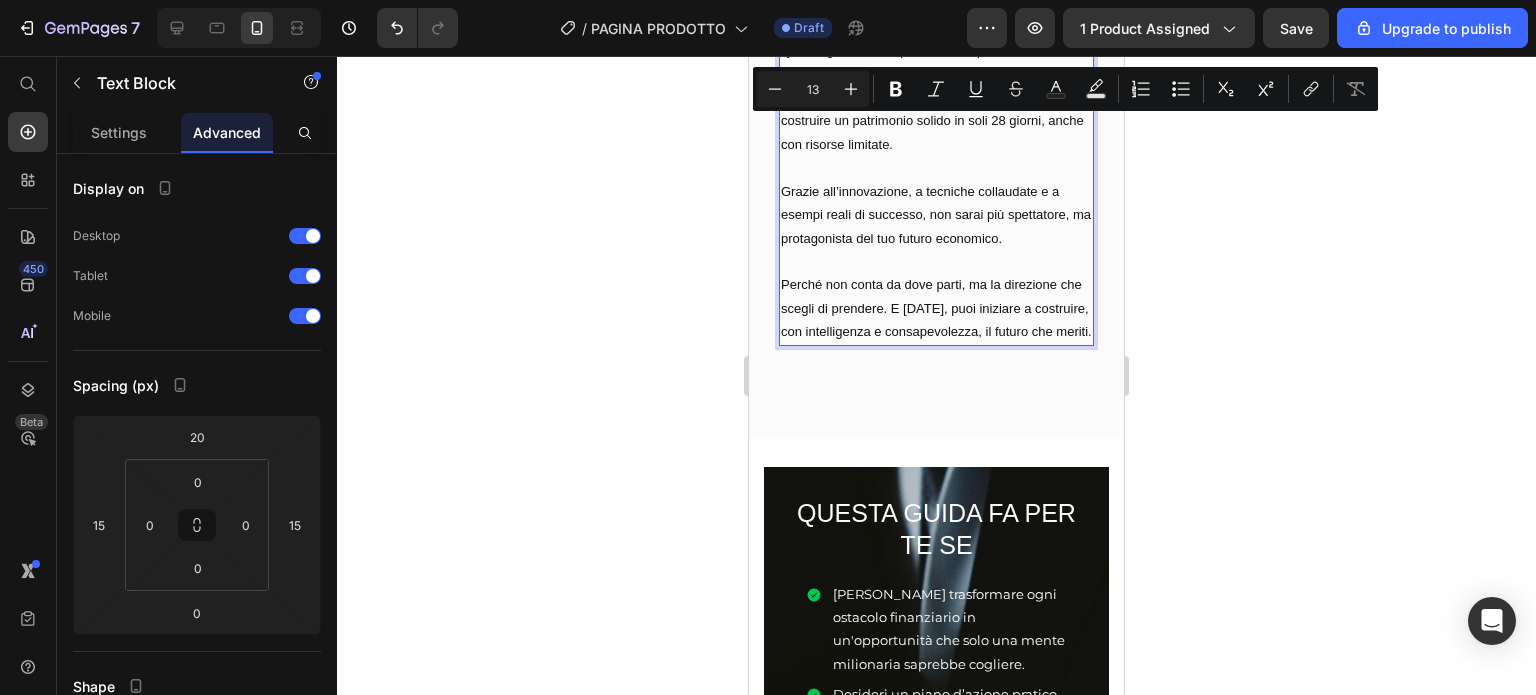 drag, startPoint x: 916, startPoint y: 133, endPoint x: 987, endPoint y: 131, distance: 71.02816 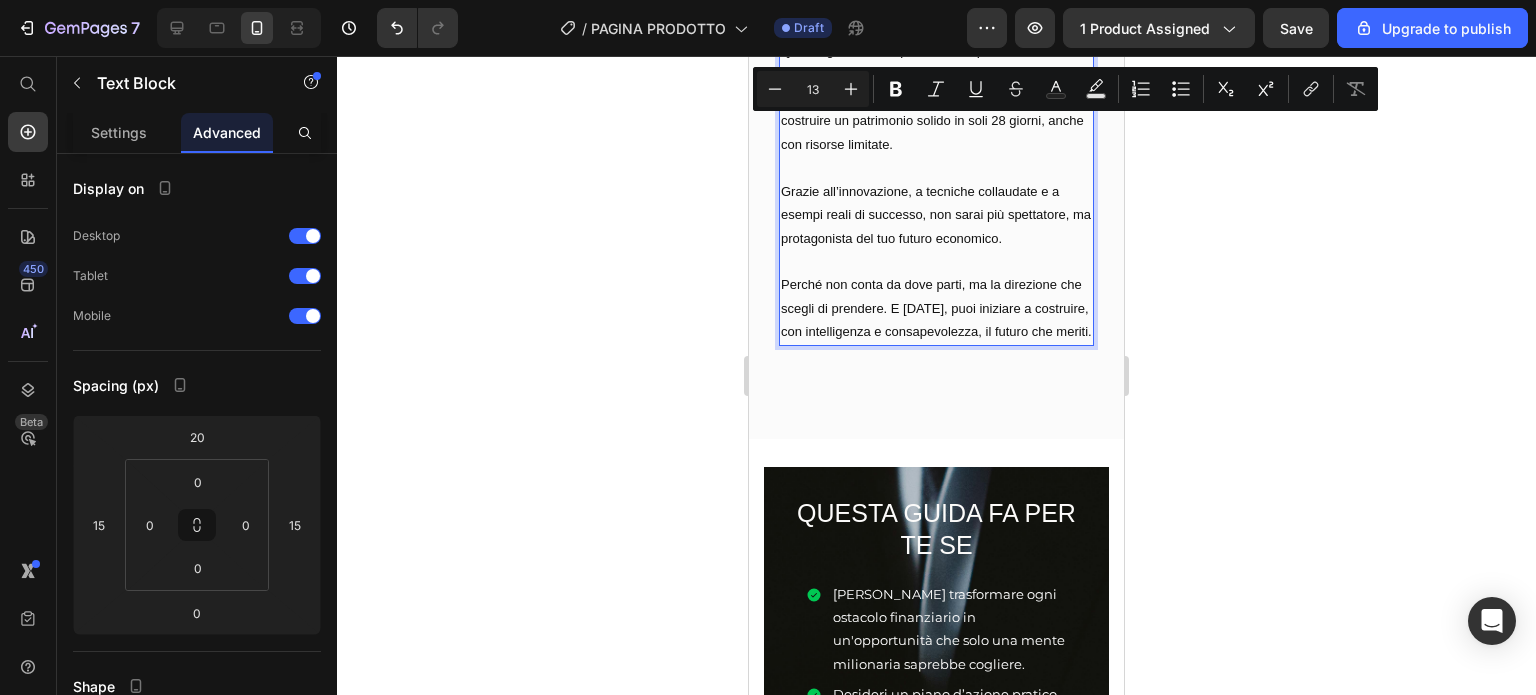 click on "Questa guida nasce per colmare quella distanza: un percorso  pratico e accessibile , basato su strategie innovative e risultati concreti, pensato per aiutarti a costruire un patrimonio solido in soli 28 giorni, anche con risorse limitate." at bounding box center (936, 97) 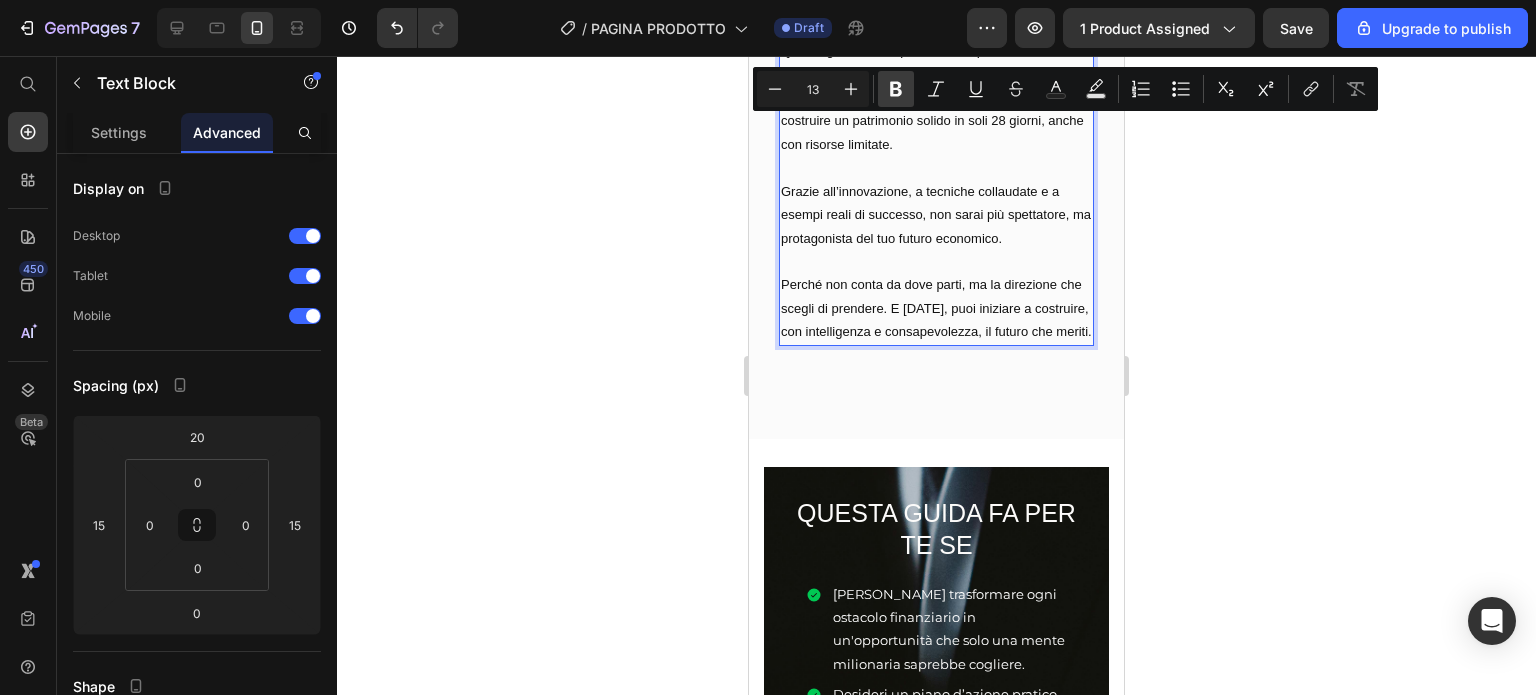 click 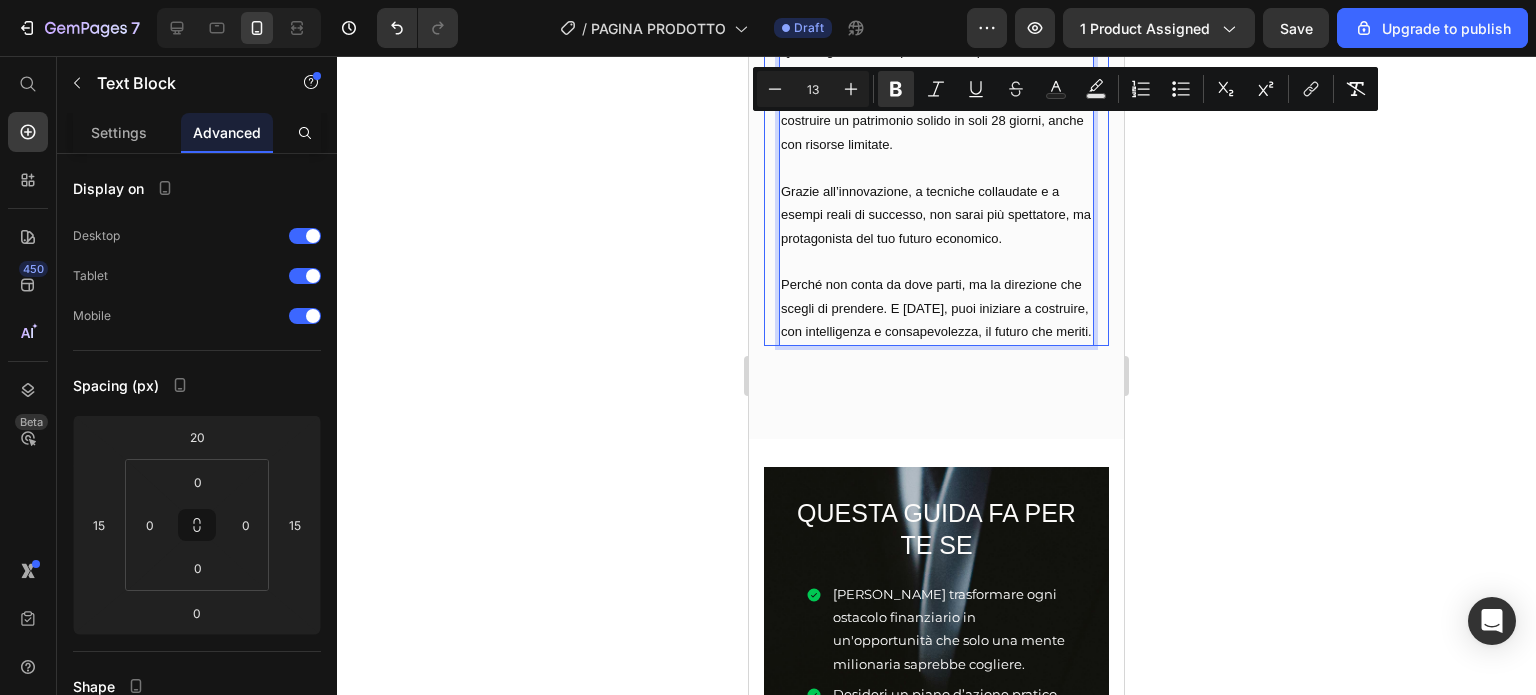 click 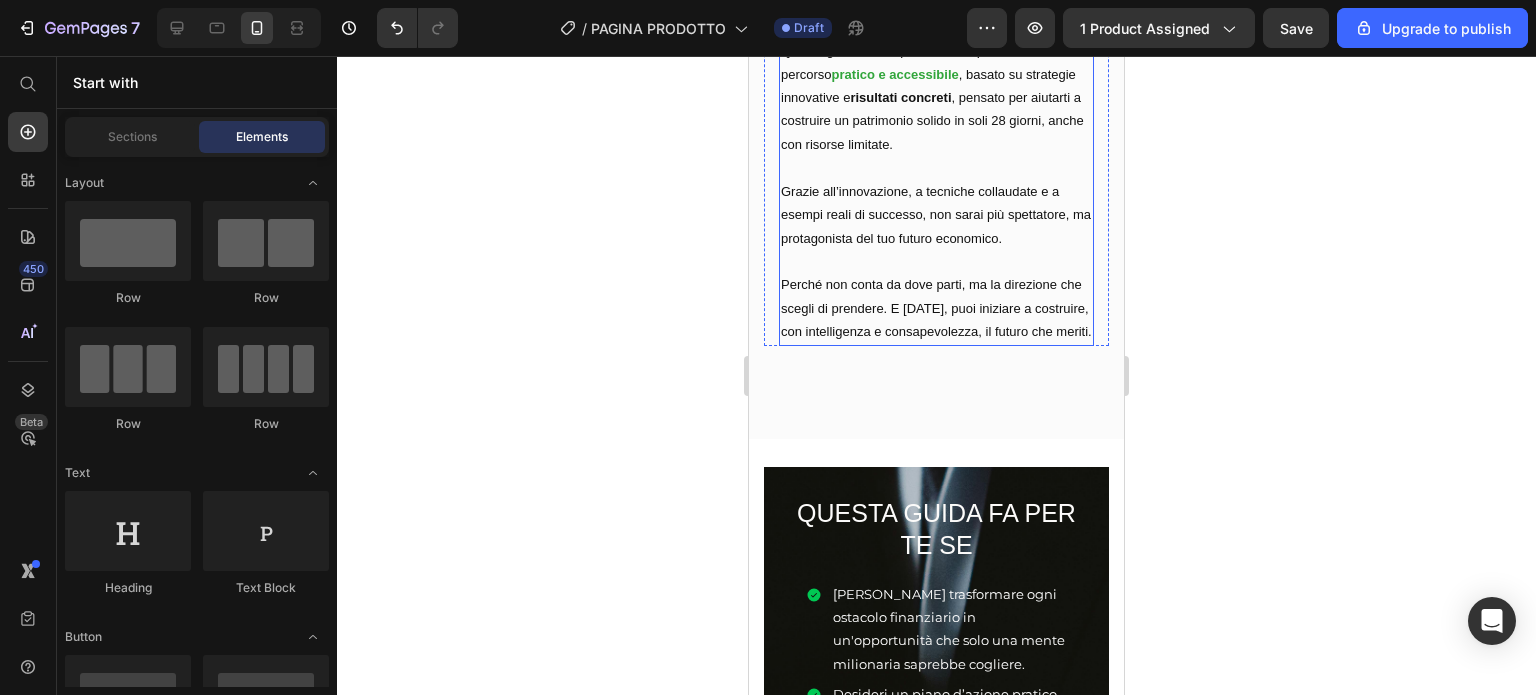 click on "Questa guida nasce per colmare quella distanza: un percorso  pratico e accessibile , basato su strategie innovative e  risultati concreti , pensato per aiutarti a costruire un patrimonio solido in soli 28 giorni, anche con risorse limitate." at bounding box center [936, 97] 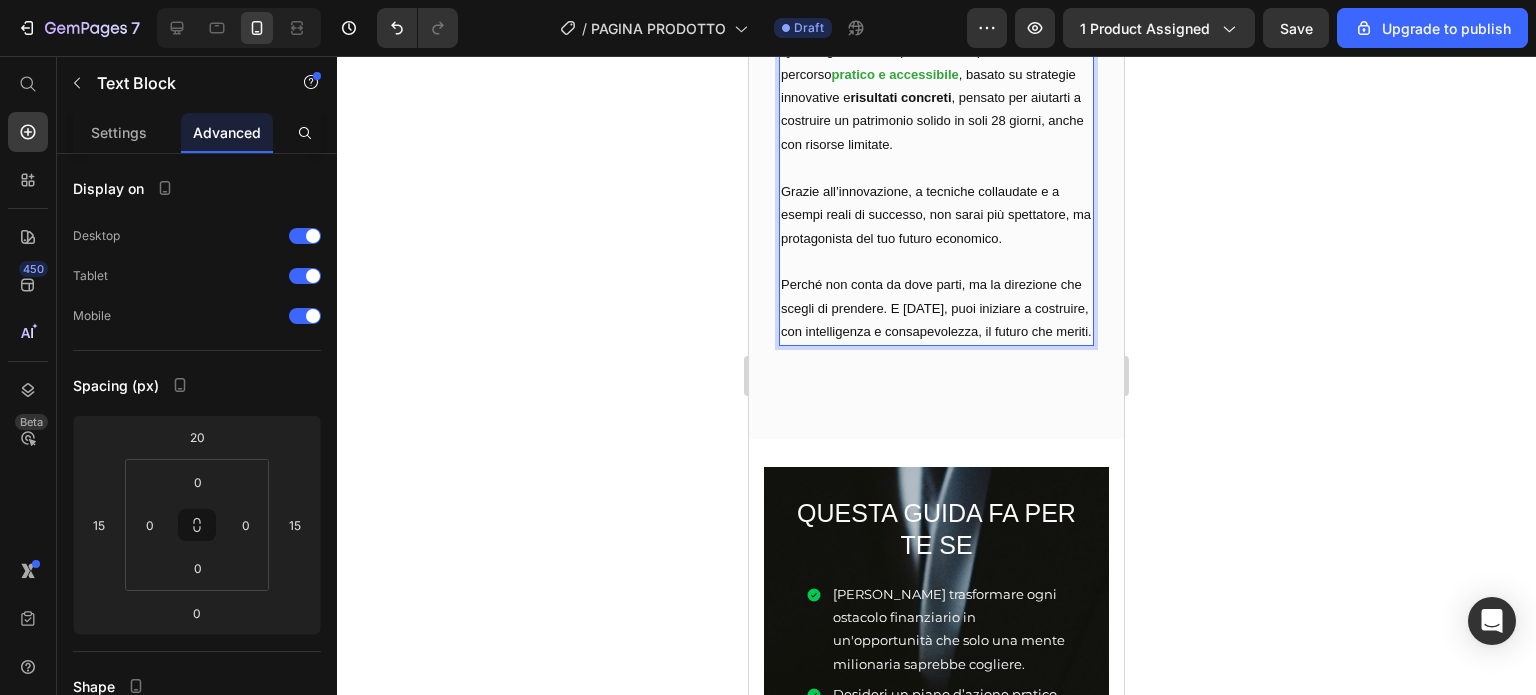 click on "Questa guida nasce per colmare quella distanza: un percorso  pratico e accessibile , basato su strategie innovative e  risultati concreti , pensato per aiutarti a costruire un patrimonio solido in soli 28 giorni, anche con risorse limitate." at bounding box center [936, 97] 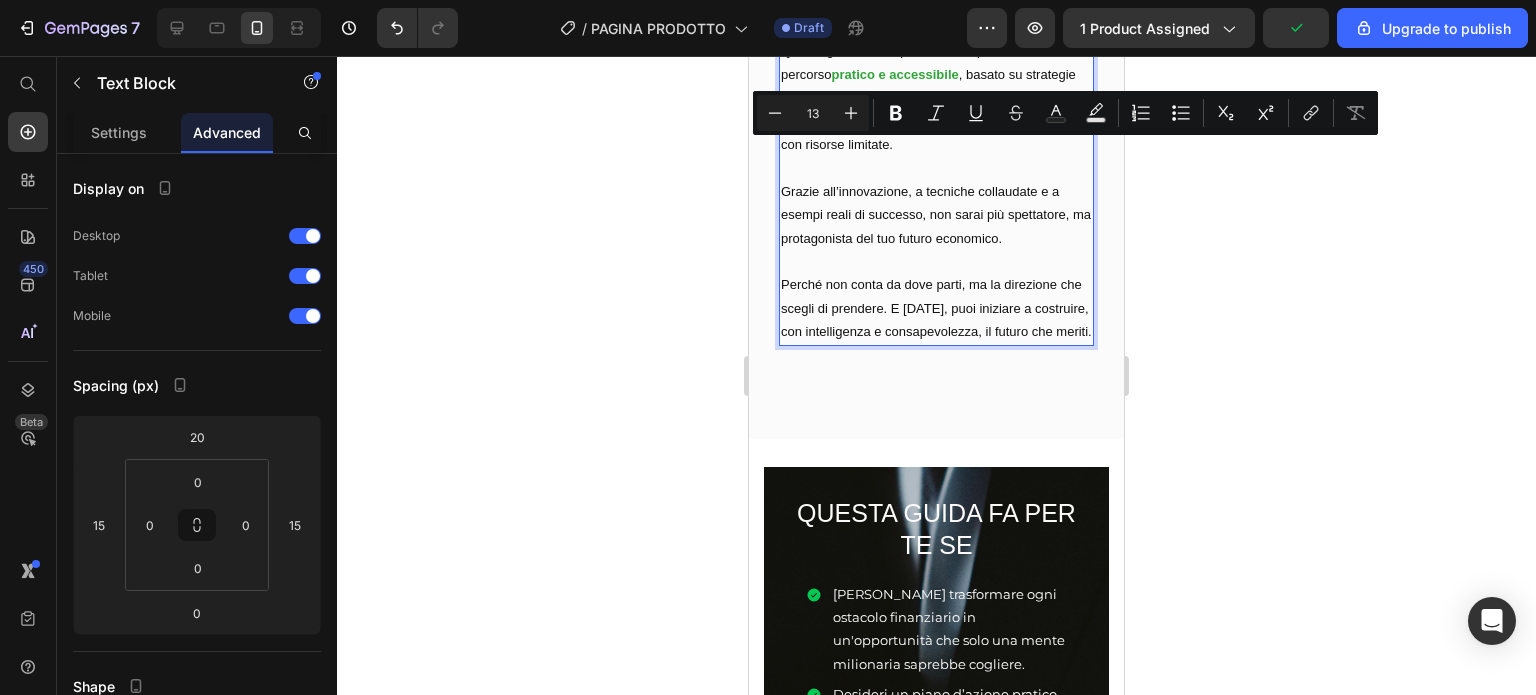 drag, startPoint x: 957, startPoint y: 148, endPoint x: 825, endPoint y: 175, distance: 134.73306 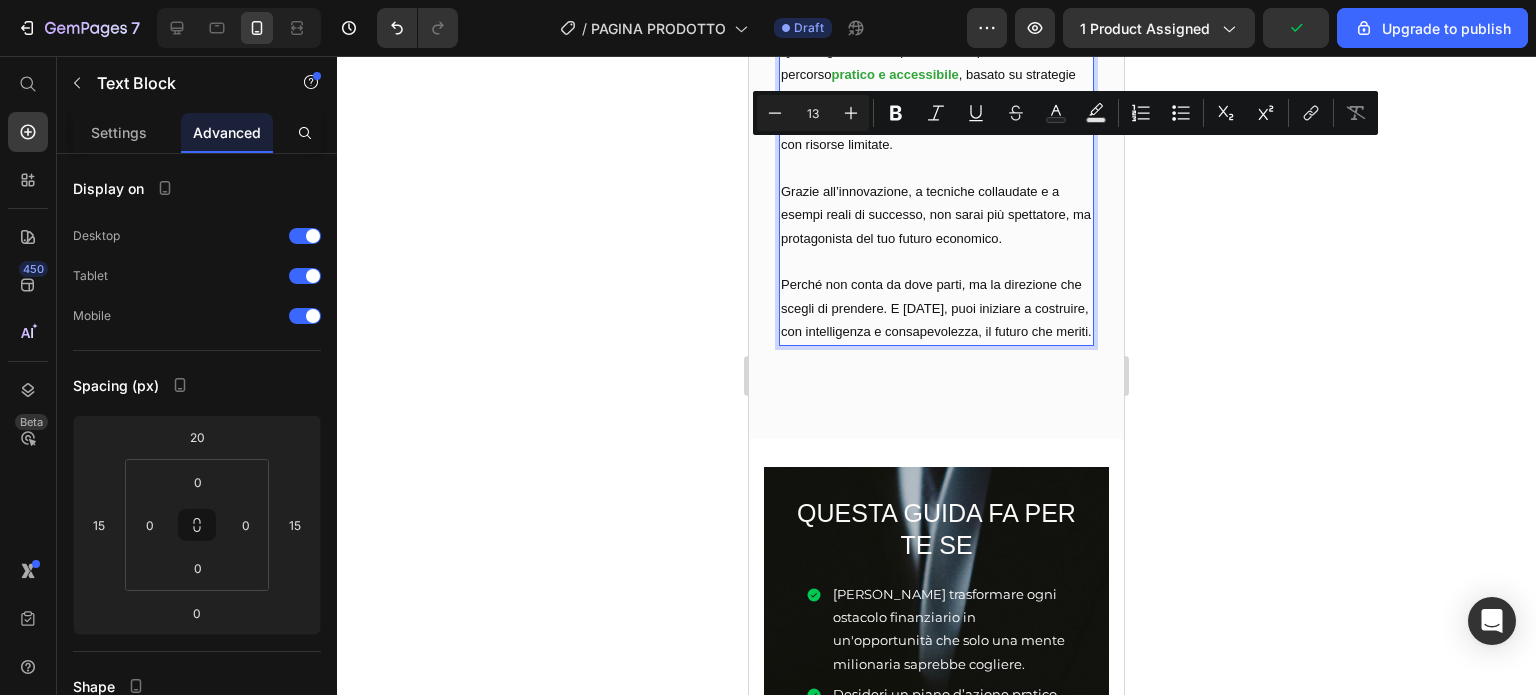 click on "Questa guida nasce per colmare quella distanza: un percorso  pratico e accessibile , basato su strategie innovative e  risultati concreti , pensato per aiutarti a costruire un patrimonio solido in soli 28 giorni, anche con risorse limitate." at bounding box center (936, 97) 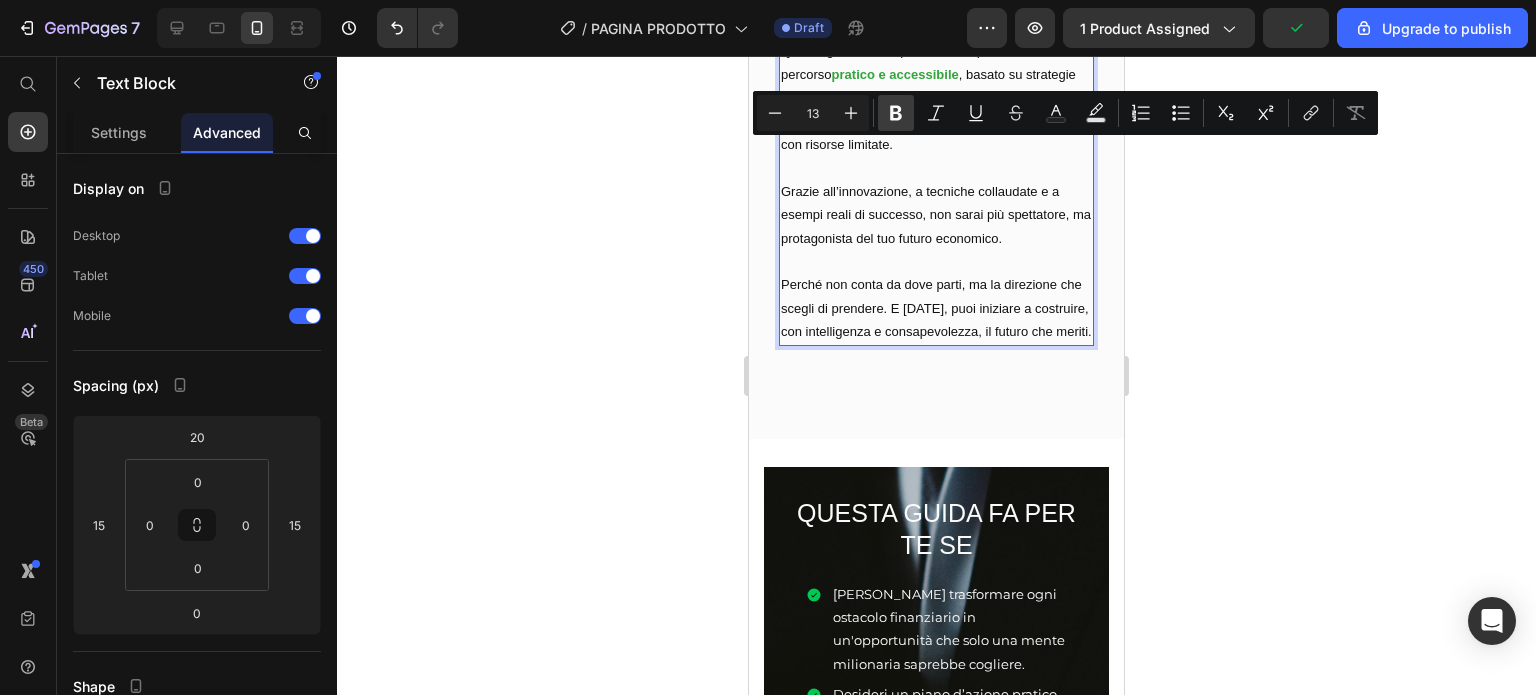 click 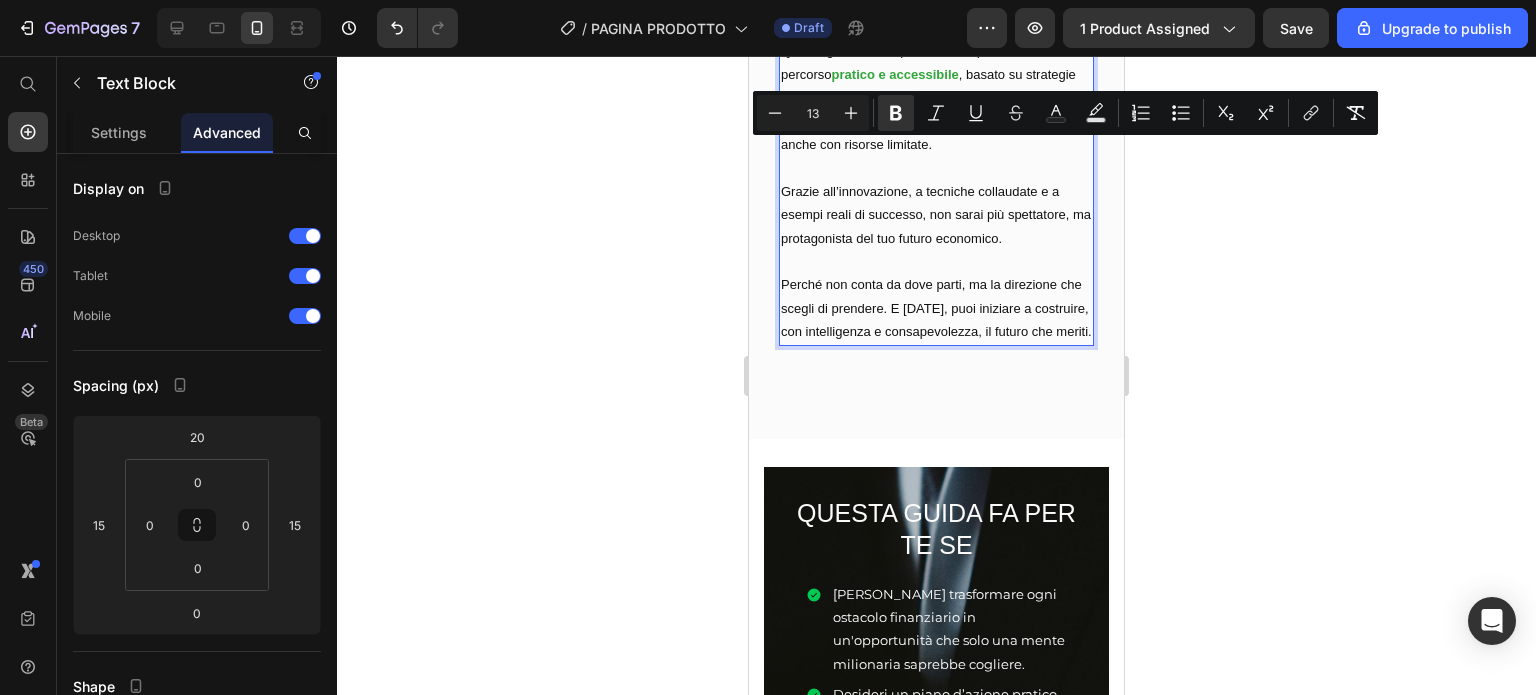 click 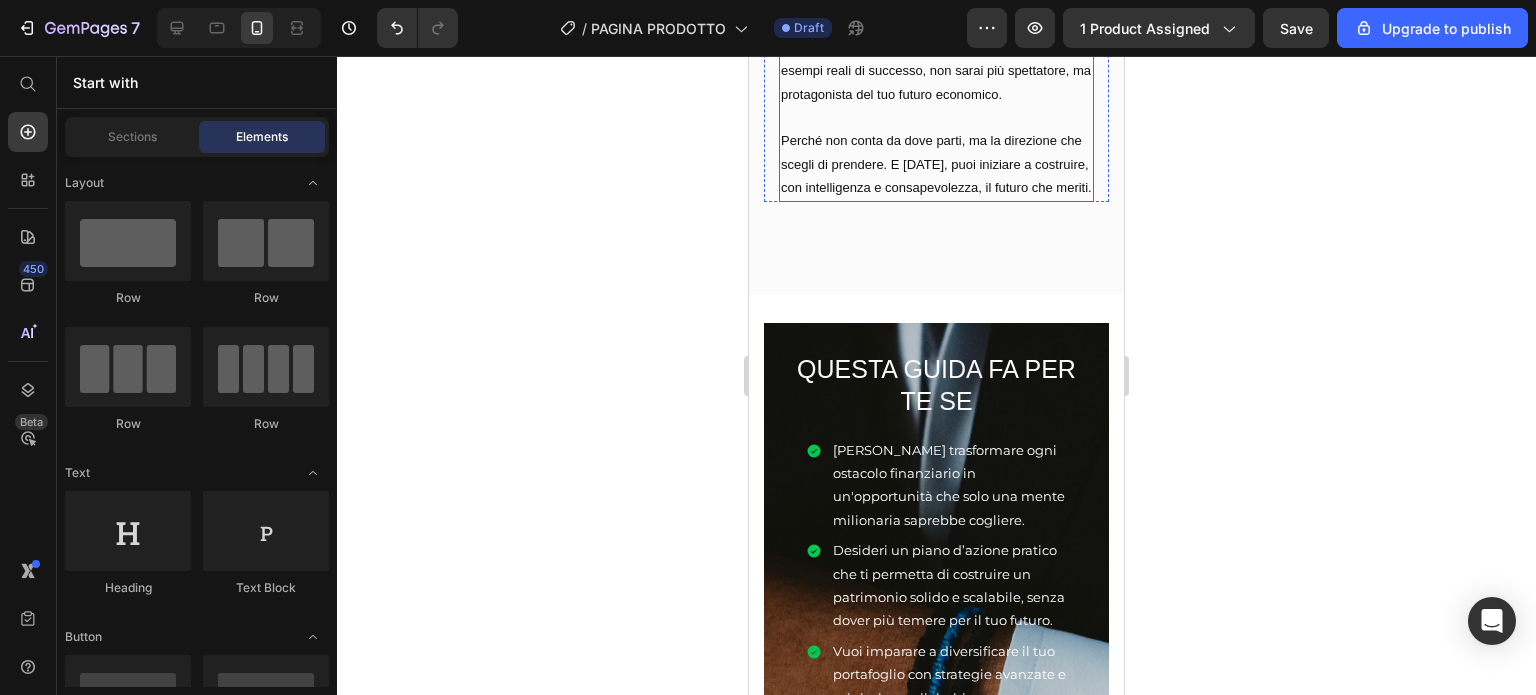 scroll, scrollTop: 2514, scrollLeft: 0, axis: vertical 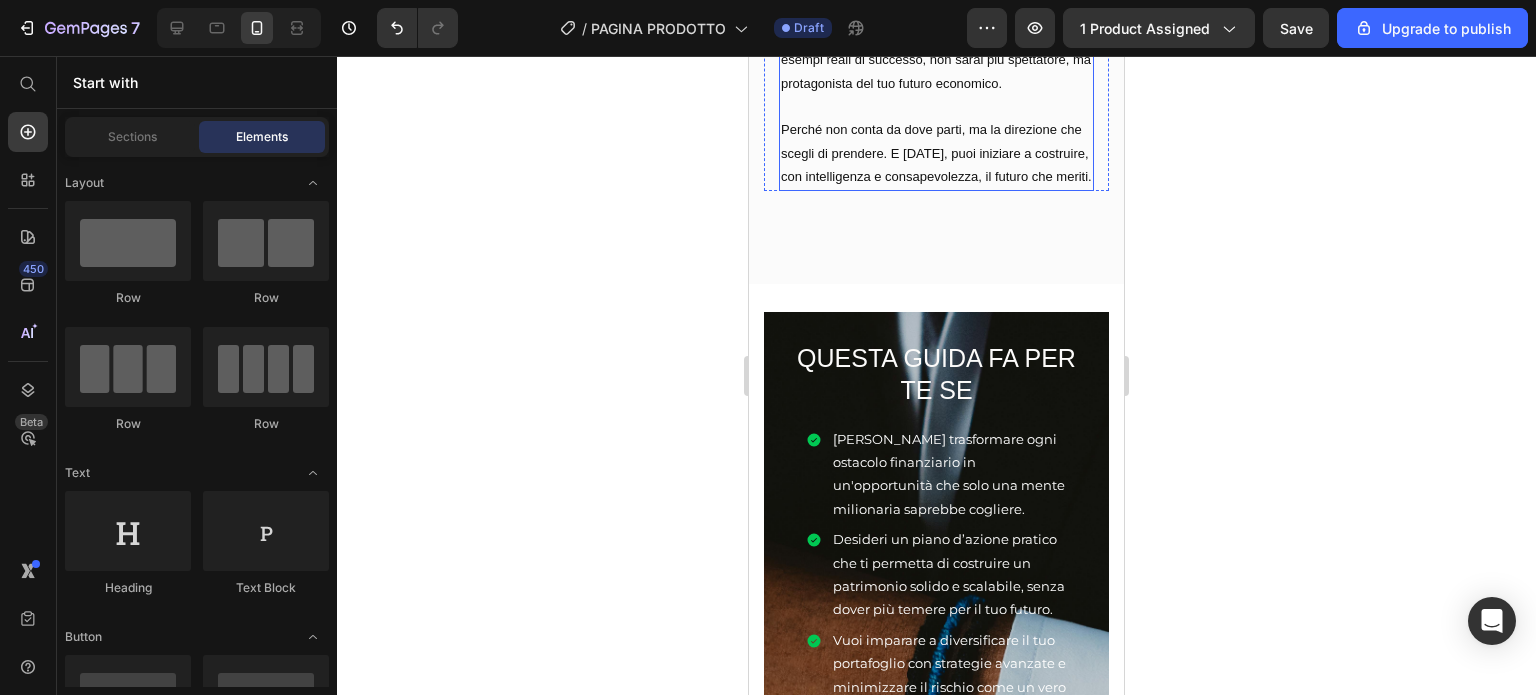 click on "Perché non conta da dove parti, ma la direzione che scegli di prendere. E [DATE], puoi iniziare a costruire, con intelligenza e consapevolezza, il futuro che meriti." at bounding box center (936, 153) 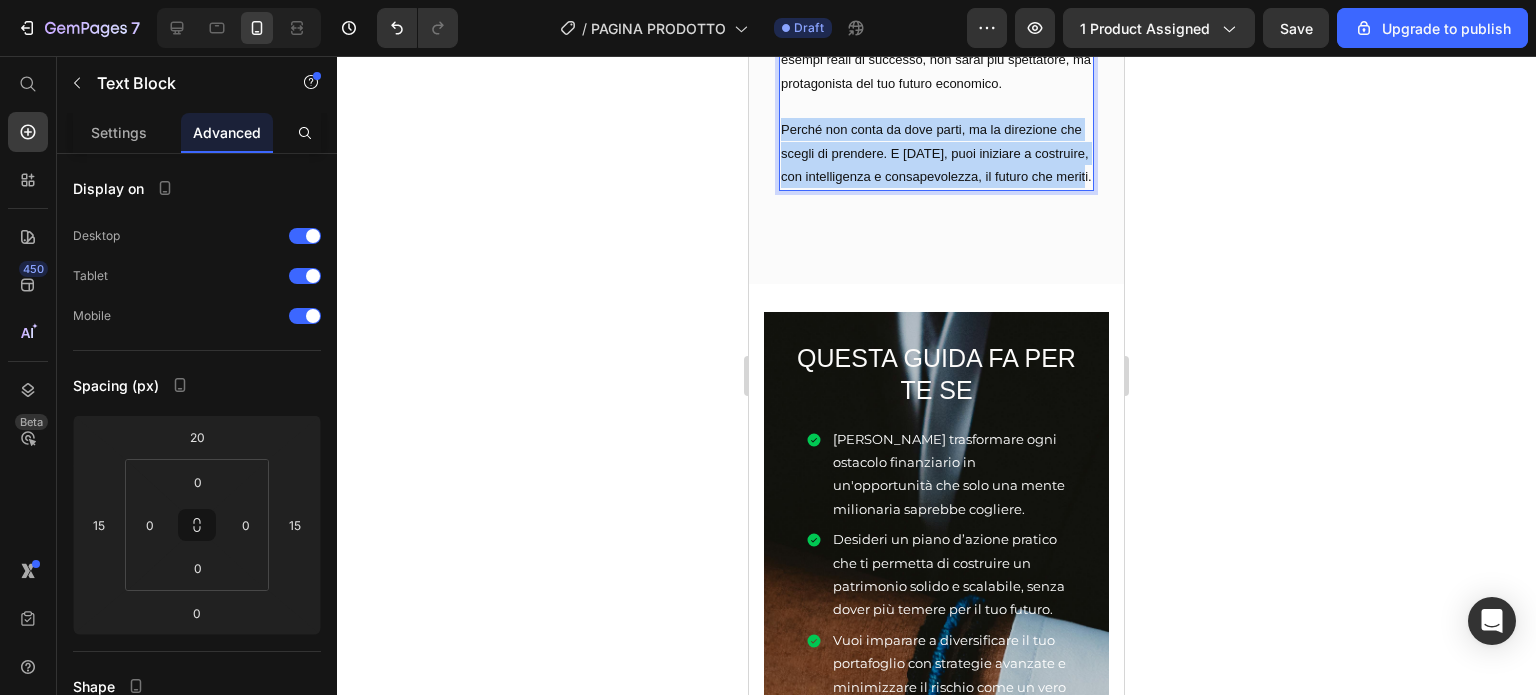 click on "Perché non conta da dove parti, ma la direzione che scegli di prendere. E [DATE], puoi iniziare a costruire, con intelligenza e consapevolezza, il futuro che meriti." at bounding box center [936, 153] 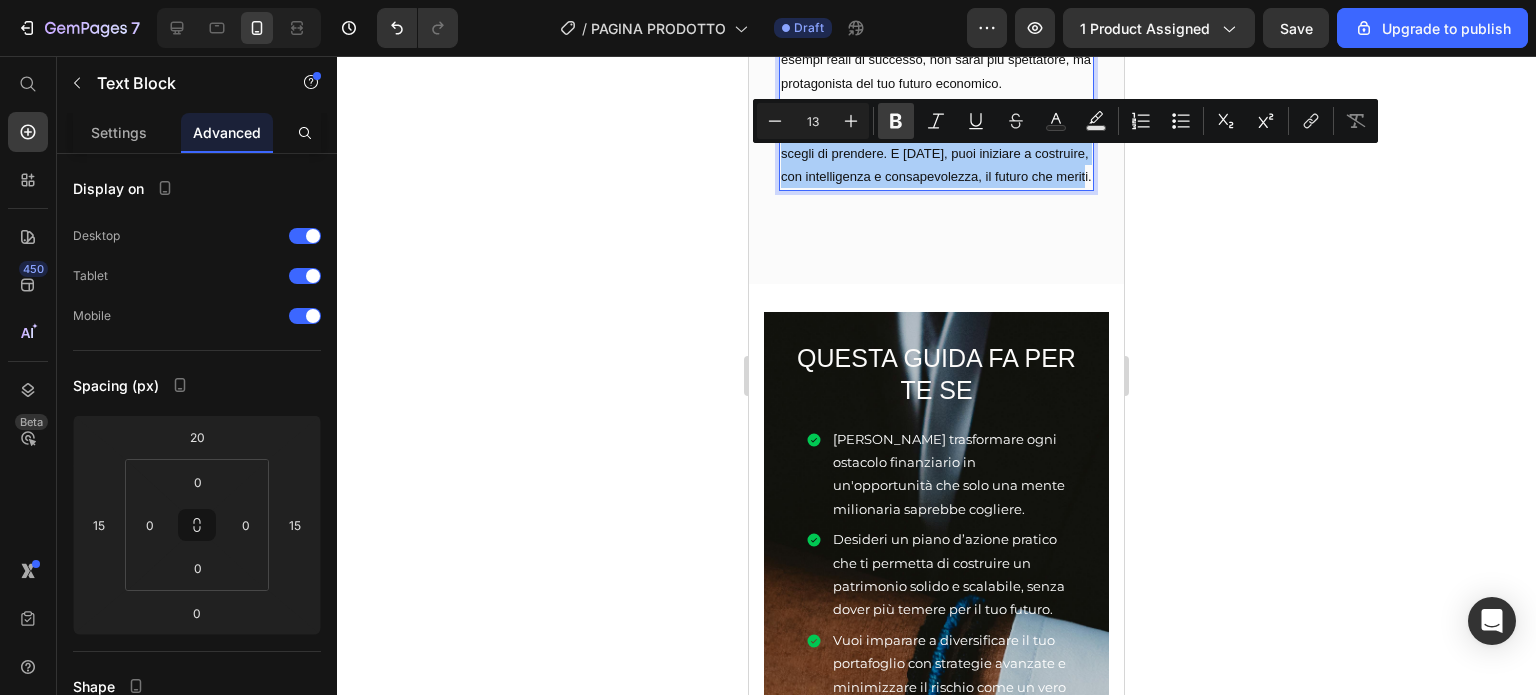 click 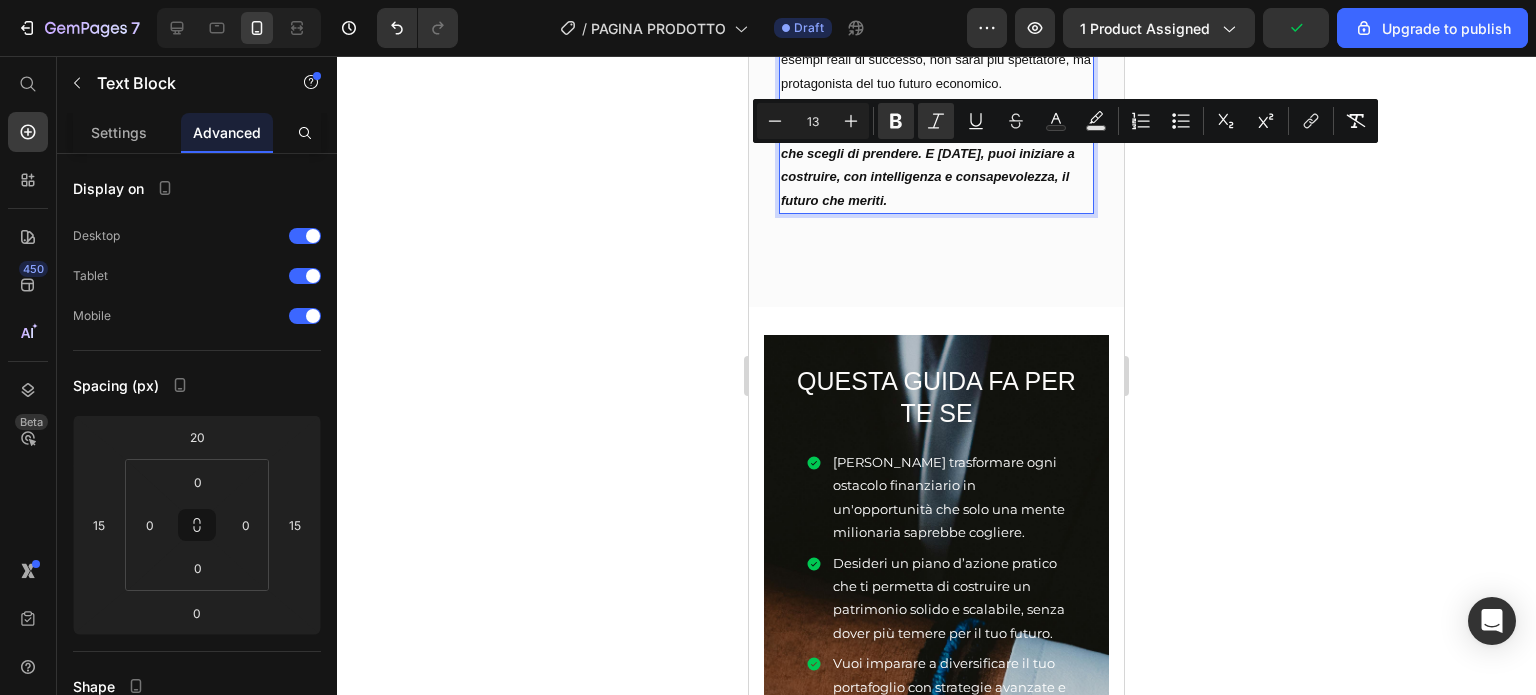 click on "Perché non conta da dove parti, ma la direzione che scegli di prendere. E [DATE], puoi iniziare a costruire, con intelligenza e consapevolezza, il futuro che meriti." at bounding box center (936, 165) 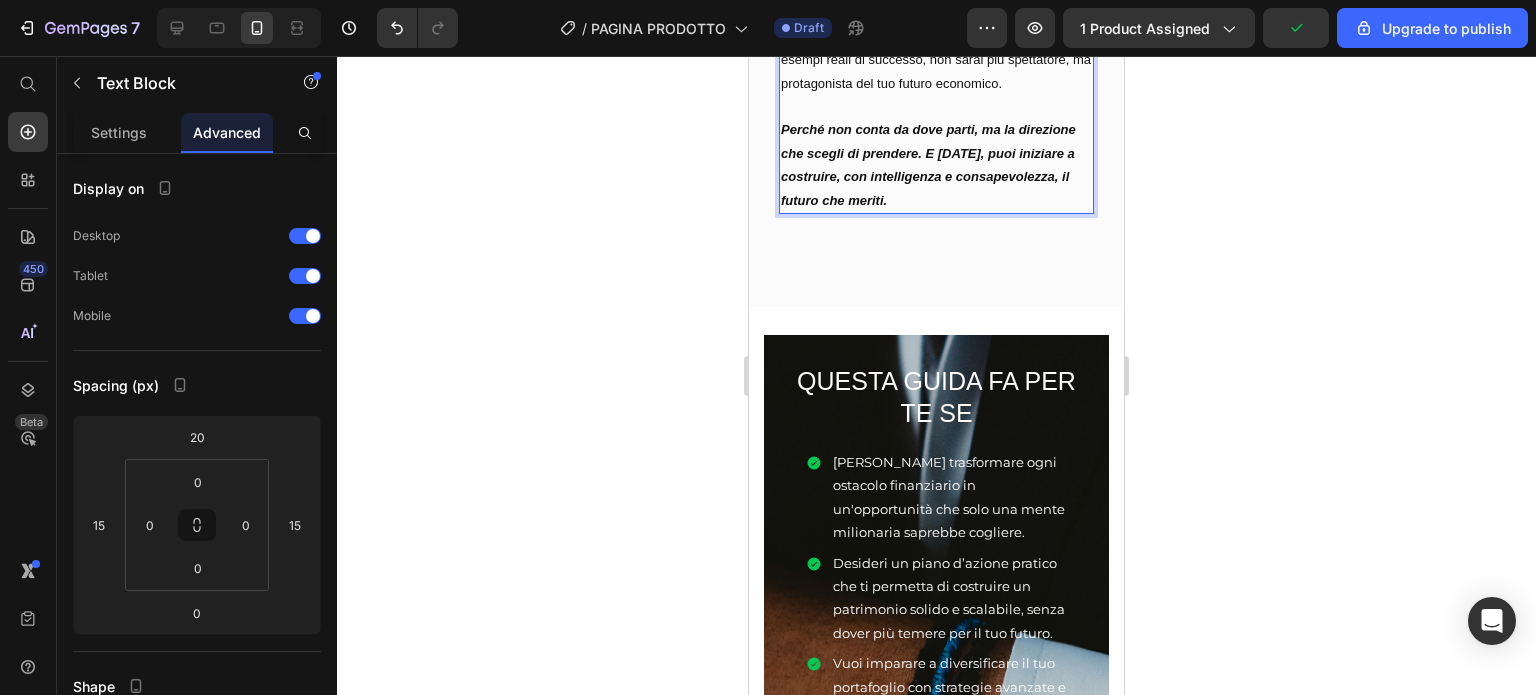 click 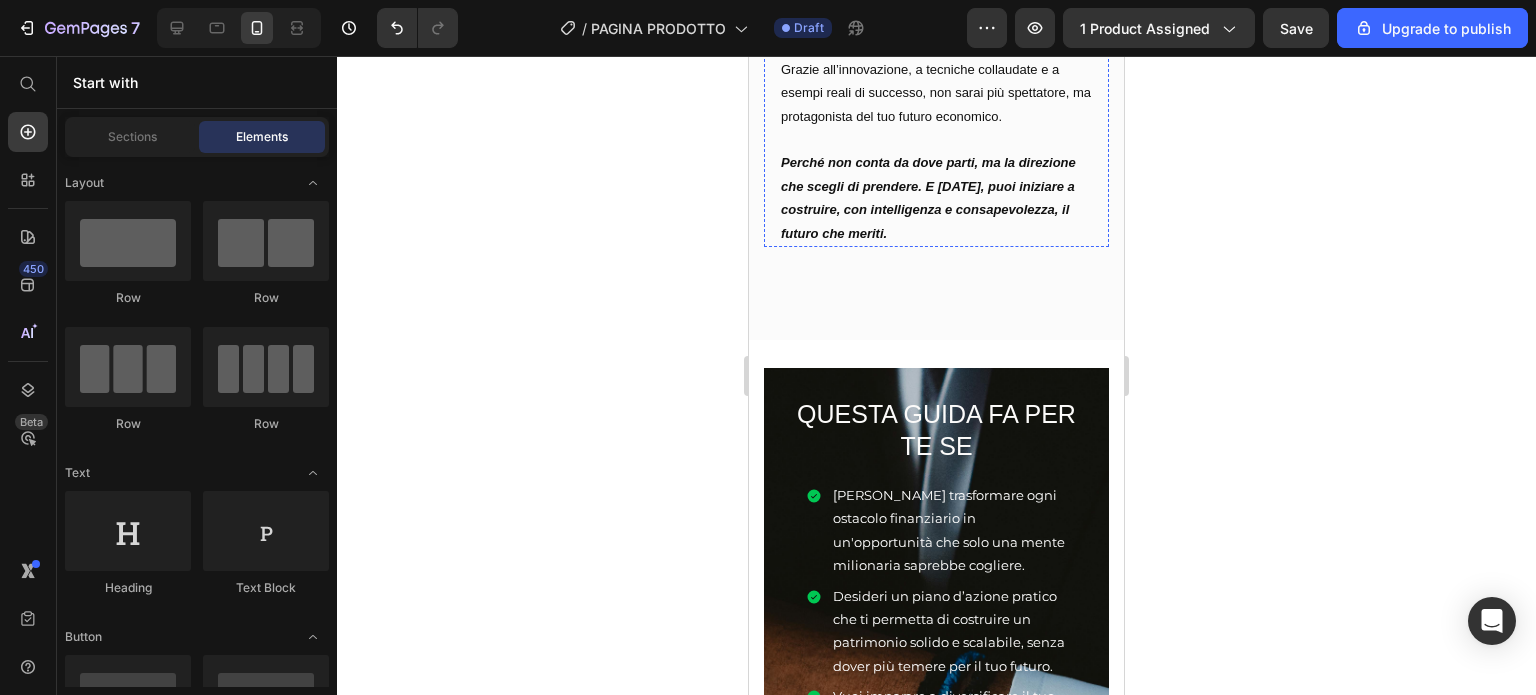 scroll, scrollTop: 2491, scrollLeft: 0, axis: vertical 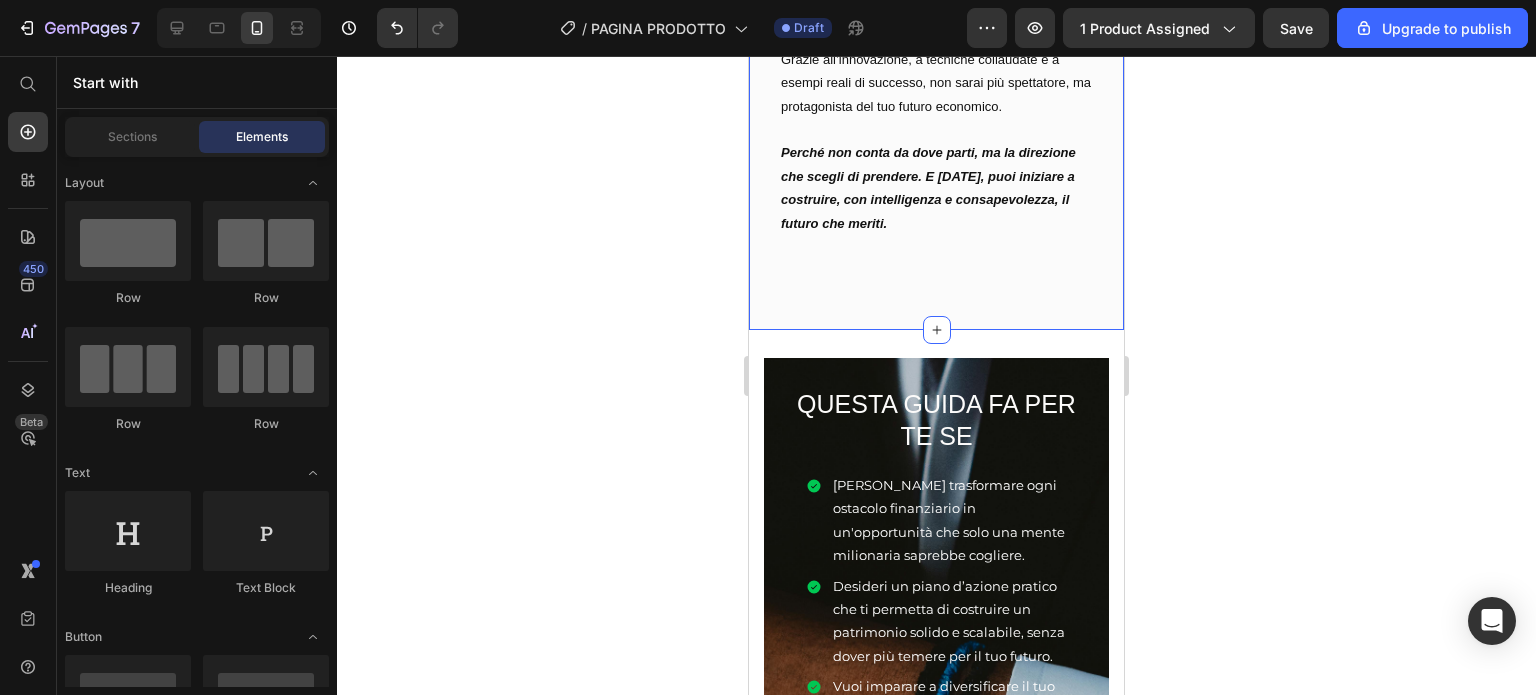click on ""Gli obiettivi non sono limiti, ma trampolini per saltare sempre più in alto verso il meglio di te. Ogni sogno diventa raggiungibile quando lo trasformi in un obiettivo e lo insegui con passione e grinta!" Text block Simone Ravelli    / CEO Text block Row Row Hero Banner Row Image Row                Title Line POSIZIONA I TUOI OBIETTIVI Heading Spesso il cammino verso la sicurezza finanziaria appare  riservato  a chi dispone di  grandi capitali  o competenze avanzate, lasciando chi parte da zero sopraffatto da  incertezze e timori . Questa guida nasce per colmare quella distanza: un percorso  pratico e accessibile , basato su strategie innovative e  risultati concreti , pensato per aiutarti a costruire un  patrimonio solido in soli 28 giorni , anche con risorse limitate. Grazie all’innovazione, a tecniche collaudate e a esempi reali di successo, non sarai più spettatore, ma protagonista del tuo futuro economico. Text Block Row Row riservate  solo a chi ha  grandi capitali  e  dubbi  e  insicurezze  e" at bounding box center [936, -3] 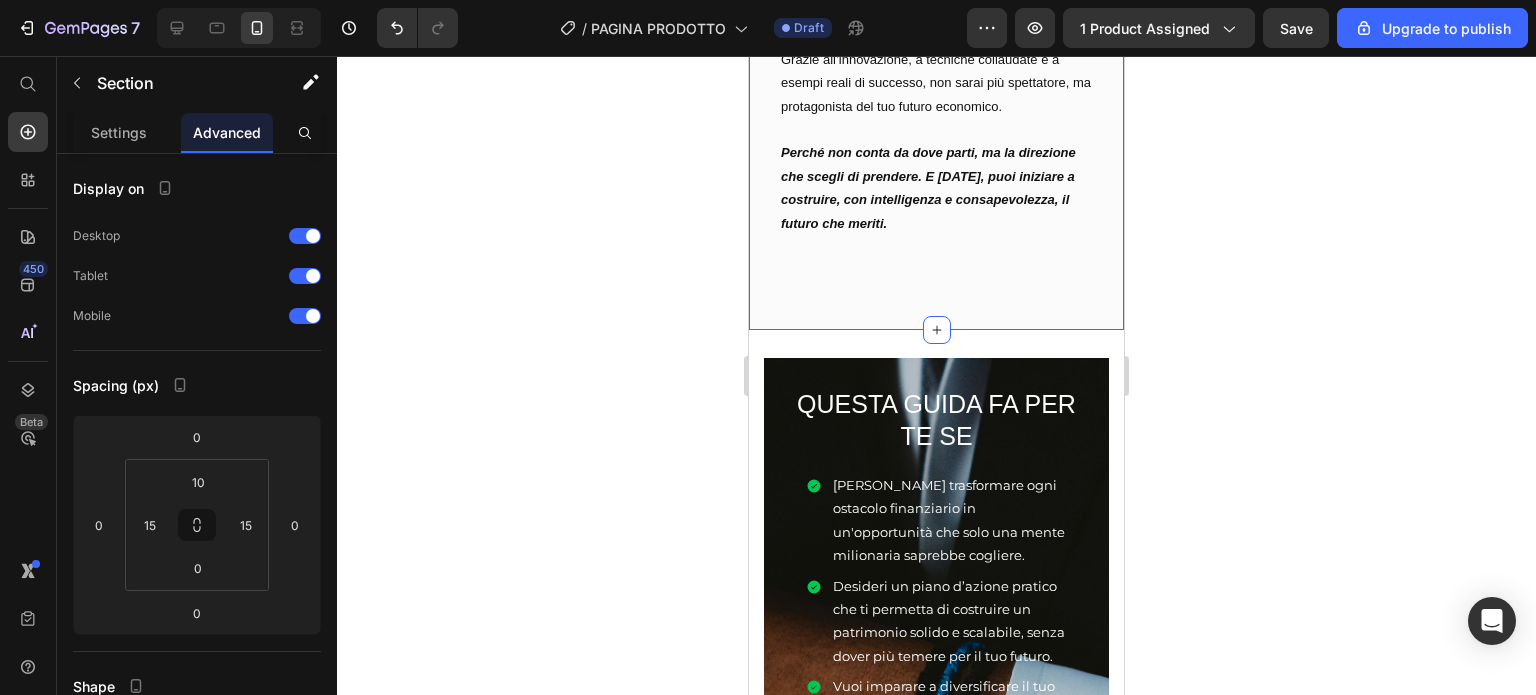 click on ""Gli obiettivi non sono limiti, ma trampolini per saltare sempre più in alto verso il meglio di te. Ogni sogno diventa raggiungibile quando lo trasformi in un obiettivo e lo insegui con passione e grinta!" Text block Simone Ravelli    / CEO Text block Row Row Hero Banner Row Image Row                Title Line POSIZIONA I TUOI OBIETTIVI Heading Spesso il cammino verso la sicurezza finanziaria appare  riservato  a chi dispone di  grandi capitali  o competenze avanzate, lasciando chi parte da zero sopraffatto da  incertezze e timori . Questa guida nasce per colmare quella distanza: un percorso  pratico e accessibile , basato su strategie innovative e  risultati concreti , pensato per aiutarti a costruire un  patrimonio solido in soli 28 giorni , anche con risorse limitate. Grazie all’innovazione, a tecniche collaudate e a esempi reali di successo, non sarai più spettatore, ma protagonista del tuo futuro economico. Text Block Row Row riservate  solo a chi ha  grandi capitali  e  dubbi  e  insicurezze  e" at bounding box center [936, -3] 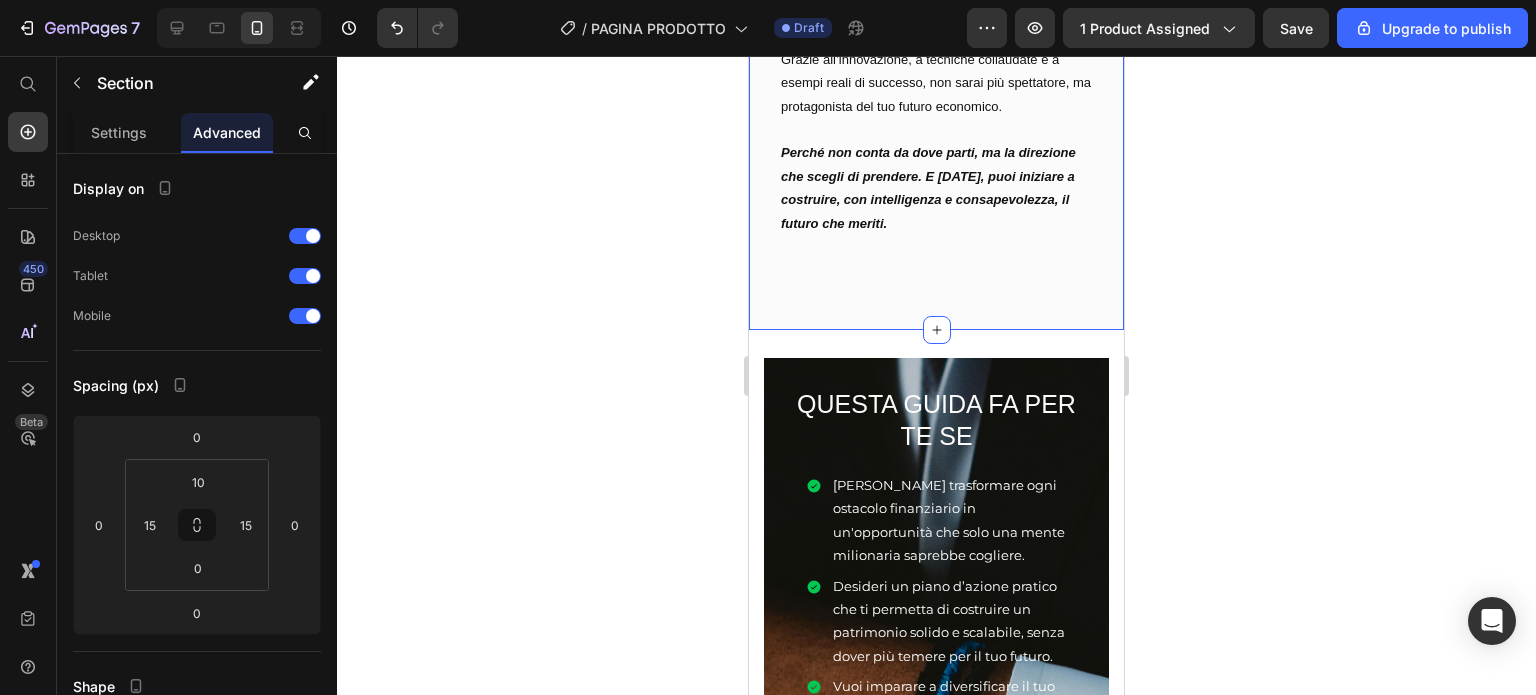 click on ""Gli obiettivi non sono limiti, ma trampolini per saltare sempre più in alto verso il meglio di te. Ogni sogno diventa raggiungibile quando lo trasformi in un obiettivo e lo insegui con passione e grinta!" Text block Simone Ravelli    / CEO Text block Row Row Hero Banner Row Image Row                Title Line POSIZIONA I TUOI OBIETTIVI Heading Spesso il cammino verso la sicurezza finanziaria appare  riservato  a chi dispone di  grandi capitali  o competenze avanzate, lasciando chi parte da zero sopraffatto da  incertezze e timori . Questa guida nasce per colmare quella distanza: un percorso  pratico e accessibile , basato su strategie innovative e  risultati concreti , pensato per aiutarti a costruire un  patrimonio solido in soli 28 giorni , anche con risorse limitate. Grazie all’innovazione, a tecniche collaudate e a esempi reali di successo, non sarai più spettatore, ma protagonista del tuo futuro economico. Text Block Row Row riservate  solo a chi ha  grandi capitali  e  dubbi  e  insicurezze  e" at bounding box center (936, -3) 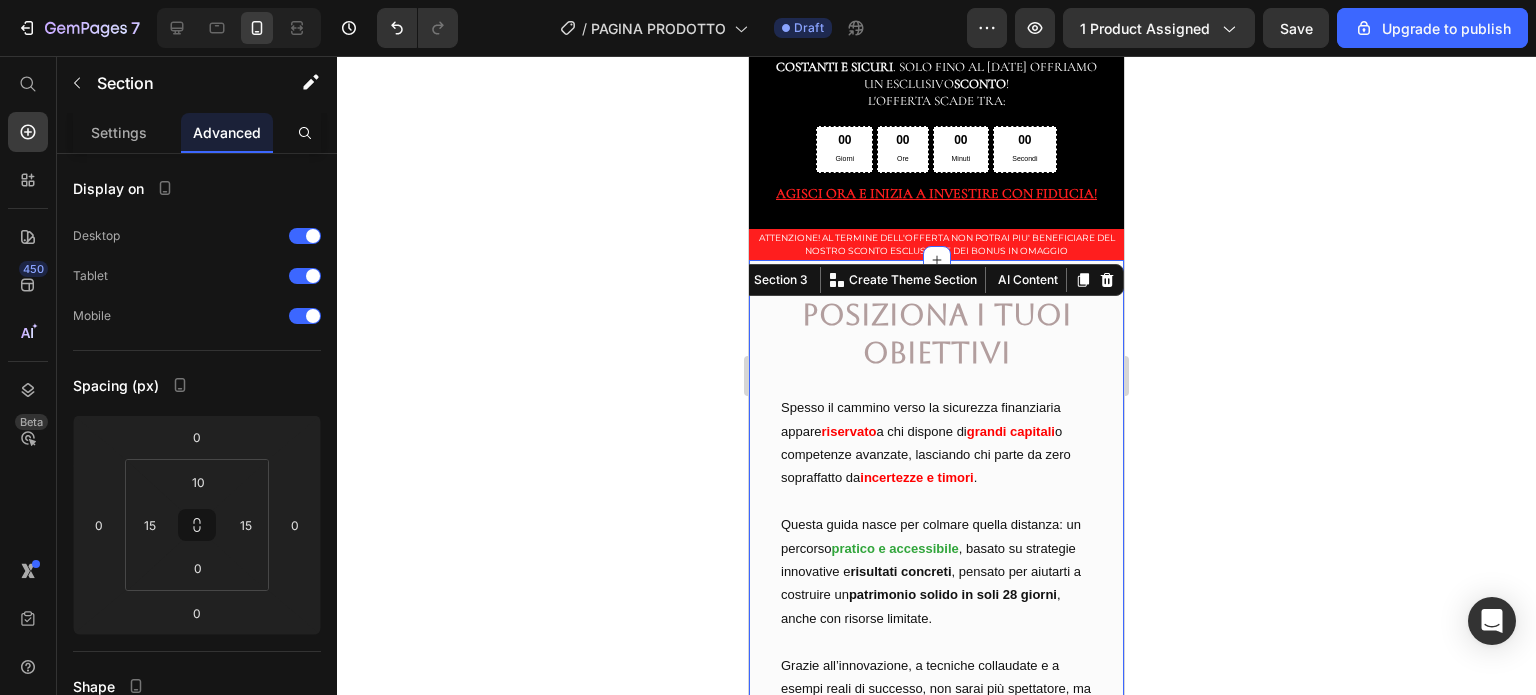 scroll, scrollTop: 1884, scrollLeft: 0, axis: vertical 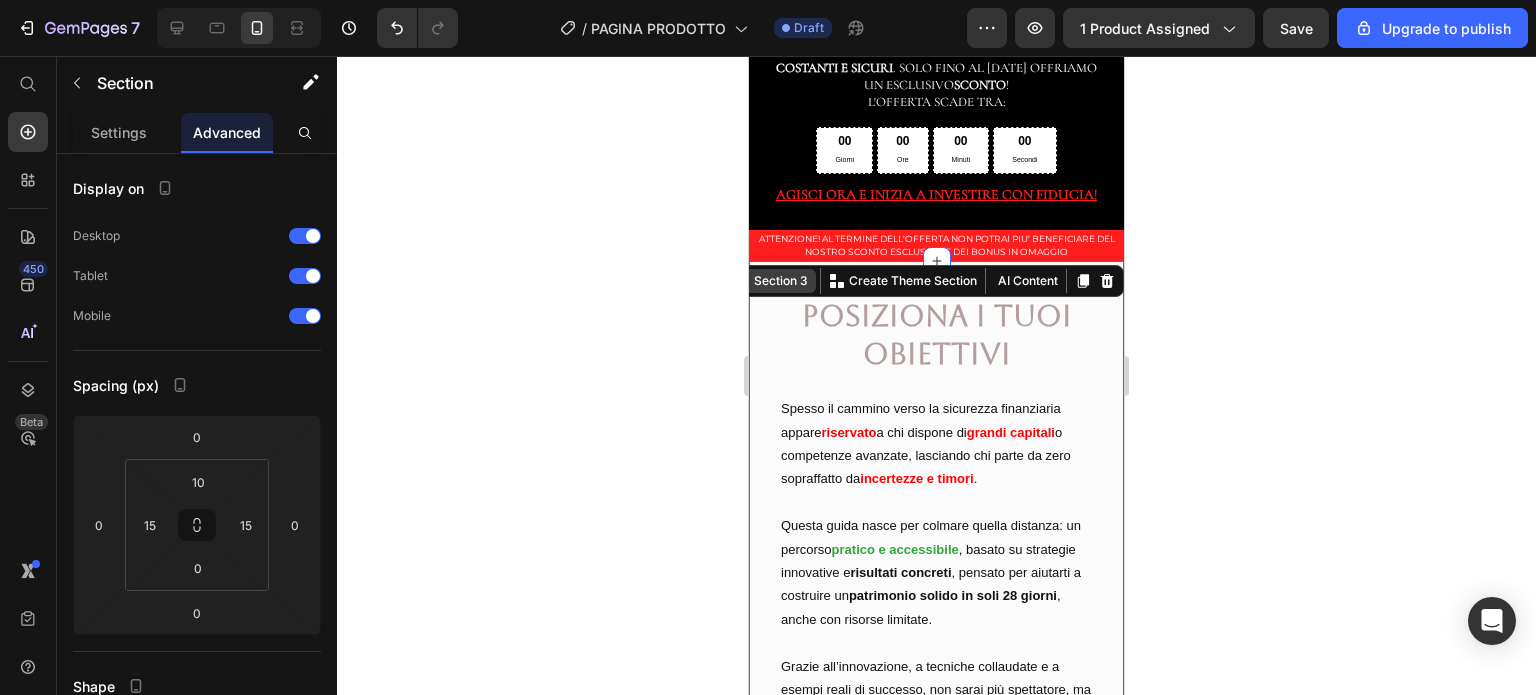 click on "Section 3" at bounding box center (781, 281) 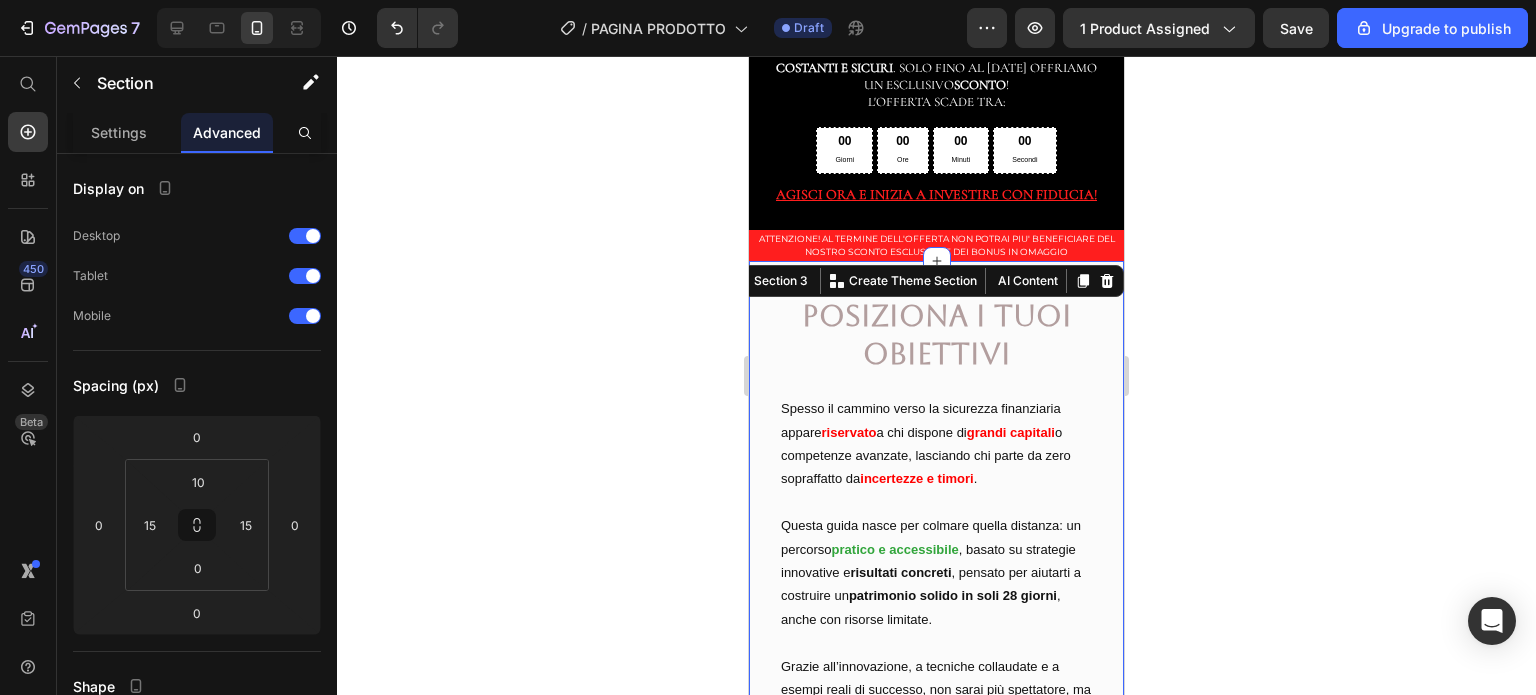 click 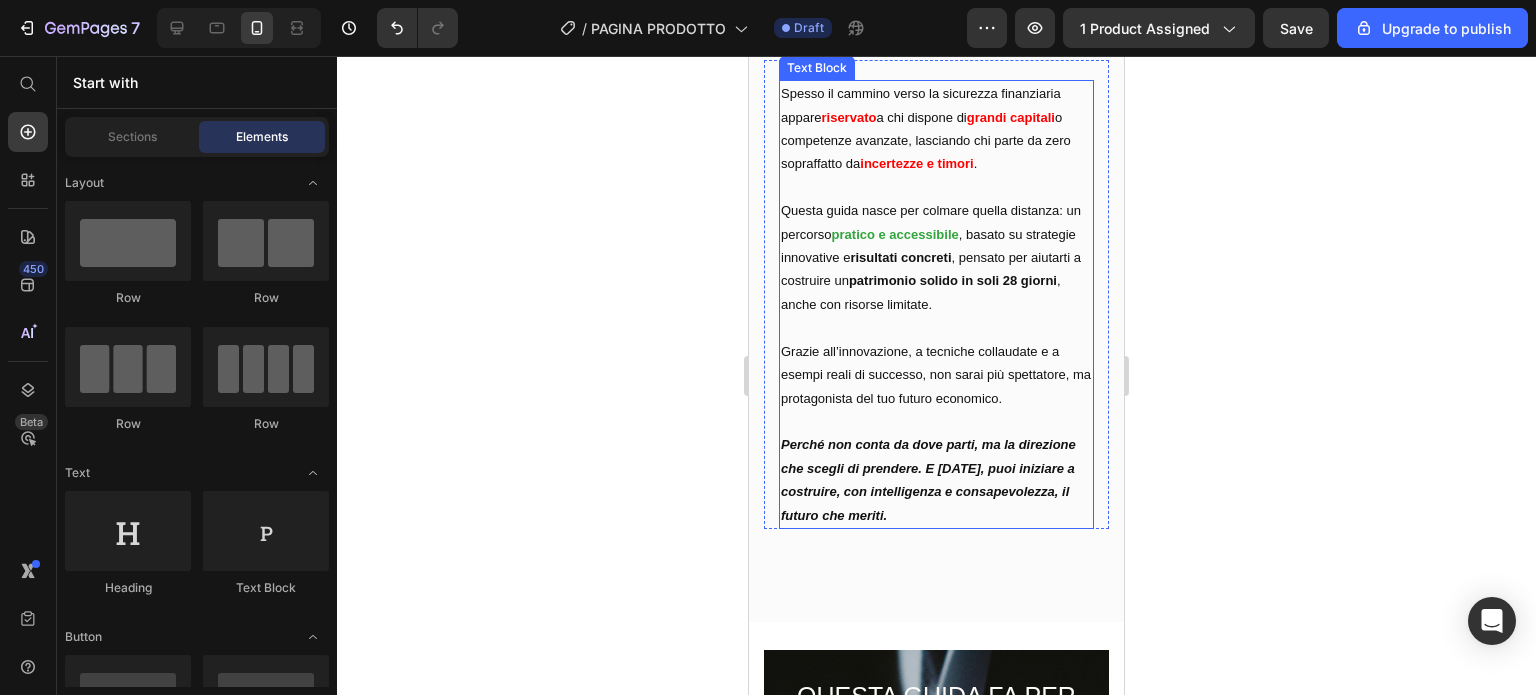 scroll, scrollTop: 2221, scrollLeft: 0, axis: vertical 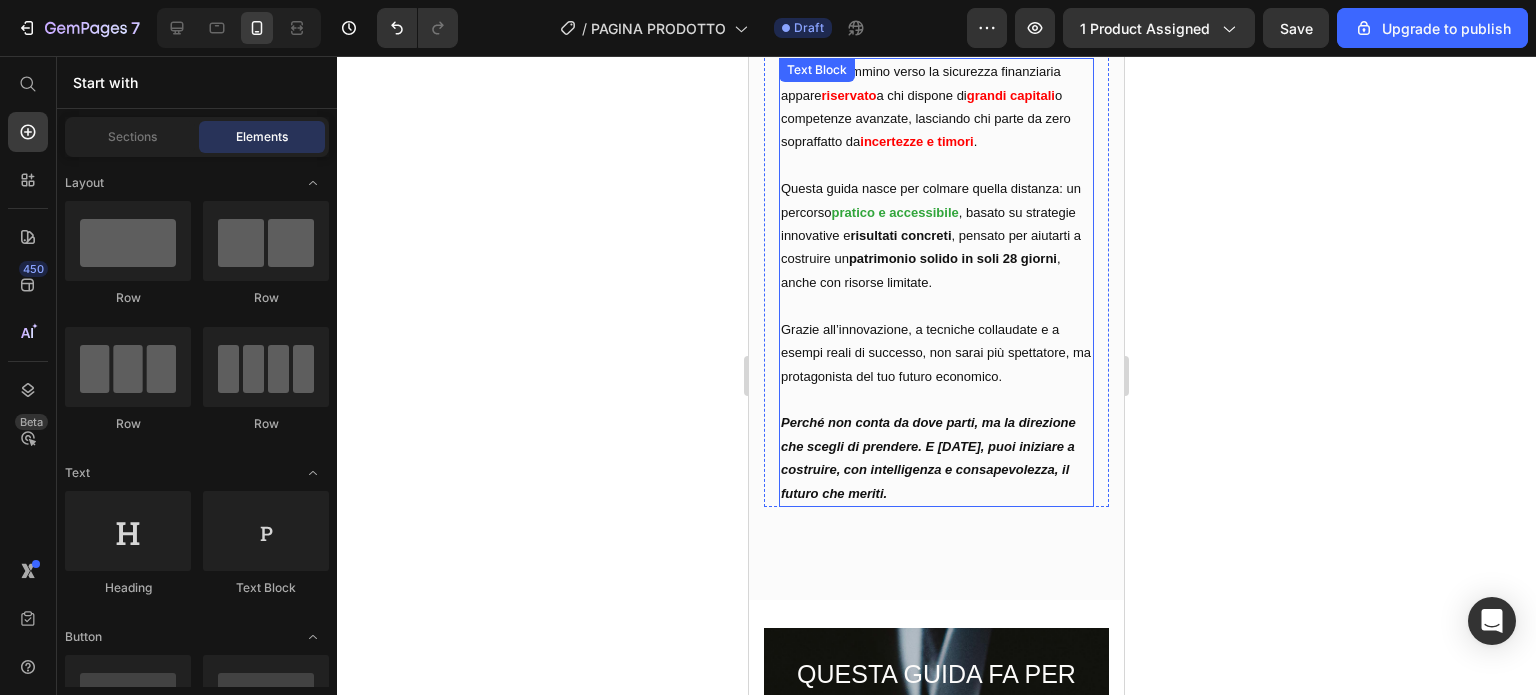 click on "Perché non conta da dove parti, ma la direzione che scegli di prendere. E [DATE], puoi iniziare a costruire, con intelligenza e consapevolezza, il futuro che meriti." at bounding box center [936, 458] 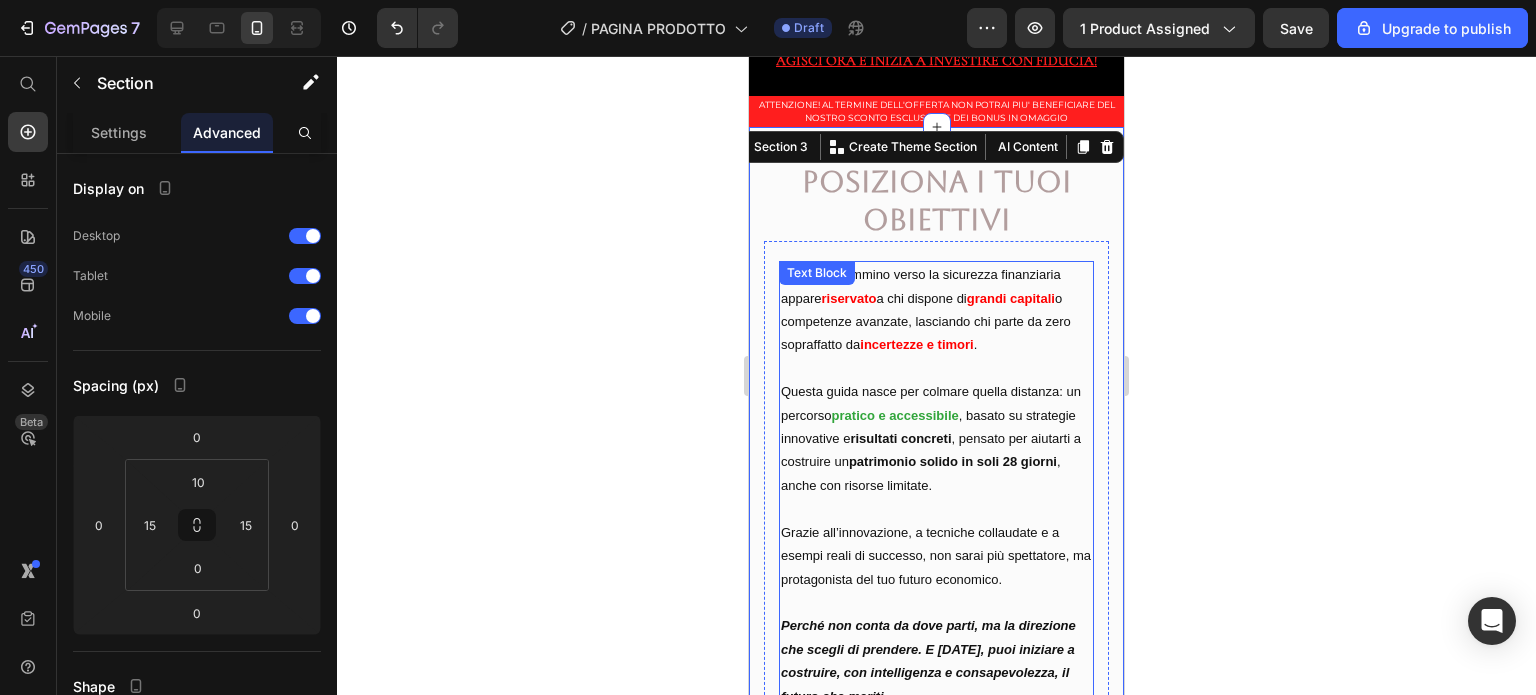 scroll, scrollTop: 1992, scrollLeft: 0, axis: vertical 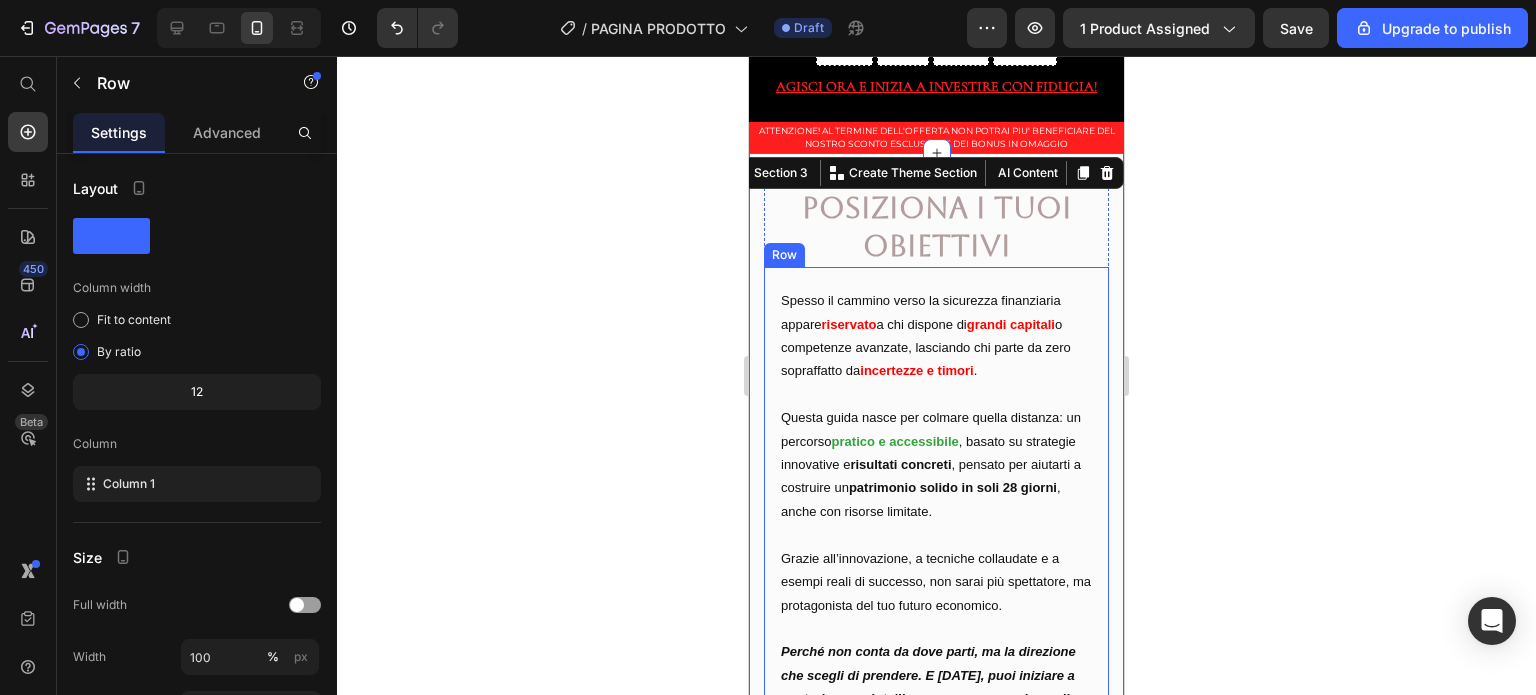 click on "Spesso il cammino verso la sicurezza finanziaria appare  riservato  a chi dispone di  grandi capitali  o competenze avanzate, lasciando chi parte da zero sopraffatto da  incertezze e timori . Questa guida nasce per colmare quella distanza: un percorso  pratico e accessibile , basato su strategie innovative e  risultati concreti , pensato per aiutarti a costruire un  patrimonio solido in soli 28 giorni , anche con risorse limitate. Grazie all’innovazione, a tecniche collaudate e a esempi reali di successo, non sarai più spettatore, ma protagonista del tuo futuro economico. Perché non conta da dove parti, ma la direzione che scegli di prendere. E oggi, puoi iniziare a costruire, con intelligenza e consapevolezza, il futuro che meriti. Text Block" at bounding box center [936, 501] 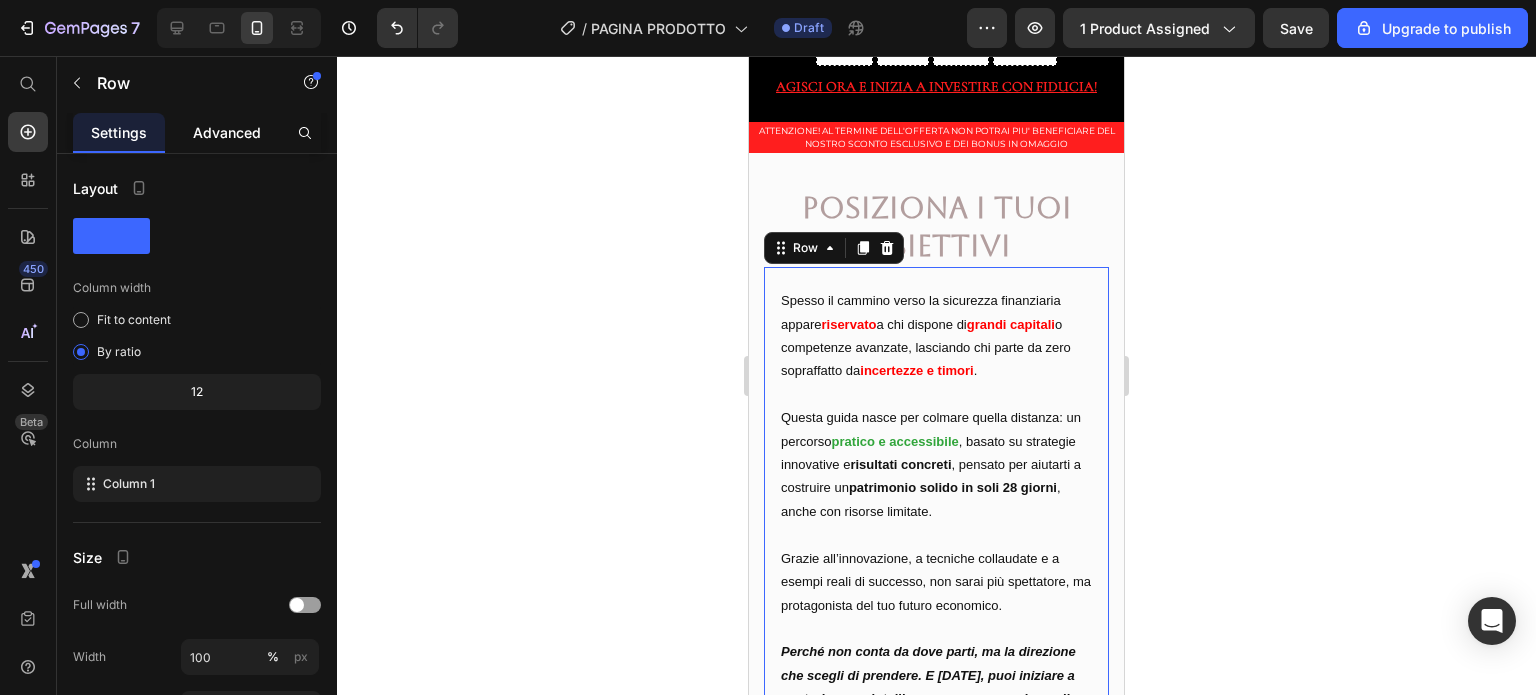 click on "Advanced" 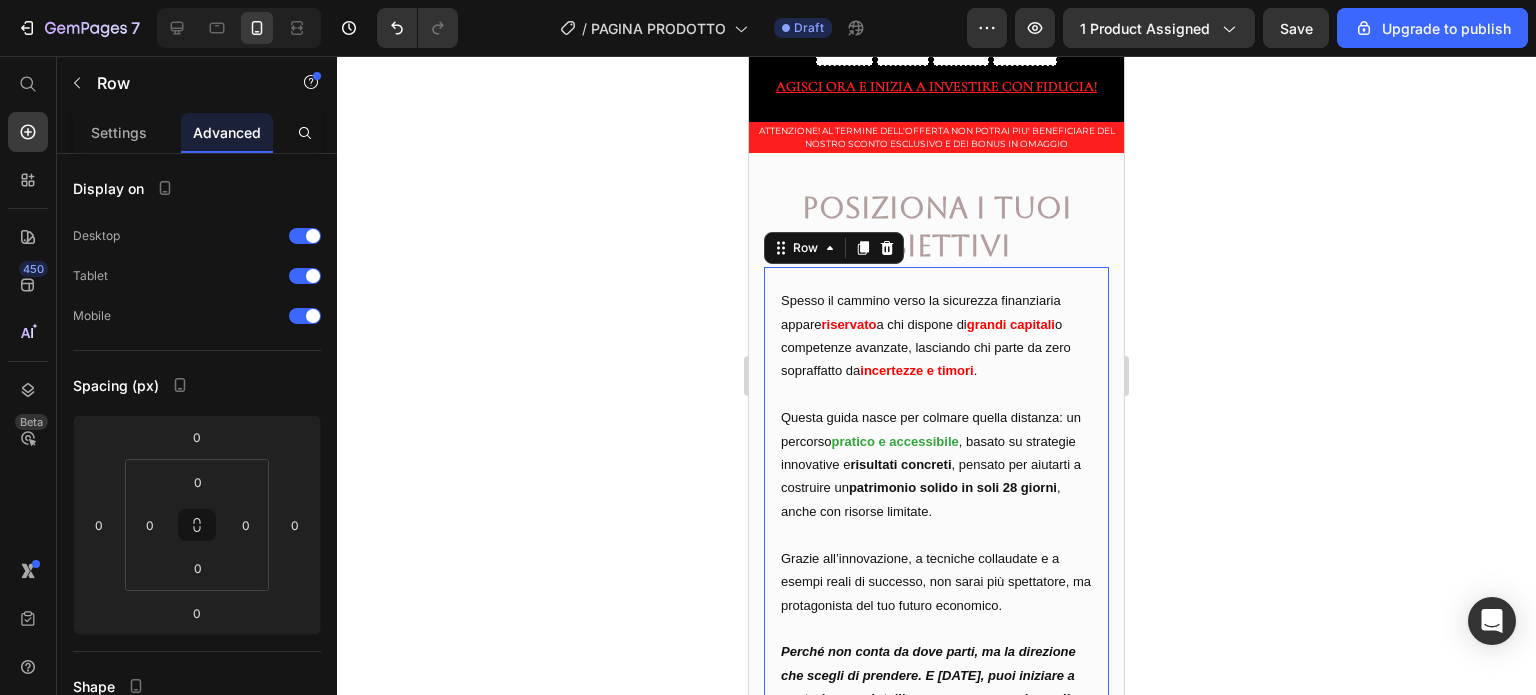 click on "Spesso il cammino verso la sicurezza finanziaria appare  riservato  a chi dispone di  grandi capitali  o competenze avanzate, lasciando chi parte da zero sopraffatto da  incertezze e timori . Questa guida nasce per colmare quella distanza: un percorso  pratico e accessibile , basato su strategie innovative e  risultati concreti , pensato per aiutarti a costruire un  patrimonio solido in soli 28 giorni , anche con risorse limitate. Grazie all’innovazione, a tecniche collaudate e a esempi reali di successo, non sarai più spettatore, ma protagonista del tuo futuro economico. Perché non conta da dove parti, ma la direzione che scegli di prendere. E oggi, puoi iniziare a costruire, con intelligenza e consapevolezza, il futuro che meriti. Text Block" at bounding box center [936, 501] 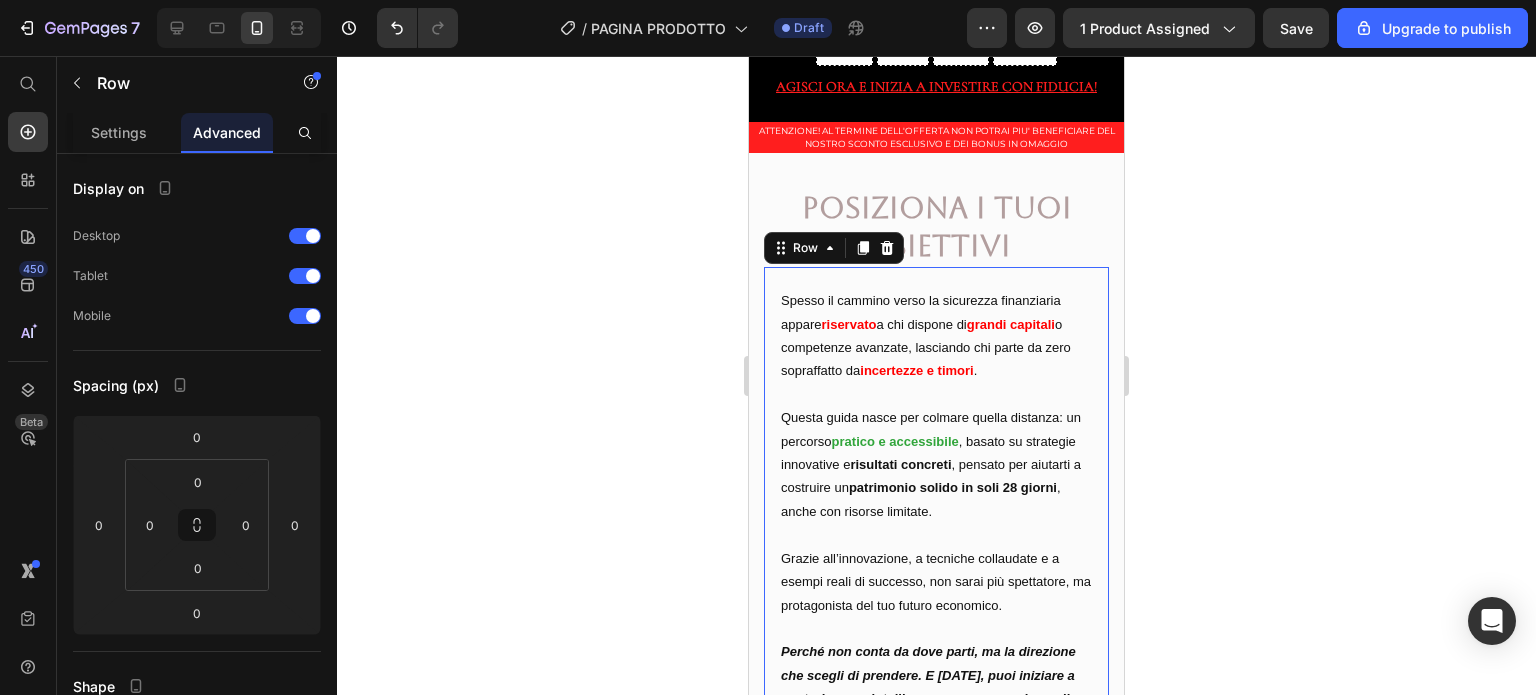 click on "Spesso il cammino verso la sicurezza finanziaria appare  riservato  a chi dispone di  grandi capitali  o competenze avanzate, lasciando chi parte da zero sopraffatto da  incertezze e timori . Questa guida nasce per colmare quella distanza: un percorso  pratico e accessibile , basato su strategie innovative e  risultati concreti , pensato per aiutarti a costruire un  patrimonio solido in soli 28 giorni , anche con risorse limitate. Grazie all’innovazione, a tecniche collaudate e a esempi reali di successo, non sarai più spettatore, ma protagonista del tuo futuro economico. Perché non conta da dove parti, ma la direzione che scegli di prendere. E oggi, puoi iniziare a costruire, con intelligenza e consapevolezza, il futuro che meriti. Text Block" at bounding box center (936, 501) 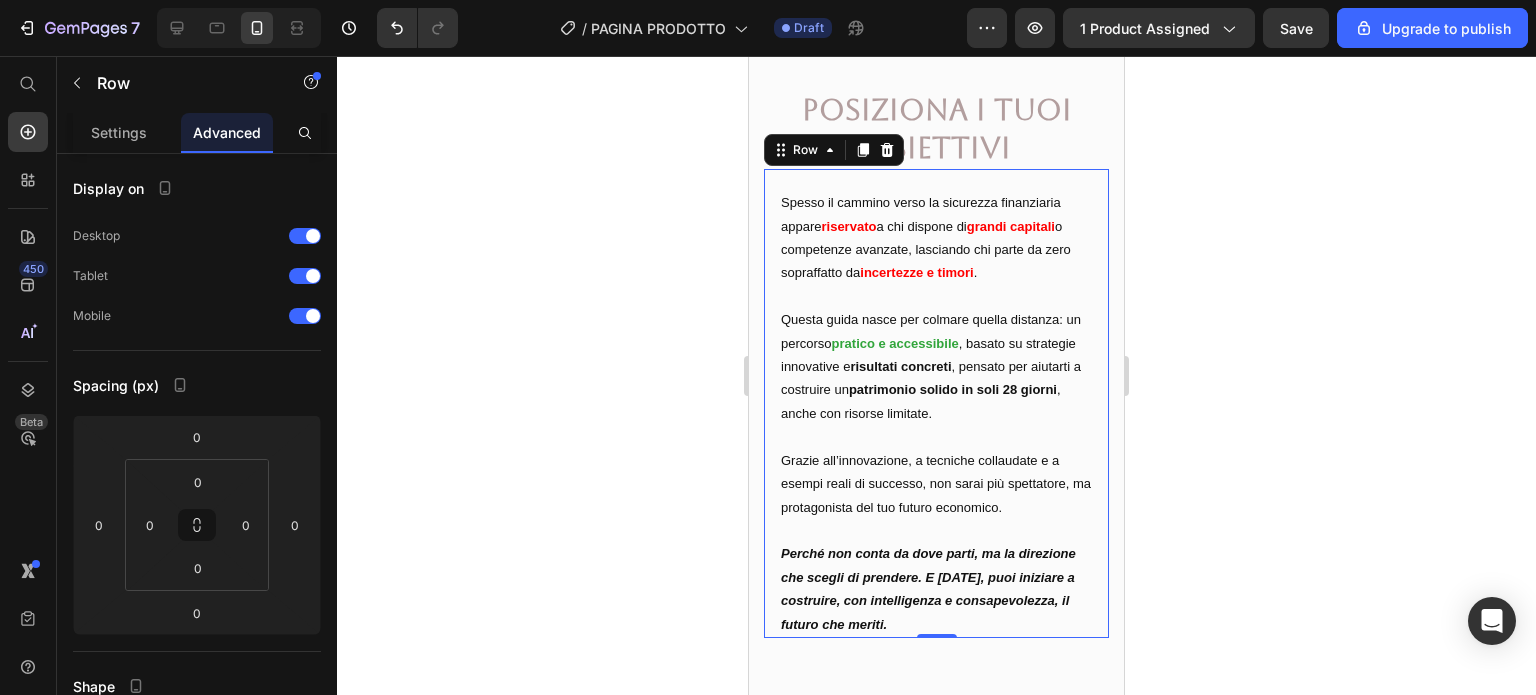 scroll, scrollTop: 2095, scrollLeft: 0, axis: vertical 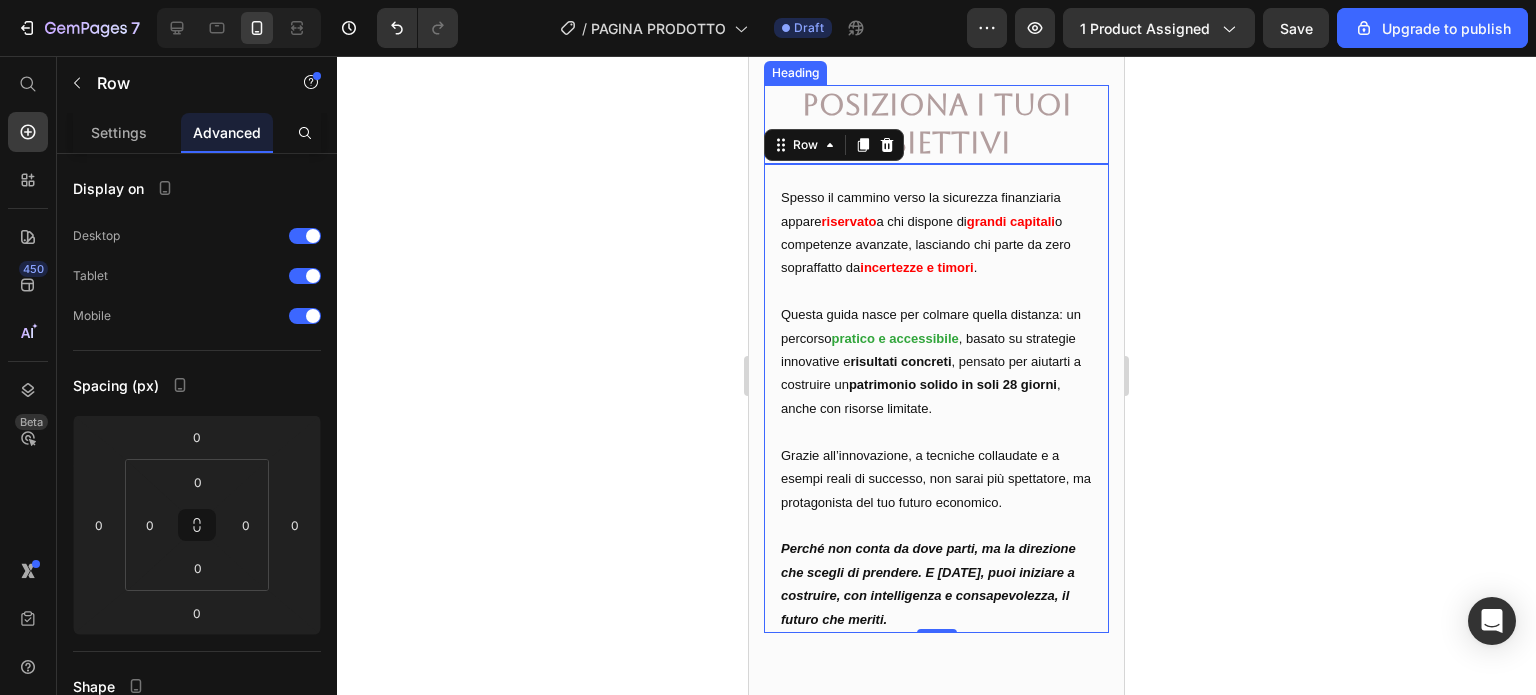 click on "POSIZIONA I TUOI OBIETTIVI" at bounding box center (936, 124) 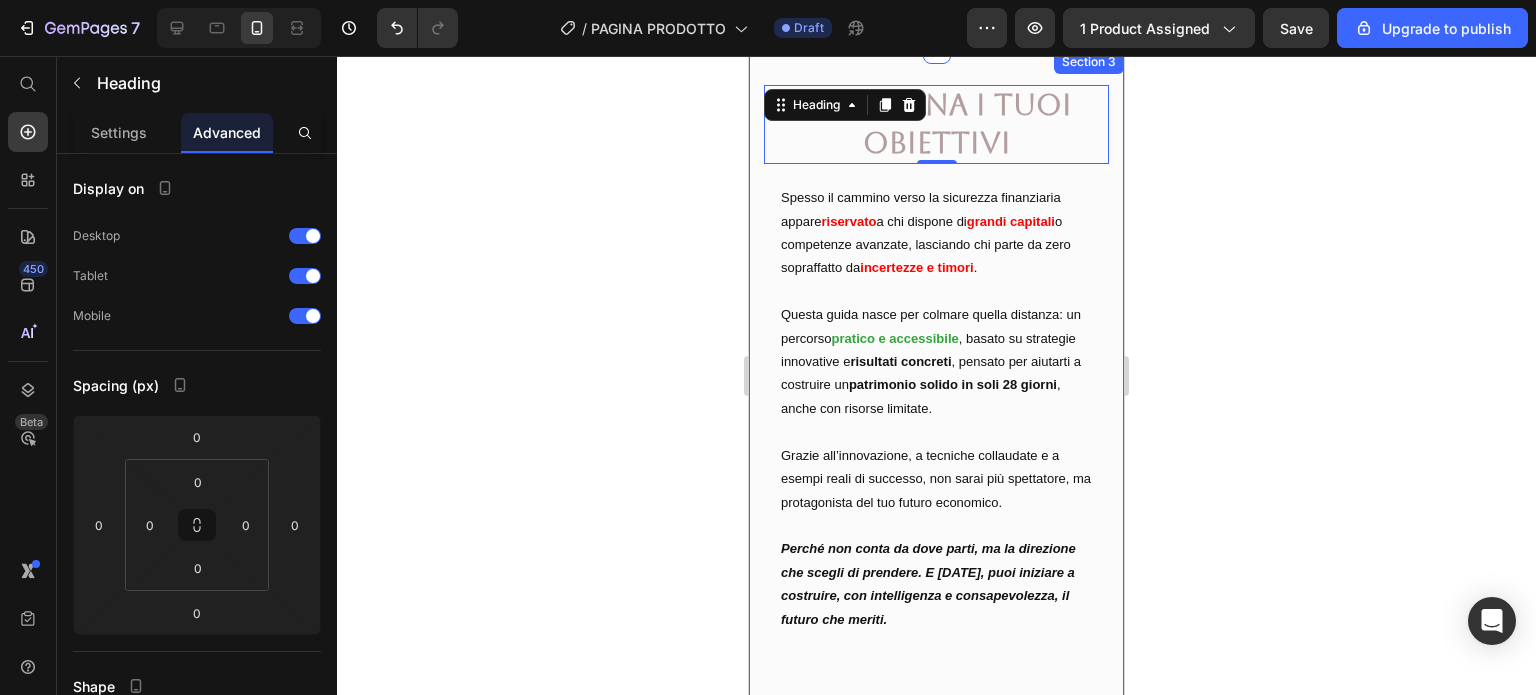 click on ""Gli obiettivi non sono limiti, ma trampolini per saltare sempre più in alto verso il meglio di te. Ogni sogno diventa raggiungibile quando lo trasformi in un obiettivo e lo insegui con passione e grinta!" Text block Simone Ravelli    / CEO Text block Row Row Hero Banner Row Image Row                Title Line POSIZIONA I TUOI OBIETTIVI Heading   0 Spesso il cammino verso la sicurezza finanziaria appare  riservato  a chi dispone di  grandi capitali  o competenze avanzate, lasciando chi parte da zero sopraffatto da  incertezze e timori . Questa guida nasce per colmare quella distanza: un percorso  pratico e accessibile , basato su strategie innovative e  risultati concreti , pensato per aiutarti a costruire un  patrimonio solido in soli 28 giorni , anche con risorse limitate. Grazie all’innovazione, a tecniche collaudate e a esempi reali di successo, non sarai più spettatore, ma protagonista del tuo futuro economico. Text Block Row Row riservate  solo a chi ha  grandi capitali  e  dubbi  e  insicurezze" at bounding box center (936, 388) 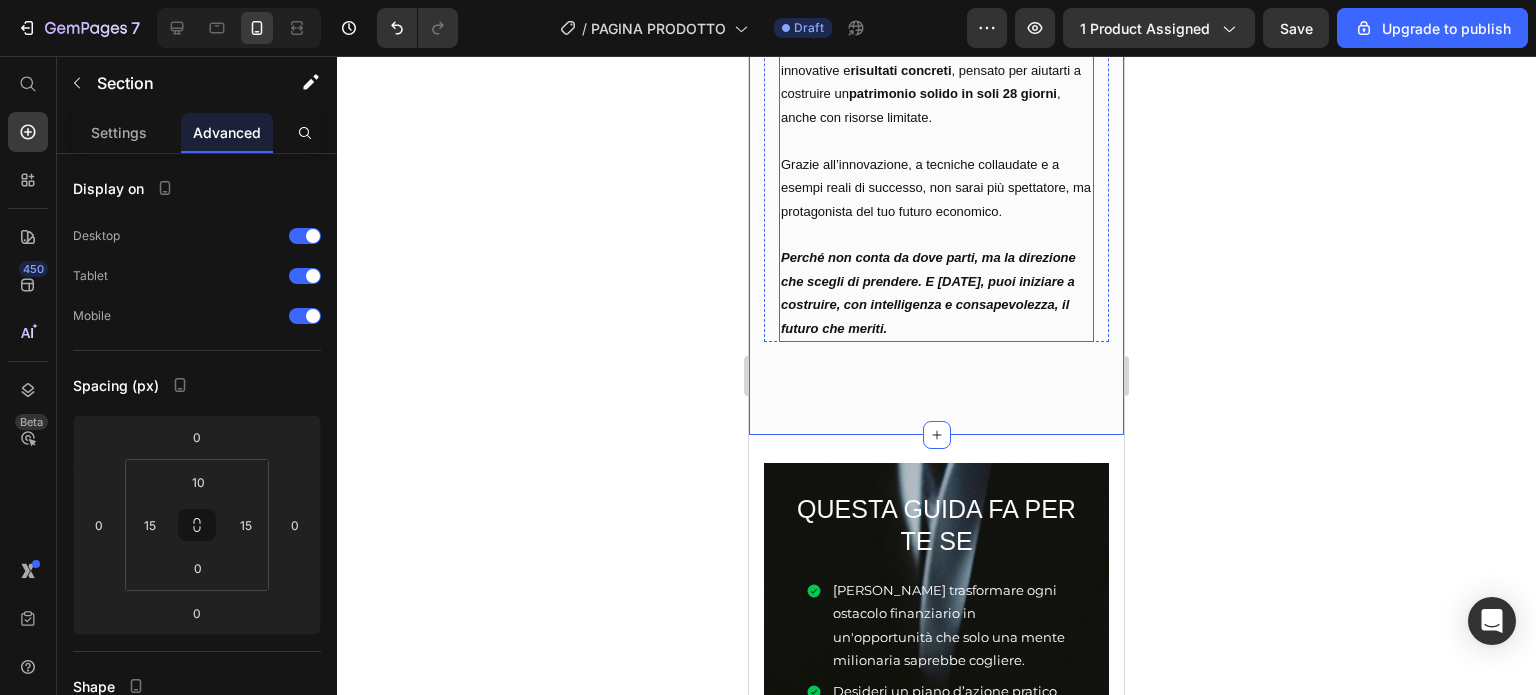 scroll, scrollTop: 2387, scrollLeft: 0, axis: vertical 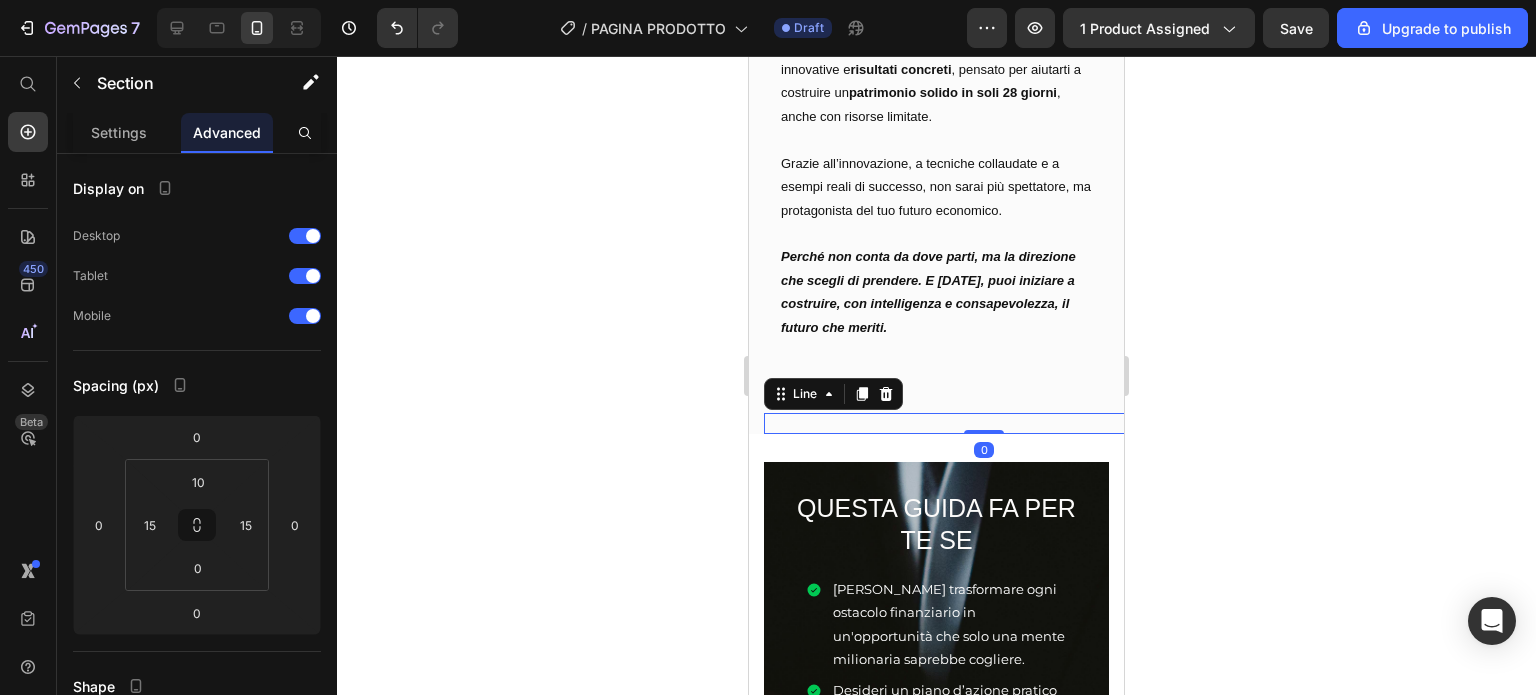 click on "Title Line   0" at bounding box center (984, 423) 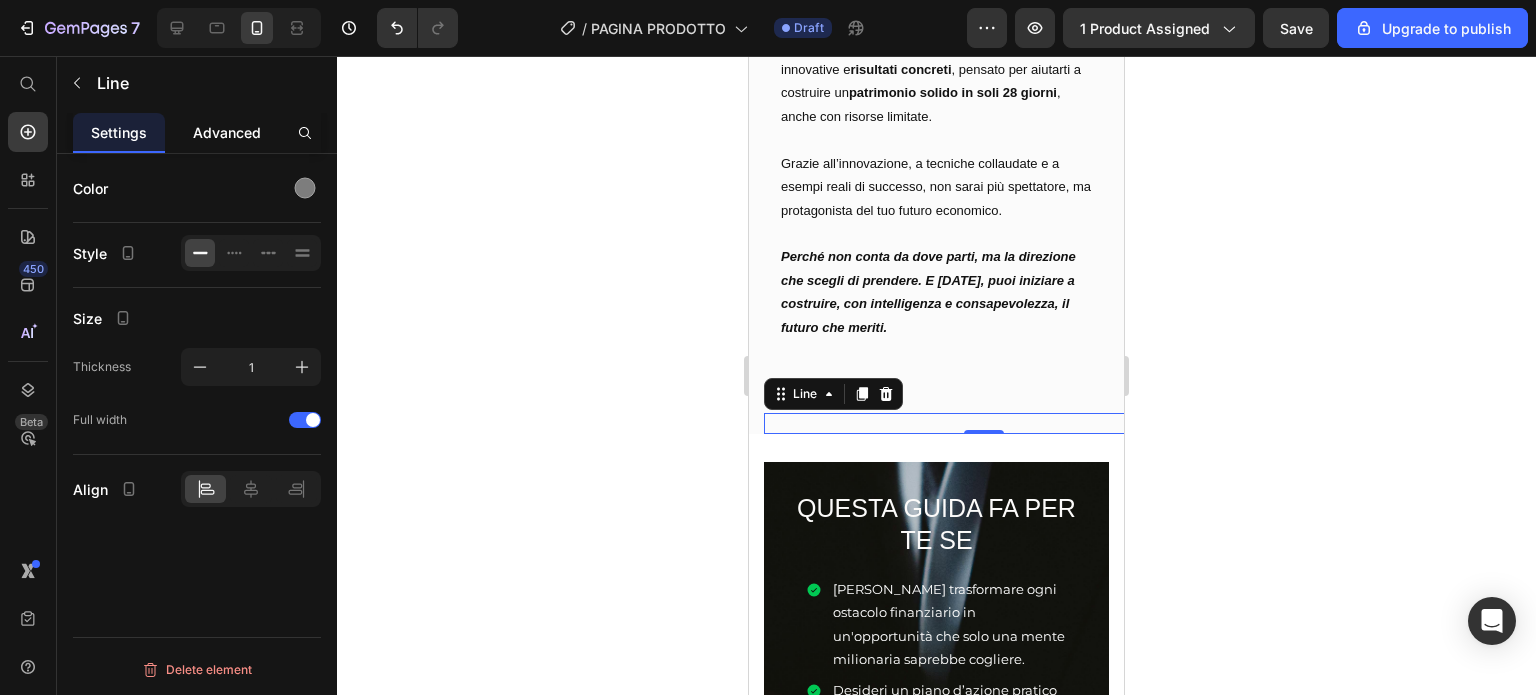 click on "Advanced" at bounding box center (227, 132) 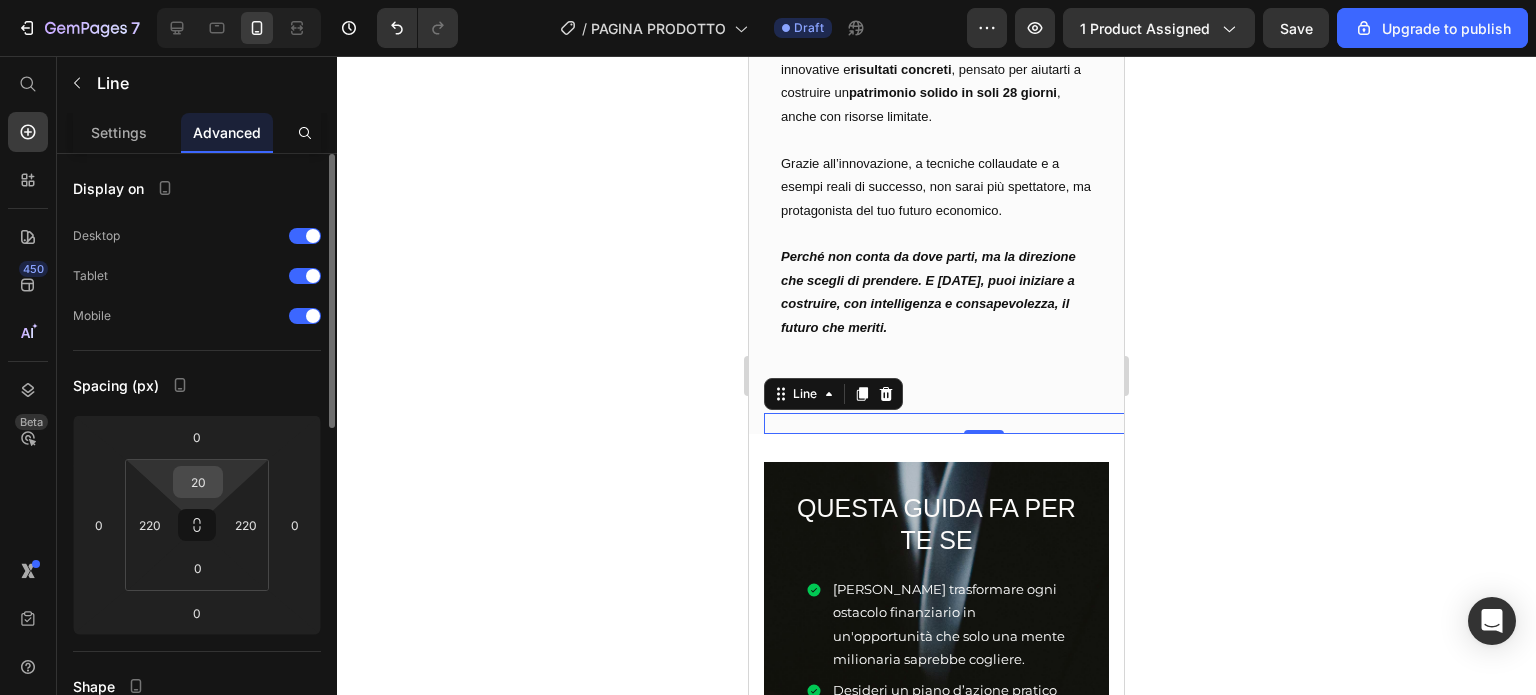 click on "20" at bounding box center (198, 482) 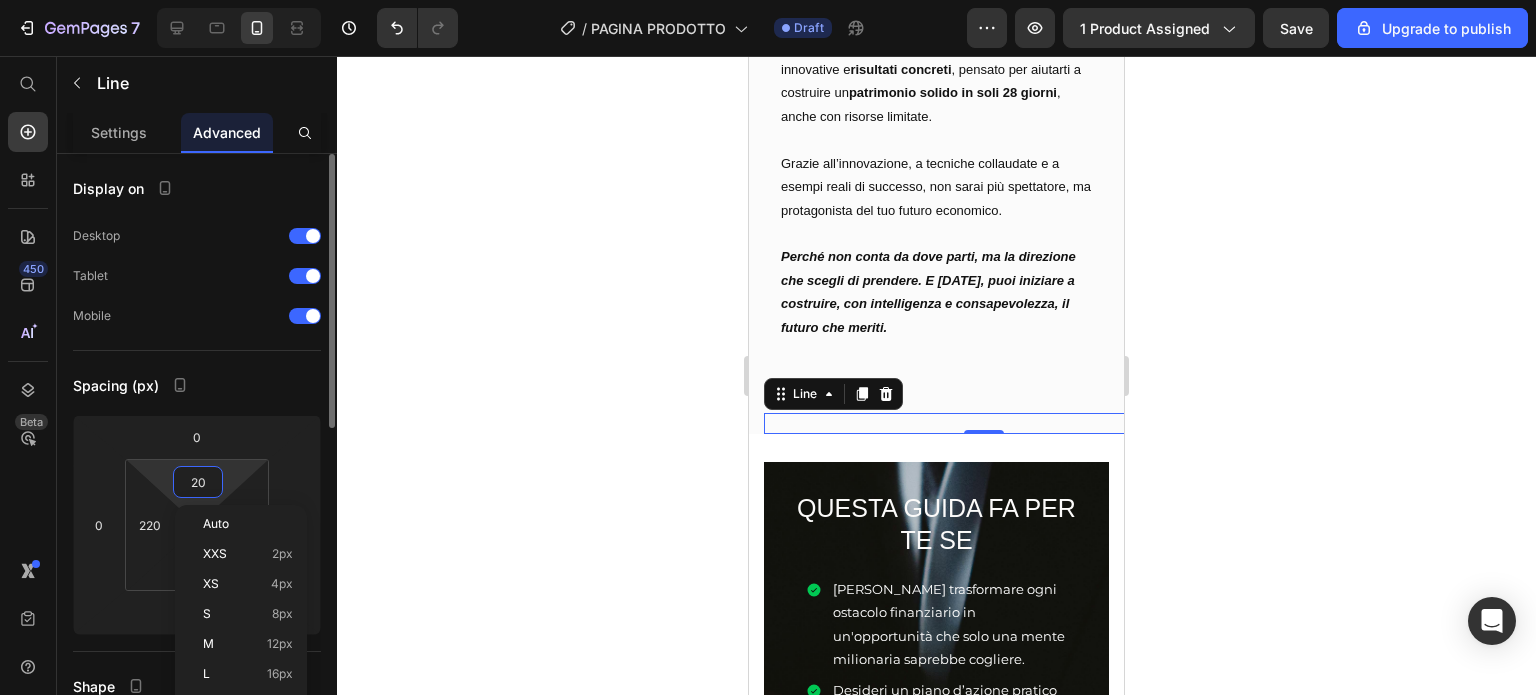 type 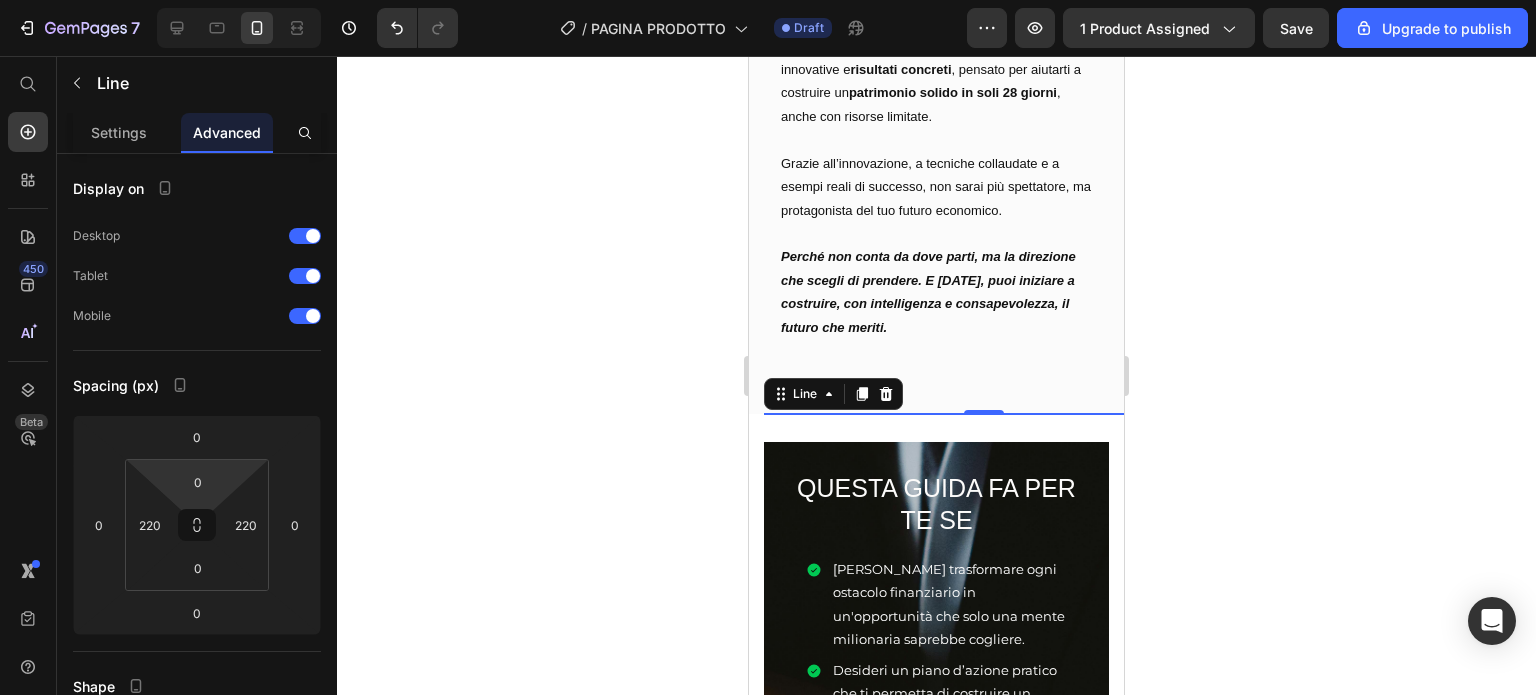 click 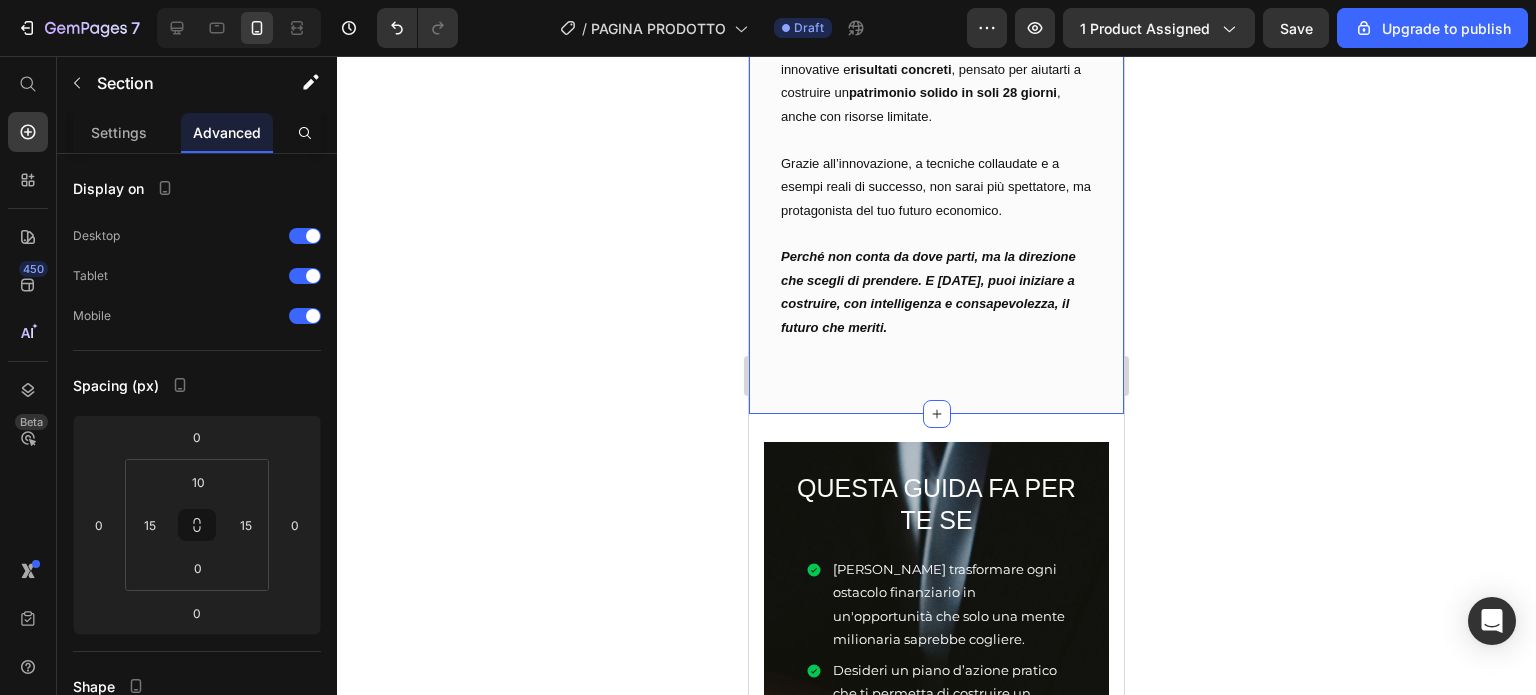 click on ""Gli obiettivi non sono limiti, ma trampolini per saltare sempre più in alto verso il meglio di te. Ogni sogno diventa raggiungibile quando lo trasformi in un obiettivo e lo insegui con passione e grinta!" Text block Simone Ravelli    / CEO Text block Row Row Hero Banner Row Image Row                Title Line POSIZIONA I TUOI OBIETTIVI Heading Spesso il cammino verso la sicurezza finanziaria appare  riservato  a chi dispone di  grandi capitali  o competenze avanzate, lasciando chi parte da zero sopraffatto da  incertezze e timori . Questa guida nasce per colmare quella distanza: un percorso  pratico e accessibile , basato su strategie innovative e  risultati concreti , pensato per aiutarti a costruire un  patrimonio solido in soli 28 giorni , anche con risorse limitate. Grazie all’innovazione, a tecniche collaudate e a esempi reali di successo, non sarai più spettatore, ma protagonista del tuo futuro economico. Text Block Row Row riservate  solo a chi ha  grandi capitali  e  dubbi  e  insicurezze  e" at bounding box center [936, 91] 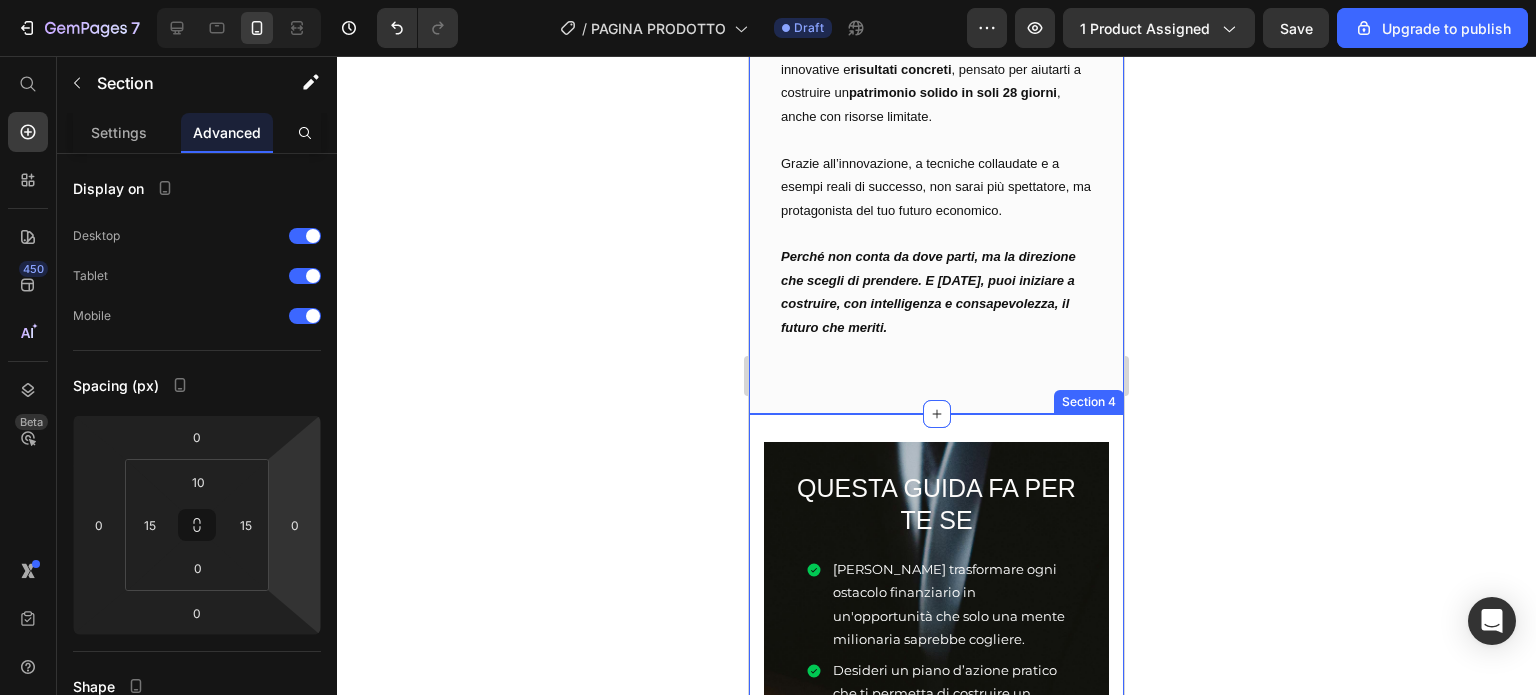 click on "Questa guida fa per te se Text Block Image Questa guida  non  fa per te se Text Block Row QUESTA GUIDA   FA PER TE SE Heading Vuoi trasformare ogni ostacolo finanziario in un'opportunità che solo una mente milionaria saprebbe cogliere. Desideri un piano d’azione pratico che ti permetta di costruire un patrimonio solido e scalabile, senza dover più temere per il tuo futuro. Vuoi imparare a diversificare il tuo portafoglio con strategie avanzate e minimizzare il rischio come un vero professionista Sei pronto a sbloccare i segreti dei milionari e vuoi finalmente uscire dalla massa che guarda il successo da lontano. Item List QUESTA GUIDA  NON  FA PER TE SE Heading
Credi che il successo arrivi senza impegno e dedizione
Hai paura di esplorare nuove idee e opportunità
Desideri risultati immediati senza un piano strategico
Non credi nel potere della formazione continua e dell'adattamento
Item List Row Row Hero Banner Section 4" at bounding box center [936, 905] 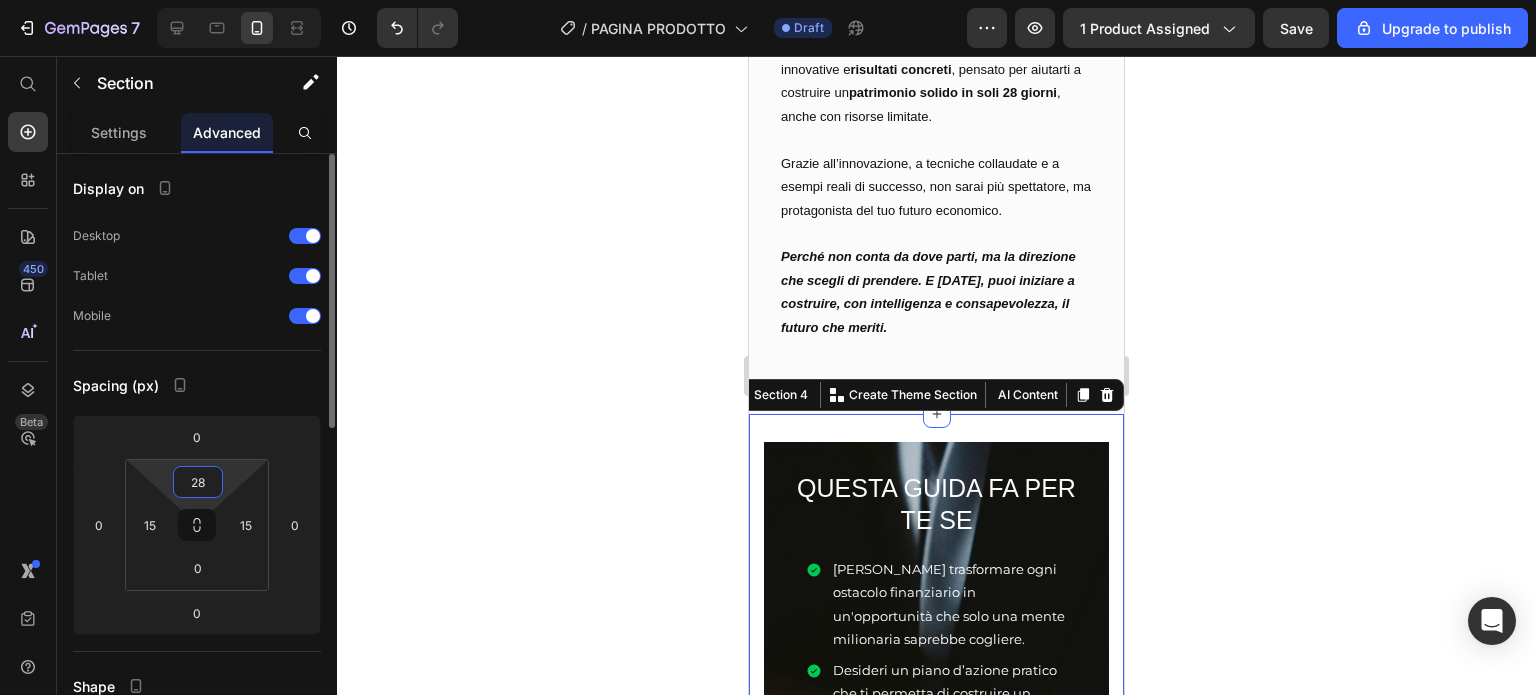 click on "28" at bounding box center [198, 482] 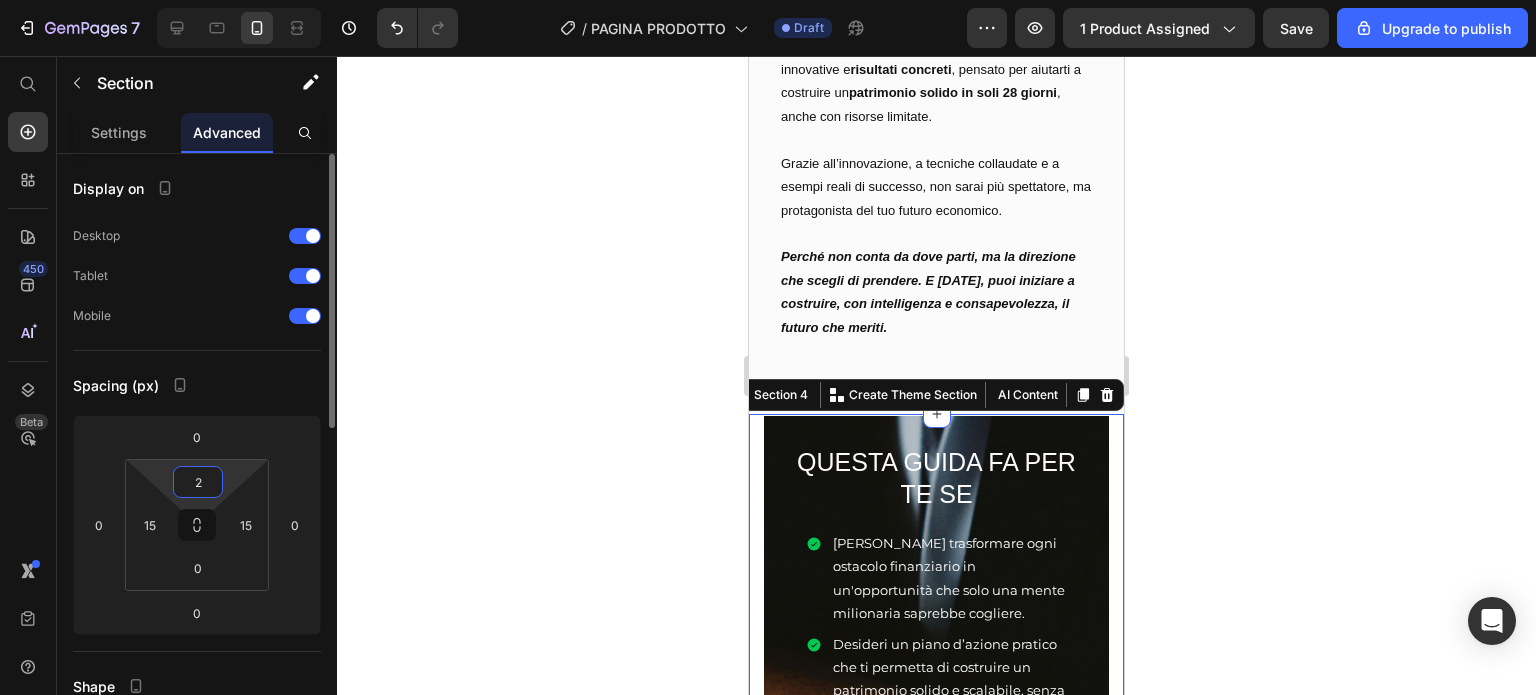 type on "28" 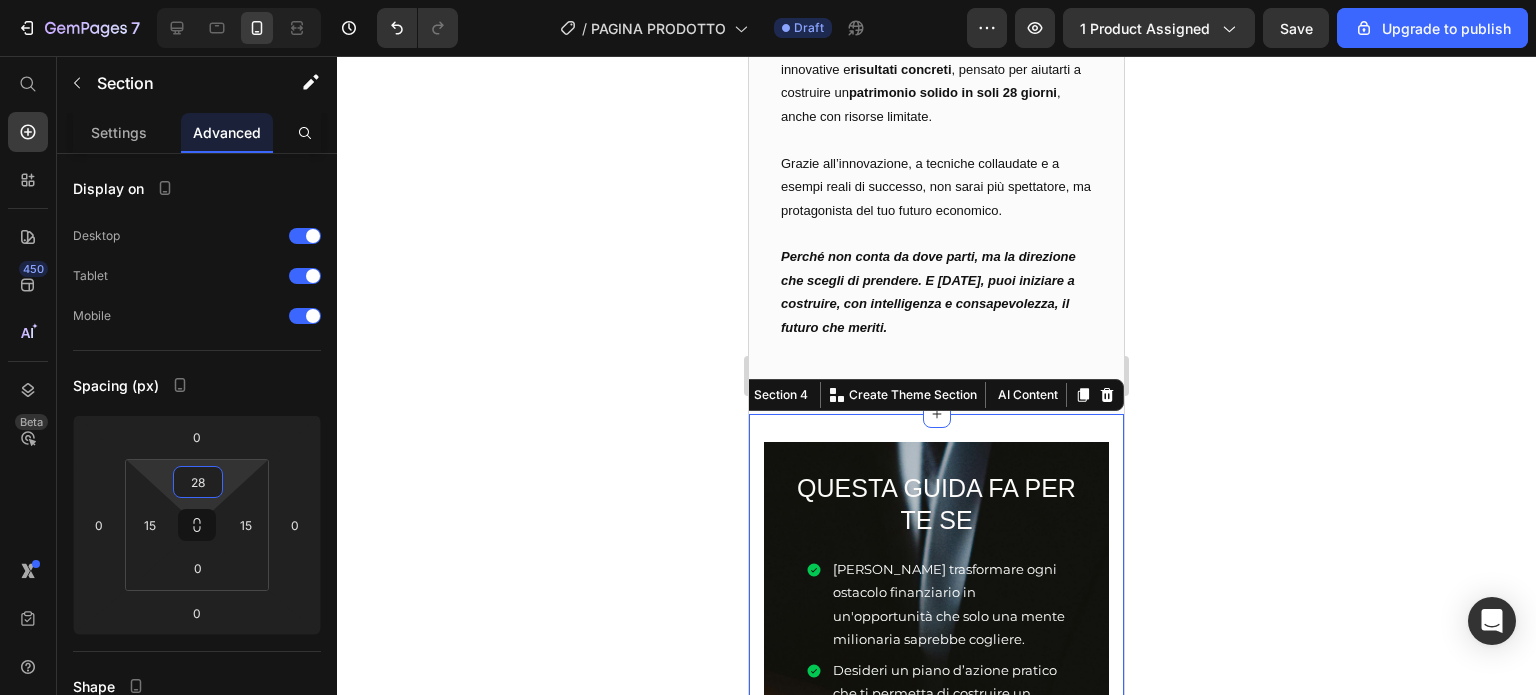 click 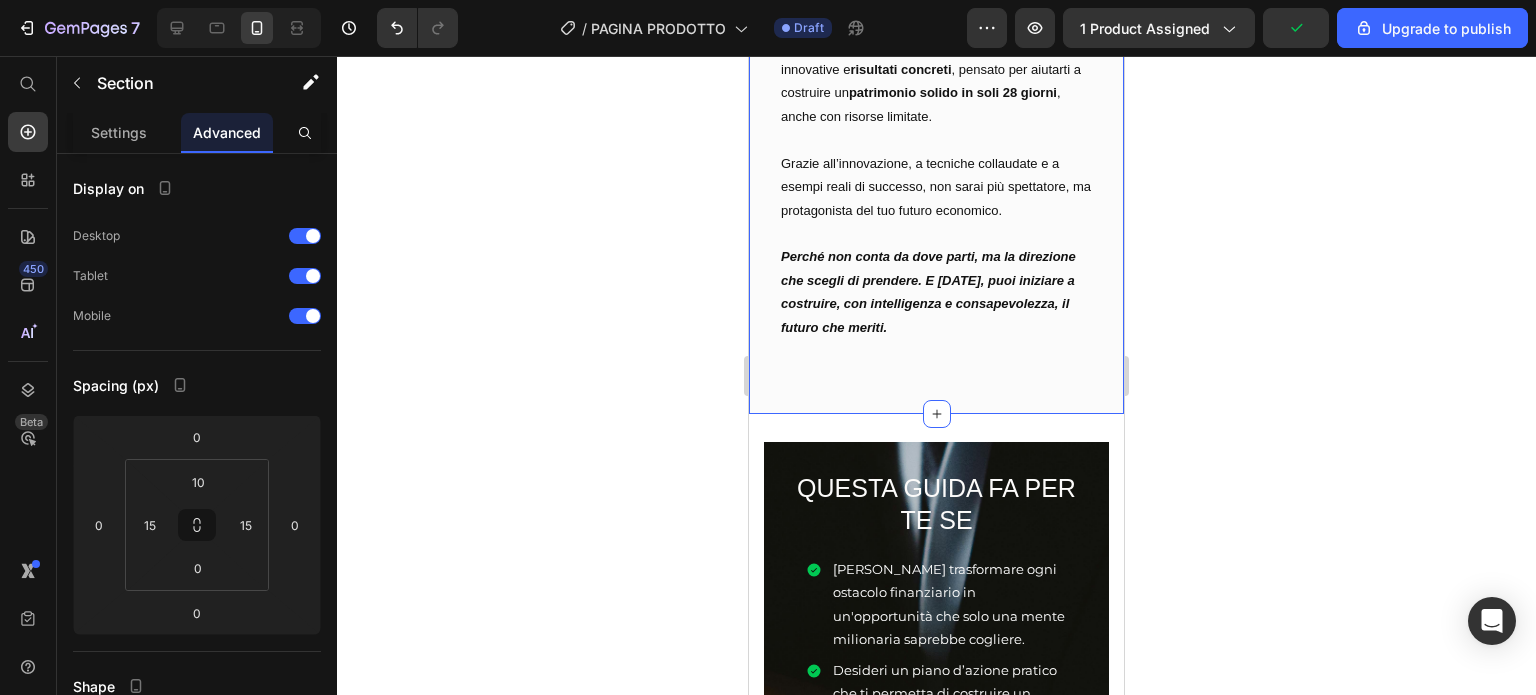 click on ""Gli obiettivi non sono limiti, ma trampolini per saltare sempre più in alto verso il meglio di te. Ogni sogno diventa raggiungibile quando lo trasformi in un obiettivo e lo insegui con passione e grinta!" Text block Simone Ravelli    / CEO Text block Row Row Hero Banner Row Image Row                Title Line POSIZIONA I TUOI OBIETTIVI Heading Spesso il cammino verso la sicurezza finanziaria appare  riservato  a chi dispone di  grandi capitali  o competenze avanzate, lasciando chi parte da zero sopraffatto da  incertezze e timori . Questa guida nasce per colmare quella distanza: un percorso  pratico e accessibile , basato su strategie innovative e  risultati concreti , pensato per aiutarti a costruire un  patrimonio solido in soli 28 giorni , anche con risorse limitate. Grazie all’innovazione, a tecniche collaudate e a esempi reali di successo, non sarai più spettatore, ma protagonista del tuo futuro economico. Text Block Row Row riservate  solo a chi ha  grandi capitali  e  dubbi  e  insicurezze  e" at bounding box center [936, 91] 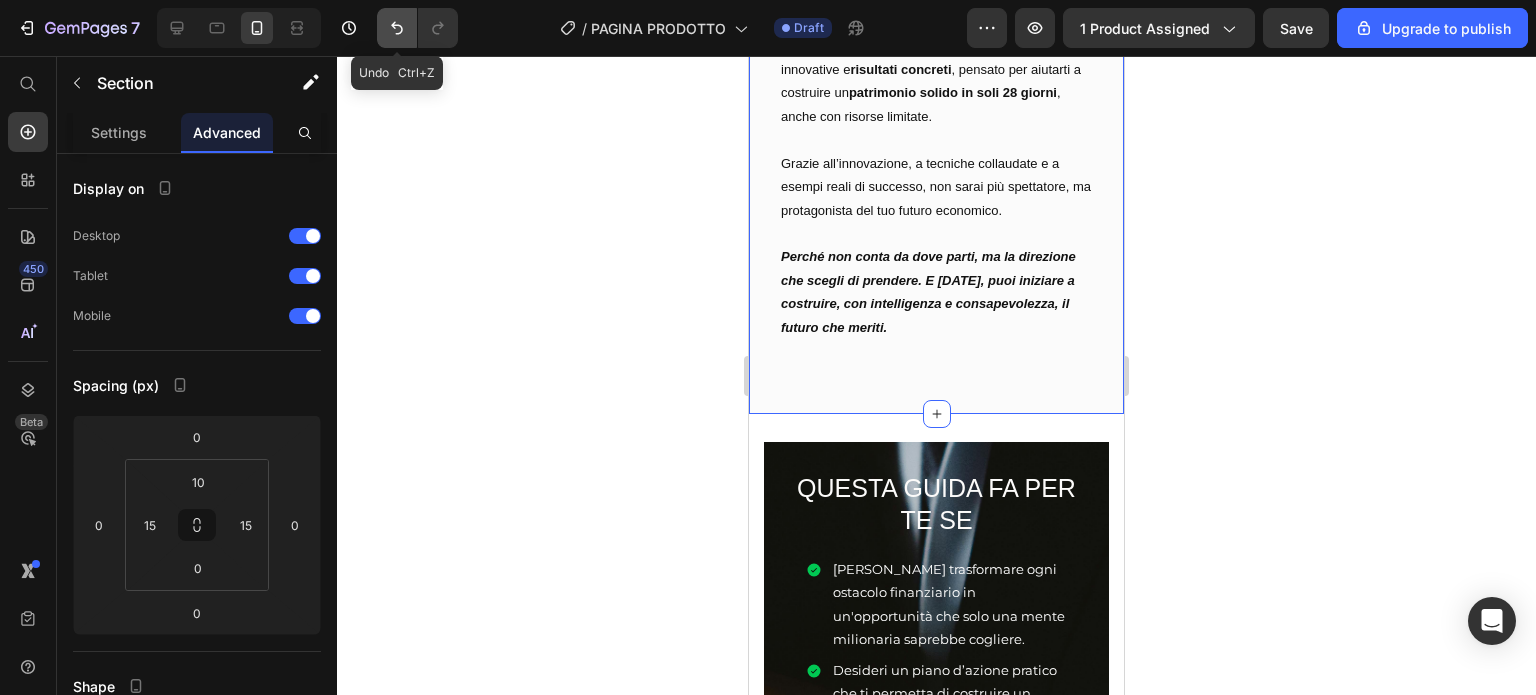 click 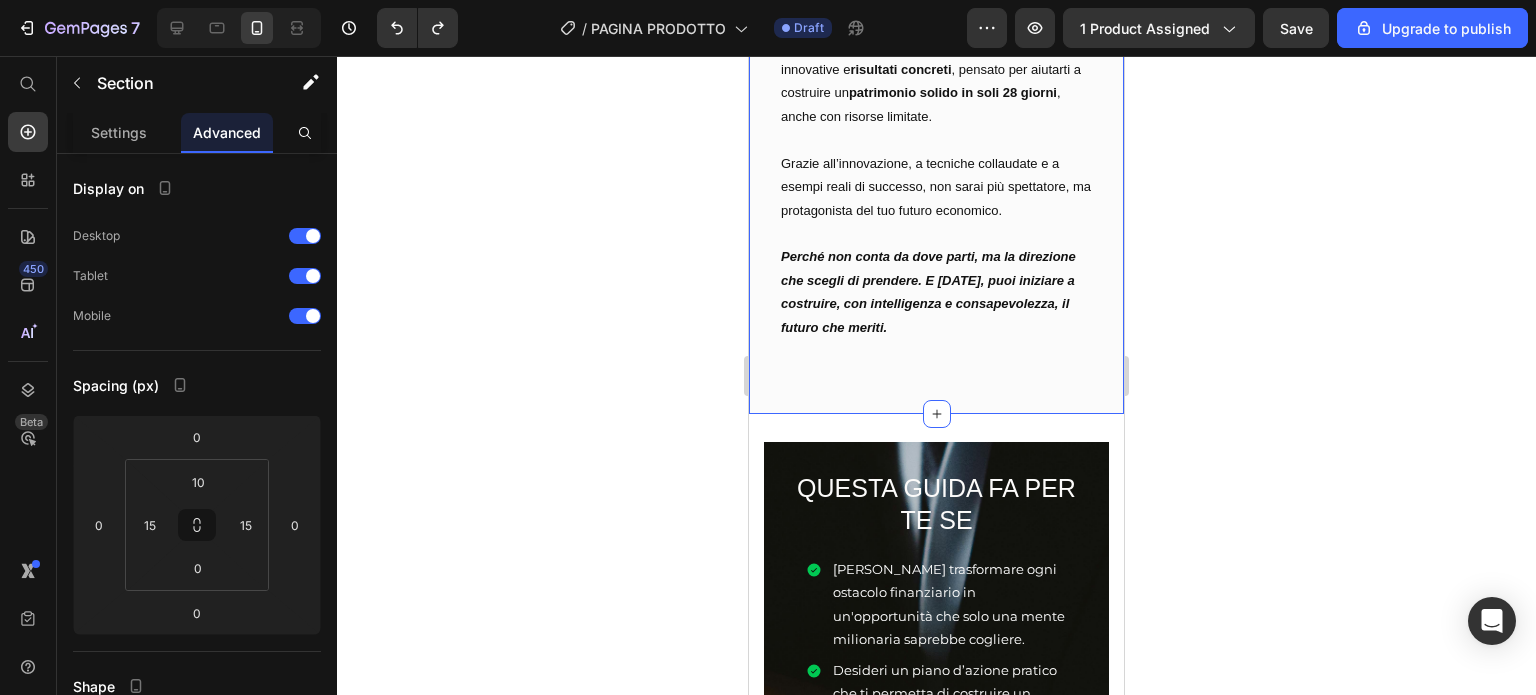 click on ""Gli obiettivi non sono limiti, ma trampolini per saltare sempre più in alto verso il meglio di te. Ogni sogno diventa raggiungibile quando lo trasformi in un obiettivo e lo insegui con passione e grinta!" Text block Simone Ravelli    / CEO Text block Row Row Hero Banner Row Image Row                Title Line POSIZIONA I TUOI OBIETTIVI Heading Spesso il cammino verso la sicurezza finanziaria appare  riservato  a chi dispone di  grandi capitali  o competenze avanzate, lasciando chi parte da zero sopraffatto da  incertezze e timori . Questa guida nasce per colmare quella distanza: un percorso  pratico e accessibile , basato su strategie innovative e  risultati concreti , pensato per aiutarti a costruire un  patrimonio solido in soli 28 giorni , anche con risorse limitate. Grazie all’innovazione, a tecniche collaudate e a esempi reali di successo, non sarai più spettatore, ma protagonista del tuo futuro economico. Text Block Row Row riservate  solo a chi ha  grandi capitali  e  dubbi  e  insicurezze  e" at bounding box center [936, 86] 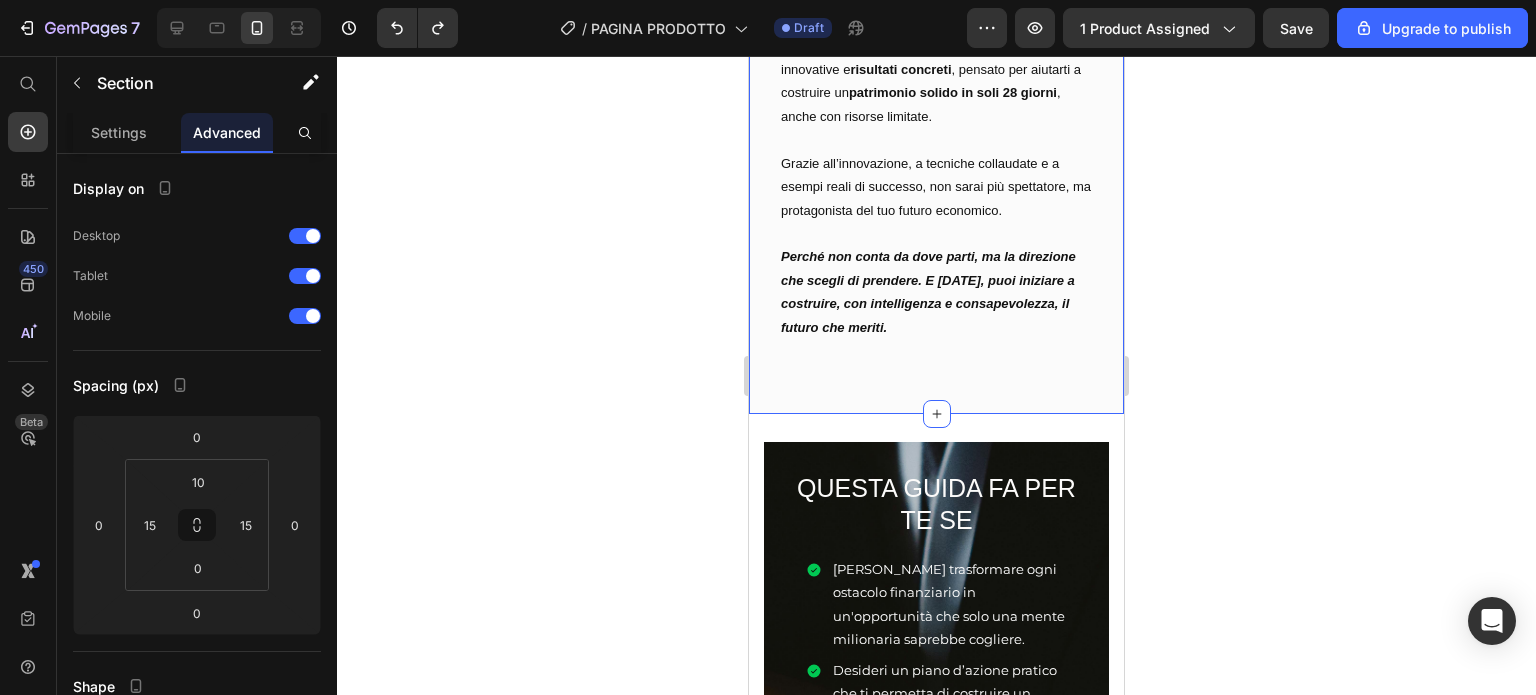 click 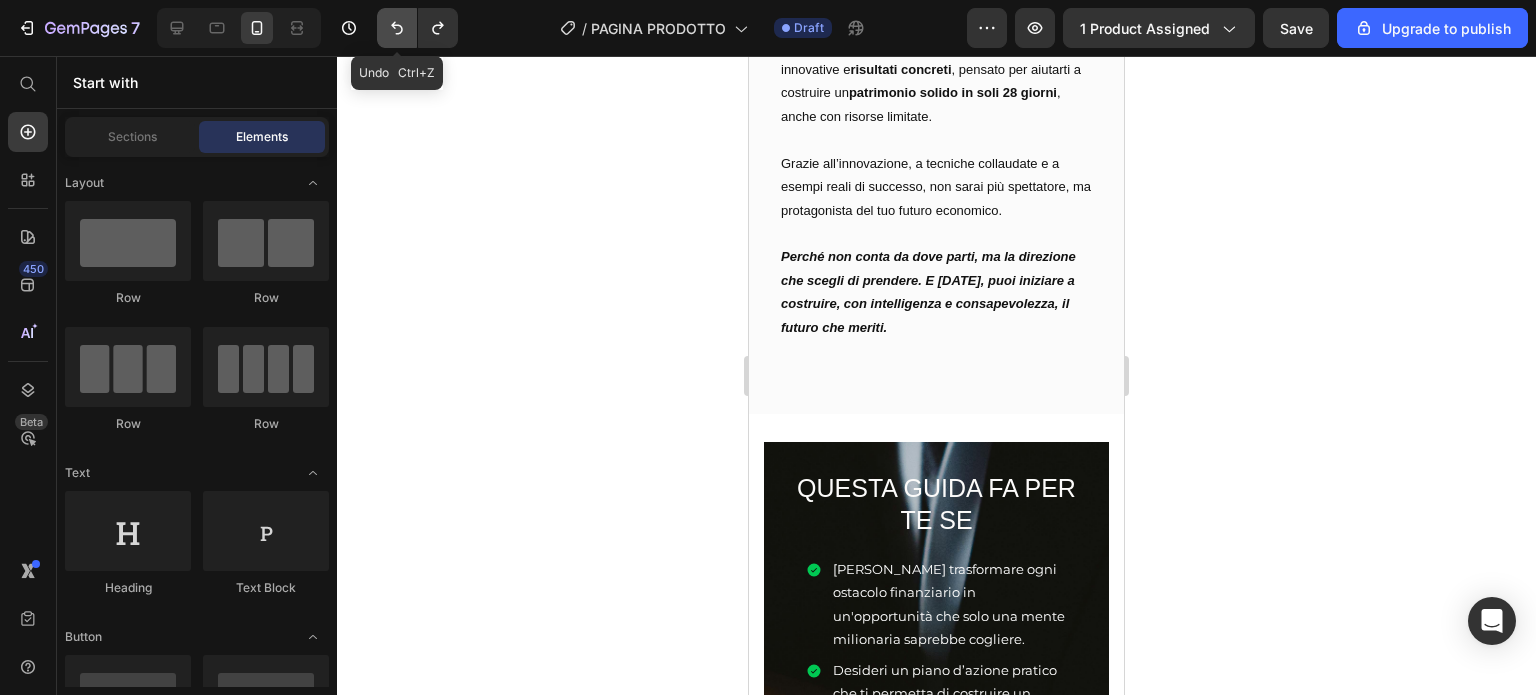 click 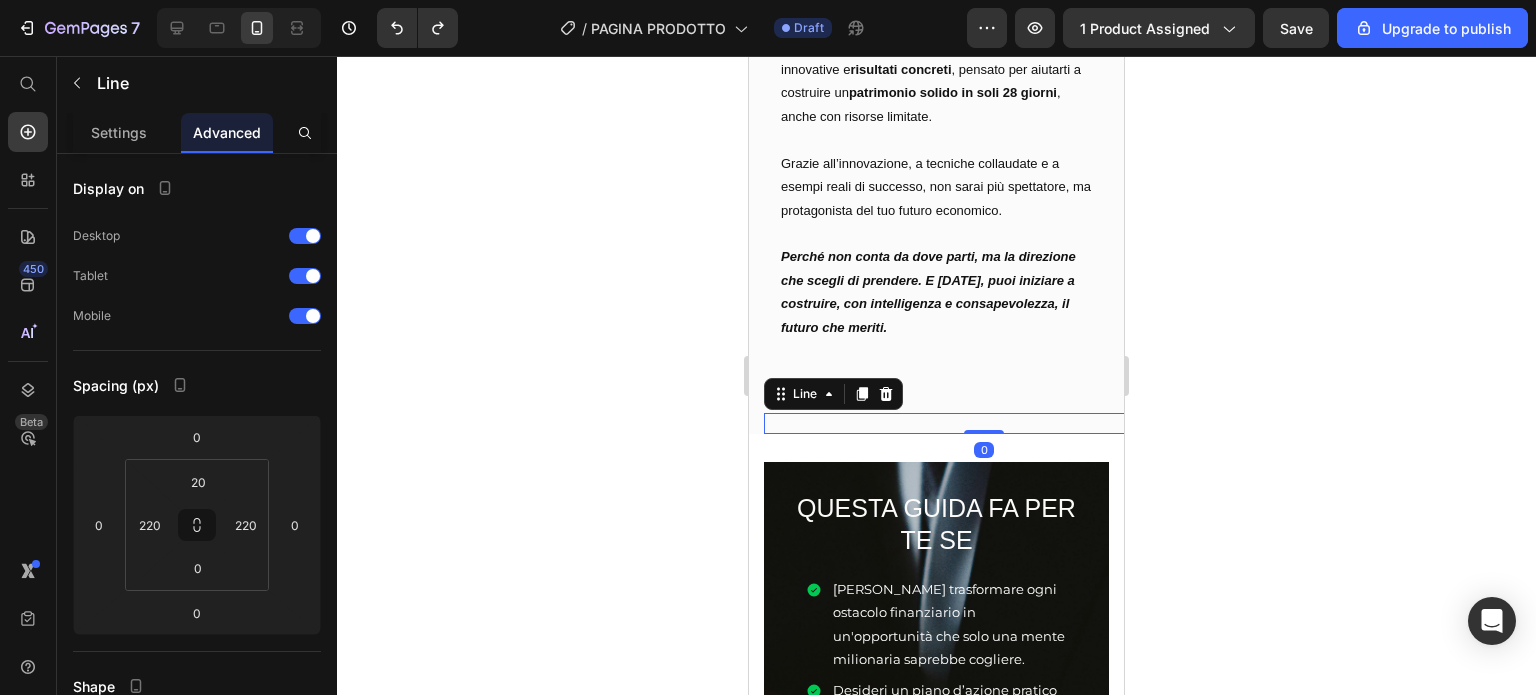 click on "Title Line   0" at bounding box center (984, 423) 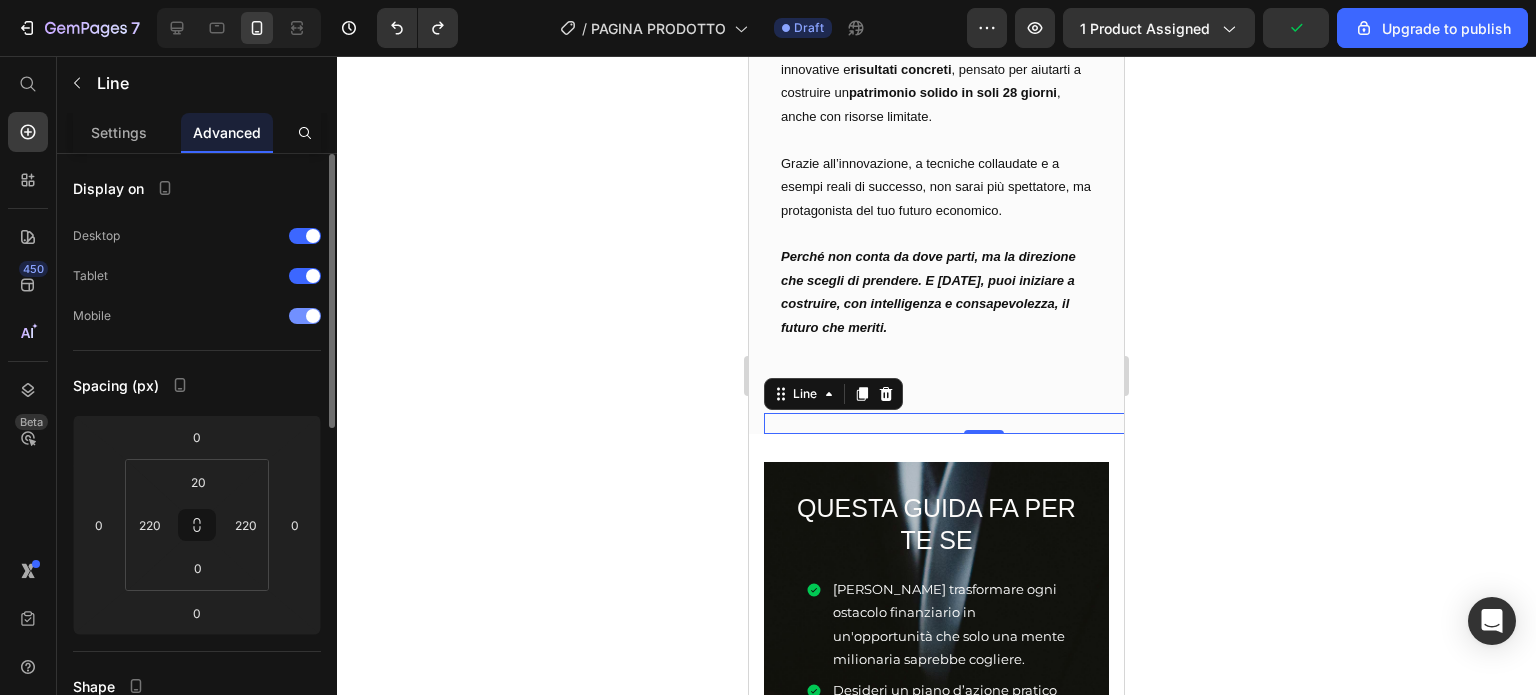 click at bounding box center [313, 316] 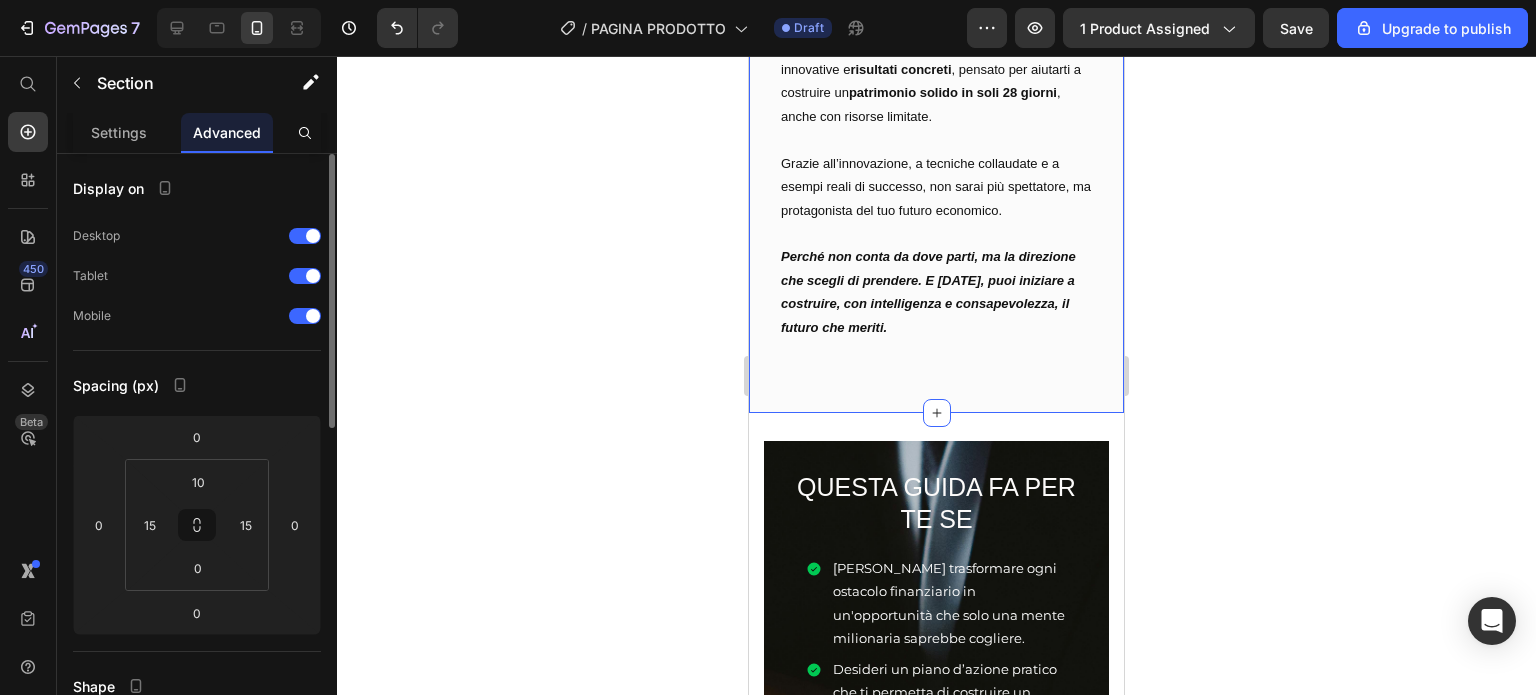 click on ""Gli obiettivi non sono limiti, ma trampolini per saltare sempre più in alto verso il meglio di te. Ogni sogno diventa raggiungibile quando lo trasformi in un obiettivo e lo insegui con passione e grinta!" Text block Simone Ravelli    / CEO Text block Row Row Hero Banner Row Image Row                Title Line POSIZIONA I TUOI OBIETTIVI Heading Spesso il cammino verso la sicurezza finanziaria appare  riservato  a chi dispone di  grandi capitali  o competenze avanzate, lasciando chi parte da zero sopraffatto da  incertezze e timori . Questa guida nasce per colmare quella distanza: un percorso  pratico e accessibile , basato su strategie innovative e  risultati concreti , pensato per aiutarti a costruire un  patrimonio solido in soli 28 giorni , anche con risorse limitate. Grazie all’innovazione, a tecniche collaudate e a esempi reali di successo, non sarai più spettatore, ma protagonista del tuo futuro economico. Text Block Row Row riservate  solo a chi ha  grandi capitali  e  dubbi  e  insicurezze  e" at bounding box center [936, 90] 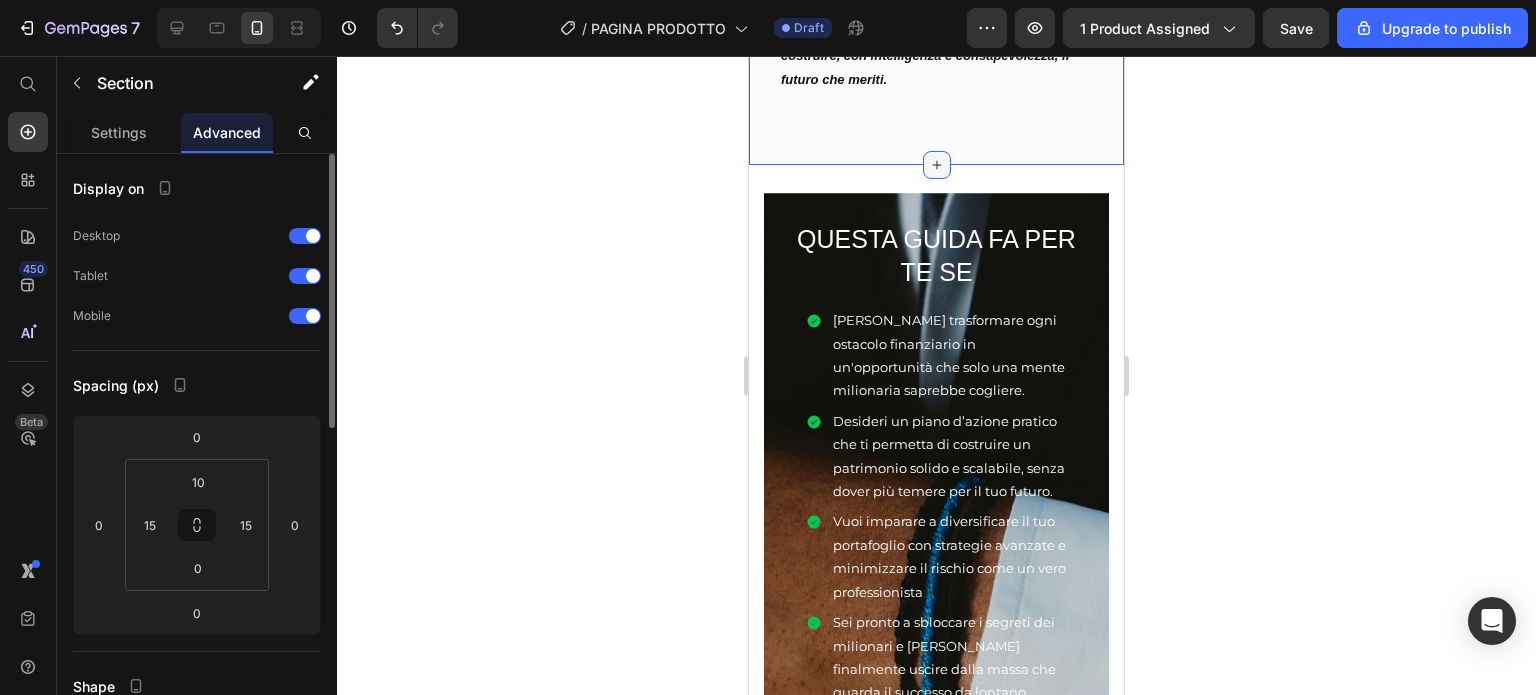 scroll, scrollTop: 2795, scrollLeft: 0, axis: vertical 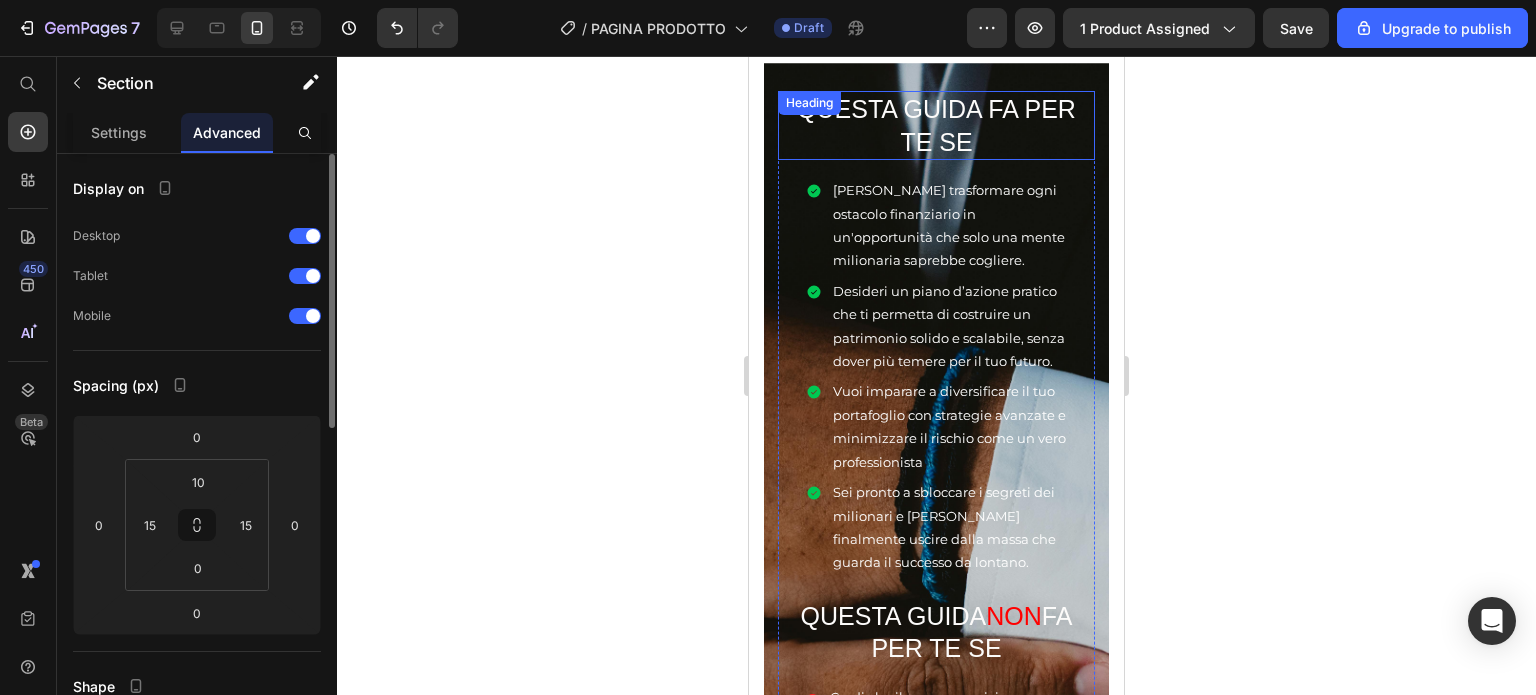 click on "QUESTA GUIDA   FA PER TE SE" at bounding box center [936, 125] 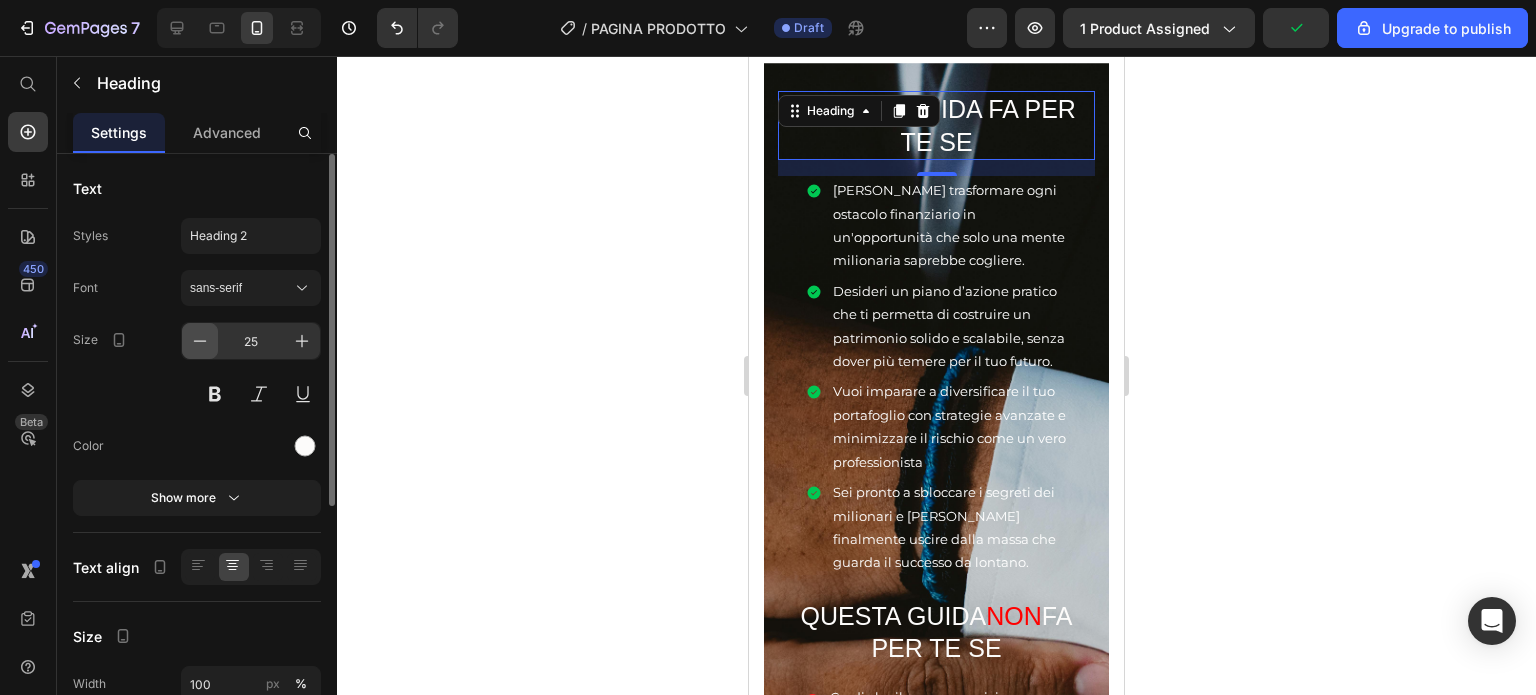 click 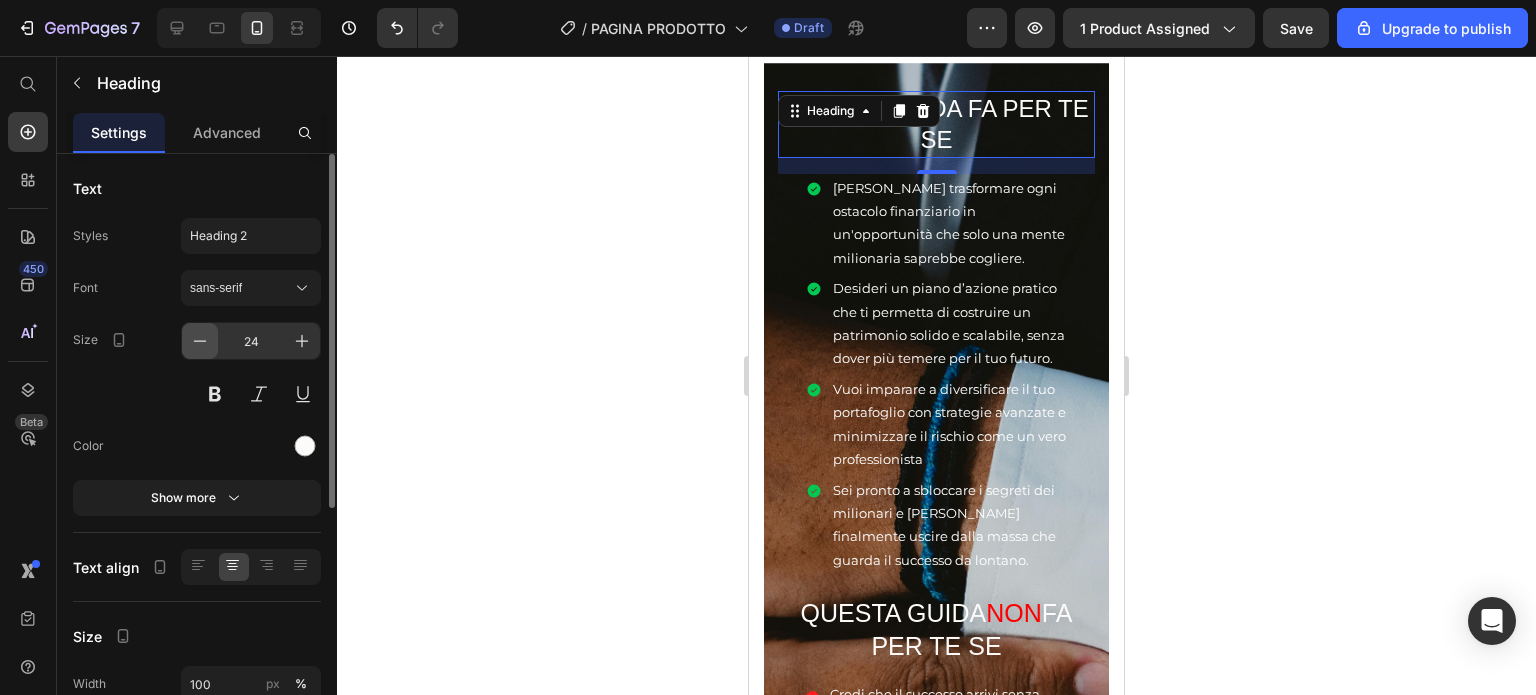 click 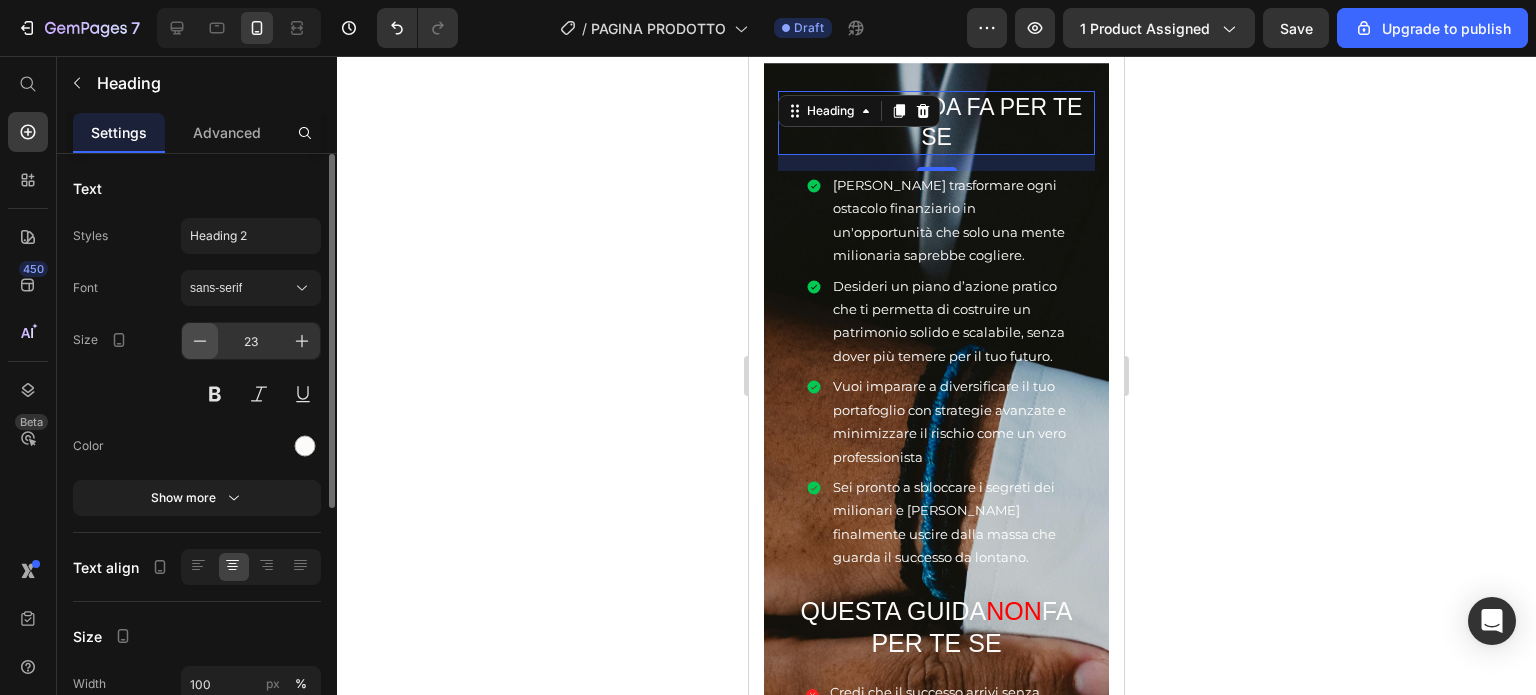 click 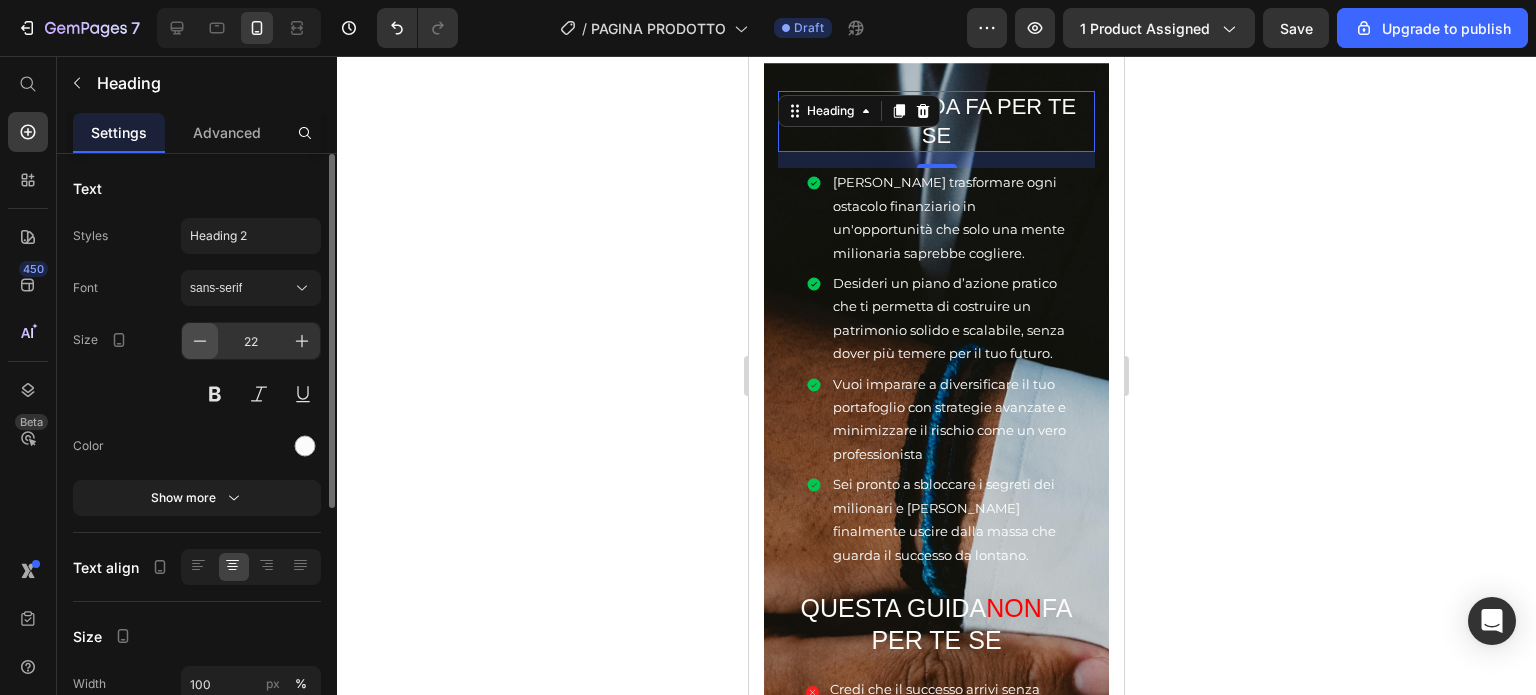 click 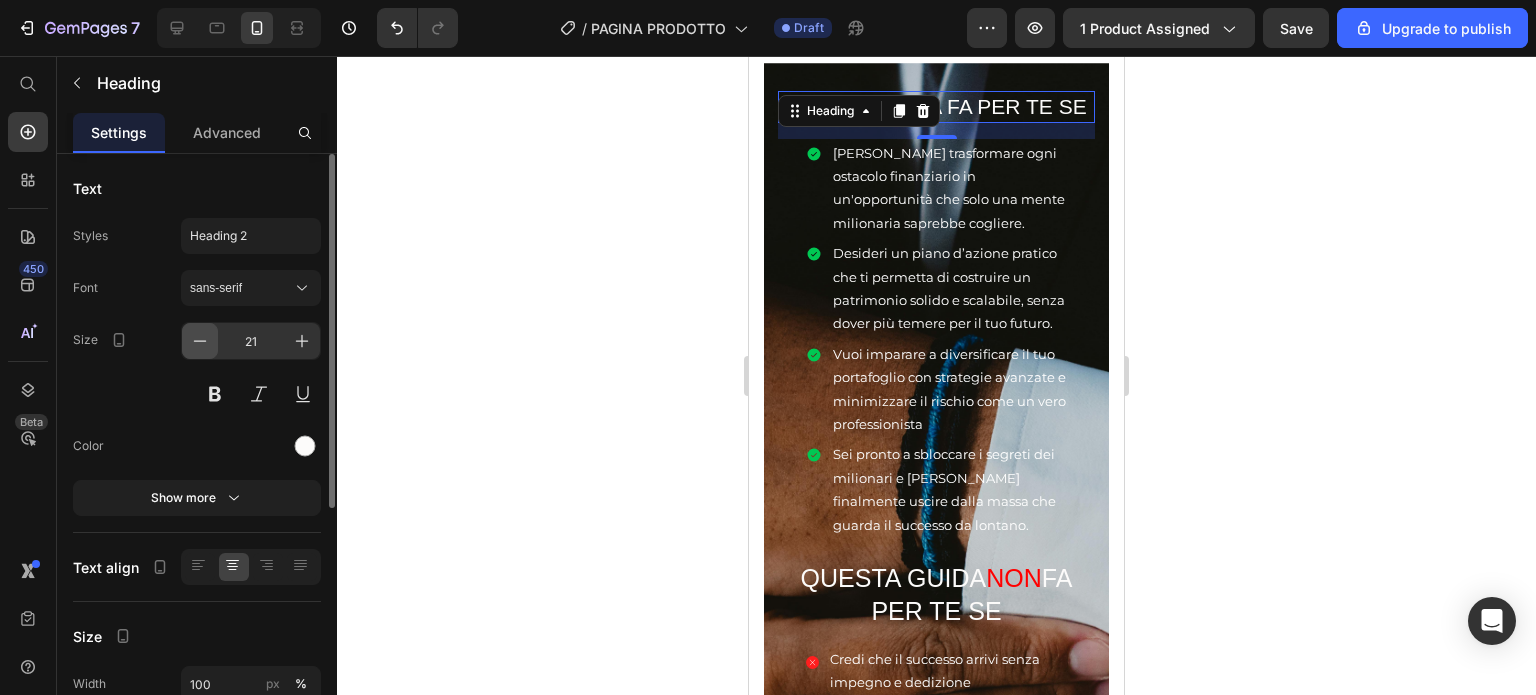 click 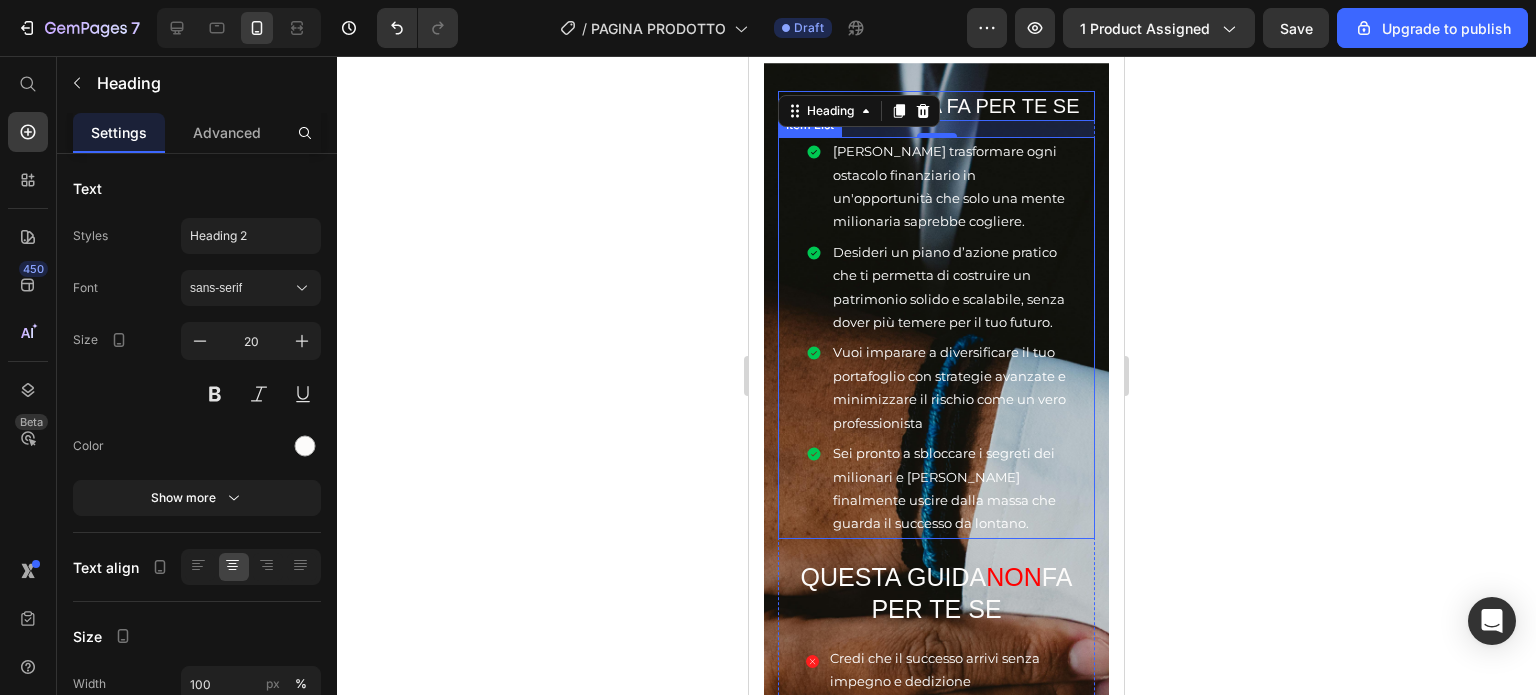 click on "[PERSON_NAME] trasformare ogni ostacolo finanziario in un'opportunità che solo una mente milionaria saprebbe cogliere." at bounding box center [950, 187] 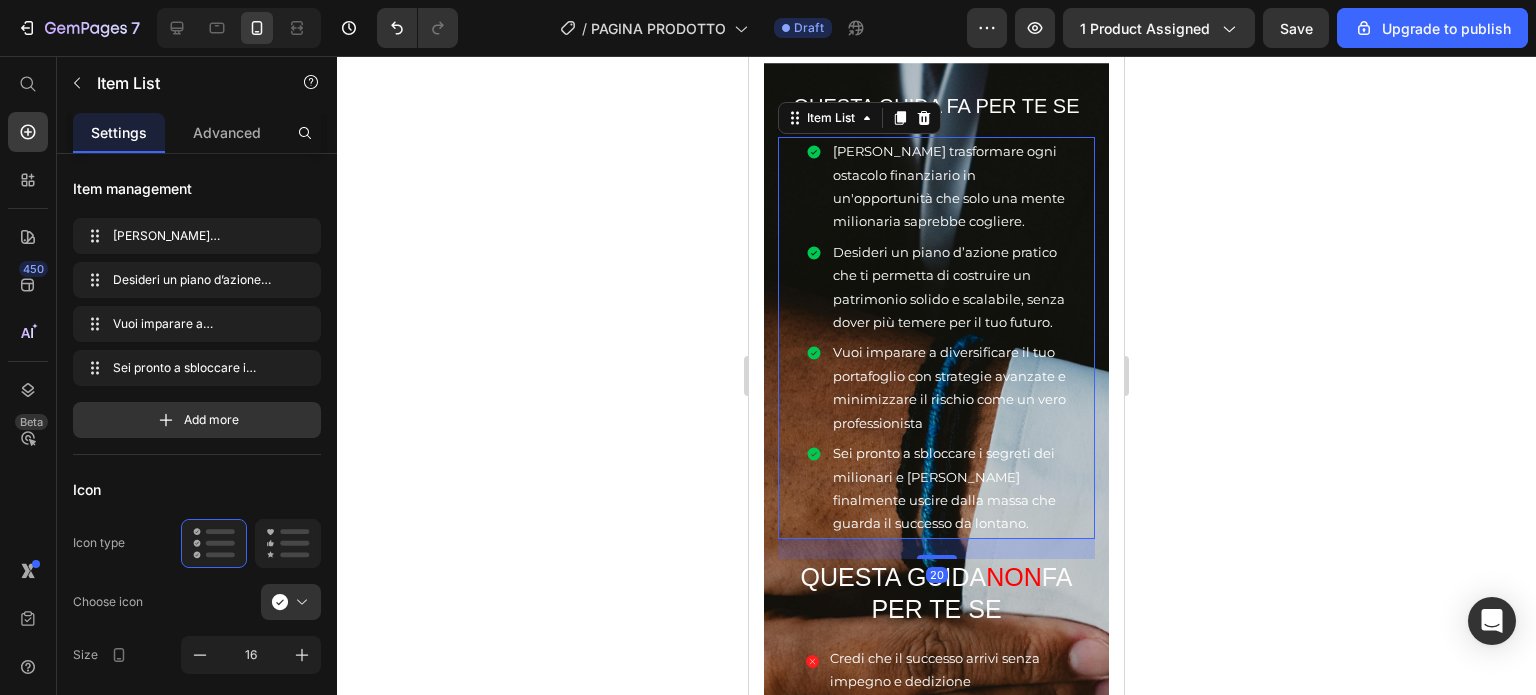 click on "[PERSON_NAME] trasformare ogni ostacolo finanziario in un'opportunità che solo una mente milionaria saprebbe cogliere." at bounding box center [950, 187] 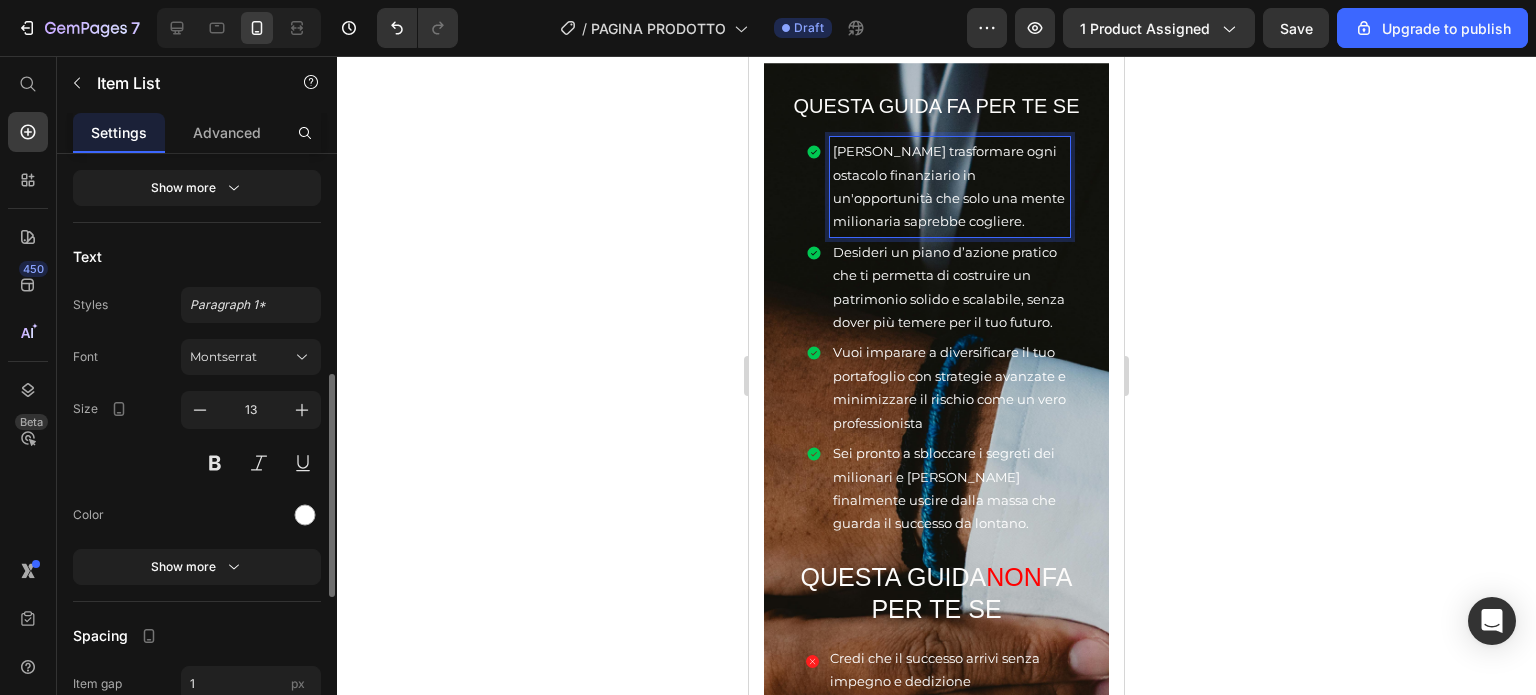 scroll, scrollTop: 576, scrollLeft: 0, axis: vertical 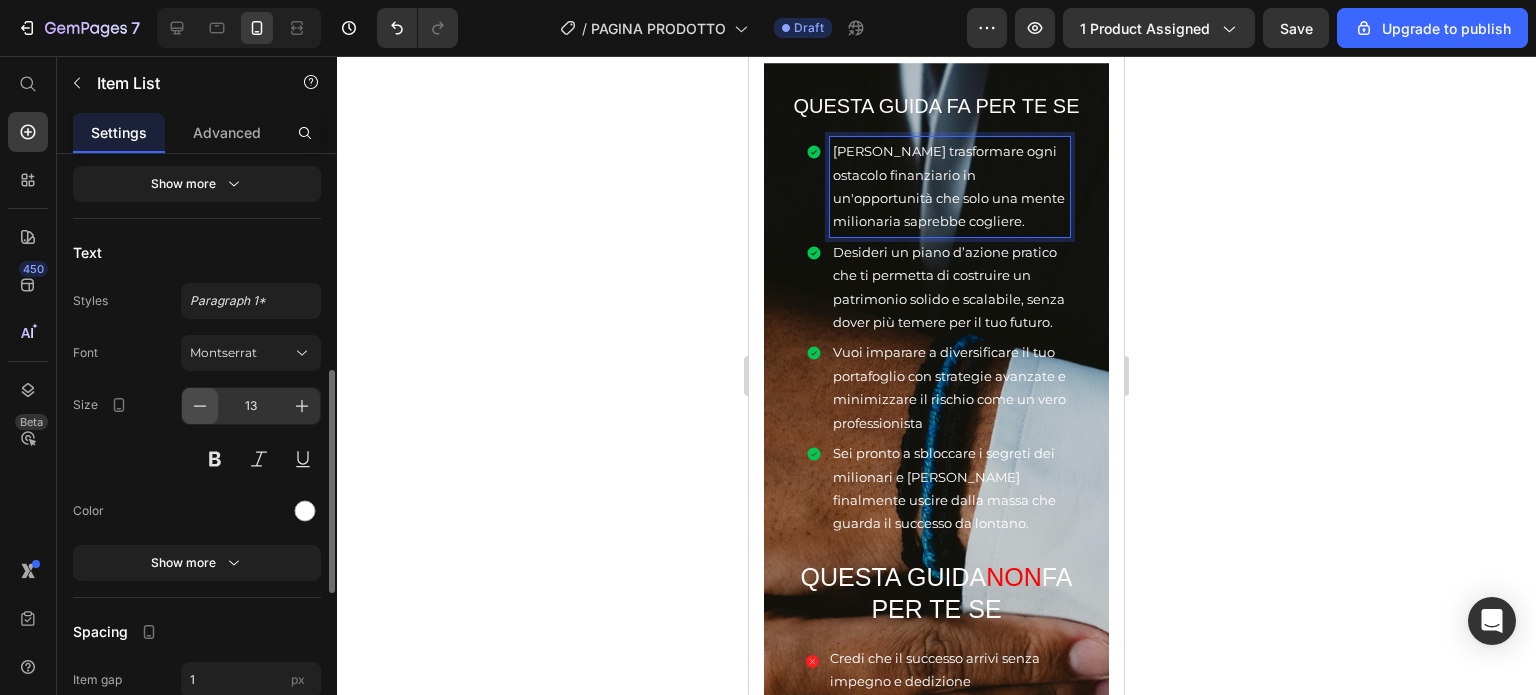 click 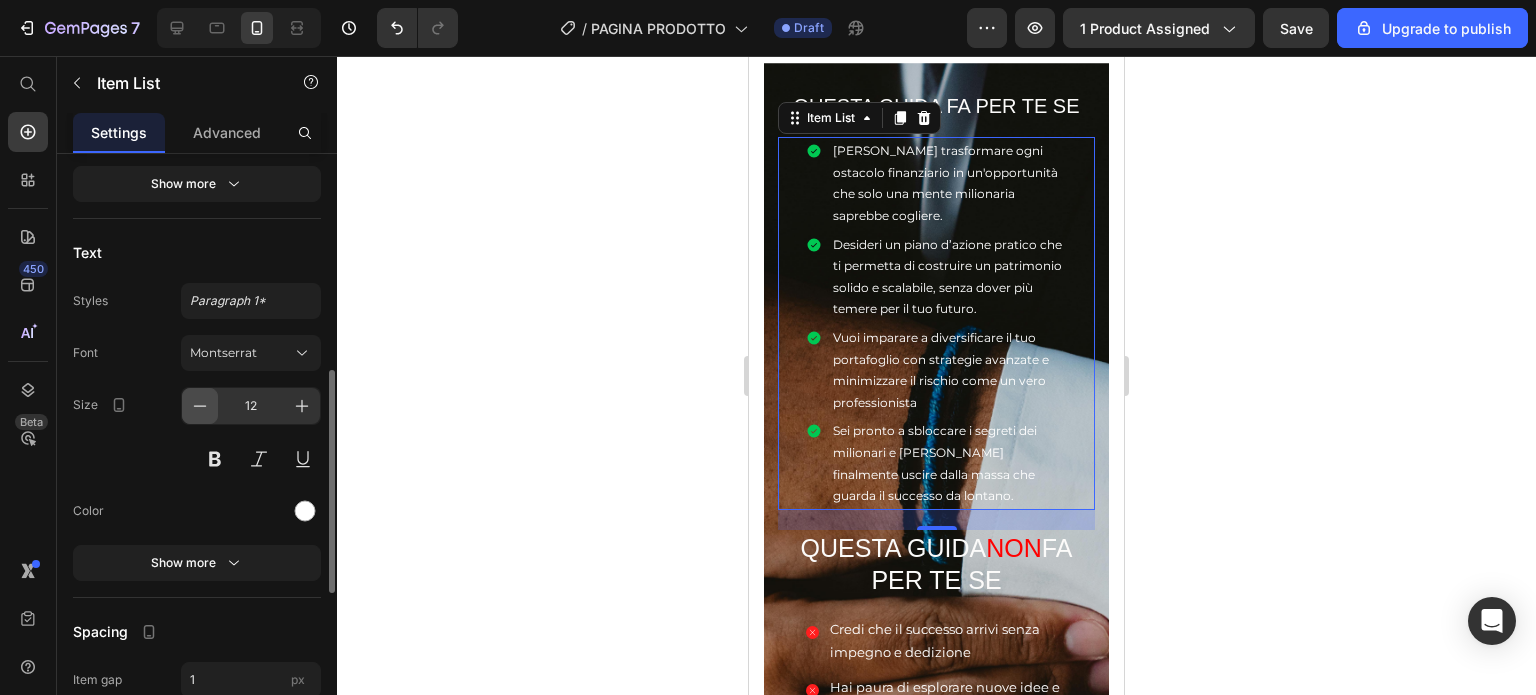 click 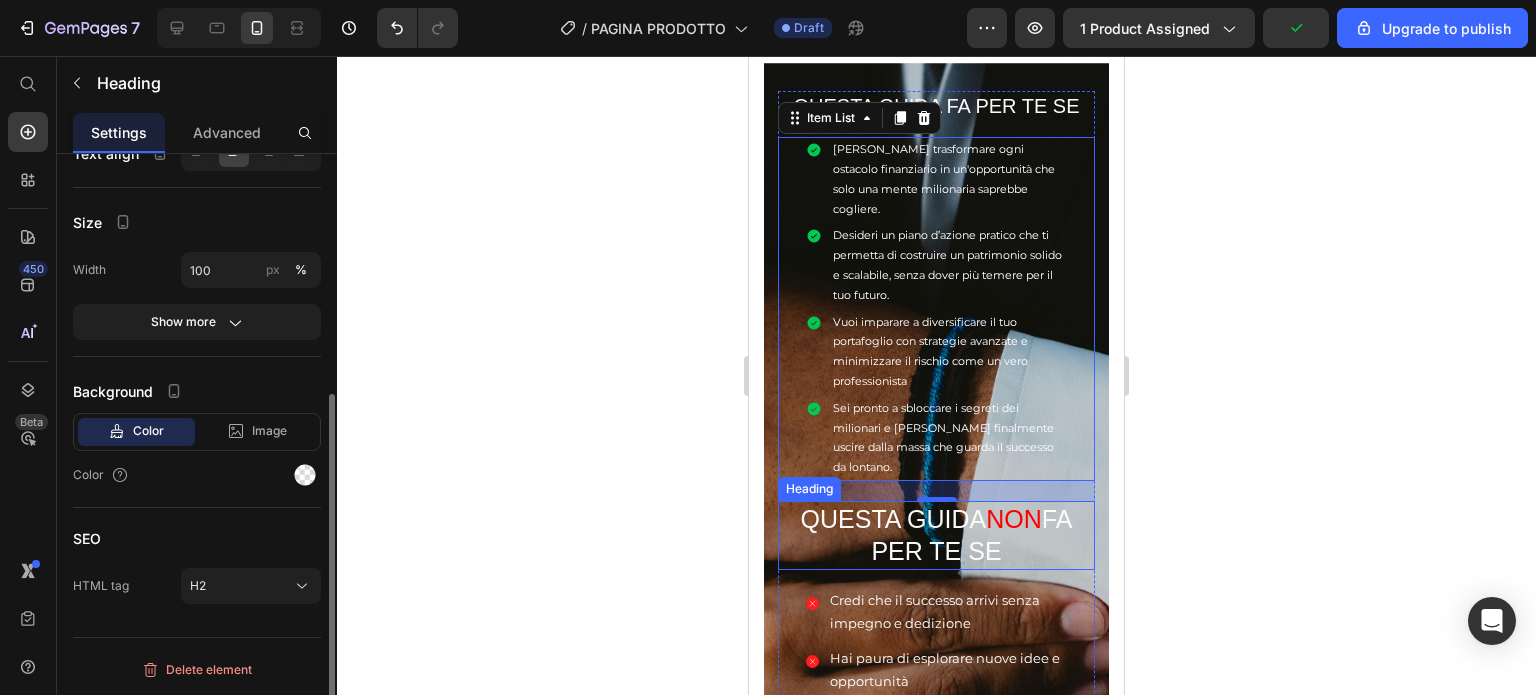 click on "QUESTA GUIDA  NON  FA PER TE SE" at bounding box center [936, 535] 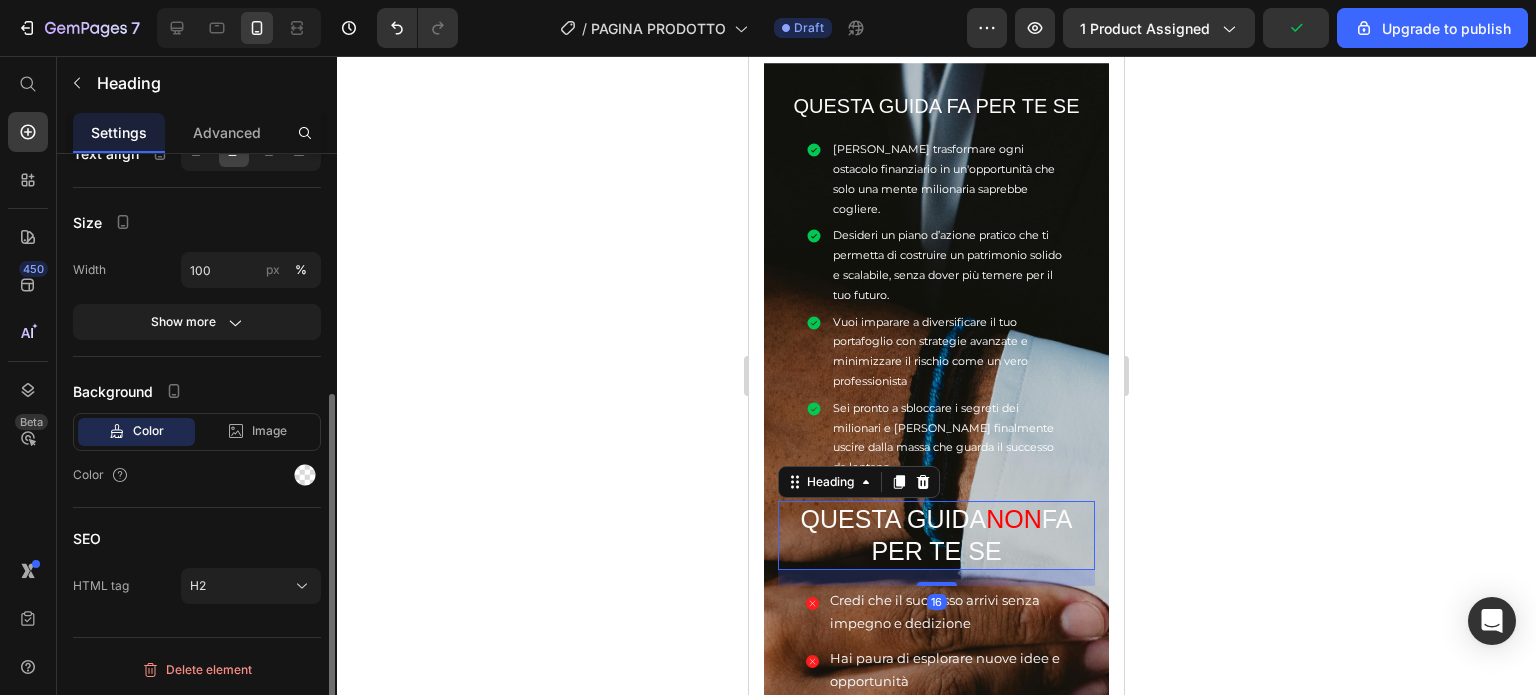 scroll, scrollTop: 0, scrollLeft: 0, axis: both 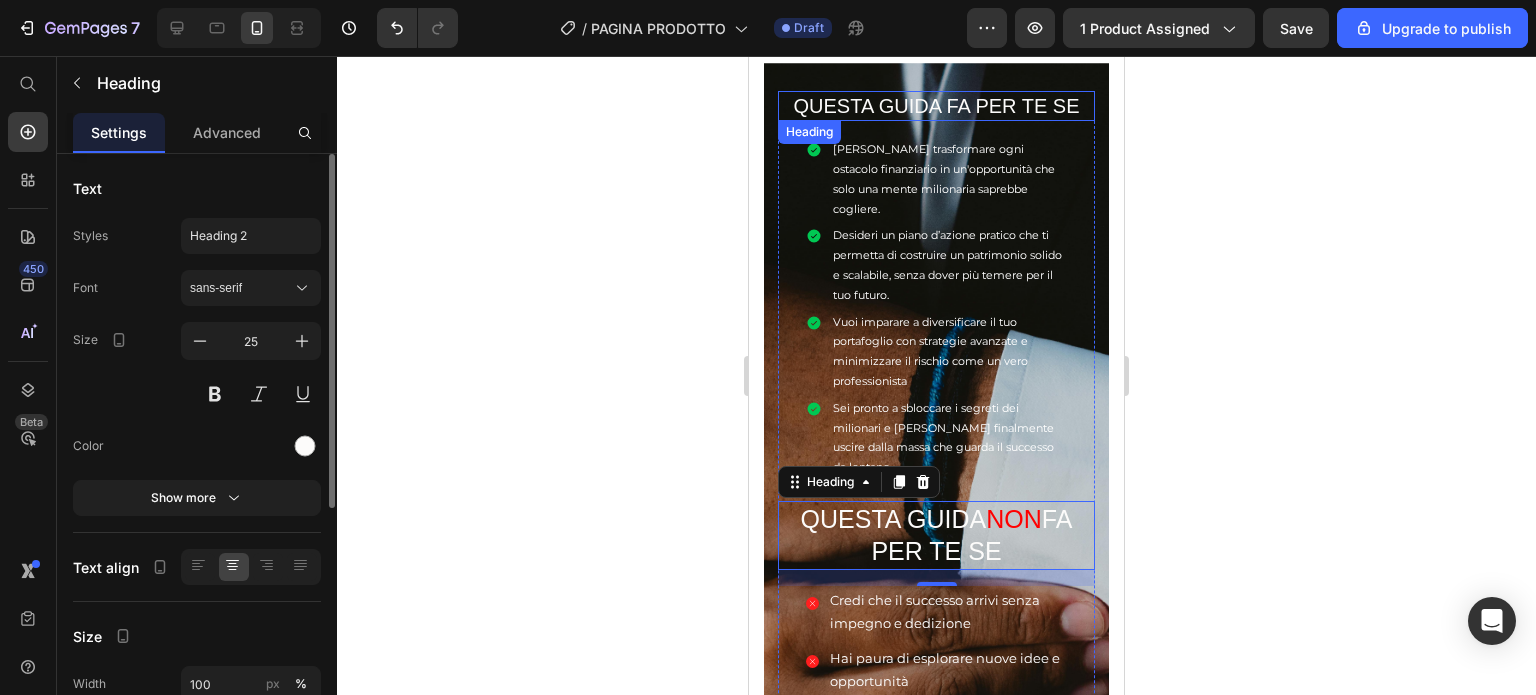 click on "QUESTA GUIDA   FA PER TE SE" at bounding box center (936, 106) 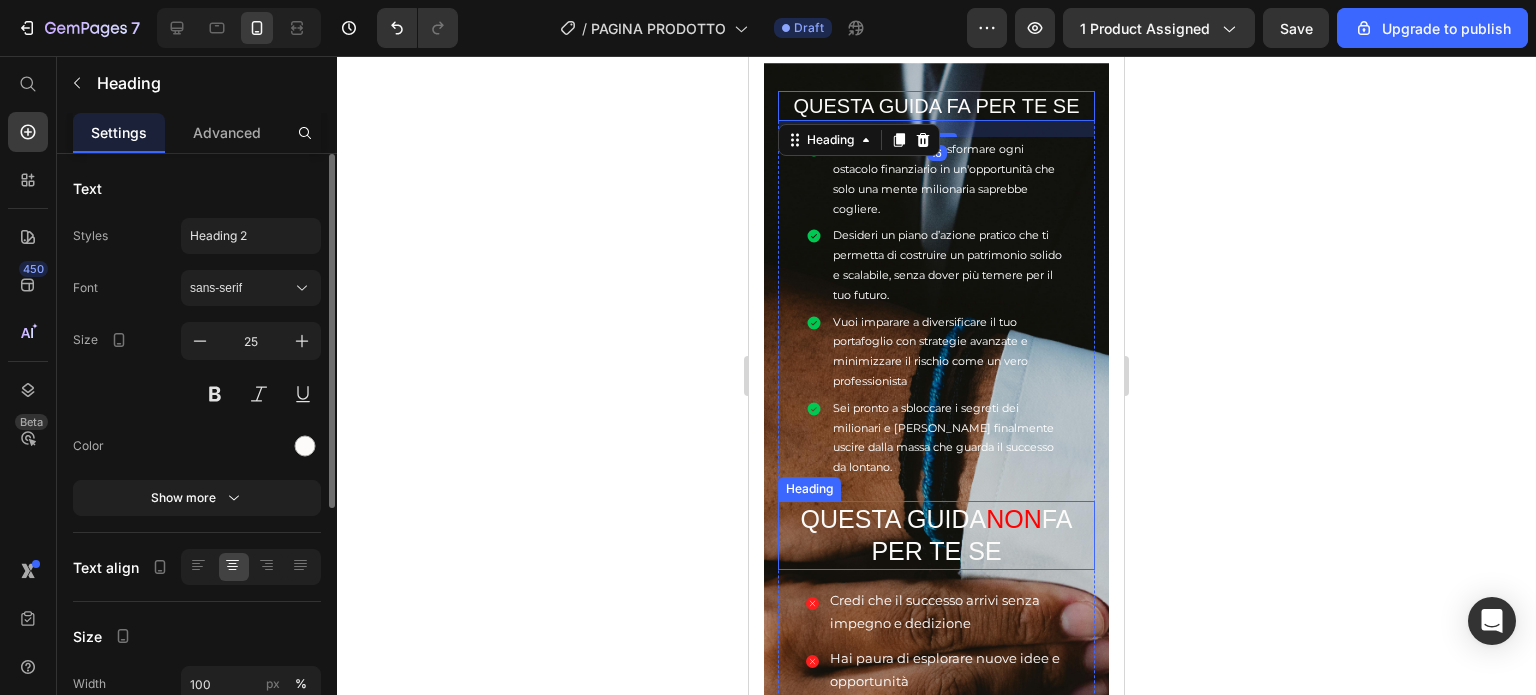 click on "QUESTA GUIDA  NON  FA PER TE SE" at bounding box center [936, 535] 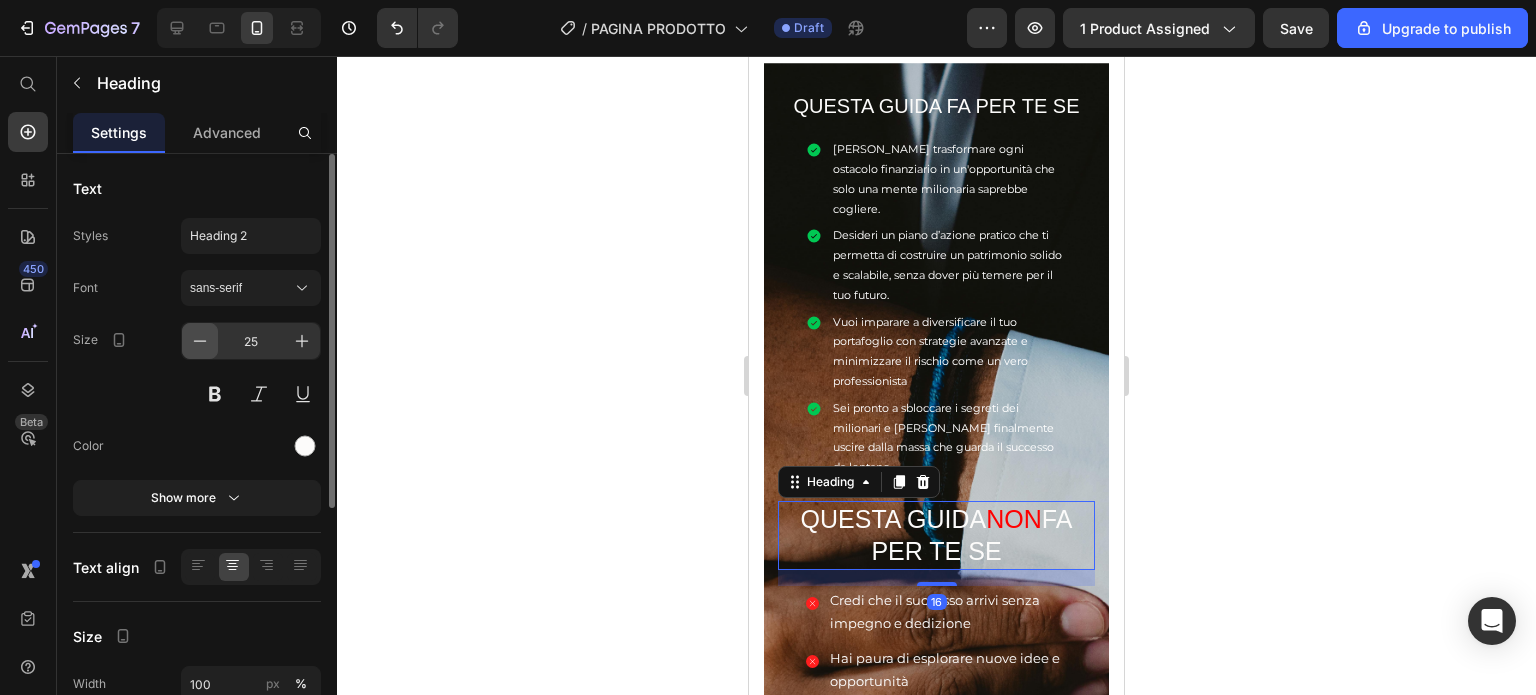 click 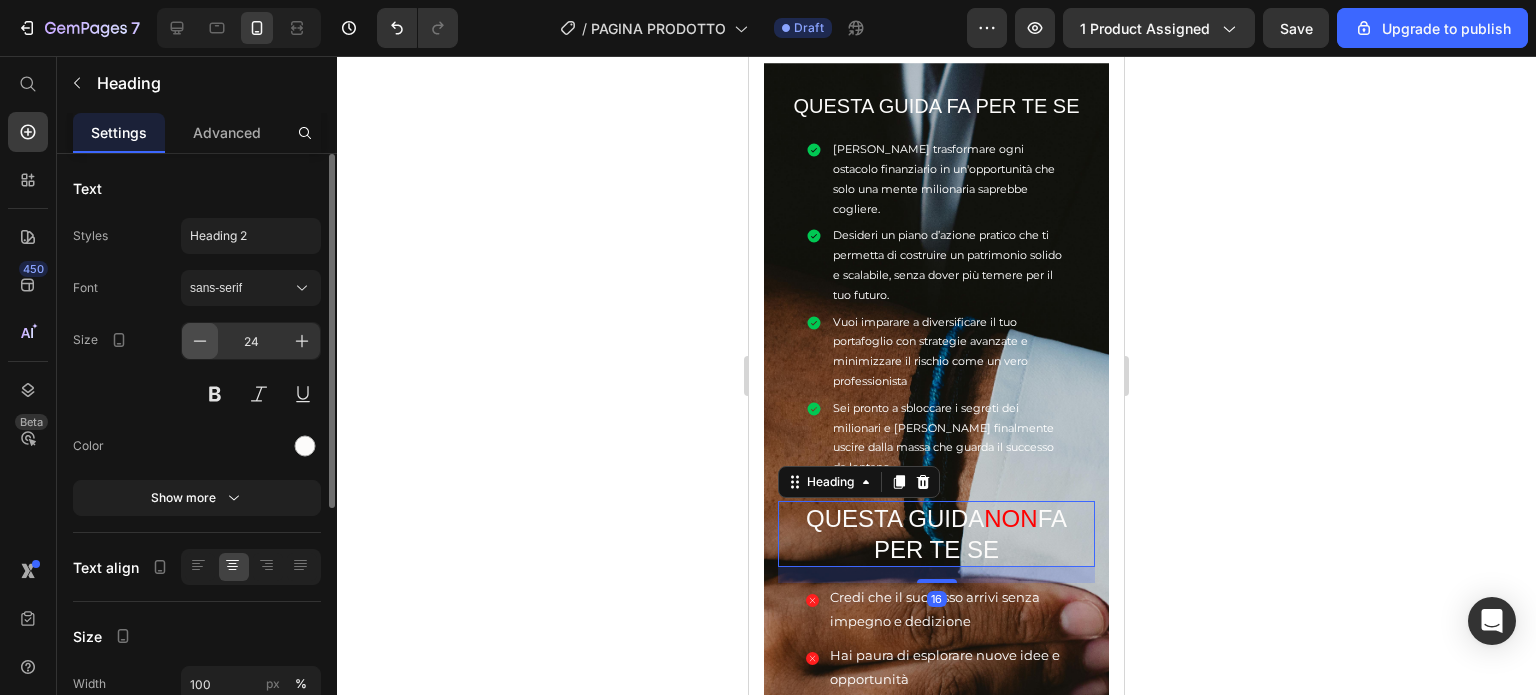 click 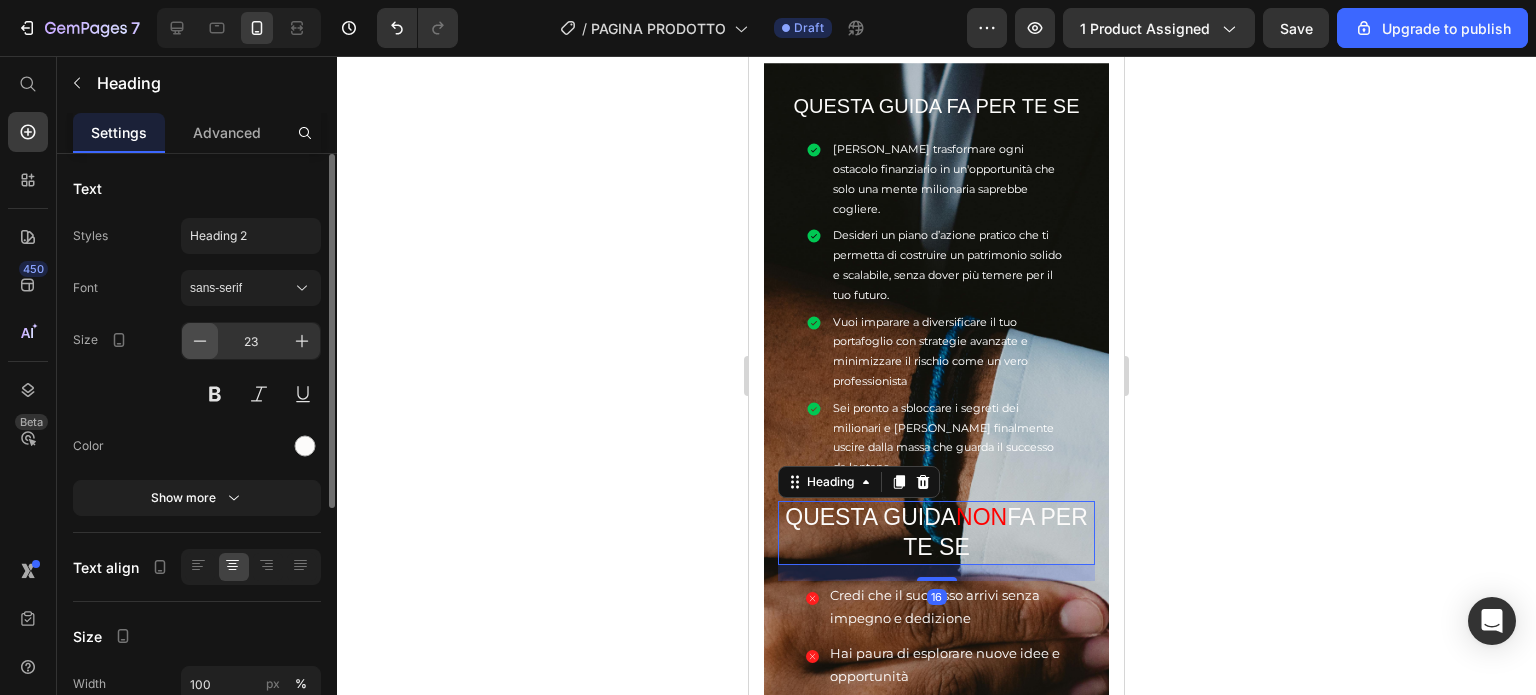 click 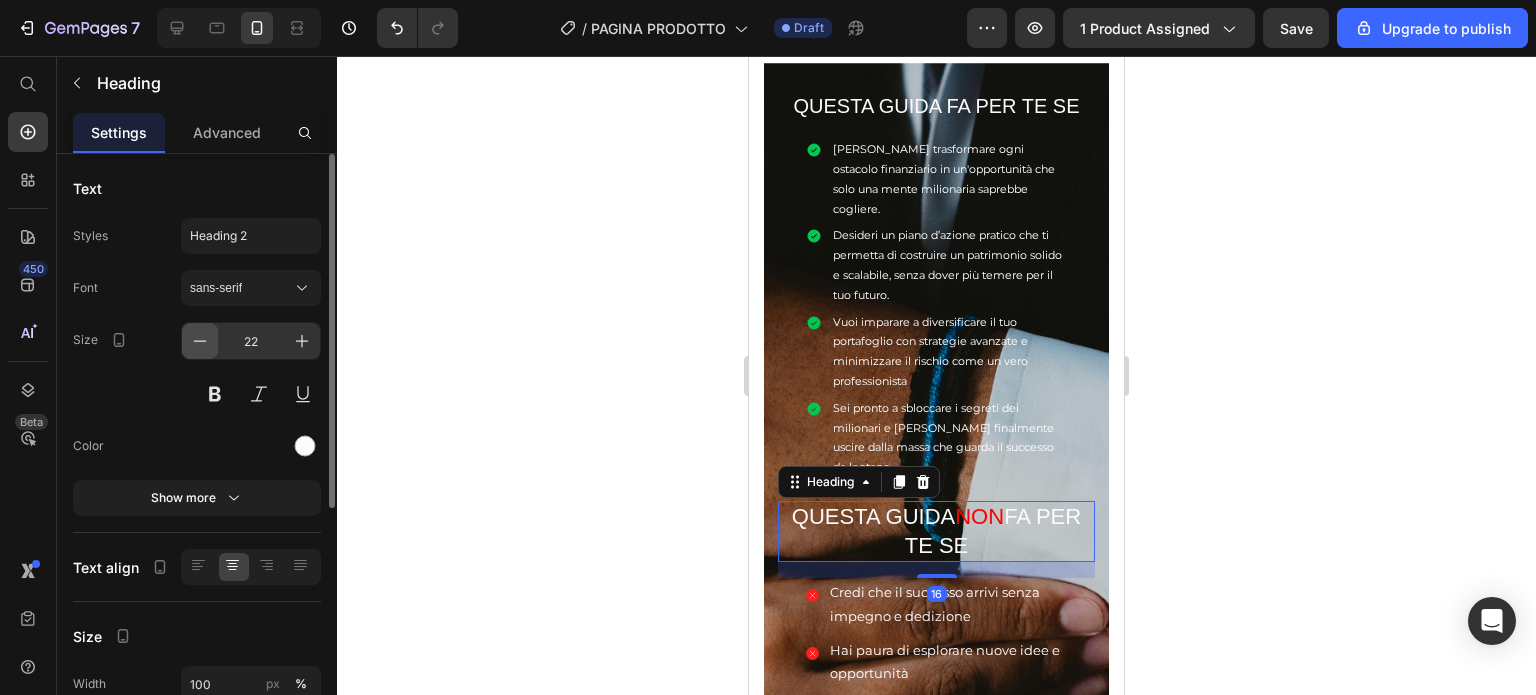 click 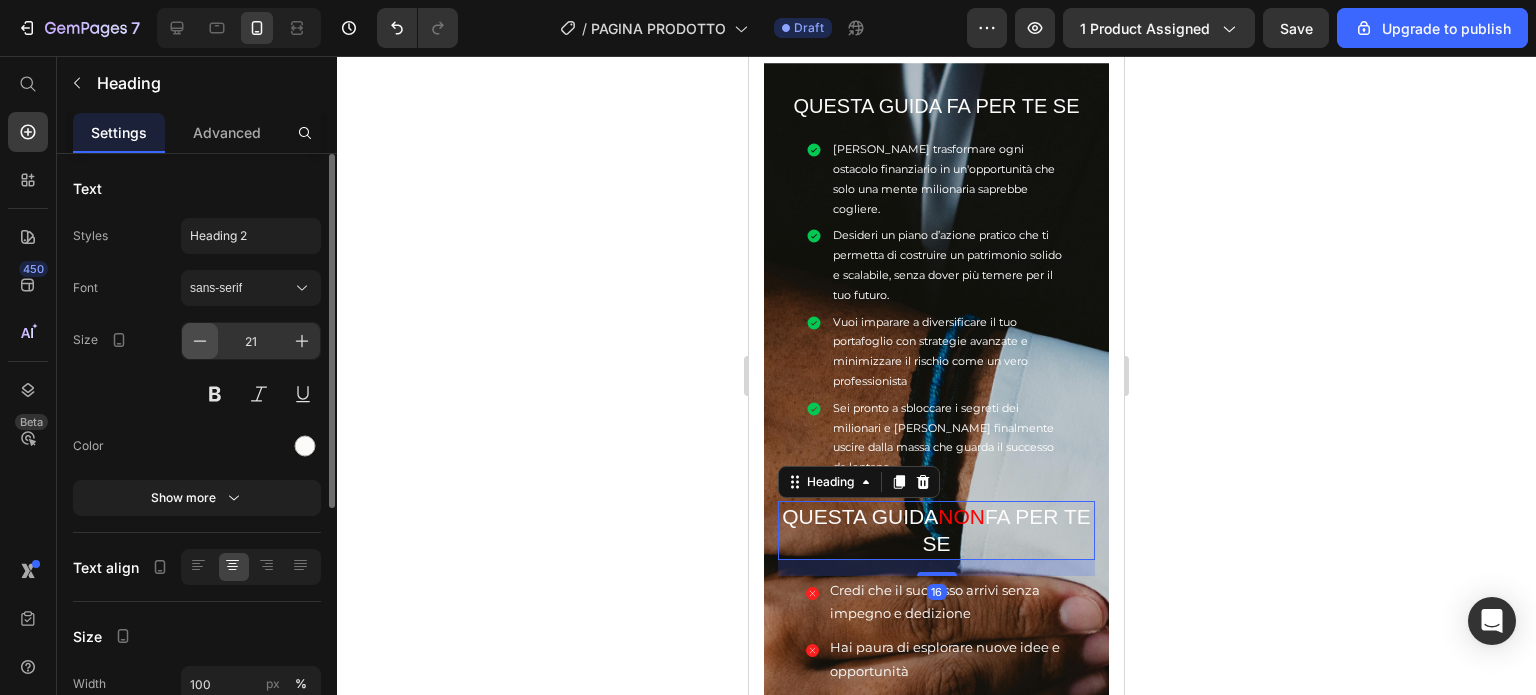 click 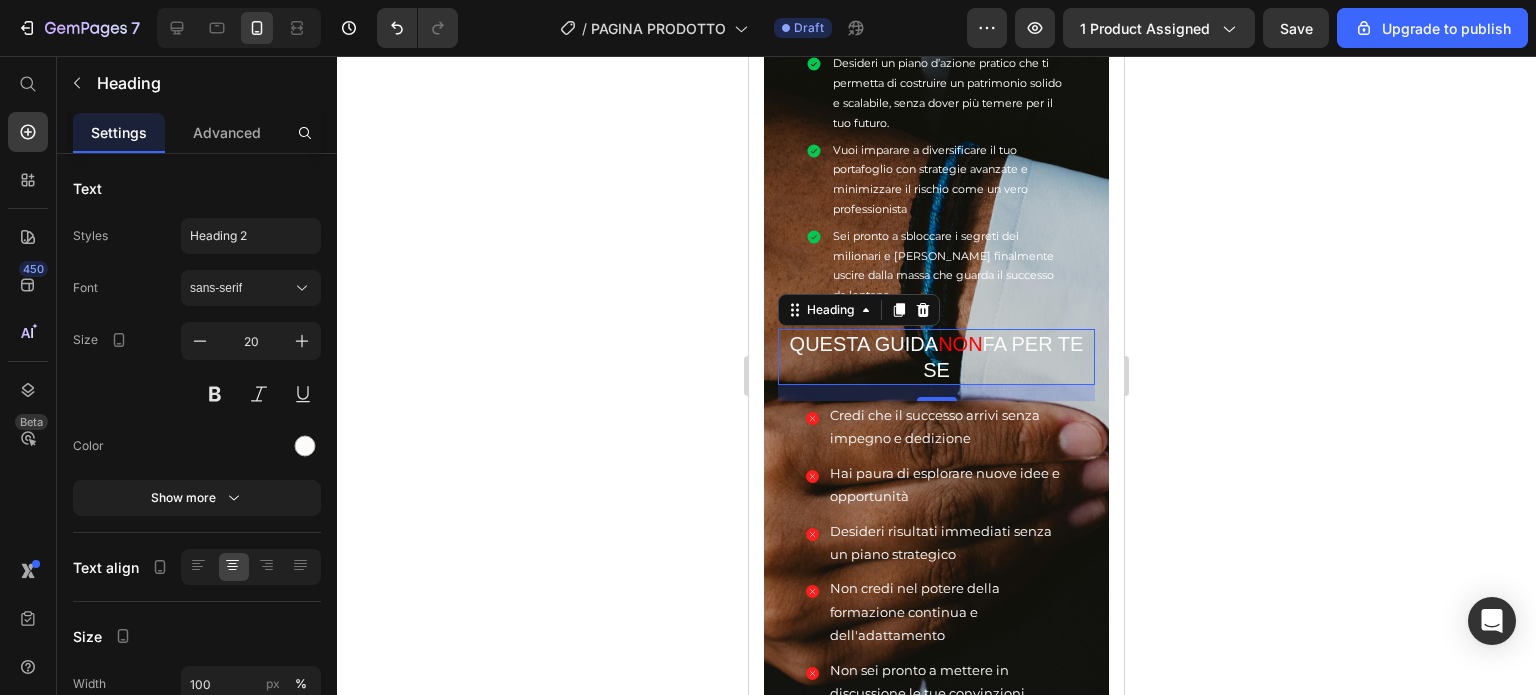 scroll, scrollTop: 2969, scrollLeft: 0, axis: vertical 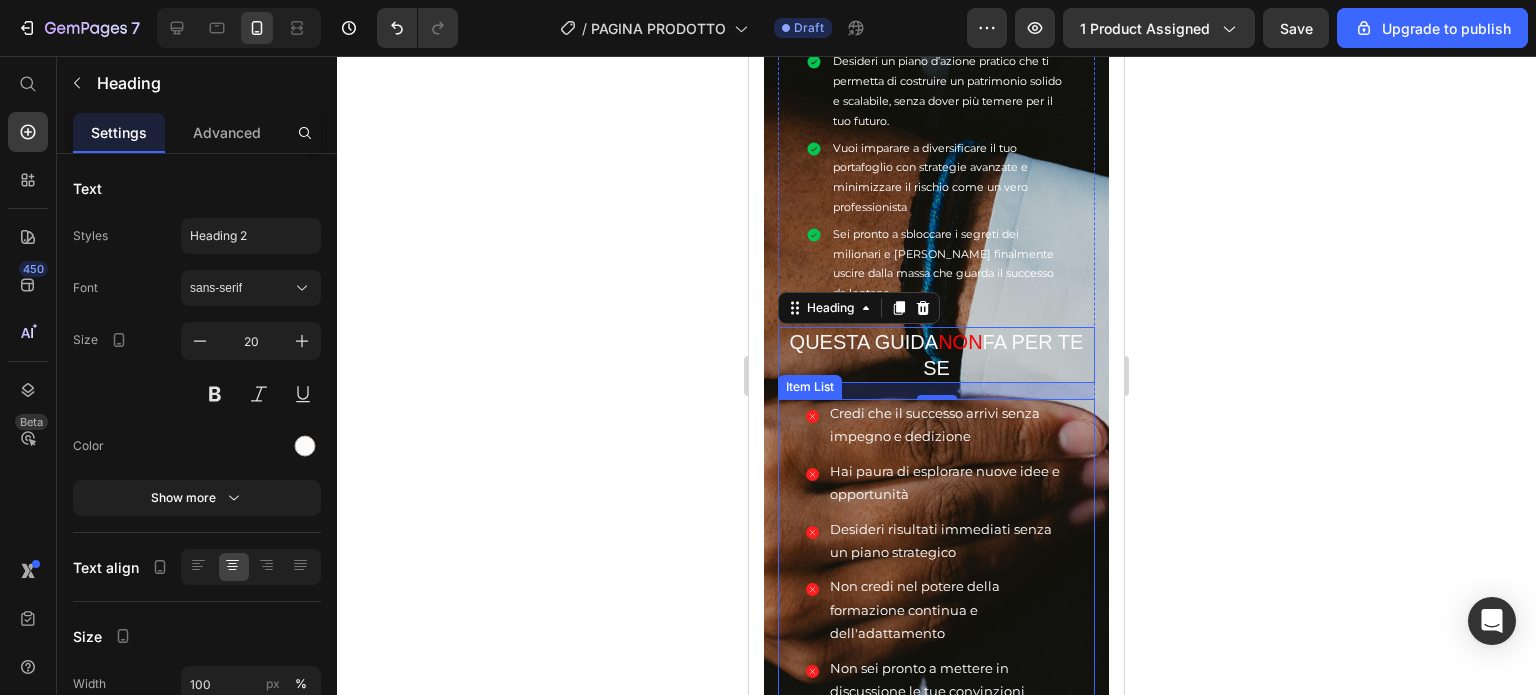 click on "Hai paura di esplorare nuove idee e opportunità" at bounding box center (948, 483) 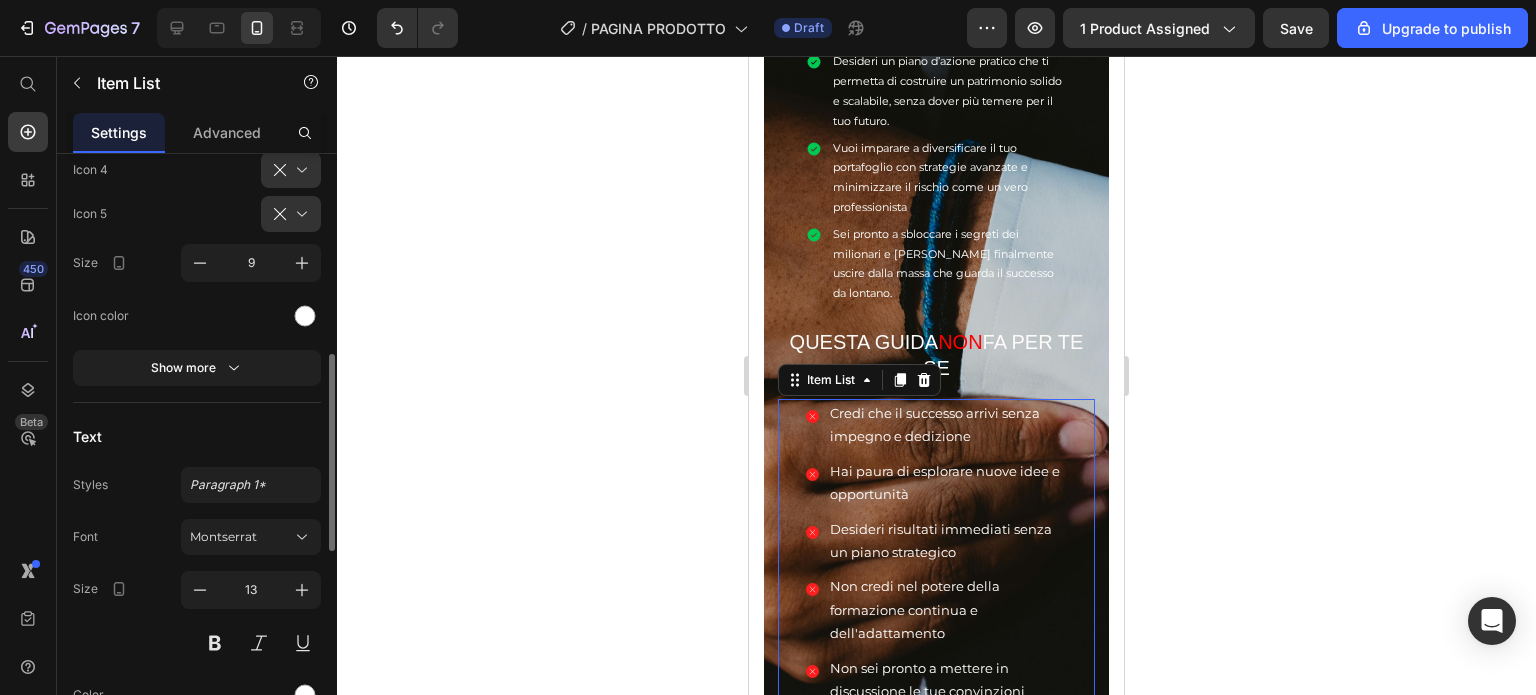 scroll, scrollTop: 698, scrollLeft: 0, axis: vertical 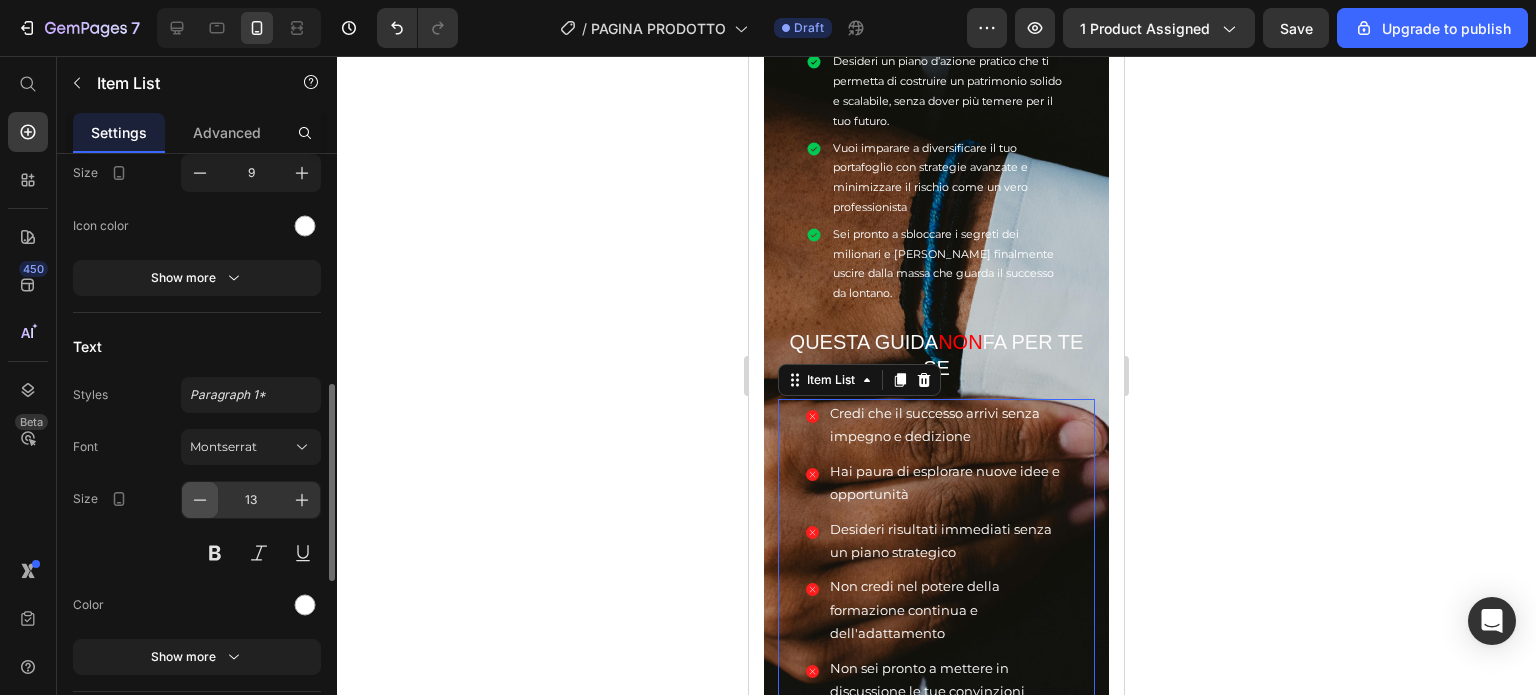 click 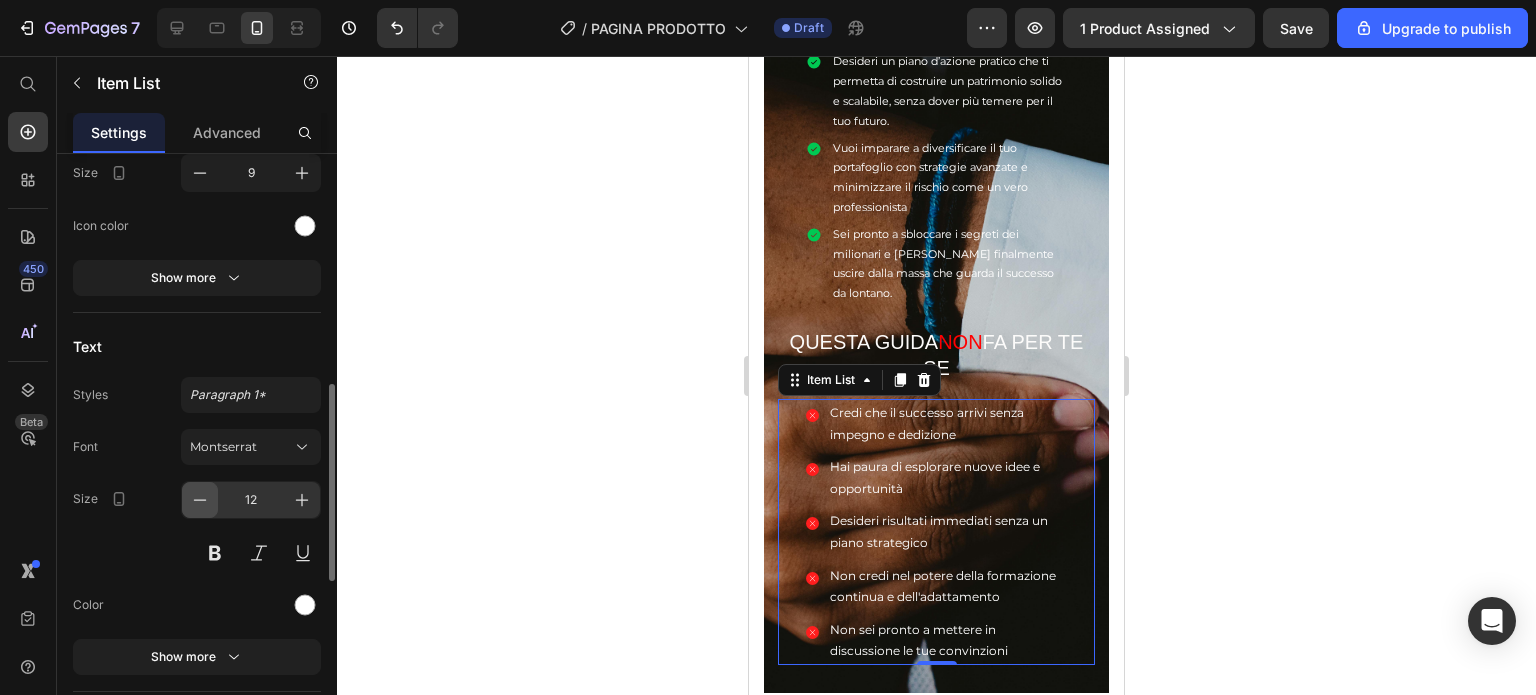 click 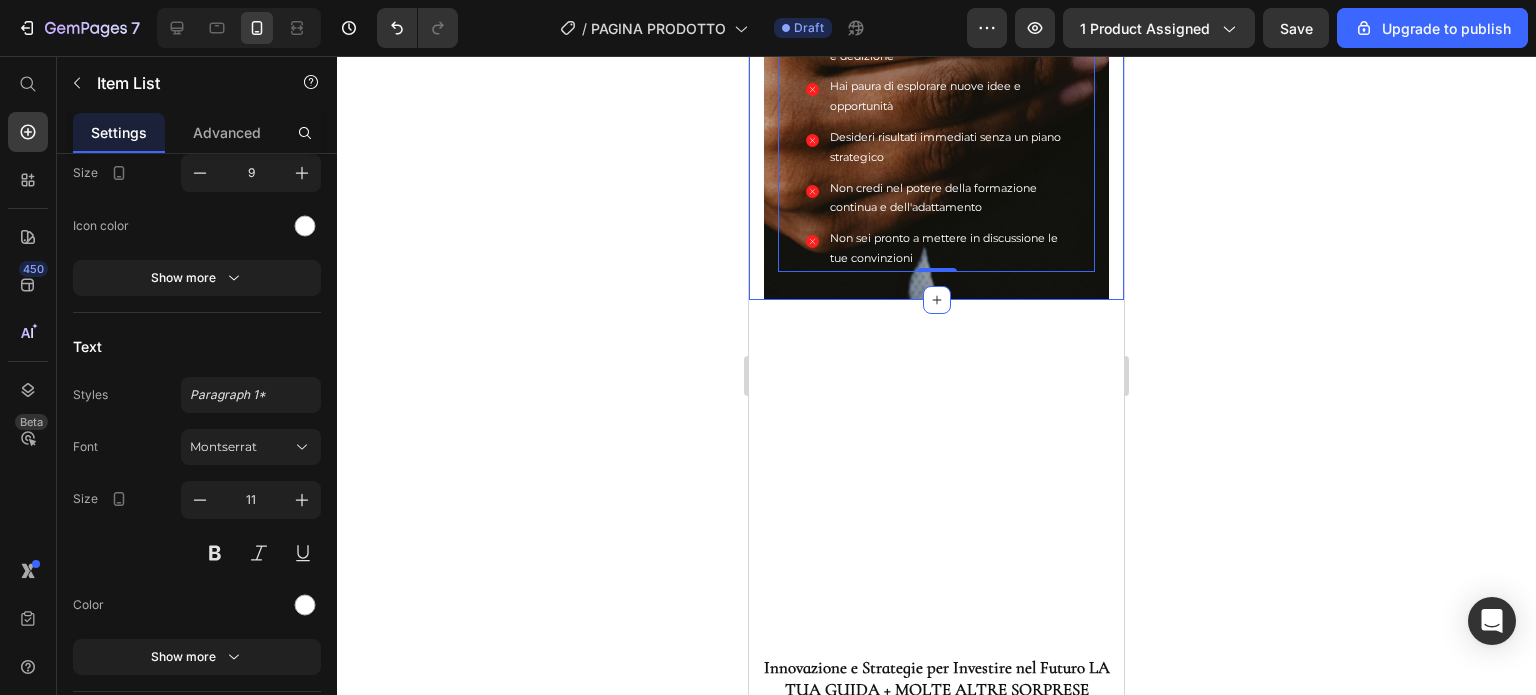 scroll, scrollTop: 3516, scrollLeft: 0, axis: vertical 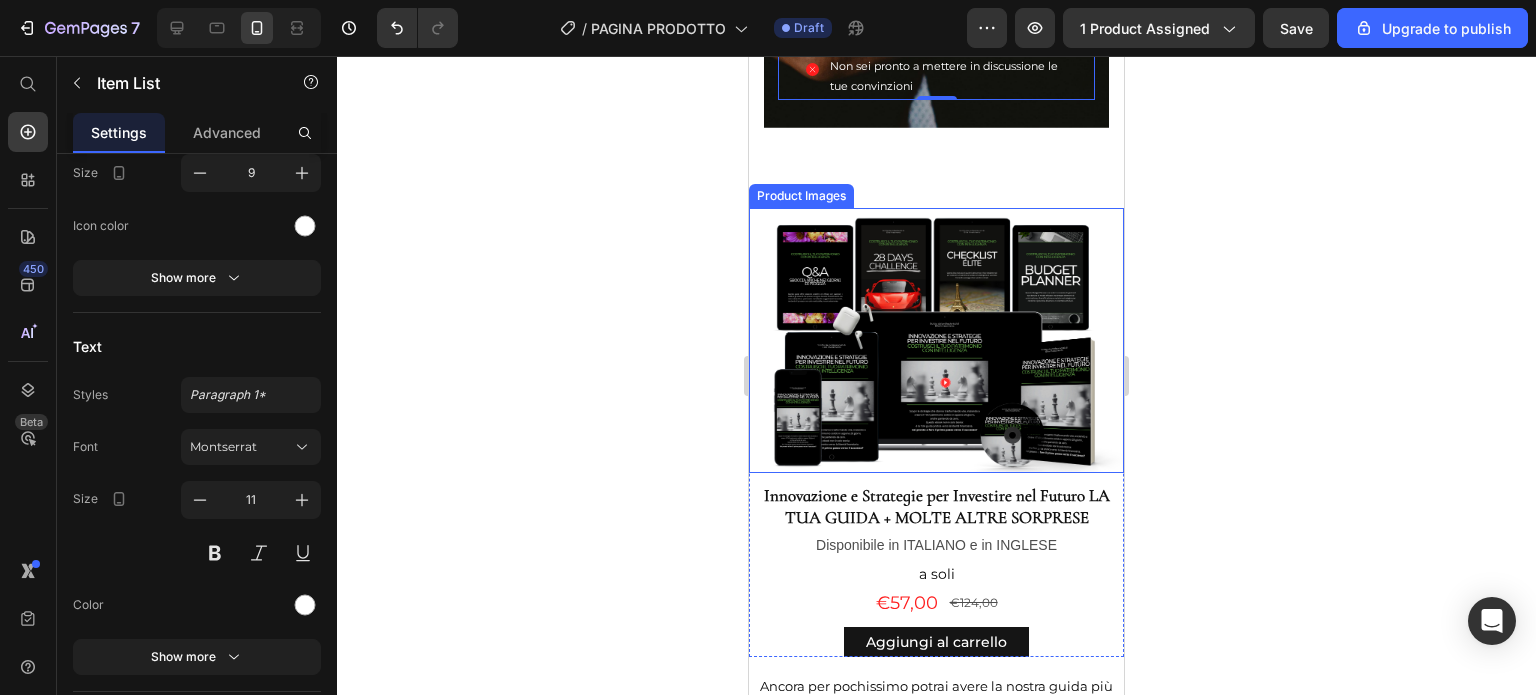 click at bounding box center [936, 340] 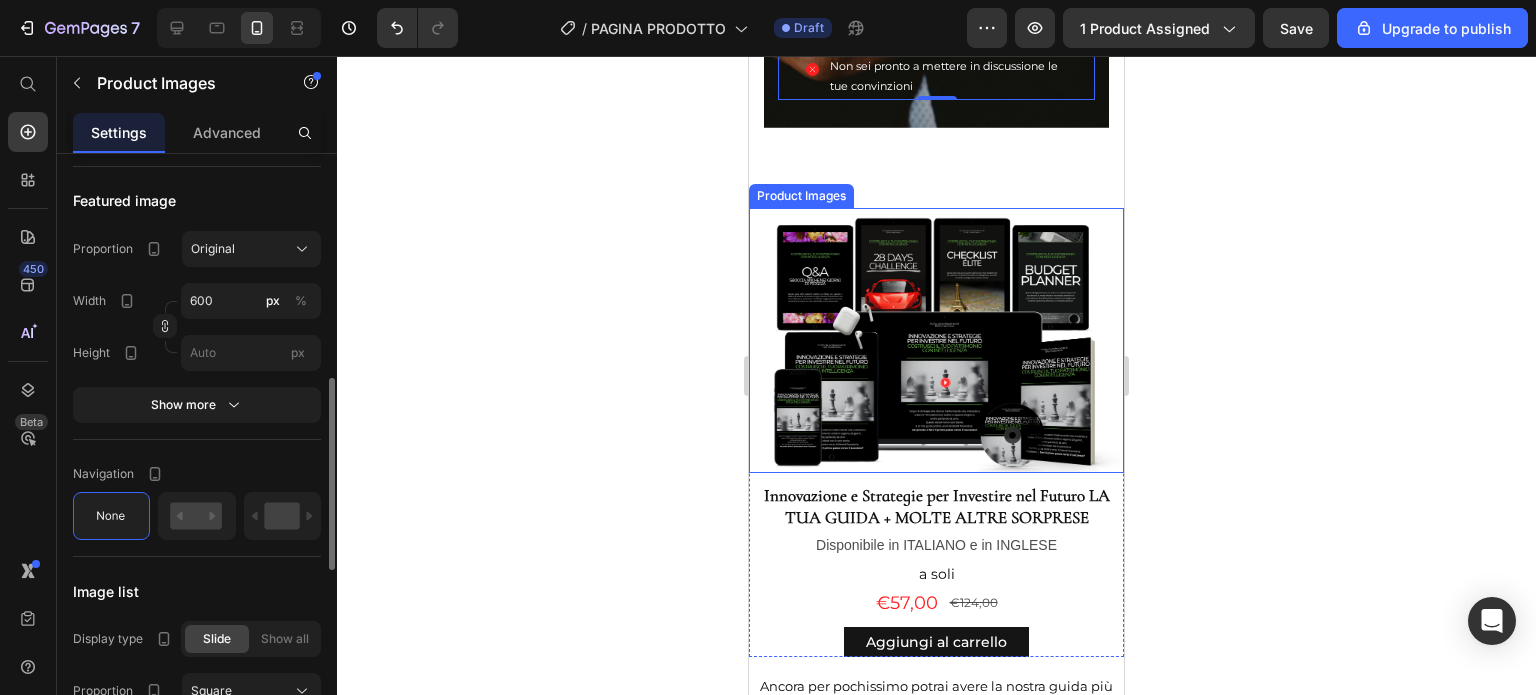 scroll, scrollTop: 0, scrollLeft: 0, axis: both 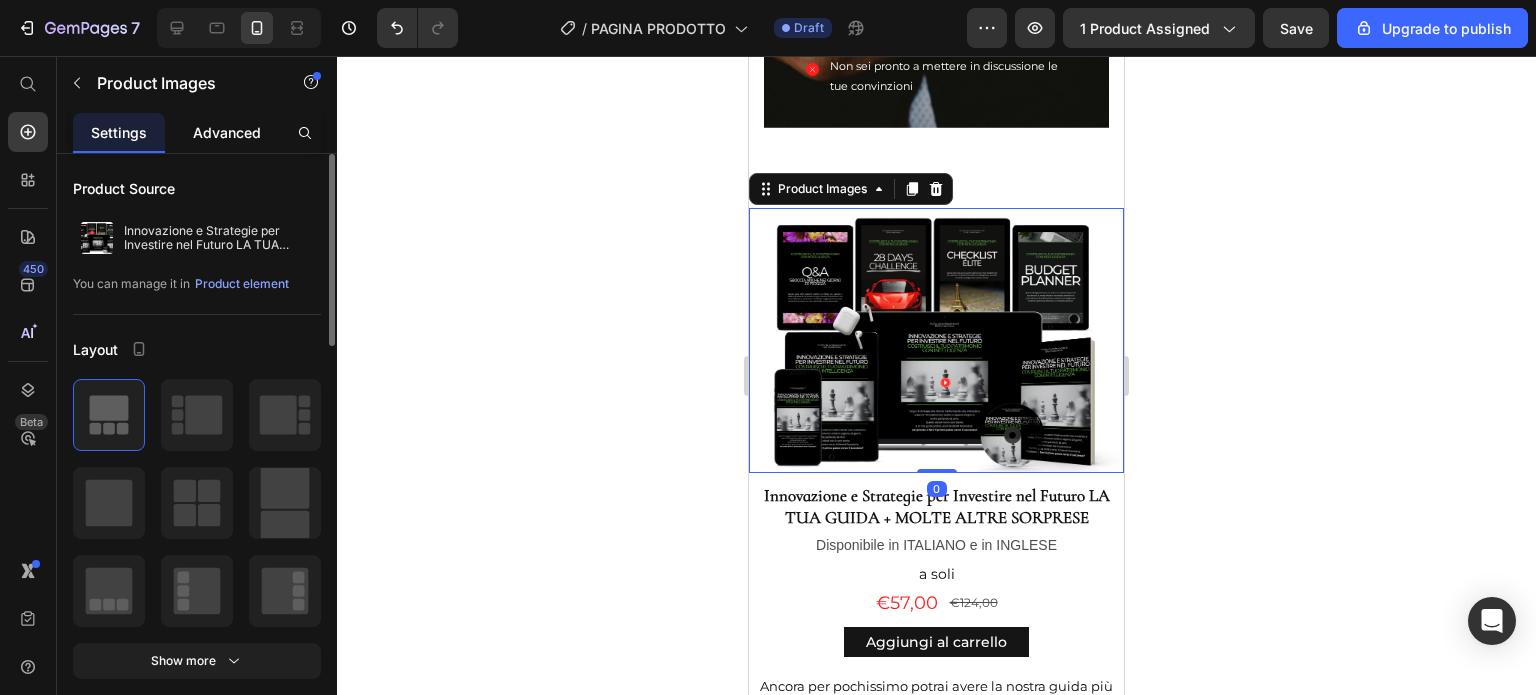 click on "Advanced" 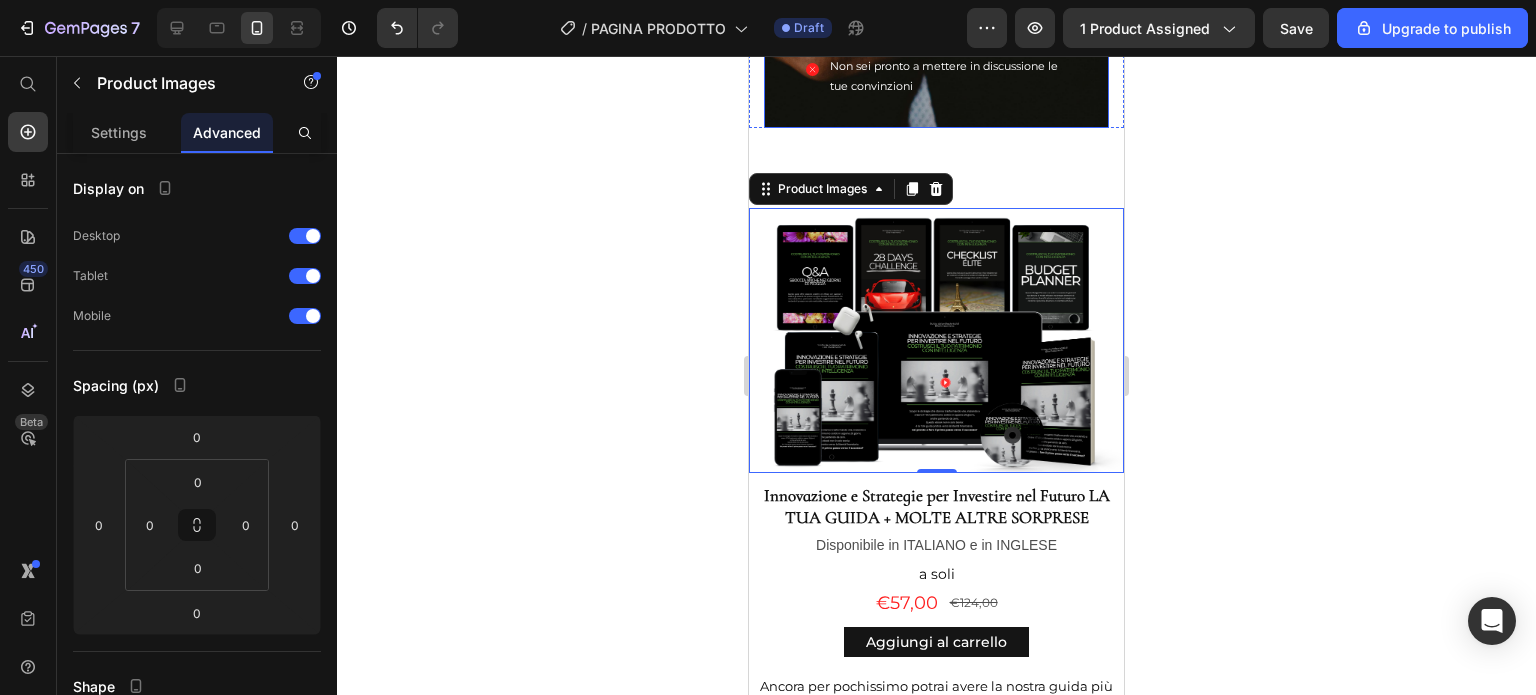 click on "Questa guida fa per te se Text Block Image Questa guida  non  fa per te se Text Block Row QUESTA GUIDA   FA PER TE SE Heading Vuoi trasformare ogni ostacolo finanziario in un'opportunità che solo una mente milionaria saprebbe cogliere. Desideri un piano d’azione pratico che ti permetta di costruire un patrimonio solido e scalabile, senza dover più temere per il tuo futuro. Vuoi imparare a diversificare il tuo portafoglio con strategie avanzate e minimizzare il rischio come un vero professionista Sei pronto a sbloccare i segreti dei milionari e vuoi finalmente uscire dalla massa che guarda il successo da lontano. Item List QUESTA GUIDA  NON  FA PER TE SE Heading
Credi che il successo arrivi senza impegno e dedizione
Hai paura di esplorare nuove idee e opportunità
Desideri risultati immediati senza un piano strategico
Non credi nel potere della formazione continua e dell'adattamento
Item List Row Row" at bounding box center [936, -265] 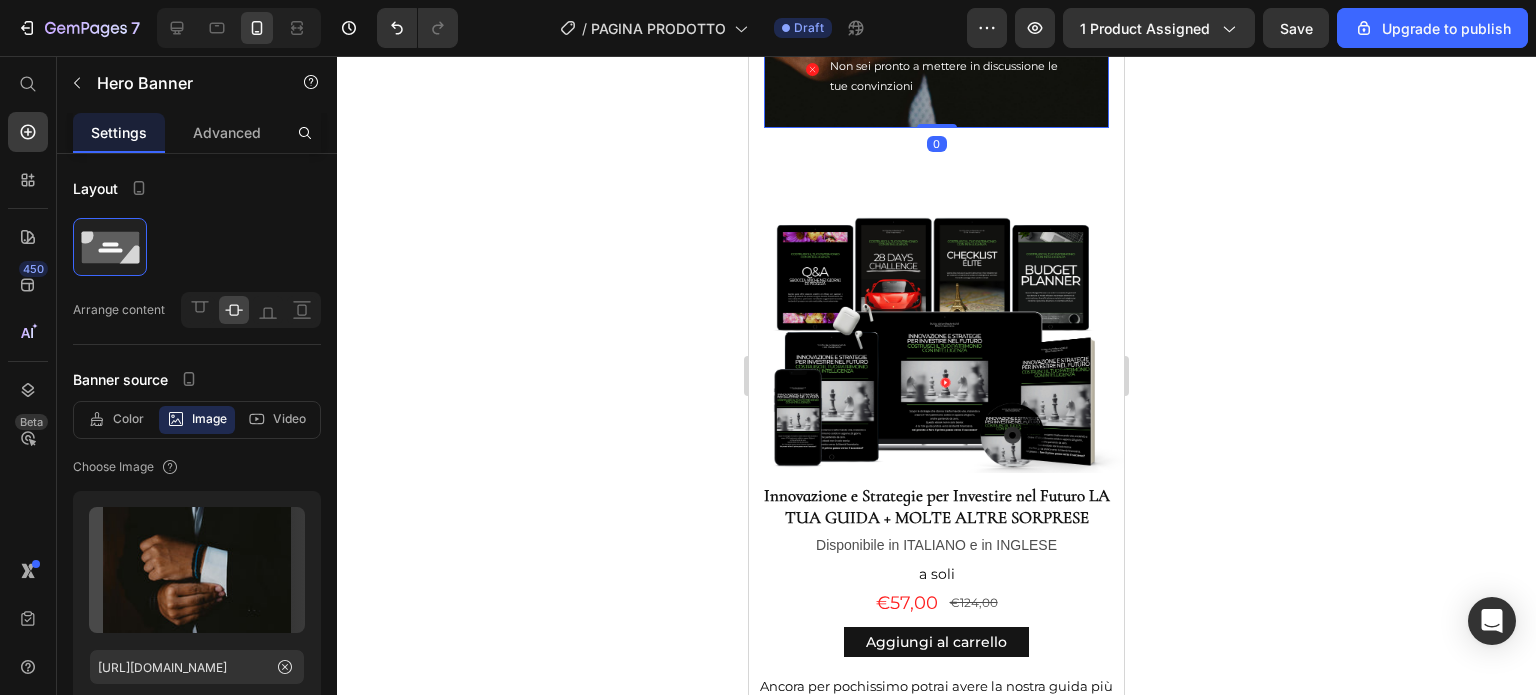 click on "Questa guida fa per te se Text Block Image Questa guida  non  fa per te se Text Block Row QUESTA GUIDA   FA PER TE SE Heading Vuoi trasformare ogni ostacolo finanziario in un'opportunità che solo una mente milionaria saprebbe cogliere. Desideri un piano d’azione pratico che ti permetta di costruire un patrimonio solido e scalabile, senza dover più temere per il tuo futuro. Vuoi imparare a diversificare il tuo portafoglio con strategie avanzate e minimizzare il rischio come un vero professionista Sei pronto a sbloccare i segreti dei milionari e vuoi finalmente uscire dalla massa che guarda il successo da lontano. Item List QUESTA GUIDA  NON  FA PER TE SE Heading
Credi che il successo arrivi senza impegno e dedizione
Hai paura di esplorare nuove idee e opportunità
Desideri risultati immediati senza un piano strategico
Non credi nel potere della formazione continua e dell'adattamento
Item List Row Row" at bounding box center (936, -265) 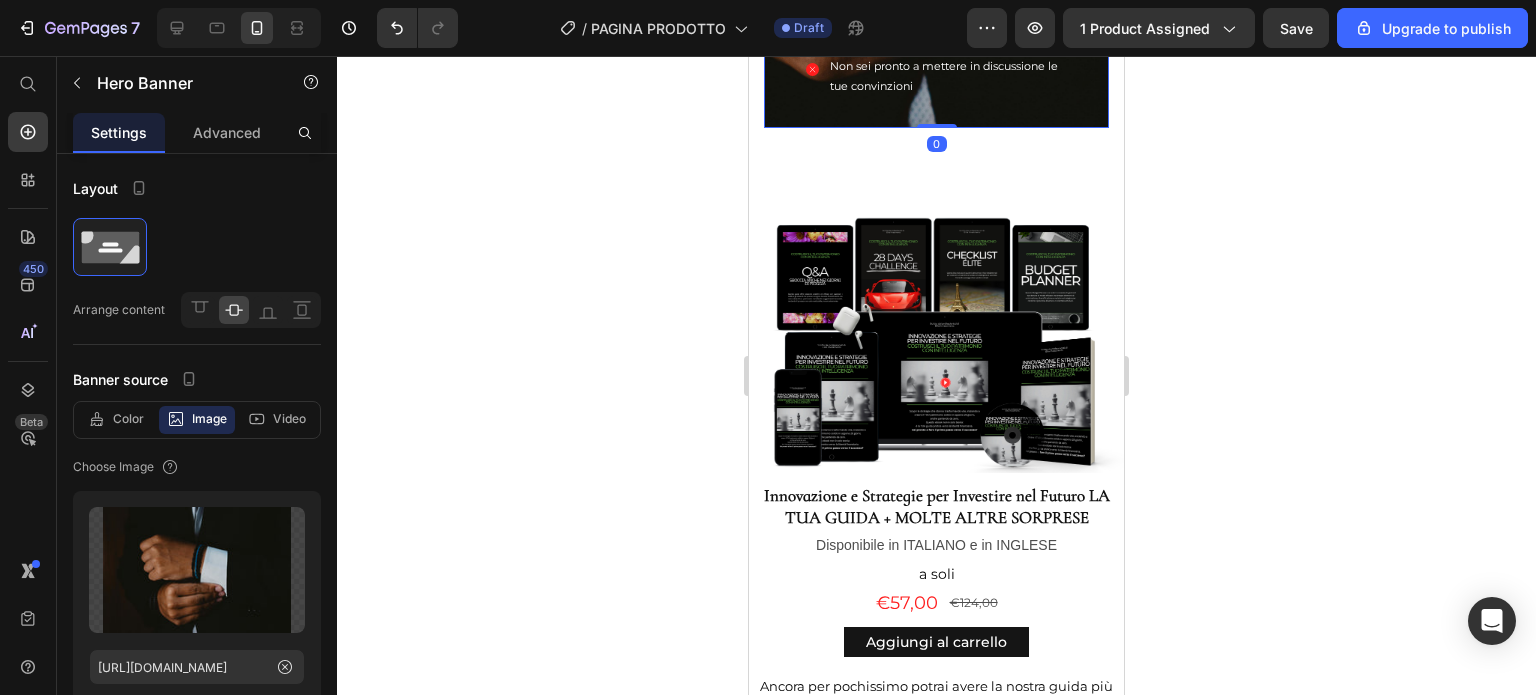 click on "Questa guida fa per te se Text Block Image Questa guida  non  fa per te se Text Block Row QUESTA GUIDA   FA PER TE SE Heading Vuoi trasformare ogni ostacolo finanziario in un'opportunità che solo una mente milionaria saprebbe cogliere. Desideri un piano d’azione pratico che ti permetta di costruire un patrimonio solido e scalabile, senza dover più temere per il tuo futuro. Vuoi imparare a diversificare il tuo portafoglio con strategie avanzate e minimizzare il rischio come un vero professionista Sei pronto a sbloccare i segreti dei milionari e vuoi finalmente uscire dalla massa che guarda il successo da lontano. Item List QUESTA GUIDA  NON  FA PER TE SE Heading
Credi che il successo arrivi senza impegno e dedizione
Hai paura di esplorare nuove idee e opportunità
Desideri risultati immediati senza un piano strategico
Non credi nel potere della formazione continua e dell'adattamento
Item List Row Row" at bounding box center [936, -265] 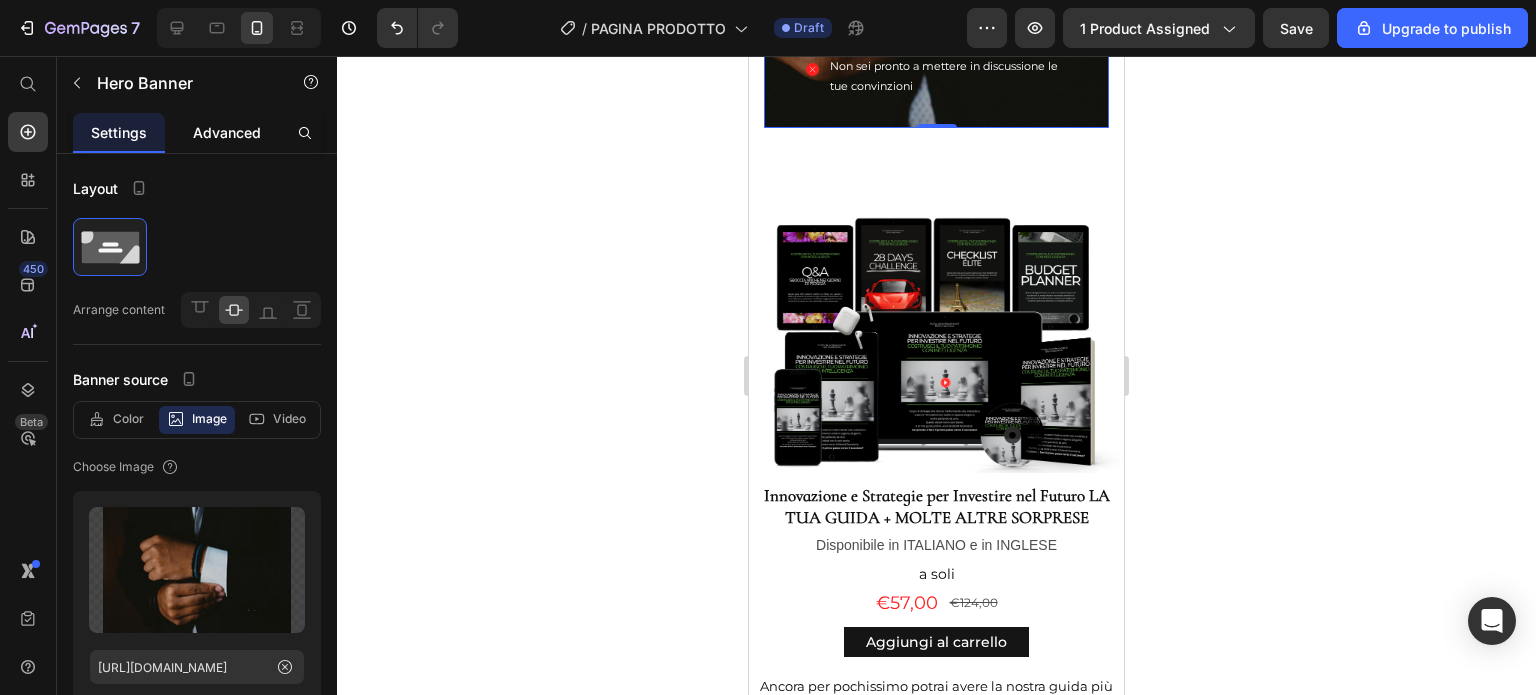 click on "Advanced" at bounding box center [227, 132] 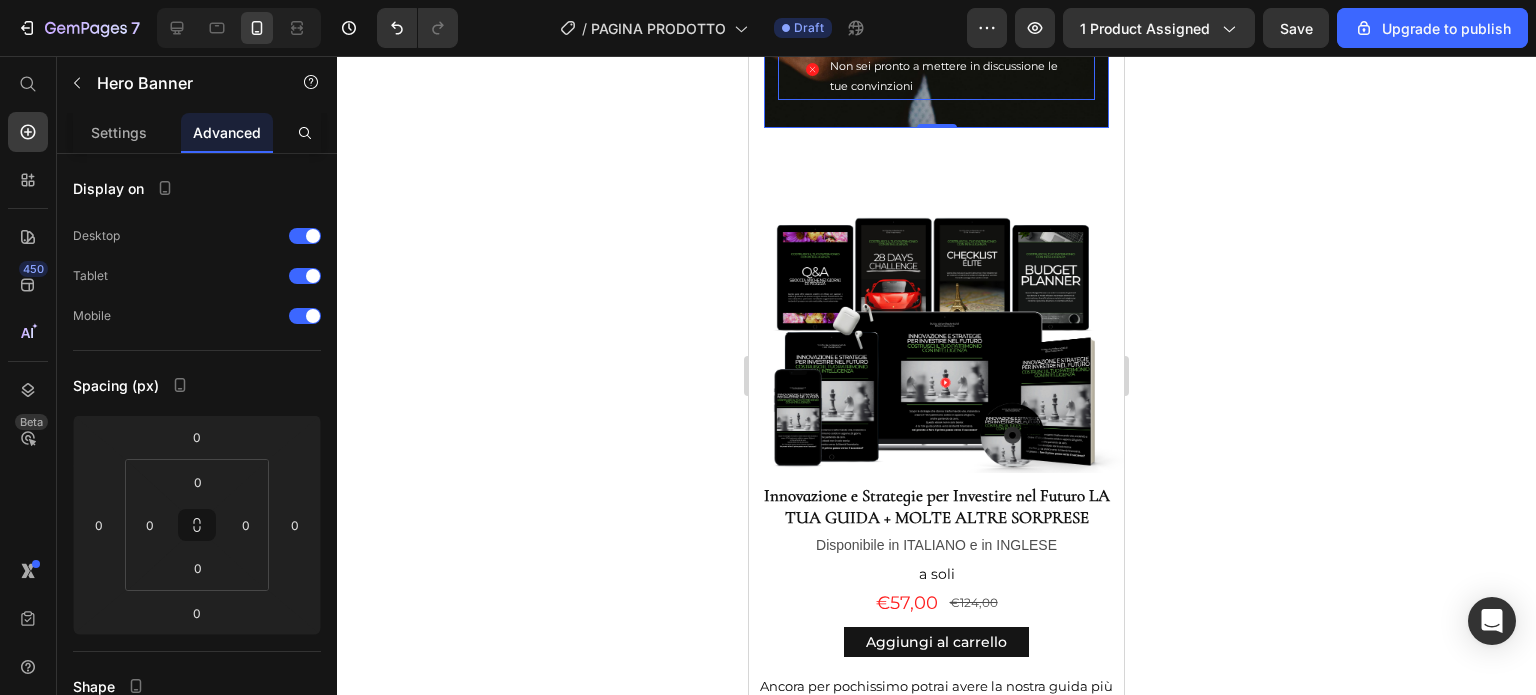 click on "Non sei pronto a mettere in discussione le tue convinzioni" at bounding box center (948, 77) 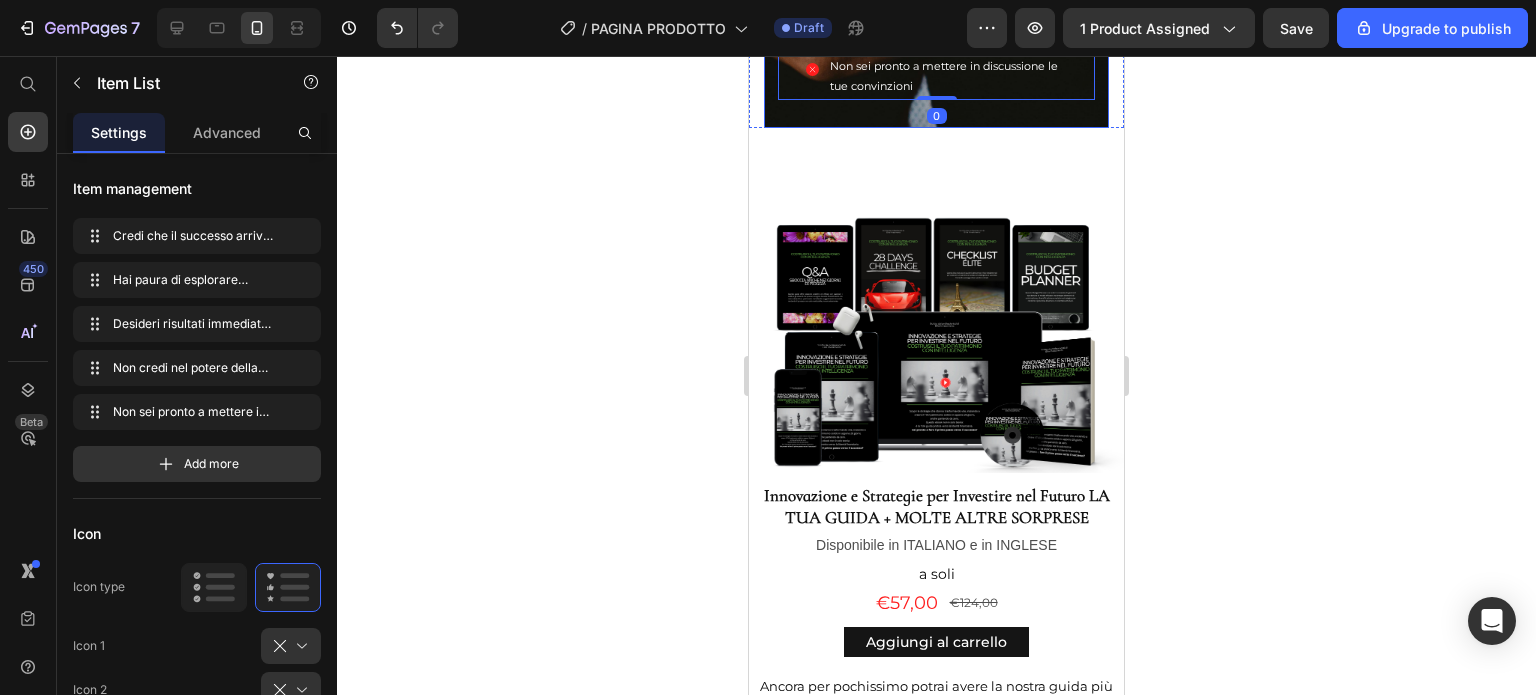 click on "Questa guida fa per te se Text Block Image Questa guida  non  fa per te se Text Block Row QUESTA GUIDA   FA PER TE SE Heading Vuoi trasformare ogni ostacolo finanziario in un'opportunità che solo una mente milionaria saprebbe cogliere. Desideri un piano d’azione pratico che ti permetta di costruire un patrimonio solido e scalabile, senza dover più temere per il tuo futuro. Vuoi imparare a diversificare il tuo portafoglio con strategie avanzate e minimizzare il rischio come un vero professionista Sei pronto a sbloccare i segreti dei milionari e vuoi finalmente uscire dalla massa che guarda il successo da lontano. Item List QUESTA GUIDA  NON  FA PER TE SE Heading
Credi che il successo arrivi senza impegno e dedizione
Hai paura di esplorare nuove idee e opportunità
Desideri risultati immediati senza un piano strategico
Non credi nel potere della formazione continua e dell'adattamento
Item List   0 Row Row" at bounding box center [936, -265] 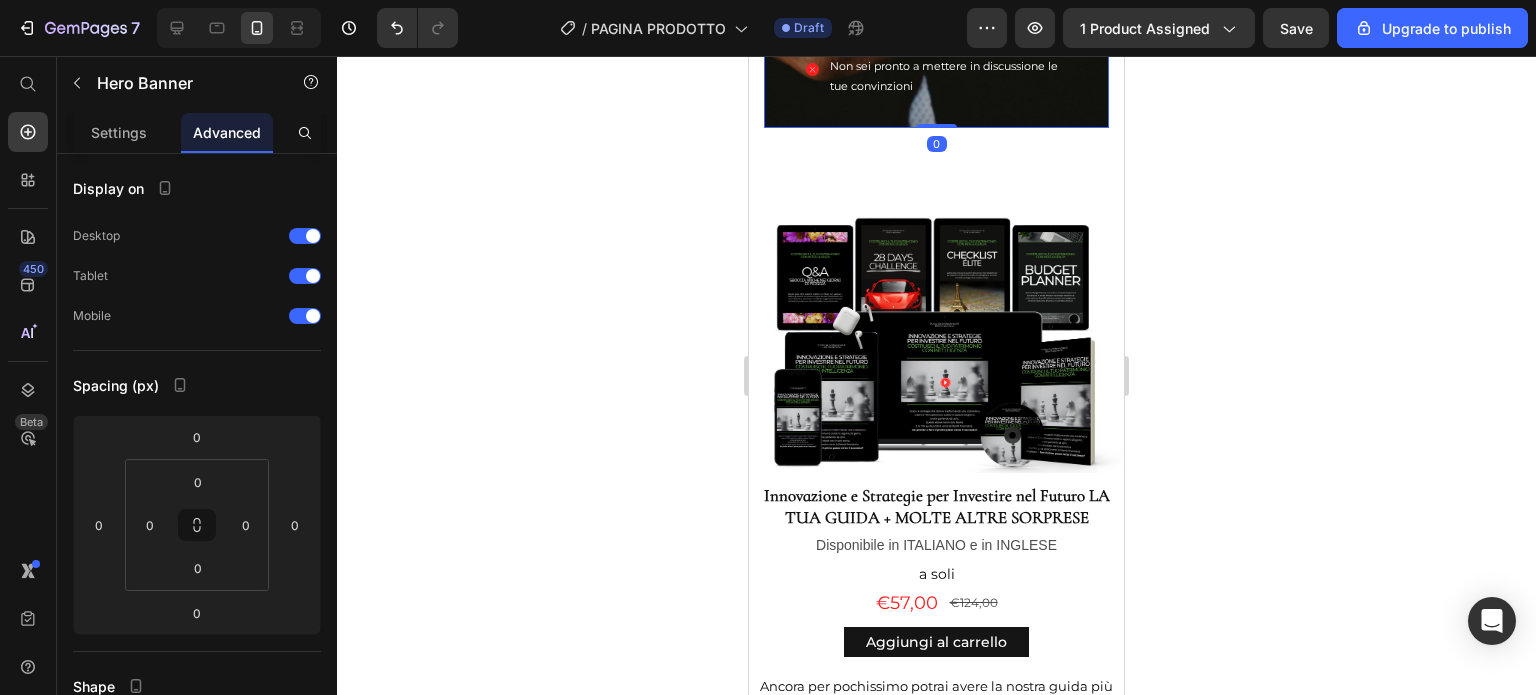 click on "Questa guida fa per te se Text Block Image Questa guida  non  fa per te se Text Block Row QUESTA GUIDA   FA PER TE SE Heading Vuoi trasformare ogni ostacolo finanziario in un'opportunità che solo una mente milionaria saprebbe cogliere. Desideri un piano d’azione pratico che ti permetta di costruire un patrimonio solido e scalabile, senza dover più temere per il tuo futuro. Vuoi imparare a diversificare il tuo portafoglio con strategie avanzate e minimizzare il rischio come un vero professionista Sei pronto a sbloccare i segreti dei milionari e vuoi finalmente uscire dalla massa che guarda il successo da lontano. Item List QUESTA GUIDA  NON  FA PER TE SE Heading
Credi che il successo arrivi senza impegno e dedizione
Hai paura di esplorare nuove idee e opportunità
Desideri risultati immediati senza un piano strategico
Non credi nel potere della formazione continua e dell'adattamento
Item List Row Row" at bounding box center (936, -265) 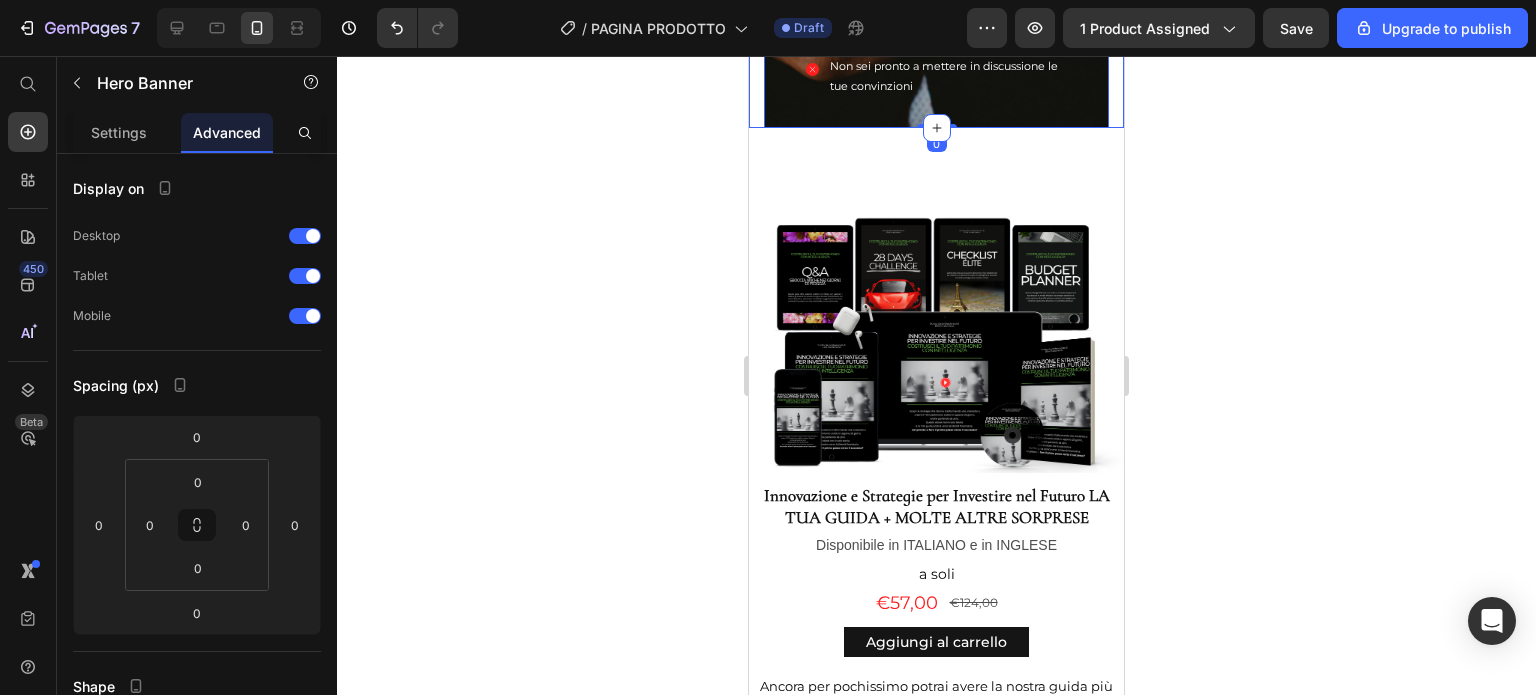 click on "Questa guida fa per te se Text Block Image Questa guida  non  fa per te se Text Block Row QUESTA GUIDA   FA PER TE SE Heading Vuoi trasformare ogni ostacolo finanziario in un'opportunità che solo una mente milionaria saprebbe cogliere. Desideri un piano d’azione pratico che ti permetta di costruire un patrimonio solido e scalabile, senza dover più temere per il tuo futuro. Vuoi imparare a diversificare il tuo portafoglio con strategie avanzate e minimizzare il rischio come un vero professionista Sei pronto a sbloccare i segreti dei milionari e vuoi finalmente uscire dalla massa che guarda il successo da lontano. Item List QUESTA GUIDA  NON  FA PER TE SE Heading
Credi che il successo arrivi senza impegno e dedizione
Hai paura di esplorare nuove idee e opportunità
Desideri risultati immediati senza un piano strategico
Non credi nel potere della formazione continua e dell'adattamento
Item List Row Row Hero Banner   0 Section 4" at bounding box center (936, -279) 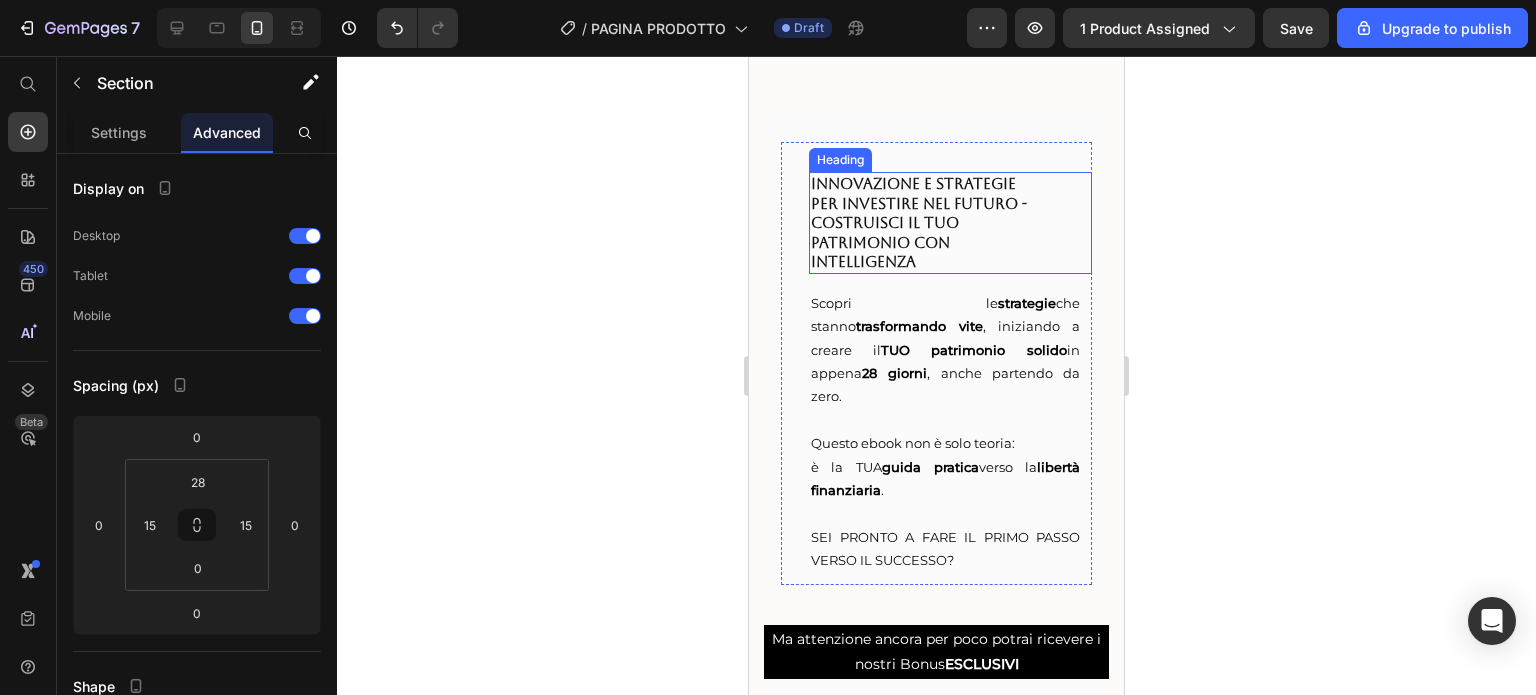 scroll, scrollTop: 4403, scrollLeft: 0, axis: vertical 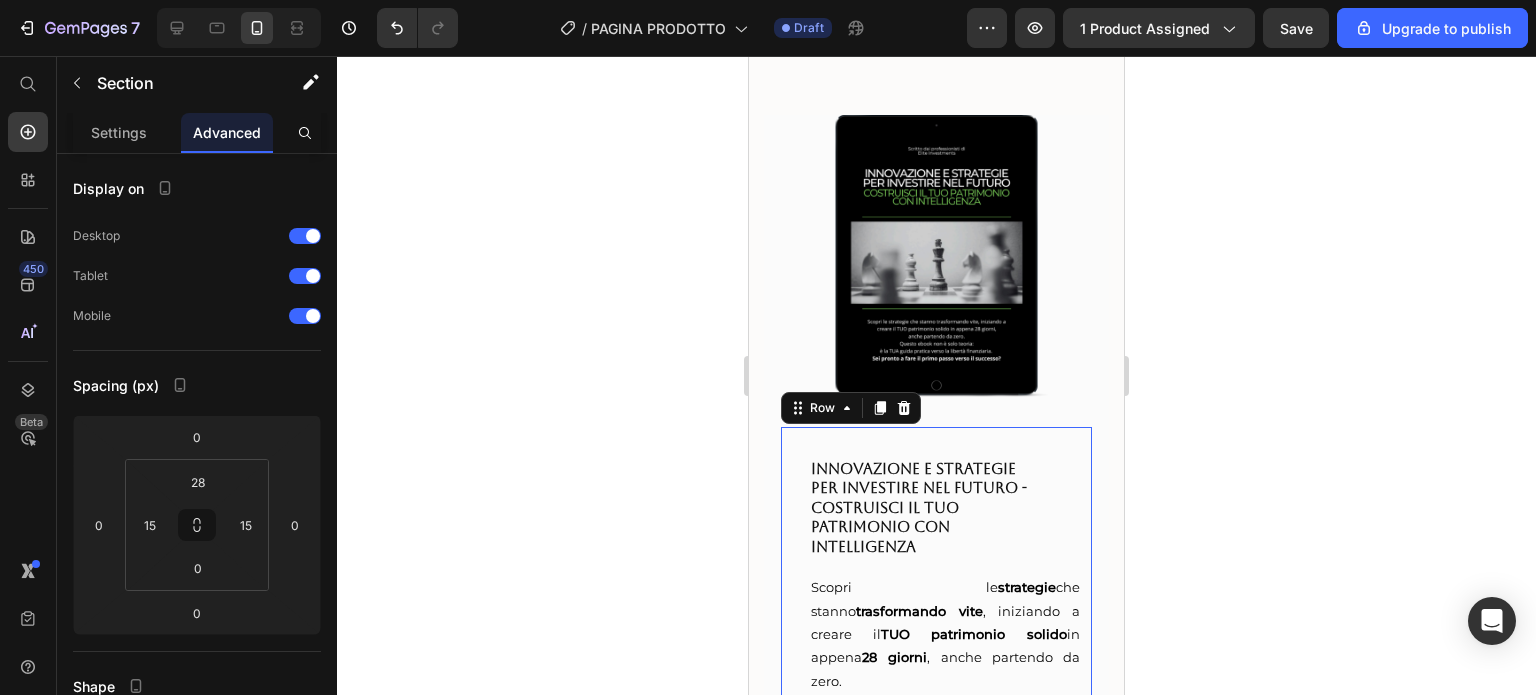 click on "INNOVAZIONE E STRATEGIE PER INVESTIRE NEL FUTURO - COSTRUISCI IL TUO PATRIMONIO CON INTELLIGENZA Heading Scopri le  strategie  che stanno  trasformando vite , iniziando a creare il  TUO patrimonio solido  in appena  28 giorni , anche partendo da zero. Questo ebook non è solo teoria: è la TUA  guida pratica  verso la  libertà finanziaria . SEI PRONTO A FARE IL PRIMO PASSO VERSO IL SUCCESSO? Text Block" at bounding box center [936, 648] 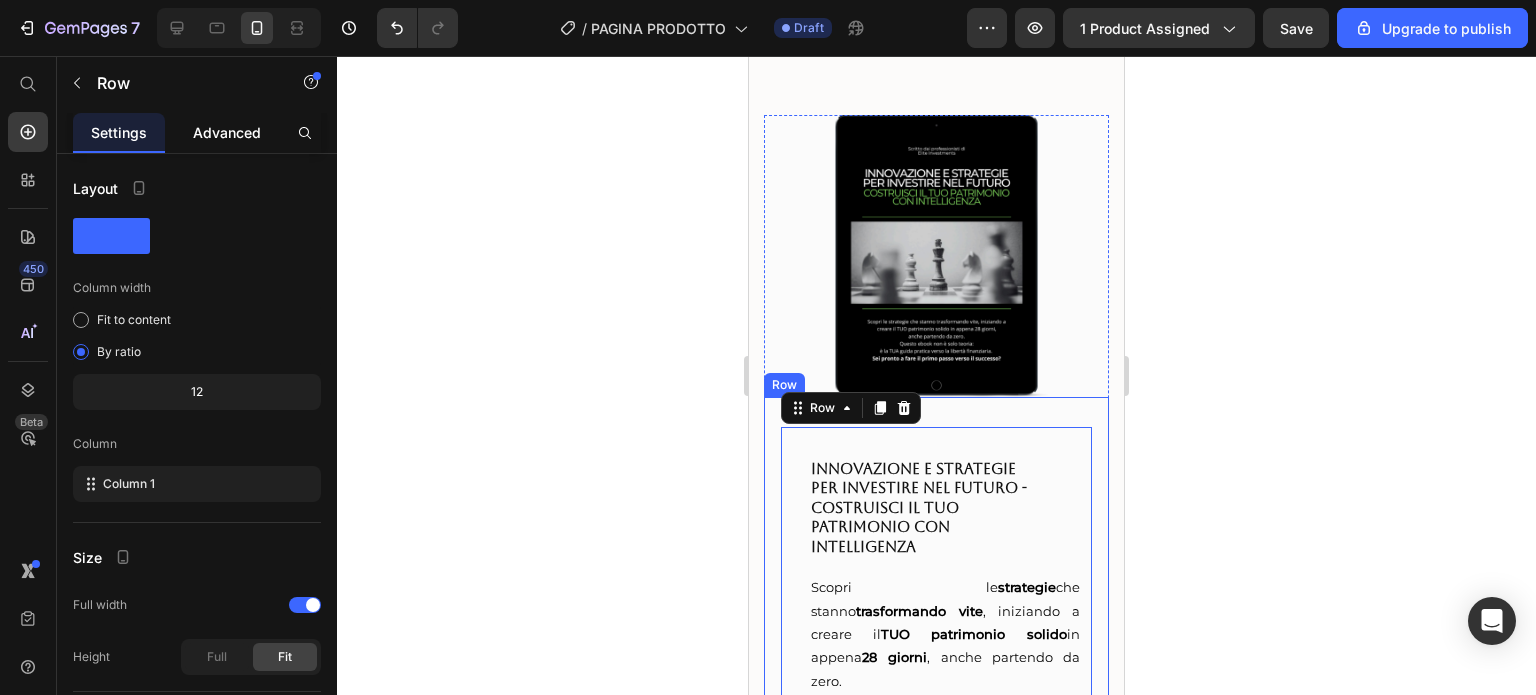 click on "Advanced" at bounding box center [227, 132] 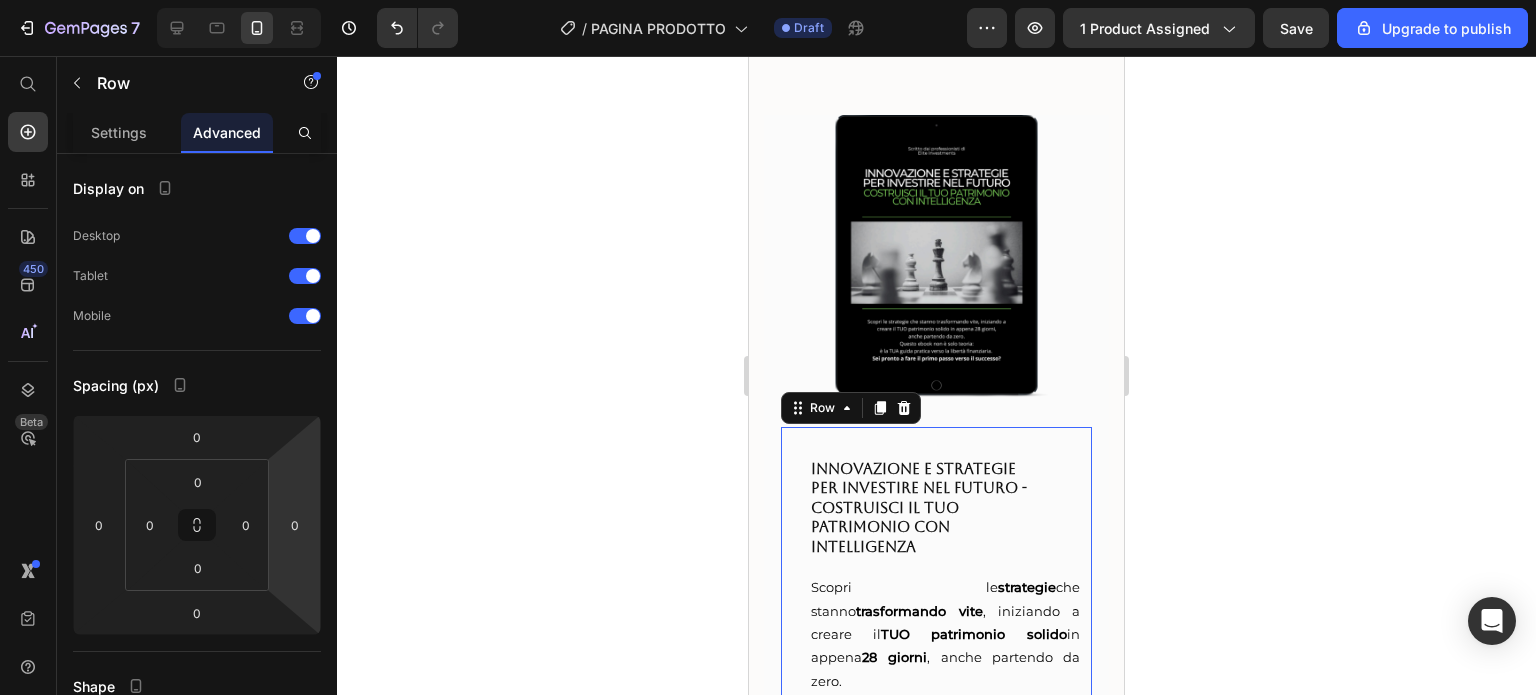 click on "INNOVAZIONE E STRATEGIE PER INVESTIRE NEL FUTURO - COSTRUISCI IL TUO PATRIMONIO CON INTELLIGENZA" at bounding box center (925, 508) 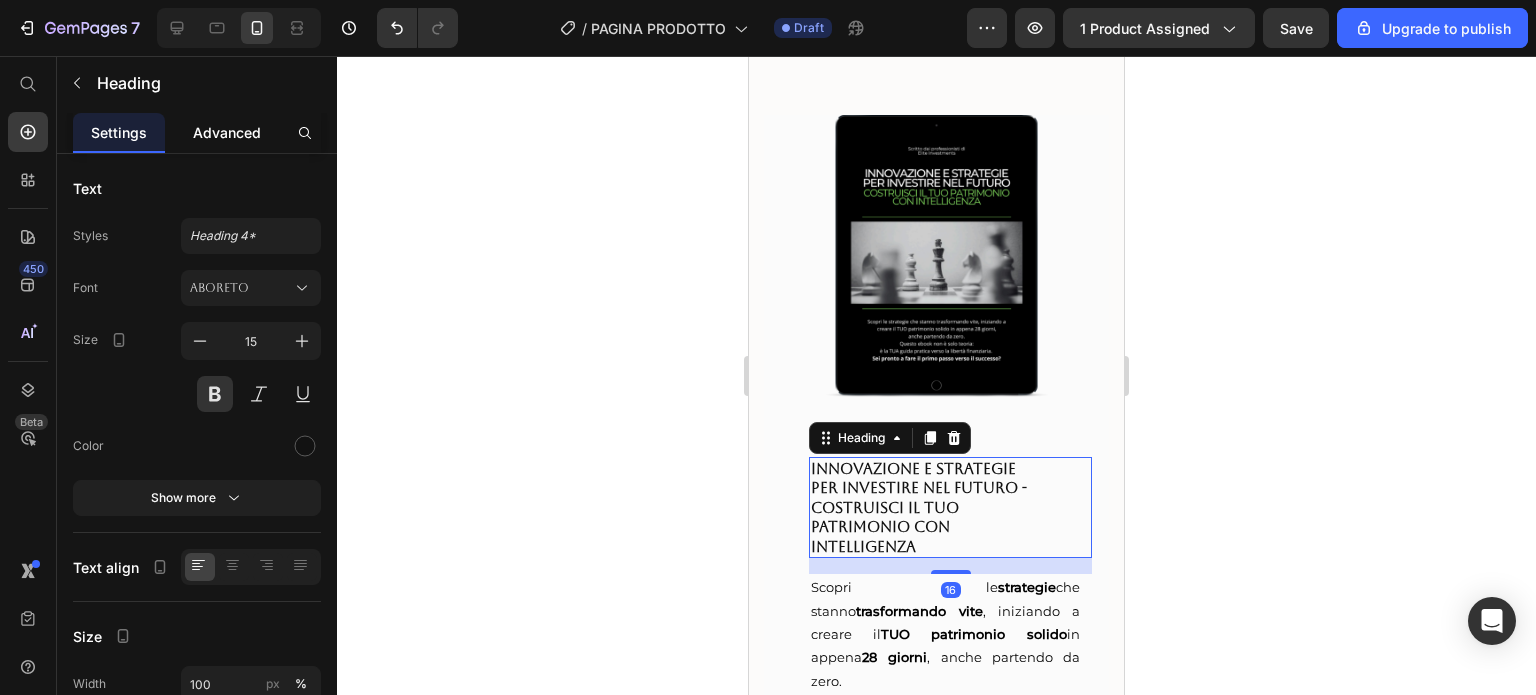 click on "Advanced" at bounding box center (227, 132) 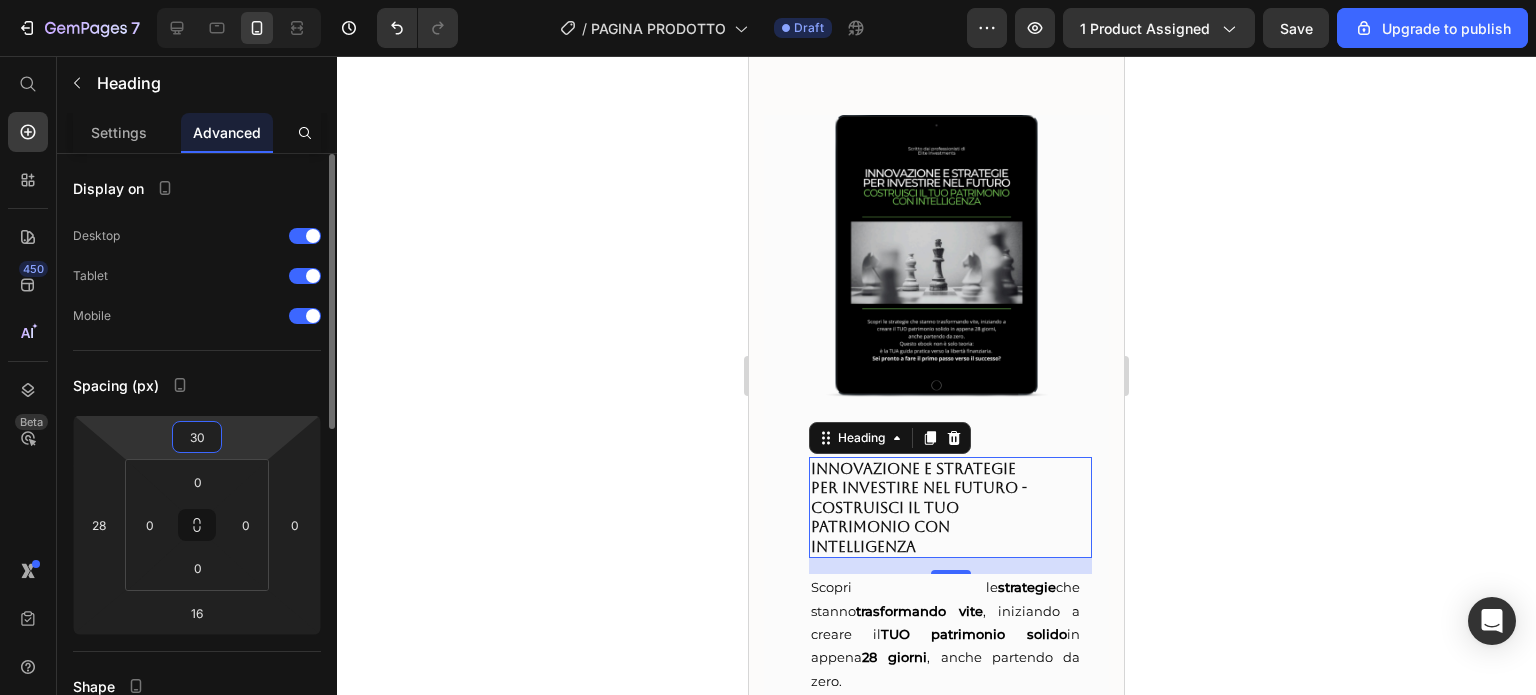 click on "30" at bounding box center [197, 437] 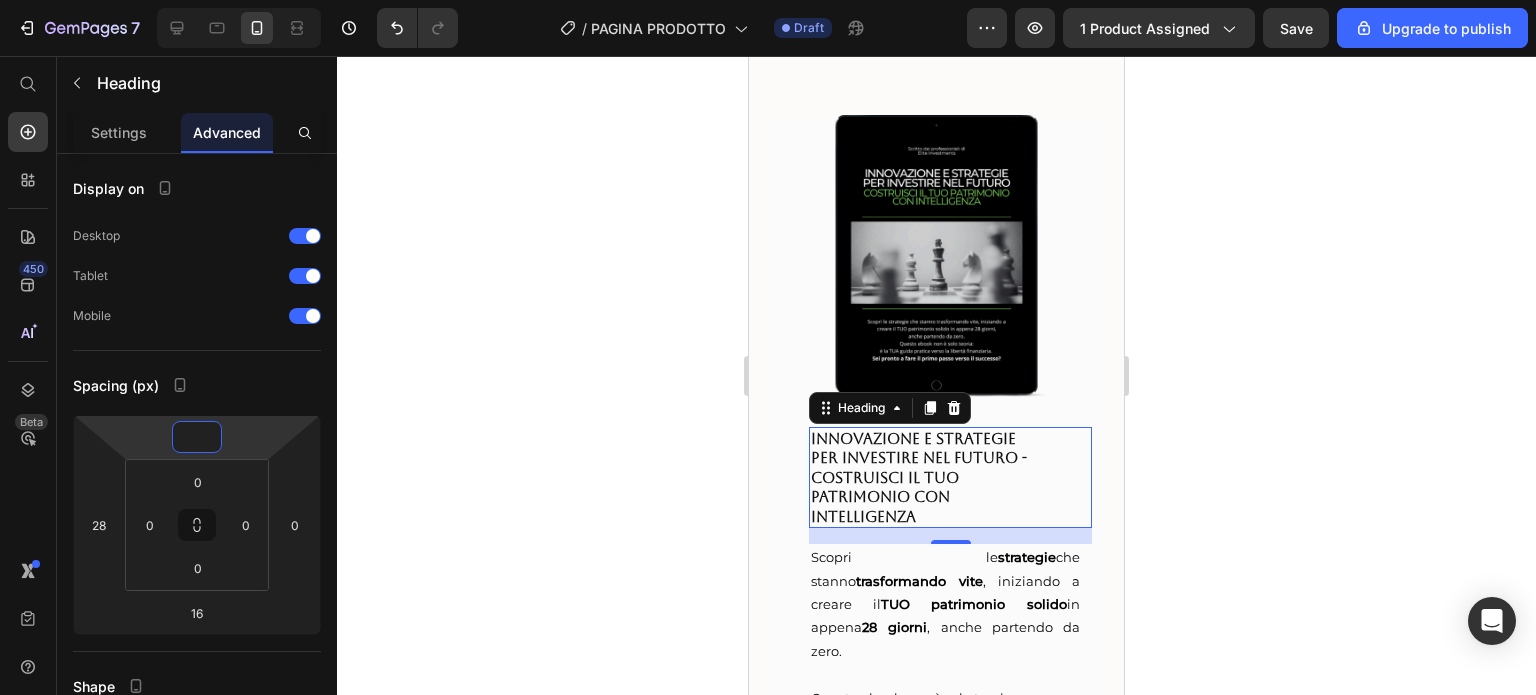 click on "INNOVAZIONE E STRATEGIE PER INVESTIRE NEL FUTURO - COSTRUISCI IL TUO PATRIMONIO CON INTELLIGENZA" at bounding box center [925, 478] 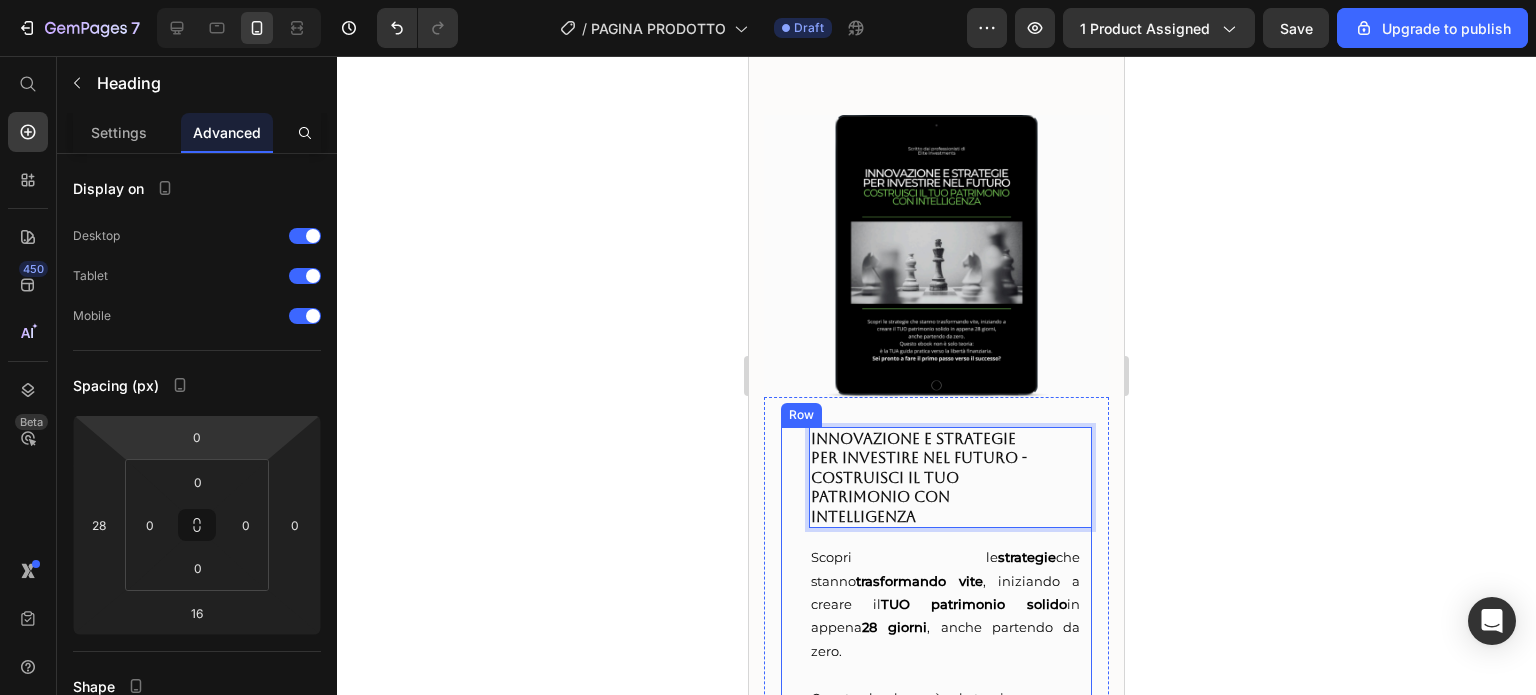 click on "INNOVAZIONE E STRATEGIE PER INVESTIRE NEL FUTURO - COSTRUISCI IL TUO PATRIMONIO CON INTELLIGENZA Heading   16 Scopri le  strategie  che stanno  trasformando vite , iniziando a creare il  TUO patrimonio solido  in appena  28 giorni , anche partendo da zero. Questo ebook non è solo teoria: è la TUA  guida pratica  verso la  libertà finanziaria . SEI PRONTO A FARE IL PRIMO PASSO VERSO IL SUCCESSO? Text Block" at bounding box center [936, 633] 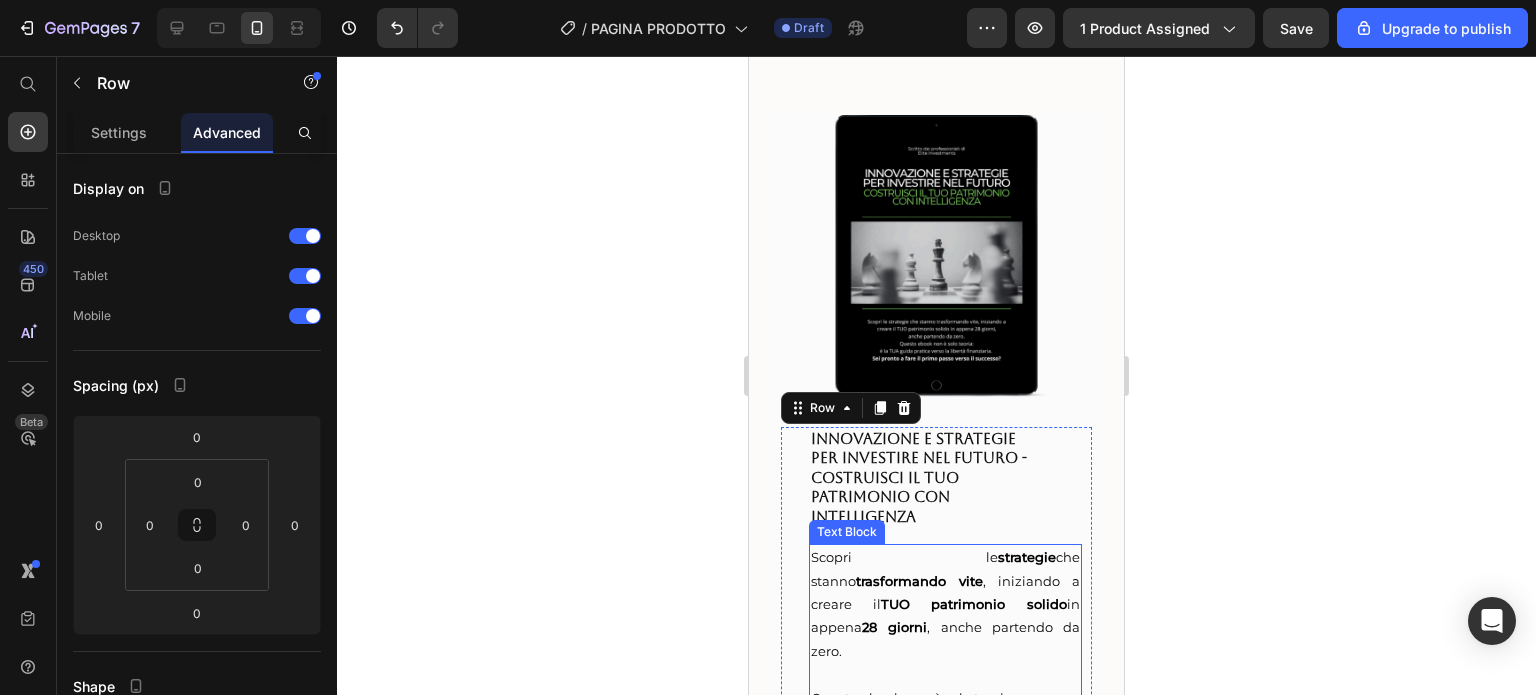 click on "Scopri le  strategie  che stanno  trasformando vite , iniziando a creare il  TUO patrimonio solido  in appena  28 giorni , anche partendo da zero." at bounding box center [945, 604] 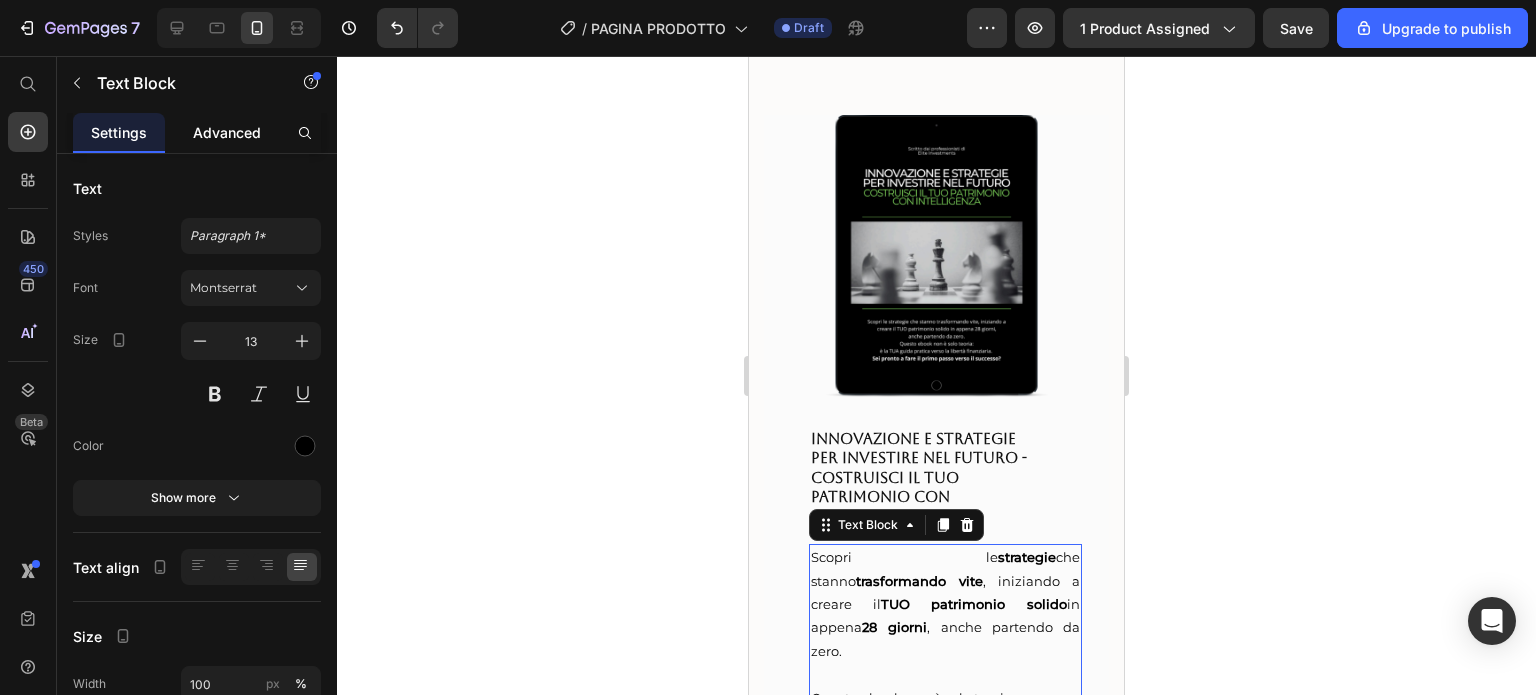 click on "Advanced" at bounding box center (227, 132) 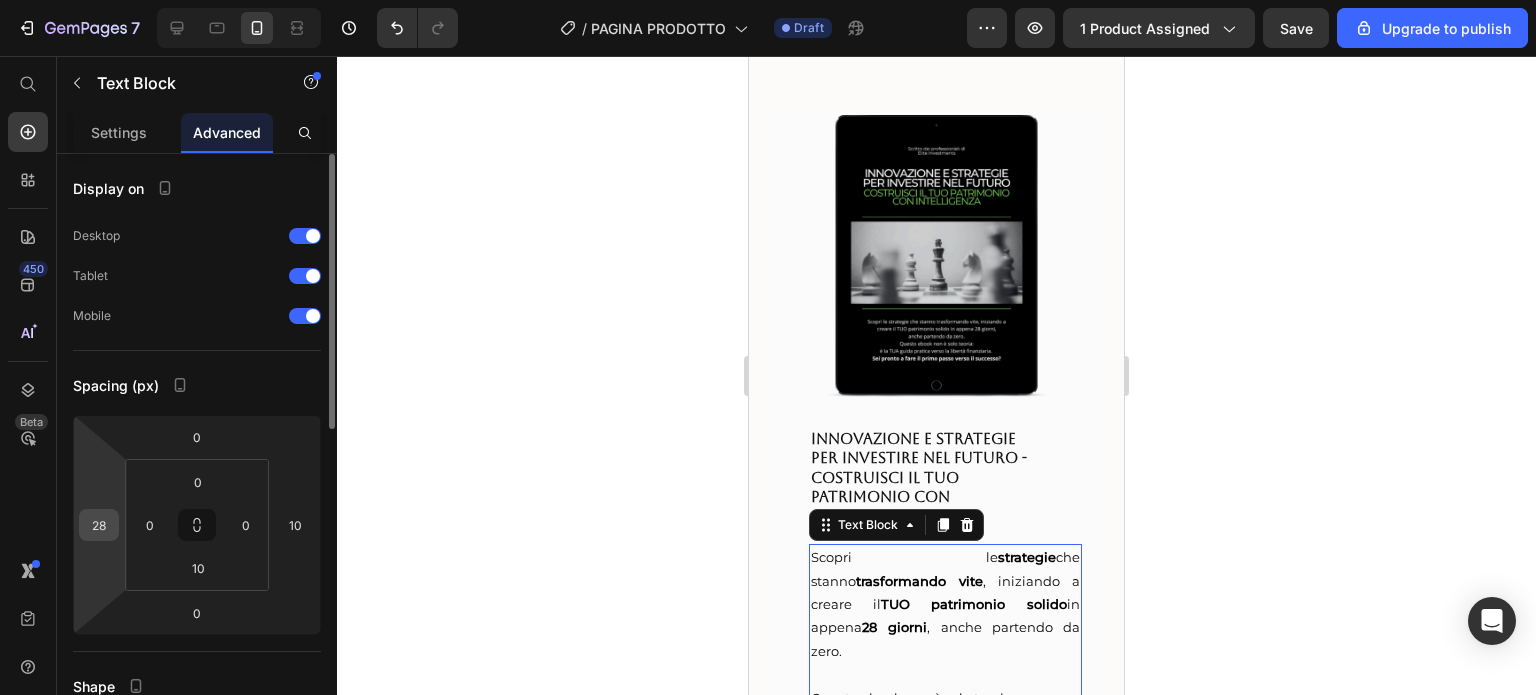 click on "28" at bounding box center (99, 525) 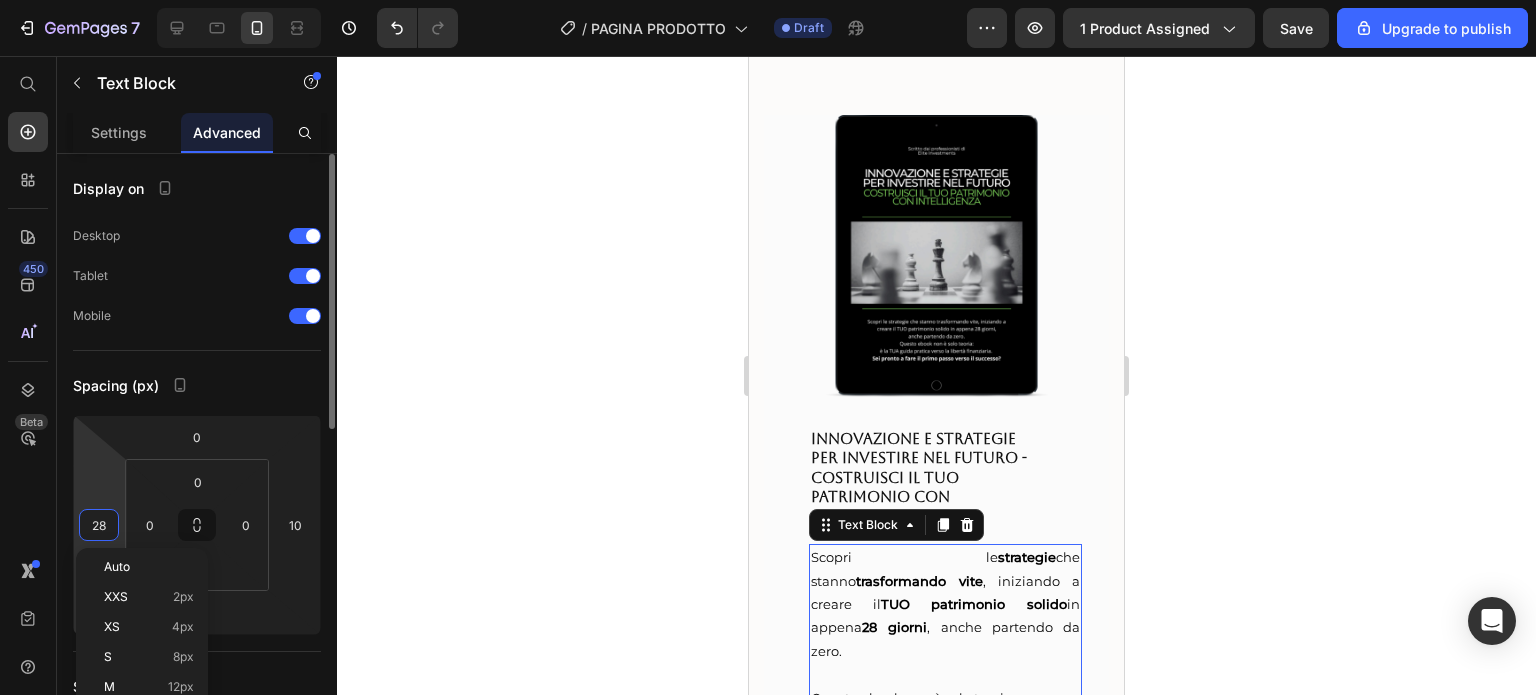 type 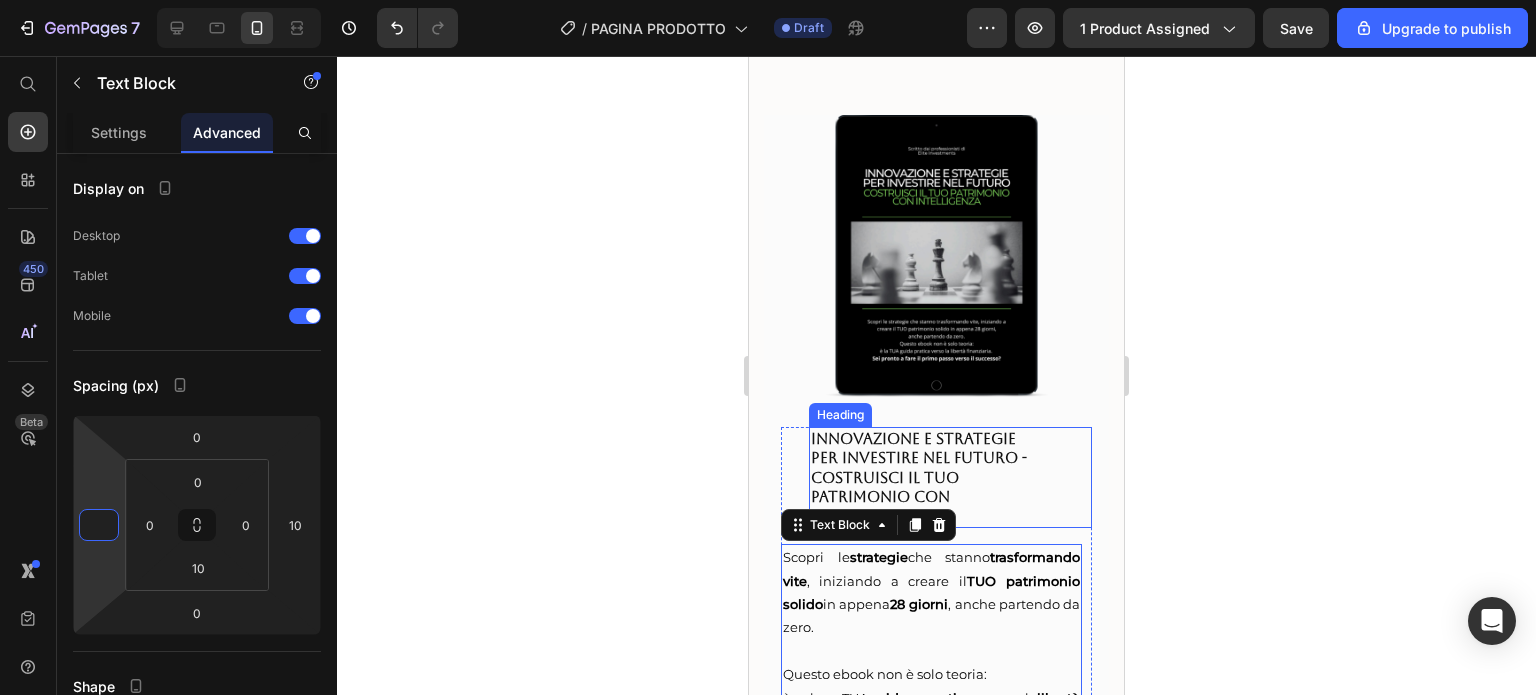 click on "INNOVAZIONE E STRATEGIE PER INVESTIRE NEL FUTURO - COSTRUISCI IL TUO PATRIMONIO CON INTELLIGENZA" at bounding box center [925, 478] 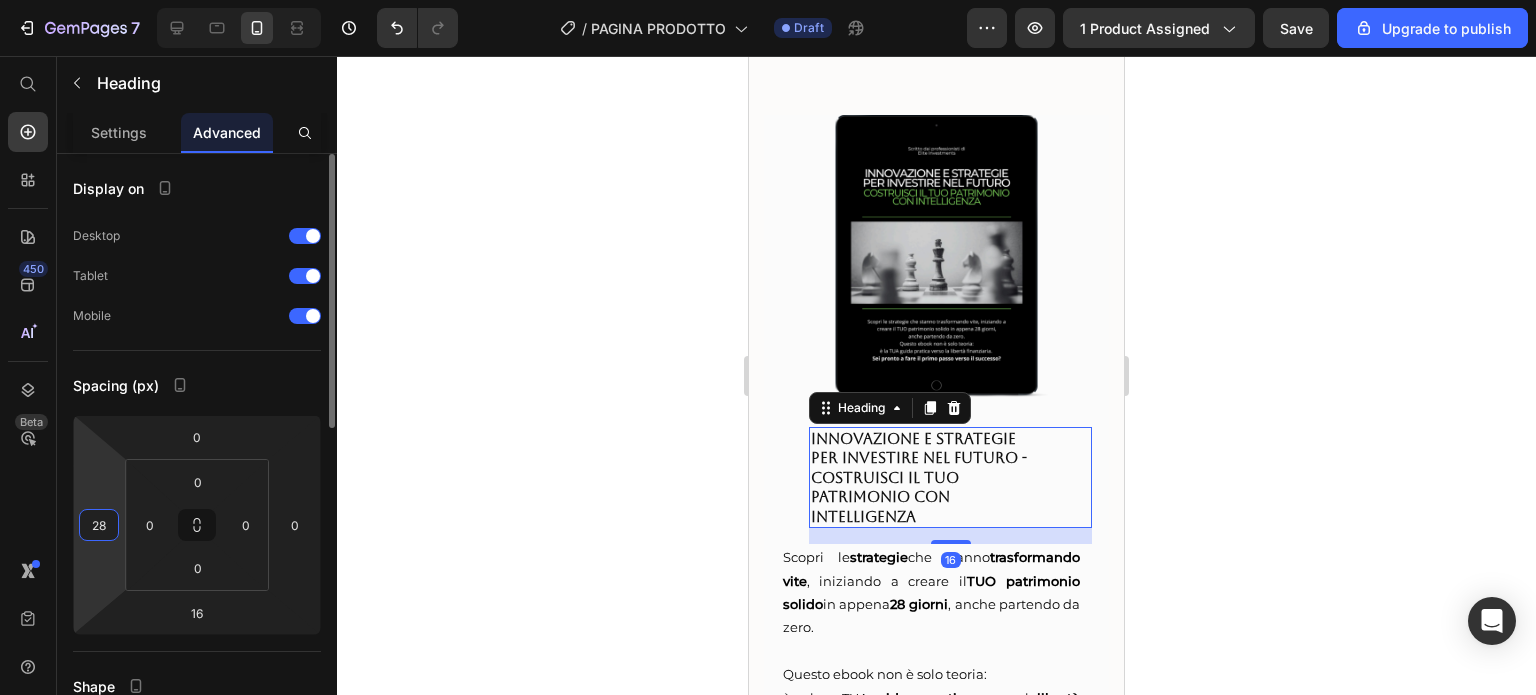 click on "28" at bounding box center (99, 525) 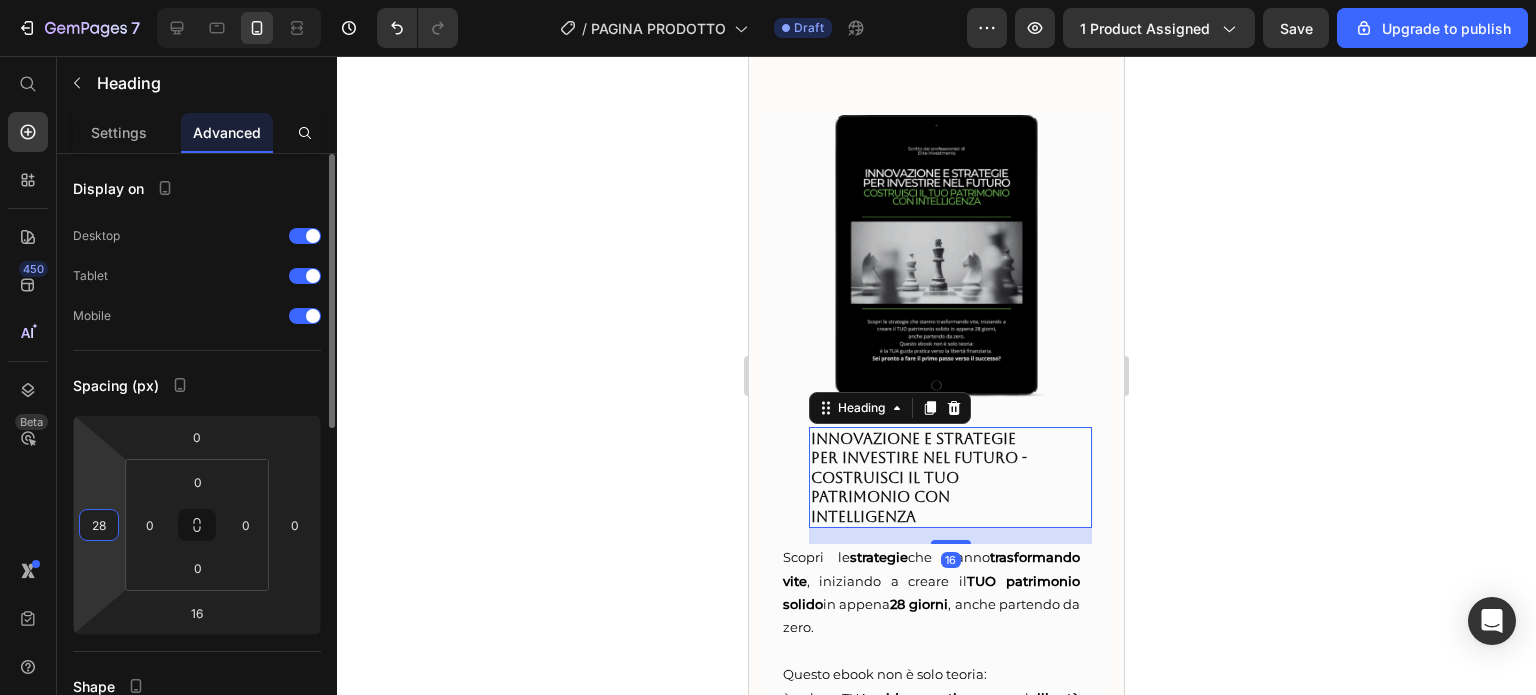 type 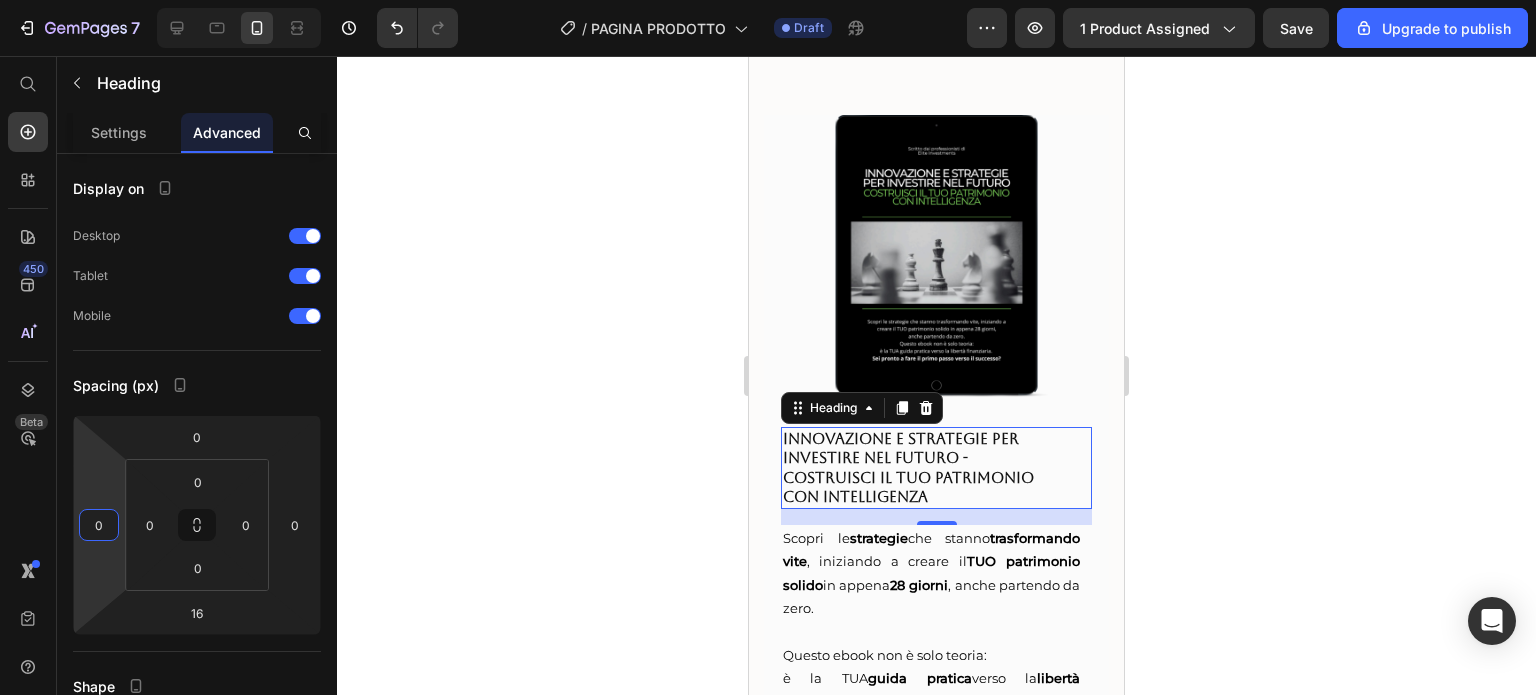 click 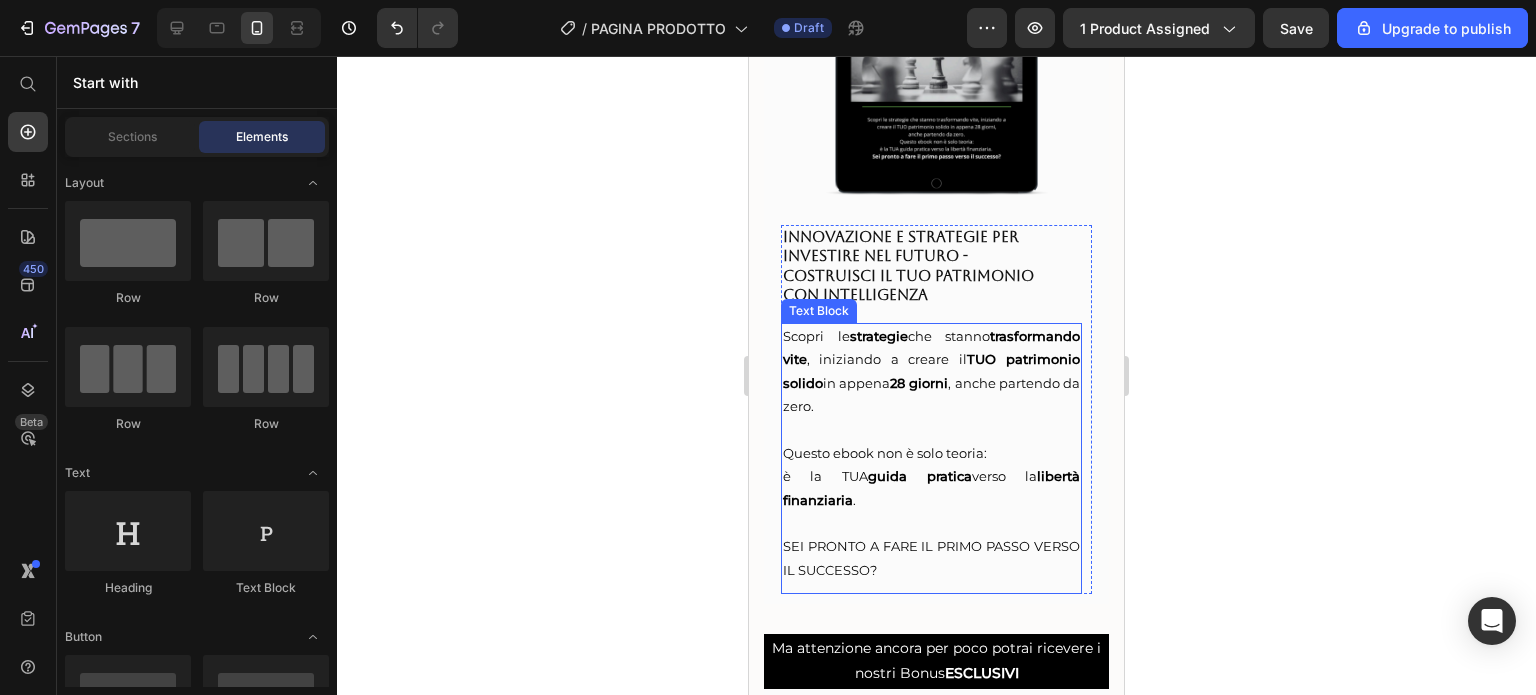scroll, scrollTop: 4606, scrollLeft: 0, axis: vertical 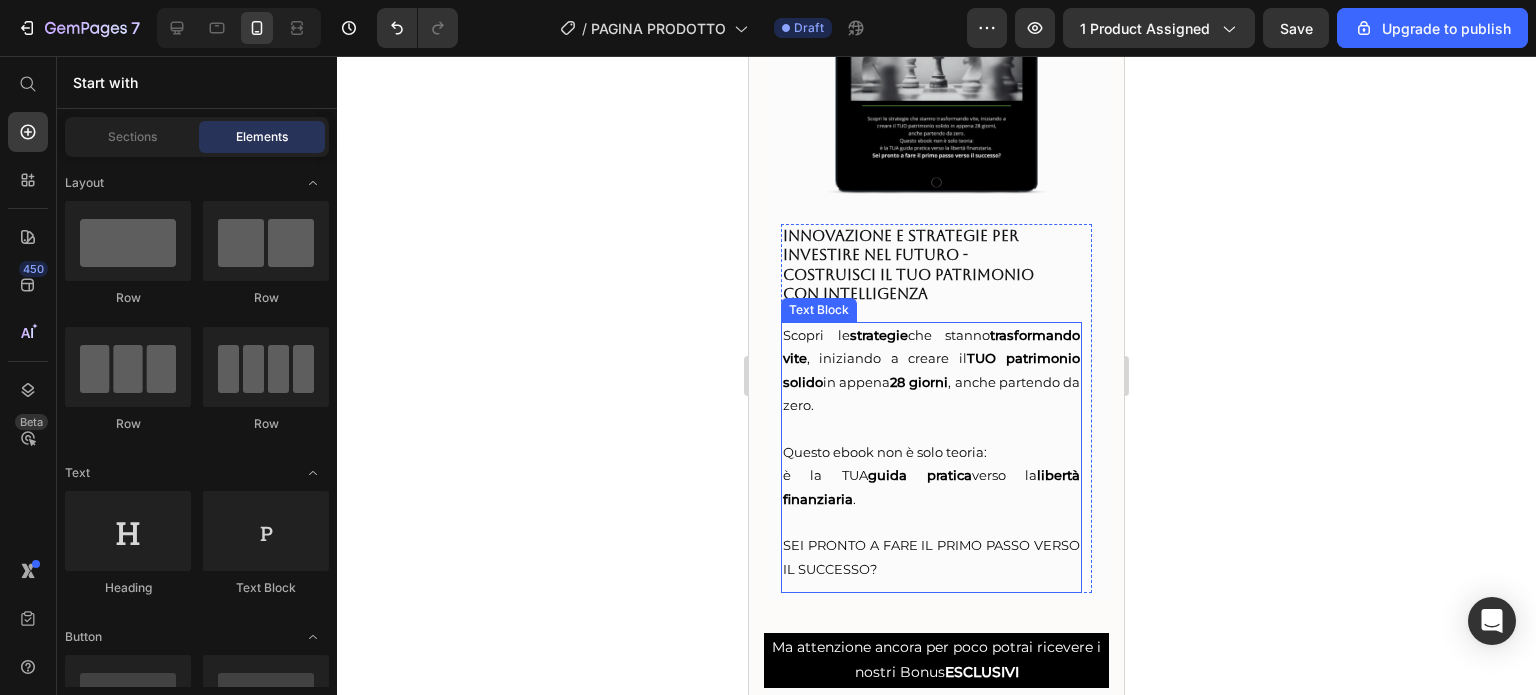 click on "è la TUA  guida pratica  verso la  libertà finanziaria ." at bounding box center (931, 486) 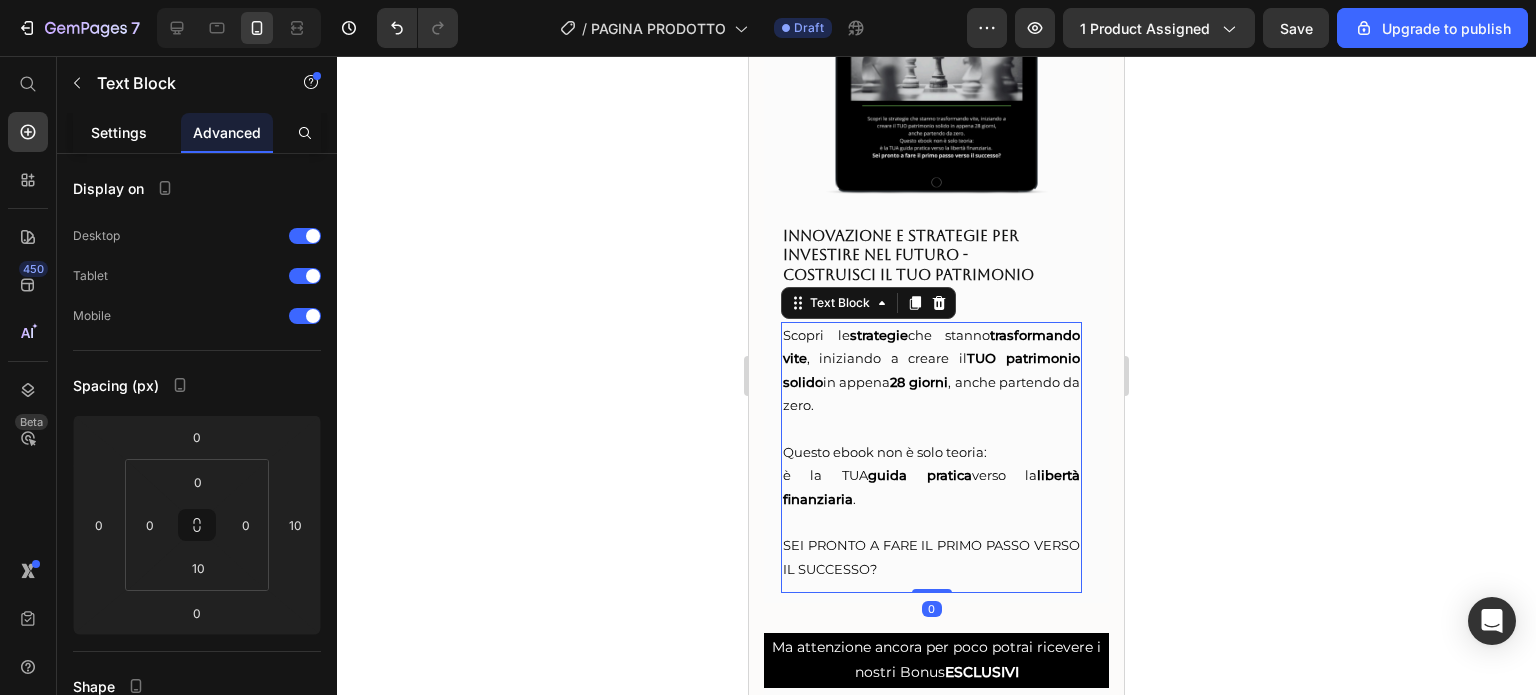 click on "Settings" at bounding box center (119, 132) 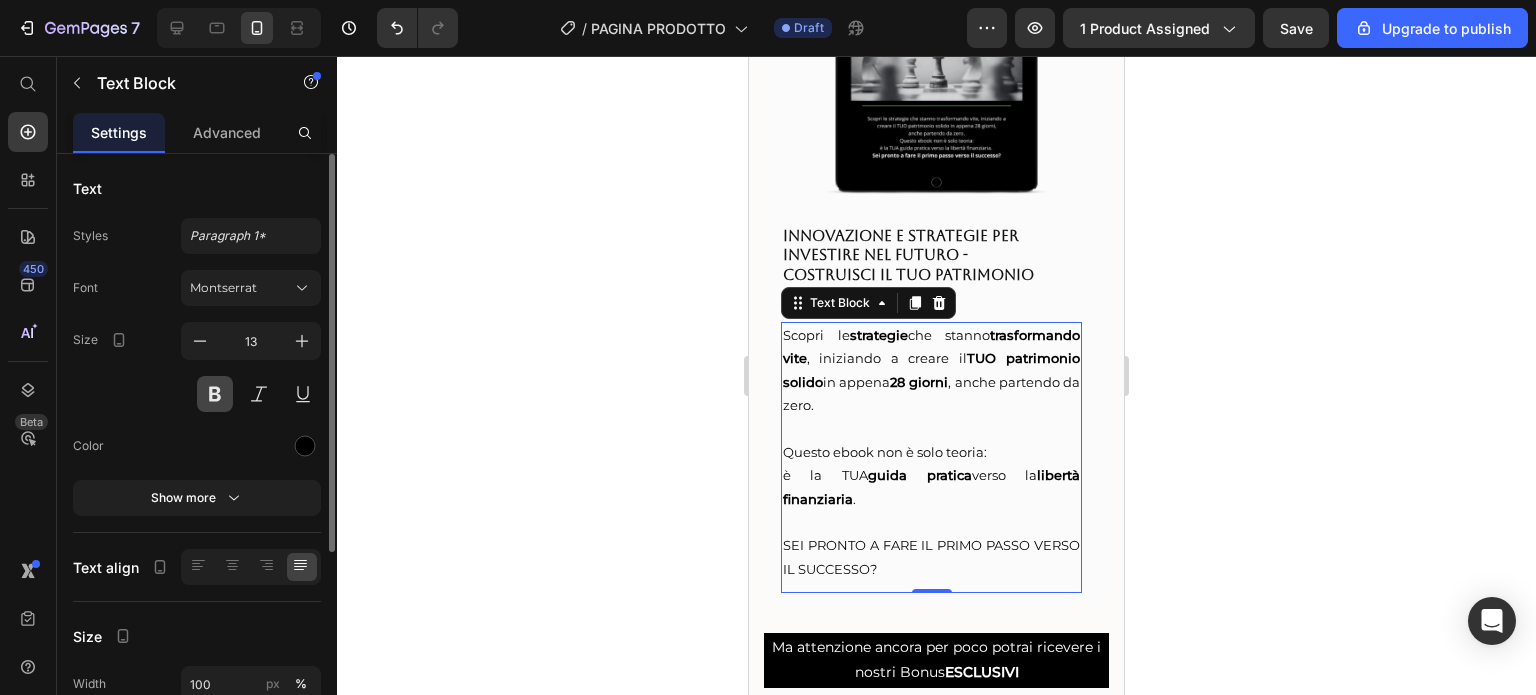 scroll, scrollTop: 8, scrollLeft: 0, axis: vertical 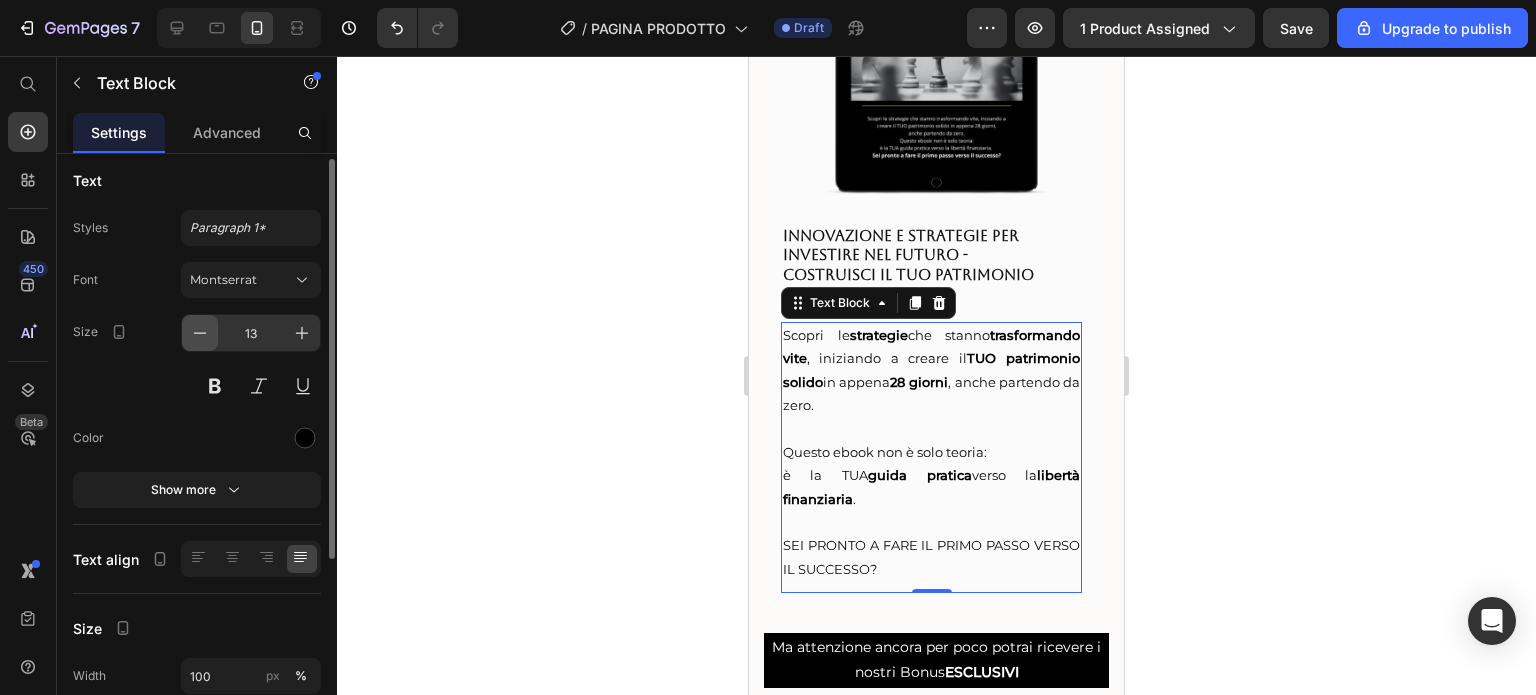 click 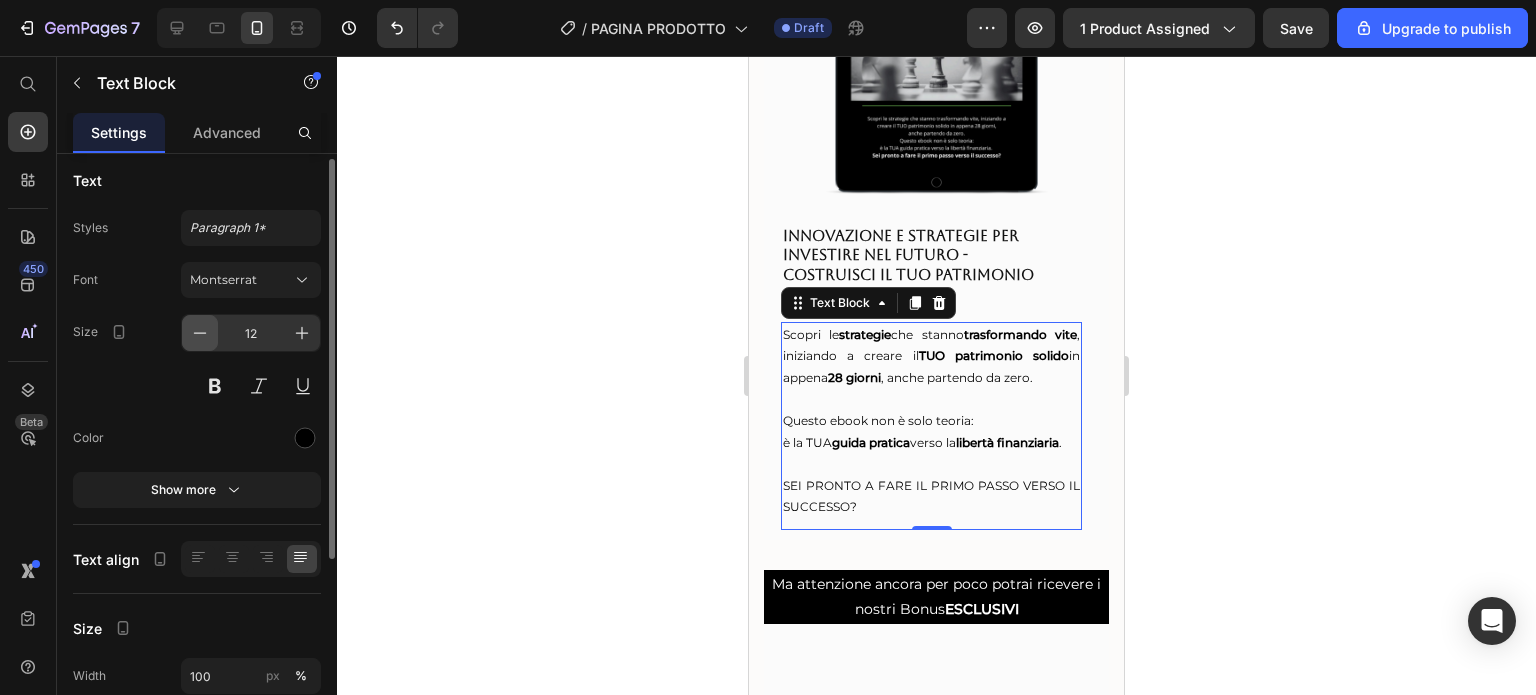 click 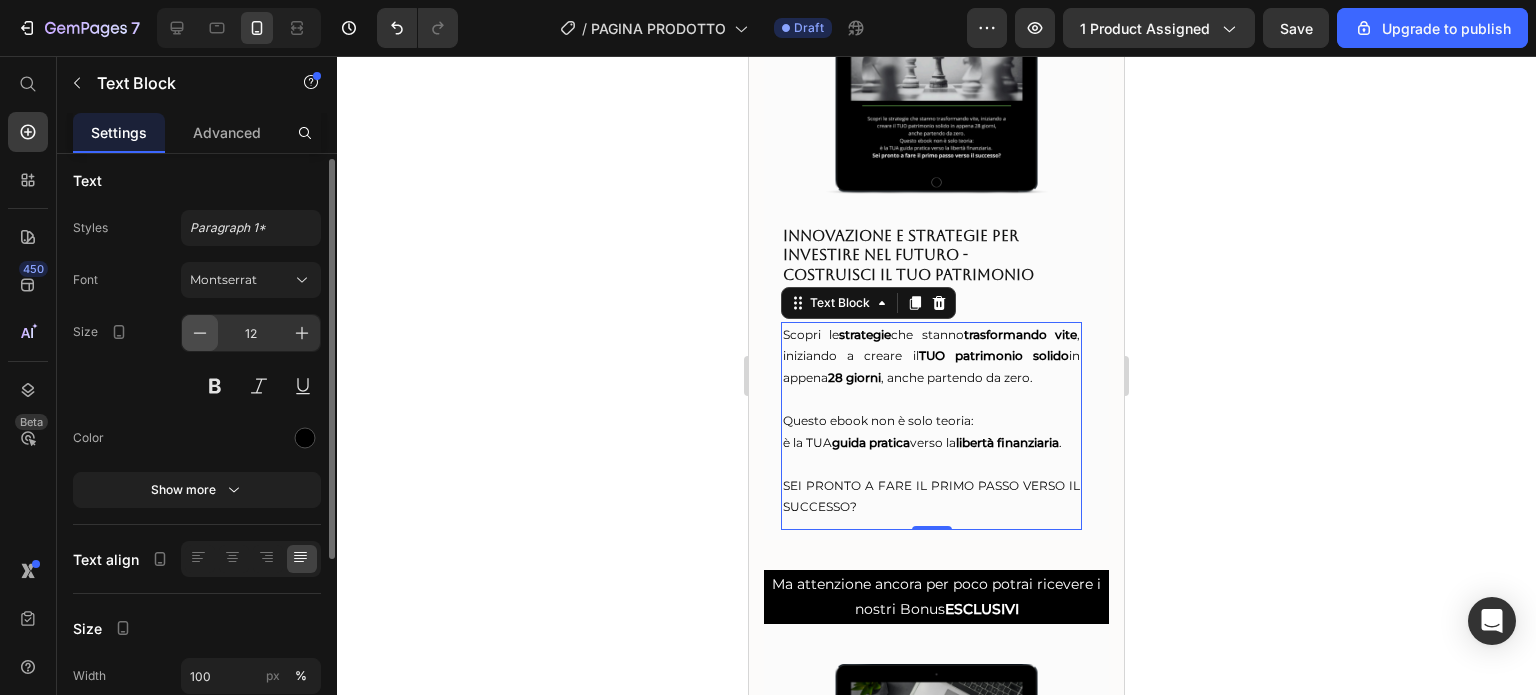 type on "11" 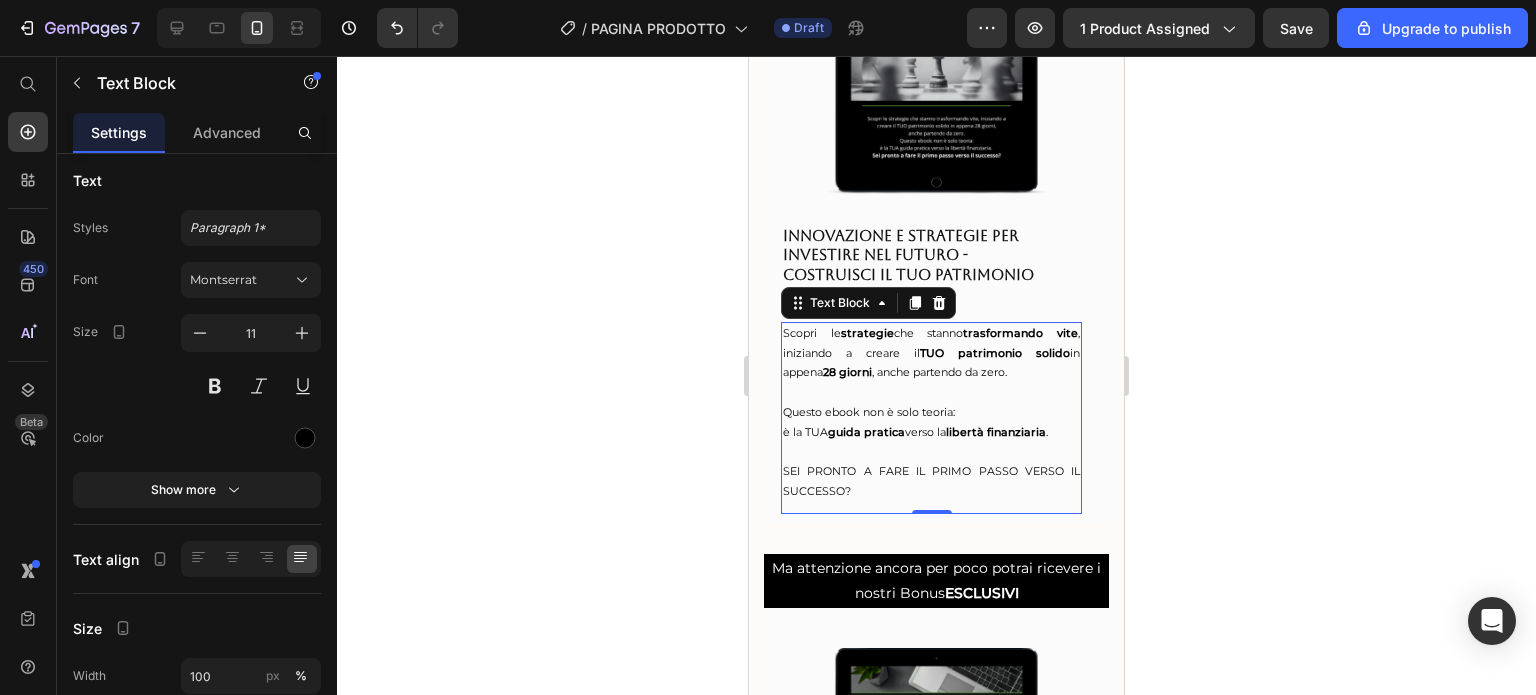 click 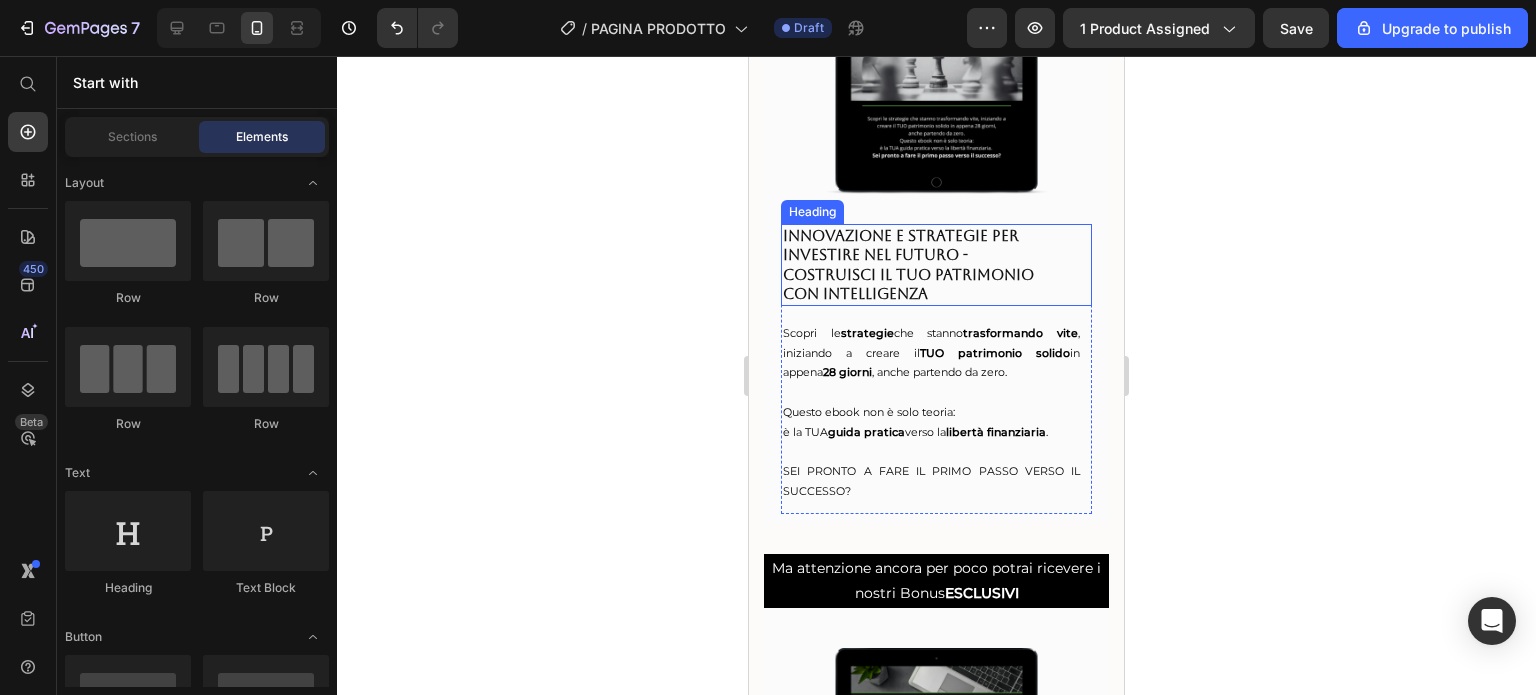 click on "INNOVAZIONE E STRATEGIE PER INVESTIRE NEL FUTURO - COSTRUISCI IL TUO PATRIMONIO CON INTELLIGENZA" at bounding box center (911, 265) 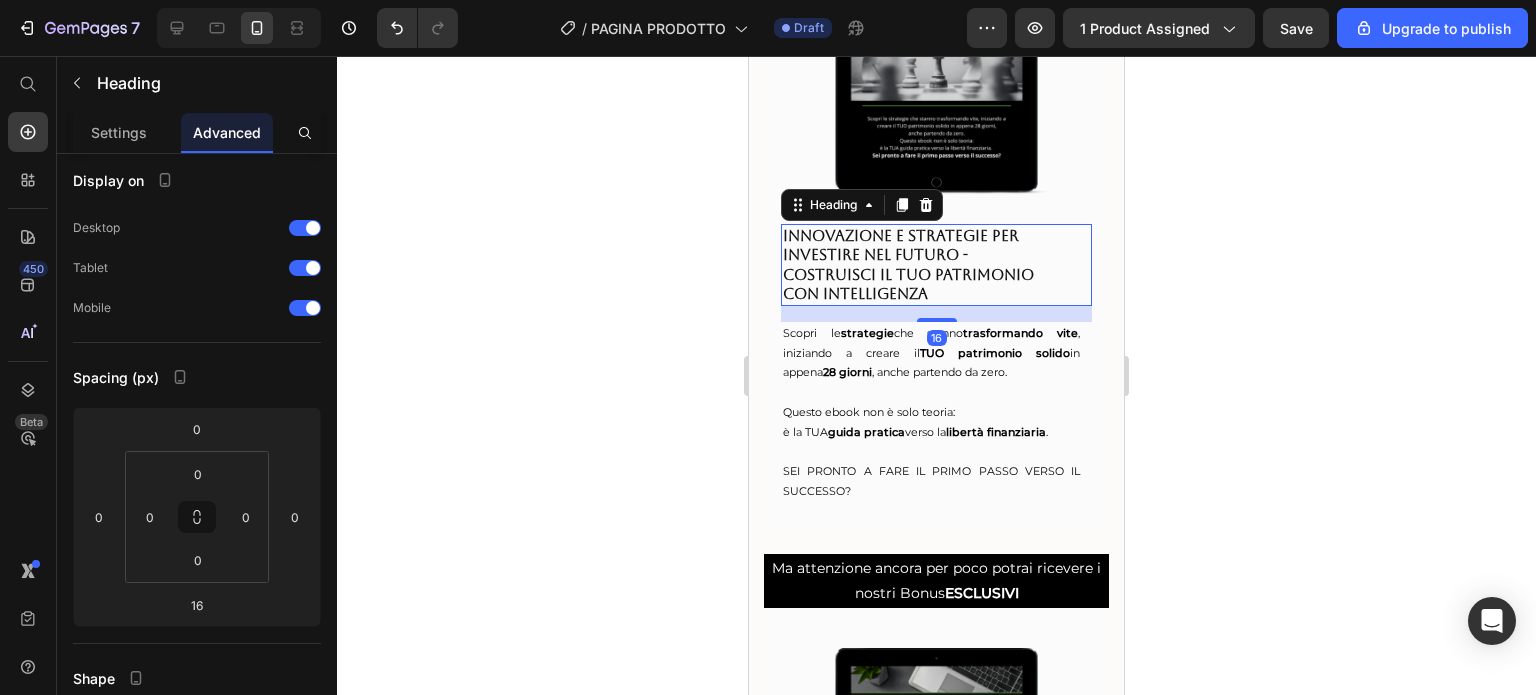 scroll, scrollTop: 0, scrollLeft: 0, axis: both 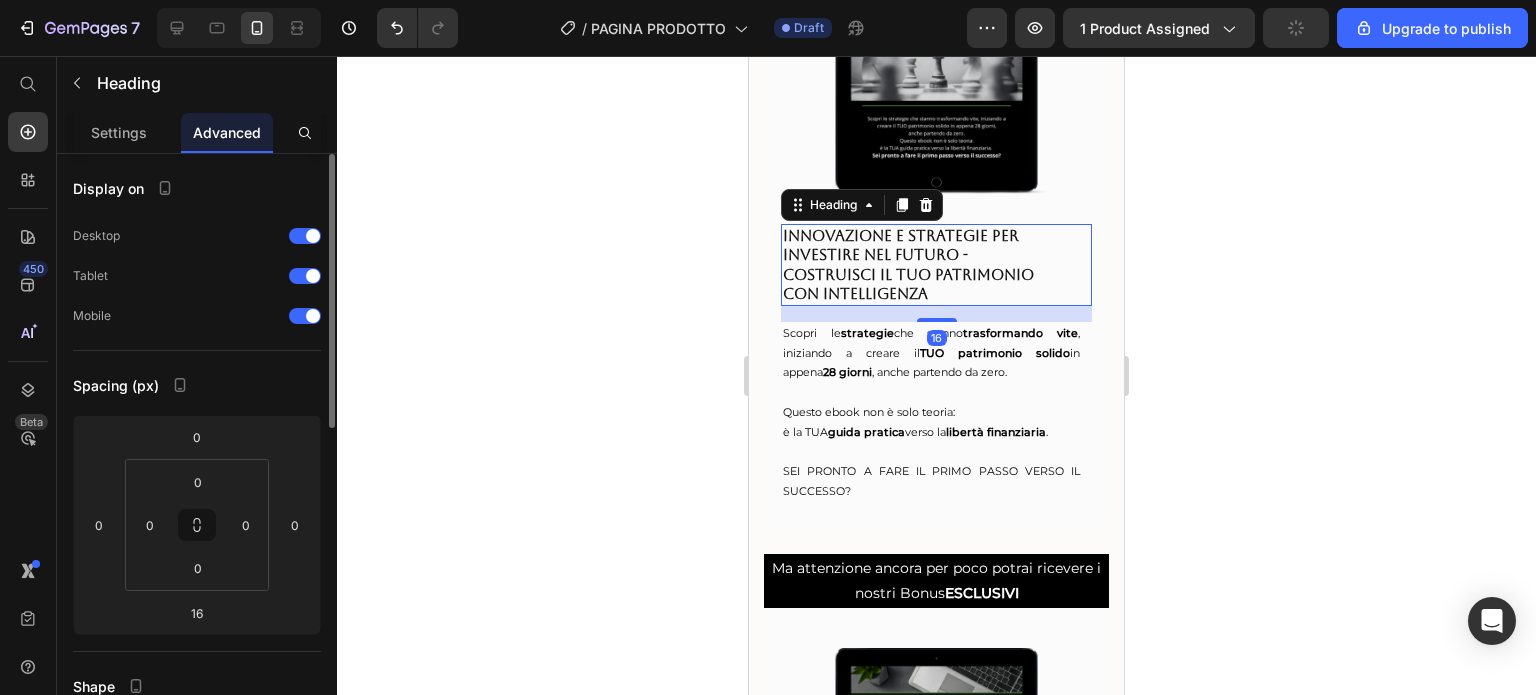 click 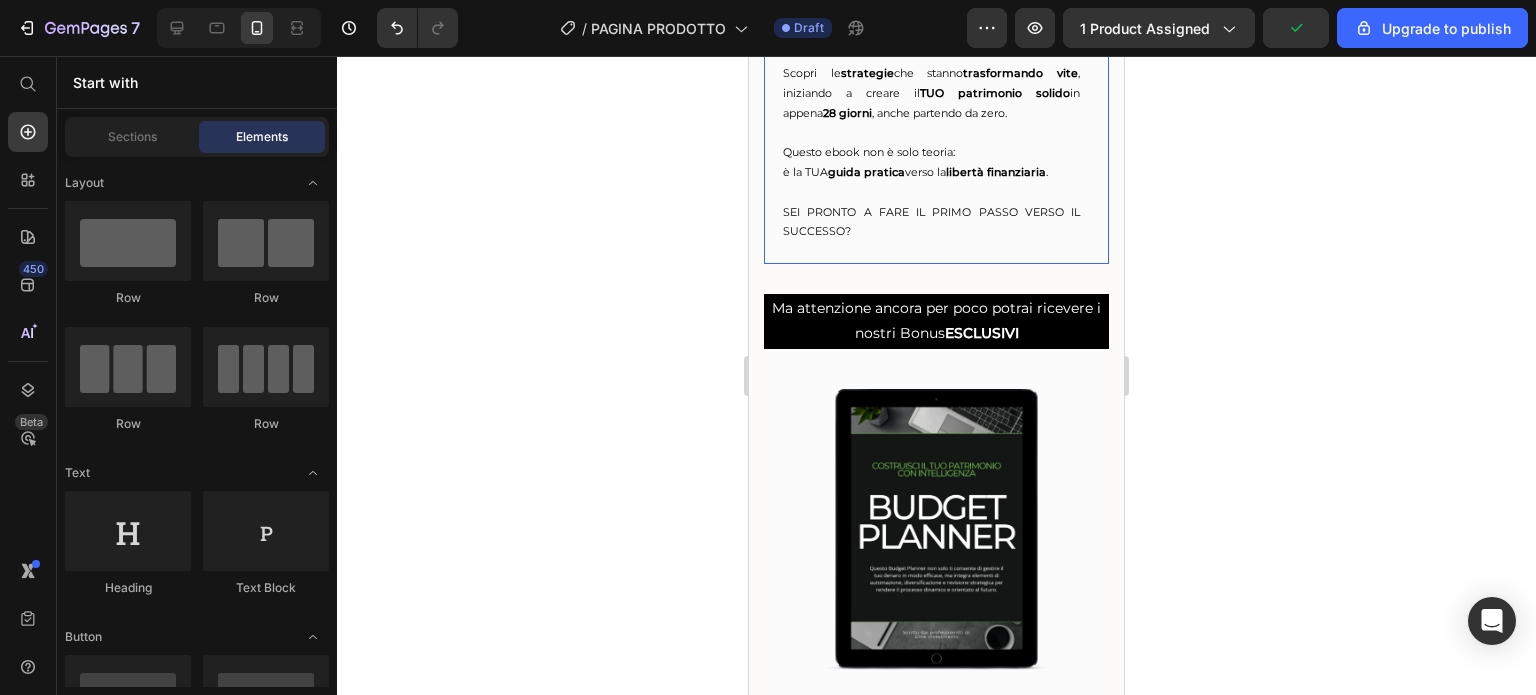 scroll, scrollTop: 4947, scrollLeft: 0, axis: vertical 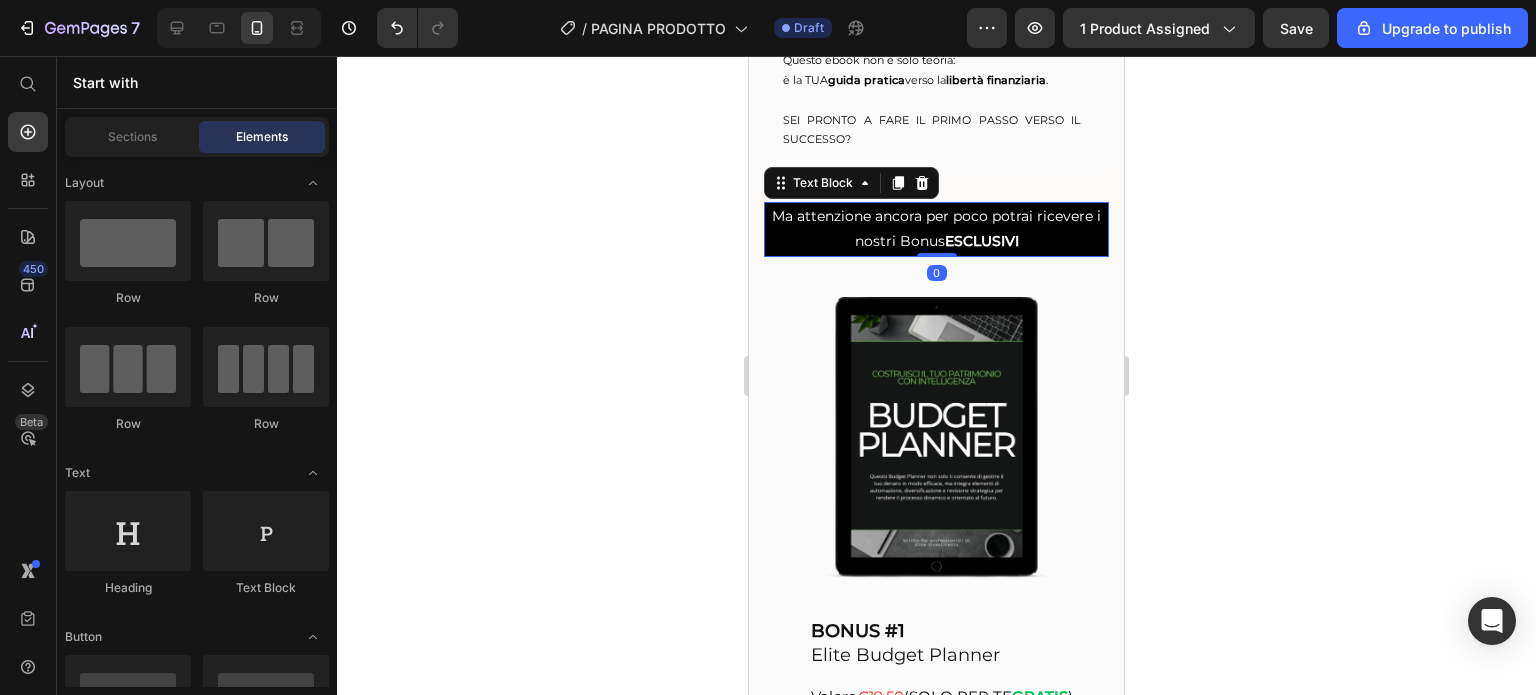 click on "Ma attenzione ancora per poco potrai ricevere i nostri Bonus  ESCLUSIVI" at bounding box center [936, 228] 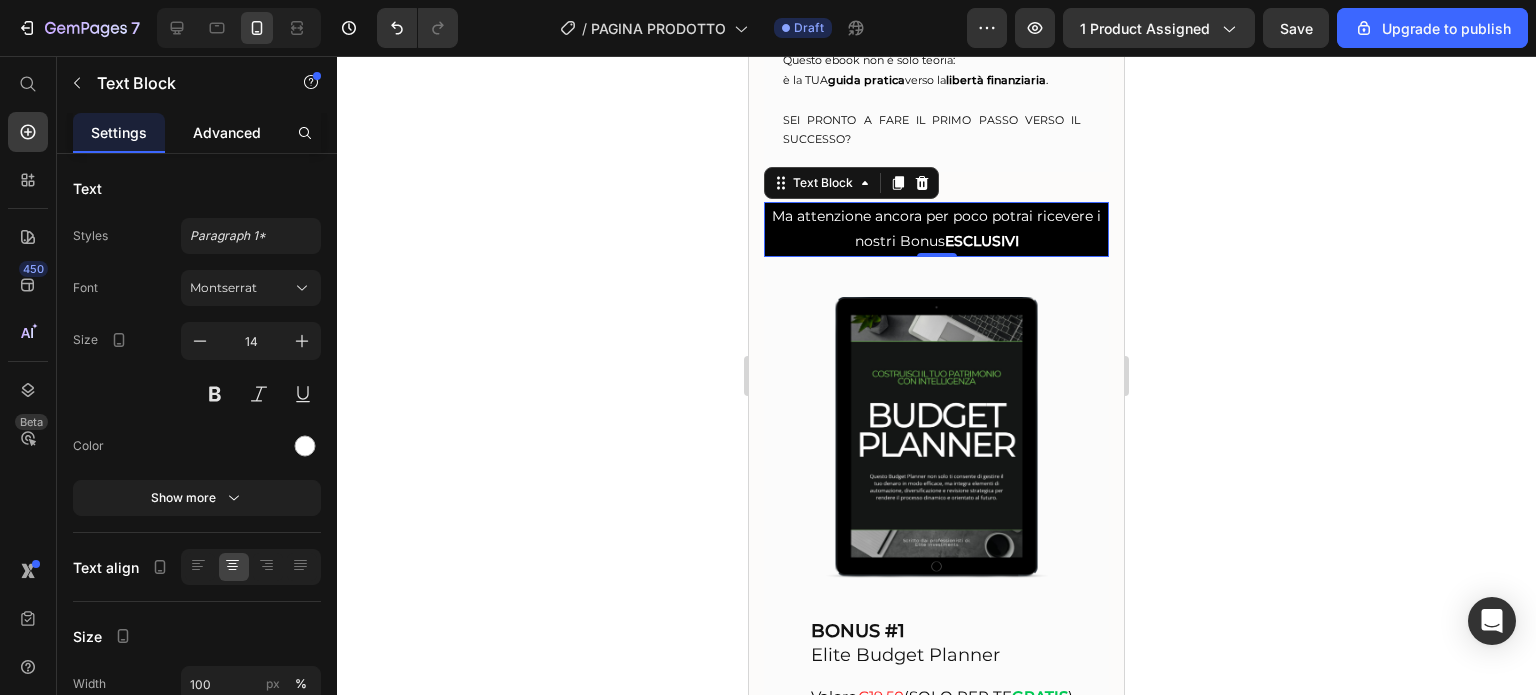 click on "Advanced" at bounding box center (227, 132) 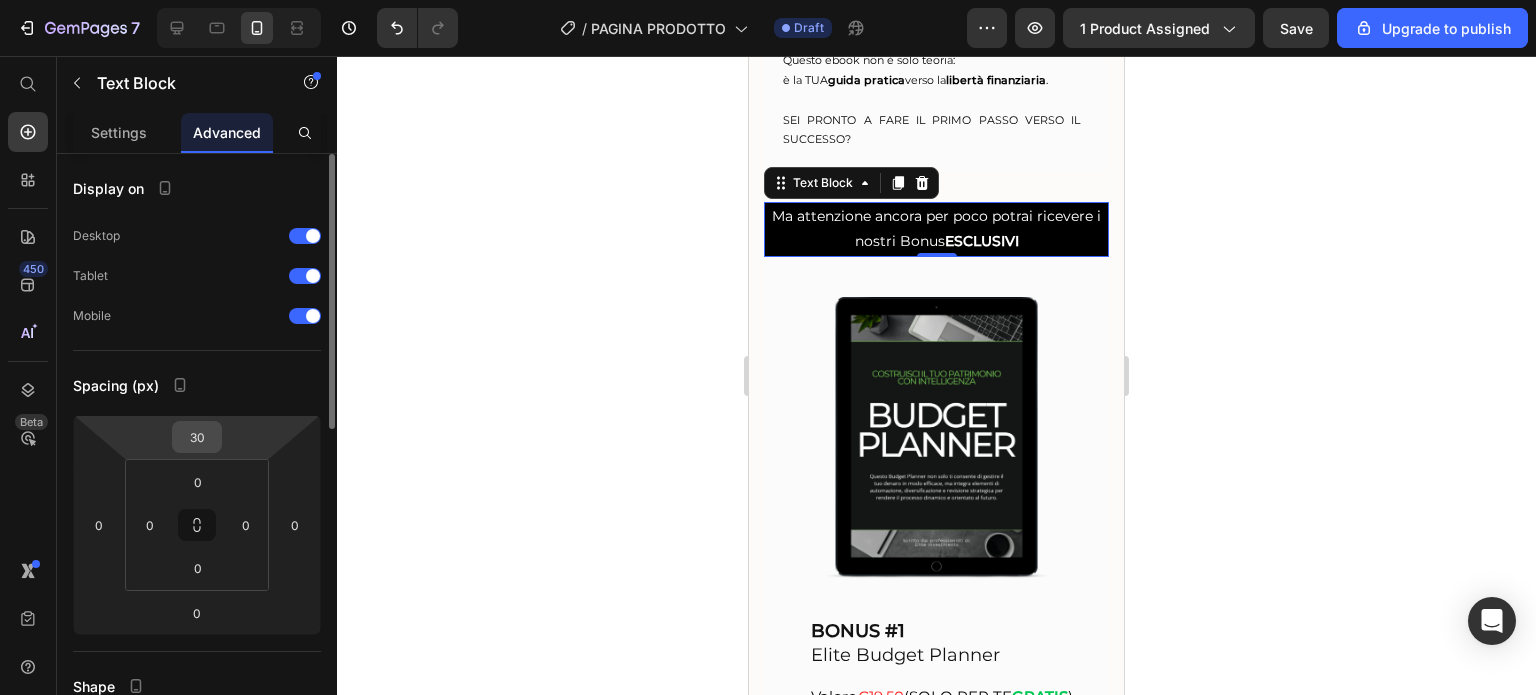 click on "30" at bounding box center (197, 437) 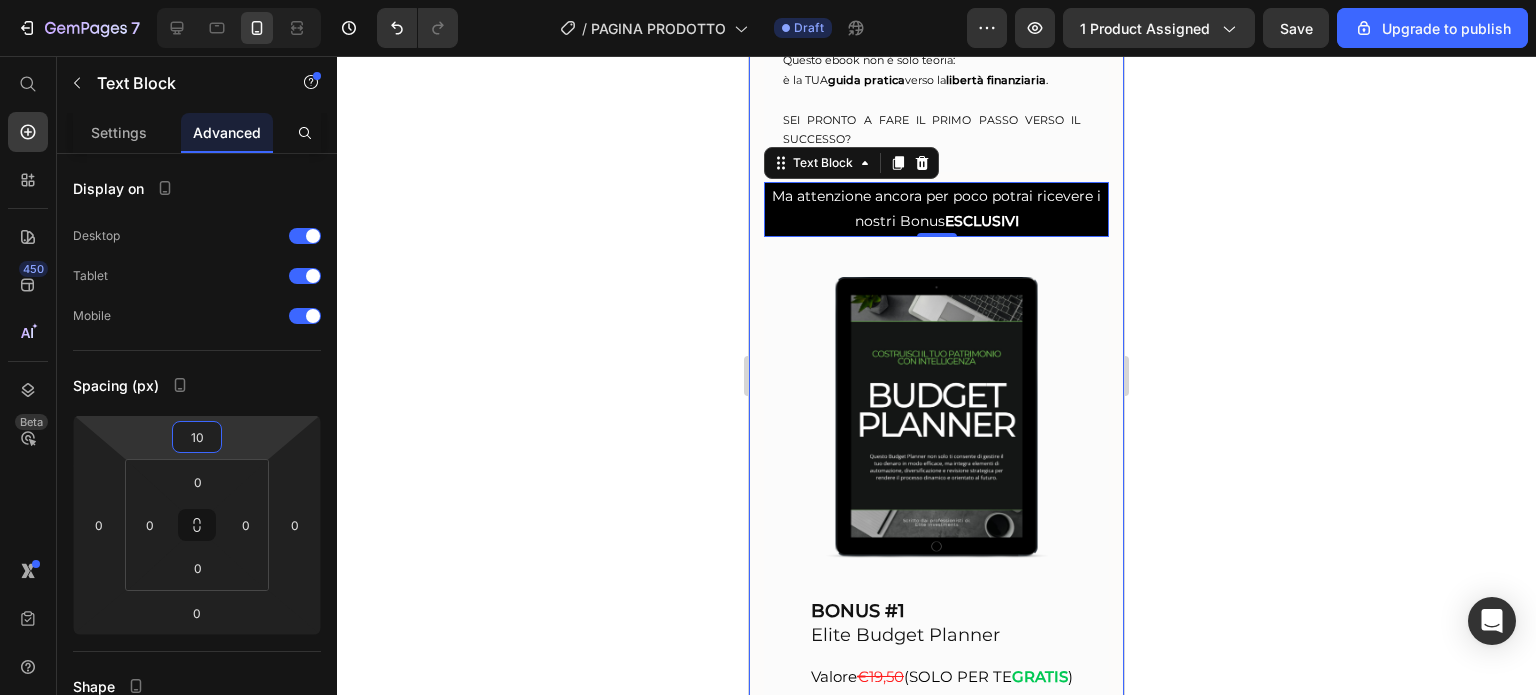 type on "10" 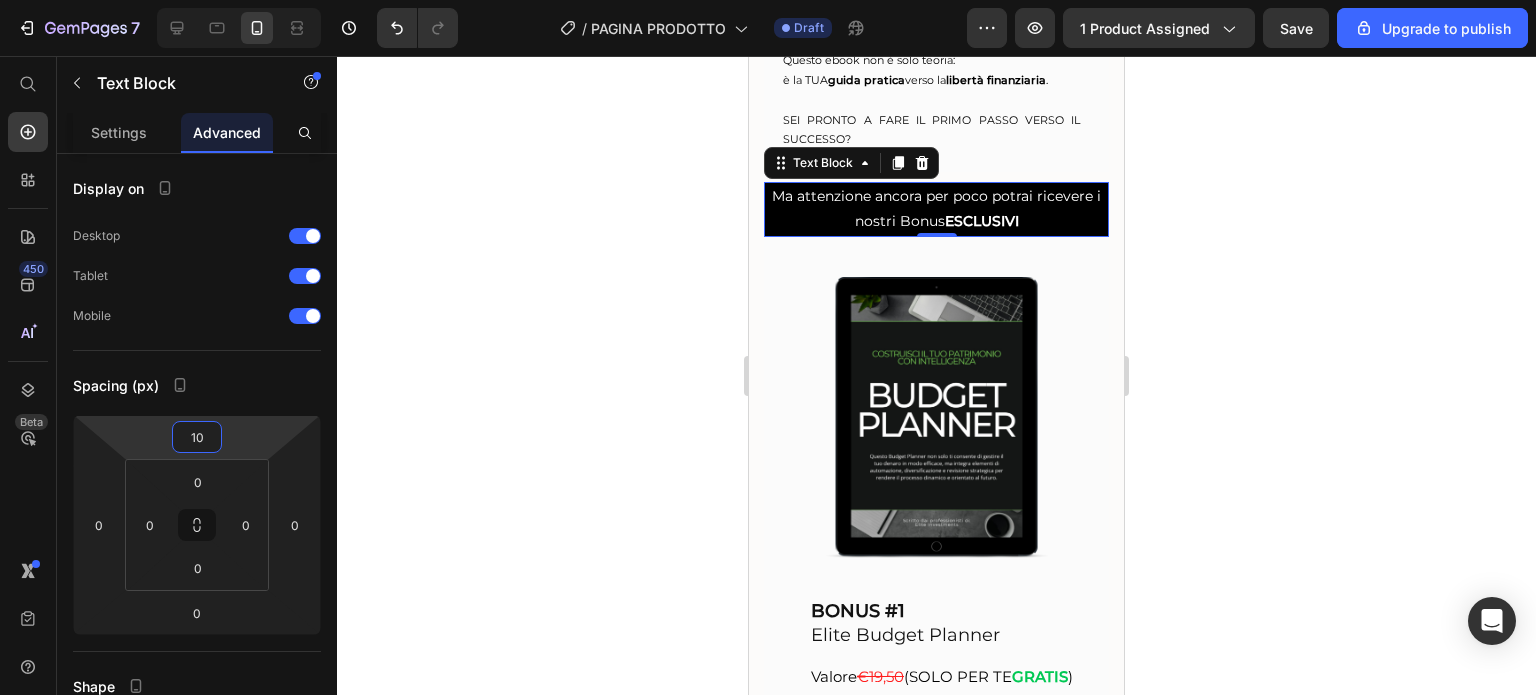 click 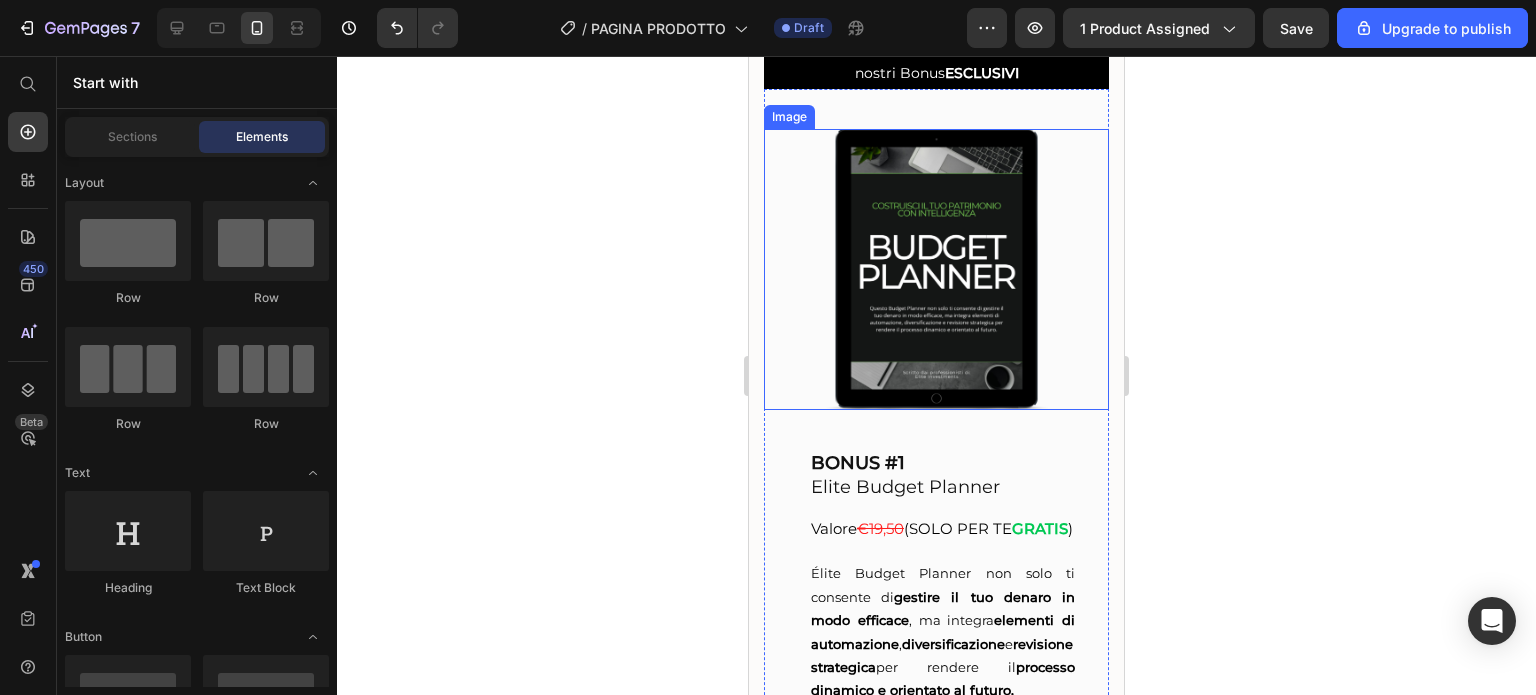 scroll, scrollTop: 5097, scrollLeft: 0, axis: vertical 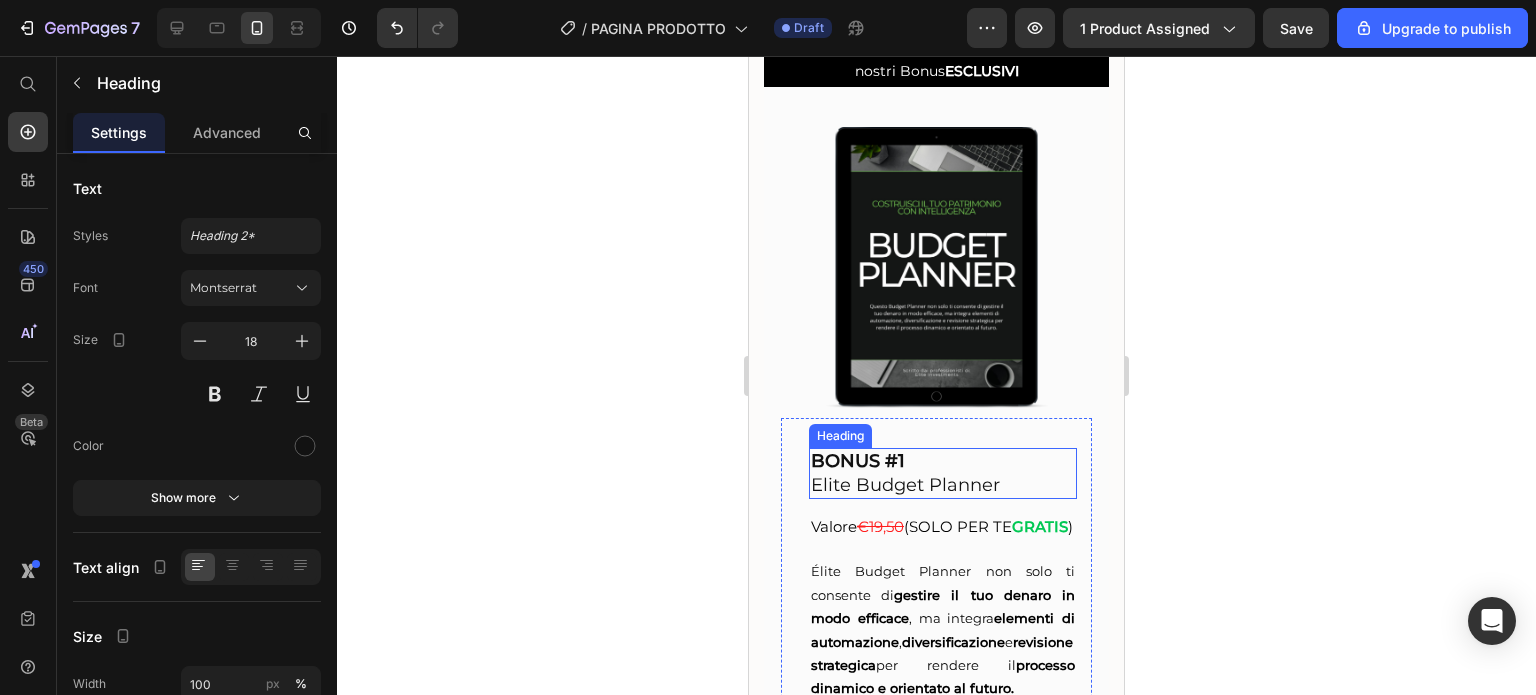 click on "BONUS #1" at bounding box center [858, 461] 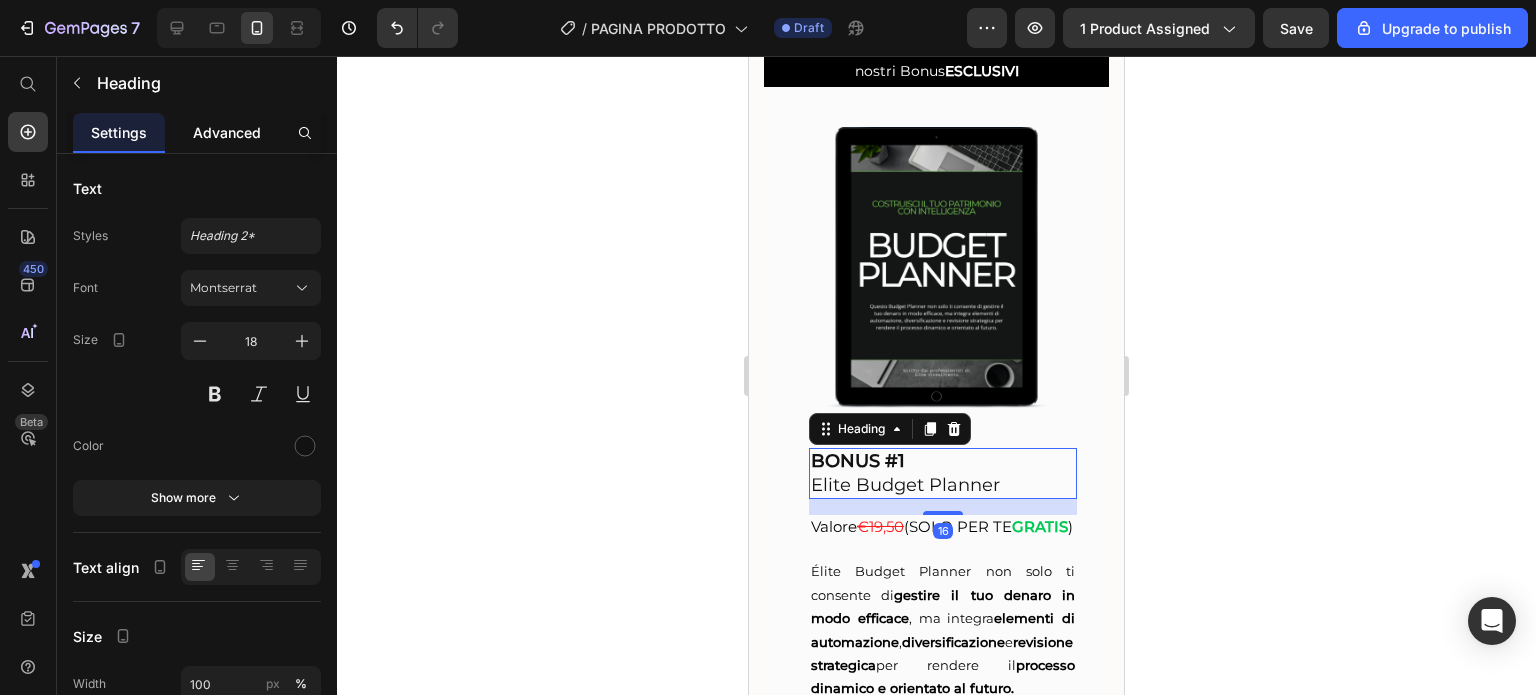 click on "Advanced" 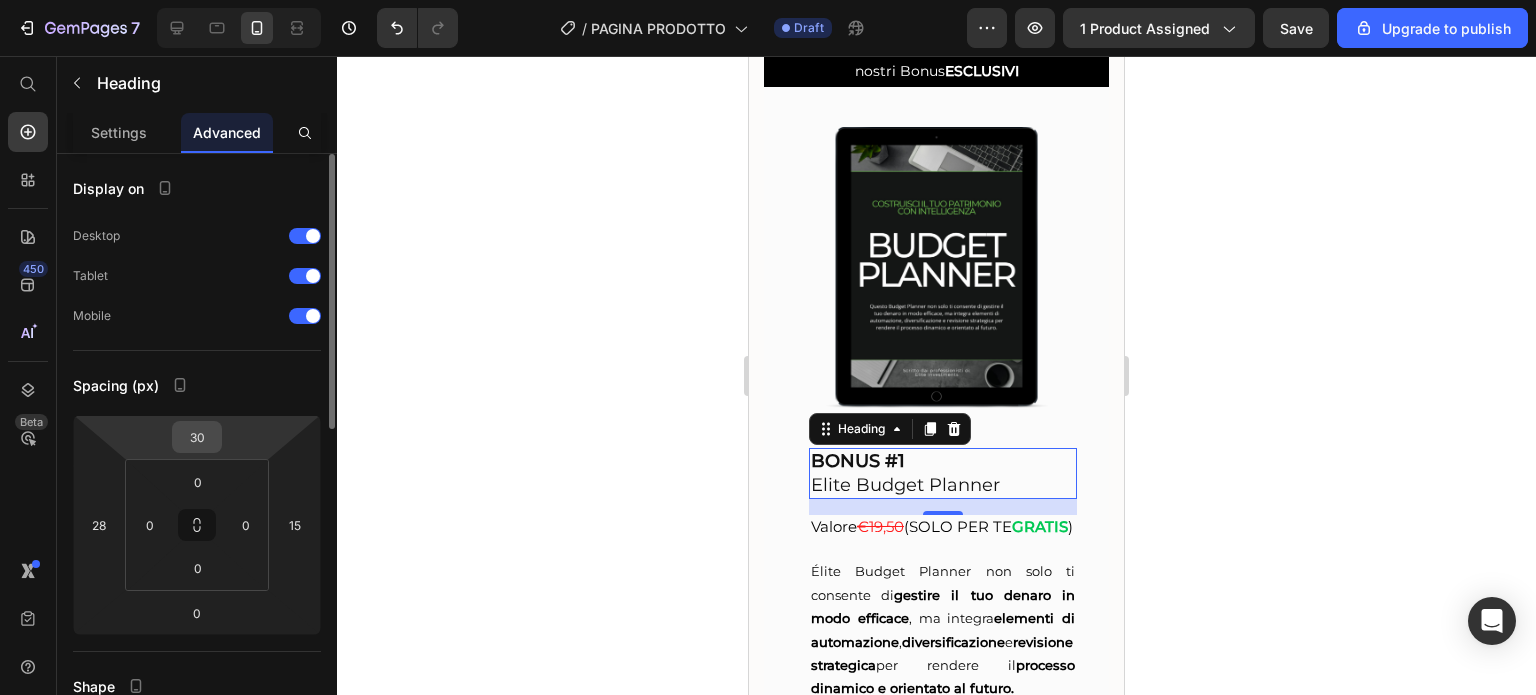 click on "30" at bounding box center [197, 437] 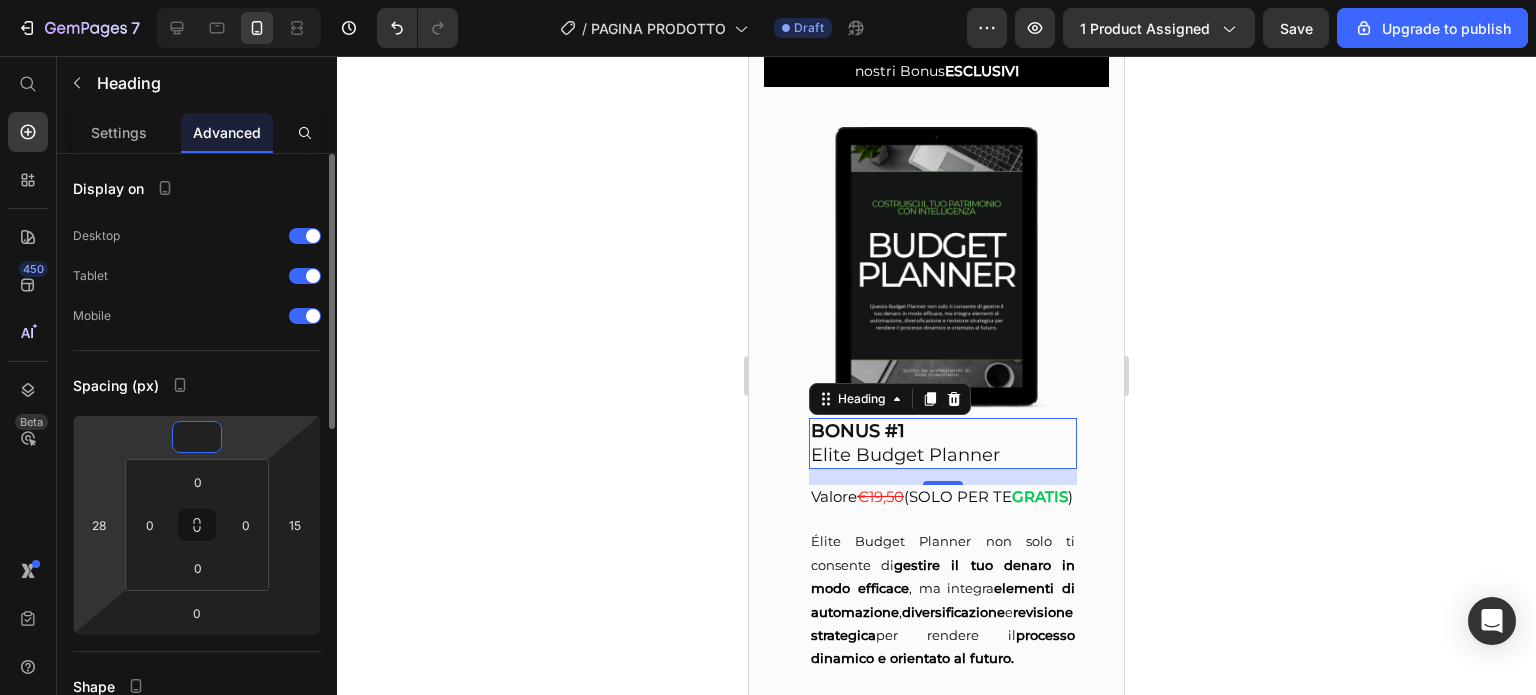 type on "0" 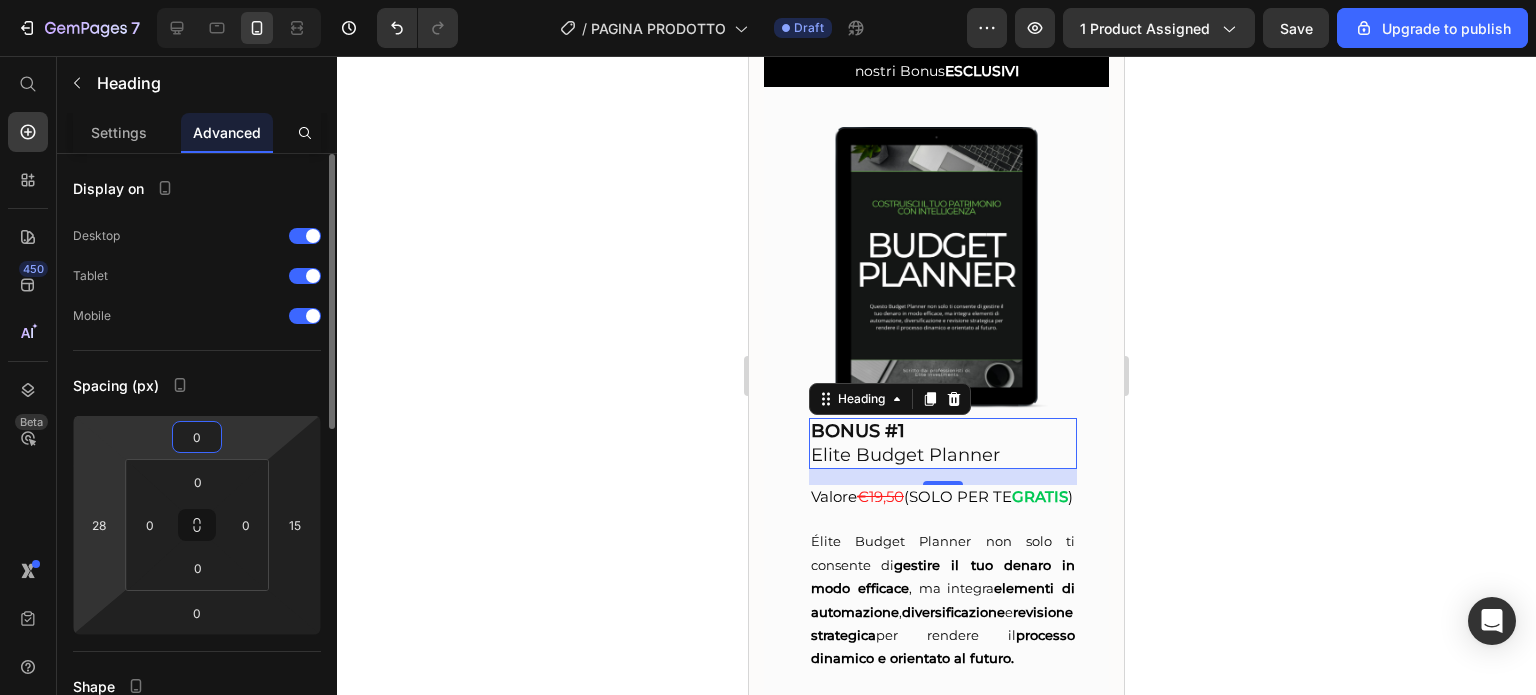 click on "7   /  PAGINA PRODOTTO Draft Preview 1 product assigned  Save  Upgrade to publish 450 Beta Start with Sections Elements Hero Section Product Detail Brands Trusted Badges Guarantee Product Breakdown How to use Testimonials Compare Bundle FAQs Social Proof Brand Story Product List Collection Blog List Contact Sticky Add to Cart Custom Footer Browse Library 450 Layout
Row
Row
Row
Row Text
Heading
Text Block Button
Button
Button
Sticky Back to top Media
Image" at bounding box center [768, 0] 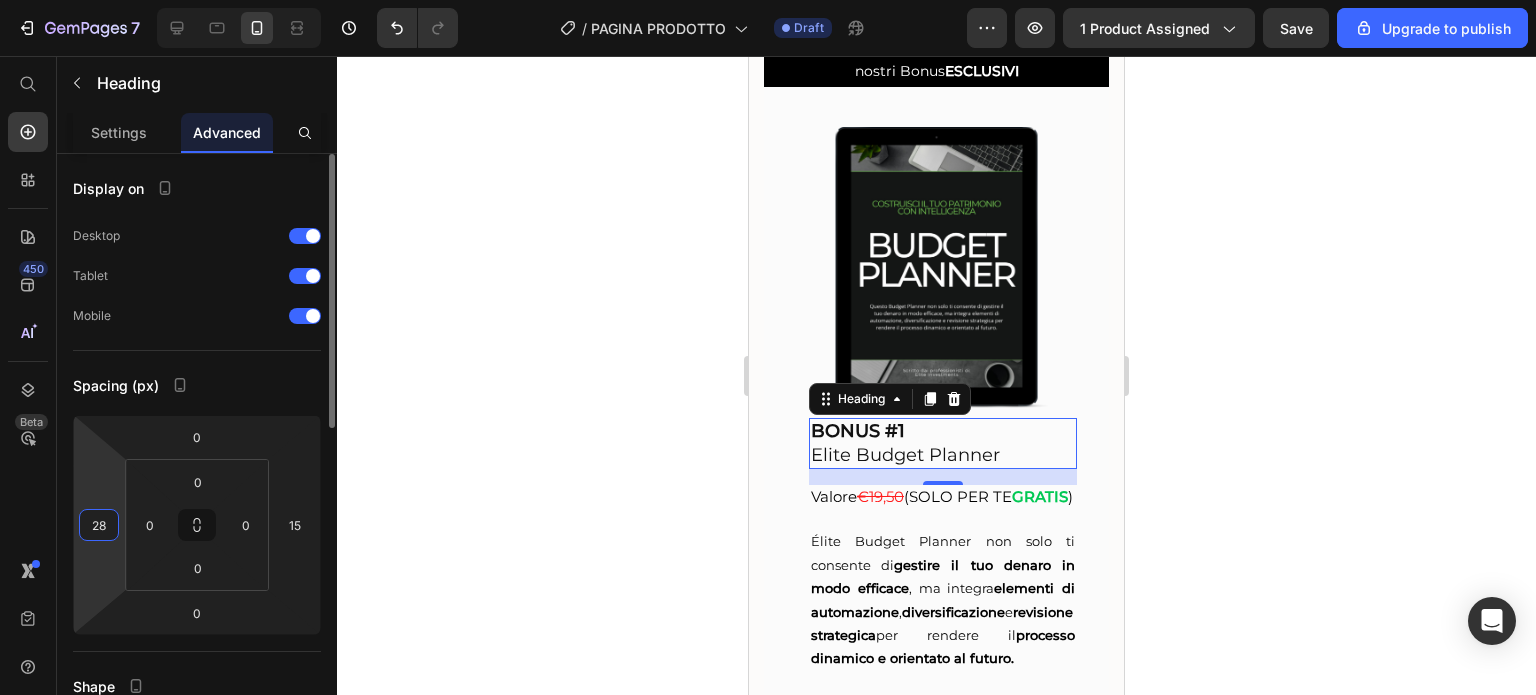type 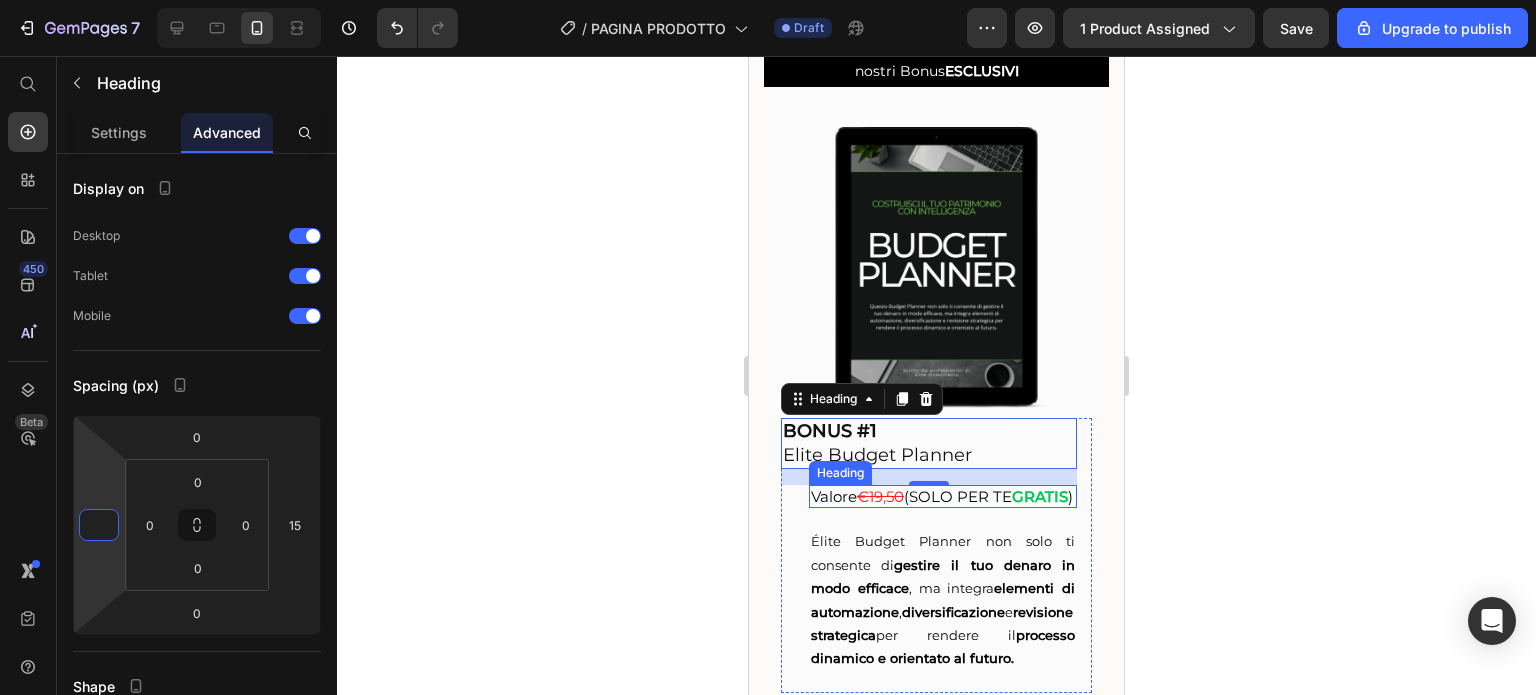 click on "GRATIS" at bounding box center (1040, 496) 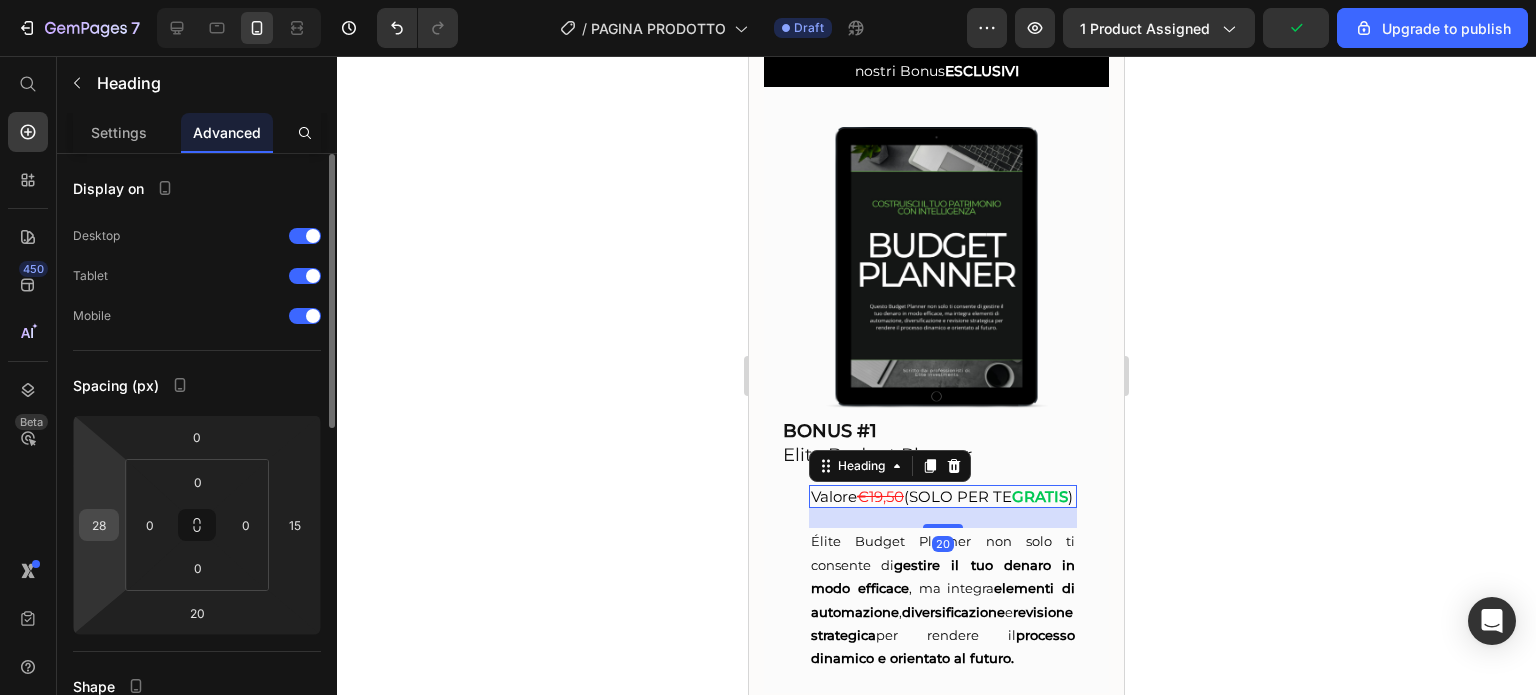 click on "28" at bounding box center (99, 525) 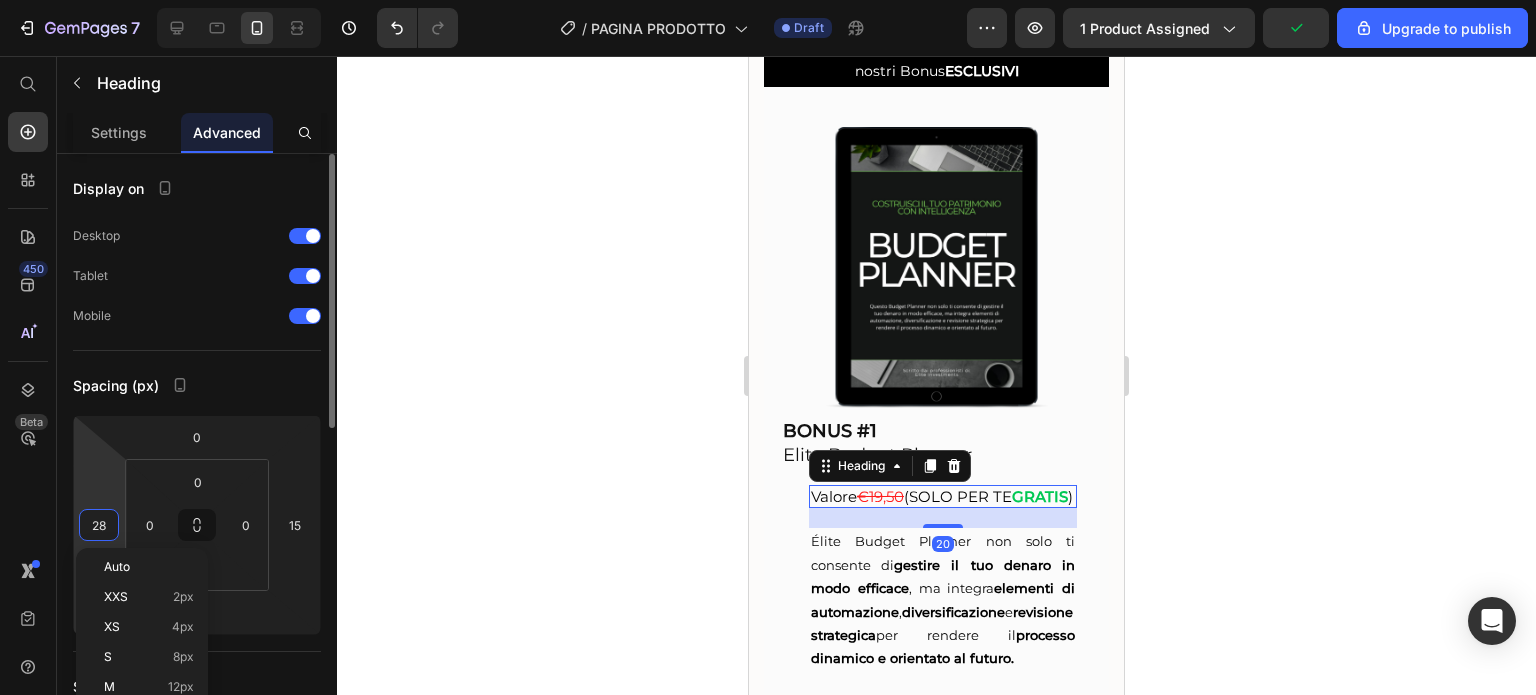 type 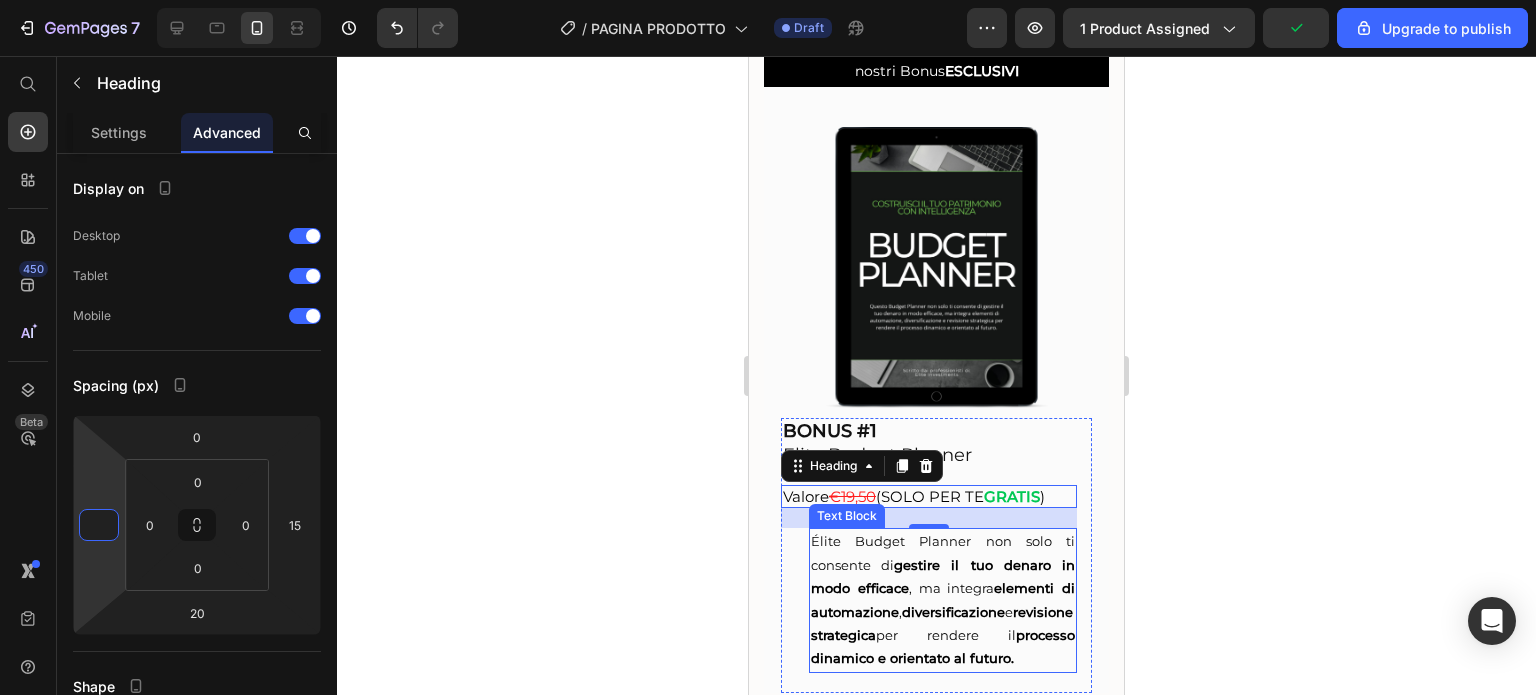 click on "Élite Budget Planner non solo ti consente di  gestire il tuo denaro in modo efficace , ma integra  elementi di automazione ,  diversificazione  e  revisione strategica  per rendere il  processo dinamico e orientato al futuro." at bounding box center (943, 600) 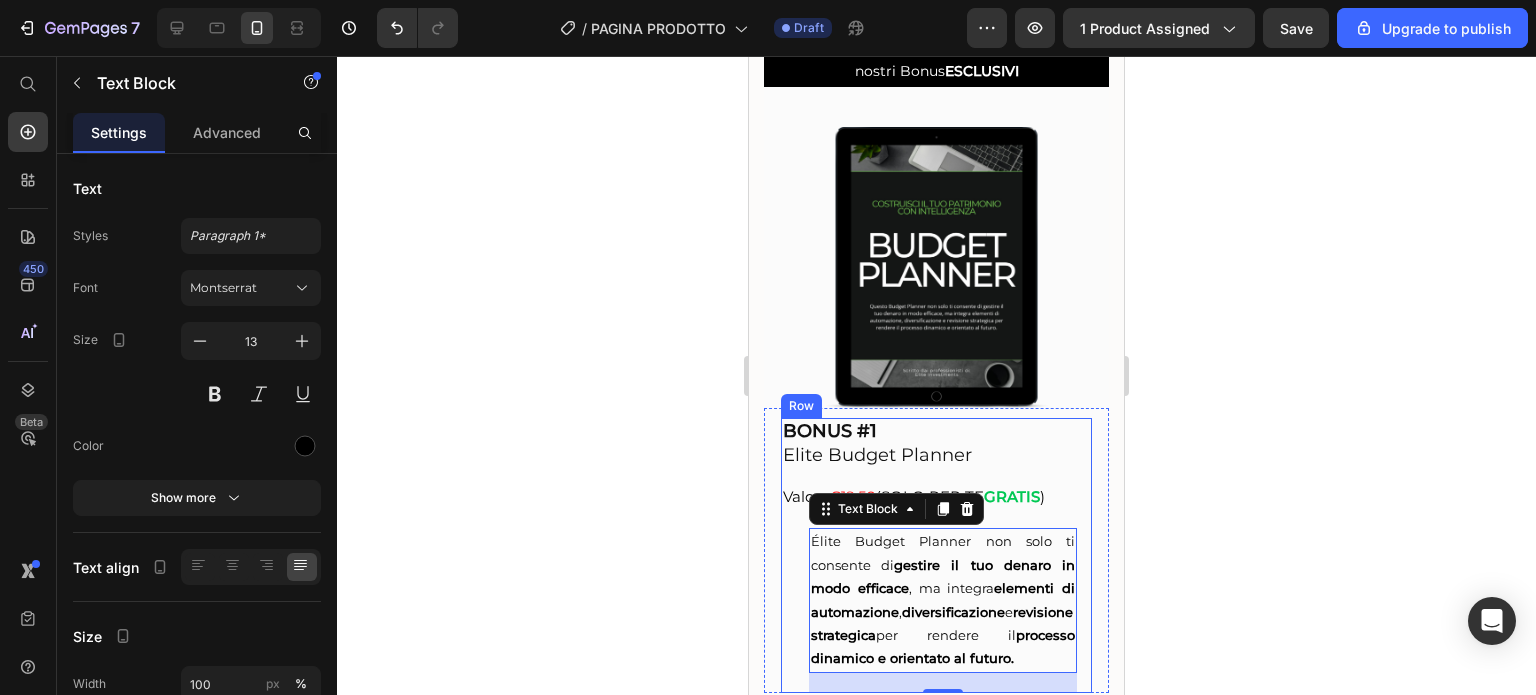 click on "BONUS #1 Elite Budget Planner Heading Valore  €19,50  (SOLO PER TE  GRATIS ) Heading Élite Budget Planner non solo ti consente di  gestire il tuo denaro in modo efficace , ma integra  elementi di automazione ,  diversificazione  e  revisione strategica  per rendere il  processo dinamico e orientato al futuro. Text Block   20" at bounding box center (936, 555) 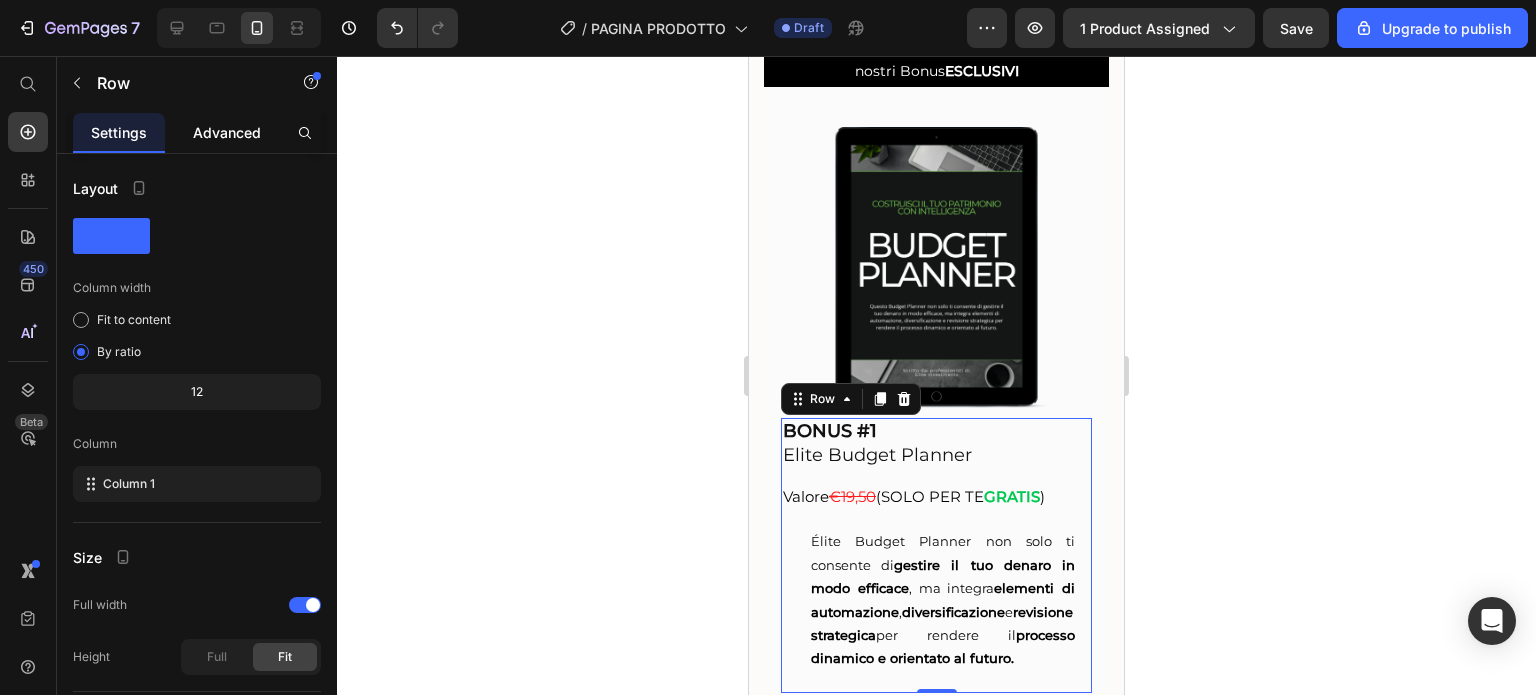 click on "Advanced" at bounding box center [227, 132] 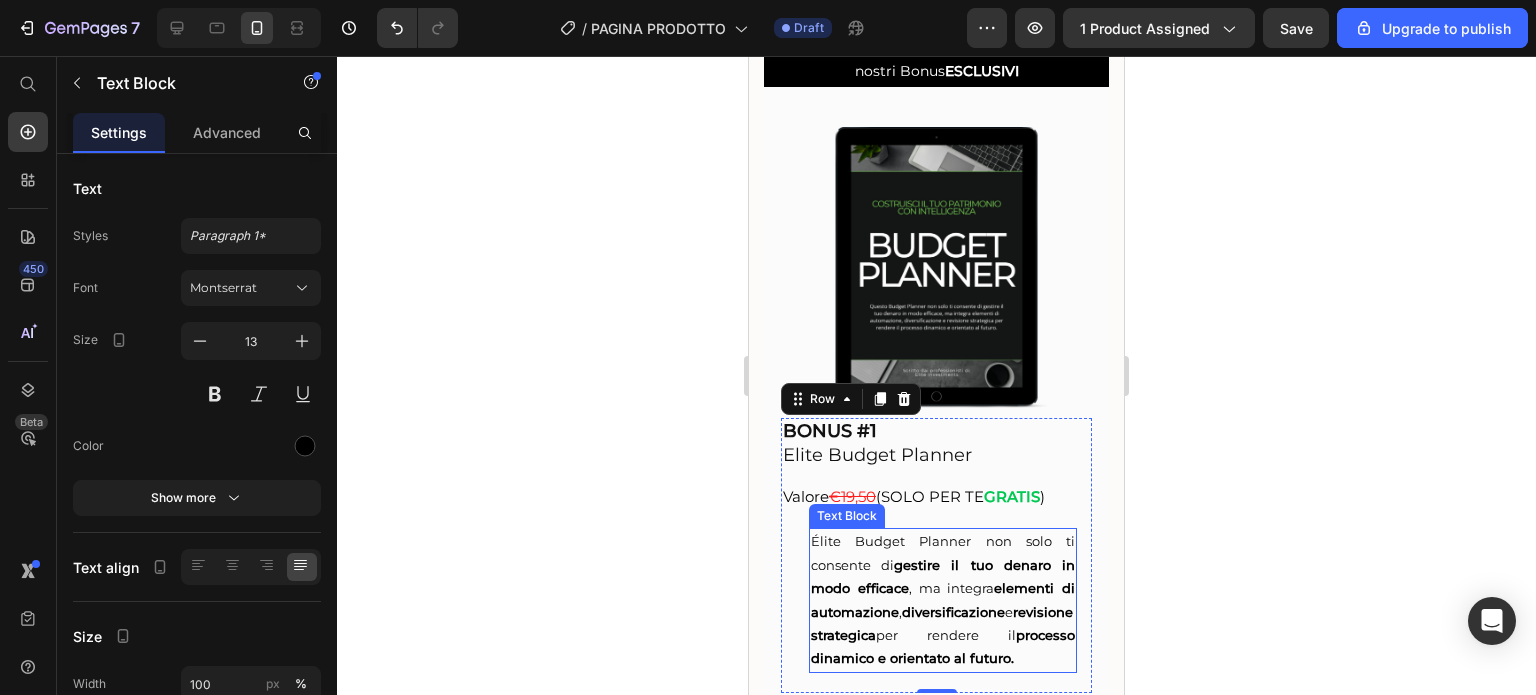 click on "Élite Budget Planner non solo ti consente di  gestire il tuo denaro in modo efficace , ma integra  elementi di automazione ,  diversificazione  e  revisione strategica  per rendere il  processo dinamico e orientato al futuro." at bounding box center [943, 599] 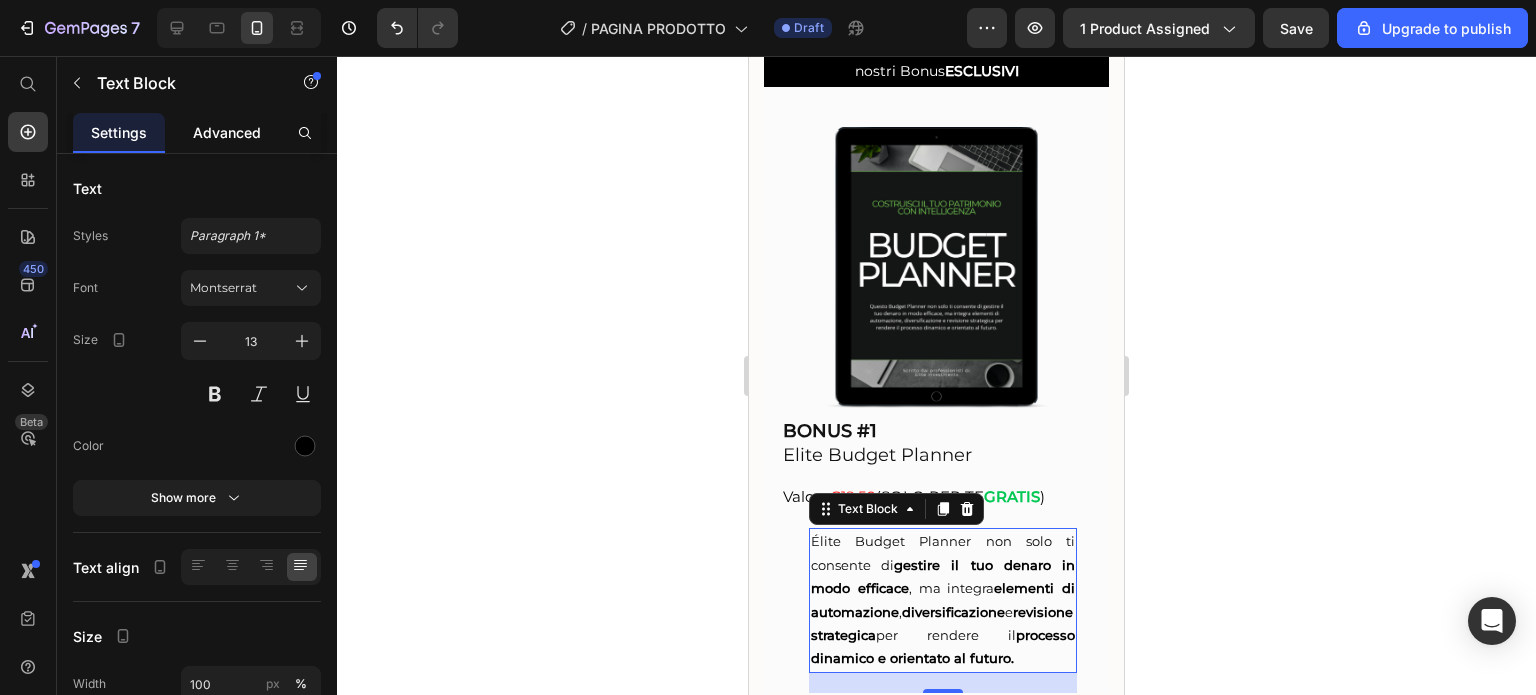click on "Advanced" at bounding box center (227, 132) 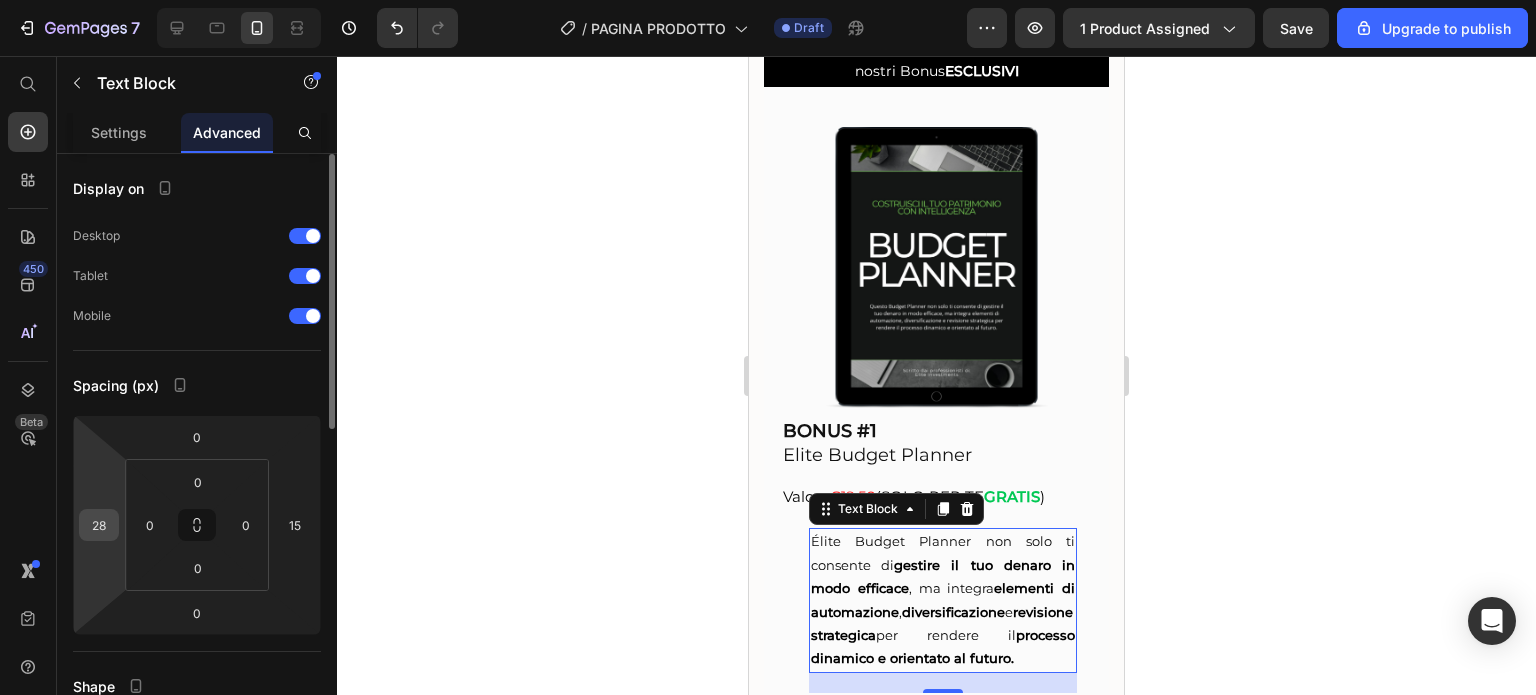 click on "28" at bounding box center [99, 525] 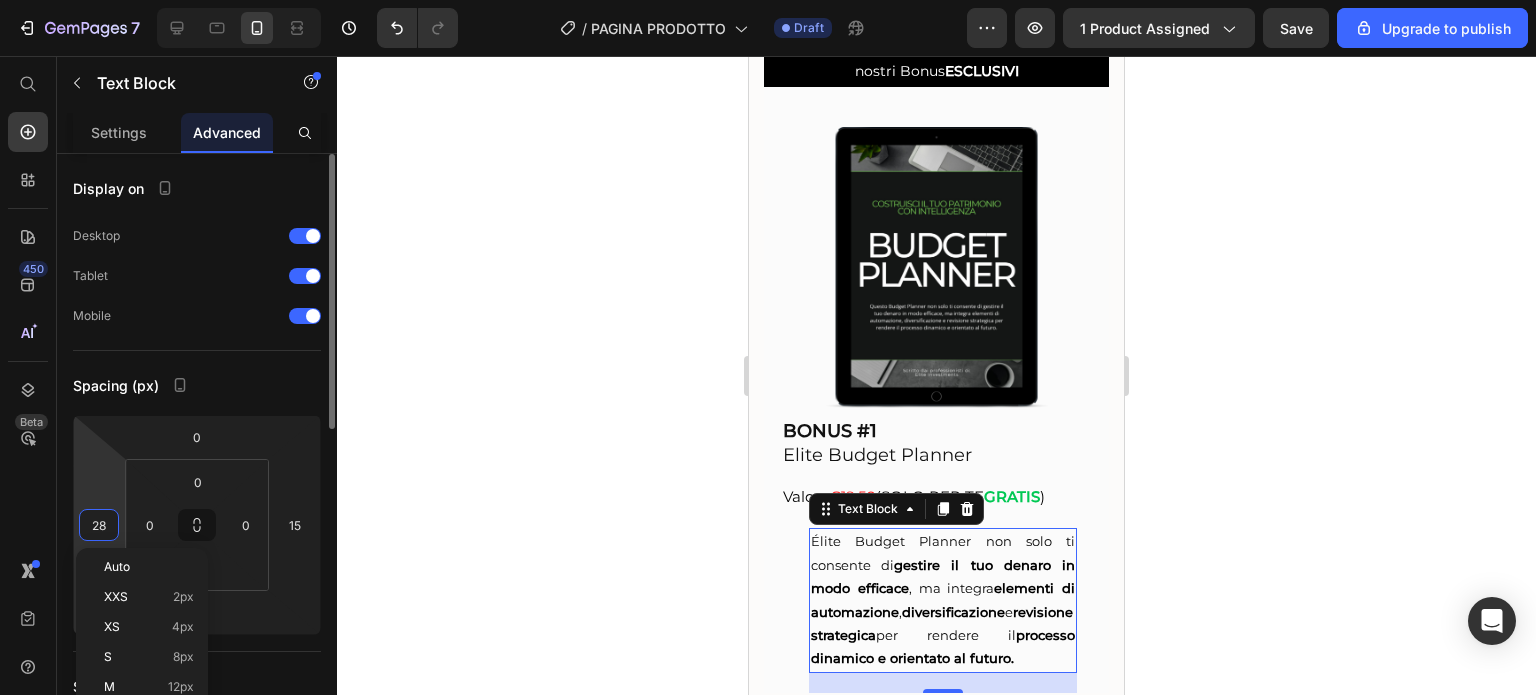 type 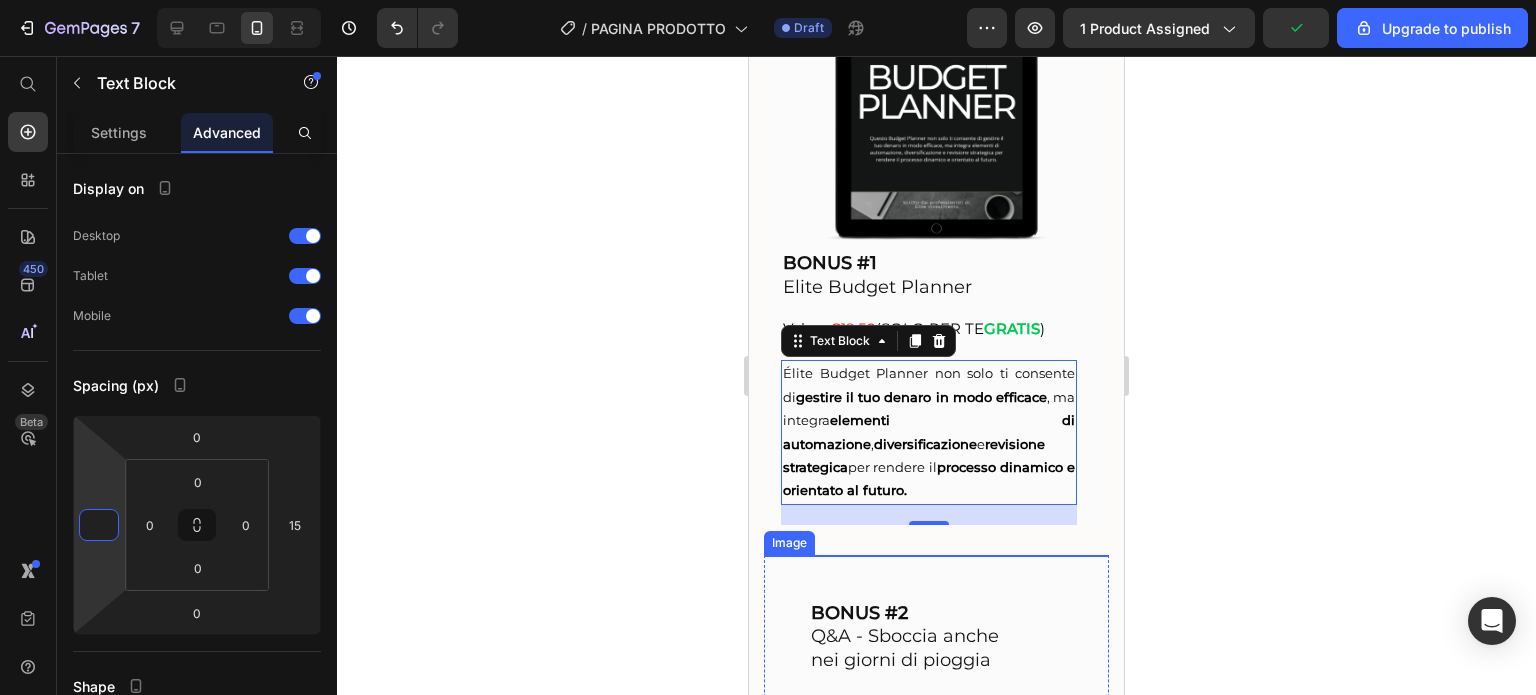 scroll, scrollTop: 5253, scrollLeft: 0, axis: vertical 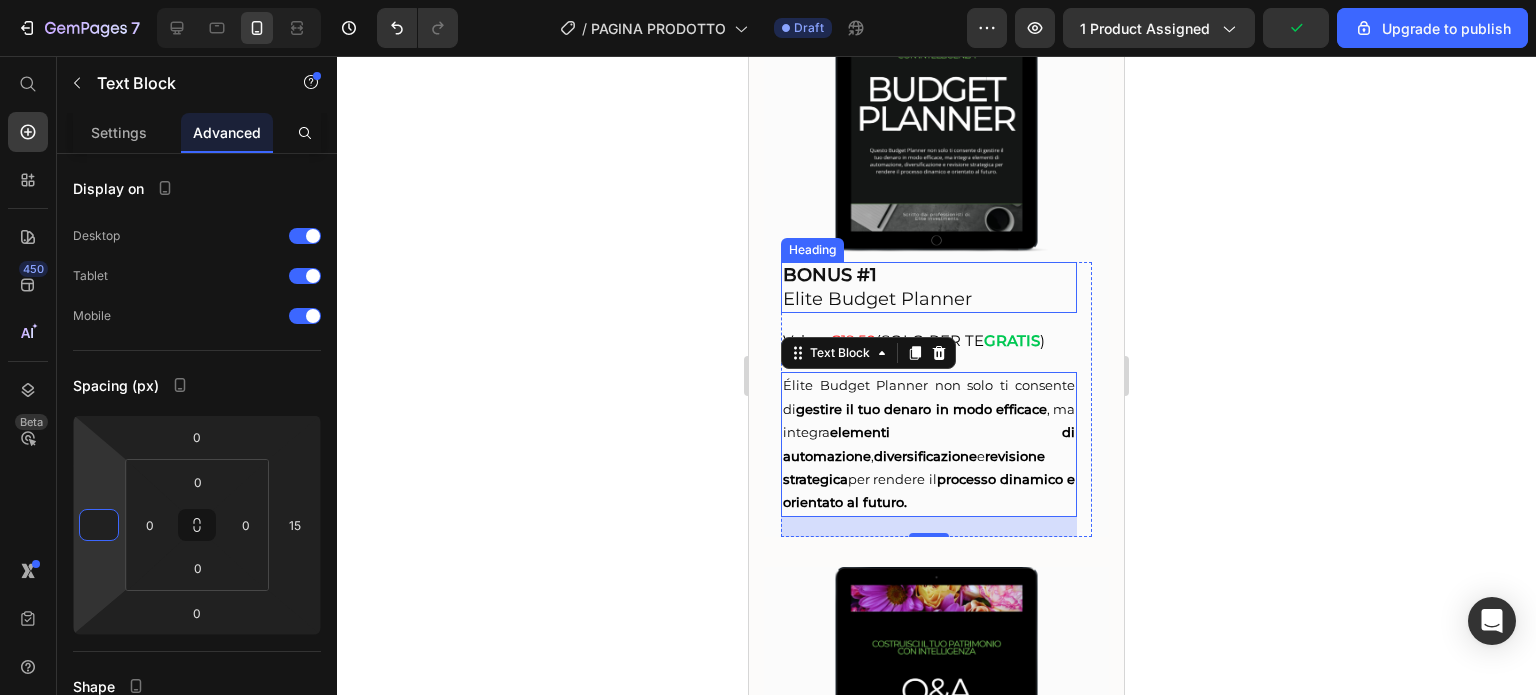 click on "BONUS #1 Elite Budget Planner" at bounding box center (929, 287) 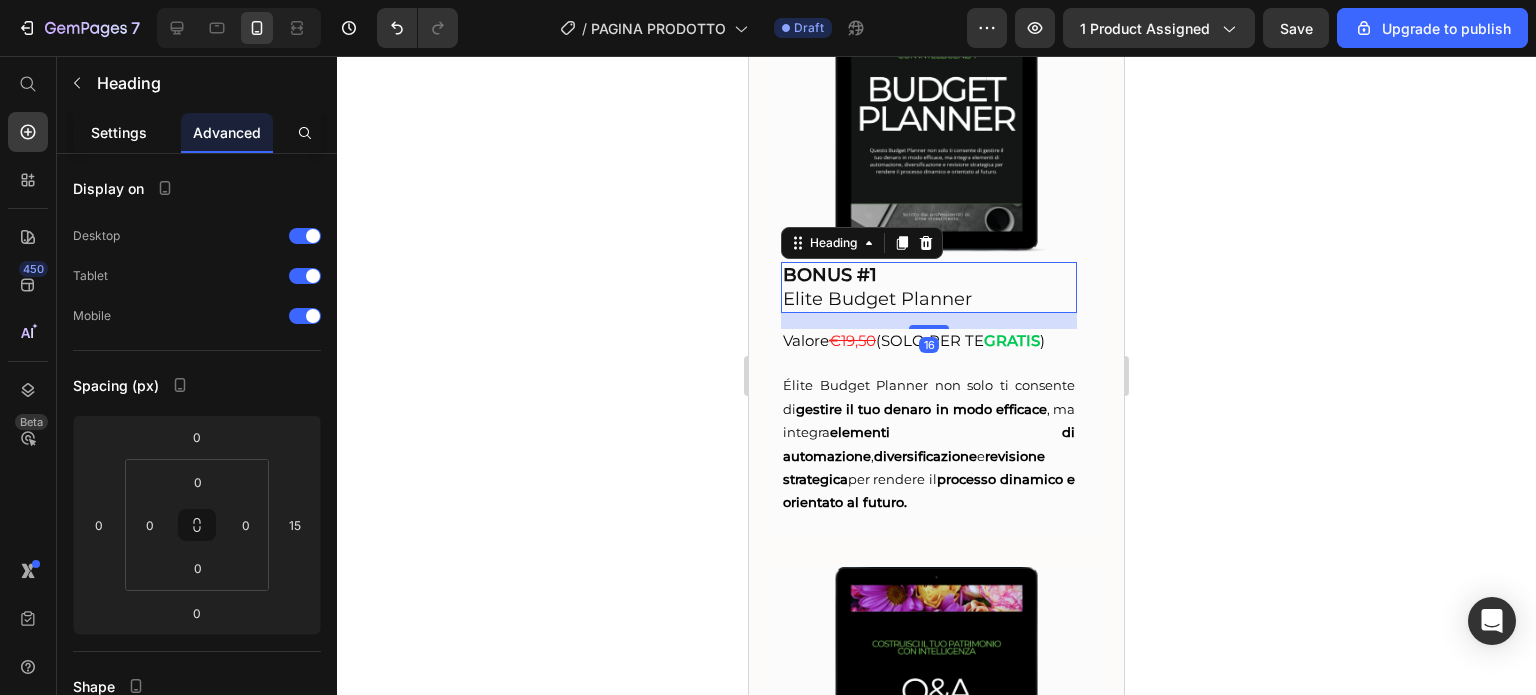 click on "Settings" 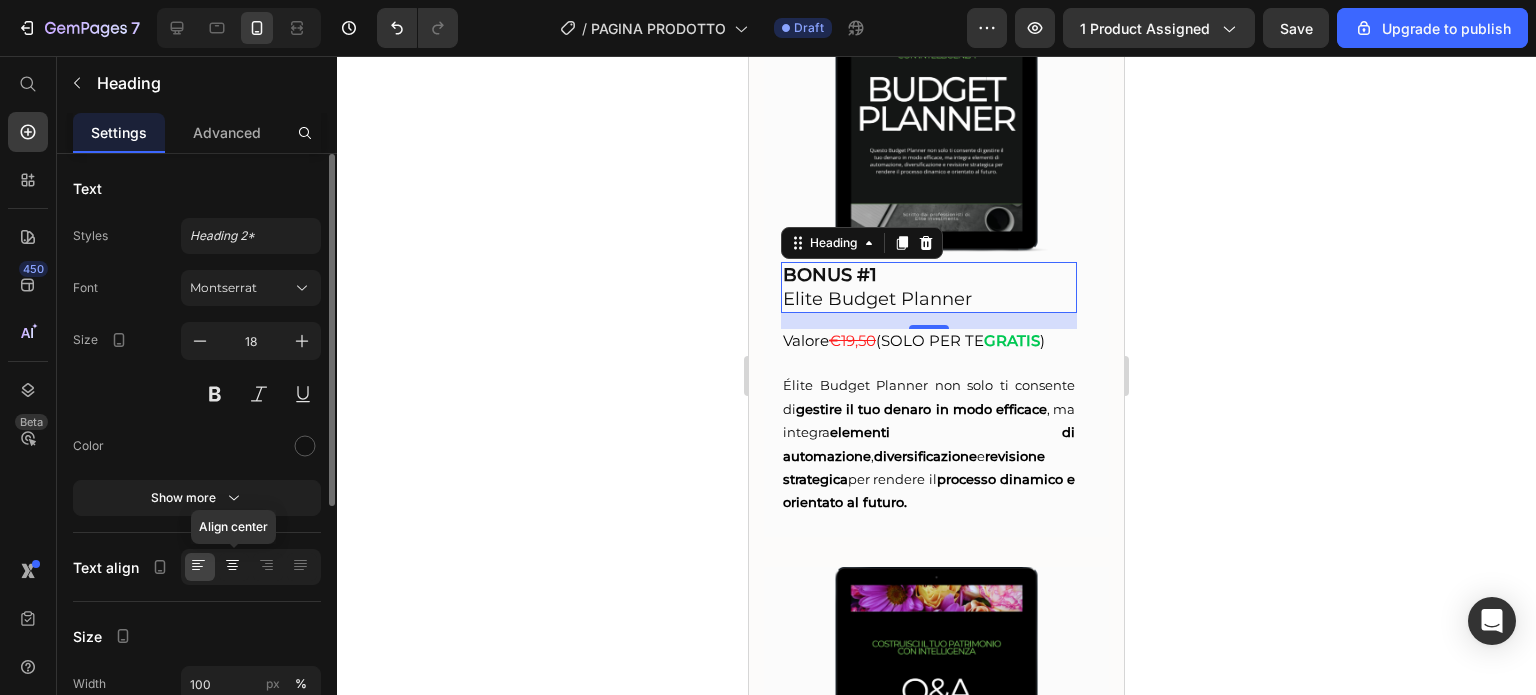 click 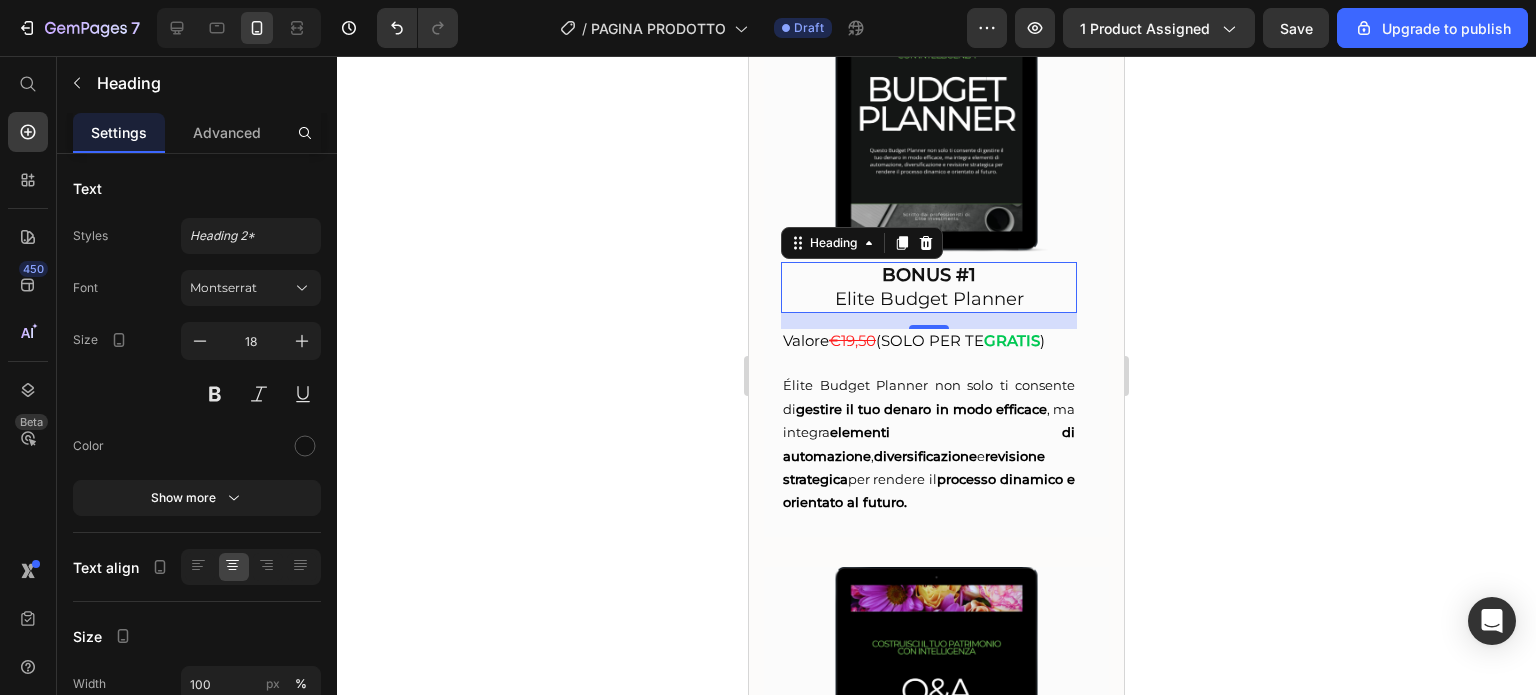 click 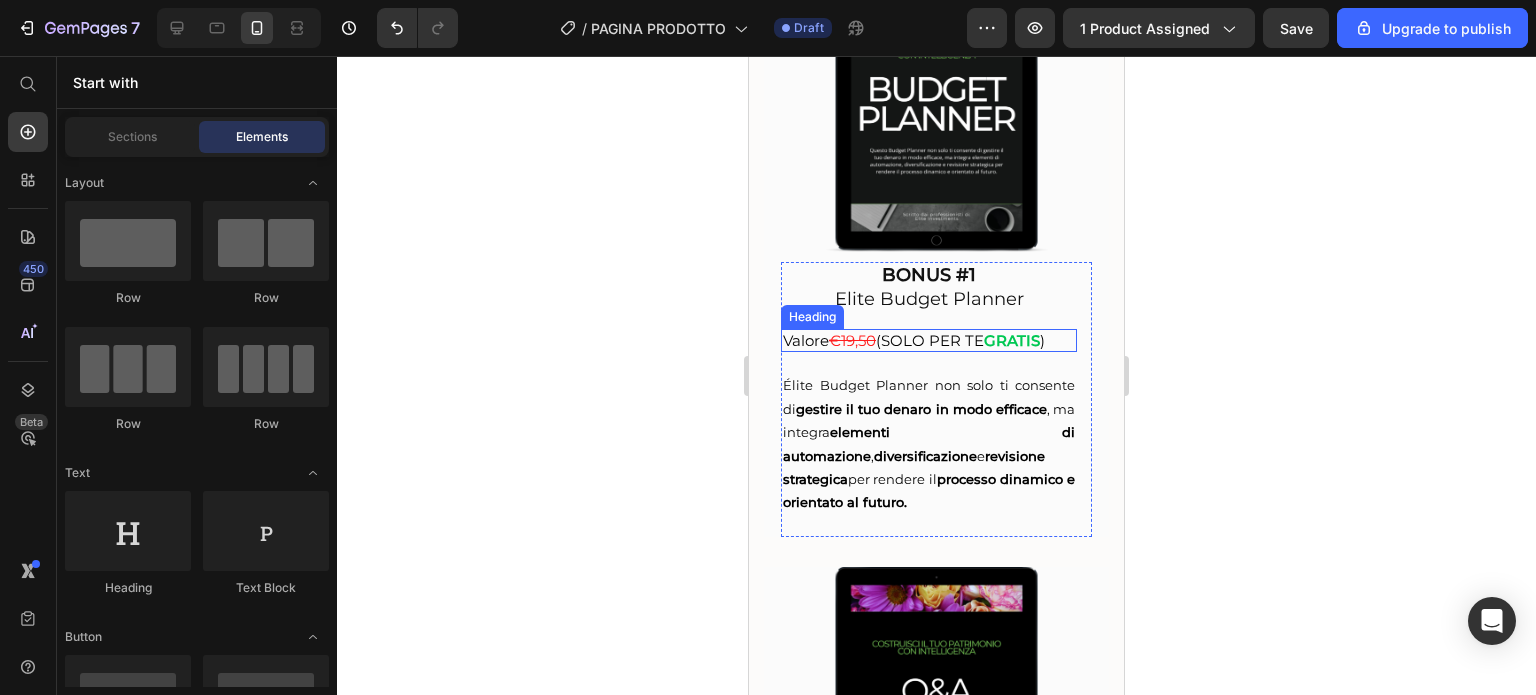 click on "Valore  €19,50  (SOLO PER TE  GRATIS )" at bounding box center (929, 341) 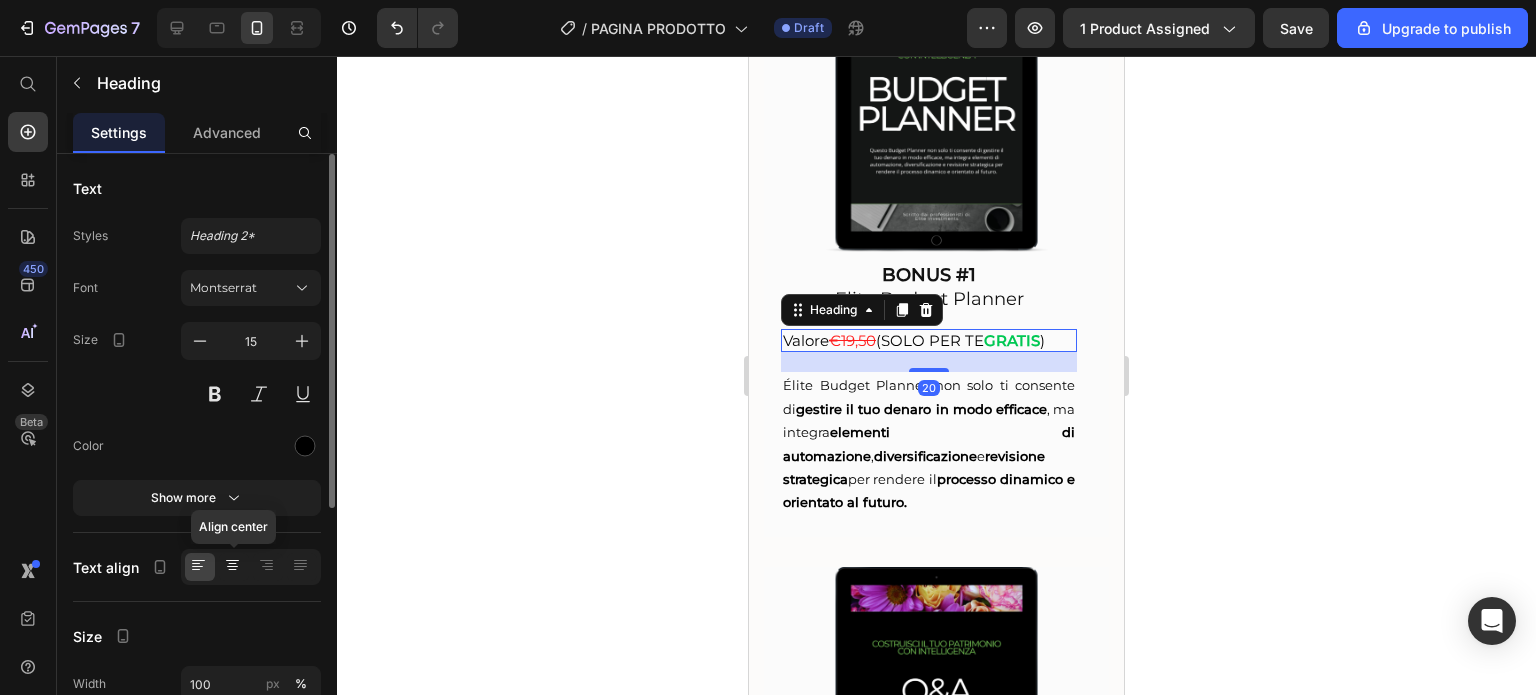 click 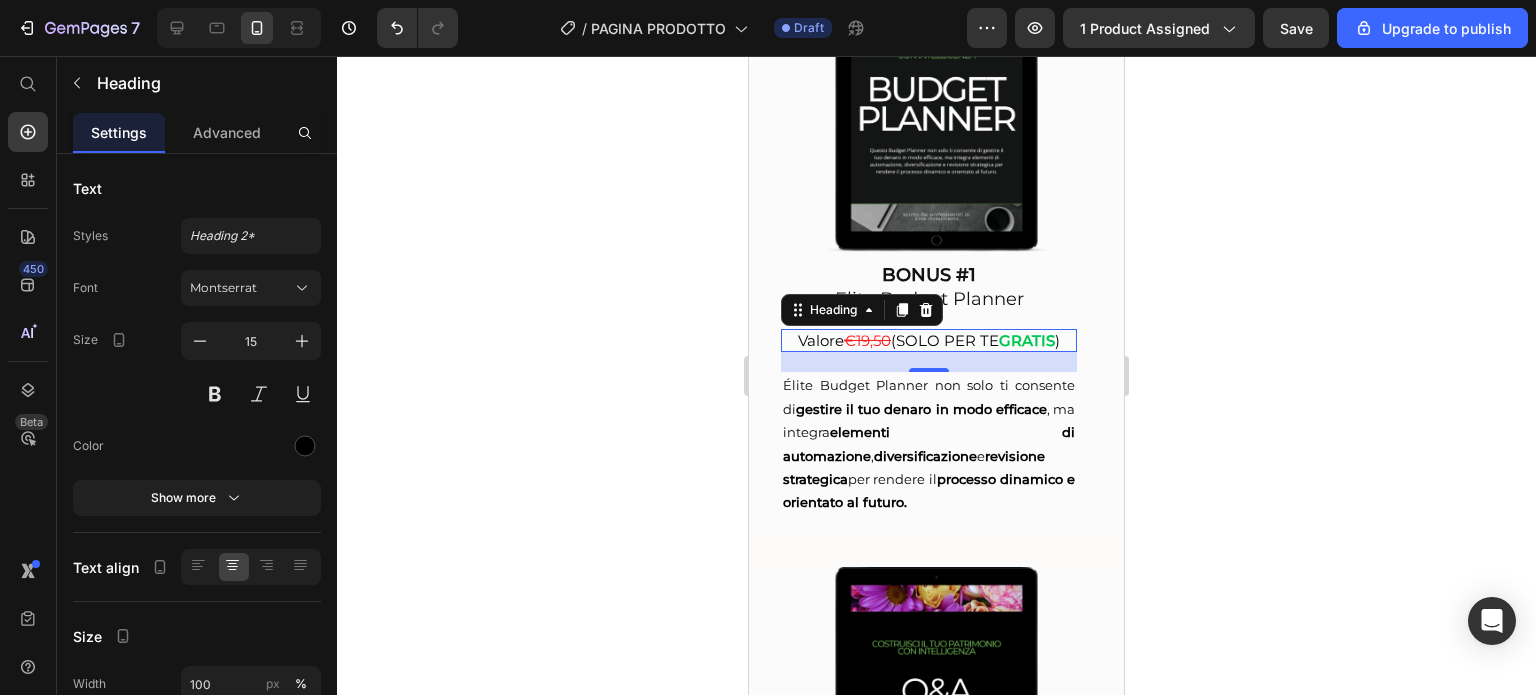 click 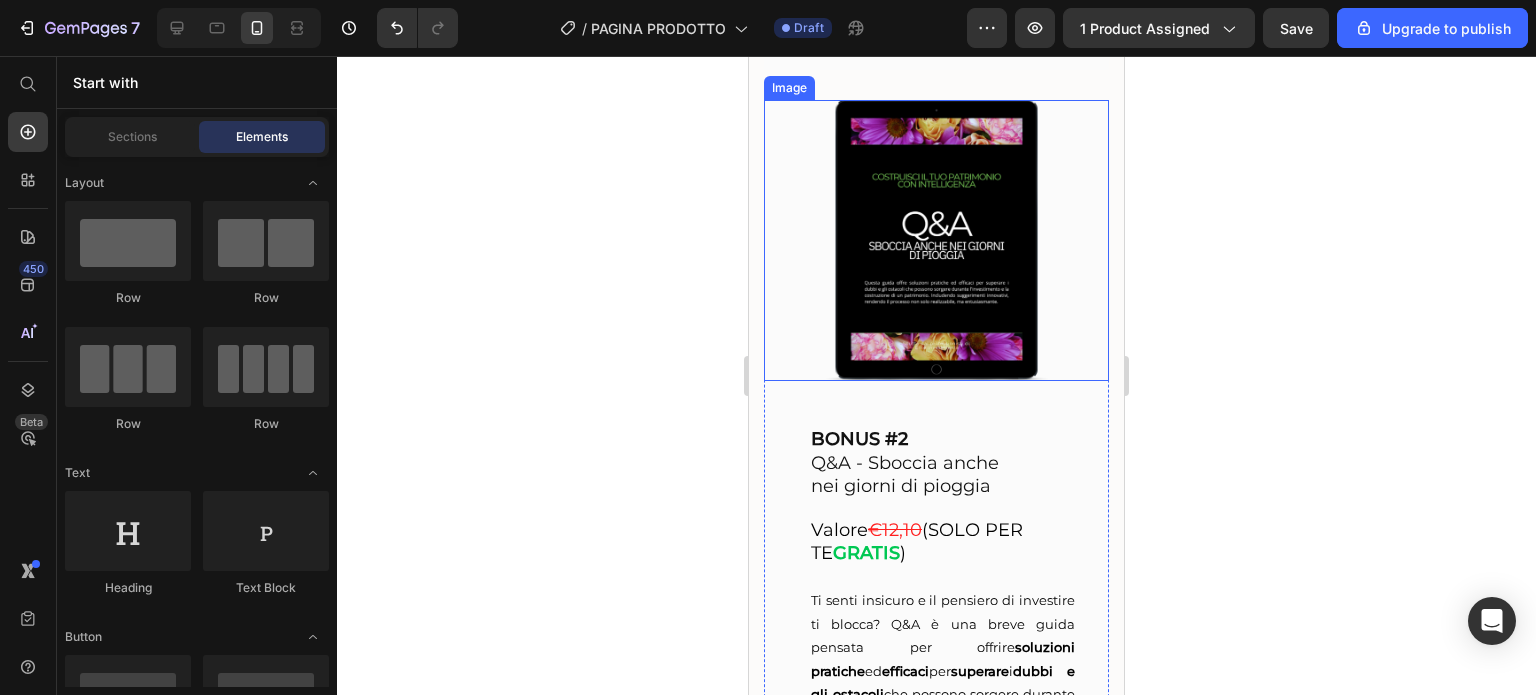 scroll, scrollTop: 5727, scrollLeft: 0, axis: vertical 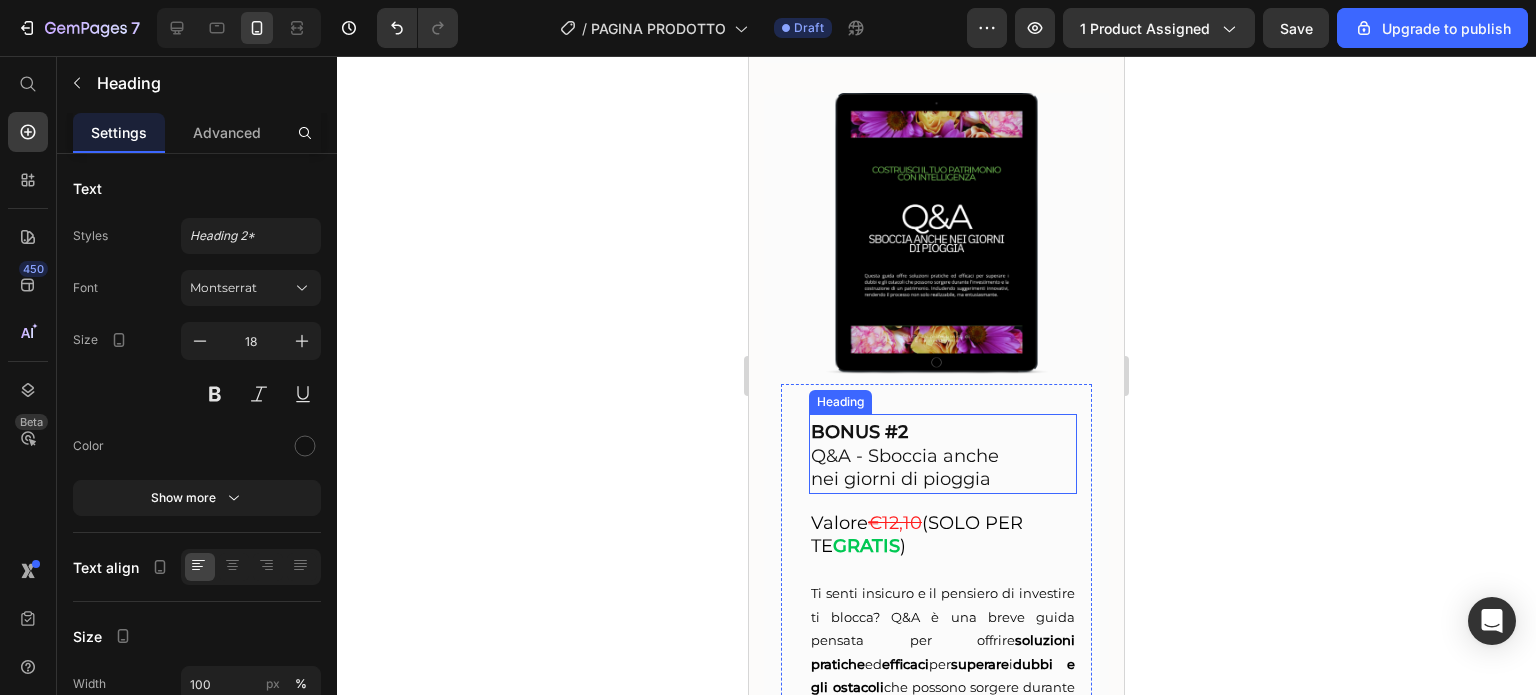 click on "BONUS #2 Q&A - Sboccia anche nei giorni di pioggia" at bounding box center (918, 456) 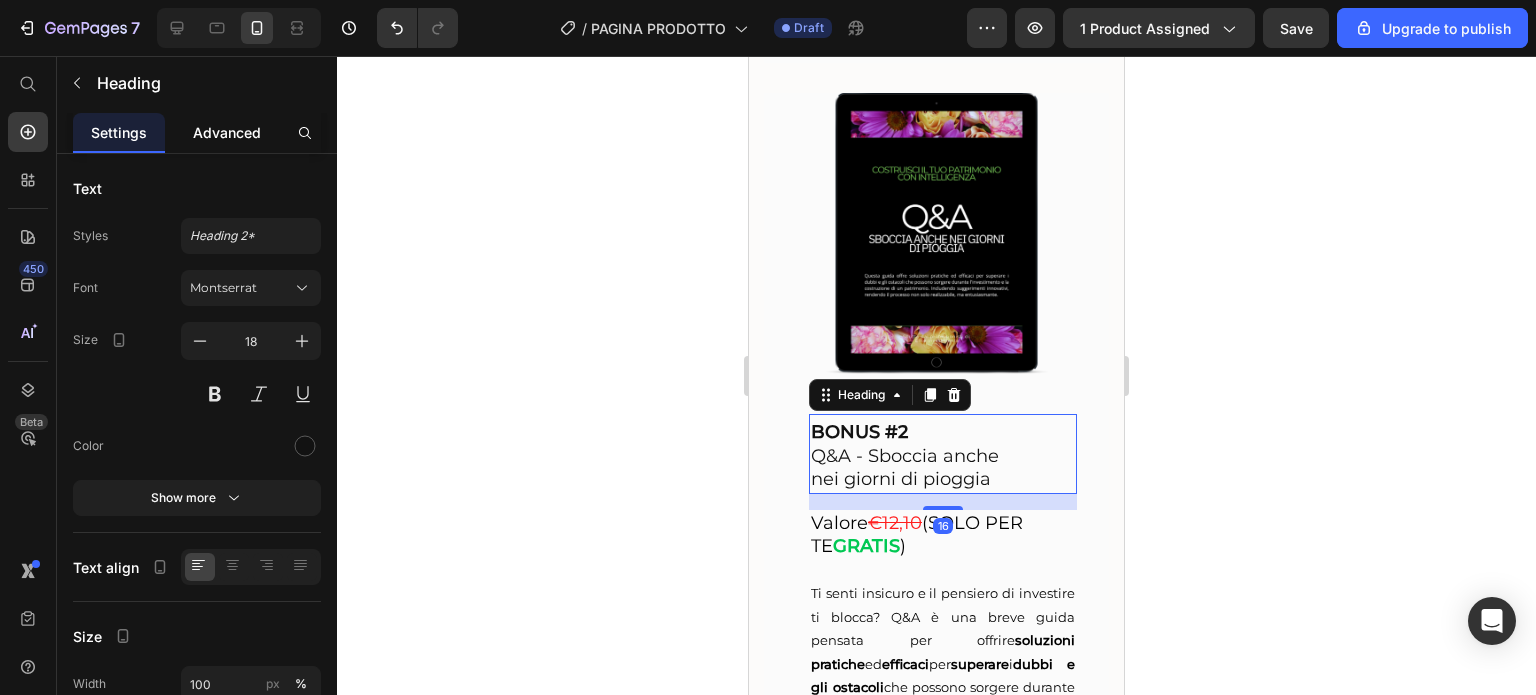 click on "Advanced" at bounding box center [227, 132] 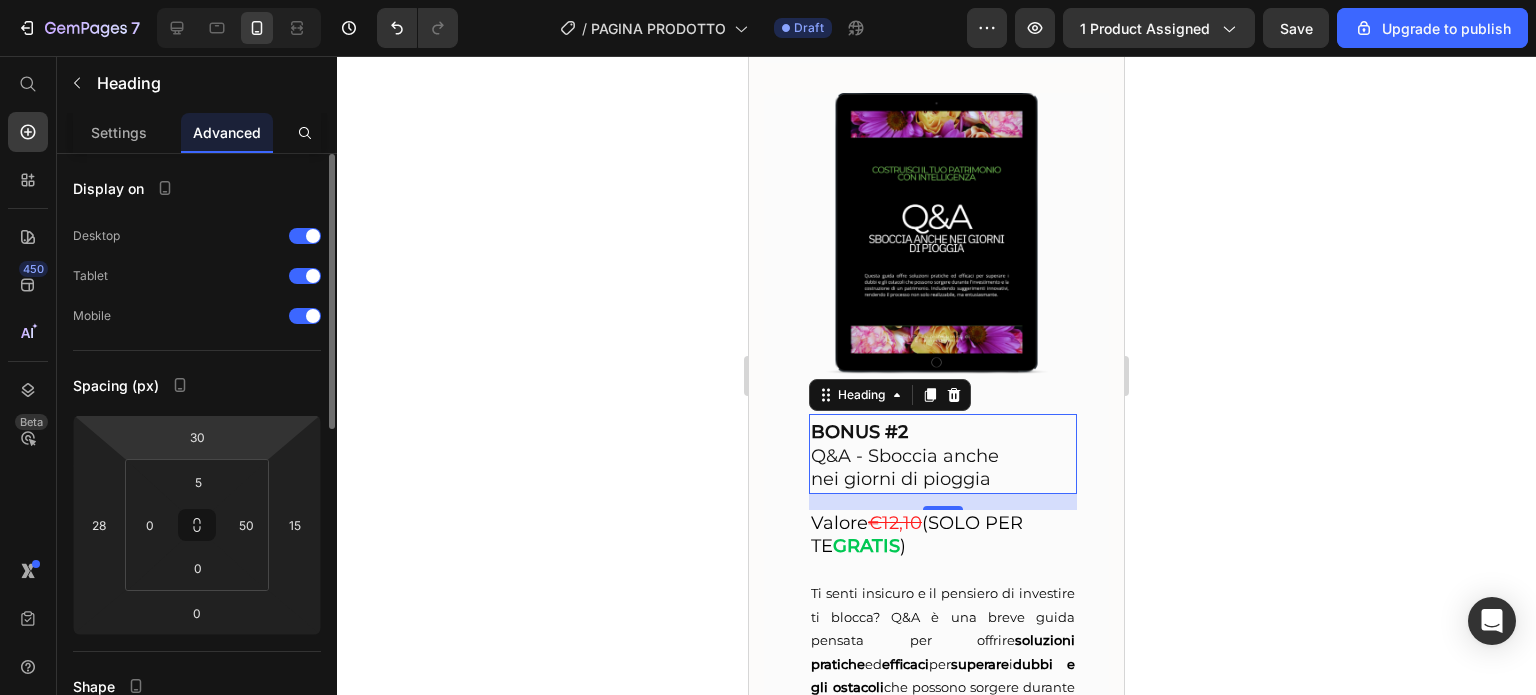 click on "7   /  PAGINA PRODOTTO Draft Preview 1 product assigned  Save  Upgrade to publish 450 Beta Start with Sections Elements Hero Section Product Detail Brands Trusted Badges Guarantee Product Breakdown How to use Testimonials Compare Bundle FAQs Social Proof Brand Story Product List Collection Blog List Contact Sticky Add to Cart Custom Footer Browse Library 450 Layout
Row
Row
Row
Row Text
Heading
Text Block Button
Button
Button
Sticky Back to top Media
Image" at bounding box center (768, 0) 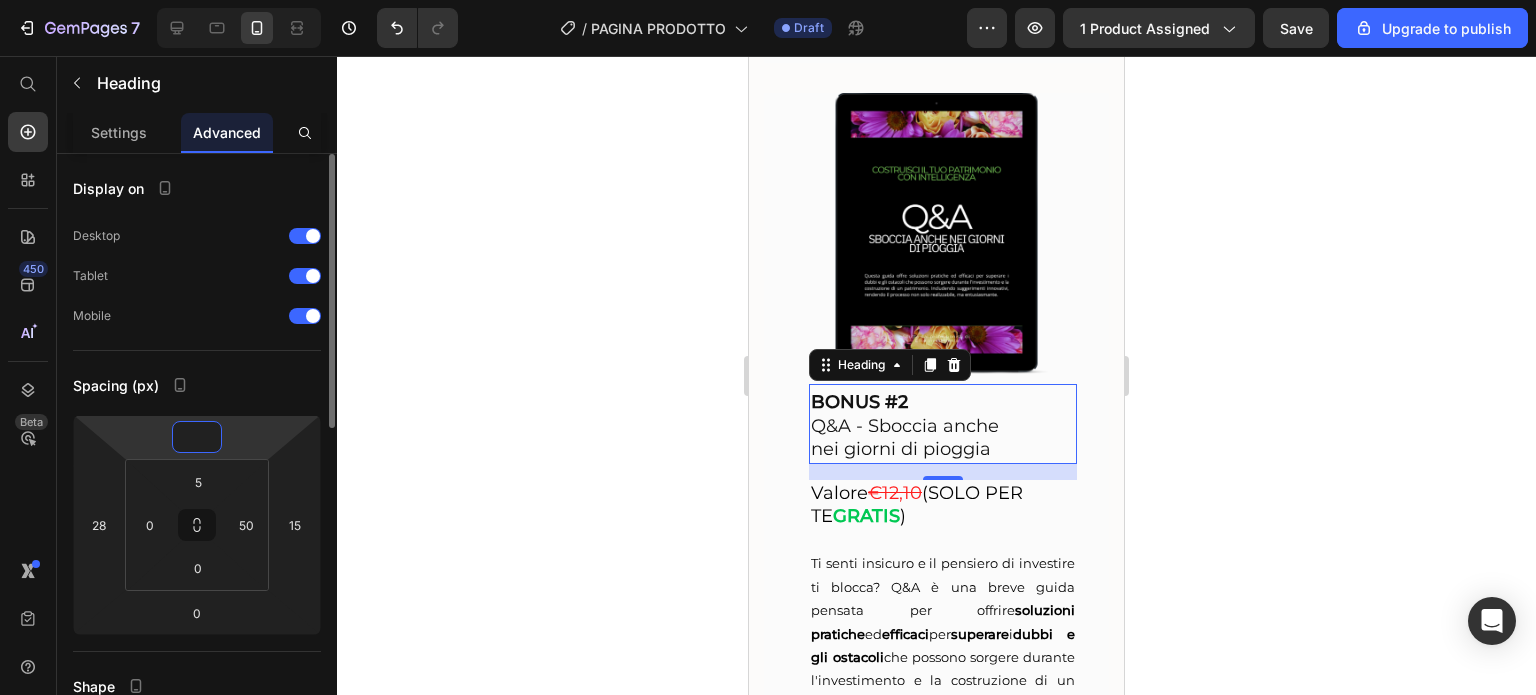 type on "0" 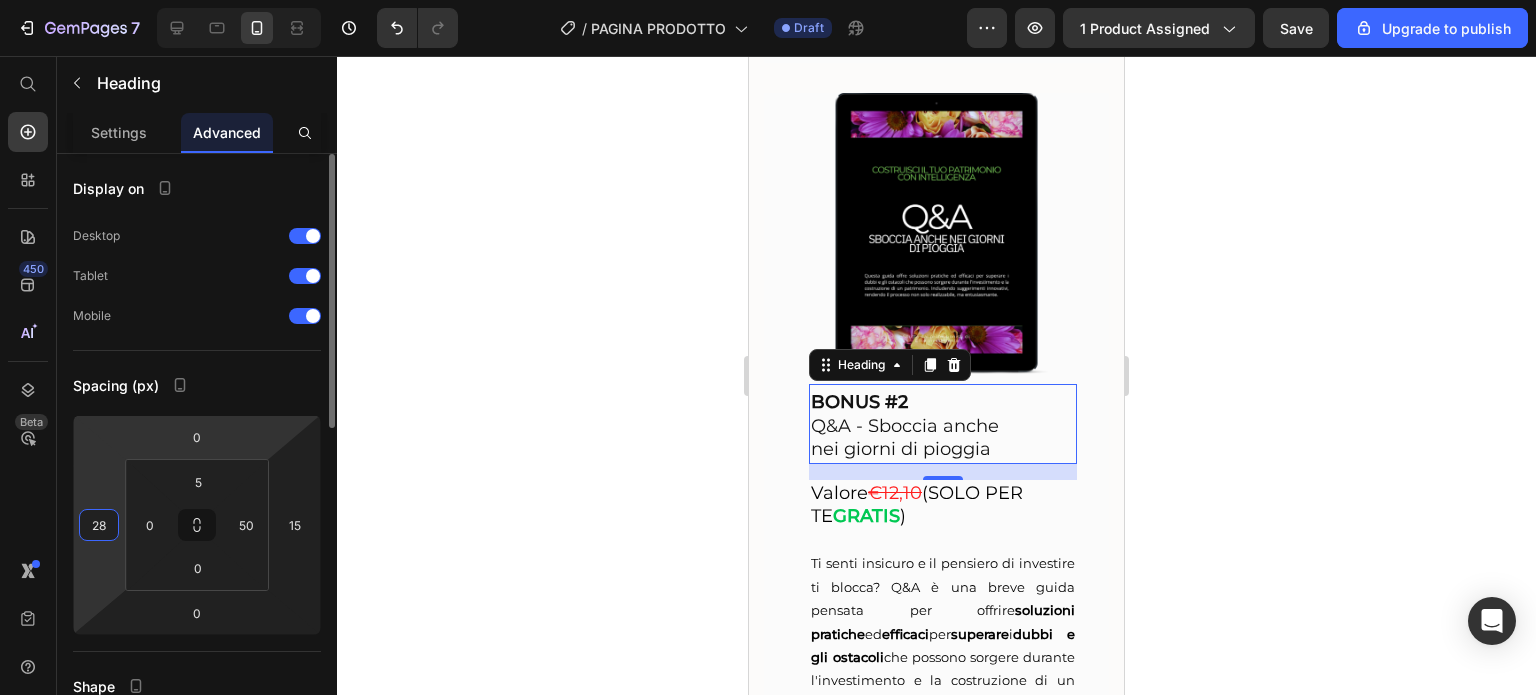 type 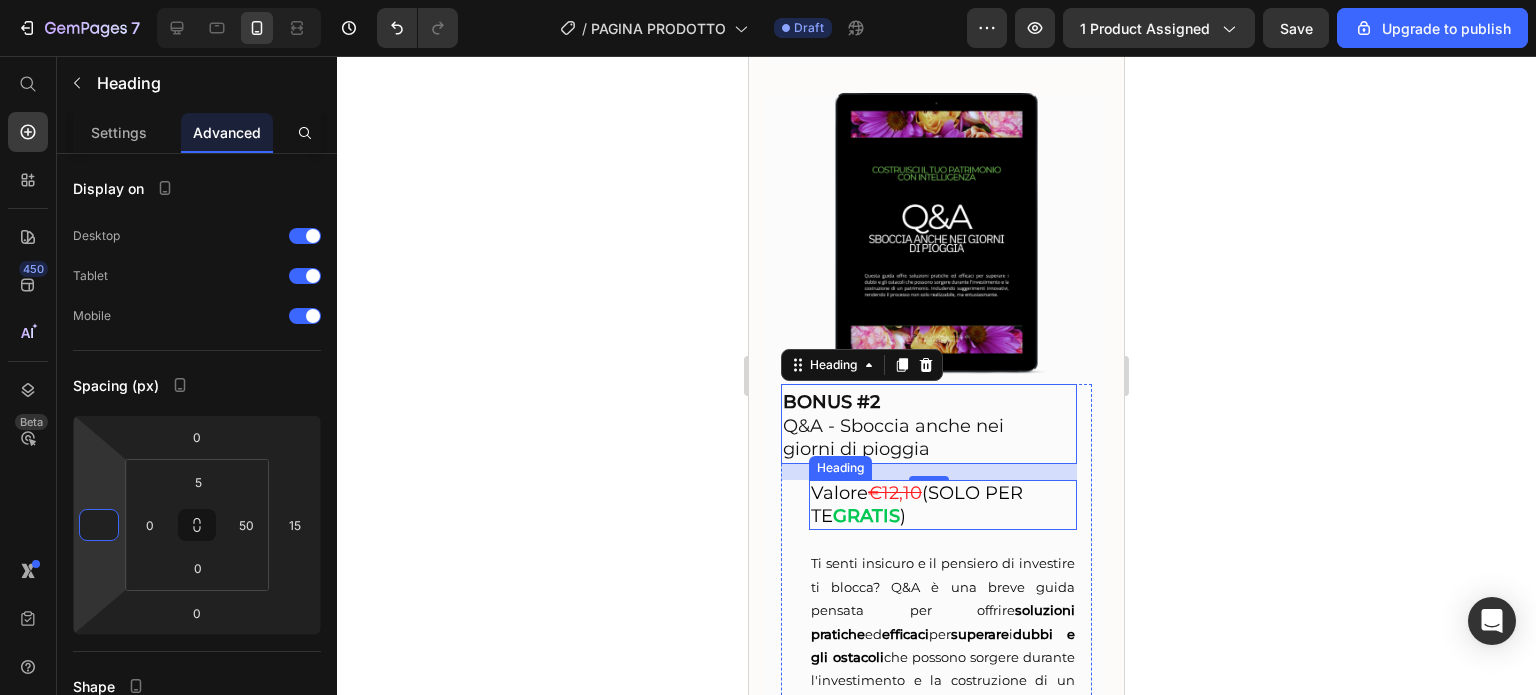 click on "Valore  €12,10  (SOLO PER TE  GRATIS )" at bounding box center [943, 505] 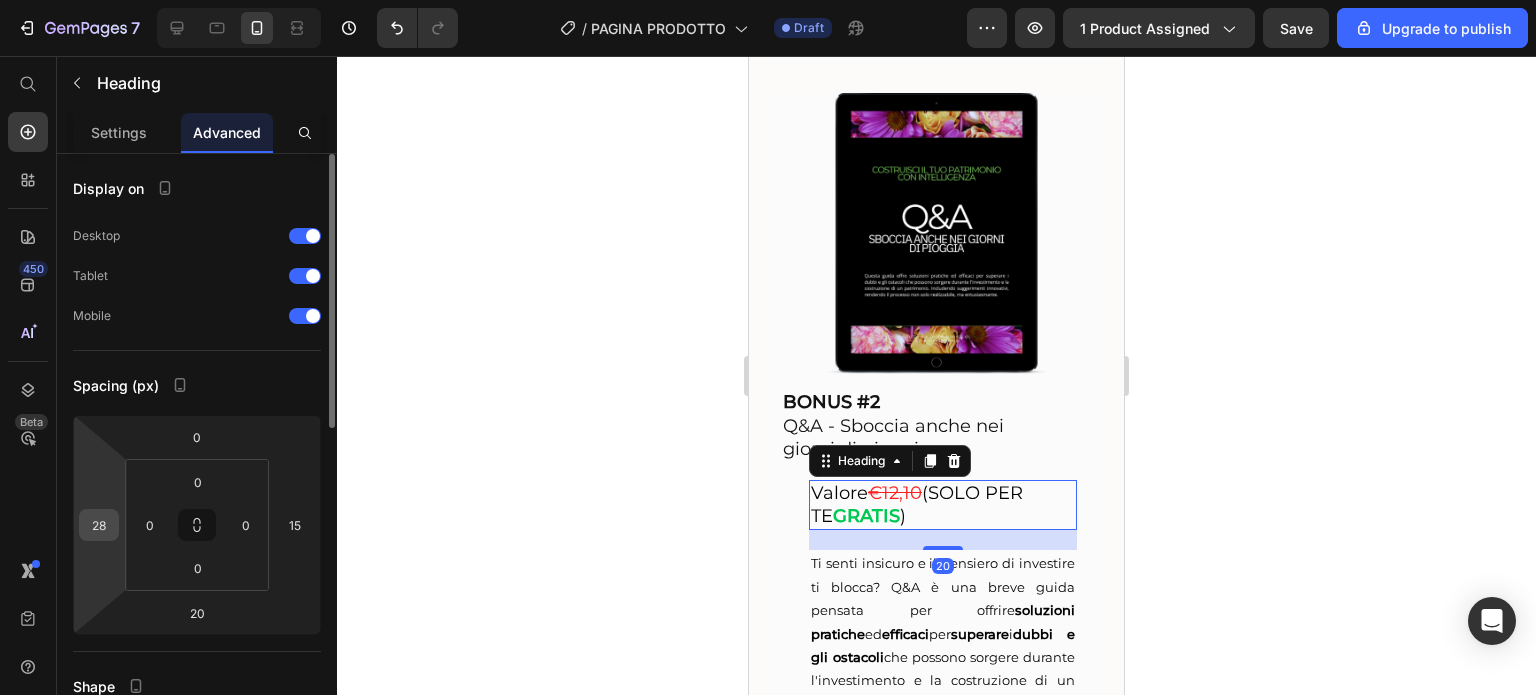 click on "28" at bounding box center (99, 525) 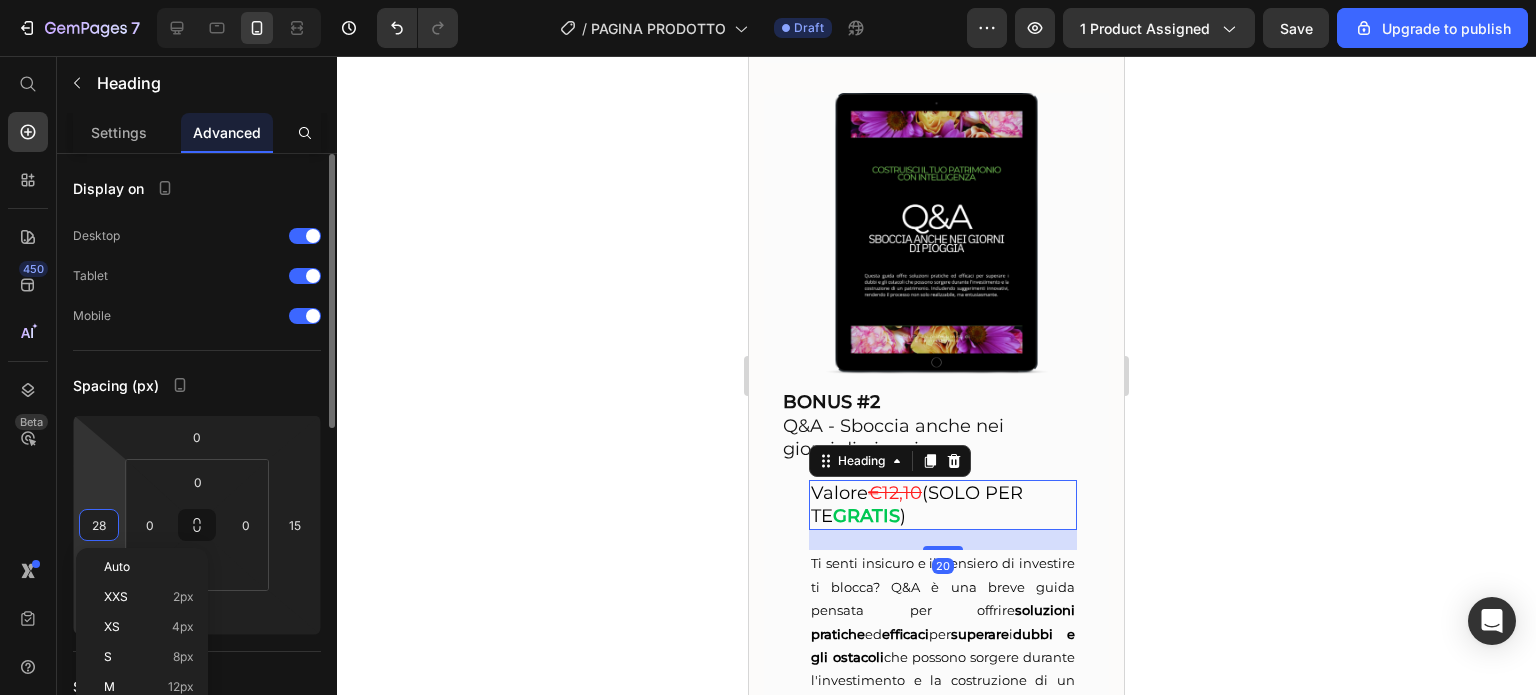 type 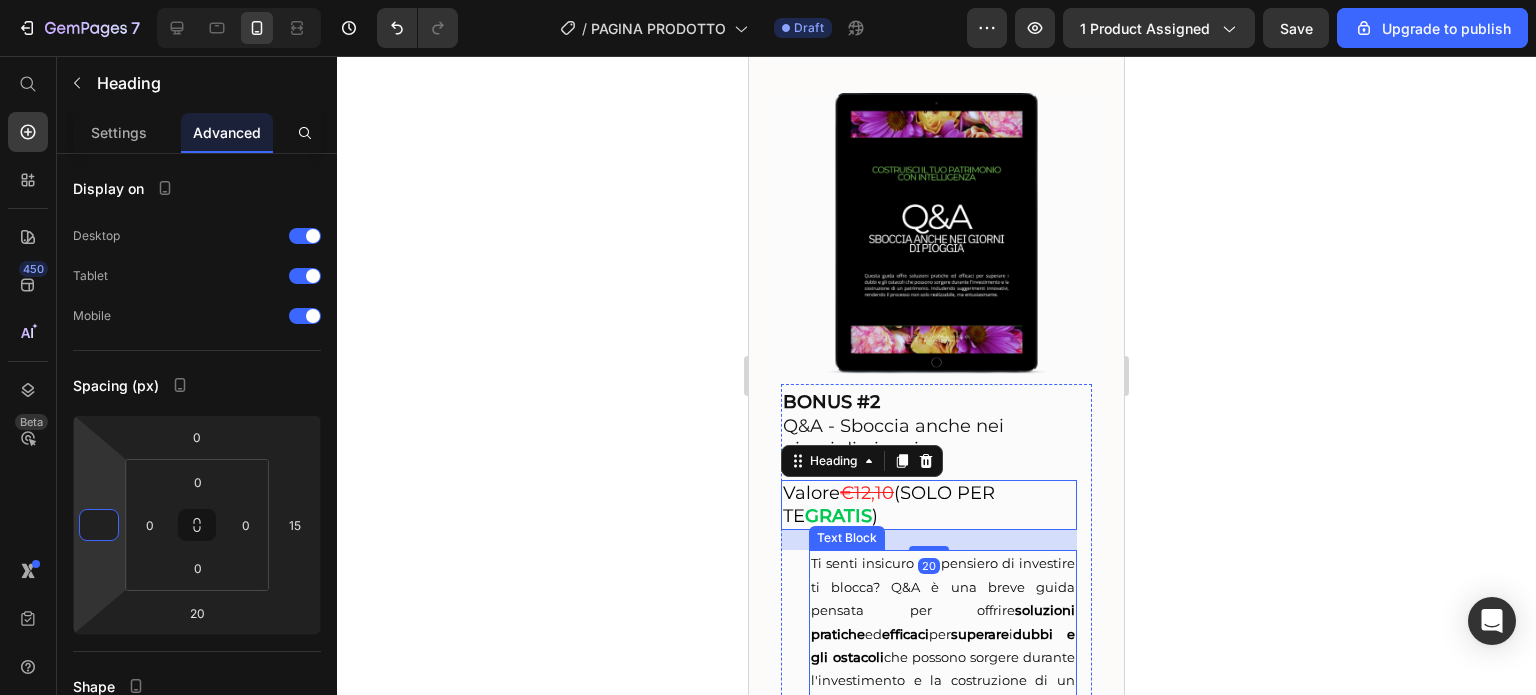 click on "dubbi e gli ostacoli" at bounding box center [943, 645] 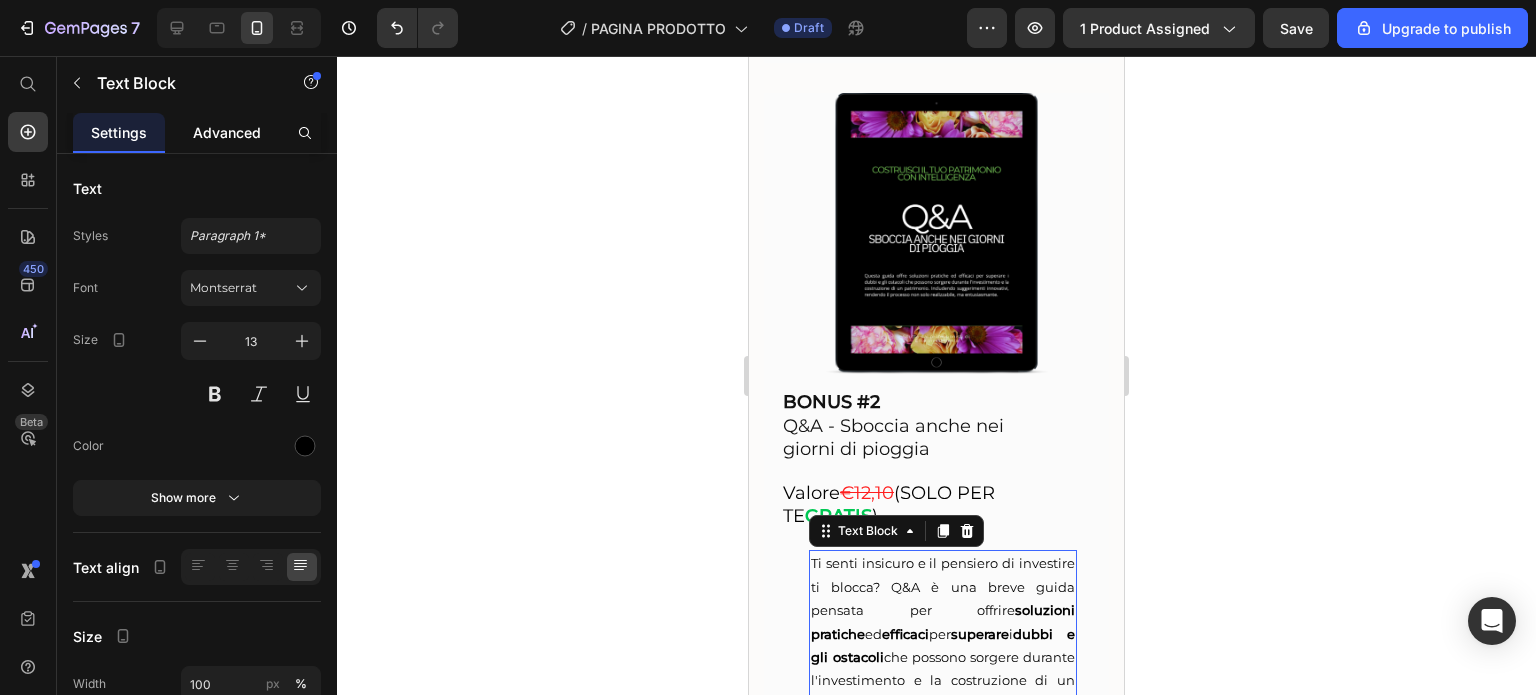 click on "Advanced" at bounding box center (227, 132) 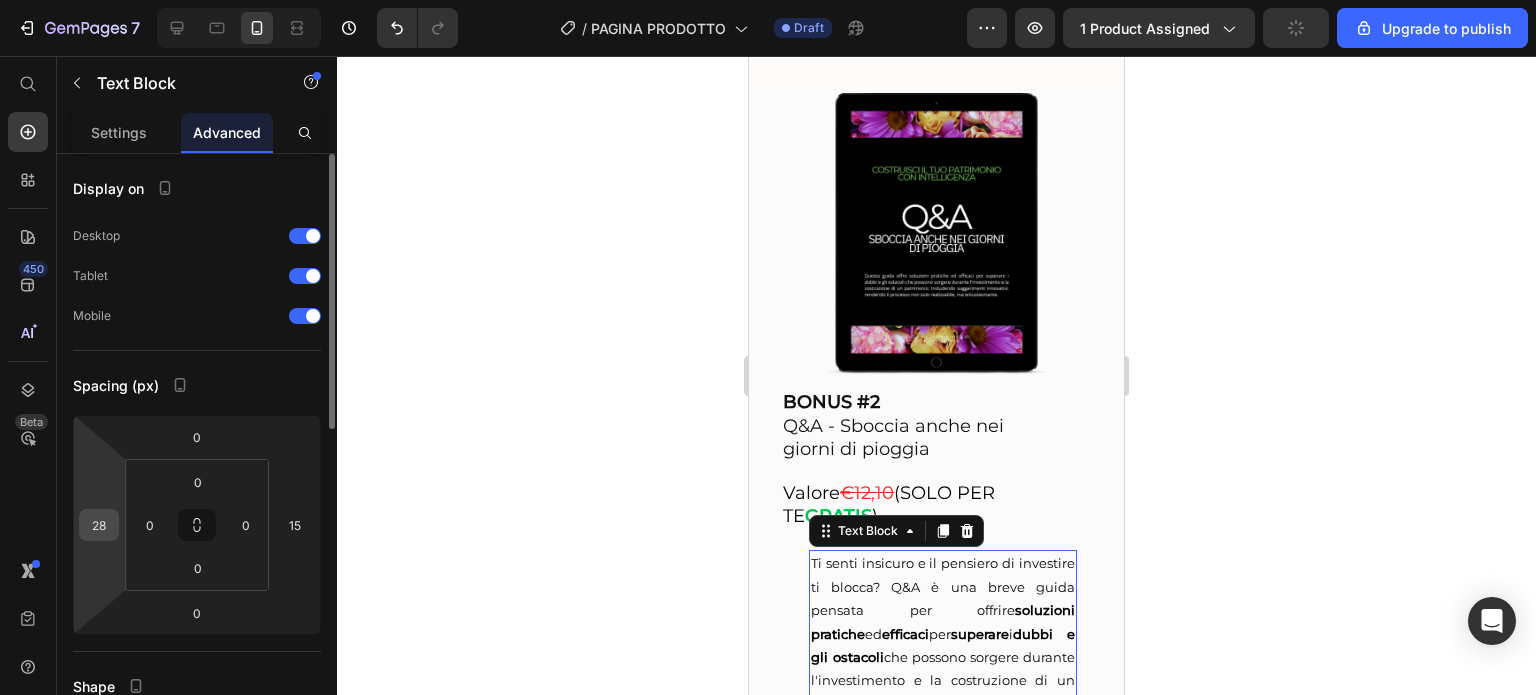 click on "28" at bounding box center [99, 525] 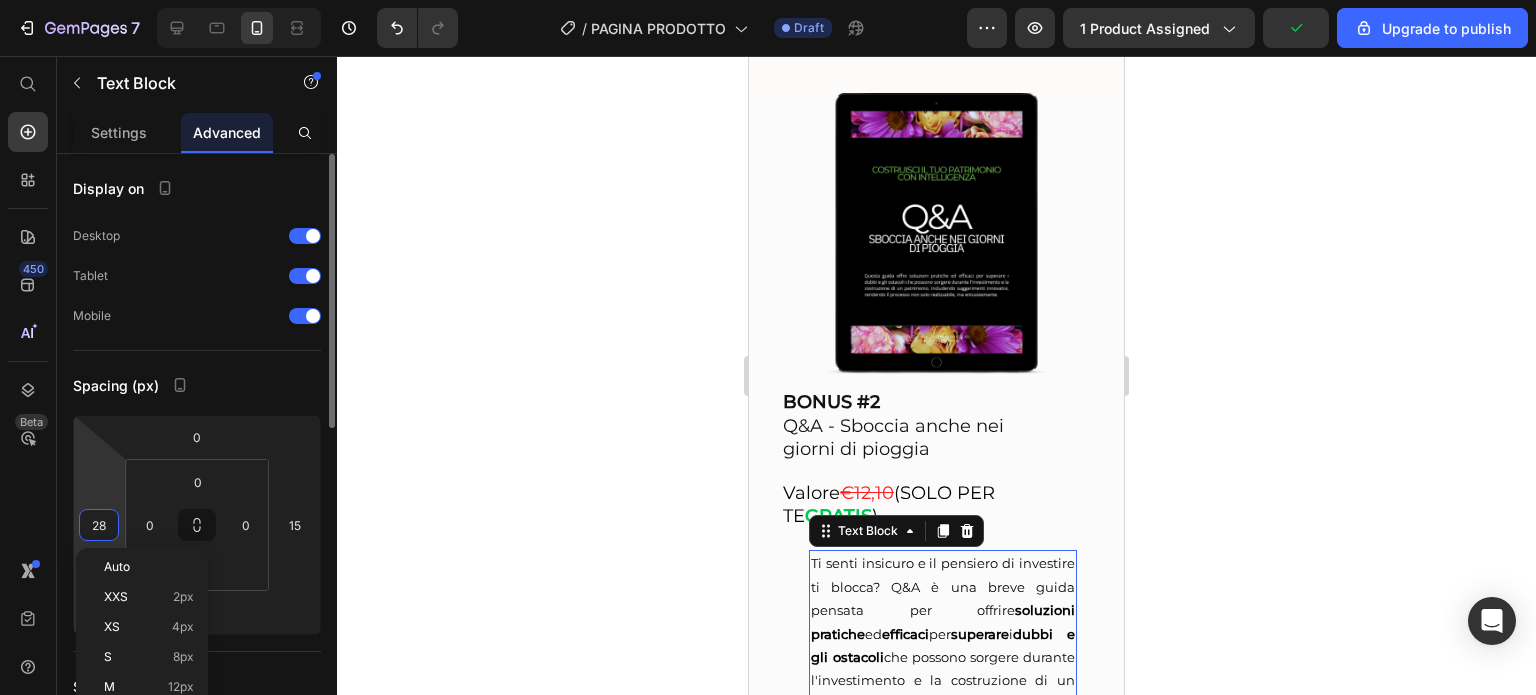 type 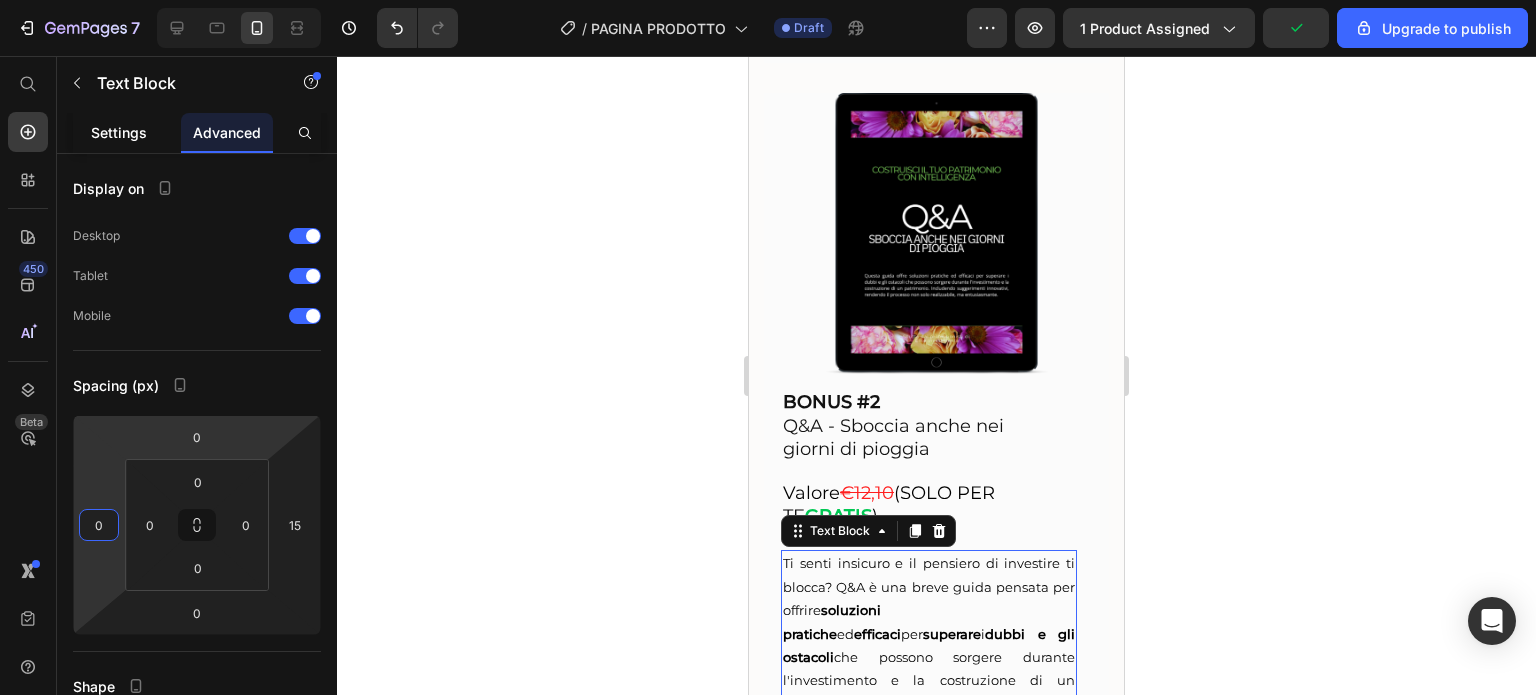 click on "Settings" at bounding box center [119, 132] 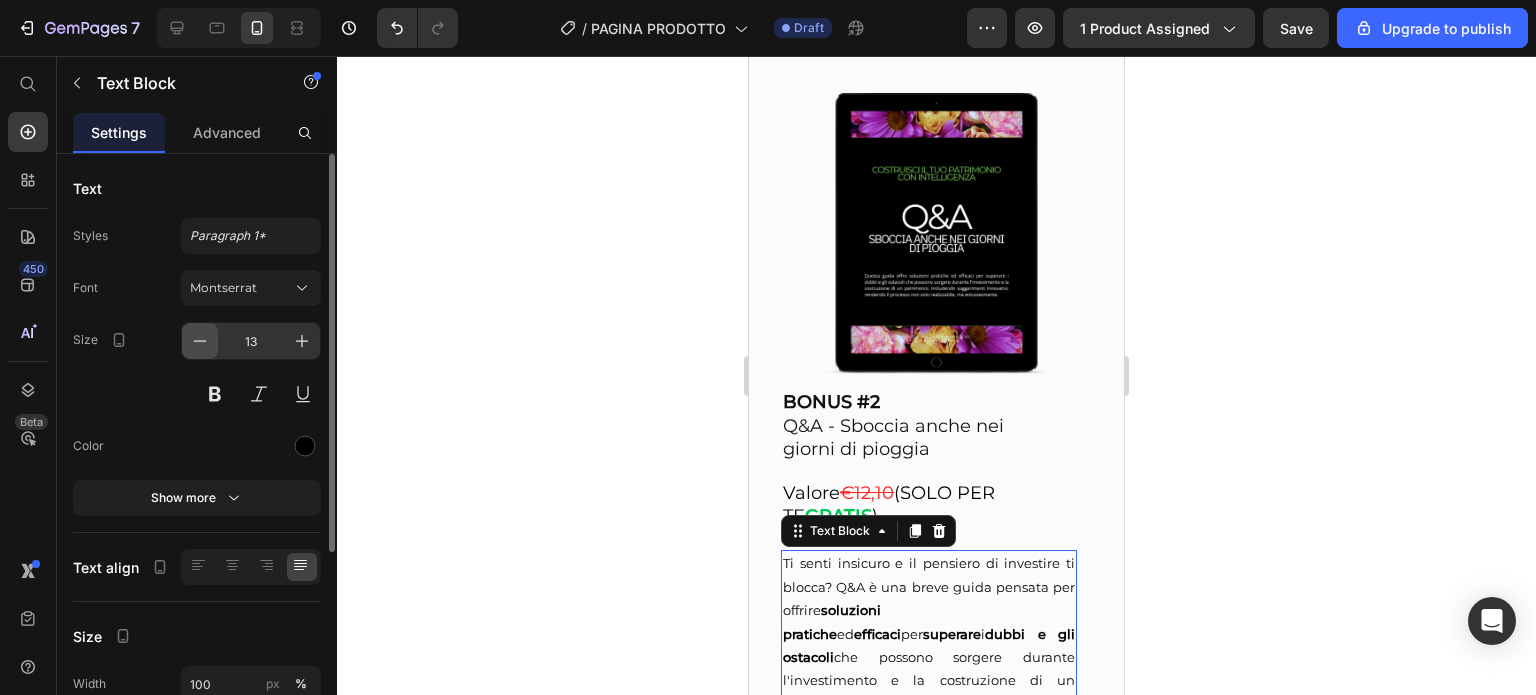 click 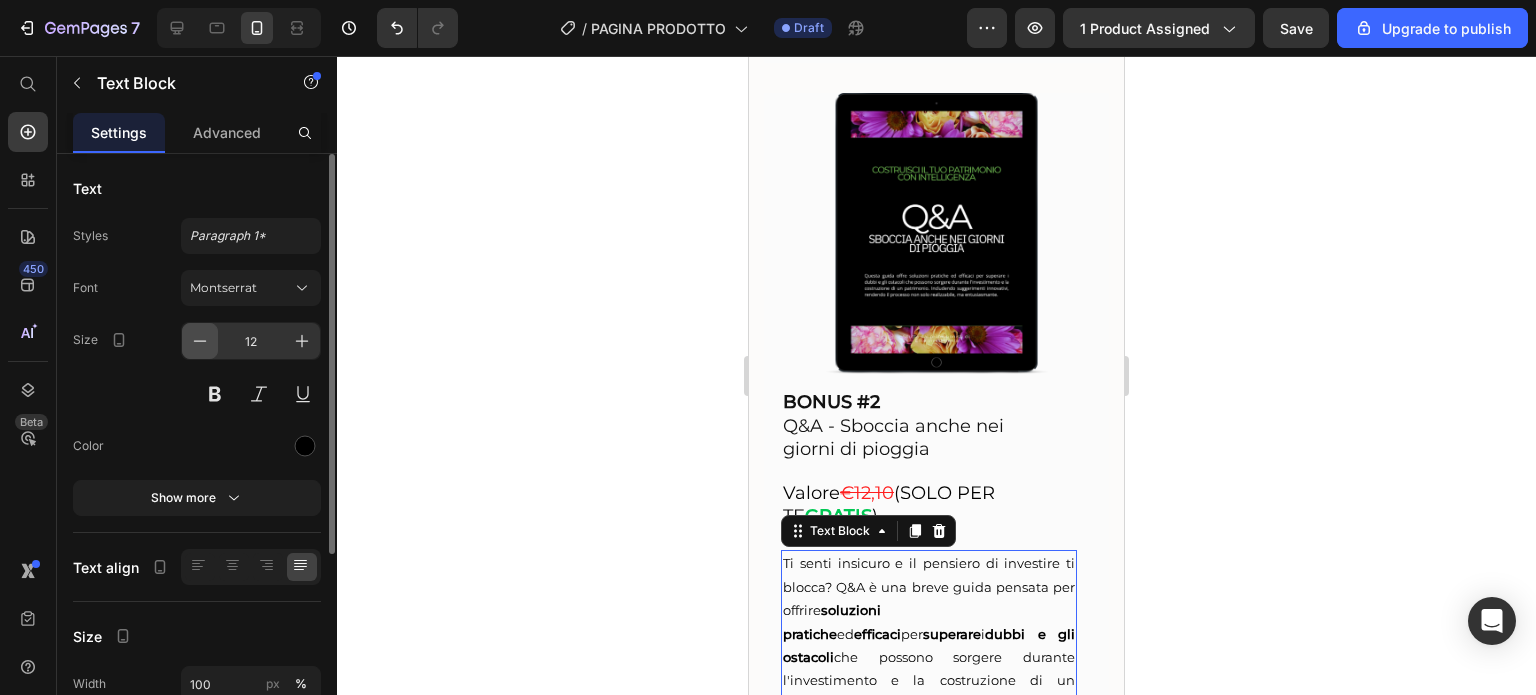 click 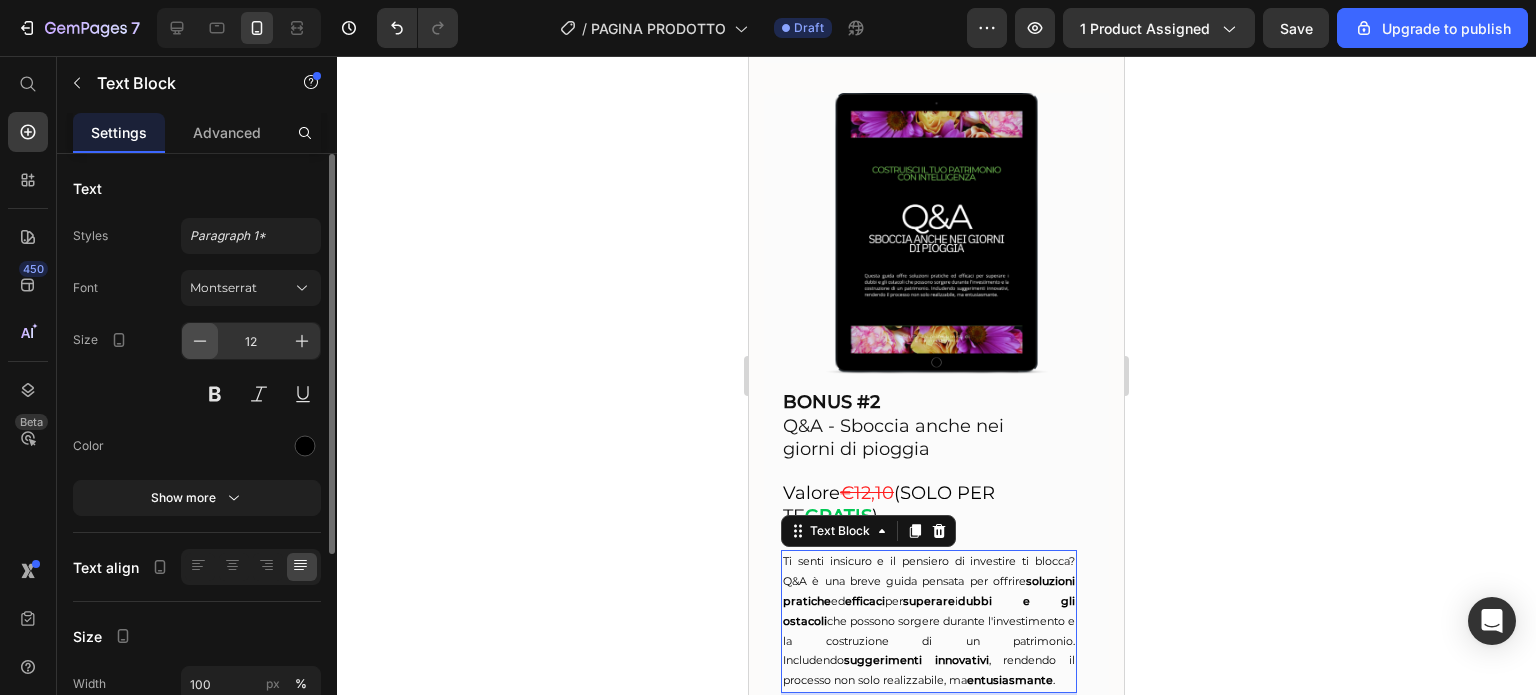 type on "11" 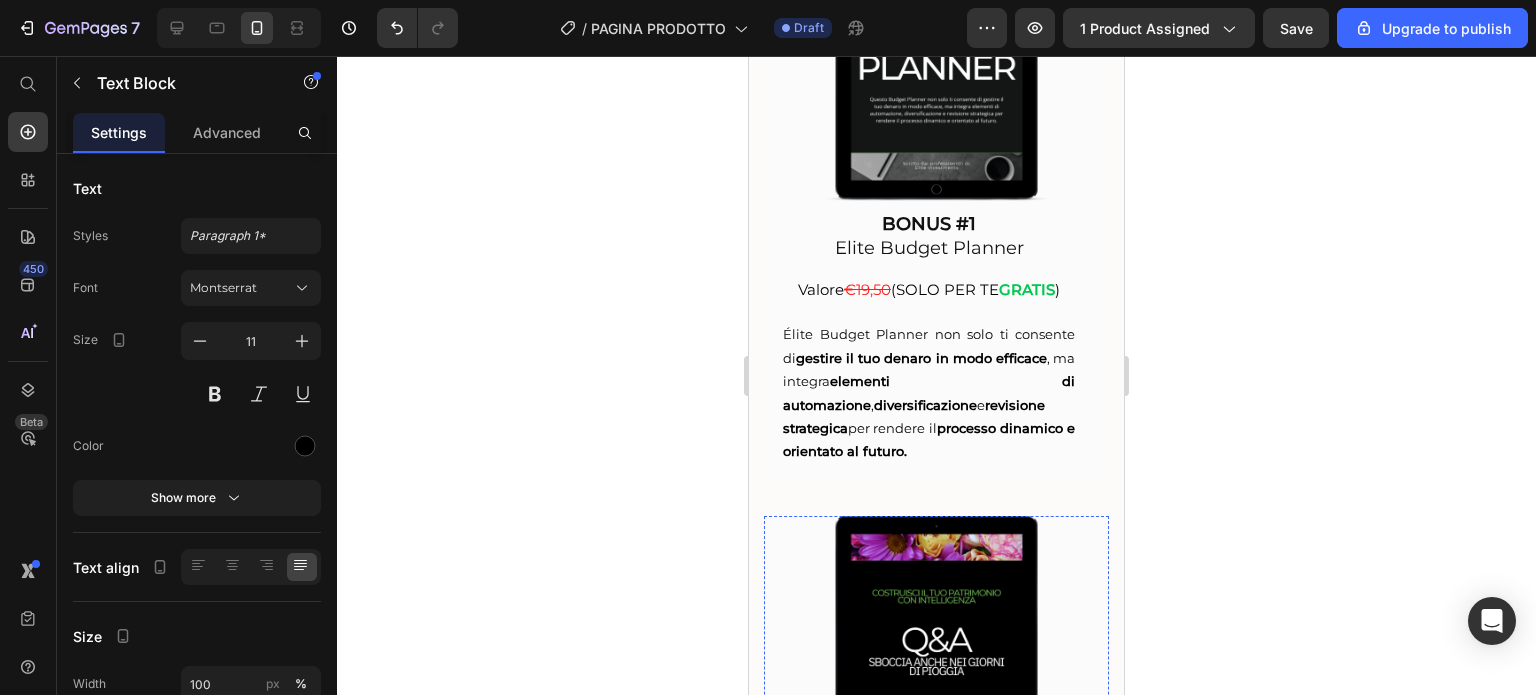 scroll, scrollTop: 5301, scrollLeft: 0, axis: vertical 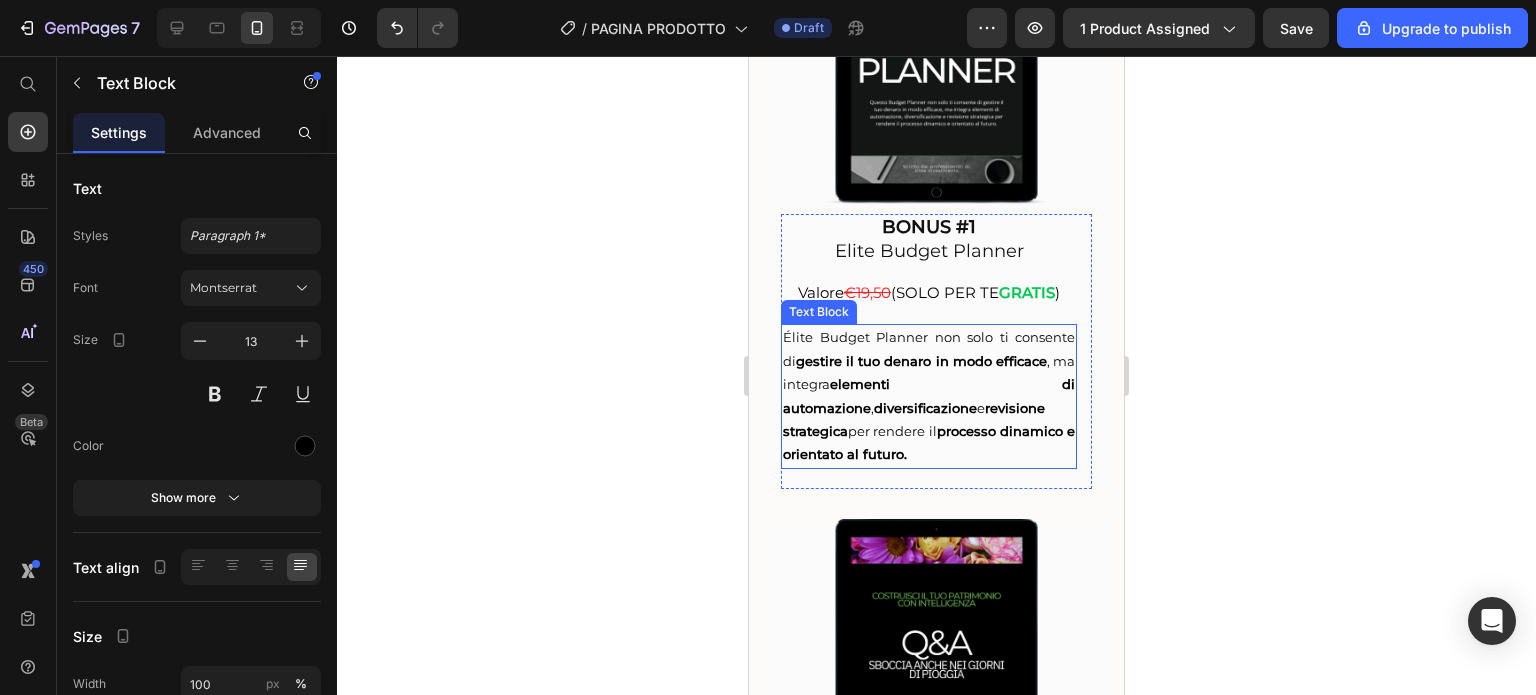 click on "processo dinamico e orientato al futuro." at bounding box center (929, 442) 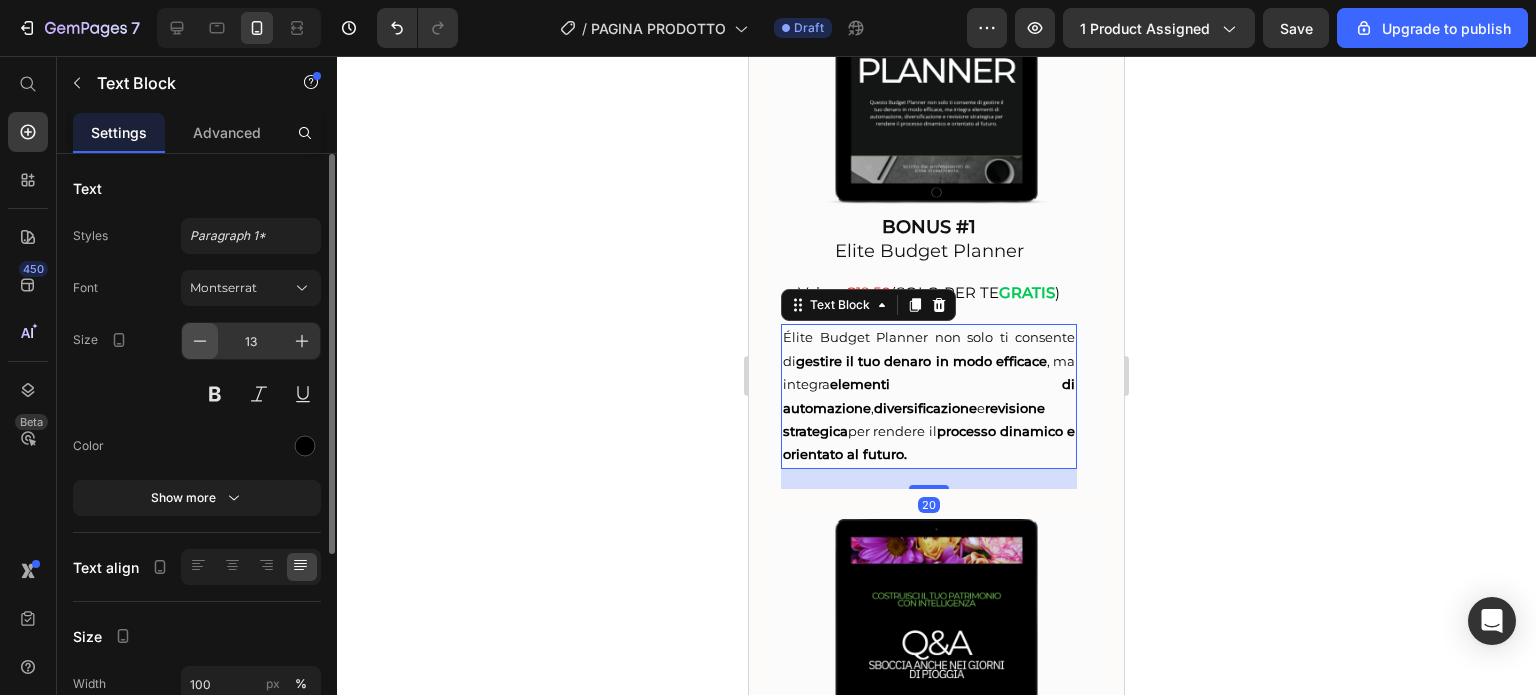 click 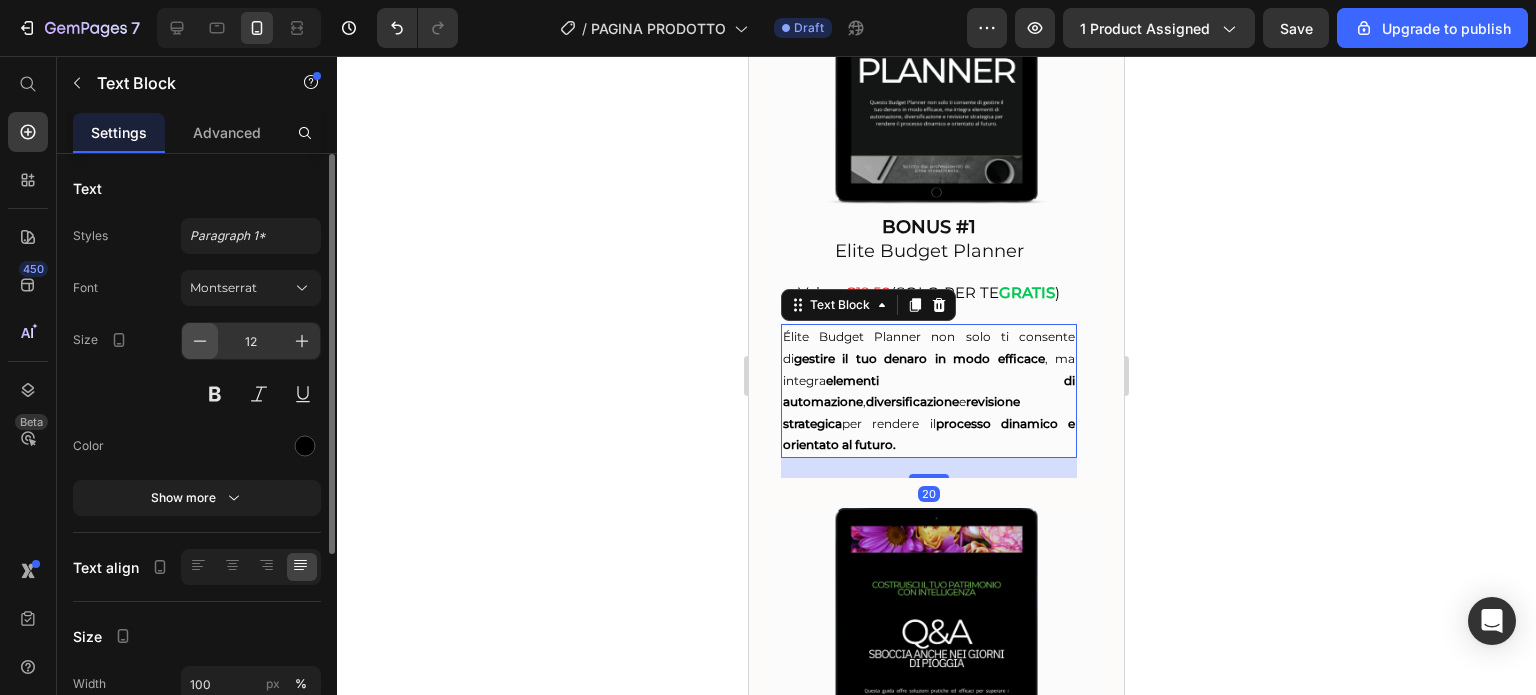 click 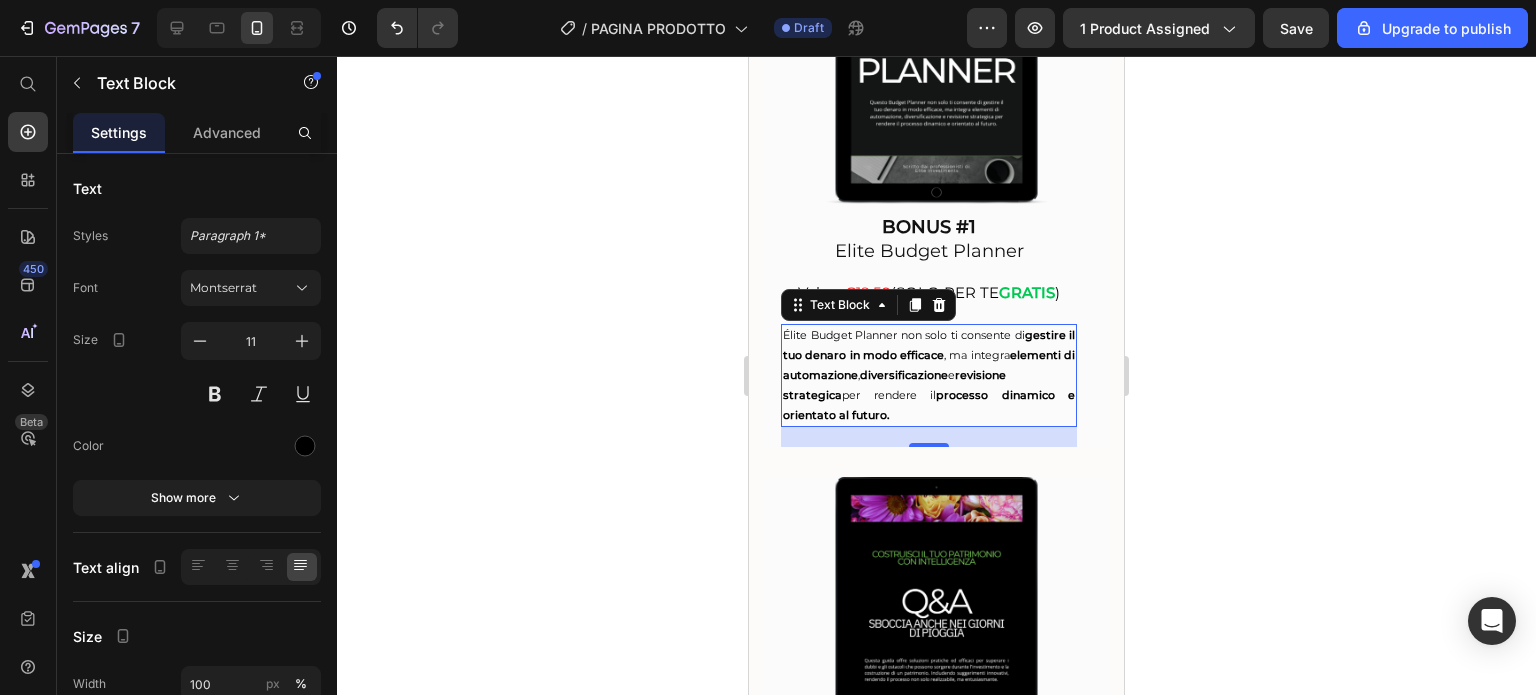 click 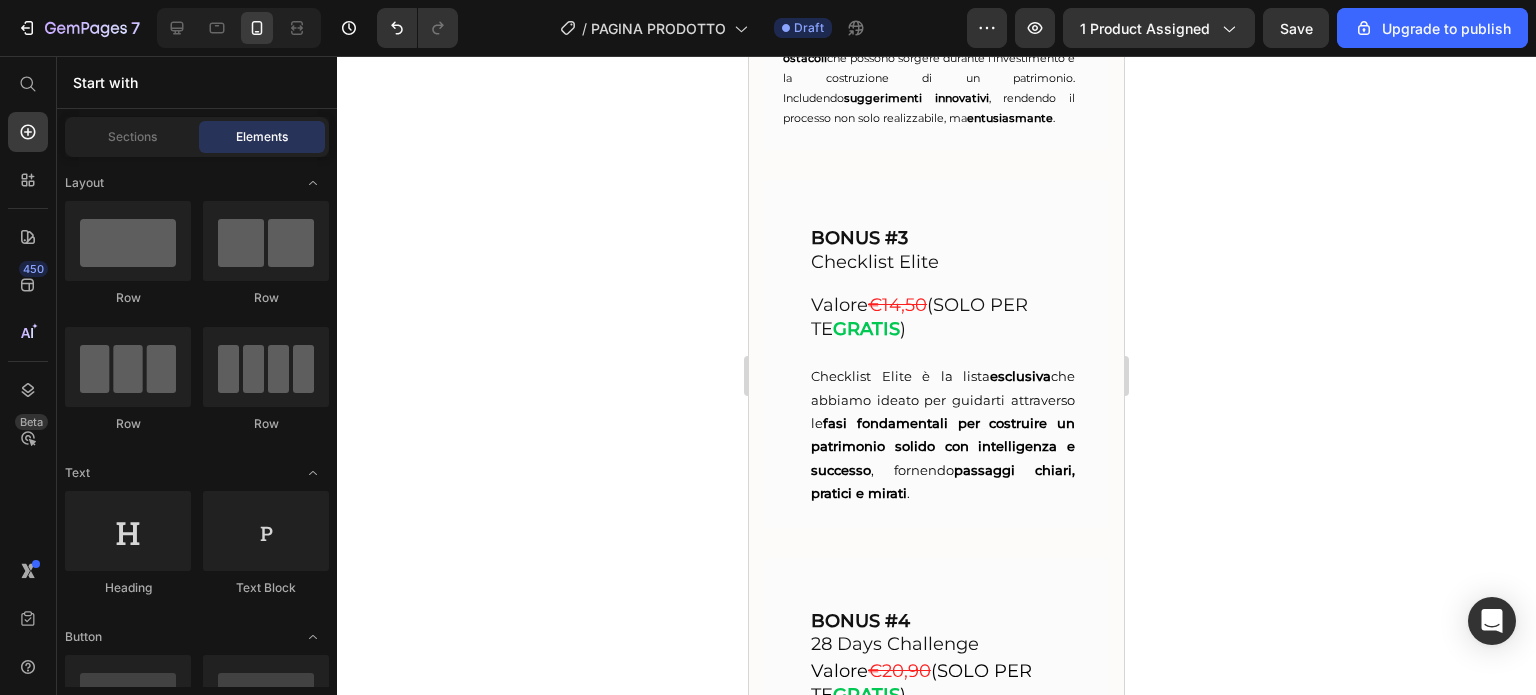 scroll, scrollTop: 6249, scrollLeft: 0, axis: vertical 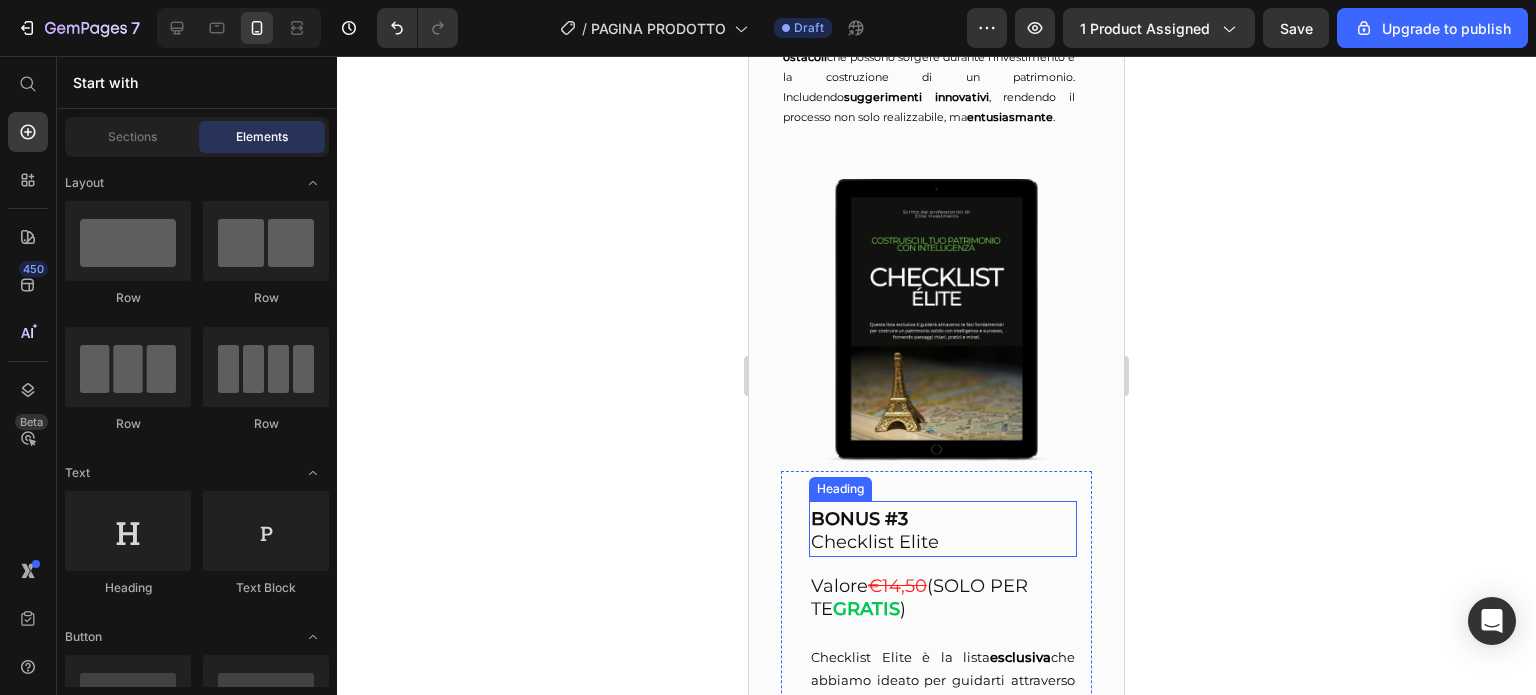 click on "BONUS #3" at bounding box center [859, 519] 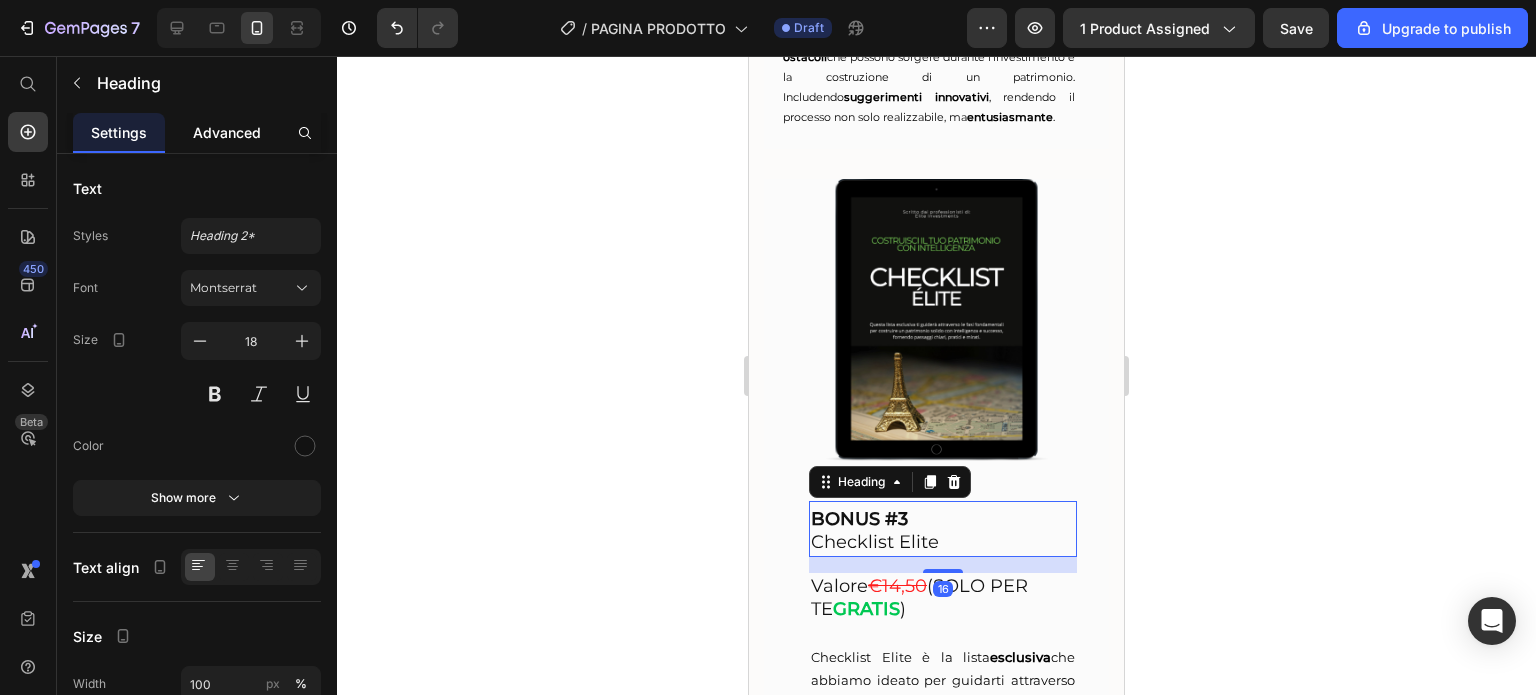 click on "Advanced" at bounding box center (227, 132) 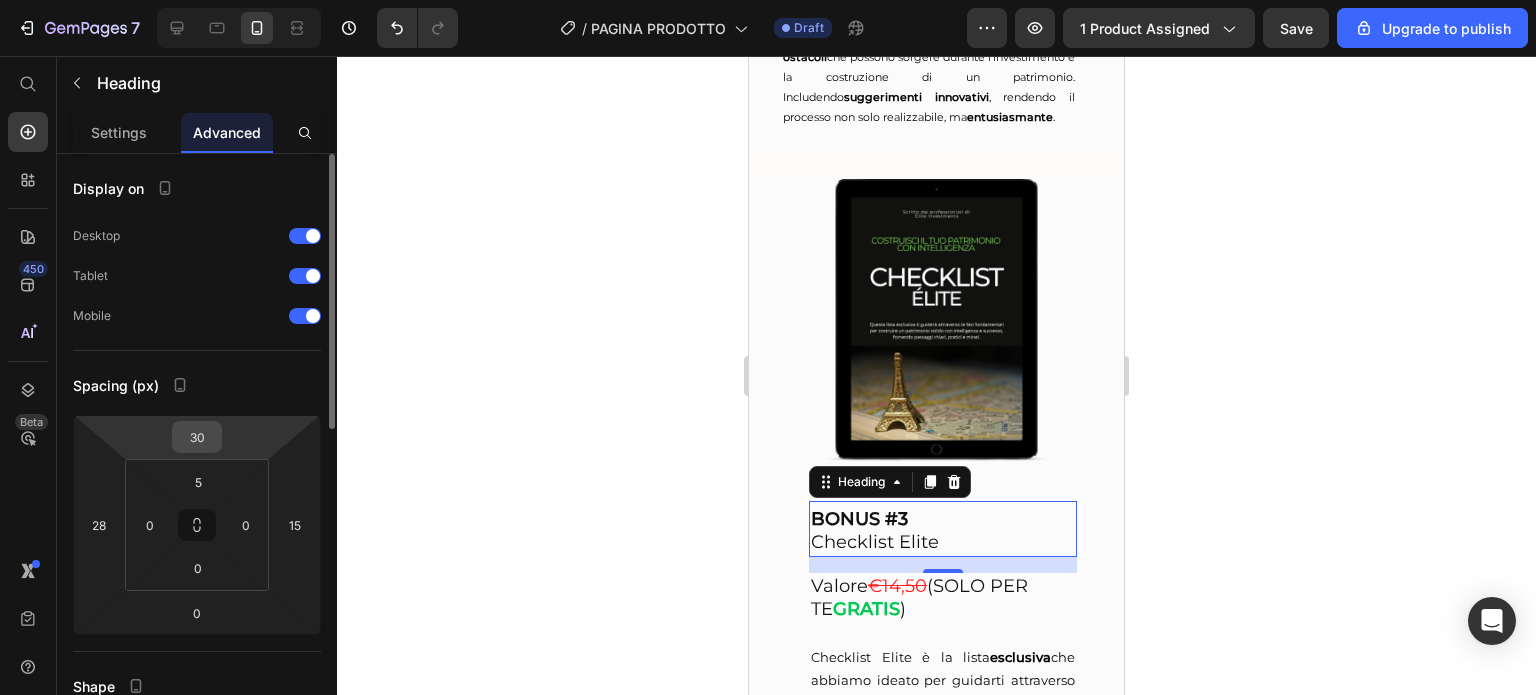 click on "30" at bounding box center [197, 437] 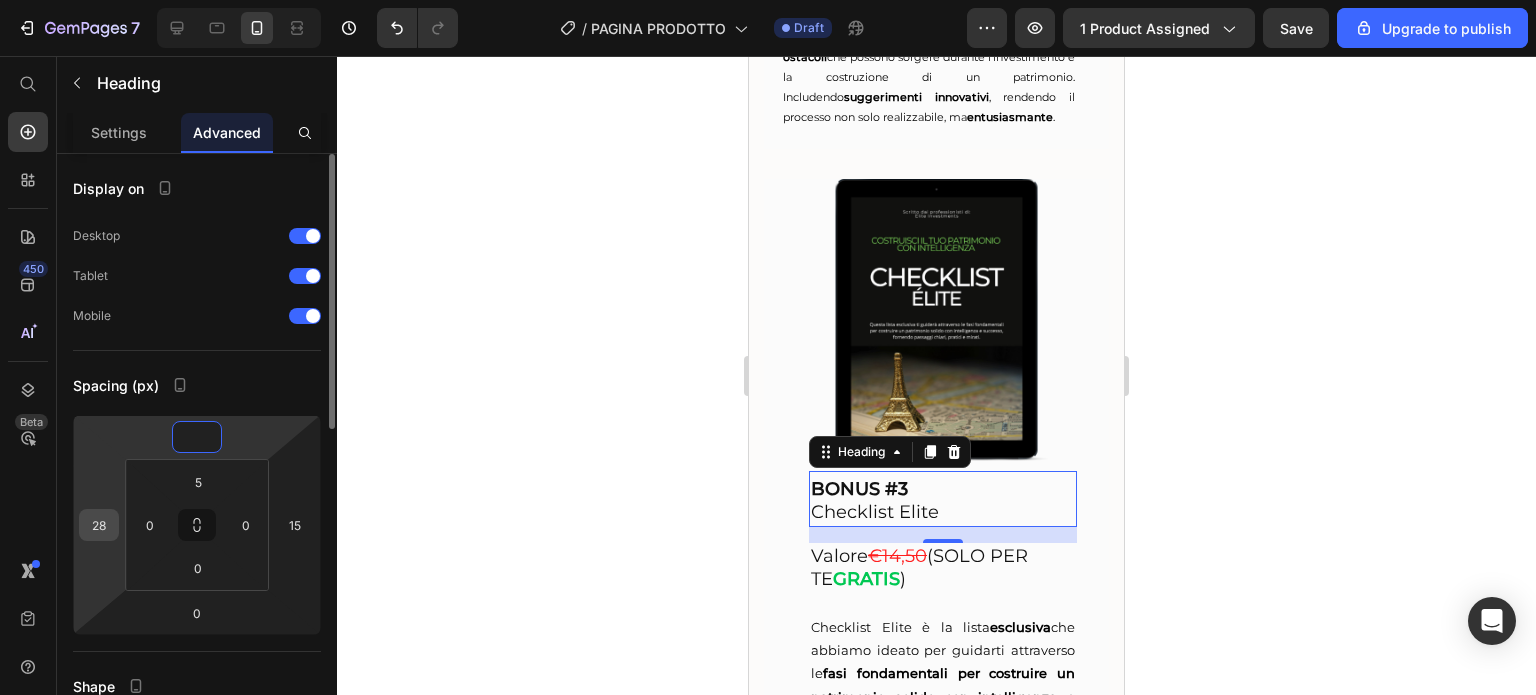 type on "0" 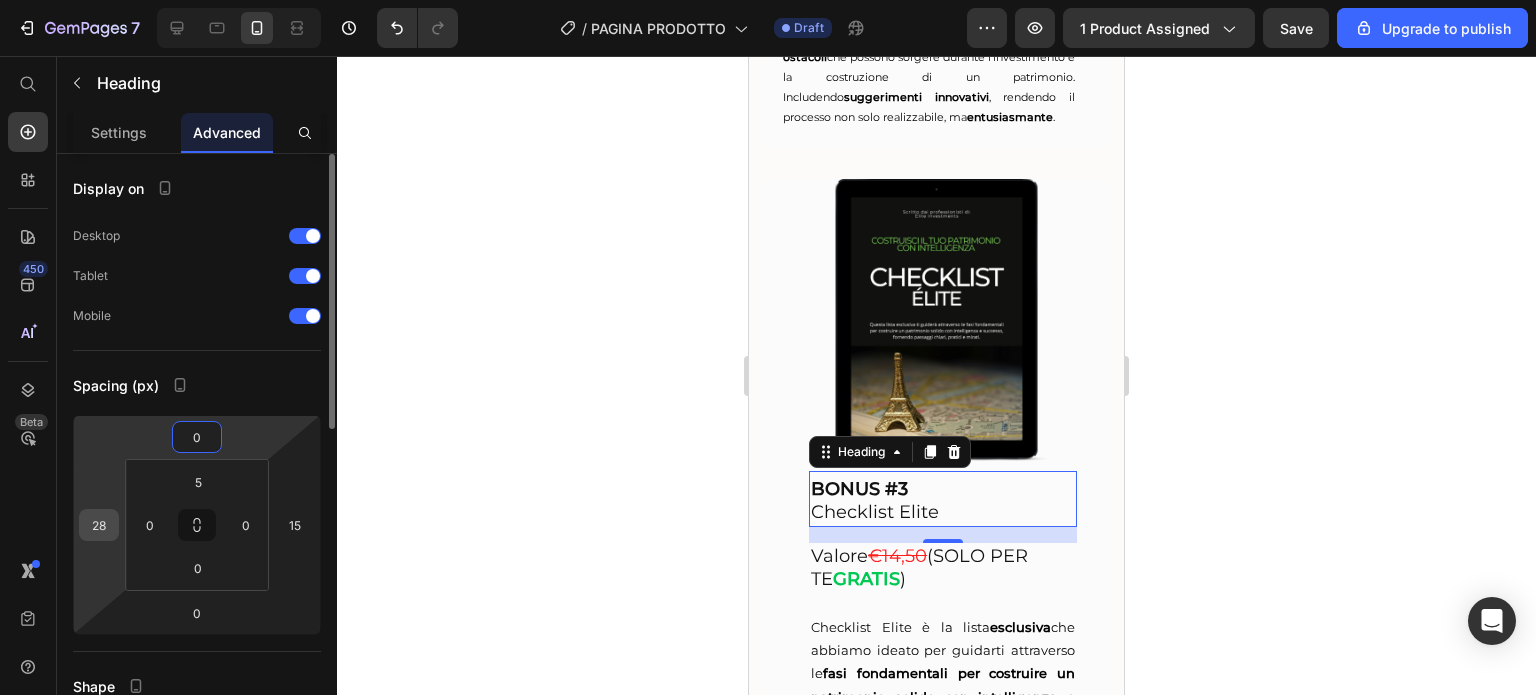 click on "28" at bounding box center (99, 525) 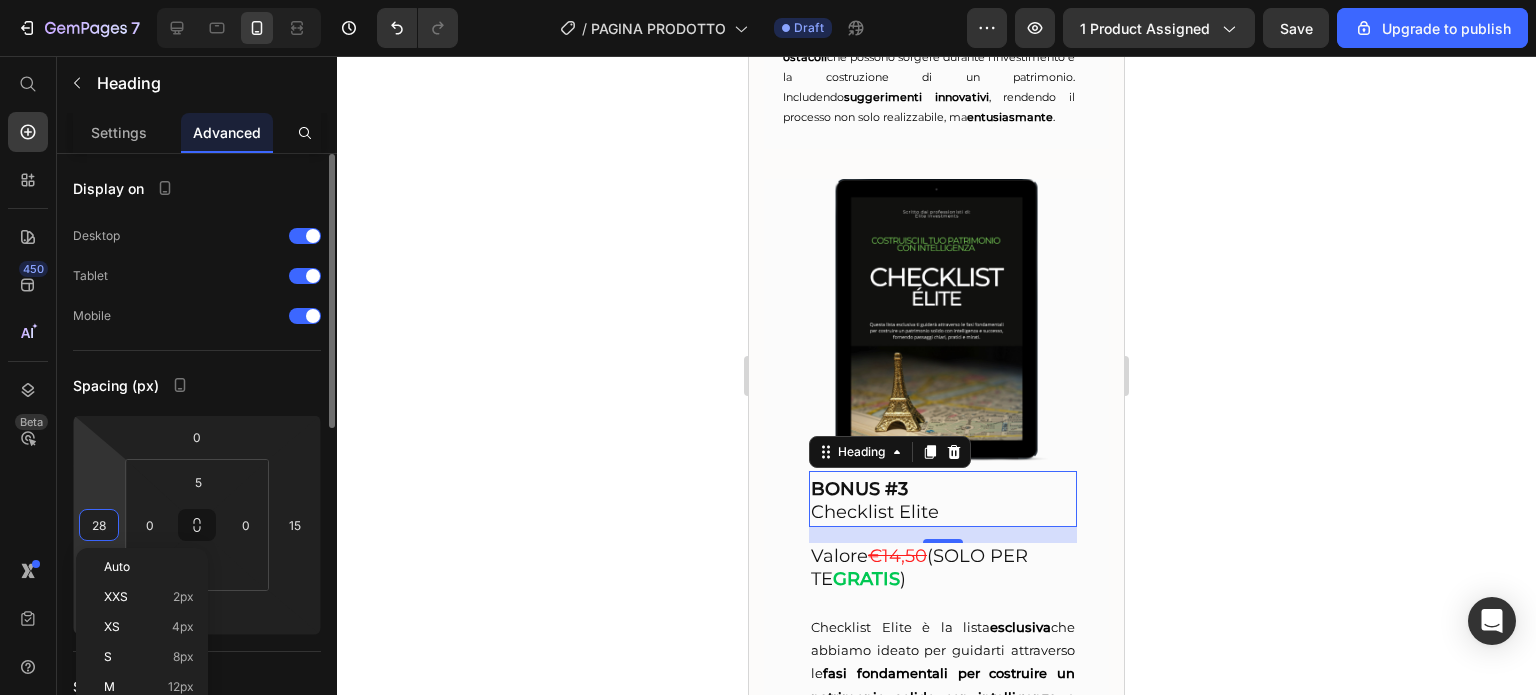 type 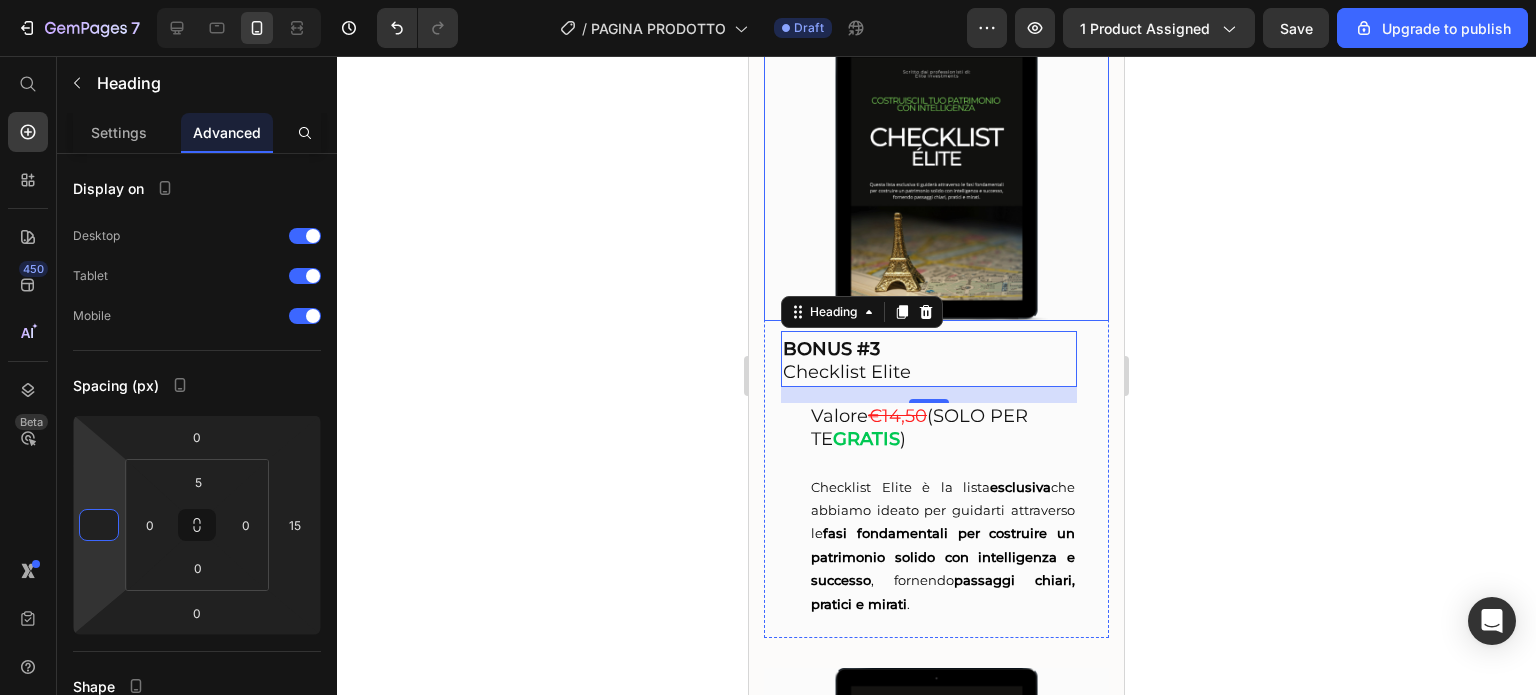 scroll, scrollTop: 6398, scrollLeft: 0, axis: vertical 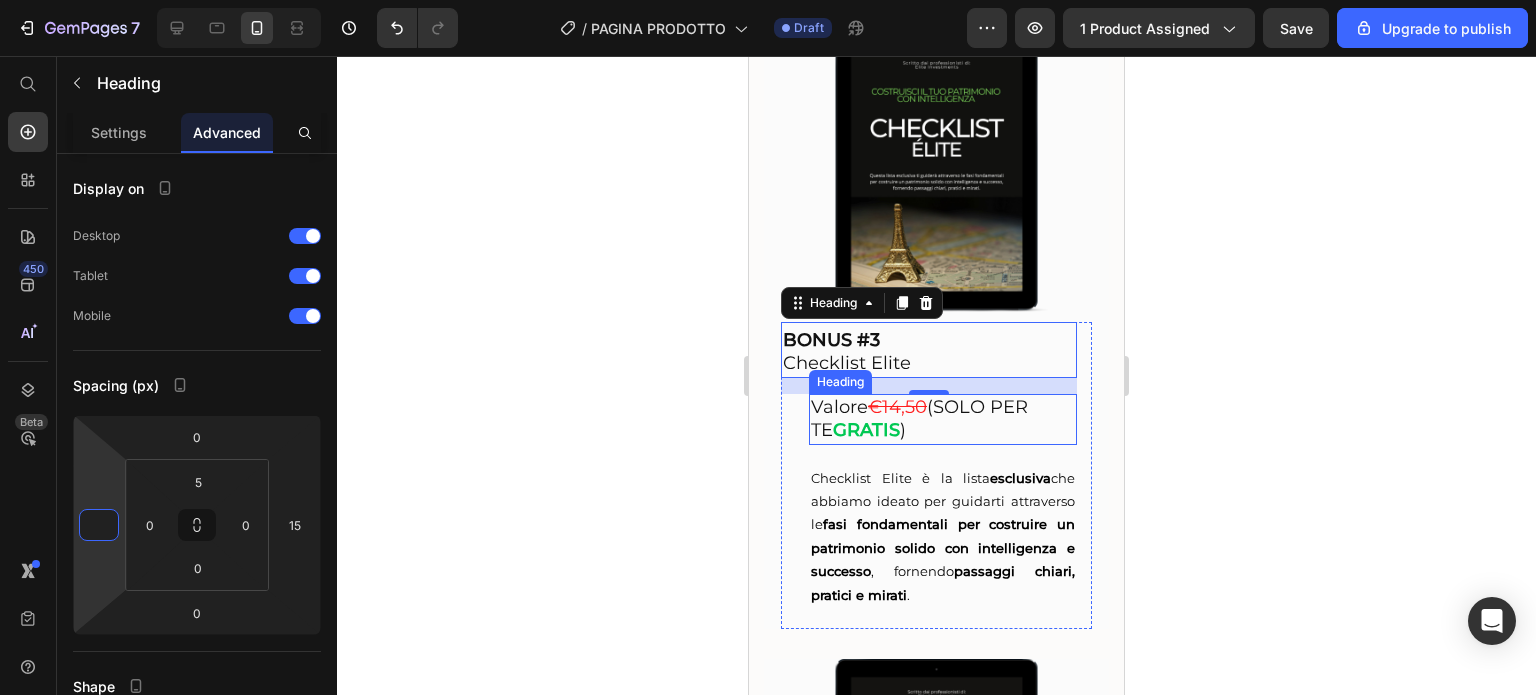 click on "Valore  €14,50  (SOLO PER TE  GRATIS )" at bounding box center (943, 419) 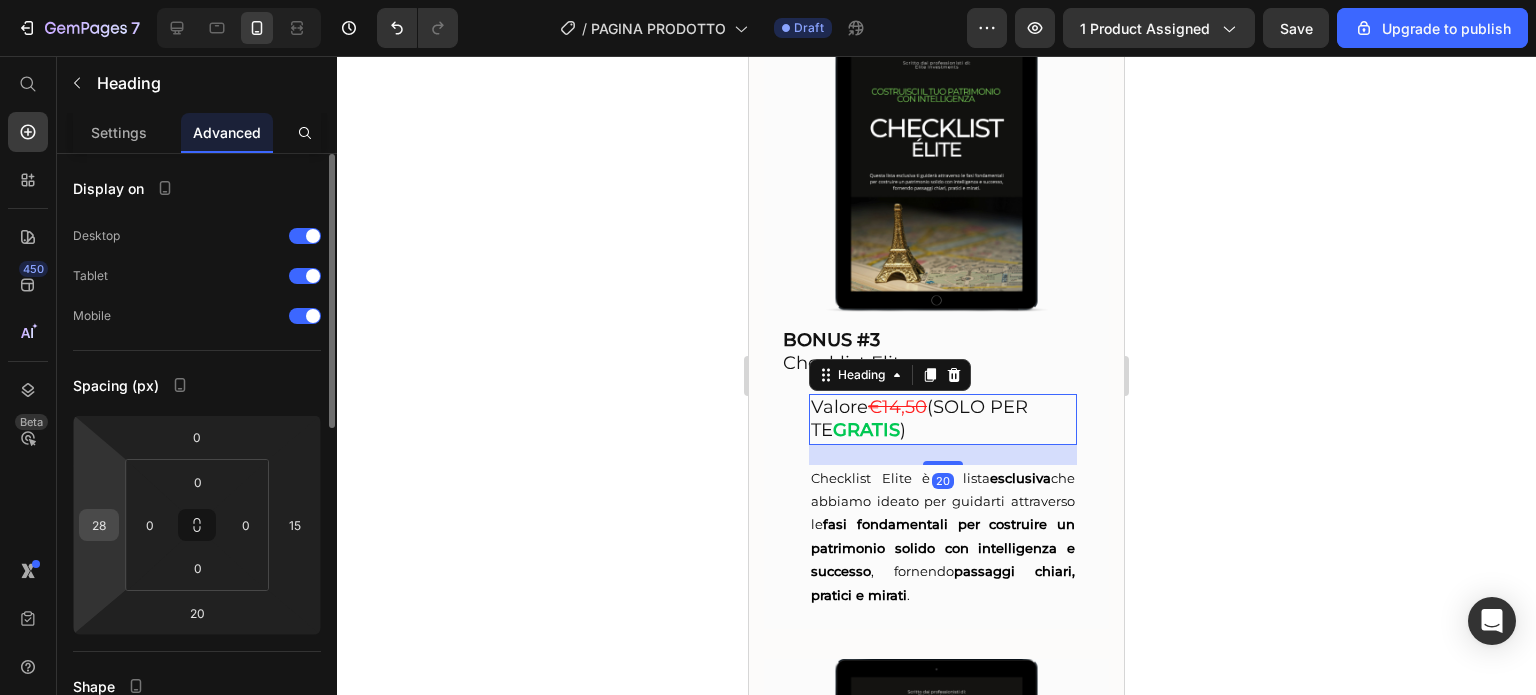 click on "28" at bounding box center [99, 525] 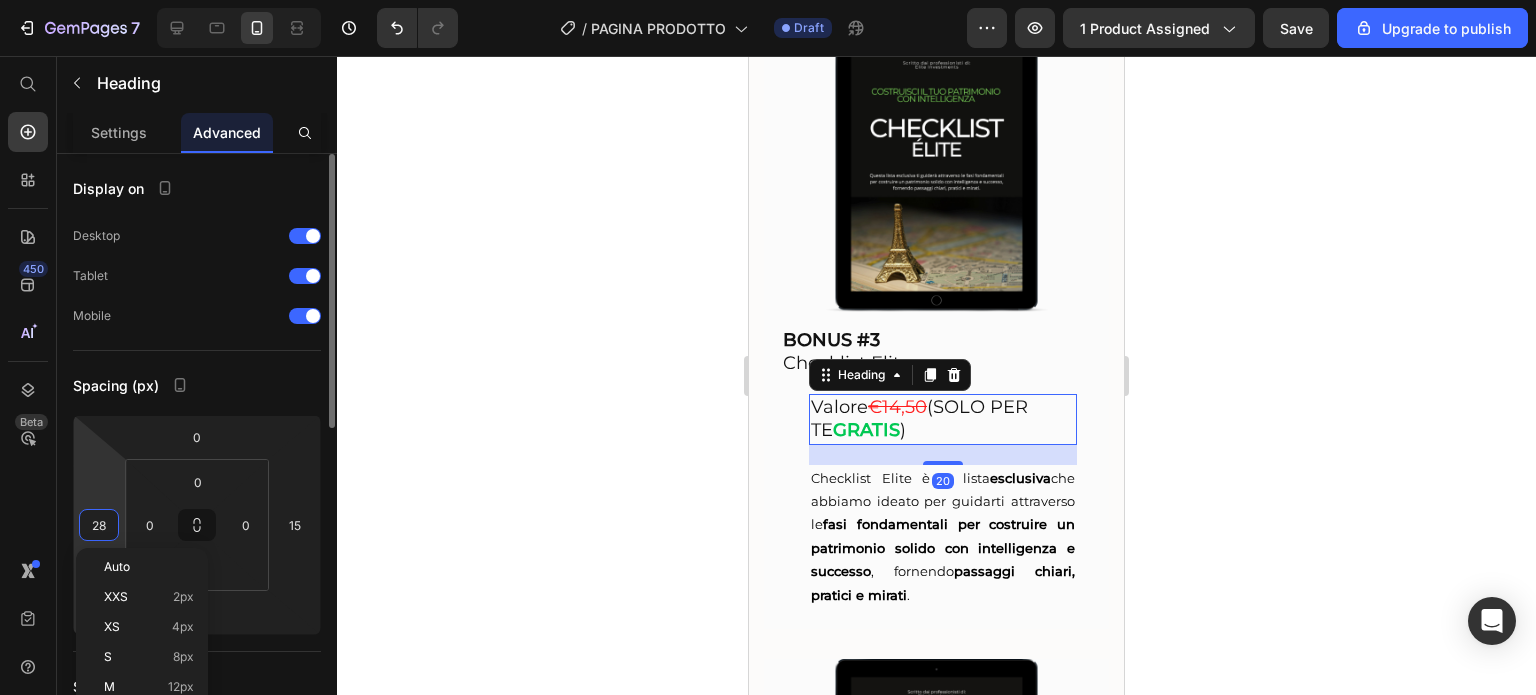 type 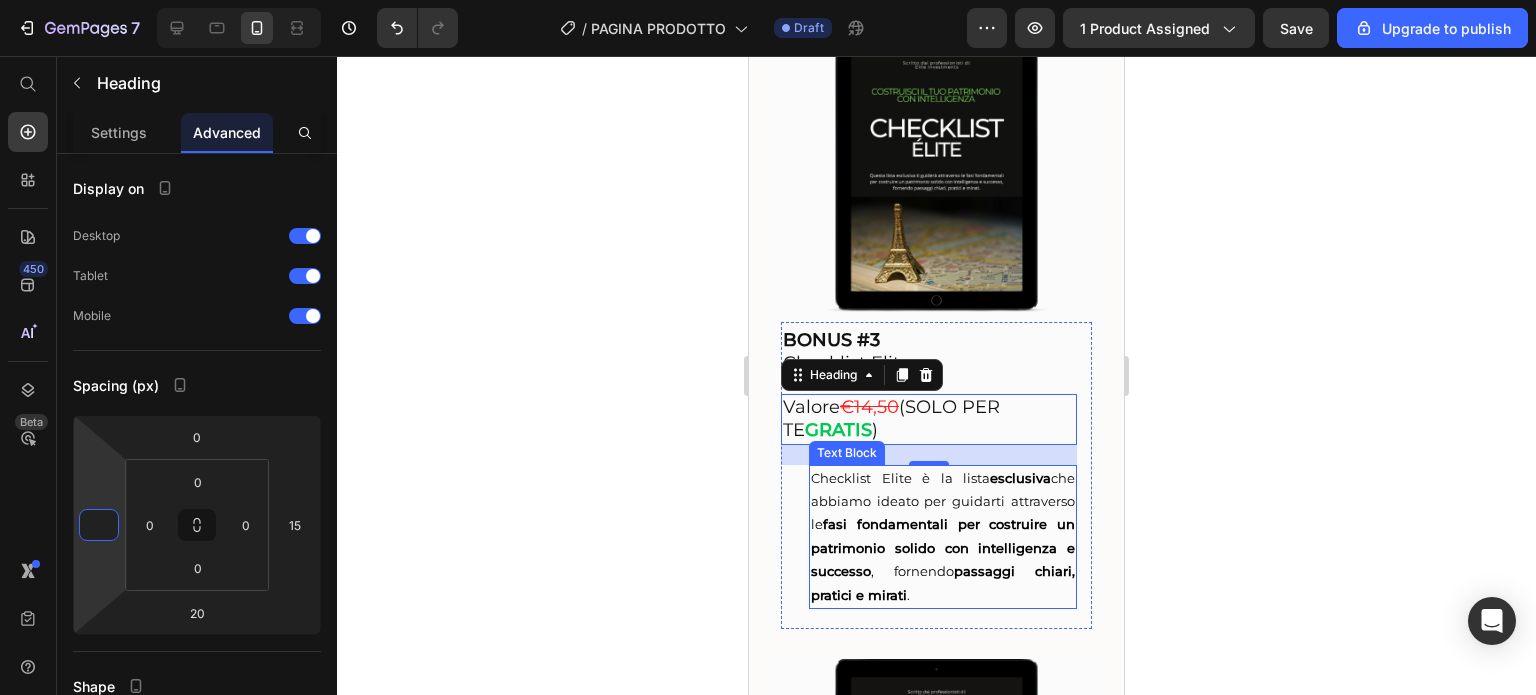 click on "fasi fondamentali per costruire un patrimonio solido con intelligenza e successo" at bounding box center [943, 547] 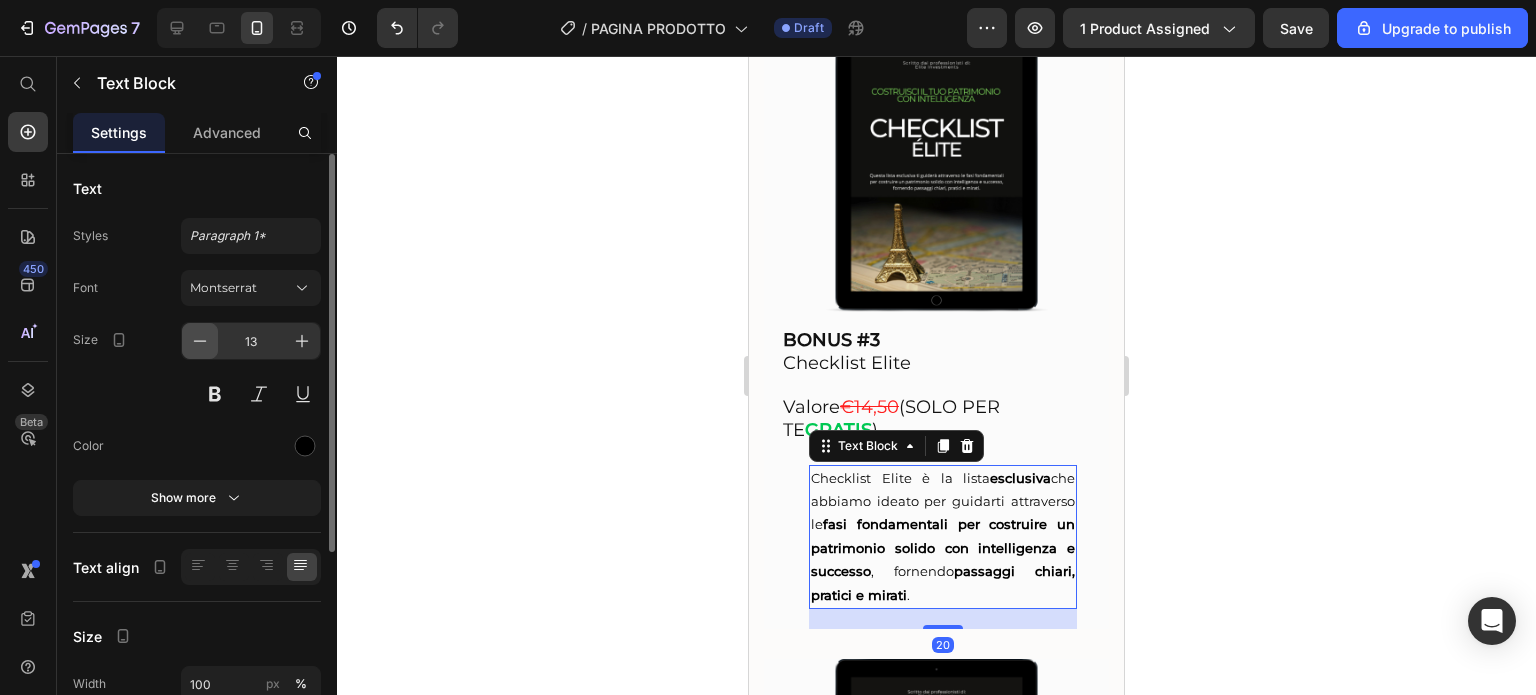 click 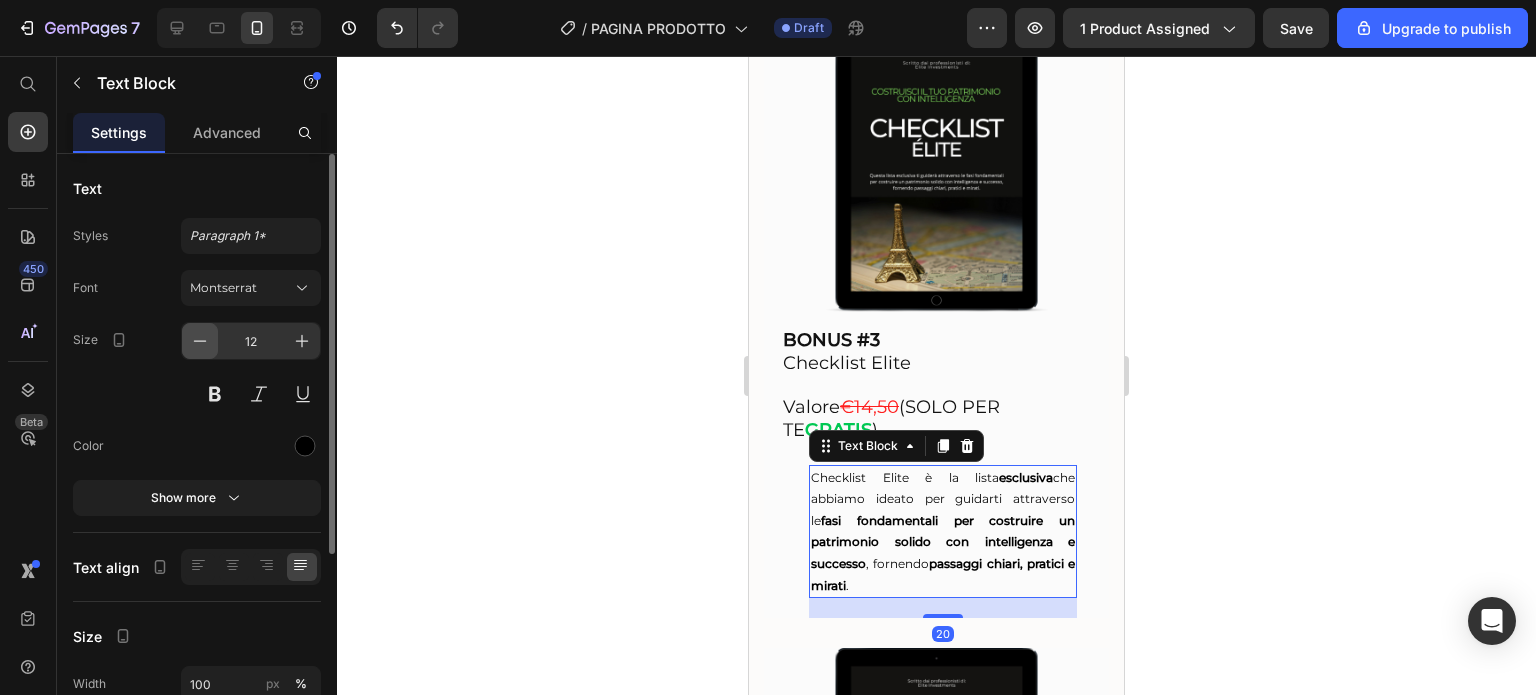 click 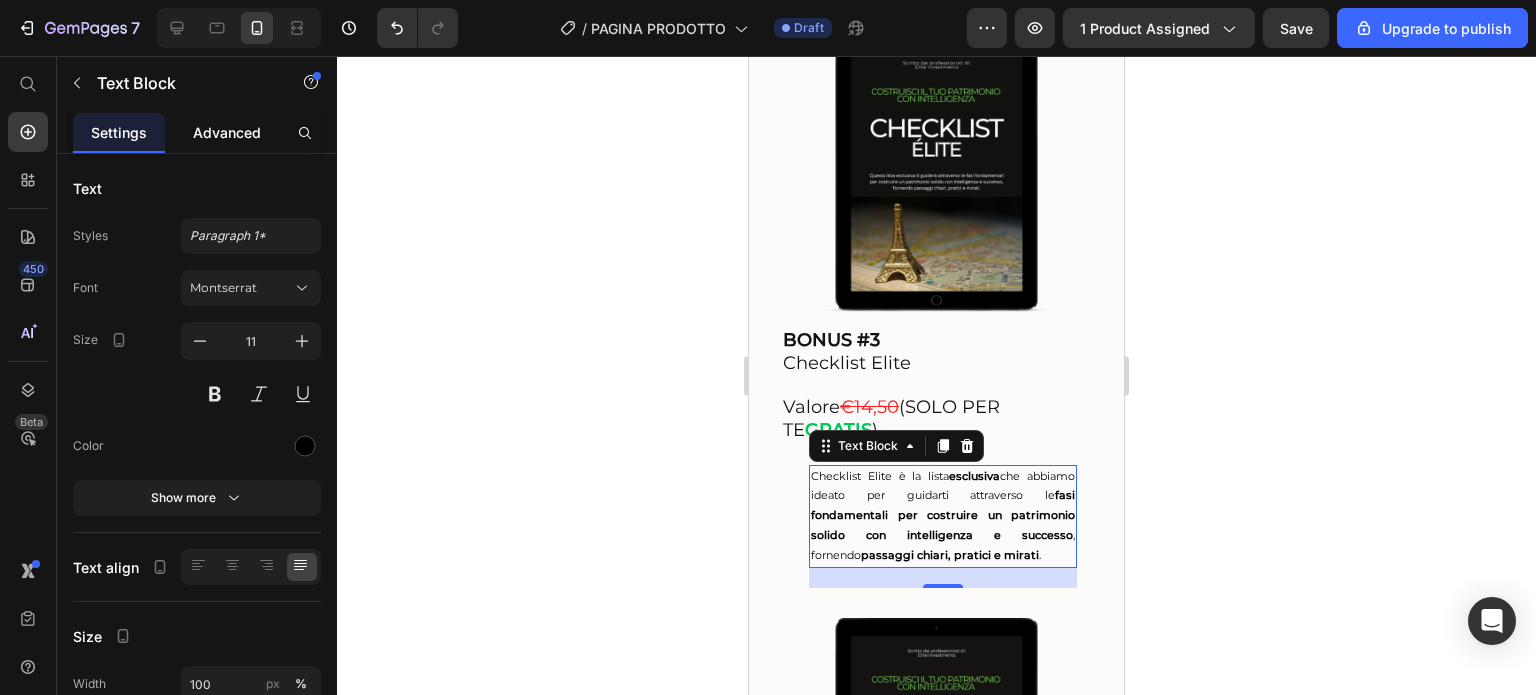 click on "Advanced" at bounding box center (227, 132) 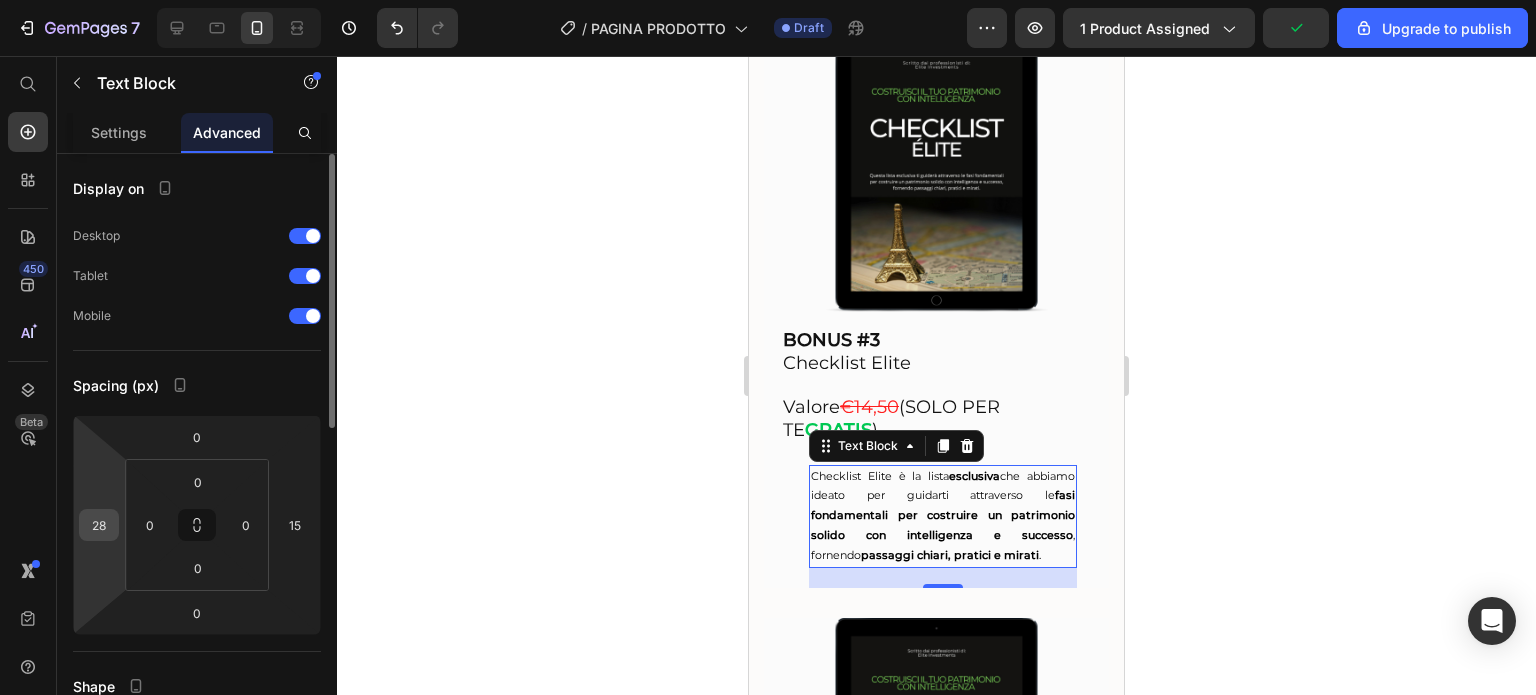 click on "28" at bounding box center (99, 525) 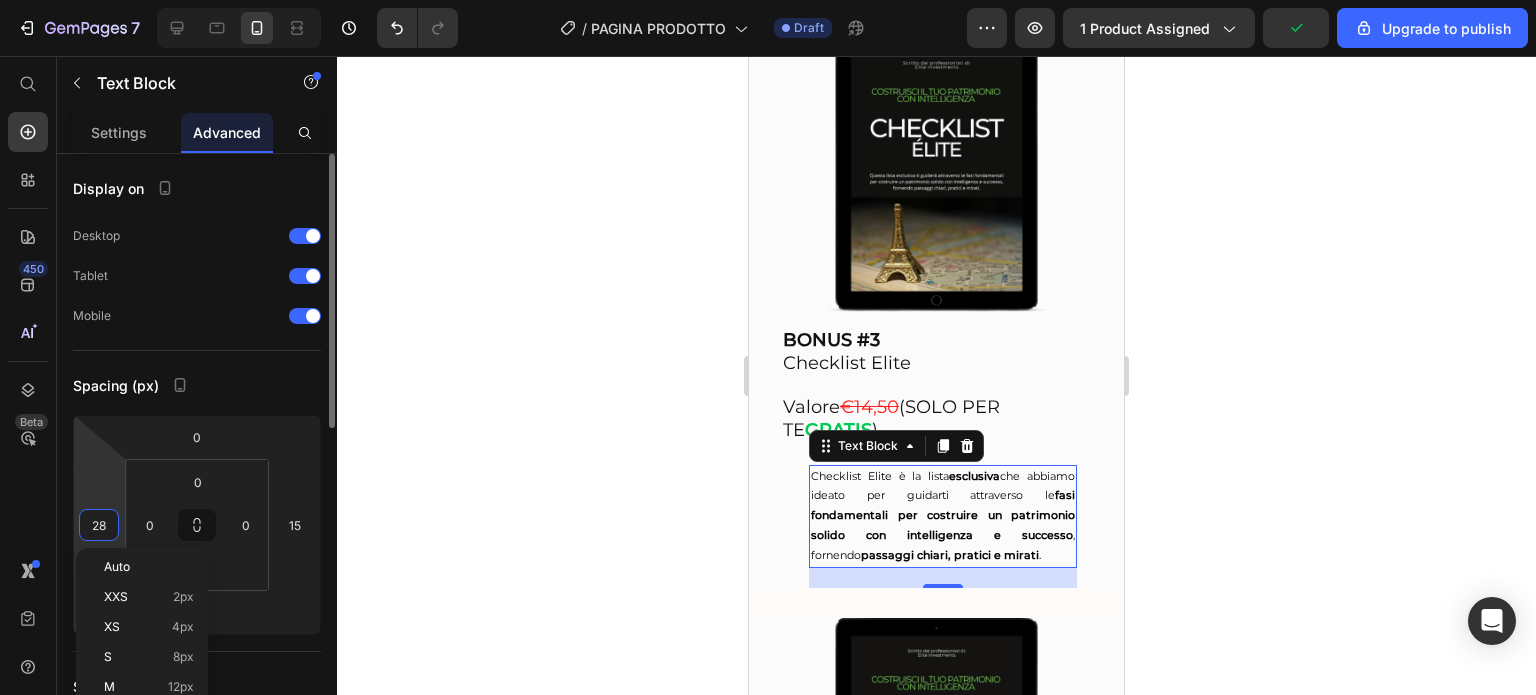 type 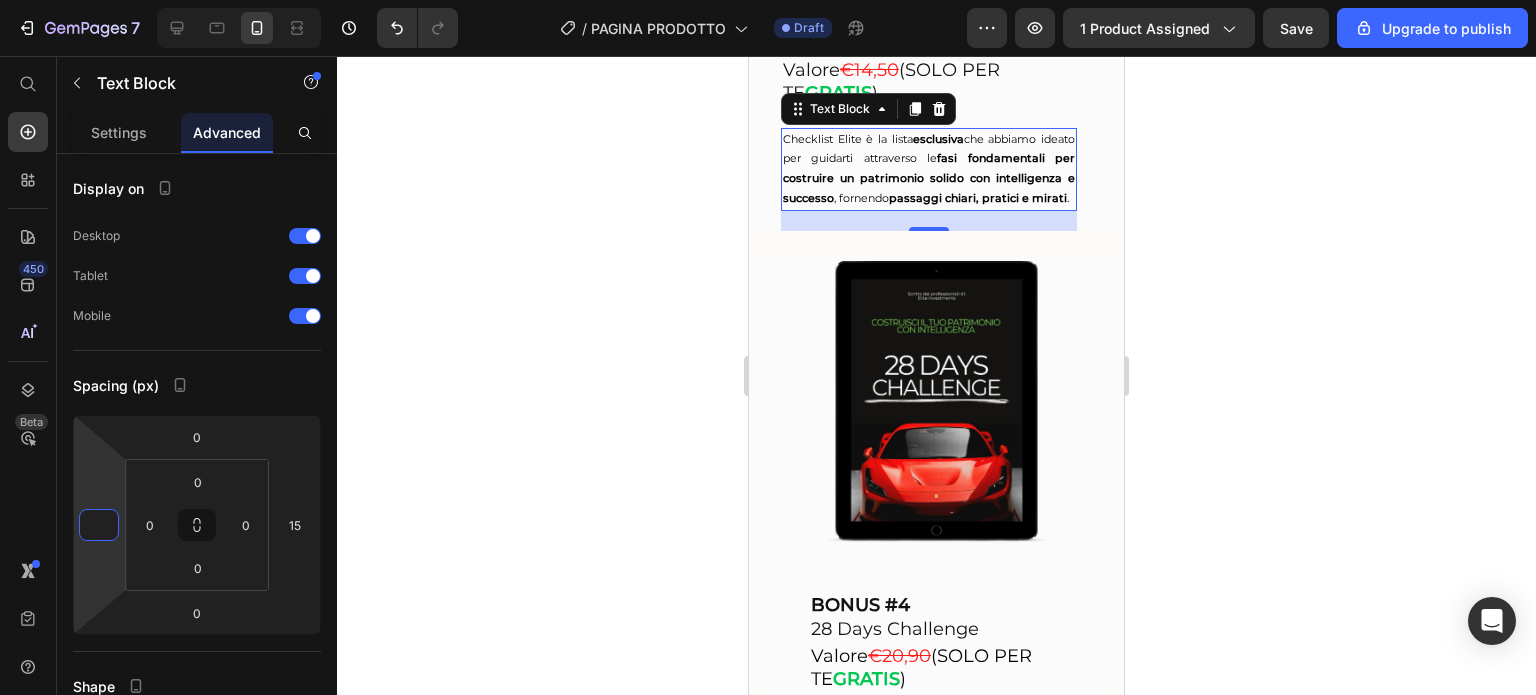 scroll, scrollTop: 6737, scrollLeft: 0, axis: vertical 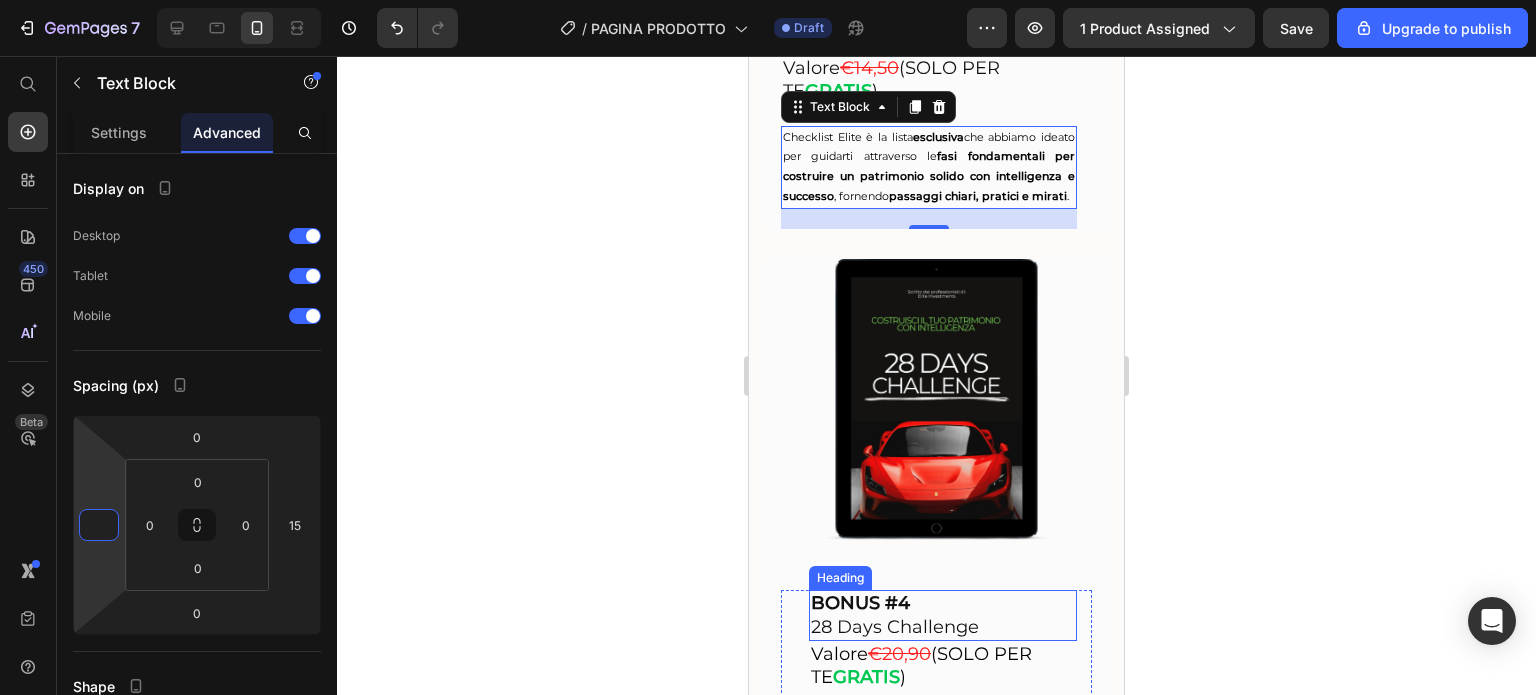 click on "BONUS #4" at bounding box center [860, 603] 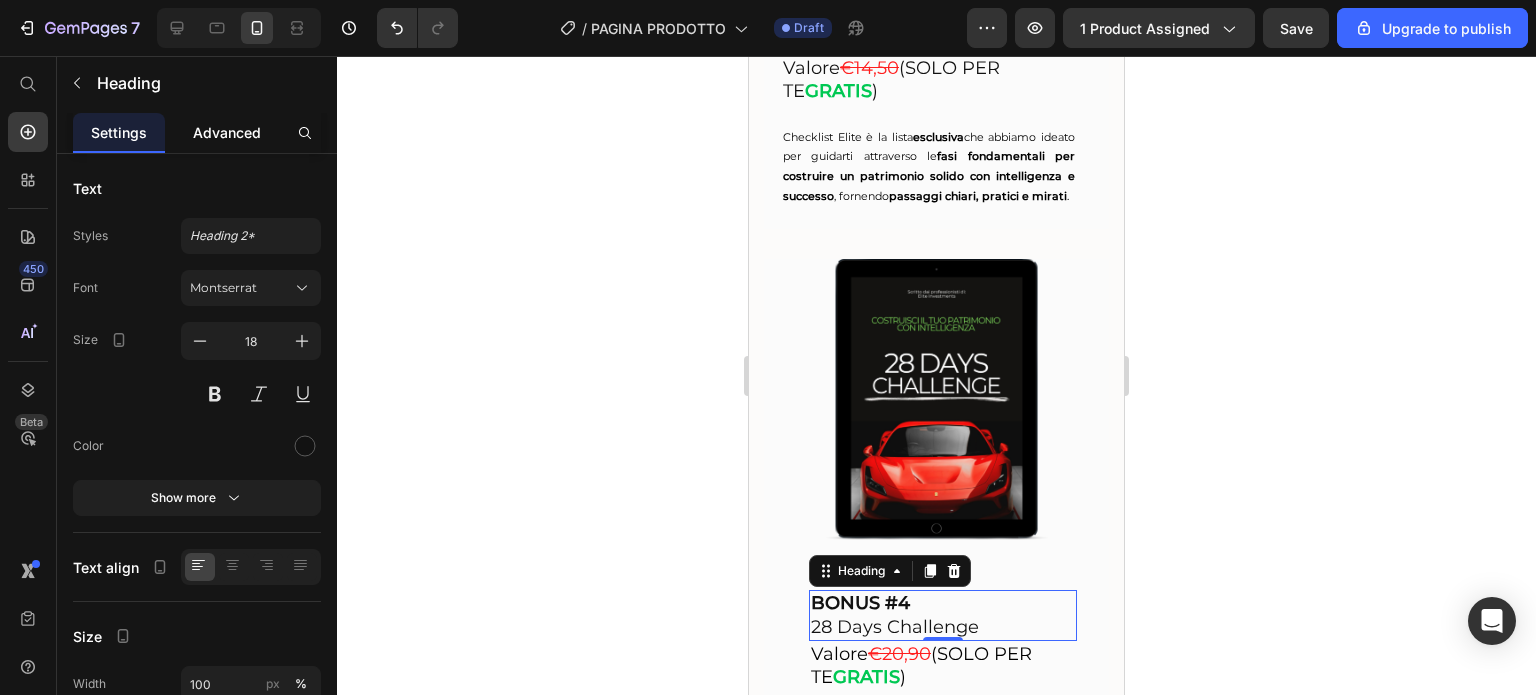 click on "Advanced" at bounding box center (227, 132) 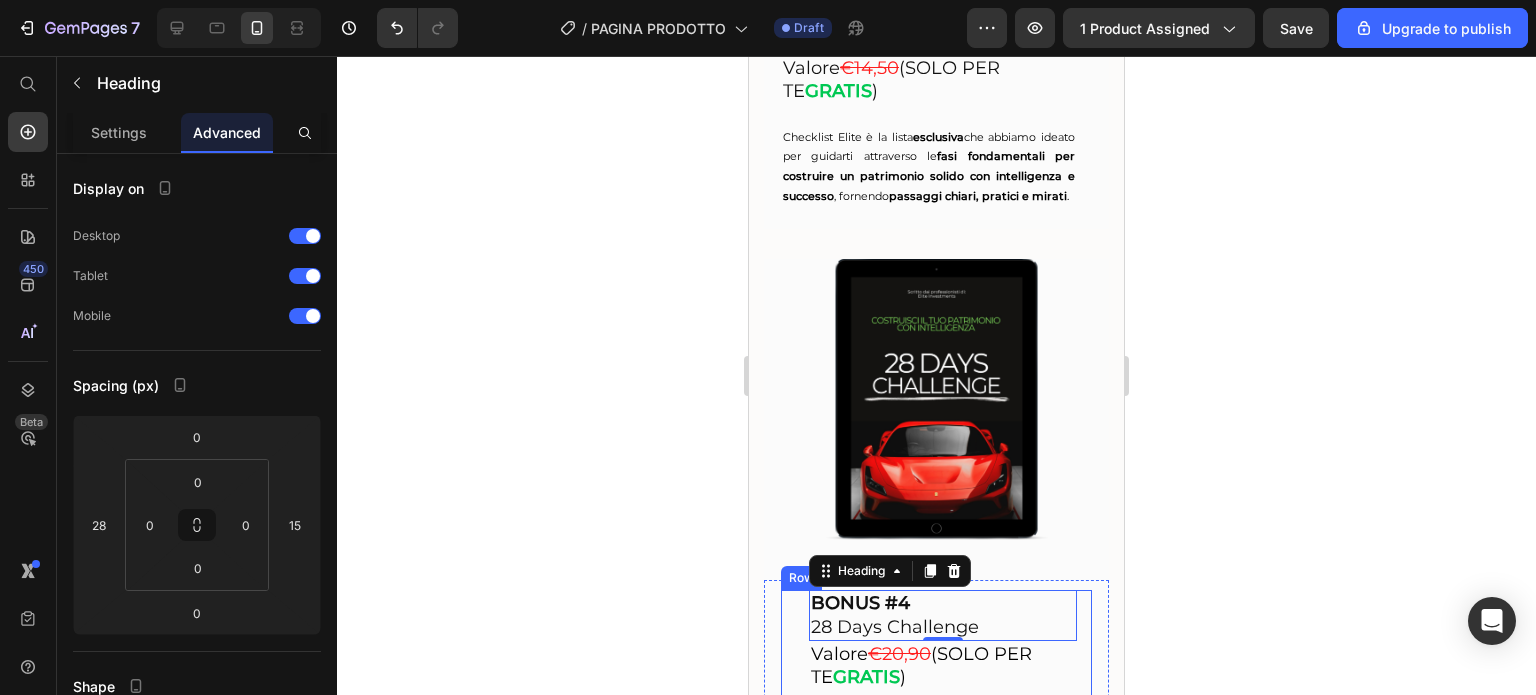 click on "BONUS #4 28 Days Challenge Heading   0 Valore  €20,90  (SOLO PER TE  GRATIS ) Heading Ecco la TUA  sfida  di 28 giorni,  progettata per guidarti  passo dopo passo attraverso un mese di  attività mirate  per costruire un patrimonio solido con intelligenza. Questa sfida ti permetterà di acquisire competenze finanziarie fondamentali e di  applicarle in modo pratico . Attraverso questa sfida svilupperai una  solida base finanziaria  e  competenze essenziali  per il  successo a lungo termine . Text Block" at bounding box center [936, 791] 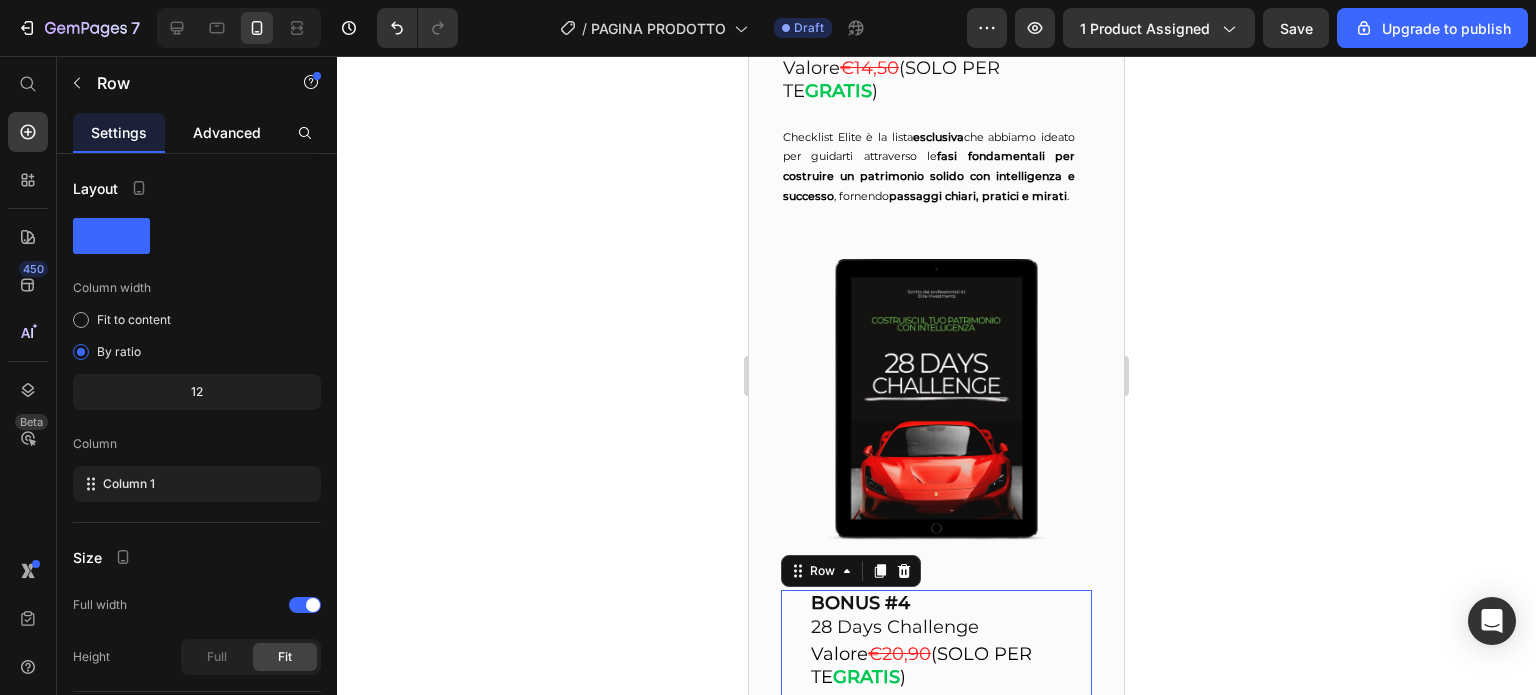 click on "Advanced" at bounding box center [227, 132] 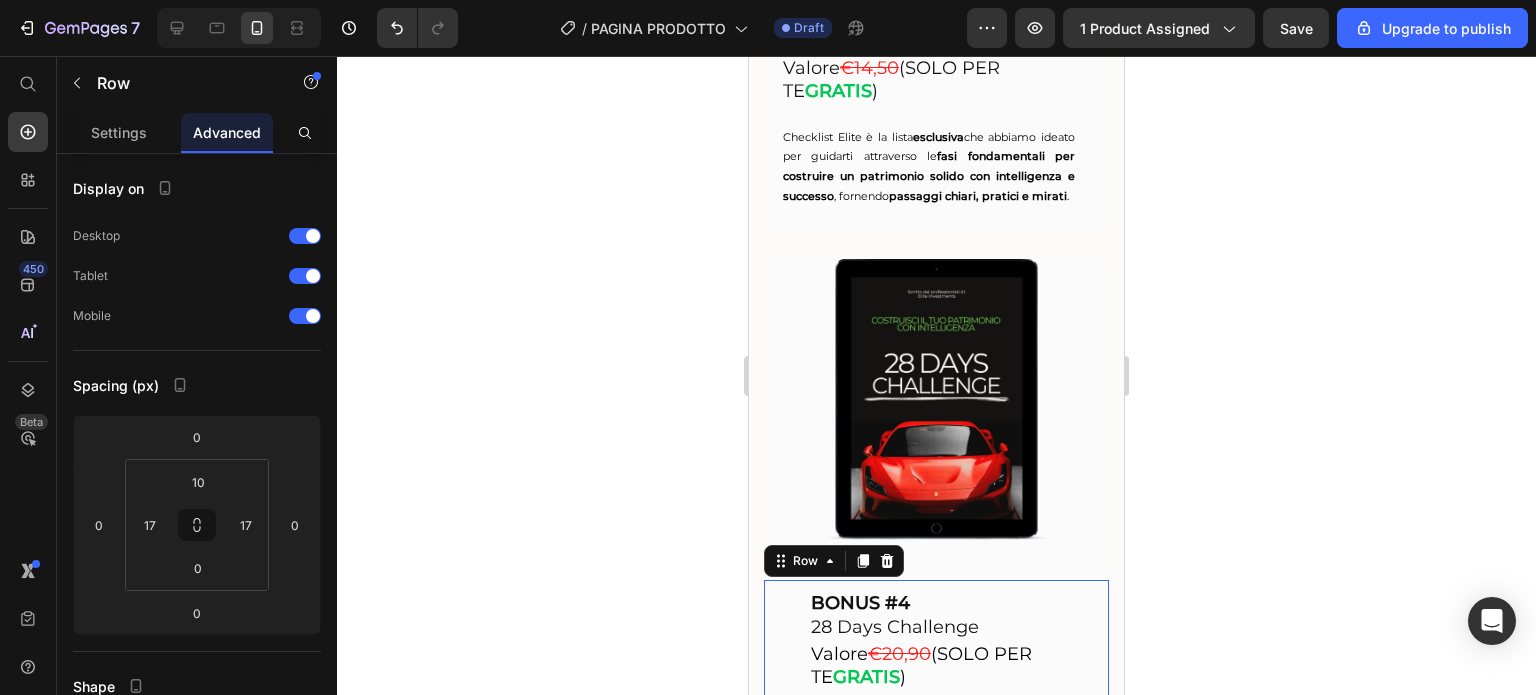 click on "BONUS #4 28 Days Challenge Heading Valore  €20,90  (SOLO PER TE  GRATIS ) Heading Ecco la TUA  sfida  di 28 giorni,  progettata per guidarti  passo dopo passo attraverso un mese di  attività mirate  per costruire un patrimonio solido con intelligenza. Questa sfida ti permetterà di acquisire competenze finanziarie fondamentali e di  applicarle in modo pratico . Attraverso questa sfida svilupperai una  solida base finanziaria  e  competenze essenziali  per il  successo a lungo termine . Text Block Row Row   0" at bounding box center [936, 810] 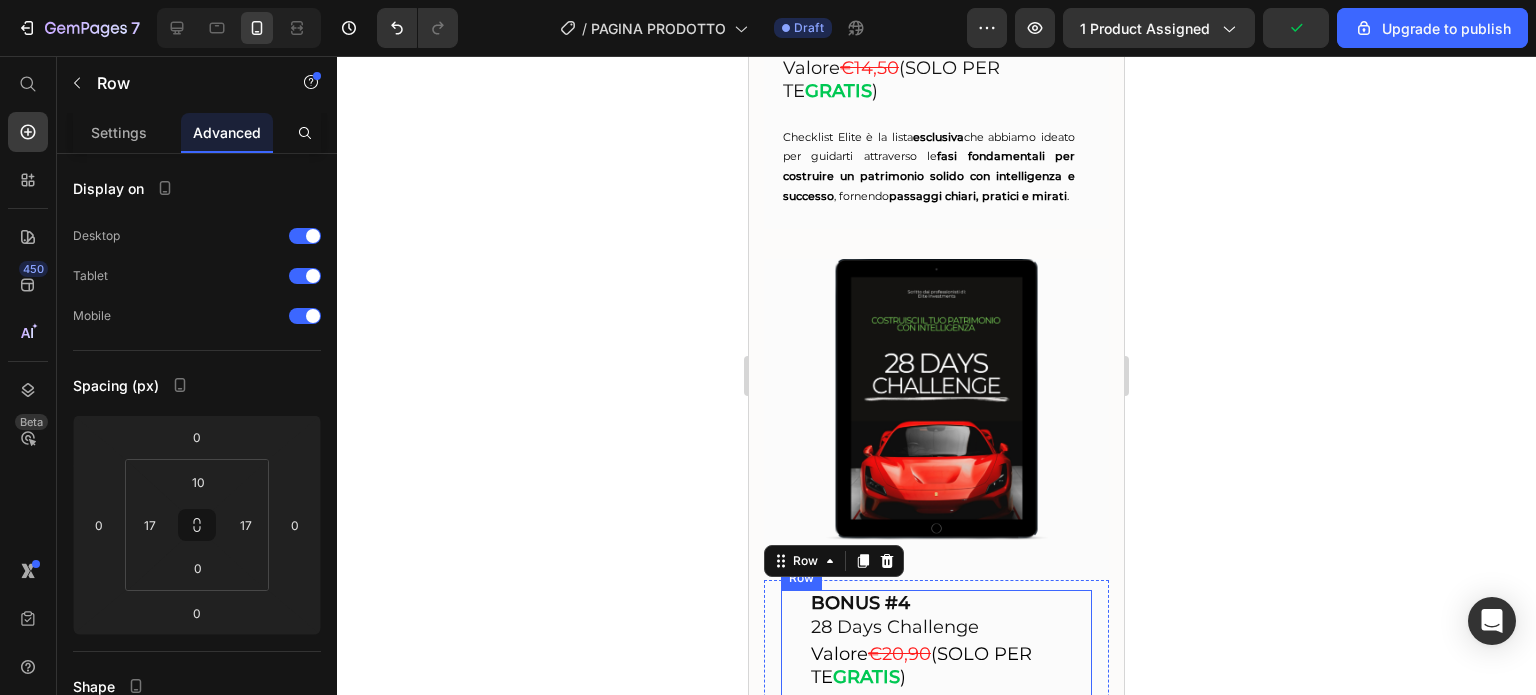 click on "BONUS #4 28 Days Challenge Heading Valore  €20,90  (SOLO PER TE  GRATIS ) Heading Ecco la TUA  sfida  di 28 giorni,  progettata per guidarti  passo dopo passo attraverso un mese di  attività mirate  per costruire un patrimonio solido con intelligenza. Questa sfida ti permetterà di acquisire competenze finanziarie fondamentali e di  applicarle in modo pratico . Attraverso questa sfida svilupperai una  solida base finanziaria  e  competenze essenziali  per il  successo a lungo termine . Text Block" at bounding box center (936, 791) 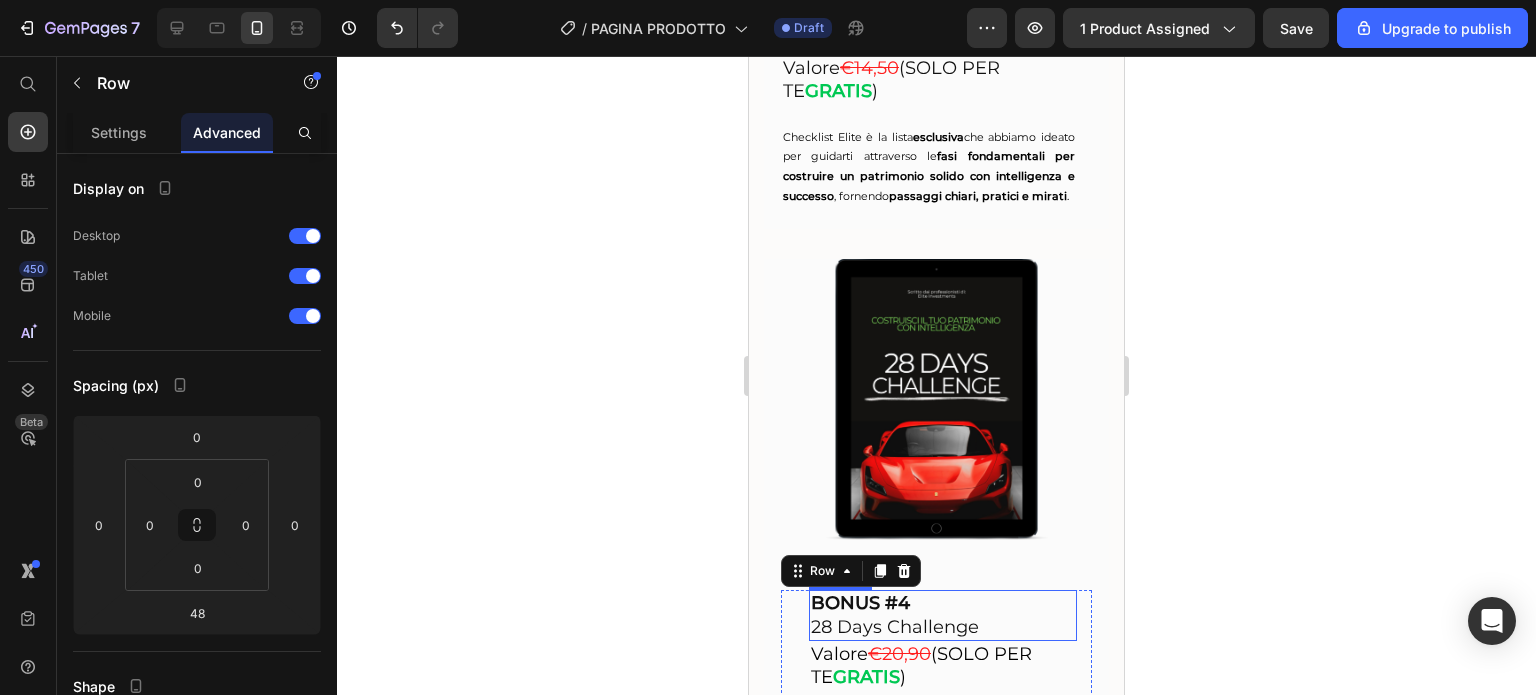 click on "BONUS #4 28 Days Challenge" at bounding box center [943, 615] 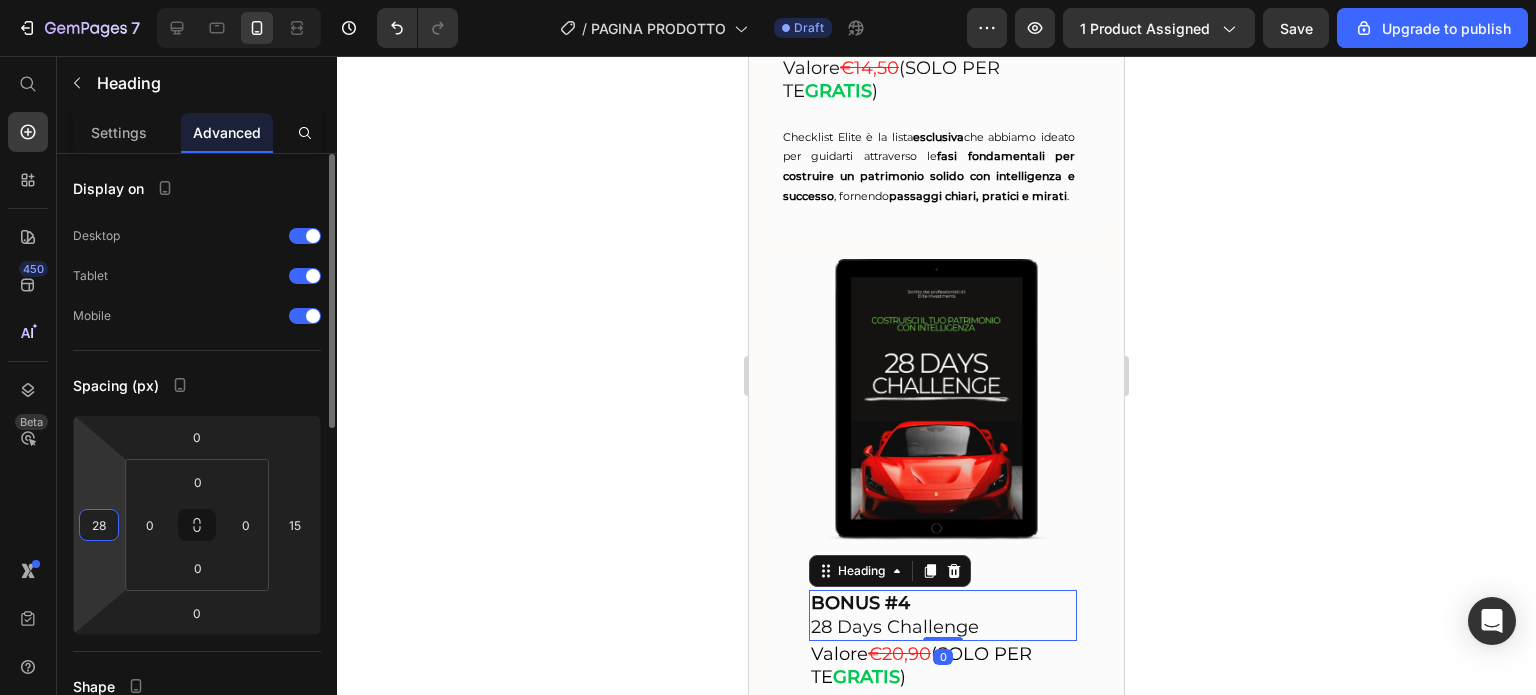 click on "28" at bounding box center [99, 525] 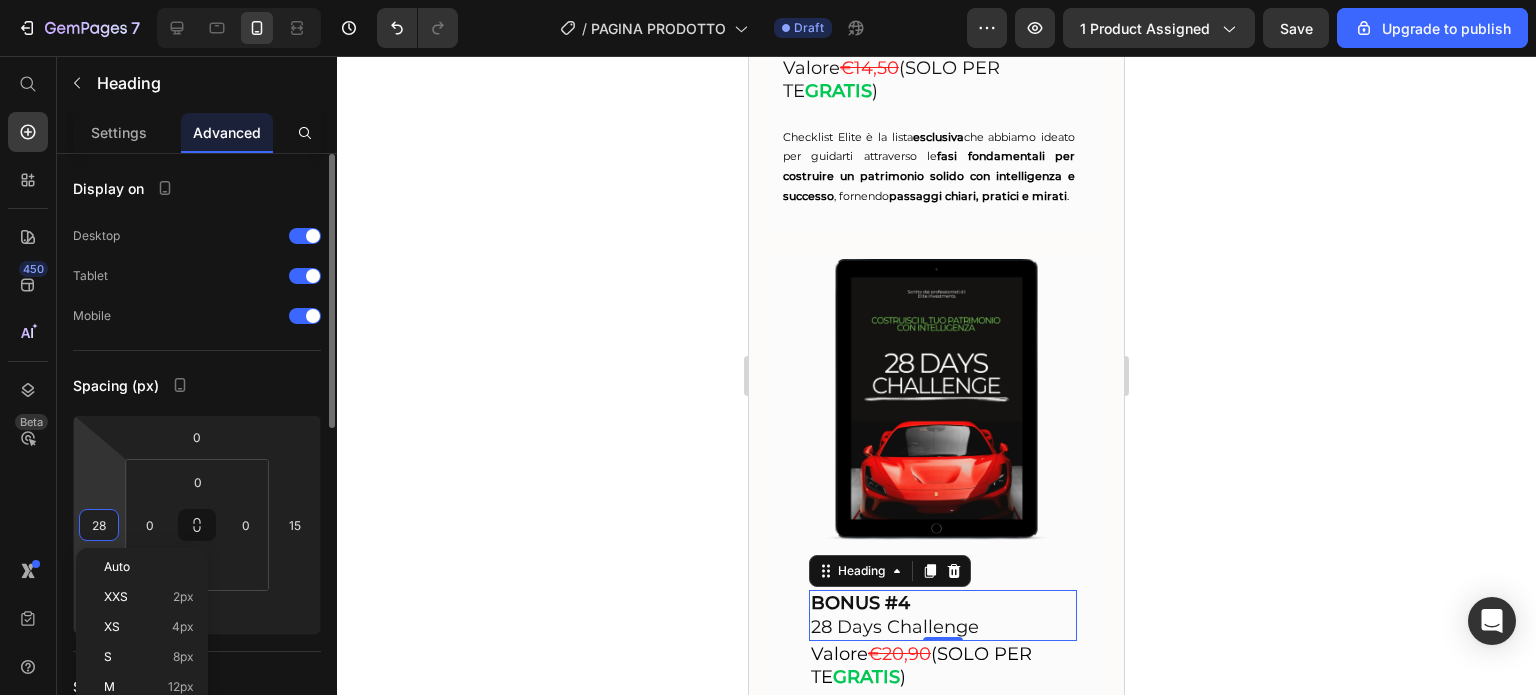 type 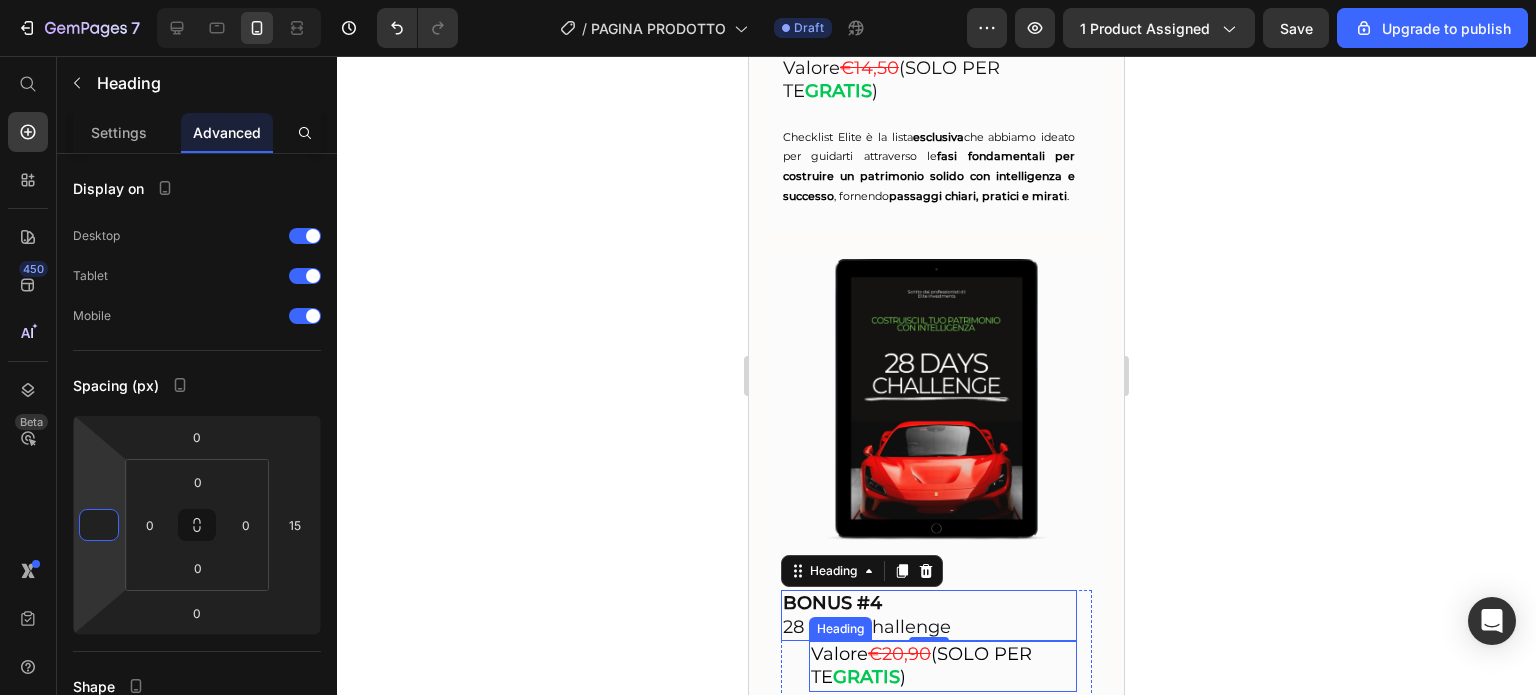 click on "GRATIS" at bounding box center (866, 677) 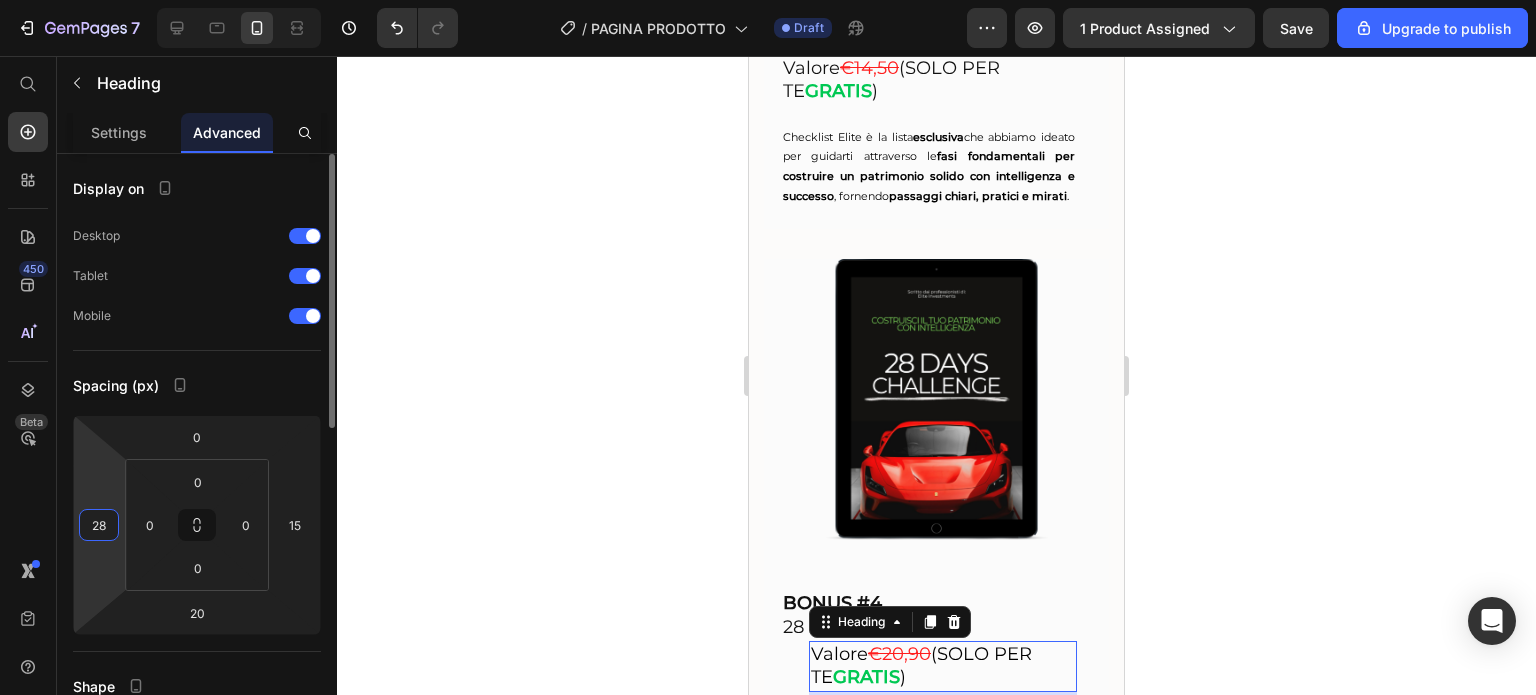 click on "28" at bounding box center [99, 525] 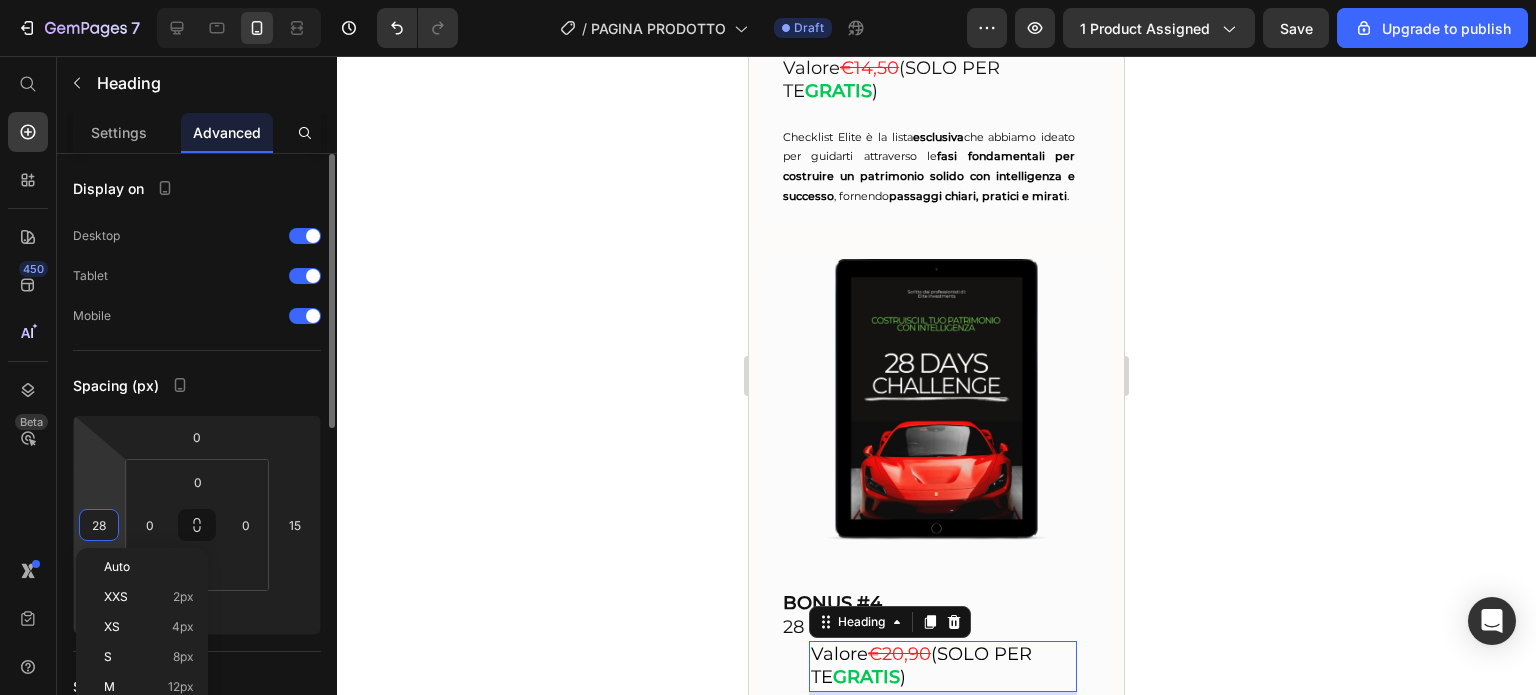 type 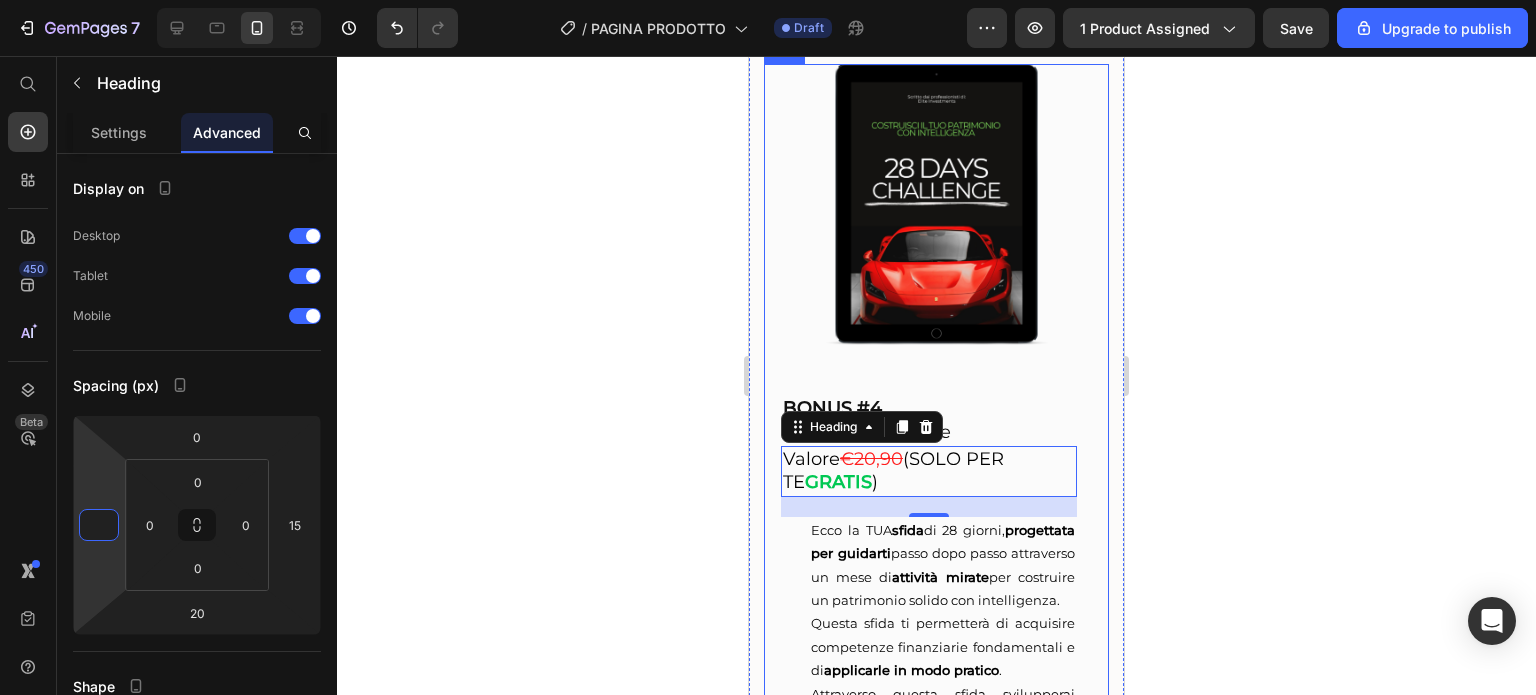 scroll, scrollTop: 6933, scrollLeft: 0, axis: vertical 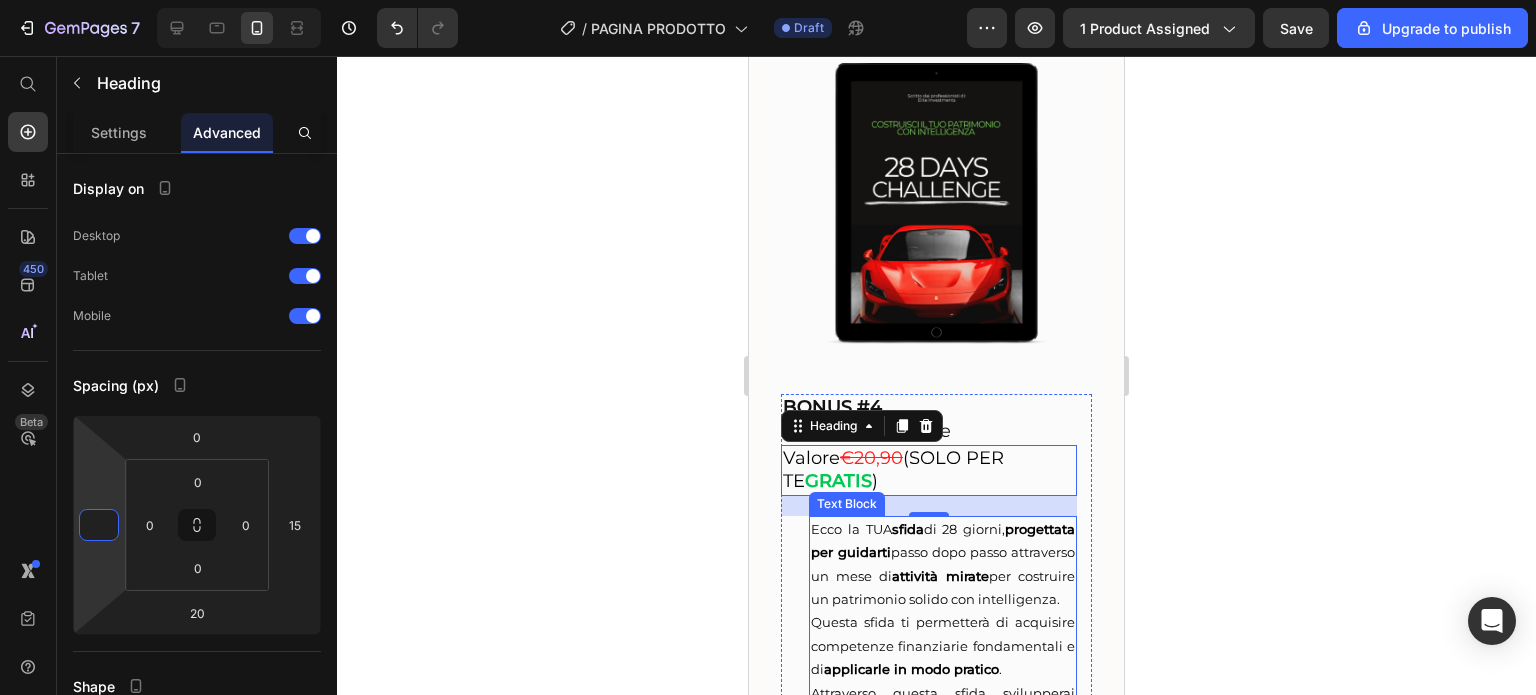click on "Ecco la TUA  sfida  di 28 giorni,  progettata per guidarti  passo dopo passo attraverso un mese di  attività mirate  per costruire un patrimonio solido con intelligenza." at bounding box center [943, 564] 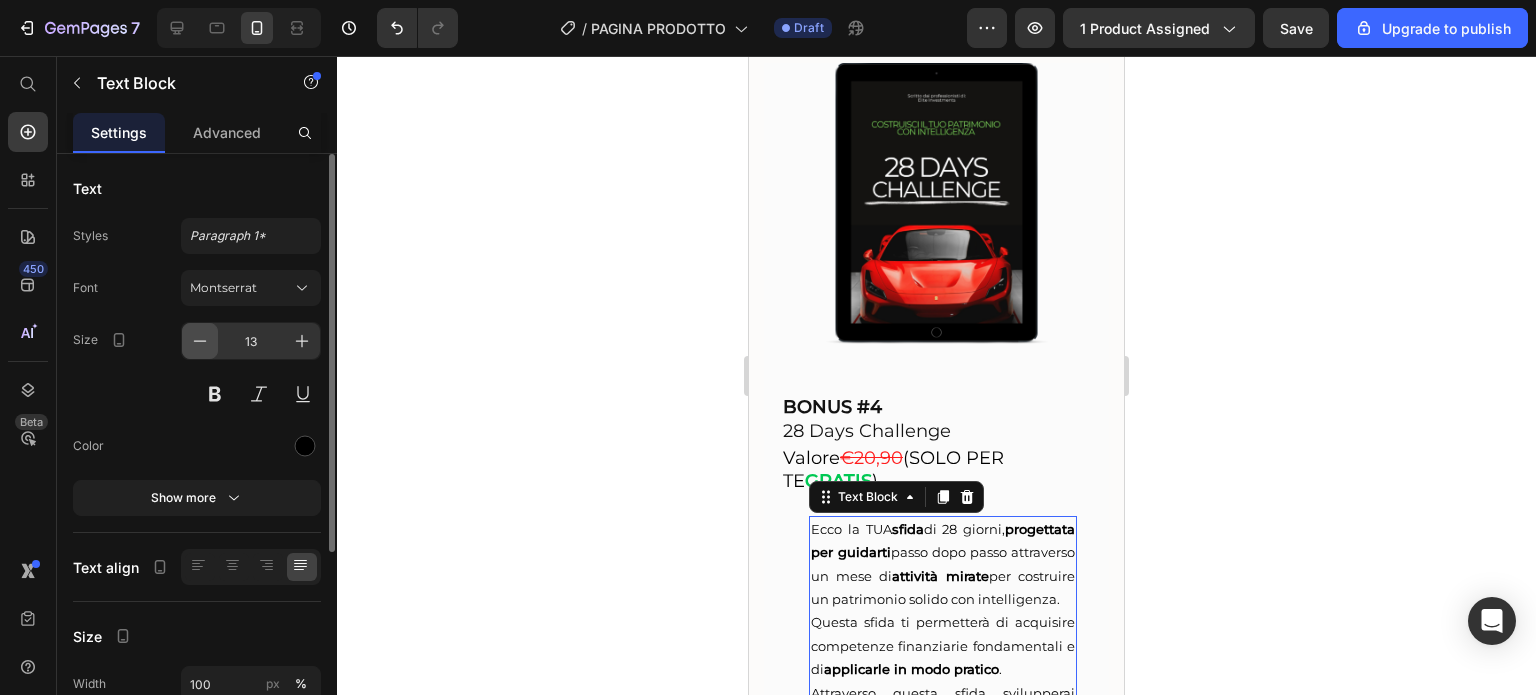 click 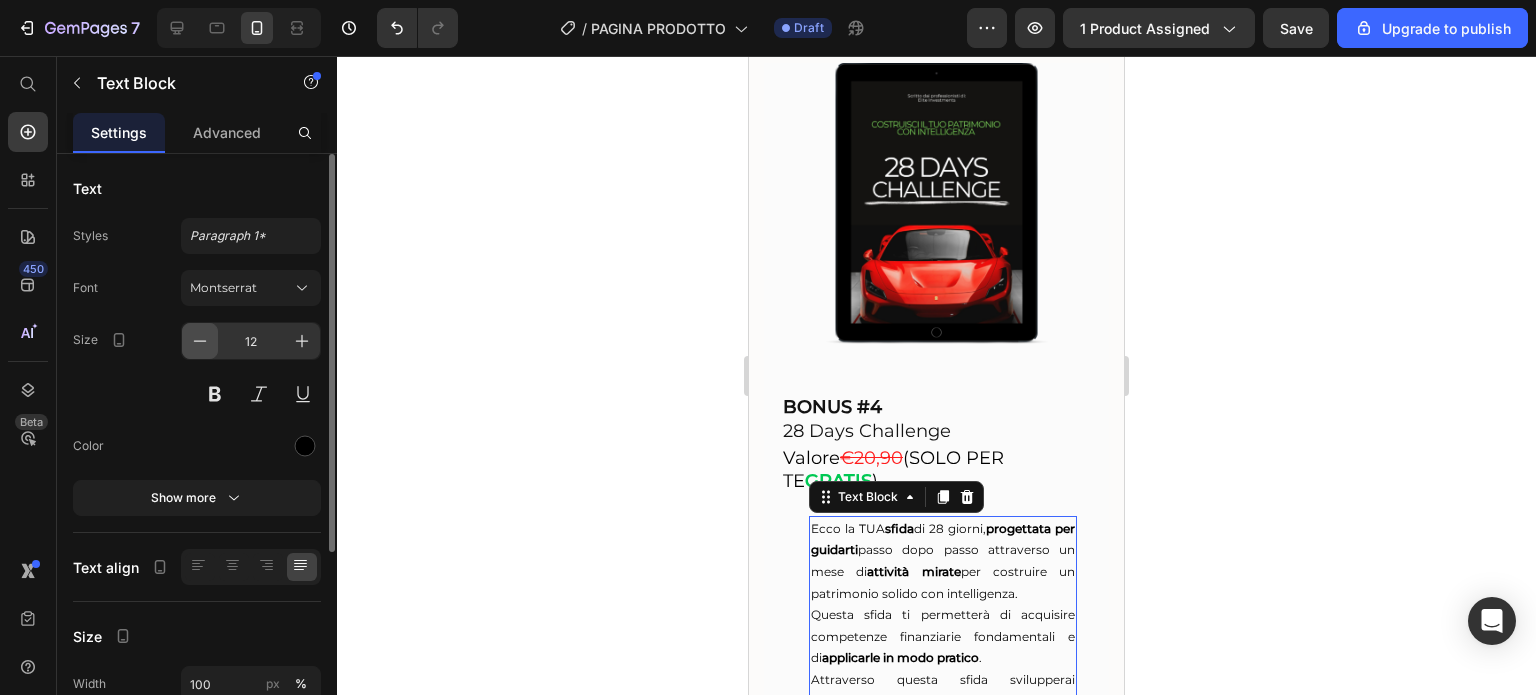 click 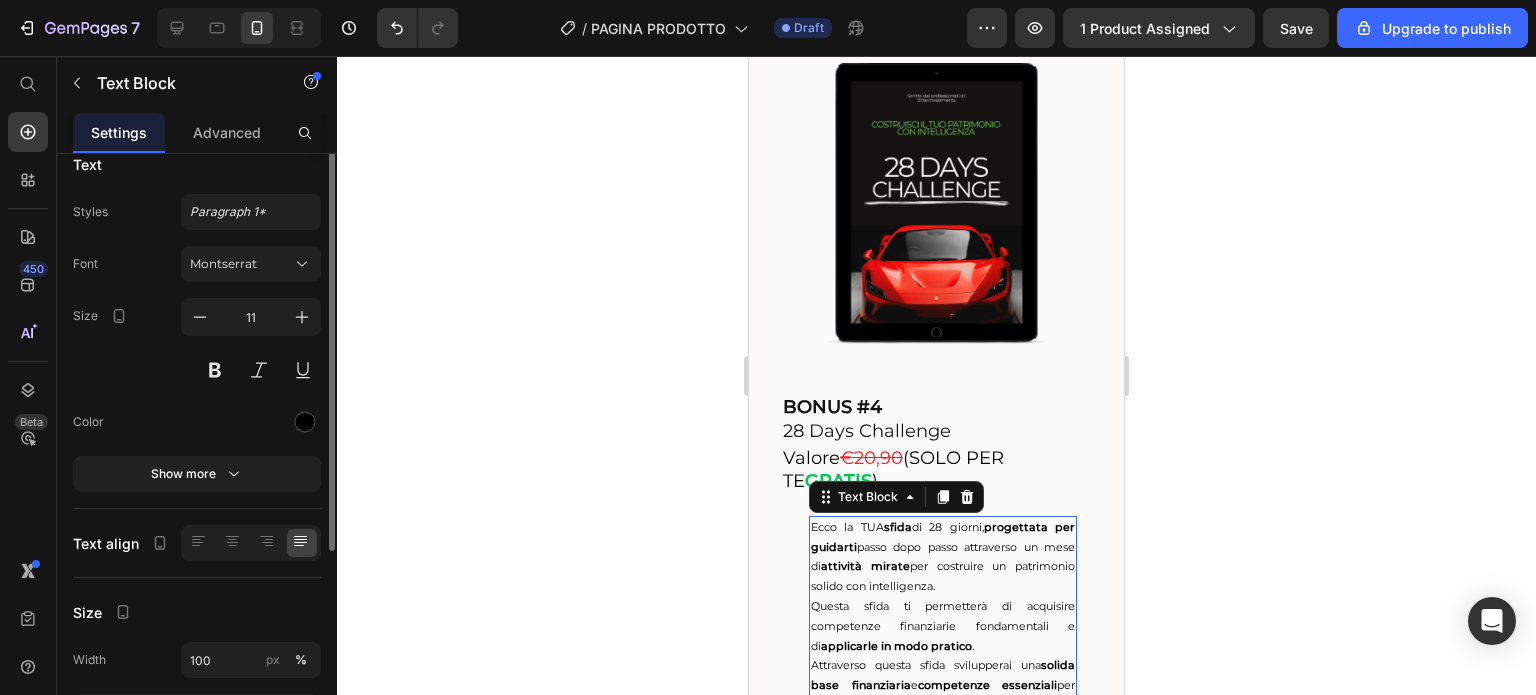 scroll, scrollTop: 25, scrollLeft: 0, axis: vertical 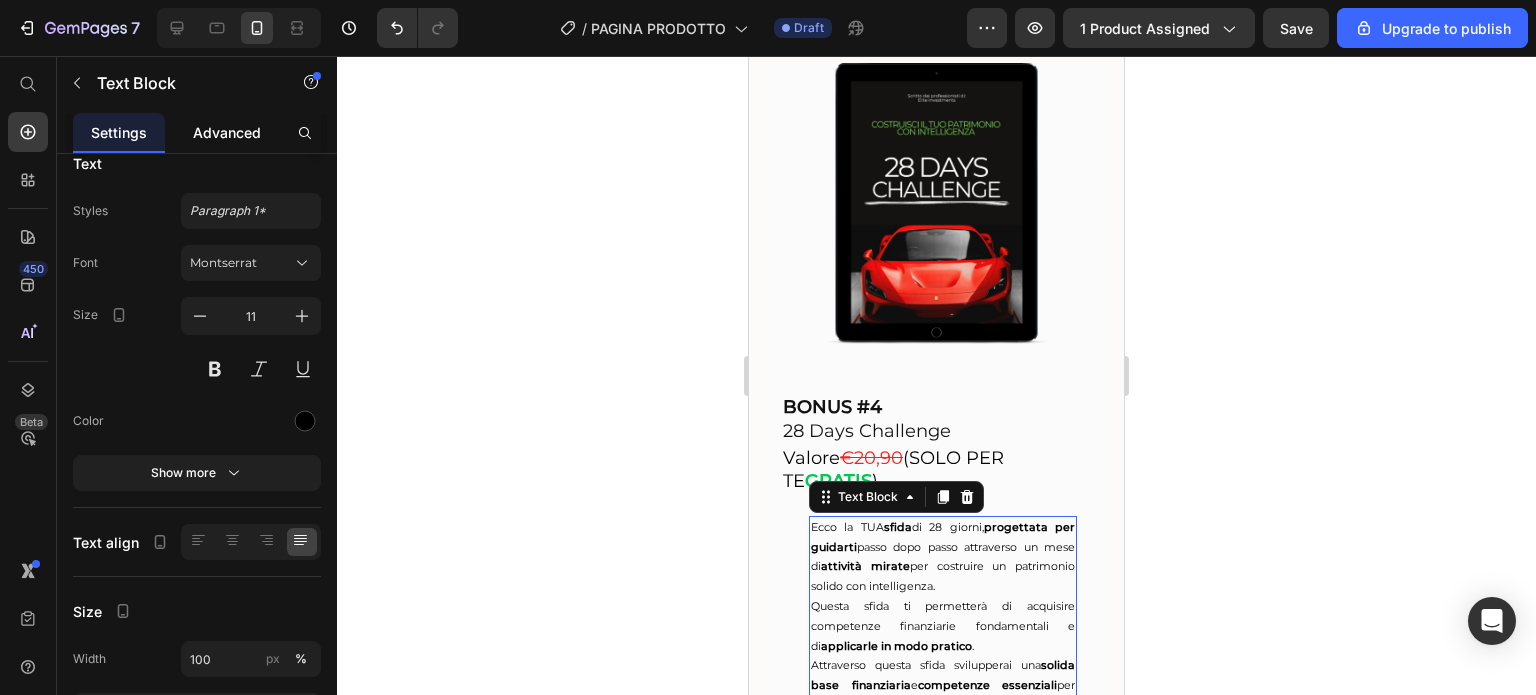 click on "Advanced" at bounding box center [227, 132] 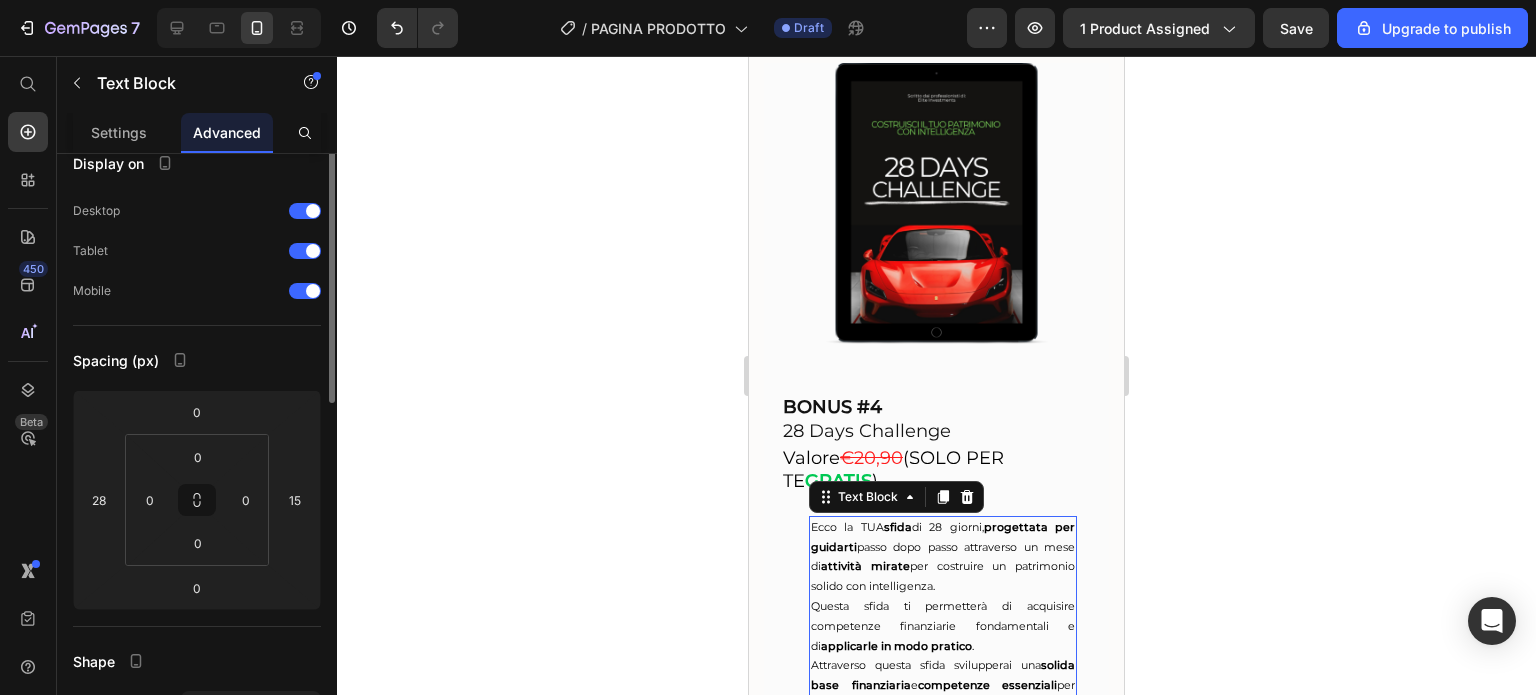 scroll, scrollTop: 0, scrollLeft: 0, axis: both 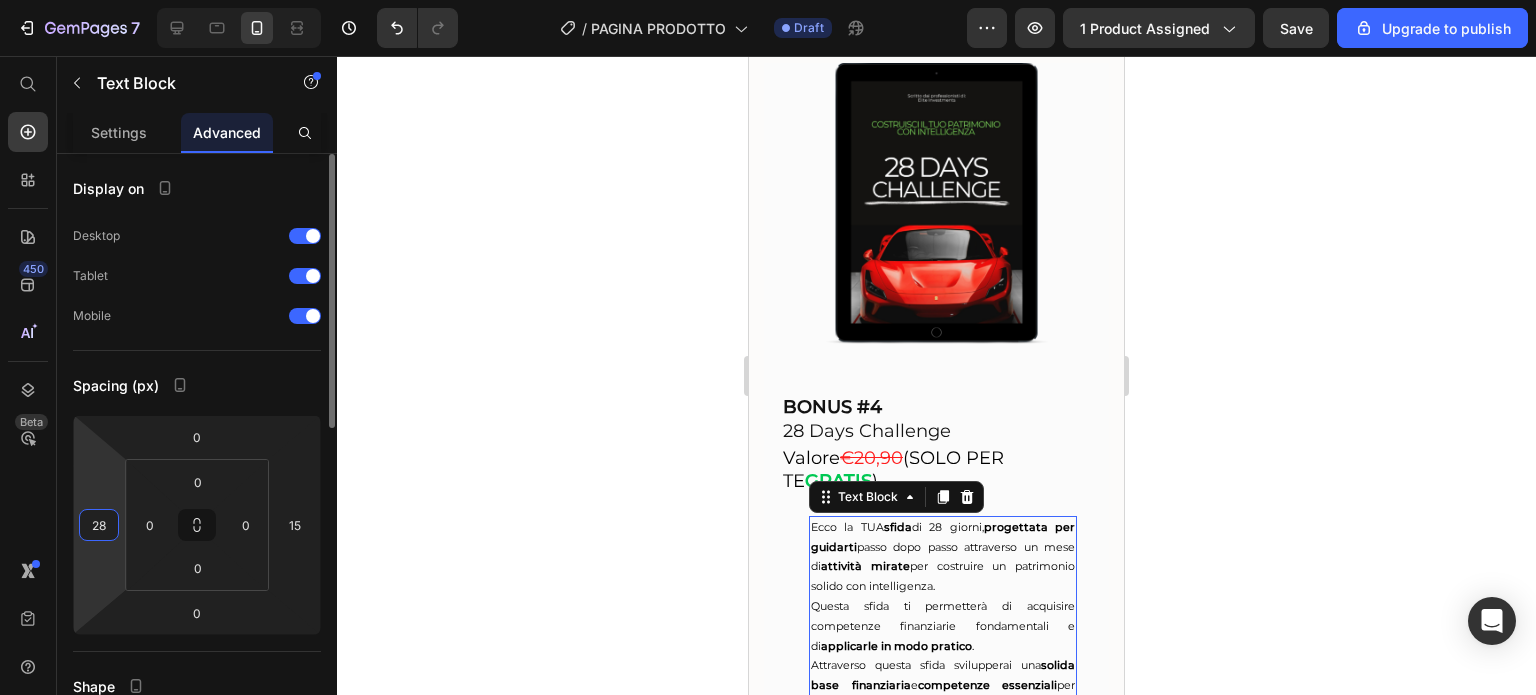 click on "28" at bounding box center [99, 525] 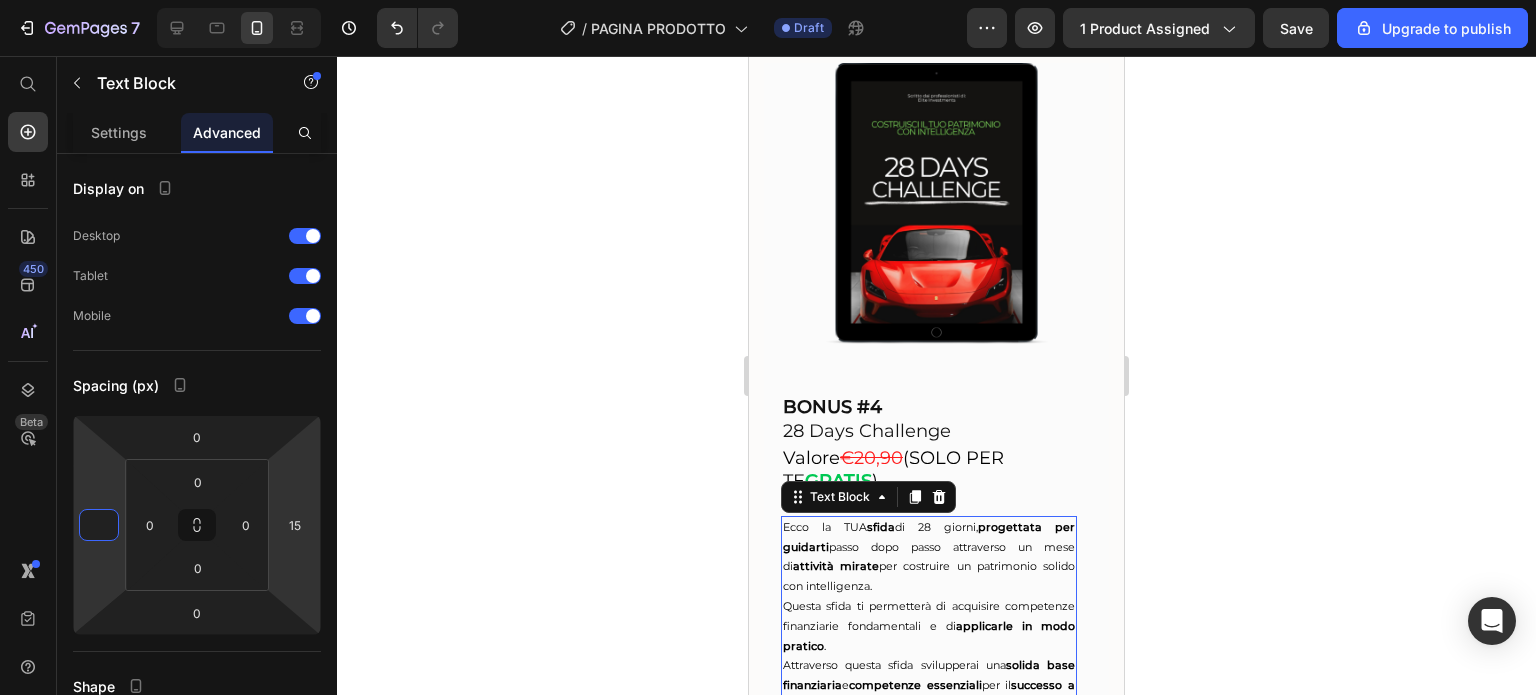 type on "0" 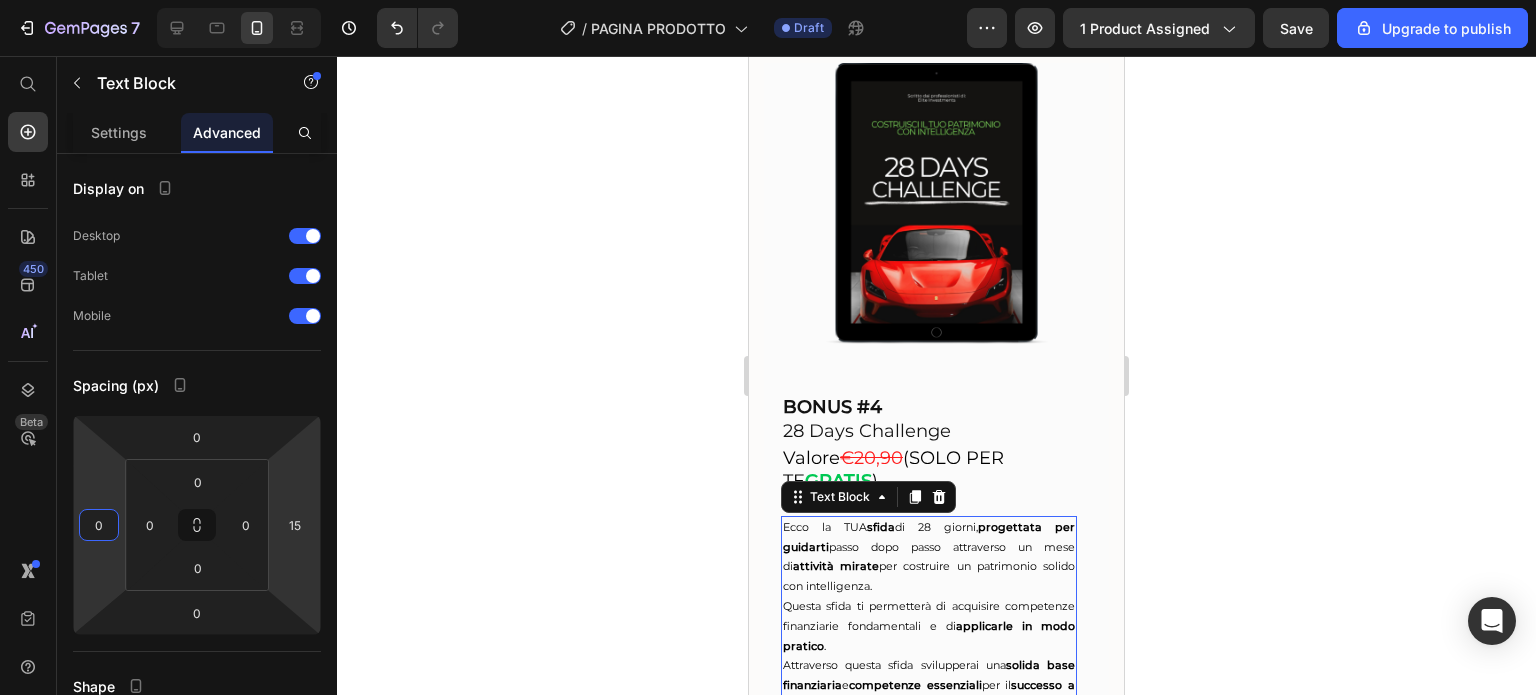click 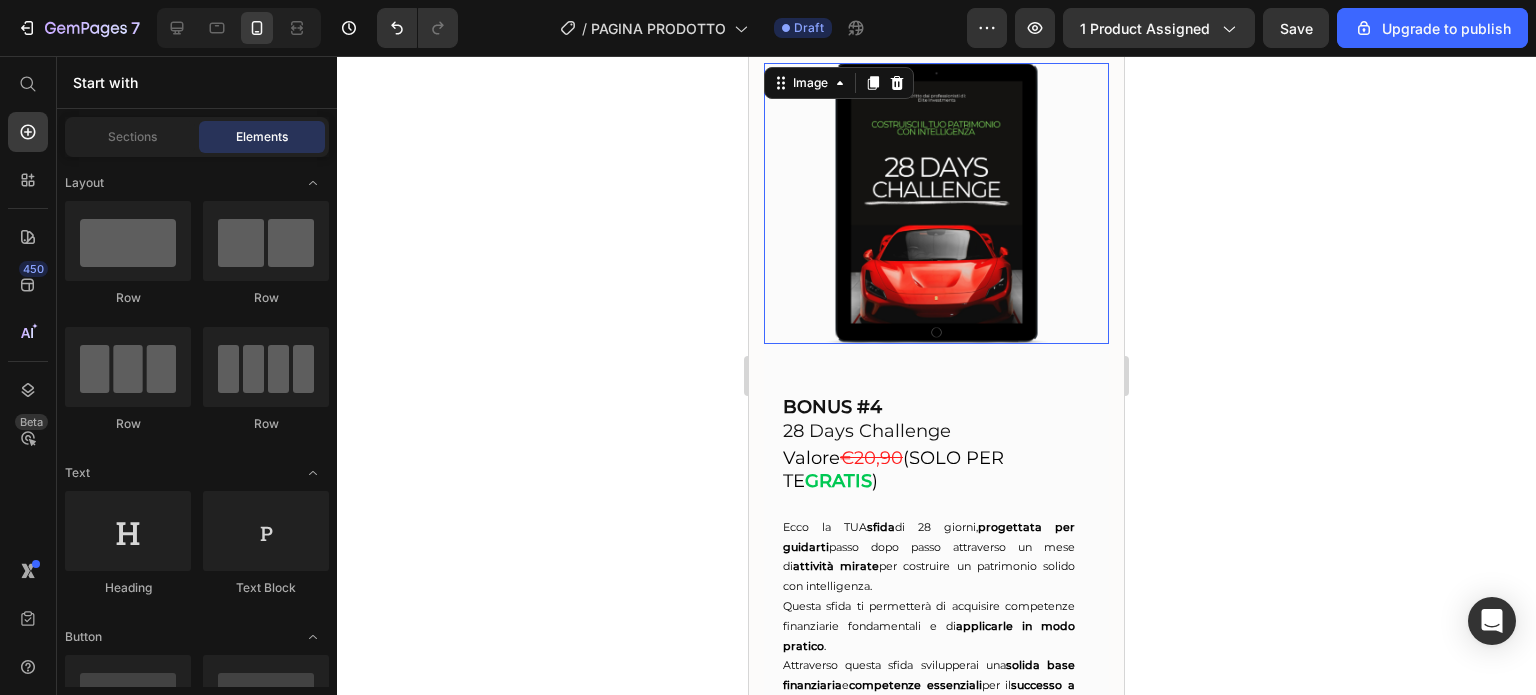 click at bounding box center (936, 203) 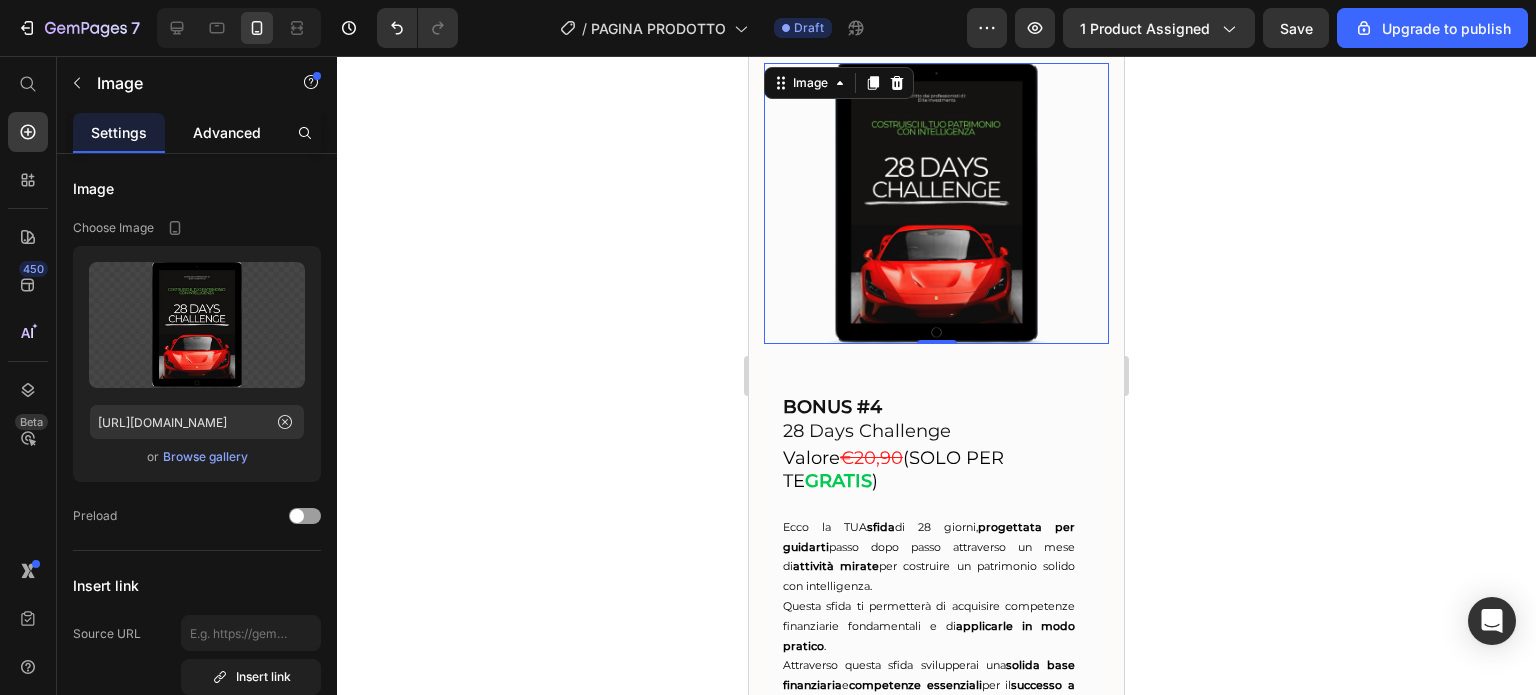 click on "Advanced" at bounding box center (227, 132) 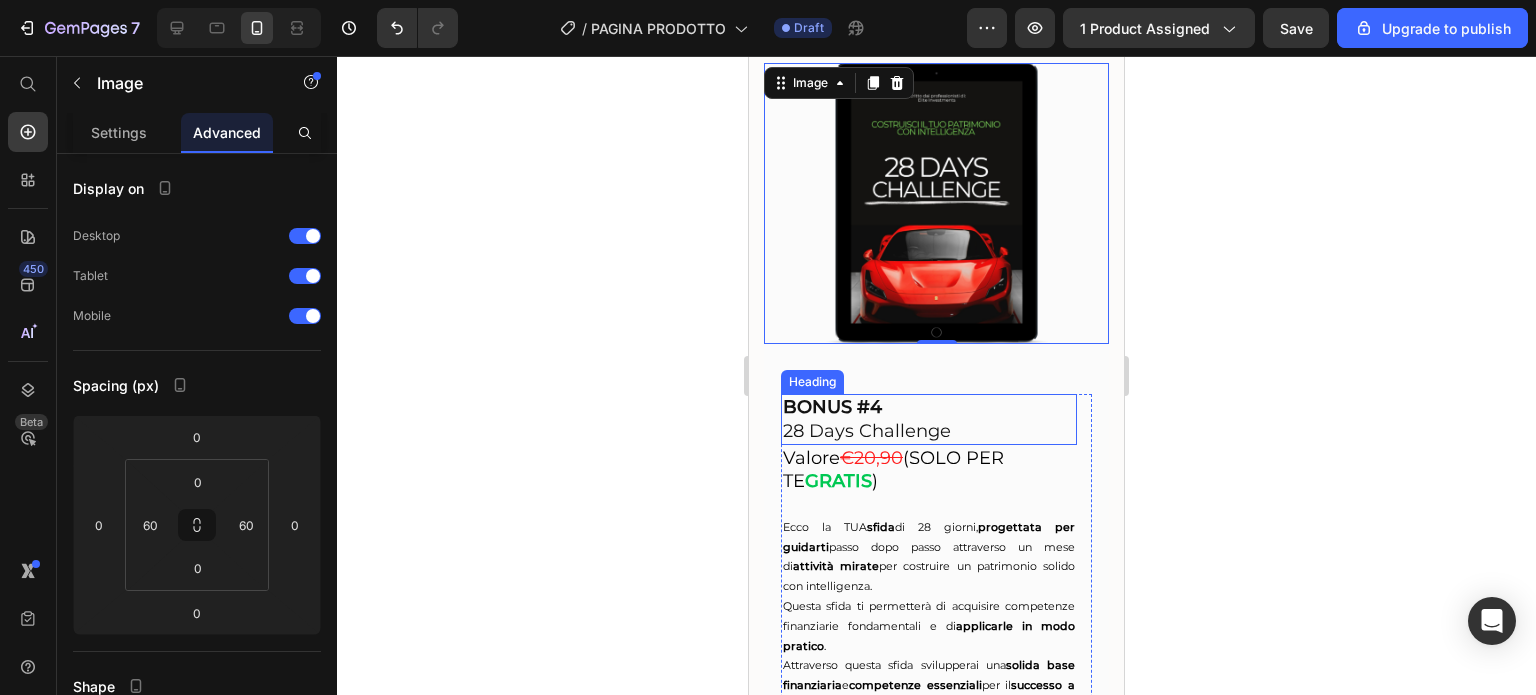 click on "BONUS #4 28 Days Challenge" at bounding box center (929, 419) 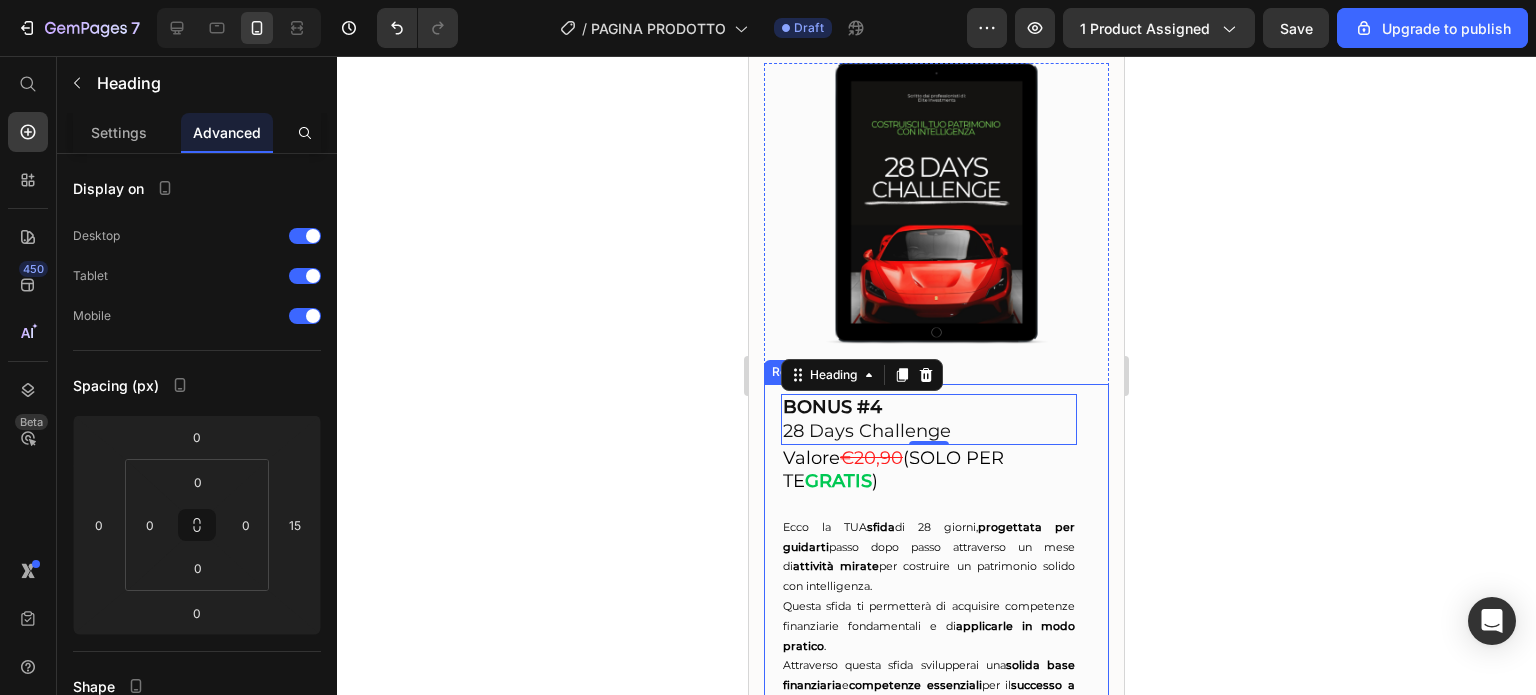 click on "BONUS #4 28 Days Challenge Heading   0 Valore  €20,90  (SOLO PER TE  GRATIS ) Heading Ecco la TUA  sfida  di 28 giorni,  progettata per guidarti  passo dopo passo attraverso un mese di  attività mirate  per costruire un patrimonio solido con intelligenza. Questa sfida ti permetterà di acquisire competenze finanziarie fondamentali e di  applicarle in modo pratico . Attraverso questa sfida svilupperai una  solida base finanziaria  e  competenze essenziali  per il  successo a lungo termine . Text Block Row Row" at bounding box center (936, 585) 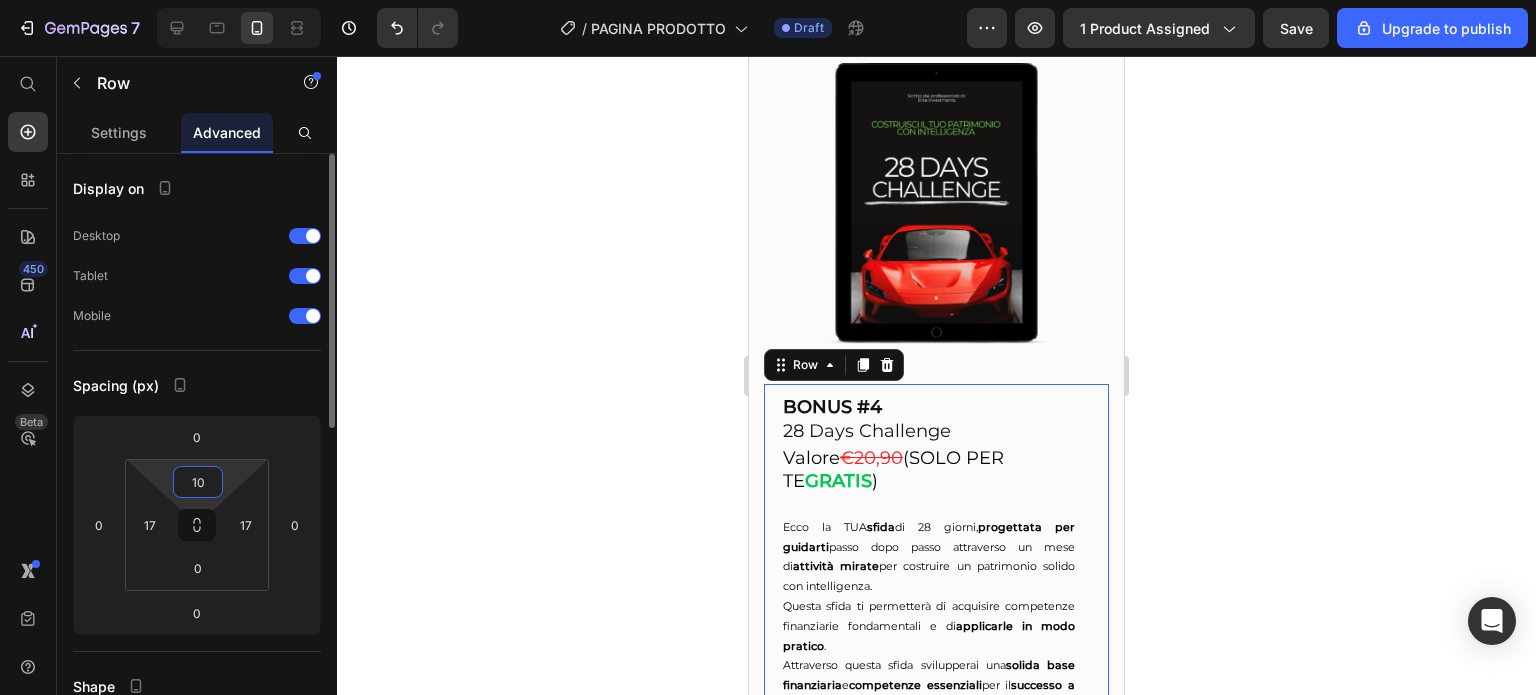 click on "10" at bounding box center (198, 482) 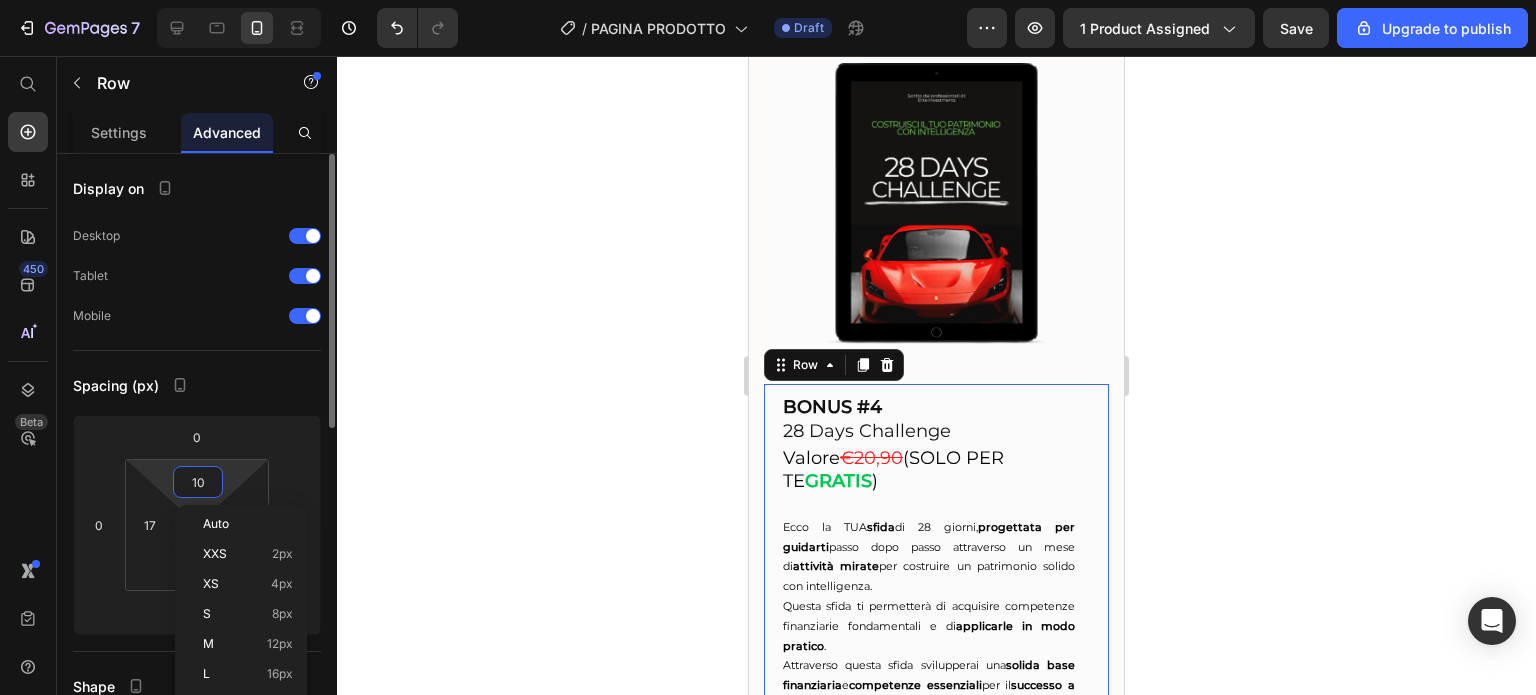 type 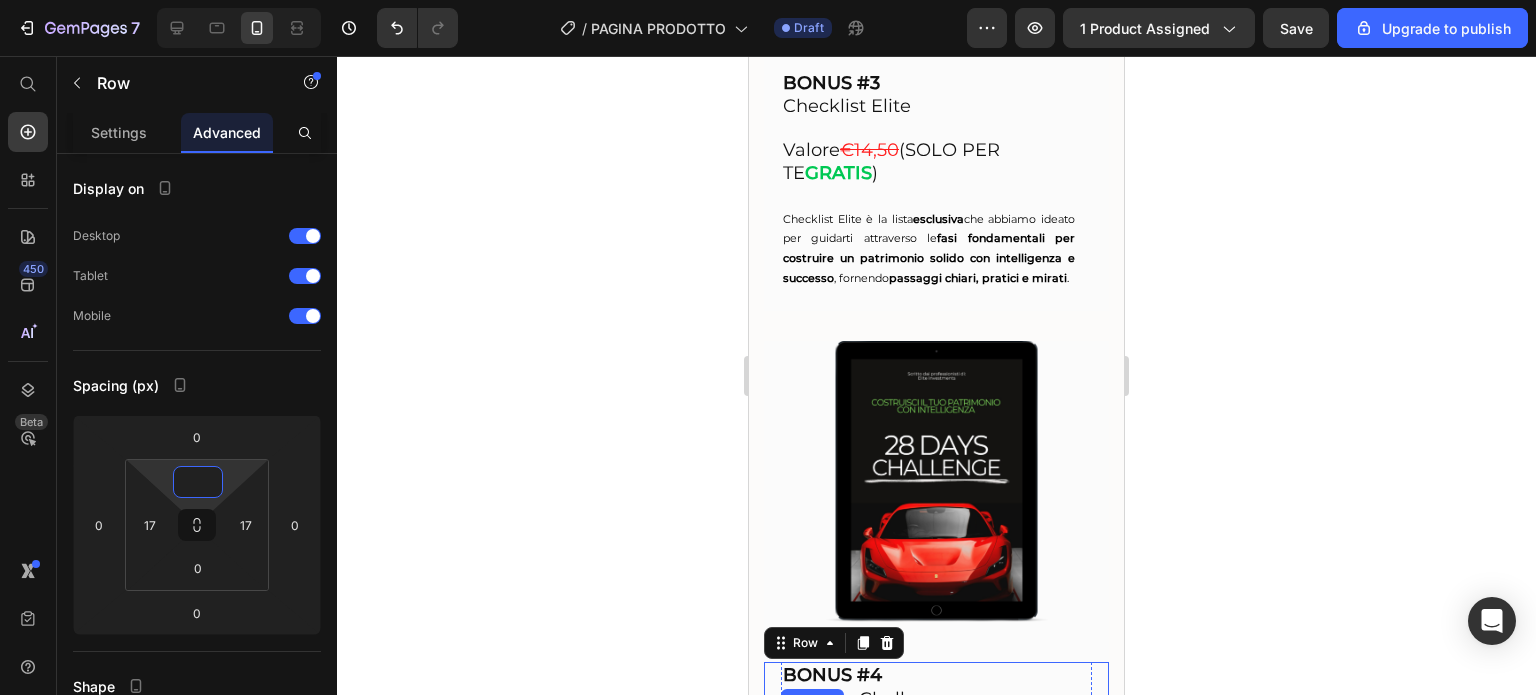 scroll, scrollTop: 6660, scrollLeft: 0, axis: vertical 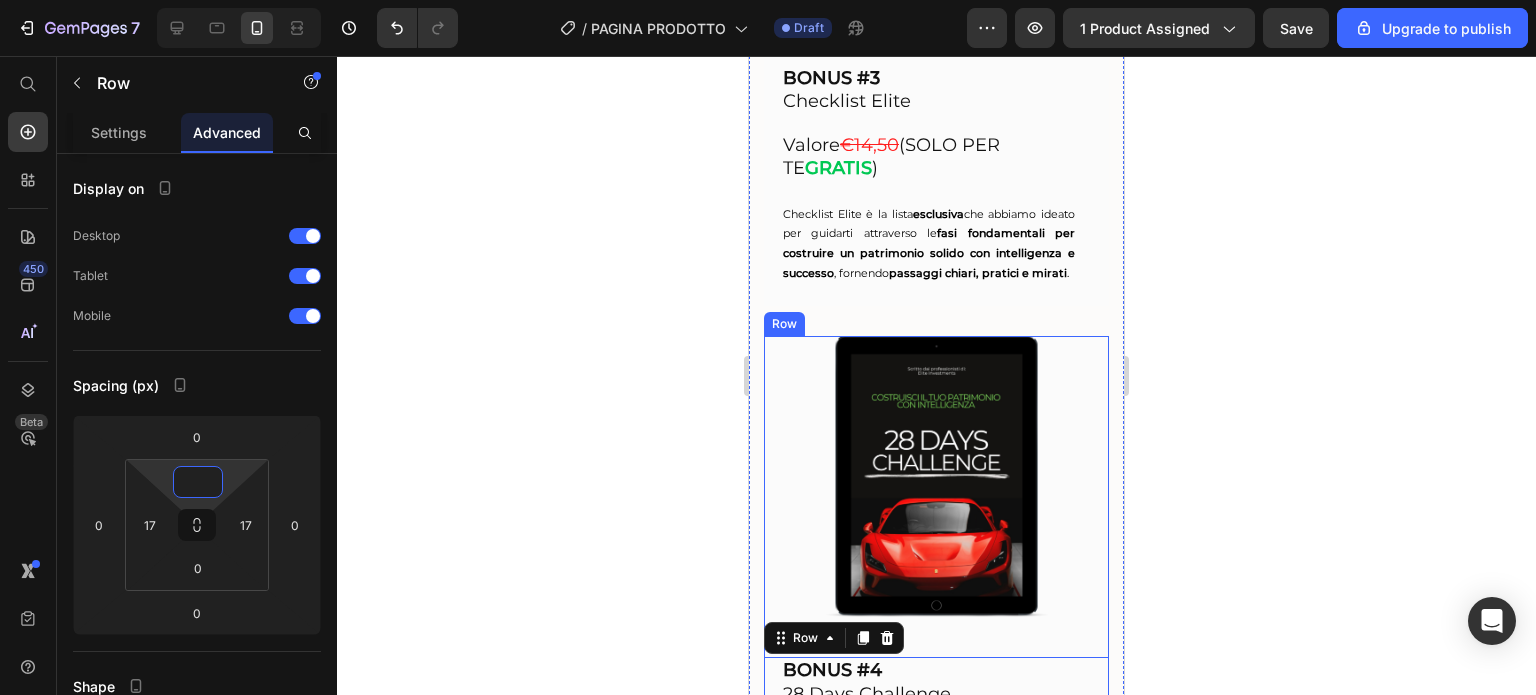 click on "BONUS #4 28 Days Challenge Heading Valore  €20,90  (SOLO PER TE  GRATIS ) Heading Ecco la TUA  sfida  di 28 giorni,  progettata per guidarti  passo dopo passo attraverso un mese di  attività mirate  per costruire un patrimonio solido con intelligenza. Questa sfida ti permetterà di acquisire competenze finanziarie fondamentali e di  applicarle in modo pratico . Attraverso questa sfida svilupperai una  solida base finanziaria  e  competenze essenziali  per il  successo a lungo termine . Text Block Row Row   0" at bounding box center [936, 833] 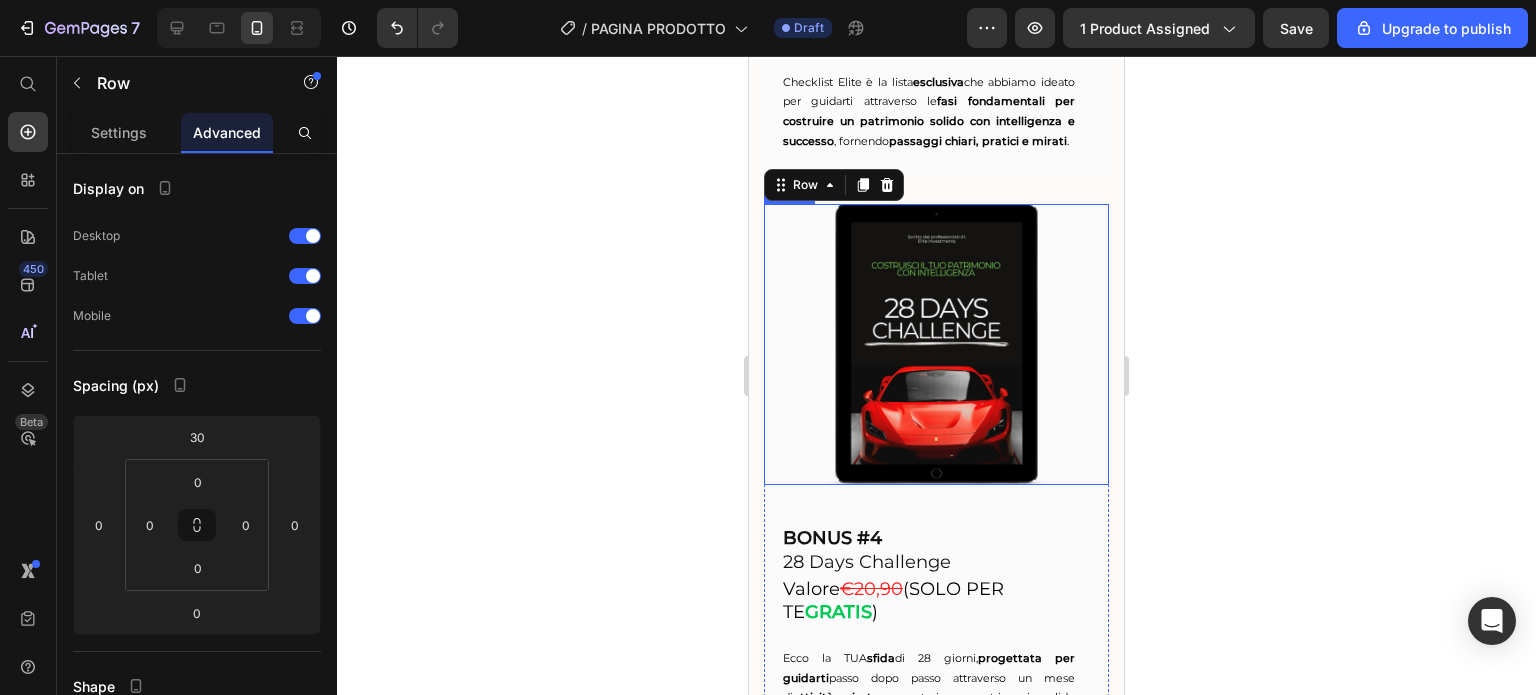 scroll, scrollTop: 6809, scrollLeft: 0, axis: vertical 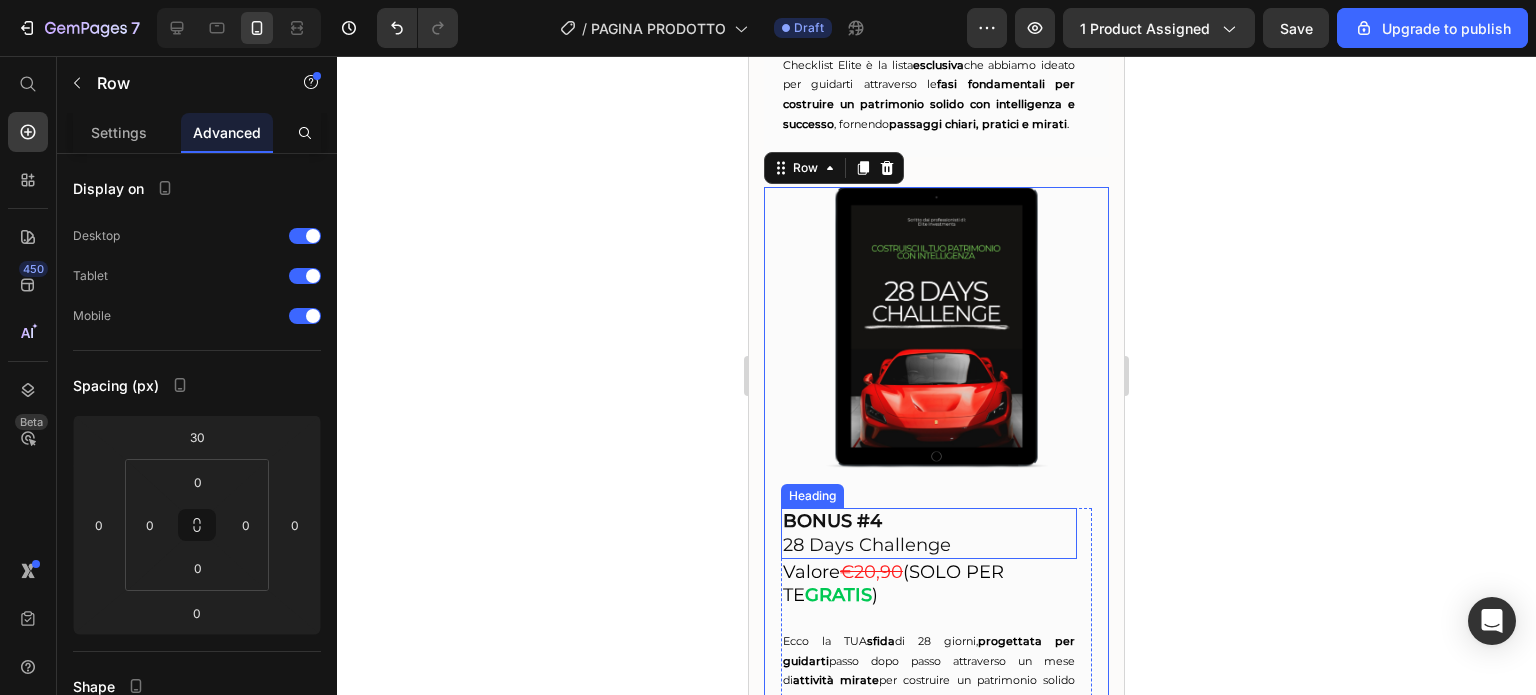 click on "BONUS #4" at bounding box center (832, 521) 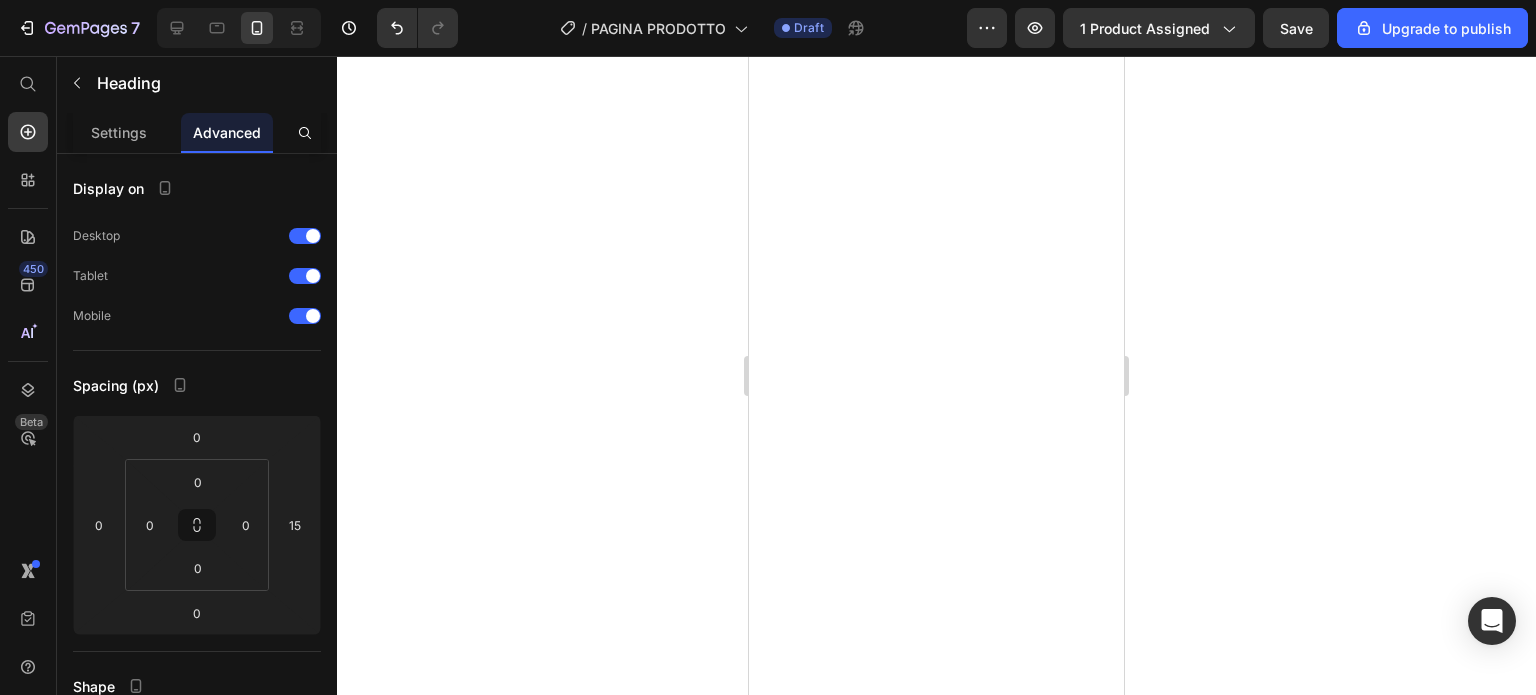 scroll, scrollTop: 0, scrollLeft: 0, axis: both 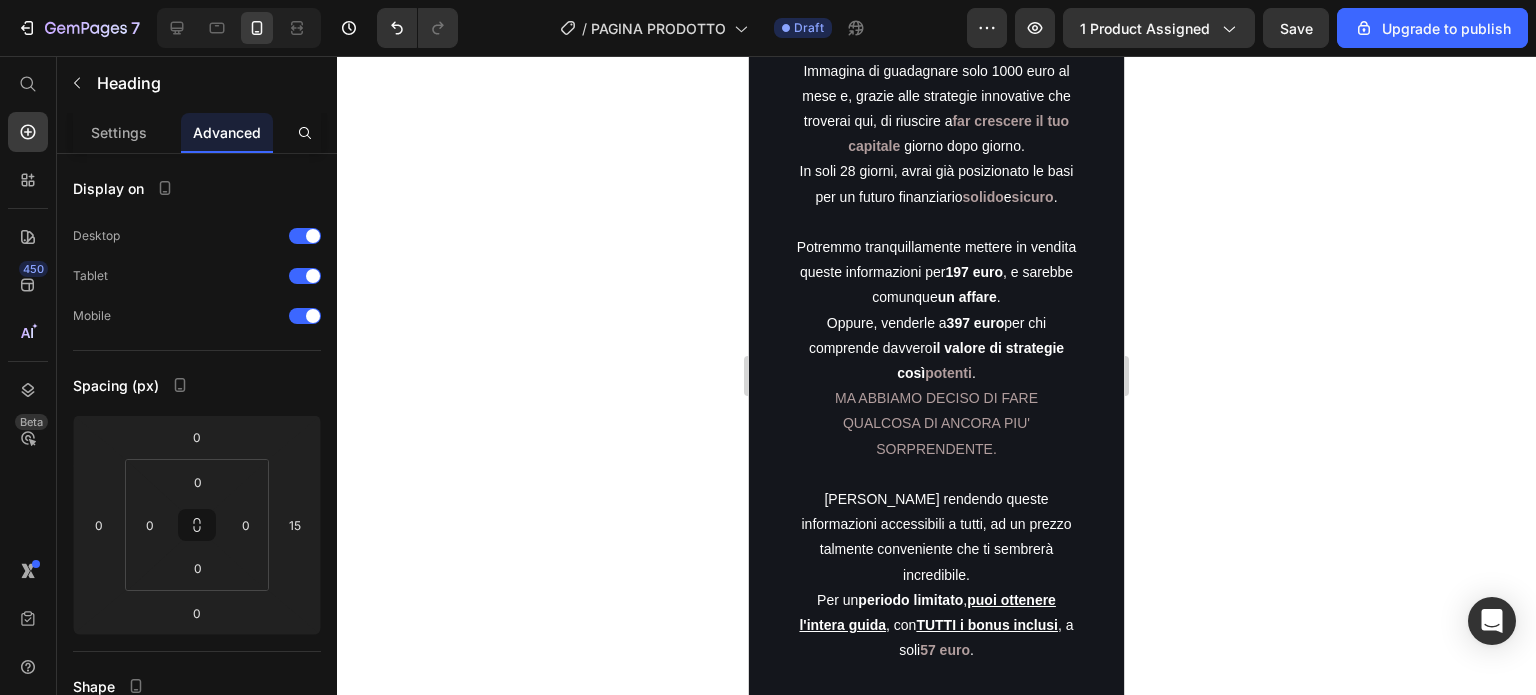 click on "BONUS #4 28 Days Challenge Heading   0 Valore  €20,90  (SOLO PER TE  GRATIS ) Heading Ecco la TUA  sfida  di 28 giorni,  progettata per guidarti  passo dopo passo attraverso un mese di  attività mirate  per costruire un patrimonio solido con intelligenza. Questa sfida ti permetterà di acquisire competenze finanziarie fondamentali e di  applicarle in modo pratico . Attraverso questa sfida svilupperai una  solida base finanziaria  e  competenze essenziali  per il  successo a lungo termine . Text Block Row Row" at bounding box center (936, -703) 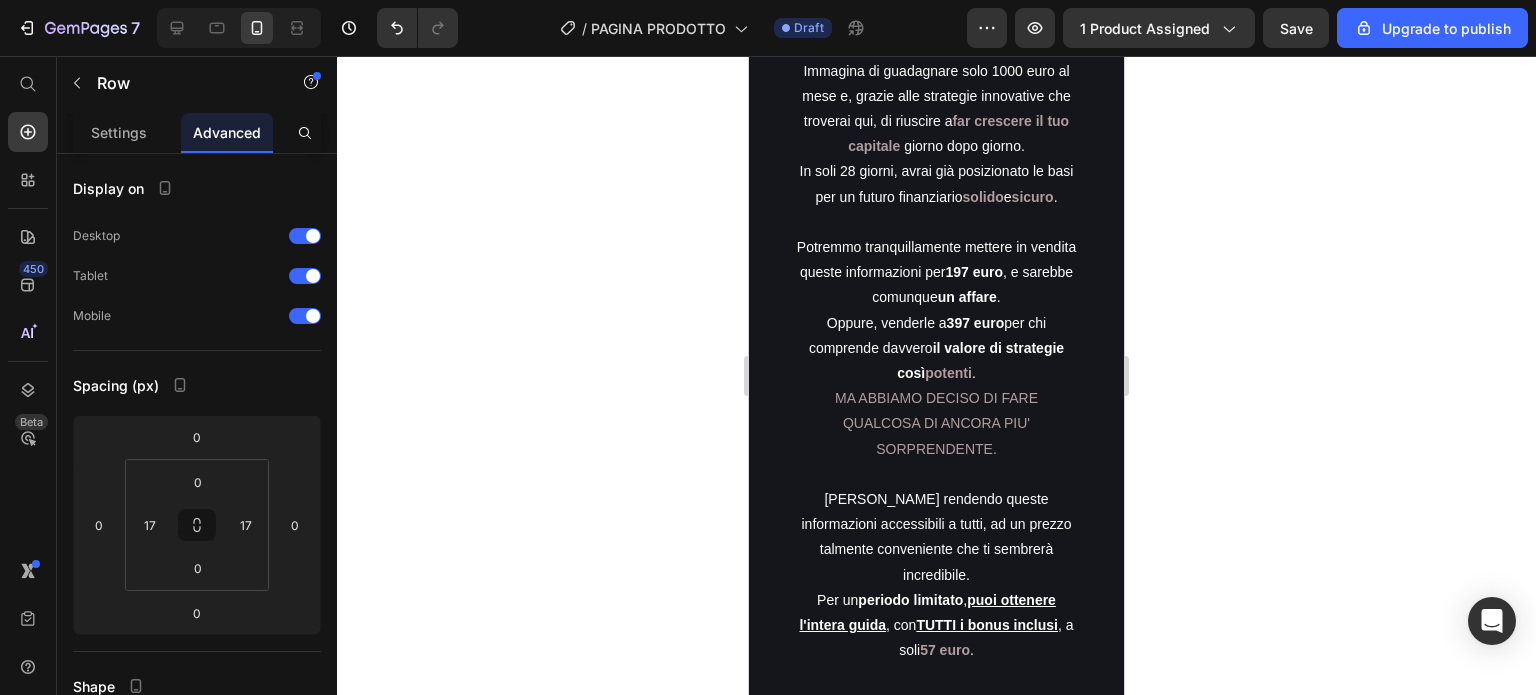 click on "BONUS #4 28 Days Challenge Heading Valore  €20,90  (SOLO PER TE  GRATIS ) Heading Ecco la TUA  sfida  di 28 giorni,  progettata per guidarti  passo dopo passo attraverso un mese di  attività mirate  per costruire un patrimonio solido con intelligenza. Questa sfida ti permetterà di acquisire competenze finanziarie fondamentali e di  applicarle in modo pratico . Attraverso questa sfida svilupperai una  solida base finanziaria  e  competenze essenziali  per il  successo a lungo termine . Text Block Row Row   0" at bounding box center (936, -703) 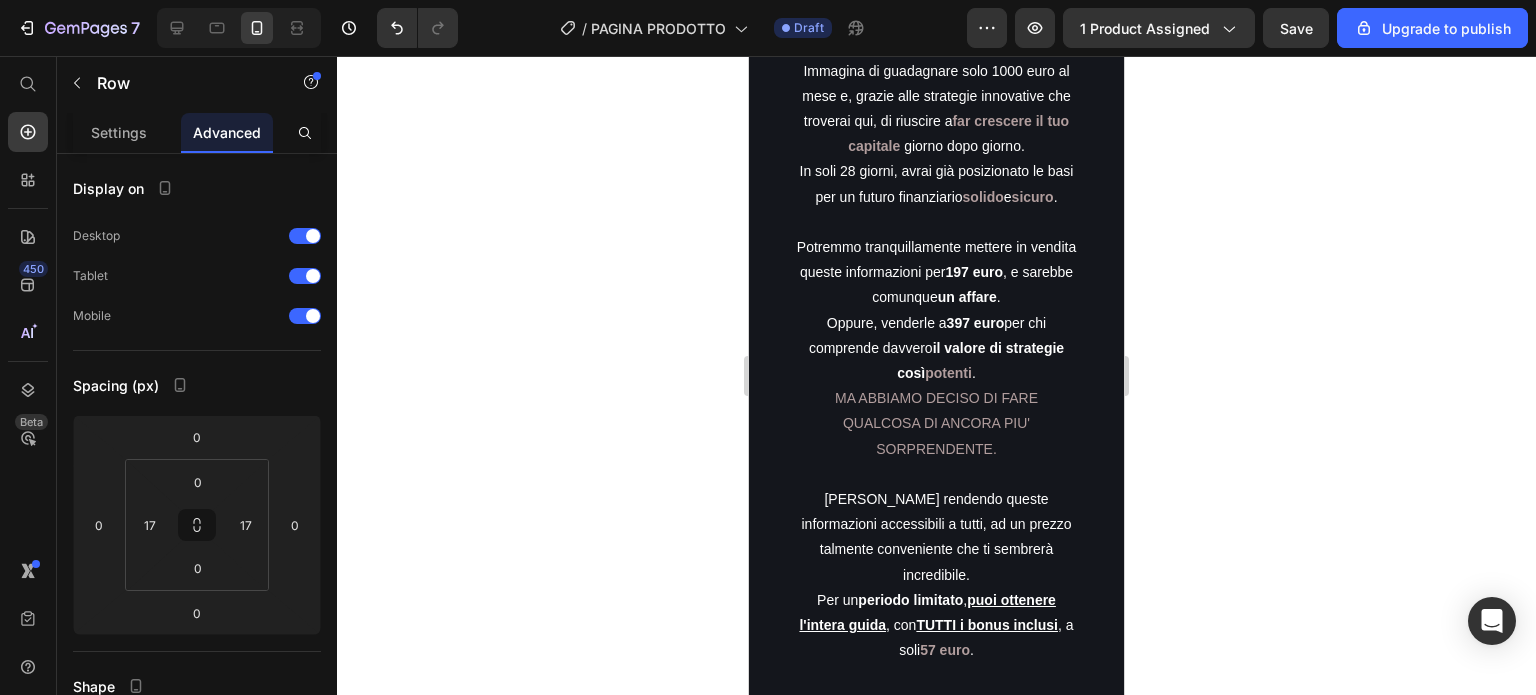 click at bounding box center (936, -939) 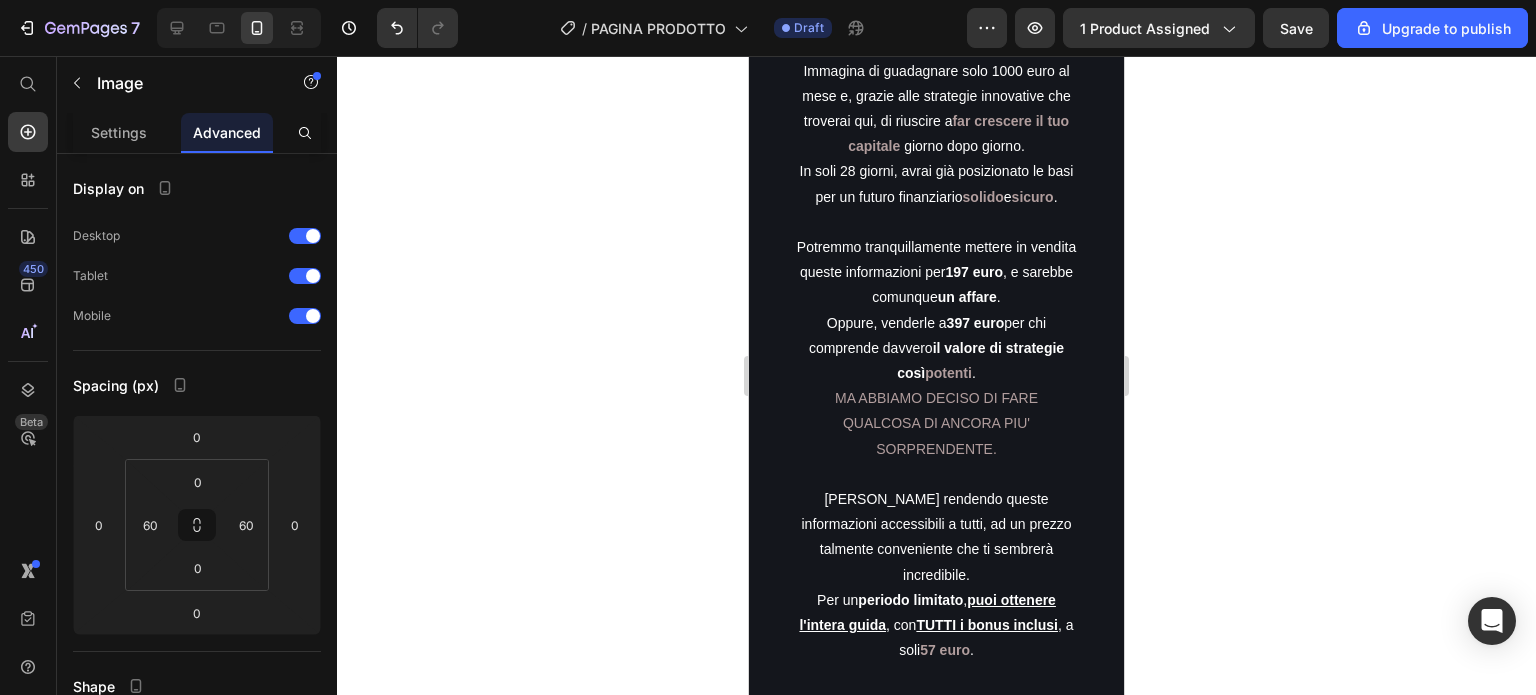 click on "BONUS #4 28 Days Challenge Heading Valore  €20,90  (SOLO PER TE  GRATIS ) Heading Ecco la TUA  sfida  di 28 giorni,  progettata per guidarti  passo dopo passo attraverso un mese di  attività mirate  per costruire un patrimonio solido con intelligenza. Questa sfida ti permetterà di acquisire competenze finanziarie fondamentali e di  applicarle in modo pratico . Attraverso questa sfida svilupperai una  solida base finanziaria  e  competenze essenziali  per il  successo a lungo termine . Text Block Row Row" at bounding box center [936, -723] 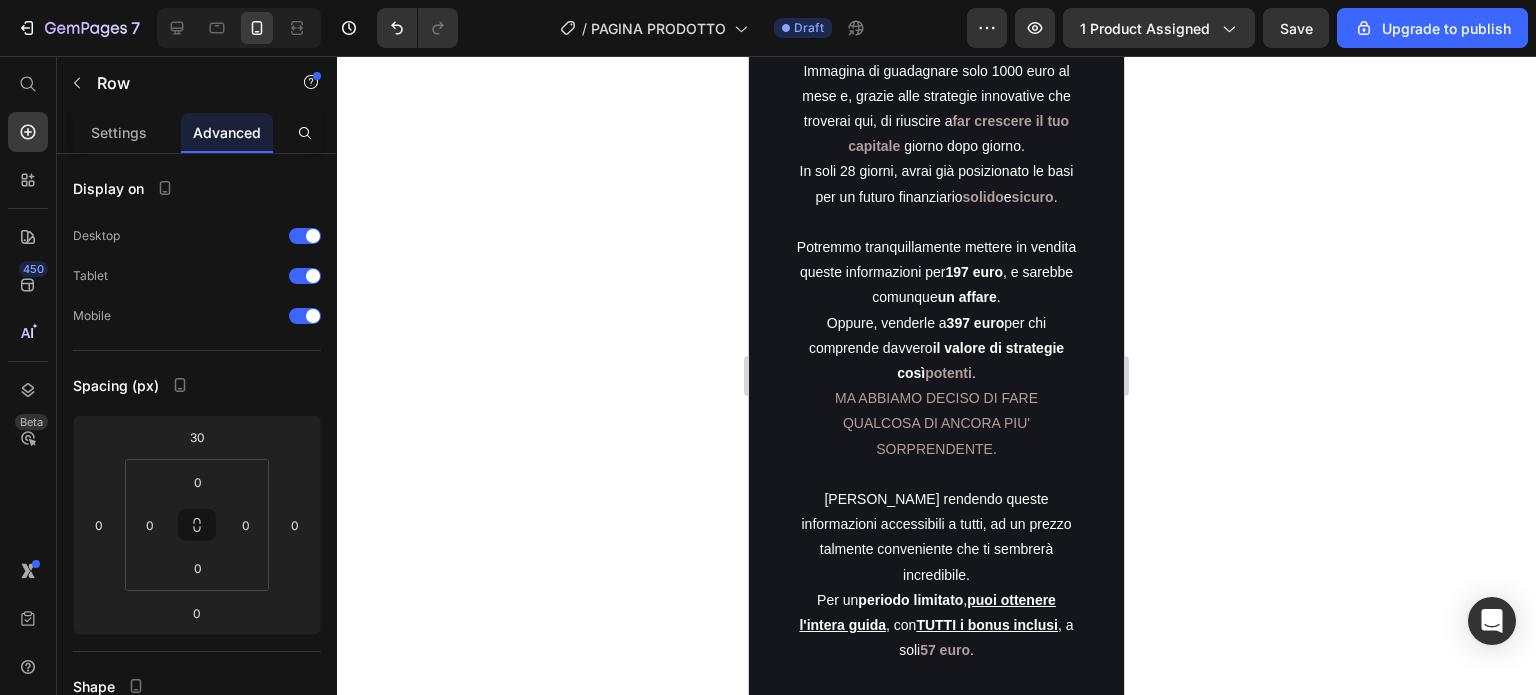 click on "BONUS #4 28 Days Challenge Heading Valore  €20,90  (SOLO PER TE  GRATIS ) Heading Ecco la TUA  sfida  di 28 giorni,  progettata per guidarti  passo dopo passo attraverso un mese di  attività mirate  per costruire un patrimonio solido con intelligenza. Questa sfida ti permetterà di acquisire competenze finanziarie fondamentali e di  applicarle in modo pratico . Attraverso questa sfida svilupperai una  solida base finanziaria  e  competenze essenziali  per il  successo a lungo termine . Text Block Row Row" at bounding box center [936, -723] 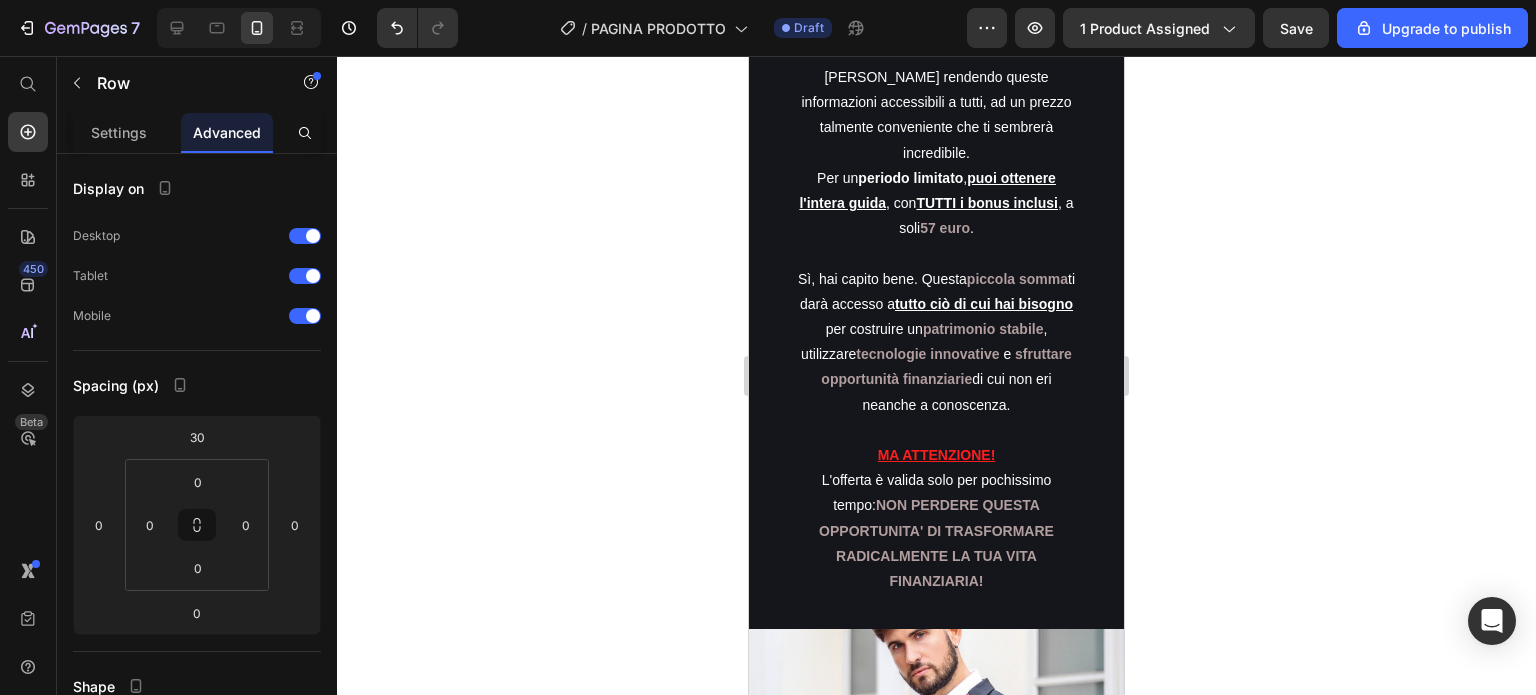 scroll, scrollTop: 7239, scrollLeft: 0, axis: vertical 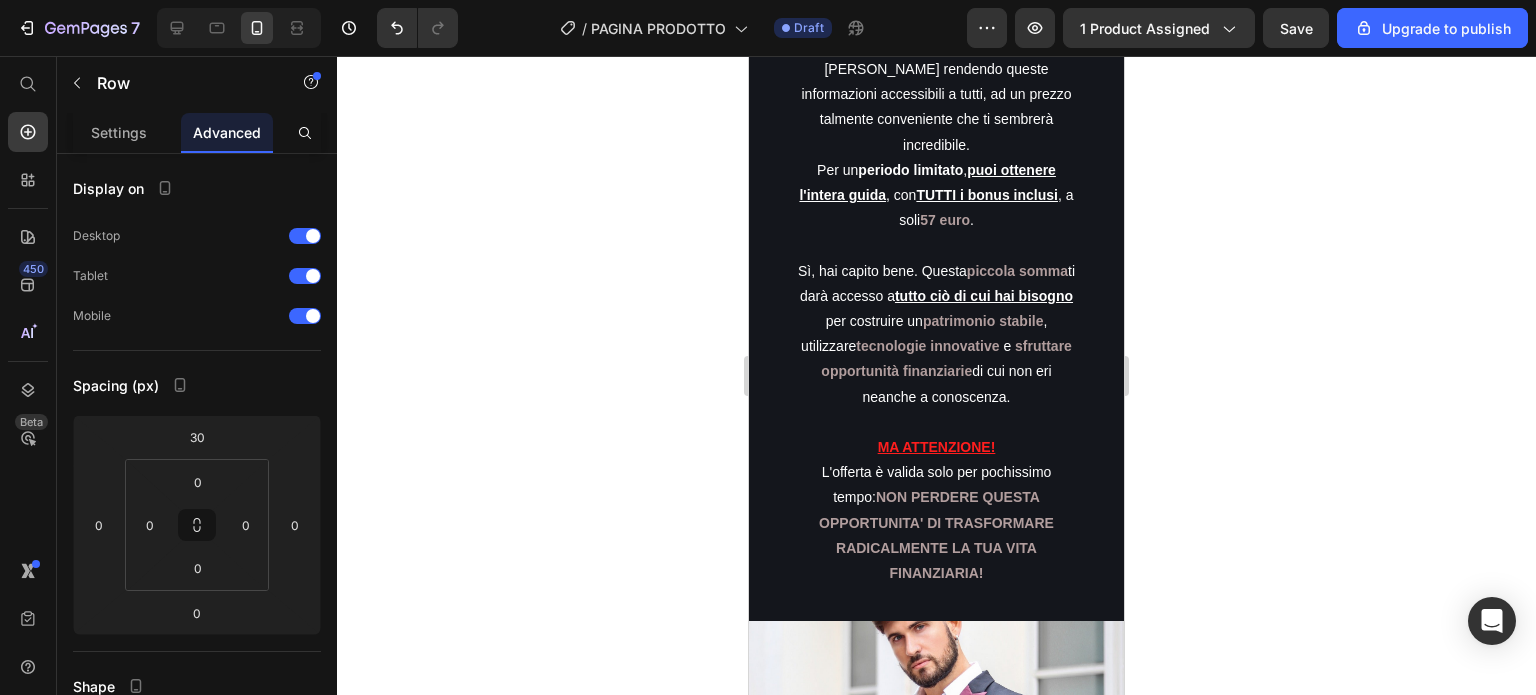 click on "Questa sfida ti permetterà di acquisire competenze finanziarie fondamentali e di  applicarle in modo pratico . Attraverso questa sfida svilupperai una  solida base finanziaria  e  competenze essenziali  per il  successo a lungo termine ." at bounding box center [929, -1067] 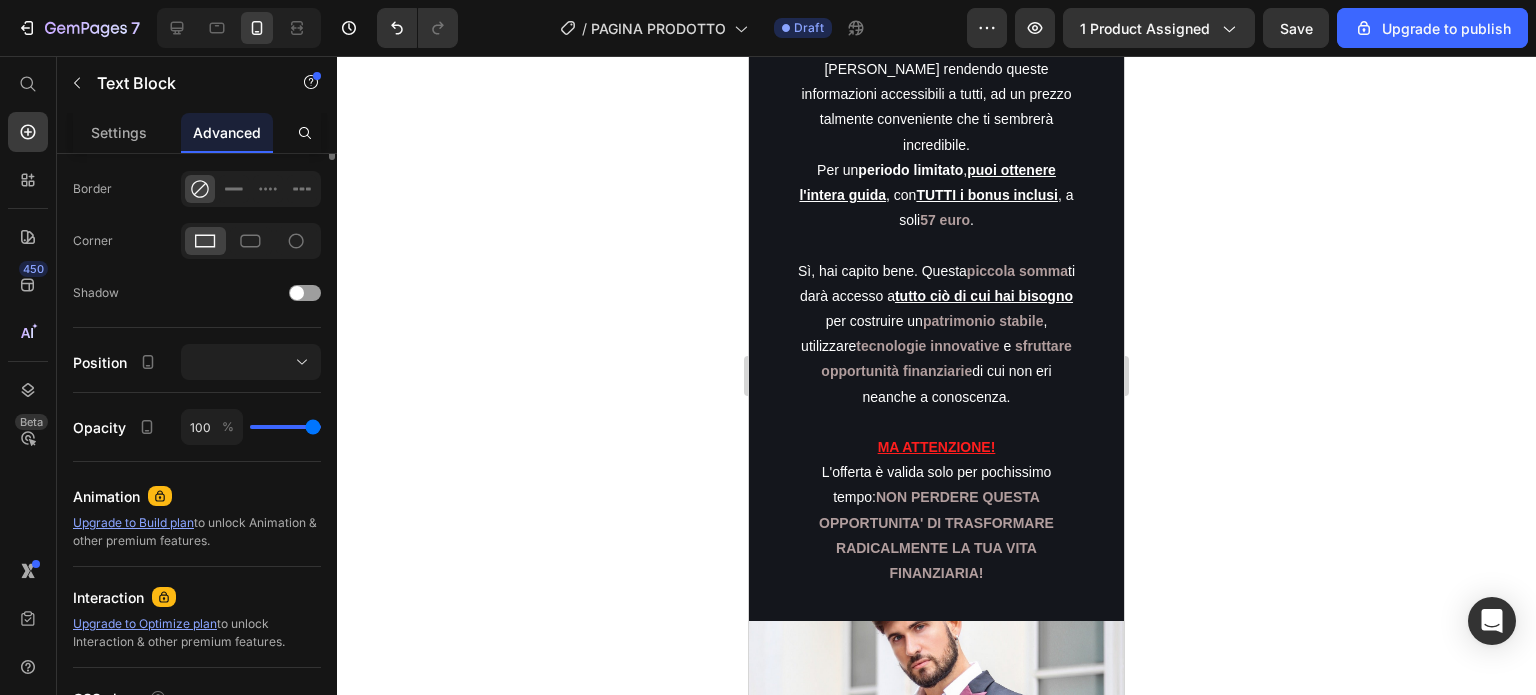 scroll, scrollTop: 0, scrollLeft: 0, axis: both 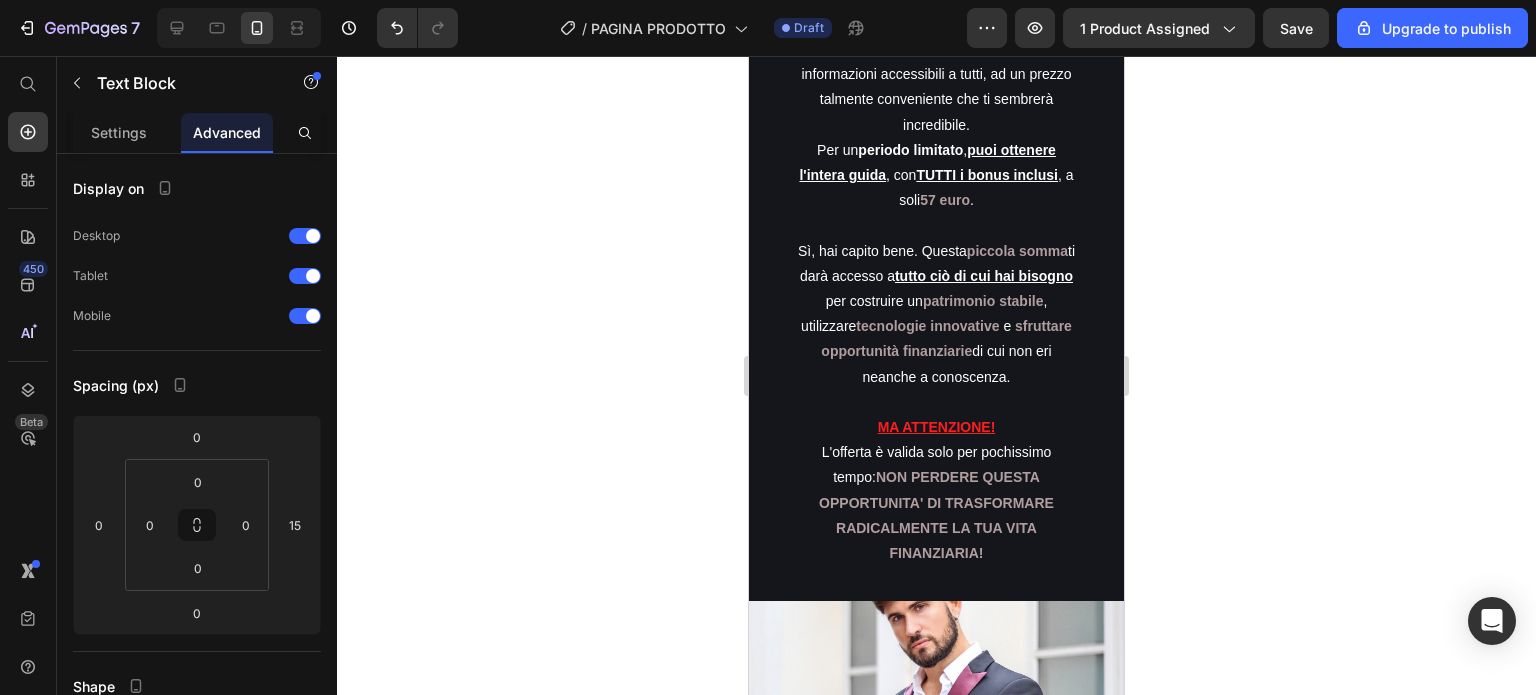 drag, startPoint x: 918, startPoint y: 363, endPoint x: 921, endPoint y: 338, distance: 25.179358 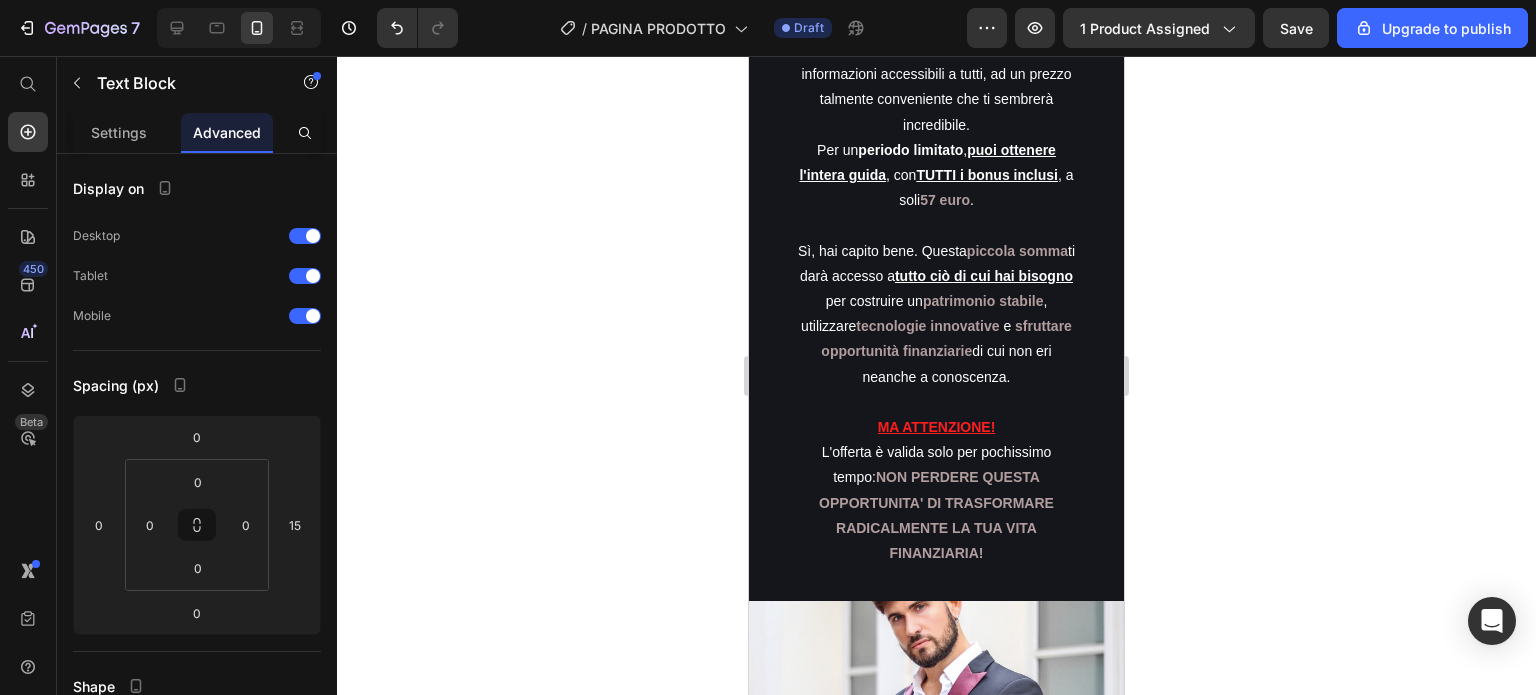 click on "Ecco la TUA  sfida  di 28 giorni,  progettata per guidarti  passo dopo passo attraverso un mese di  attività mirate  per costruire un patrimonio solido con intelligenza. Questa sfida ti permetterà di acquisire competenze finanziarie fondamentali e di  applicarle in modo pratico . Attraverso questa sfida svilupperai una  solida base finanziaria  e  competenze essenziali  per il  successo a lungo termine . Text Block   0" at bounding box center [929, -1106] 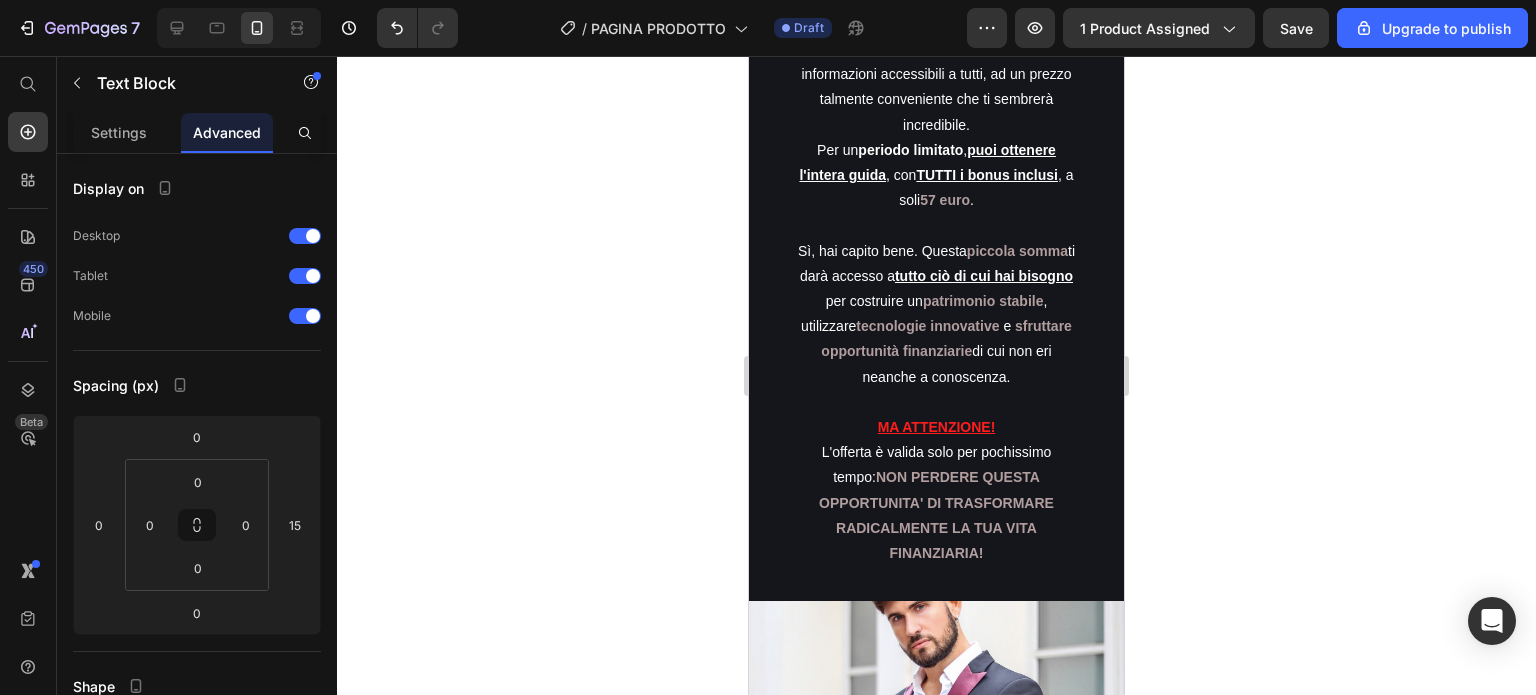 click 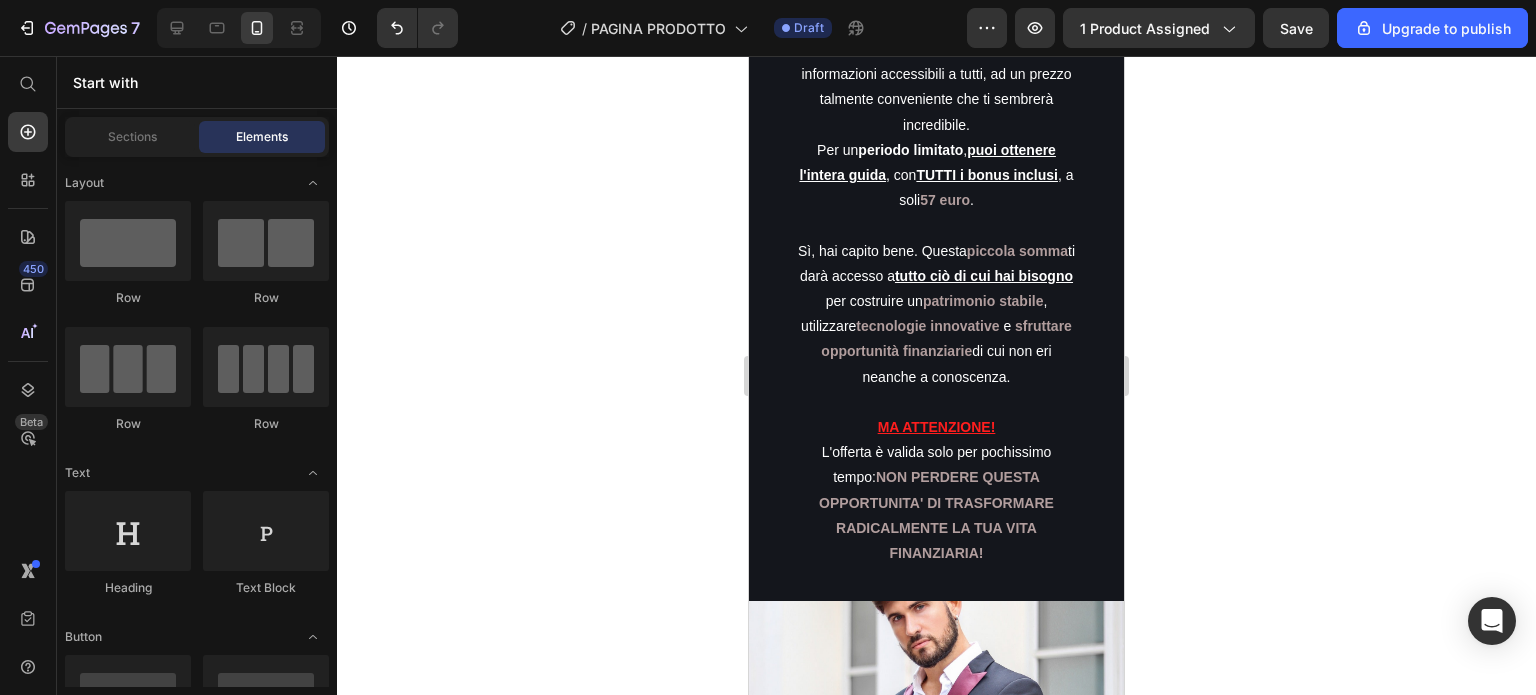 scroll, scrollTop: 7291, scrollLeft: 0, axis: vertical 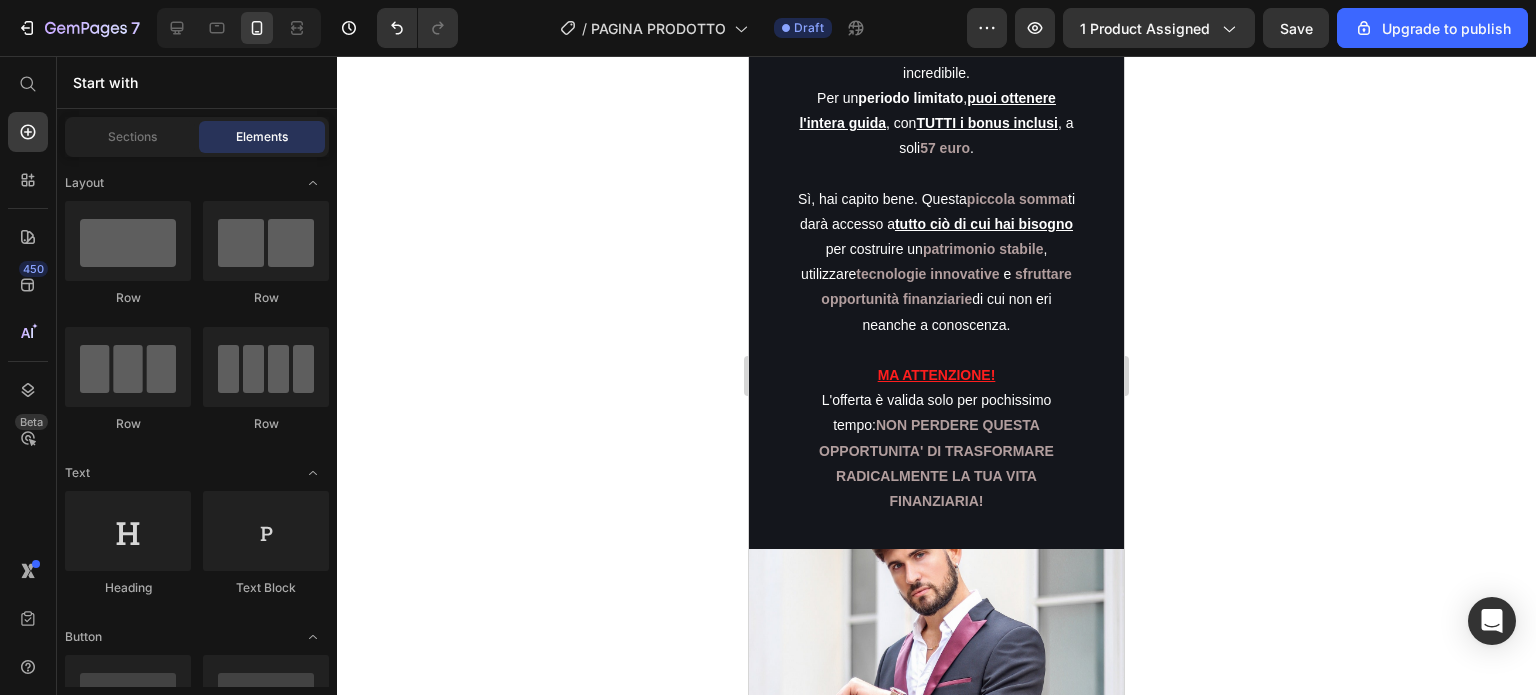 click on "Drop element here" at bounding box center [936, -980] 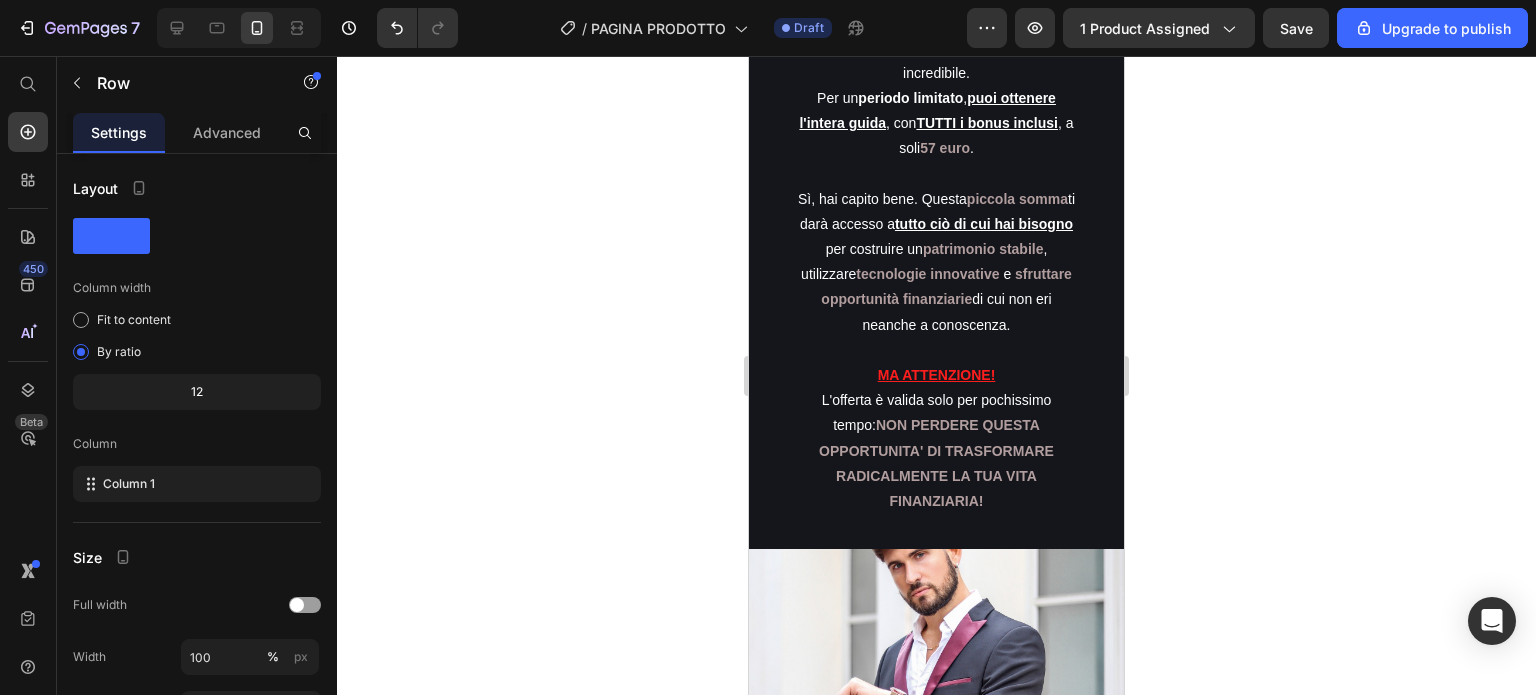 click 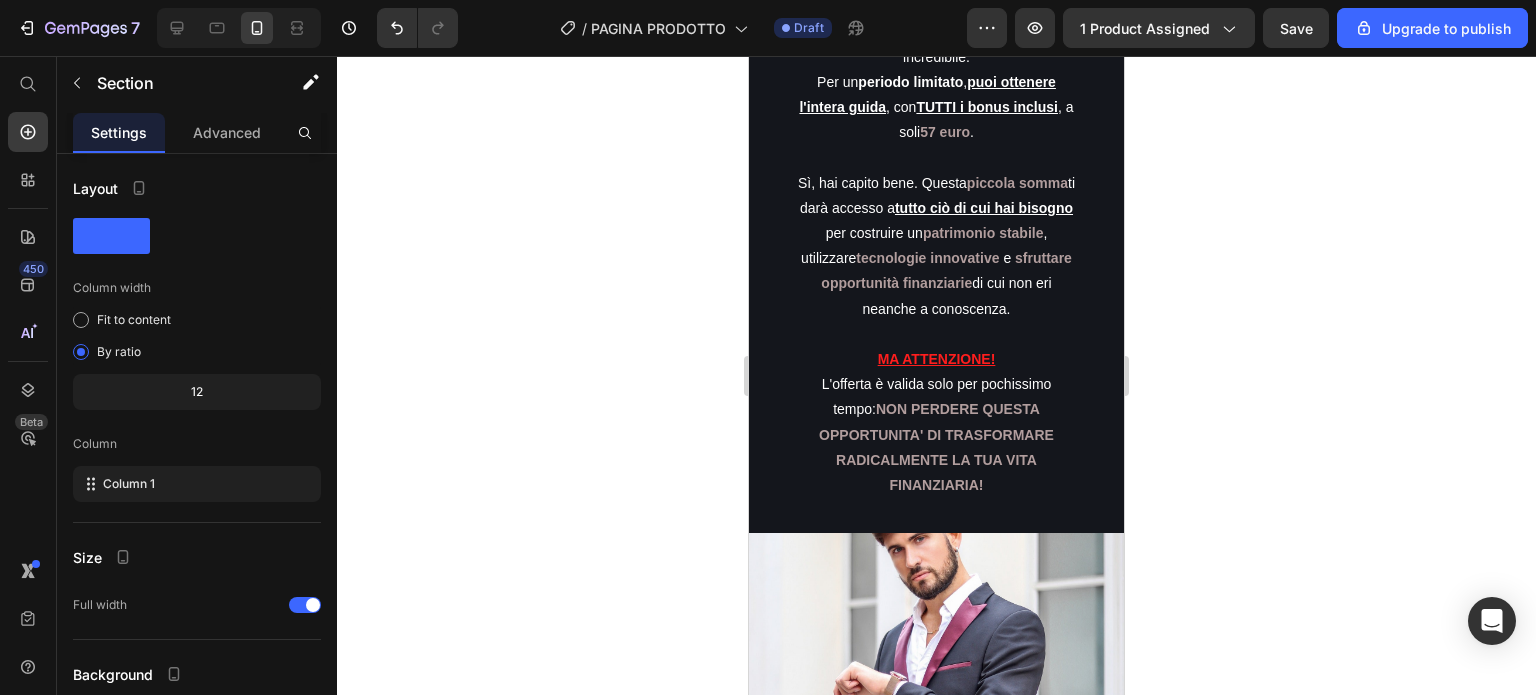 click on "Drop element here" at bounding box center (936, -980) 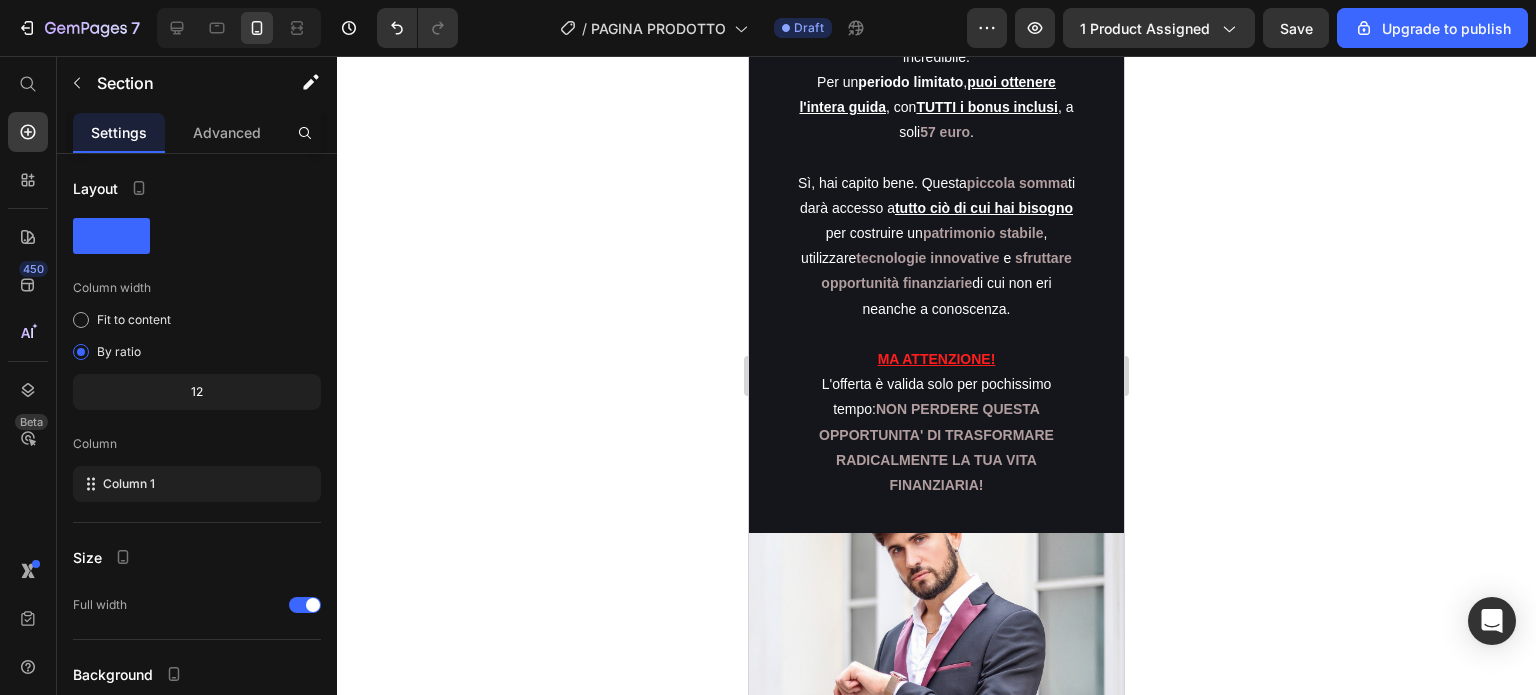 click 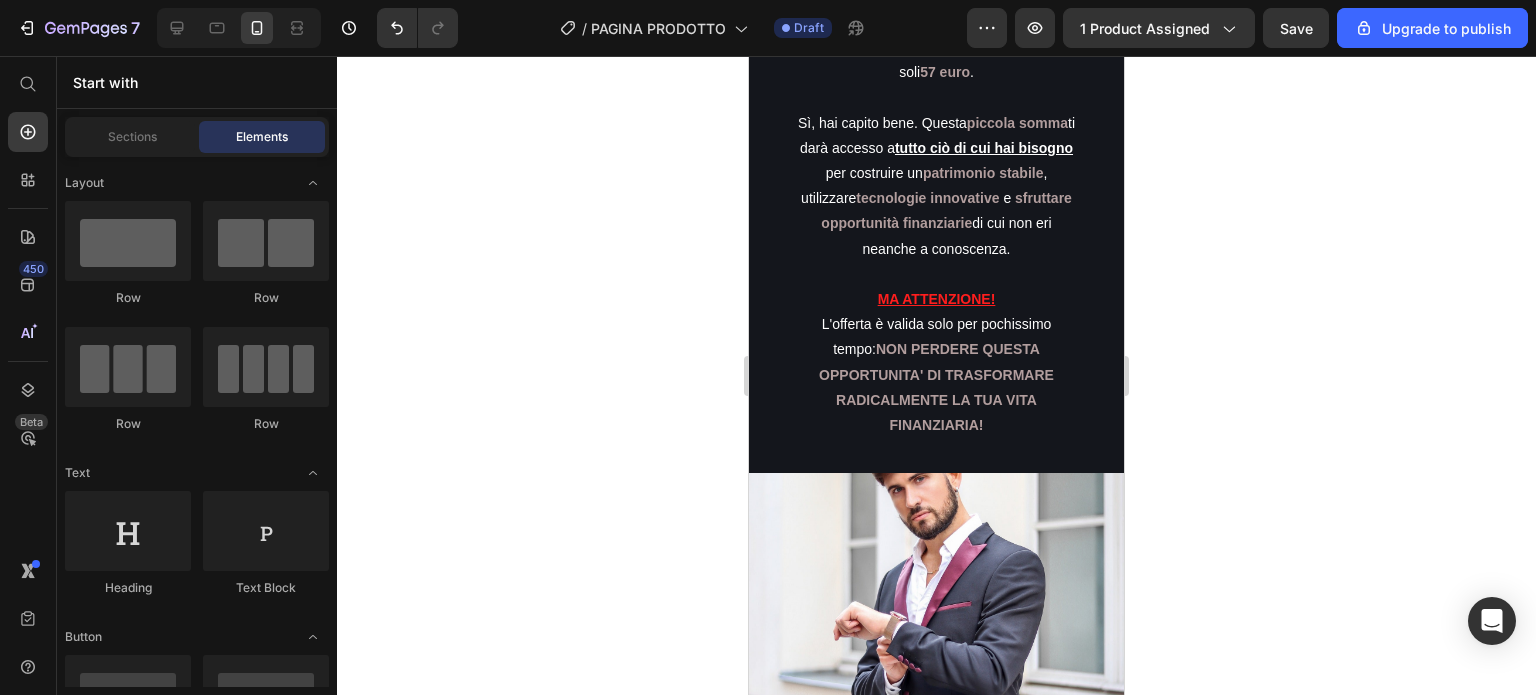 click on "Acquista ora Button" at bounding box center [936, -990] 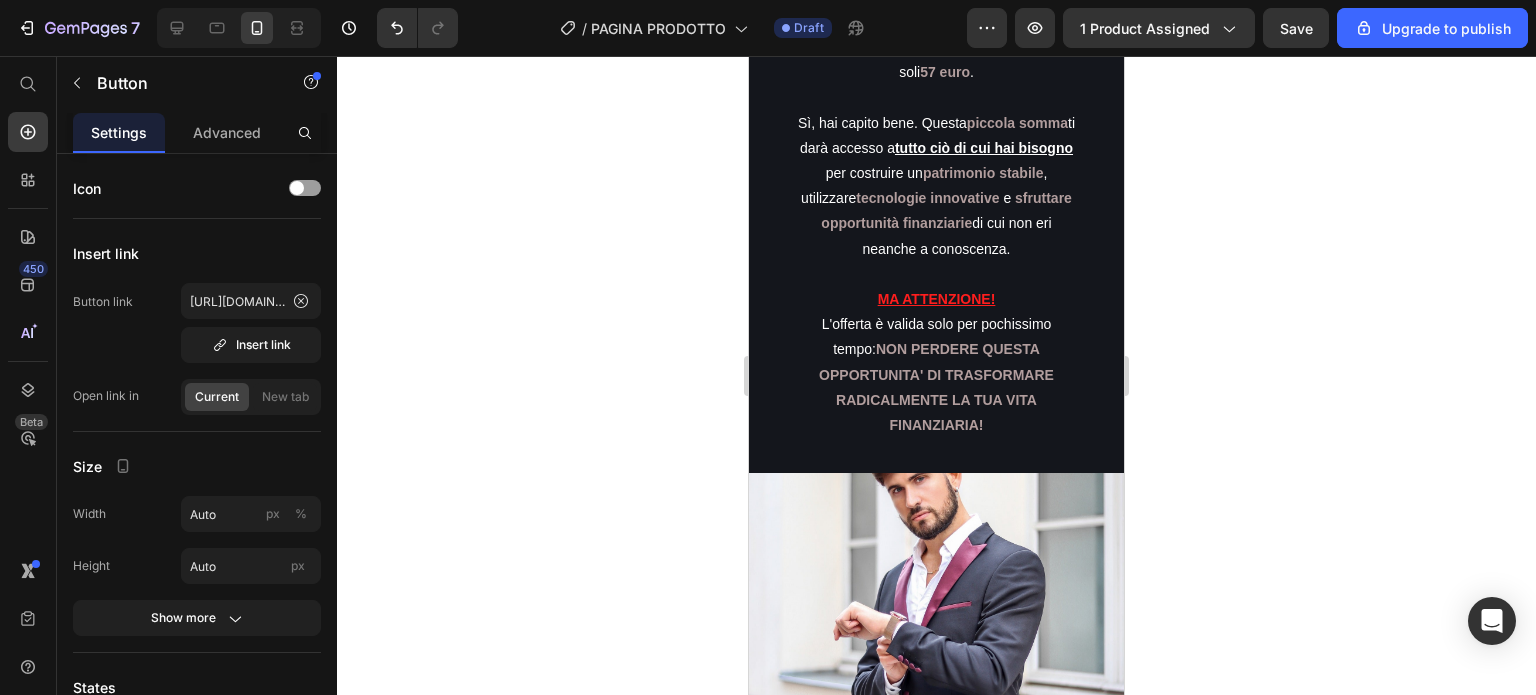 click on "Acquista ora Button   0" at bounding box center [936, -990] 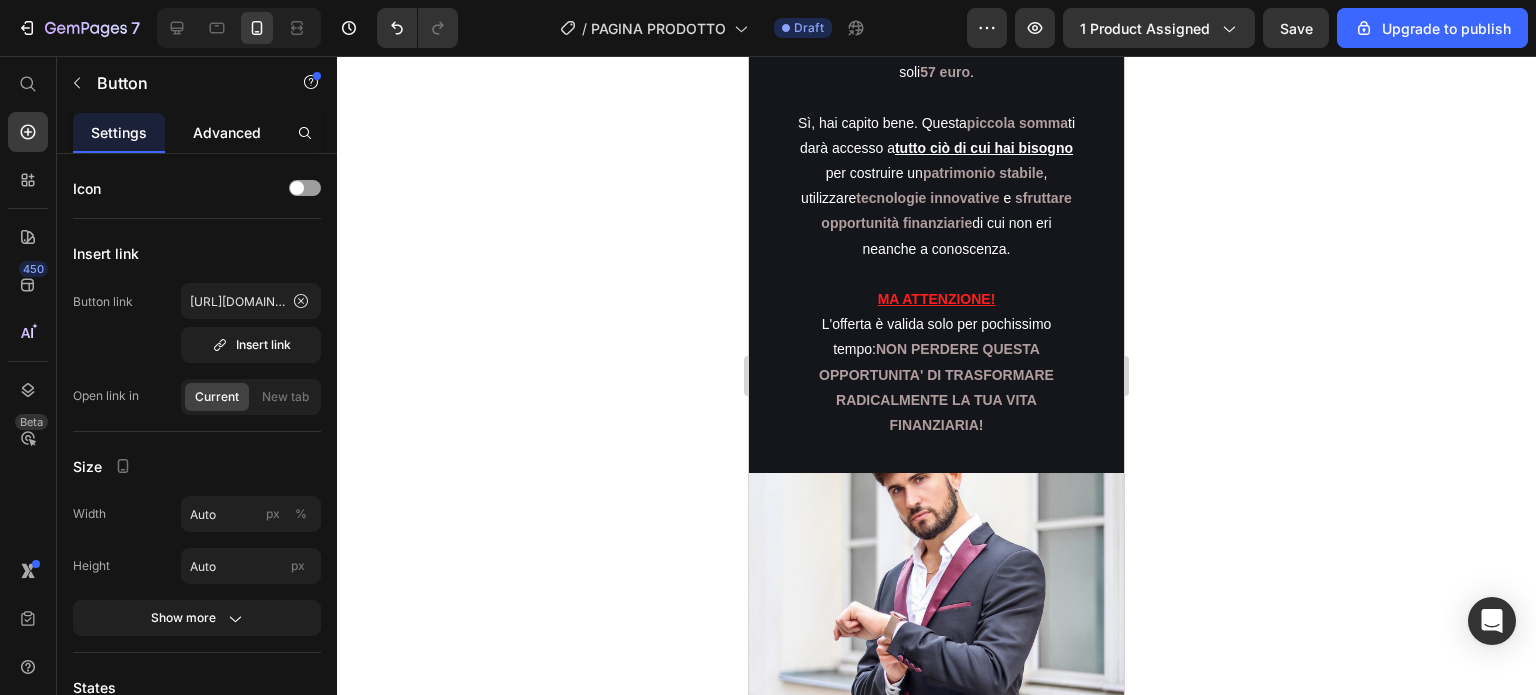 click on "Advanced" at bounding box center (227, 132) 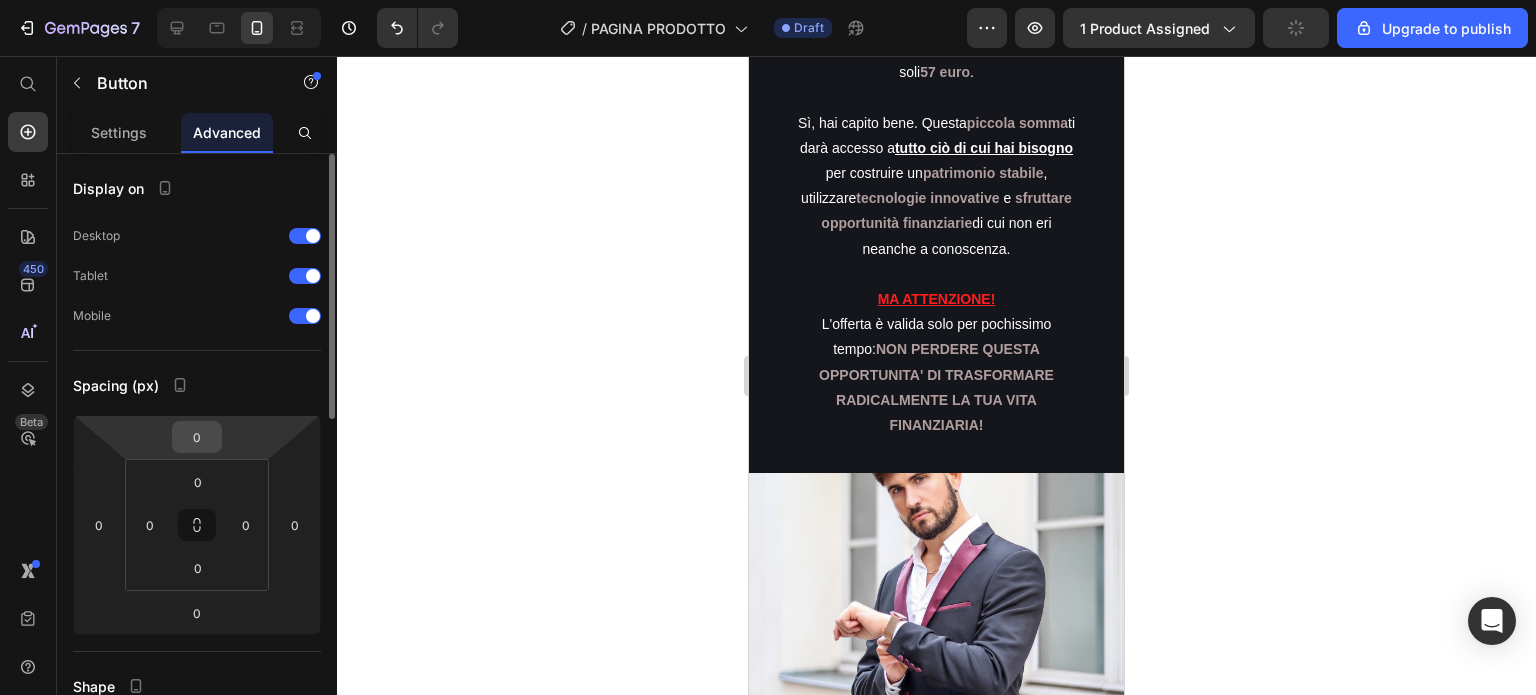 click on "0" at bounding box center [197, 437] 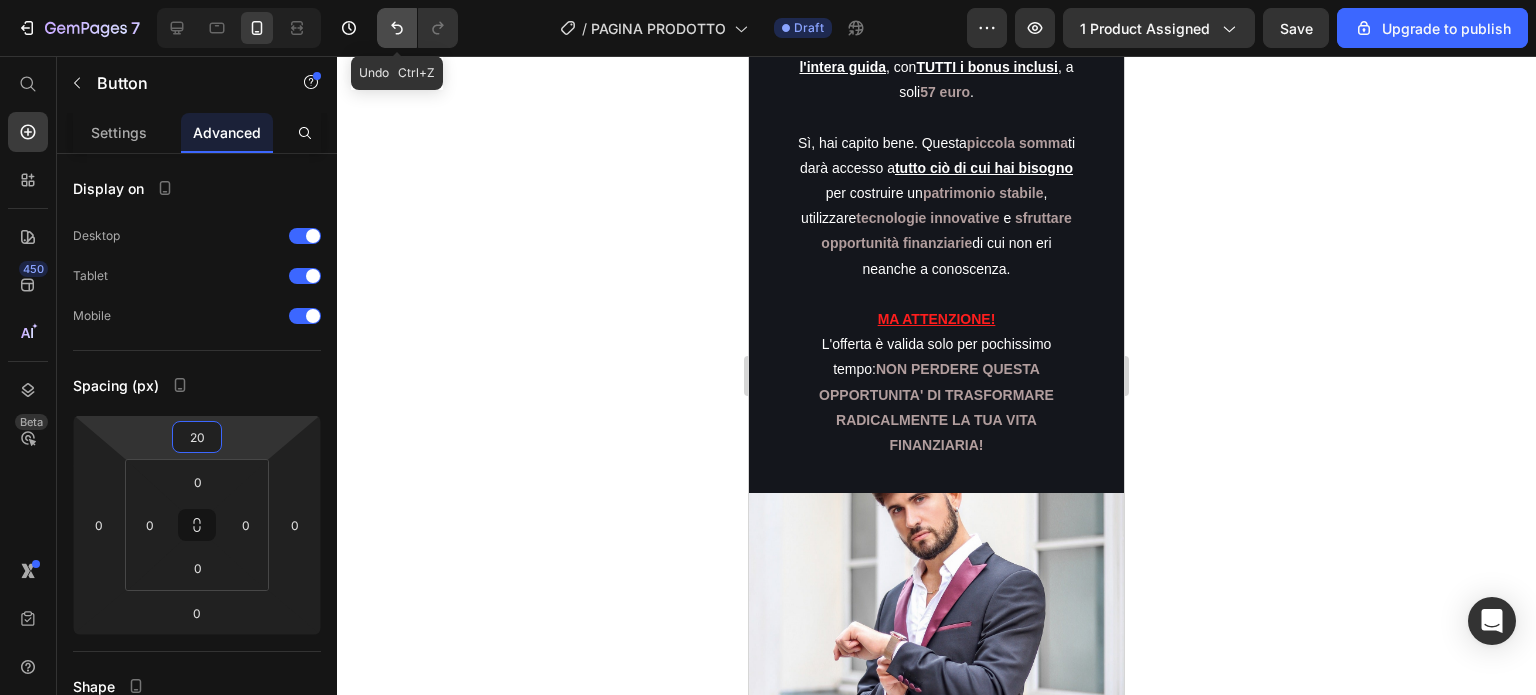 click 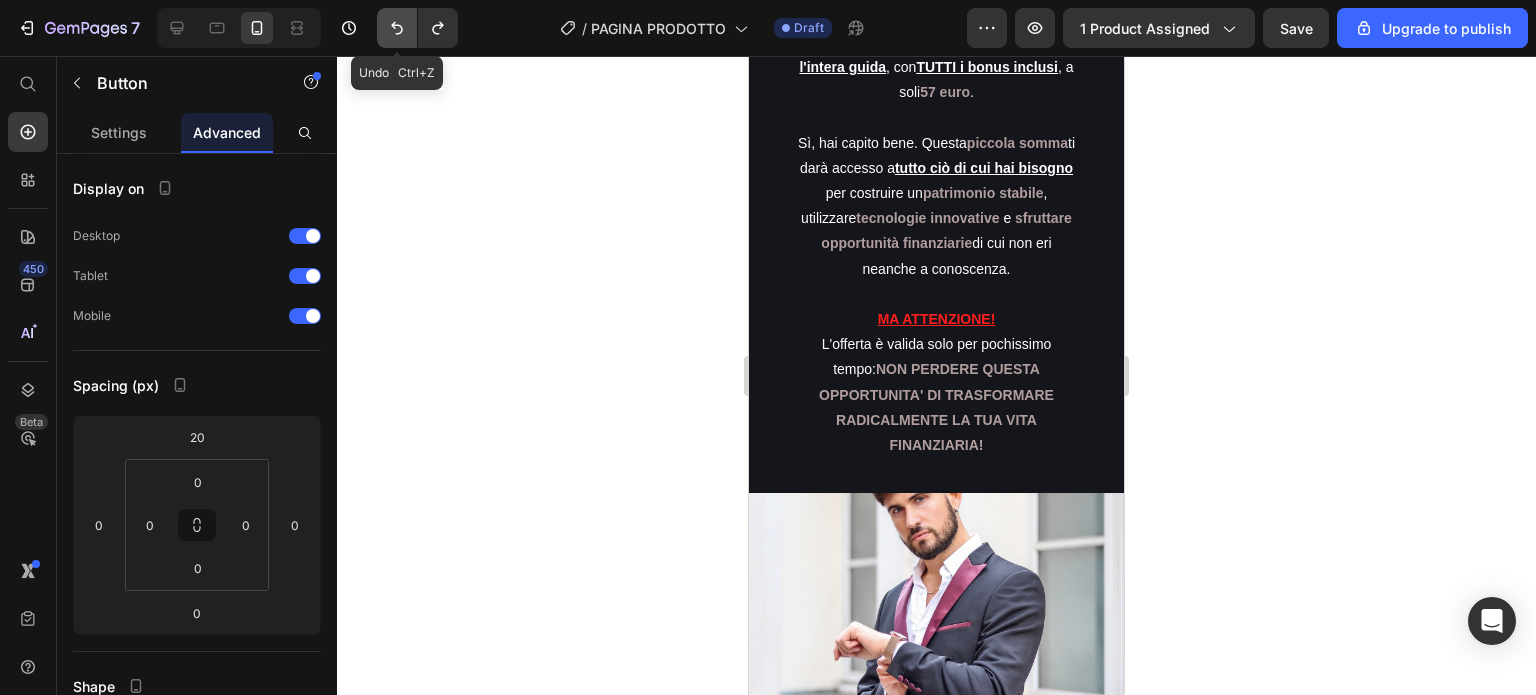 click 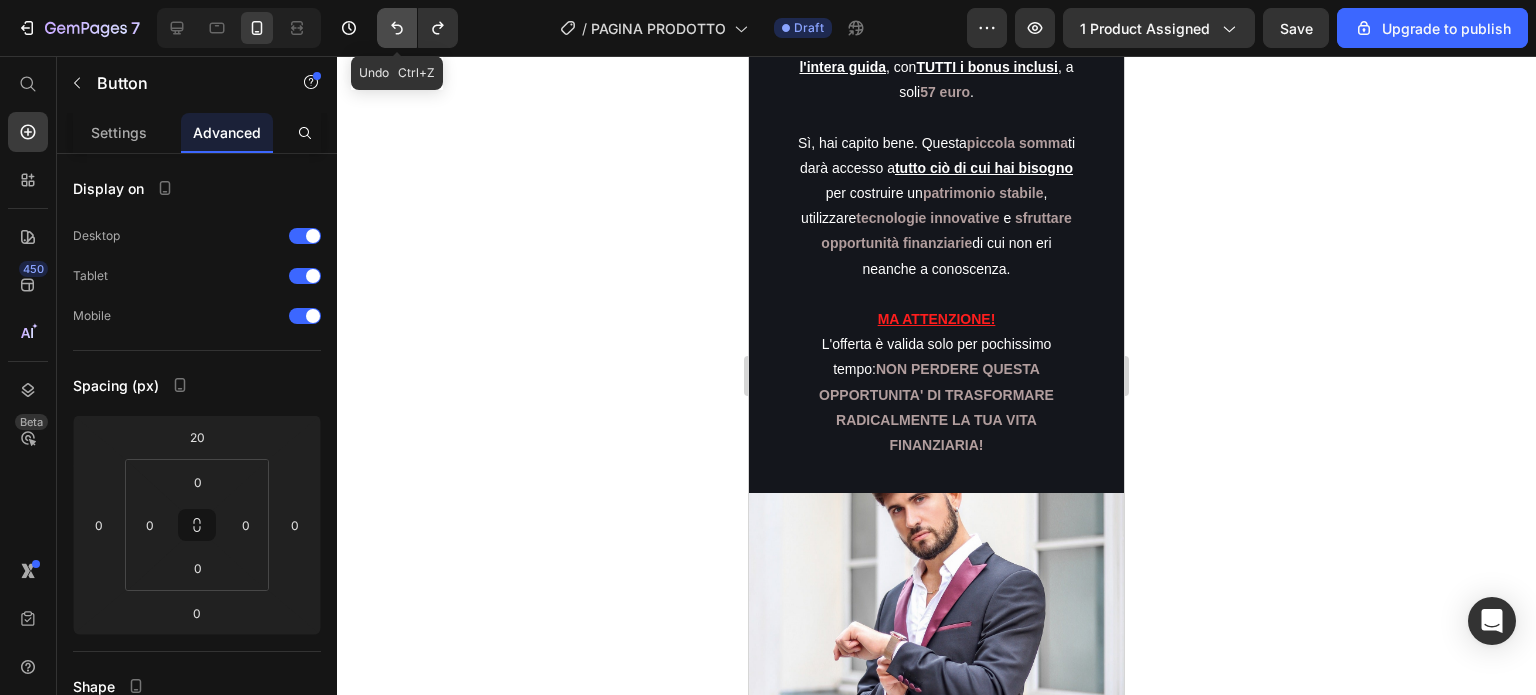 type on "0" 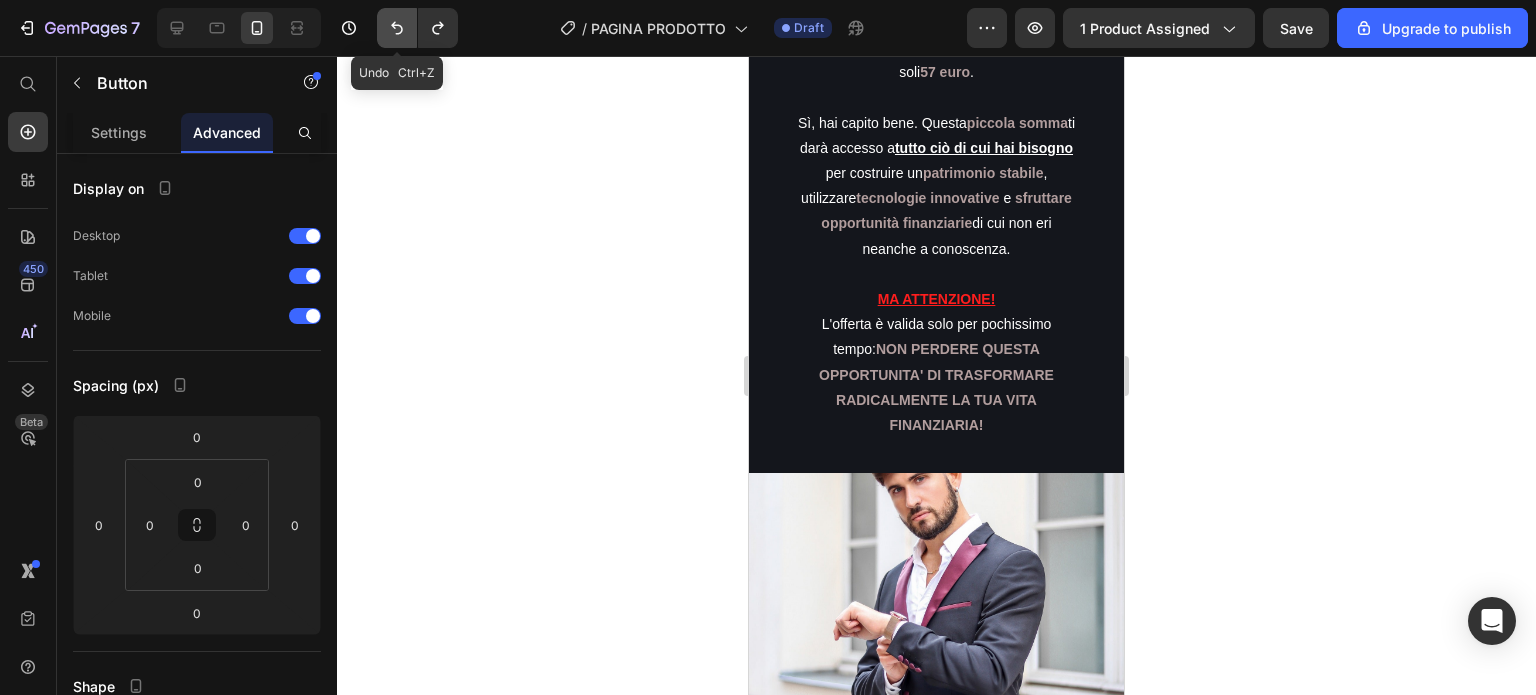 click 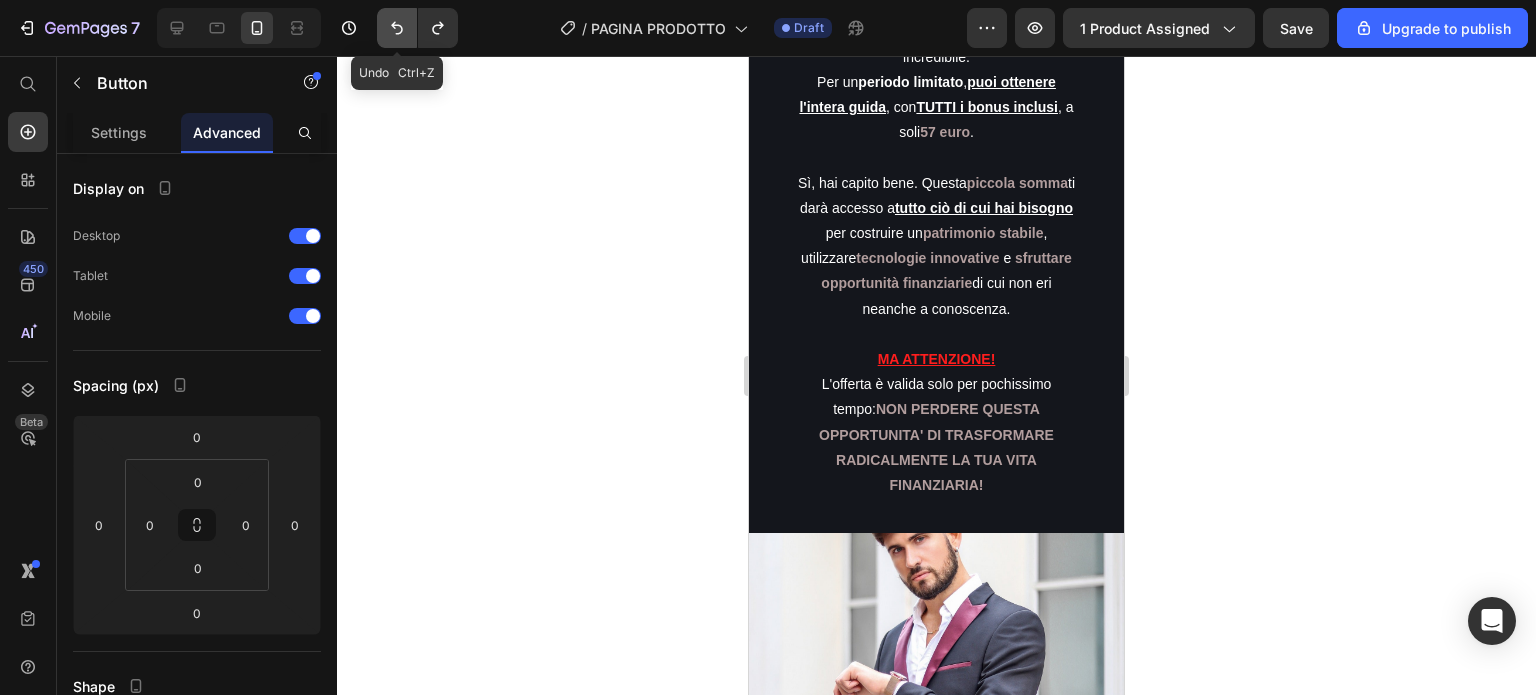 click 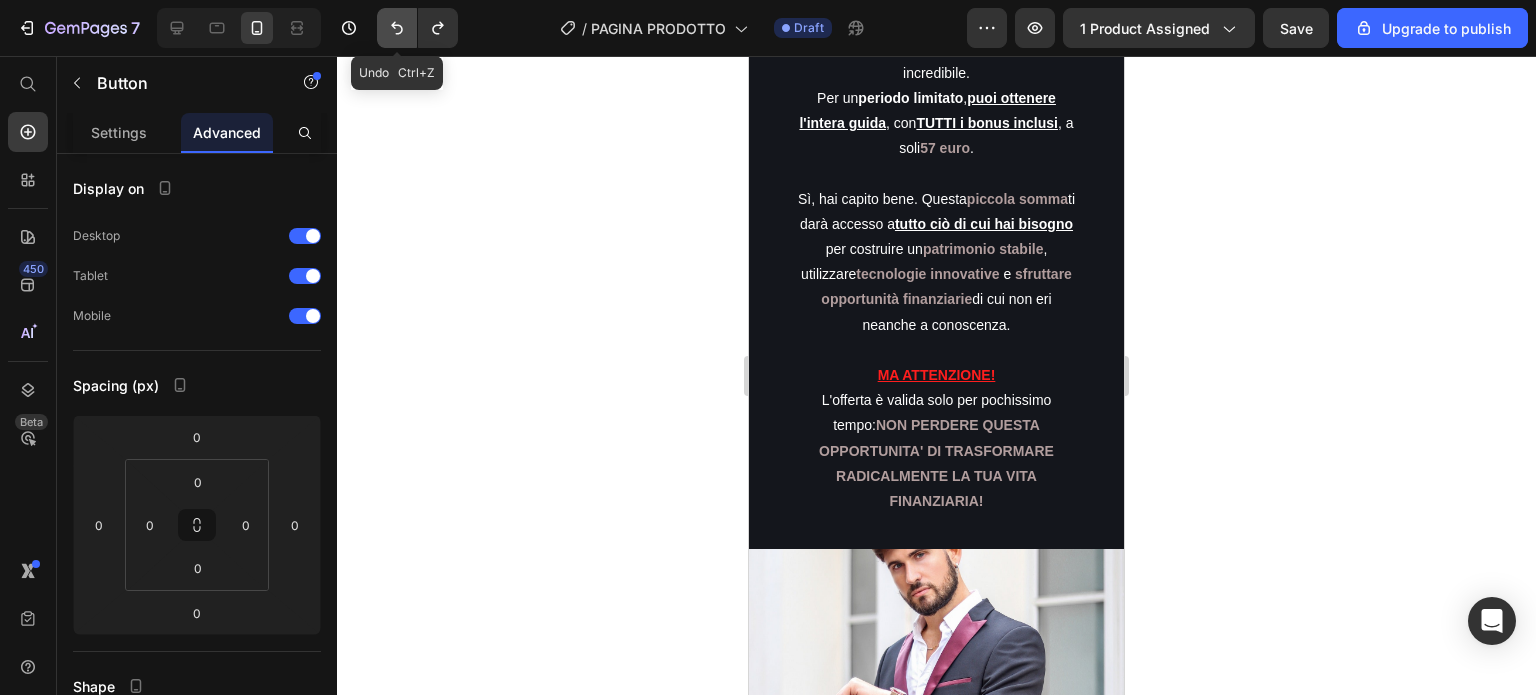 click 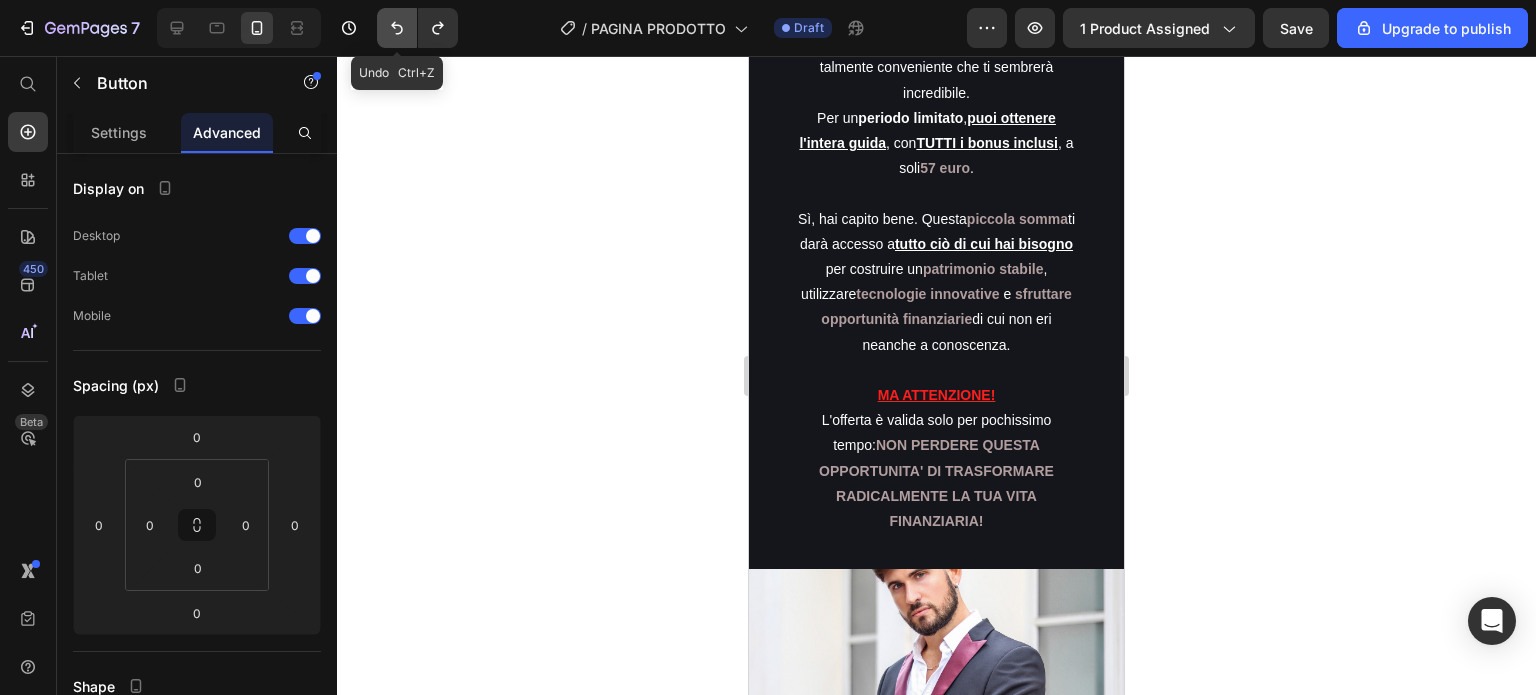 click 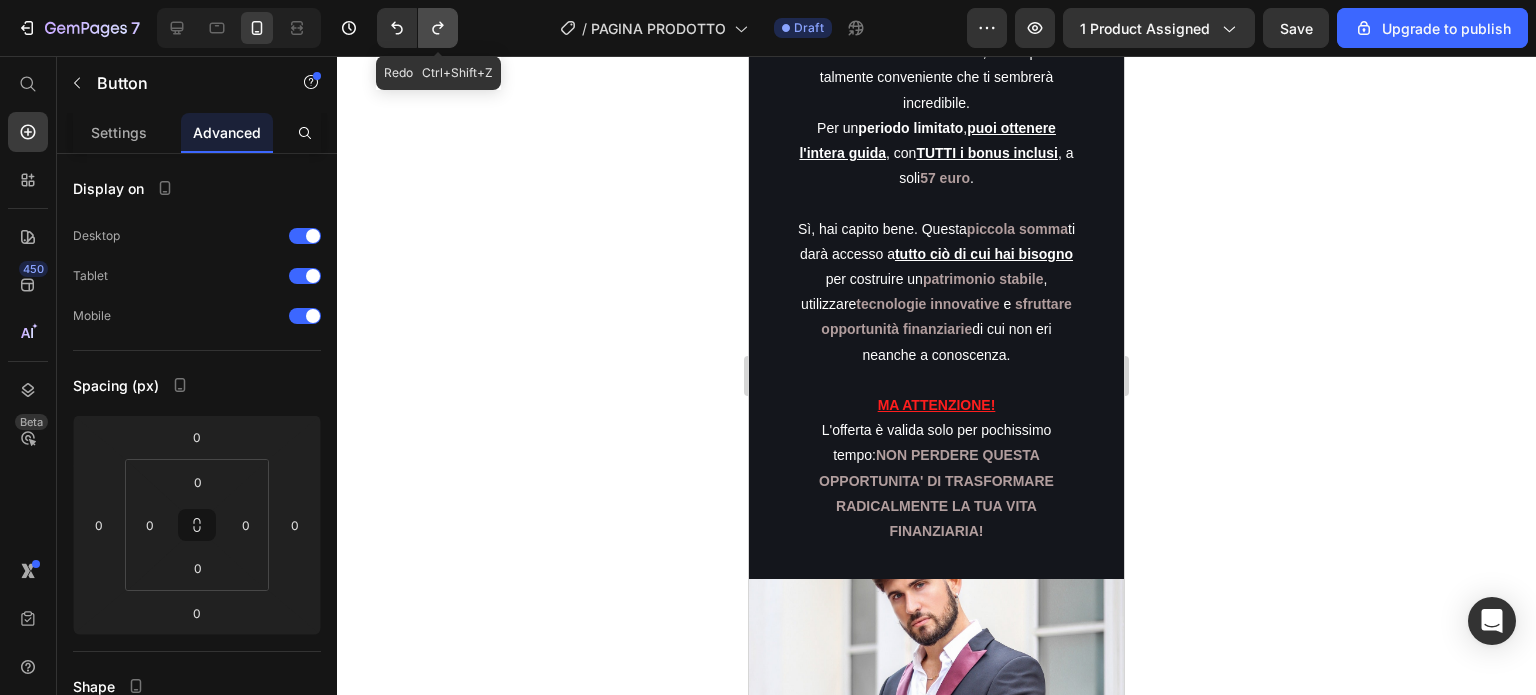 click 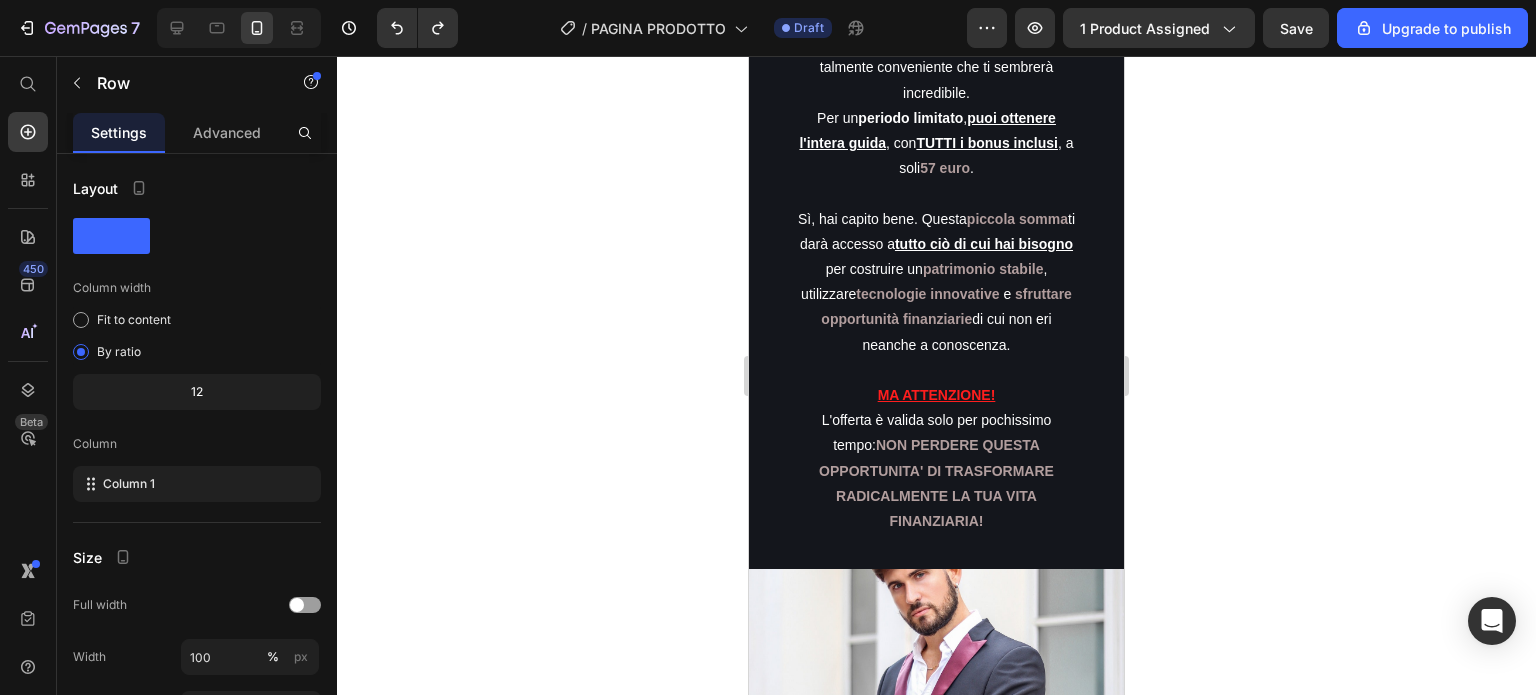 click on "Drop element here" at bounding box center [936, -960] 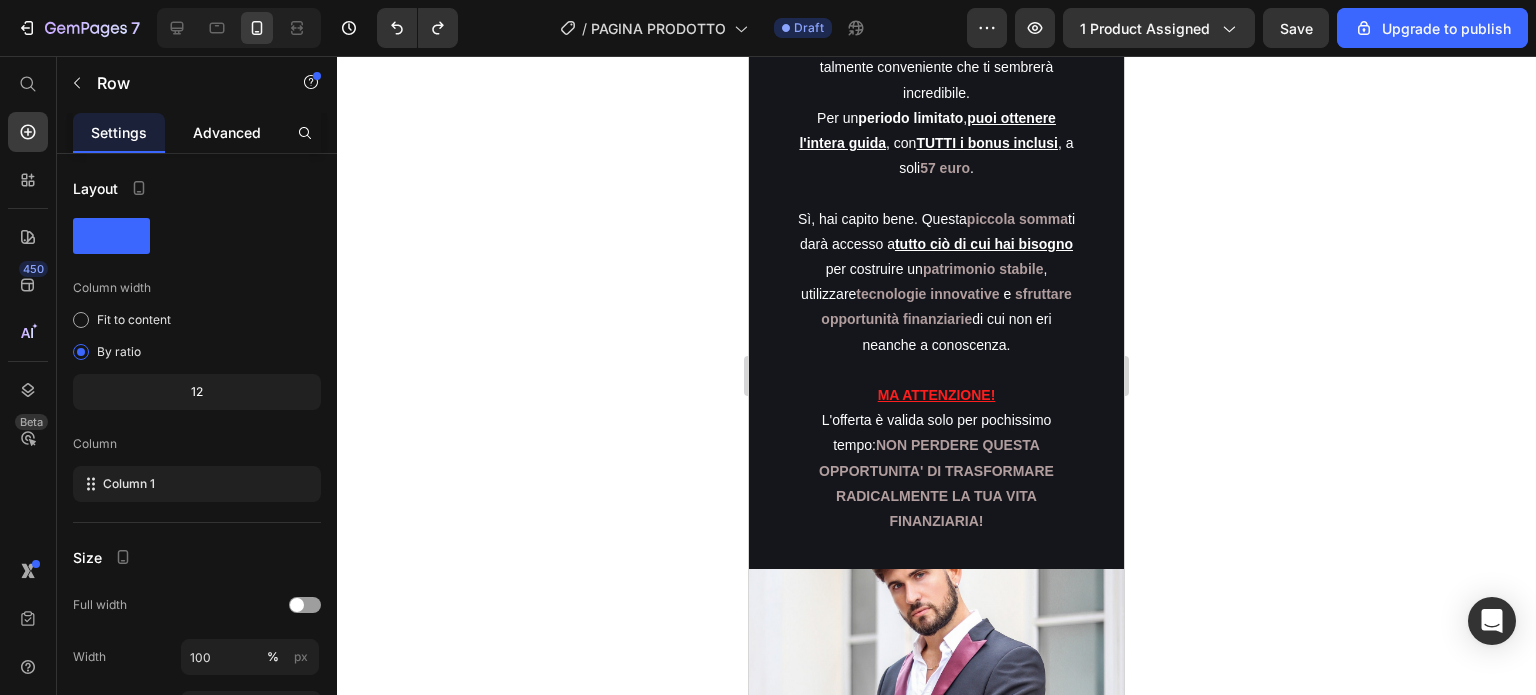 click on "Advanced" at bounding box center [227, 132] 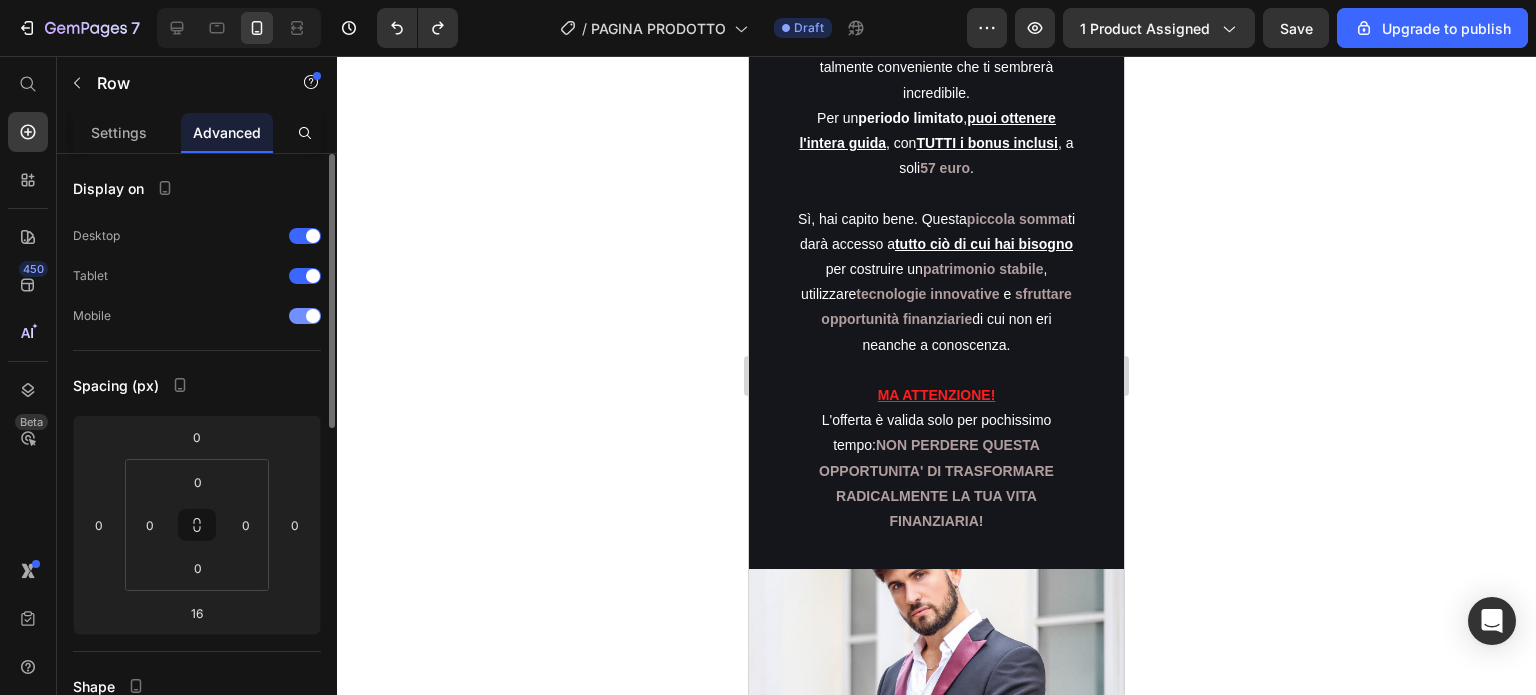 click on "Mobile" at bounding box center (197, 316) 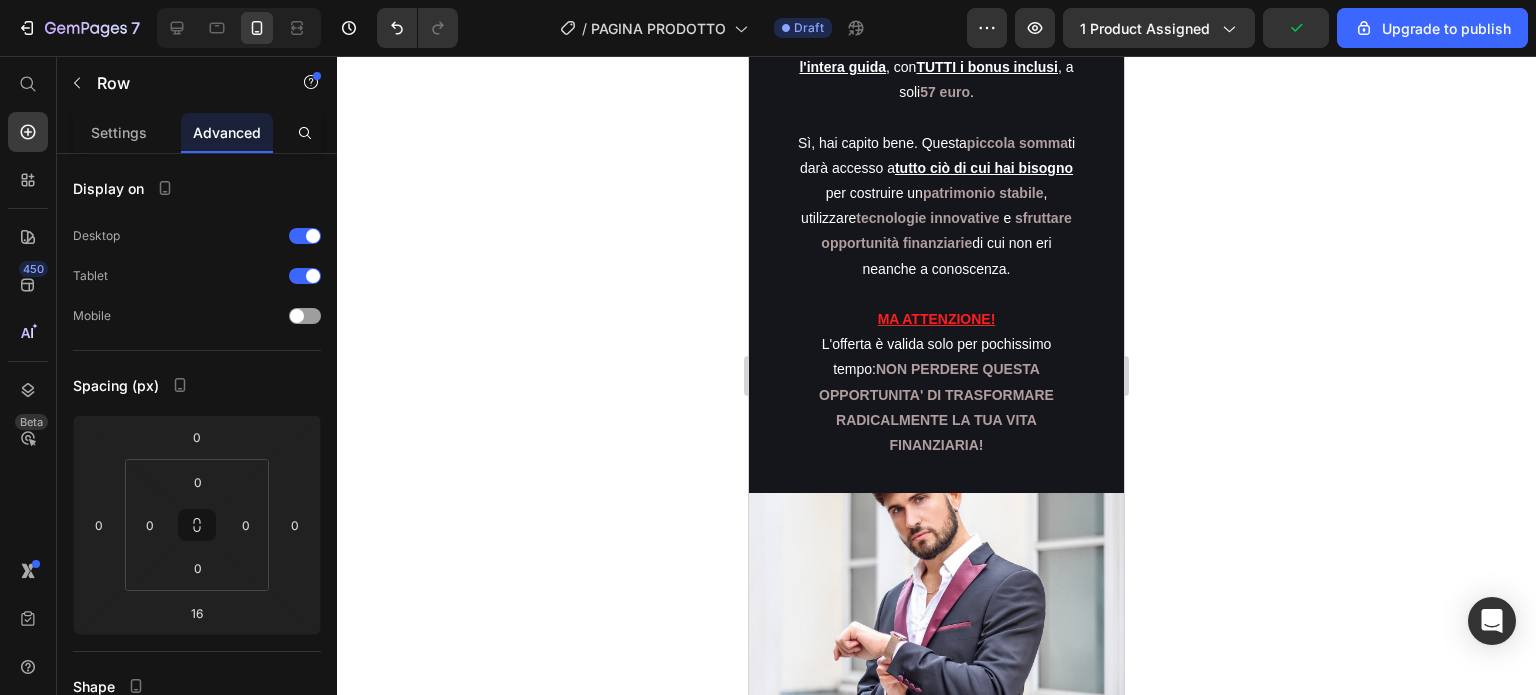 click on "Acquista ora Button" at bounding box center (936, -970) 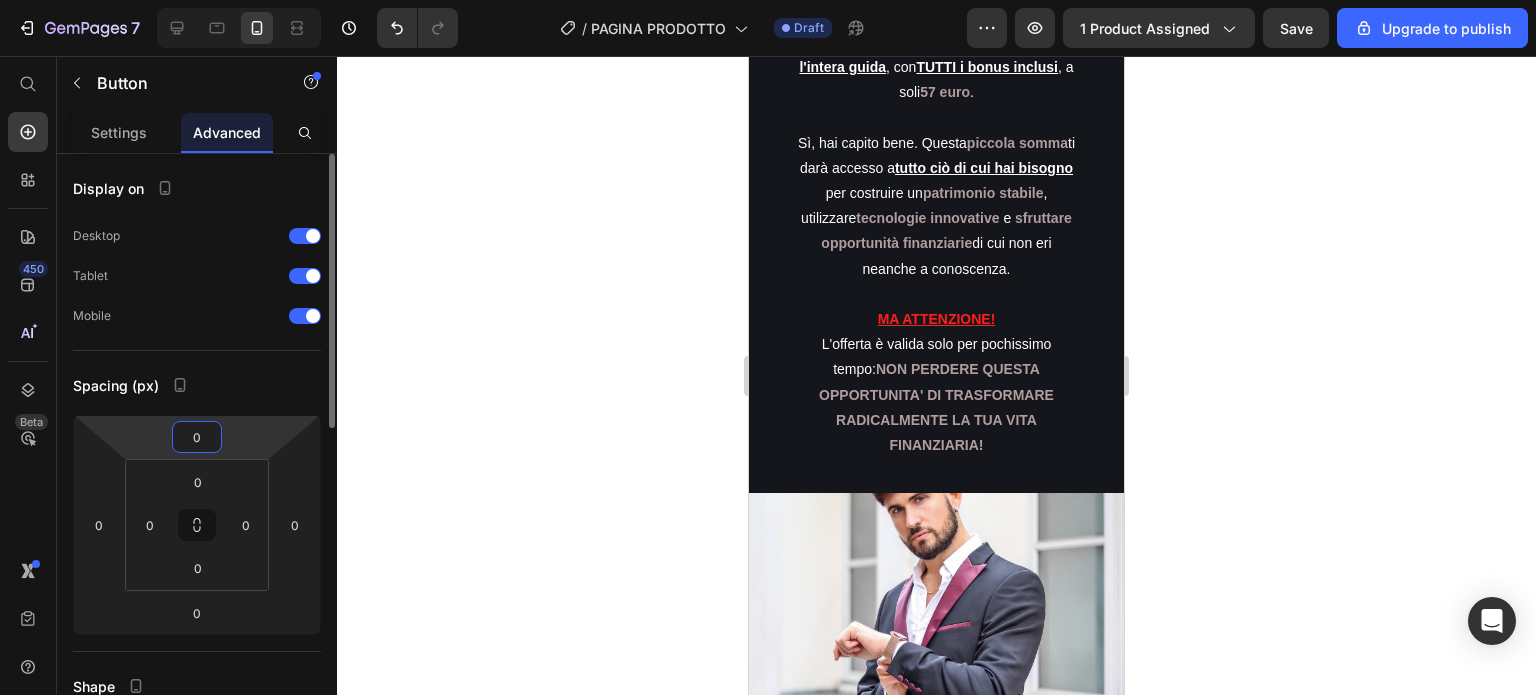 click on "0" at bounding box center (197, 437) 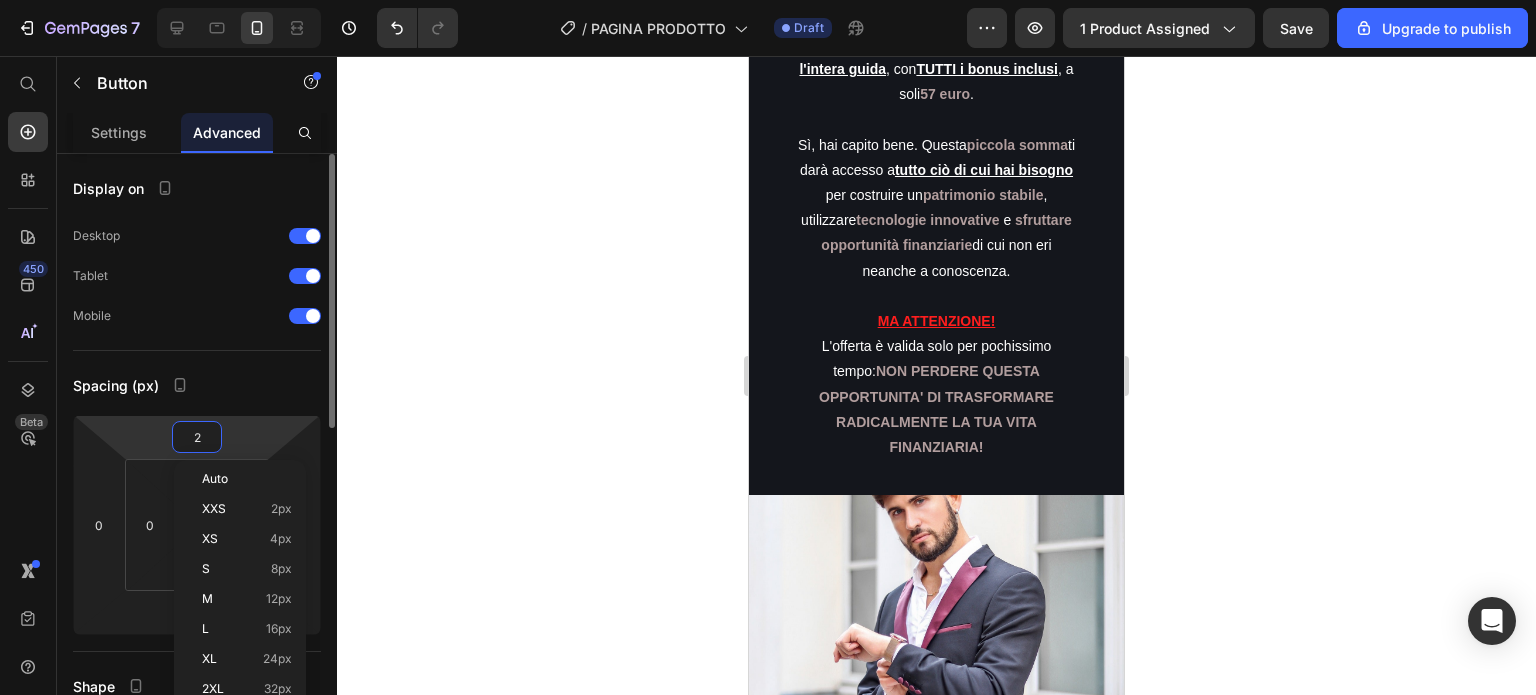 type on "20" 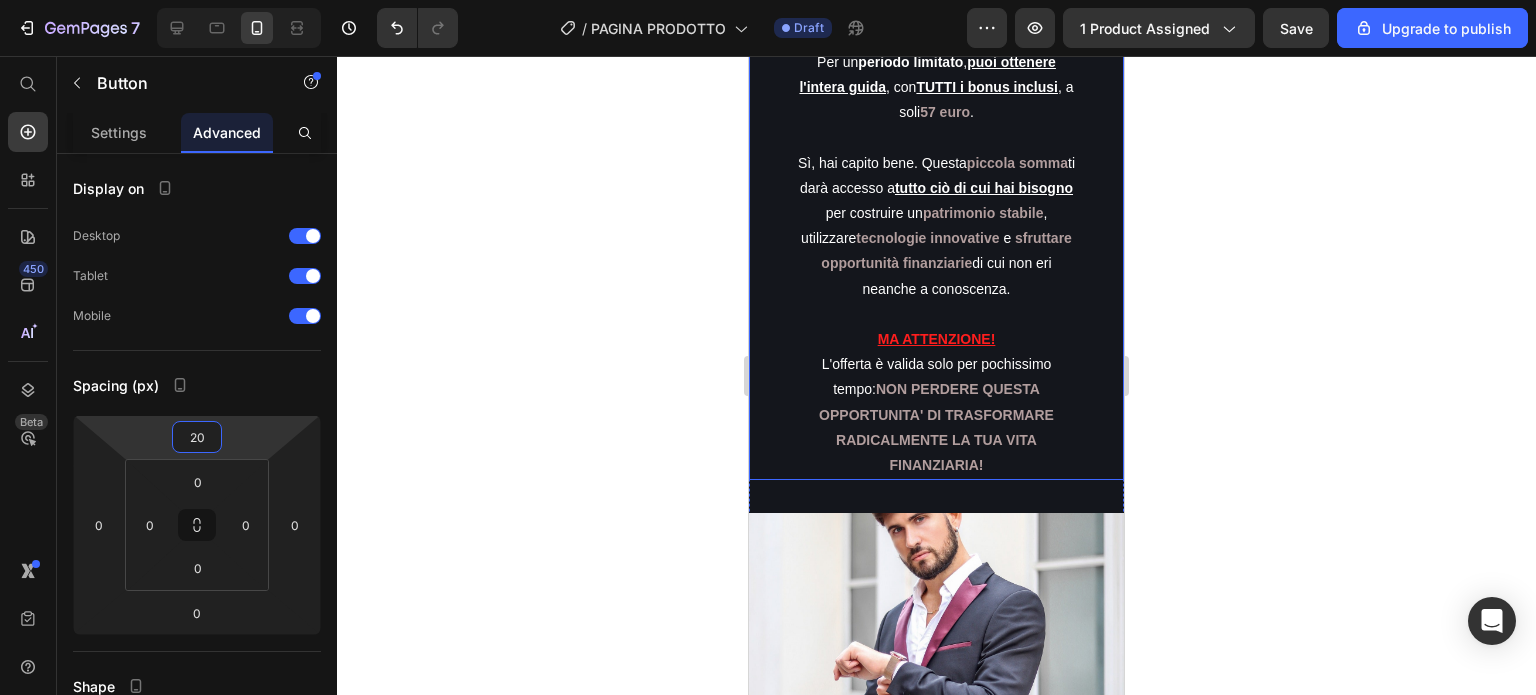 click on "TI RENDI CONTO DEL POTENZIALE DI QUESTE STRATEGIE? Heading Questa guida non è solo un insieme di consigli, ma un vero e proprio  piano d'azione  che ti permette di costruire un patrimonio solido, anche se [DATE] ti  sembra impossibile  farlo con il tuo stipendio. Immagina di guadagnare solo 1000 euro al mese e, grazie alle strategie innovative che troverai qui, di riuscire a  far crescere il tuo capitale   giorno dopo giorno. In soli 28 giorni, avrai già posizionato le basi per un futuro finanziario  solido  e  sicuro . Potremmo tranquillamente mettere in vendita queste informazioni per  197 euro  , e sarebbe comunque  un affare . Oppure, venderle a  397 euro  per chi comprende davvero  il valore di strategie così  potenti . MA ABBIAMO DECISO DI FARE QUALCOSA DI ANCORA [PERSON_NAME] SORPRENDENTE.   [PERSON_NAME] rendendo queste informazioni accessibili a tutti, ad un prezzo talmente conveniente che ti sembrerà incredibile. Per un  periodo limitato ,  puoi ottenere l'intera guida , con  TUTTI i bonus inclusi , a soli  ." at bounding box center (936, -184) 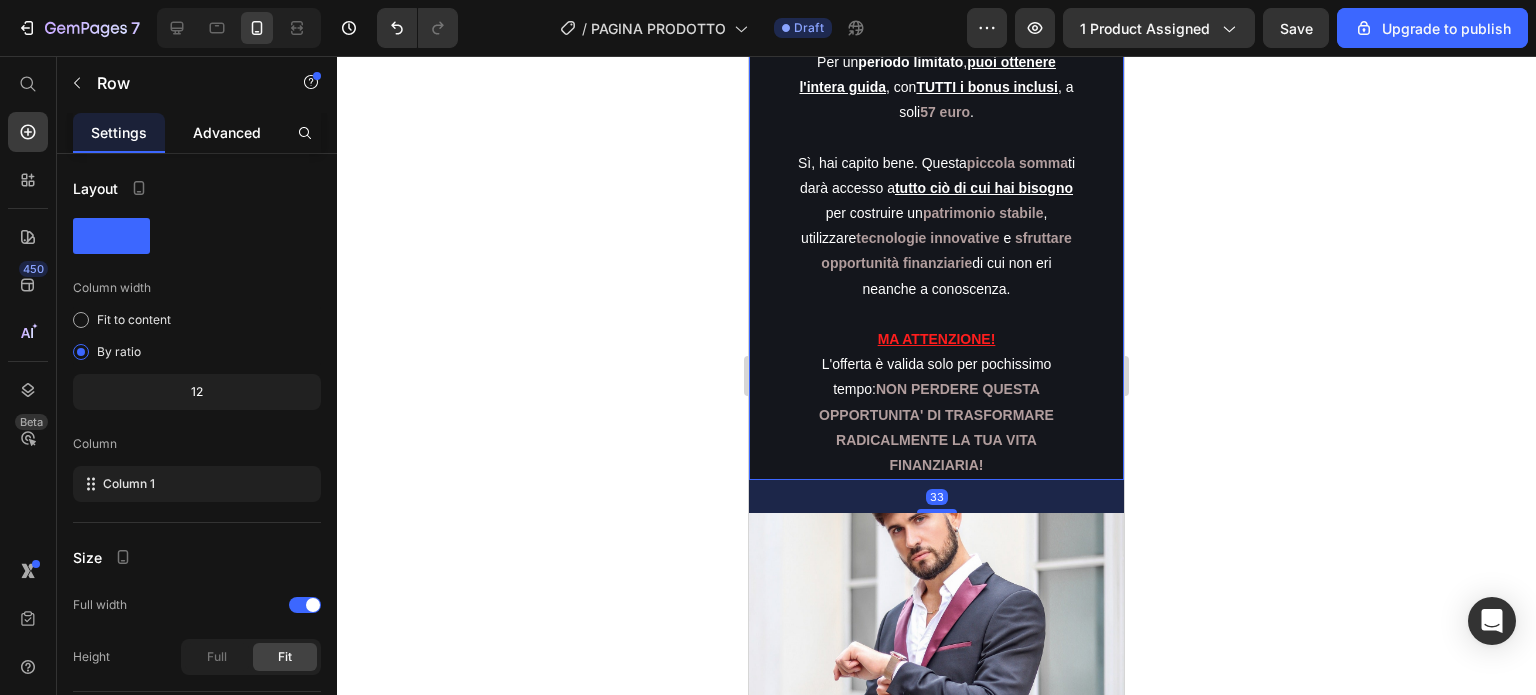 click on "Advanced" at bounding box center [227, 132] 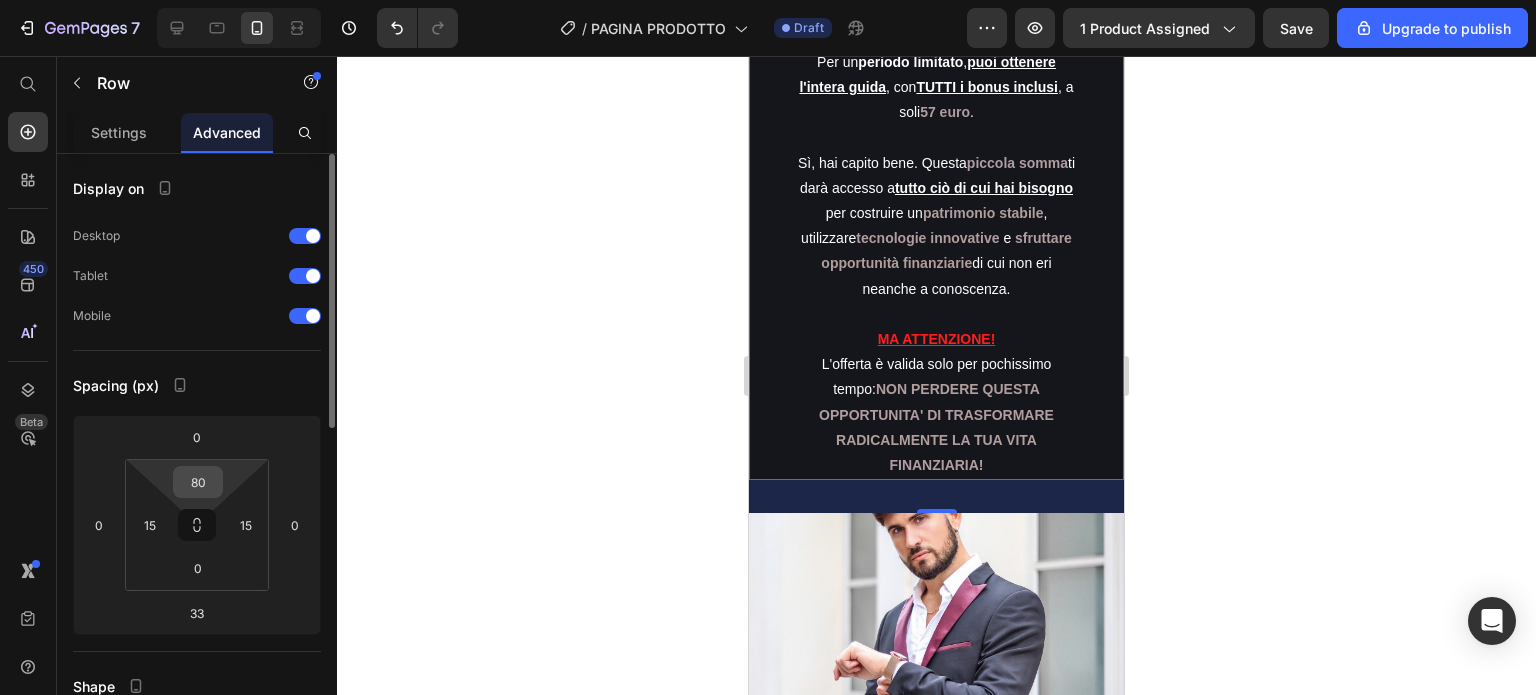 click on "80" at bounding box center (198, 482) 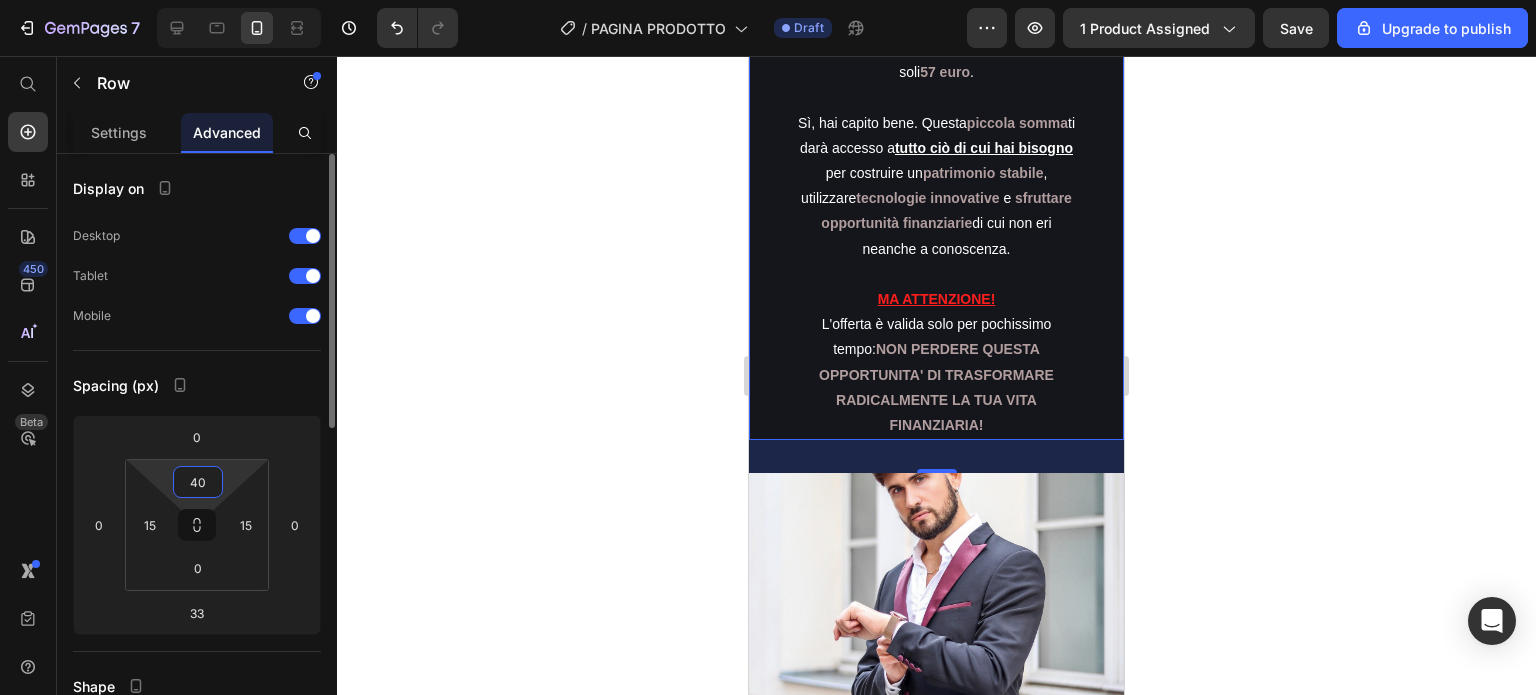 type on "4" 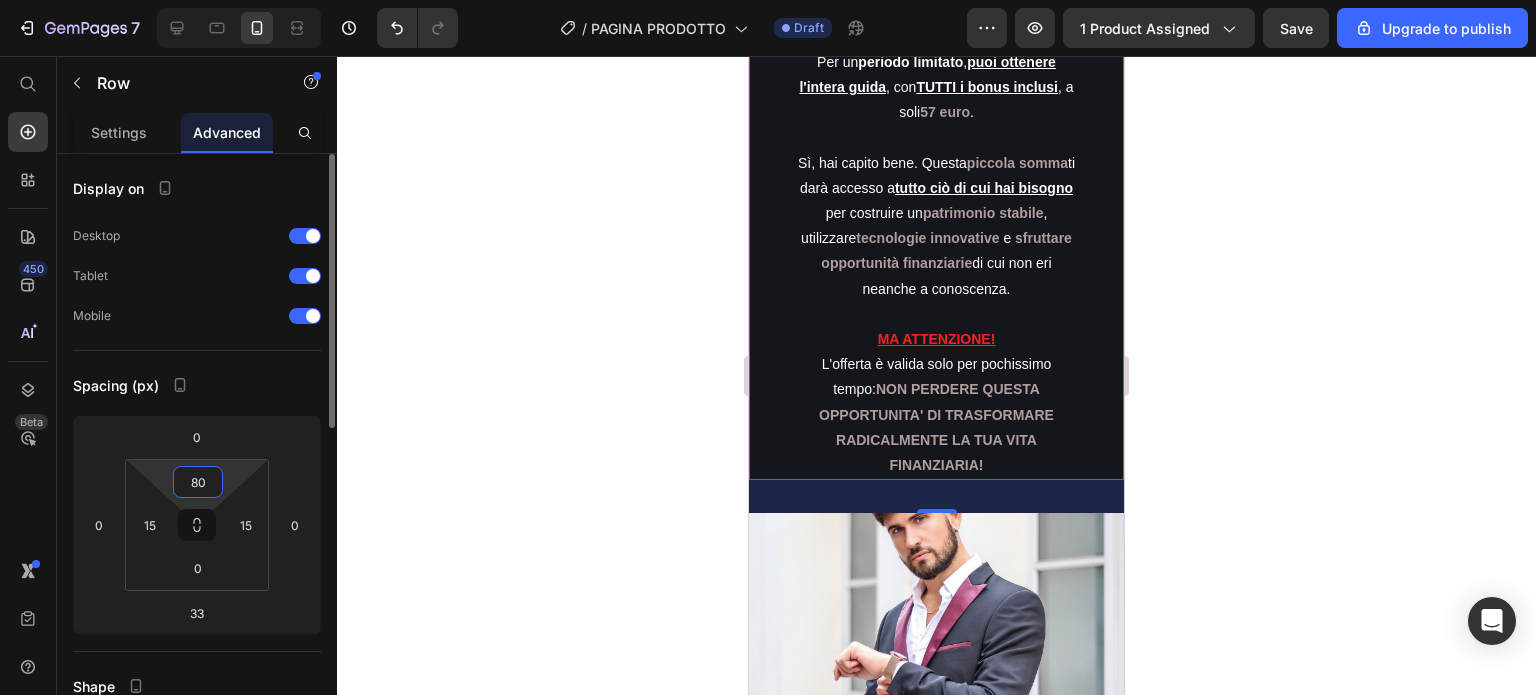type on "8" 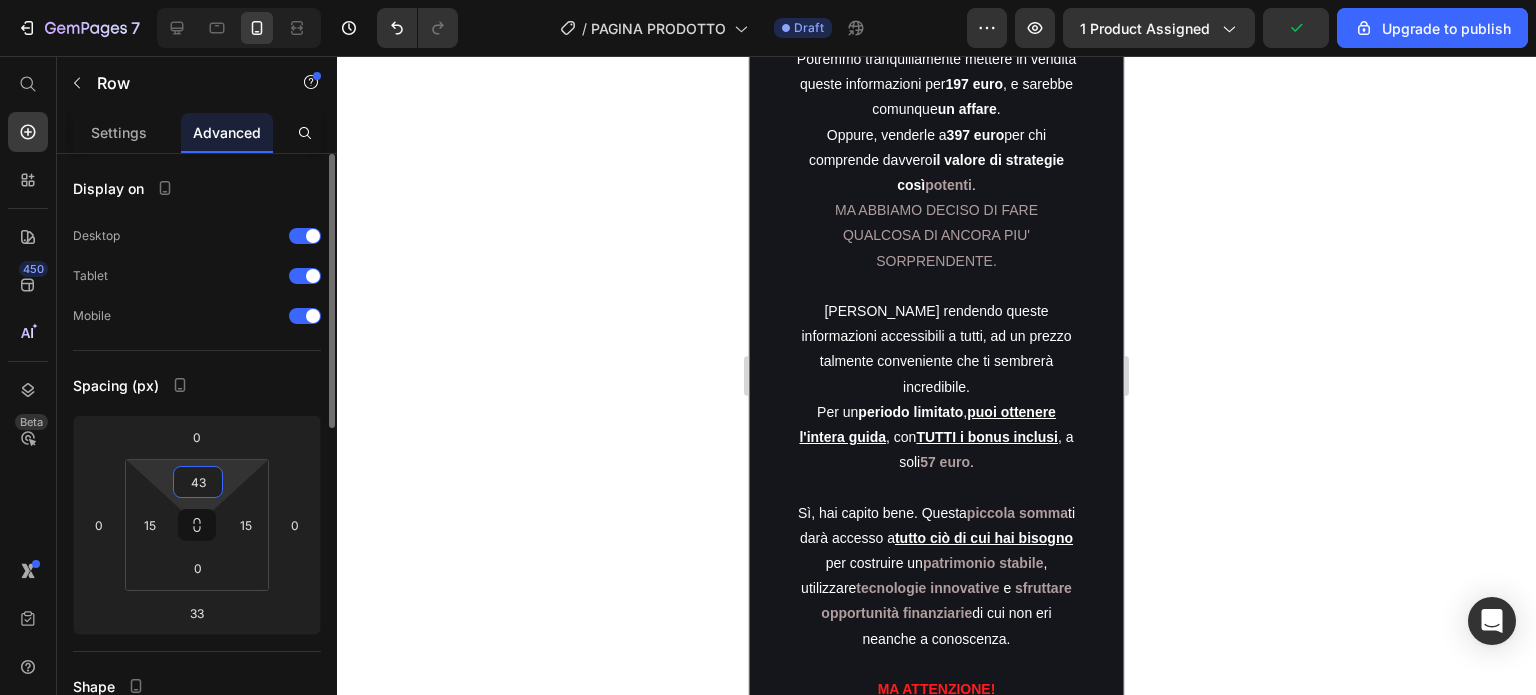 type on "4" 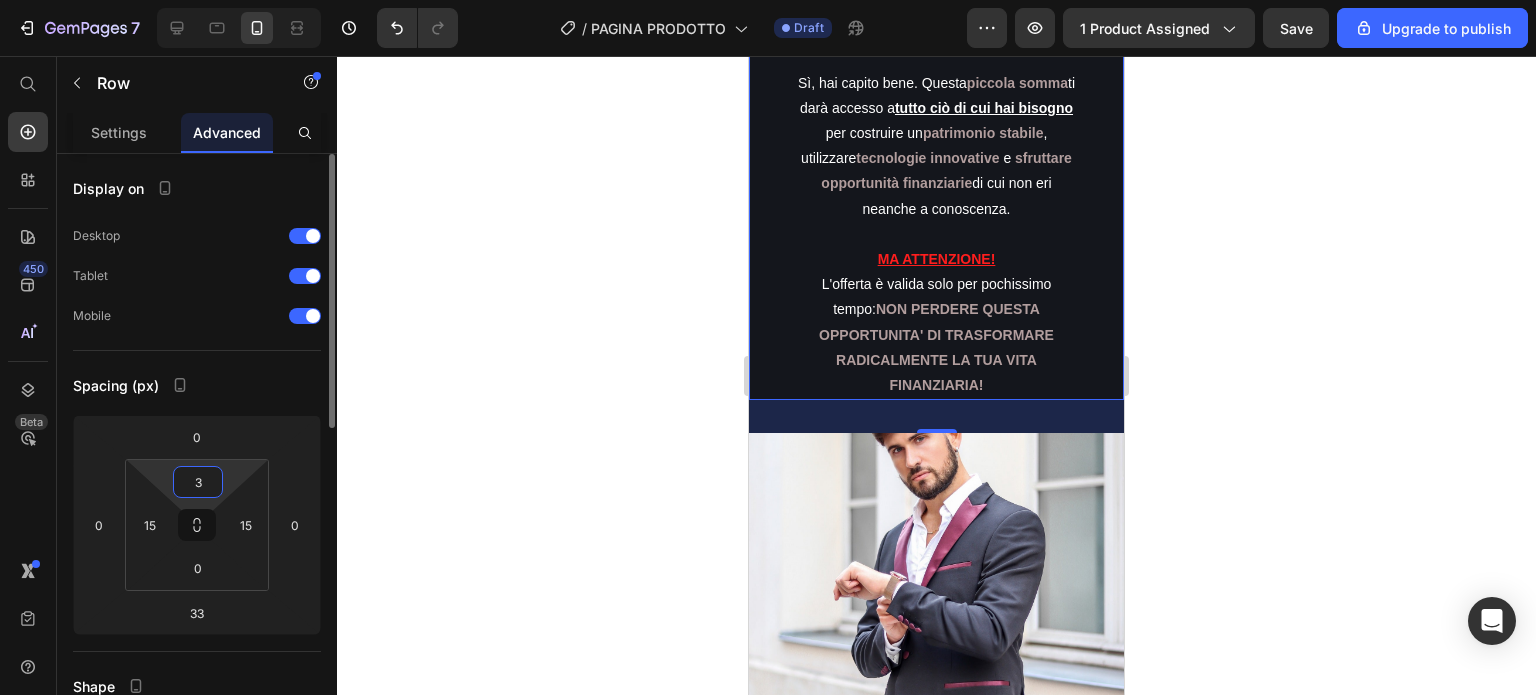 type on "30" 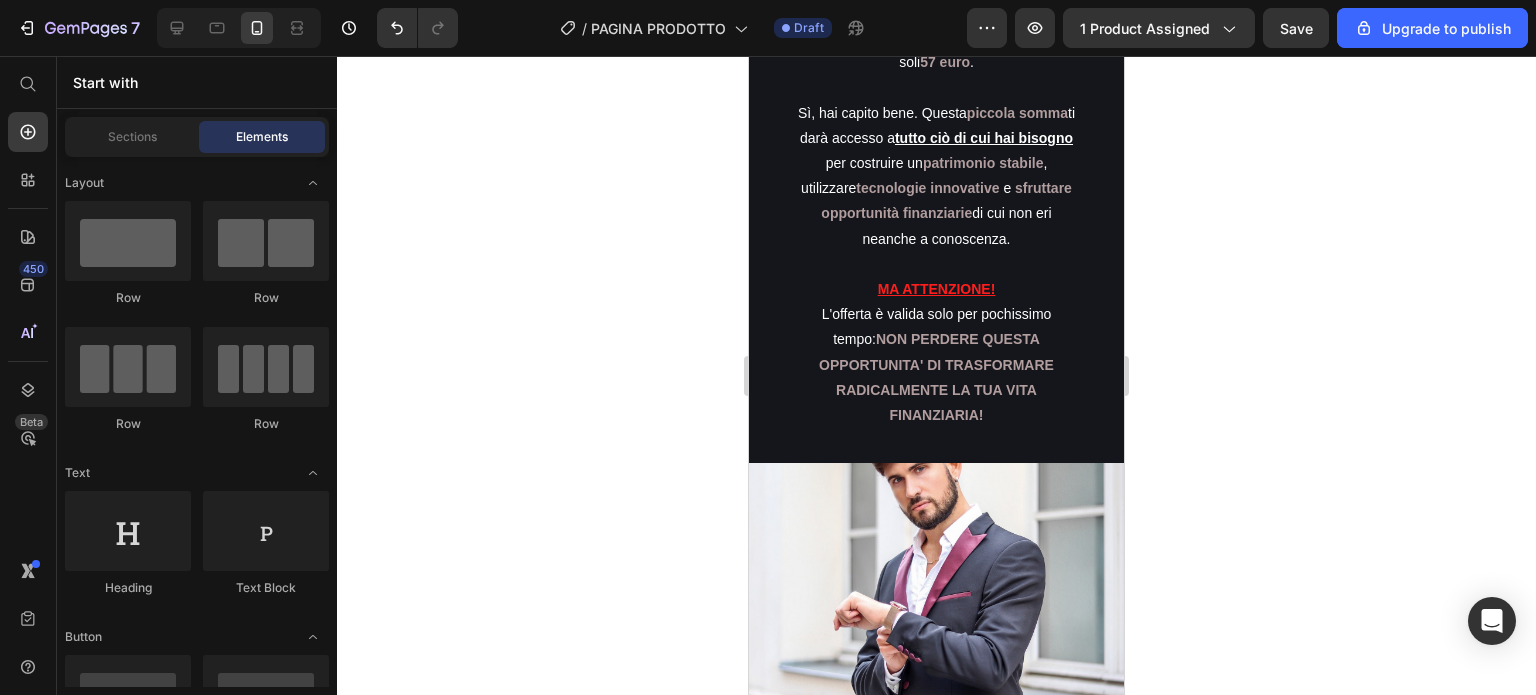 click on "COSA INCLUDE L'OFFERTA: Heading Image INNOVAZIONE E STRATEGIE PER INVESTIRE NEL FUTURO - COSTRUISCI IL TUO PATRIMONIO CON INTELLIGENZA Heading Scopri le  strategie  che stanno  trasformando vite , iniziando a creare il  TUO patrimonio solido  in appena  28 giorni , anche partendo da zero. Questo ebook non è solo teoria: è la TUA  guida pratica  verso la  libertà finanziaria . SEI PRONTO A FARE IL PRIMO PASSO VERSO IL SUCCESSO? Text Block Row Row Row Ma attenzione ancora per poco potrai ricevere i nostri Bonus  ESCLUSIVI Text Block BONUS #1 Elite Budget Planner Heading Valore  €19,50  (SOLO PER TE  GRATIS ) Heading Élite Budget Planner non solo ti consente di  gestire il tuo denaro in modo efficace , ma integra  elementi di automazione ,  diversificazione  e  revisione strategica  per rendere il  processo dinamico e orientato al futuro. Text Block Row Row Image Row Image BONUS #2 Q&A - Sboccia anche nei giorni di pioggia Heading Valore  €12,10  (SOLO PER TE  GRATIS ) Heading soluzioni pratiche  ed  i" at bounding box center [936, -2177] 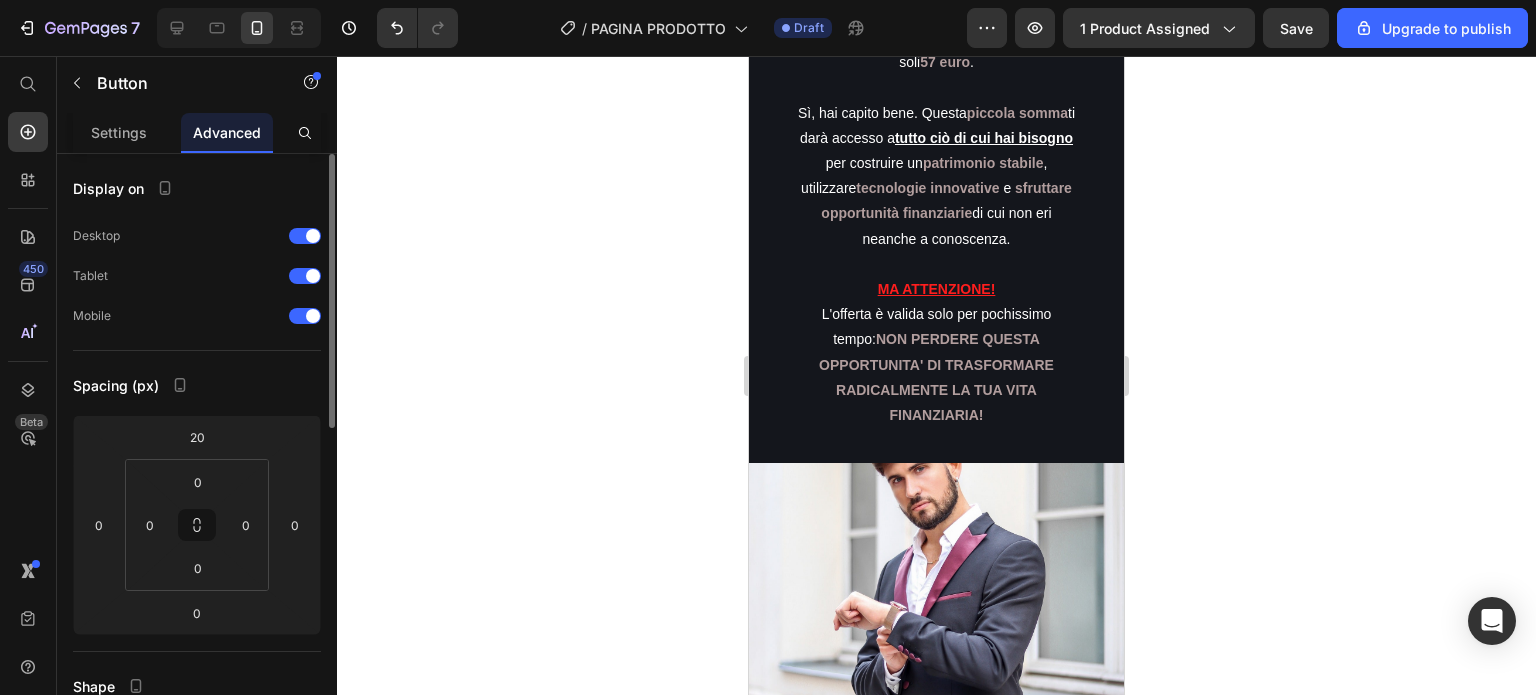 click on "COSA INCLUDE L'OFFERTA: Heading Image INNOVAZIONE E STRATEGIE PER INVESTIRE NEL FUTURO - COSTRUISCI IL TUO PATRIMONIO CON INTELLIGENZA Heading Scopri le  strategie  che stanno  trasformando vite , iniziando a creare il  TUO patrimonio solido  in appena  28 giorni , anche partendo da zero. Questo ebook non è solo teoria: è la TUA  guida pratica  verso la  libertà finanziaria . SEI PRONTO A FARE IL PRIMO PASSO VERSO IL SUCCESSO? Text Block Row Row Row Ma attenzione ancora per poco potrai ricevere i nostri Bonus  ESCLUSIVI Text Block BONUS #1 Elite Budget Planner Heading Valore  €19,50  (SOLO PER TE  GRATIS ) Heading Élite Budget Planner non solo ti consente di  gestire il tuo denaro in modo efficace , ma integra  elementi di automazione ,  diversificazione  e  revisione strategica  per rendere il  processo dinamico e orientato al futuro. Text Block Row Row Image Row Image BONUS #2 Q&A - Sboccia anche nei giorni di pioggia Heading Valore  €12,10  (SOLO PER TE  GRATIS ) Heading soluzioni pratiche  ed  i" at bounding box center (936, -2177) 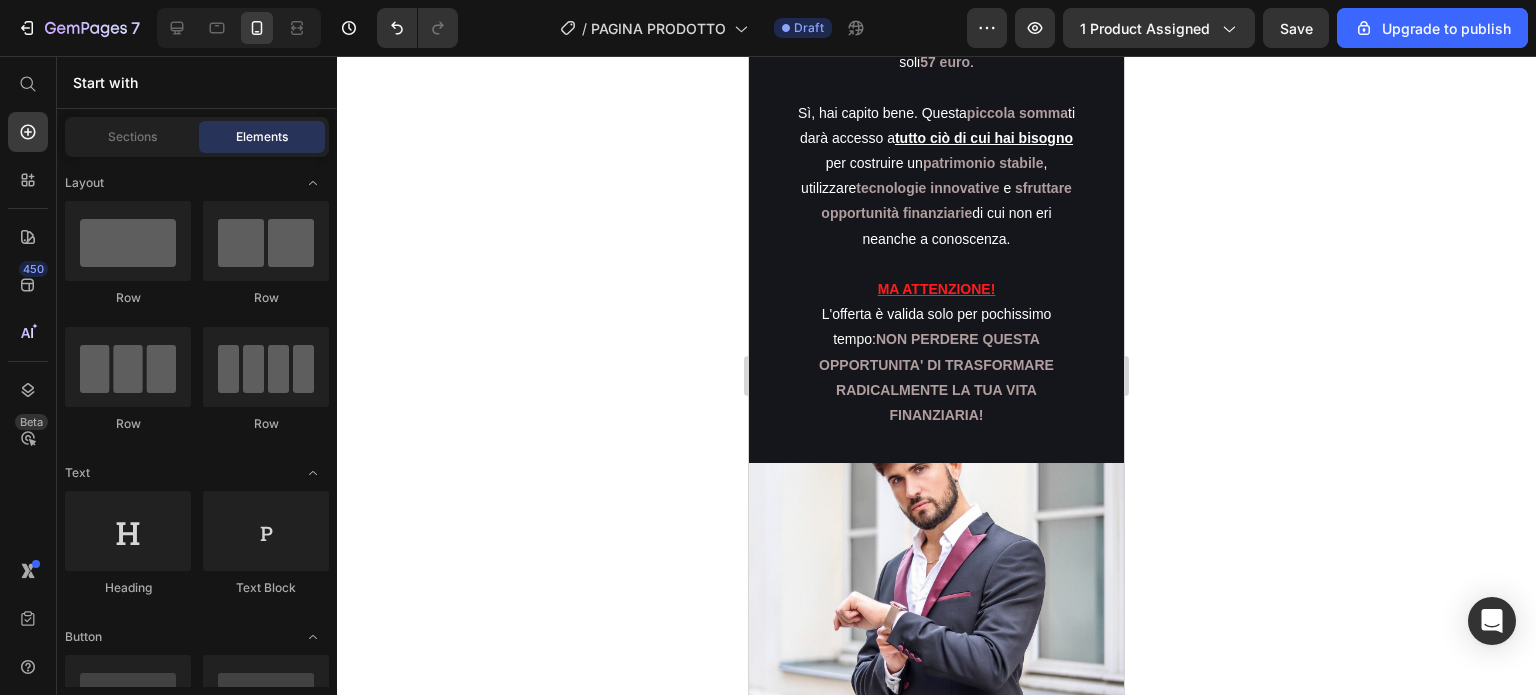 click on "Acquista ora Button" at bounding box center (936, -960) 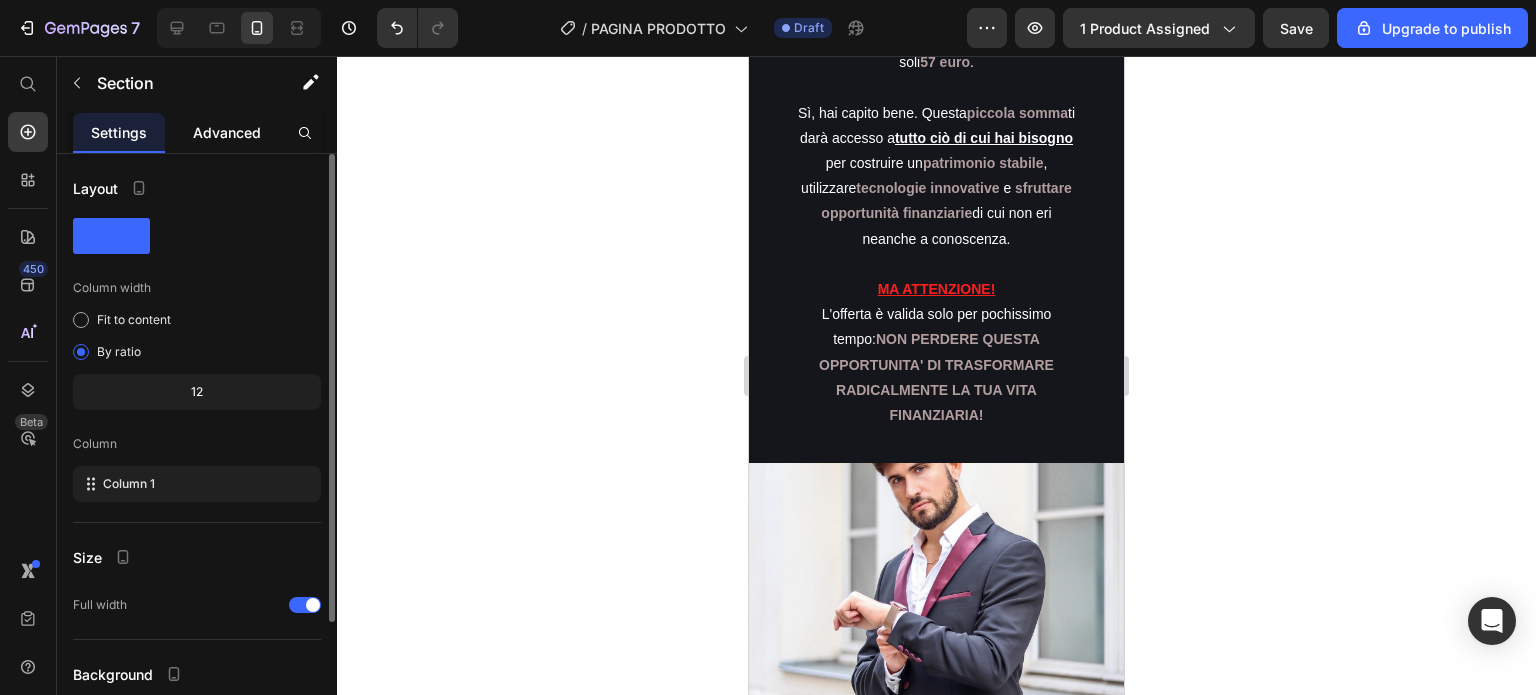 click on "Advanced" at bounding box center (227, 132) 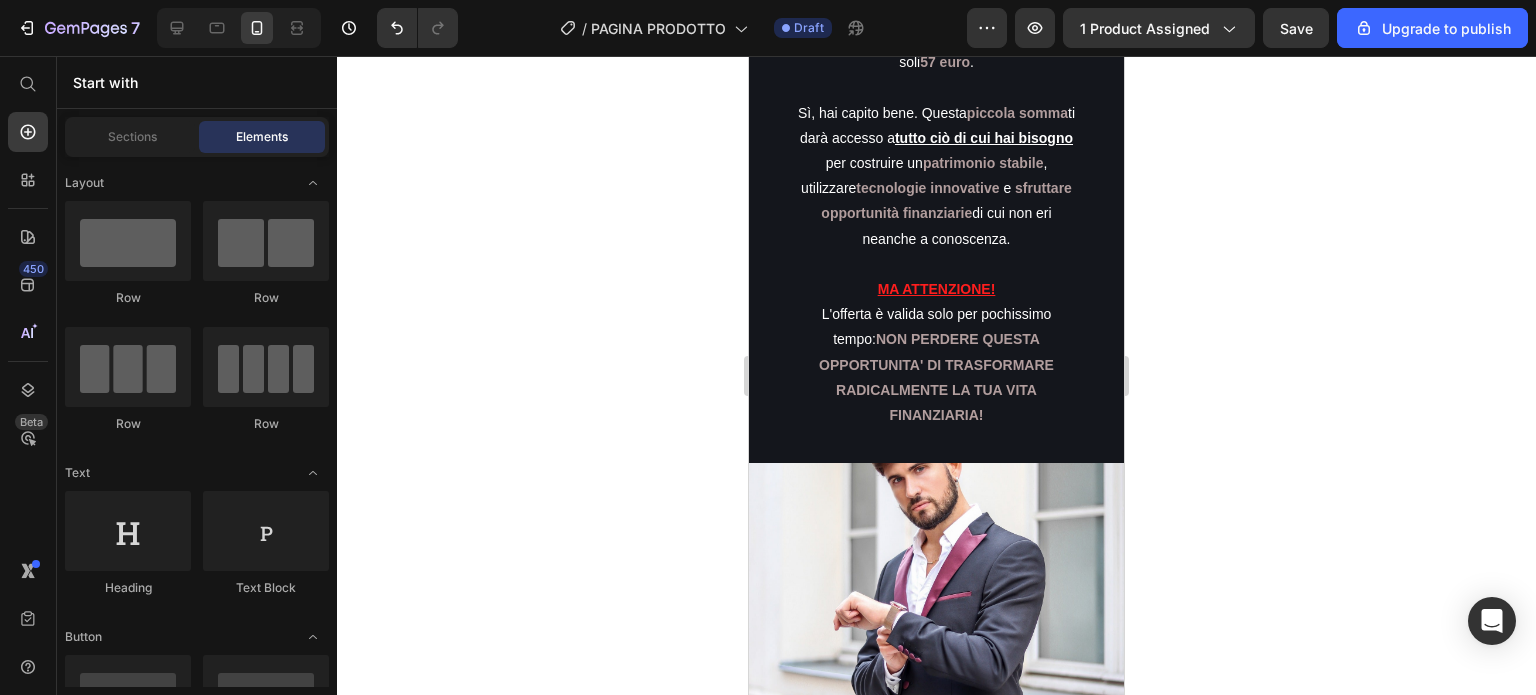 click on "COSA INCLUDE L'OFFERTA: Heading Image INNOVAZIONE E STRATEGIE PER INVESTIRE NEL FUTURO - COSTRUISCI IL TUO PATRIMONIO CON INTELLIGENZA Heading Scopri le  strategie  che stanno  trasformando vite , iniziando a creare il  TUO patrimonio solido  in appena  28 giorni , anche partendo da zero. Questo ebook non è solo teoria: è la TUA  guida pratica  verso la  libertà finanziaria . SEI PRONTO A FARE IL PRIMO PASSO VERSO IL SUCCESSO? Text Block Row Row Row Ma attenzione ancora per poco potrai ricevere i nostri Bonus  ESCLUSIVI Text Block BONUS #1 Elite Budget Planner Heading Valore  €19,50  (SOLO PER TE  GRATIS ) Heading Élite Budget Planner non solo ti consente di  gestire il tuo denaro in modo efficace , ma integra  elementi di automazione ,  diversificazione  e  revisione strategica  per rendere il  processo dinamico e orientato al futuro. Text Block Row Row Image Row Image BONUS #2 Q&A - Sboccia anche nei giorni di pioggia Heading Valore  €12,10  (SOLO PER TE  GRATIS ) Heading soluzioni pratiche  ed  i" at bounding box center (936, -2177) 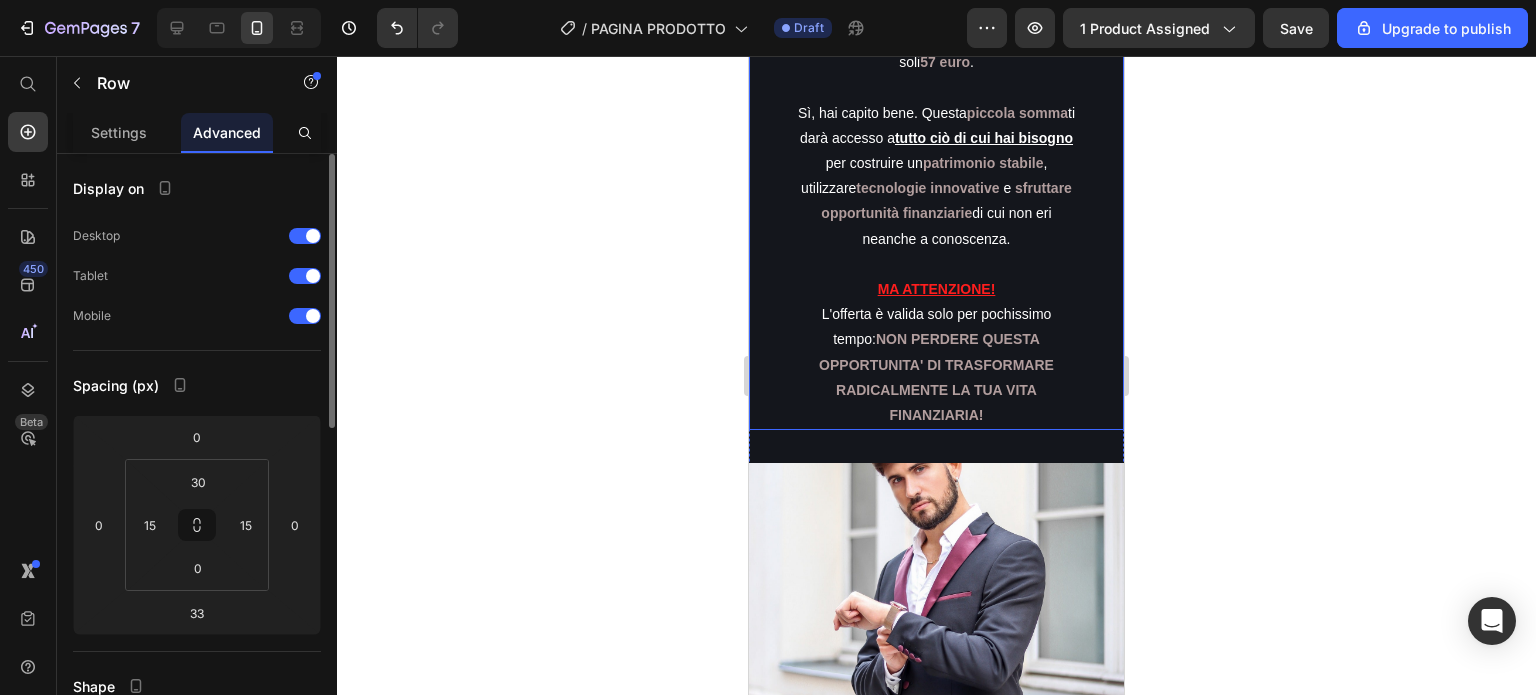 click on "TI RENDI CONTO DEL POTENZIALE DI QUESTE STRATEGIE? Heading Questa guida non è solo un insieme di consigli, ma un vero e proprio  piano d'azione  che ti permette di costruire un patrimonio solido, anche se [DATE] ti  sembra impossibile  farlo con il tuo stipendio. Immagina di guadagnare solo 1000 euro al mese e, grazie alle strategie innovative che troverai qui, di riuscire a  far crescere il tuo capitale   giorno dopo giorno. In soli 28 giorni, avrai già posizionato le basi per un futuro finanziario  solido  e  sicuro . Potremmo tranquillamente mettere in vendita queste informazioni per  197 euro  , e sarebbe comunque  un affare . Oppure, venderle a  397 euro  per chi comprende davvero  il valore di strategie così  potenti . MA ABBIAMO DECISO DI FARE QUALCOSA DI ANCORA [PERSON_NAME] SORPRENDENTE.   [PERSON_NAME] rendendo queste informazioni accessibili a tutti, ad un prezzo talmente conveniente che ti sembrerà incredibile. Per un  periodo limitato ,  puoi ottenere l'intera guida , con  TUTTI i bonus inclusi , a soli  ." at bounding box center (936, -209) 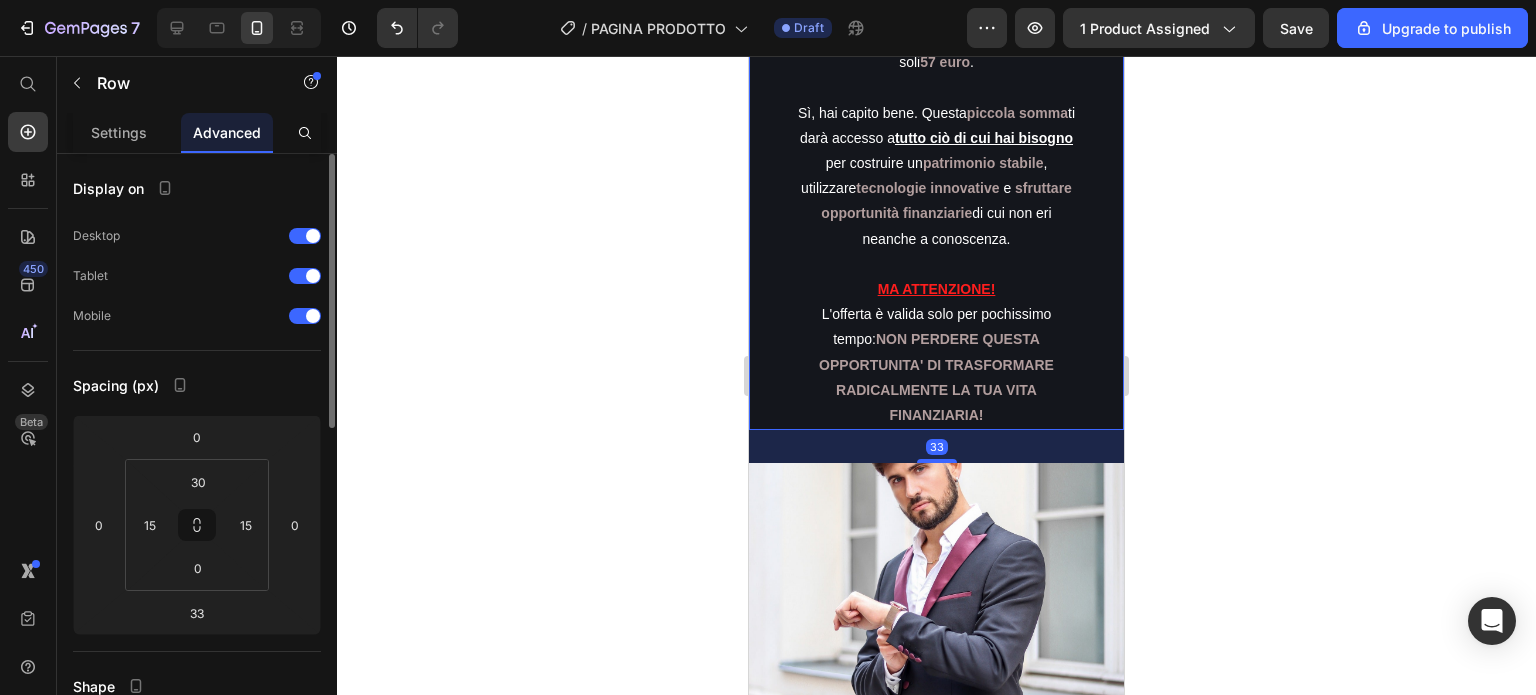 click 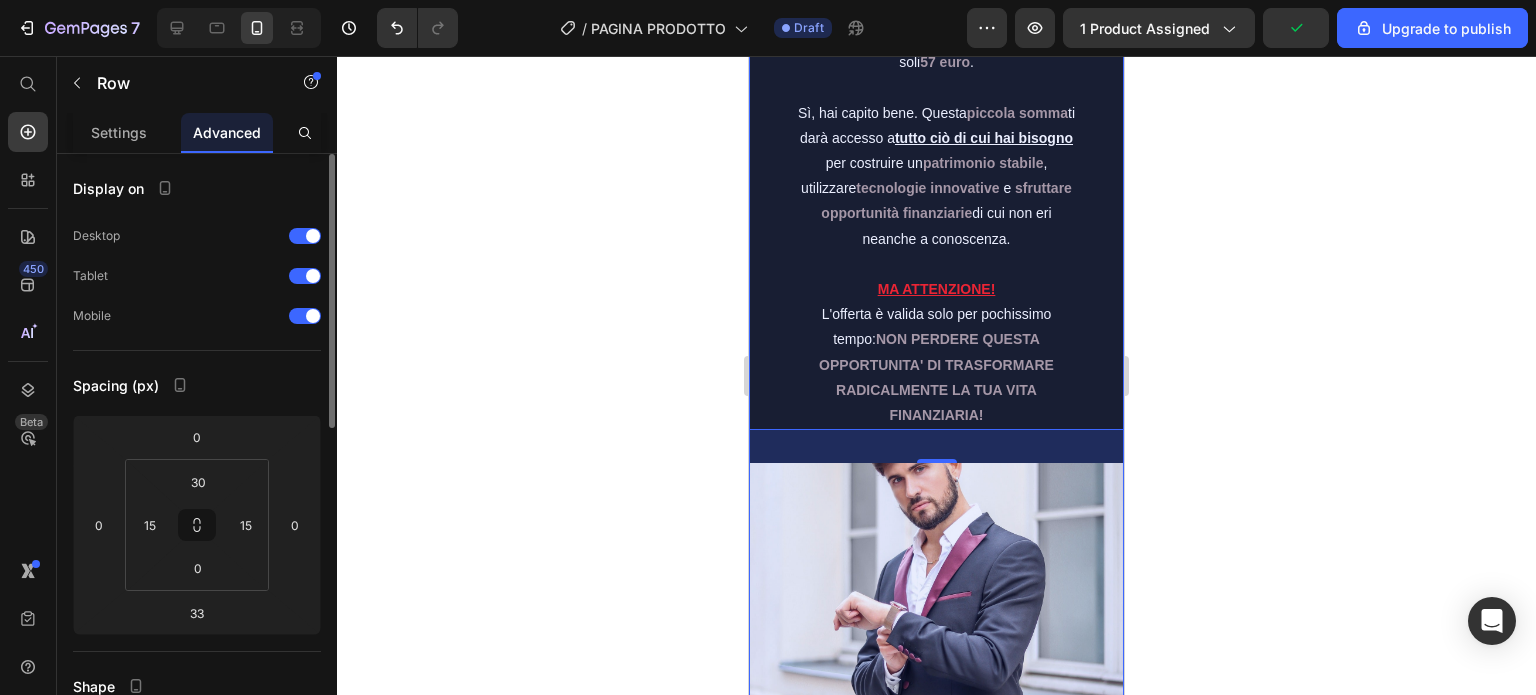 click on "Section" at bounding box center (783, -938) 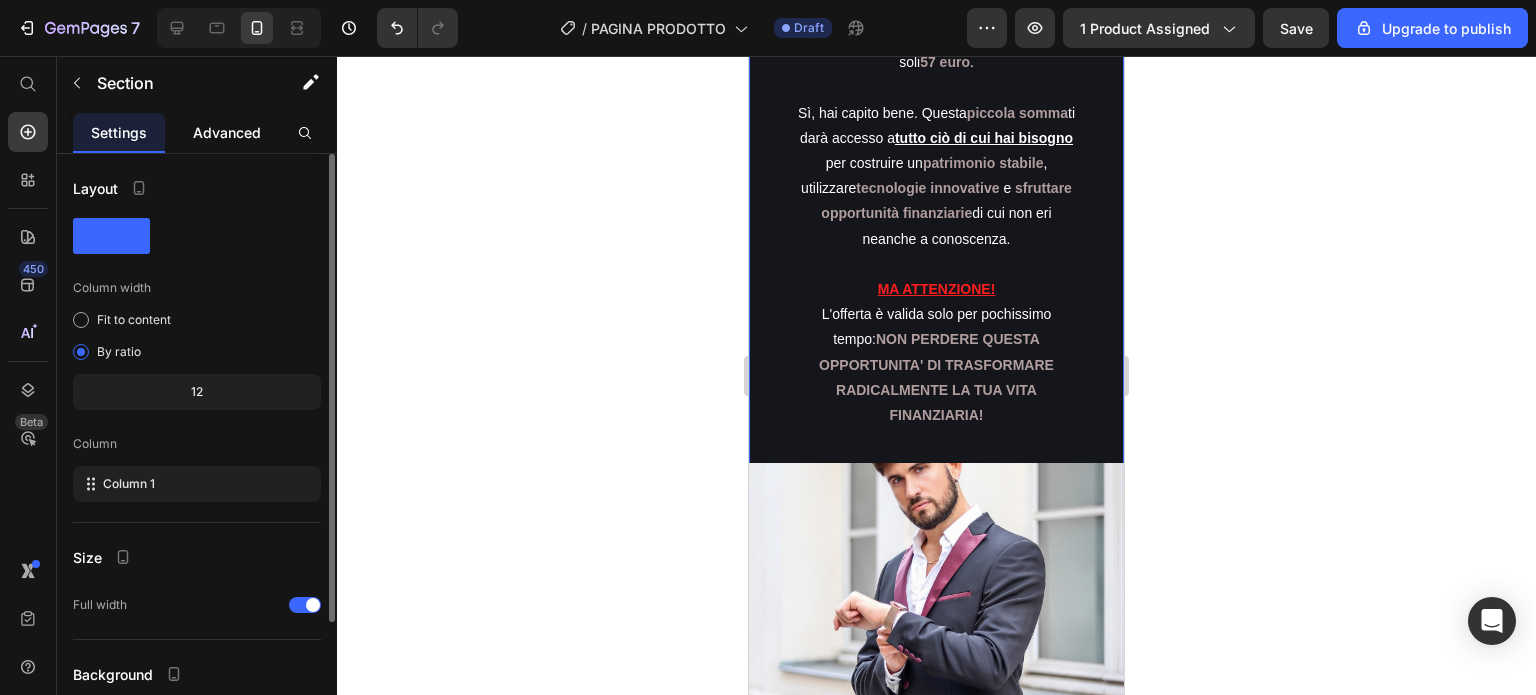 click on "Advanced" 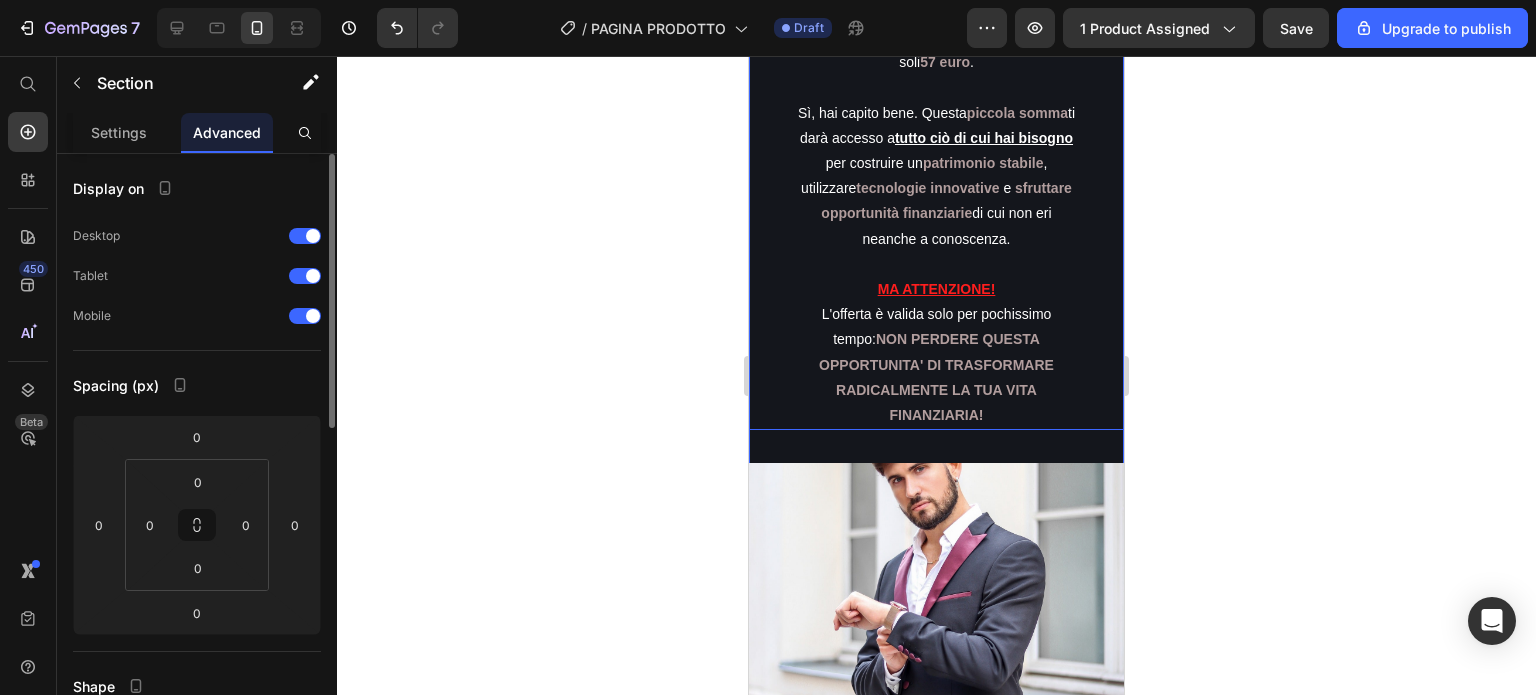 click on "TI RENDI CONTO DEL POTENZIALE DI QUESTE STRATEGIE? Heading Questa guida non è solo un insieme di consigli, ma un vero e proprio  piano d'azione  che ti permette di costruire un patrimonio solido, anche se [DATE] ti  sembra impossibile  farlo con il tuo stipendio. Immagina di guadagnare solo 1000 euro al mese e, grazie alle strategie innovative che troverai qui, di riuscire a  far crescere il tuo capitale   giorno dopo giorno. In soli 28 giorni, avrai già posizionato le basi per un futuro finanziario  solido  e  sicuro . Potremmo tranquillamente mettere in vendita queste informazioni per  197 euro  , e sarebbe comunque  un affare . Oppure, venderle a  397 euro  per chi comprende davvero  il valore di strategie così  potenti . MA ABBIAMO DECISO DI FARE QUALCOSA DI ANCORA [PERSON_NAME] SORPRENDENTE.   [PERSON_NAME] rendendo queste informazioni accessibili a tutti, ad un prezzo talmente conveniente che ti sembrerà incredibile. Per un  periodo limitato ,  puoi ottenere l'intera guida , con  TUTTI i bonus inclusi , a soli  ." at bounding box center [936, -209] 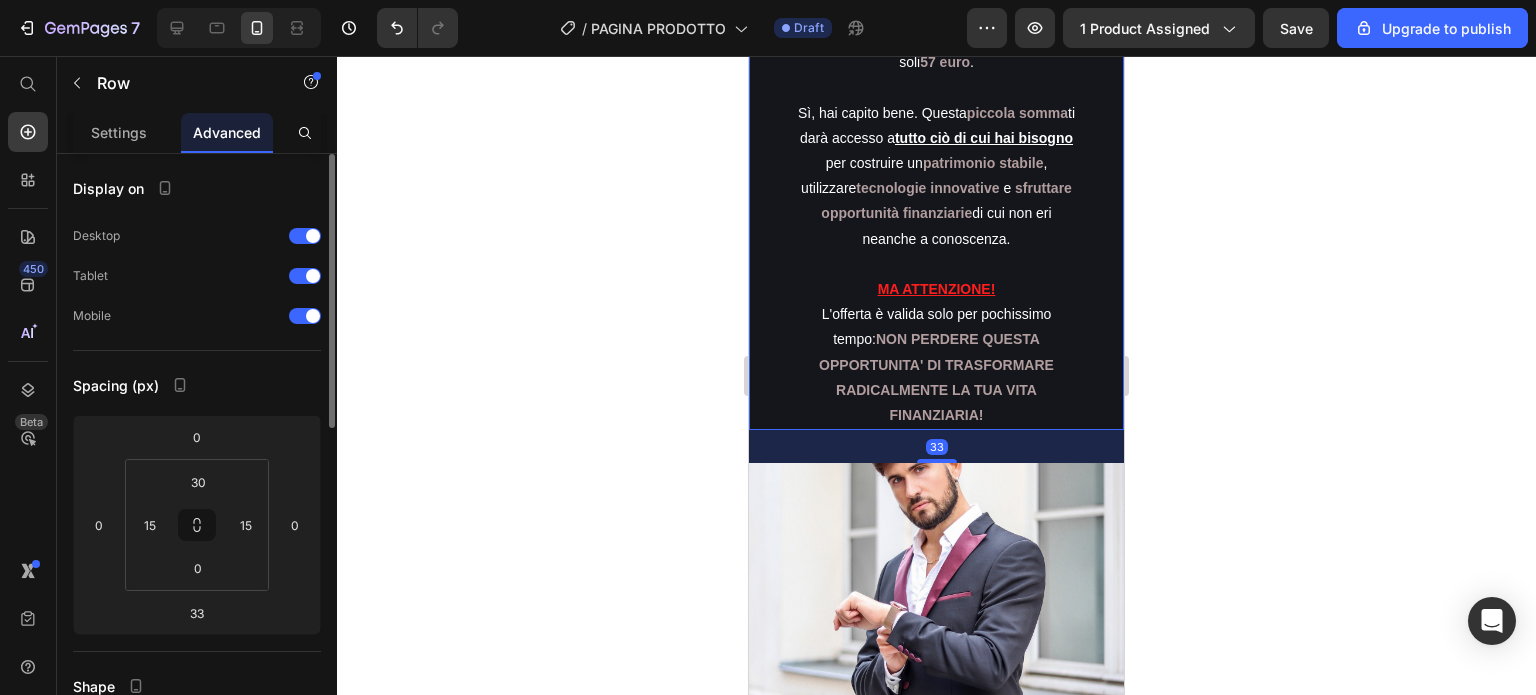 click on "Row" at bounding box center (819, -867) 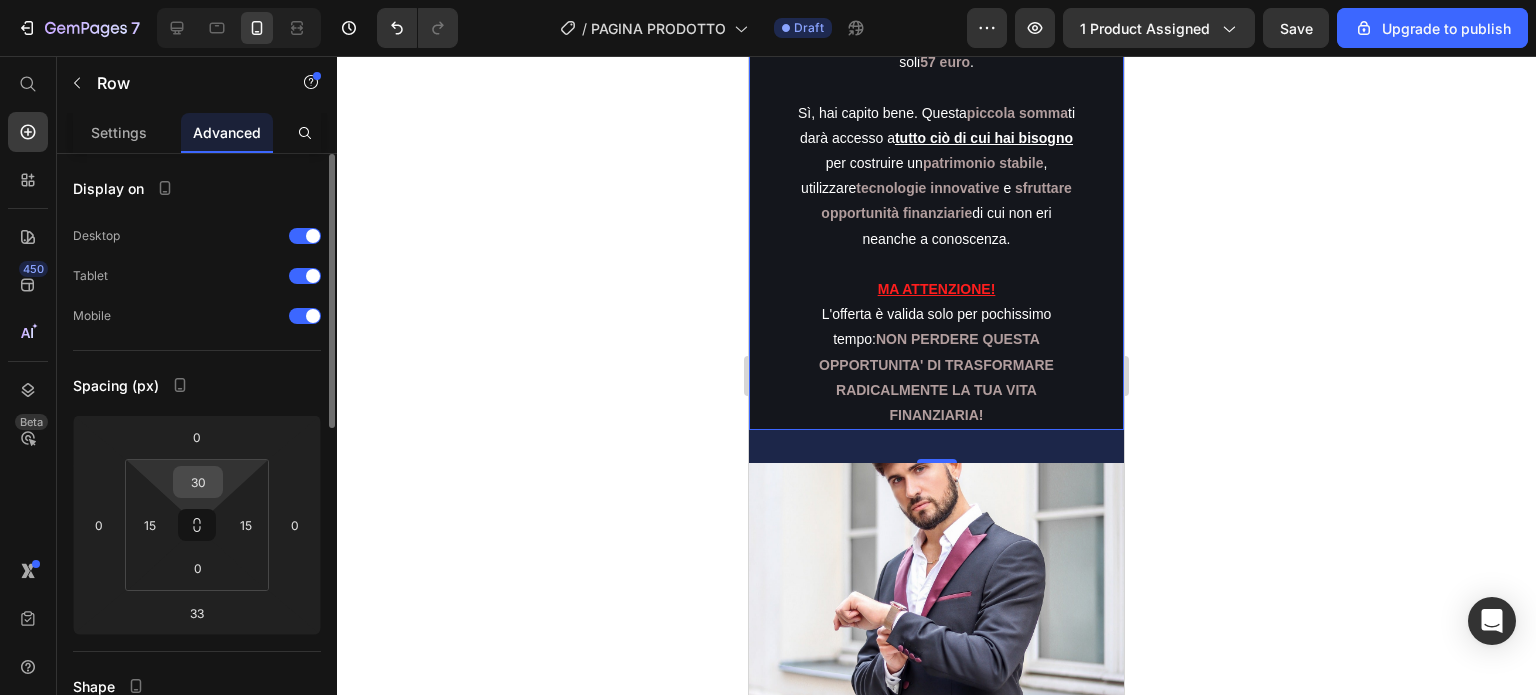 click on "30" at bounding box center [198, 482] 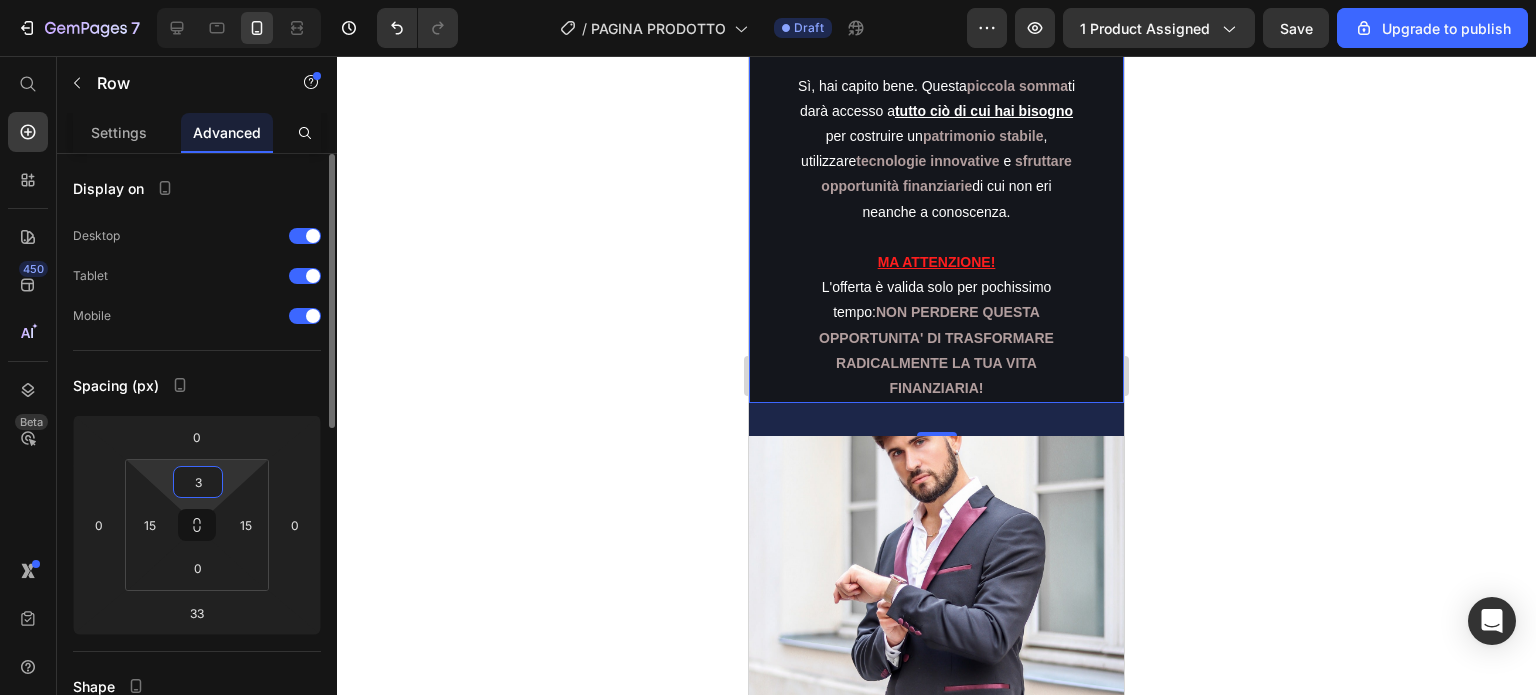 type on "30" 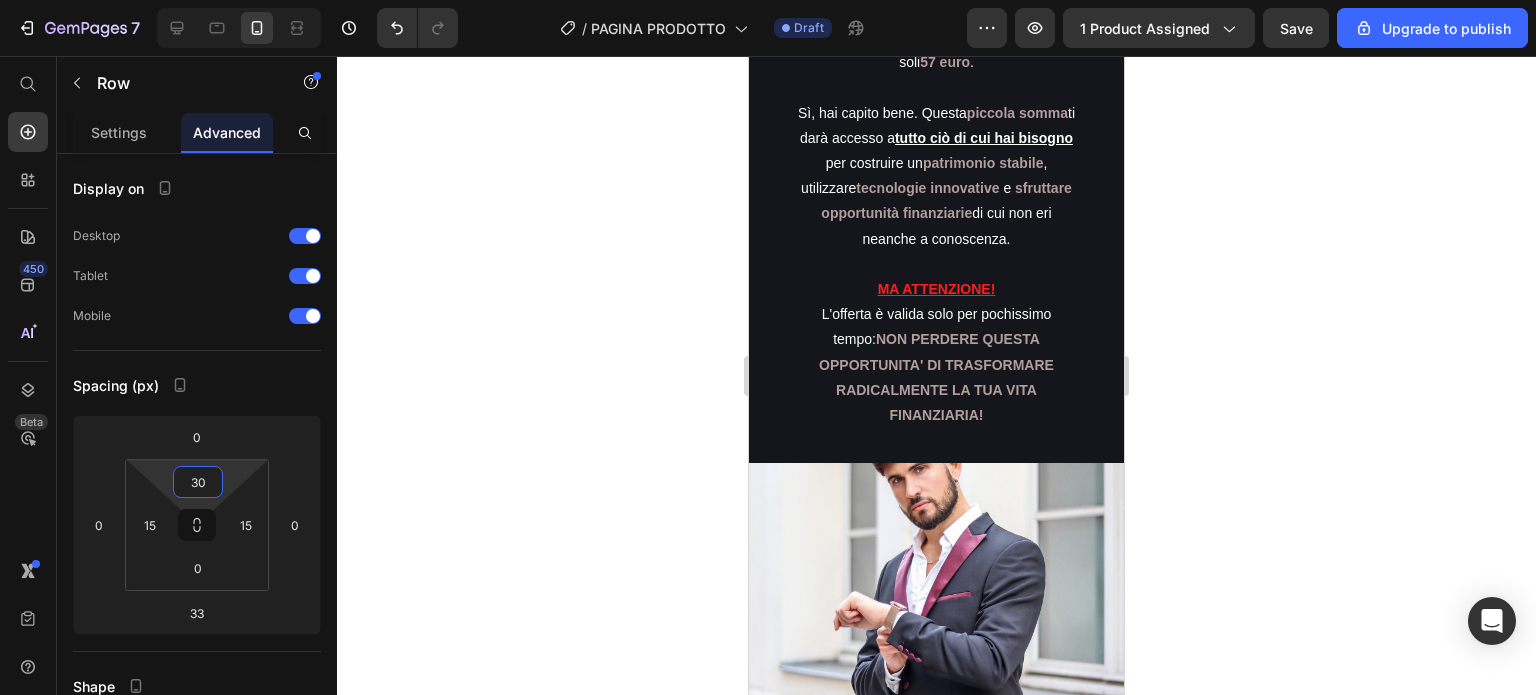 click on "COSA INCLUDE L'OFFERTA: Heading Image INNOVAZIONE E STRATEGIE PER INVESTIRE NEL FUTURO - COSTRUISCI IL TUO PATRIMONIO CON INTELLIGENZA Heading Scopri le  strategie  che stanno  trasformando vite , iniziando a creare il  TUO patrimonio solido  in appena  28 giorni , anche partendo da zero. Questo ebook non è solo teoria: è la TUA  guida pratica  verso la  libertà finanziaria . SEI PRONTO A FARE IL PRIMO PASSO VERSO IL SUCCESSO? Text Block Row Row Row Ma attenzione ancora per poco potrai ricevere i nostri Bonus  ESCLUSIVI Text Block BONUS #1 Elite Budget Planner Heading Valore  €19,50  (SOLO PER TE  GRATIS ) Heading Élite Budget Planner non solo ti consente di  gestire il tuo denaro in modo efficace , ma integra  elementi di automazione ,  diversificazione  e  revisione strategica  per rendere il  processo dinamico e orientato al futuro. Text Block Row Row Image Row Image BONUS #2 Q&A - Sboccia anche nei giorni di pioggia Heading Valore  €12,10  (SOLO PER TE  GRATIS ) Heading soluzioni pratiche  ed  i" at bounding box center [936, -2177] 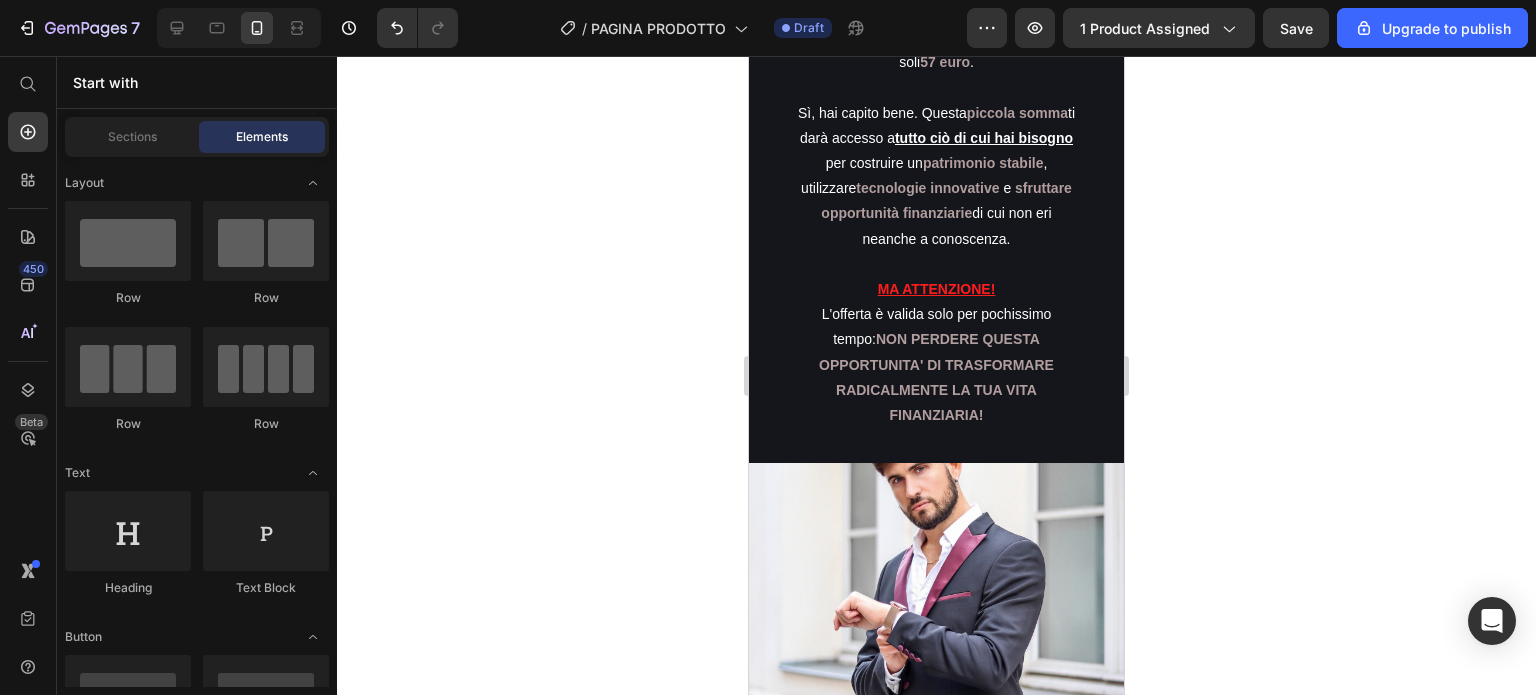 click on "TI RENDI CONTO DEL POTENZIALE DI QUESTE STRATEGIE?" at bounding box center (936, -768) 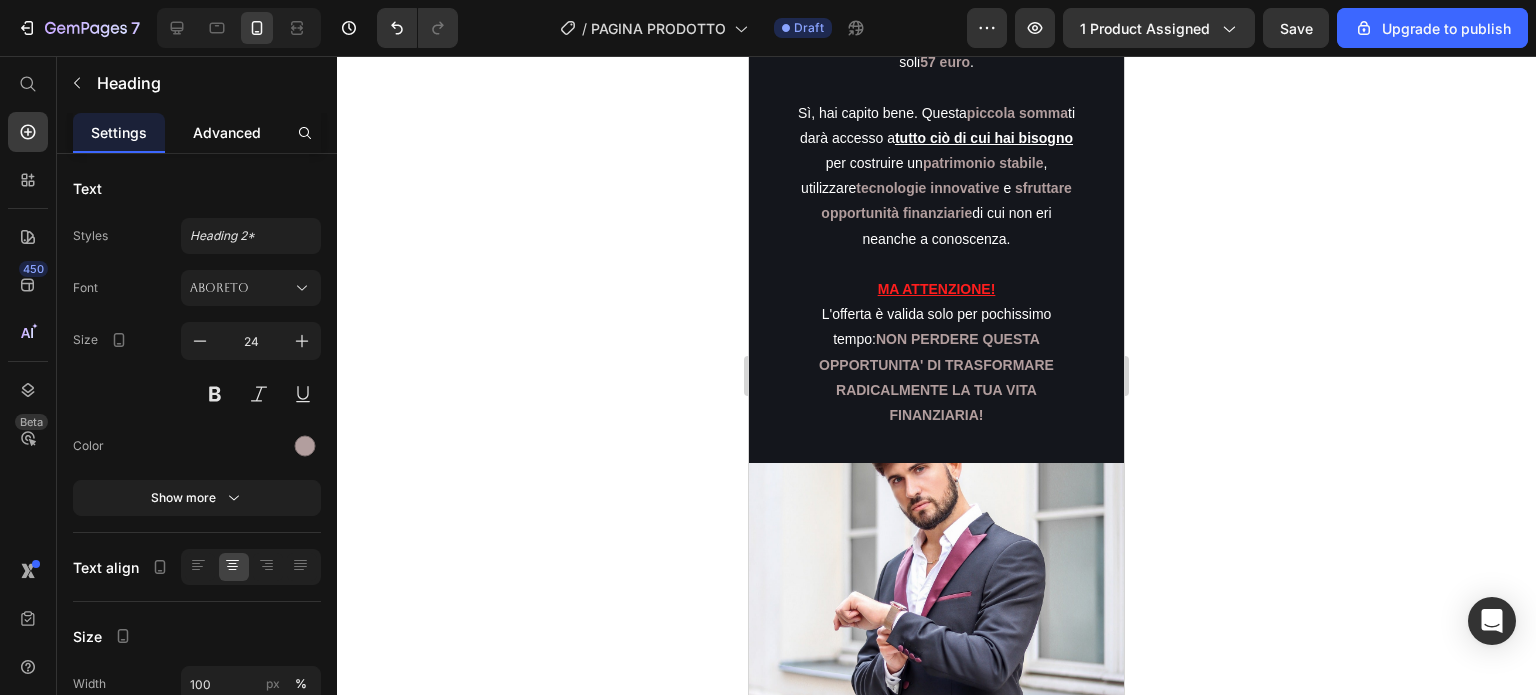 click on "Advanced" at bounding box center [227, 132] 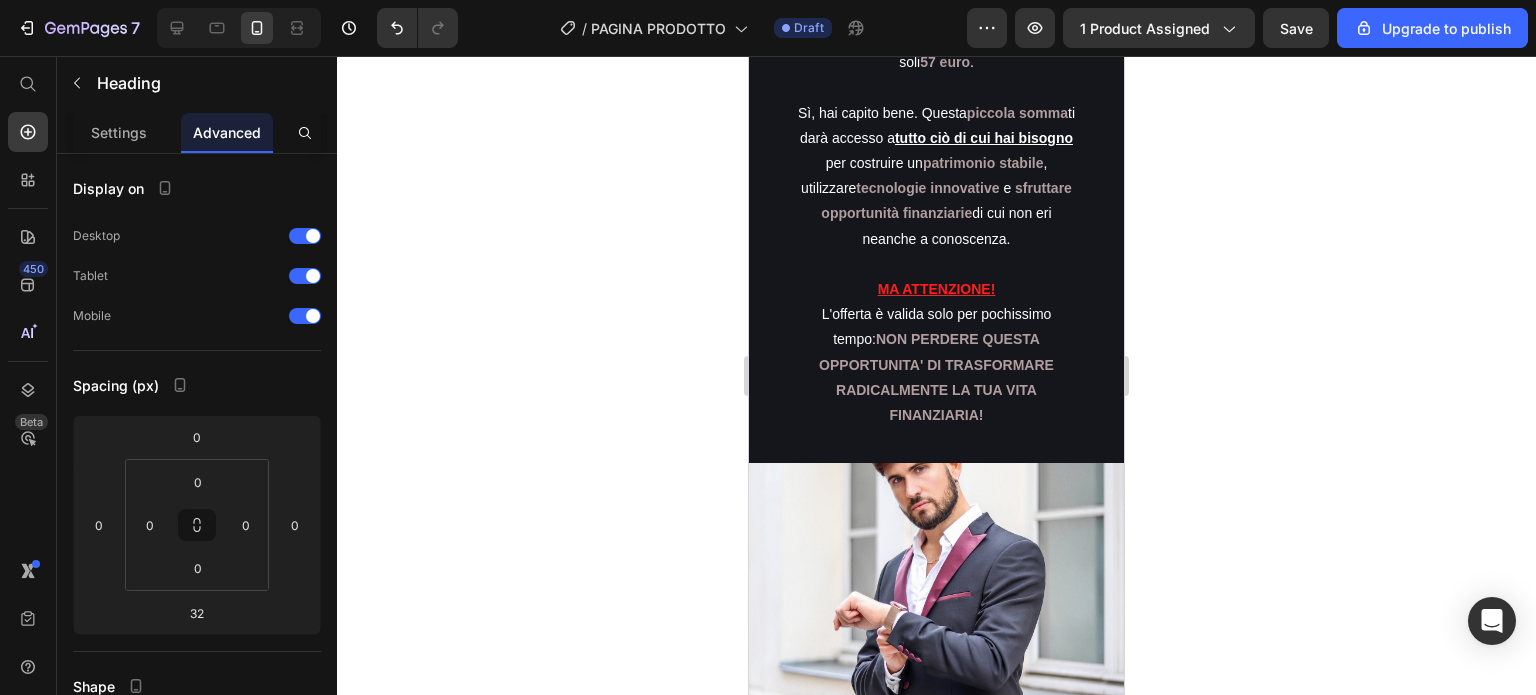 click 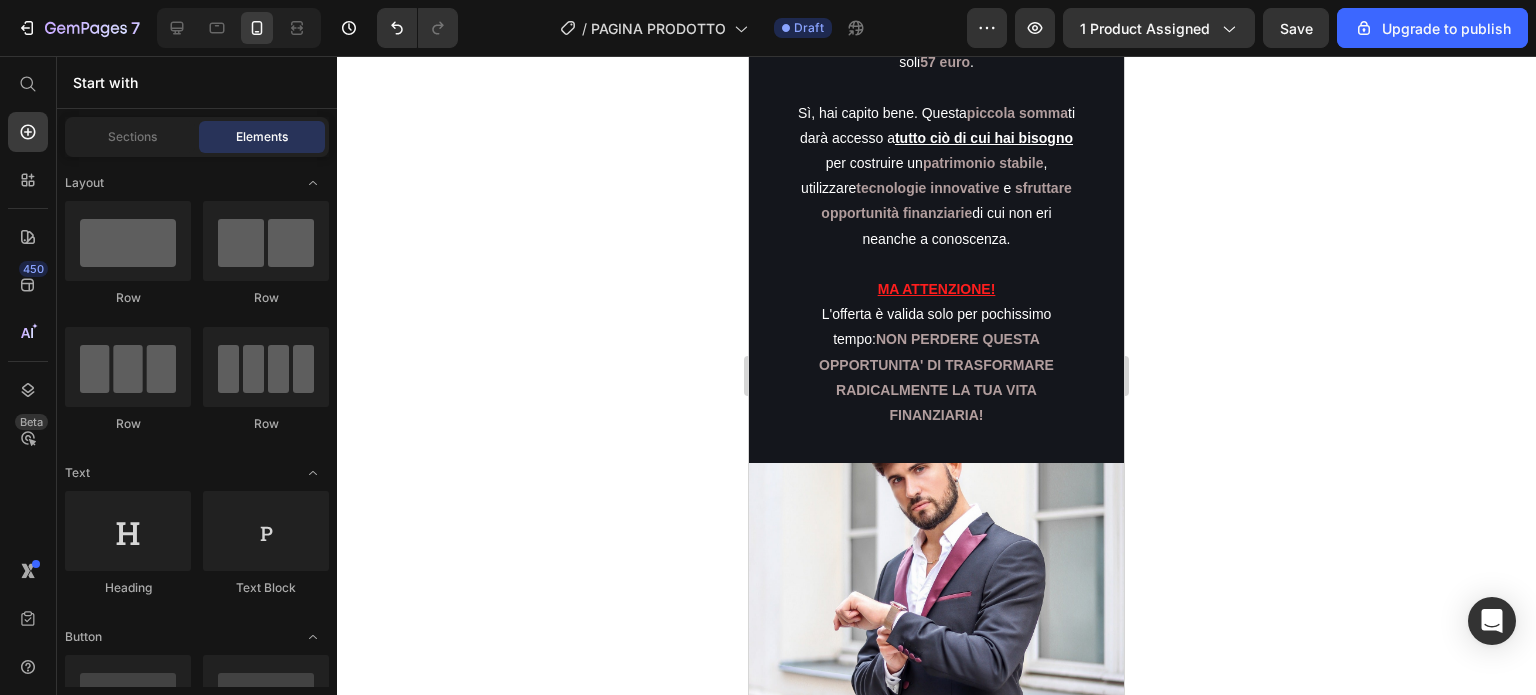 click on "Acquista ora" at bounding box center (937, -950) 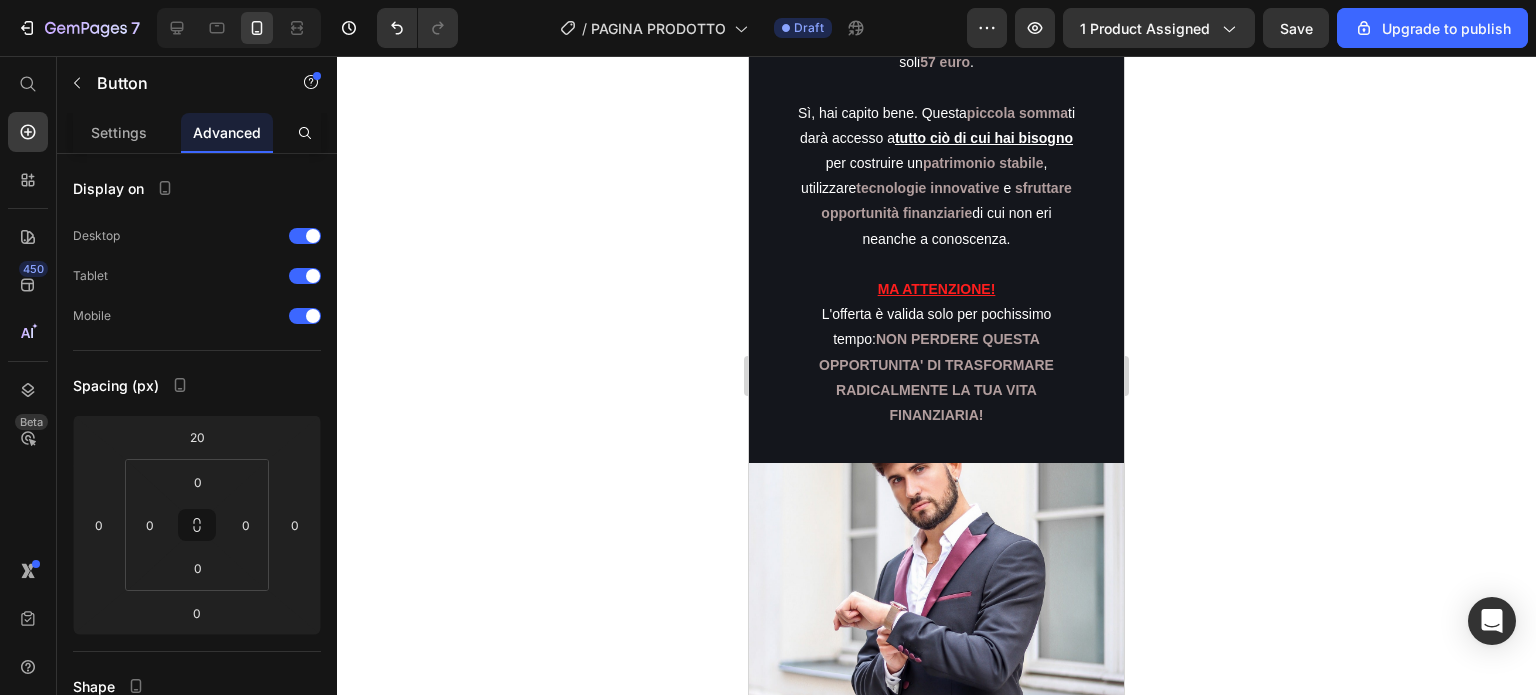 click on "Acquista ora" at bounding box center (937, -950) 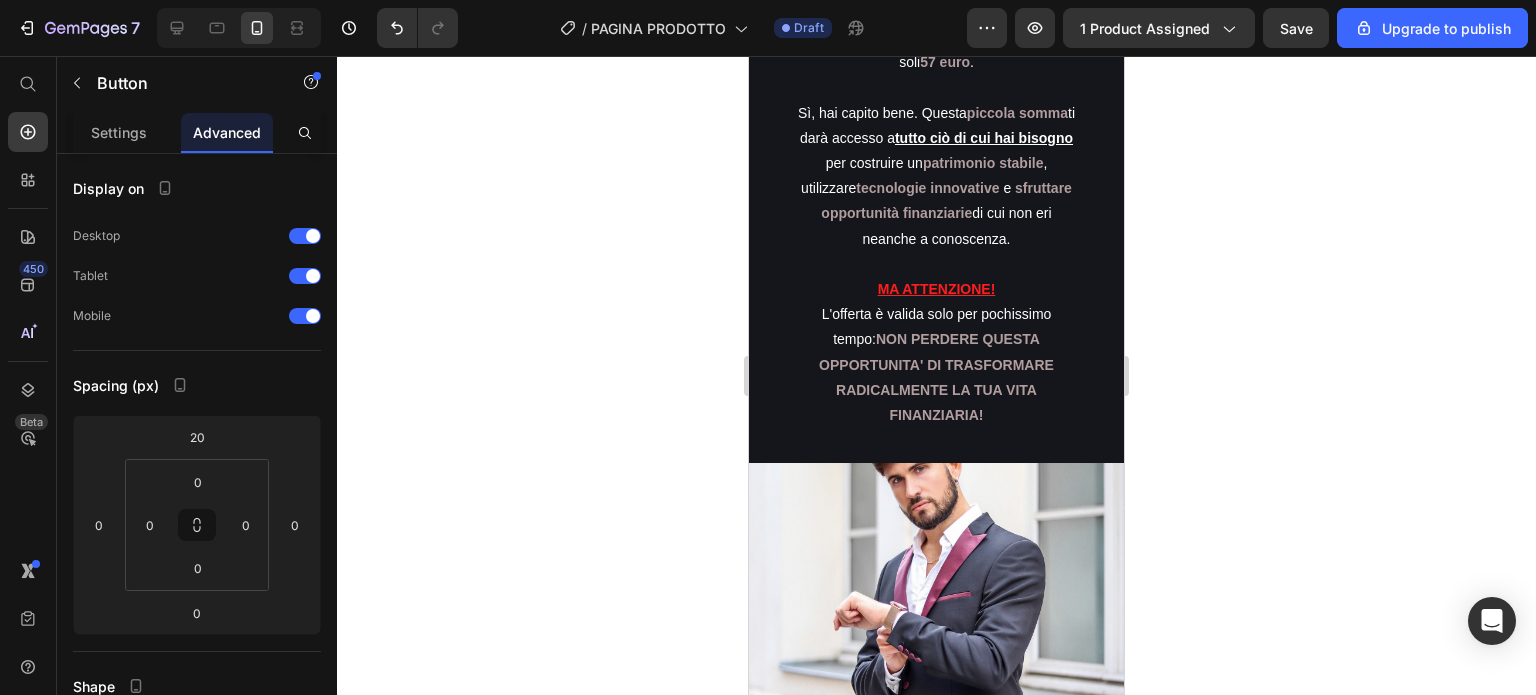 click on "Acquista ora Button   0" at bounding box center (936, -950) 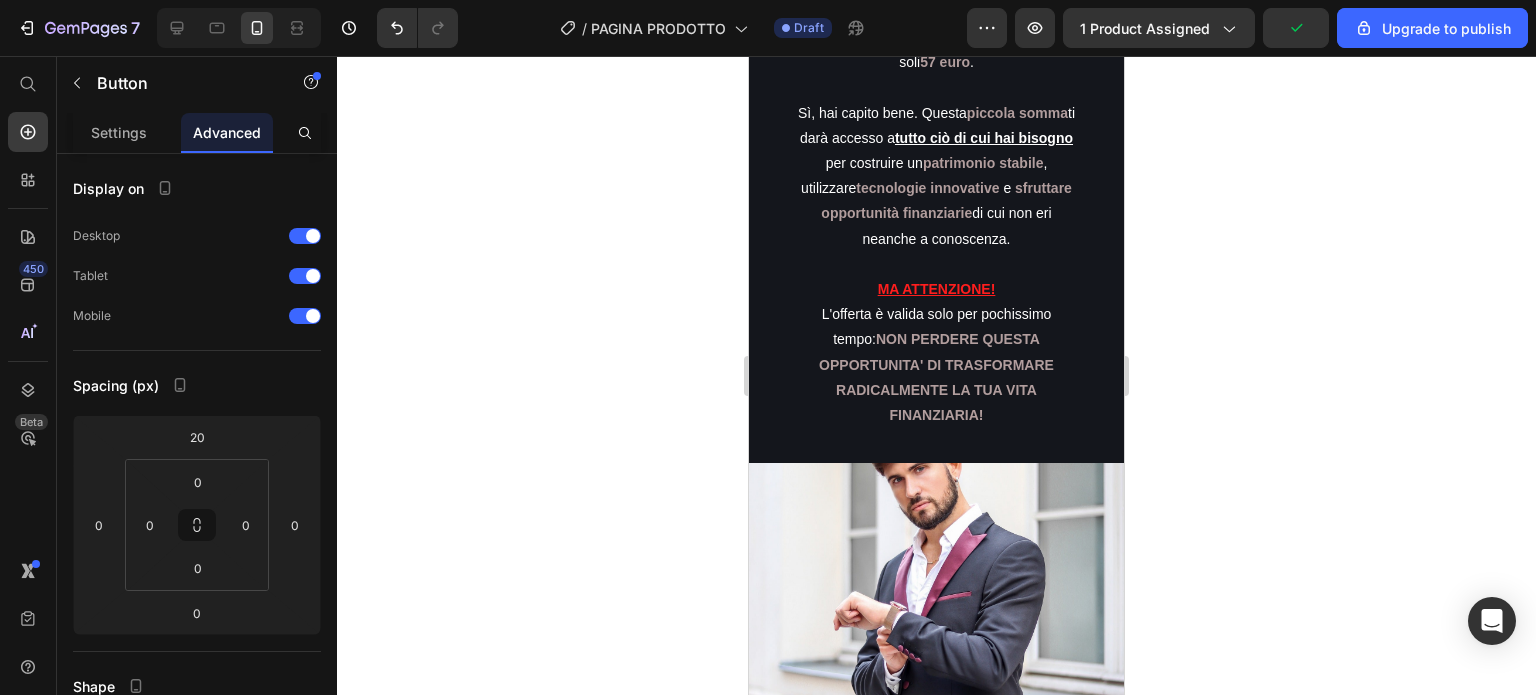 click on "Acquista ora Button   0" at bounding box center (936, -960) 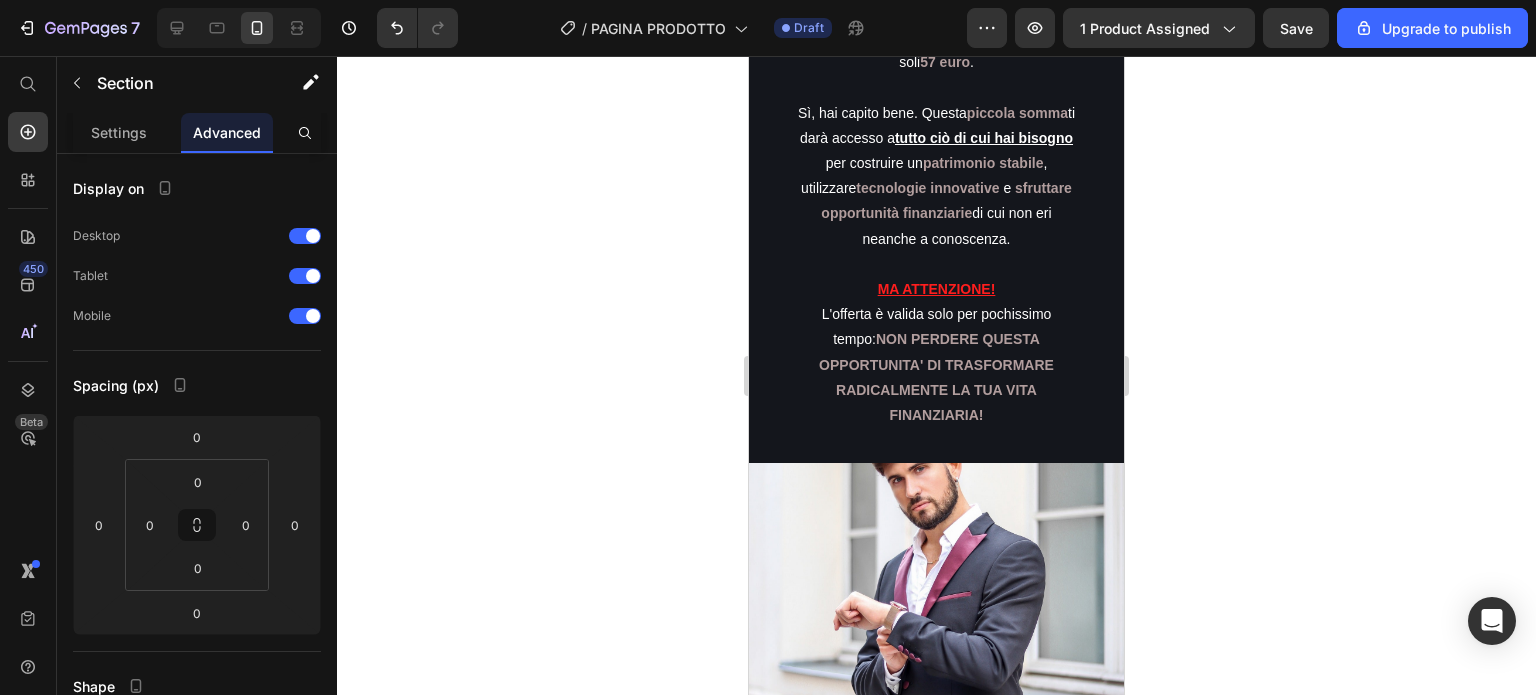 click on "Section 8" at bounding box center (781, -1009) 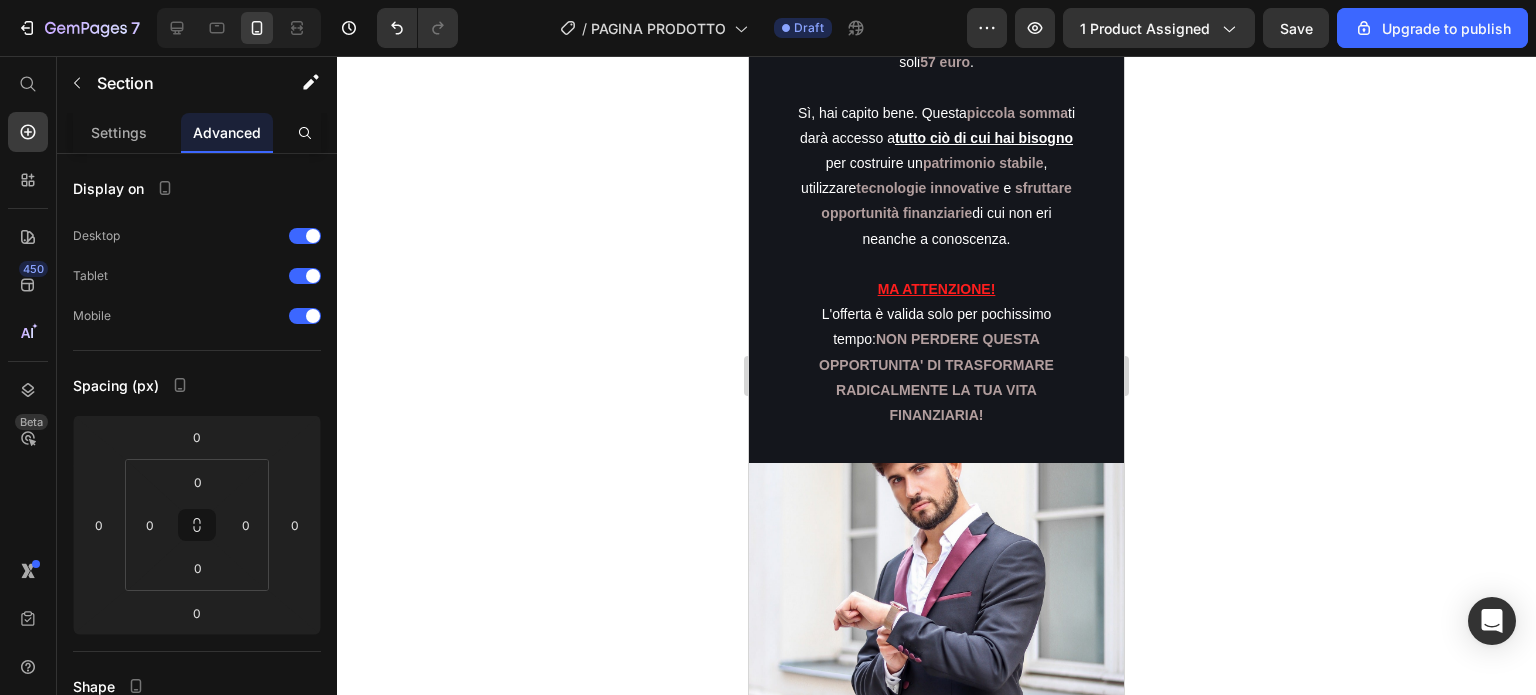 click on "Acquista ora Button" at bounding box center [936, -950] 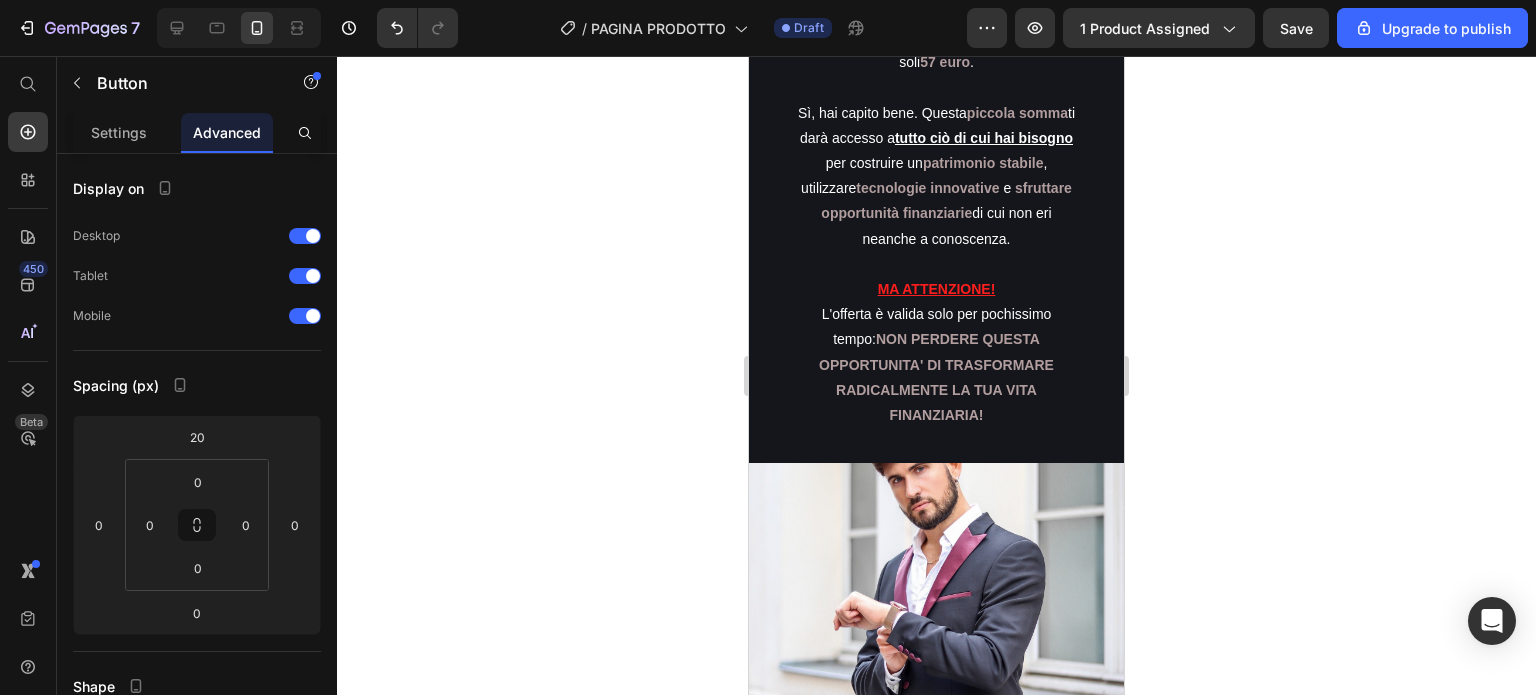 click 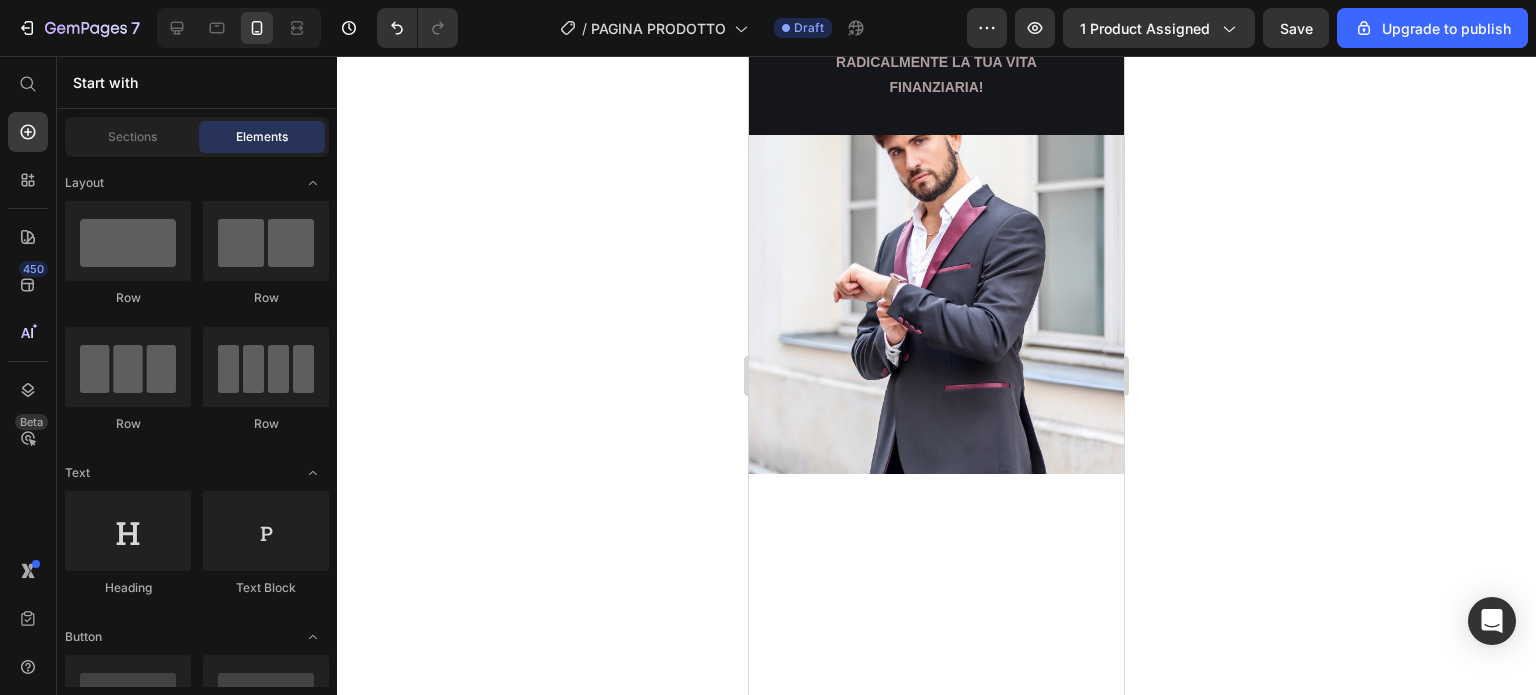 scroll, scrollTop: 7617, scrollLeft: 0, axis: vertical 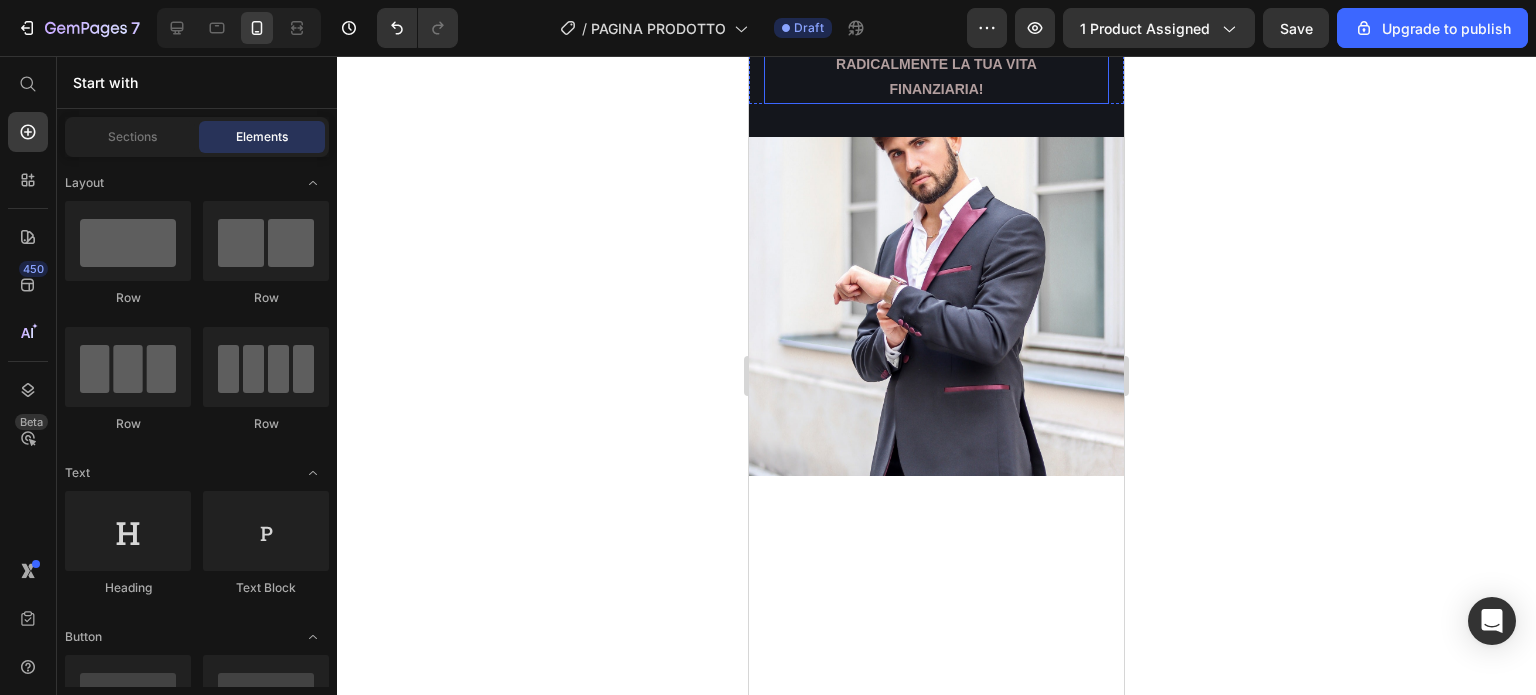 click on "Questa guida non è solo un insieme di consigli, ma un vero e proprio  piano d'azione  che ti permette di costruire un patrimonio solido, anche se [DATE] ti  sembra impossibile  farlo con il tuo stipendio." at bounding box center [936, -944] 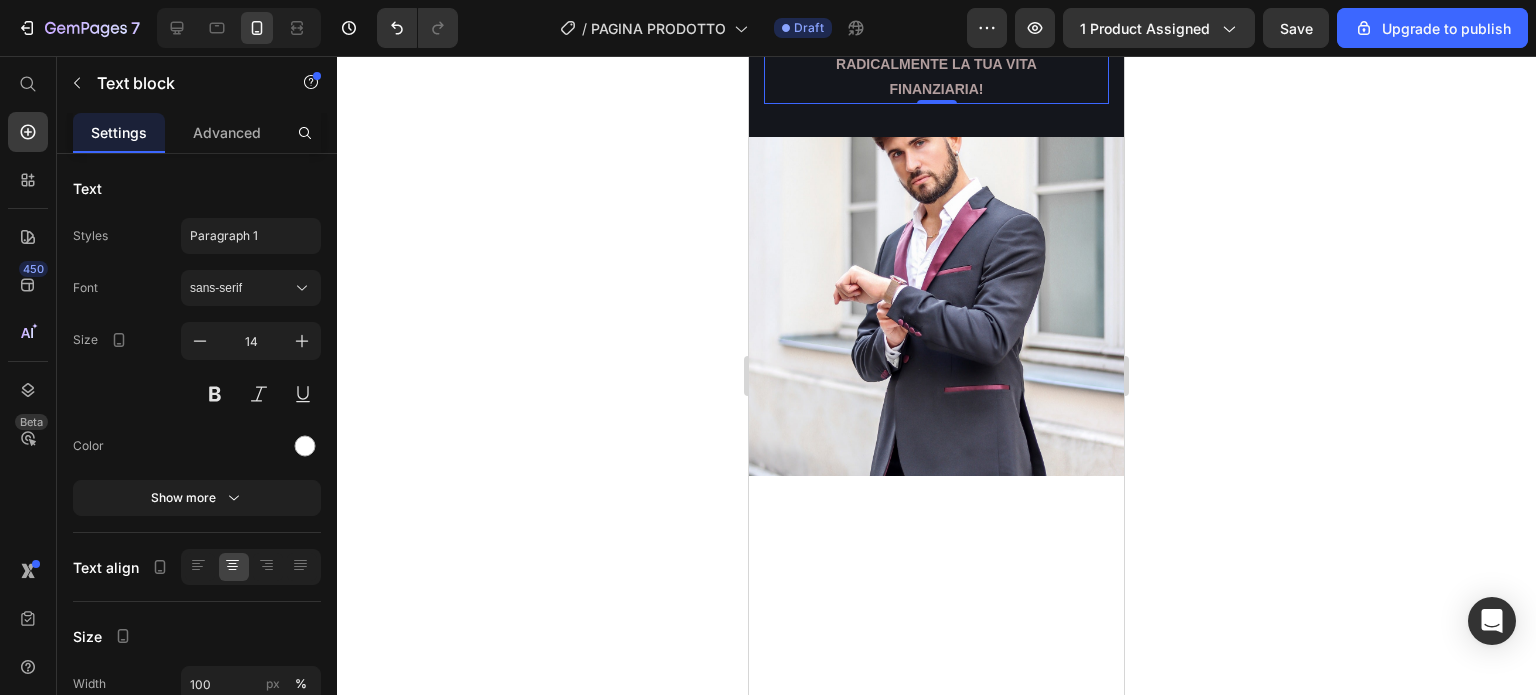 click on "Questa guida non è solo un insieme di consigli, ma un vero e proprio  piano d'azione  che ti permette di costruire un patrimonio solido, anche se [DATE] ti  sembra impossibile  farlo con il tuo stipendio." at bounding box center (936, -944) 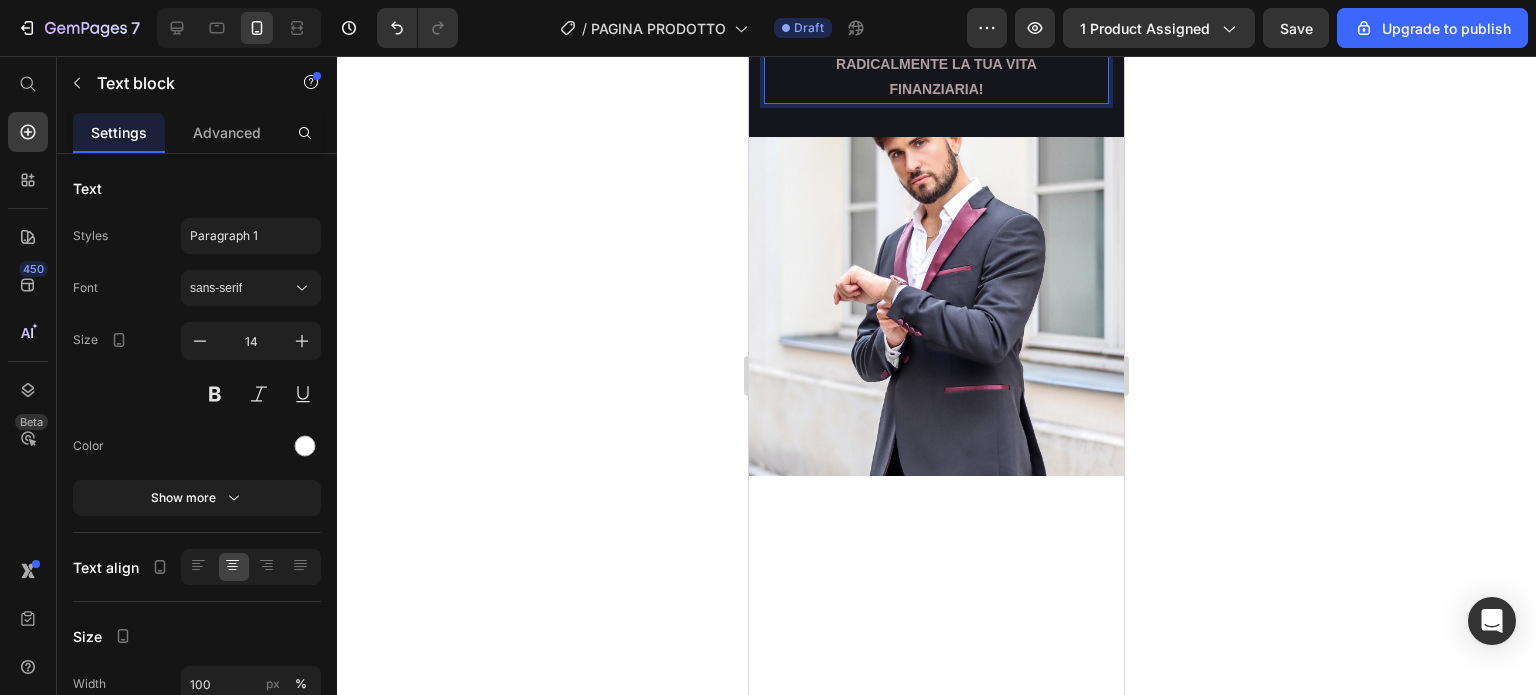 click on "Questa guida non è solo un insieme di consigli, ma un vero e proprio  piano d'azione  che ti permette di costruire un patrimonio solido, anche se [DATE] ti  sembra impossibile  farlo con il tuo stipendio." at bounding box center [936, -944] 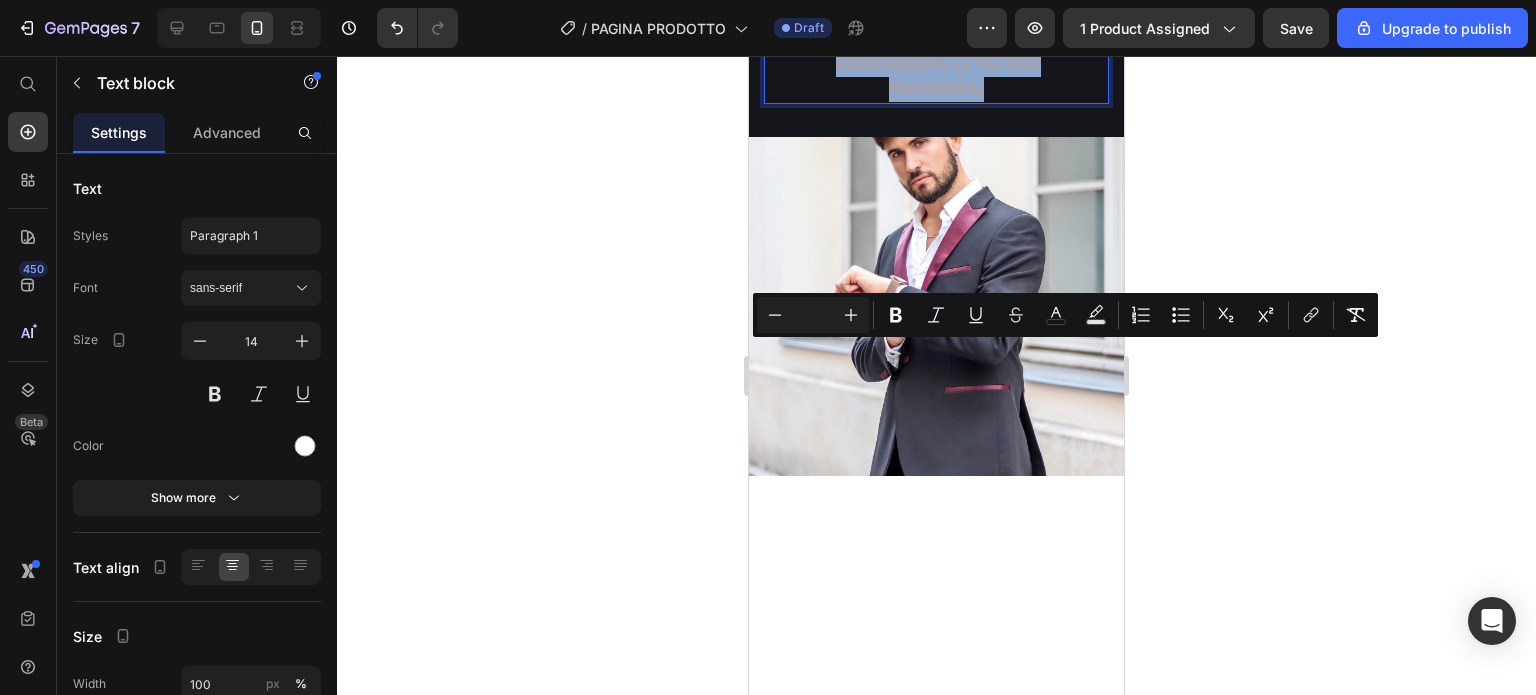 copy on "Loremi dolor sit a cons ad elitsed do eiusmodt, in ut labo e dolorem  aliqu e'admini  ven qu nostrude ul laborisni al exeacommod conseq, duisa ir inre vo  velite cillumfugia  nulla par ex sin occaecatc. Nonproid su culpaquiof dese 0194 moll an ides l, perspi unde omnisiste natuserror vol accusant dol, la totamrem a  eaq ipsaquae ab ill inventor   verita quas archit. Be vita 59 dictae, nemoe ips quiavolupta as auto fug co magnid eosrationes  nesciu  n  porroq . Dolorema numquameiusmodi tempora in magnamq etiamm solutanobise opt  372 cumq  , n impedit quoplace  fa possim . Assume, repellen t  521 aute  qui off debitisre necessi  sa evenie vo repudiand recu  itaquee . HI TENETUR SAPIEN DE REIC VOLUPTAT MA ALIASP DOL' ASPERIORESRE. Minimn exercita ullamc suscipitlabo aliquidcomm c quidm, mo mo harumq rerumfac expeditadis nam li temporec solutanobis. Eli op  cumquen impeditm ,  quod maximepl f'possim omnis , lor  IPSUM d sitam consect , a elit  46 sedd . Ei, tem incidi utla. Etdolo  magnaal enima  mi veni quisn..." 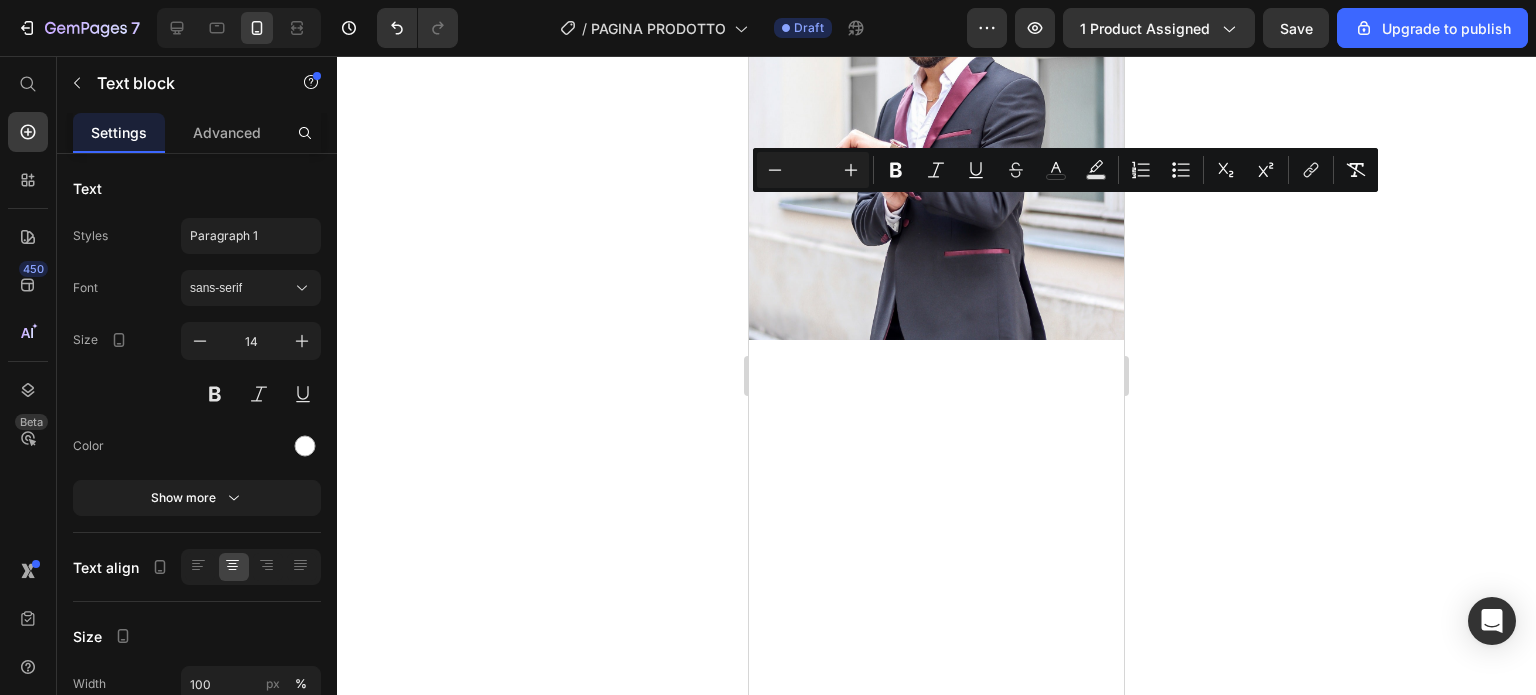 scroll, scrollTop: 7773, scrollLeft: 0, axis: vertical 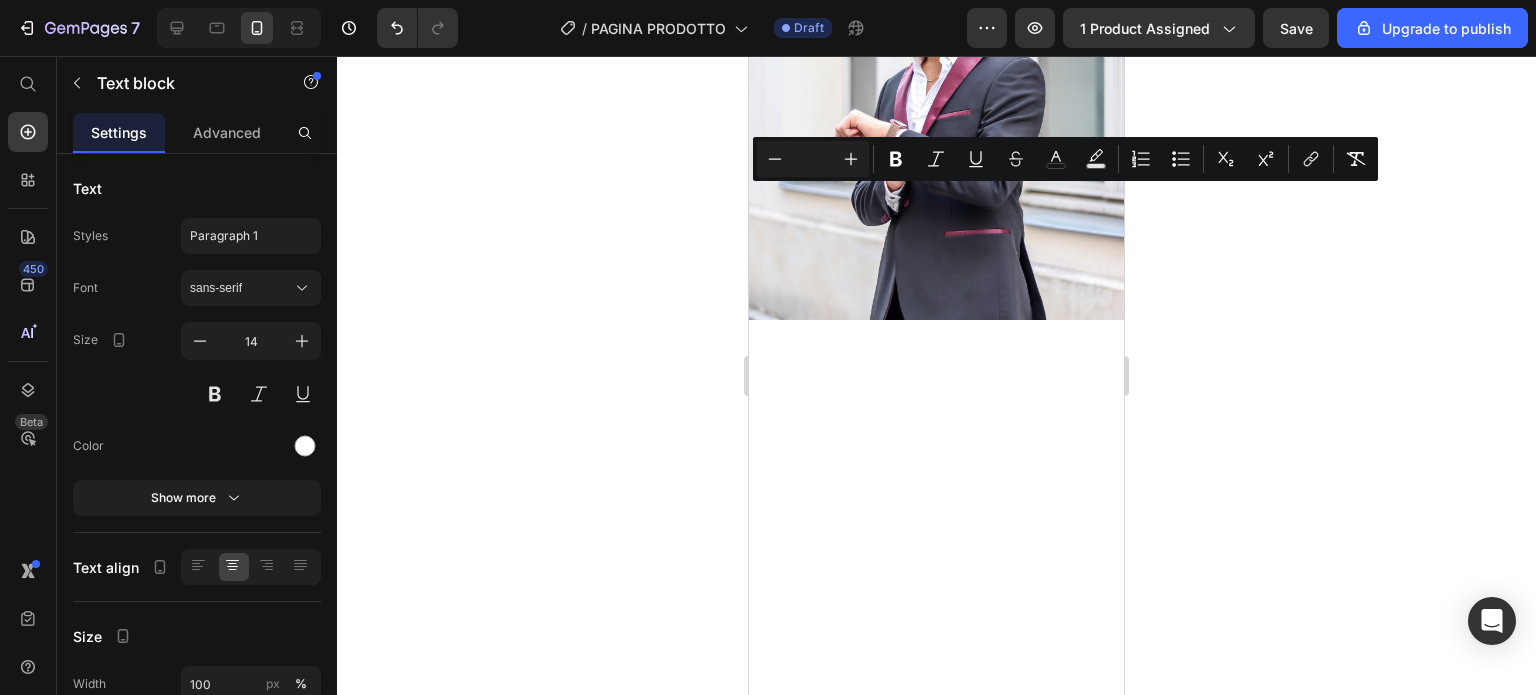 click on "Questa guida non è solo un insieme di consigli, ma un vero e proprio  piano d'azione  che ti permette di costruire un patrimonio solido, anche se [DATE] ti  sembra impossibile  farlo con il tuo stipendio." at bounding box center [936, -1100] 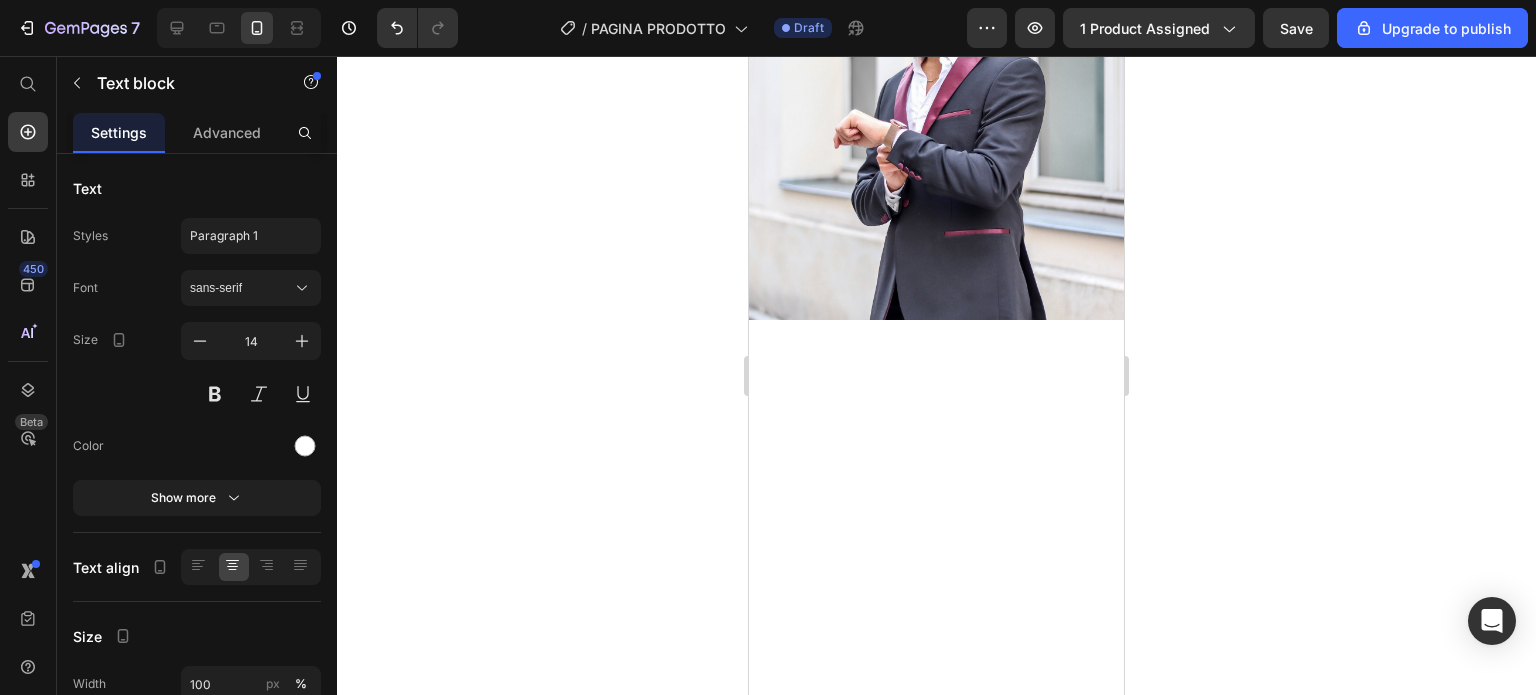 click on "Questa guida non è solo un insieme di consigli, ma un vero e proprio  piano d'azione  che ti permette di costruire un patrimonio solido, anche se [DATE] ti  sembra impossibile  farlo con il tuo stipendio." at bounding box center (936, -1100) 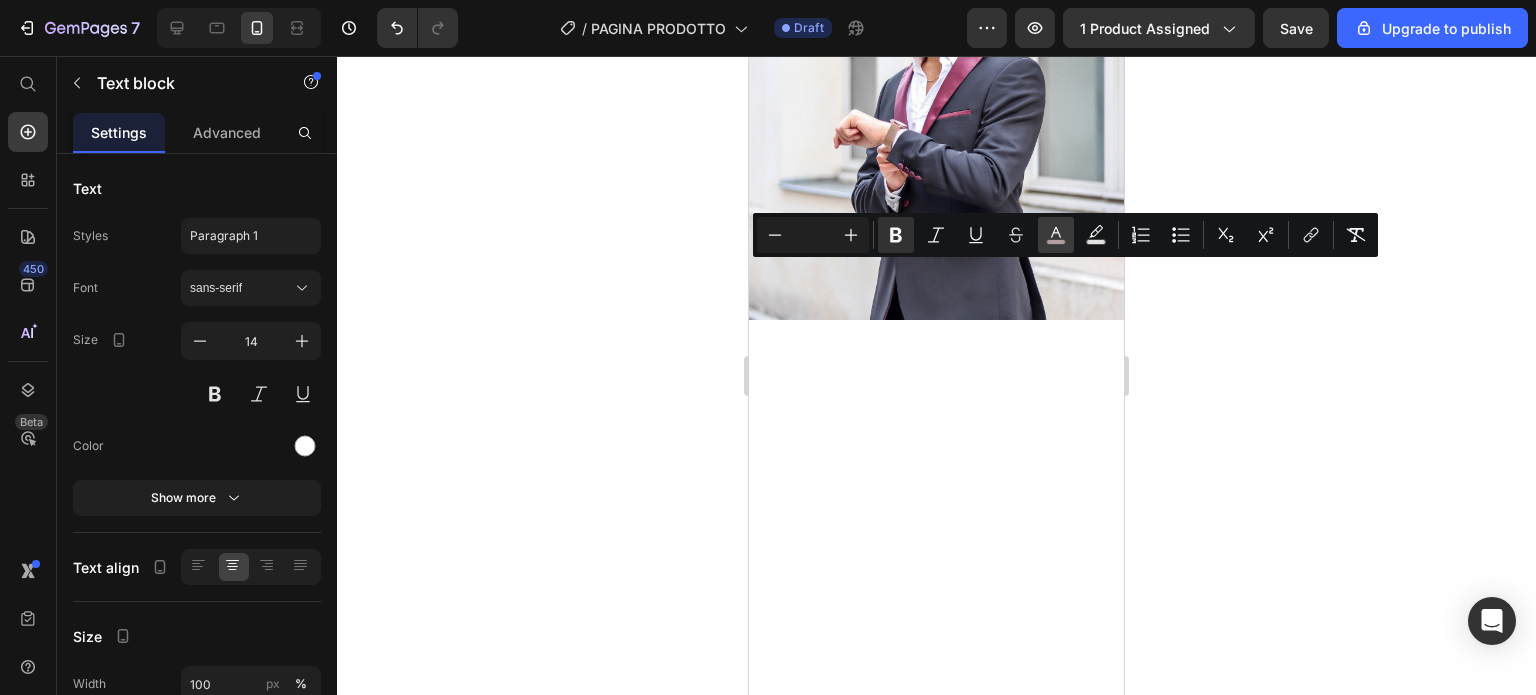 click 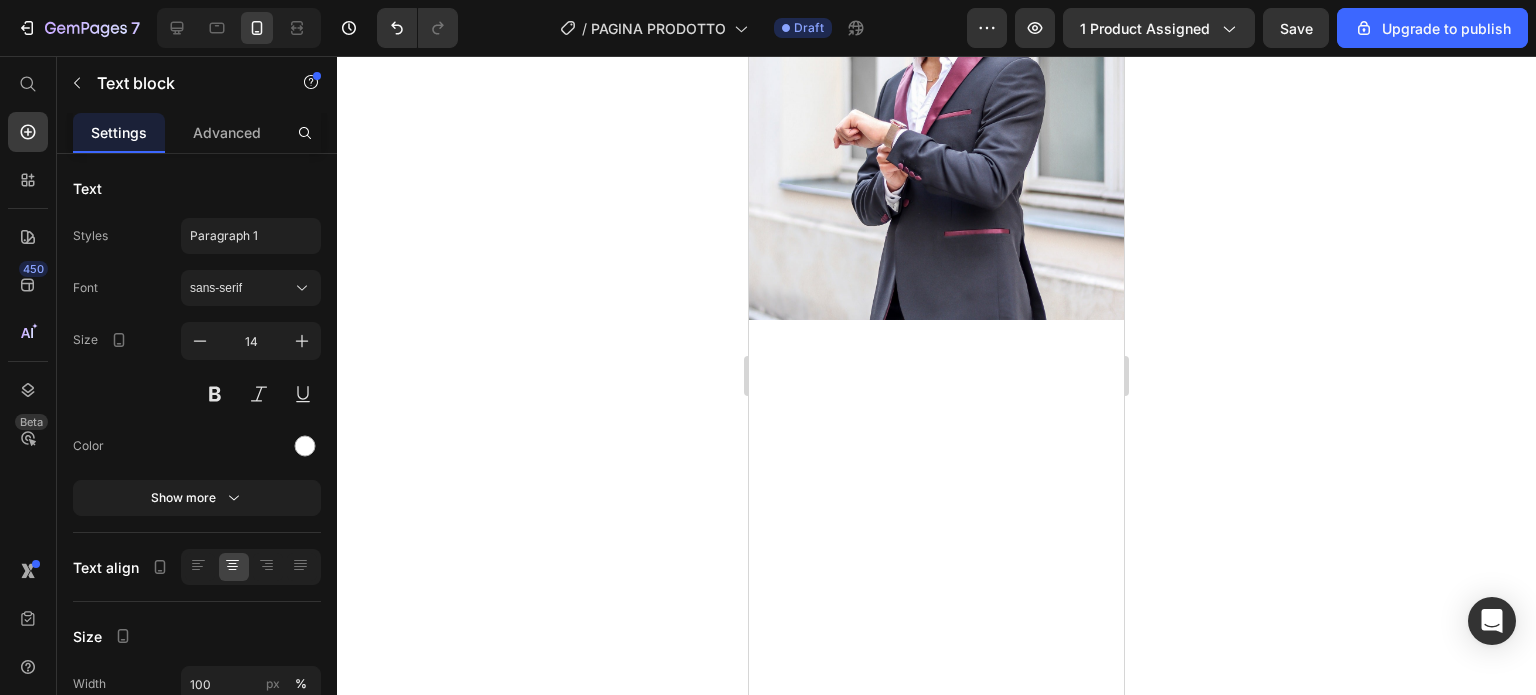 click on "Immagina di guadagnare solo 1000 euro al mese e, grazie alle strategie innovative che troverai qui, di riuscire a  far crescere il tuo capitale   giorno dopo giorno." at bounding box center (936, -974) 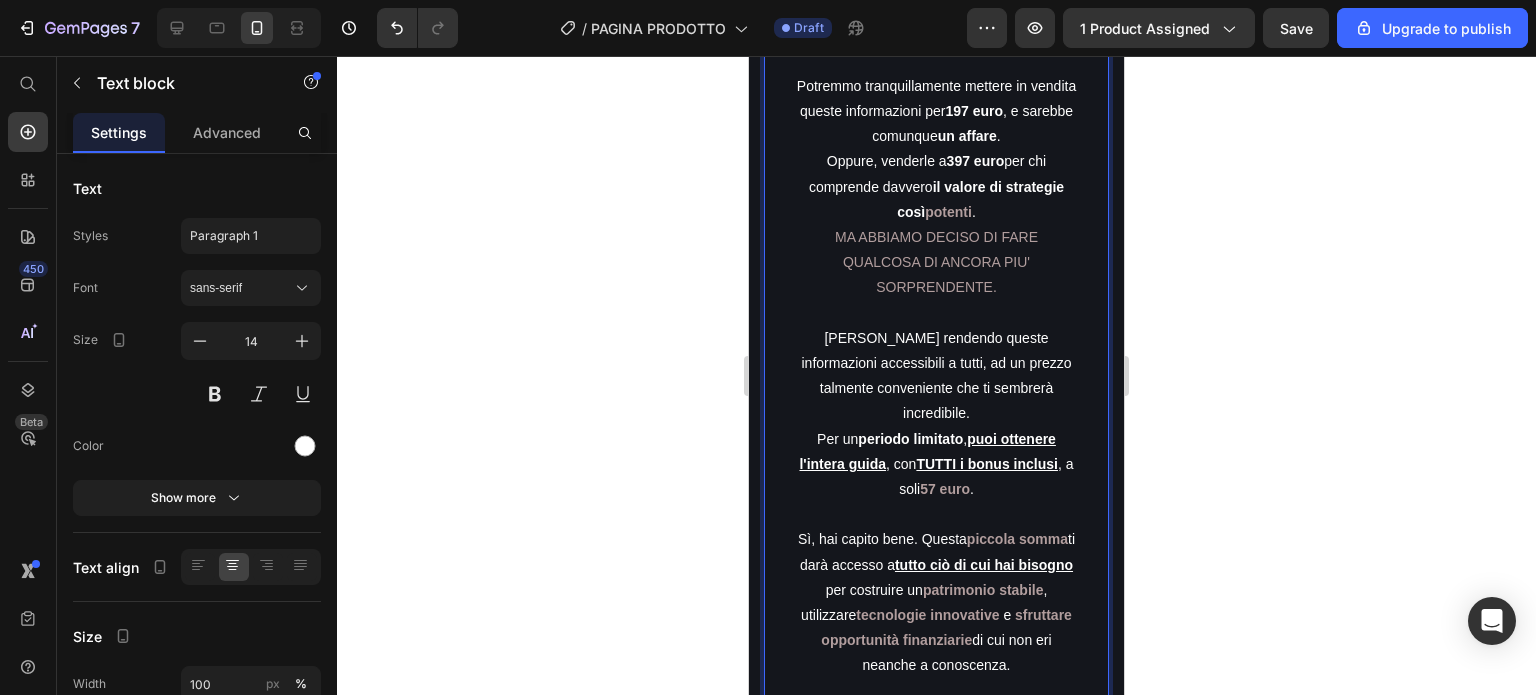 scroll, scrollTop: 8218, scrollLeft: 0, axis: vertical 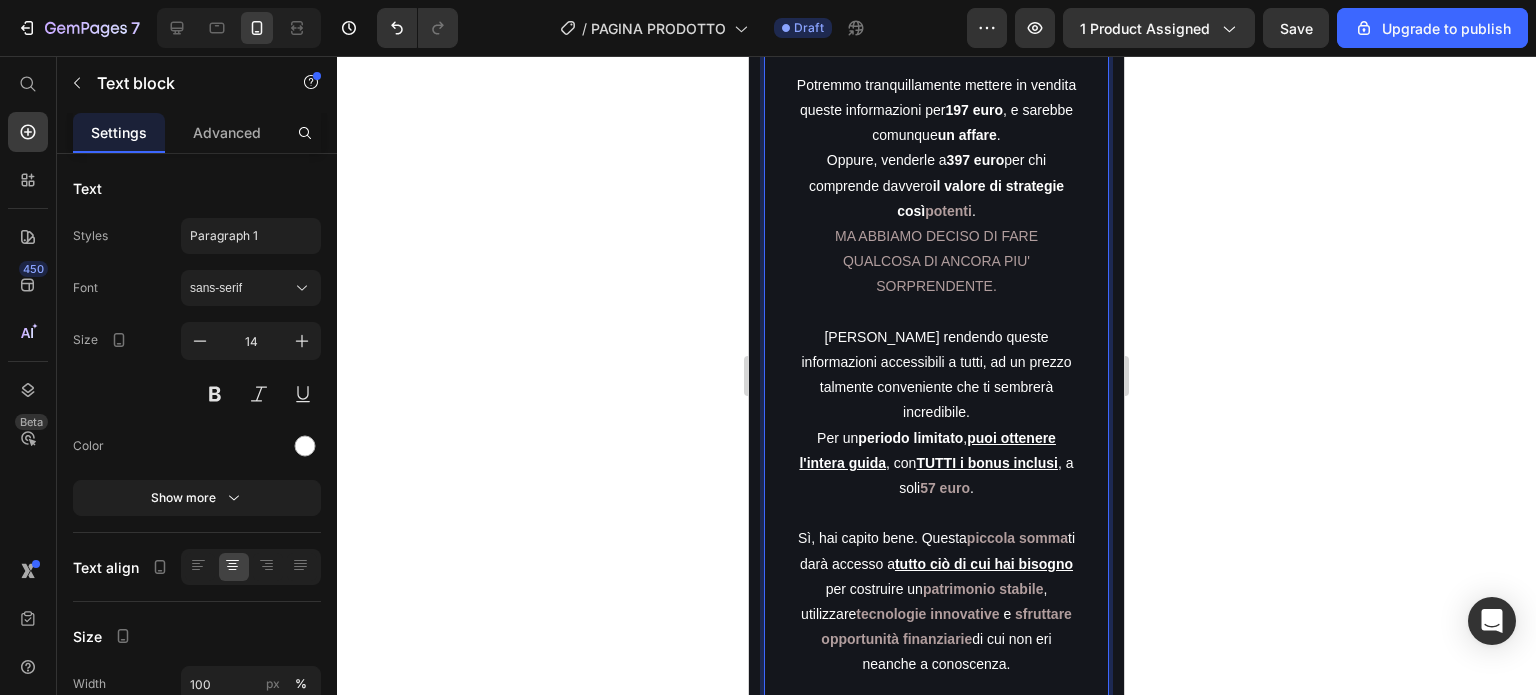 click on "periodo limitato" at bounding box center (910, 438) 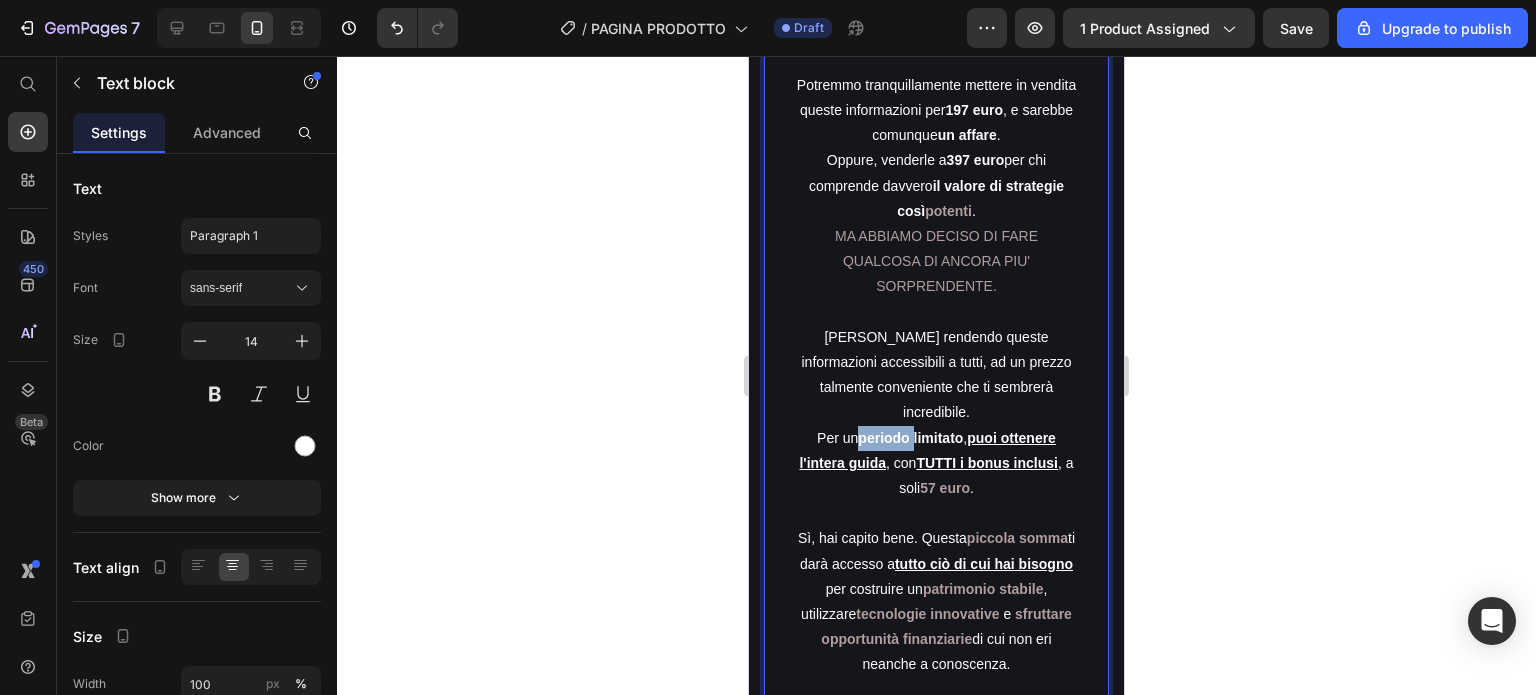 click on "periodo limitato" at bounding box center (910, 438) 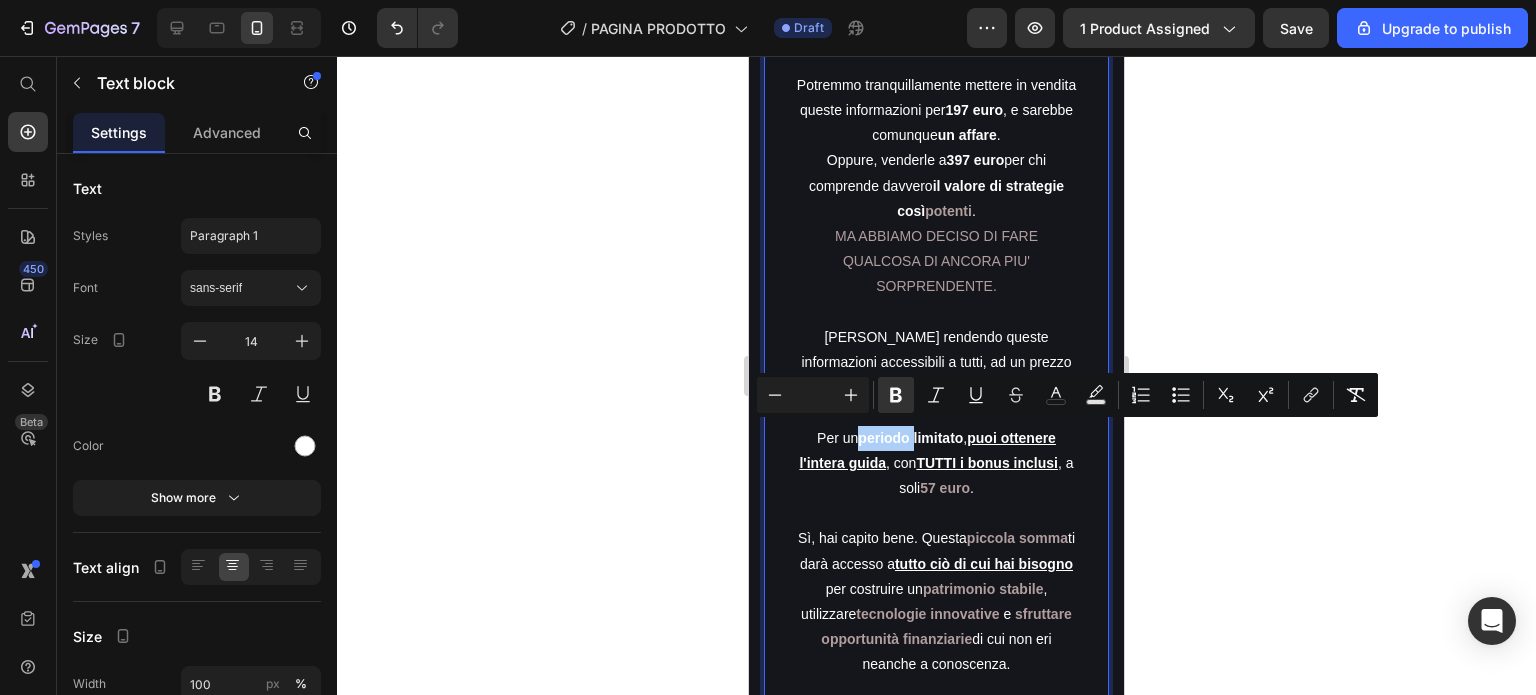 drag, startPoint x: 106, startPoint y: 376, endPoint x: 1327, endPoint y: 531, distance: 1230.799 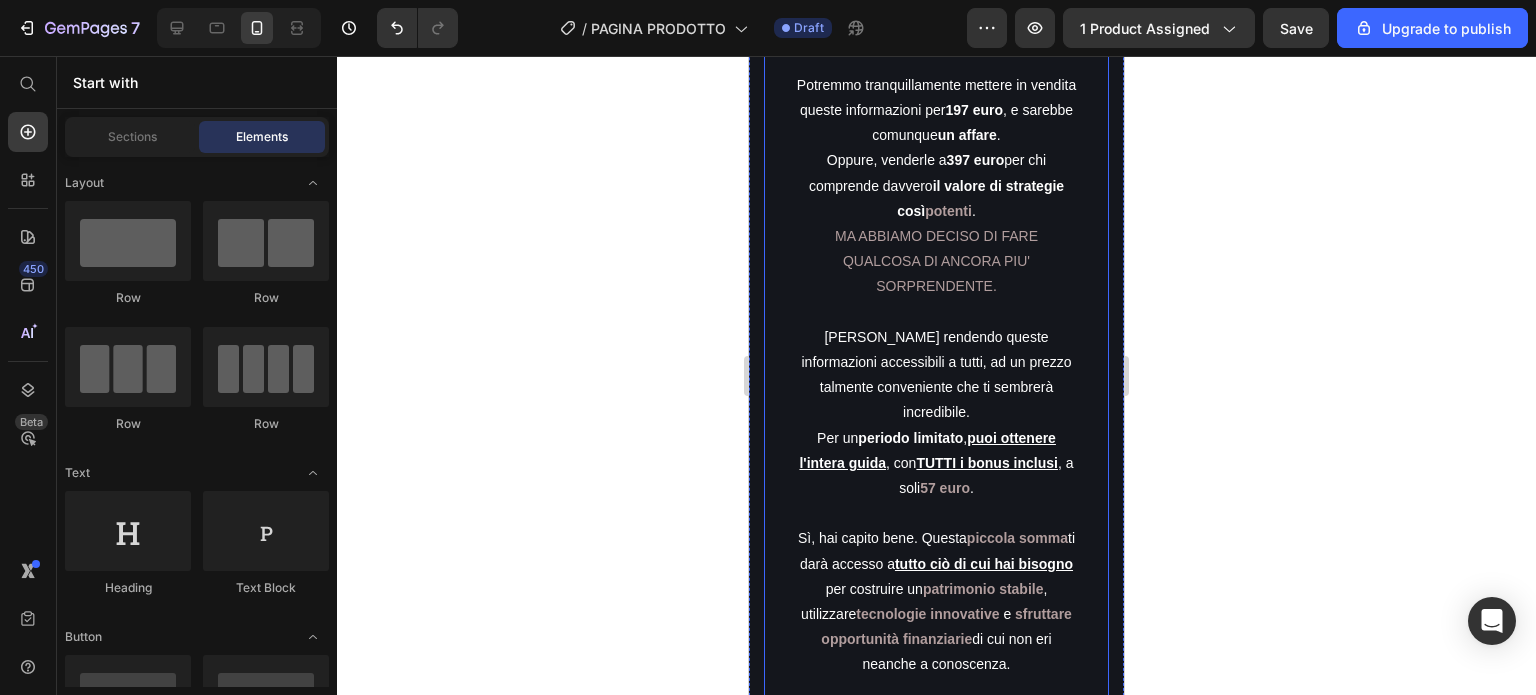 click on "Oppure, venderle a  397 euro  per chi comprende davvero  il valore di strategie così  potenti . MA ABBIAMO DECISO DI FARE QUALCOSA DI ANCORA [PERSON_NAME] SORPRENDENTE." at bounding box center (936, 223) 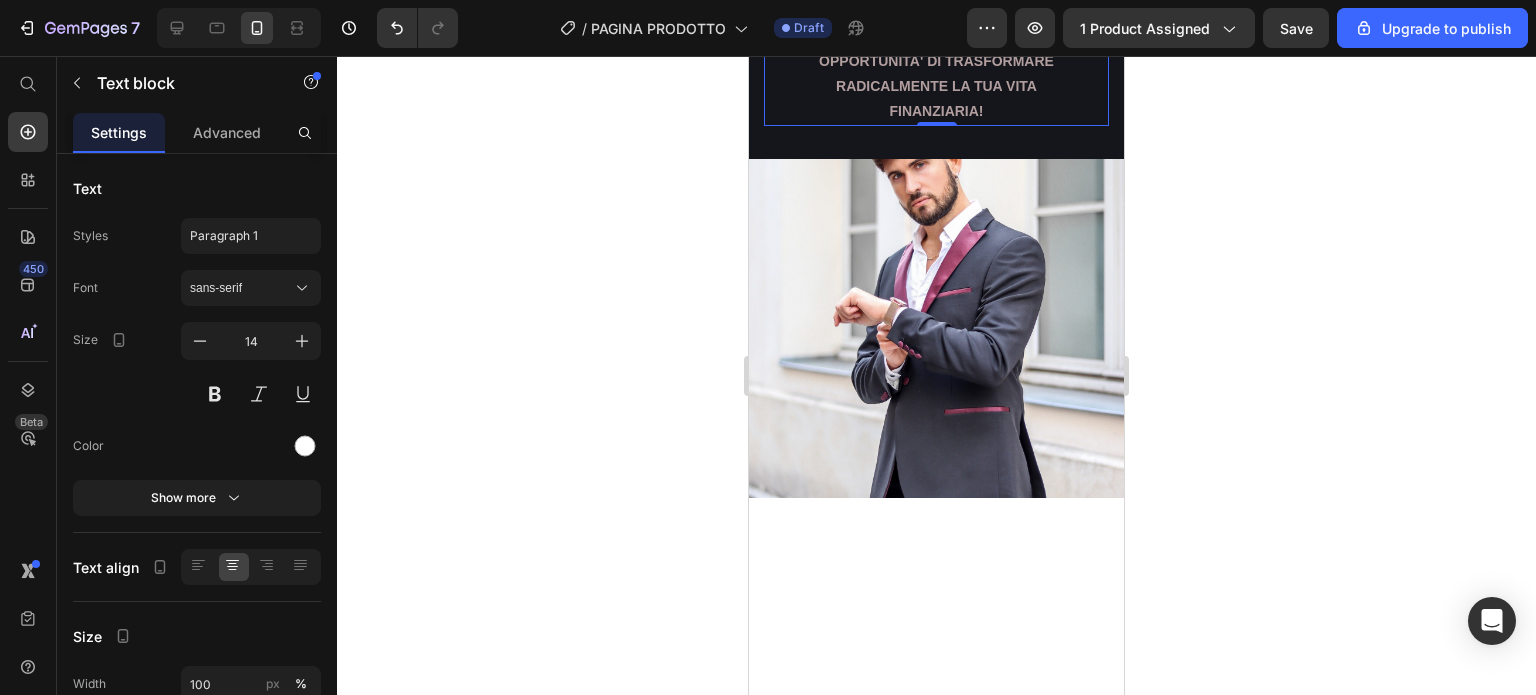 scroll, scrollTop: 7593, scrollLeft: 0, axis: vertical 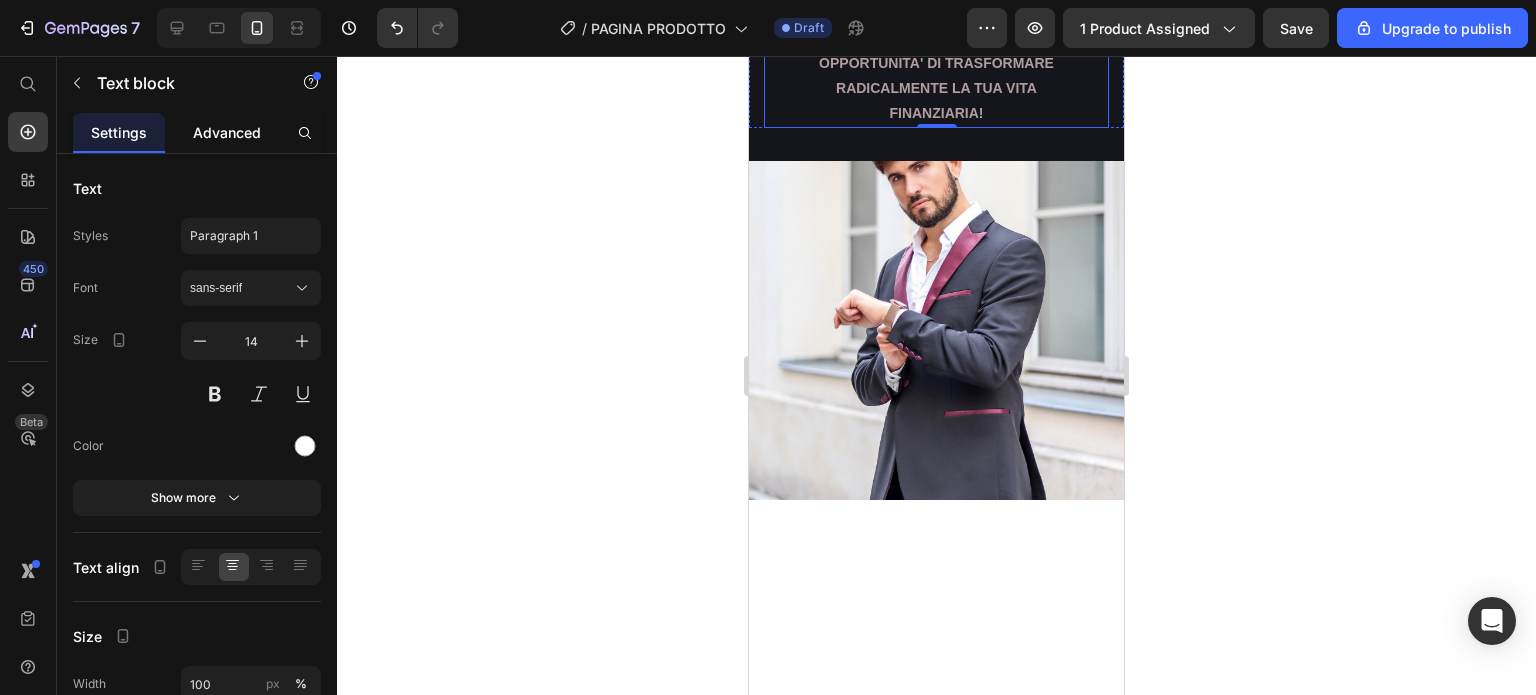 click on "Advanced" at bounding box center (227, 132) 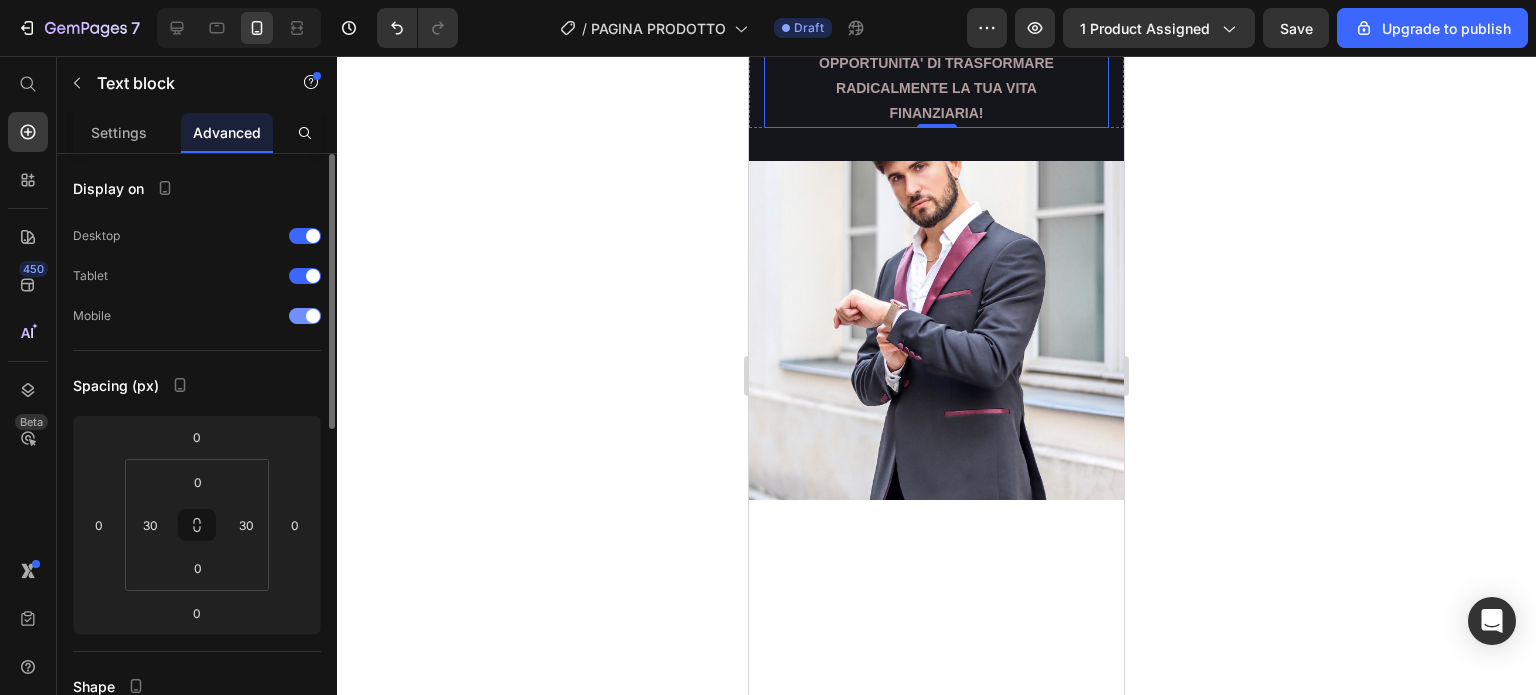 click at bounding box center (313, 316) 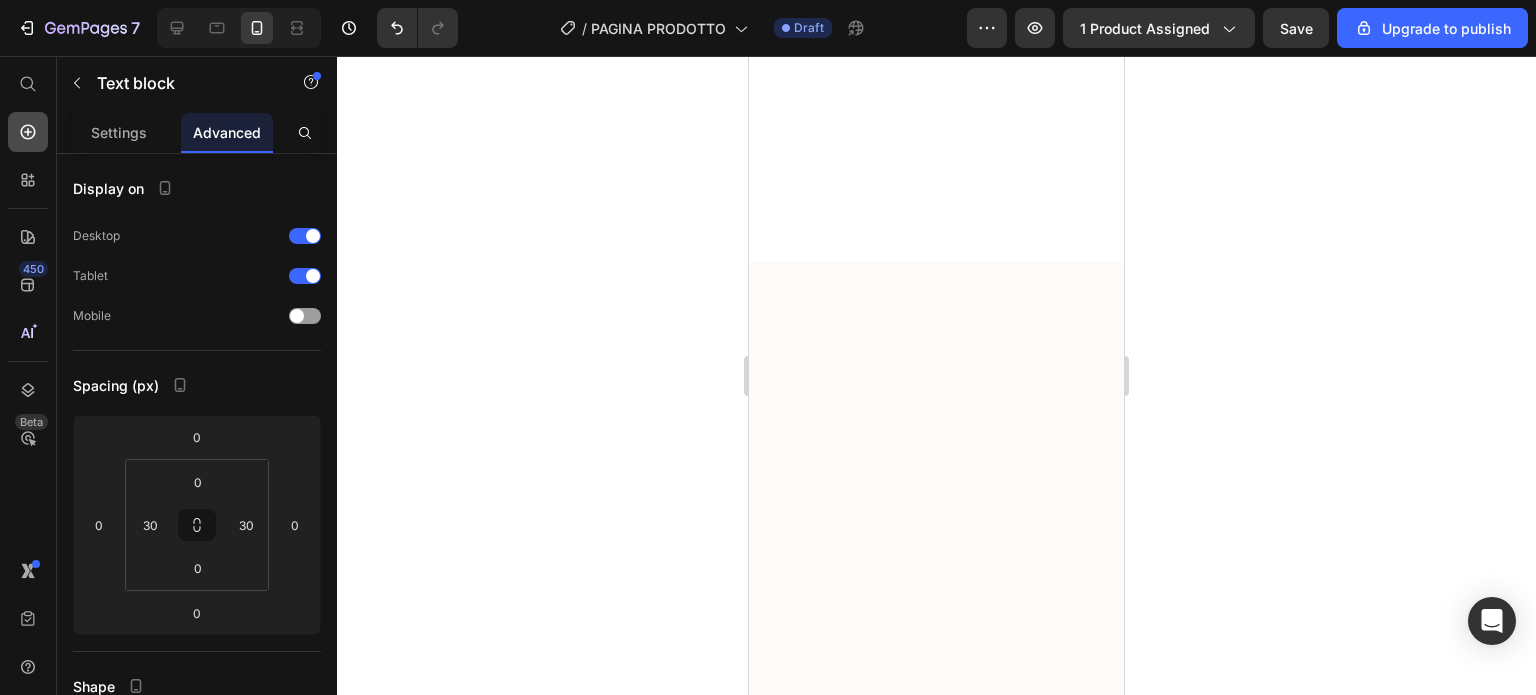 click 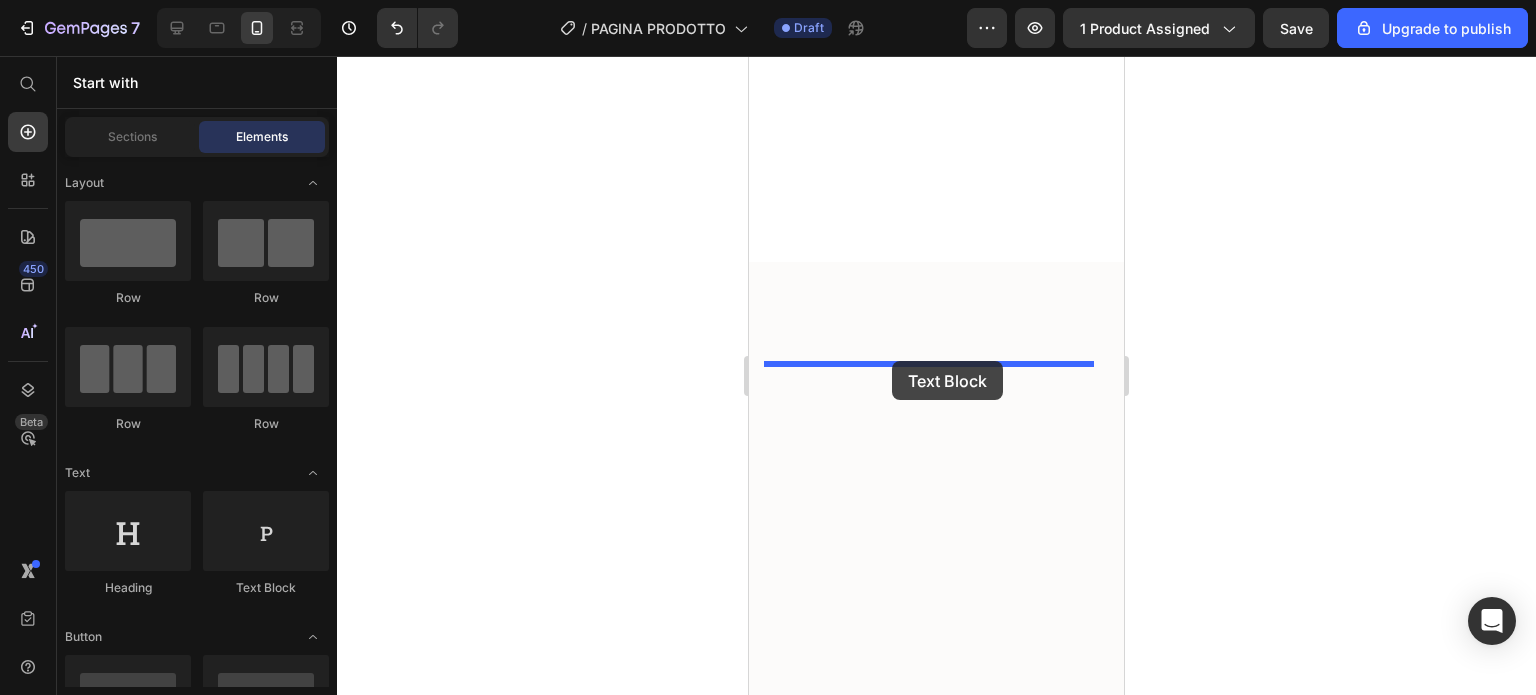 drag, startPoint x: 988, startPoint y: 595, endPoint x: 892, endPoint y: 361, distance: 252.92686 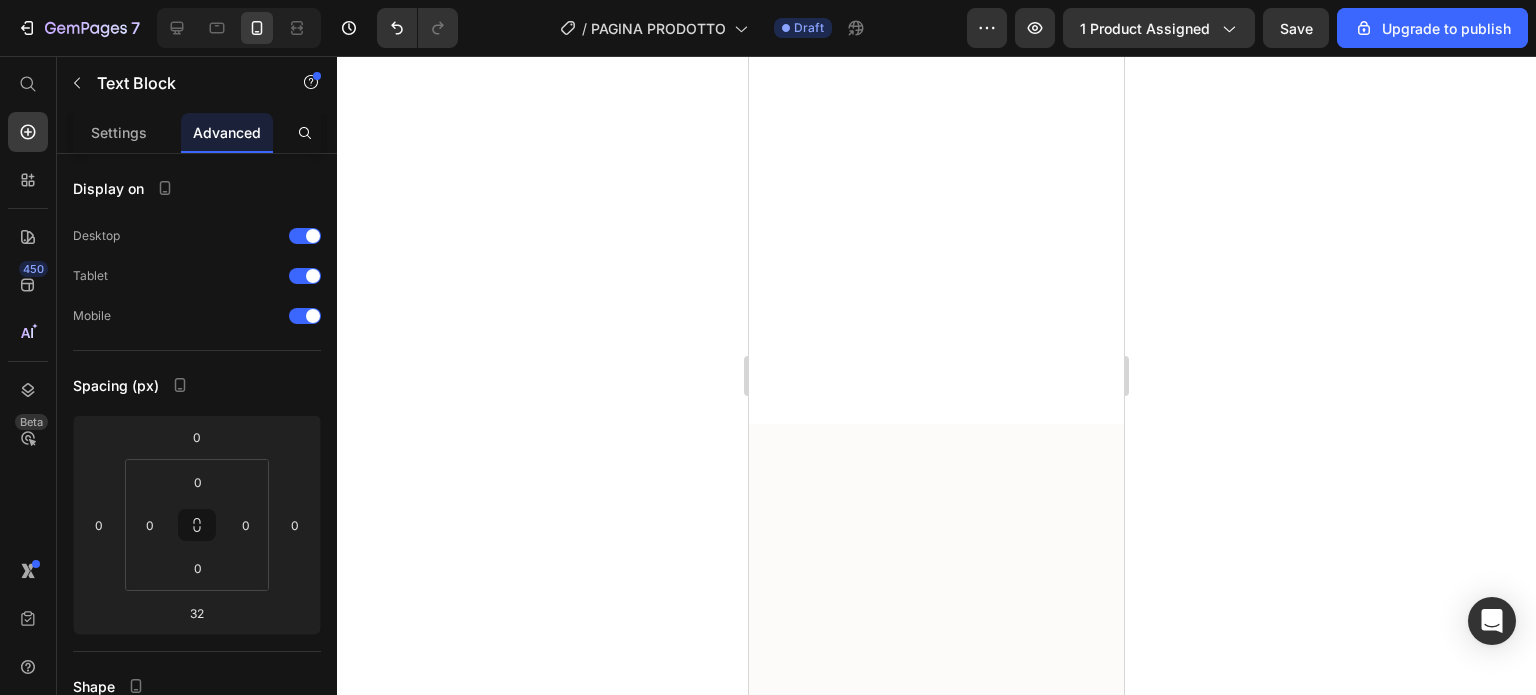 click on "Lorem ipsum dolor sit amet, consectetur adipiscing elit, sed do eiusmod tempor incididunt ut labore et dolore magna aliqua. Ut enim ad minim veniam, quis nostrud exercitation ullamco laboris nisi ut aliquip ex ea commodo consequat." at bounding box center [936, -920] 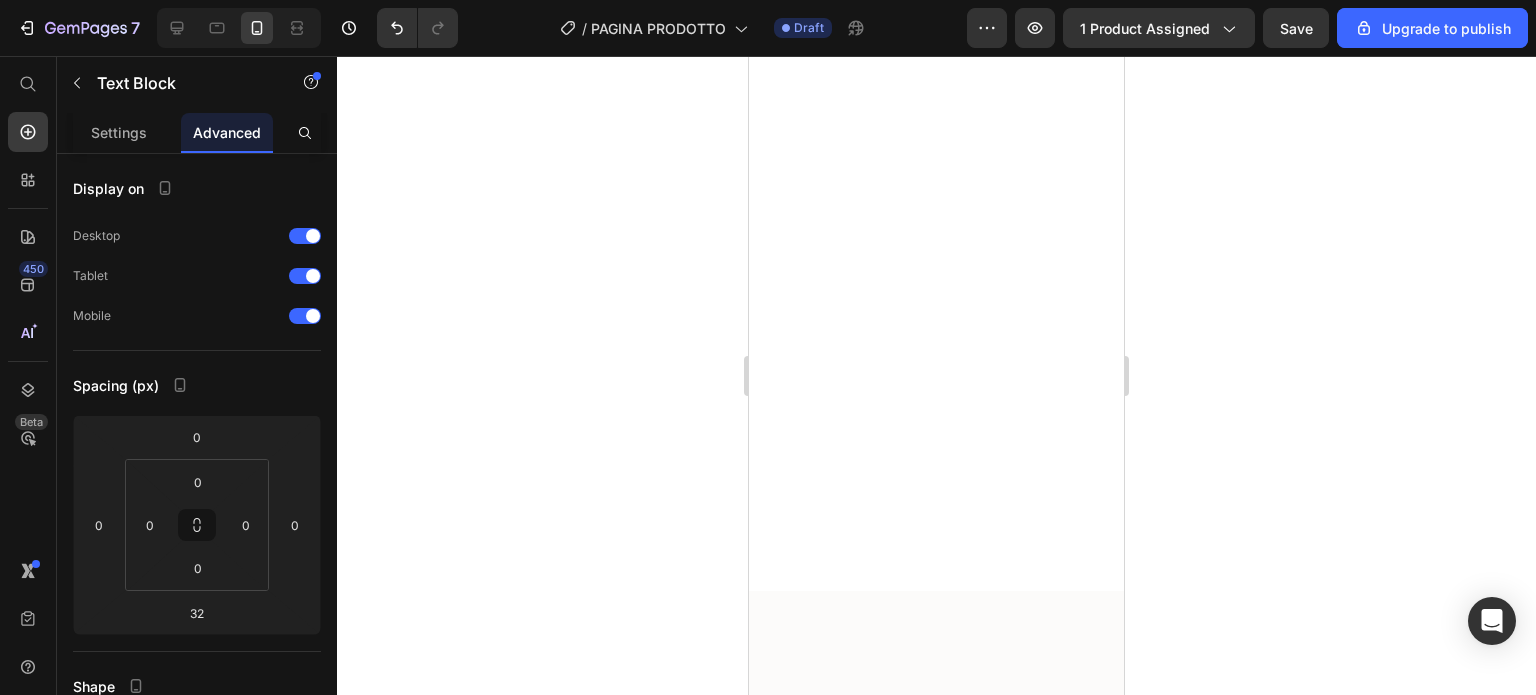 scroll, scrollTop: 7858, scrollLeft: 0, axis: vertical 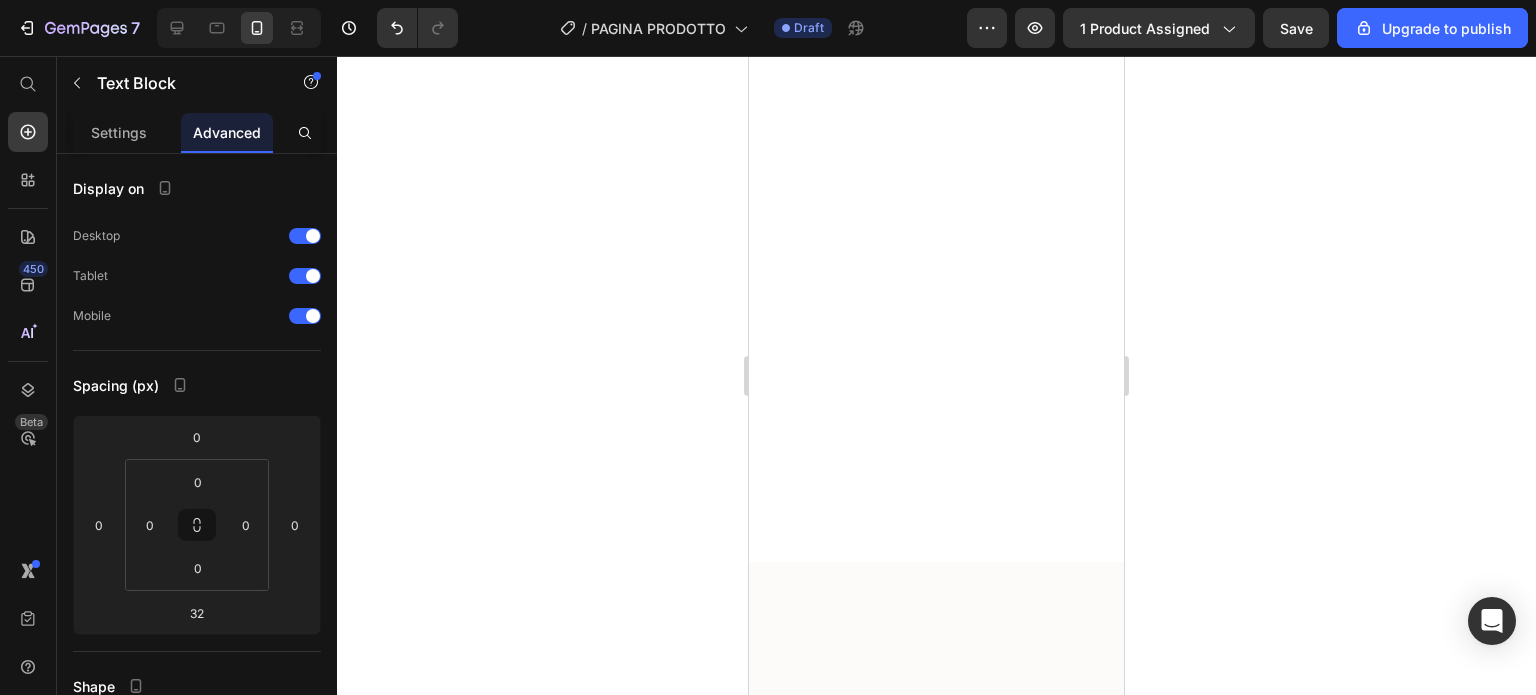 click on "Il valore di queste informazioni è tale da poter essere proposte a 197 o anche 397 euro, e sarebbero comunque un investimento vantaggioso." at bounding box center [936, -983] 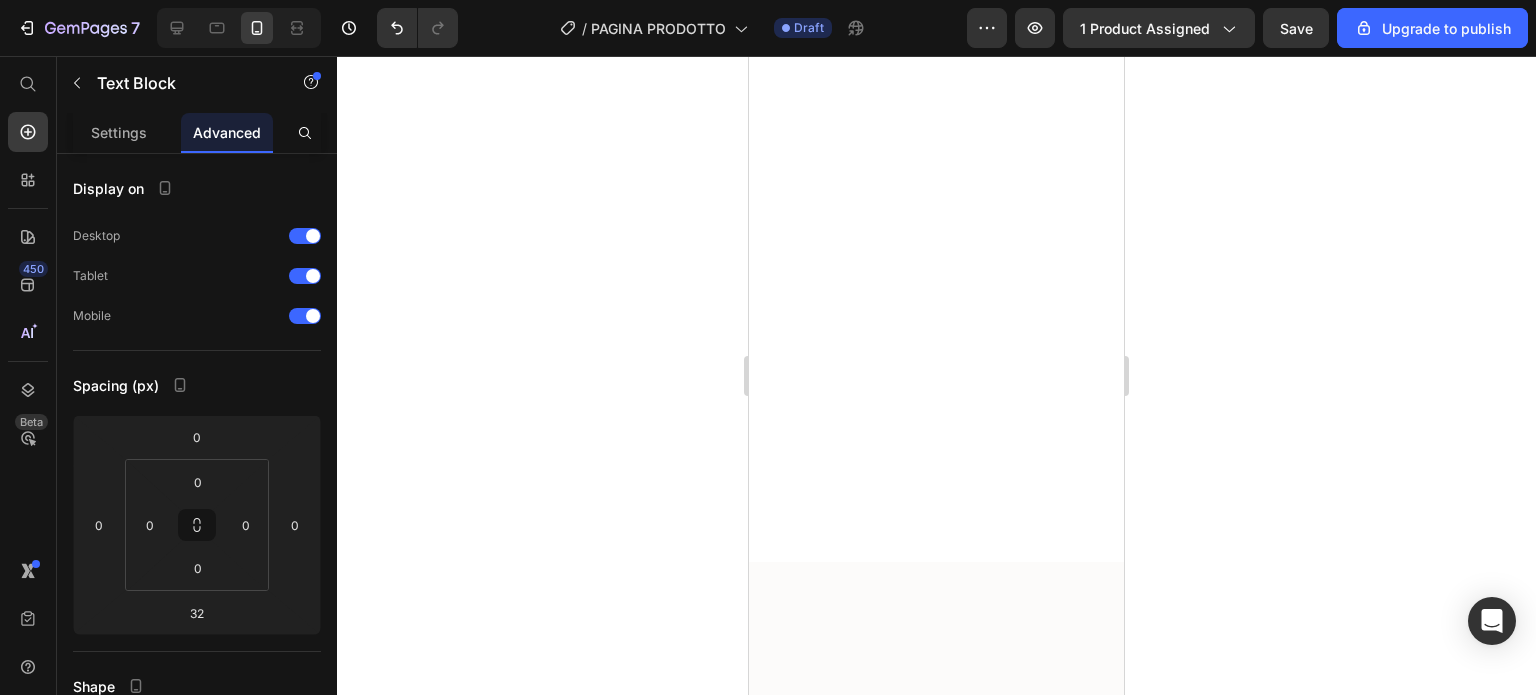 click on "Il valore di queste informazioni è tale da poter essere proposte a 197 o anche 397 euro, e sarebbero comunque un investimento vantaggioso." at bounding box center [936, -983] 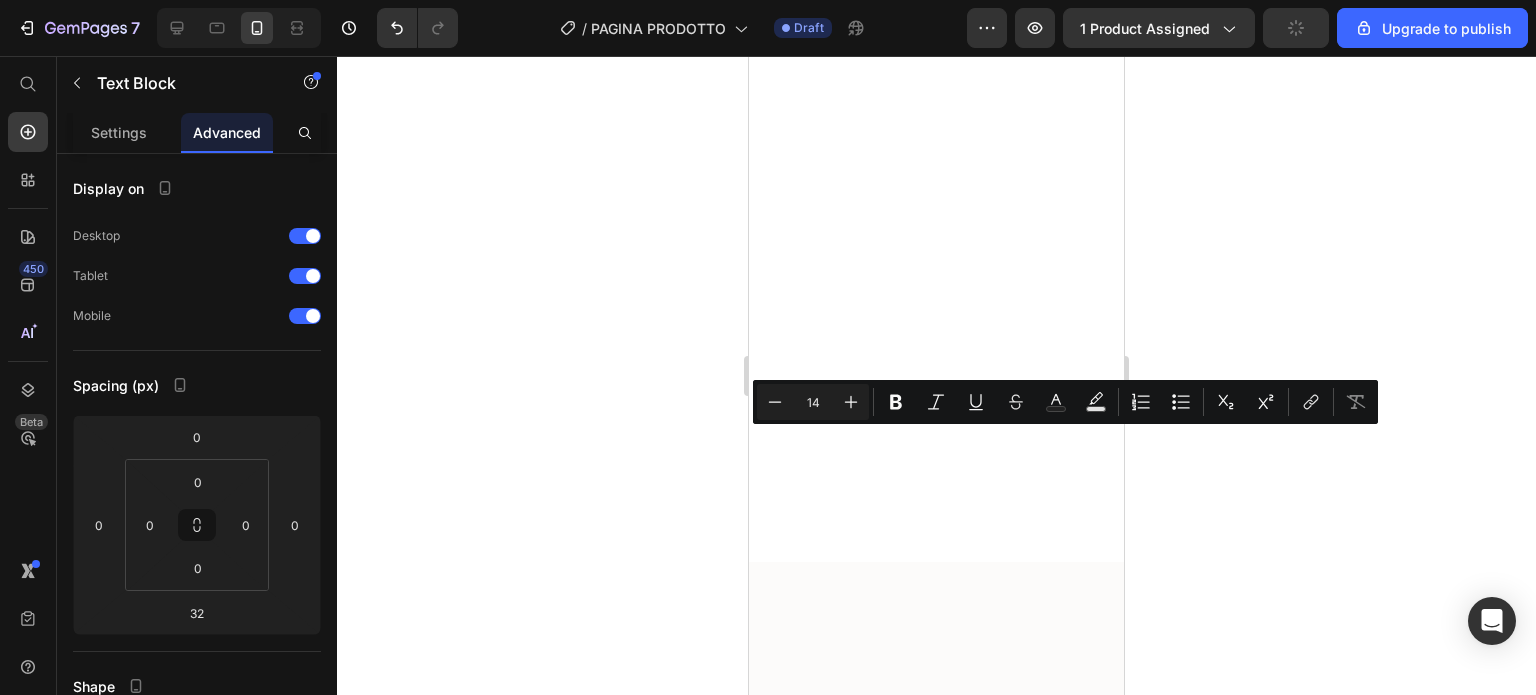 click on "Ma abbiamo scelto di andare oltre: rendere questa conoscenza disponibile a tutti, senza barriere, offrendo l’intera guida — con tutti i bonus inclusi — a un prezzo simbolico di soli 57 euro." at bounding box center (936, -895) 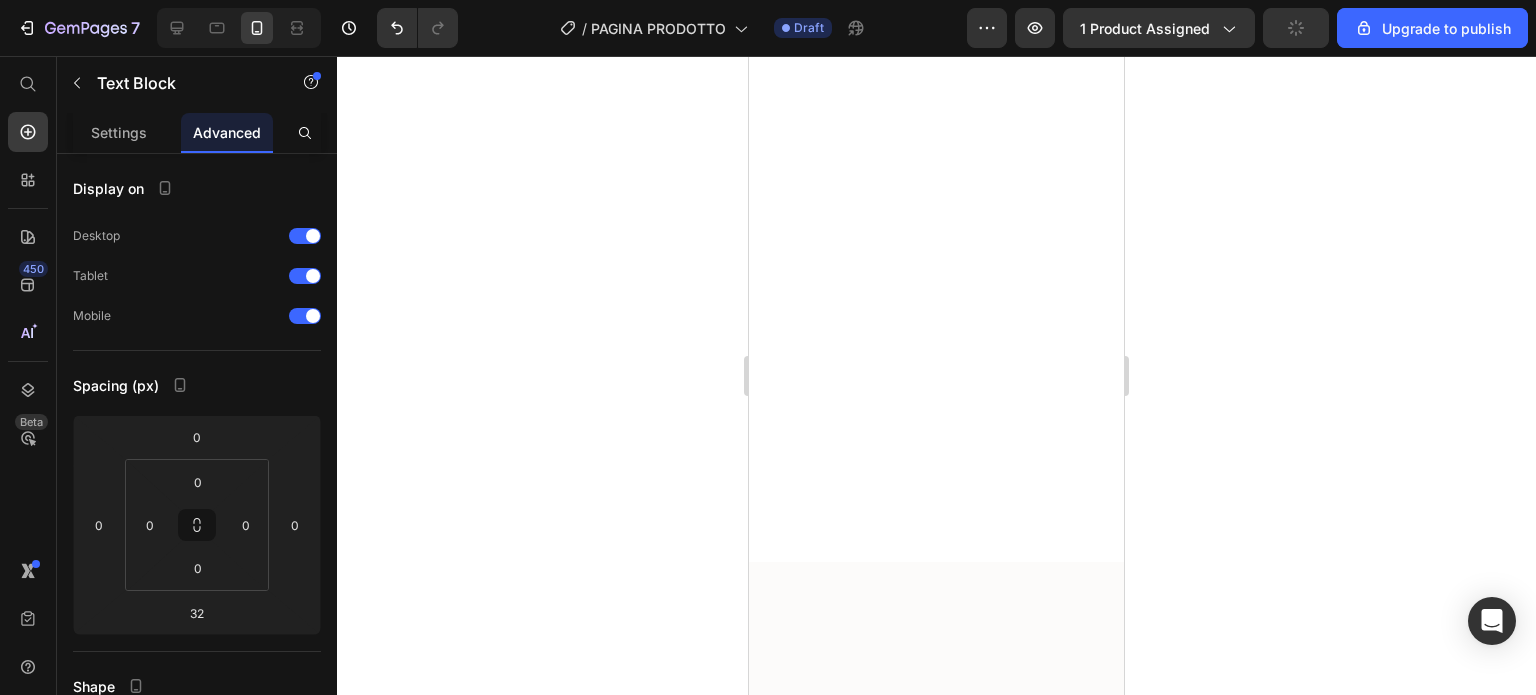 click on "Ma abbiamo scelto di andare oltre: rendere questa conoscenza disponibile a tutti, senza barriere, offrendo l’intera guida — con tutti i bonus inclusi — a un prezzo simbolico di soli 57 euro." at bounding box center (936, -895) 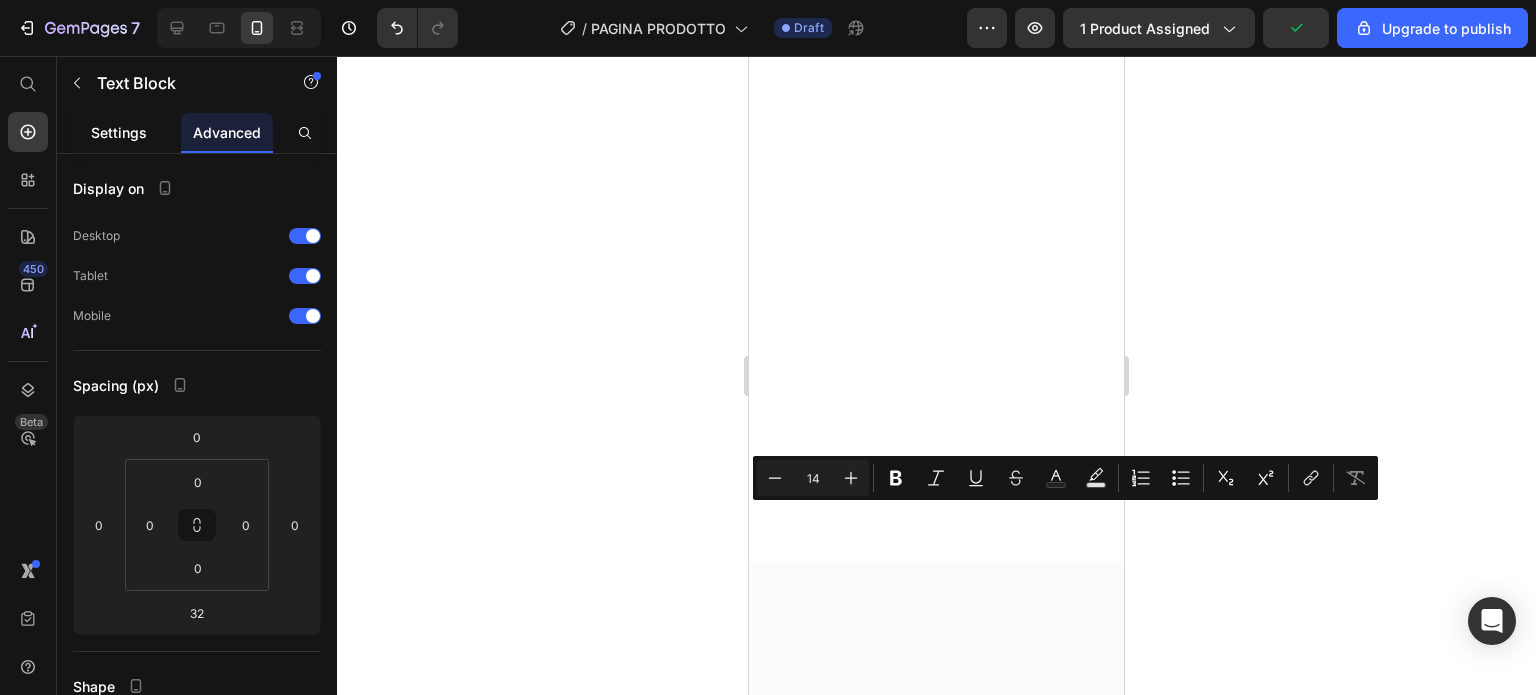 click on "Settings" at bounding box center [119, 132] 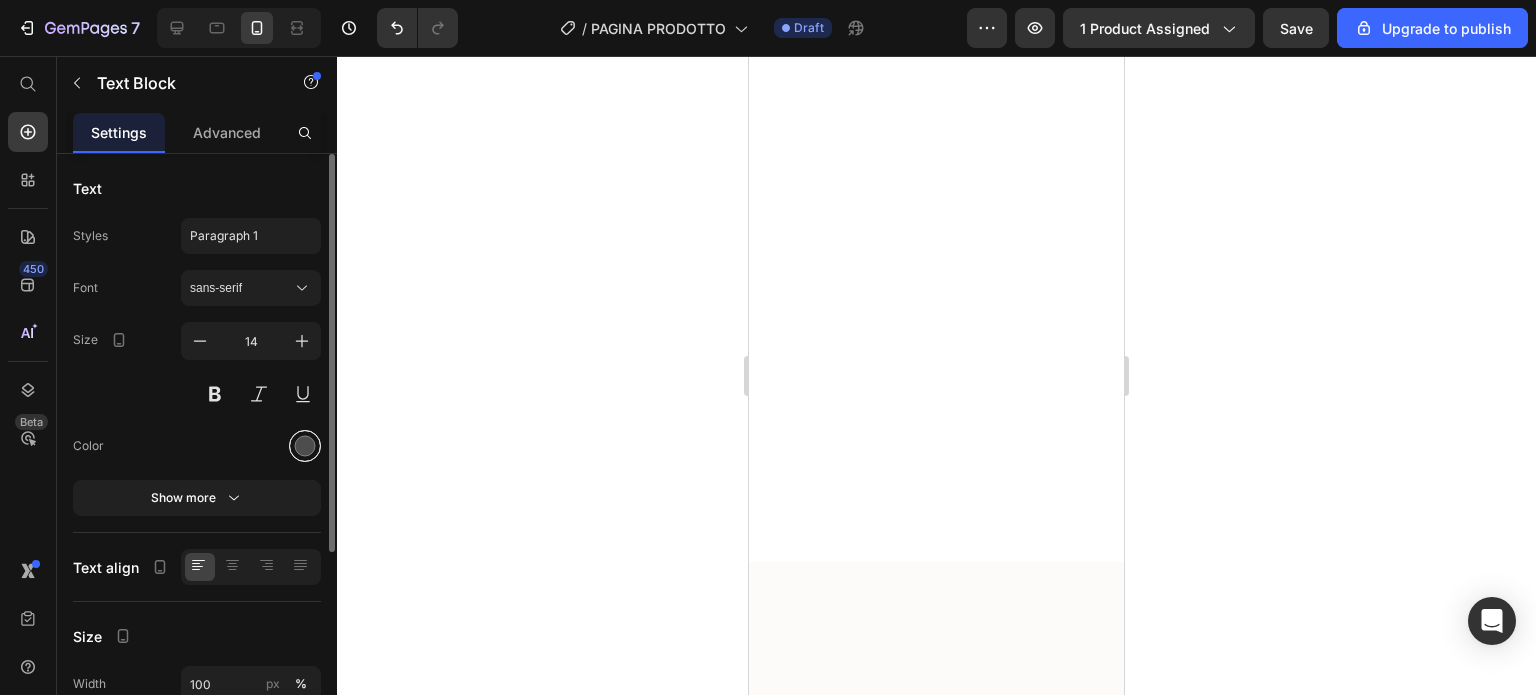 click at bounding box center (305, 446) 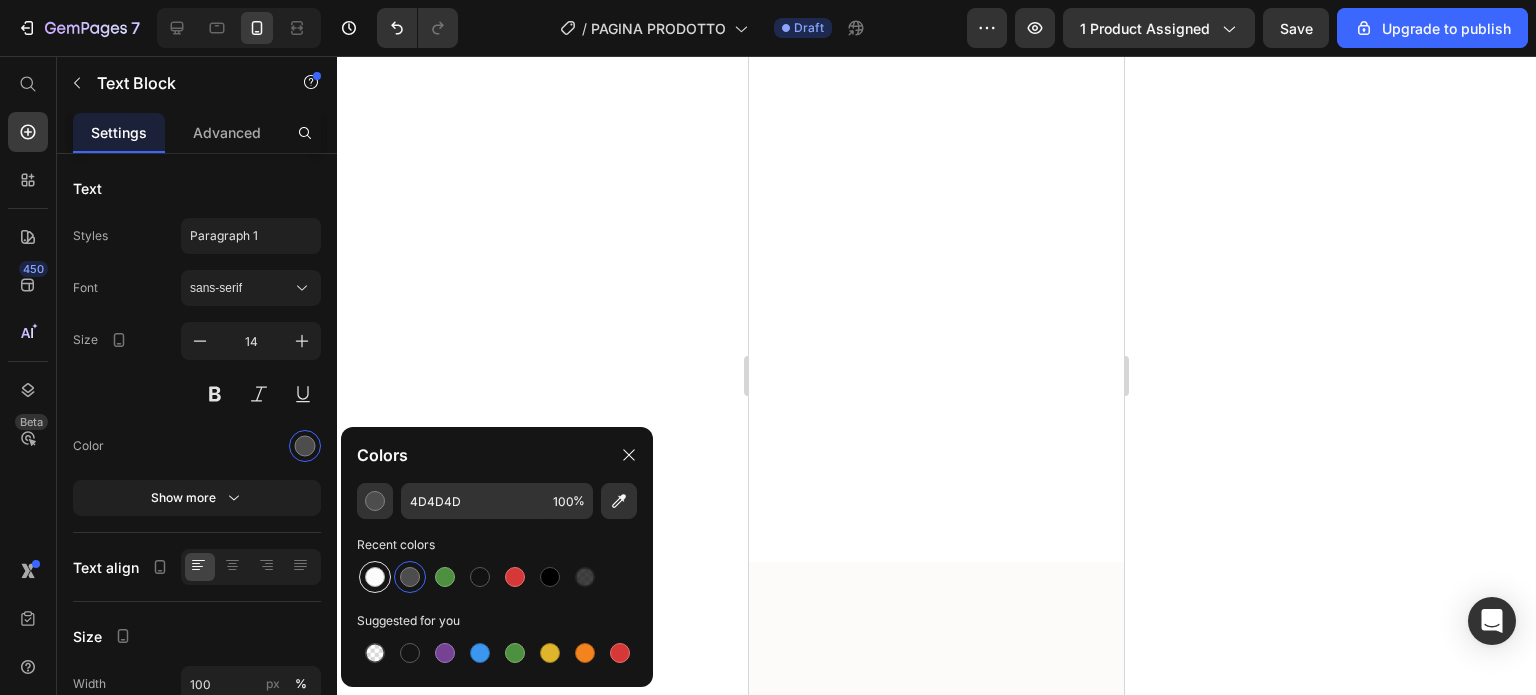 click at bounding box center [375, 577] 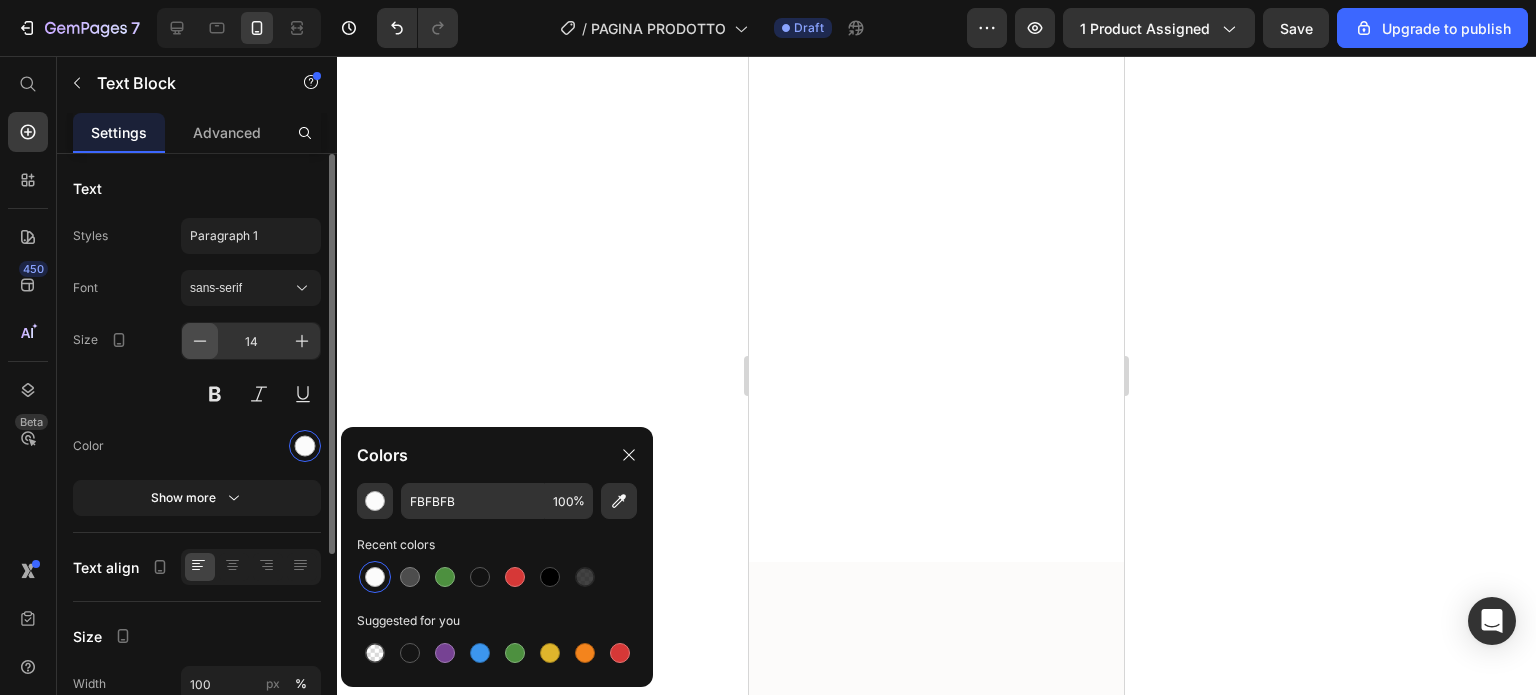 click 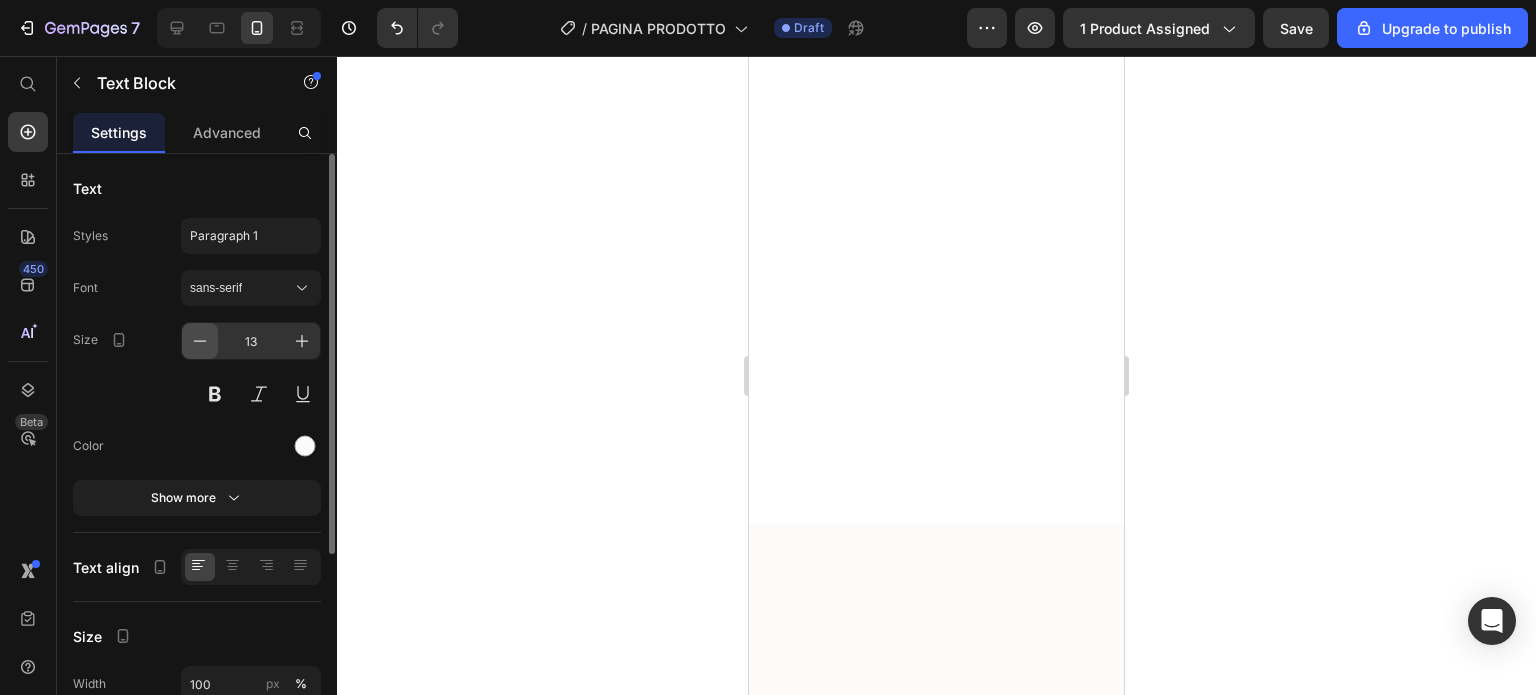 click 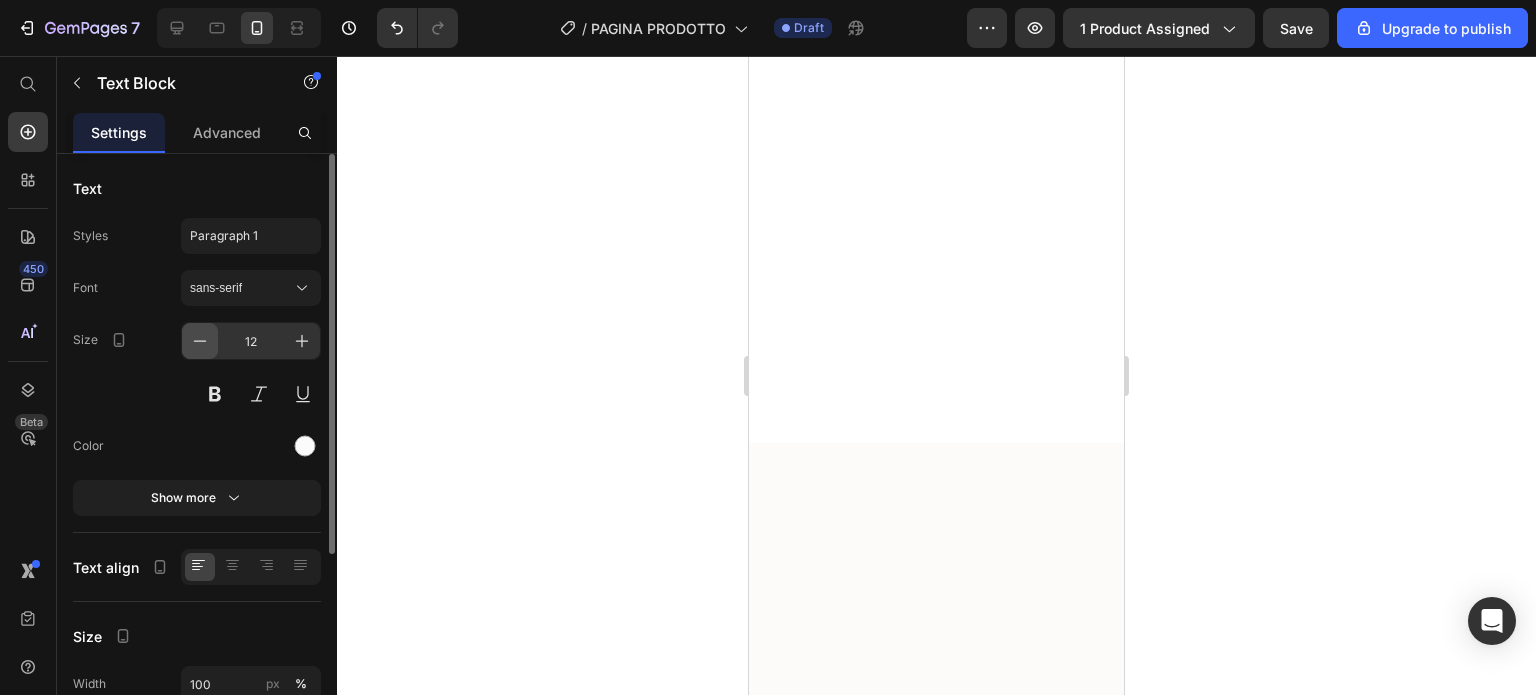 click 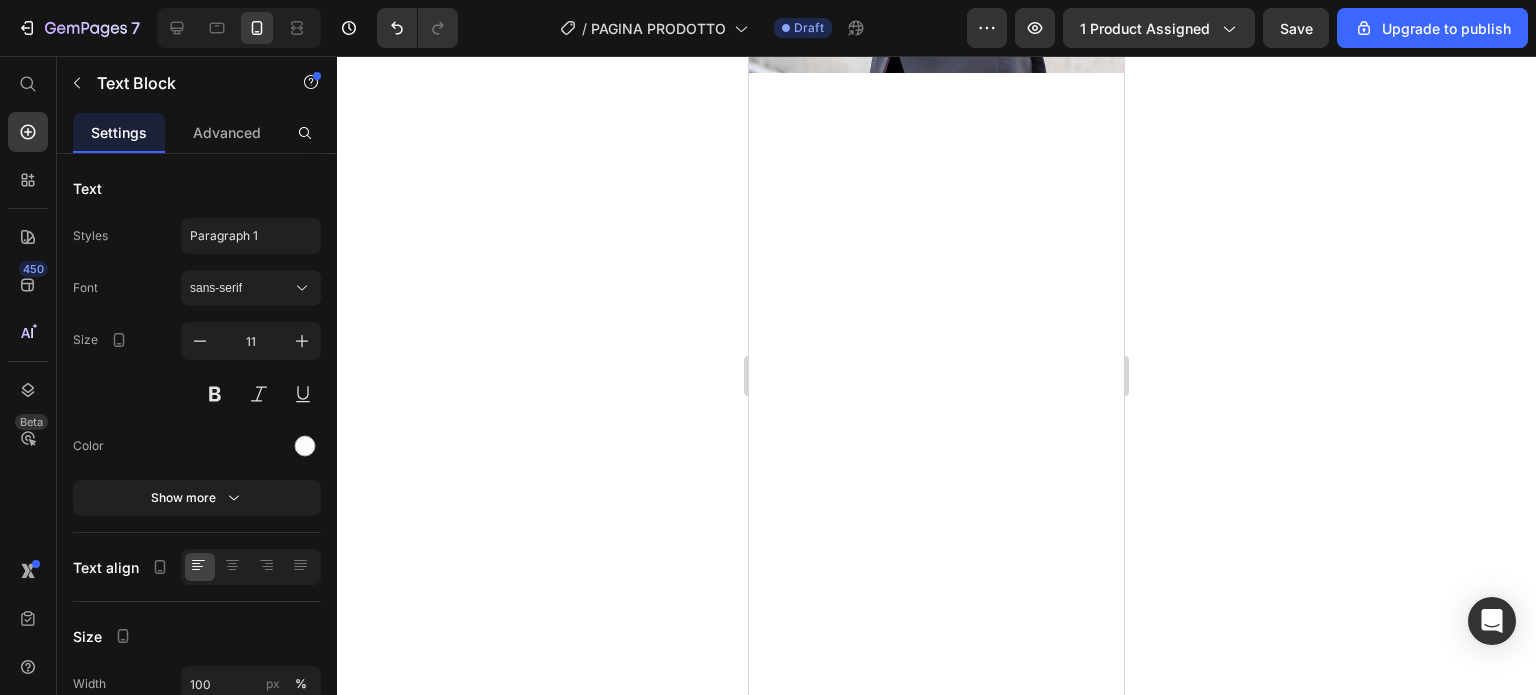 scroll, scrollTop: 7280, scrollLeft: 0, axis: vertical 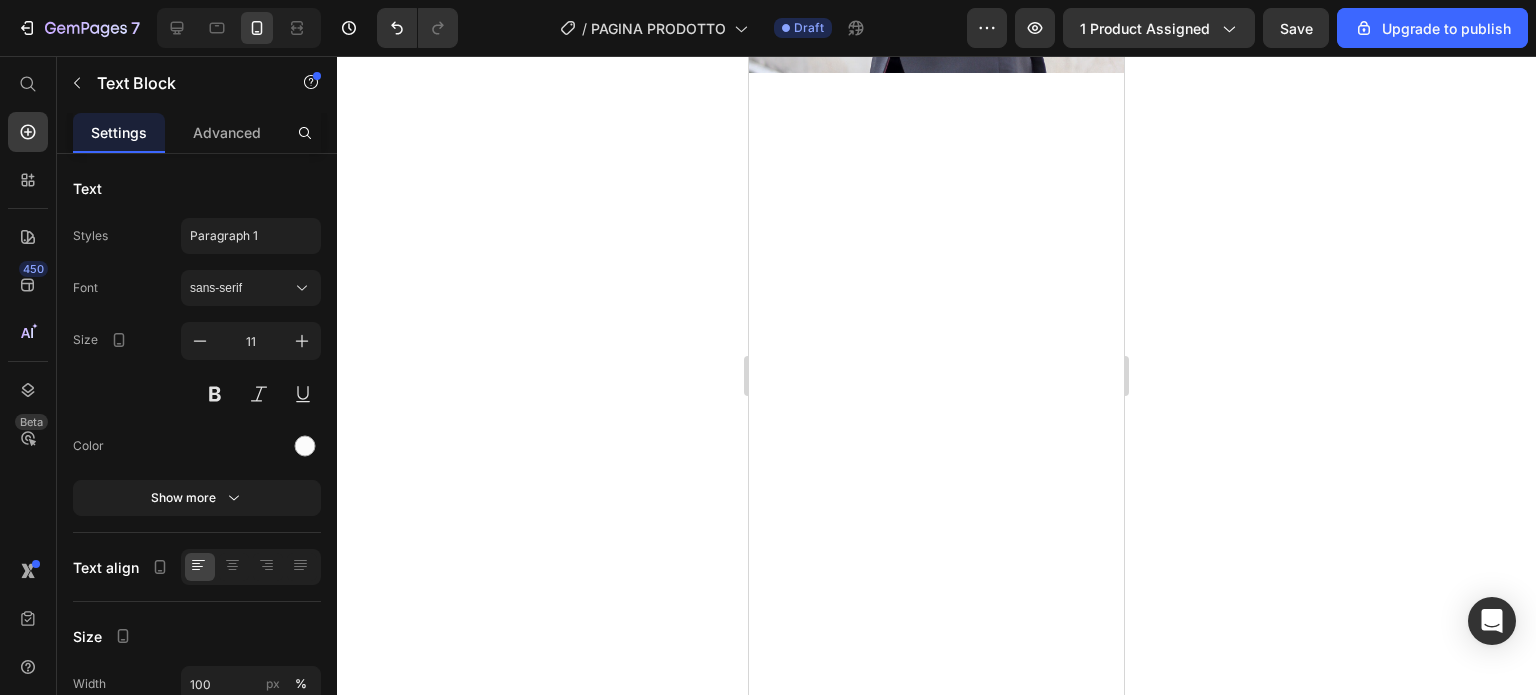click on "Attraverso questa sfida svilupperai una  solida base finanziaria  e  competenze essenziali  per il  successo a lungo termine ." at bounding box center [929, -1079] 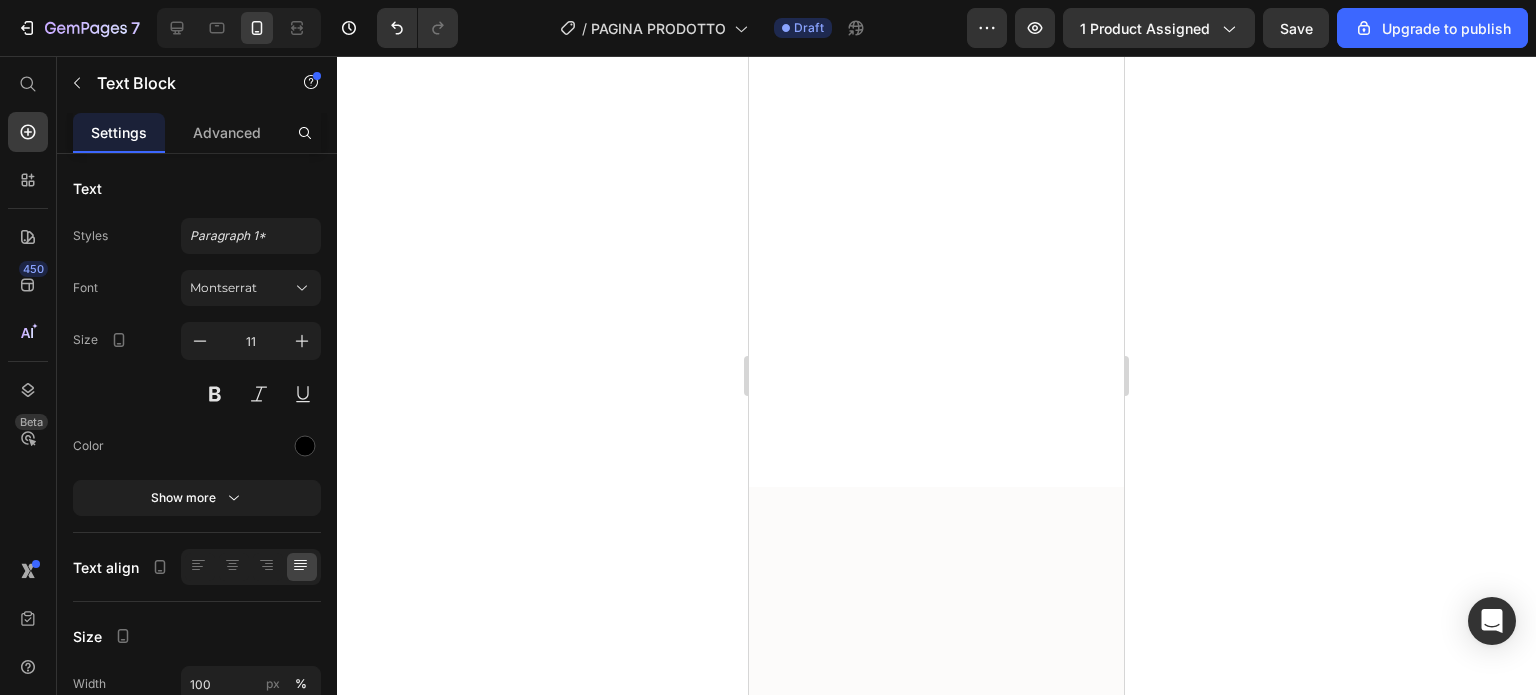 scroll, scrollTop: 7571, scrollLeft: 0, axis: vertical 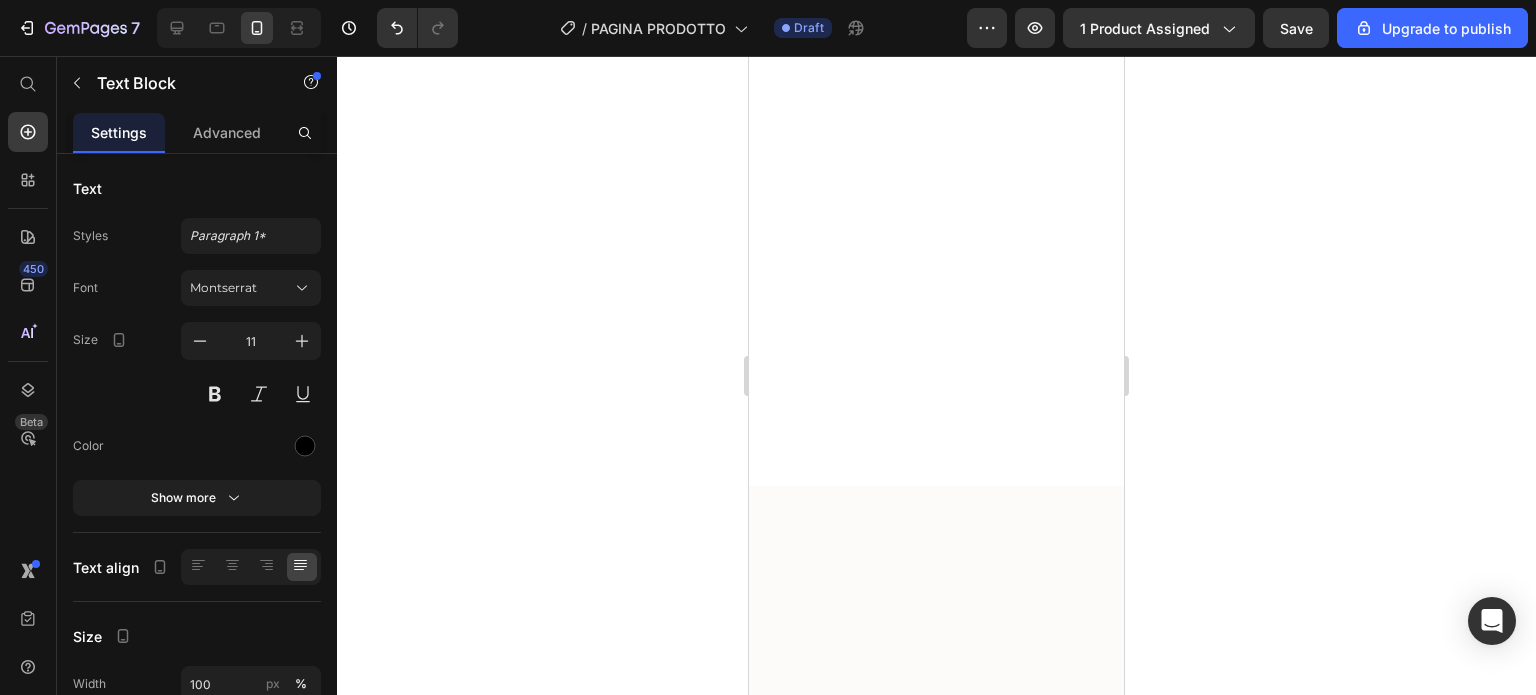 click on "Immagina di guadagnare 1.000 euro al mese e, grazie a strategie innovative e accessibili, iniziare fin da subito a far crescere il tuo capitale in modo intelligente e sostenibile. In soli 28 giorni, potrai gettare le basi per un futuro finanziario stabile e duraturo." at bounding box center (936, -862) 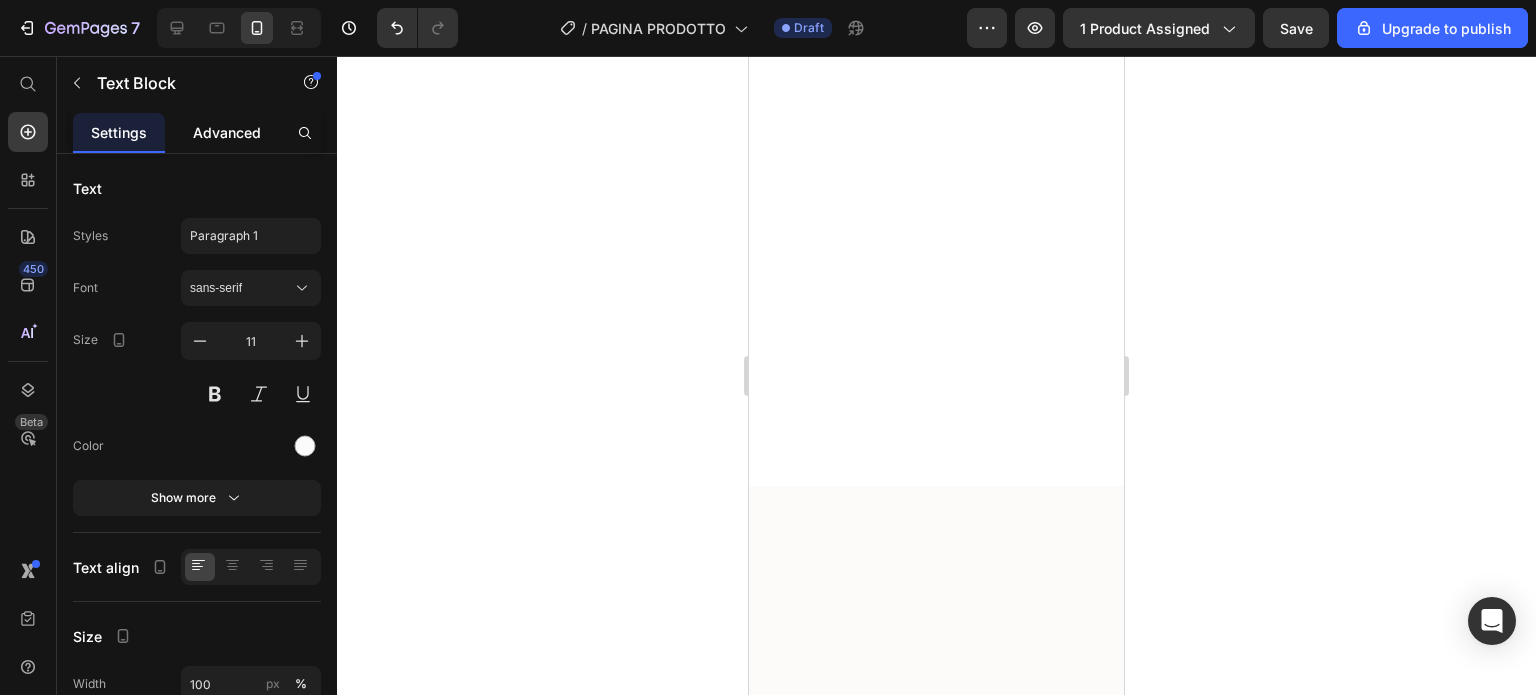 click on "Advanced" at bounding box center [227, 132] 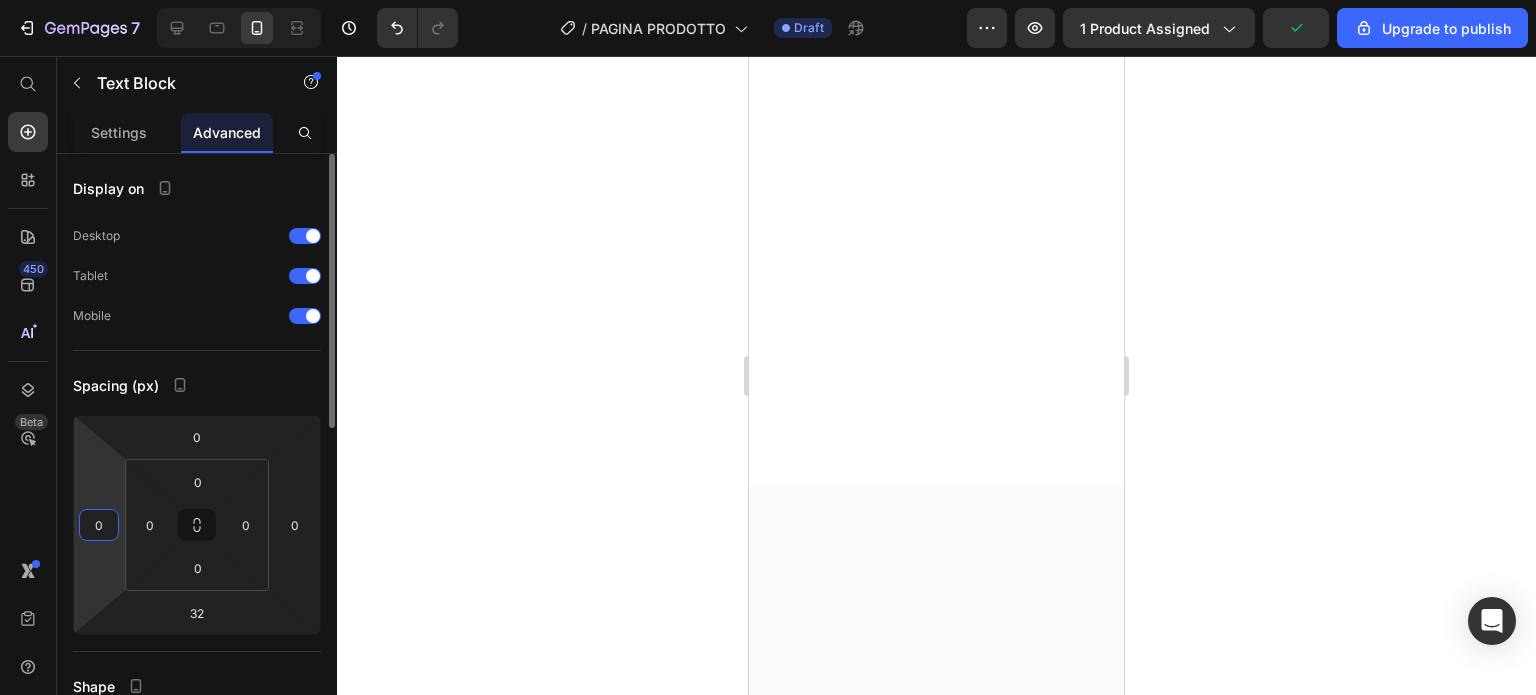 click on "0" at bounding box center [99, 525] 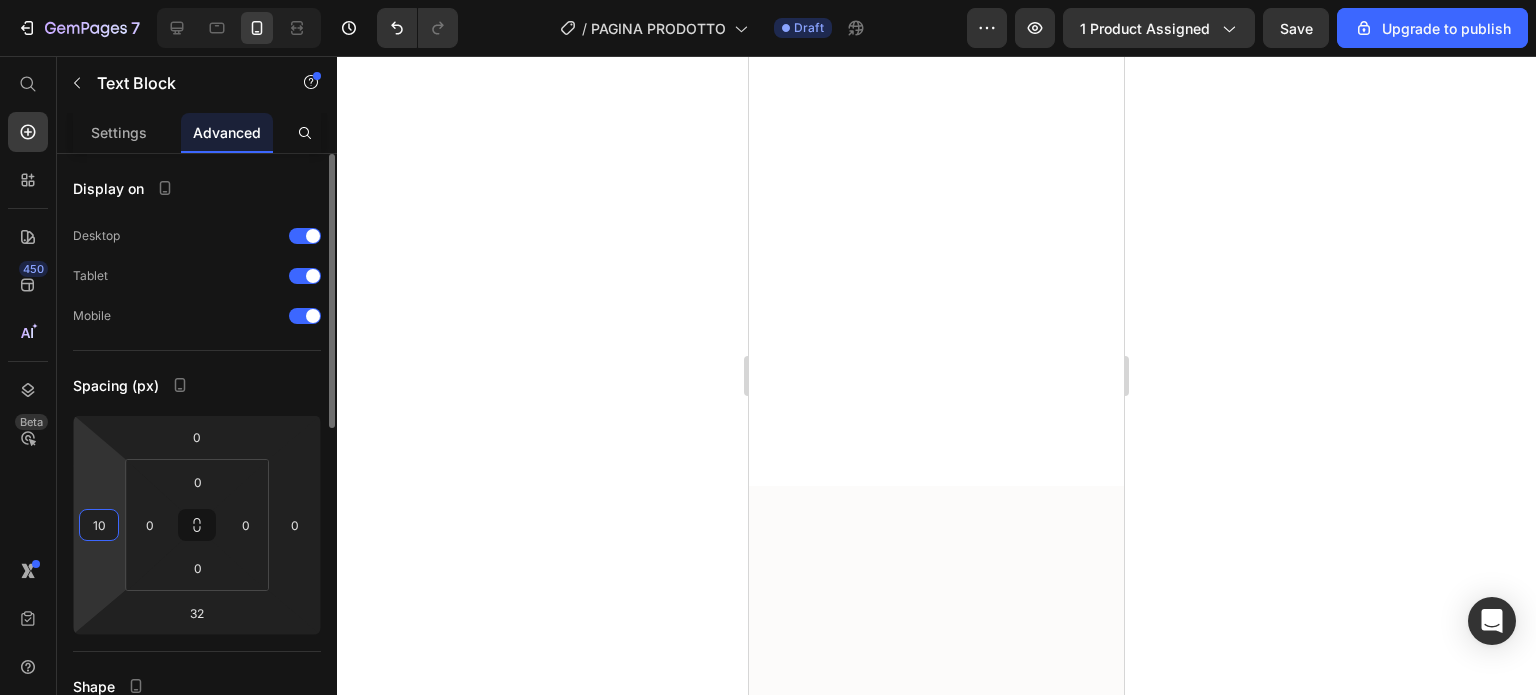 type on "10" 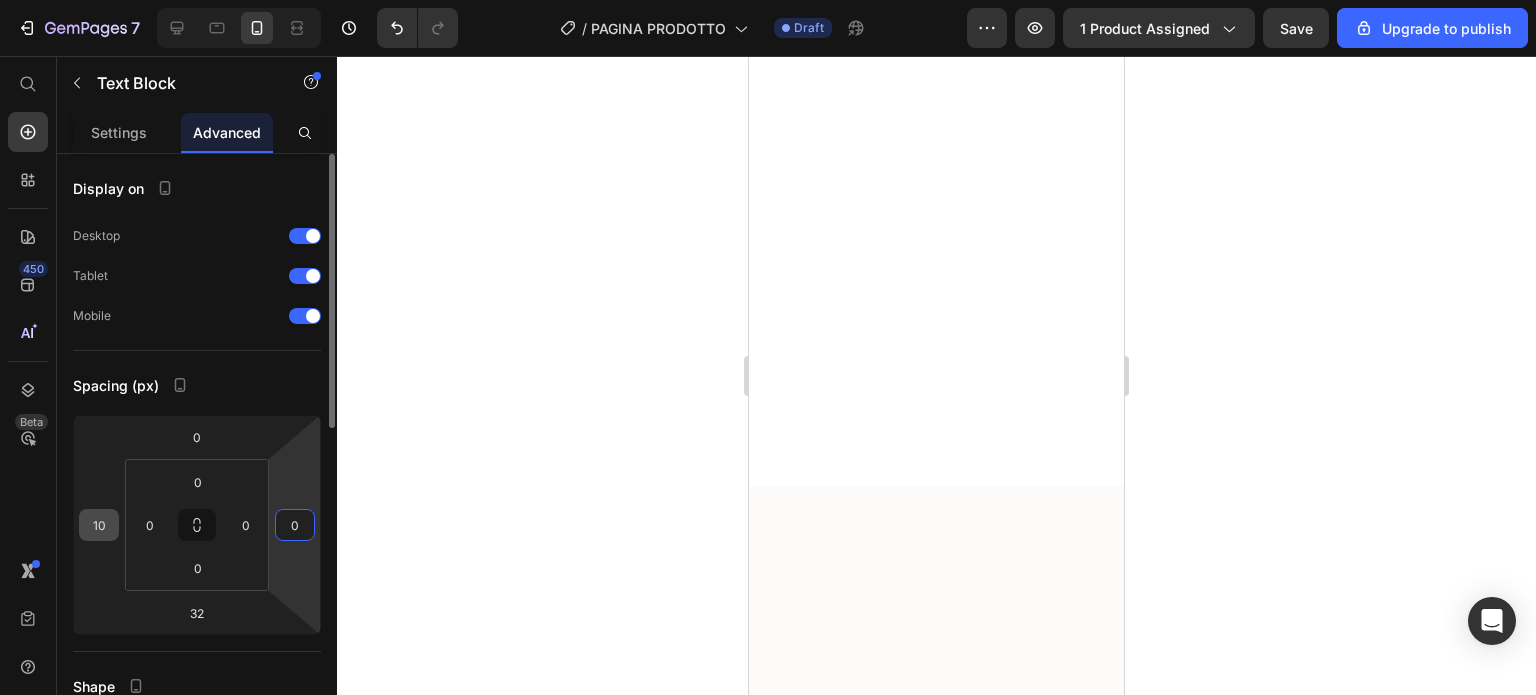 type on "2" 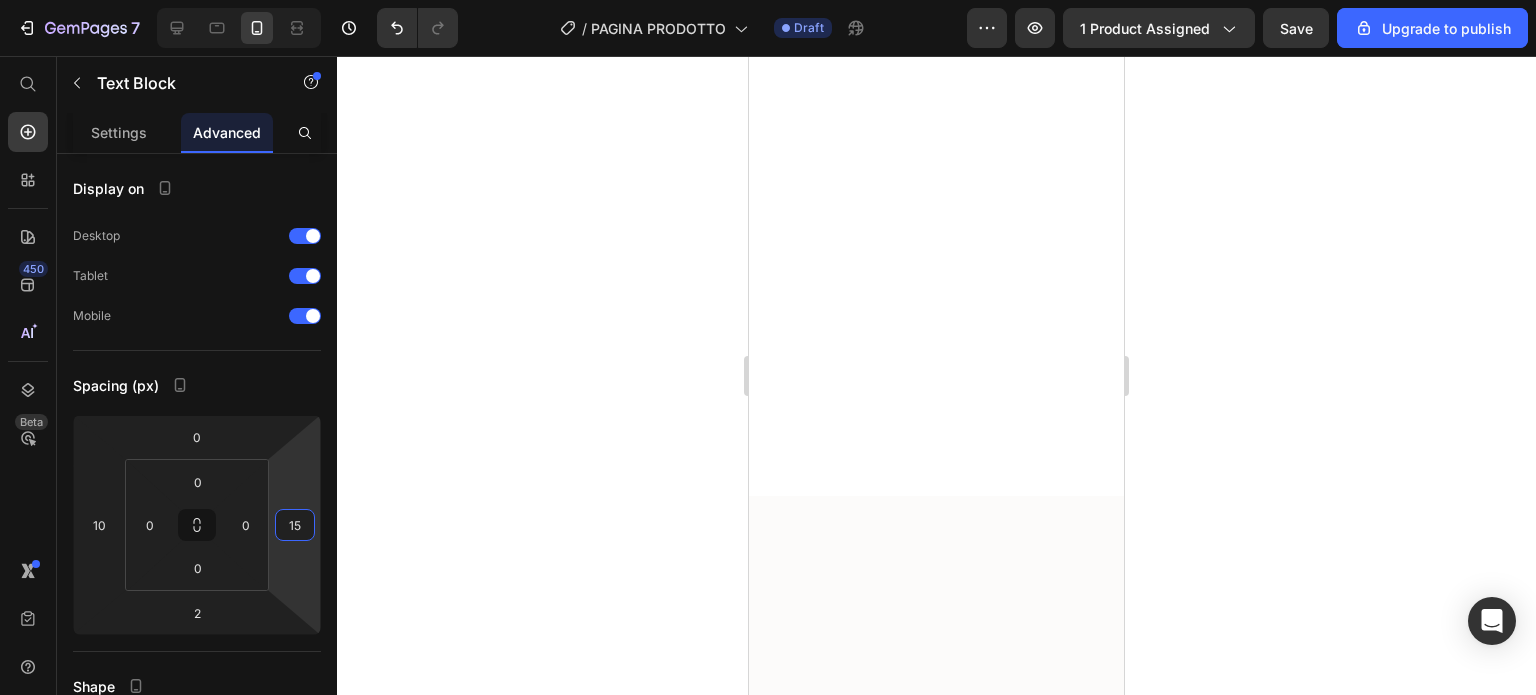 type on "15" 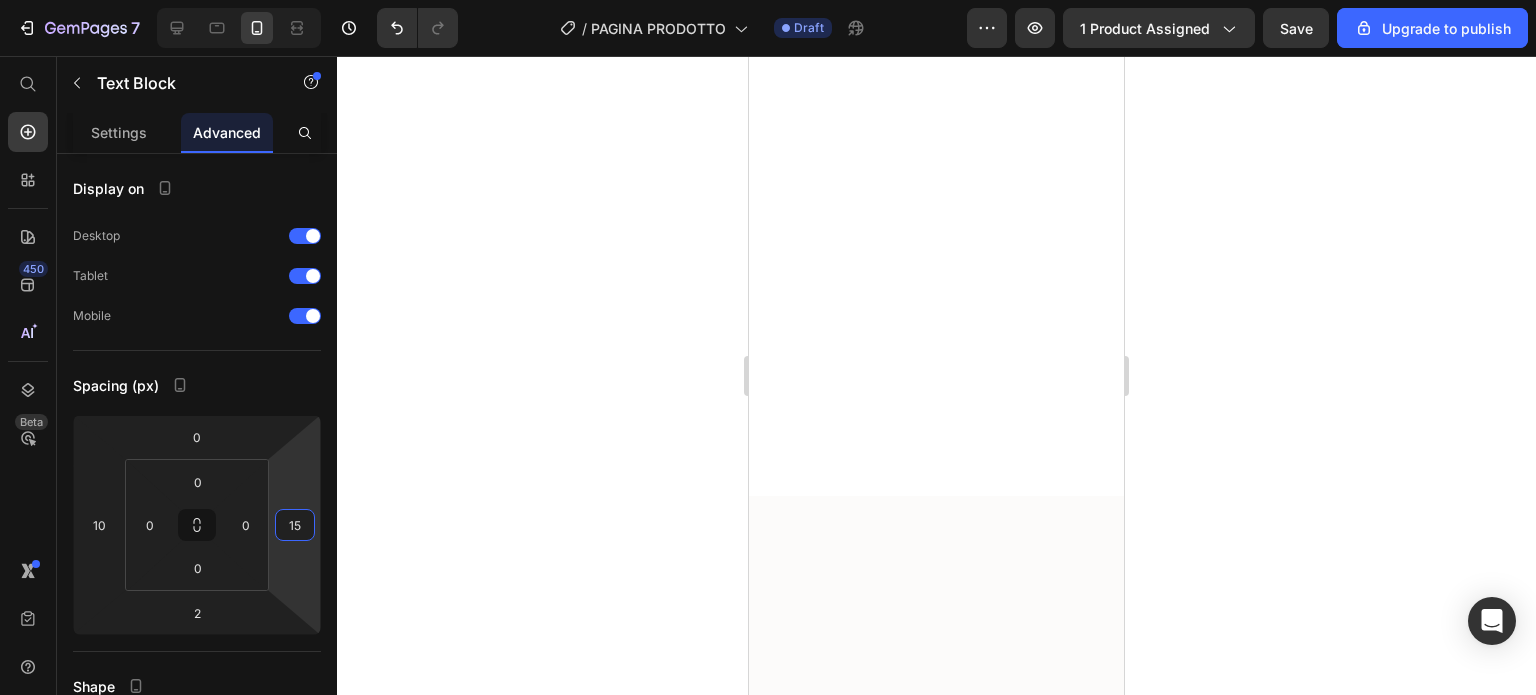 click 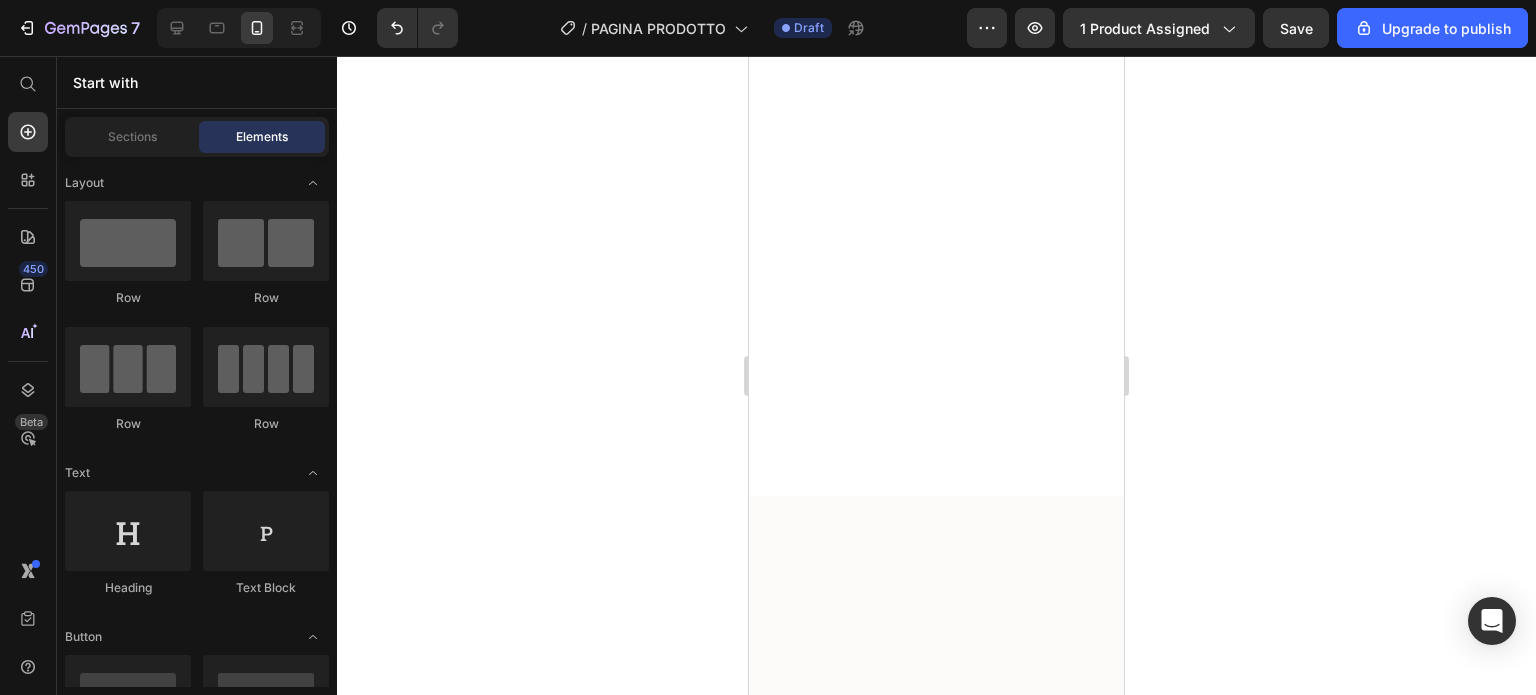click on "Questa guida non è una semplice raccolta di consigli, ma un piano d’azione concreto e strutturato, pensato per aiutarti a costruire un patrimonio solido, anche partendo da uno stipendio modesto." at bounding box center (934, -922) 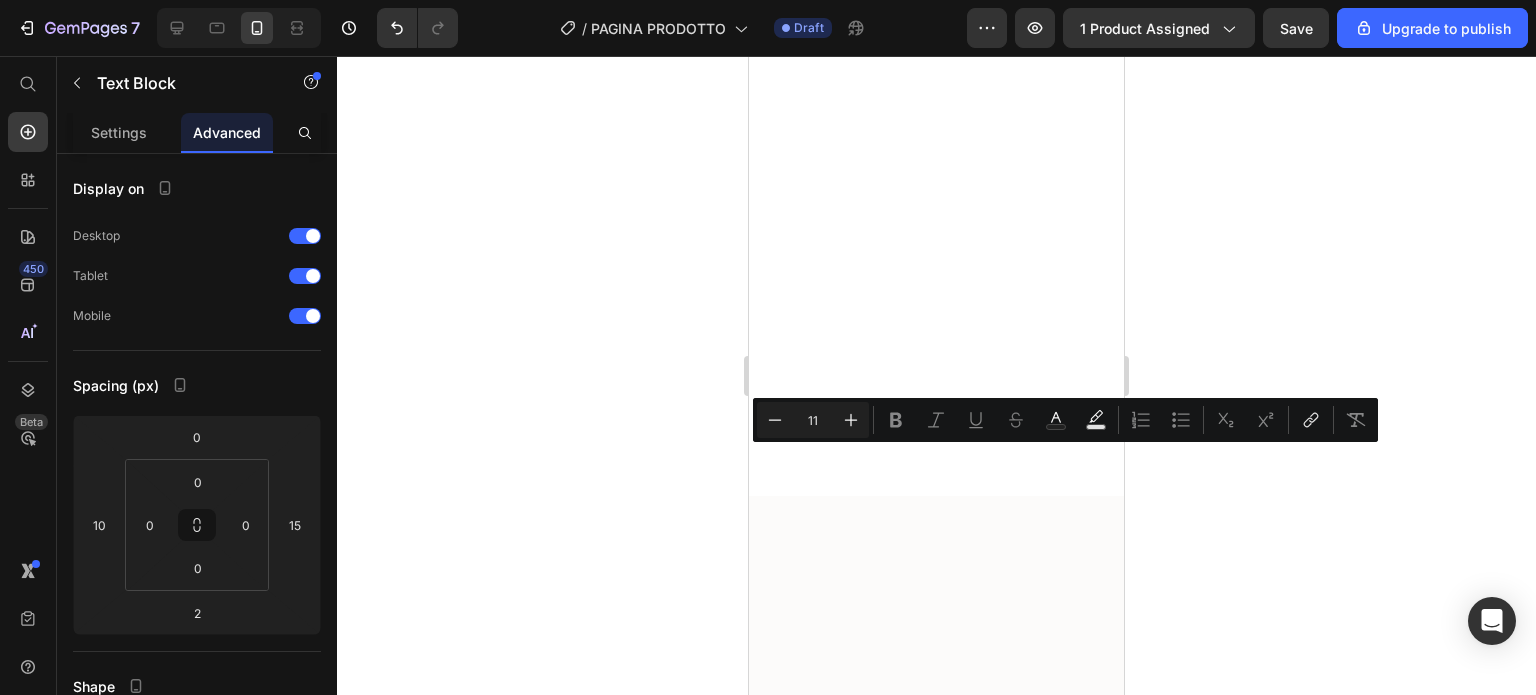 click on "Questa guida non è una semplice raccolta di consigli, ma un piano d’azione concreto e strutturato, pensato per aiutarti a costruire un patrimonio solido, anche partendo da uno stipendio modesto." at bounding box center (934, -922) 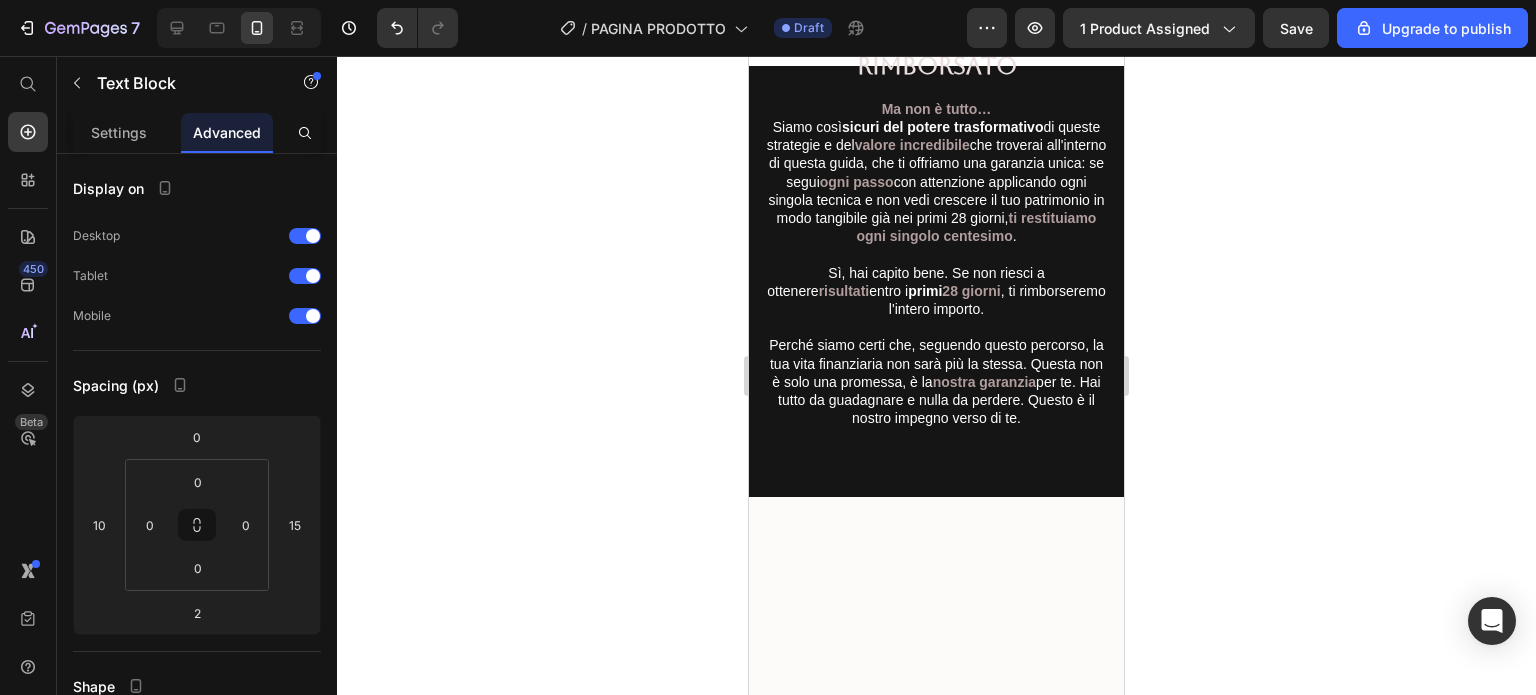 scroll, scrollTop: 7823, scrollLeft: 0, axis: vertical 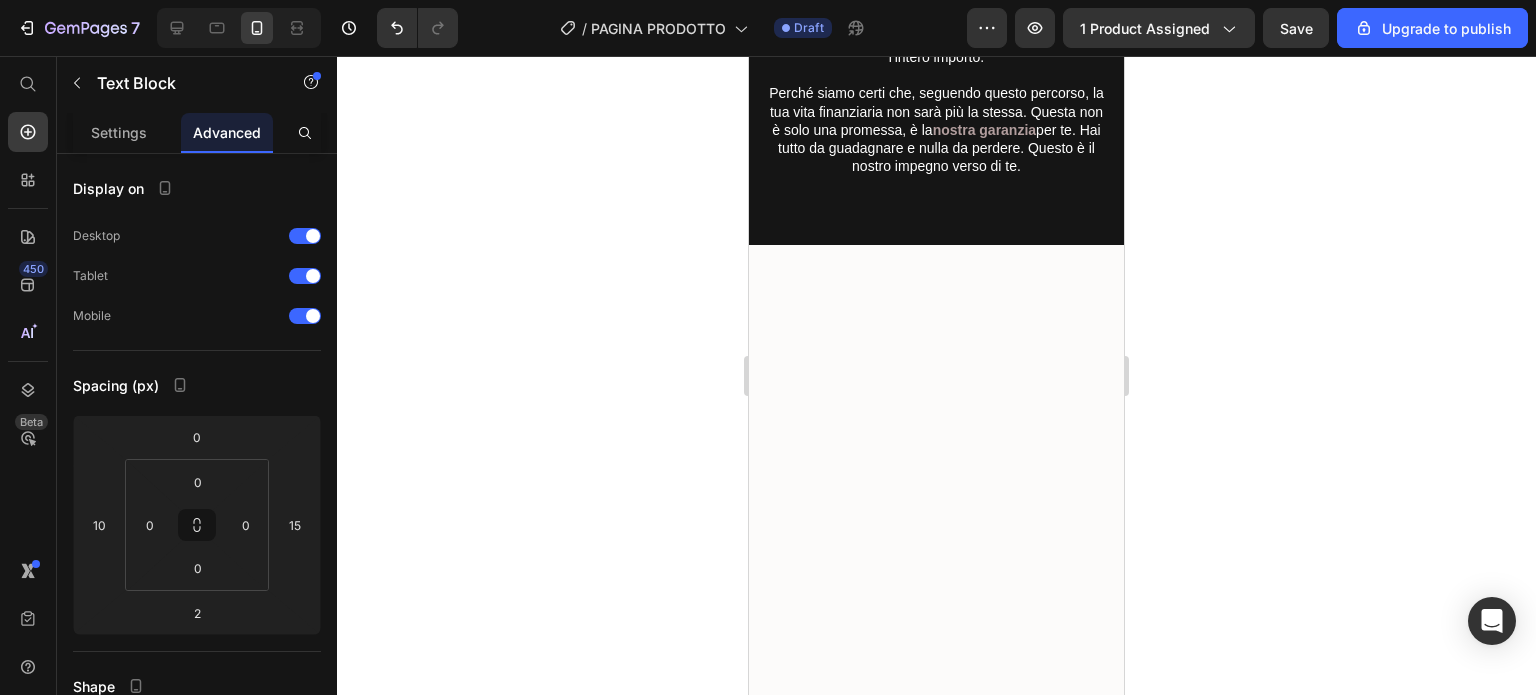 click on "Immagina di guadagnare 1.000 euro al mese e, grazie a strategie innovative e accessibili, iniziare fin da subito a far crescere il tuo capitale in modo intelligente e sostenibile. In soli 28 giorni, potrai gettare le basi per un futuro finanziario stabile e duraturo." at bounding box center [934, -1065] 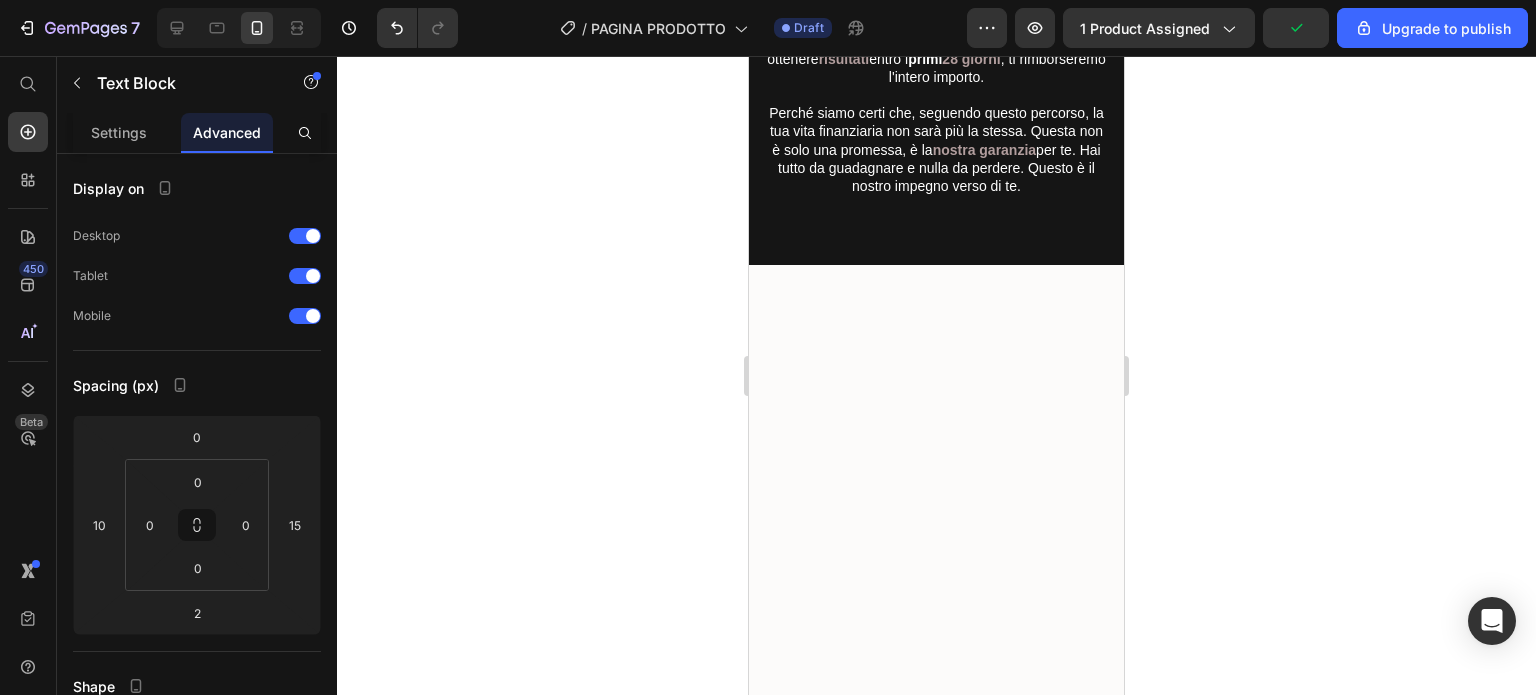 click on "Il valore di queste informazioni è tale da poter essere proposte a 197 o anche 397 euro, e sarebbero comunque un investimento vantaggioso." at bounding box center [934, -966] 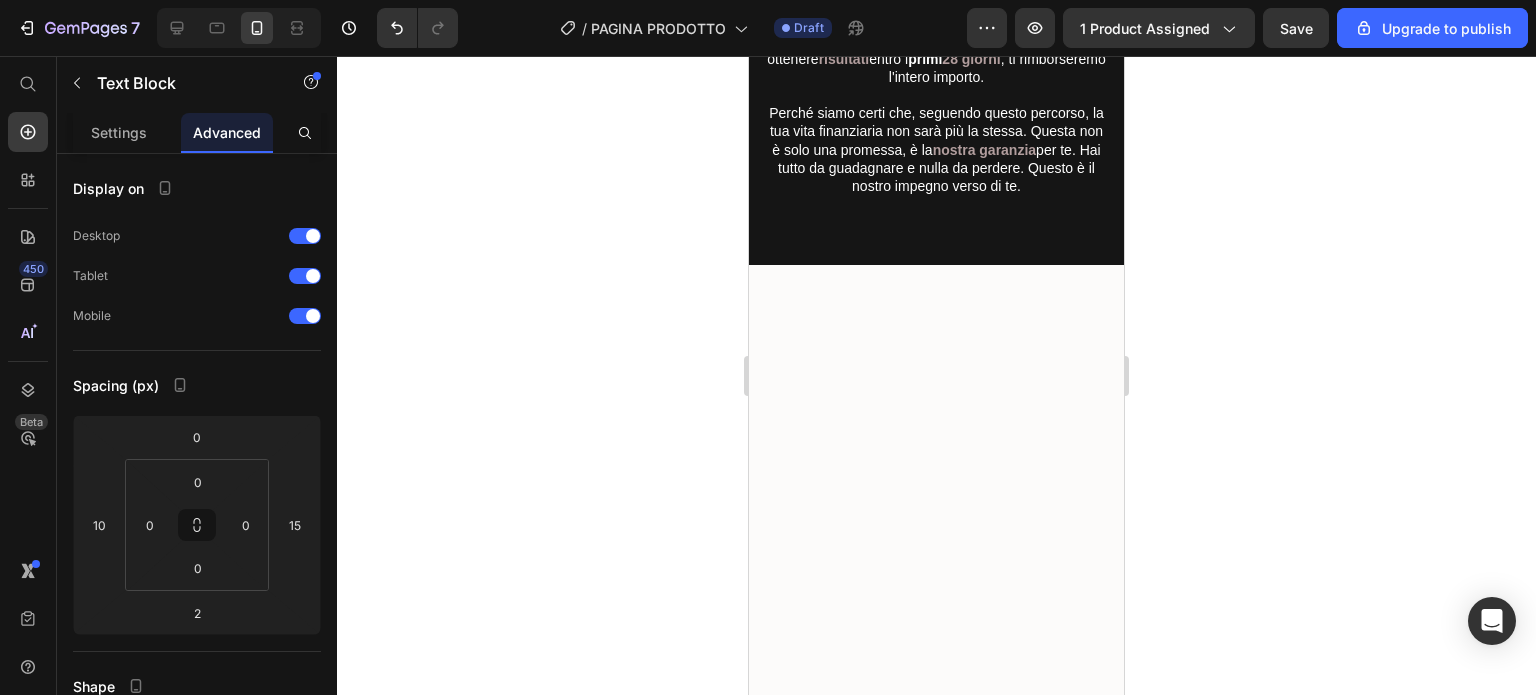 click on "Il valore di queste informazioni è tale da poter essere proposte a 197 o anche 297 euro, e sarebbero comunque un investimento vantaggioso." at bounding box center (934, -966) 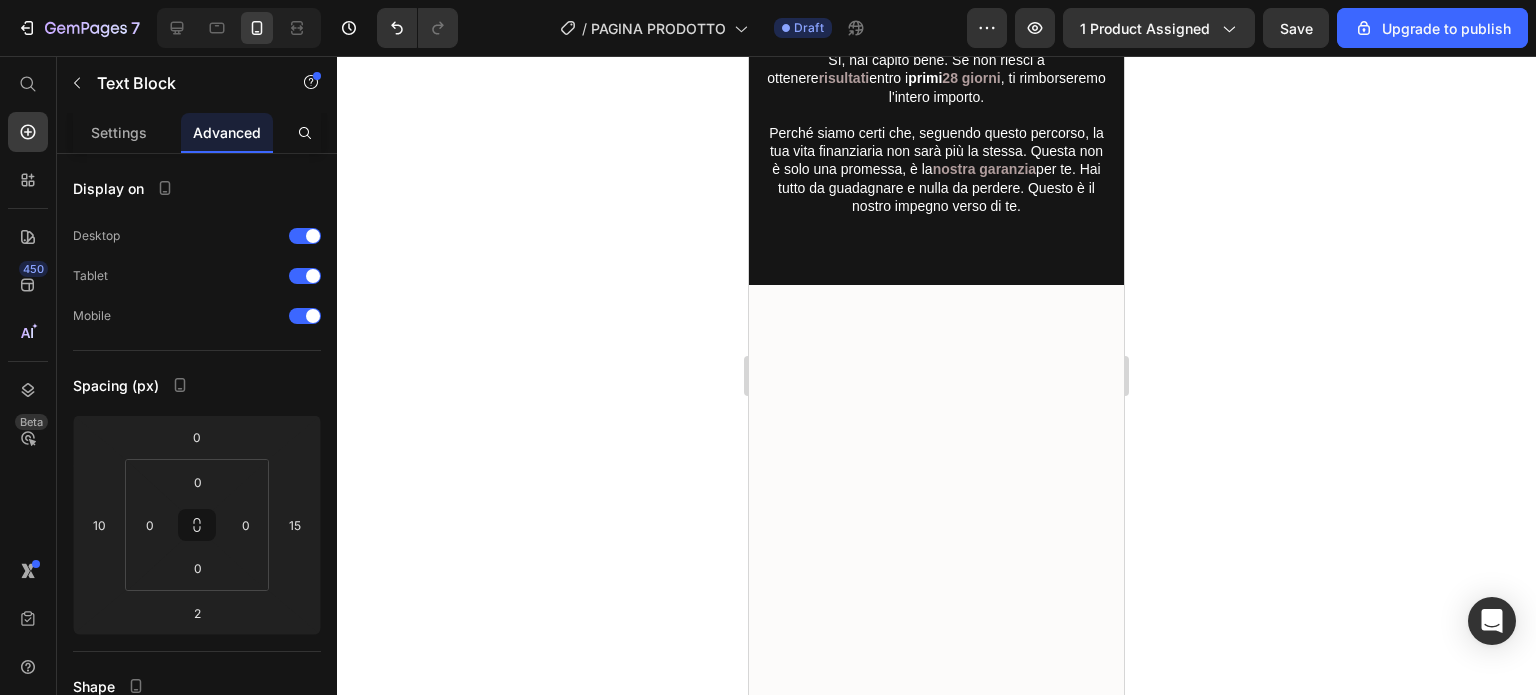 click on "Ma abbiamo scelto di andare oltre: rendere questa conoscenza disponibile a tutti, senza barriere, offrendo l’intera guida — con tutti i bonus inclusi — a un prezzo simbolico di soli 57 euro." at bounding box center [934, -887] 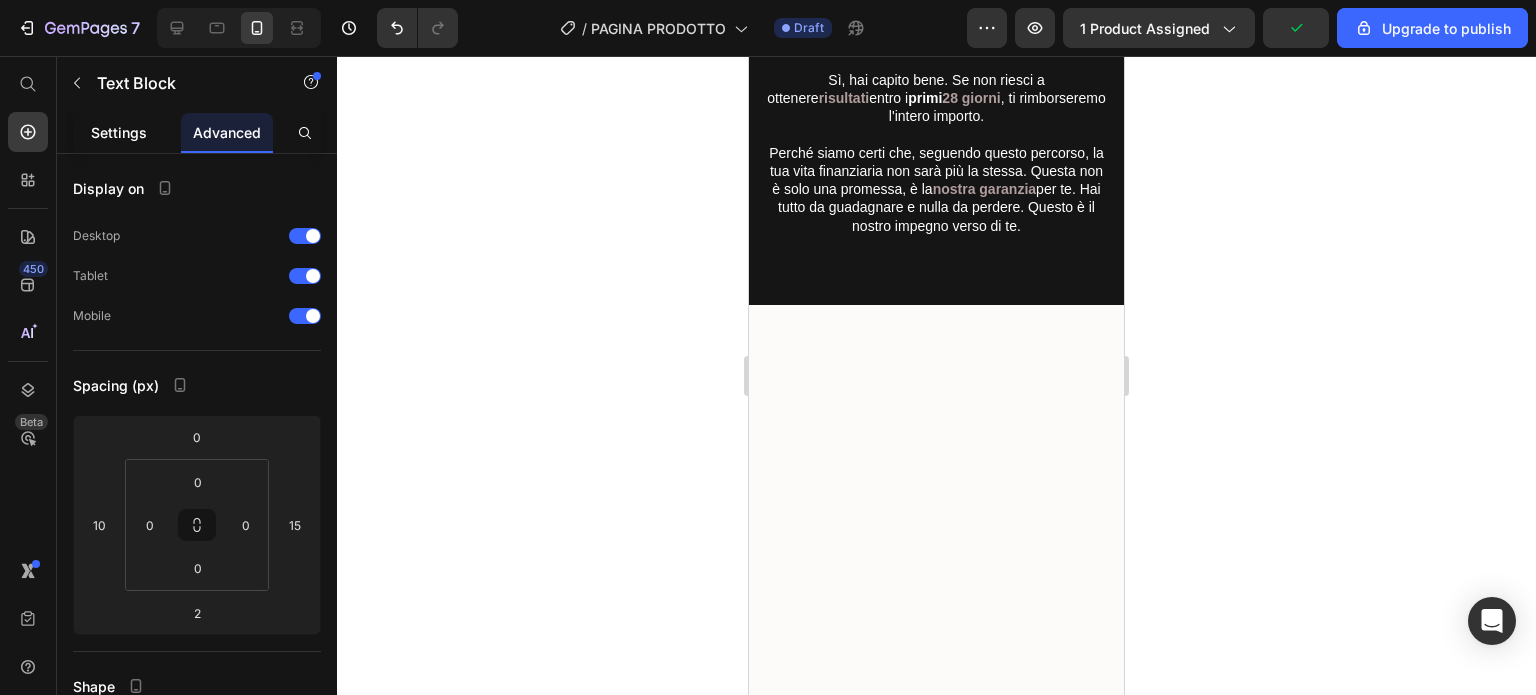 click on "Settings" at bounding box center [119, 132] 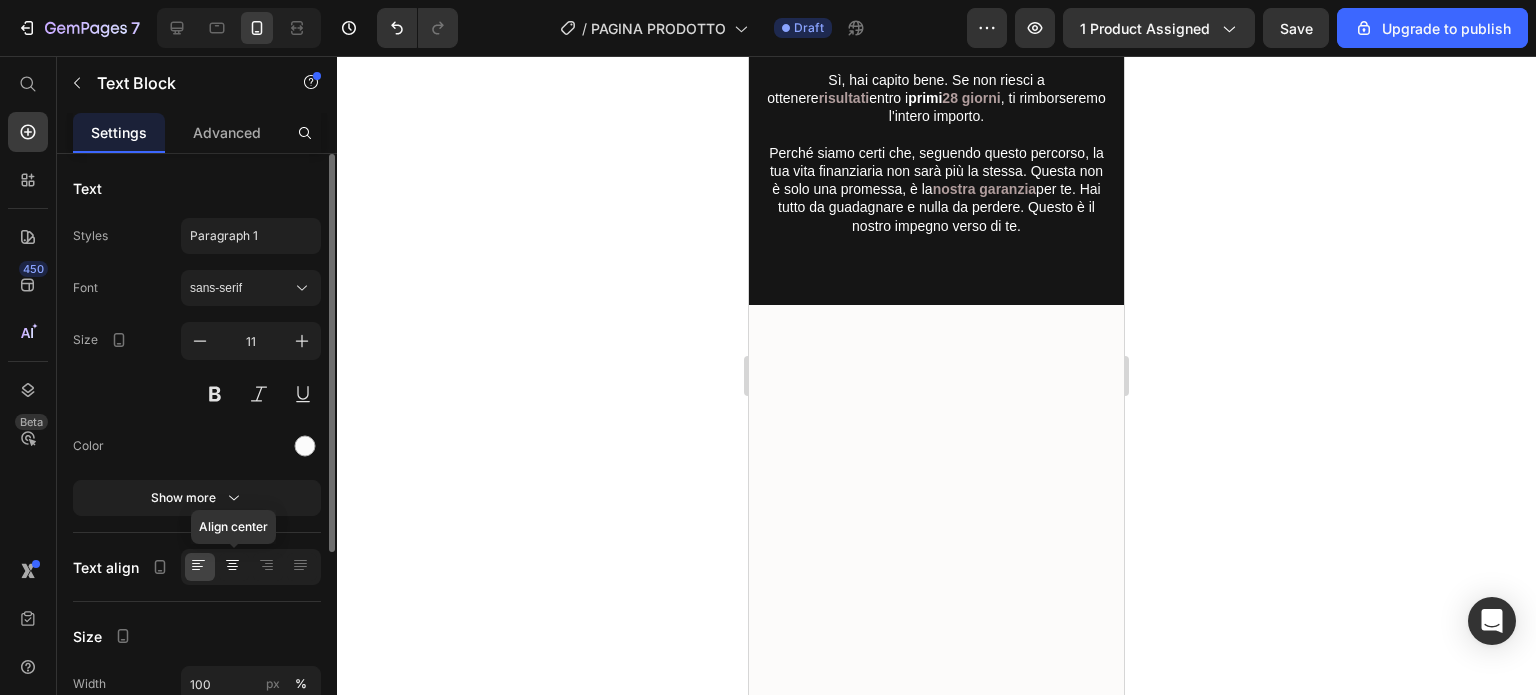 click 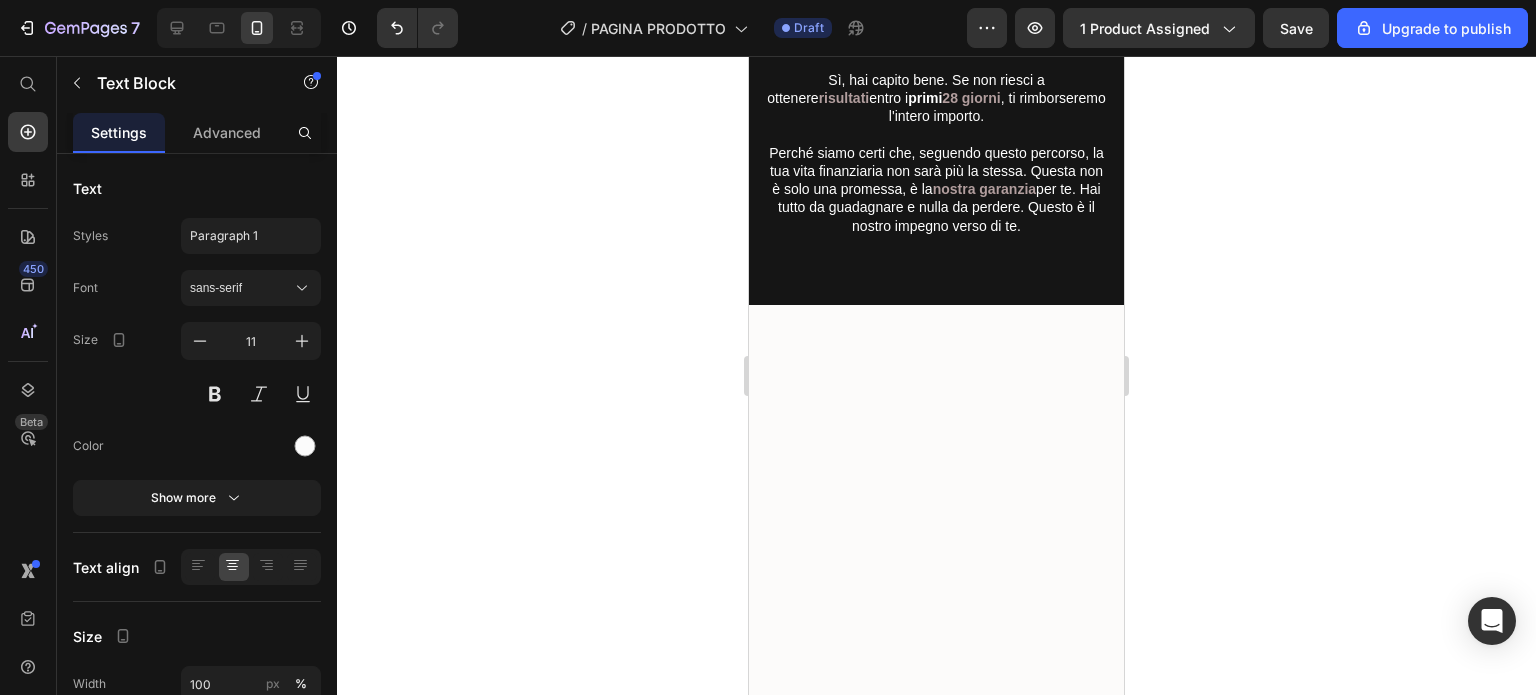 click on "Questa guida non è una semplice raccolta di consigli, ma un piano d’azione concreto e strutturato, pensato per aiutarti a costruire un patrimonio solido, anche partendo da uno stipendio modesto." at bounding box center [934, -1174] 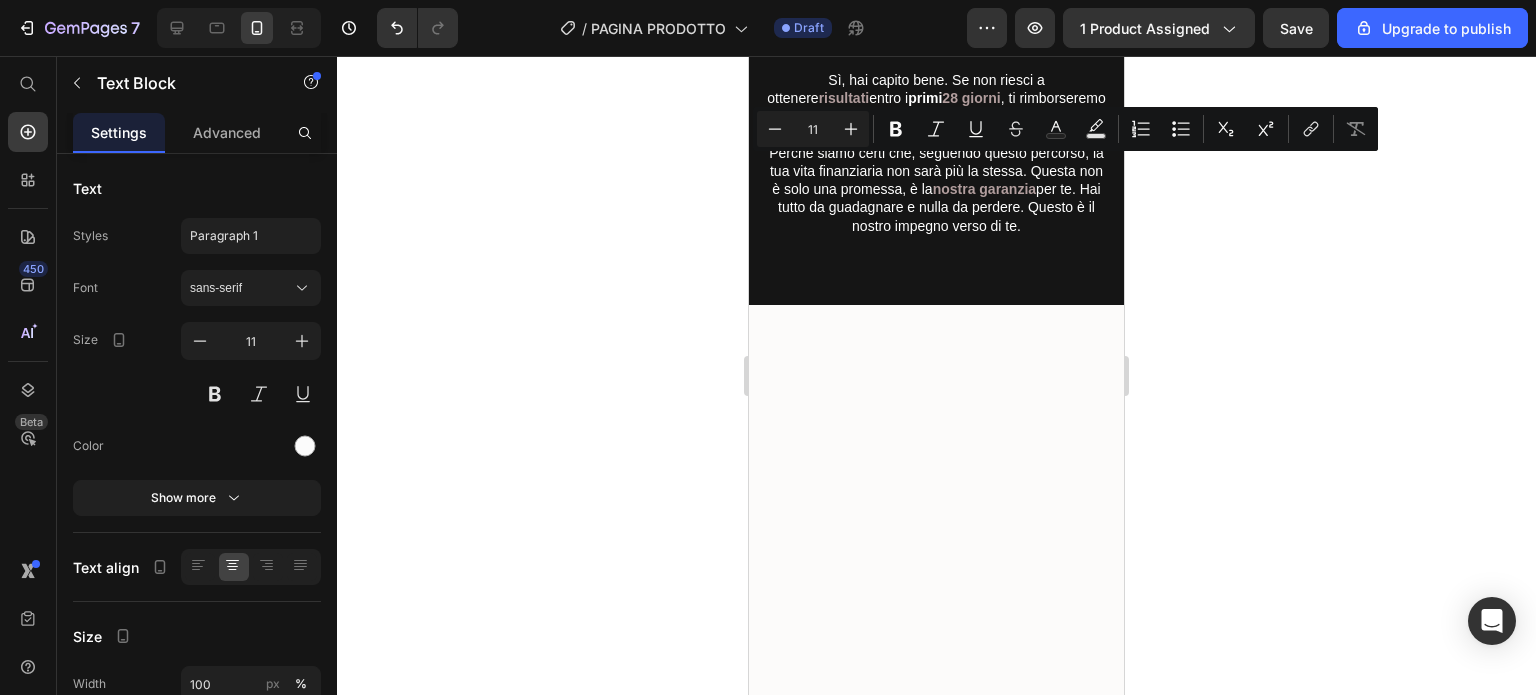 click on "Questa guida non è una semplice raccolta di consigli, ma un piano d’azione concreto e strutturato, pensato per aiutarti a costruire un patrimonio solido, anche partendo da uno stipendio modesto." at bounding box center (934, -1174) 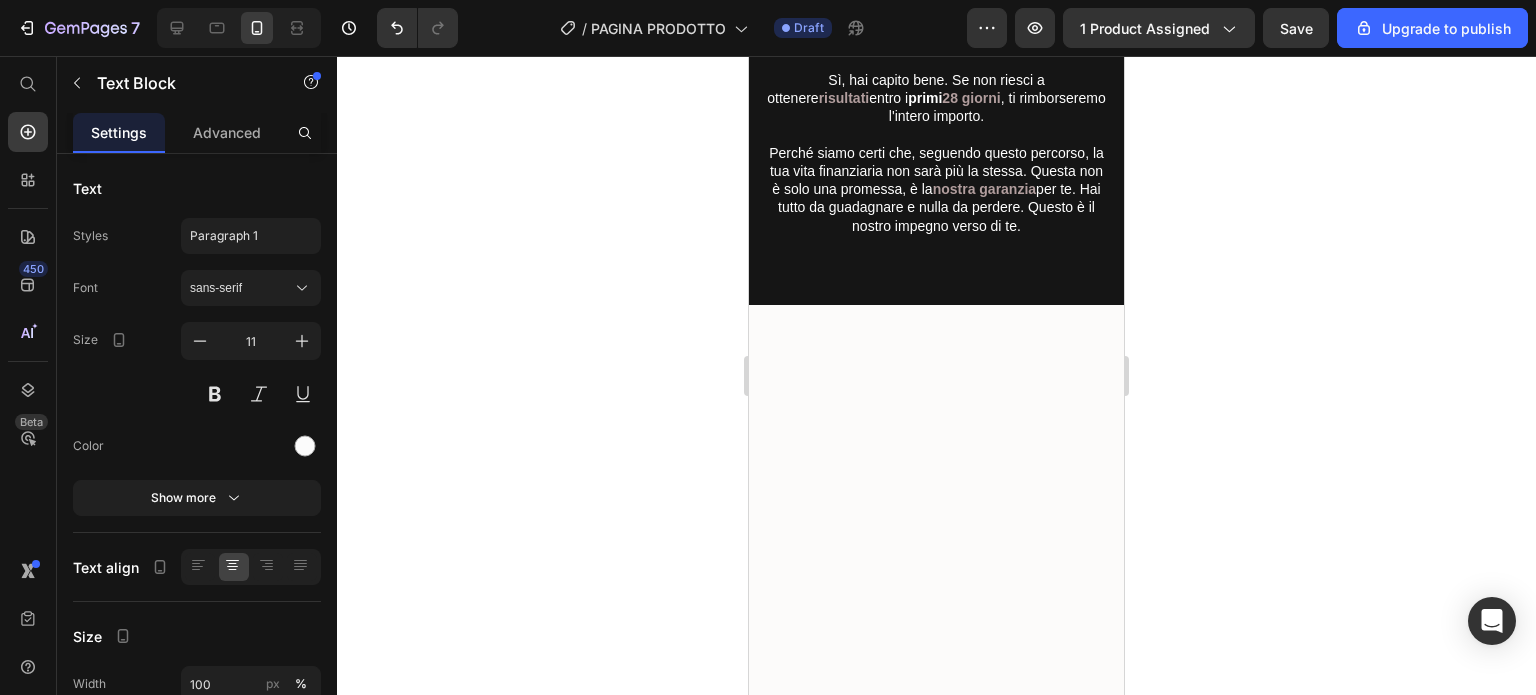 click on "Questa guida non è una semplice raccolta di consigli, ma un piano d’azione concreto e strutturato, pensato per aiutarti a costruire un patrimonio solido, anche partendo da uno stipendio modesto." at bounding box center [934, -1174] 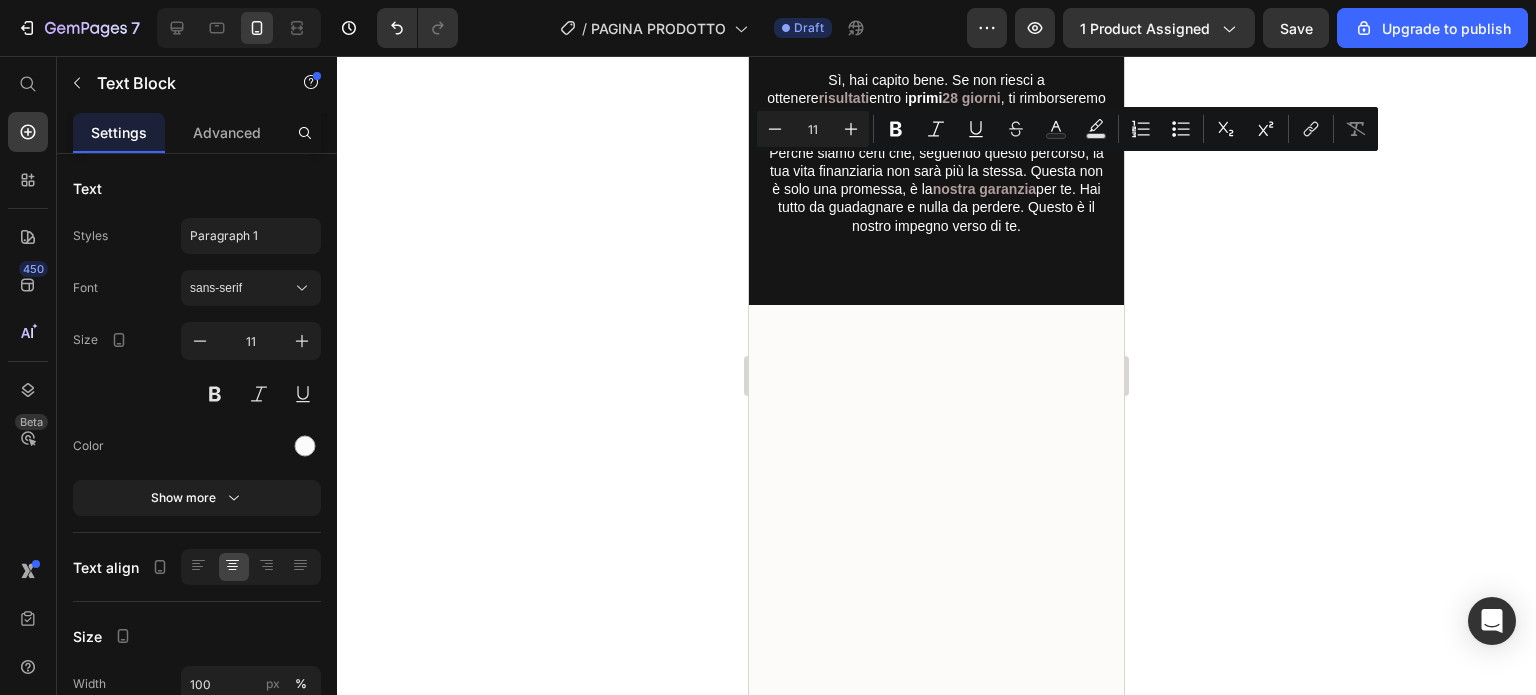 drag, startPoint x: 785, startPoint y: 163, endPoint x: 942, endPoint y: 173, distance: 157.31815 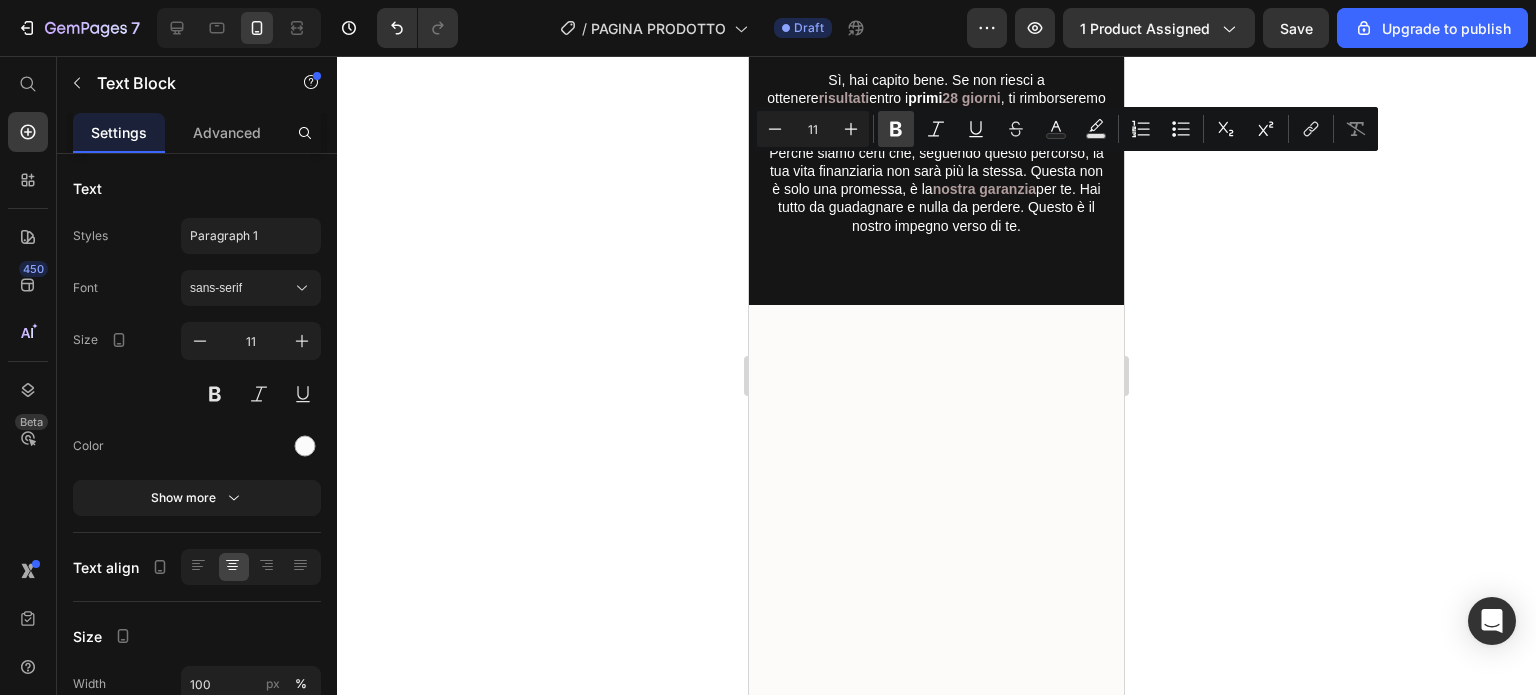 click 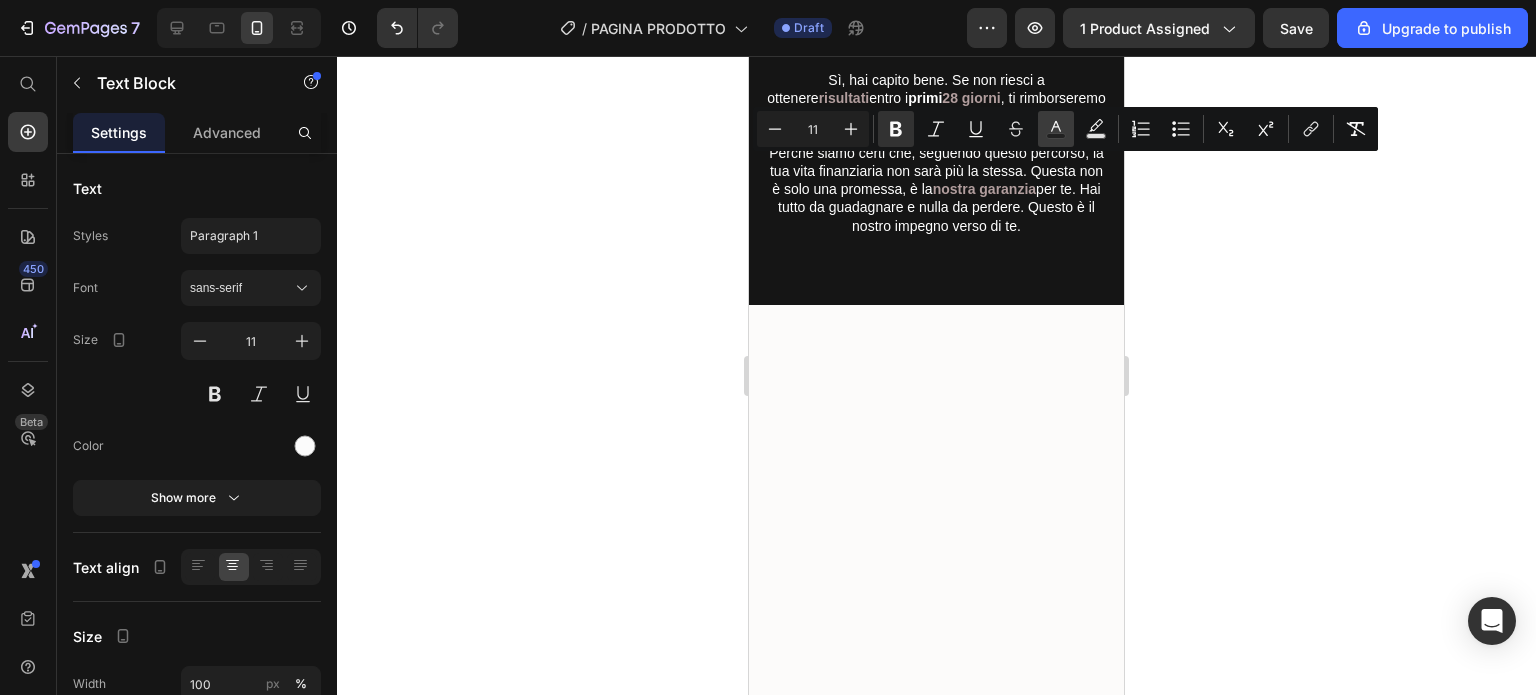 click 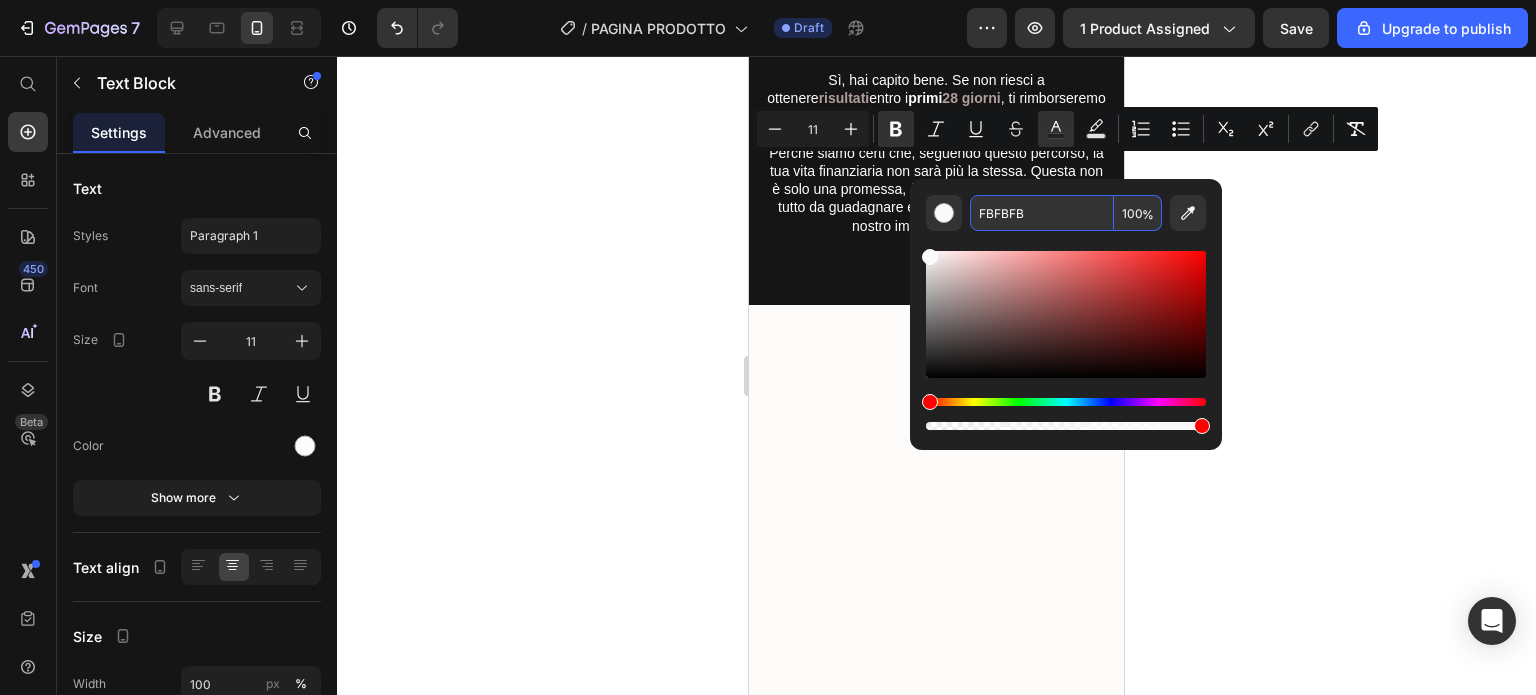 click on "FBFBFB" at bounding box center (1042, 213) 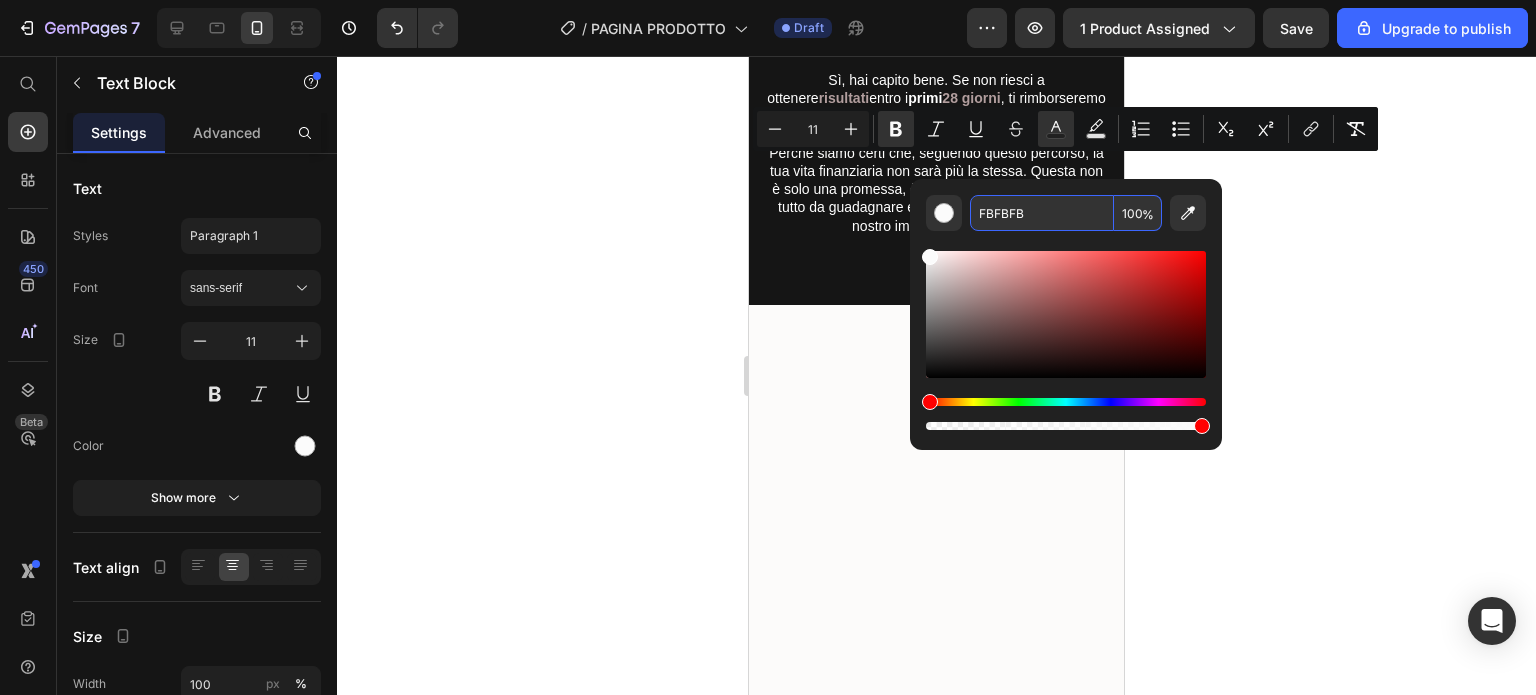 paste on "Questa guida non è una semplice raccolta di consigli, ma un piano d’azione concreto e strutturato, pensato per aiutarti a costruire un patrimonio solido, anche partendo da uno stipendio modesto.  Immagina di guadagnare 1.000 euro al mese e, grazie a strategie innovative e accessibili, iniziare fin da subito a far crescere il tuo capitale in modo intelligente e sostenibile. In soli 28 giorni, potrai gettare le basi per un futuro finanziario stabile e duraturo.  Il valore di queste informazioni è tale da poter essere proposte a 197 o anche 397 euro, e sarebbero comunque un investimento vantaggioso.  Ma abbiamo scelto di andare oltre: rendere questa conoscenza disponibile a tutti, senza barriere, offrendo l’intera guida — con tutti i bonus inclusi — a un prezzo simbolico di soli 57 euro.  Sì, per un tempo limitato, potrai accedere a strumenti, strategie e opportunità capaci di trasformare profondamente la tua vita finanziaria.  Un’occasione concreta e irripetibile: non lasciartela sfuggire." 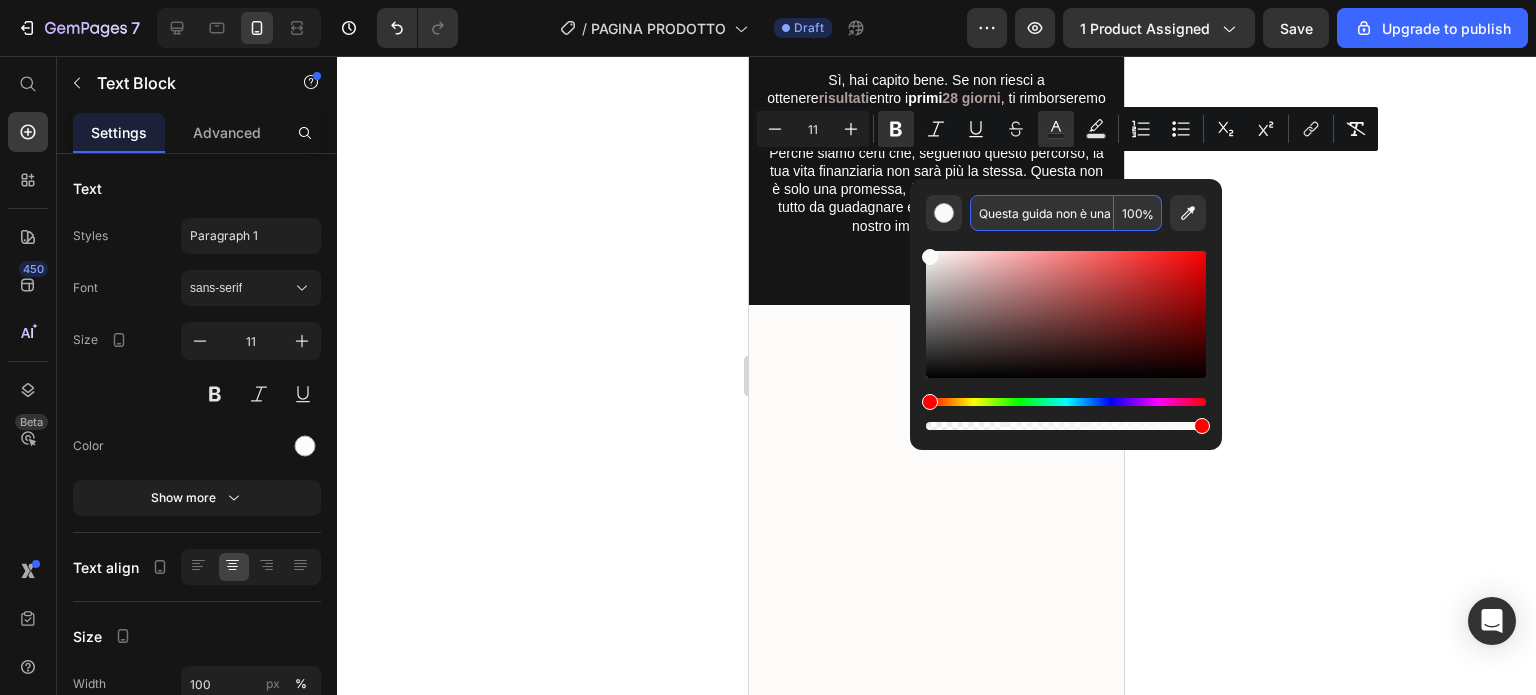 scroll, scrollTop: 0, scrollLeft: 5402, axis: horizontal 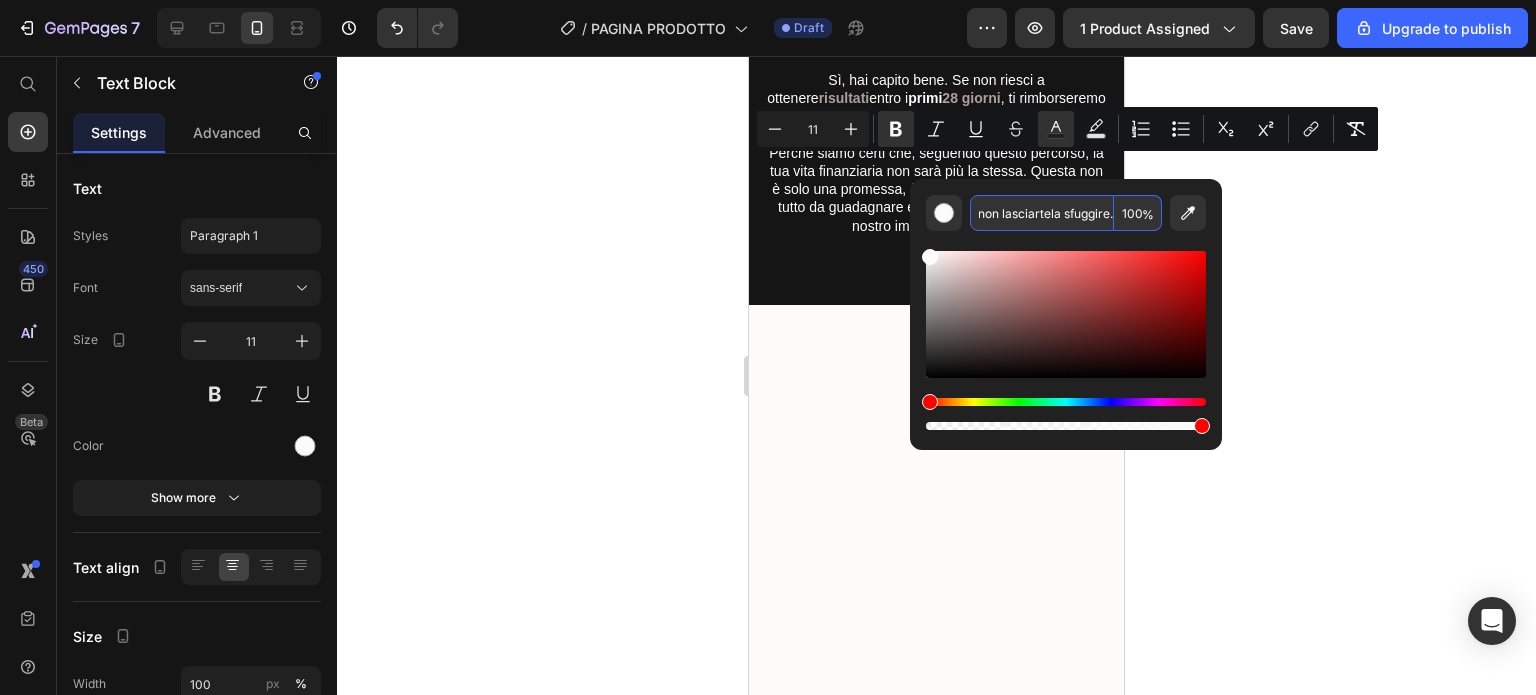 click on "Questa guida non è una semplice raccolta di consigli, ma un piano d’azione concreto e strutturato, pensato per aiutarti a costruire un patrimonio solido, anche partendo da uno stipendio modesto.  Immagina di guadagnare 1.000 euro al mese e, grazie a strategie innovative e accessibili, iniziare fin da subito a far crescere il tuo capitale in modo intelligente e sostenibile. In soli 28 giorni, potrai gettare le basi per un futuro finanziario stabile e duraturo.  Il valore di queste informazioni è tale da poter essere proposte a 197 o anche 397 euro, e sarebbero comunque un investimento vantaggioso.  Ma abbiamo scelto di andare oltre: rendere questa conoscenza disponibile a tutti, senza barriere, offrendo l’intera guida — con tutti i bonus inclusi — a un prezzo simbolico di soli 57 euro.  Sì, per un tempo limitato, potrai accedere a strumenti, strategie e opportunità capaci di trasformare profondamente la tua vita finanziaria.  Un’occasione concreta e irripetibile: non lasciartela sfuggire." at bounding box center [1042, 213] 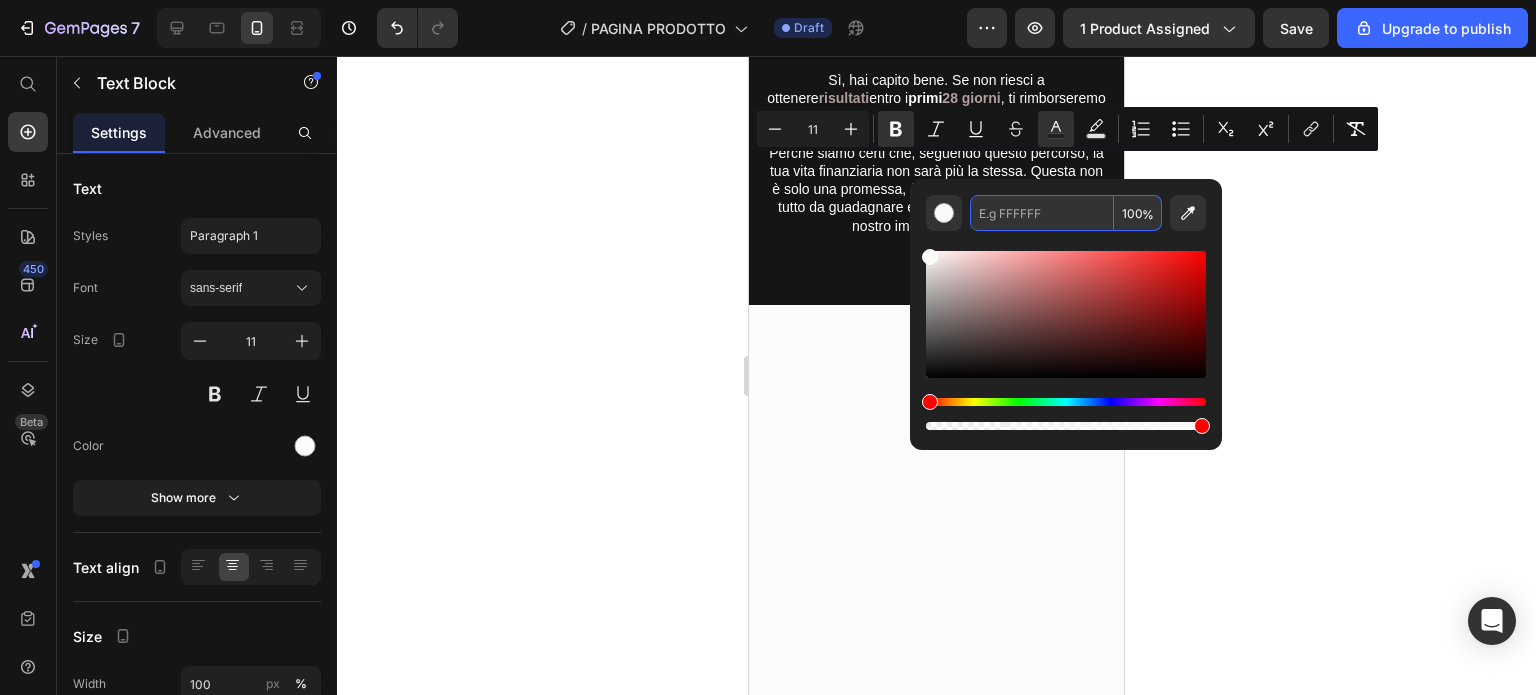 scroll, scrollTop: 0, scrollLeft: 0, axis: both 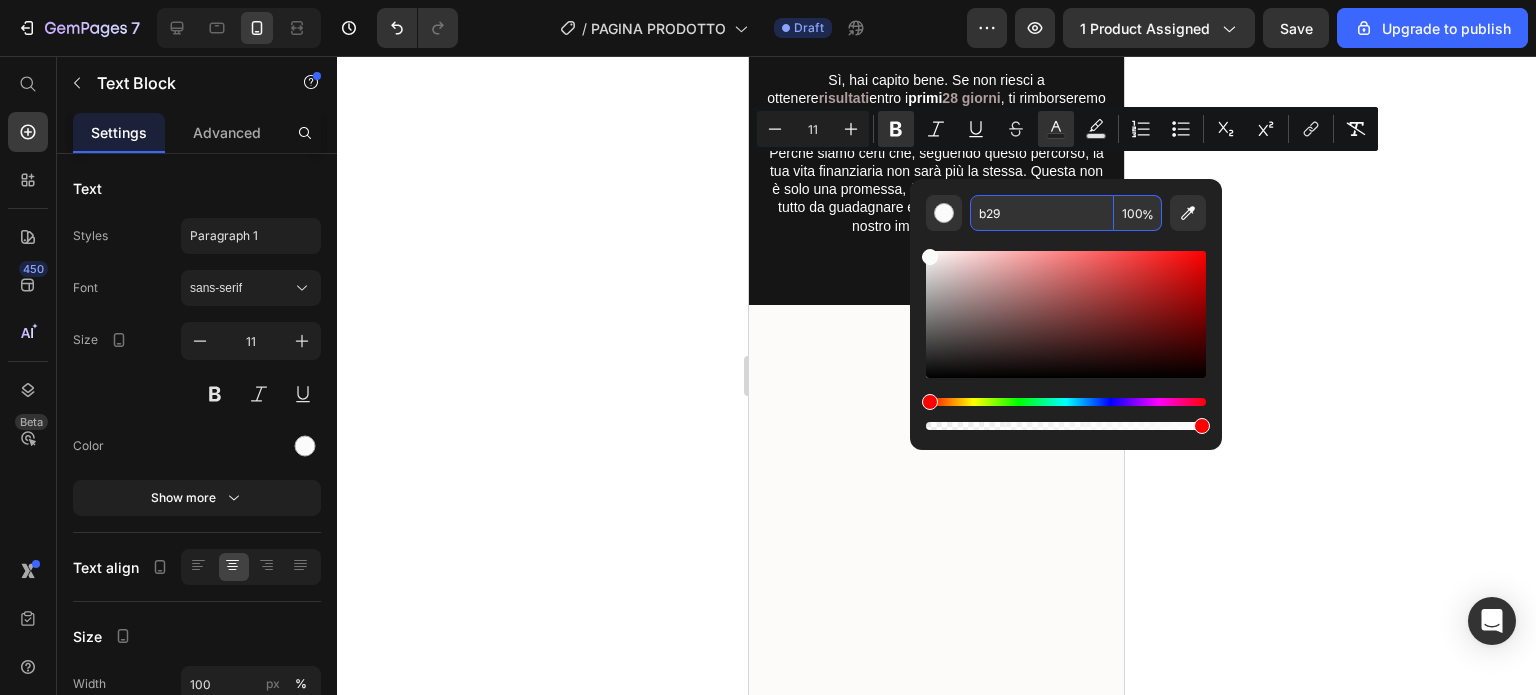 type on "BB2299" 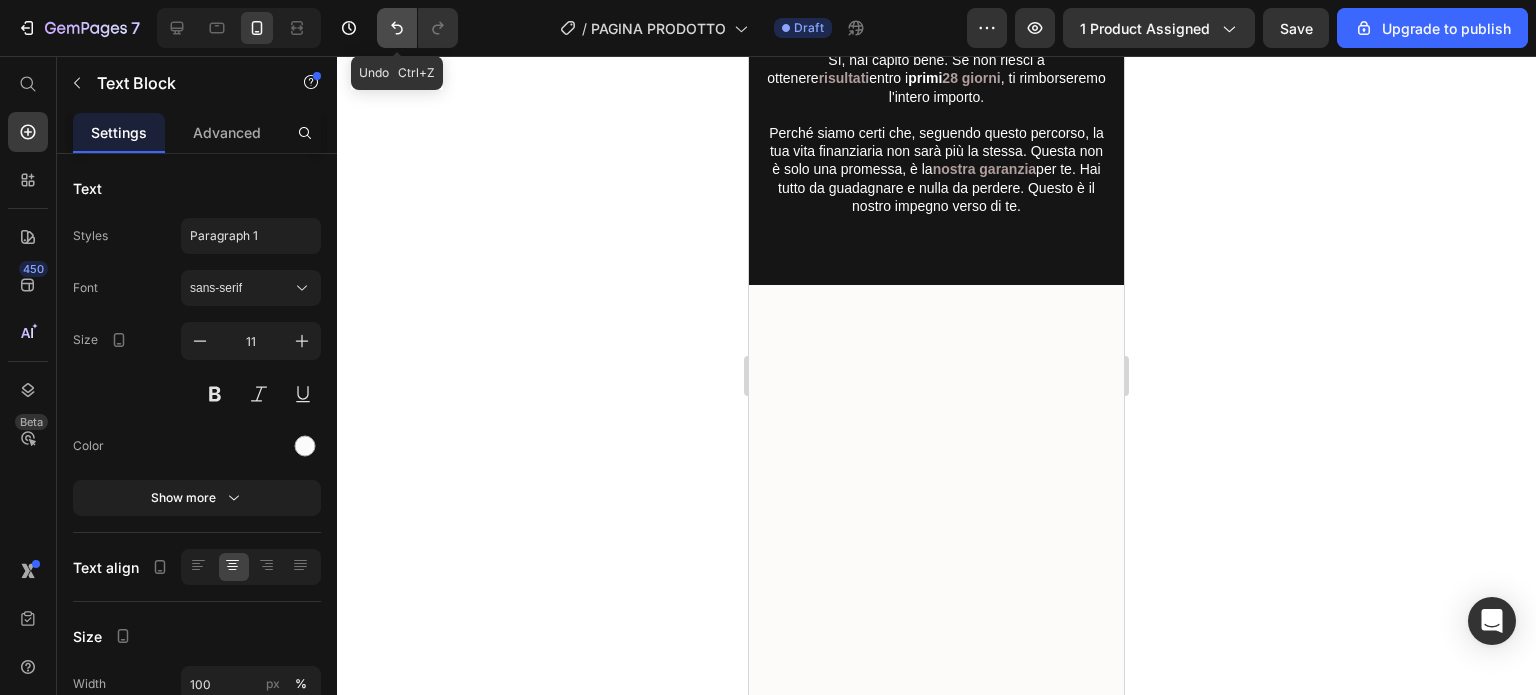click 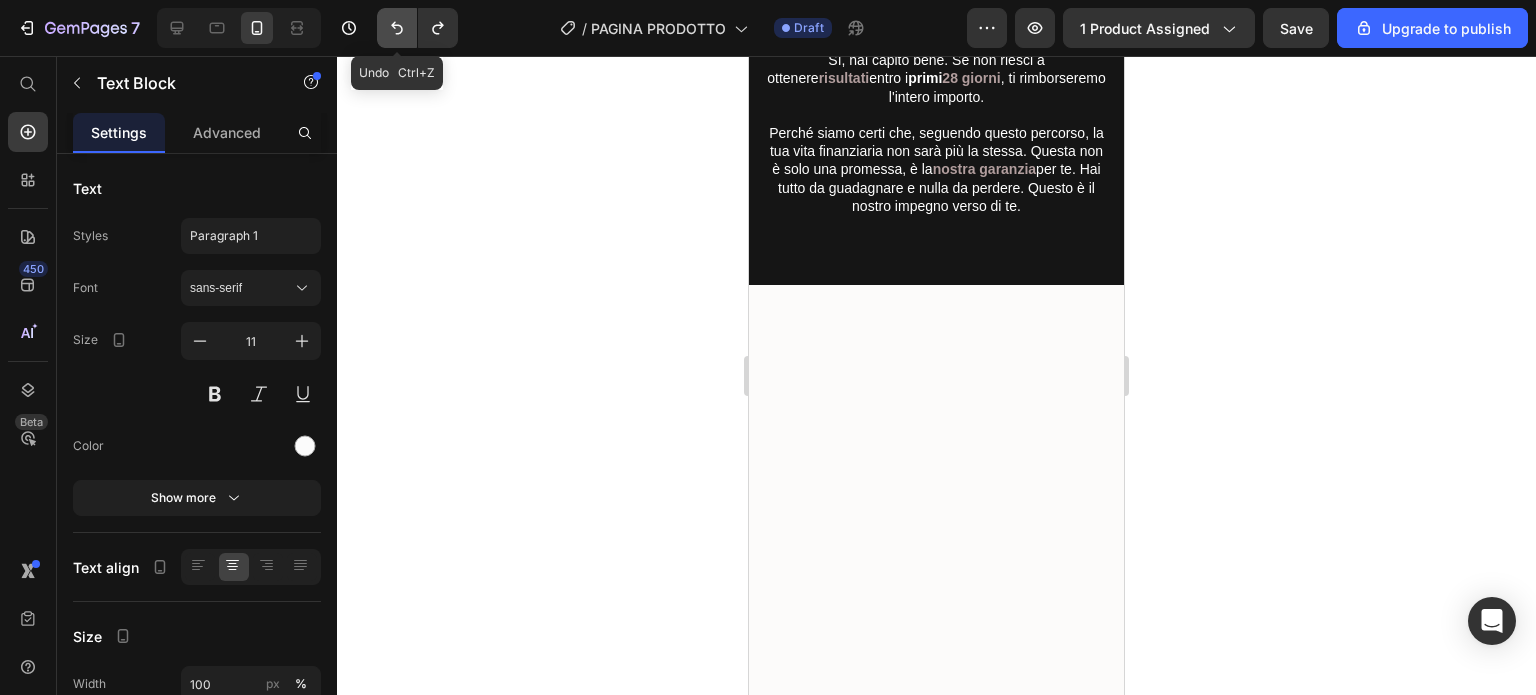 click 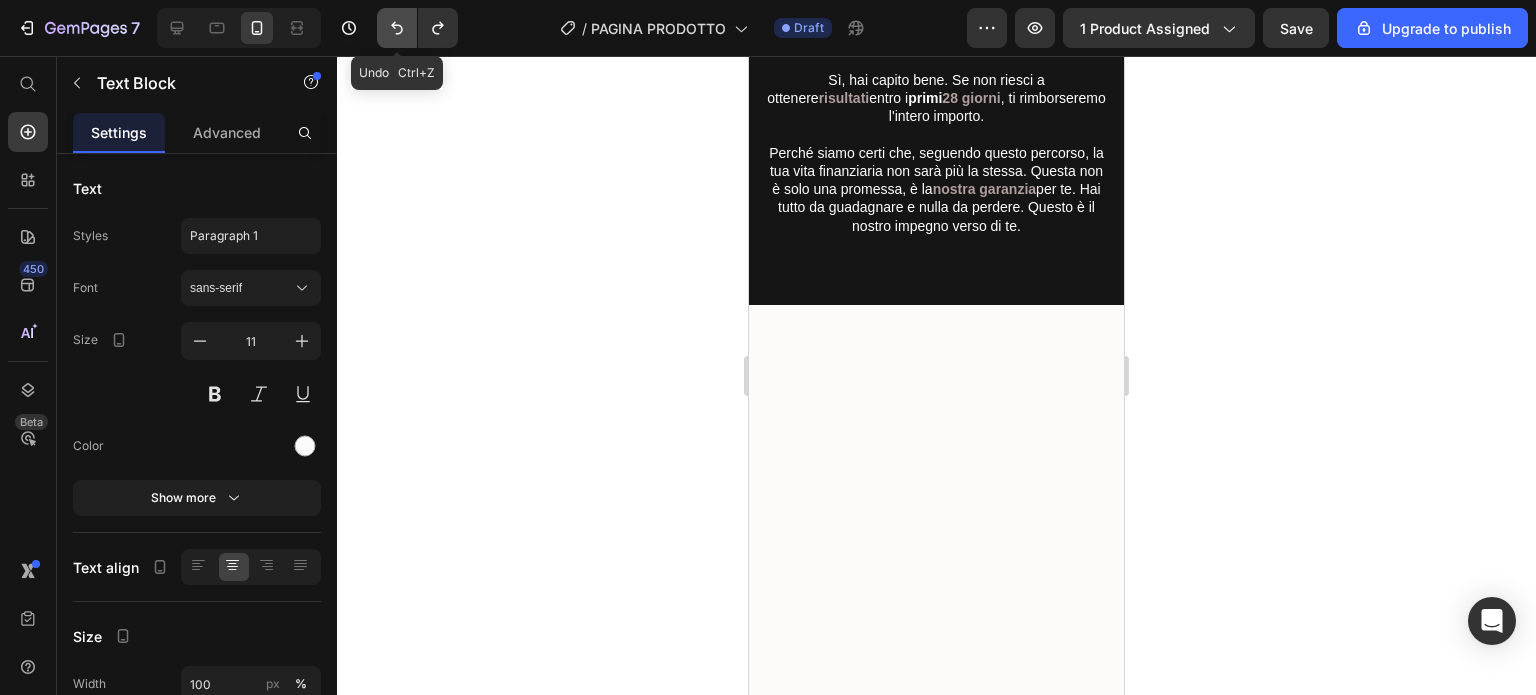 scroll, scrollTop: 7842, scrollLeft: 0, axis: vertical 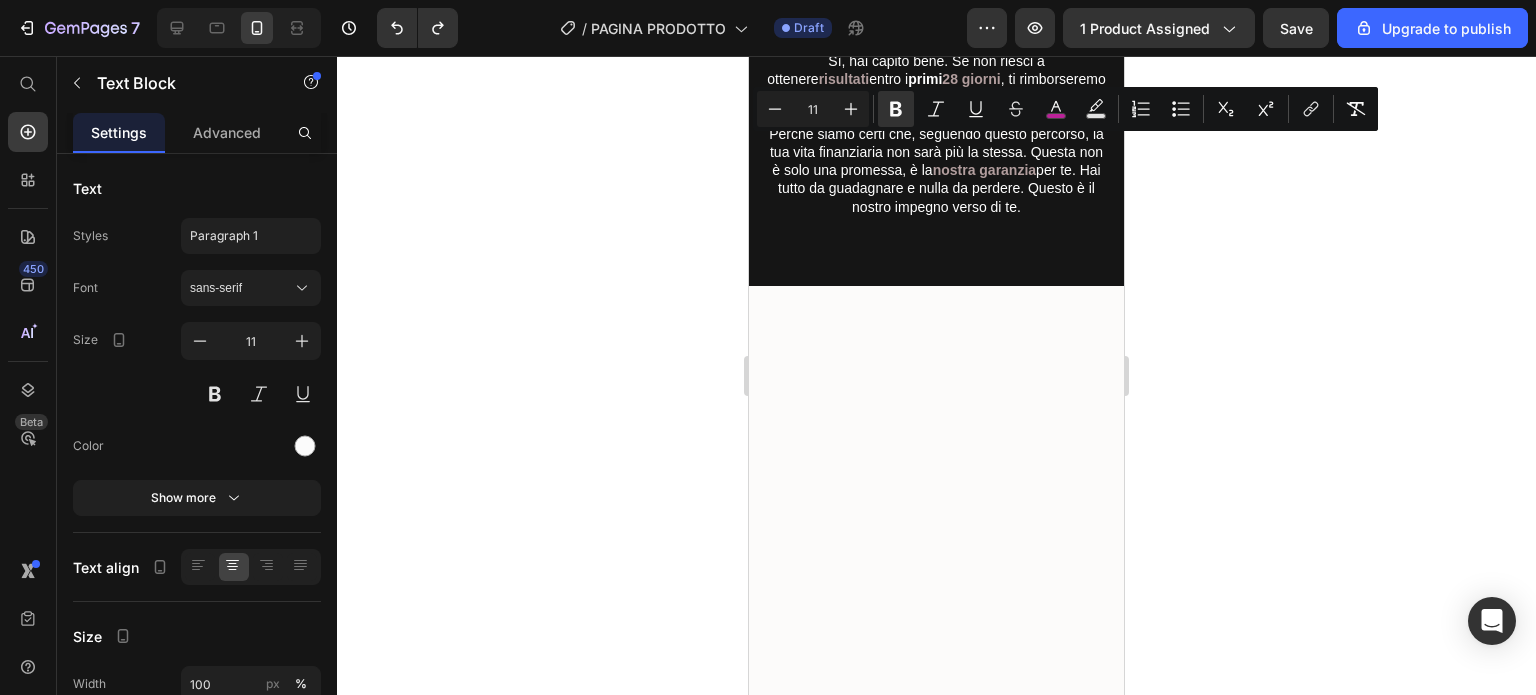 drag, startPoint x: 794, startPoint y: 147, endPoint x: 960, endPoint y: 147, distance: 166 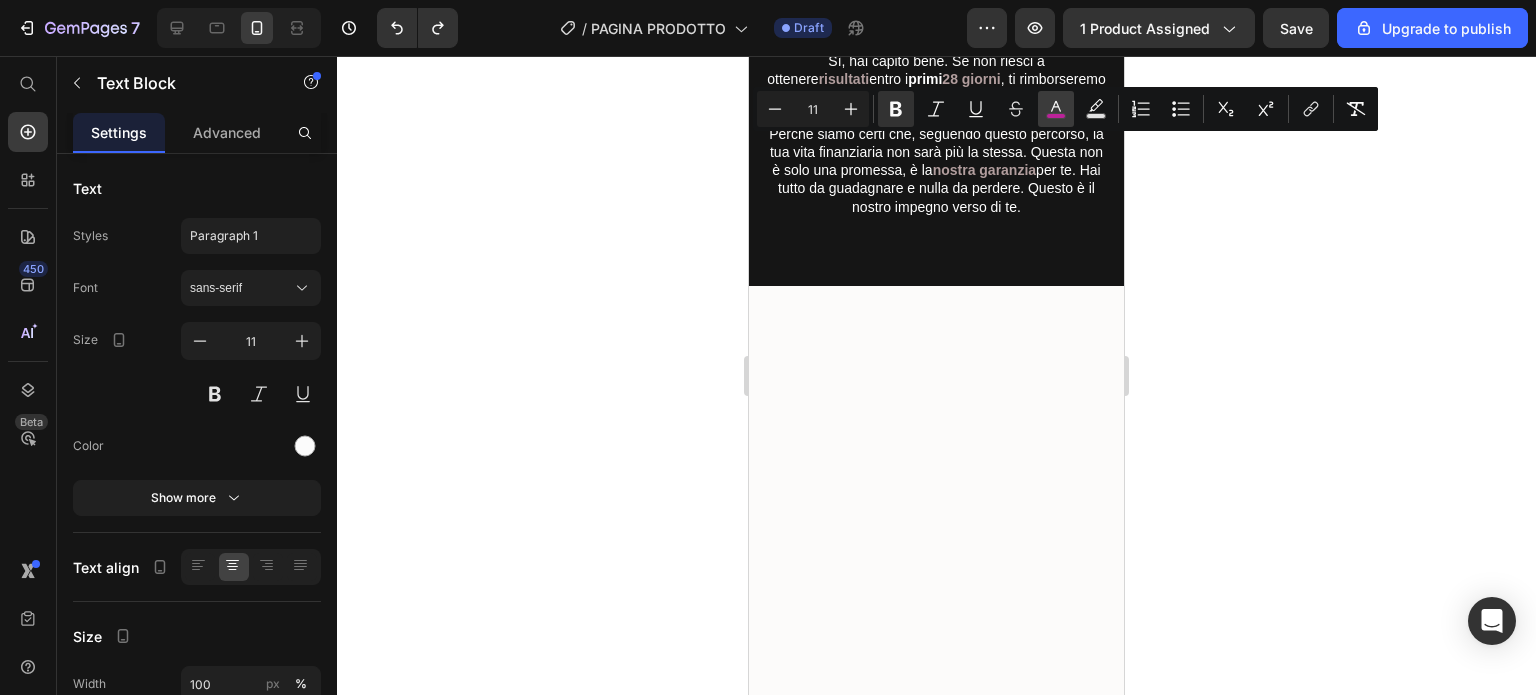 click 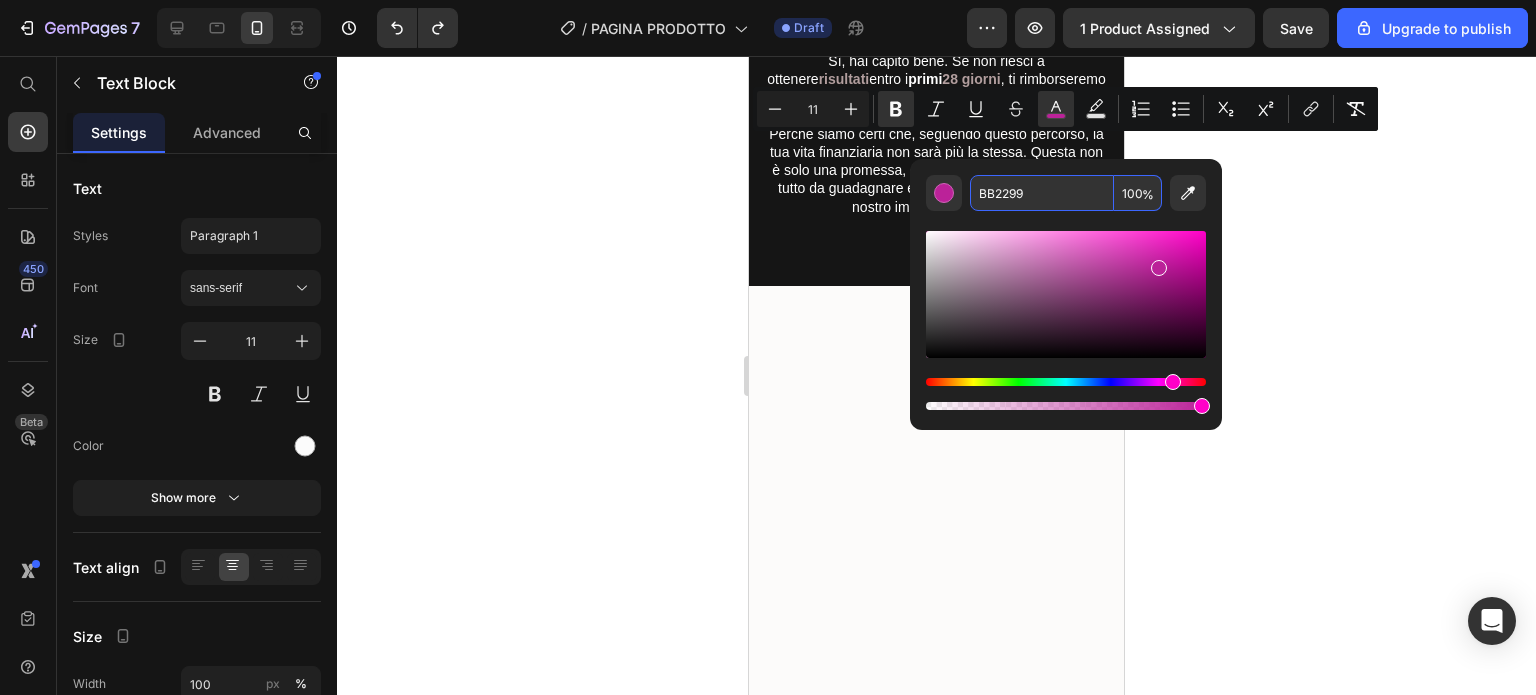 click on "BB2299" at bounding box center [1042, 193] 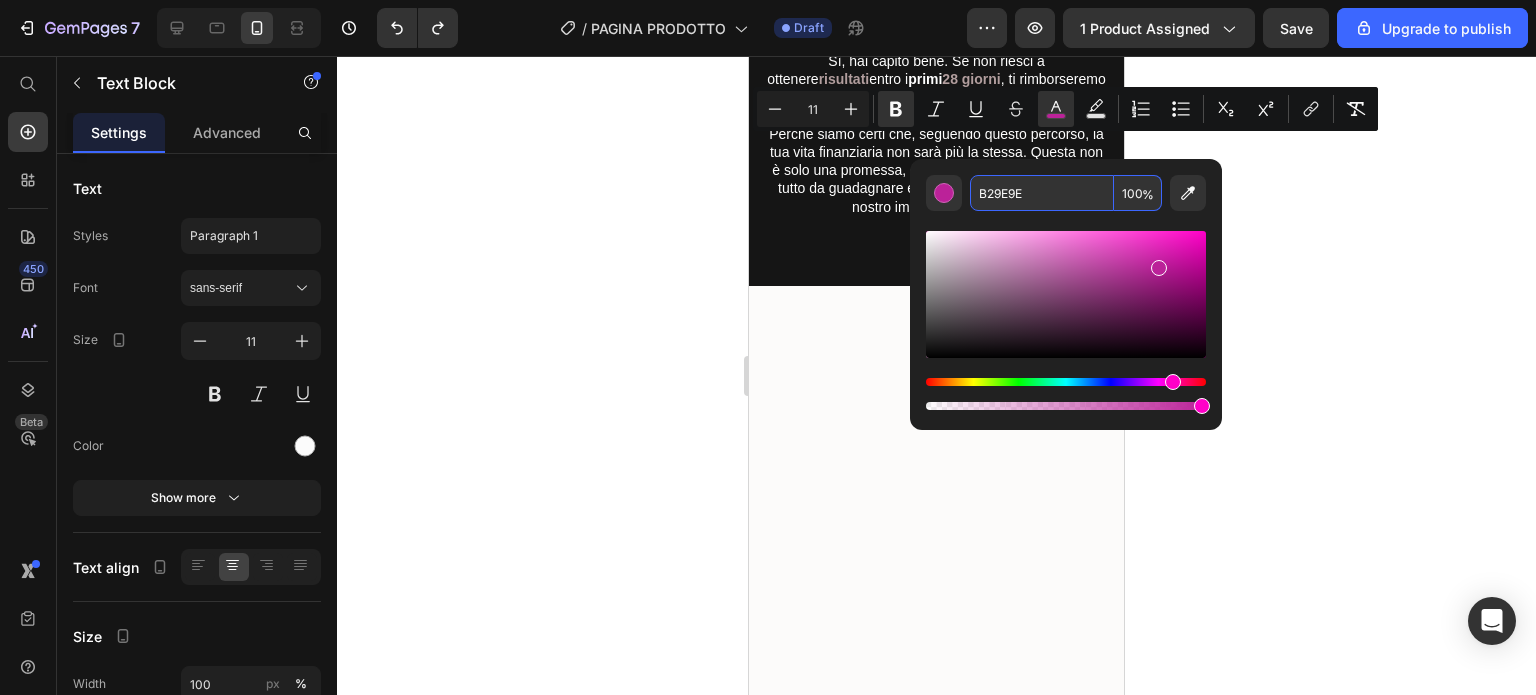 type on "B29E9E" 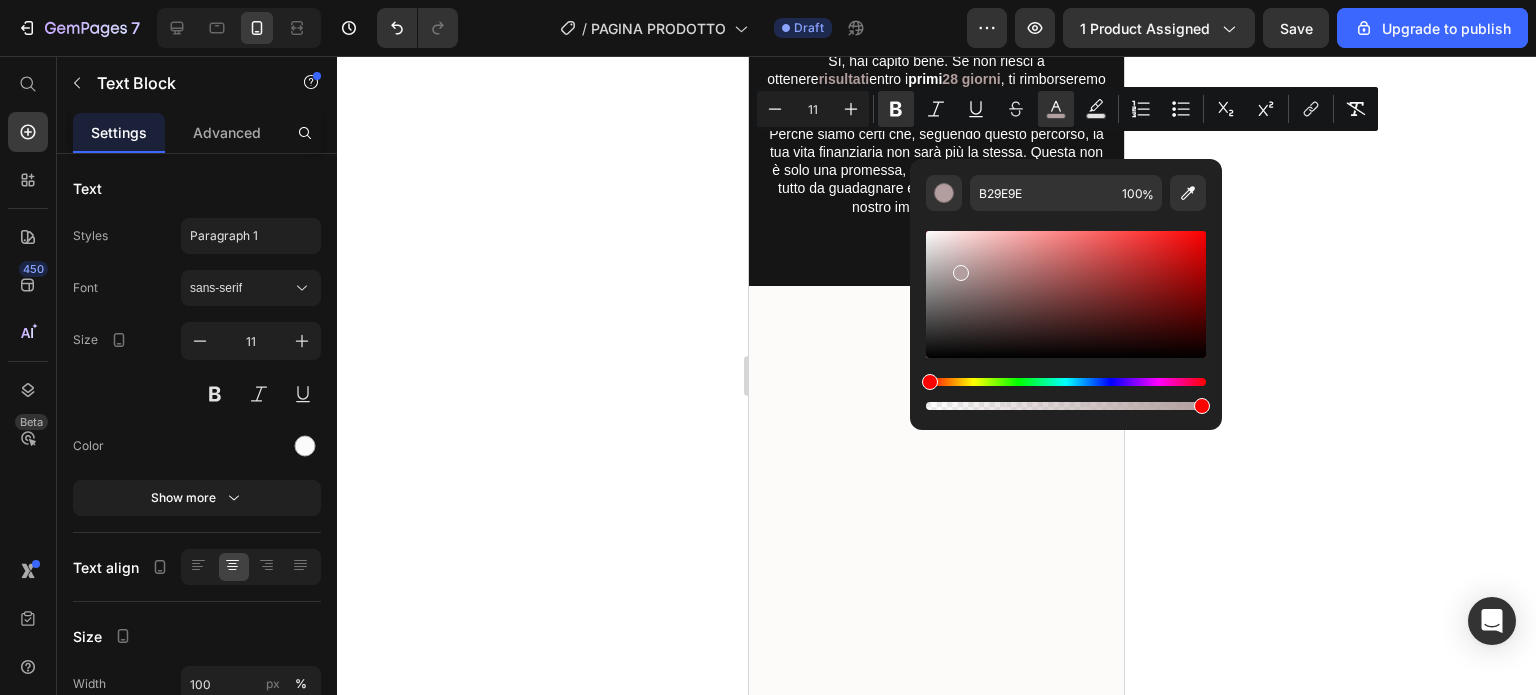 click on "Immagina di guadagnare 1.000 euro al mese e, grazie a strategie innovative e accessibili, iniziare fin da subito a far crescere il tuo capitale in modo intelligente e sostenibile. In soli 28 giorni, potrai gettare le basi per un futuro finanziario stabile e duraturo." at bounding box center (934, -1084) 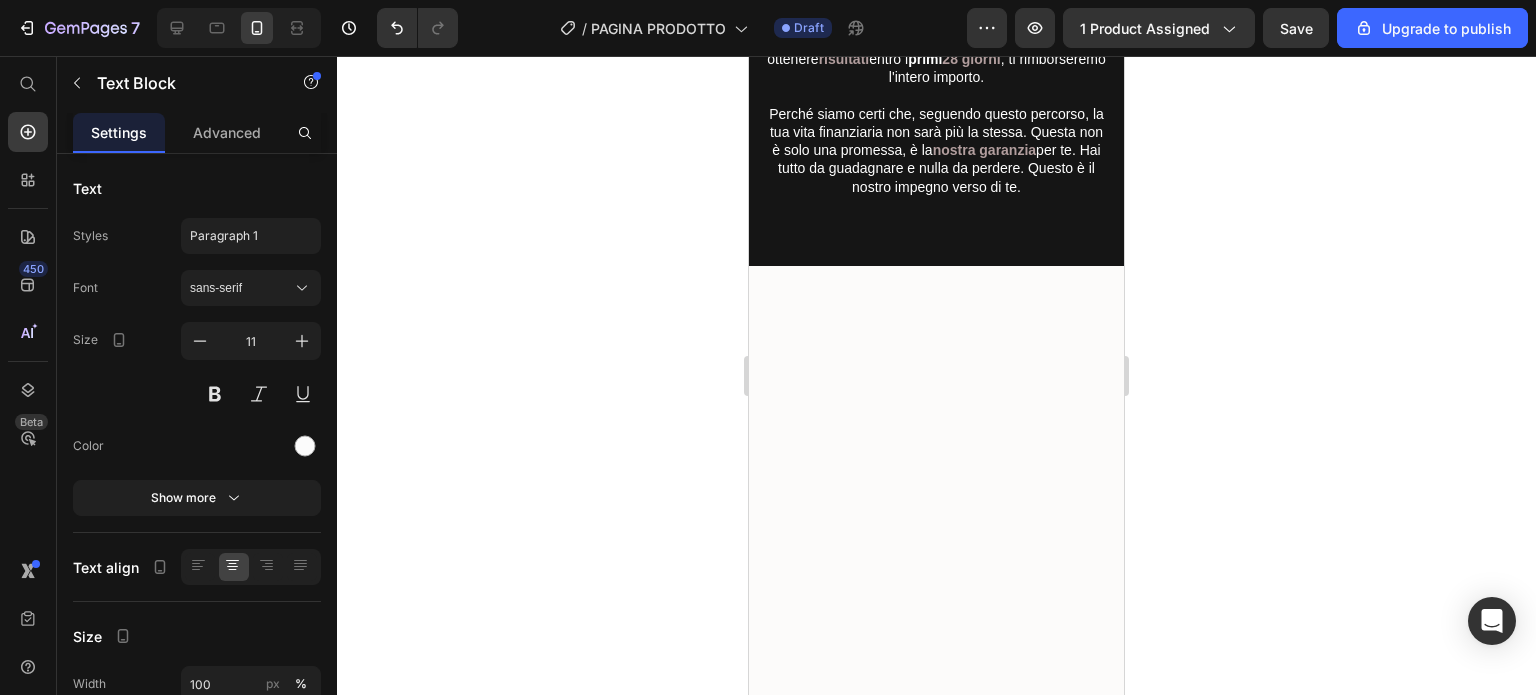 scroll, scrollTop: 7865, scrollLeft: 0, axis: vertical 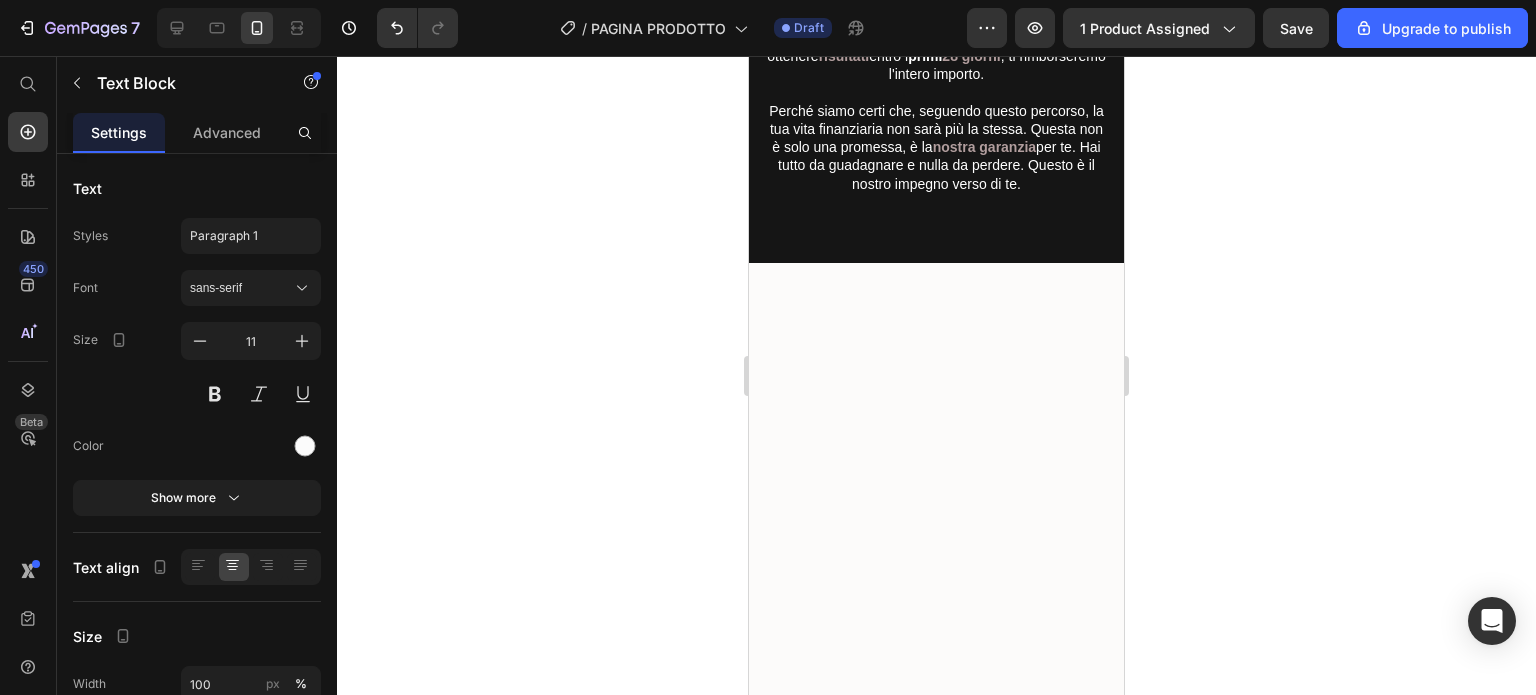 click on "Immagina di guadagnare 1.000 euro al mese e, grazie a strategie innovative e accessibili, iniziare fin da subito a far crescere il tuo capitale in modo intelligente e sostenibile. In soli 28 giorni, potrai gettare le basi per un futuro finanziario stabile e duraturo." at bounding box center (934, -1107) 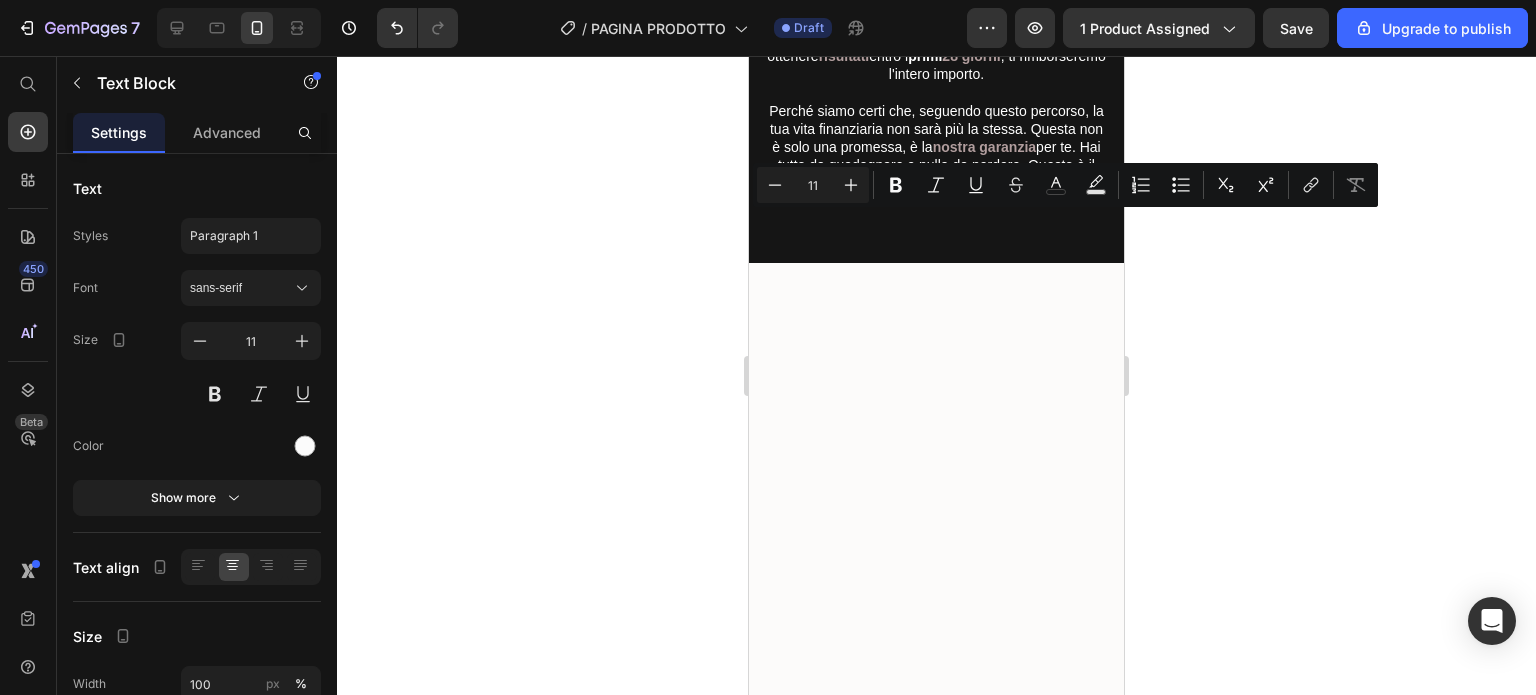 drag, startPoint x: 796, startPoint y: 220, endPoint x: 838, endPoint y: 220, distance: 42 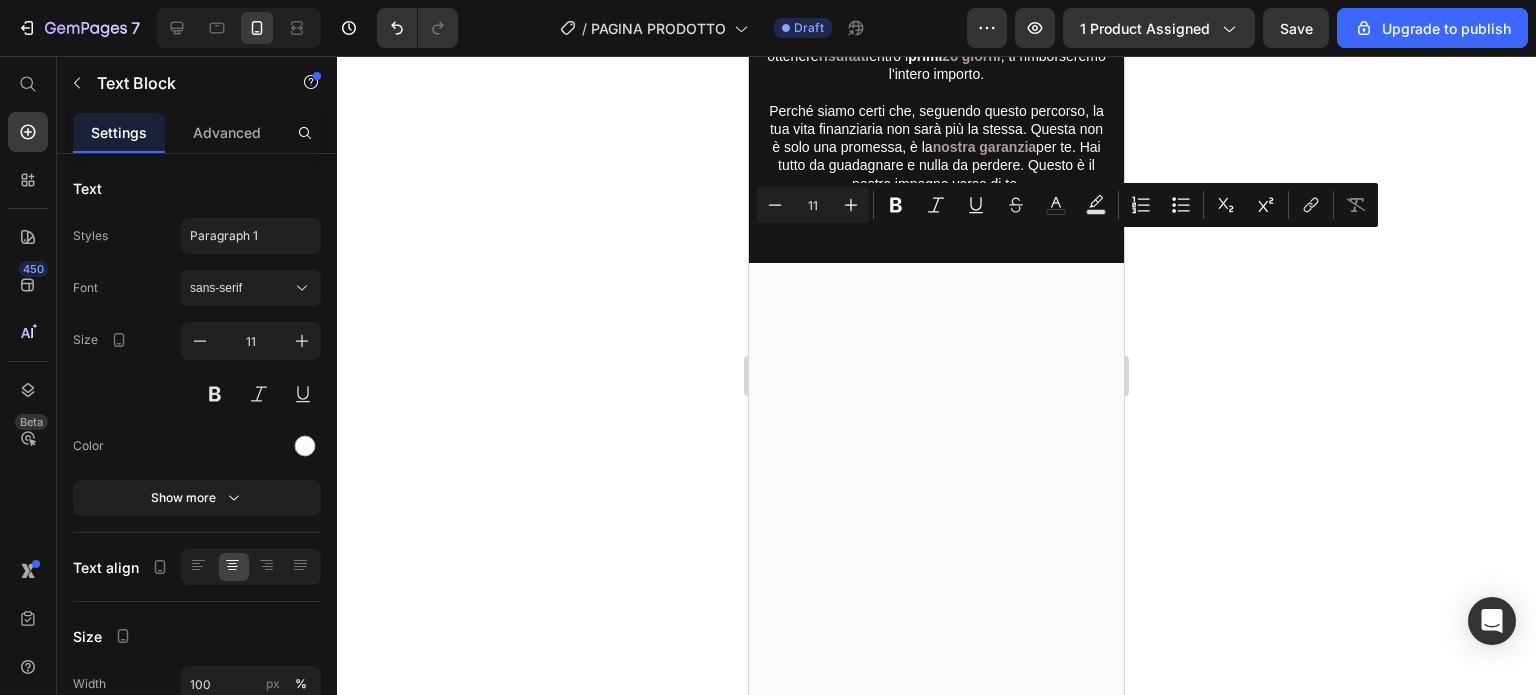 click on "Immagina di guadagnare 1.000 euro al mese e, grazie a strategie innovative e accessibili, iniziare fin da subito a far crescere il tuo capitale in modo intelligente e sostenibile. In soli 28 giorni, potrai gettare le basi per un futuro finanziario stabile e duraturo." at bounding box center [934, -1107] 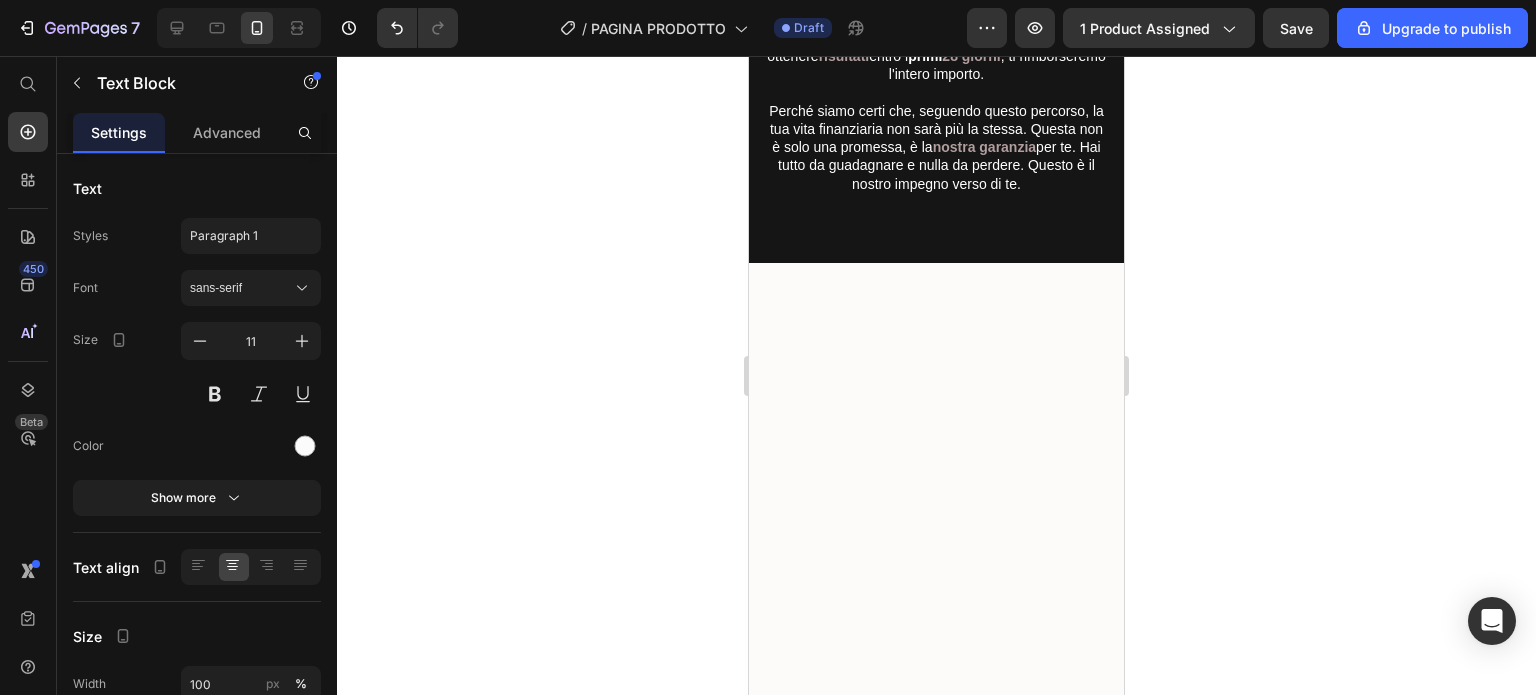 click on "Immagina di guadagnare 1.000 euro al mese e, grazie a strategie innovative e accessibili, iniziare fin da subito a far crescere il tuo capitale in modo intelligente e sostenibile. In soli 28 giorni, potrai gettare le basi per un futuro finanziario stabile e duraturo." at bounding box center (934, -1107) 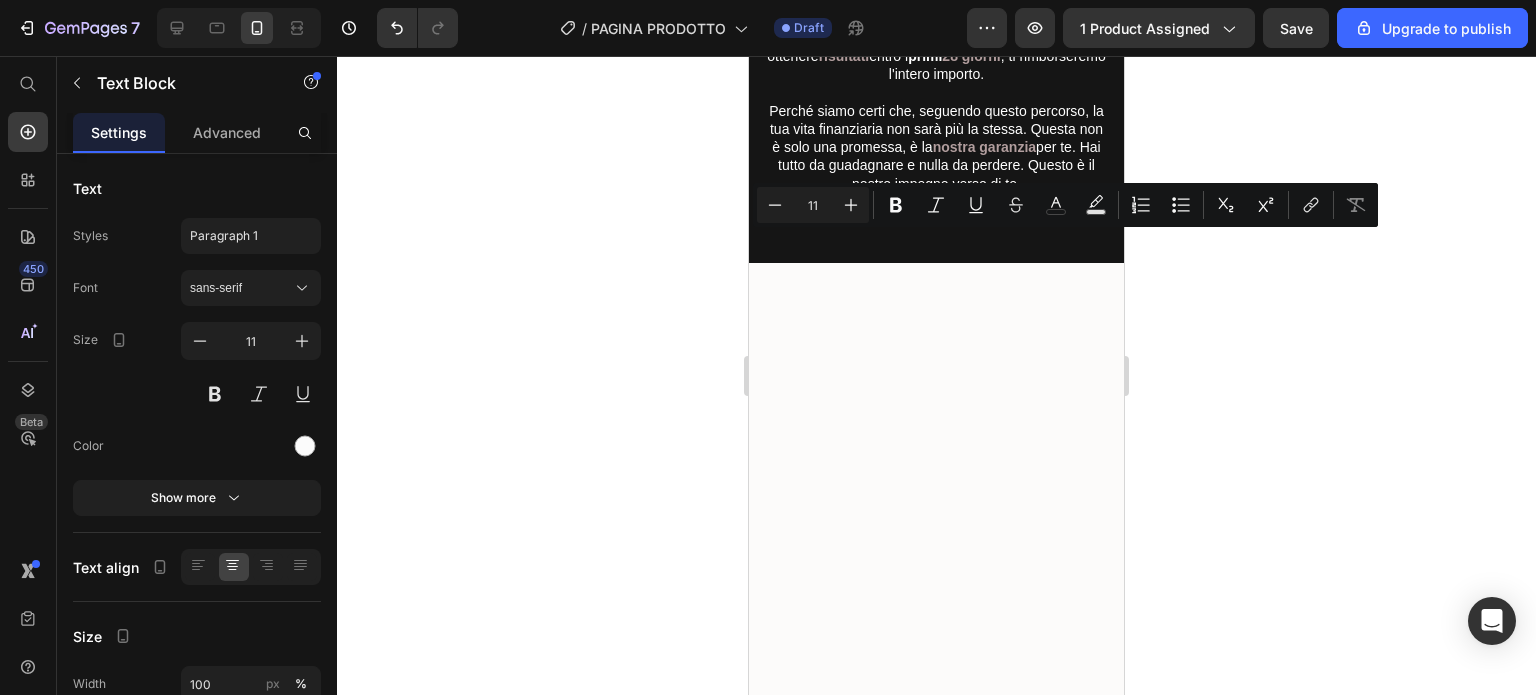 drag, startPoint x: 813, startPoint y: 243, endPoint x: 865, endPoint y: 243, distance: 52 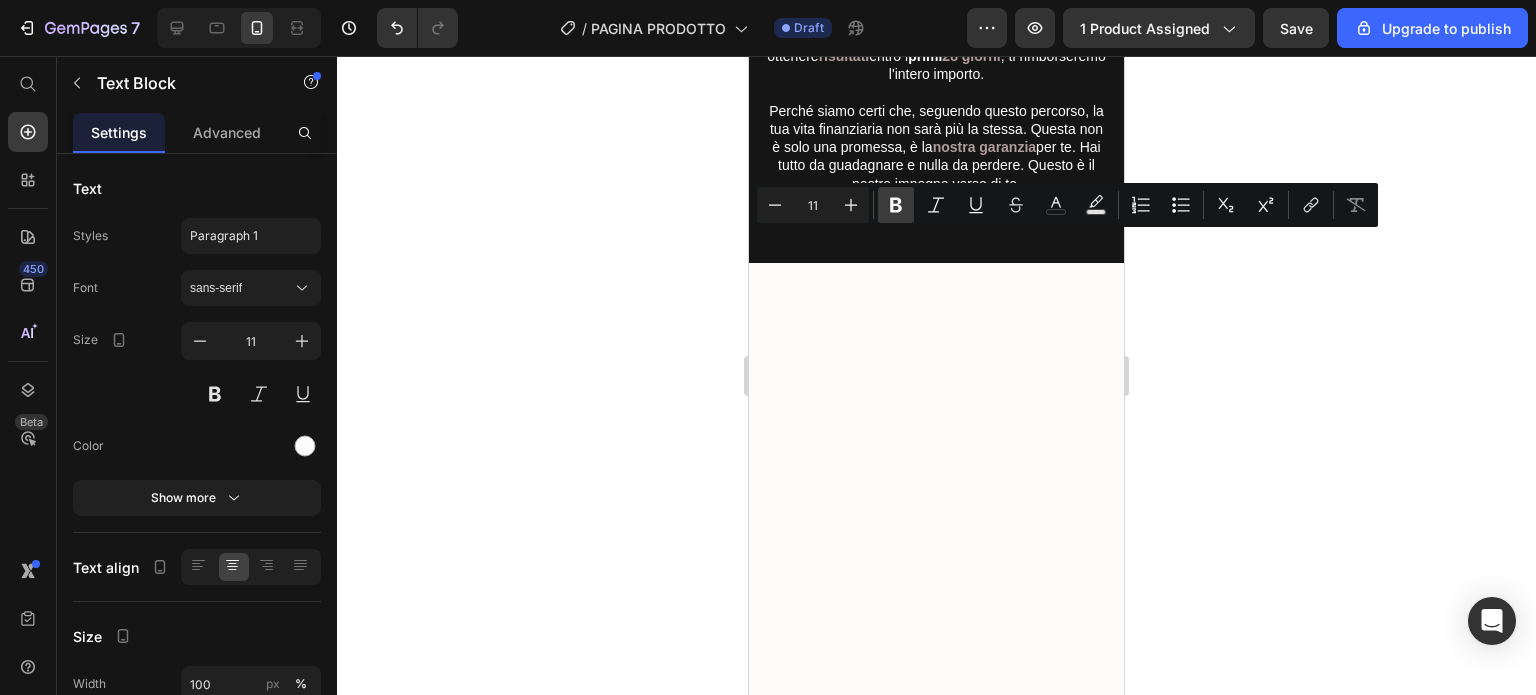 click 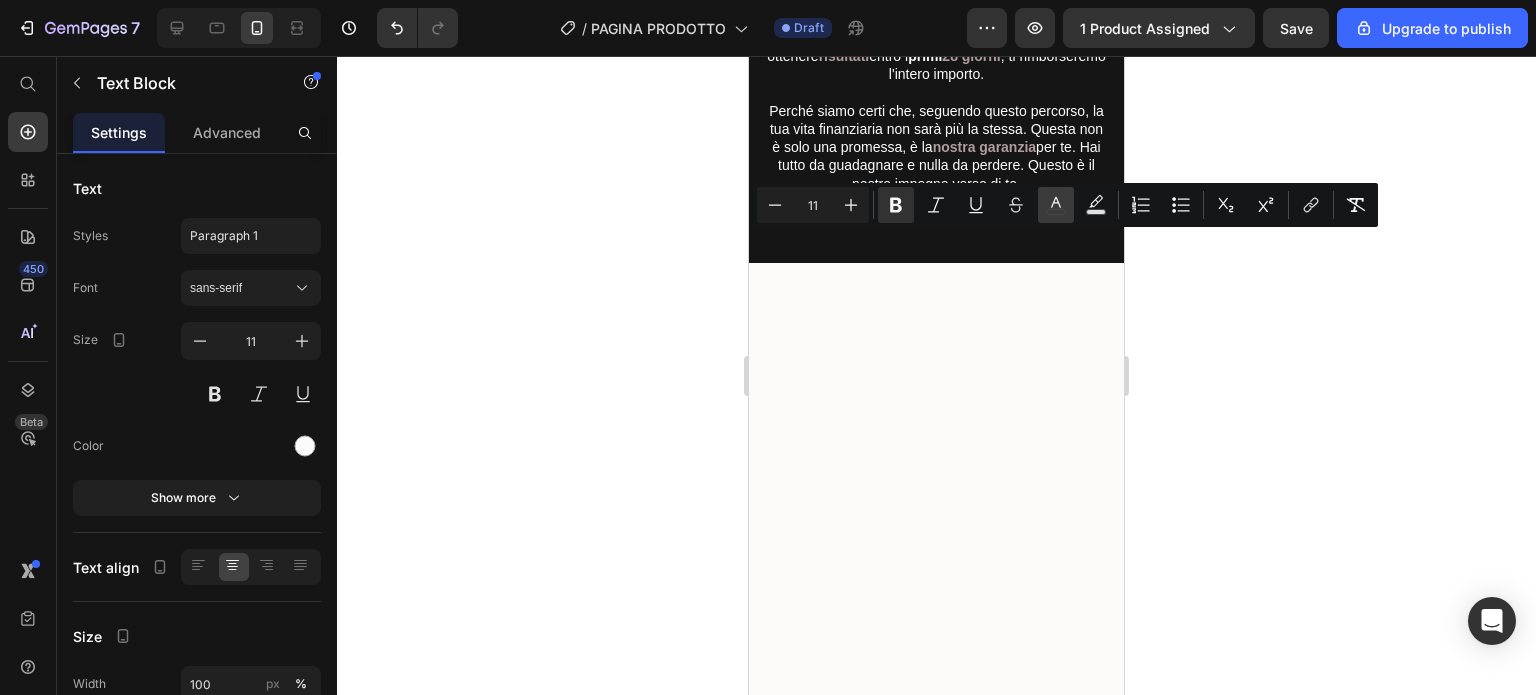 click 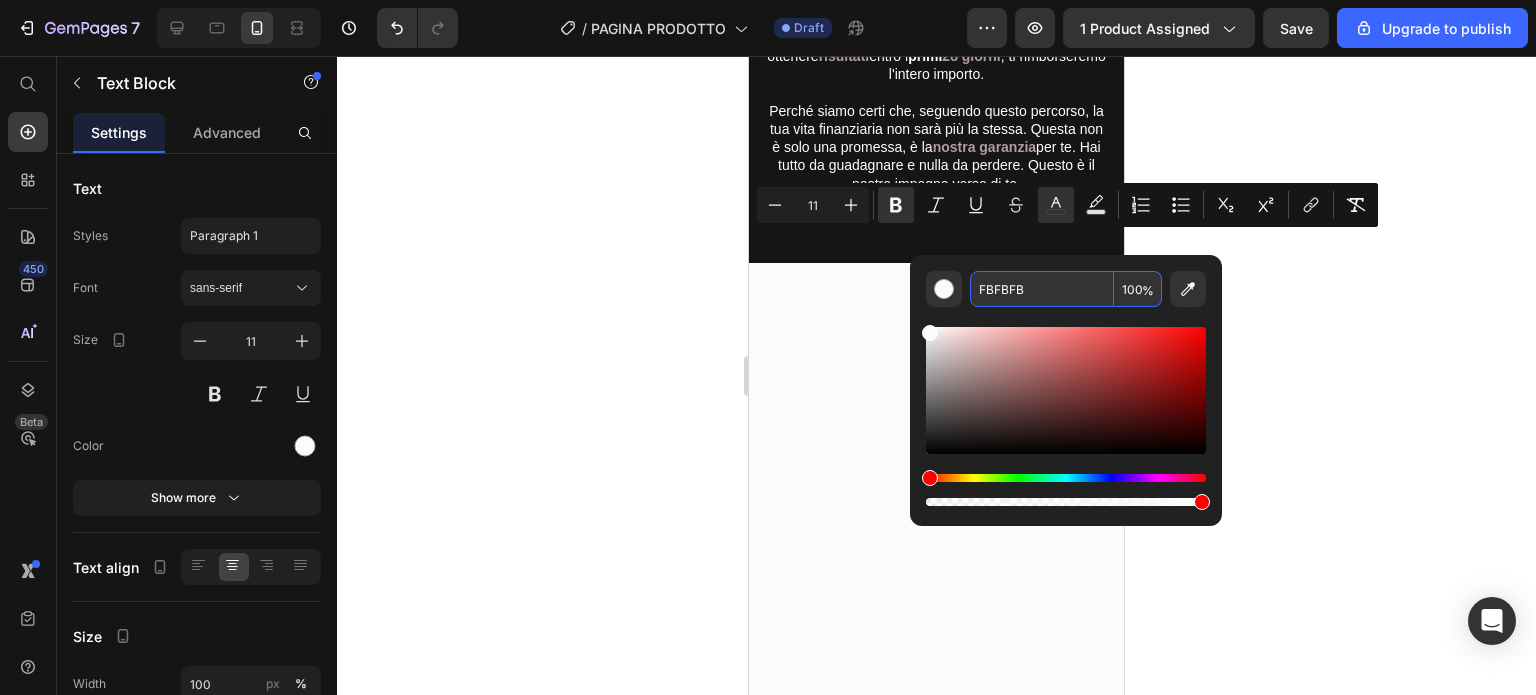 click on "FBFBFB" at bounding box center (1042, 289) 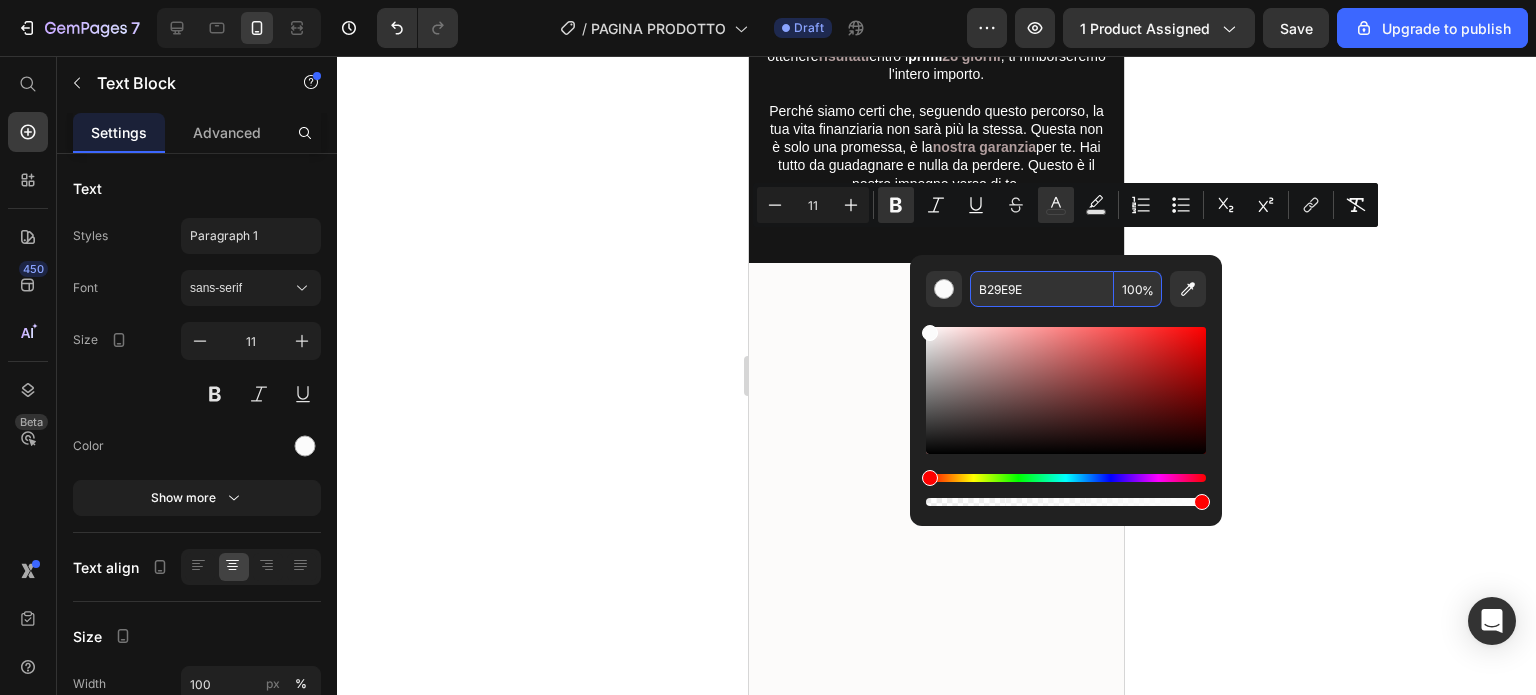 type on "B29E9E" 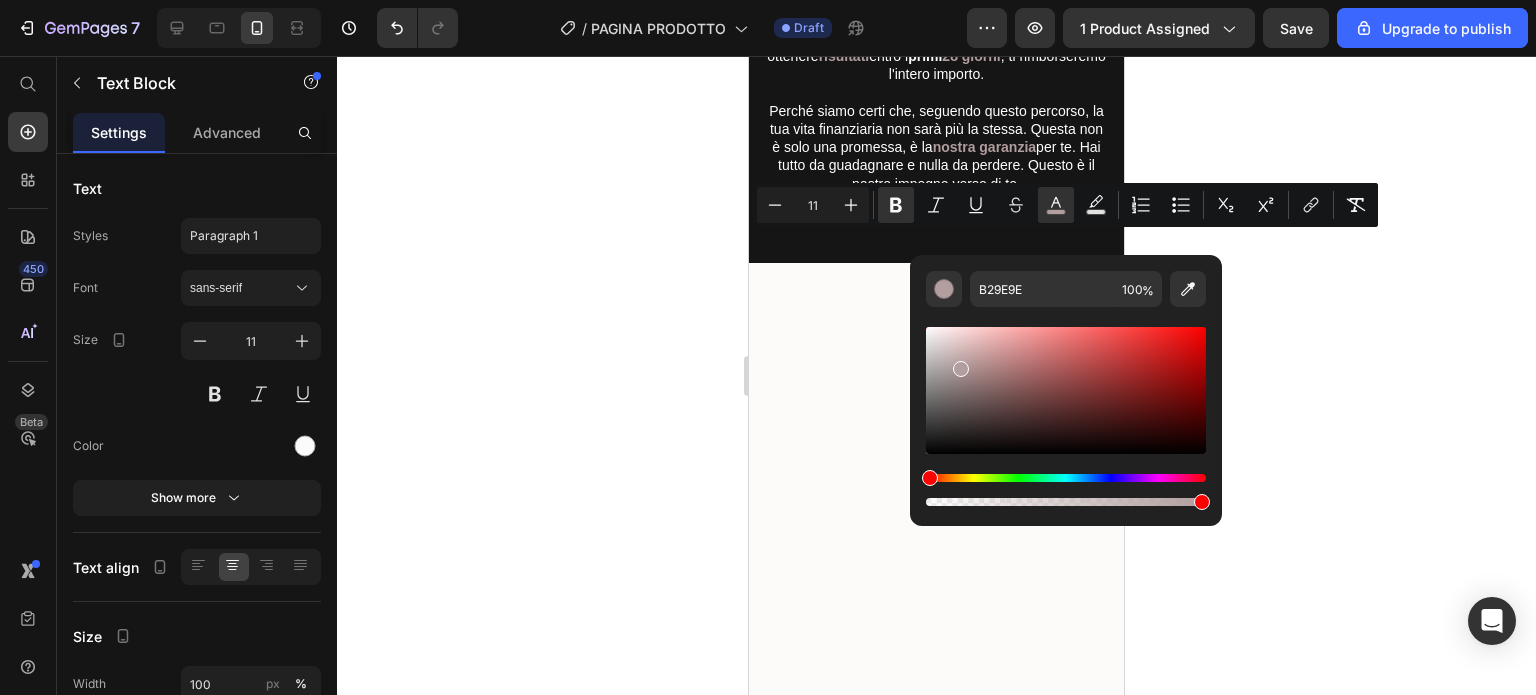 click 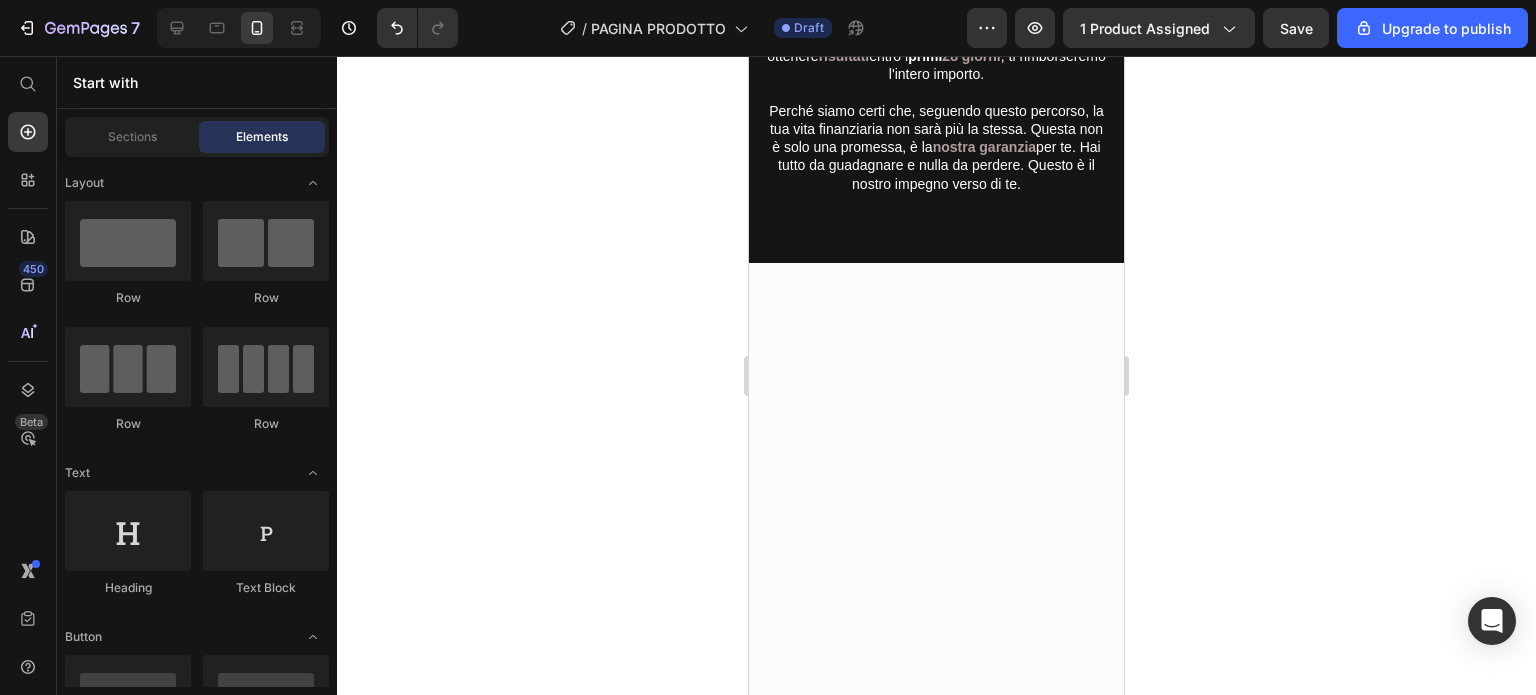 click on "Ma abbiamo scelto di andare oltre: rendere questa conoscenza disponibile a tutti, senza barriere, offrendo l’intera guida — con tutti i bonus inclusi — a un prezzo simbolico di soli 57 euro." at bounding box center [934, -929] 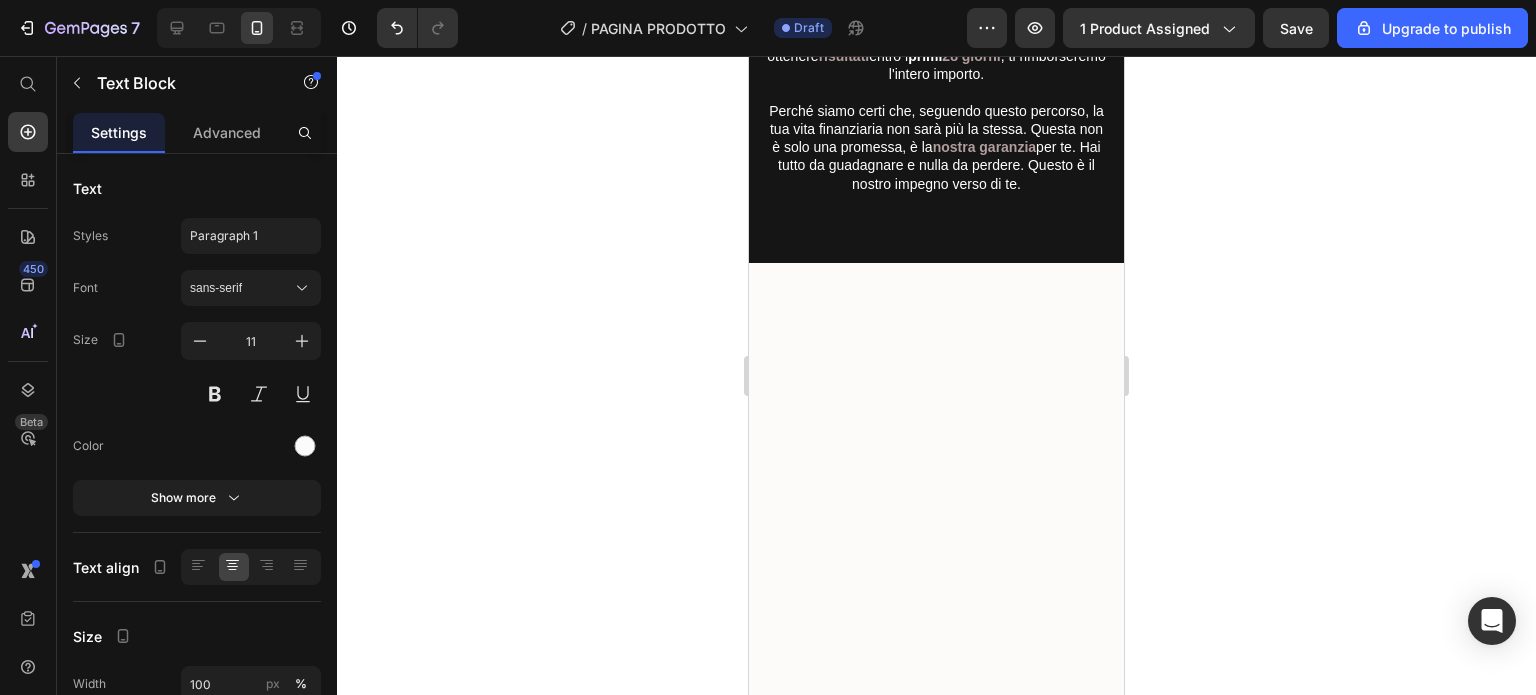 click on "Il valore di queste informazioni è tale da poter essere proposte a 197 o anche 297 euro, e sarebbero comunque un investimento vantaggioso." at bounding box center (934, -1008) 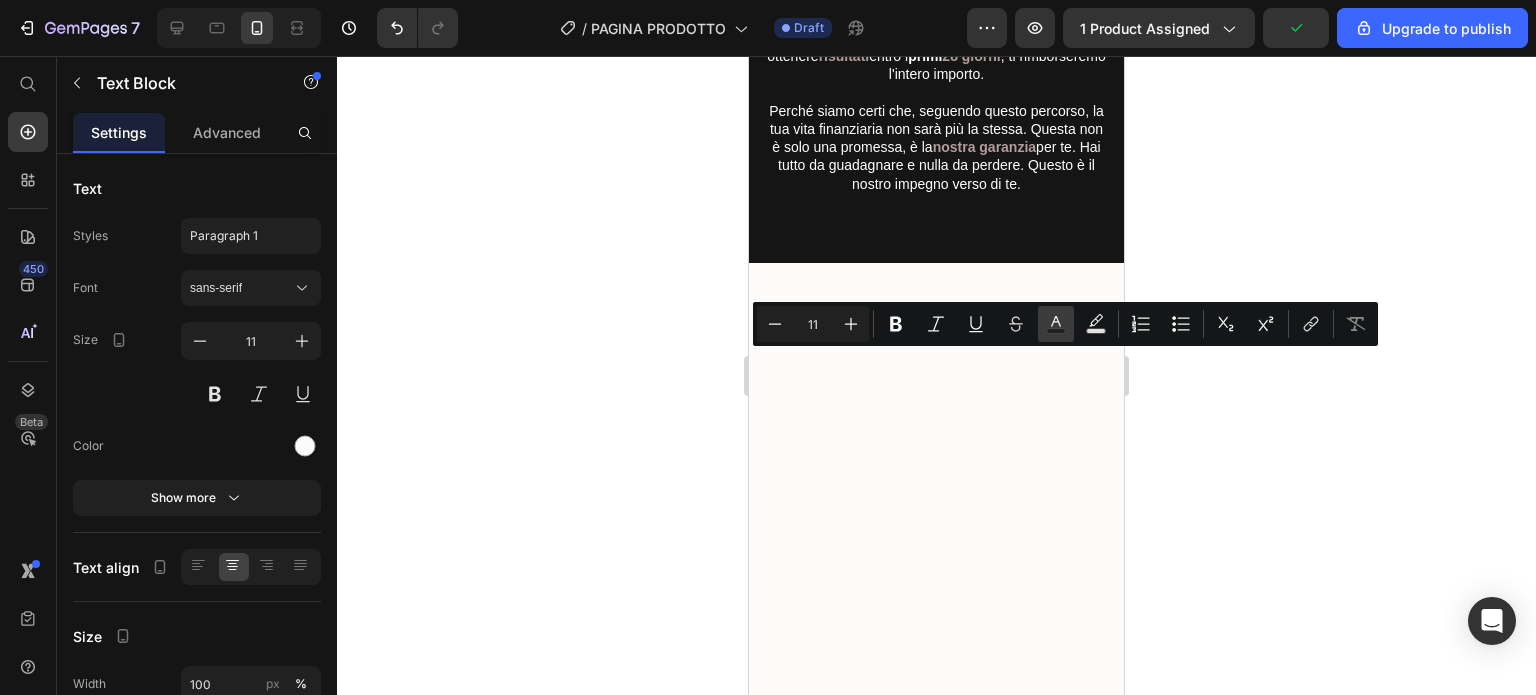 click on "Text Color" at bounding box center [1056, 324] 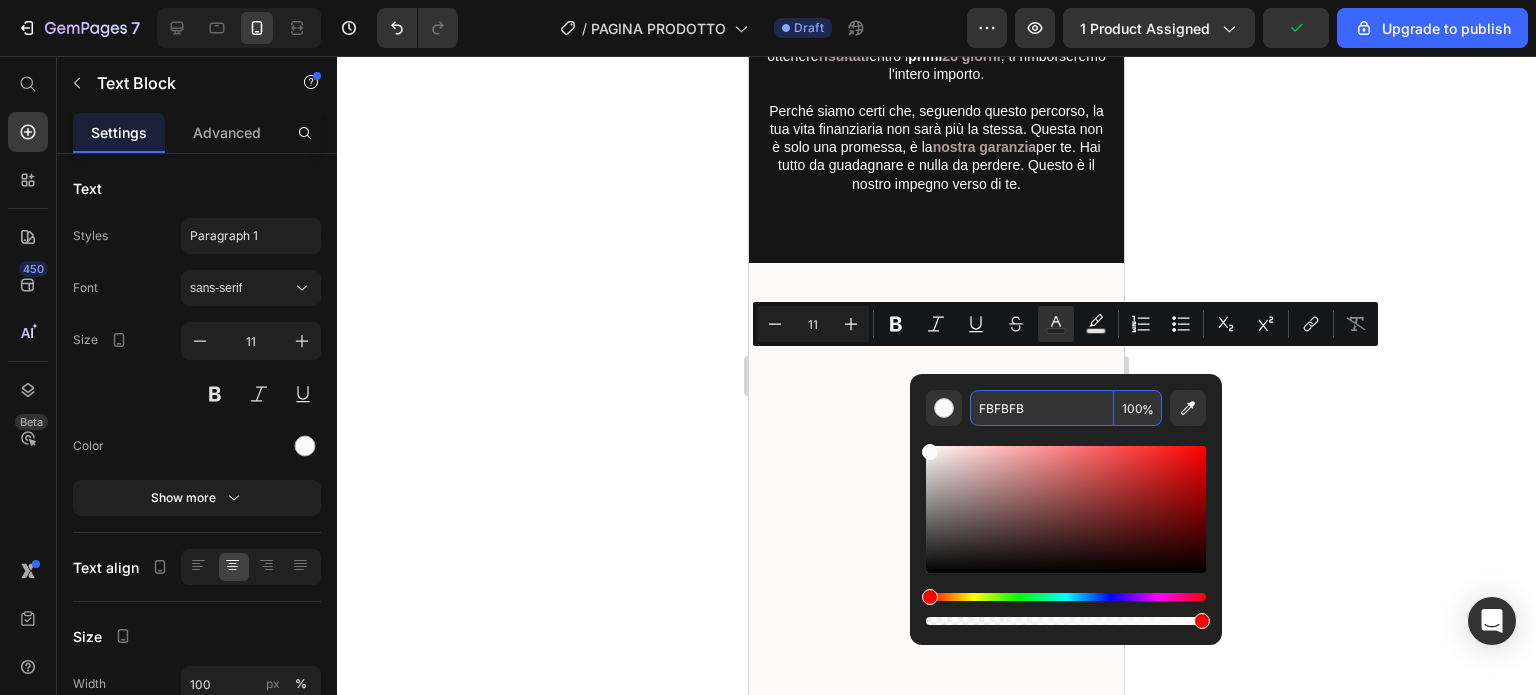 click on "FBFBFB" at bounding box center (1042, 408) 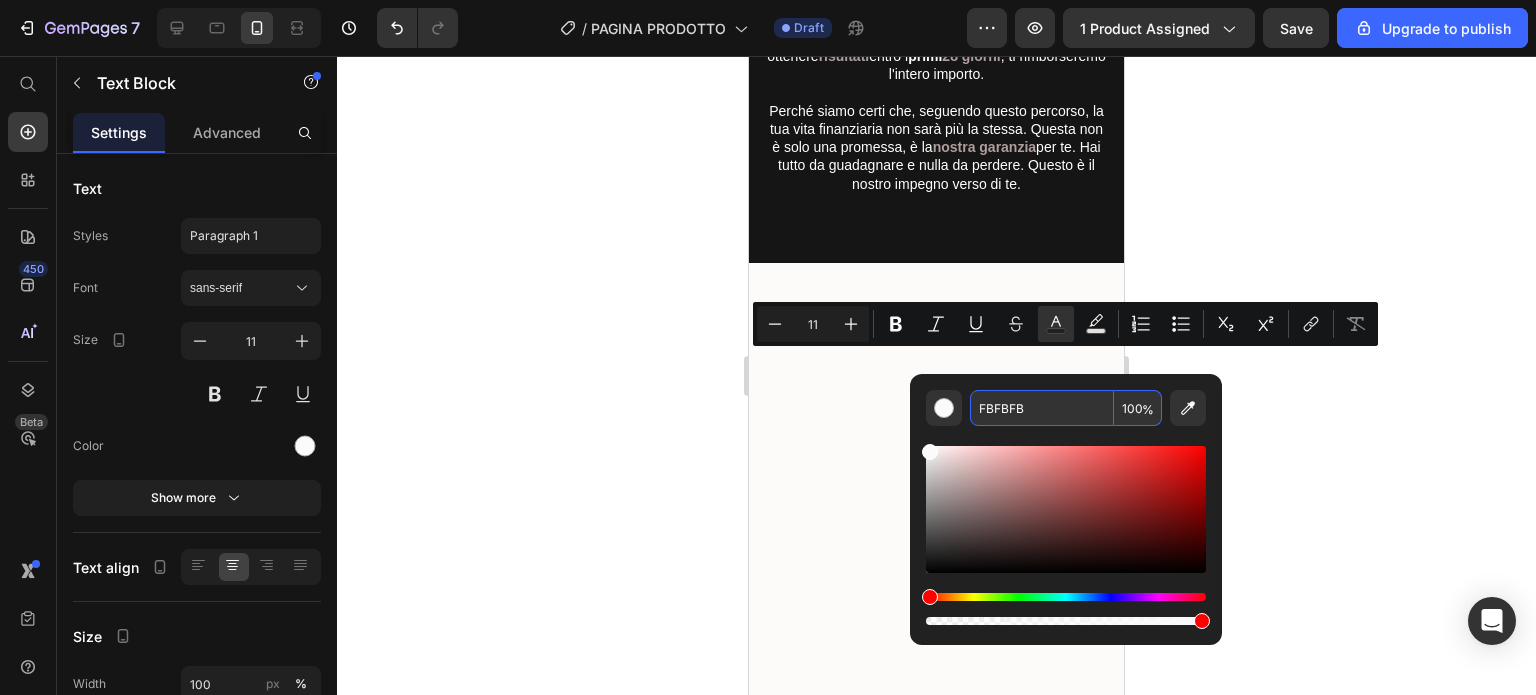 paste on "B29E9E" 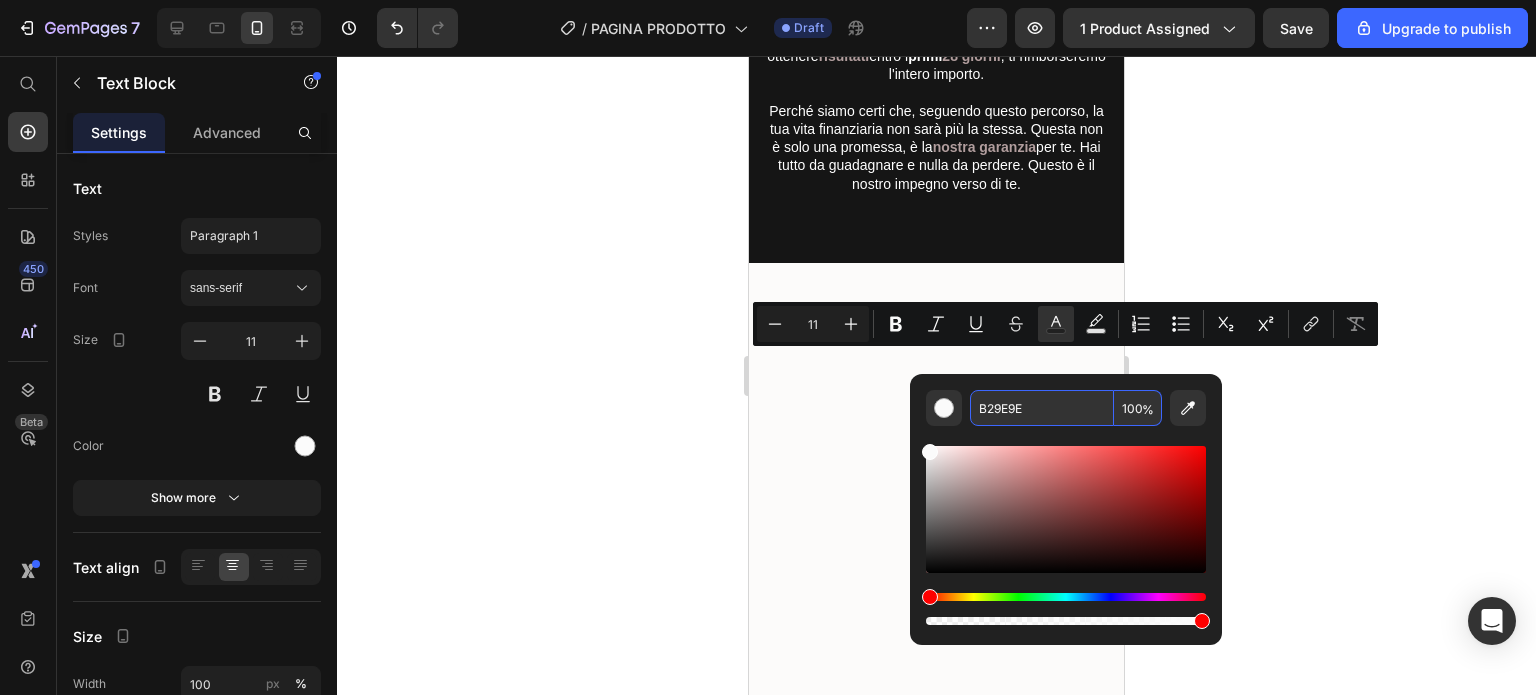 type on "B29E9E" 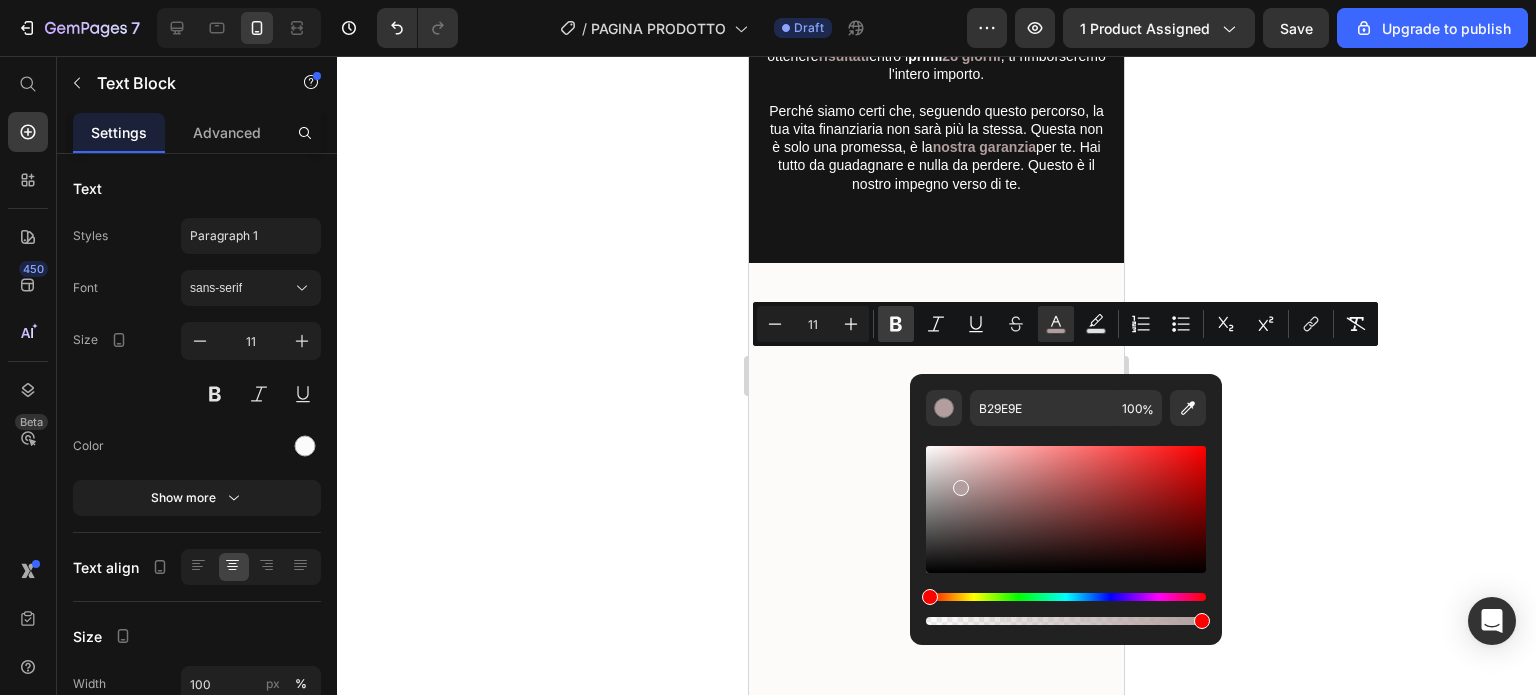 click 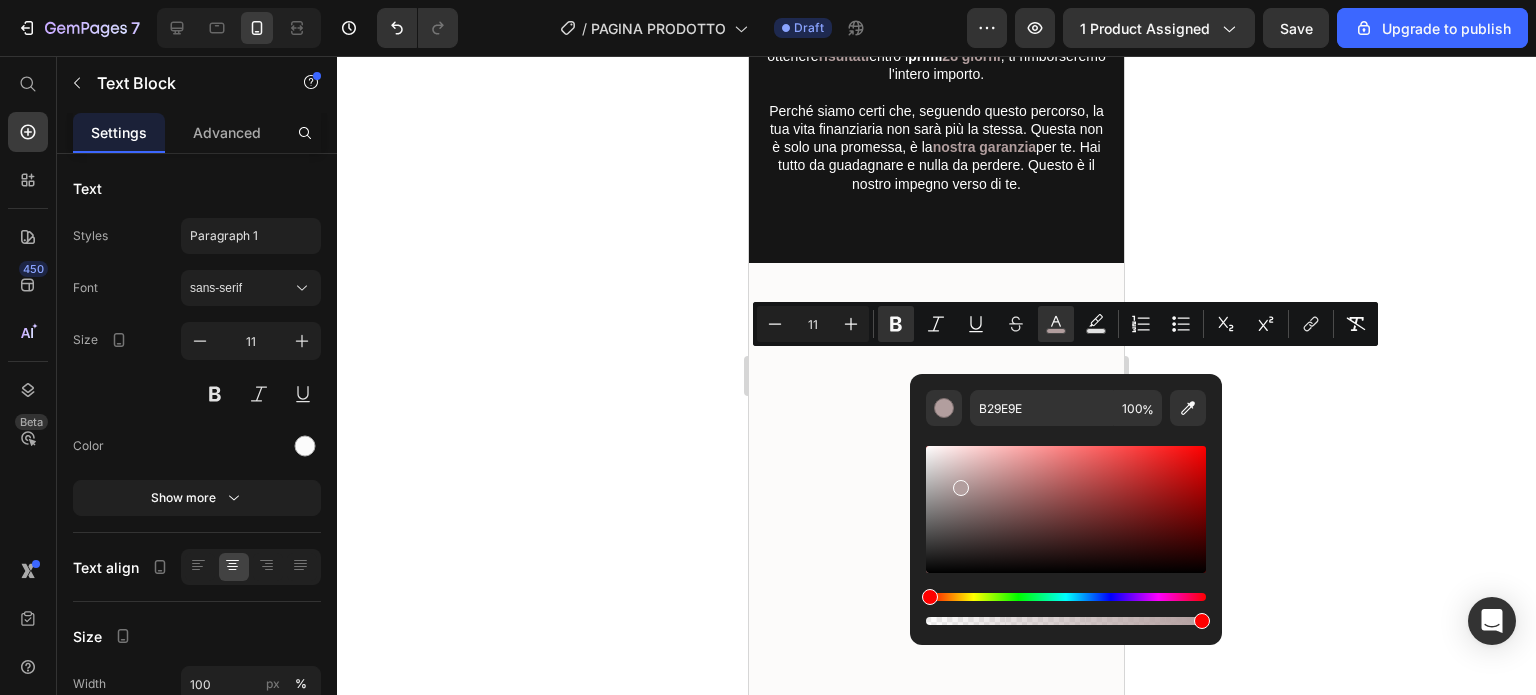 click at bounding box center (934, -888) 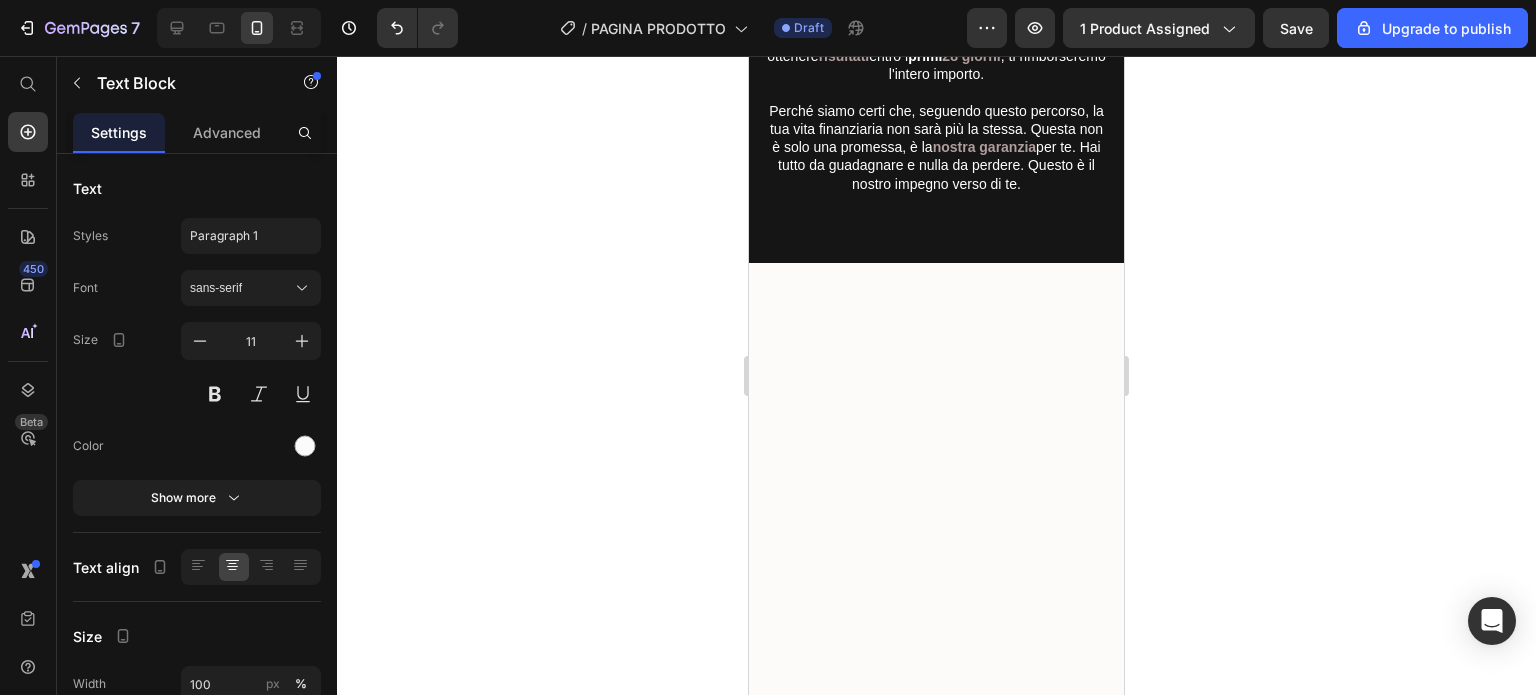 click on "Il valore di queste informazioni è tale da poter essere proposte a 197 o anche 297 euro, e sarebbero comunque un  investimento vantaggioso ." at bounding box center (934, -1008) 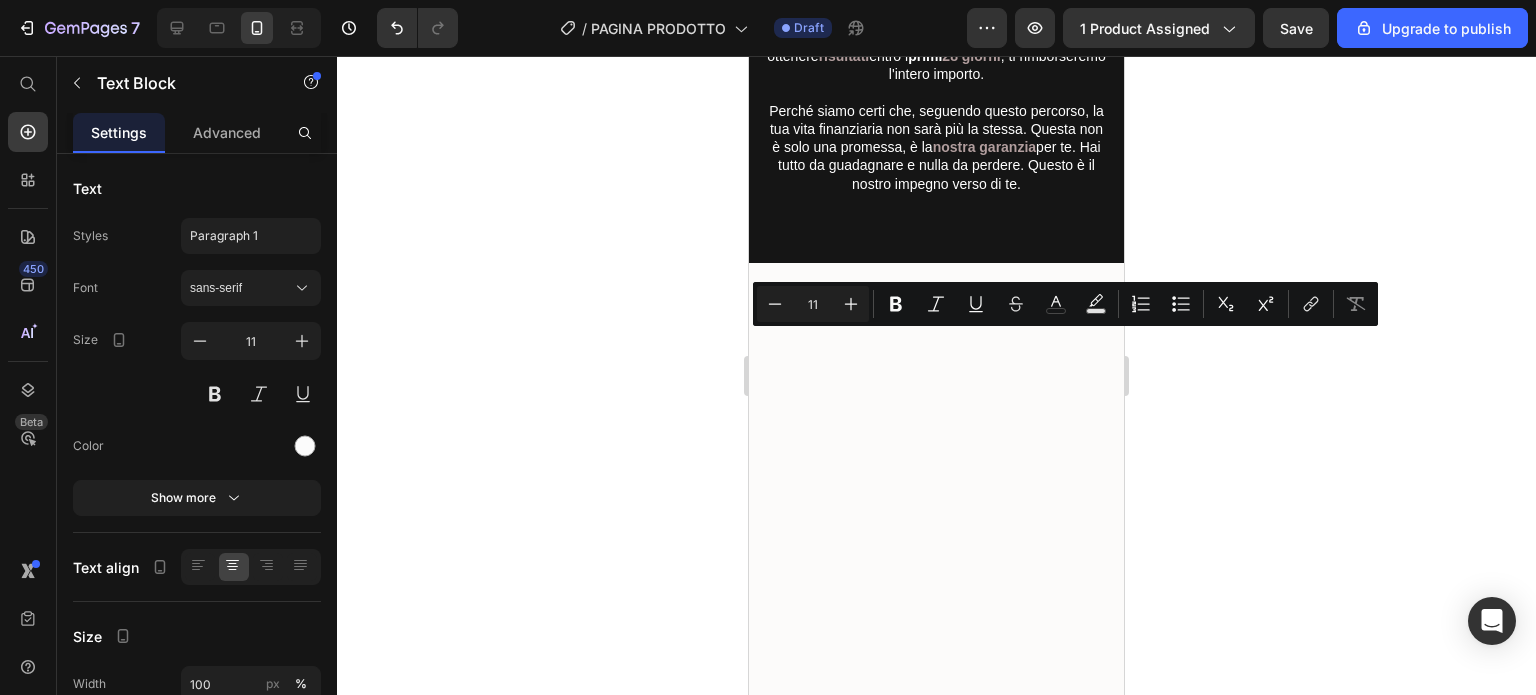 click on "Il valore di queste informazioni è tale da poter essere proposte a 197 o anche 297 euro, e sarebbero comunque un  investimento vantaggioso ." at bounding box center [934, -1008] 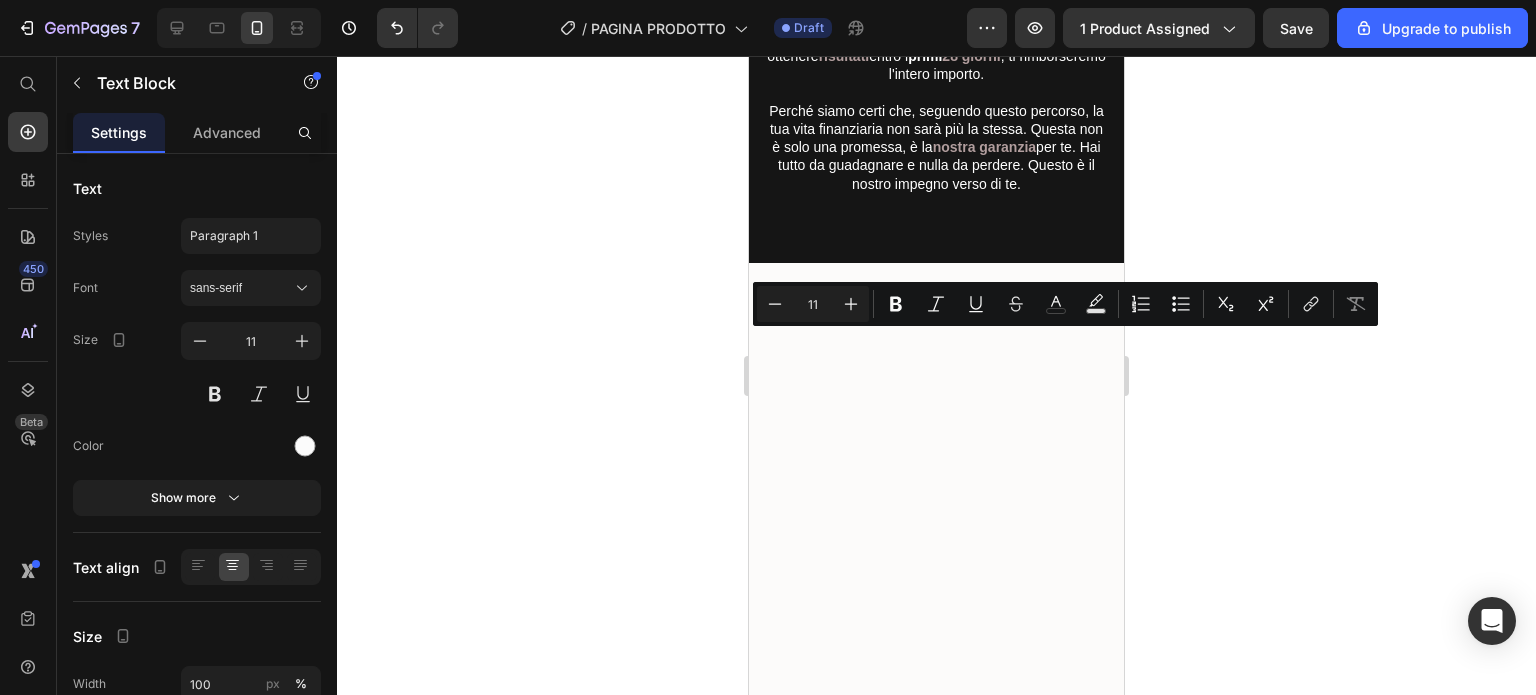 drag, startPoint x: 901, startPoint y: 344, endPoint x: 924, endPoint y: 343, distance: 23.021729 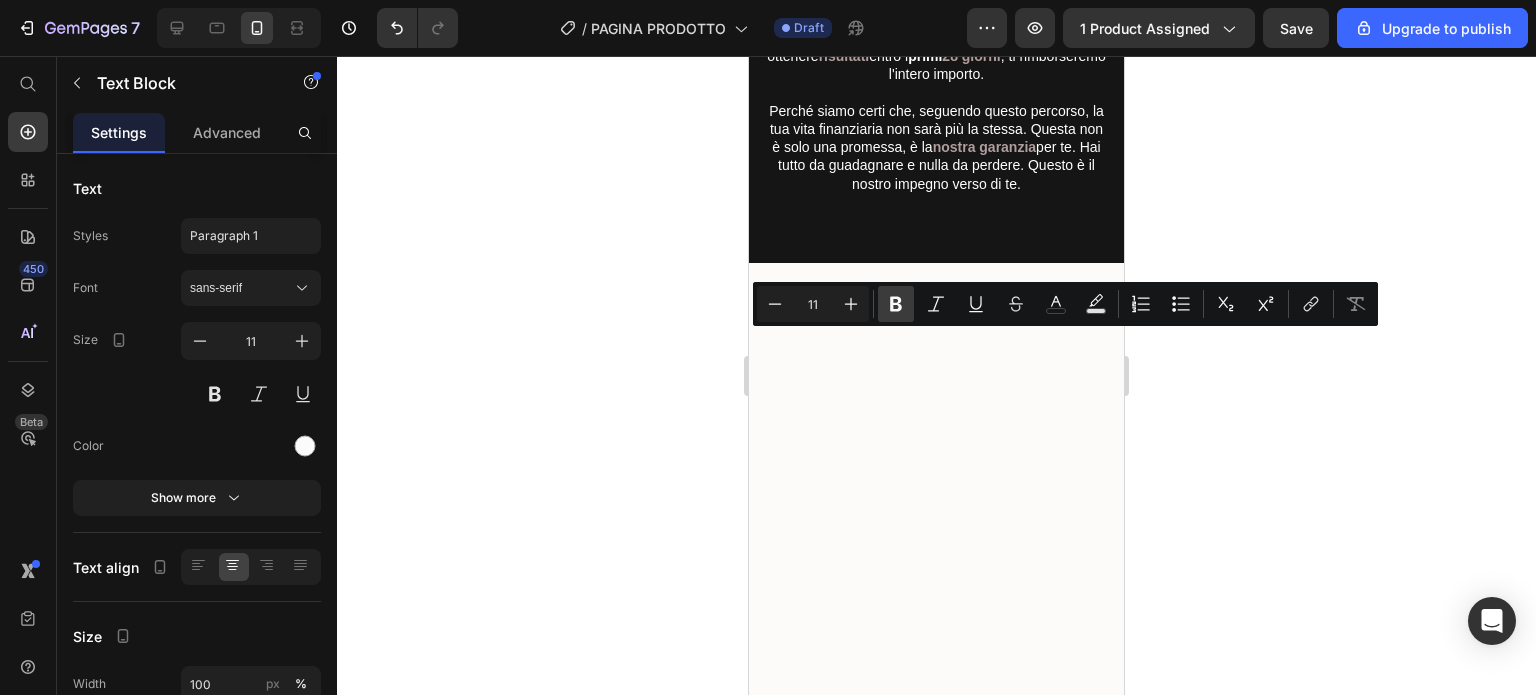 click 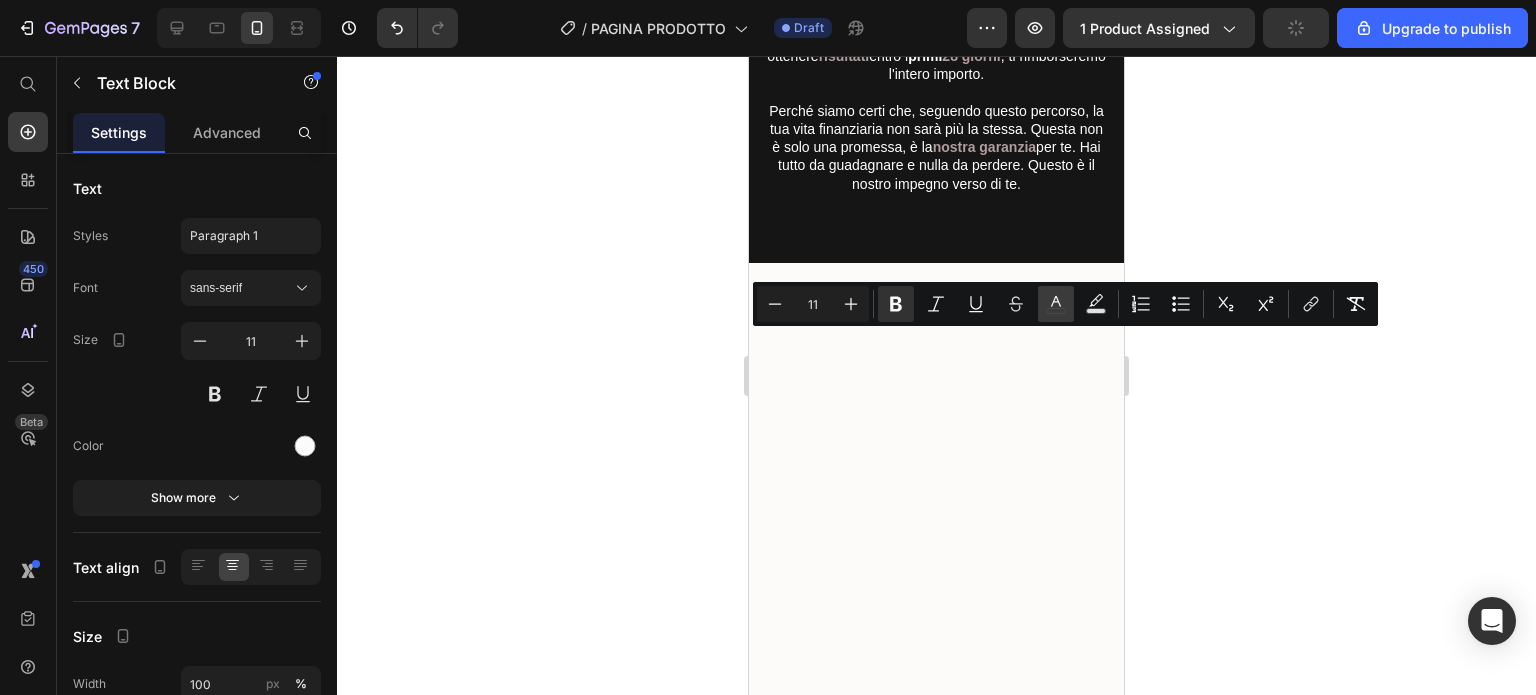 click 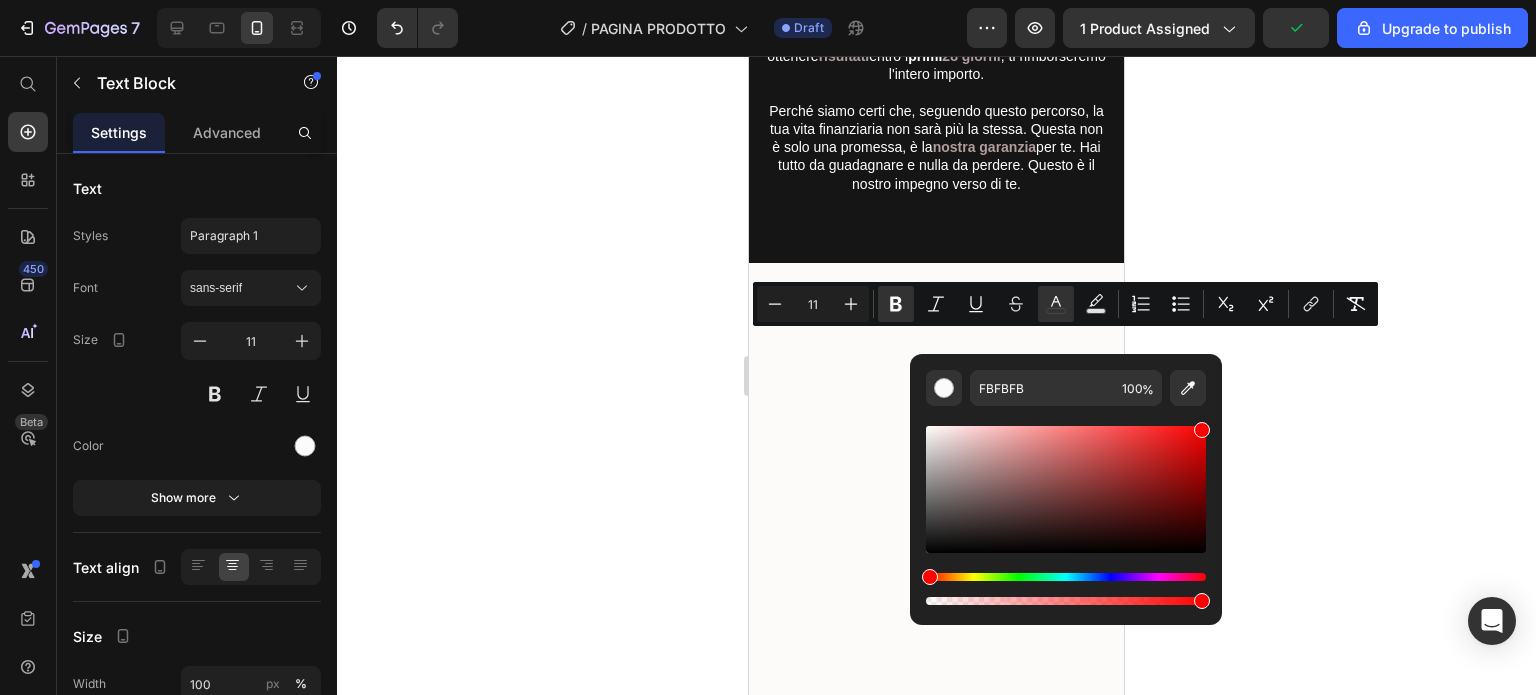 drag, startPoint x: 1163, startPoint y: 472, endPoint x: 1262, endPoint y: 399, distance: 123.00407 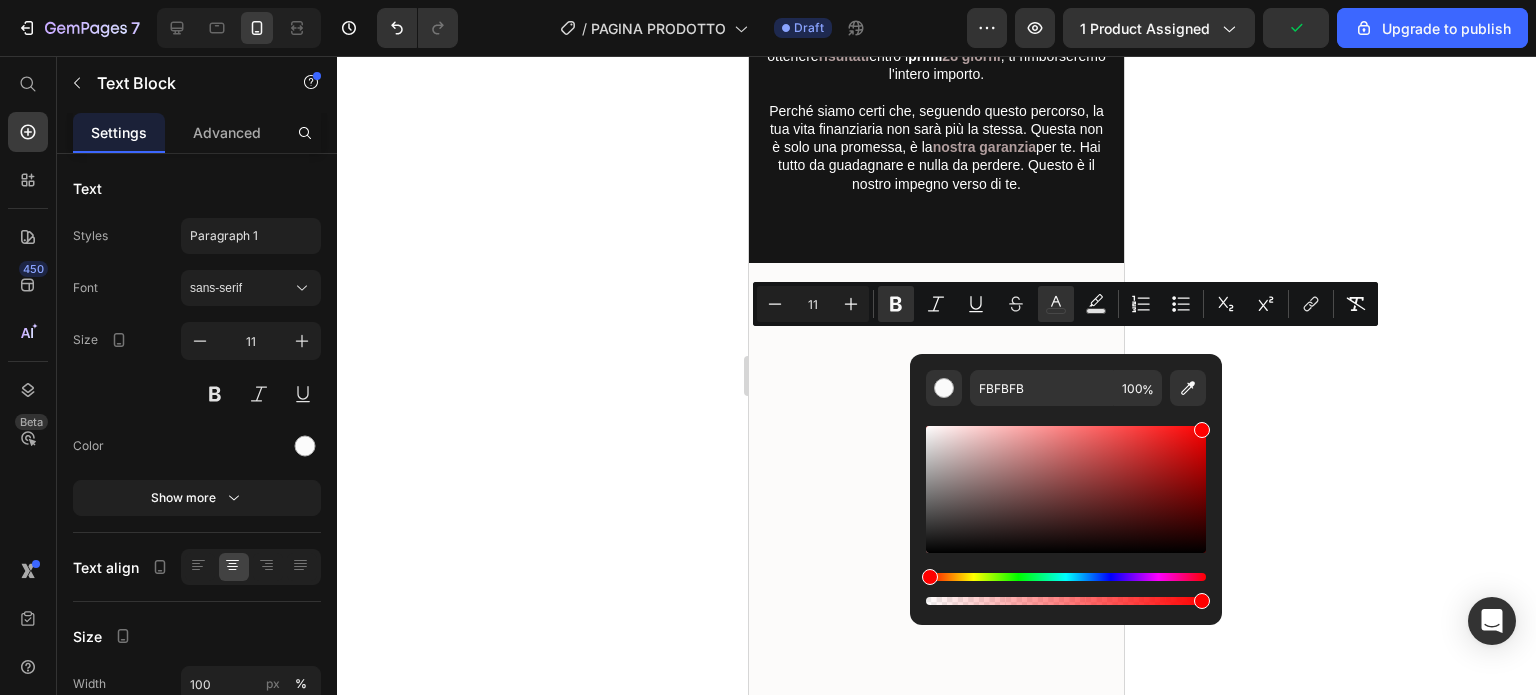 type on "FF0000" 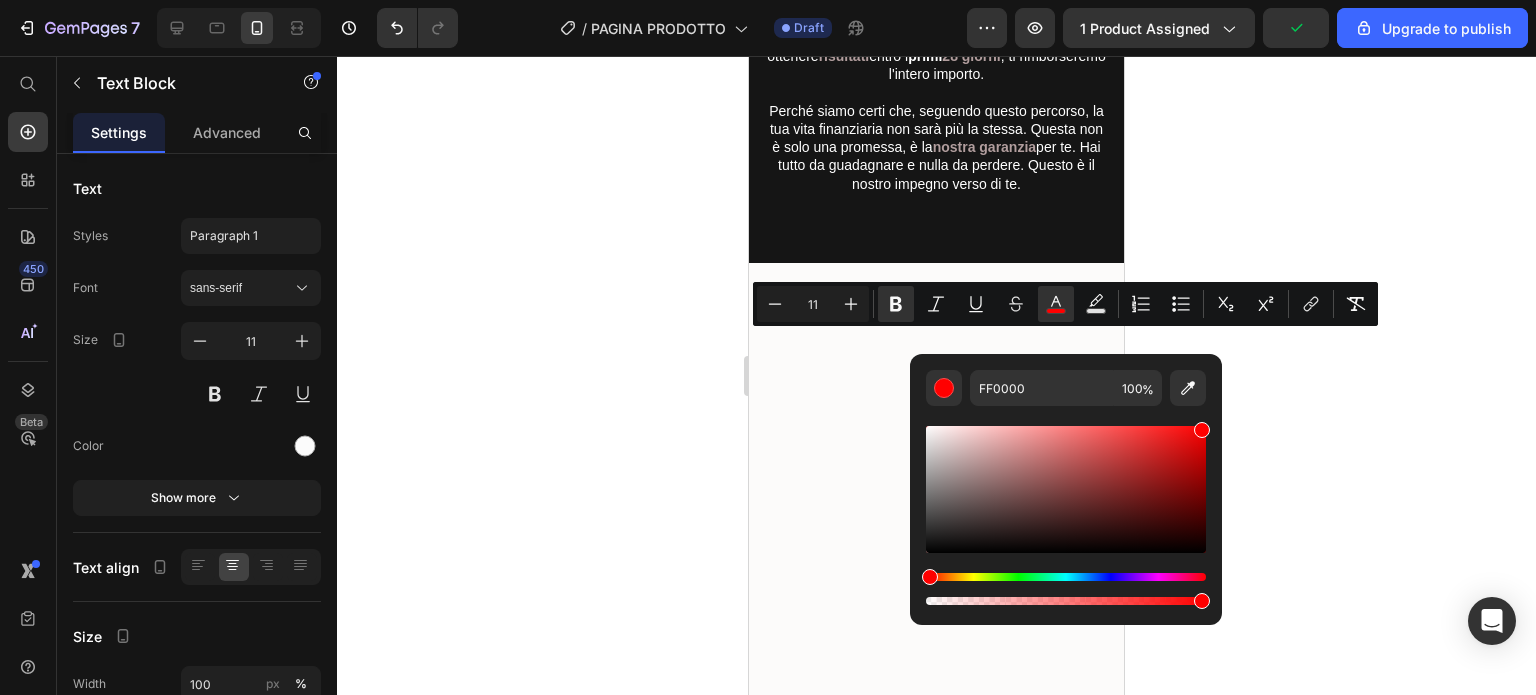 click 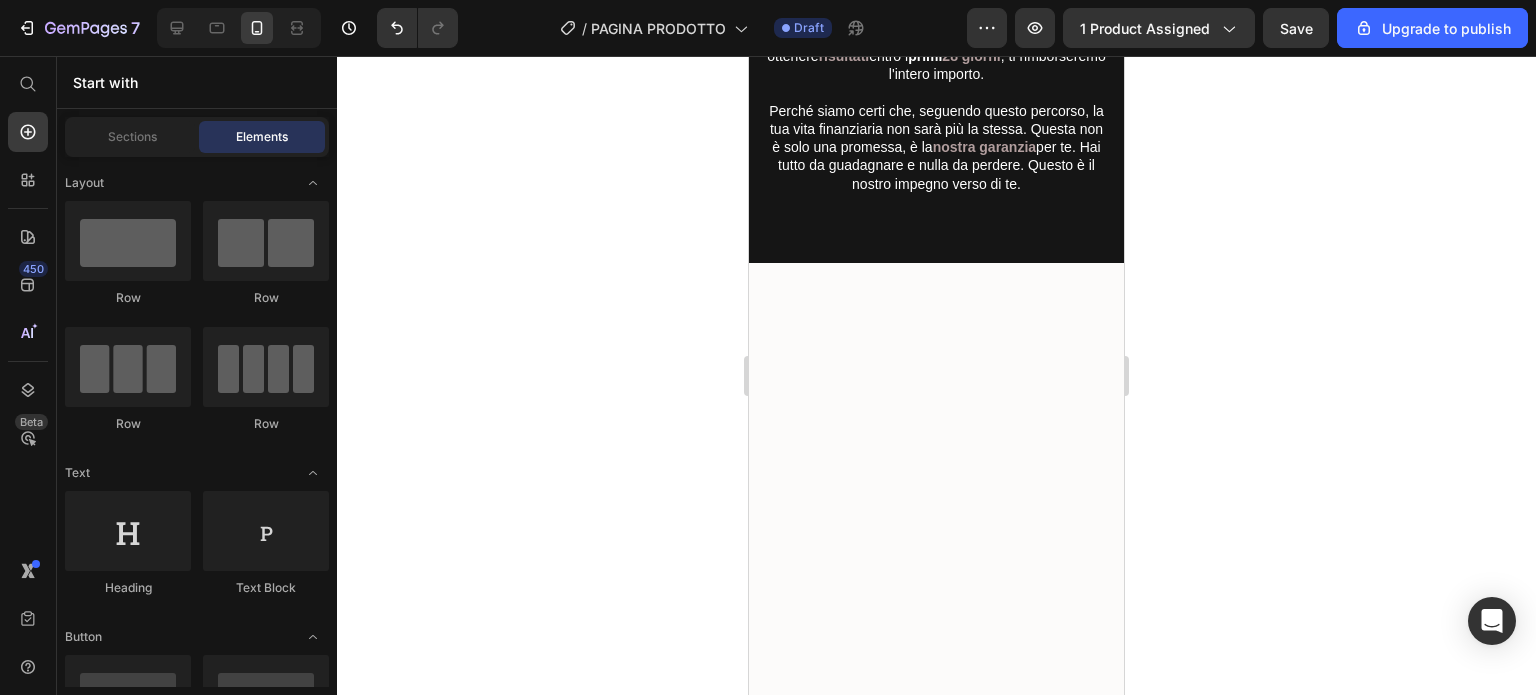 click on "Ma abbiamo scelto di andare oltre: rendere questa conoscenza disponibile a tutti, senza barriere, offrendo l’intera guida — con tutti i bonus inclusi — a un prezzo simbolico di soli 57 euro." at bounding box center (934, -929) 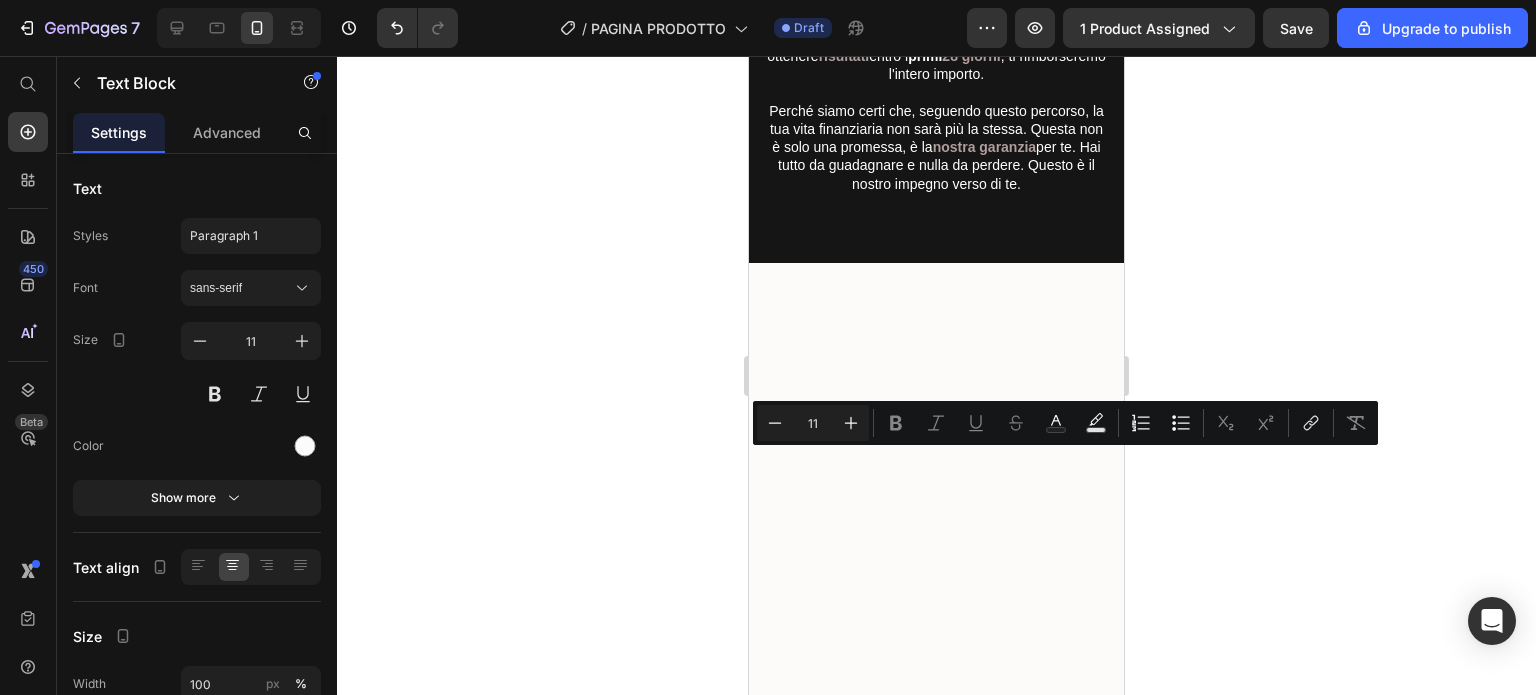 click on "Ma abbiamo scelto di andare oltre: rendere questa conoscenza disponibile a tutti, senza barriere, offrendo l’intera guida — con tutti i bonus inclusi — a un prezzo simbolico di soli 57 euro." at bounding box center (934, -929) 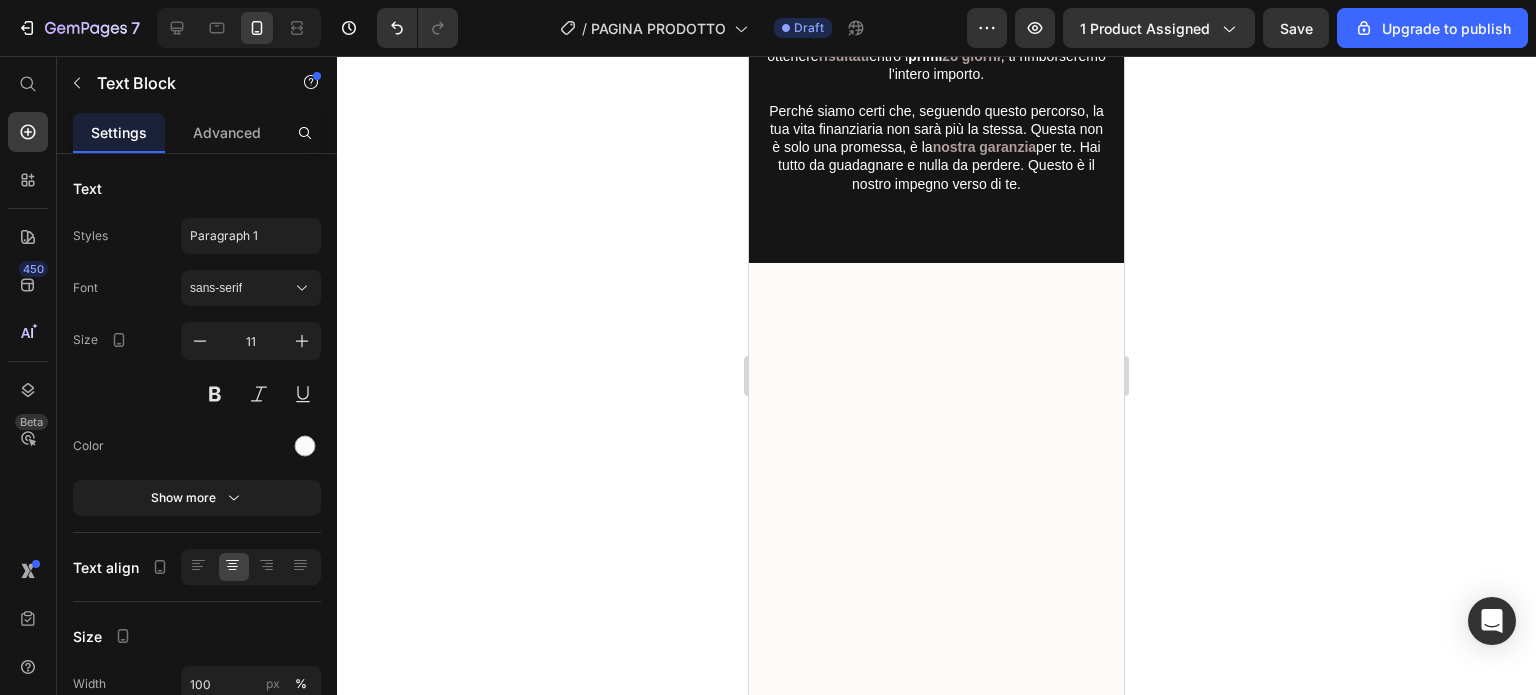 click on "Ma abbiamo scelto di andare oltre: rendere questa conoscenza disponibile a tutti, senza barriere, offrendo l’intera guida — con tutti i bonus inclusi — a un prezzo simbolico di soli 57 euro." at bounding box center (934, -929) 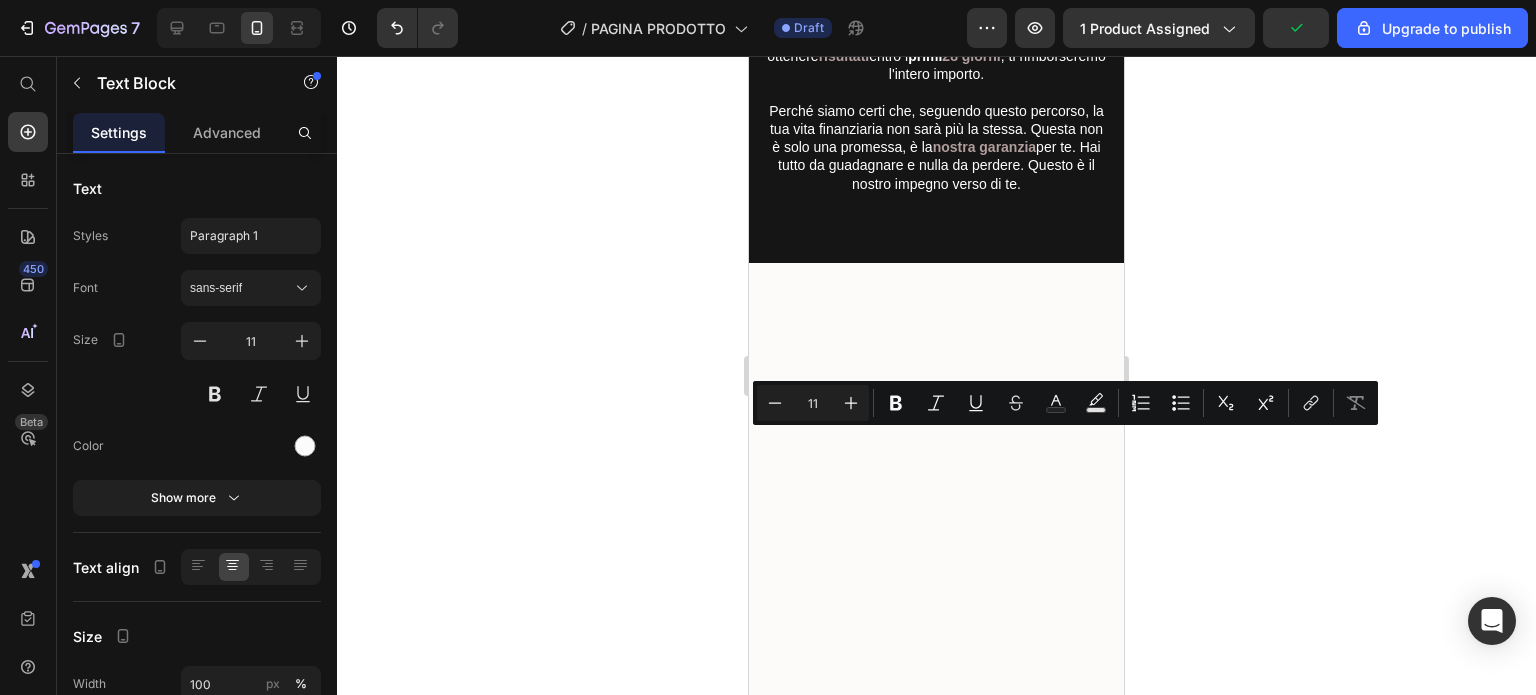 drag, startPoint x: 809, startPoint y: 435, endPoint x: 982, endPoint y: 442, distance: 173.14156 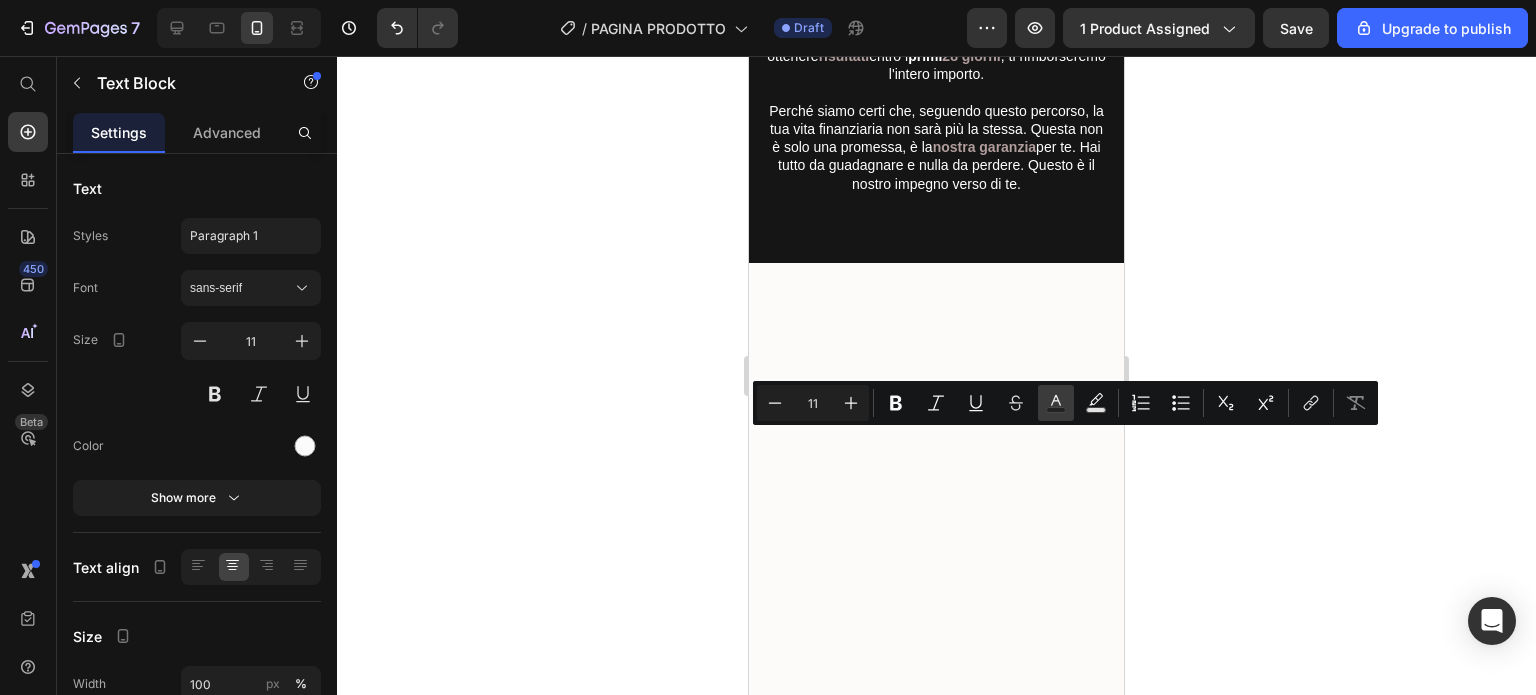 click 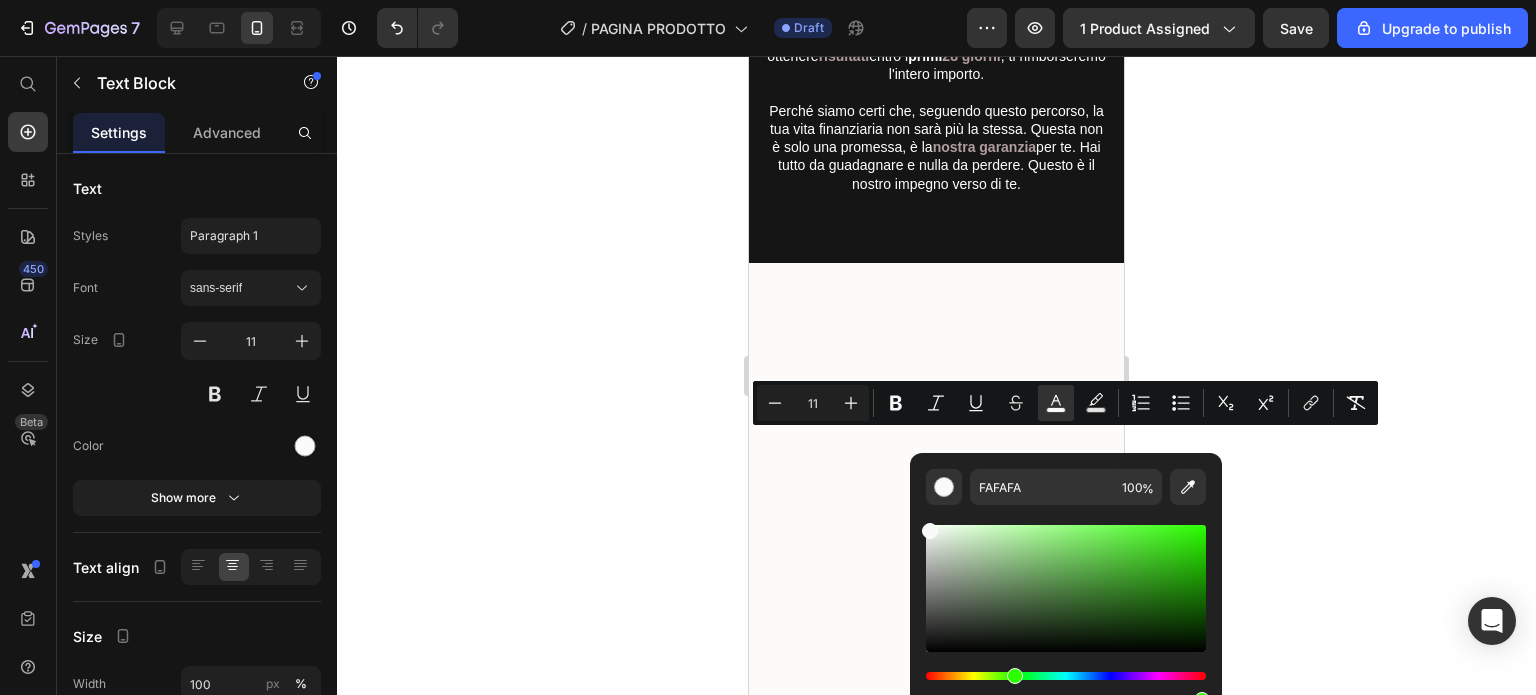 drag, startPoint x: 1020, startPoint y: 675, endPoint x: 1012, endPoint y: 683, distance: 11.313708 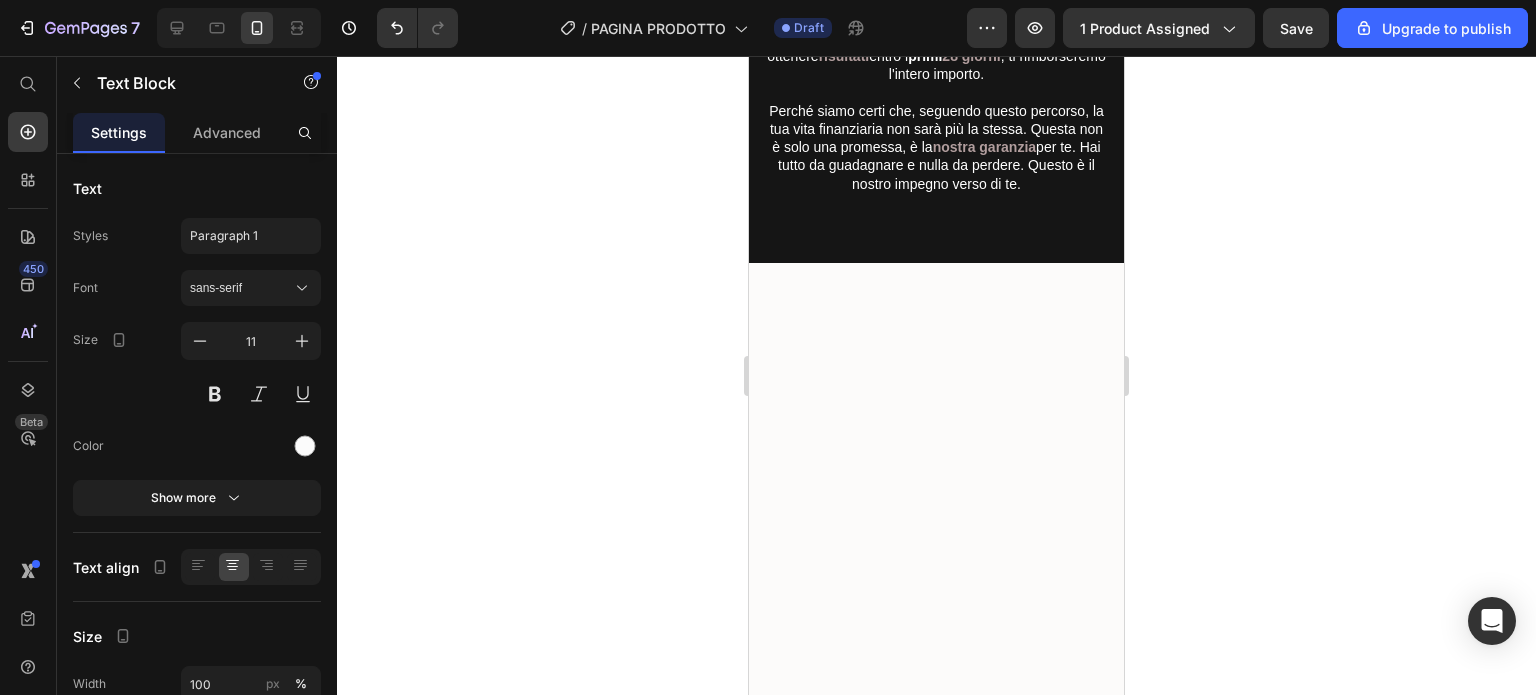 drag, startPoint x: 1765, startPoint y: 737, endPoint x: 1038, endPoint y: 679, distance: 729.30994 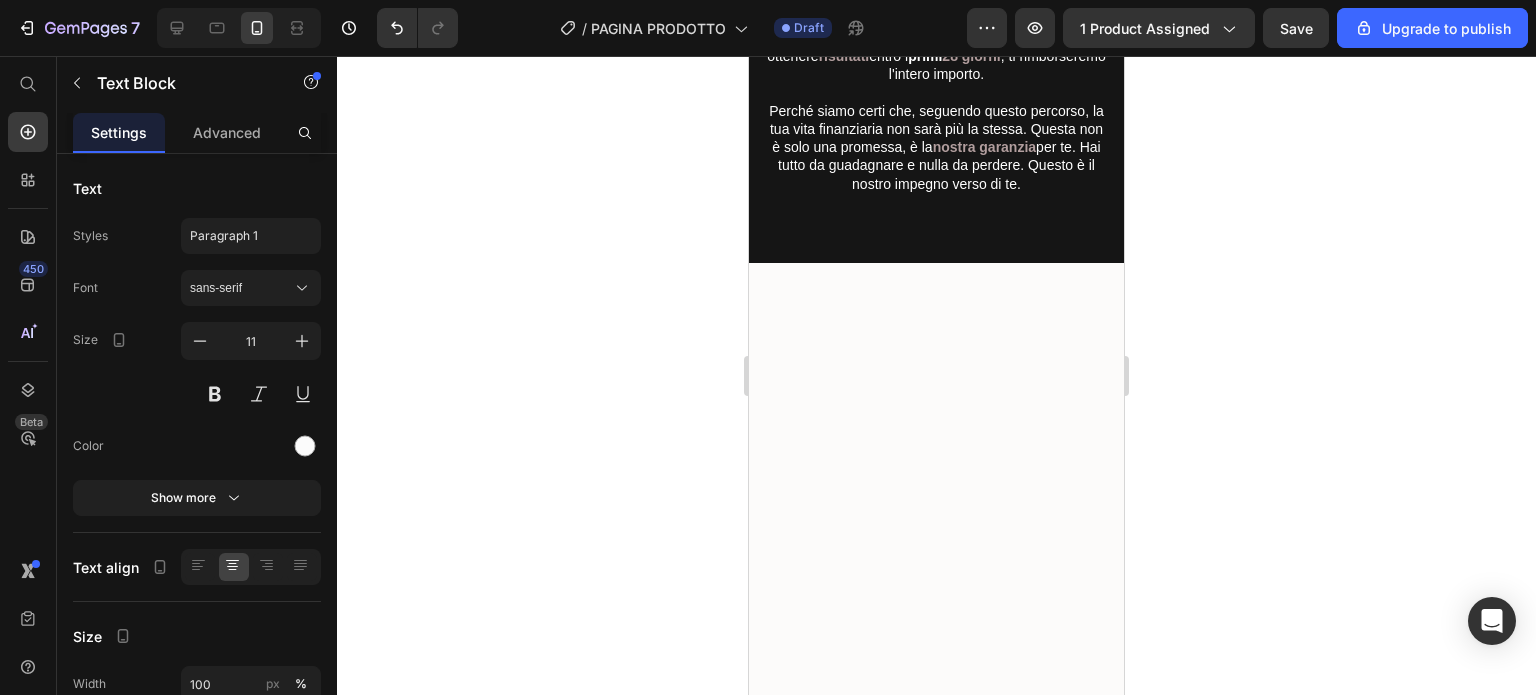 click on "Ma abbiamo scelto di andare oltre: rendere questa conoscenza disponibile a tutti, senza barriere, offrendo  l’intera guida — con tutti i bonus inclusi  — a un prezzo simbolico di soli 57 euro." at bounding box center [934, -929] 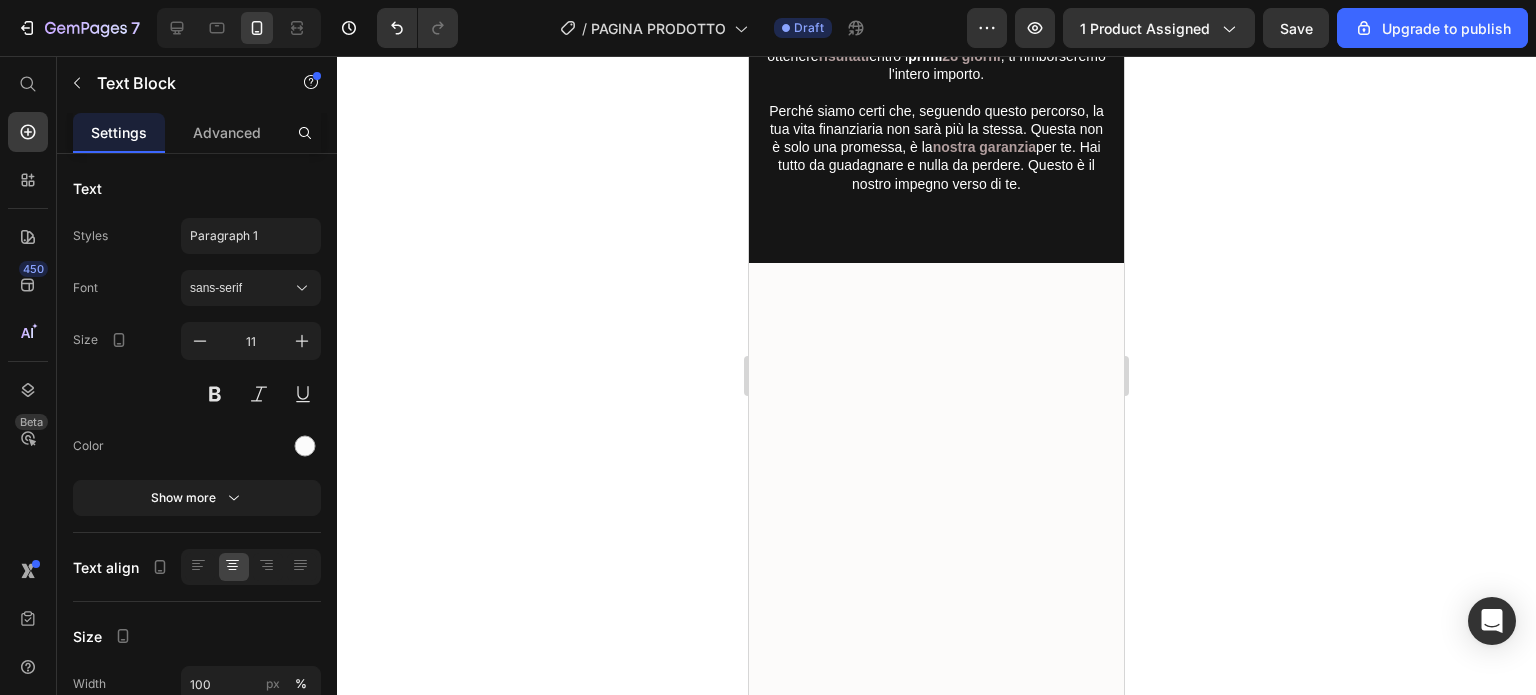 click on "l’intera guida — con tutti i bonus inclusi" at bounding box center [938, -919] 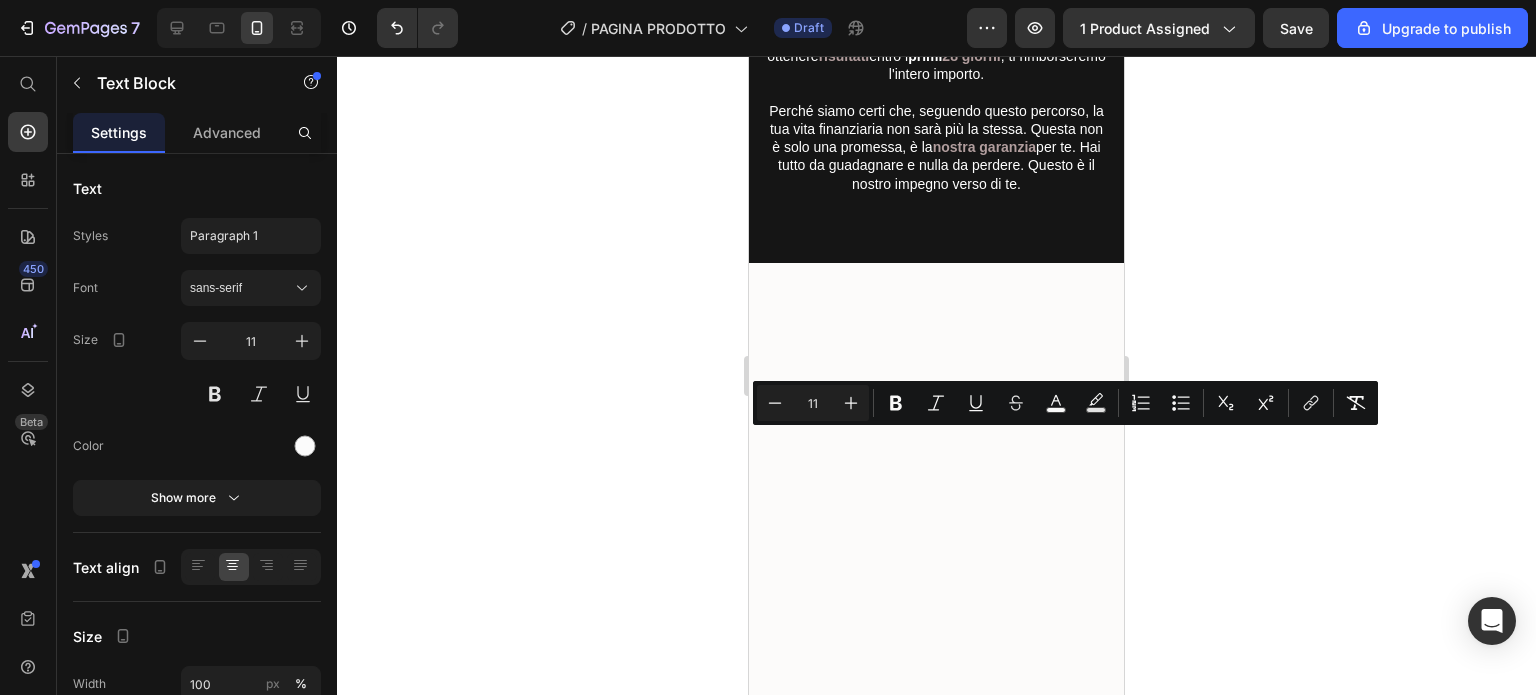 drag, startPoint x: 808, startPoint y: 435, endPoint x: 971, endPoint y: 432, distance: 163.0276 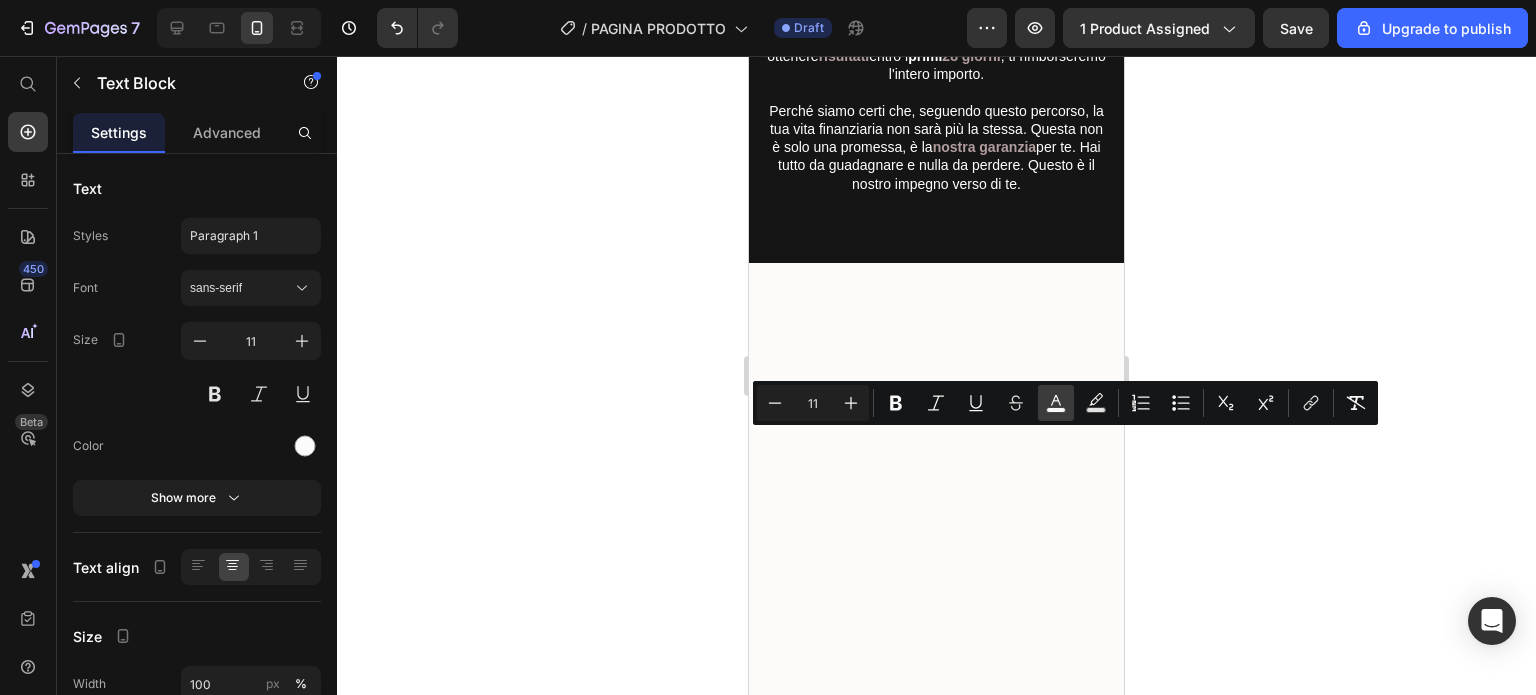 click 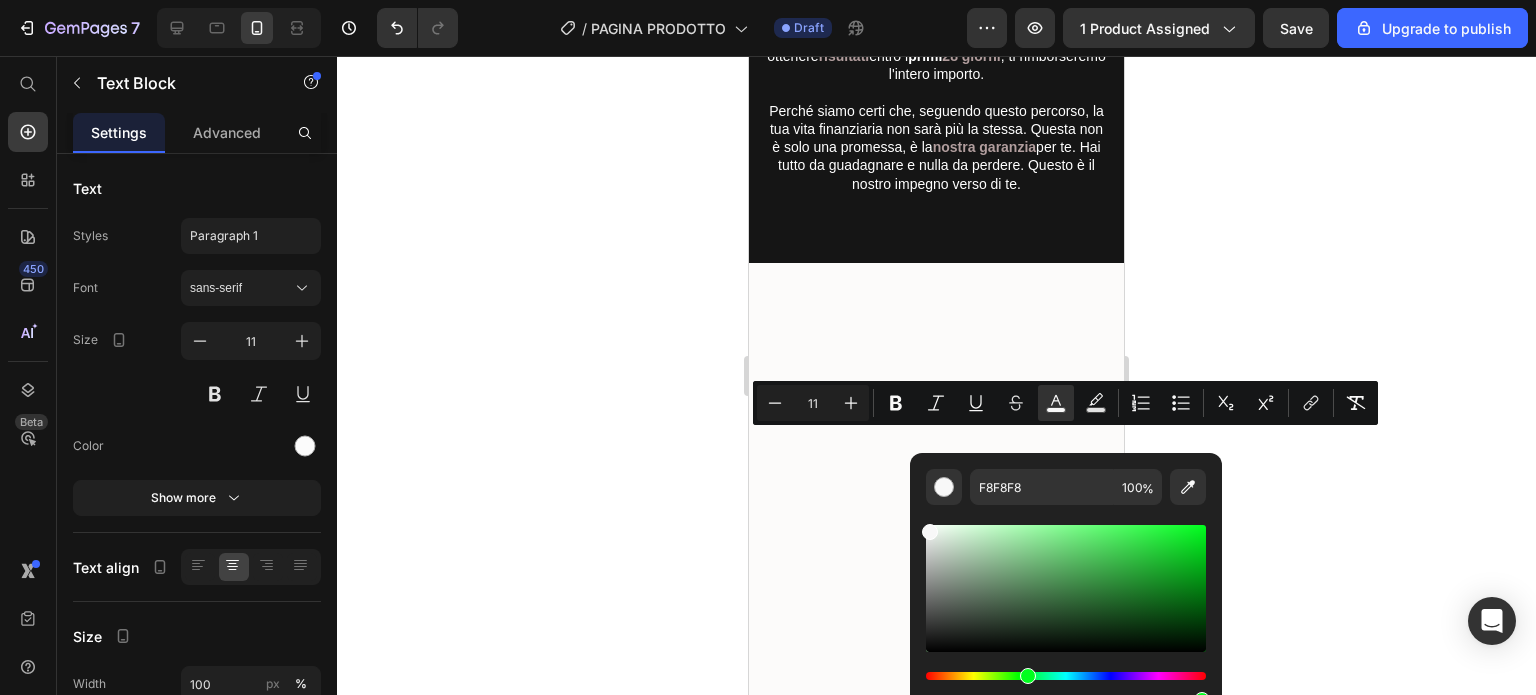 drag, startPoint x: 931, startPoint y: 673, endPoint x: 1025, endPoint y: 671, distance: 94.02127 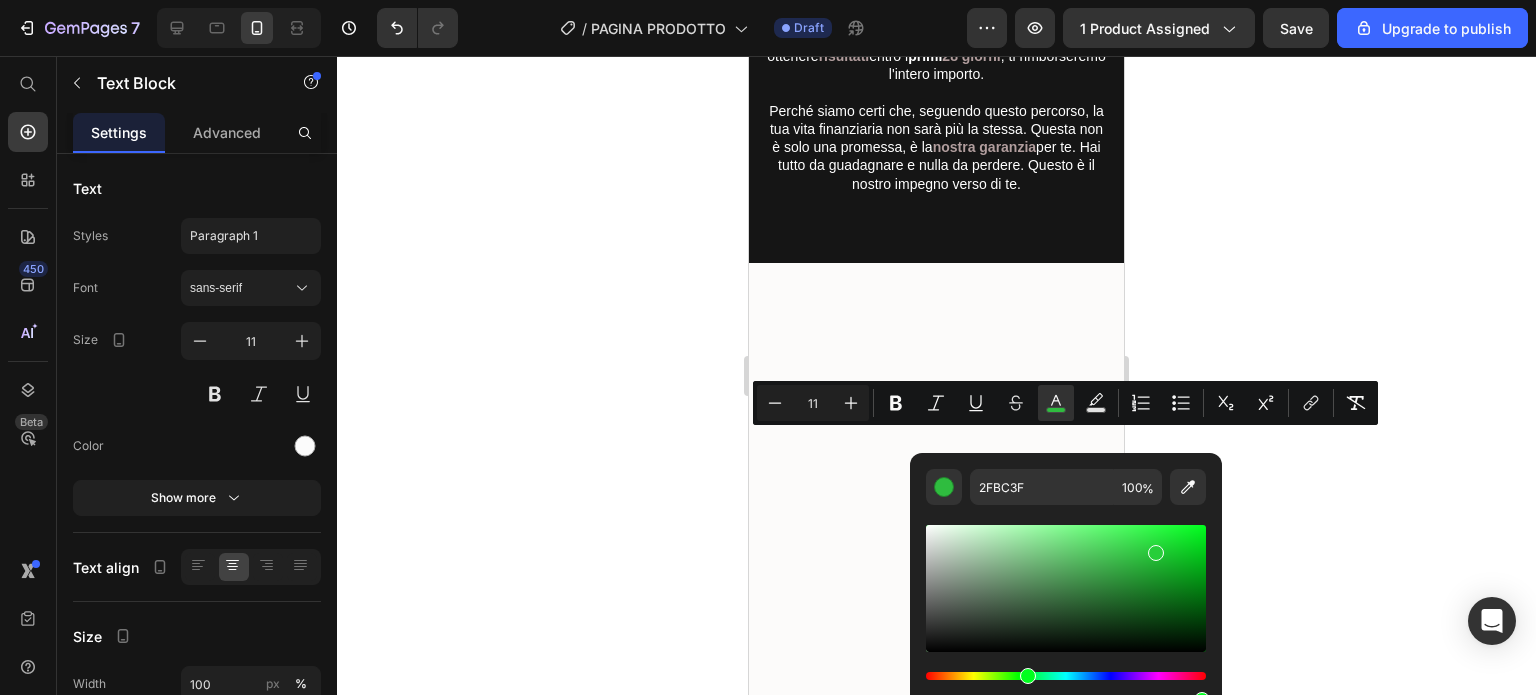 type on "27CE3A" 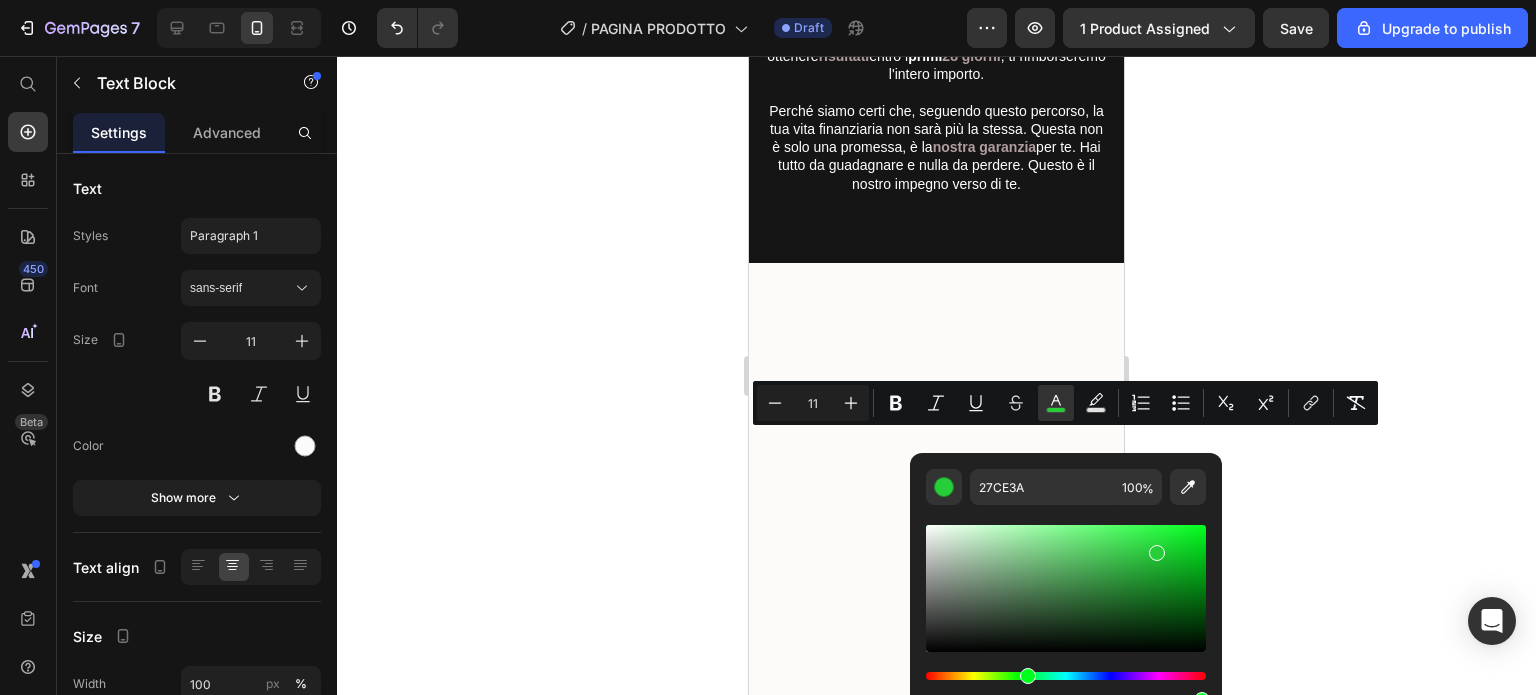 drag, startPoint x: 1138, startPoint y: 558, endPoint x: 1155, endPoint y: 549, distance: 19.235384 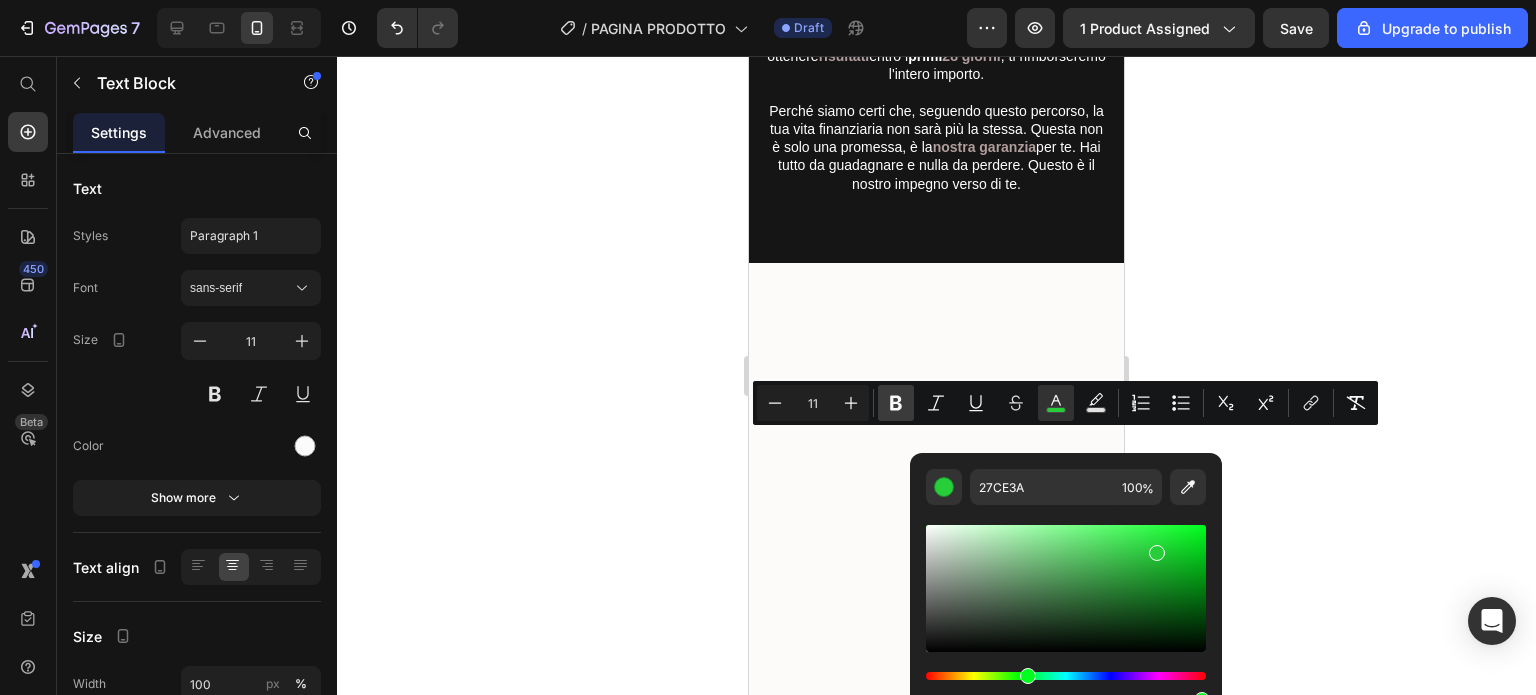 click 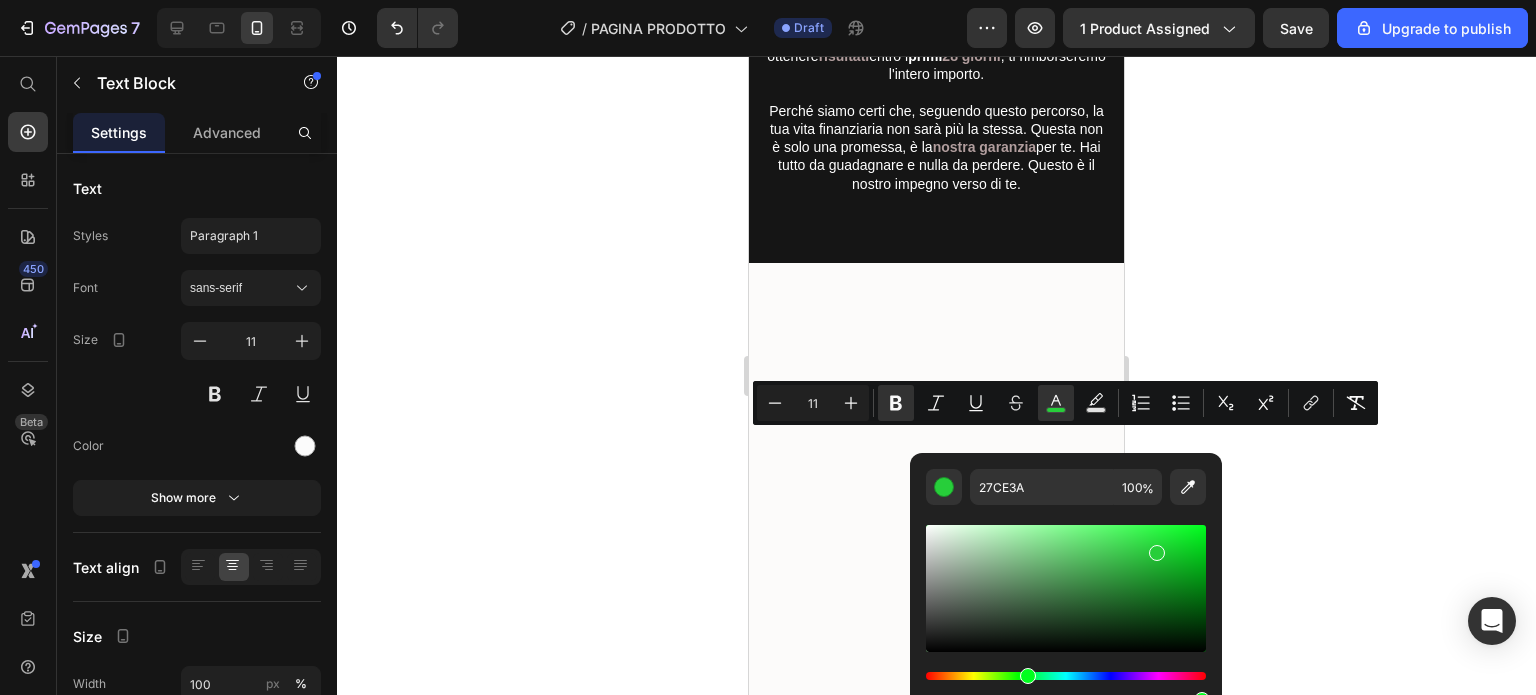 click 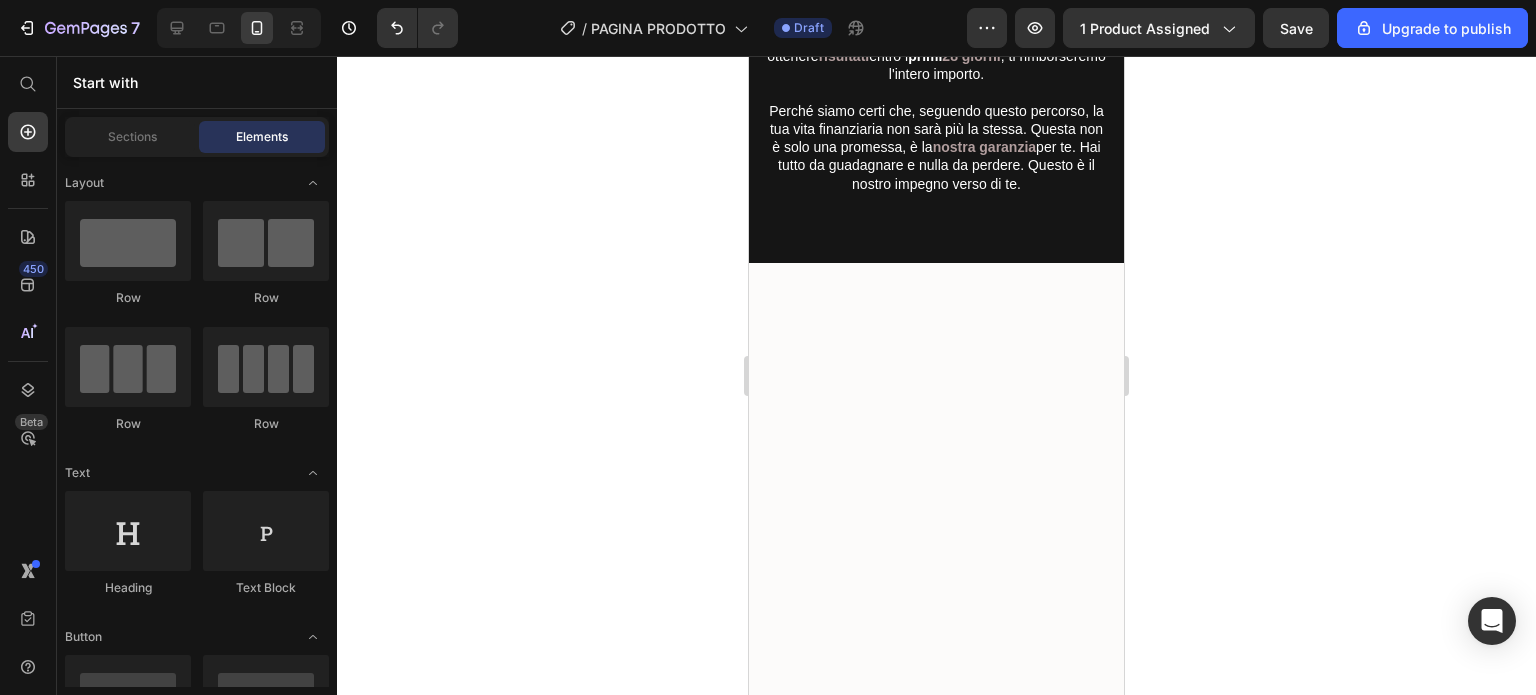 click on "l’intera guida — con tutti i bonus inclusi" at bounding box center (937, -919) 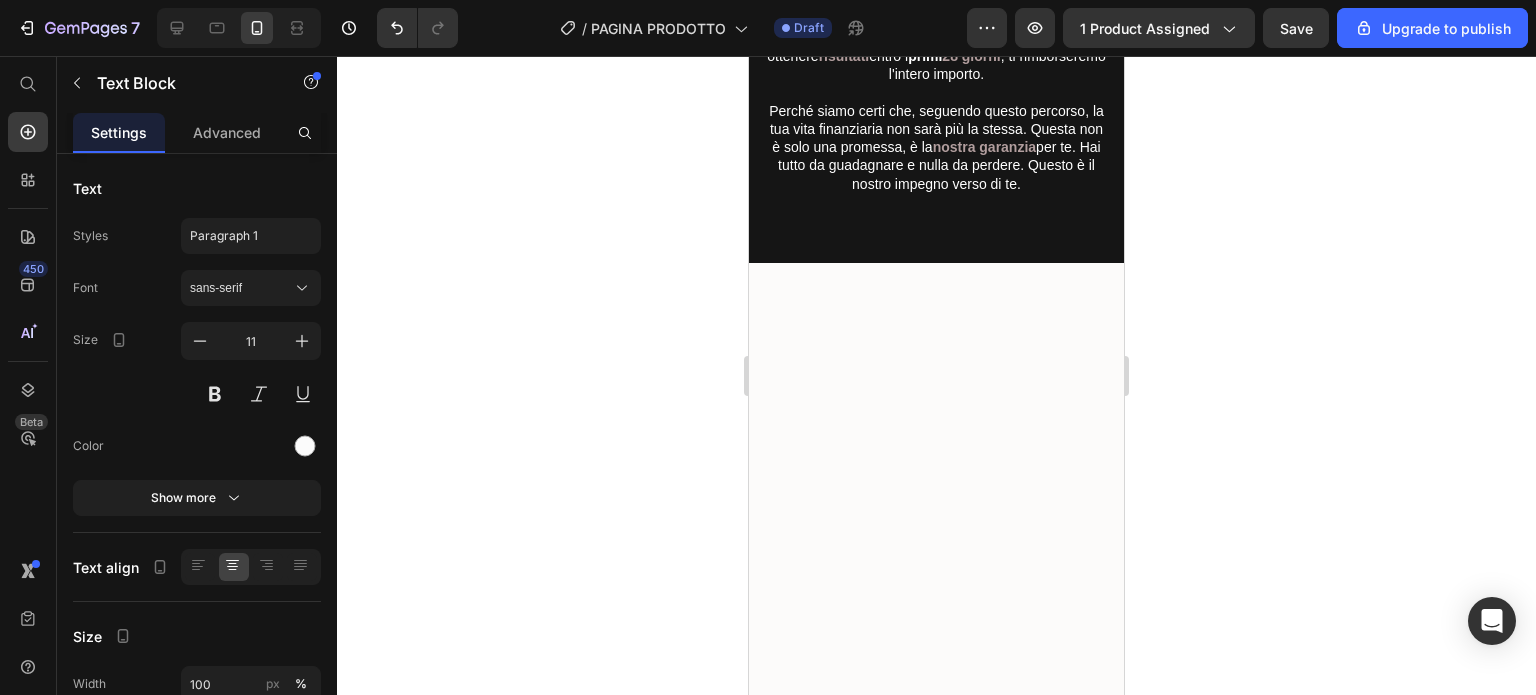 click on "l’intera guida — con tutti i bonus inclusi" at bounding box center [937, -919] 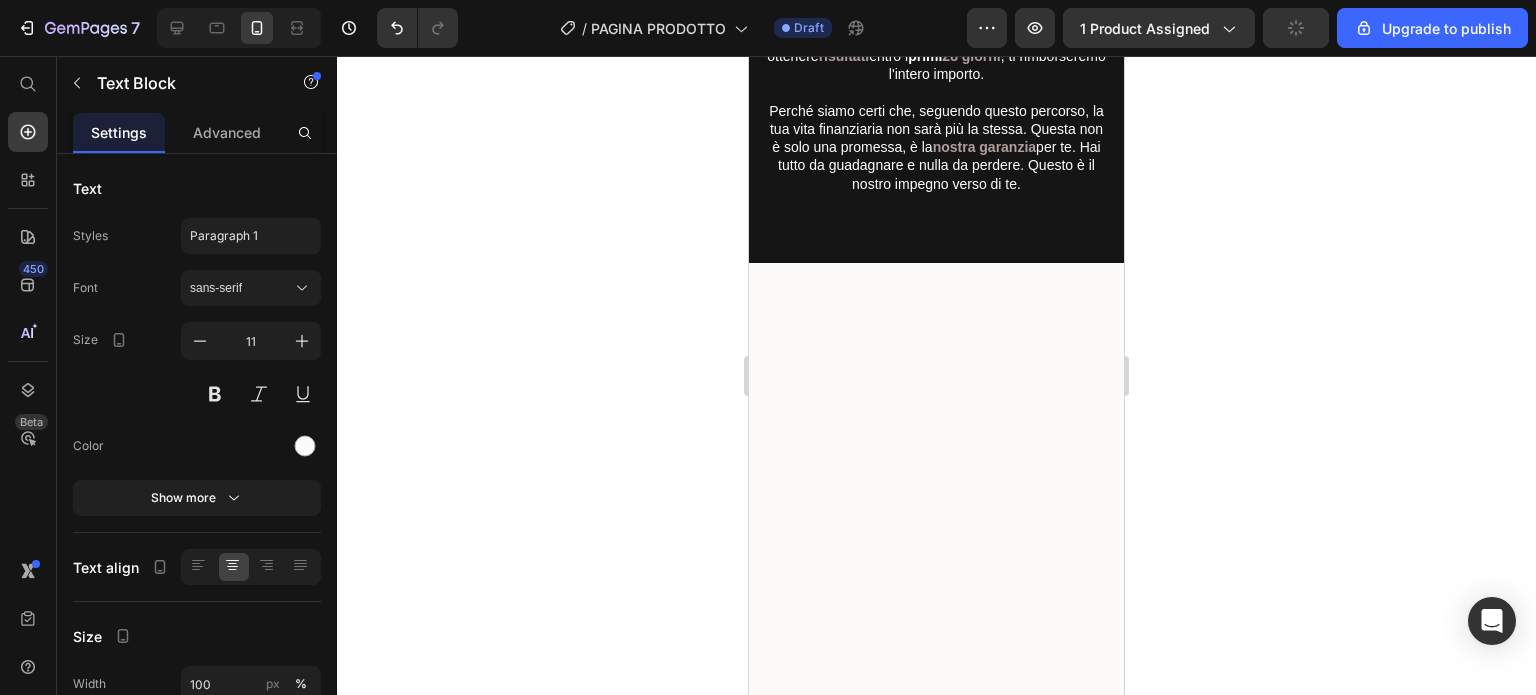click on "l’intera guida — con tutti i bonus inclusi" at bounding box center [937, -919] 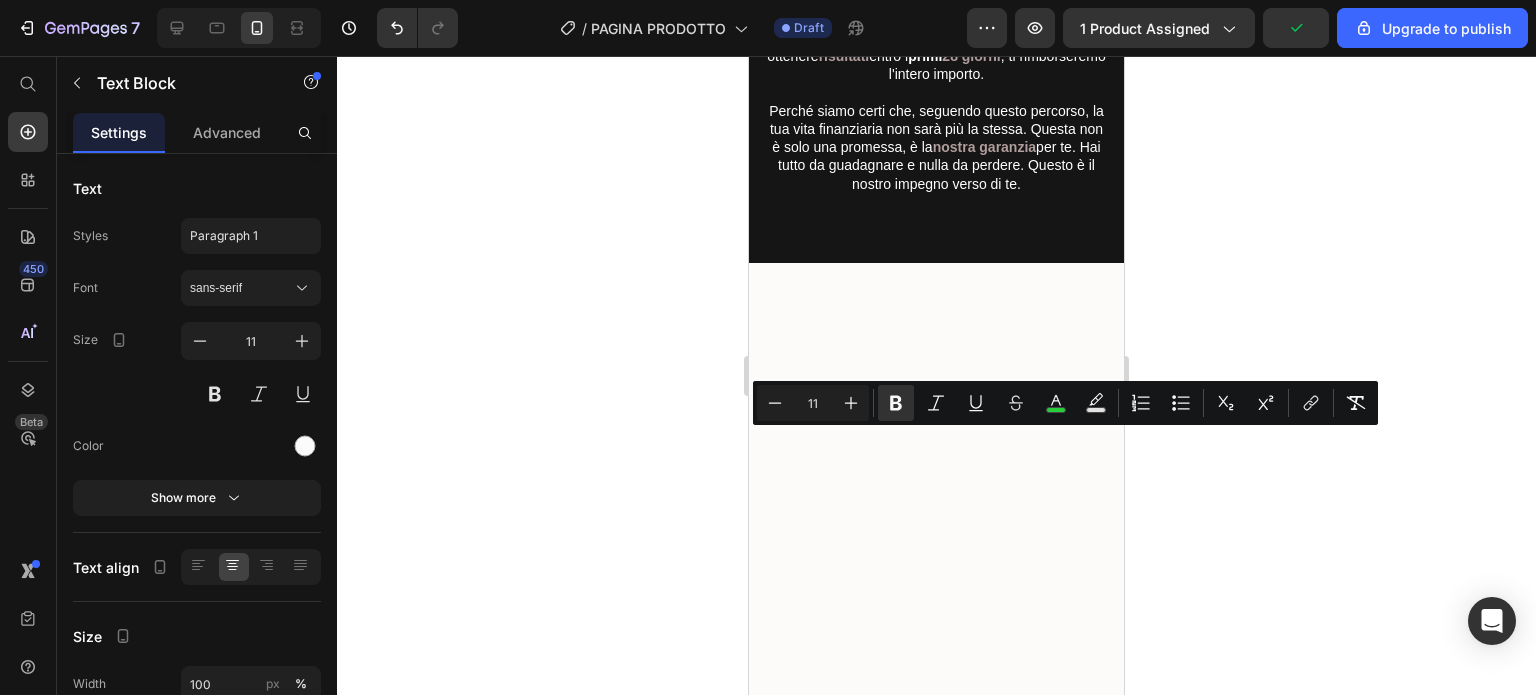 click on "l’intera guida — con tutti i bonus inclusi" at bounding box center [937, -919] 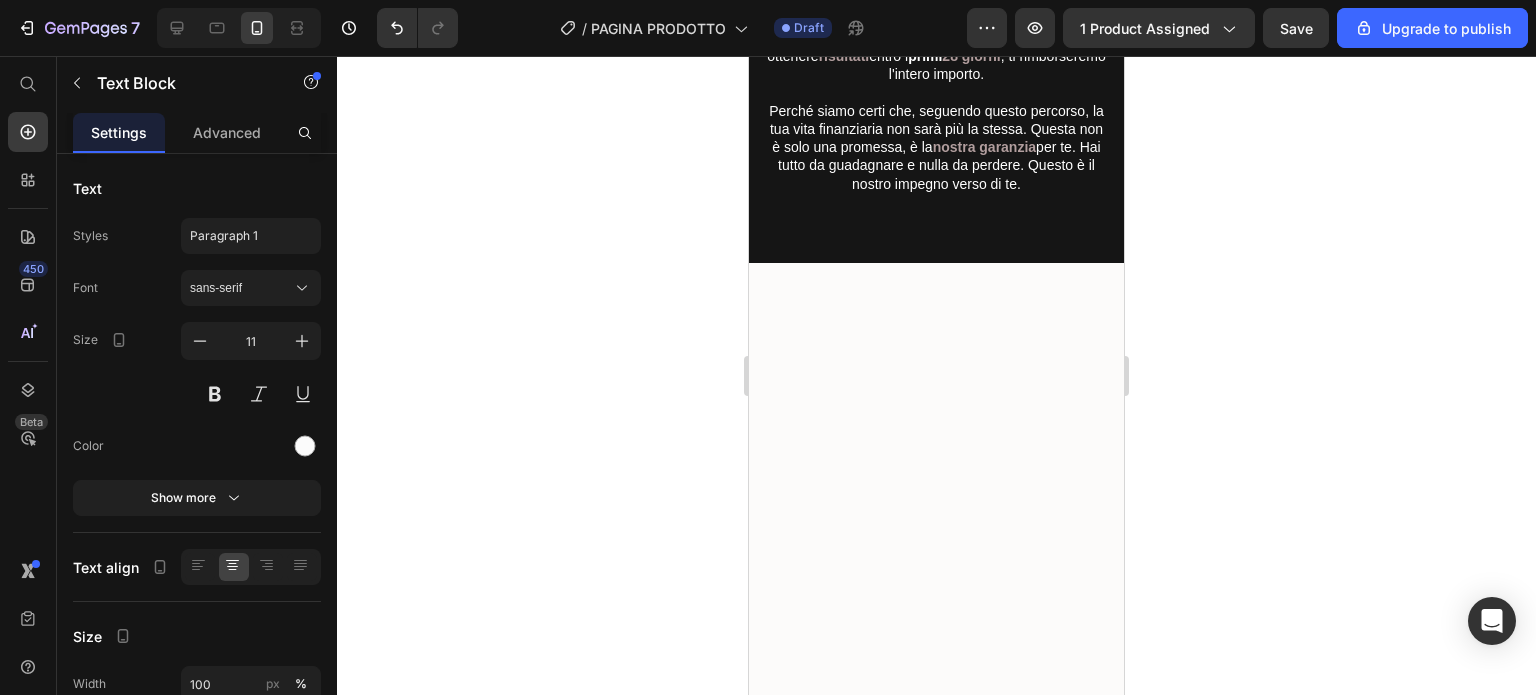 click on "l’intera guida; con tutti i bonus inclusi" at bounding box center (935, -919) 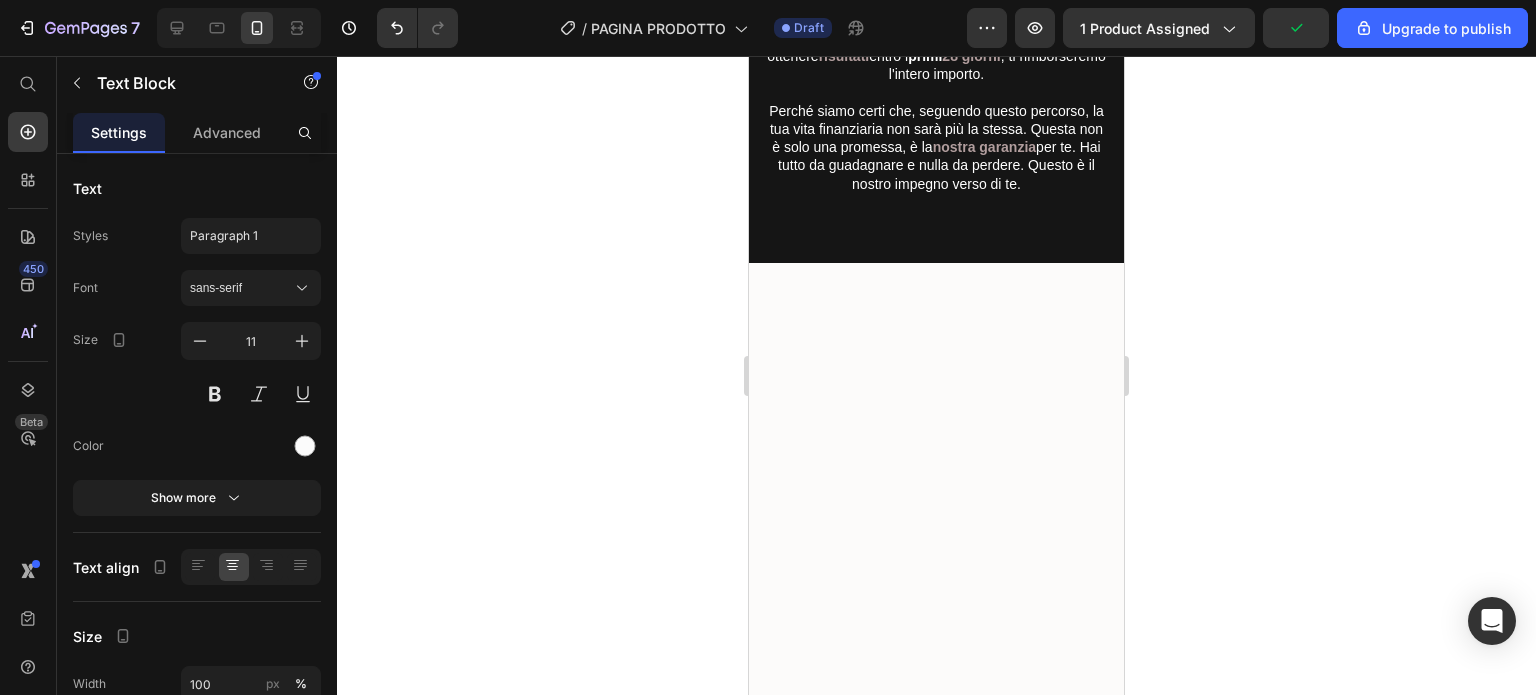 click on "Ma abbiamo scelto di andare oltre: rendere questa conoscenza disponibile a tutti, senza barriere, offrendo  l’intera guida; con tutti i bonus inclusi,   — a un prezzo simbolico di soli 57 euro." at bounding box center (934, -929) 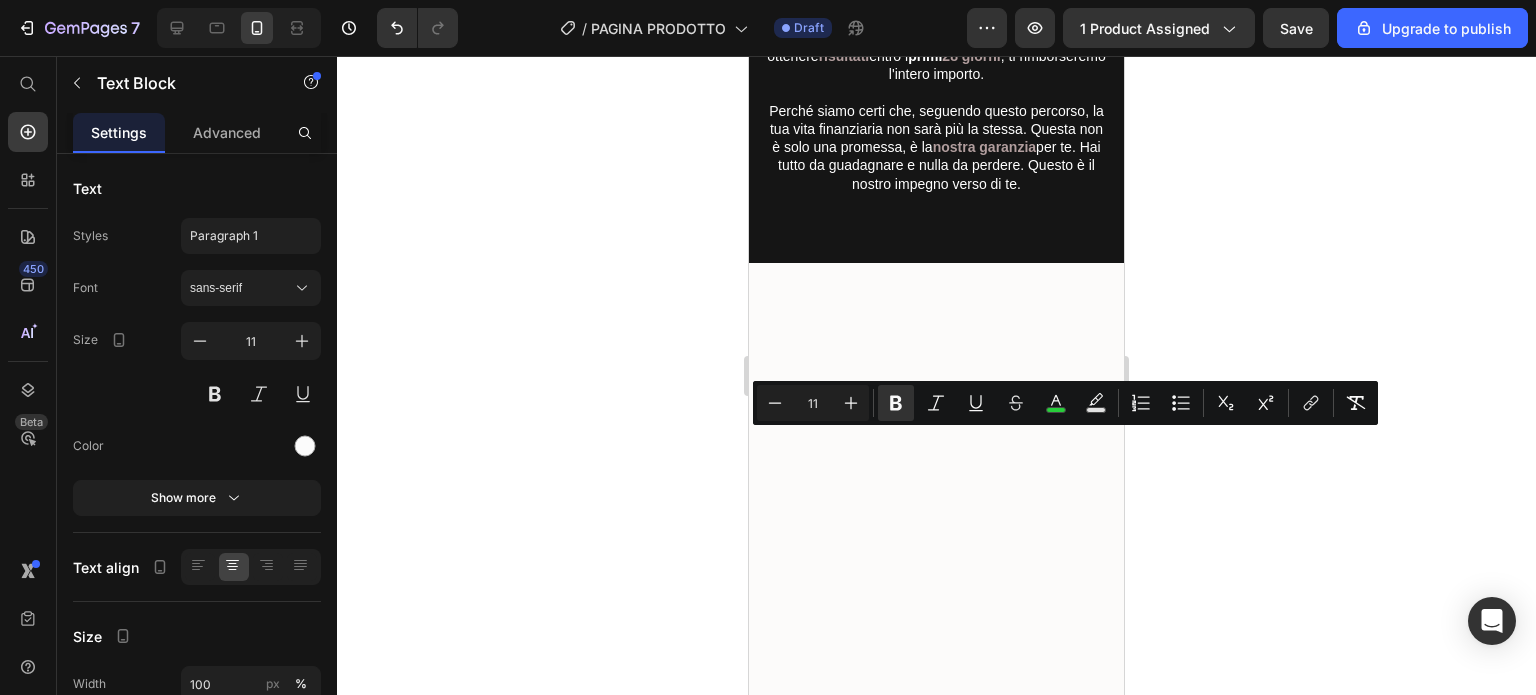 click on "l’intera guida; con tutti i bonus inclusi," at bounding box center [938, -919] 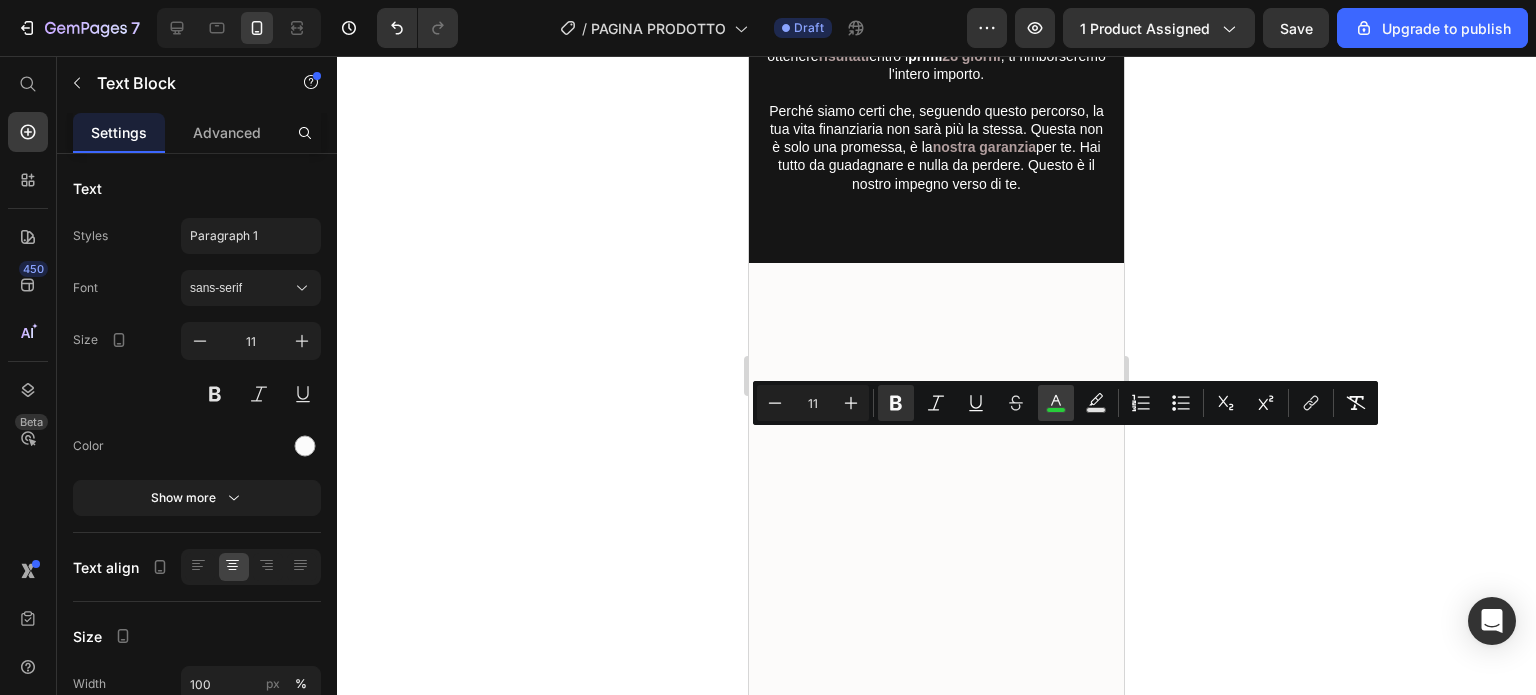 click 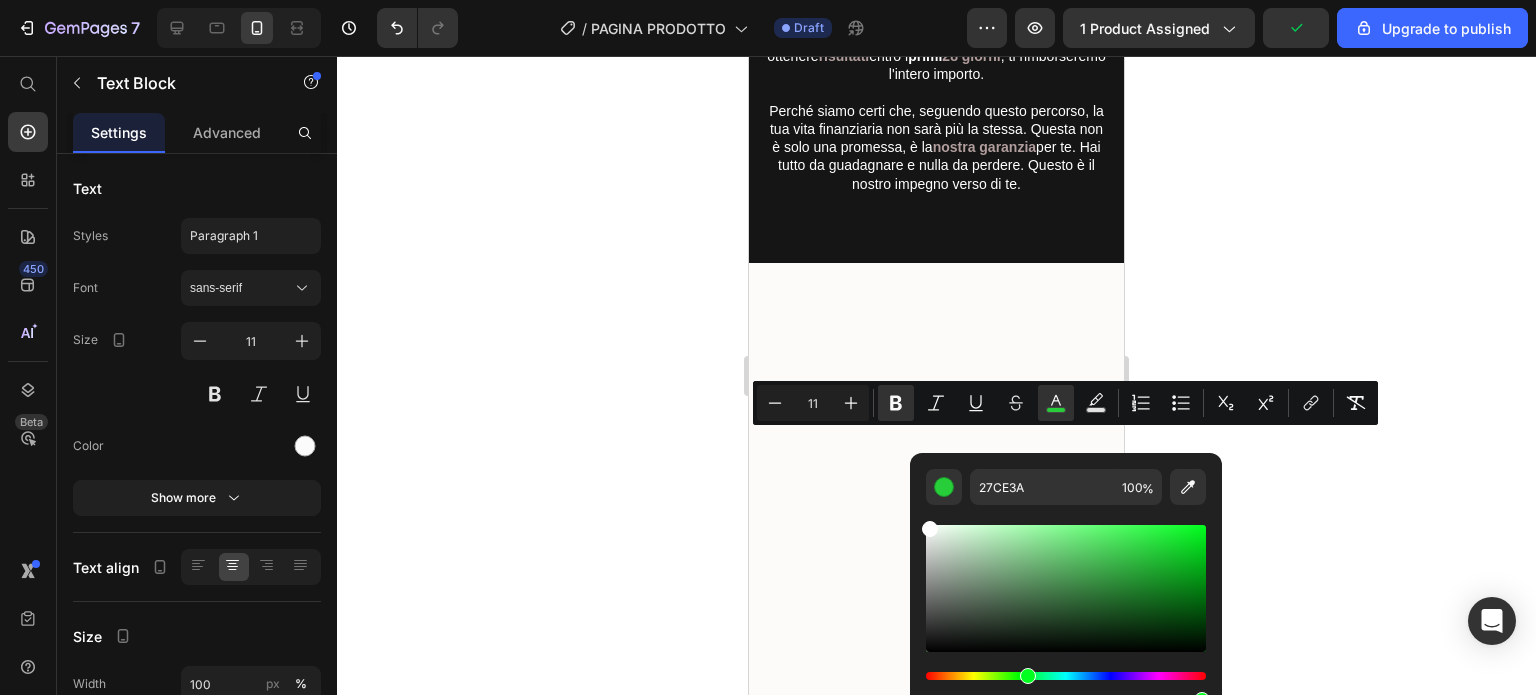 drag, startPoint x: 959, startPoint y: 602, endPoint x: 920, endPoint y: 503, distance: 106.404884 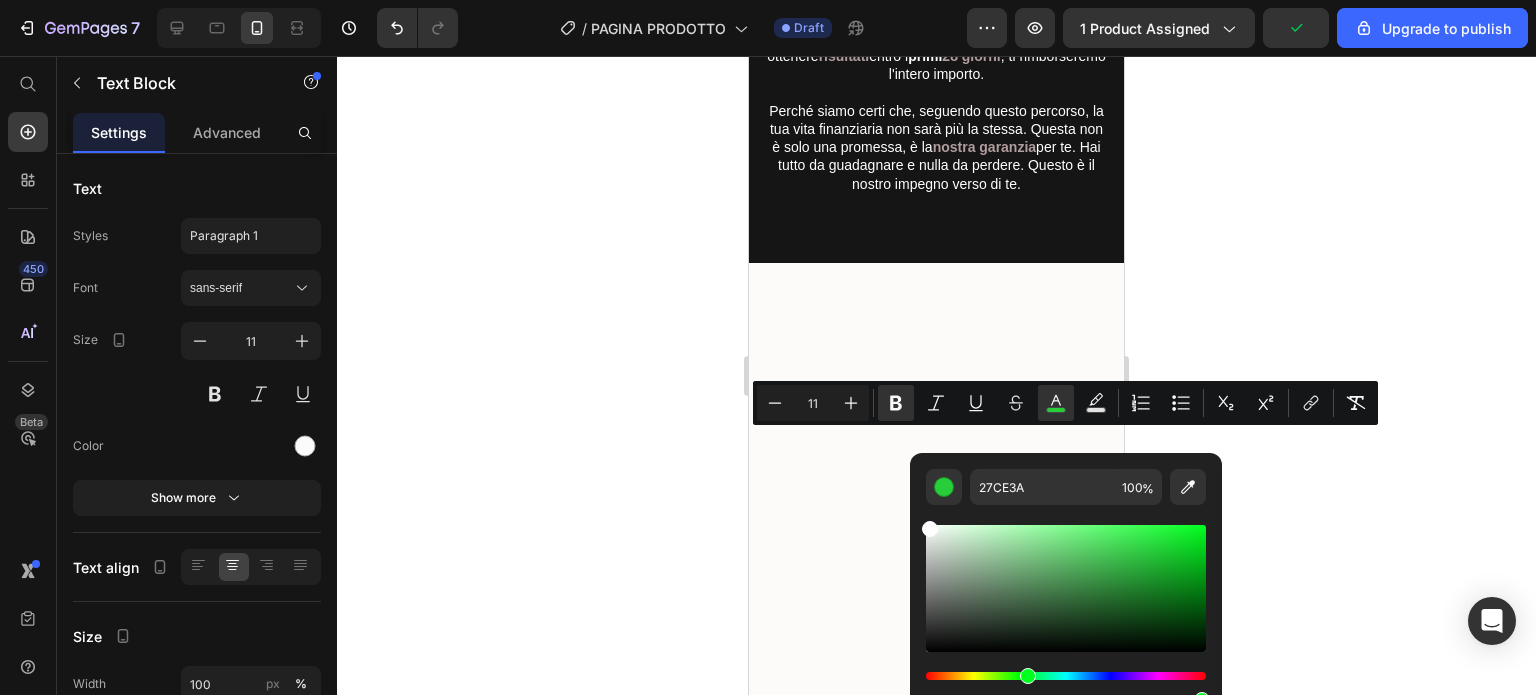type on "FFFFFF" 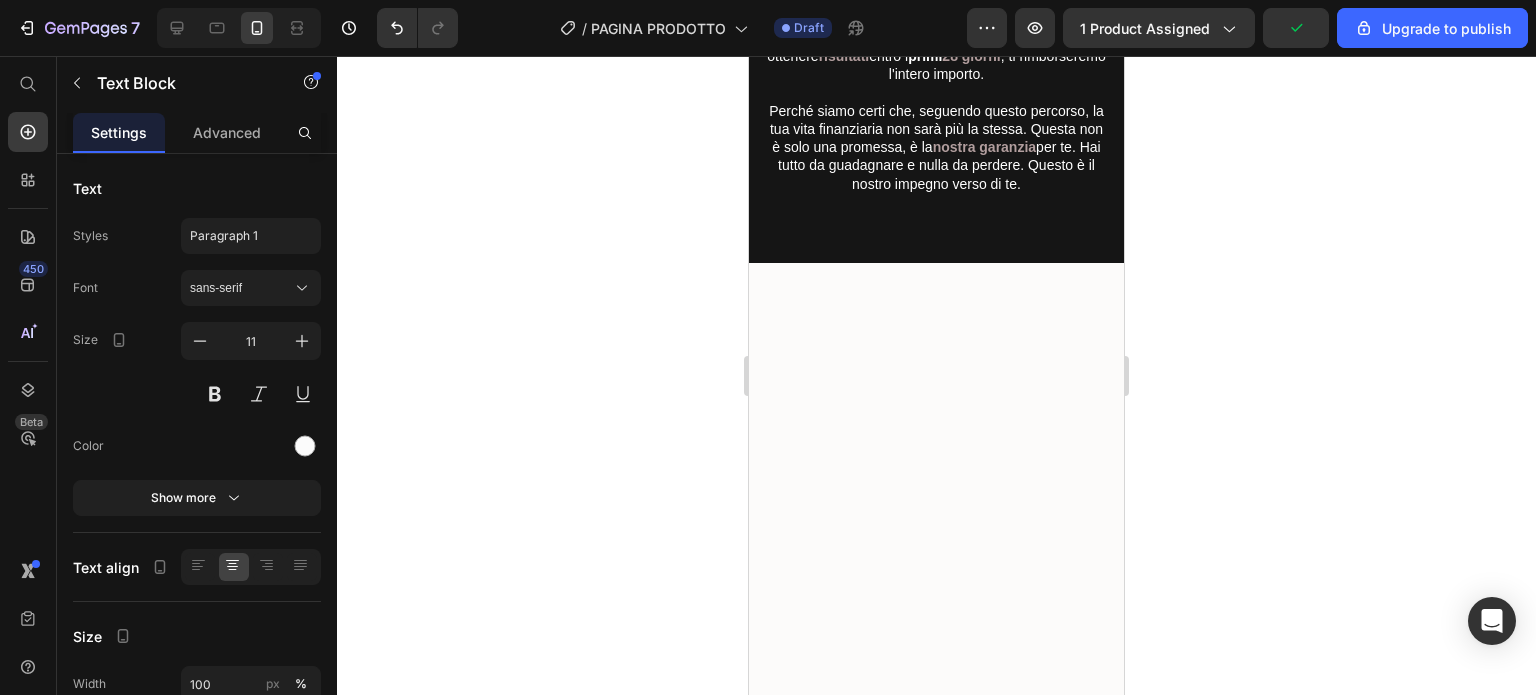 click on "Sì, per un tempo limitato, potrai accedere a strumenti, strategie e opportunità capaci di trasformare profondamente la tua vita finanziaria." at bounding box center [934, -850] 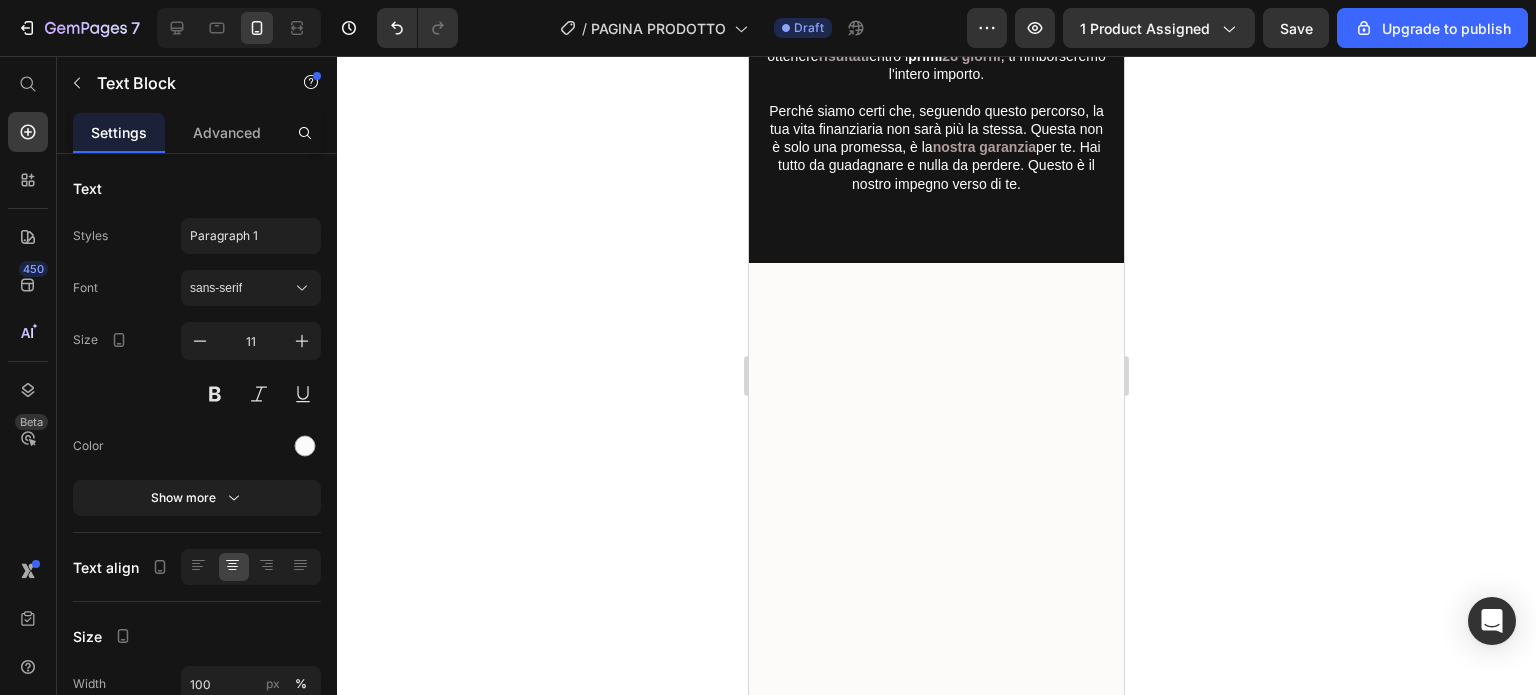 click on "l’intera guida; con tutti i bonus inclusi" at bounding box center (937, -919) 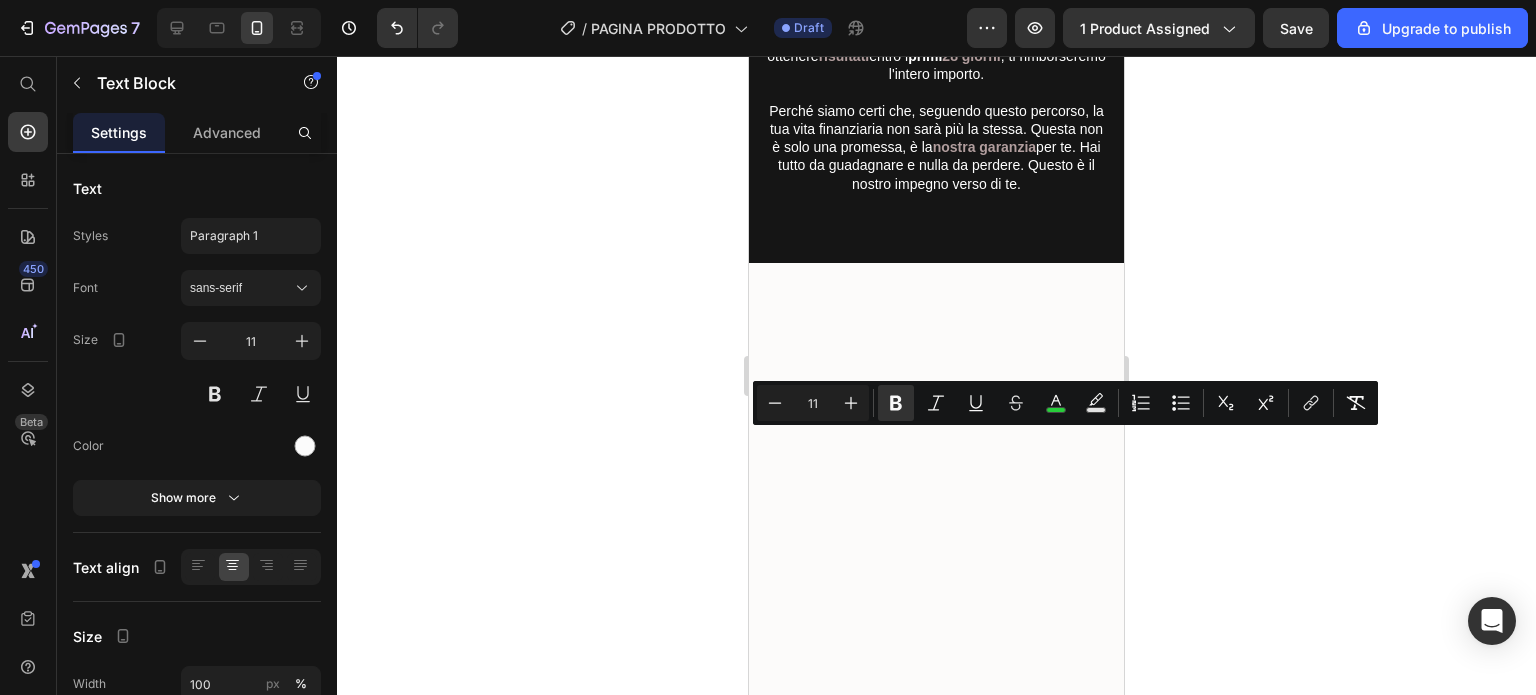 click on "l’intera guida; con tutti i bonus inclusi" at bounding box center (937, -919) 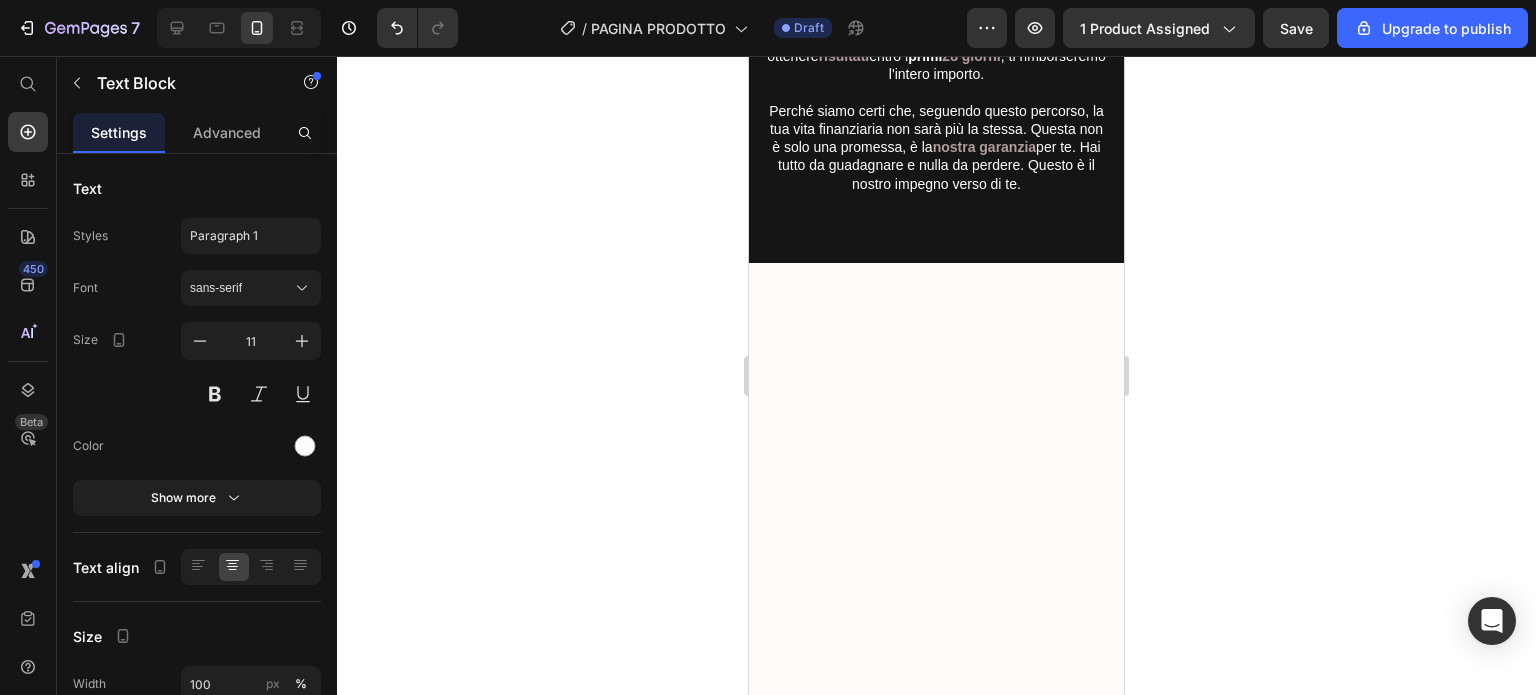 click on "l’intera guida; con tutti i bonus inclusi" at bounding box center [937, -919] 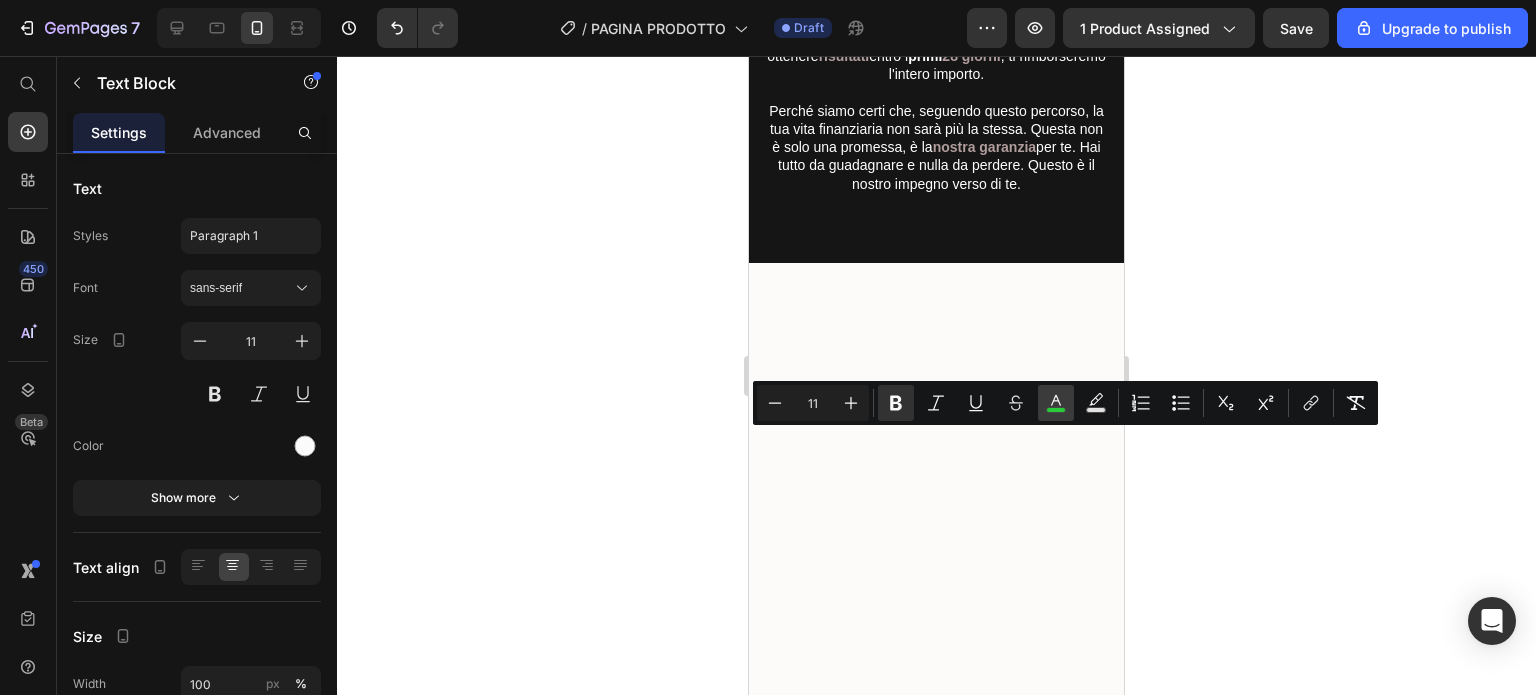 click 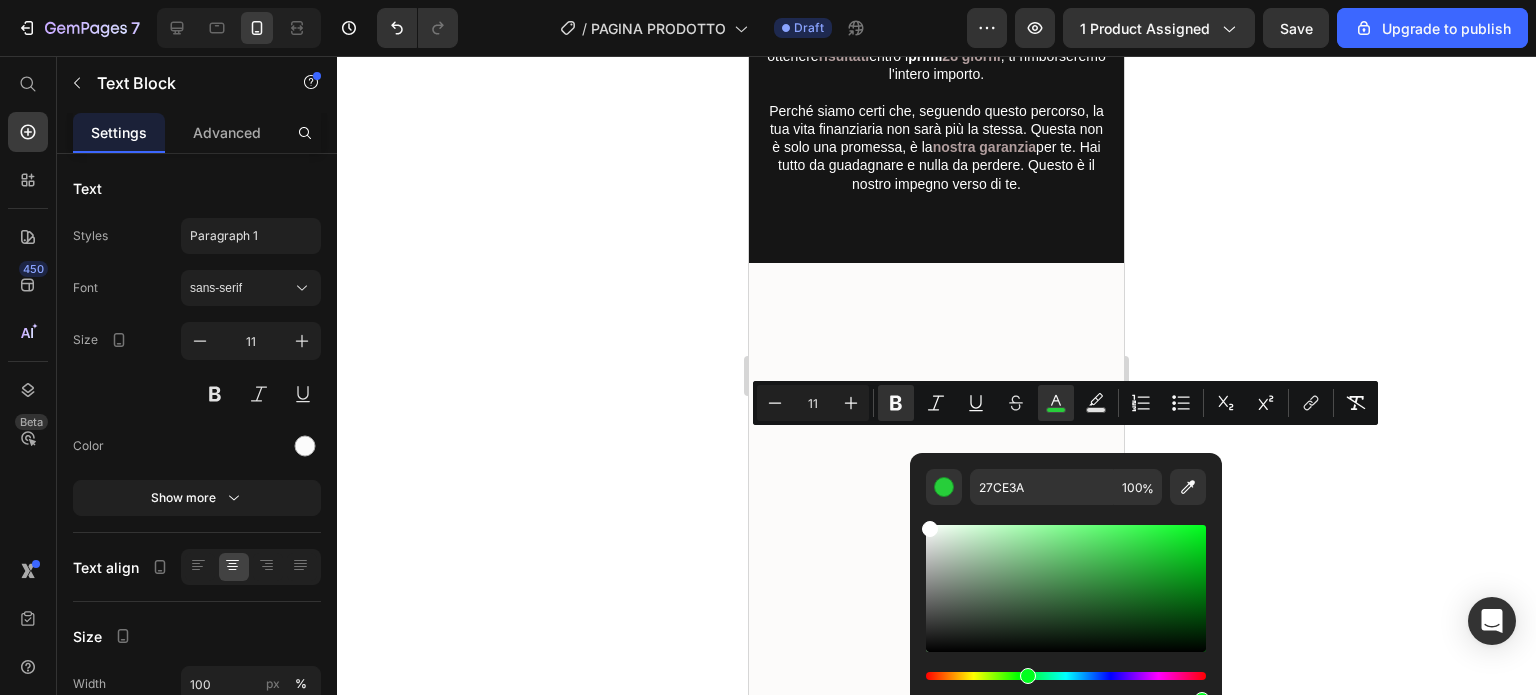 type on "FFFFFF" 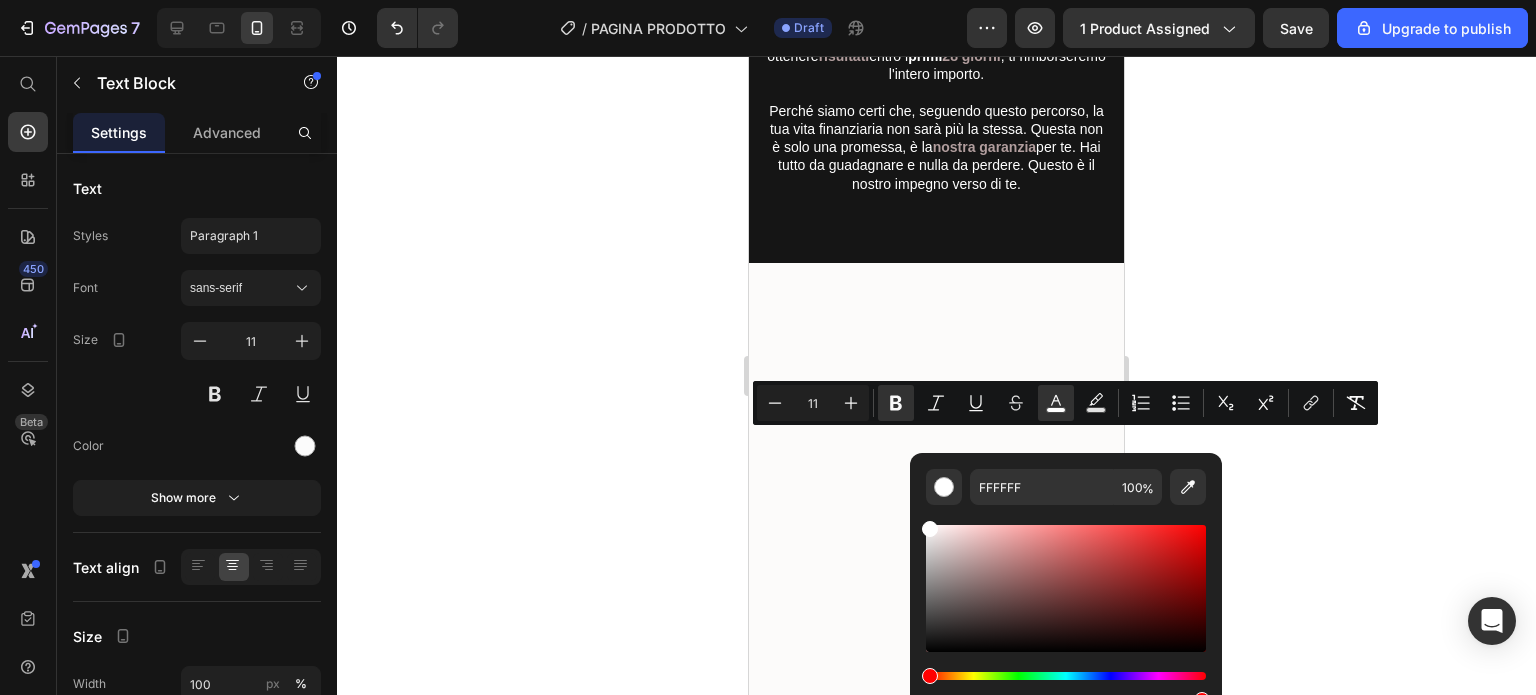 click 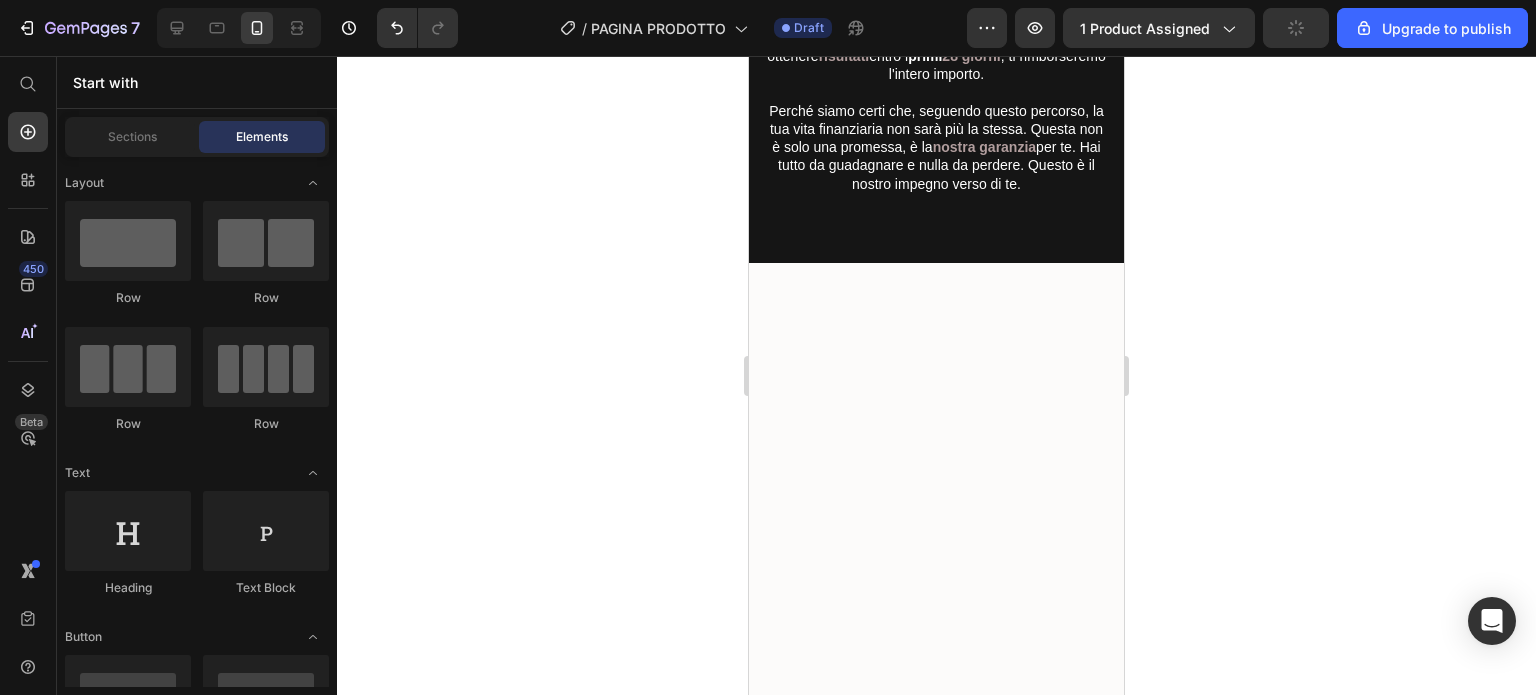 click on ";" at bounding box center (1061, -929) 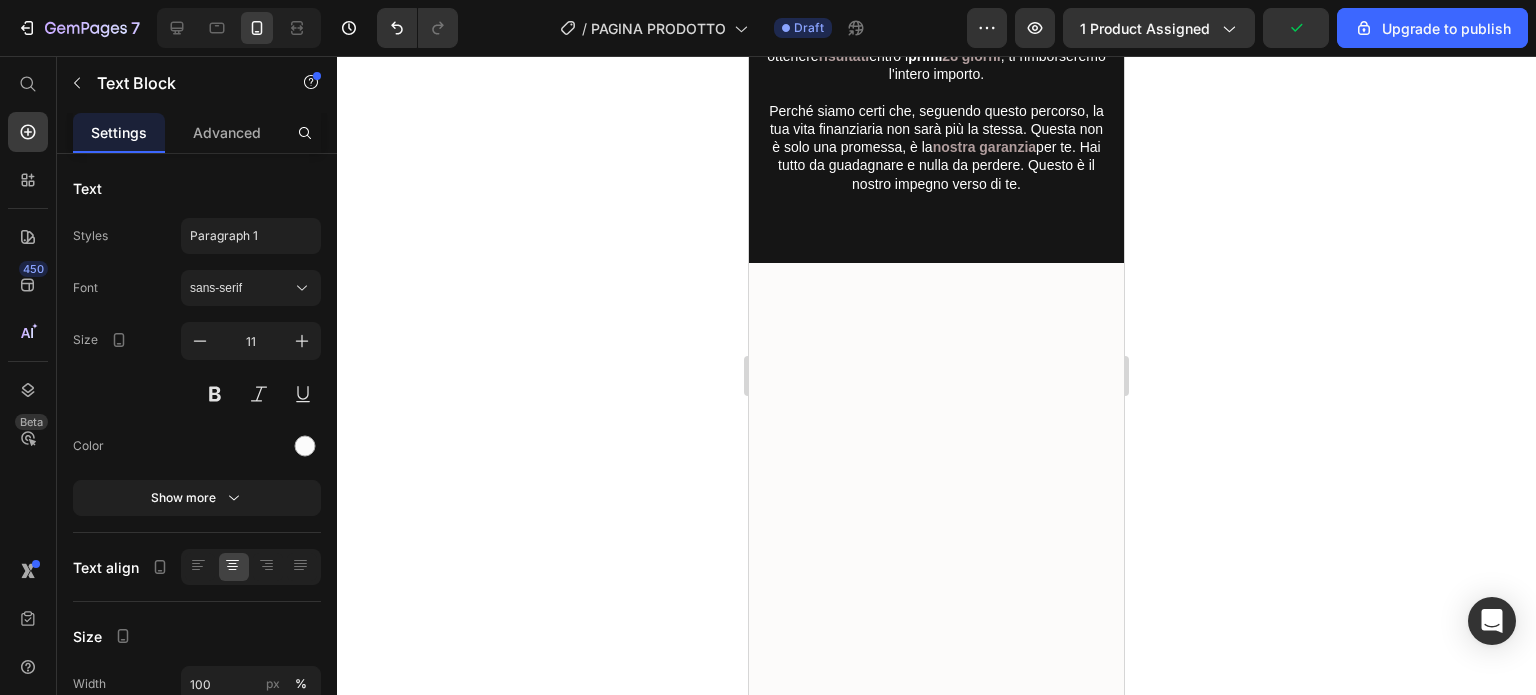 click on ";" at bounding box center [1061, -929] 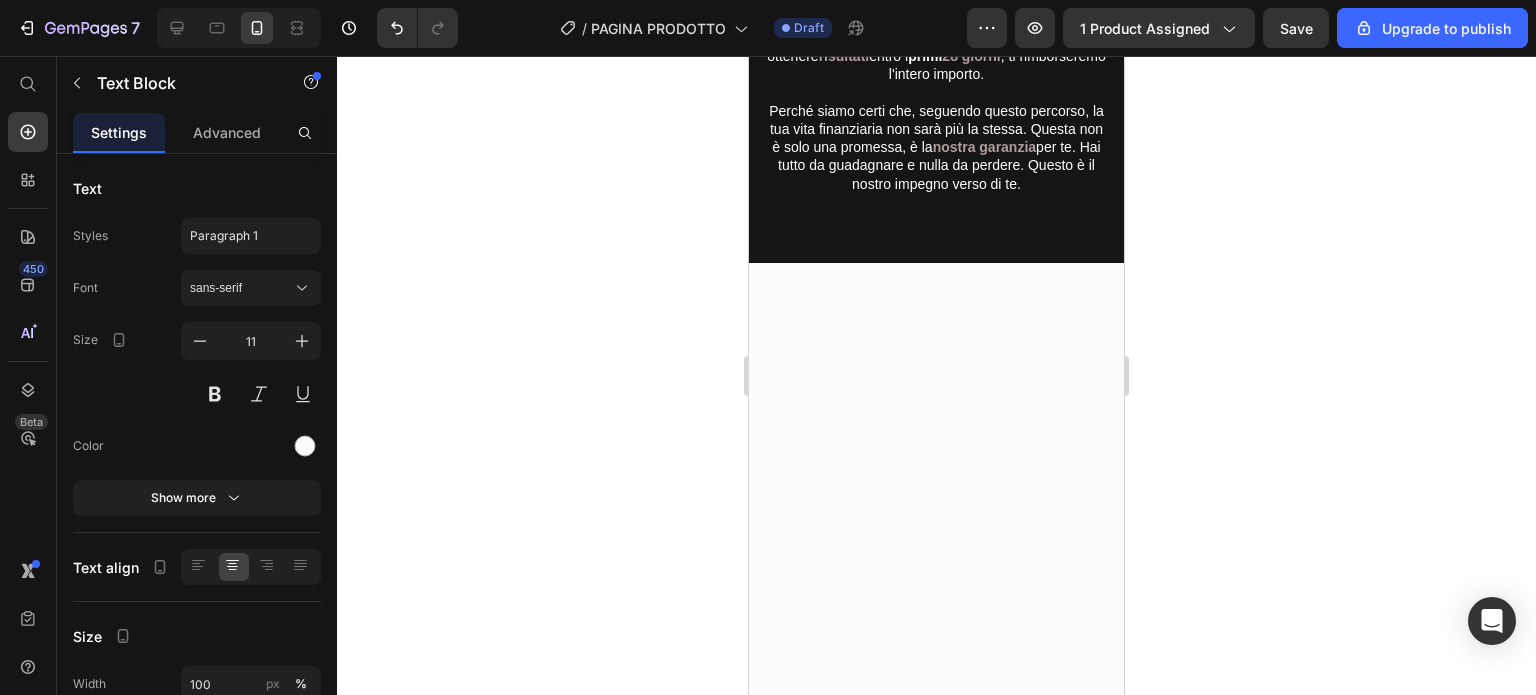 click on "Ma abbiamo scelto di andare oltre: rendere questa conoscenza disponibile a tutti, senza barriere, offrendo  l’intera guida -   con tutti i bonus inclusi ,    a un prezzo simbolico di soli 57 euro." at bounding box center [934, -929] 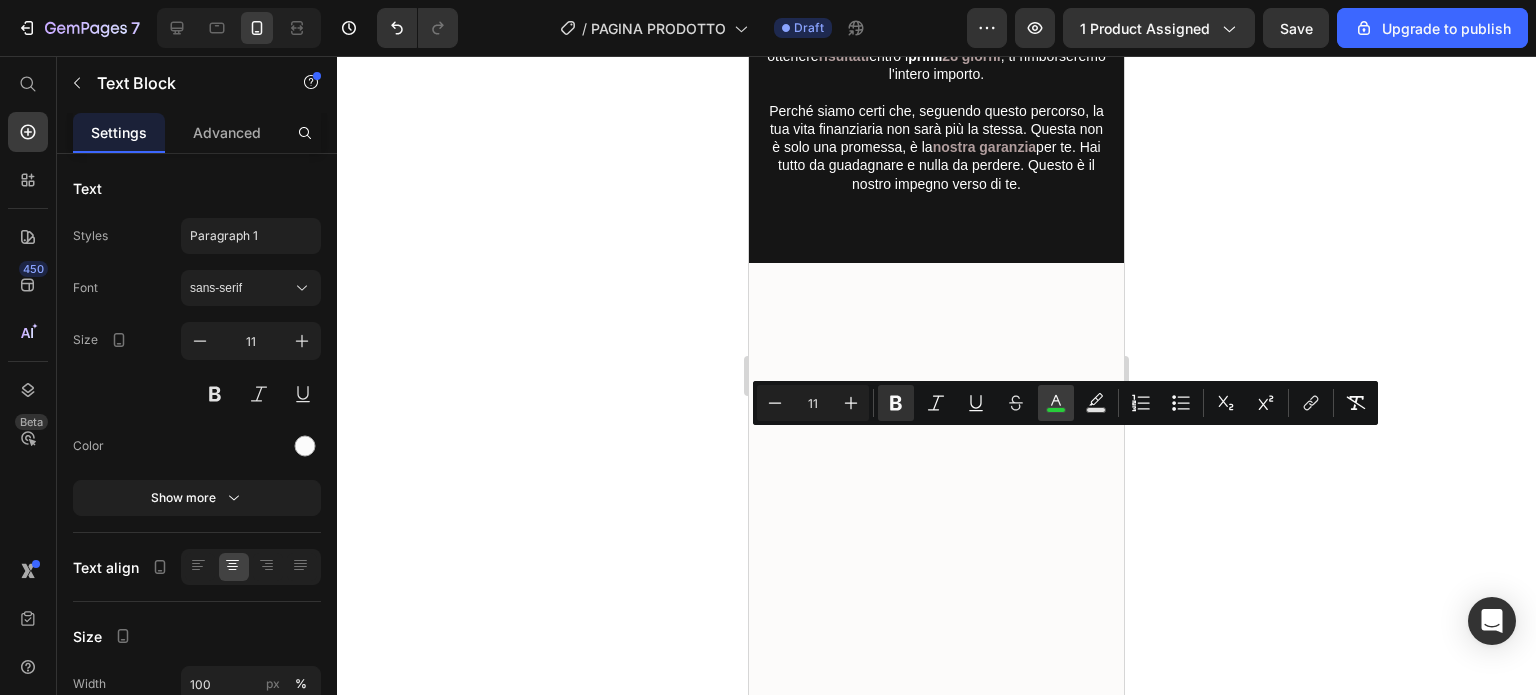 click 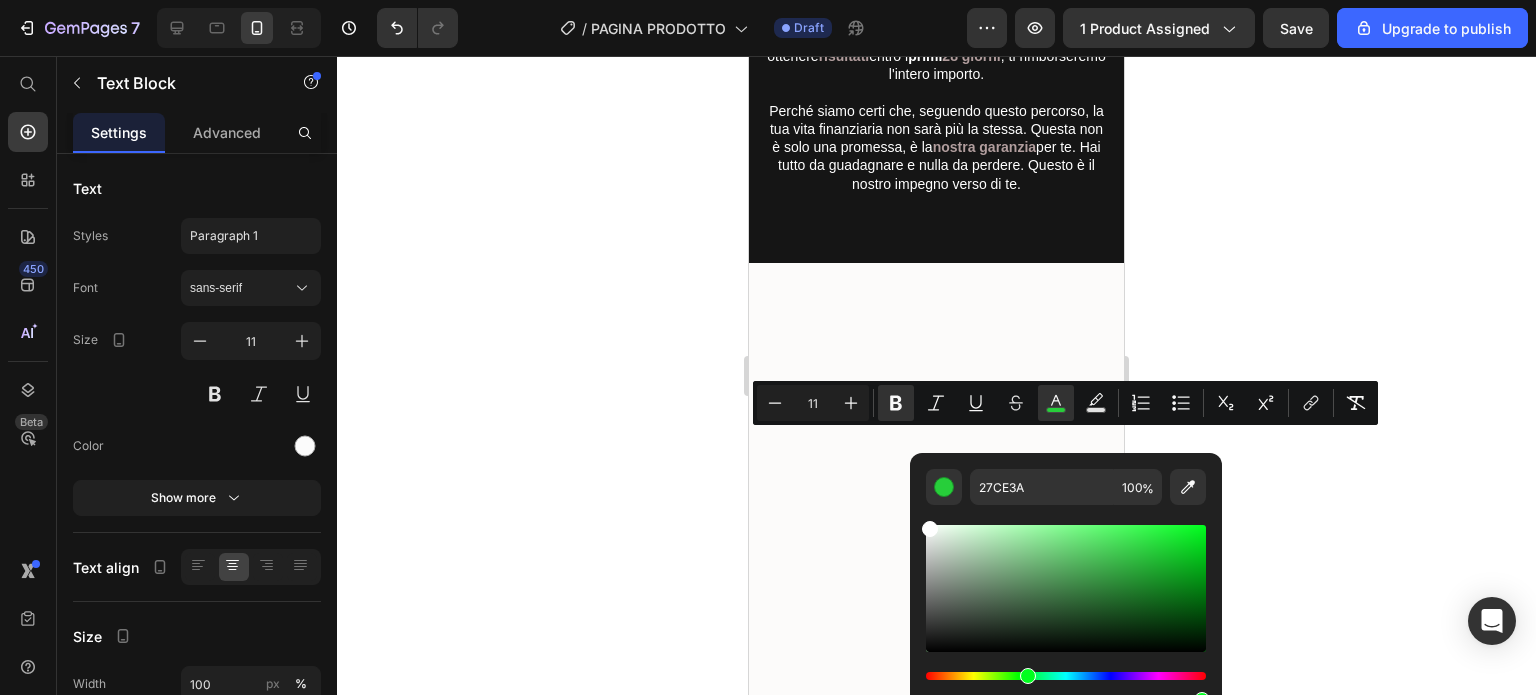 type on "FFFFFF" 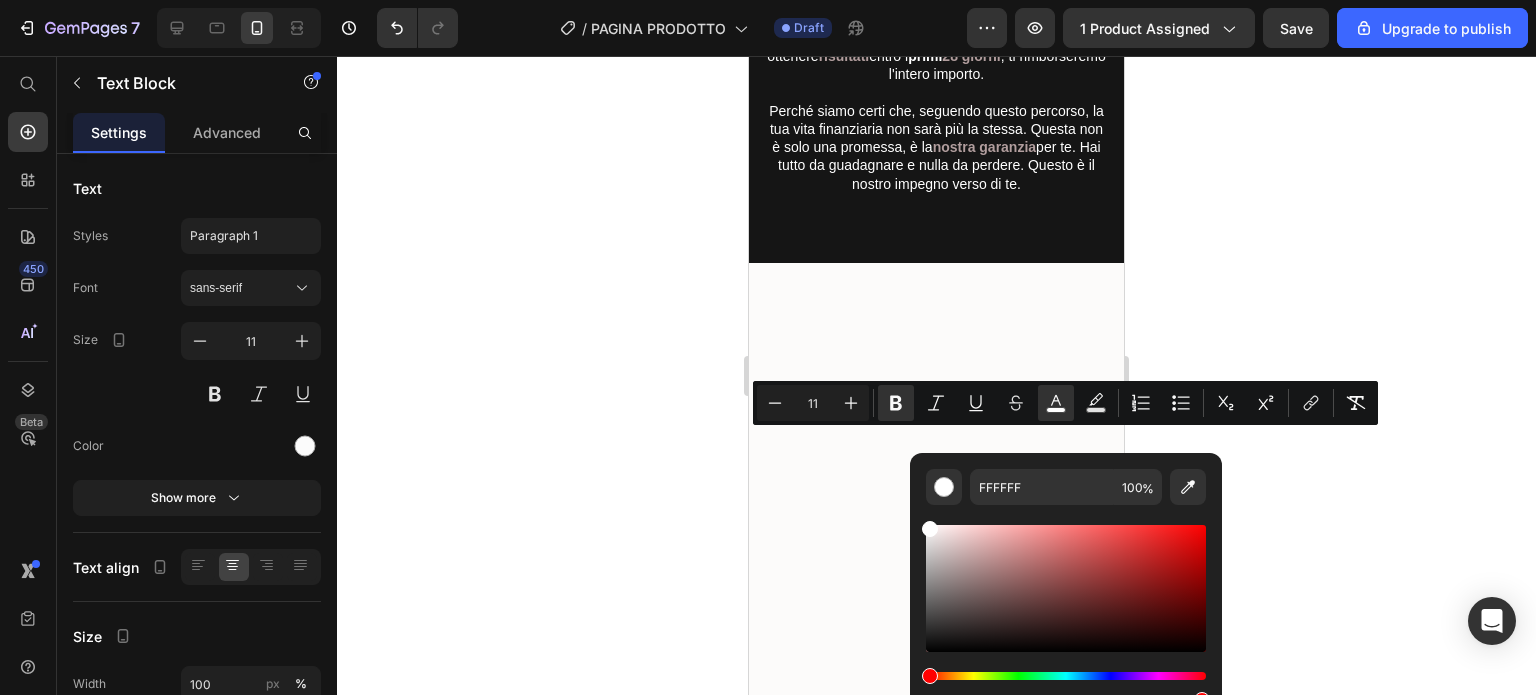 drag, startPoint x: 1714, startPoint y: 595, endPoint x: 856, endPoint y: 489, distance: 864.523 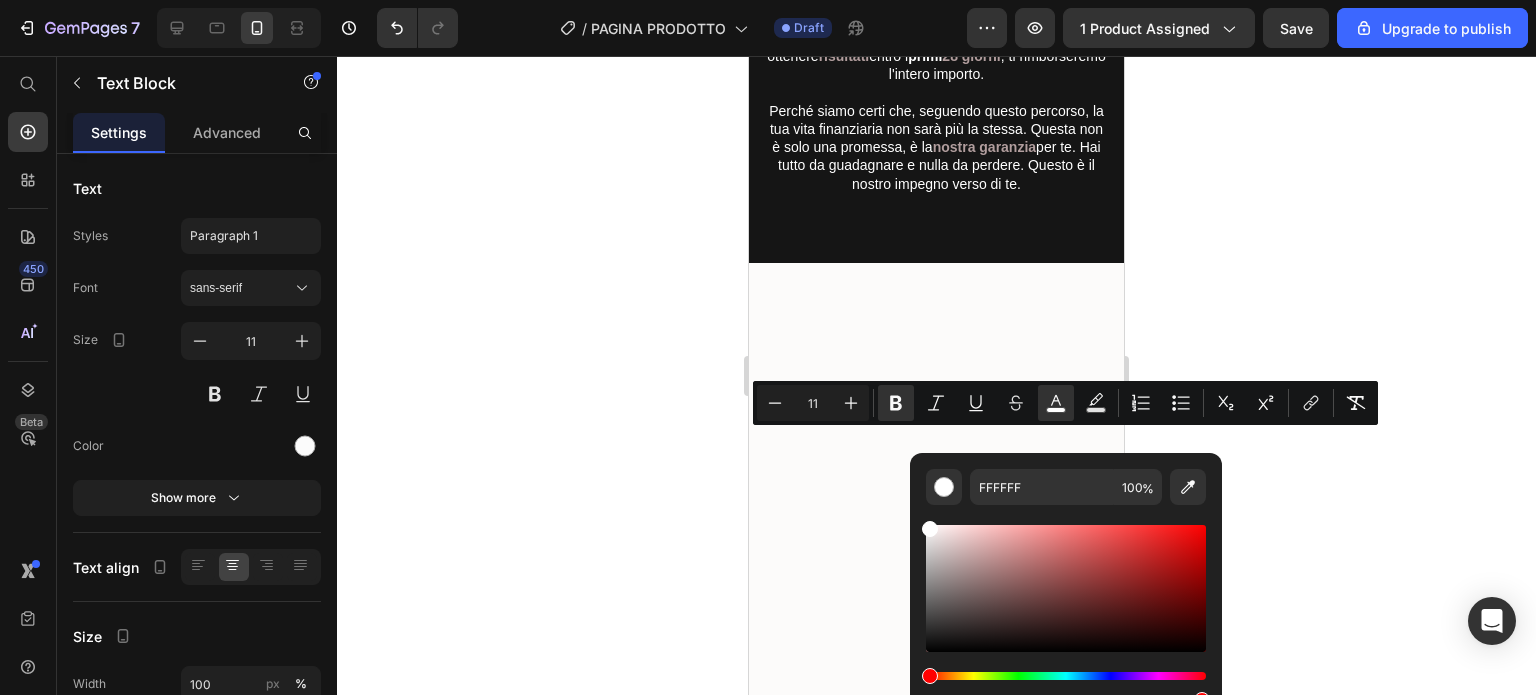 click 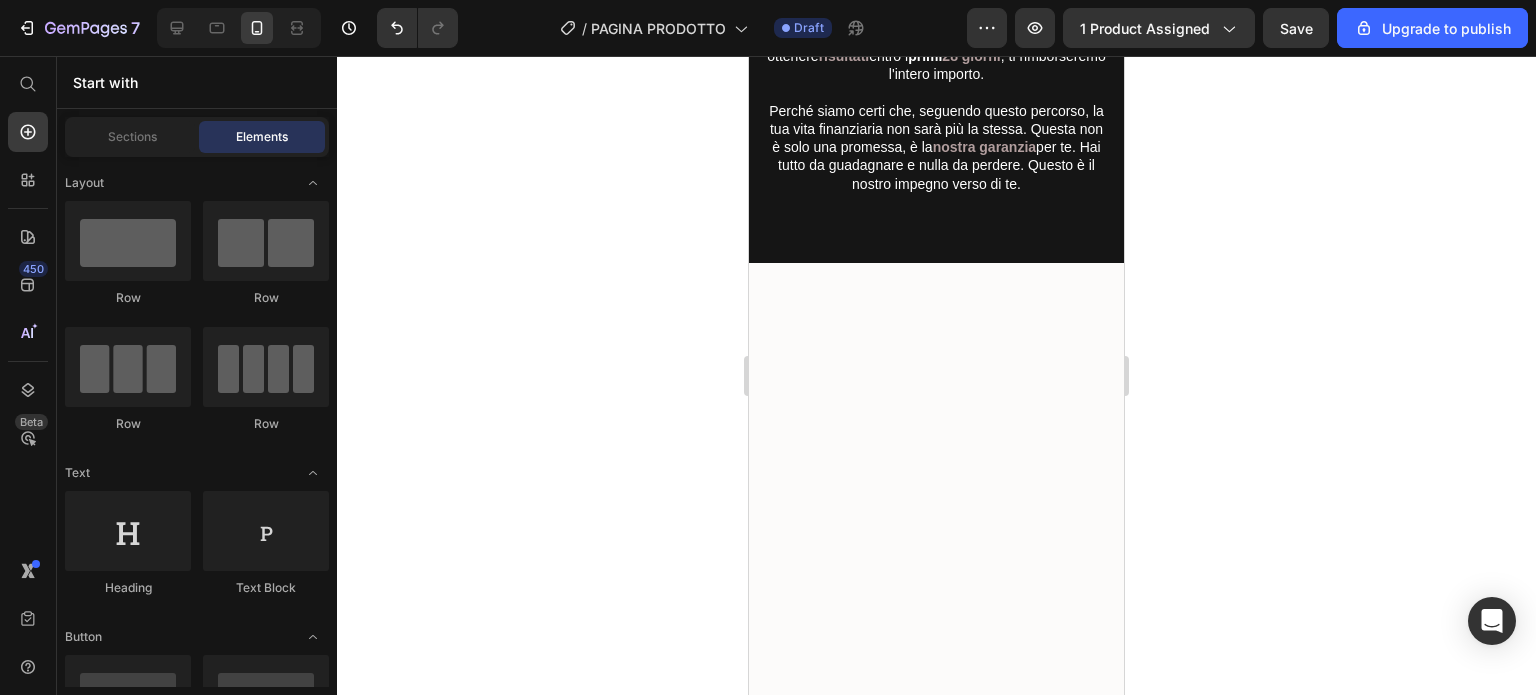 click on "l’intera guida" at bounding box center [1024, -929] 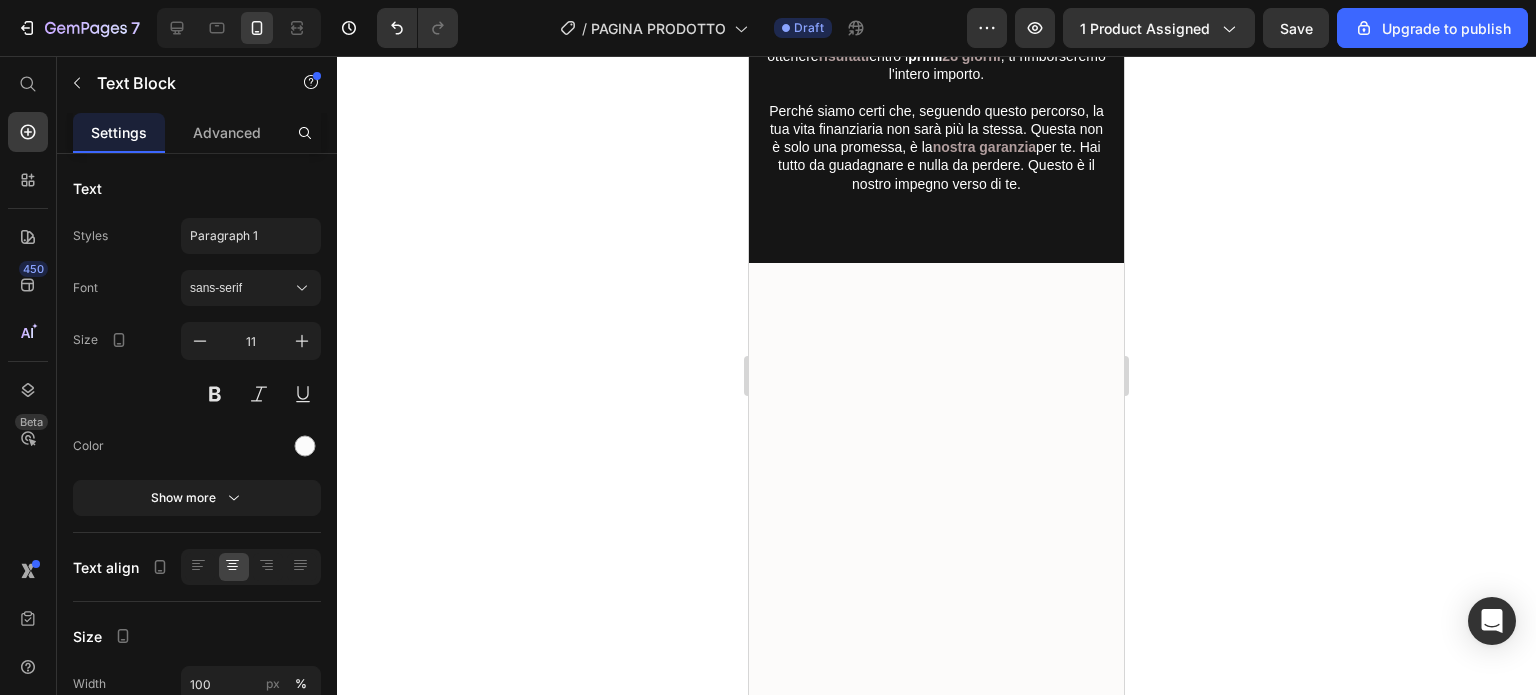click on "l’intera guida" at bounding box center (1024, -929) 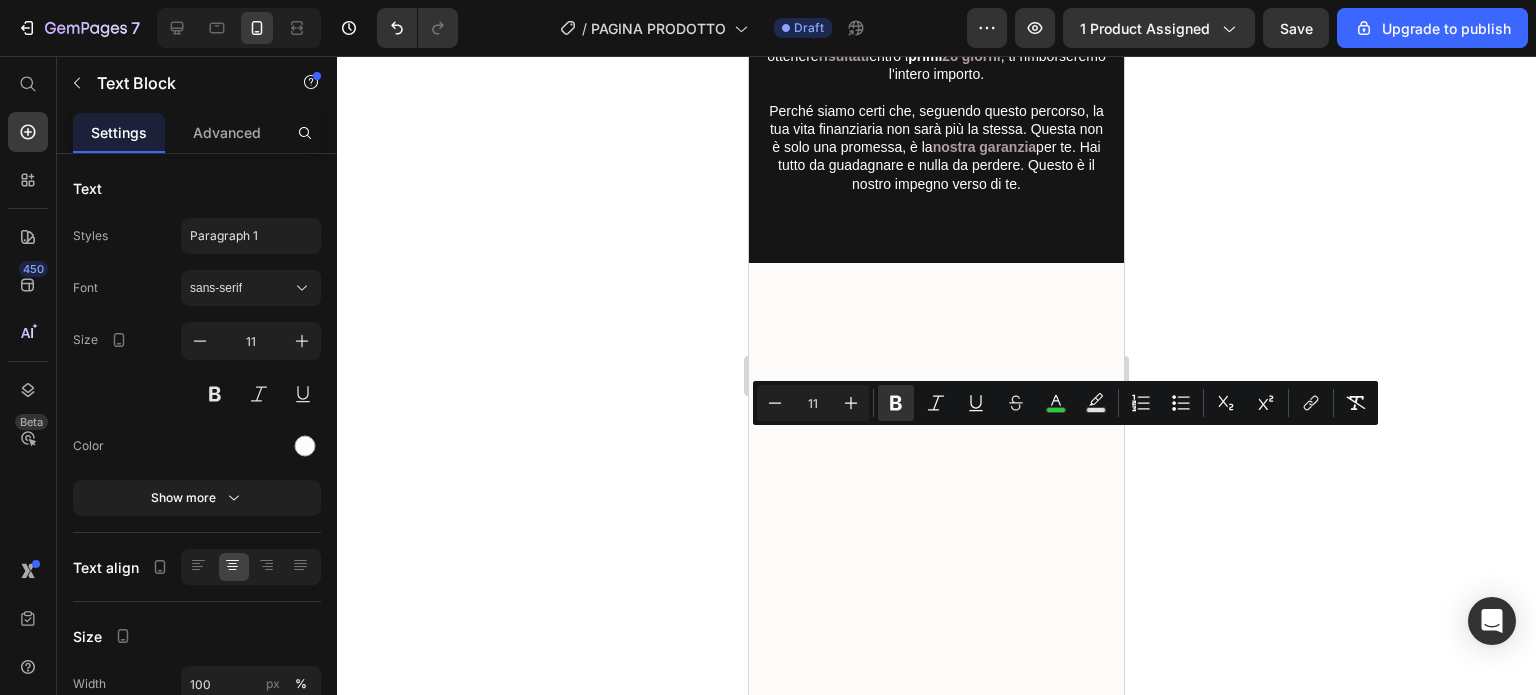 drag, startPoint x: 813, startPoint y: 437, endPoint x: 839, endPoint y: 438, distance: 26.019224 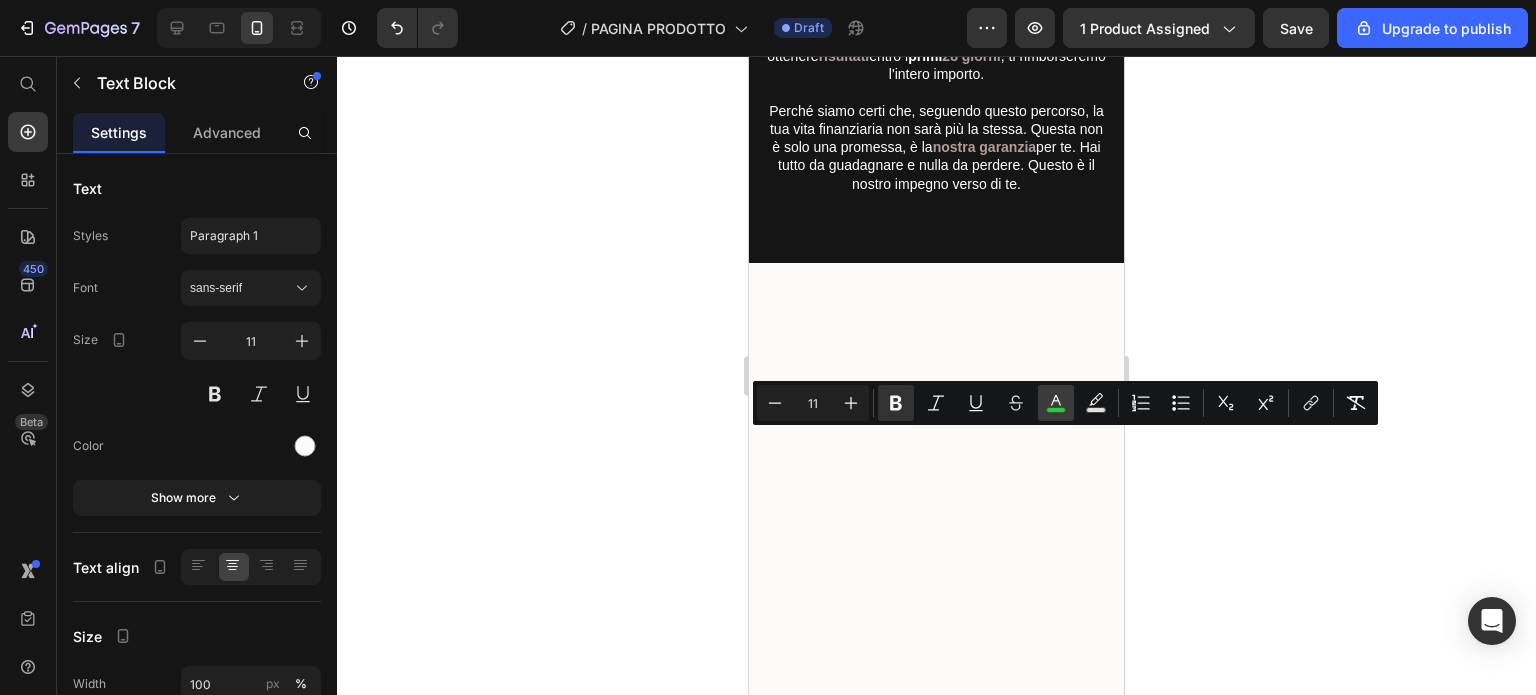 click 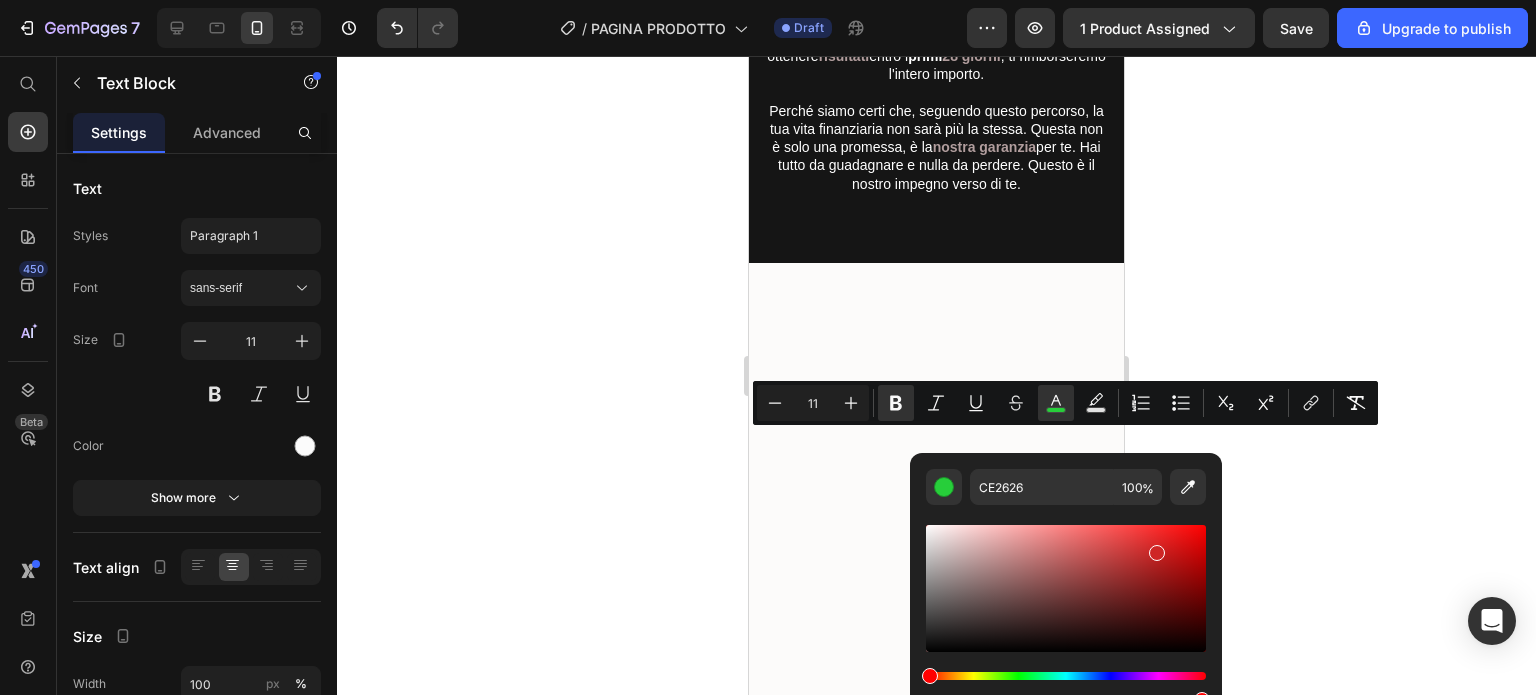 drag, startPoint x: 1692, startPoint y: 731, endPoint x: 876, endPoint y: 673, distance: 818.05865 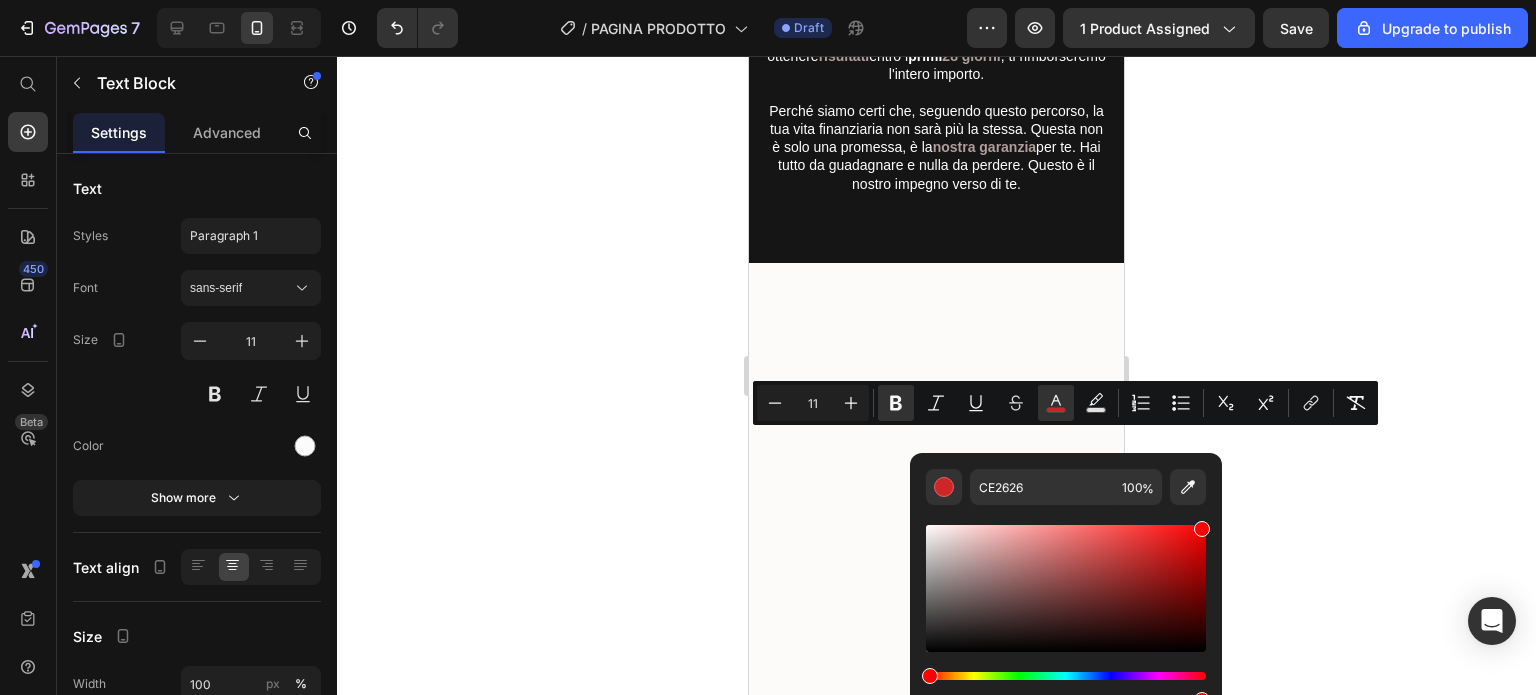 drag, startPoint x: 1164, startPoint y: 549, endPoint x: 1244, endPoint y: 503, distance: 92.28217 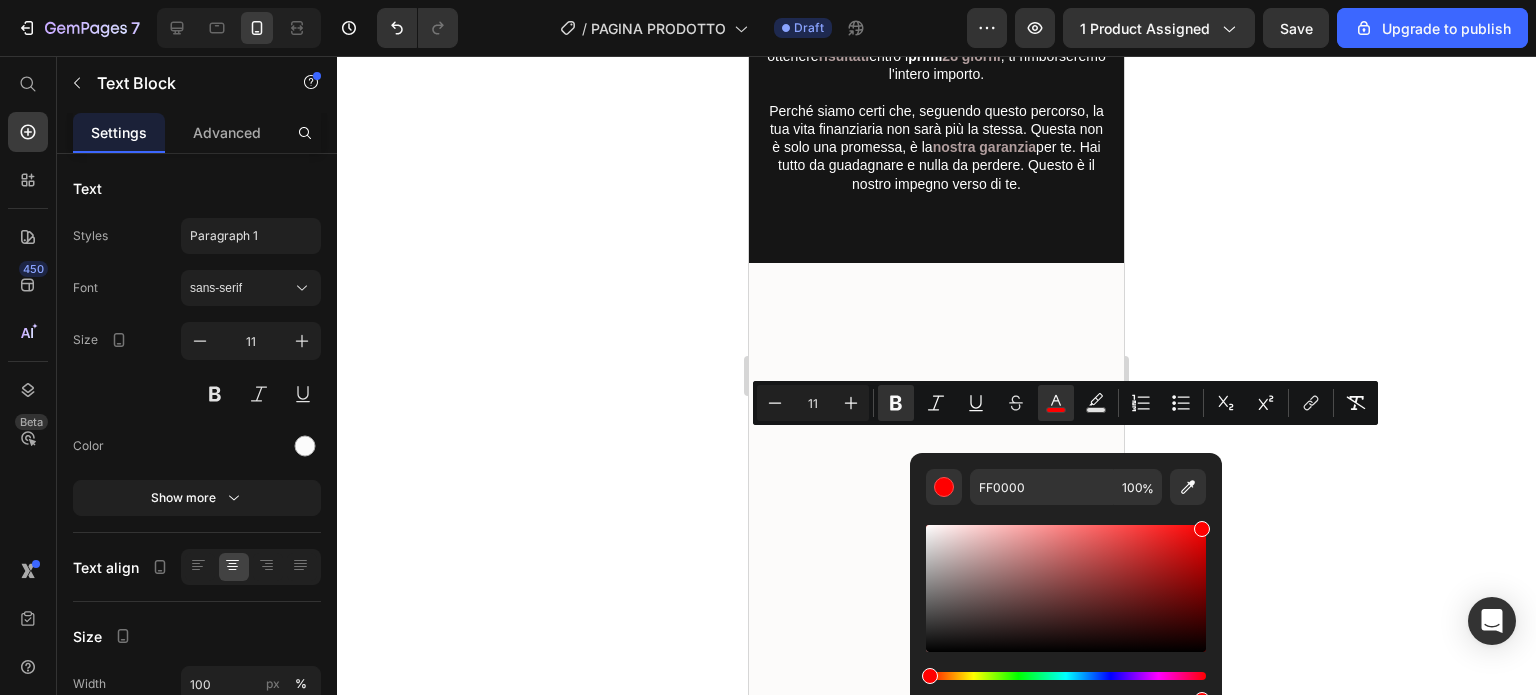click 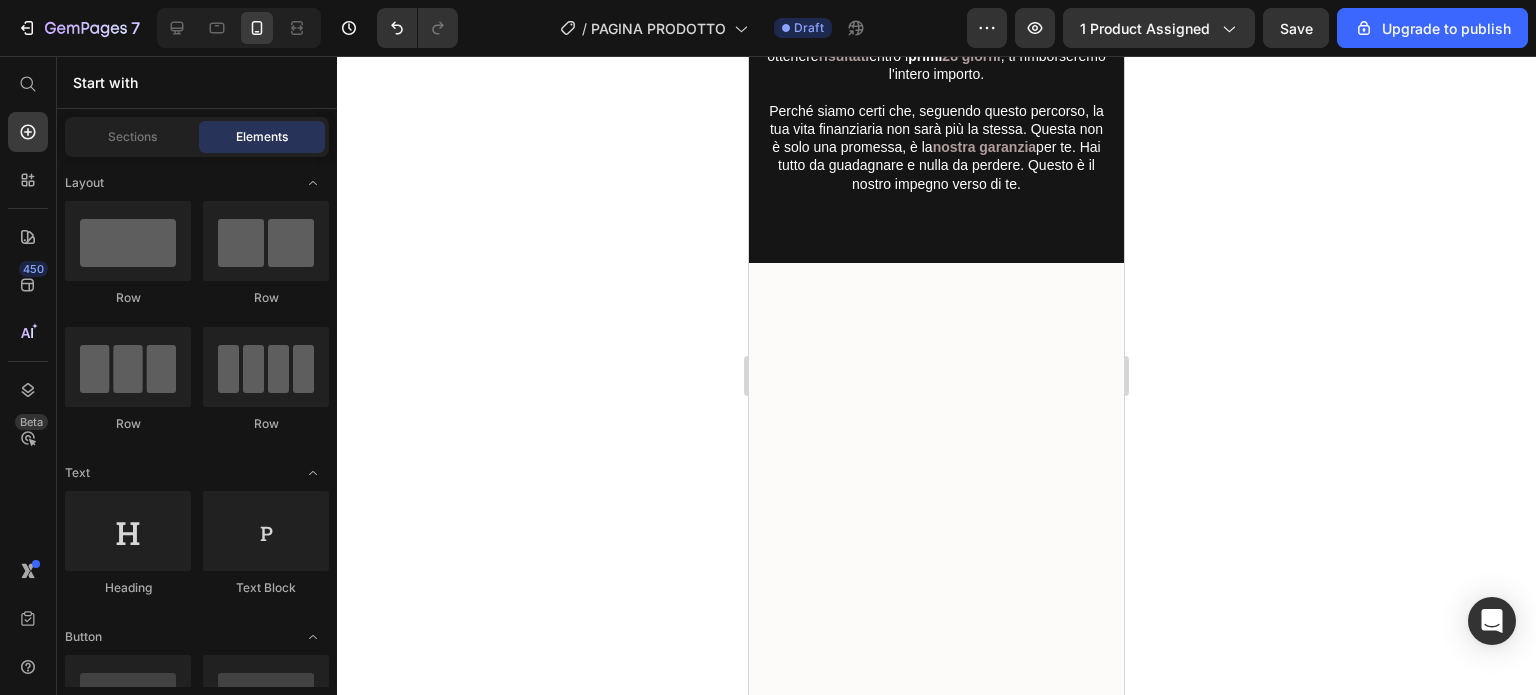 click on "con tutti i bonus inclusi" at bounding box center (937, -919) 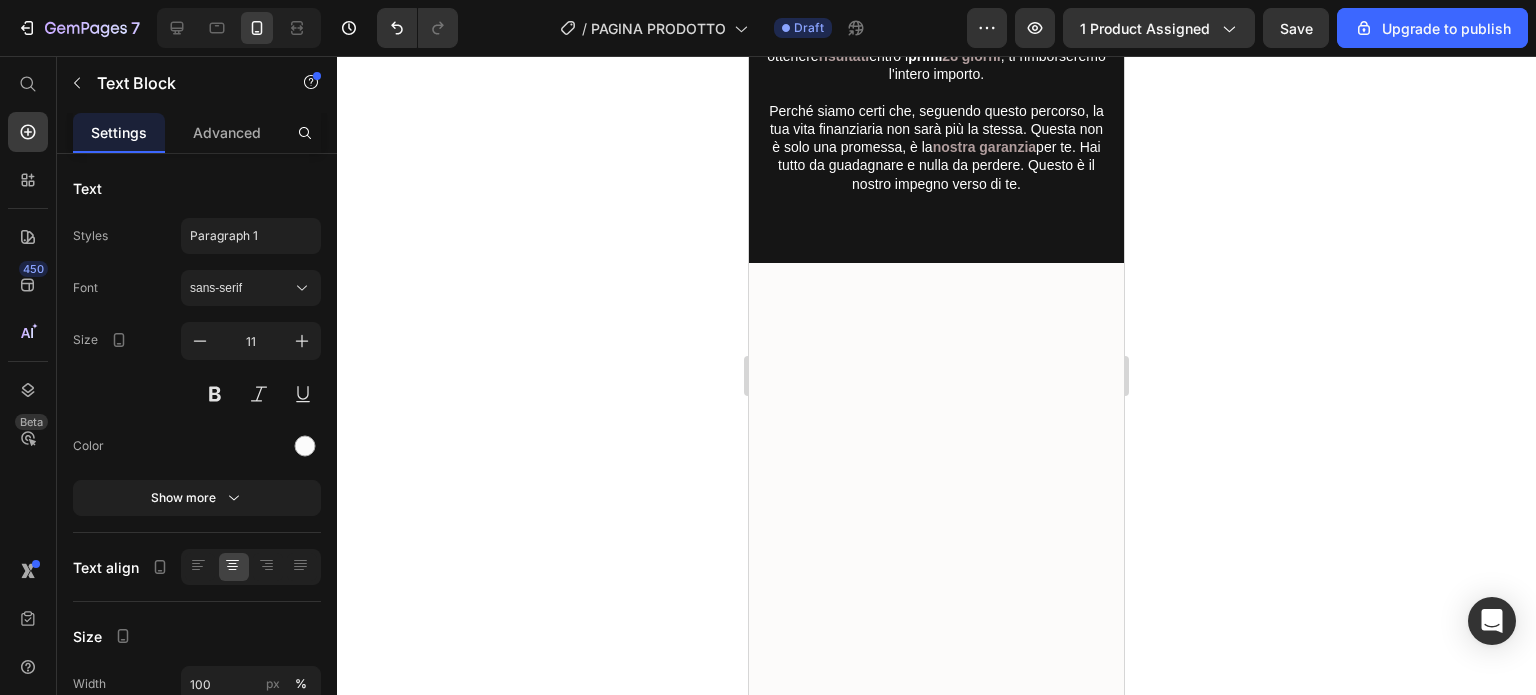 click on "con tutti i bonus inclusi" at bounding box center [937, -919] 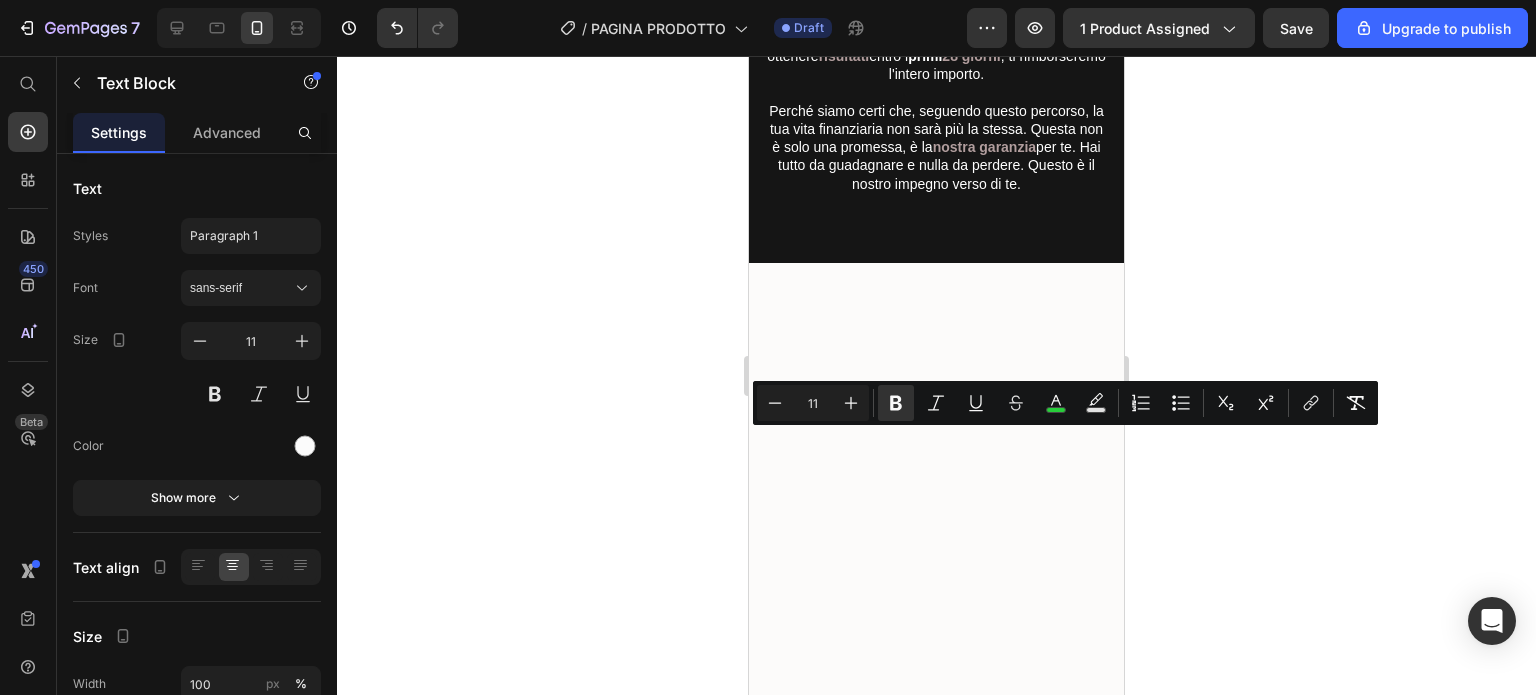 drag, startPoint x: 882, startPoint y: 439, endPoint x: 980, endPoint y: 439, distance: 98 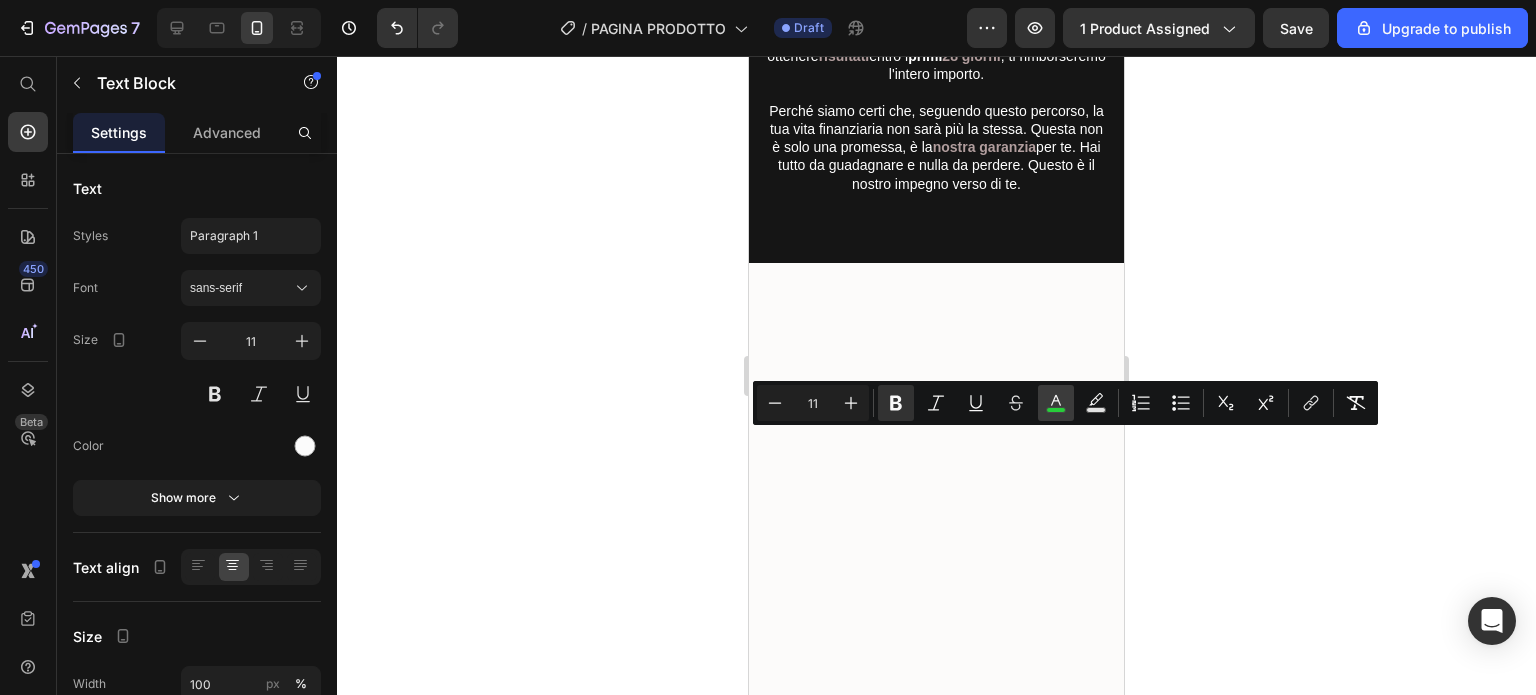 click 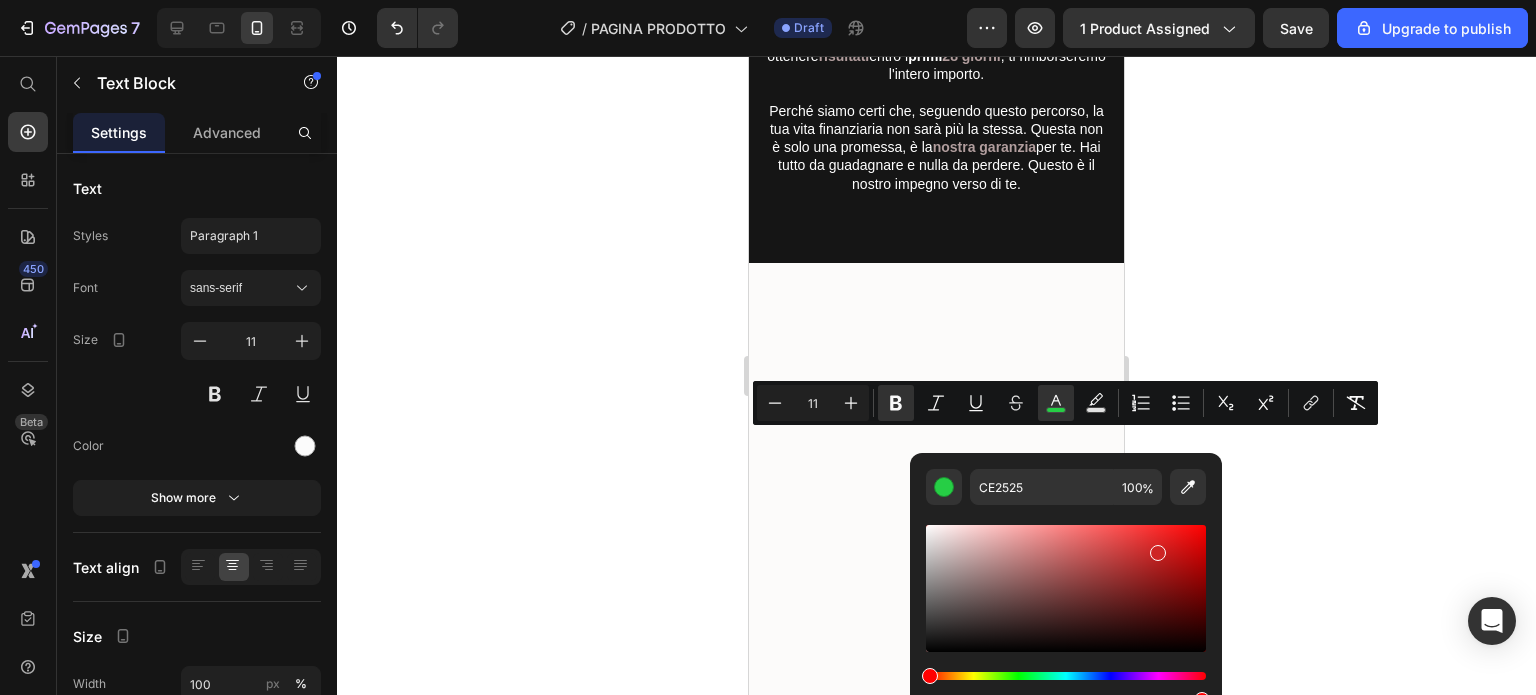 drag, startPoint x: 1777, startPoint y: 735, endPoint x: 896, endPoint y: 675, distance: 883.0408 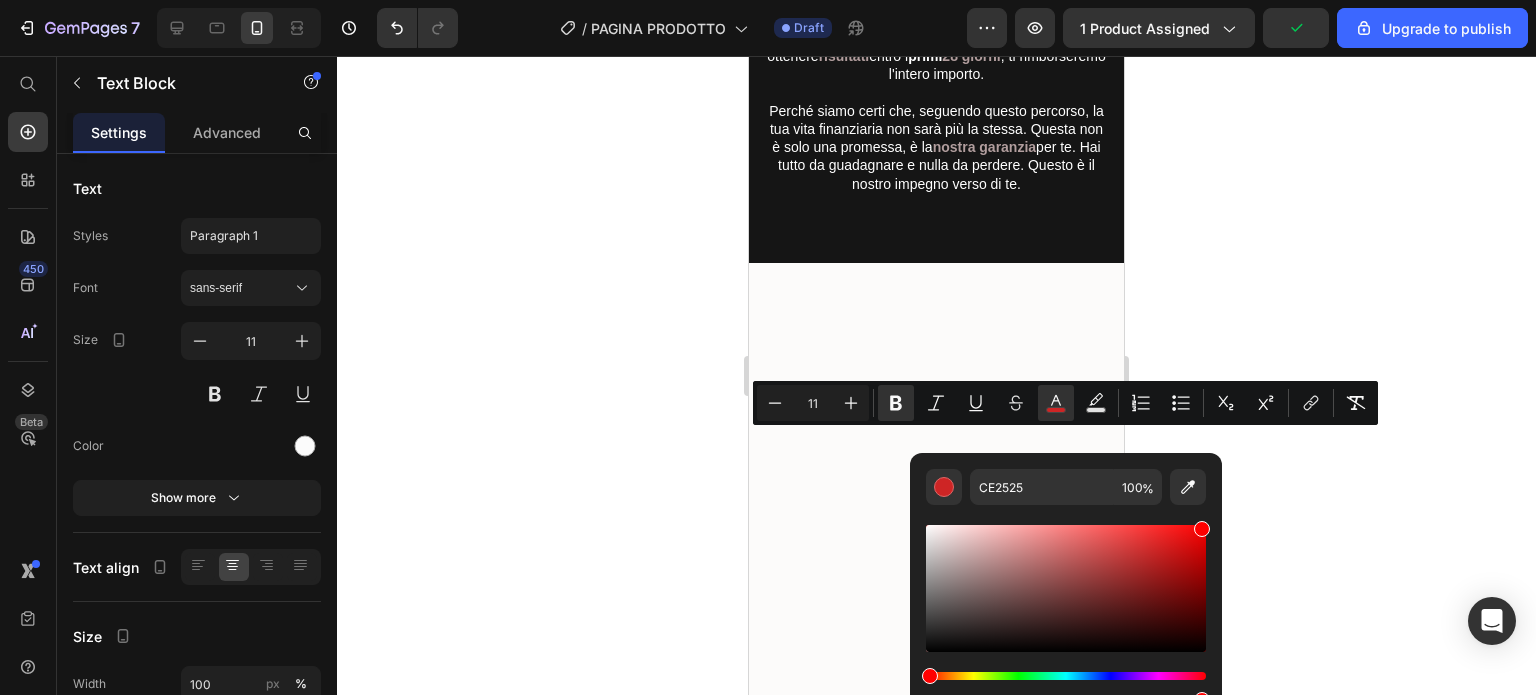 drag, startPoint x: 1160, startPoint y: 549, endPoint x: 1242, endPoint y: 495, distance: 98.1835 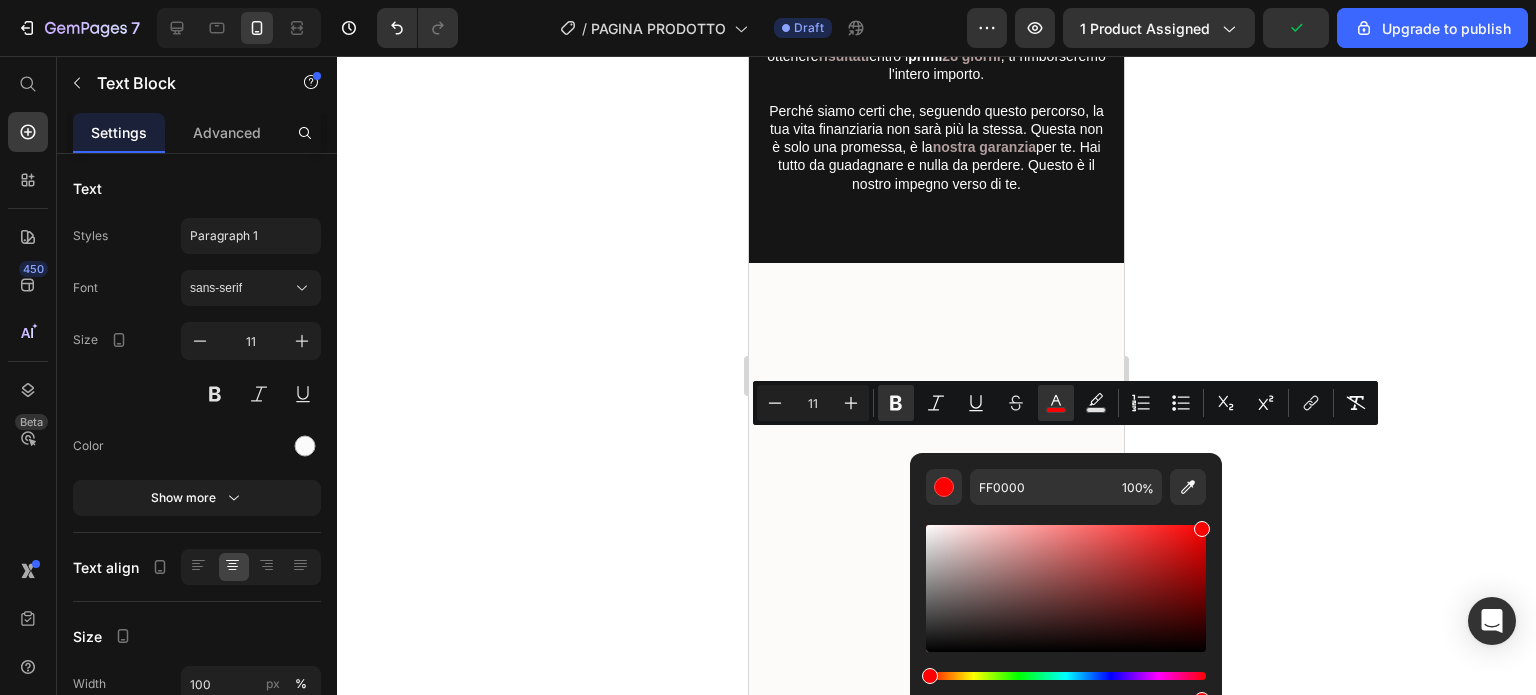 click 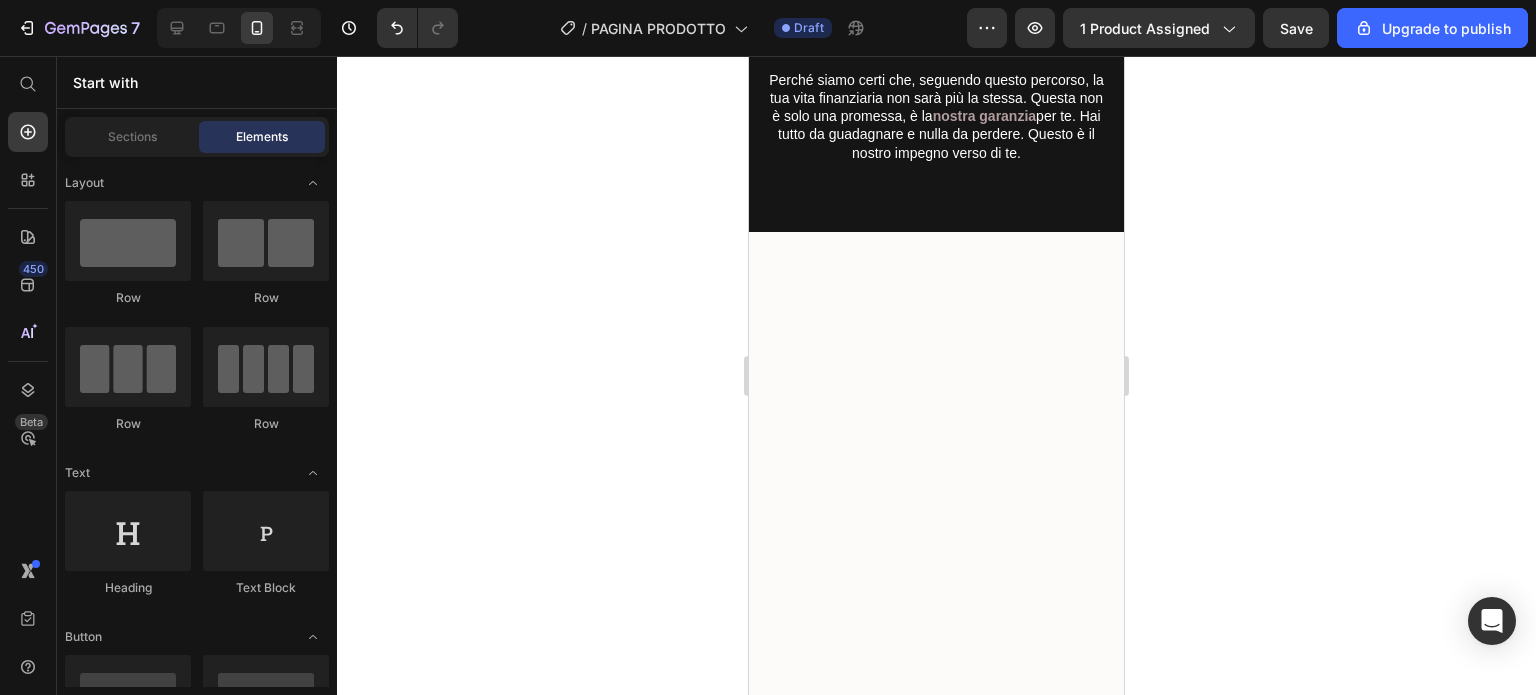scroll, scrollTop: 7903, scrollLeft: 0, axis: vertical 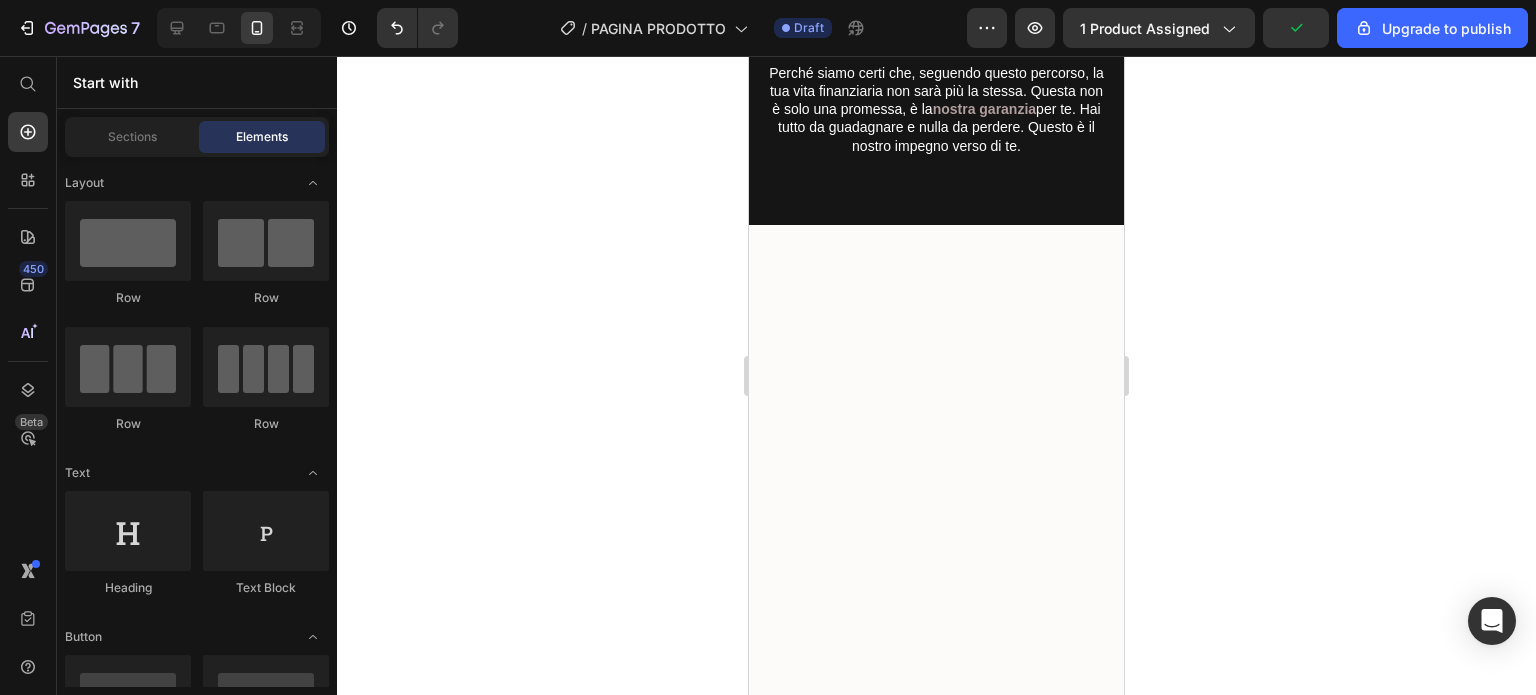 click on "Sì, per un tempo limitato, potrai accedere a strumenti, strategie e opportunità capaci di trasformare profondamente la tua vita finanziaria." at bounding box center (934, -888) 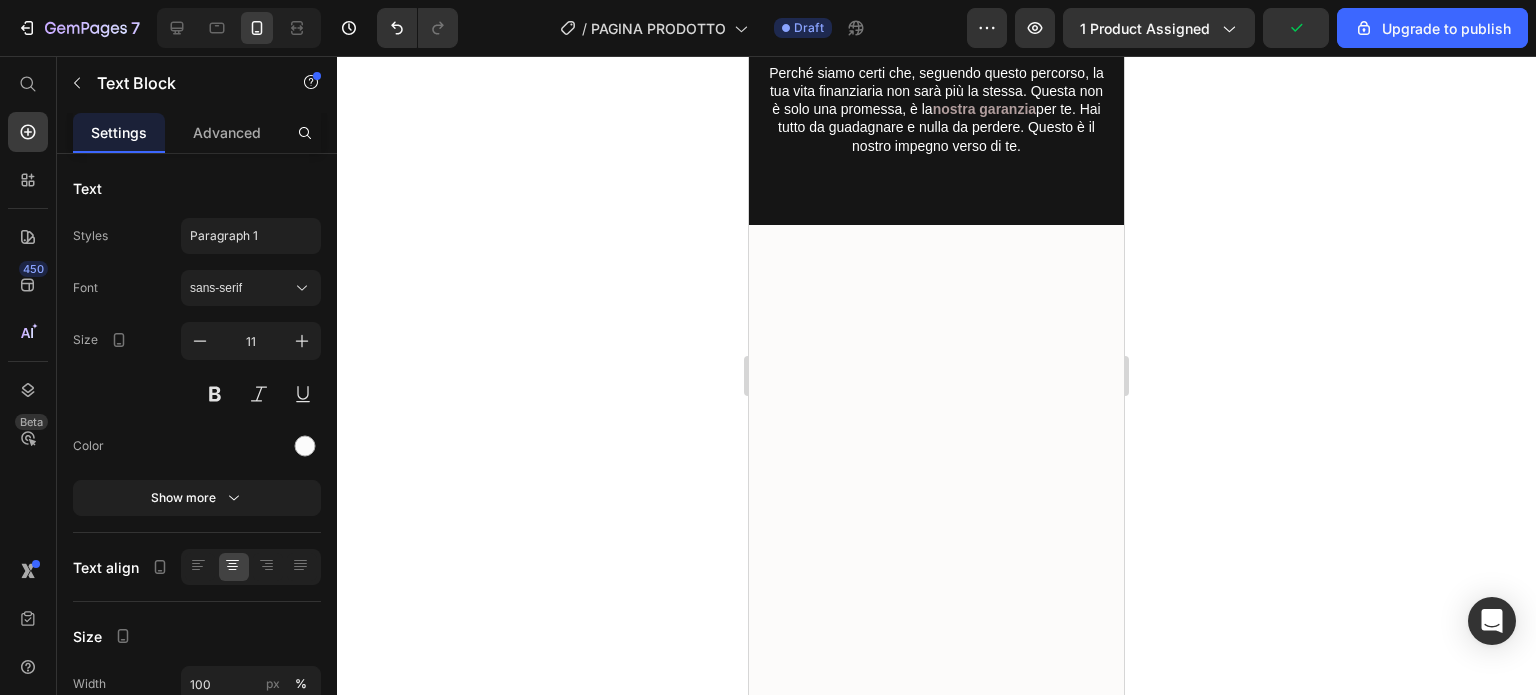 click on "Sì, per un tempo limitato, potrai accedere a strumenti, strategie e opportunità capaci di trasformare profondamente la tua vita finanziaria." at bounding box center [934, -888] 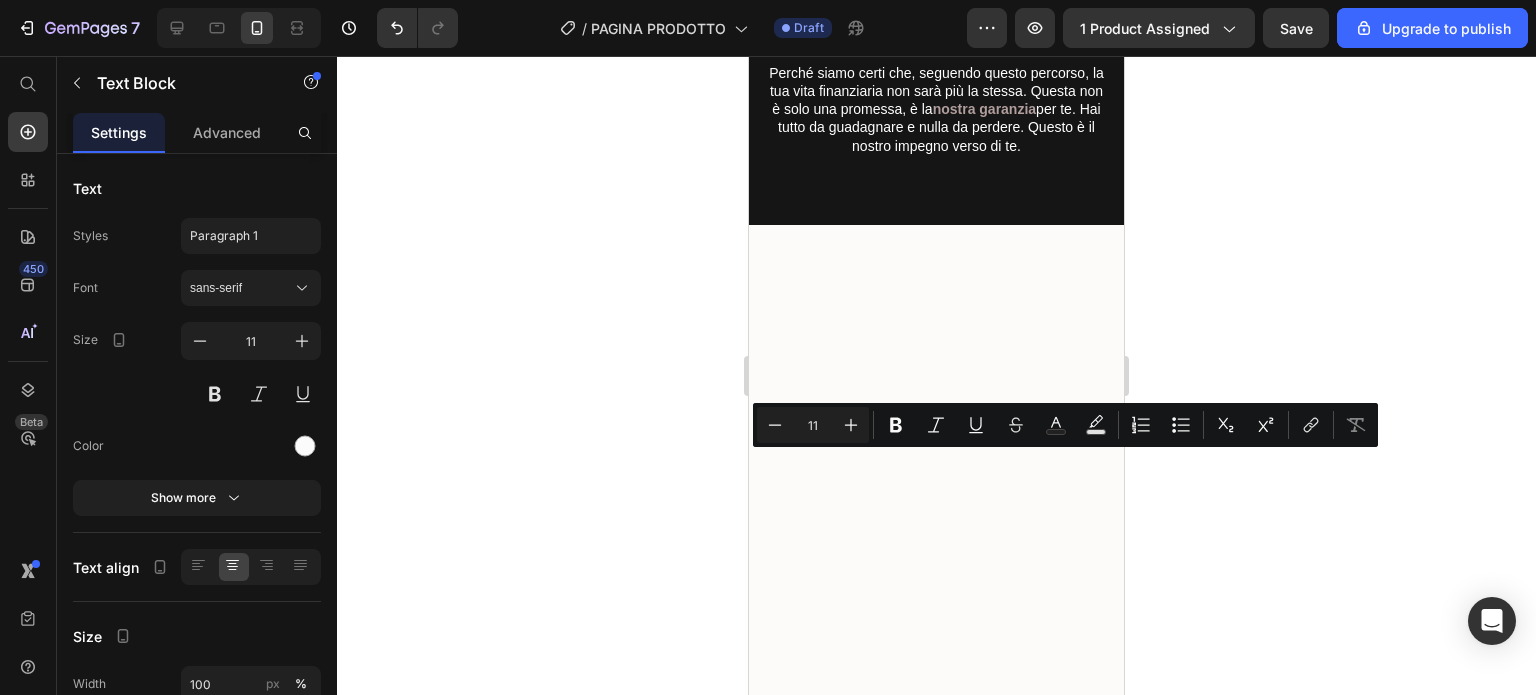 click on "Sì, per un tempo limitato, potrai accedere a strumenti, strategie e opportunità capaci di trasformare profondamente la tua vita finanziaria." at bounding box center [934, -888] 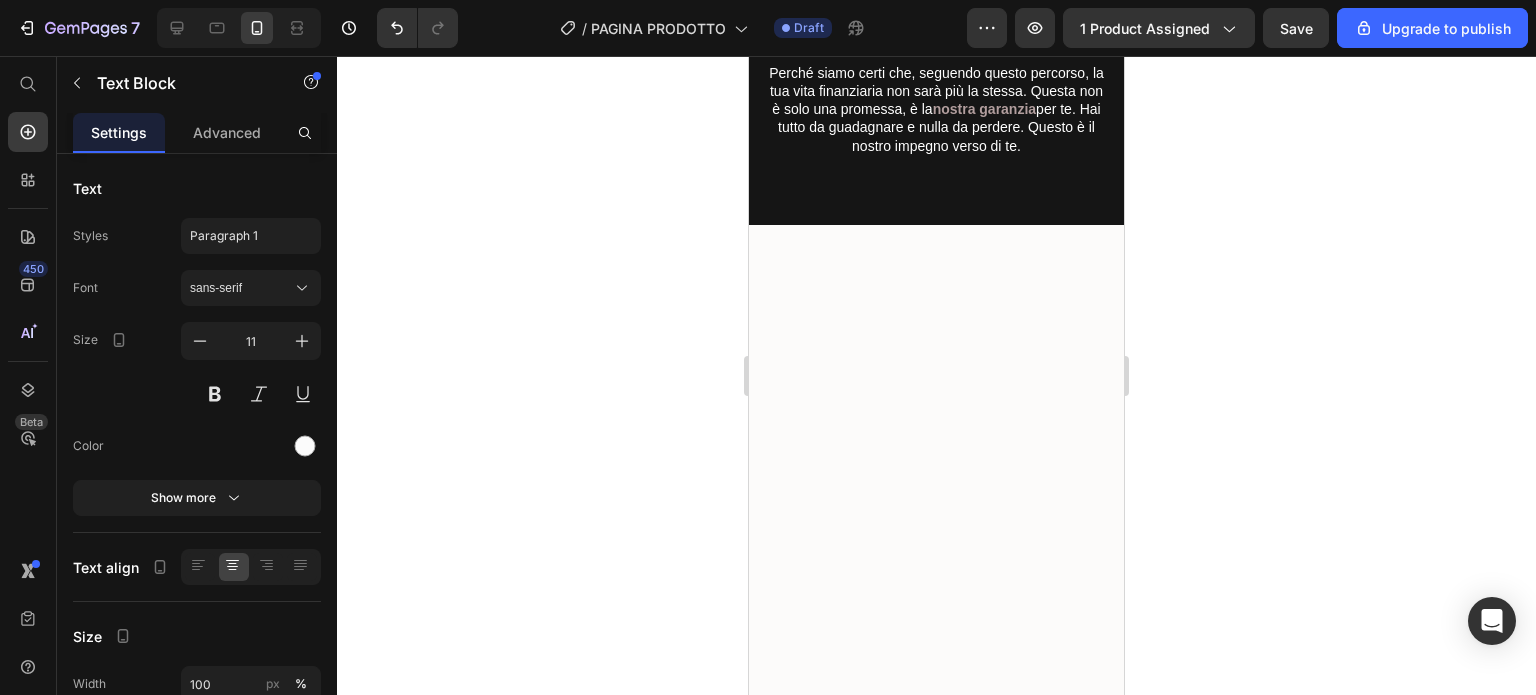click on "Sì, per un tempo limitato, potrai accedere a strumenti, strategie e opportunità capaci di trasformare profondamente la tua vita finanziaria." at bounding box center [934, -888] 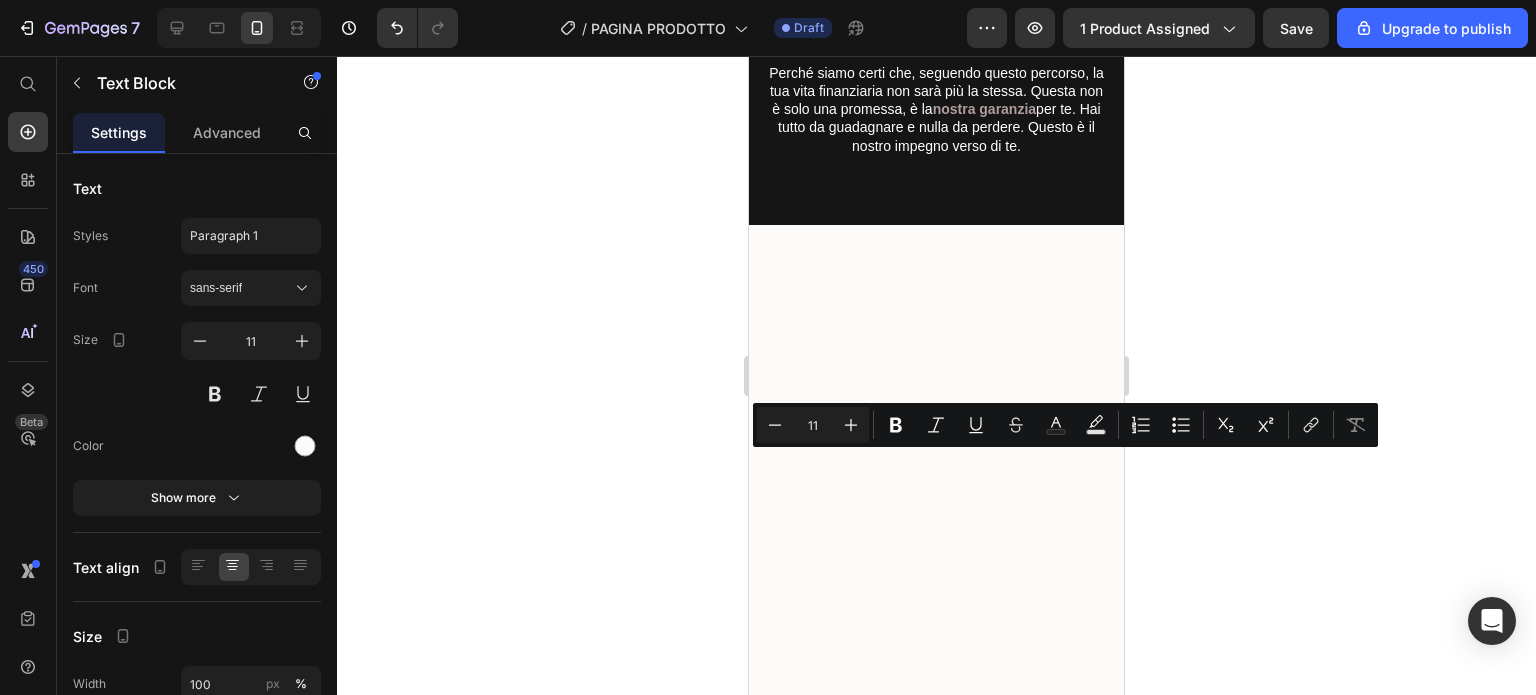 drag, startPoint x: 801, startPoint y: 464, endPoint x: 1076, endPoint y: 525, distance: 281.68423 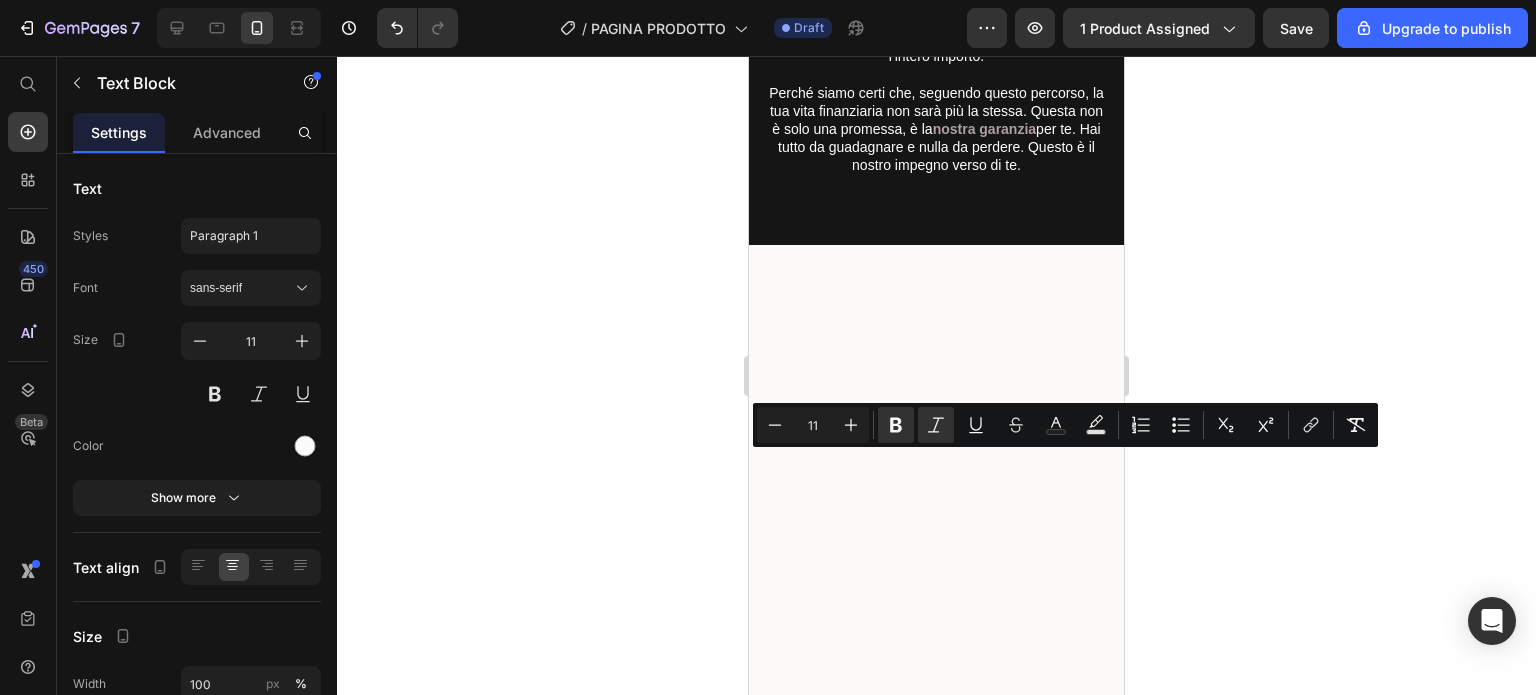 click 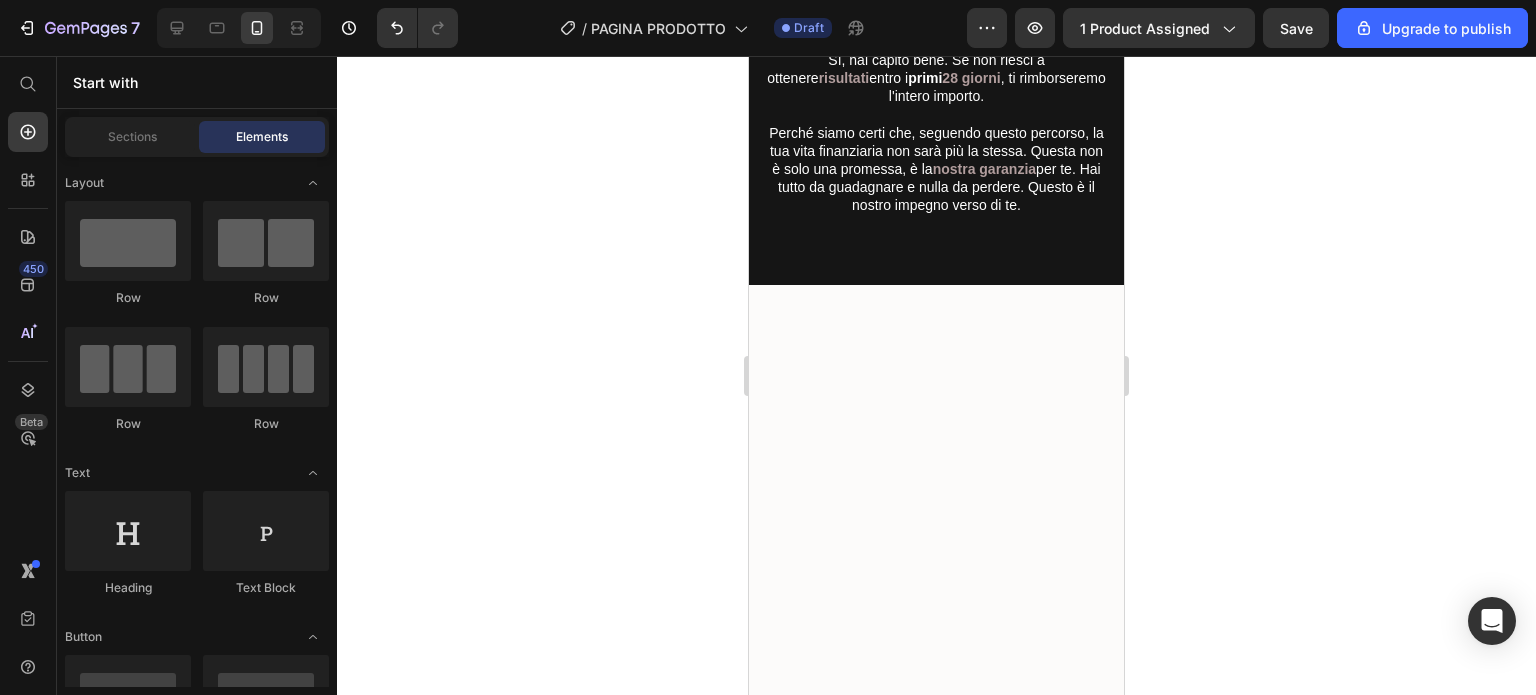 scroll, scrollTop: 7865, scrollLeft: 0, axis: vertical 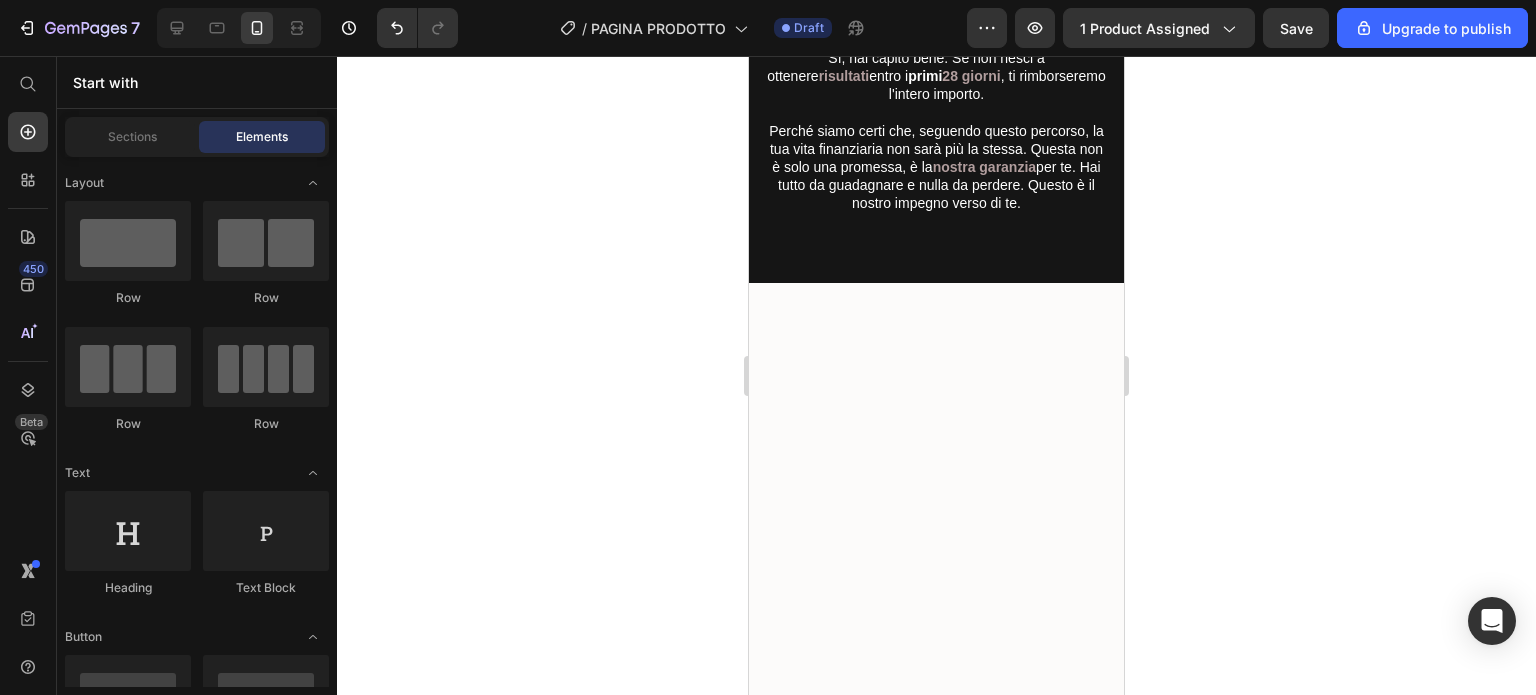 click 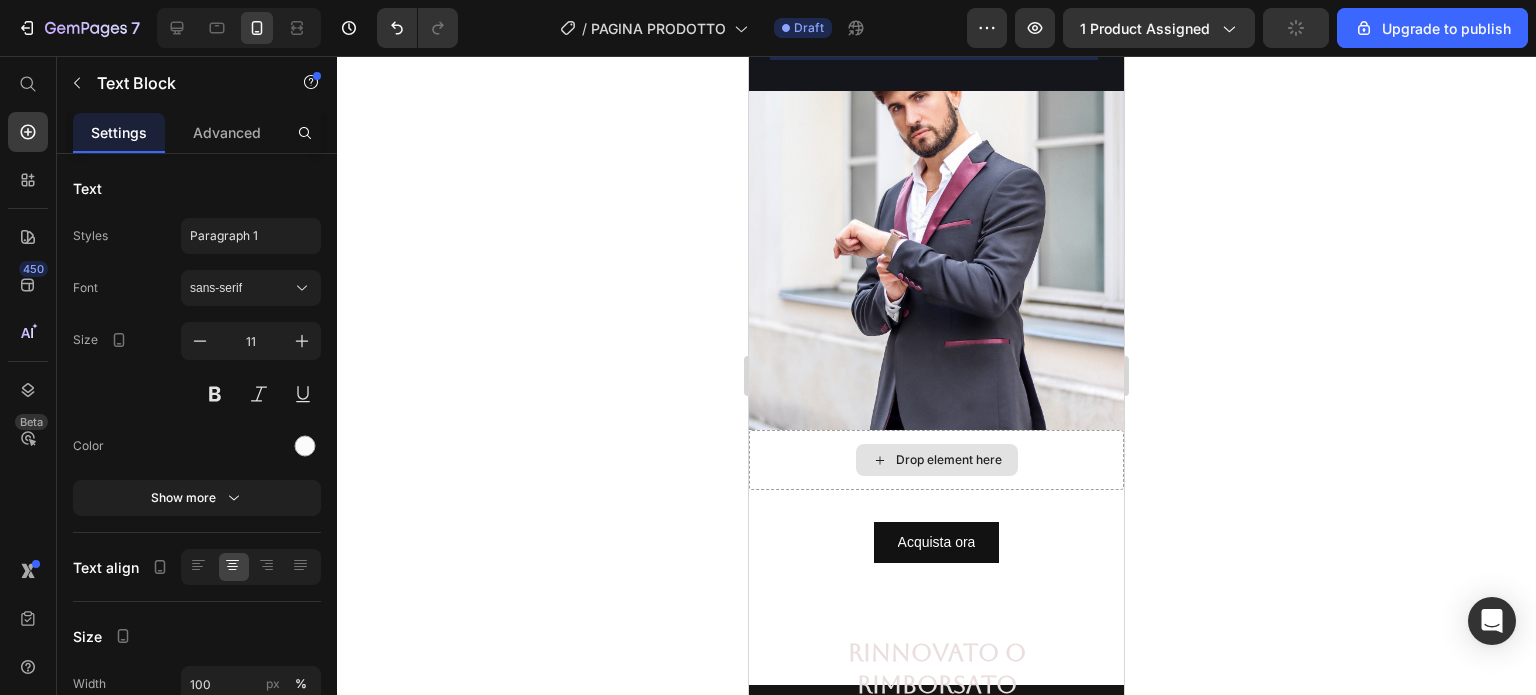 scroll, scrollTop: 8586, scrollLeft: 0, axis: vertical 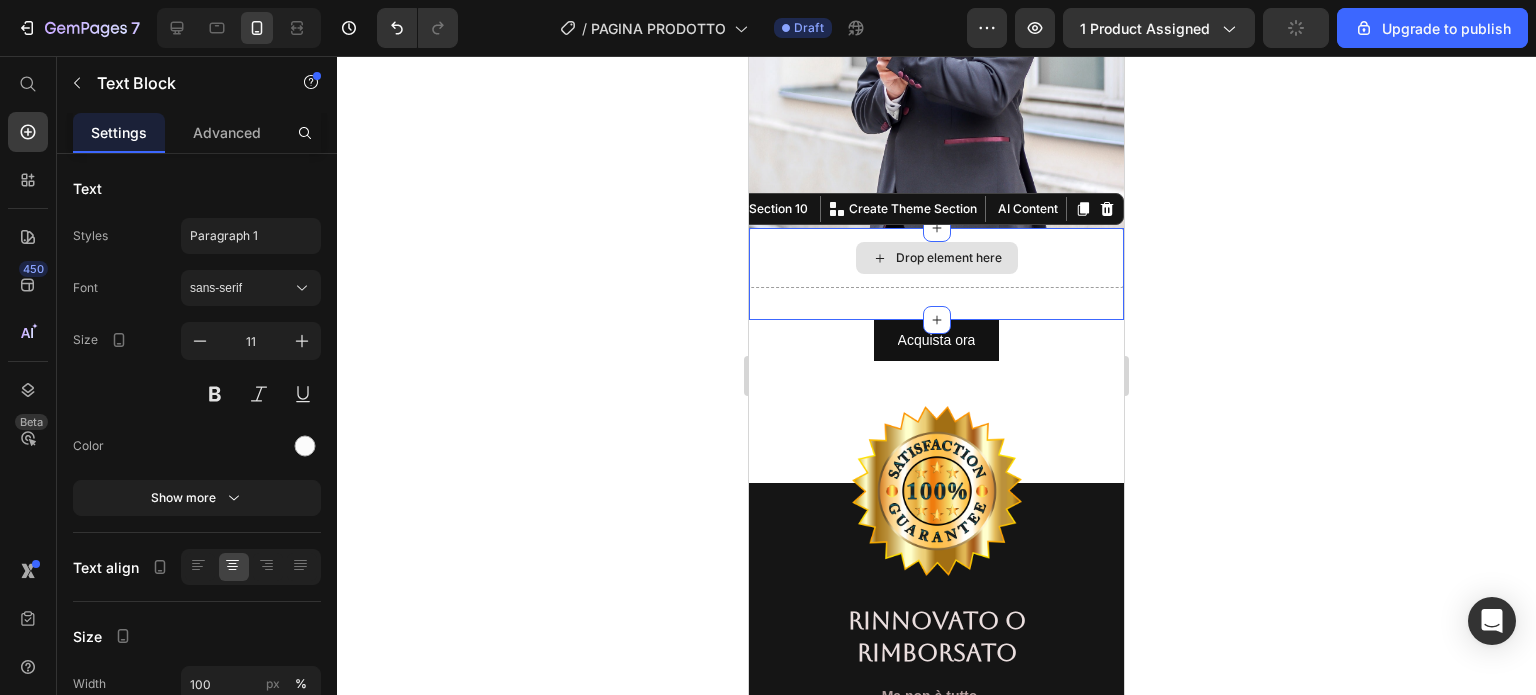 click on "Drop element here" at bounding box center [936, 258] 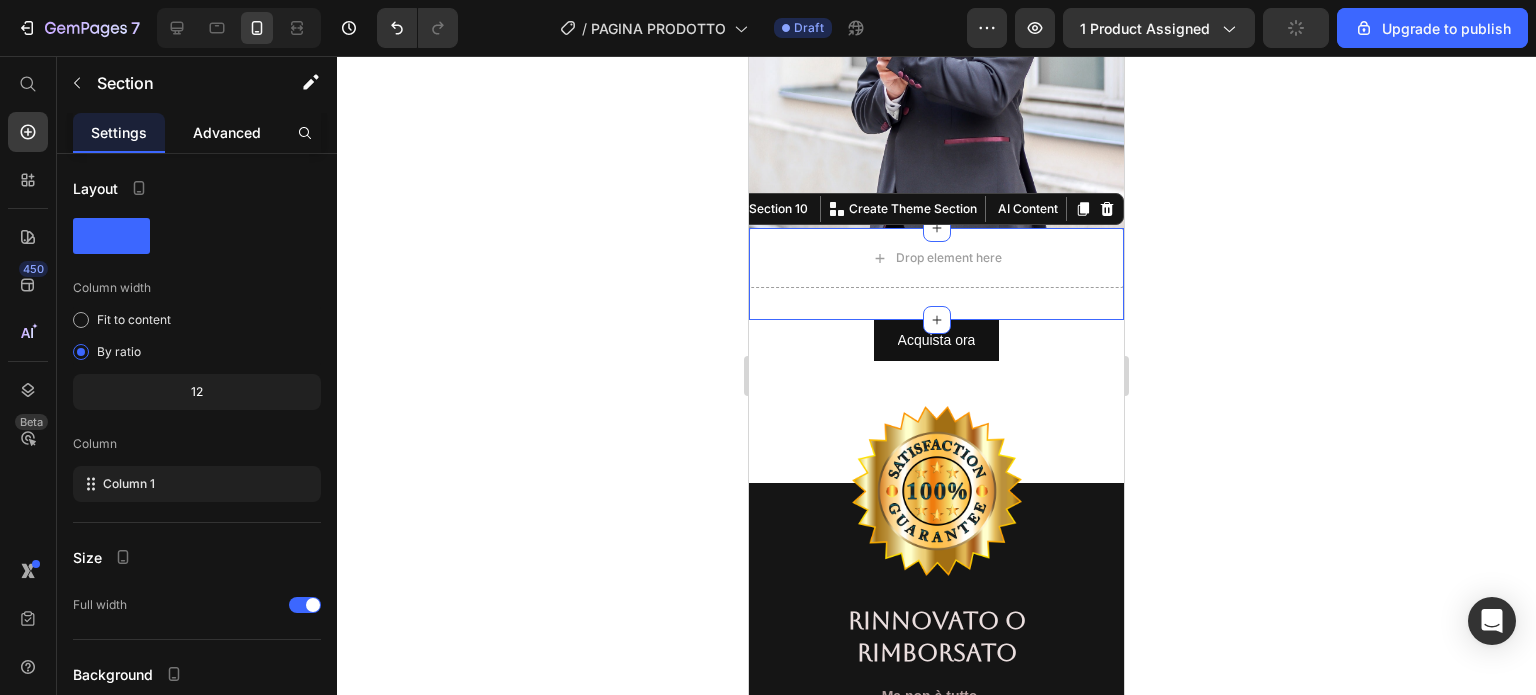 click on "Advanced" 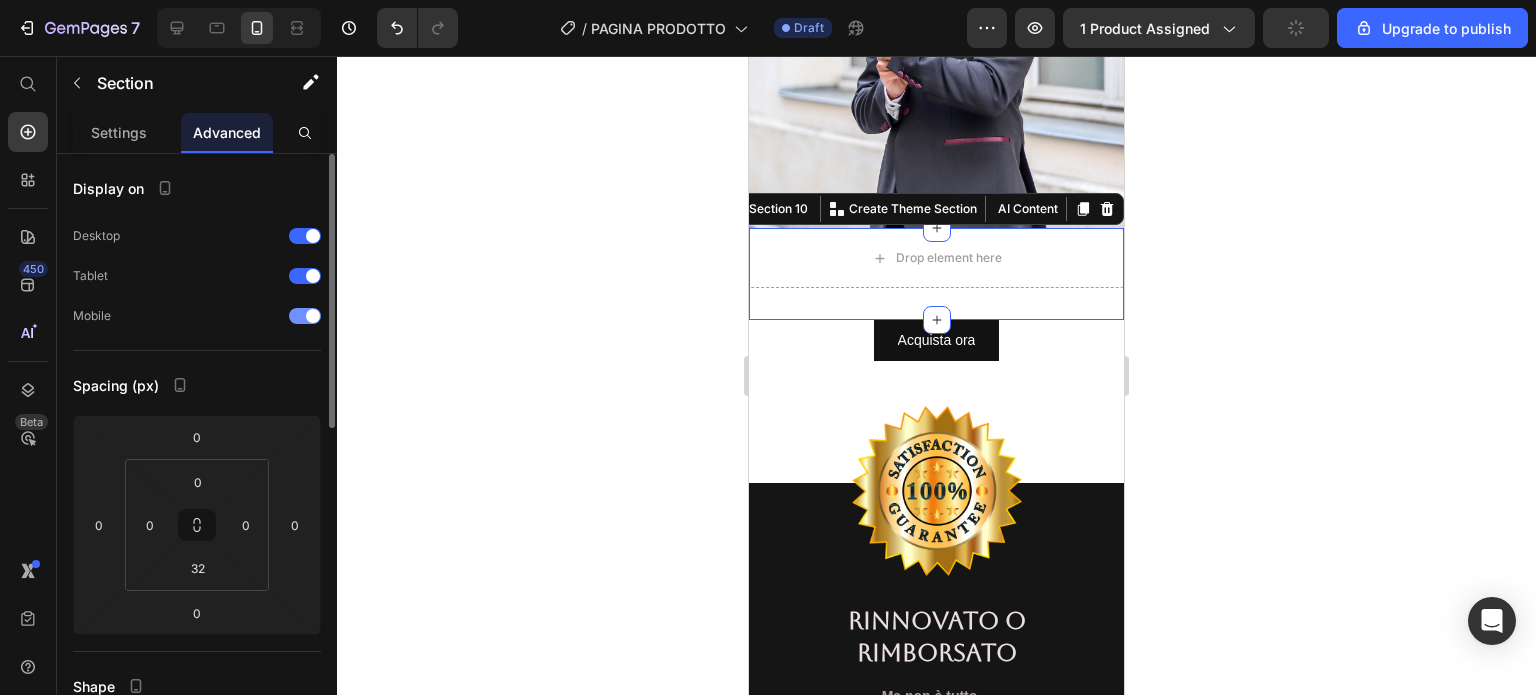 click on "Mobile" at bounding box center [197, 316] 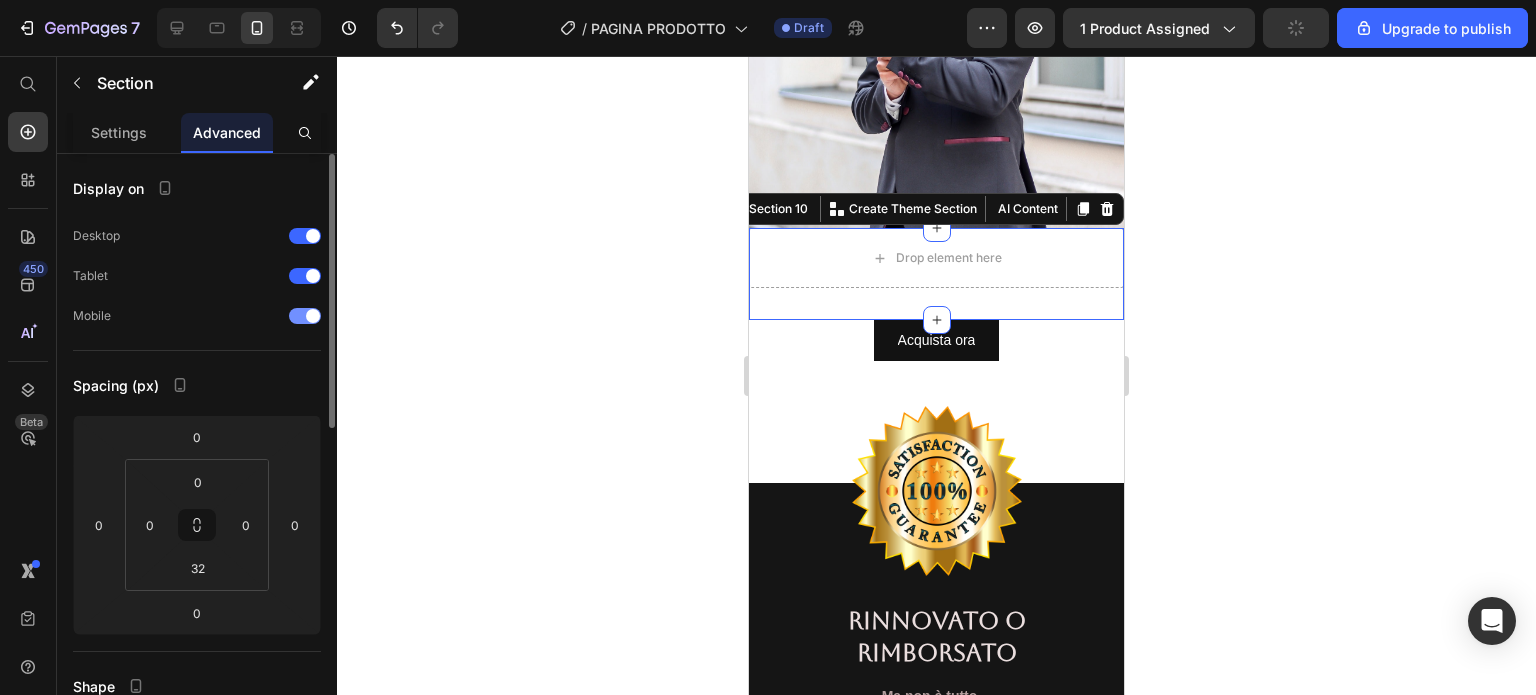 click at bounding box center [305, 316] 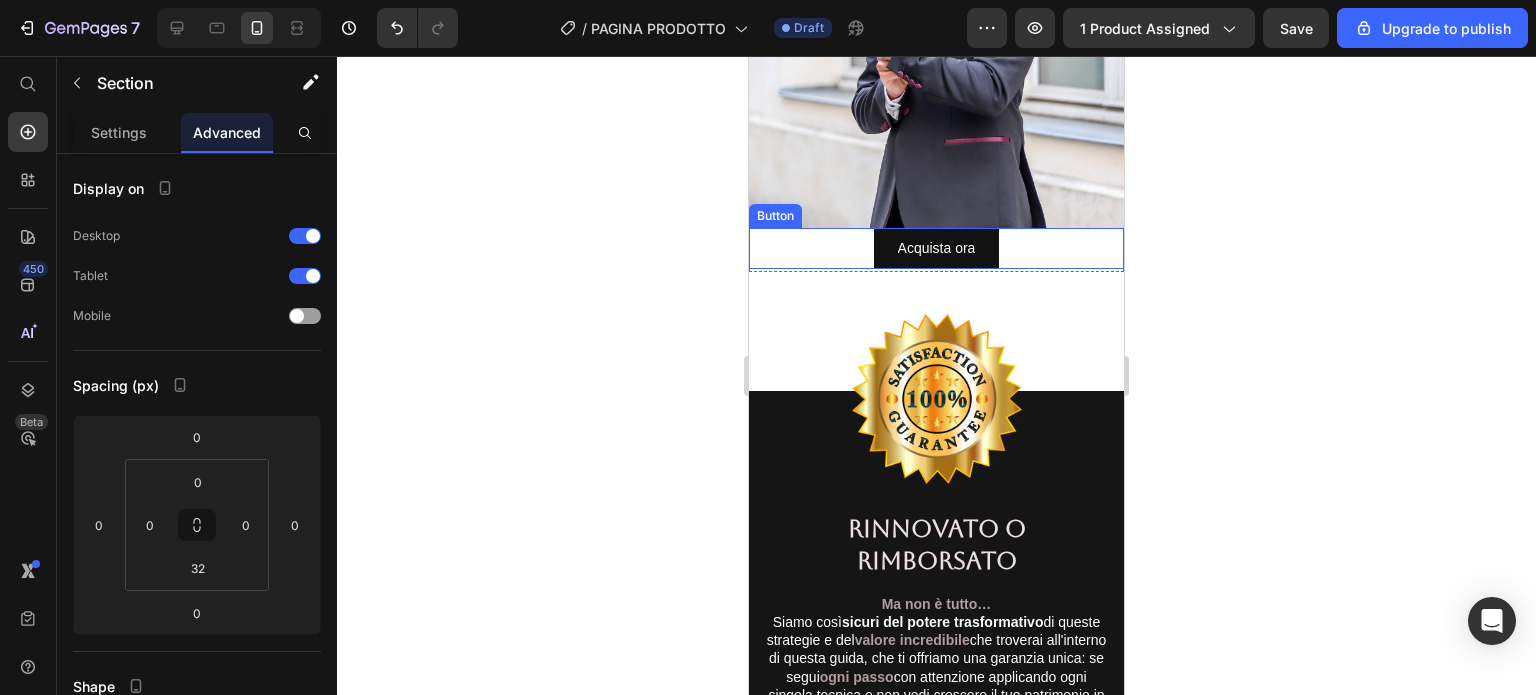 click on "Acquista ora Button" at bounding box center (936, 248) 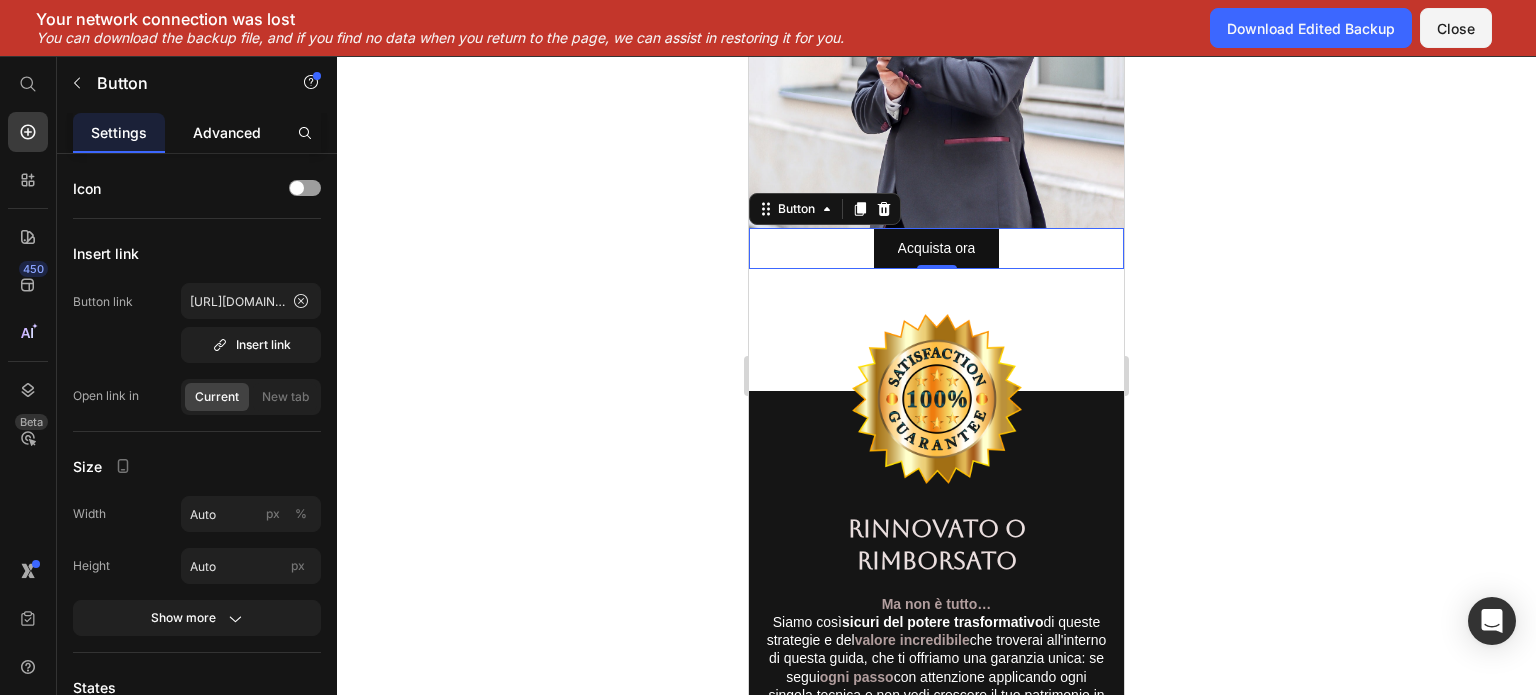 click on "Advanced" at bounding box center (227, 132) 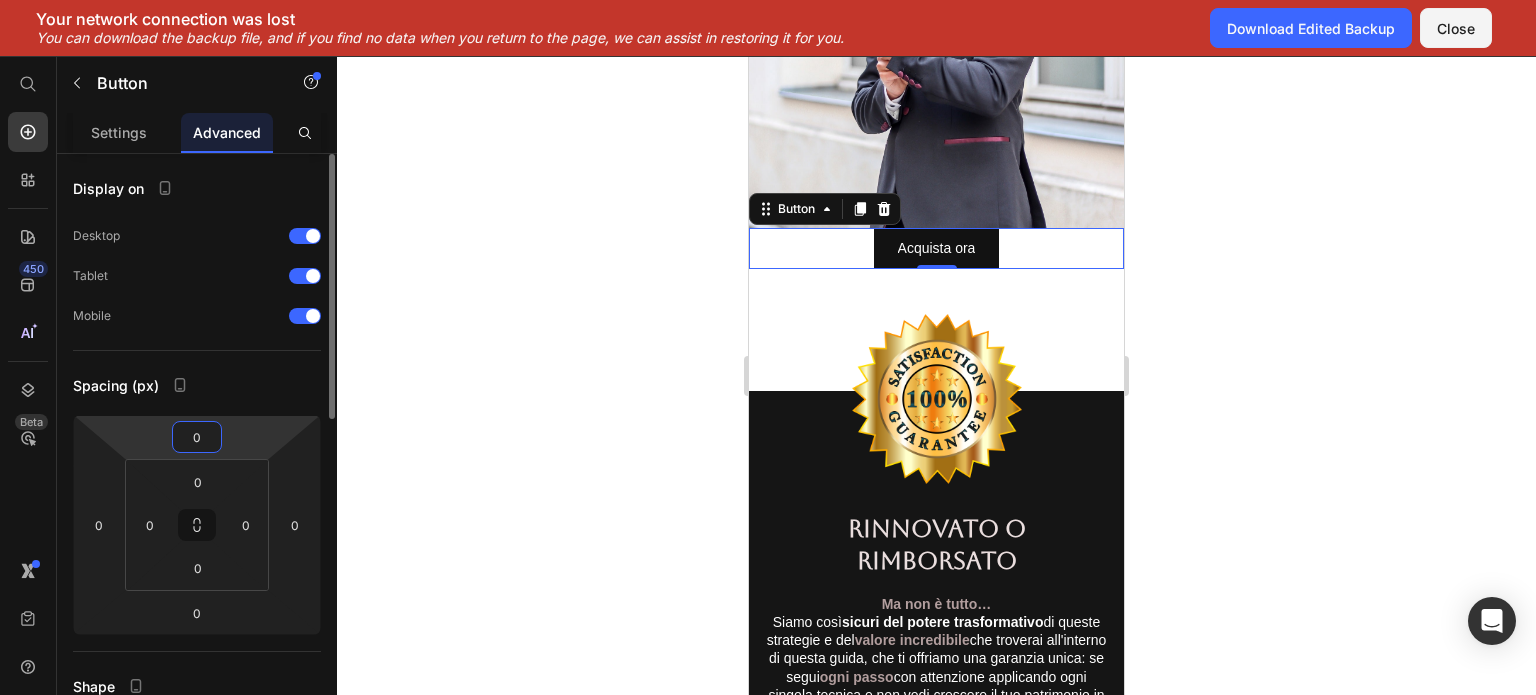 click on "0" at bounding box center (197, 437) 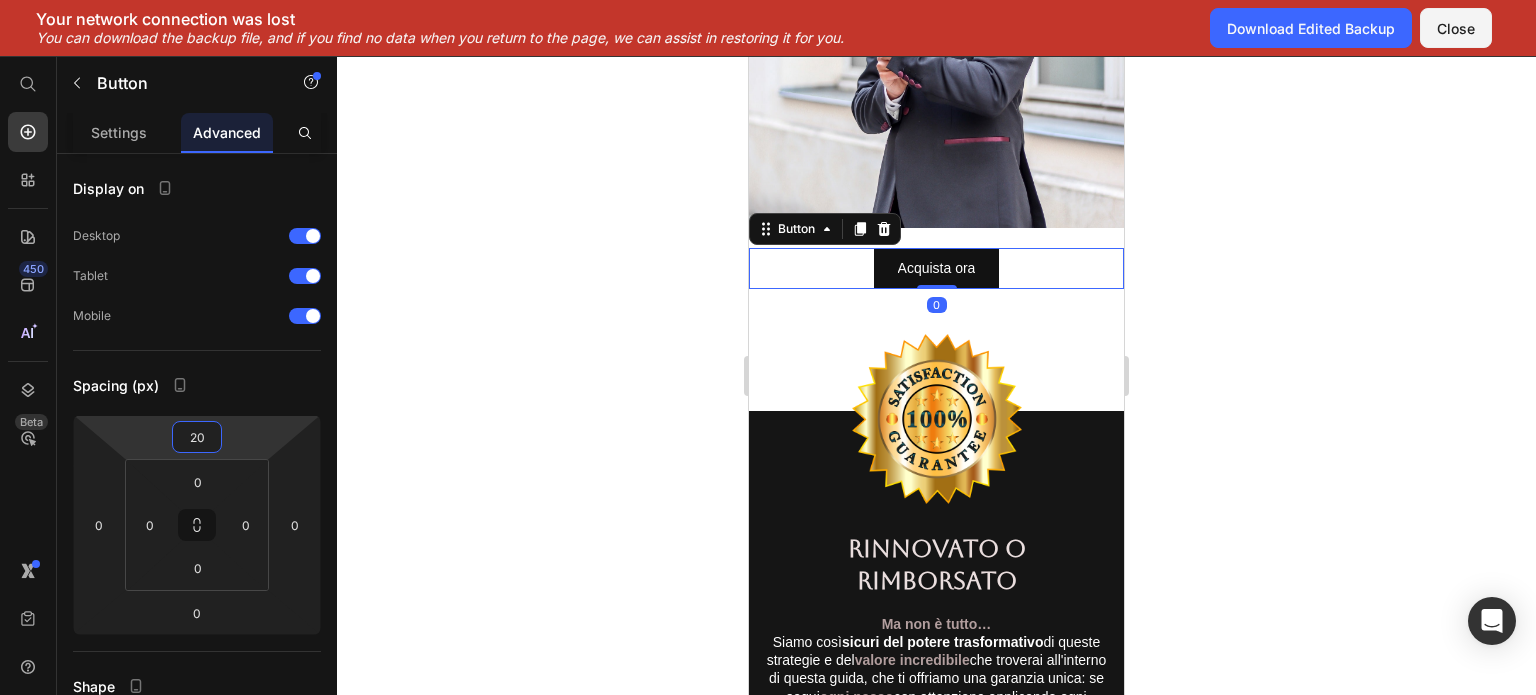 type on "20" 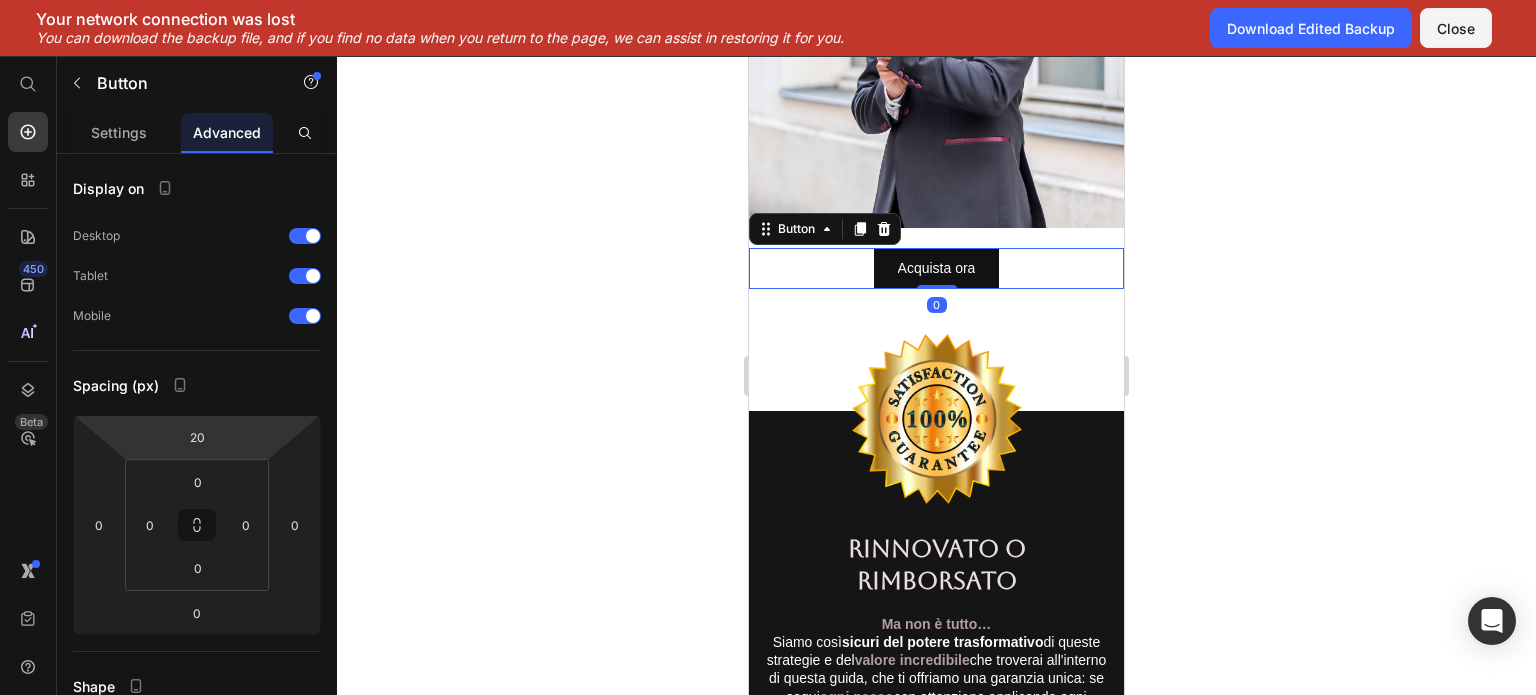 click 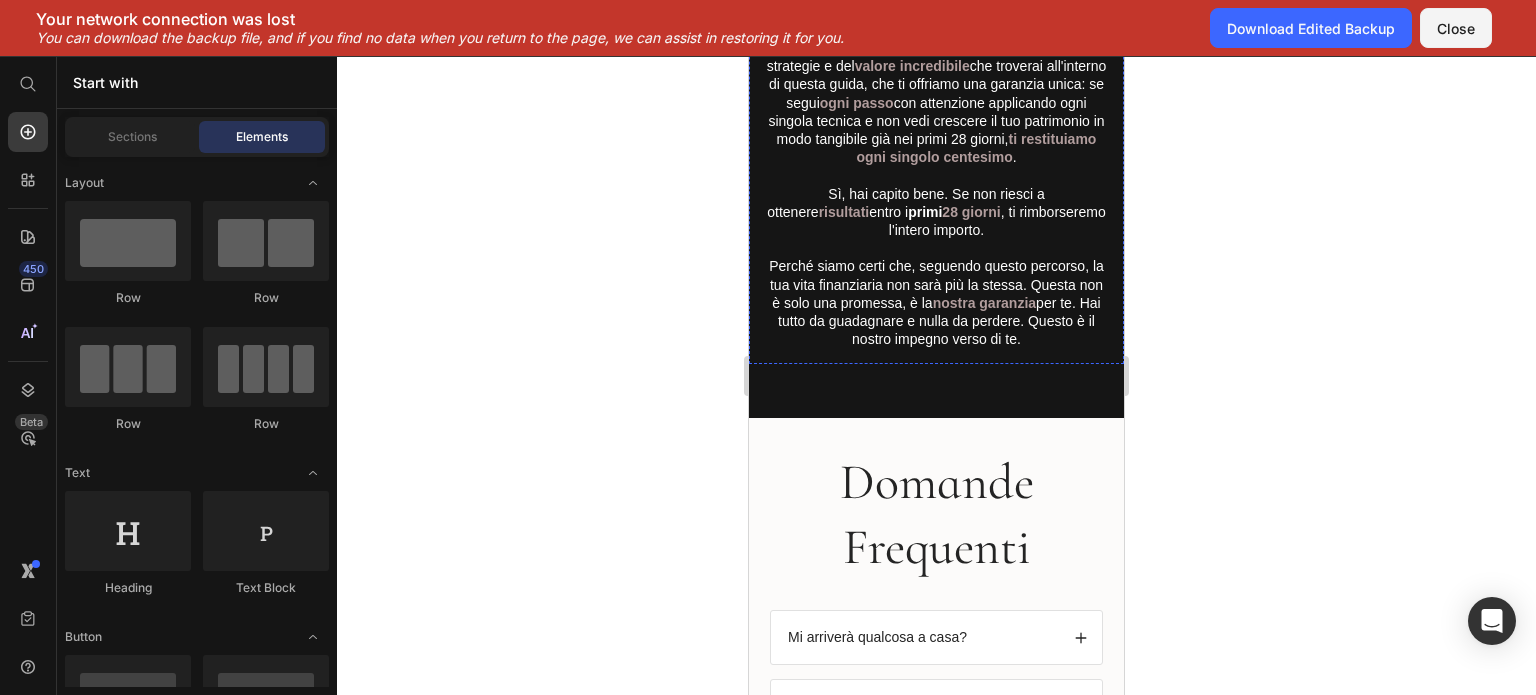 scroll, scrollTop: 9181, scrollLeft: 0, axis: vertical 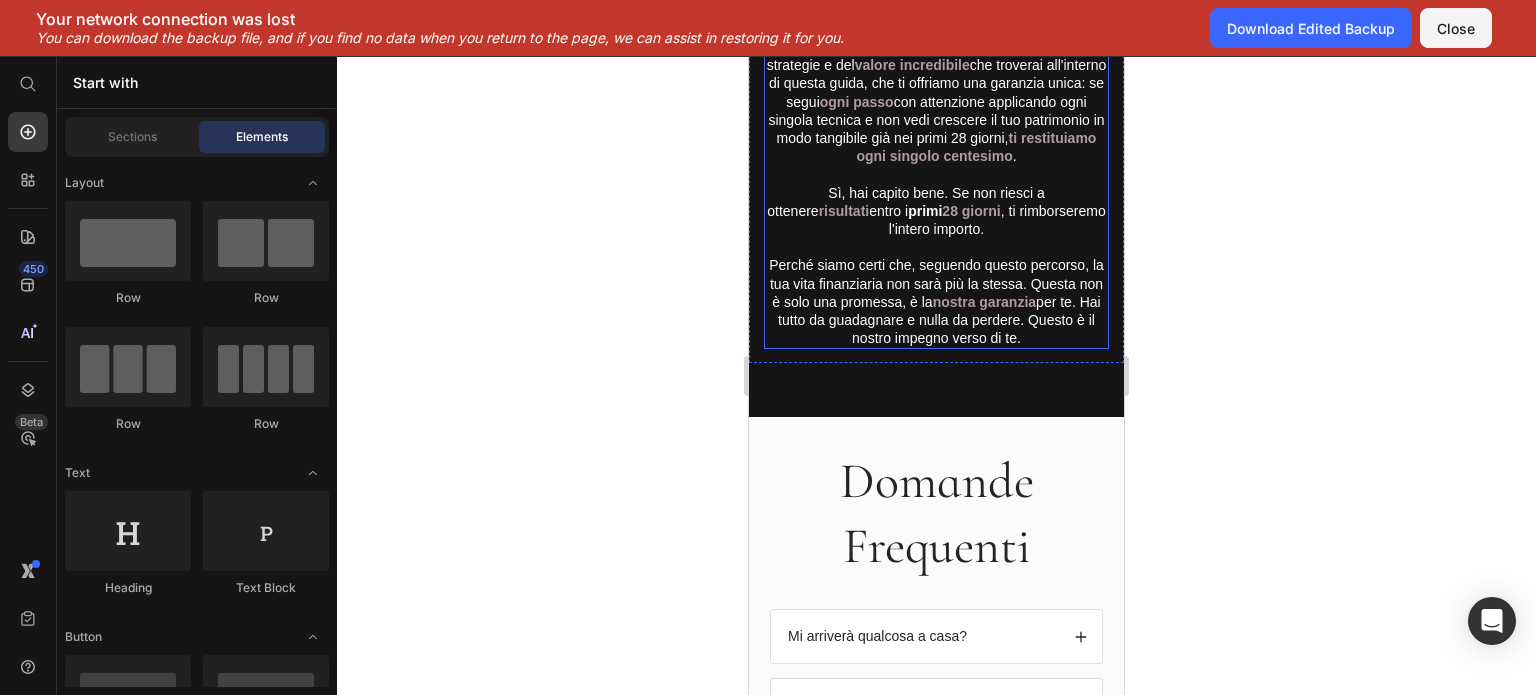 click on "Siamo così  sicuri del potere trasformativo  di queste strategie e del  valore incredibile  che troverai all'interno di questa guida, che ti offriamo una garanzia unica: se segui  ogni passo  con attenzione applicando ogni singola tecnica e non vedi crescere il tuo patrimonio in modo tangibile già nei primi 28 giorni,  ti restituiamo ogni singolo centesimo ." at bounding box center [936, 101] 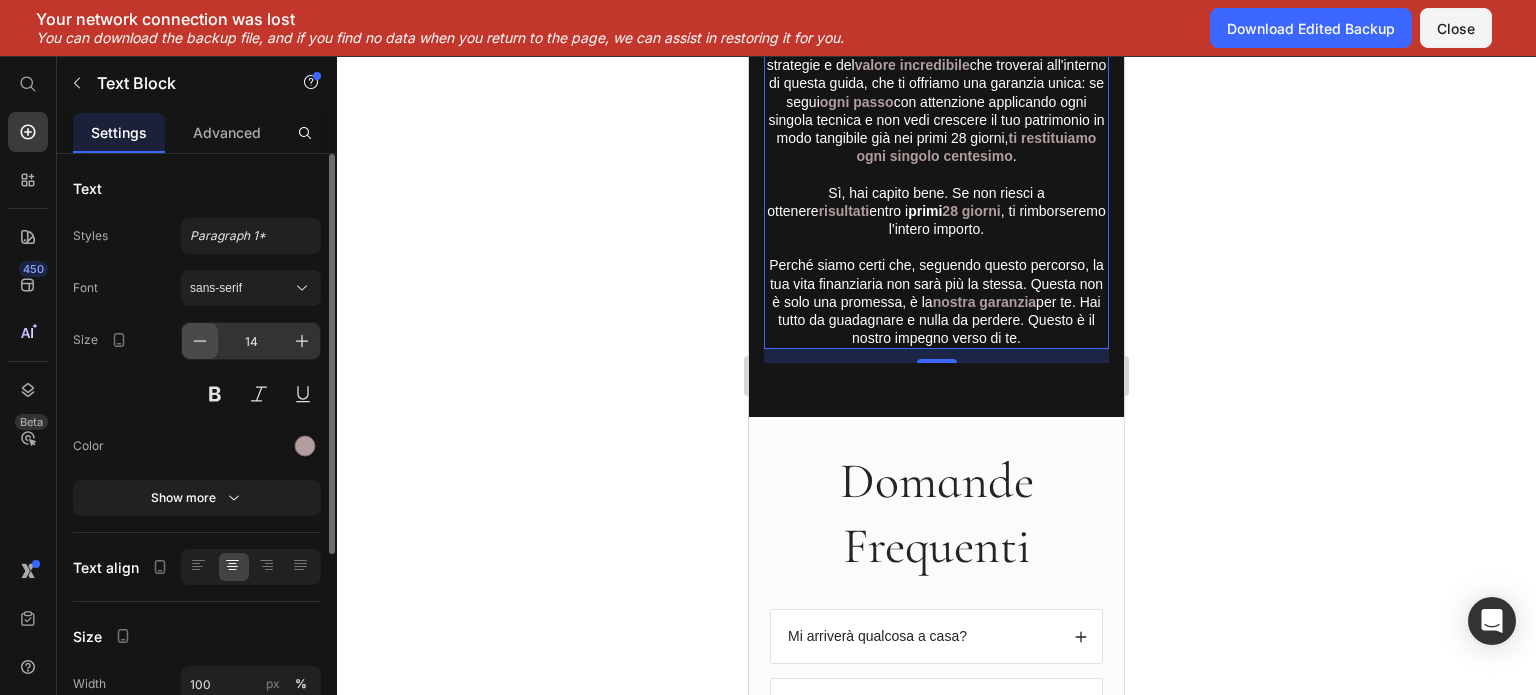 click 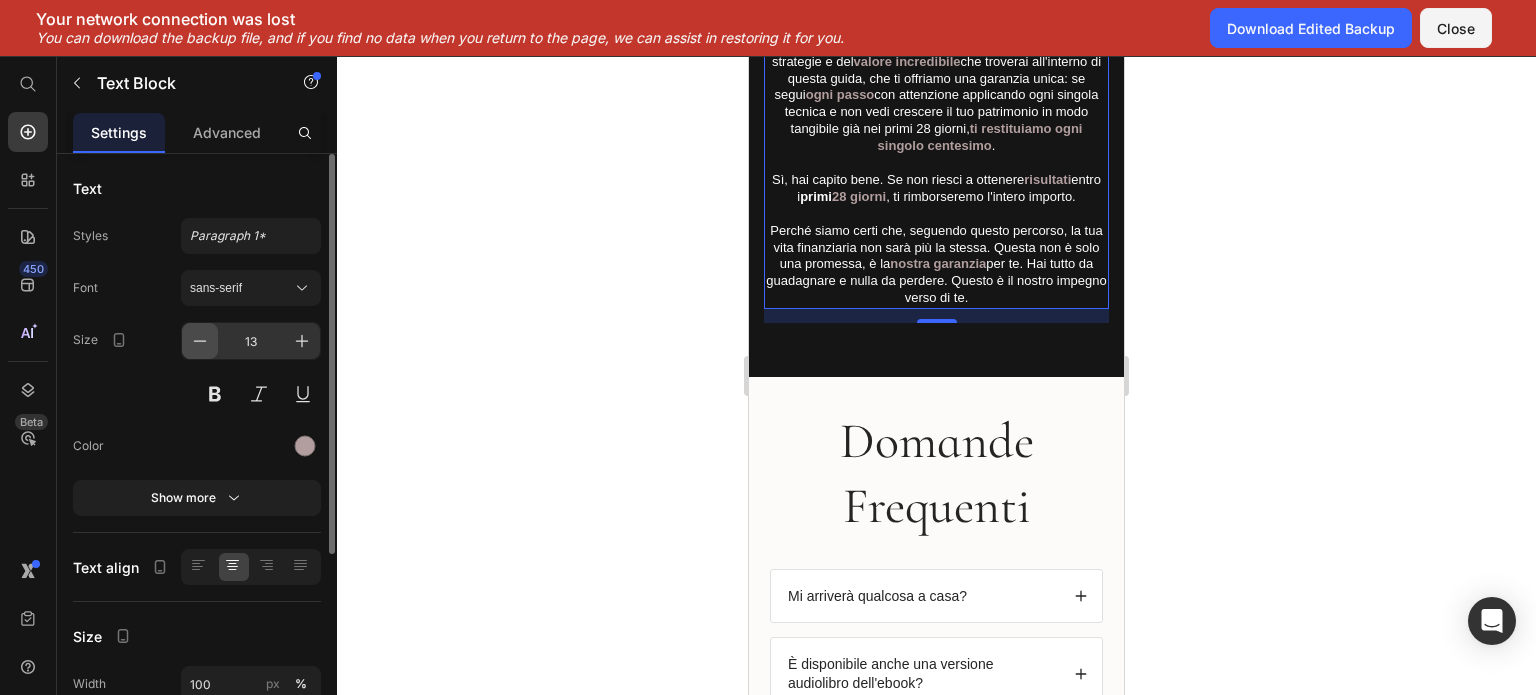 click 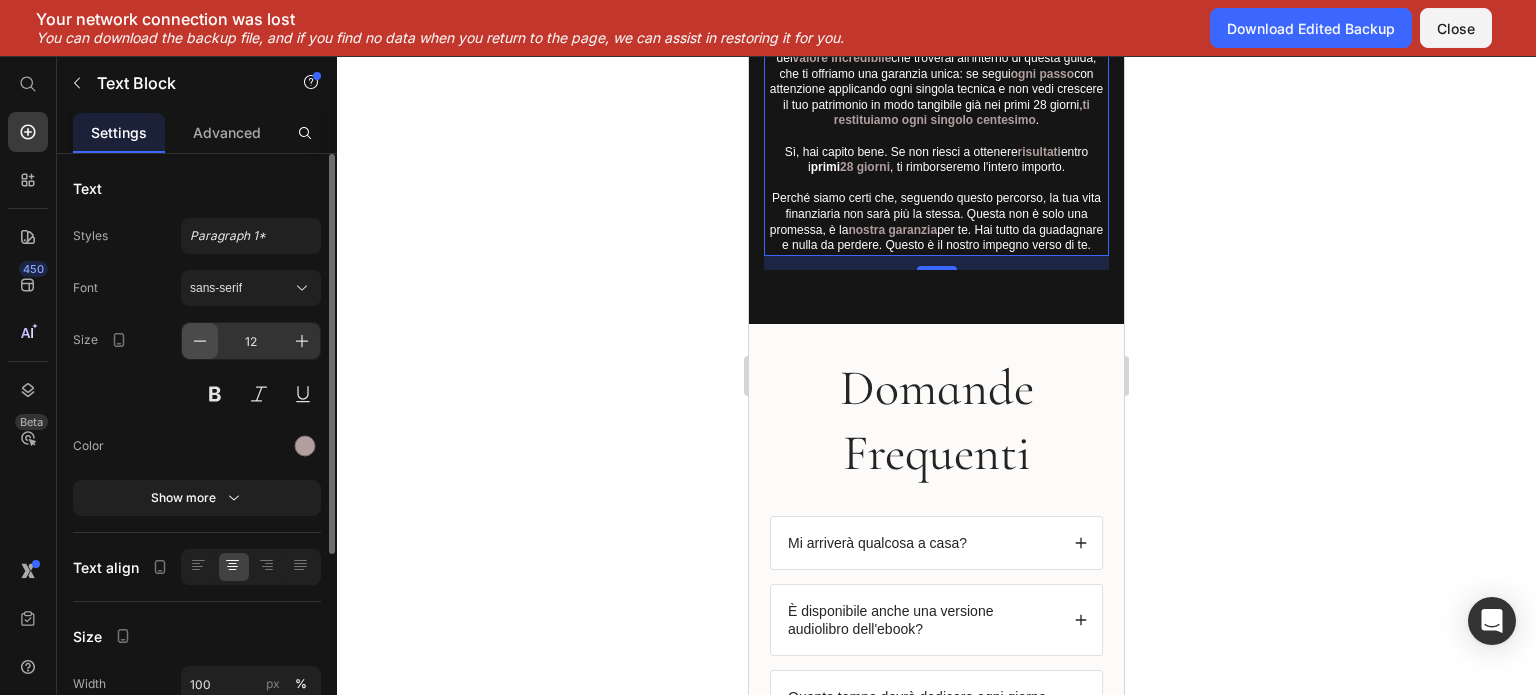 click 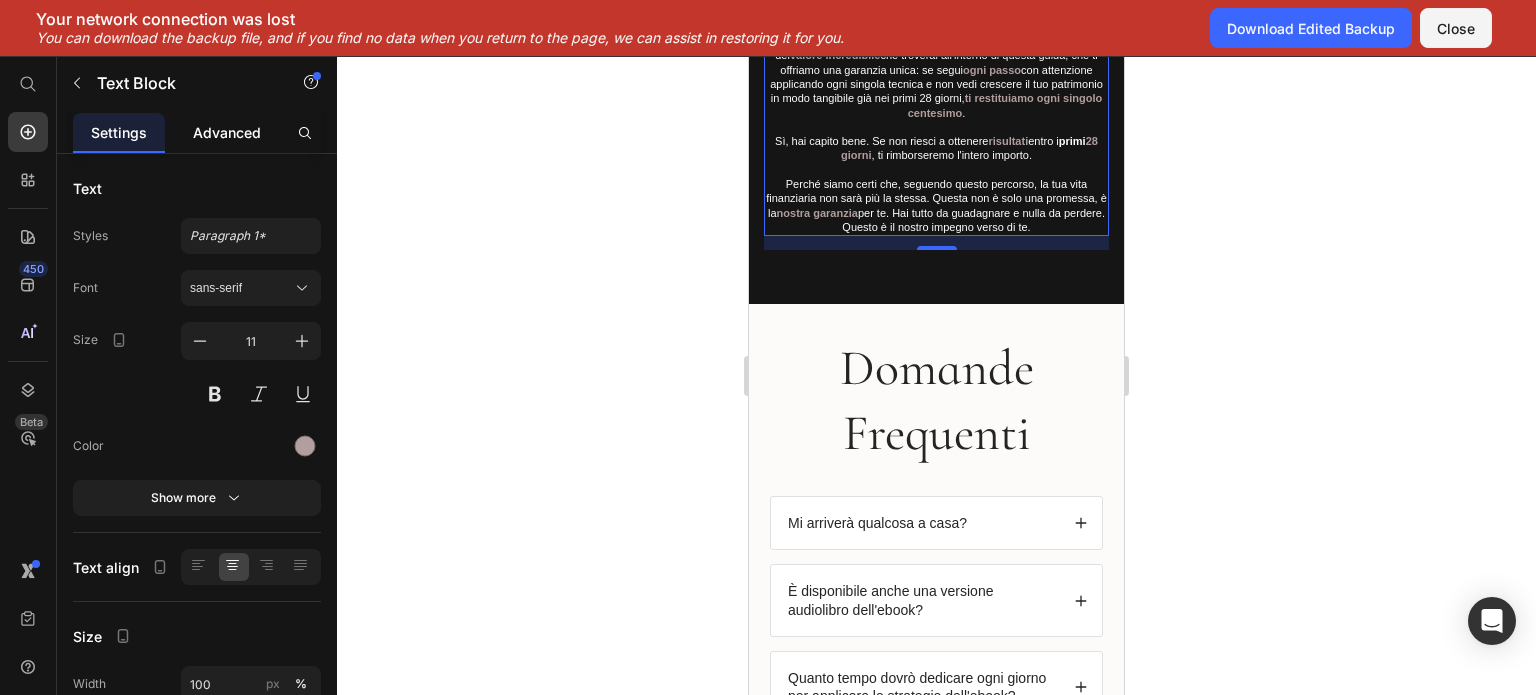 click on "Advanced" at bounding box center [227, 132] 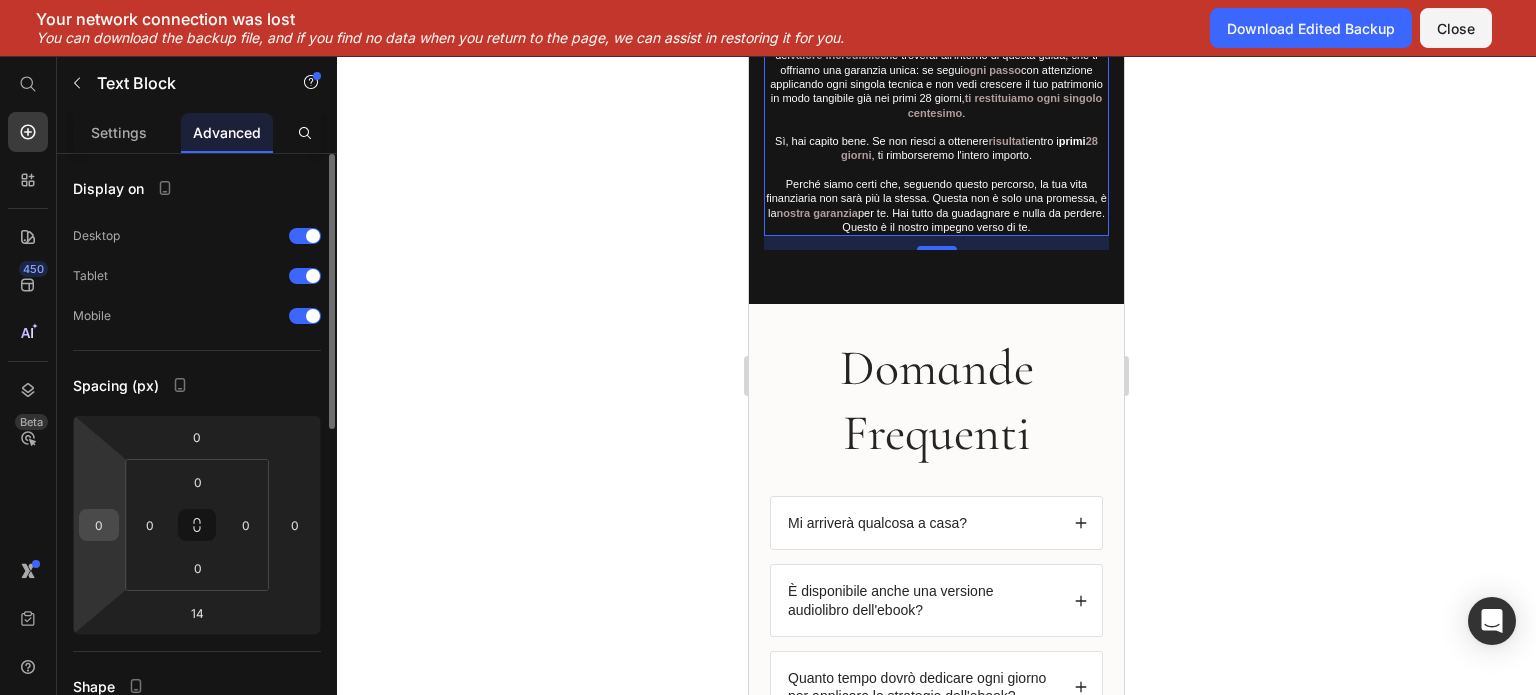 click on "0" at bounding box center [99, 525] 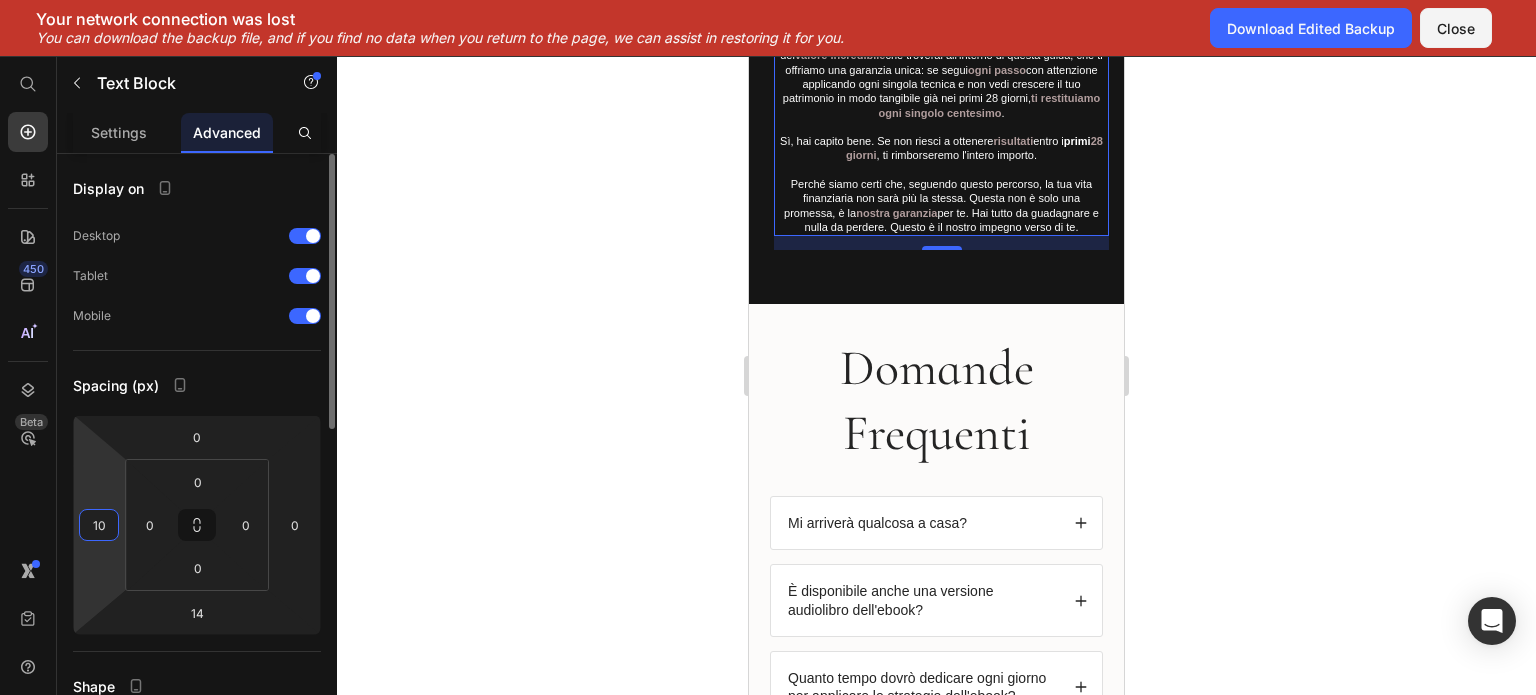 type on "10" 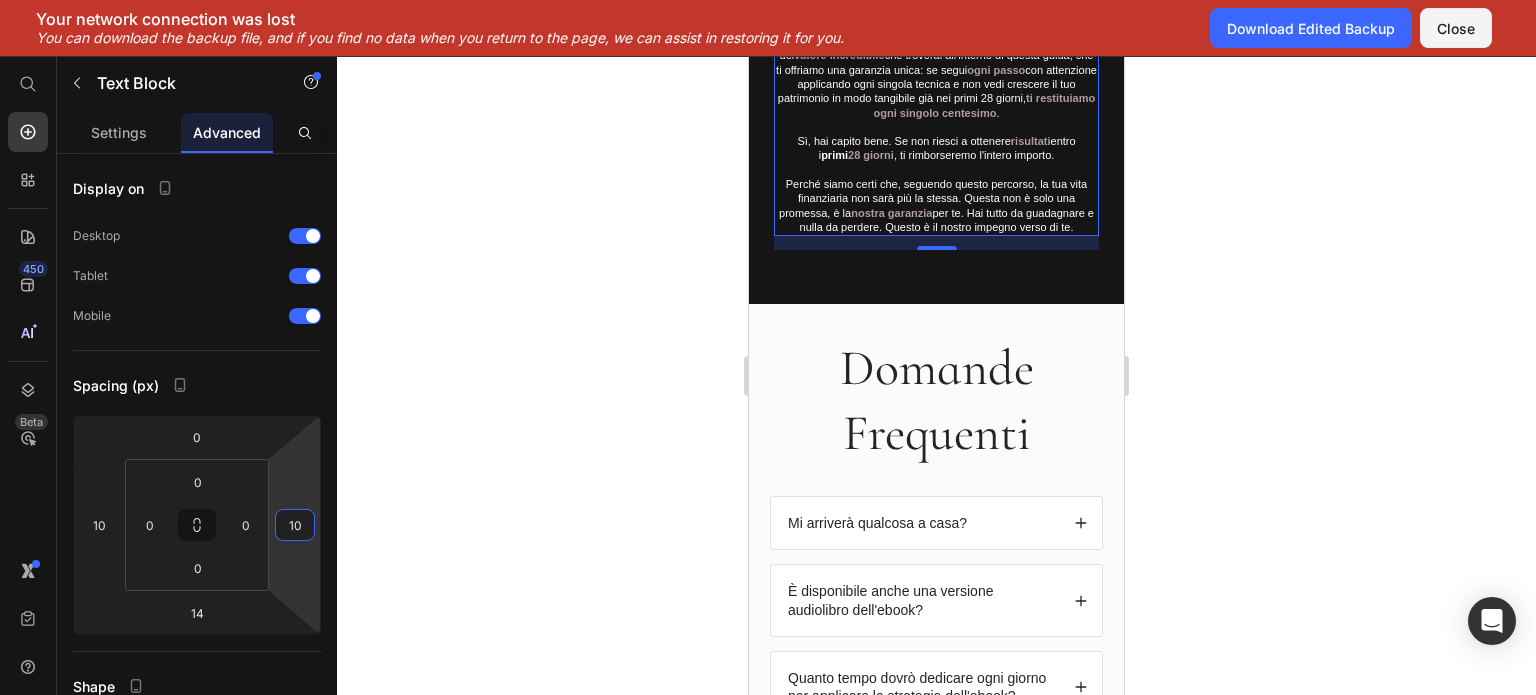 type on "10" 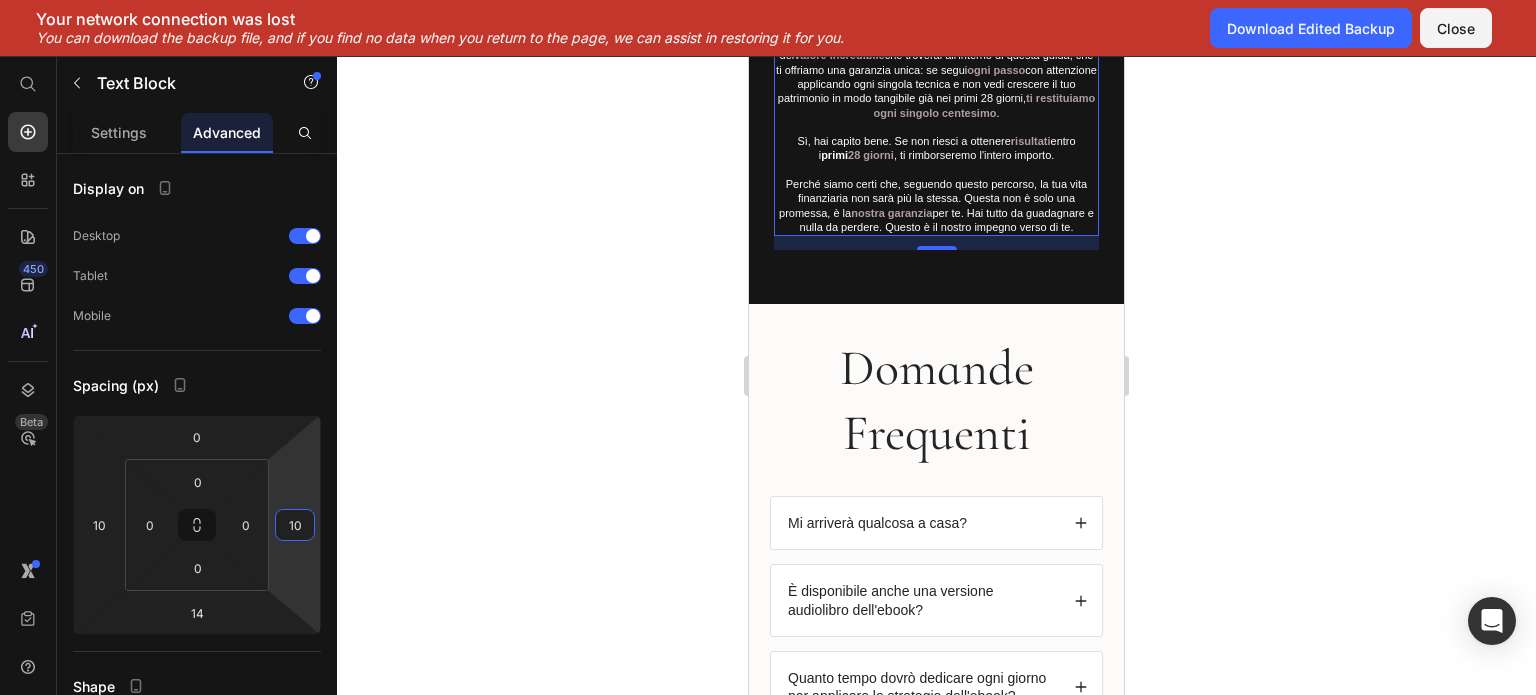 click 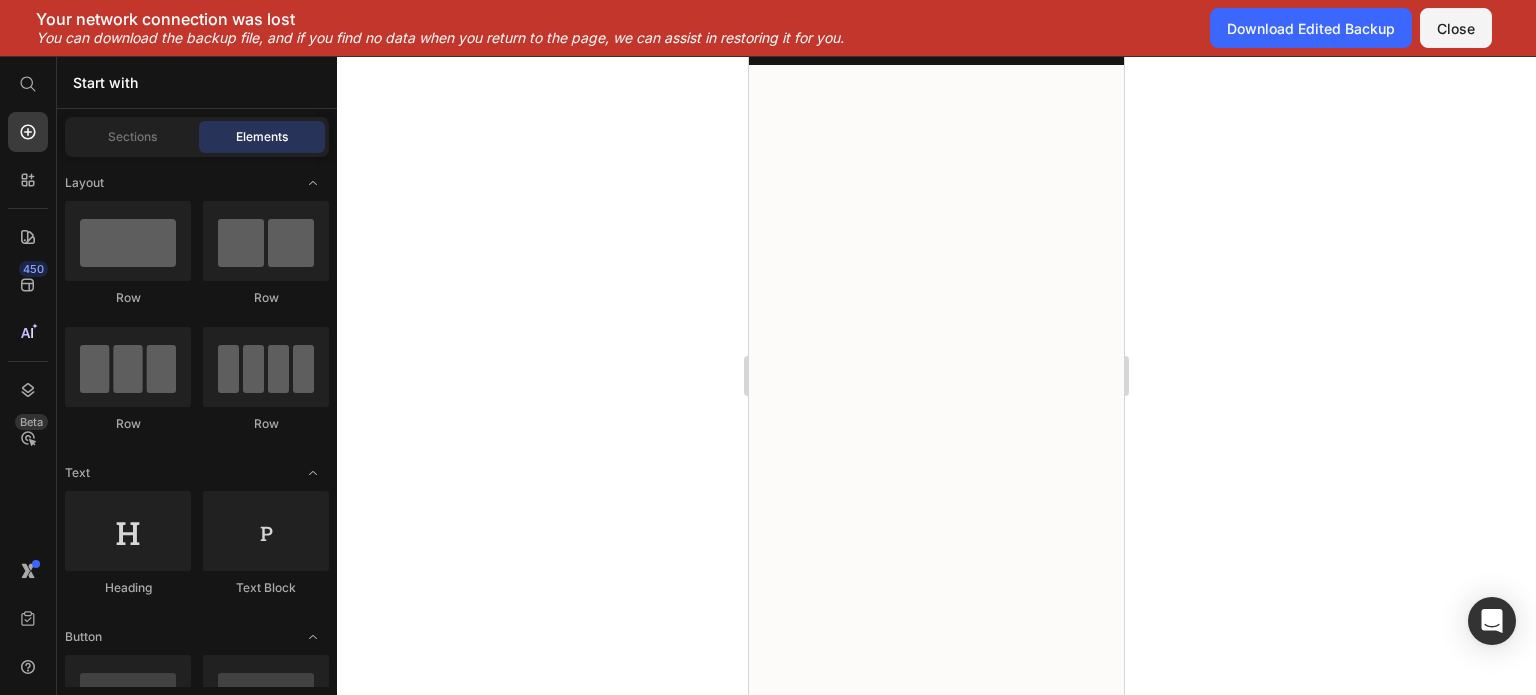 scroll, scrollTop: 8061, scrollLeft: 0, axis: vertical 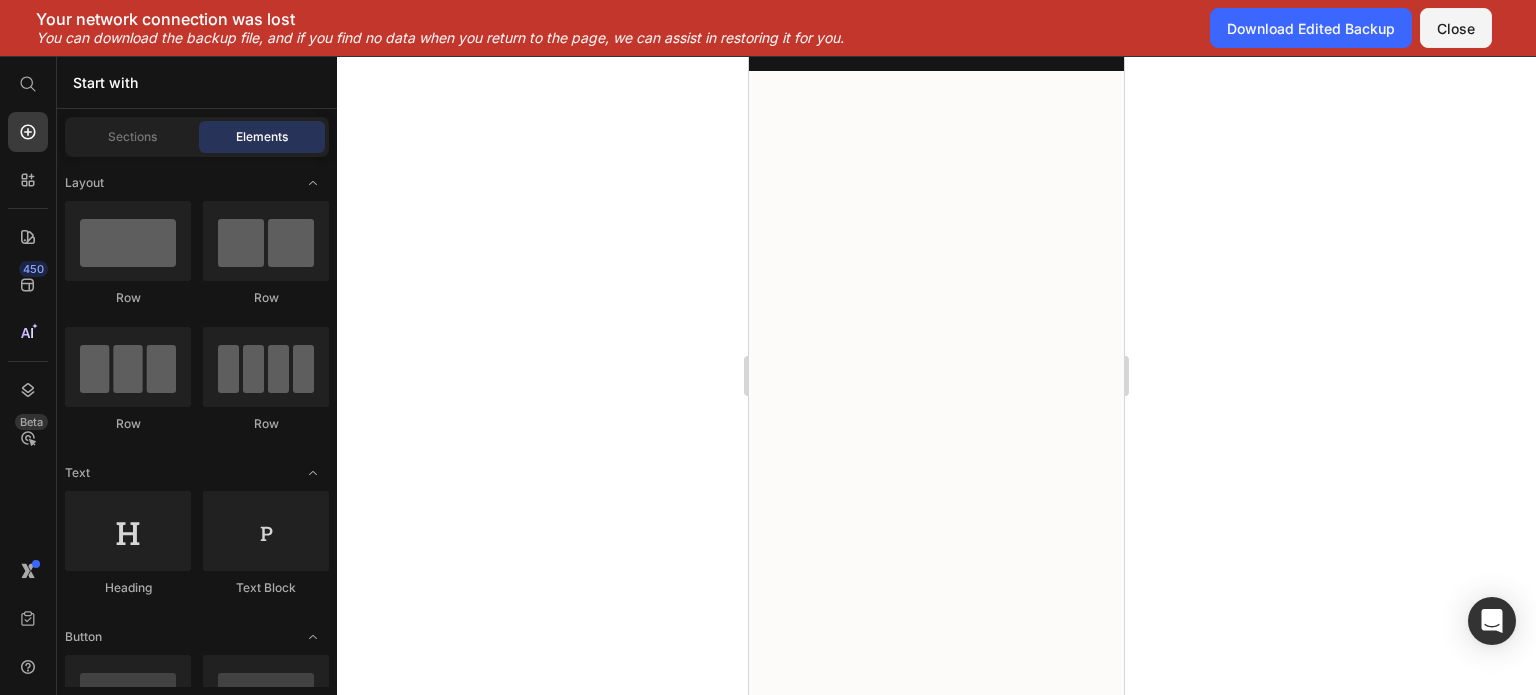 click at bounding box center [934, -1164] 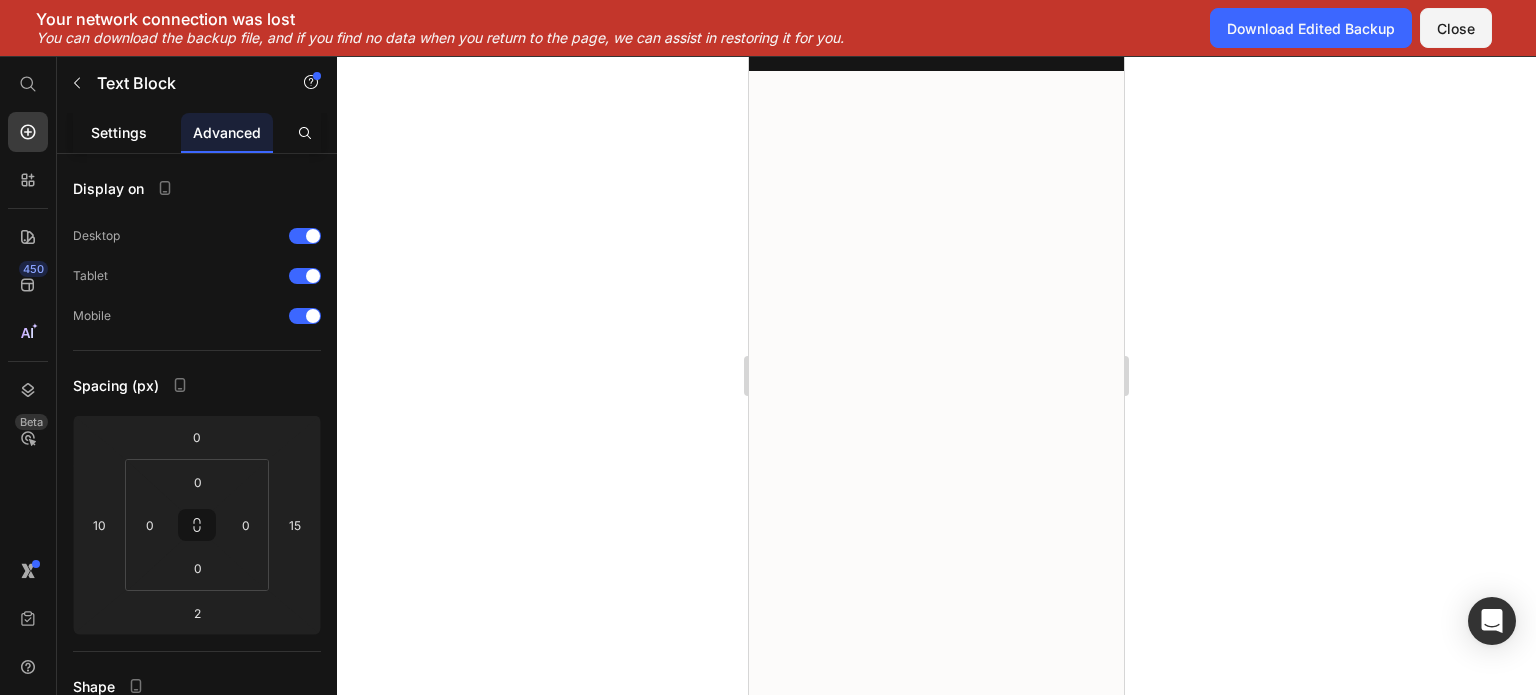 click on "Settings" at bounding box center (119, 132) 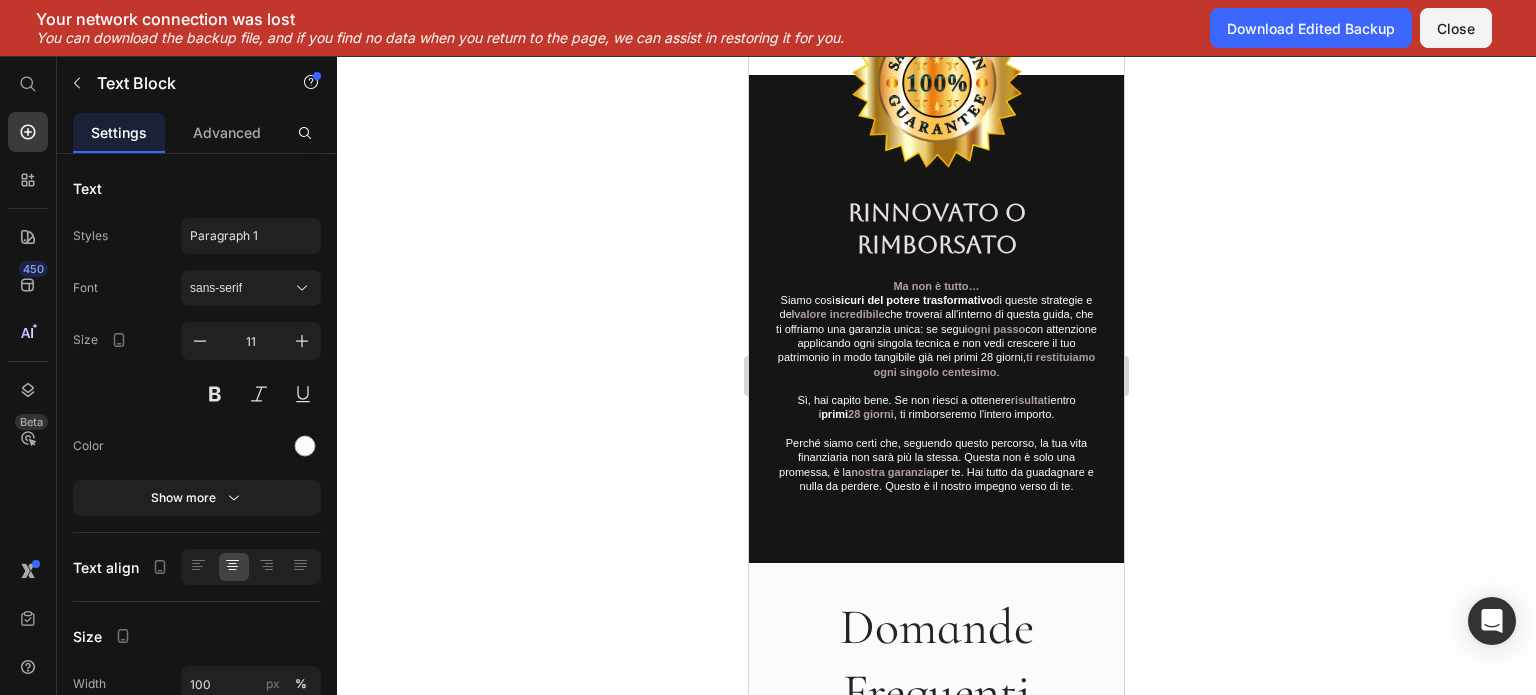 scroll, scrollTop: 8924, scrollLeft: 0, axis: vertical 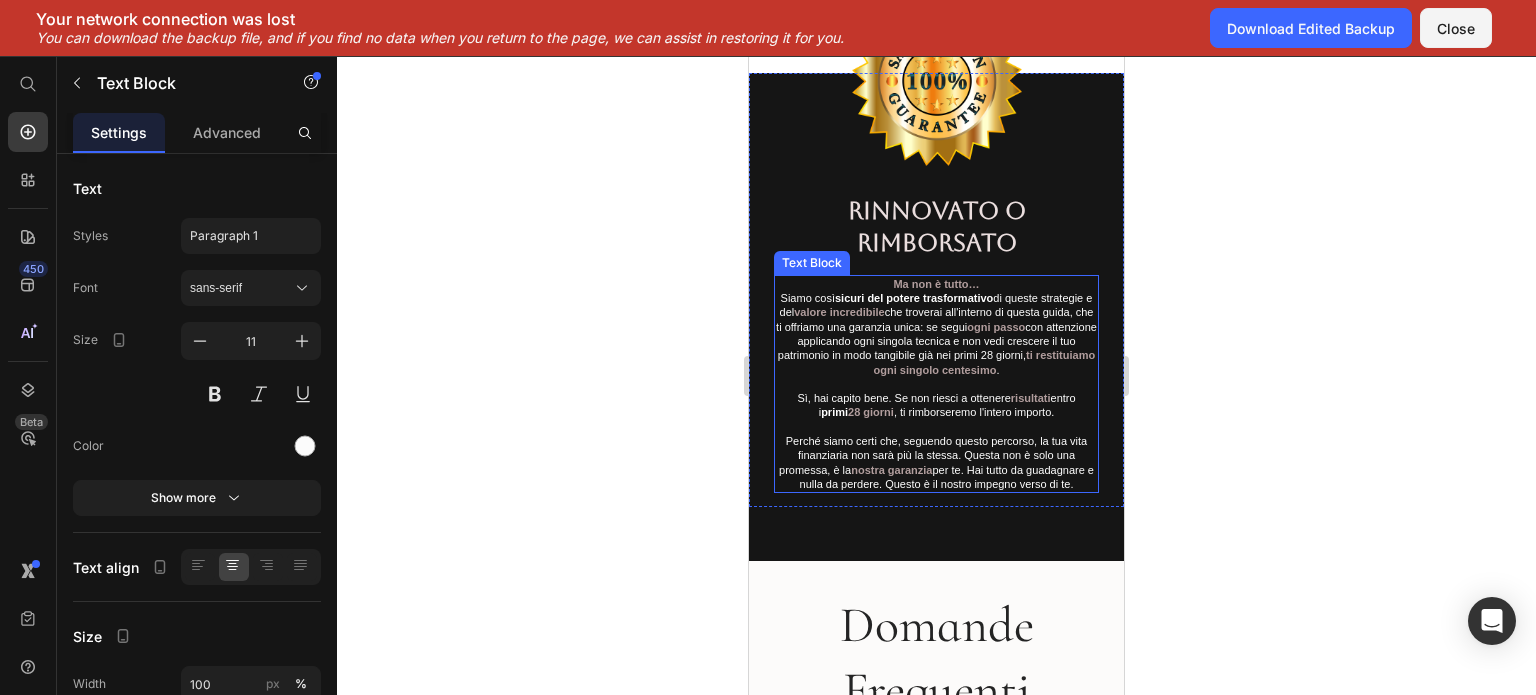 click on "con attenzione applicando ogni singola tecnica e non vedi crescere il tuo patrimonio in modo tangibile già nei primi 28 giorni," at bounding box center [937, 341] 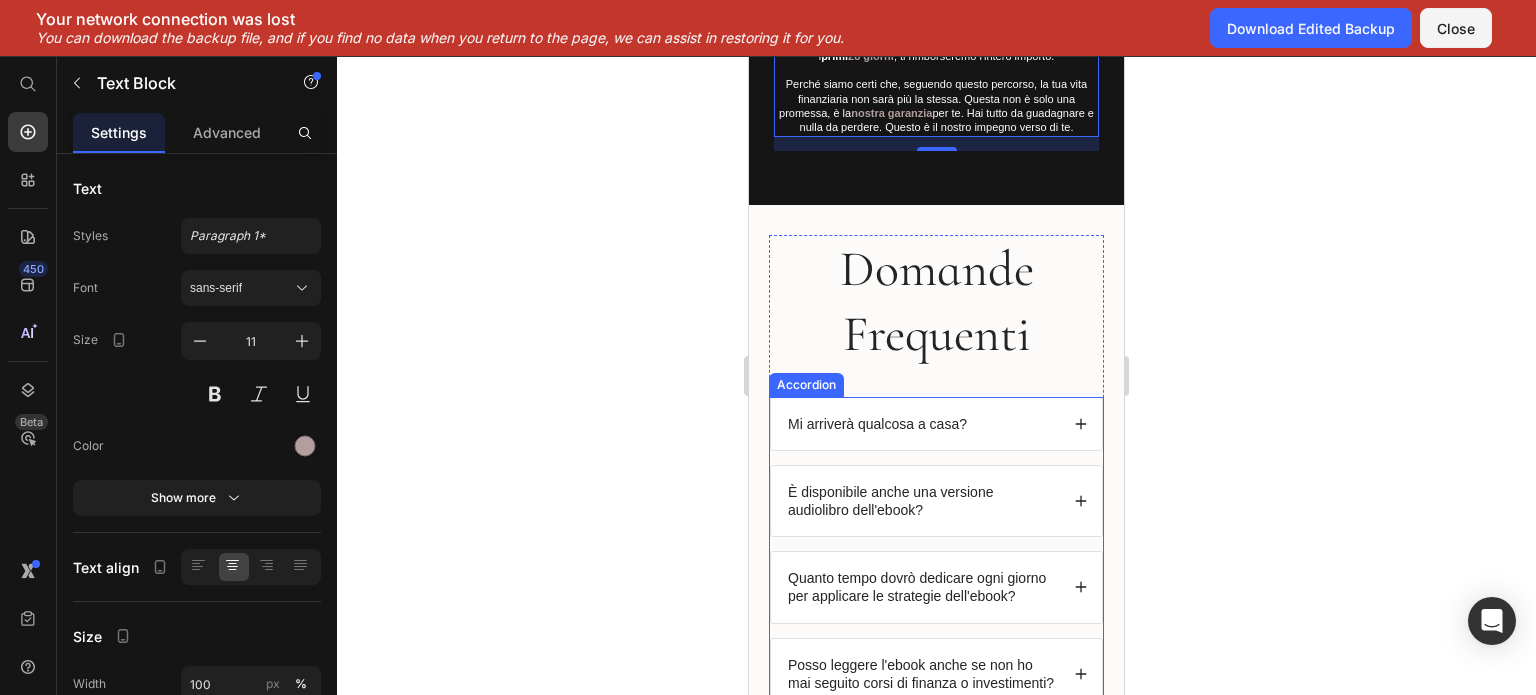 scroll, scrollTop: 9360, scrollLeft: 0, axis: vertical 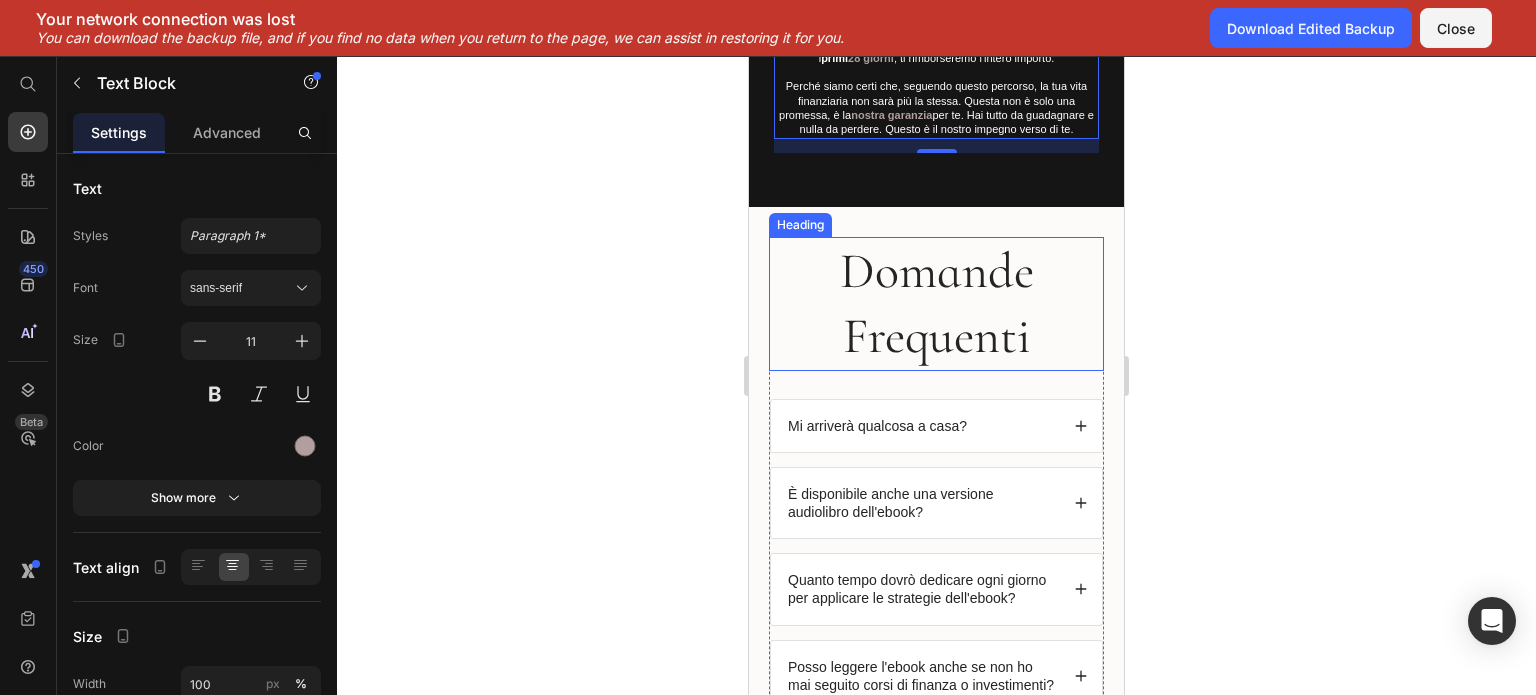 click on "Domande Frequenti" at bounding box center (936, 304) 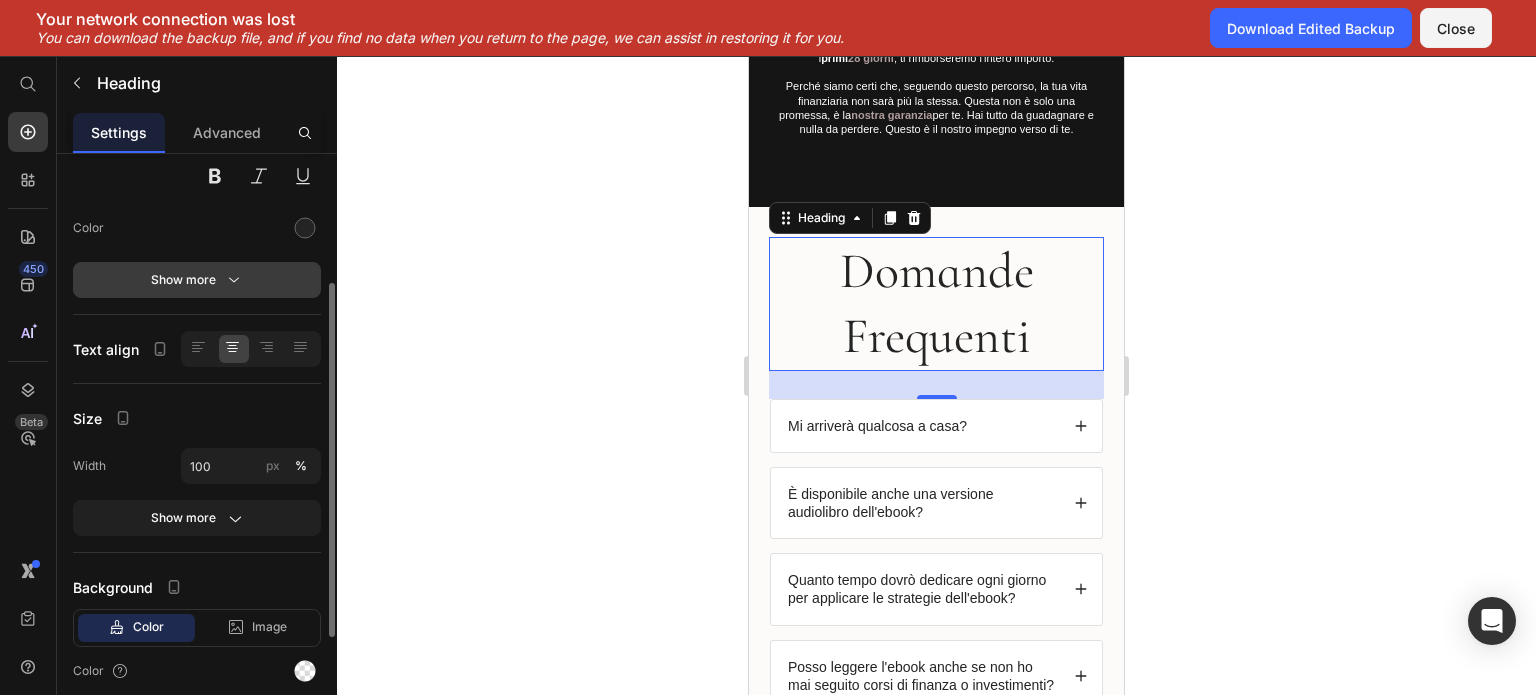 scroll, scrollTop: 0, scrollLeft: 0, axis: both 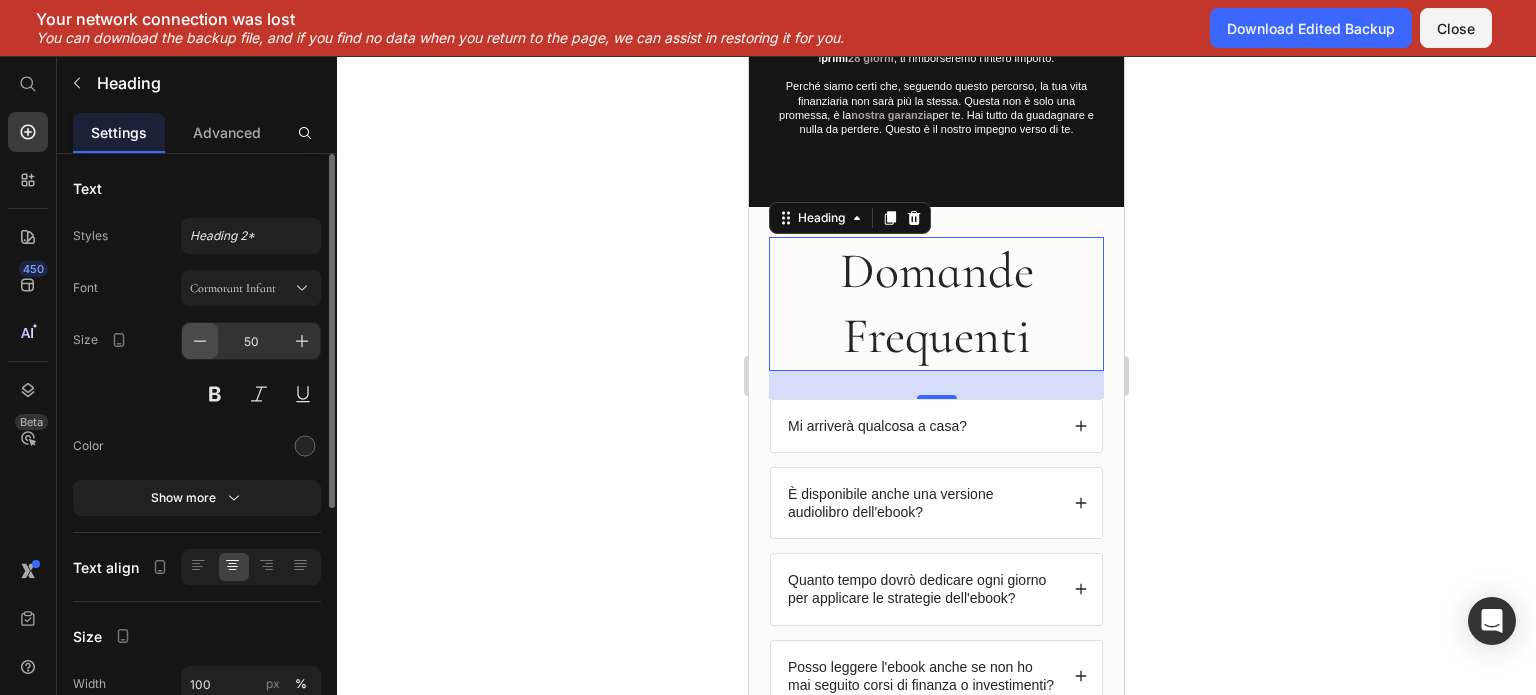 click 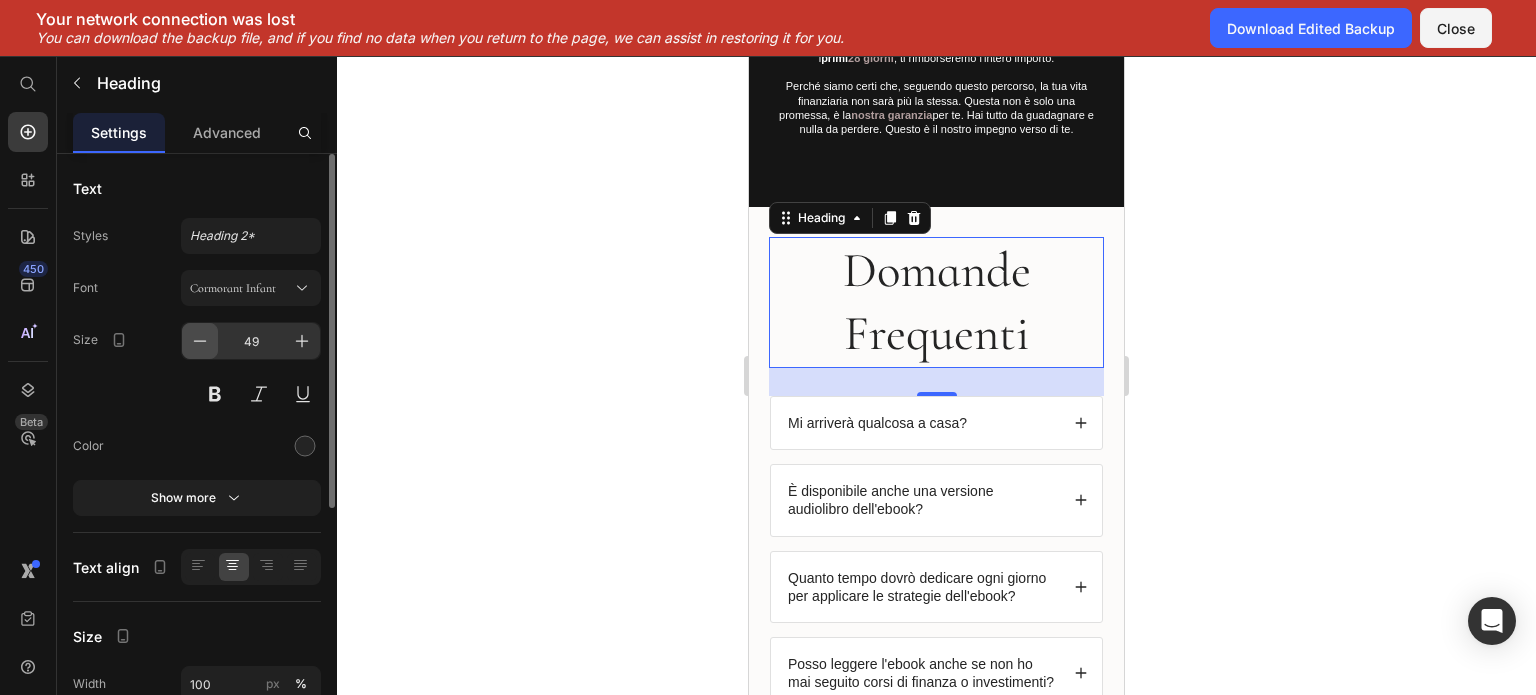 click 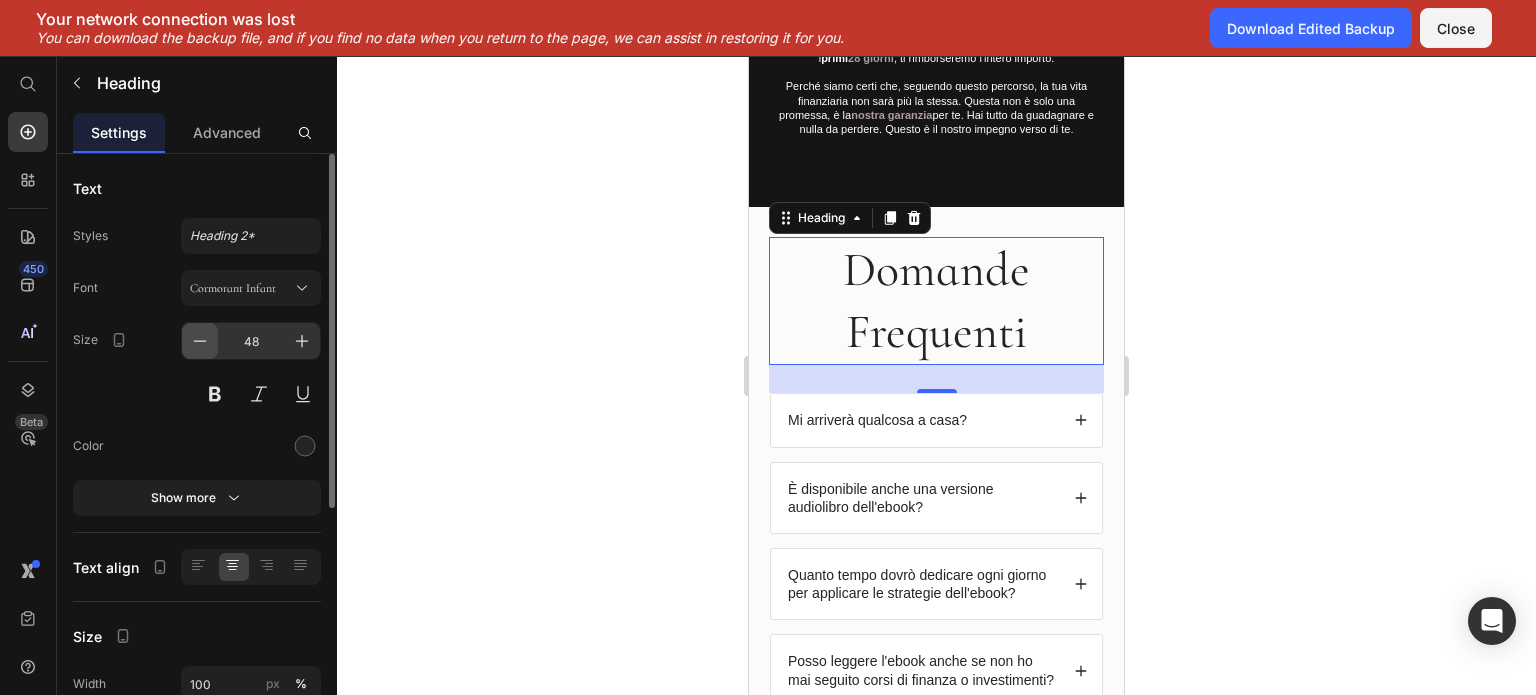 click 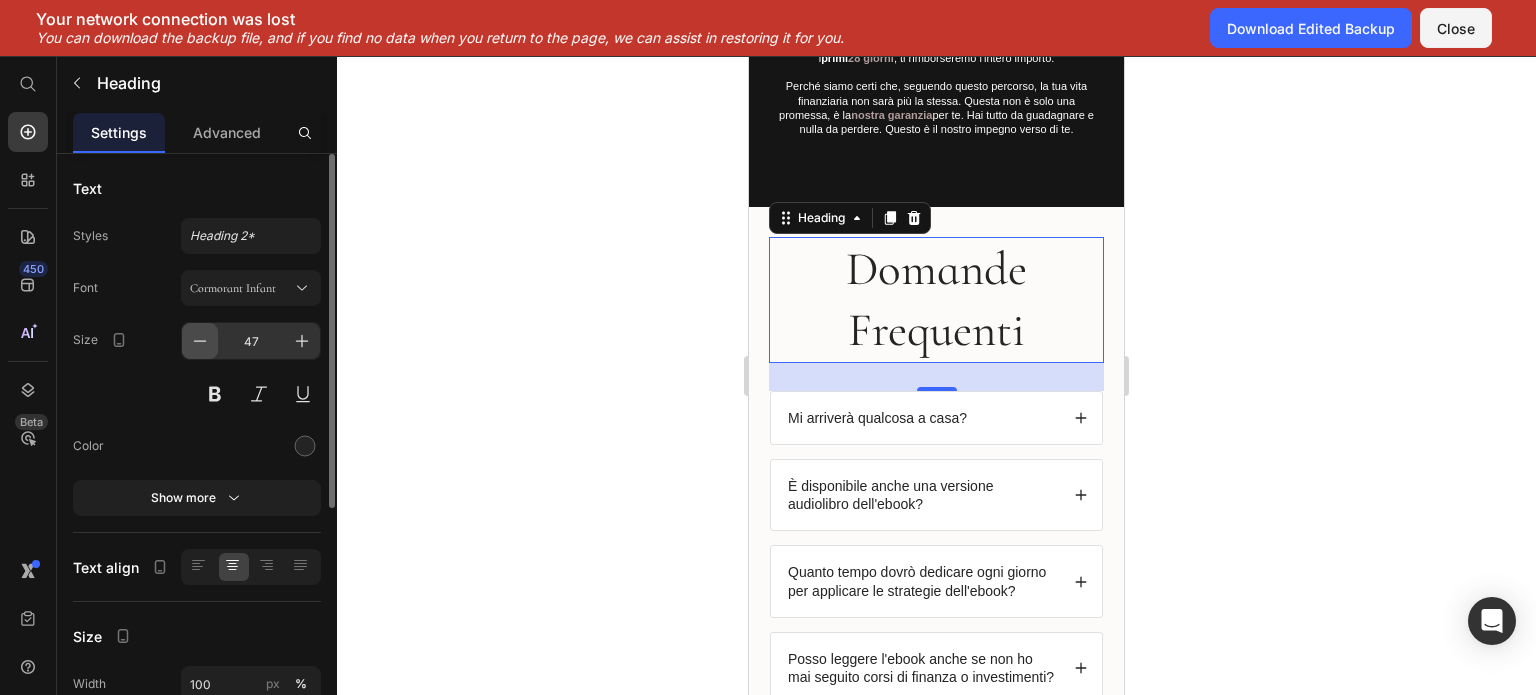click 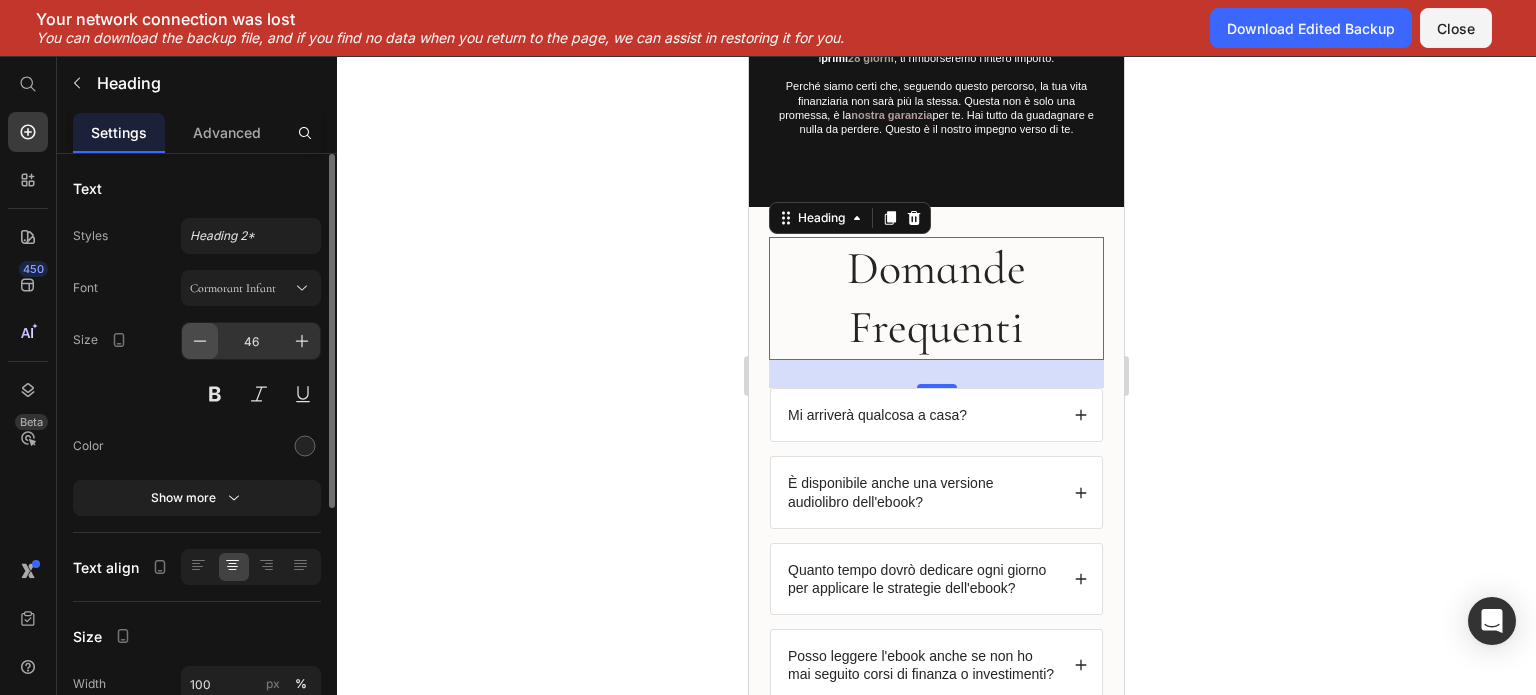 click 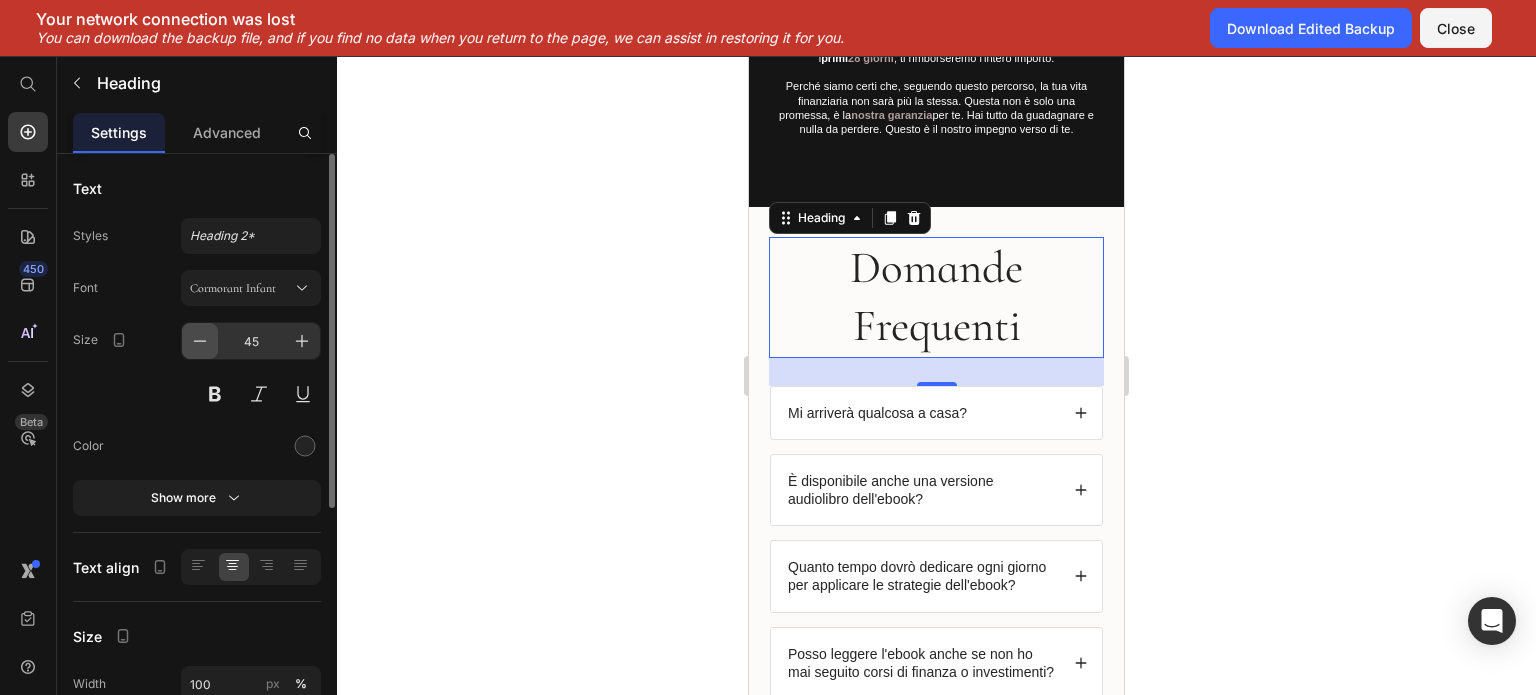 click 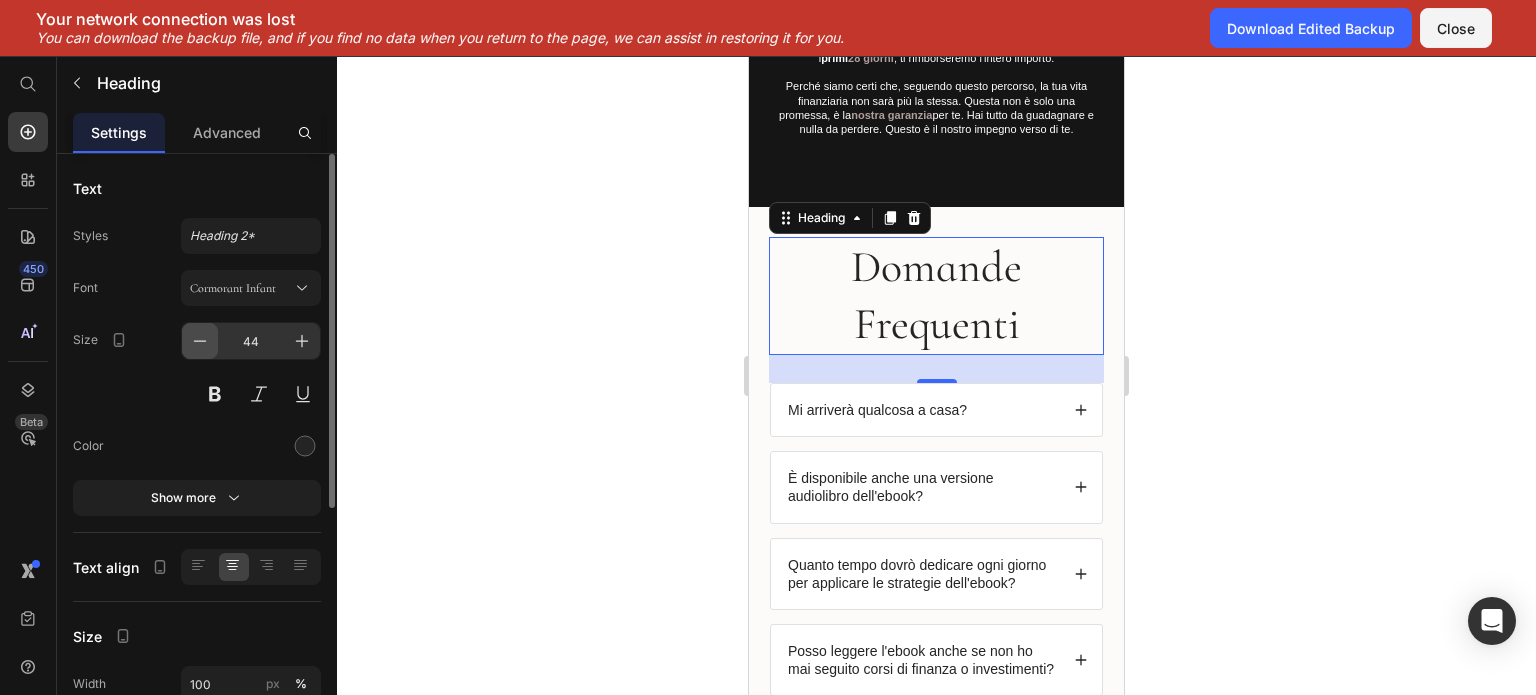 click 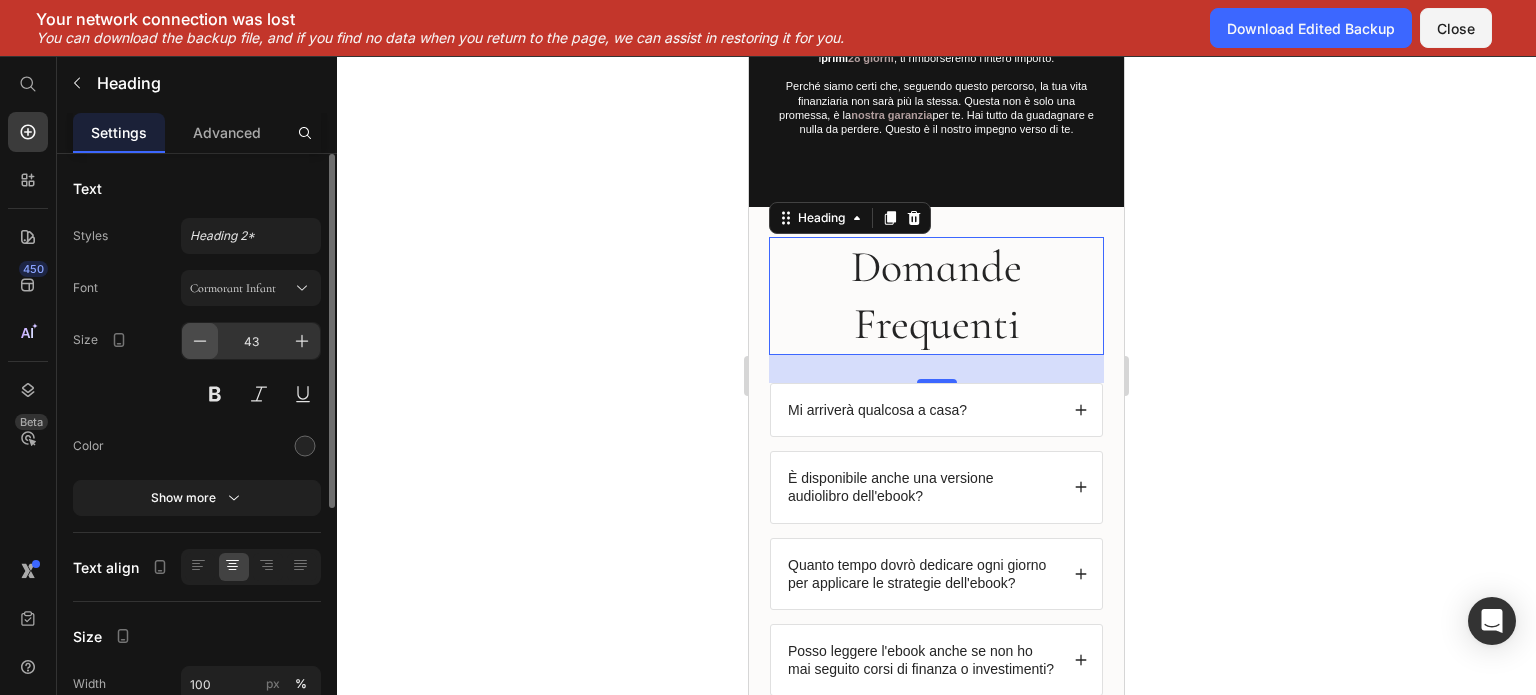 click 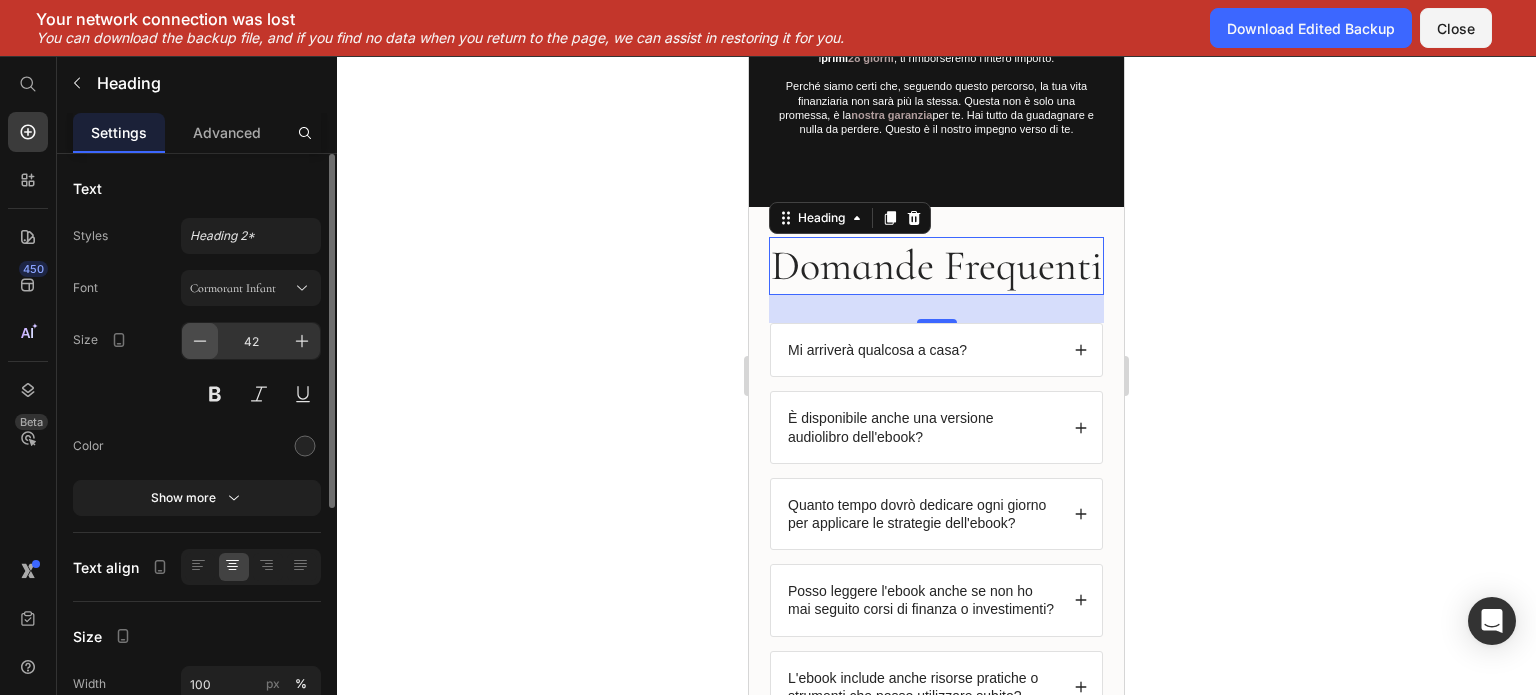 click 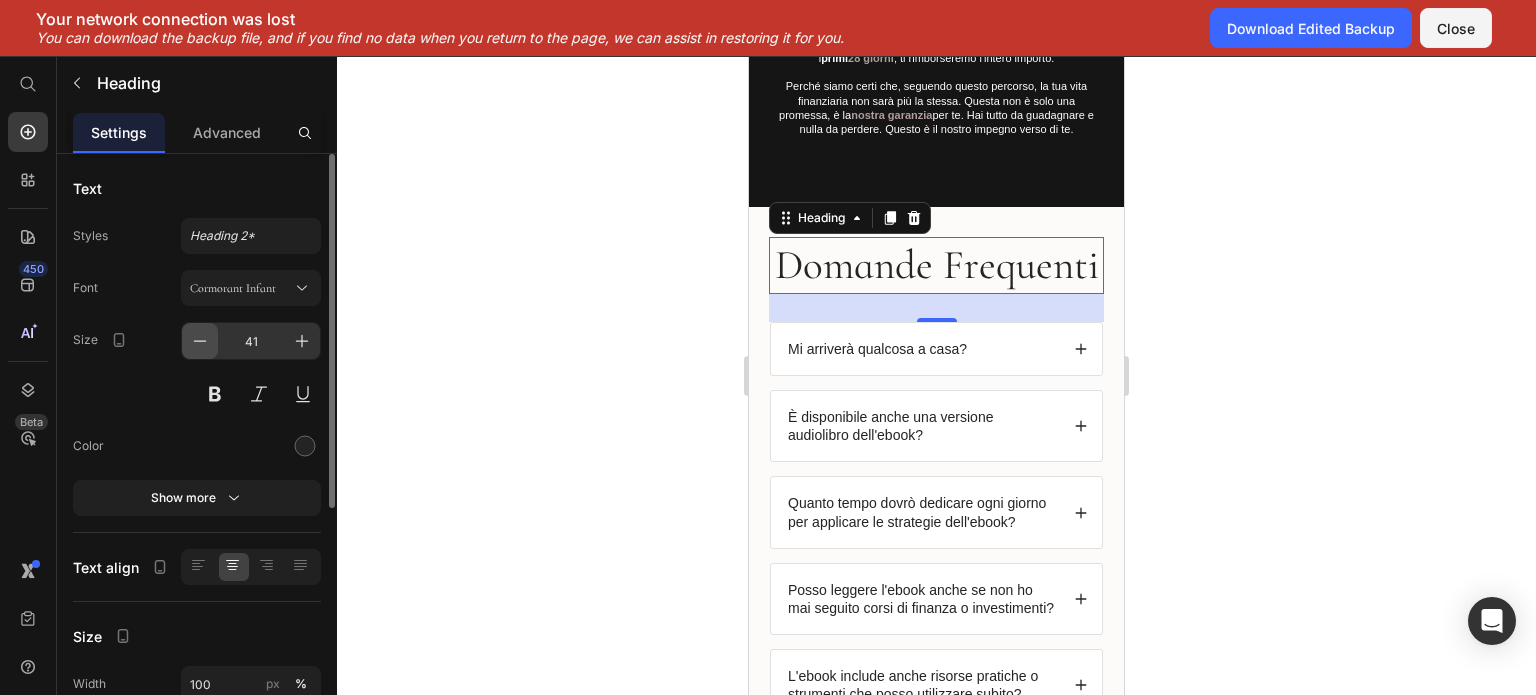 click 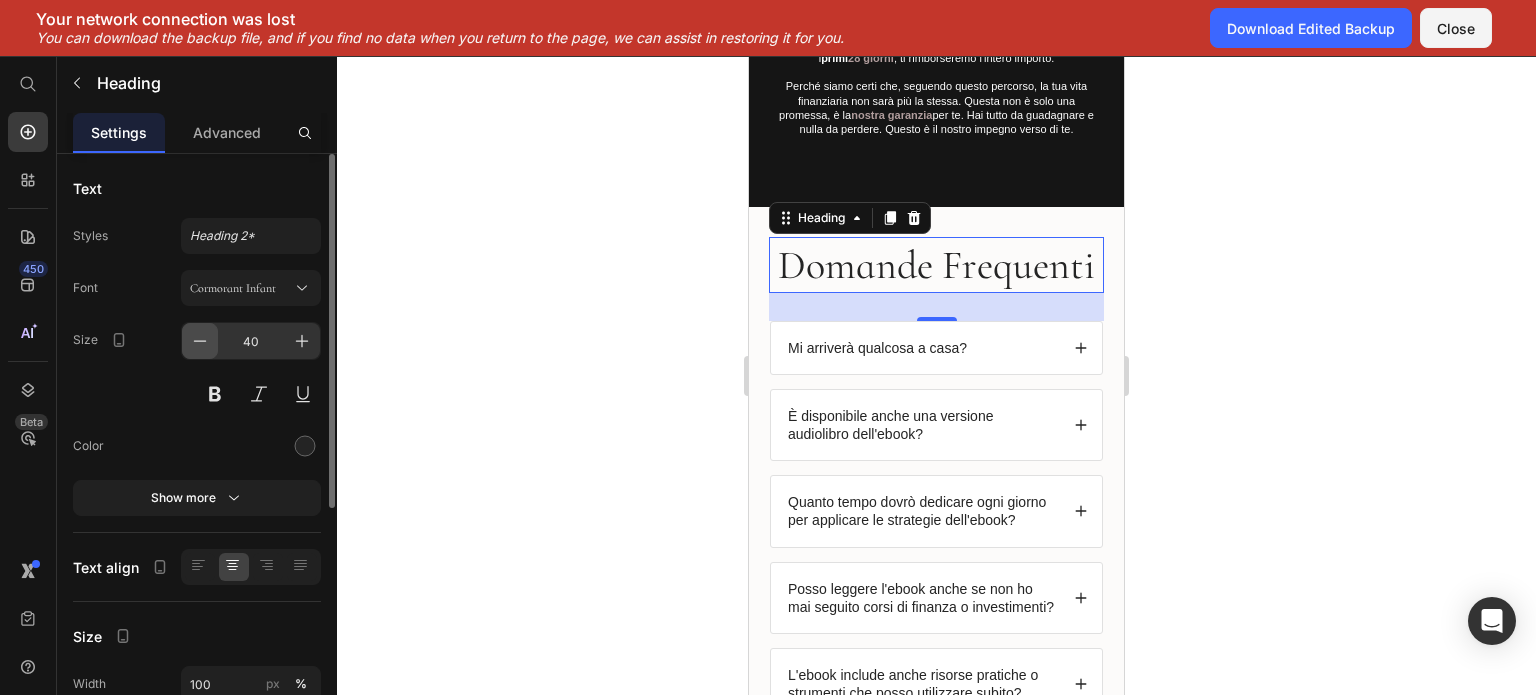 click 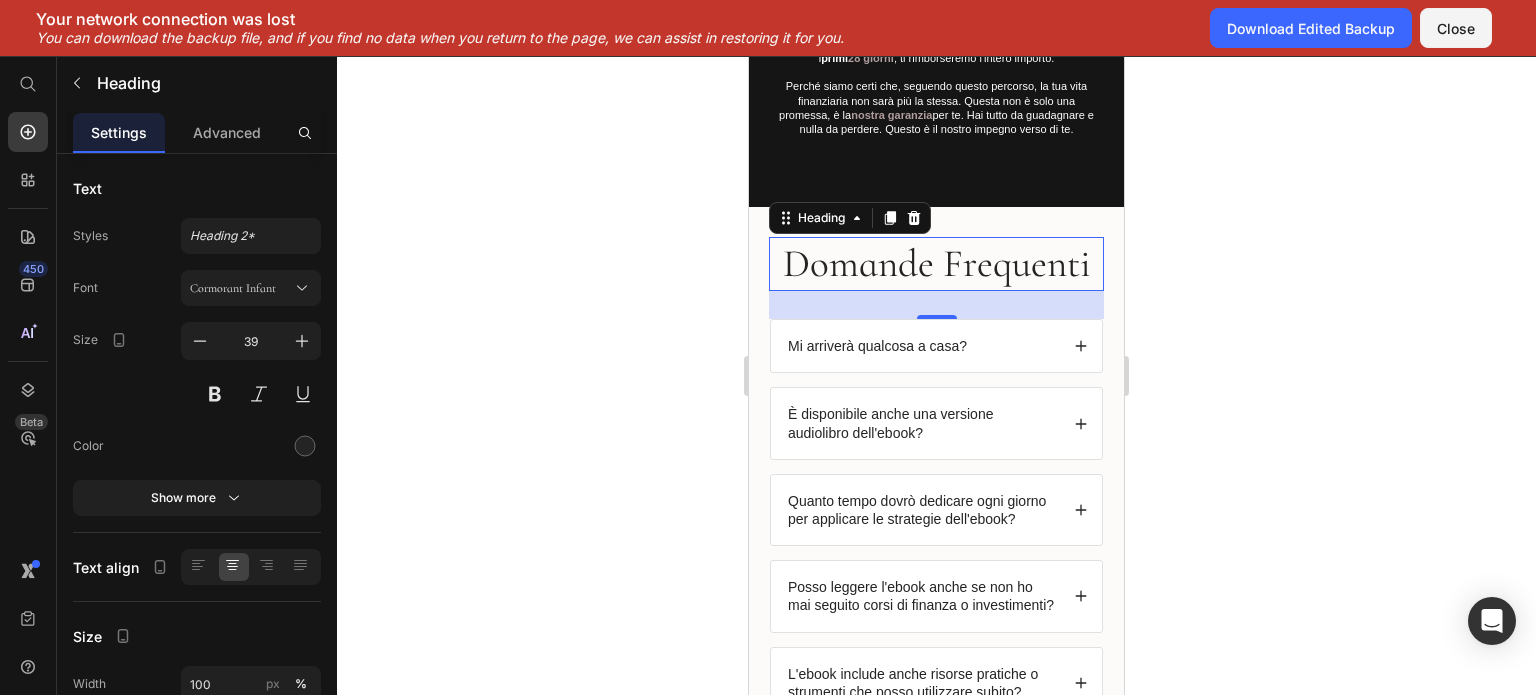 click 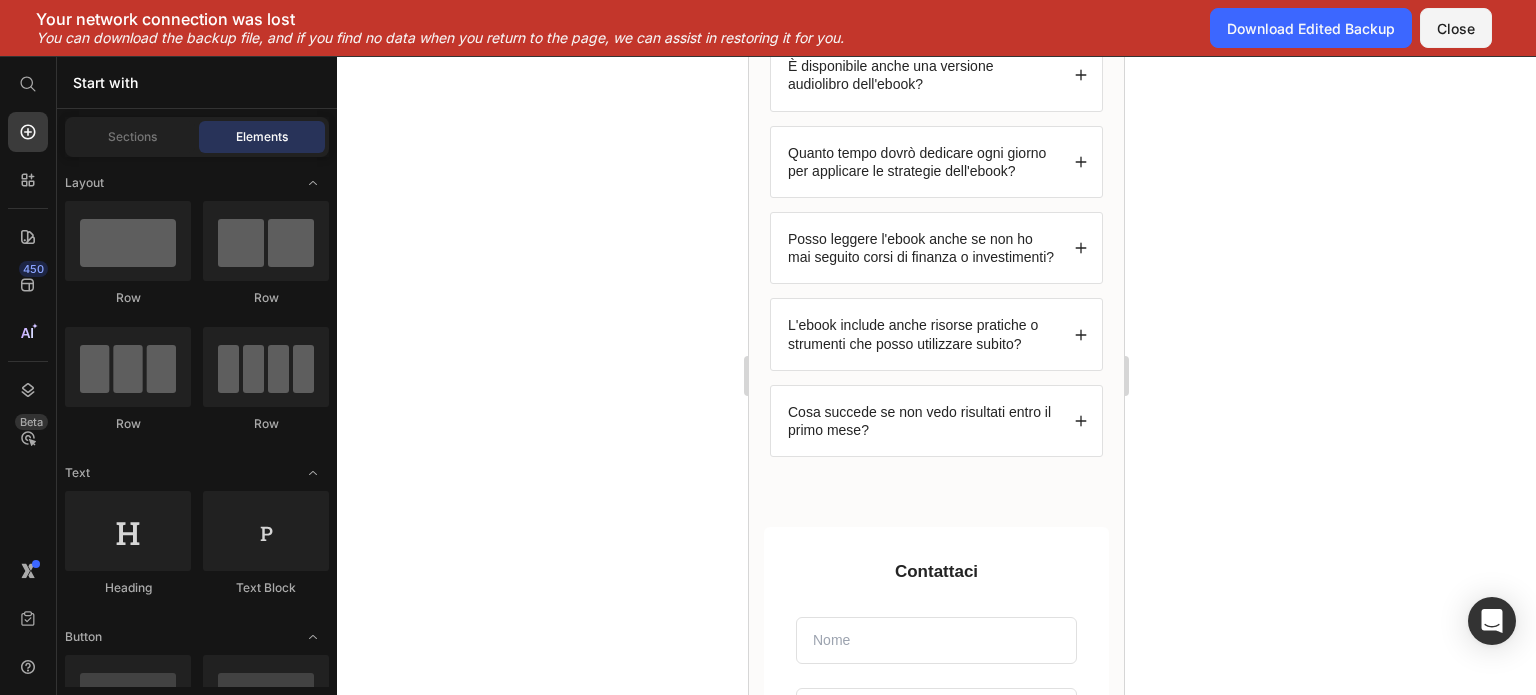scroll, scrollTop: 9157, scrollLeft: 0, axis: vertical 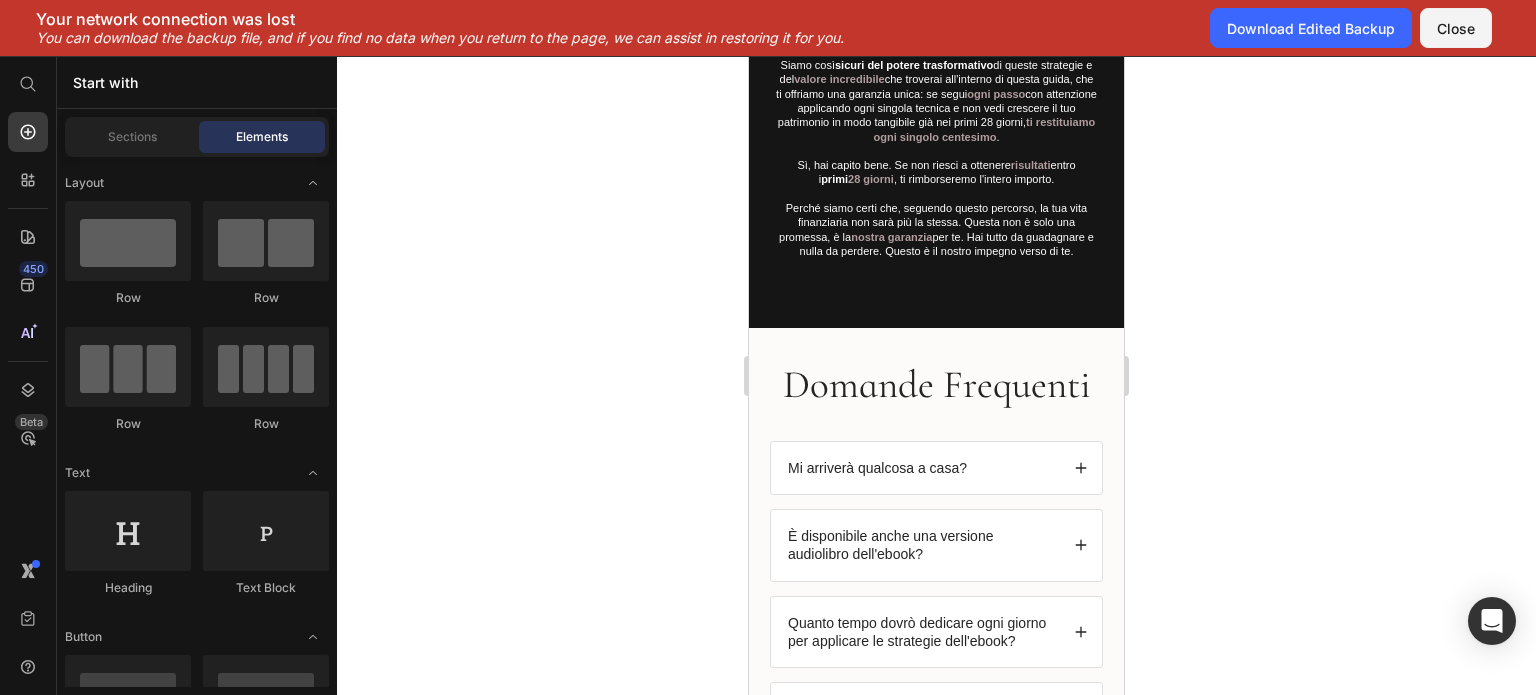 click 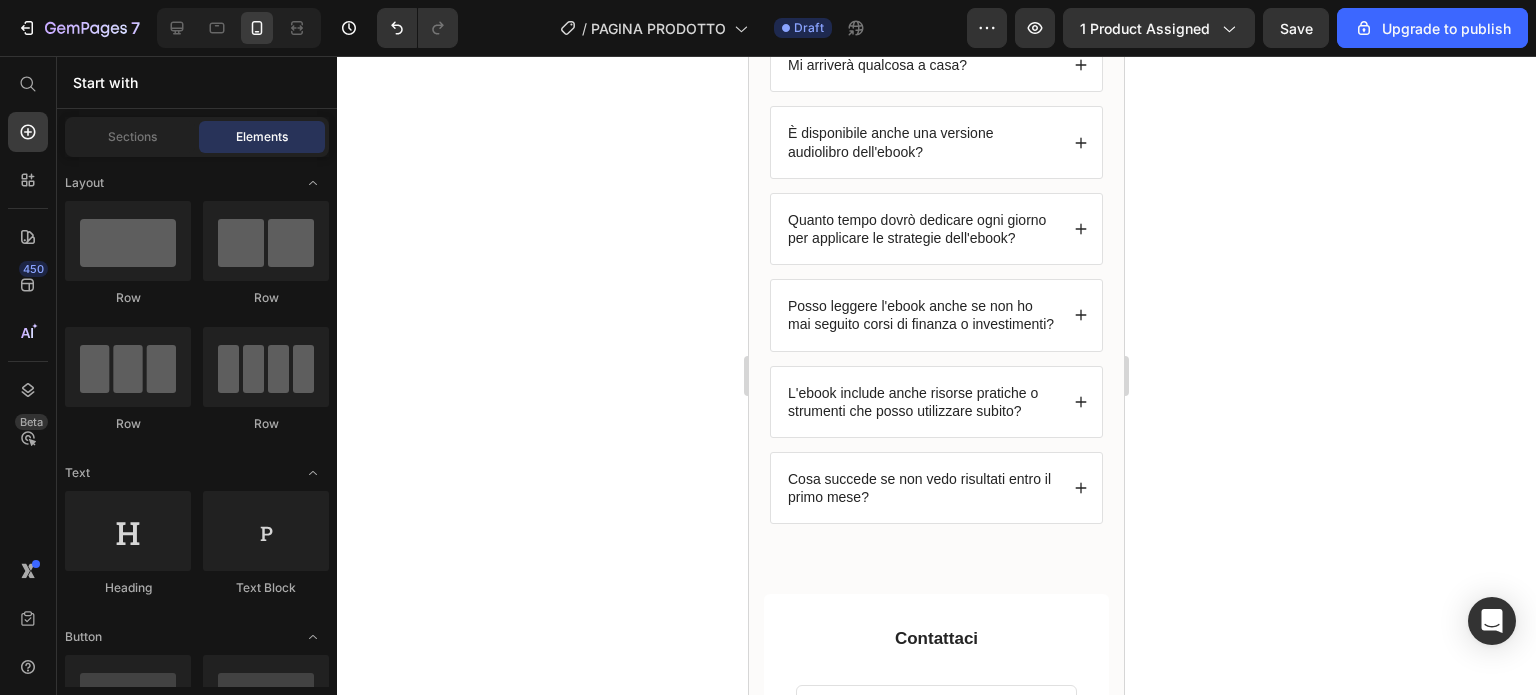 scroll, scrollTop: 9640, scrollLeft: 0, axis: vertical 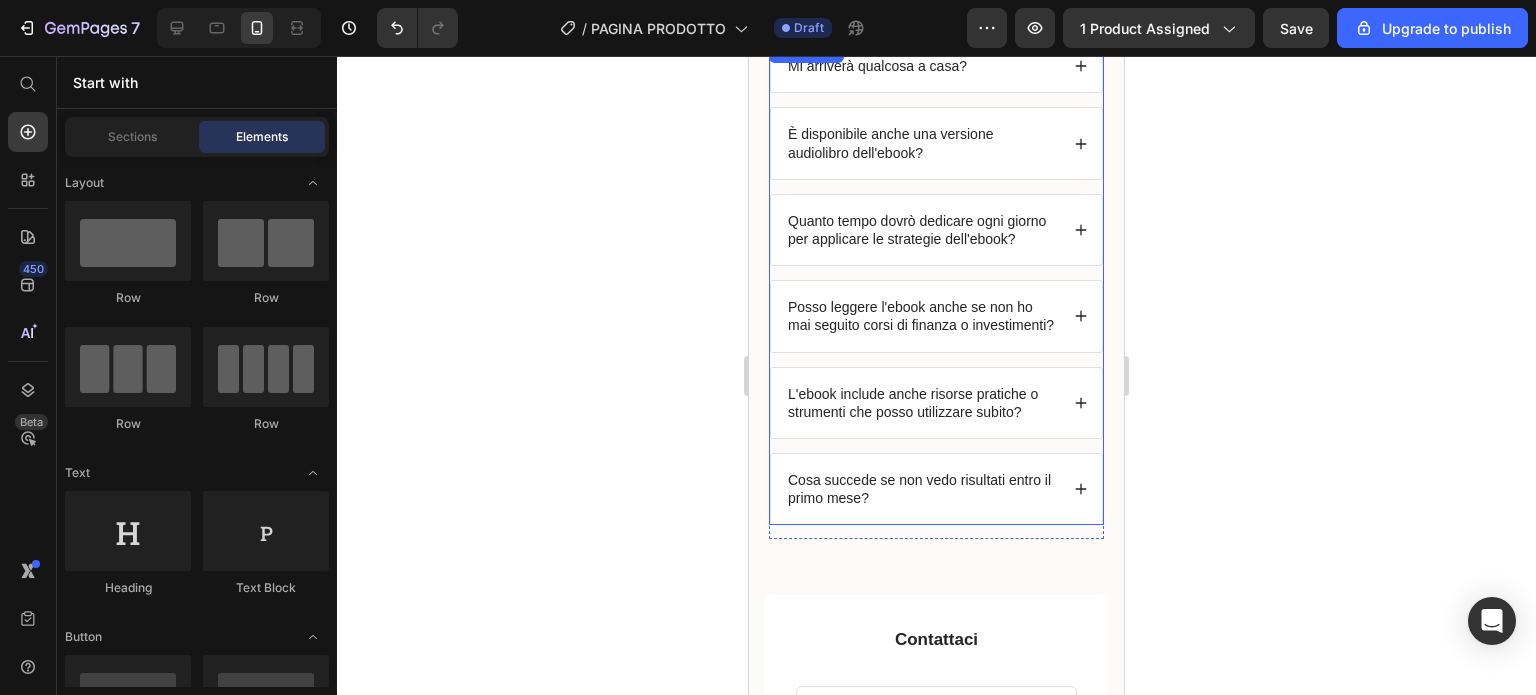click on "Posso leggere l'ebook anche se non ho mai seguito corsi di finanza o investimenti?" at bounding box center (921, 316) 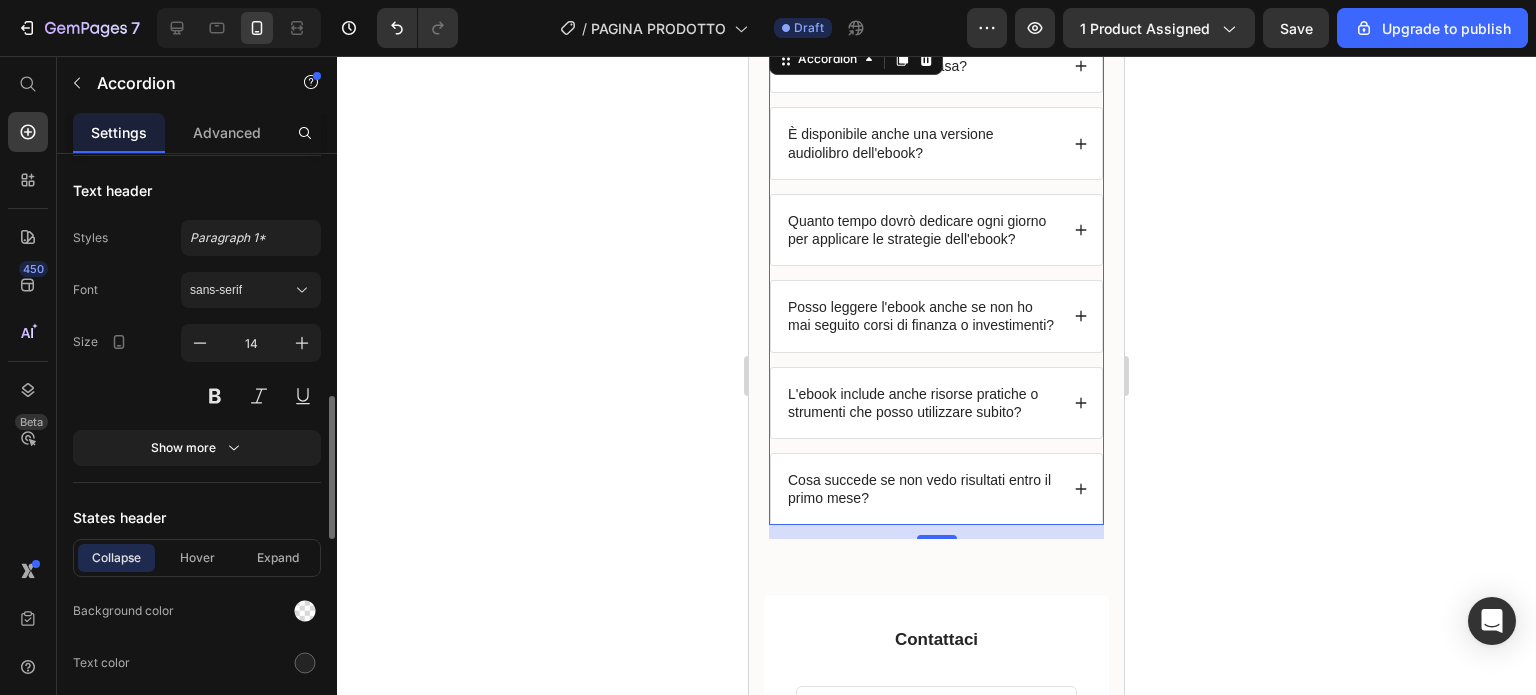scroll, scrollTop: 1016, scrollLeft: 0, axis: vertical 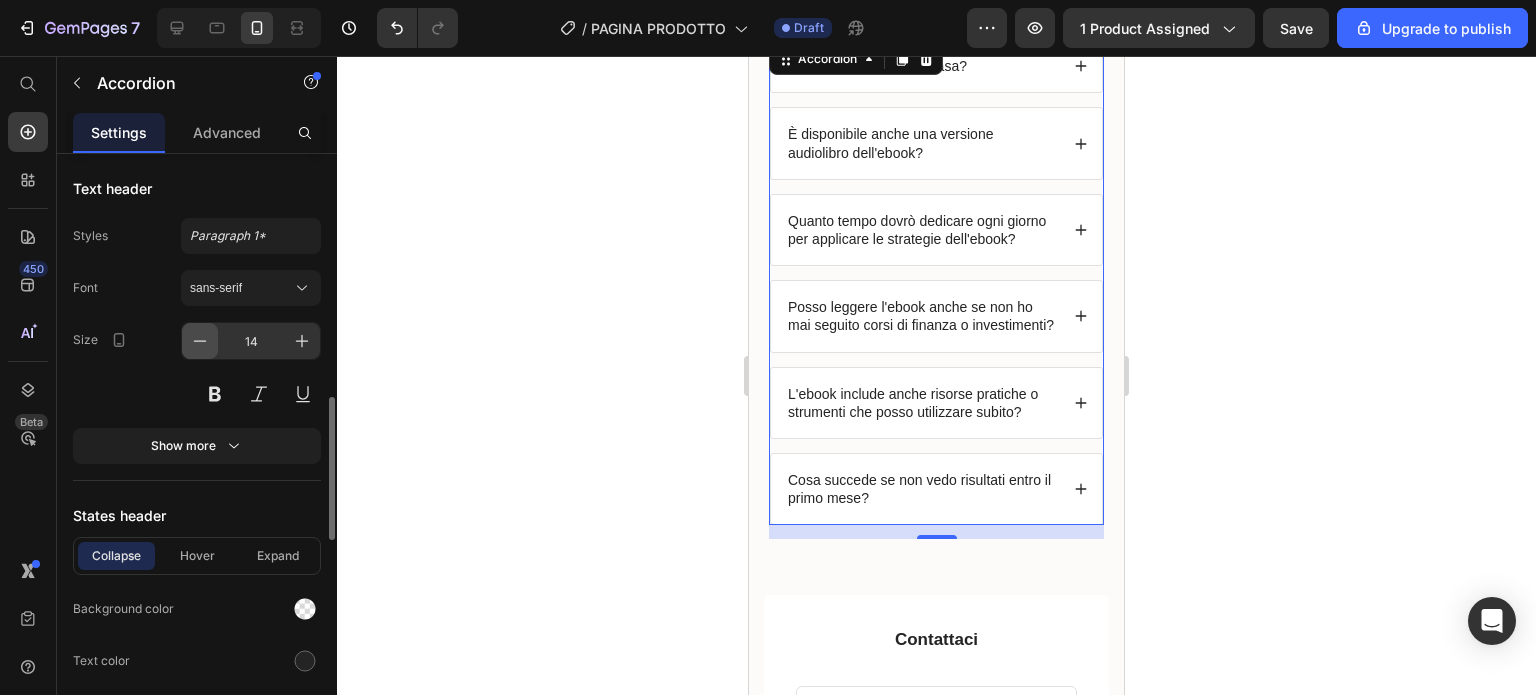 click 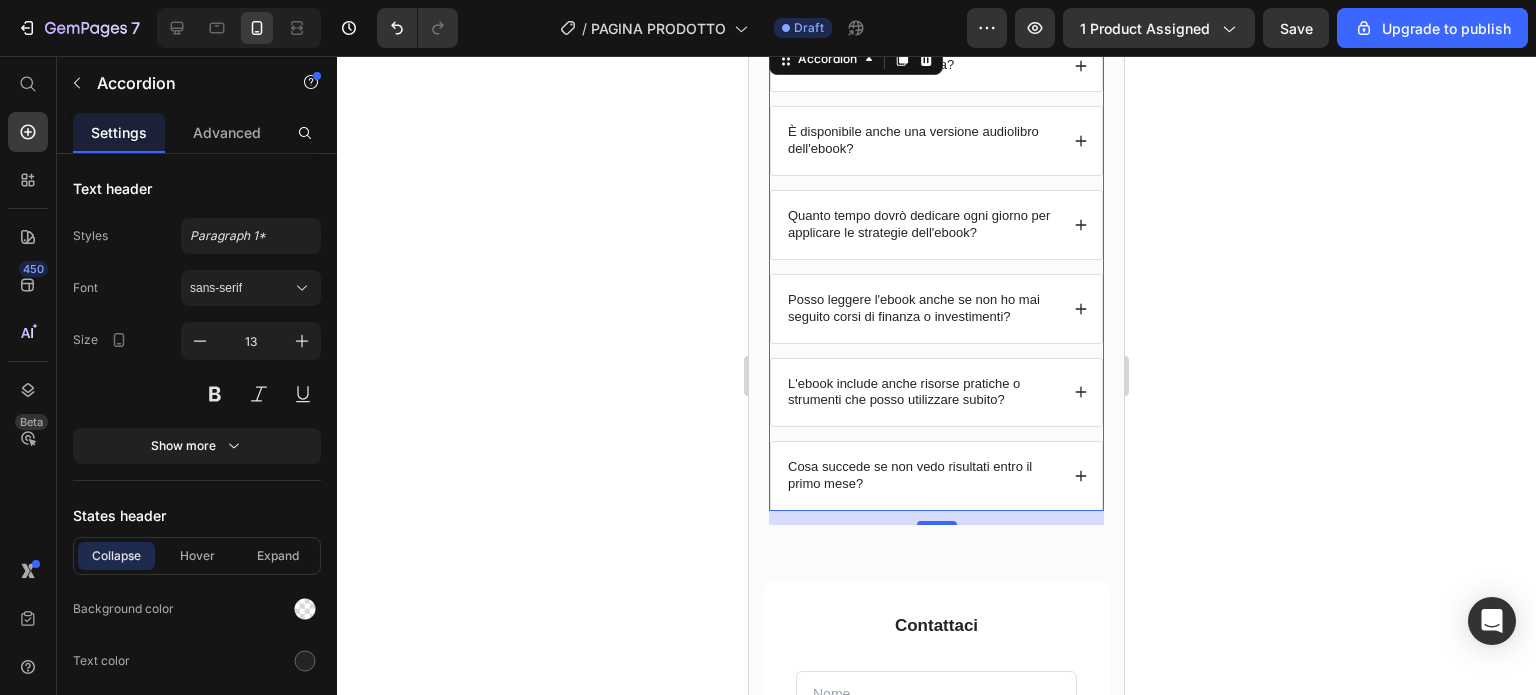 scroll, scrollTop: 9461, scrollLeft: 0, axis: vertical 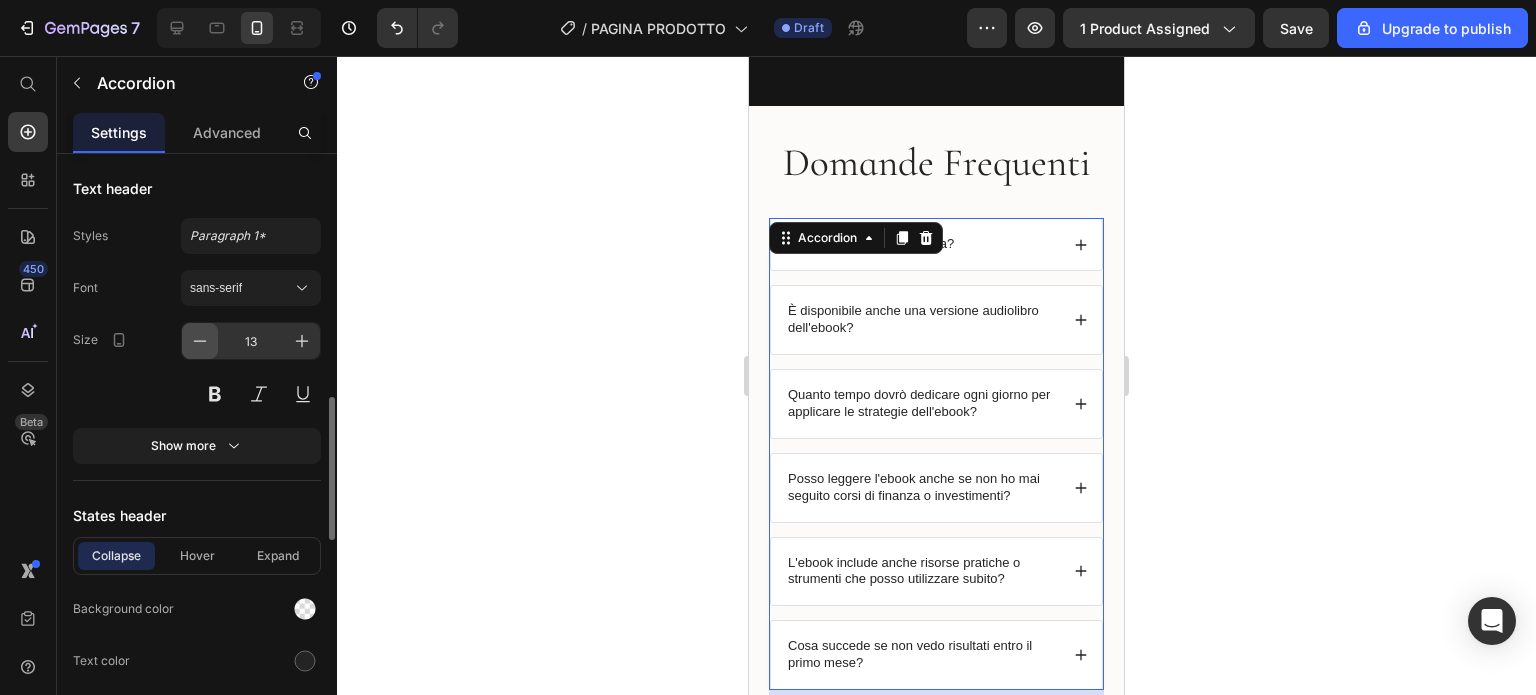 click at bounding box center (200, 341) 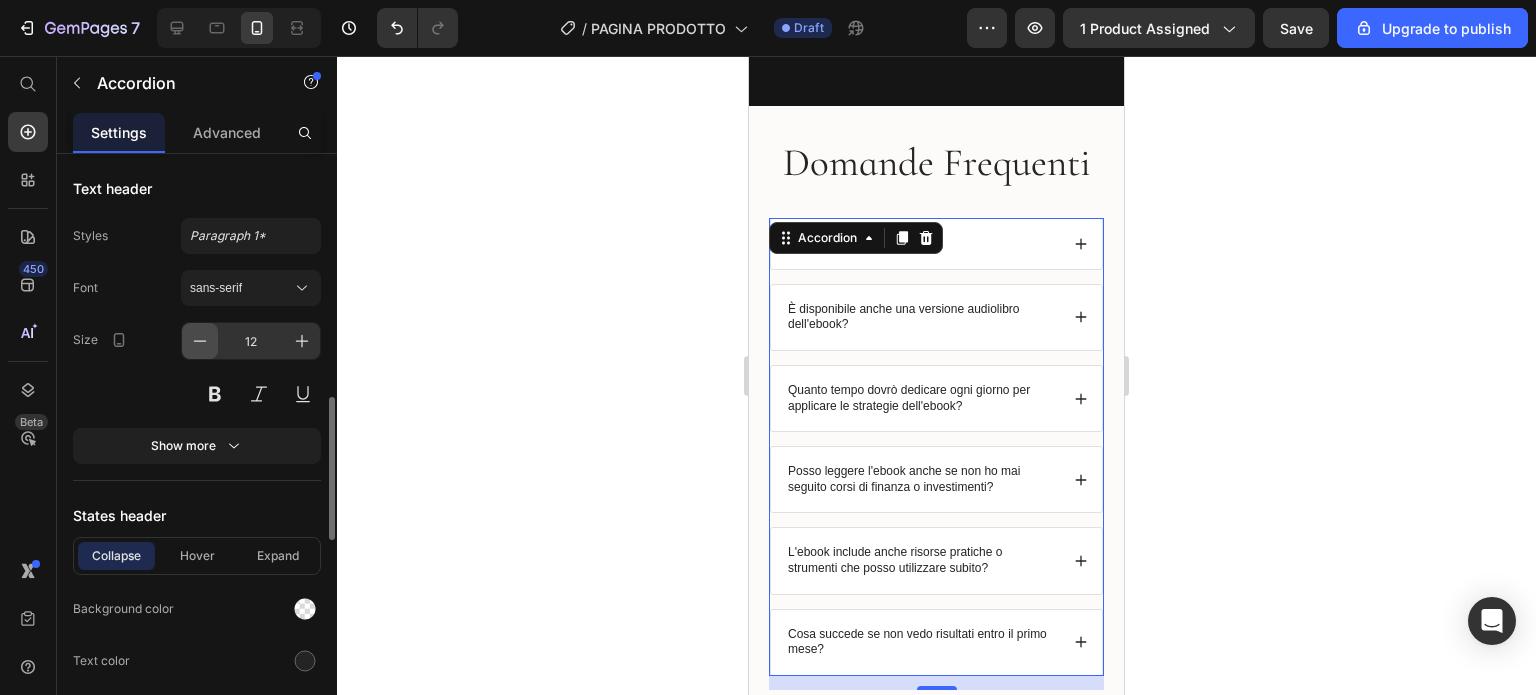 click at bounding box center (200, 341) 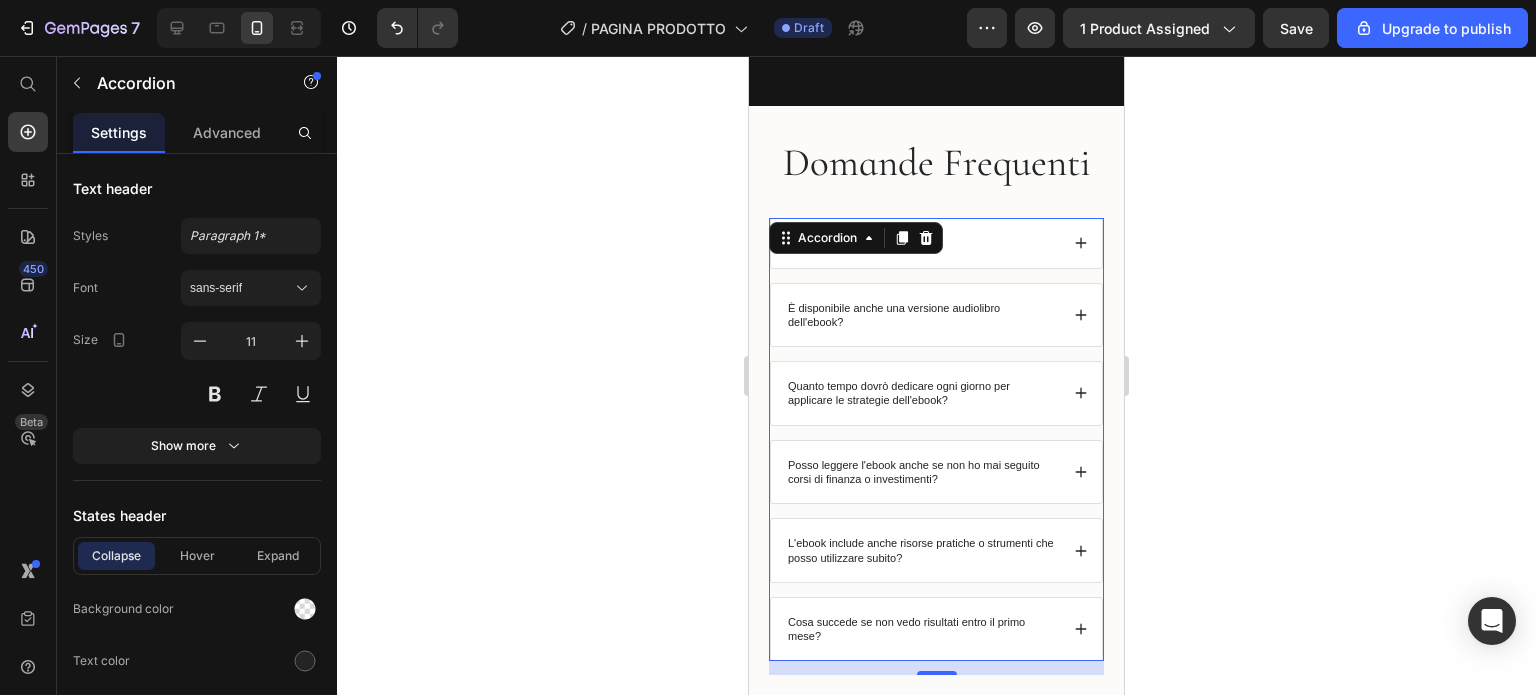 click 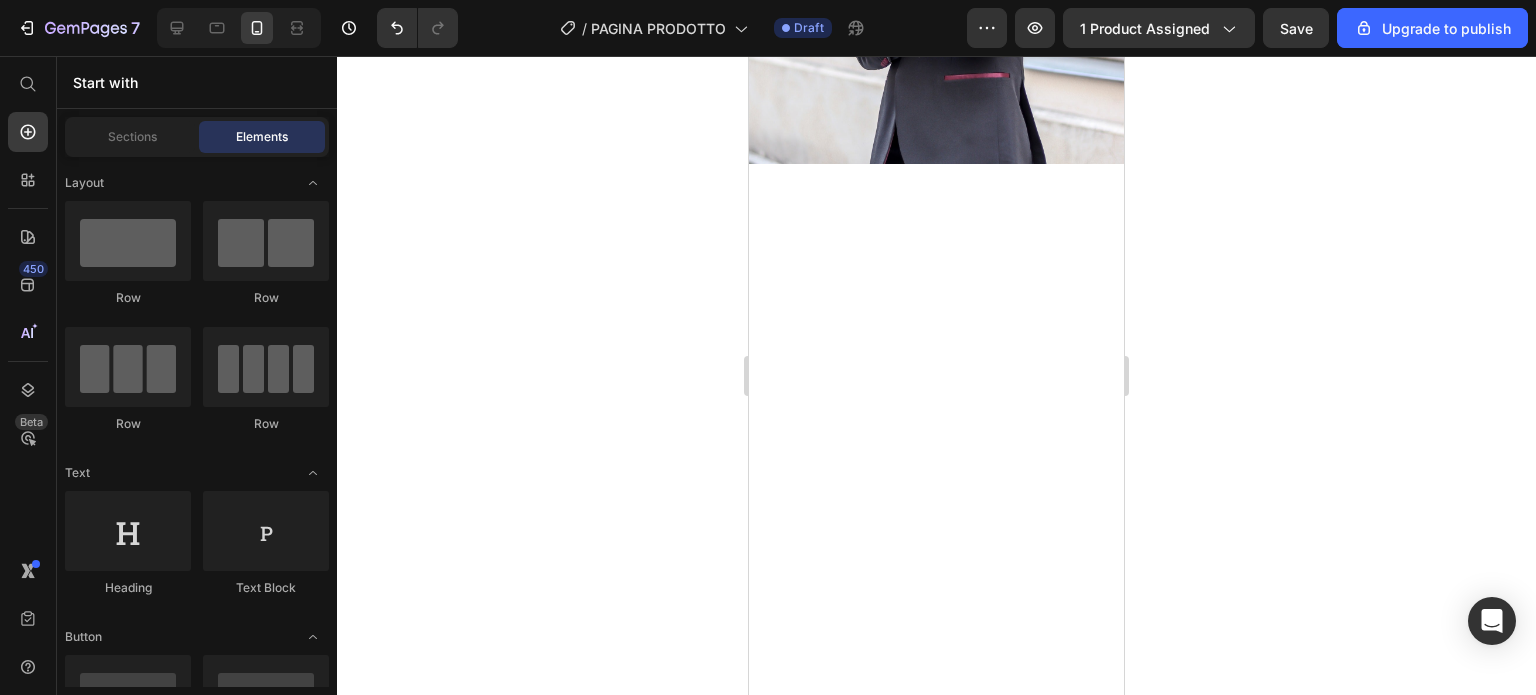 scroll, scrollTop: 7296, scrollLeft: 0, axis: vertical 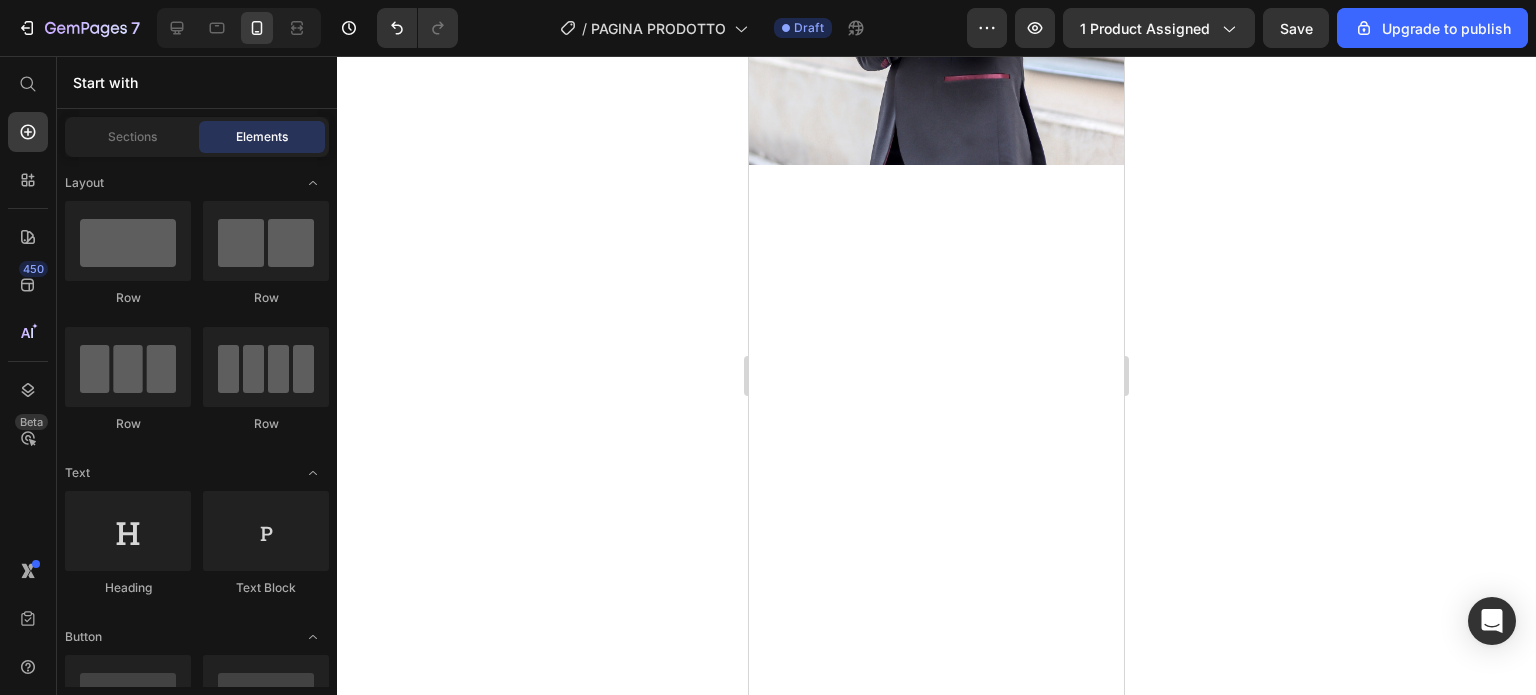 click on "COSA INCLUDE L'OFFERTA: Heading Image INNOVAZIONE E STRATEGIE PER INVESTIRE NEL FUTURO - COSTRUISCI IL TUO PATRIMONIO CON INTELLIGENZA Heading Scopri le  strategie  che stanno  trasformando vite , iniziando a creare il  TUO patrimonio solido  in appena  28 giorni , anche partendo da zero. Questo ebook non è solo teoria: è la TUA  guida pratica  verso la  libertà finanziaria . SEI PRONTO A FARE IL PRIMO PASSO VERSO IL SUCCESSO? Text Block Row Row Row Ma attenzione ancora per poco potrai ricevere i nostri Bonus  ESCLUSIVI Text Block BONUS #1 Elite Budget Planner Heading Valore  €19,50  (SOLO PER TE  GRATIS ) Heading Élite Budget Planner non solo ti consente di  gestire il tuo denaro in modo efficace , ma integra  elementi di automazione ,  diversificazione  e  revisione strategica  per rendere il  processo dinamico e orientato al futuro. Text Block Row Row Image Row Image BONUS #2 Q&A - Sboccia anche nei giorni di pioggia Heading Valore  €12,10  (SOLO PER TE  GRATIS ) Heading soluzioni pratiche  ed  i" at bounding box center (936, -2572) 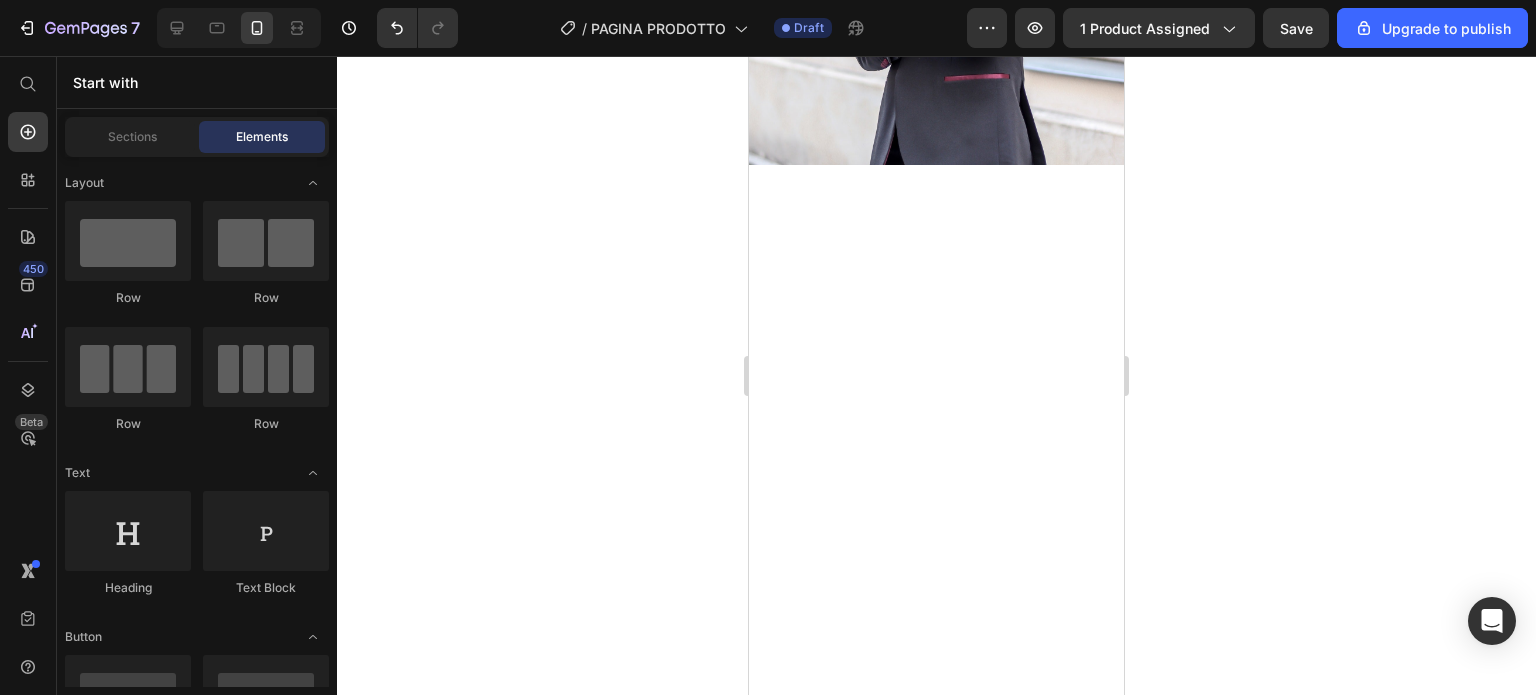 click on "COSA INCLUDE L'OFFERTA: Heading Image INNOVAZIONE E STRATEGIE PER INVESTIRE NEL FUTURO - COSTRUISCI IL TUO PATRIMONIO CON INTELLIGENZA Heading Scopri le  strategie  che stanno  trasformando vite , iniziando a creare il  TUO patrimonio solido  in appena  28 giorni , anche partendo da zero. Questo ebook non è solo teoria: è la TUA  guida pratica  verso la  libertà finanziaria . SEI PRONTO A FARE IL PRIMO PASSO VERSO IL SUCCESSO? Text Block Row Row Row Ma attenzione ancora per poco potrai ricevere i nostri Bonus  ESCLUSIVI Text Block BONUS #1 Elite Budget Planner Heading Valore  €19,50  (SOLO PER TE  GRATIS ) Heading Élite Budget Planner non solo ti consente di  gestire il tuo denaro in modo efficace , ma integra  elementi di automazione ,  diversificazione  e  revisione strategica  per rendere il  processo dinamico e orientato al futuro. Text Block Row Row Image Row Image BONUS #2 Q&A - Sboccia anche nei giorni di pioggia Heading Valore  €12,10  (SOLO PER TE  GRATIS ) Heading soluzioni pratiche  ed  i" at bounding box center [936, -2572] 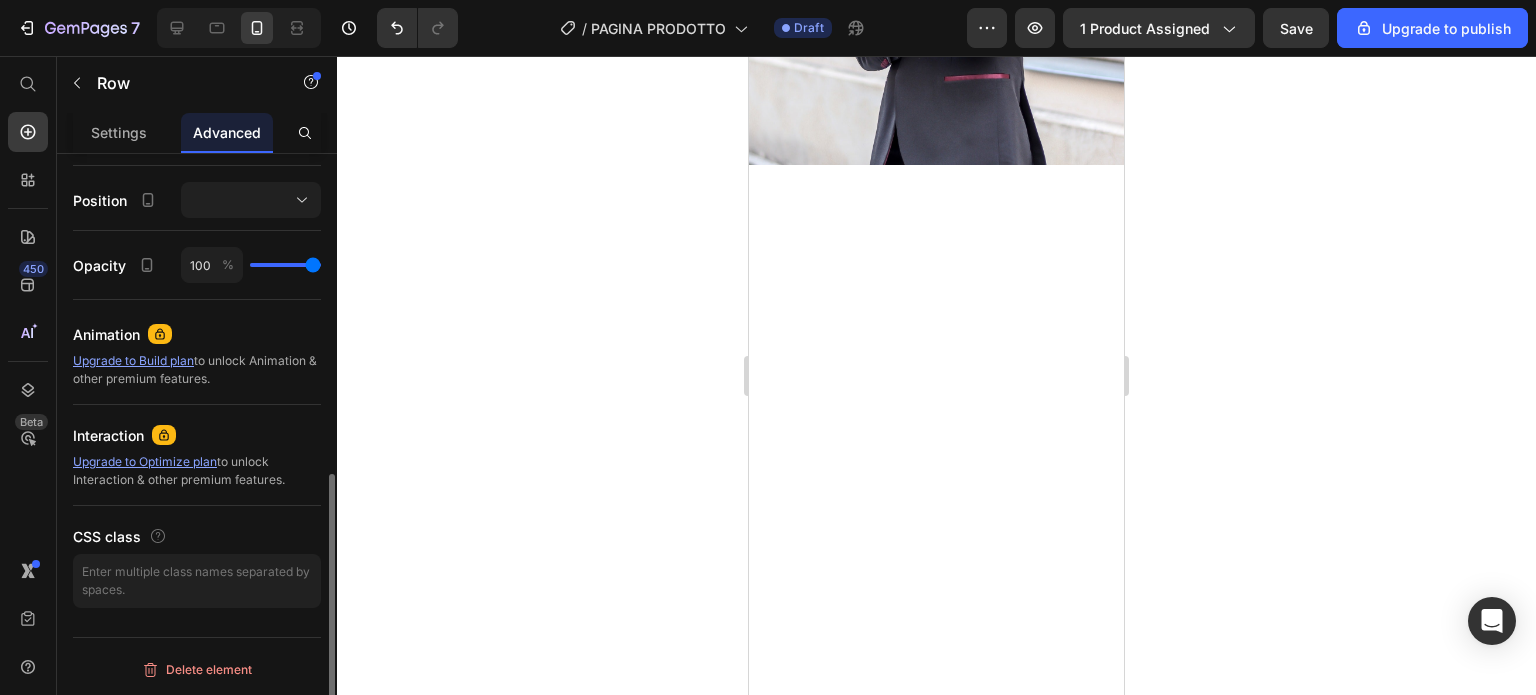 scroll, scrollTop: 0, scrollLeft: 0, axis: both 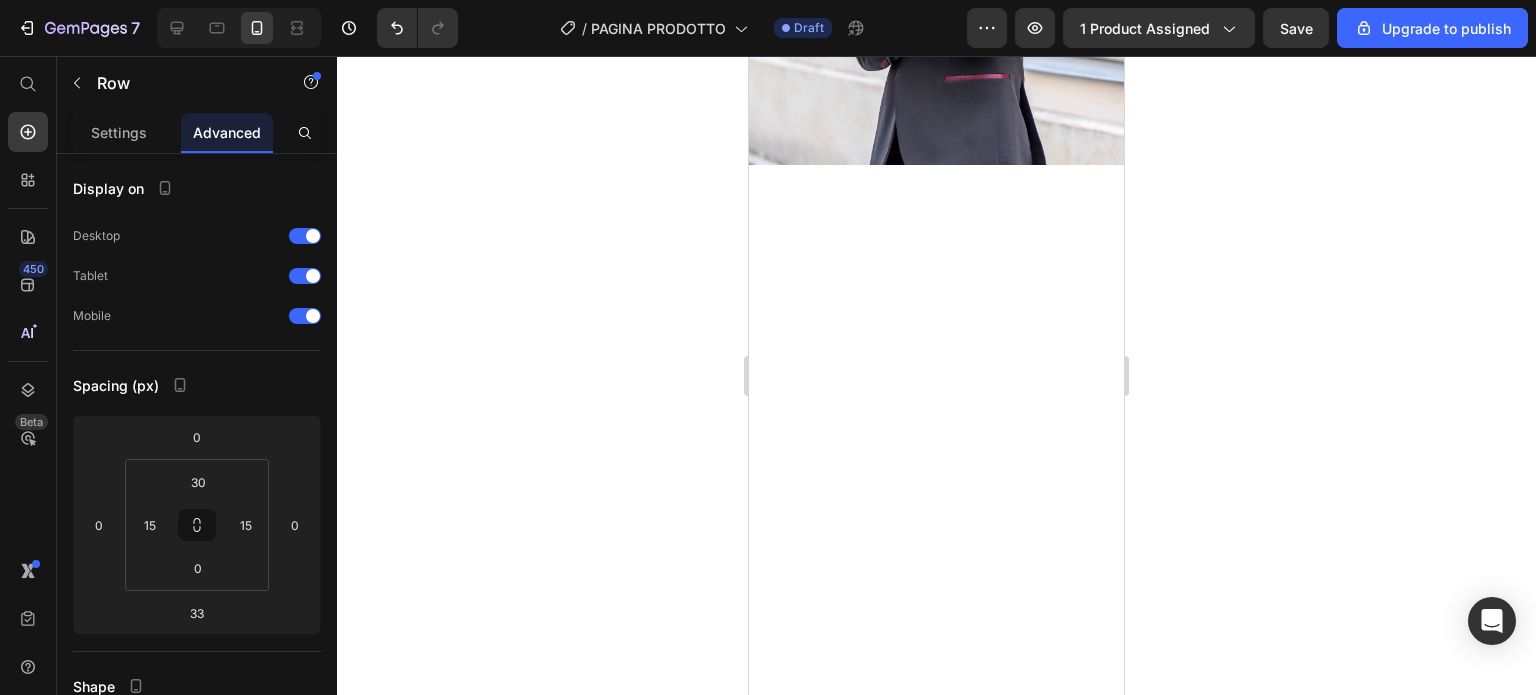 click 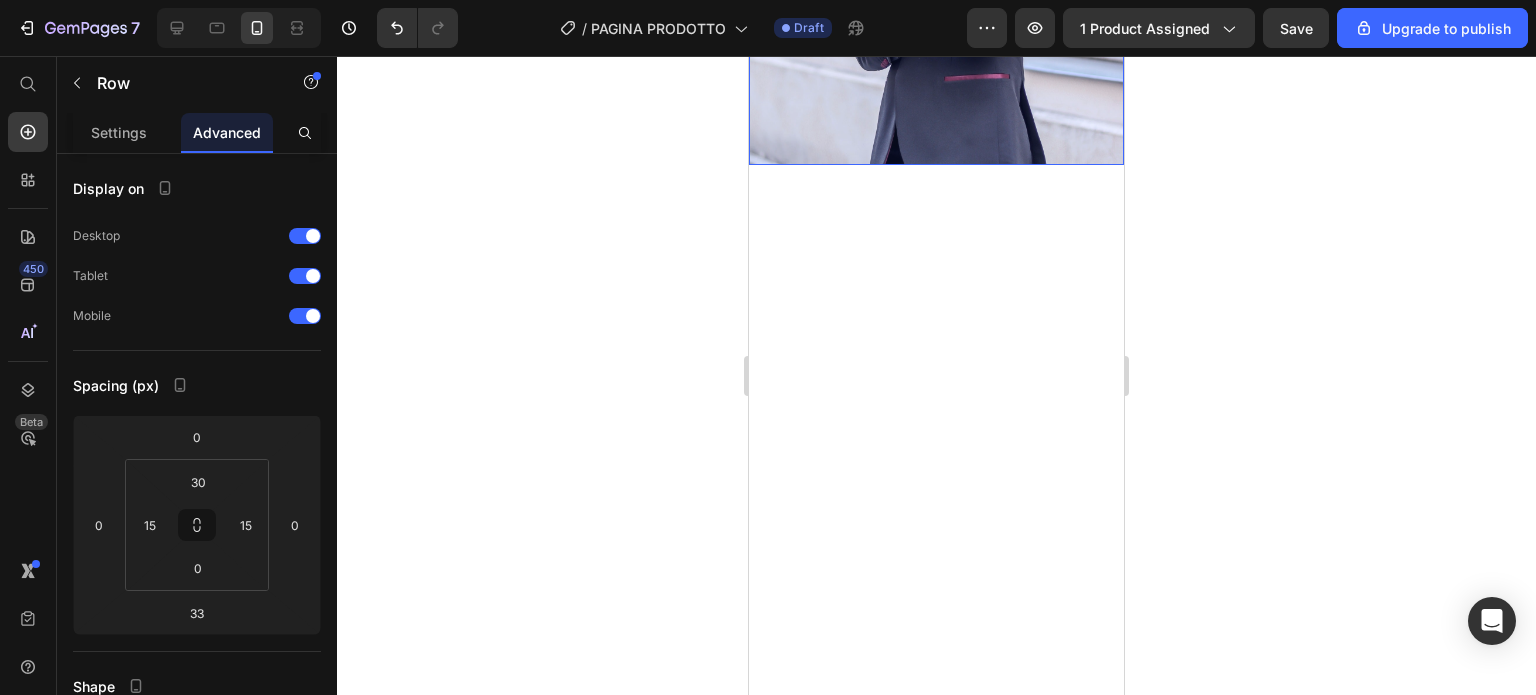 click on "Section" at bounding box center (783, -943) 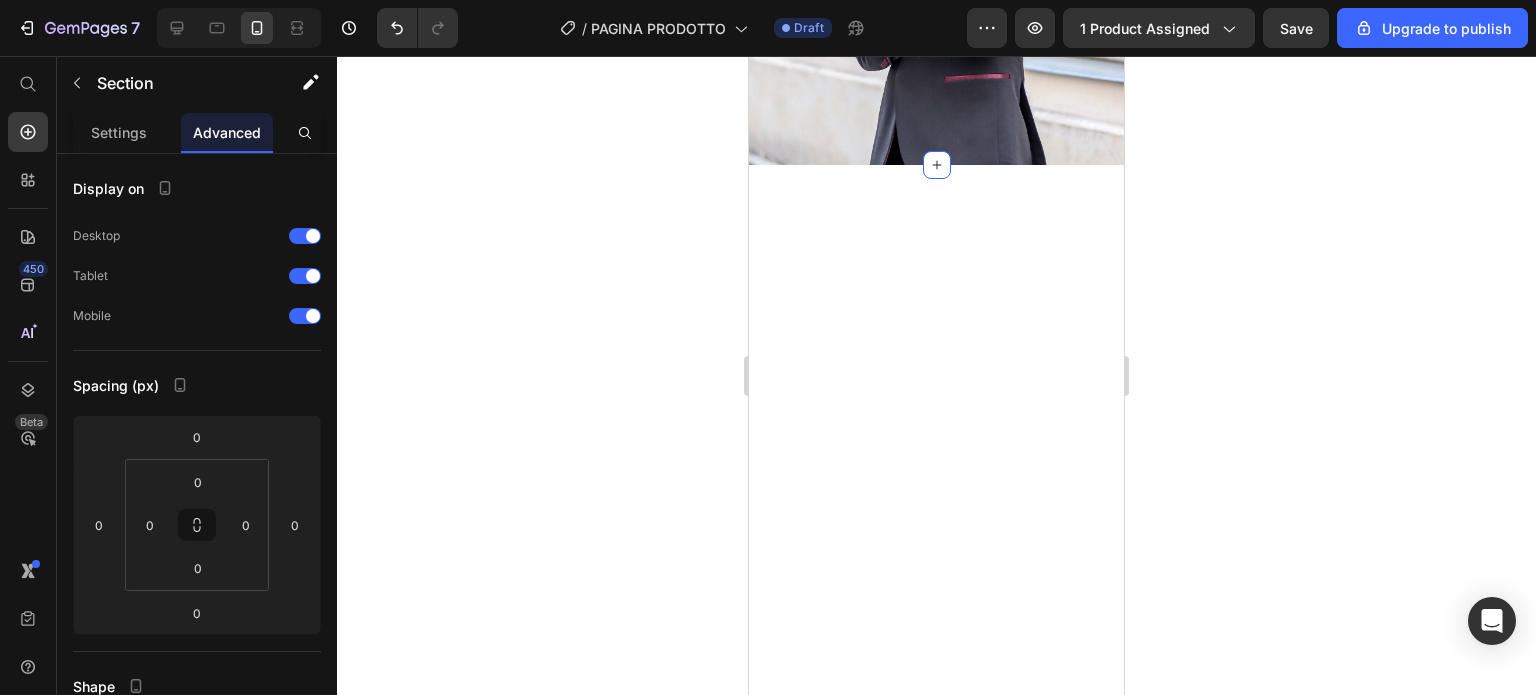 click on "COSA INCLUDE L'OFFERTA: Heading Image INNOVAZIONE E STRATEGIE PER INVESTIRE NEL FUTURO - COSTRUISCI IL TUO PATRIMONIO CON INTELLIGENZA Heading Scopri le  strategie  che stanno  trasformando vite , iniziando a creare il  TUO patrimonio solido  in appena  28 giorni , anche partendo da zero. Questo ebook non è solo teoria: è la TUA  guida pratica  verso la  libertà finanziaria . SEI PRONTO A FARE IL PRIMO PASSO VERSO IL SUCCESSO? Text Block Row Row Row Ma attenzione ancora per poco potrai ricevere i nostri Bonus  ESCLUSIVI Text Block BONUS #1 Elite Budget Planner Heading Valore  €19,50  (SOLO PER TE  GRATIS ) Heading Élite Budget Planner non solo ti consente di  gestire il tuo denaro in modo efficace , ma integra  elementi di automazione ,  diversificazione  e  revisione strategica  per rendere il  processo dinamico e orientato al futuro. Text Block Row Row Image Row Image BONUS #2 Q&A - Sboccia anche nei giorni di pioggia Heading Valore  €12,10  (SOLO PER TE  GRATIS ) Heading soluzioni pratiche  ed  i" at bounding box center [936, -2572] 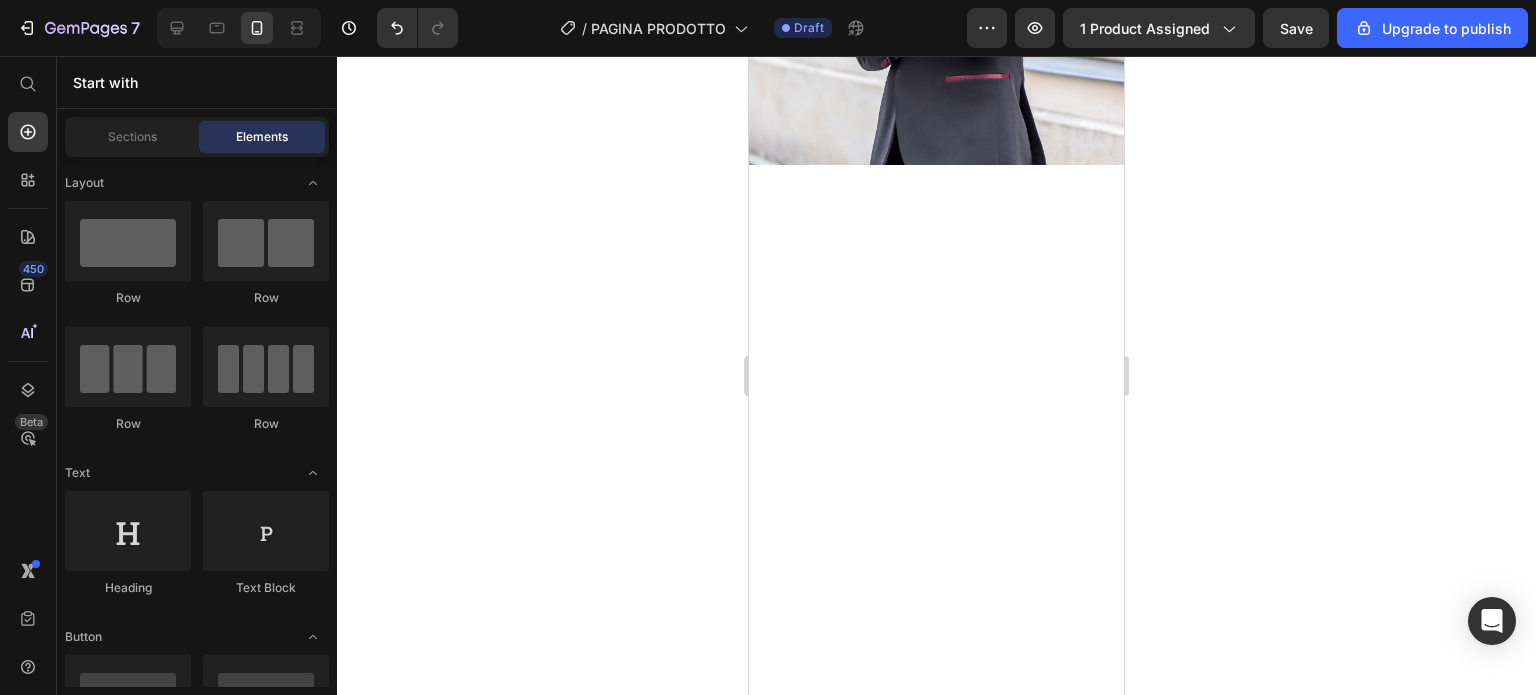 click on "TI RENDI CONTO DEL POTENZIALE DI QUESTE STRATEGIE?" at bounding box center [936, -773] 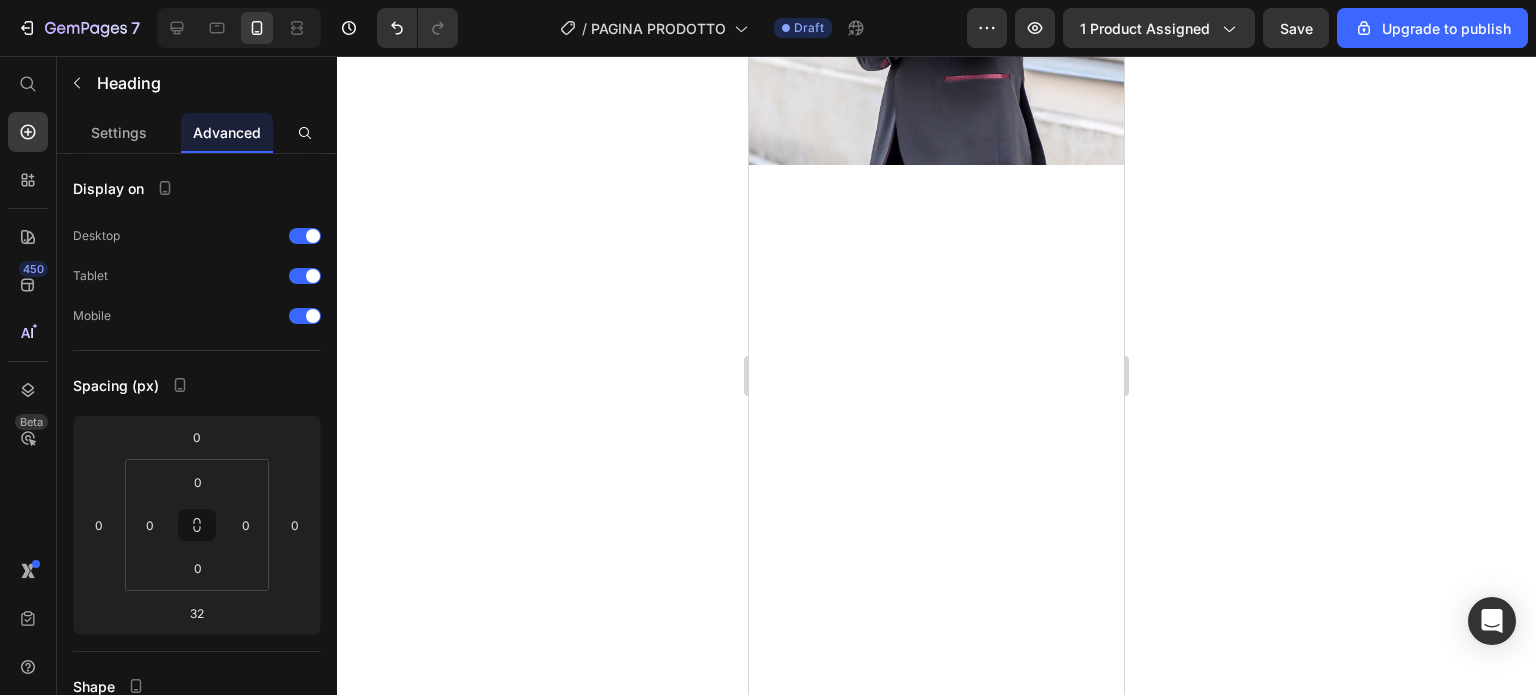 click on "Acquista ora" at bounding box center (937, -955) 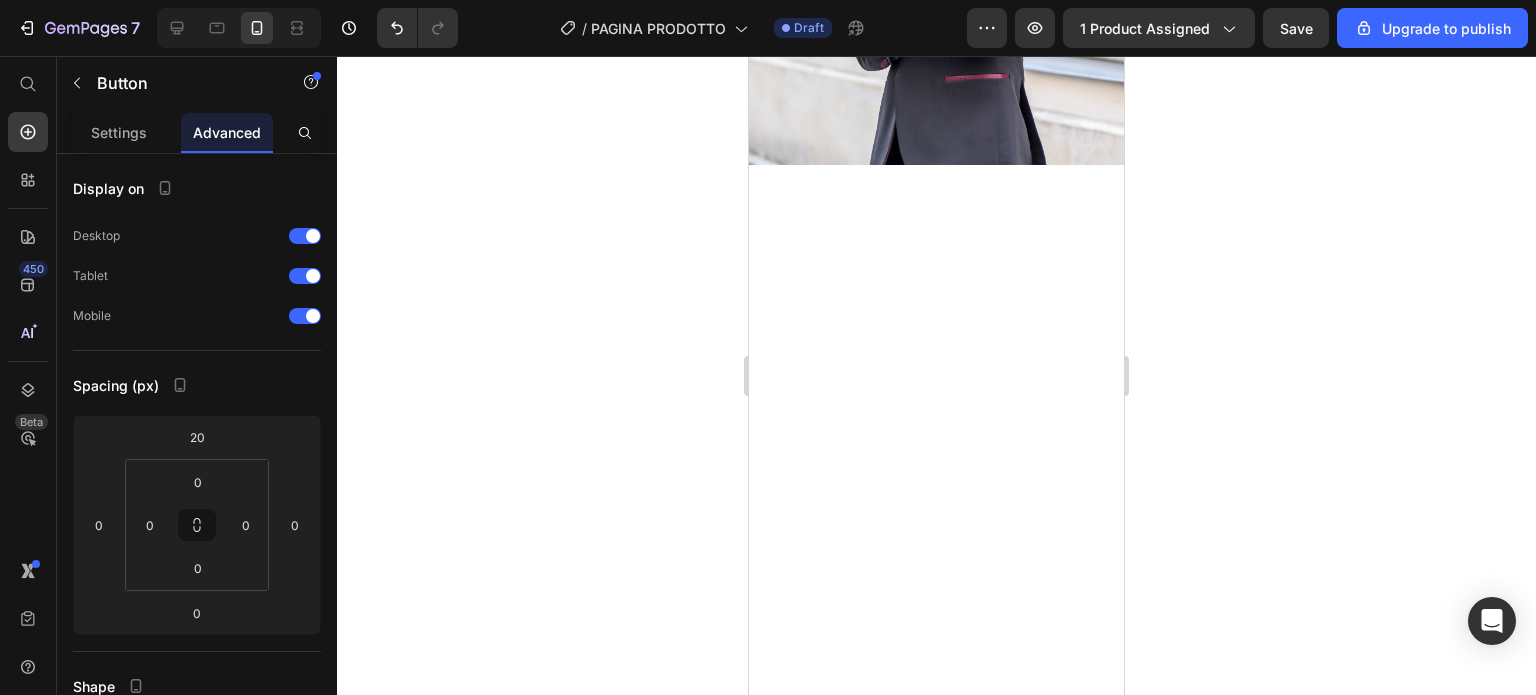 click on "Acquista ora Button   0" at bounding box center (936, -955) 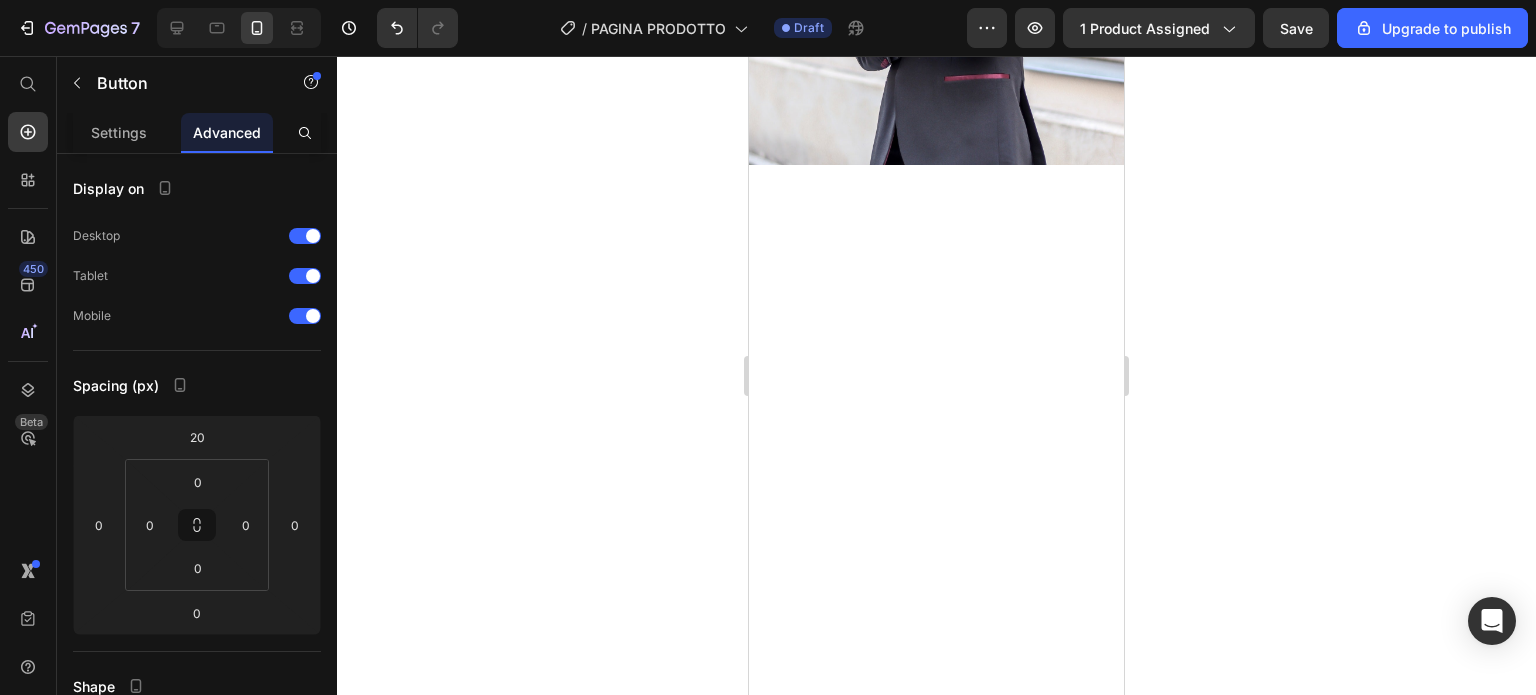 click on "Button" at bounding box center [796, -994] 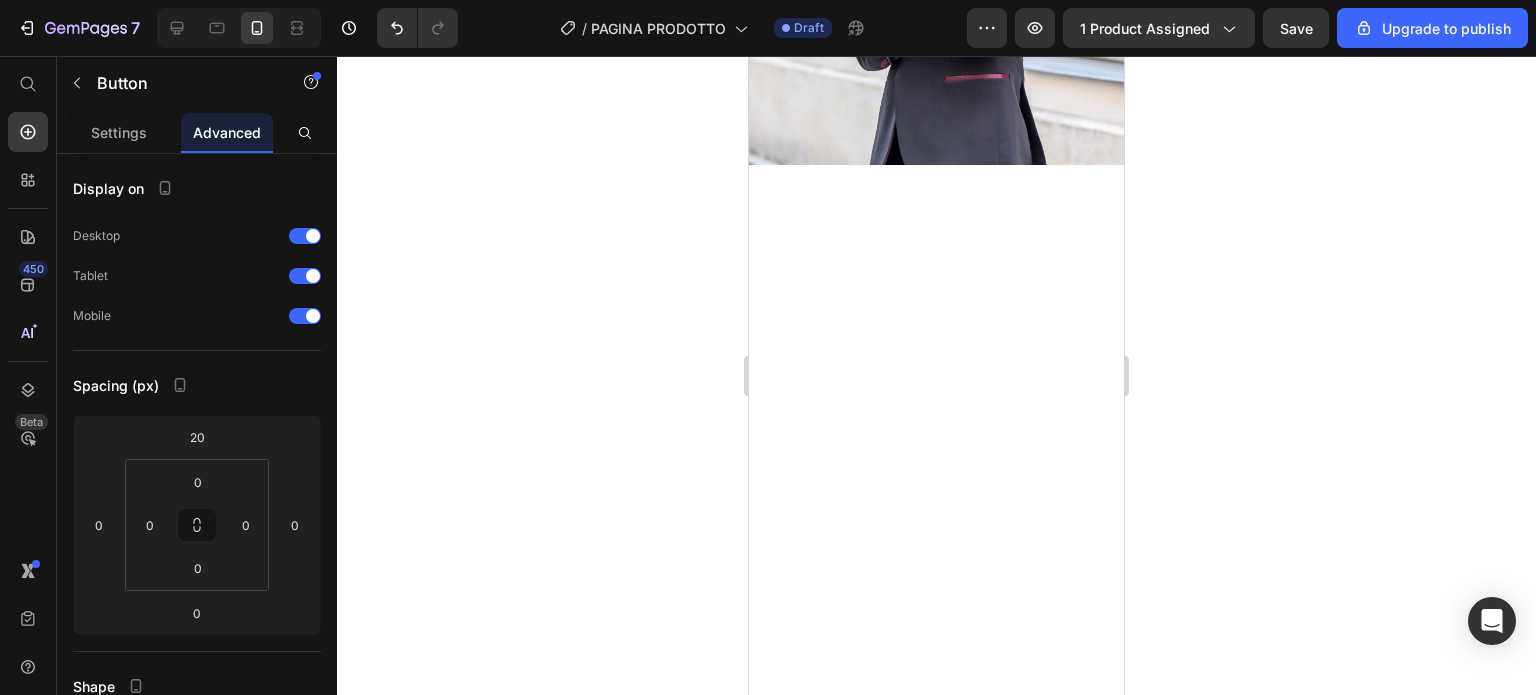 click on "Section" at bounding box center (783, -1029) 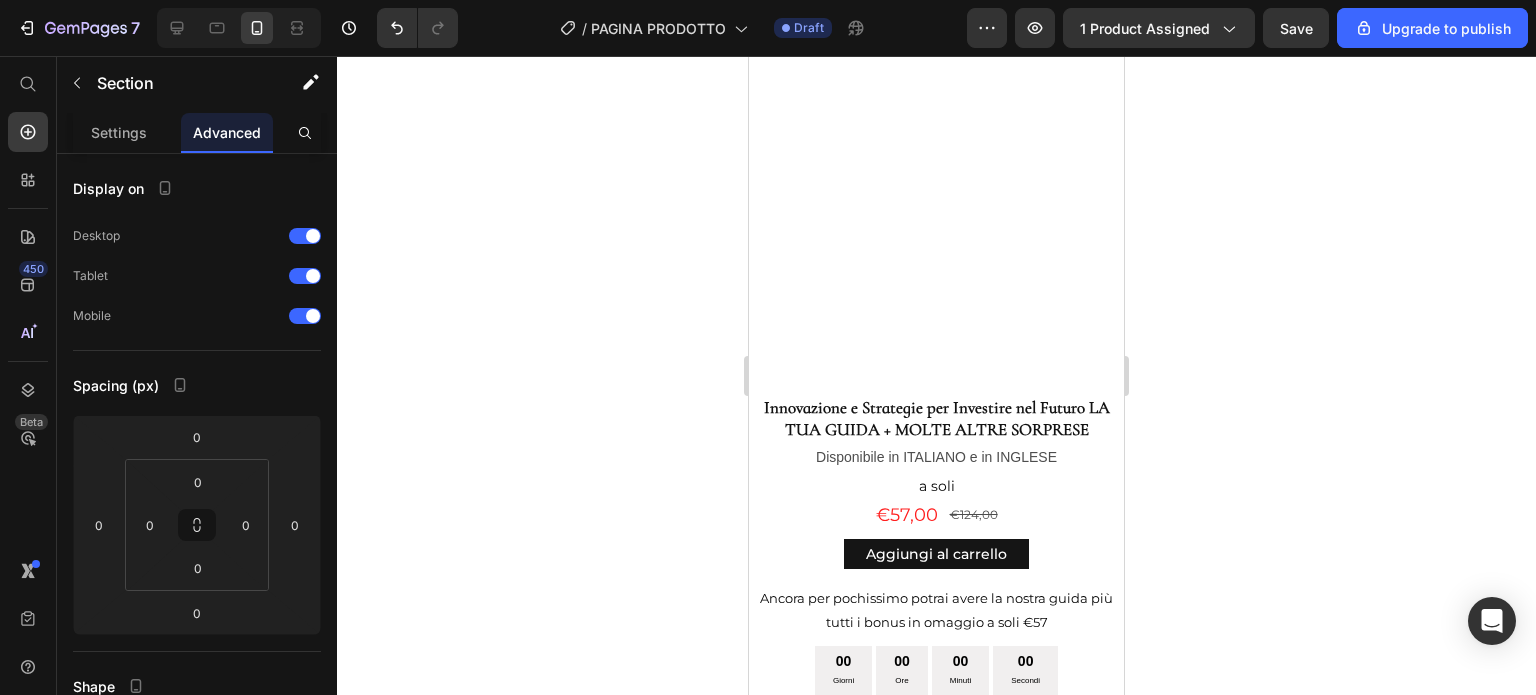 scroll, scrollTop: 2939, scrollLeft: 0, axis: vertical 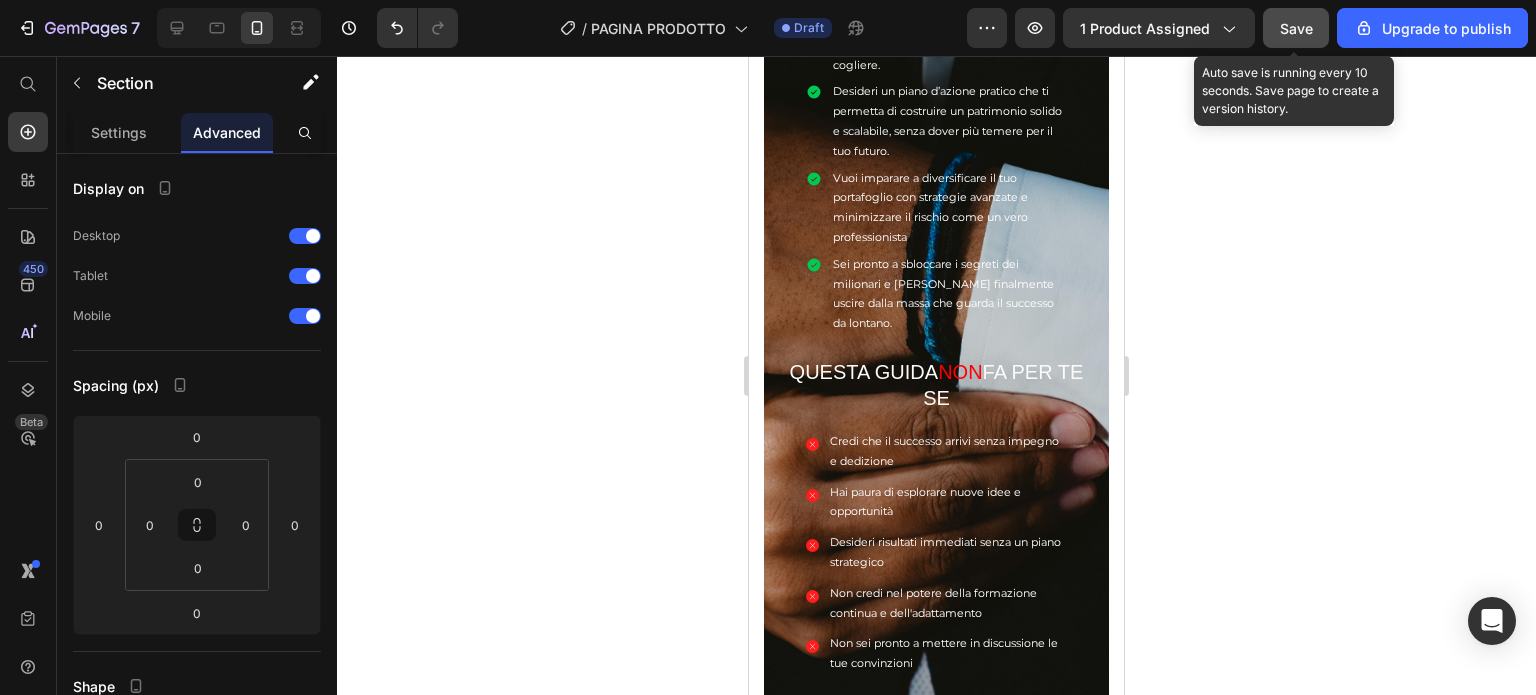 click on "Save" at bounding box center (1296, 28) 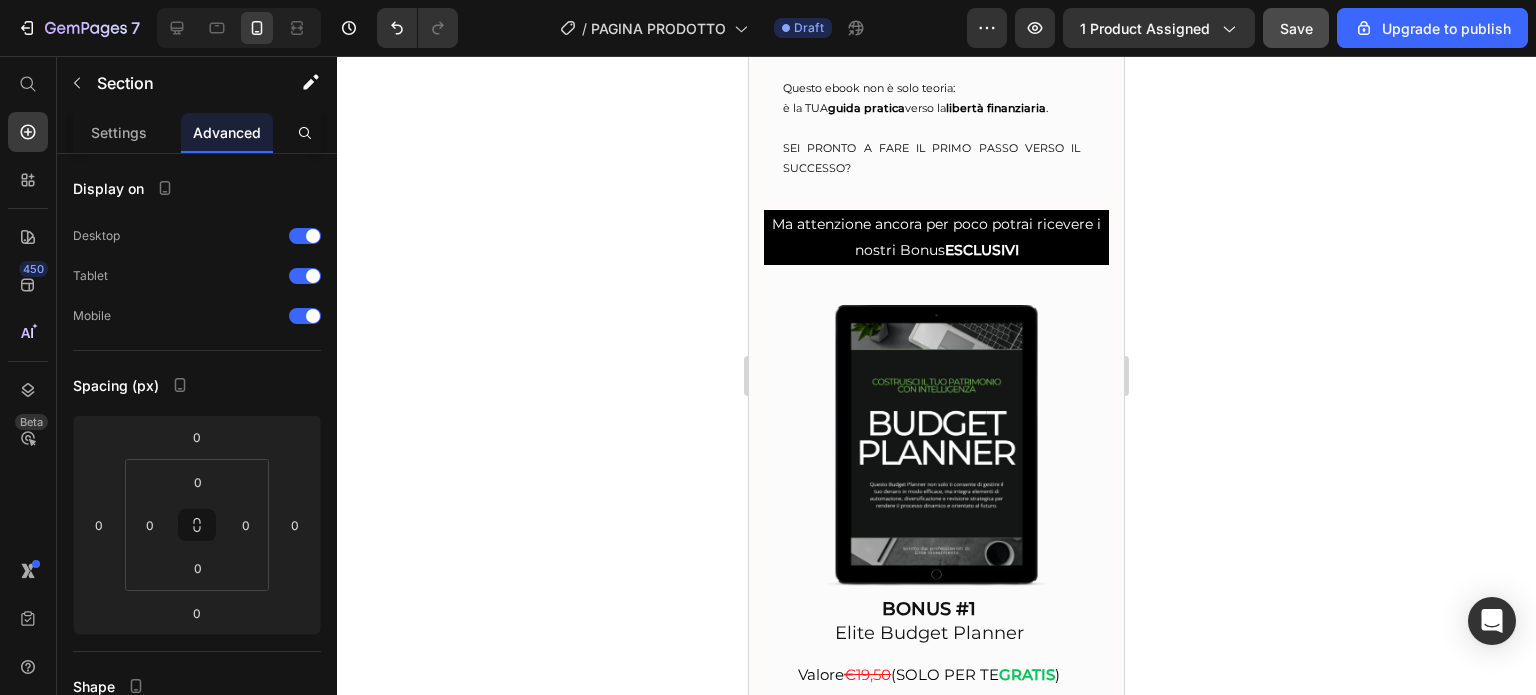 scroll, scrollTop: 4646, scrollLeft: 0, axis: vertical 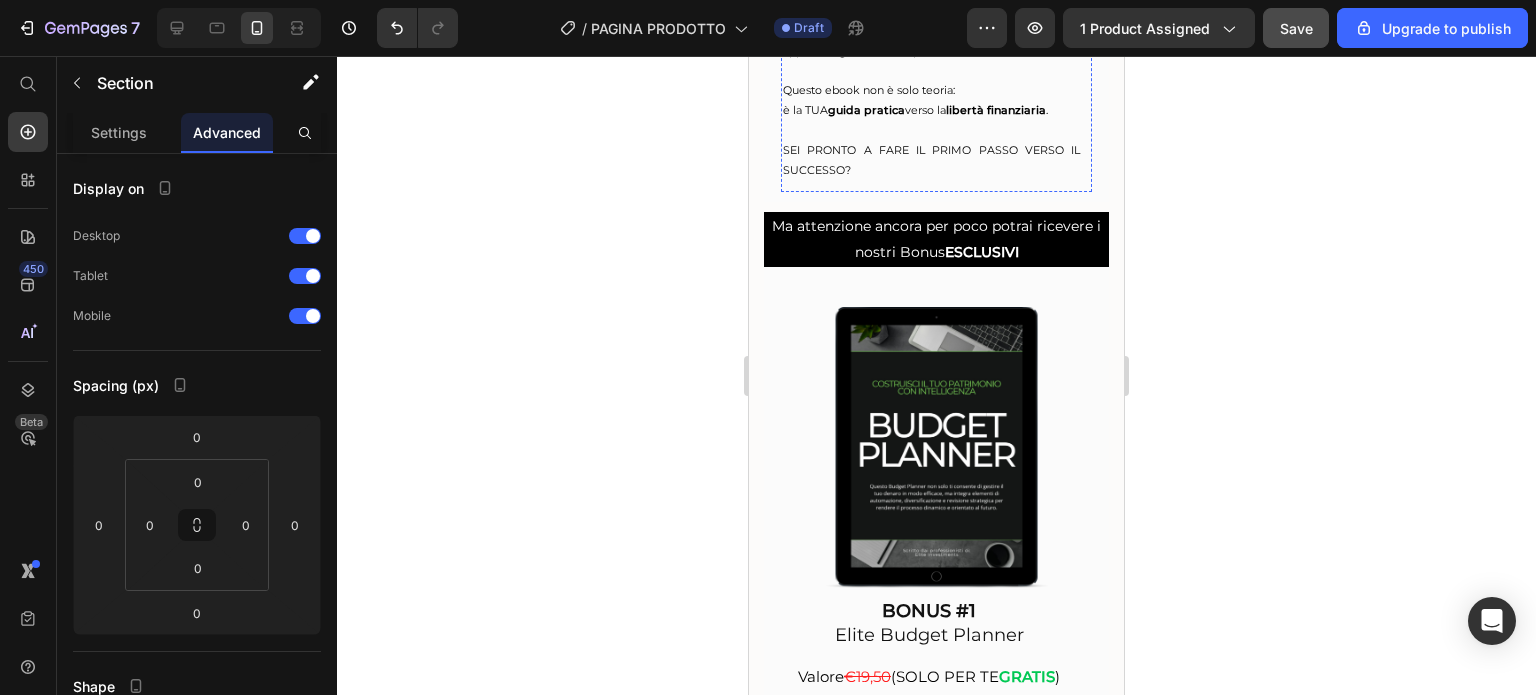 click on "INNOVAZIONE E STRATEGIE PER INVESTIRE NEL FUTURO - COSTRUISCI IL TUO PATRIMONIO CON INTELLIGENZA" at bounding box center [911, -57] 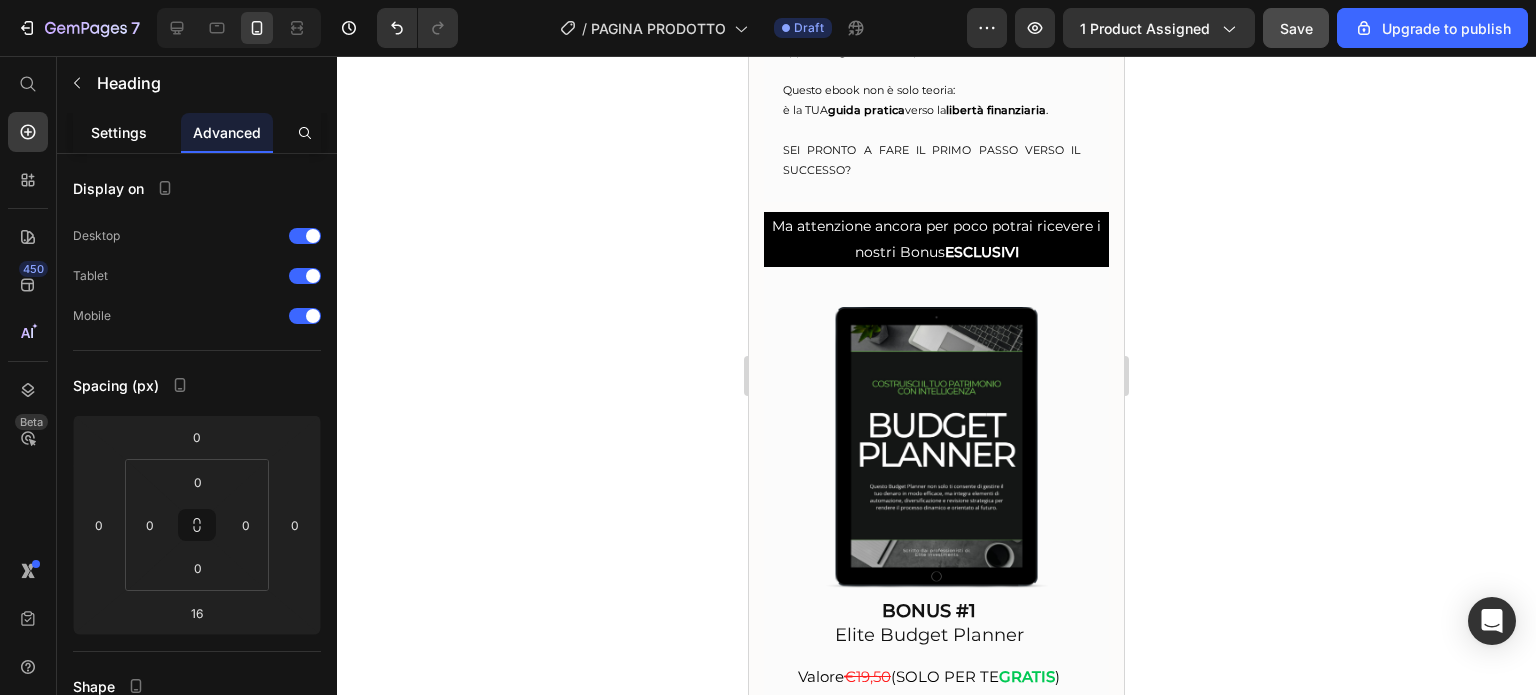 click on "Settings" at bounding box center (119, 132) 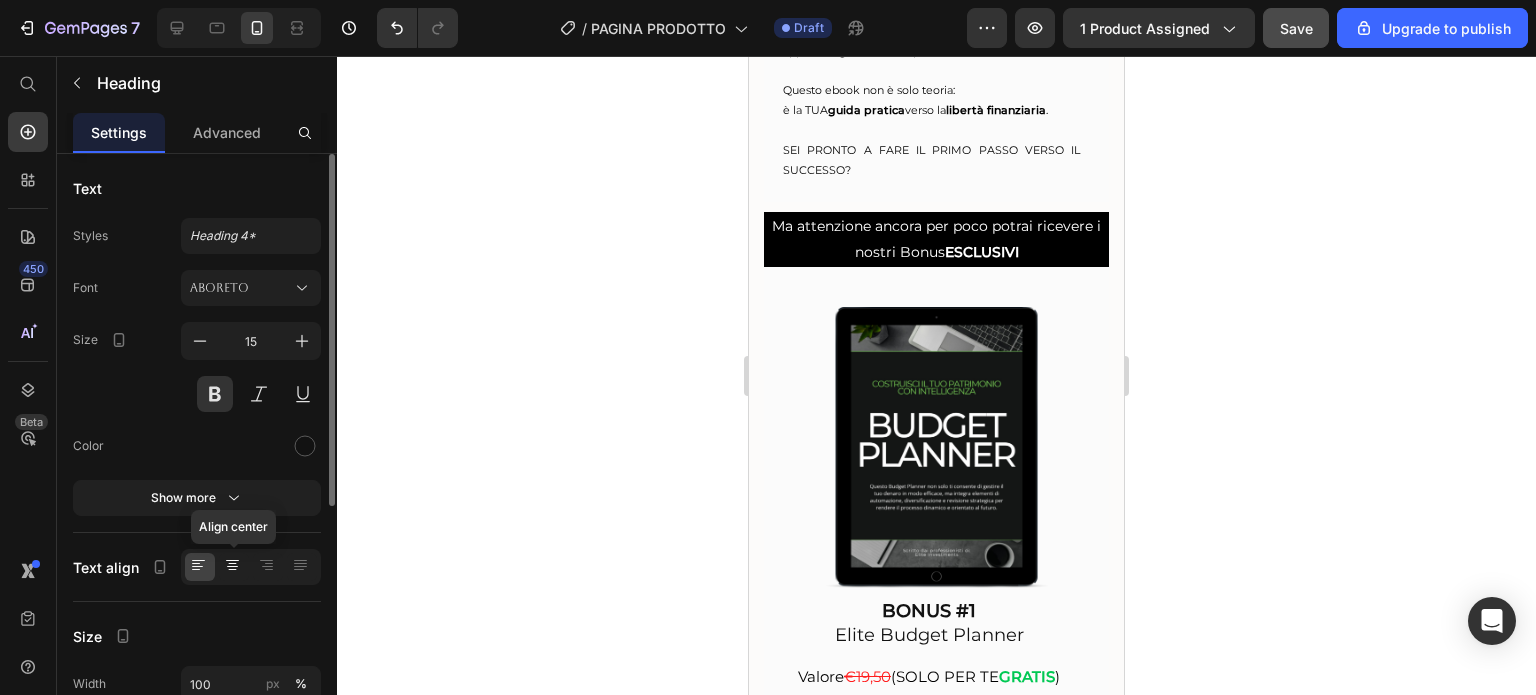 click 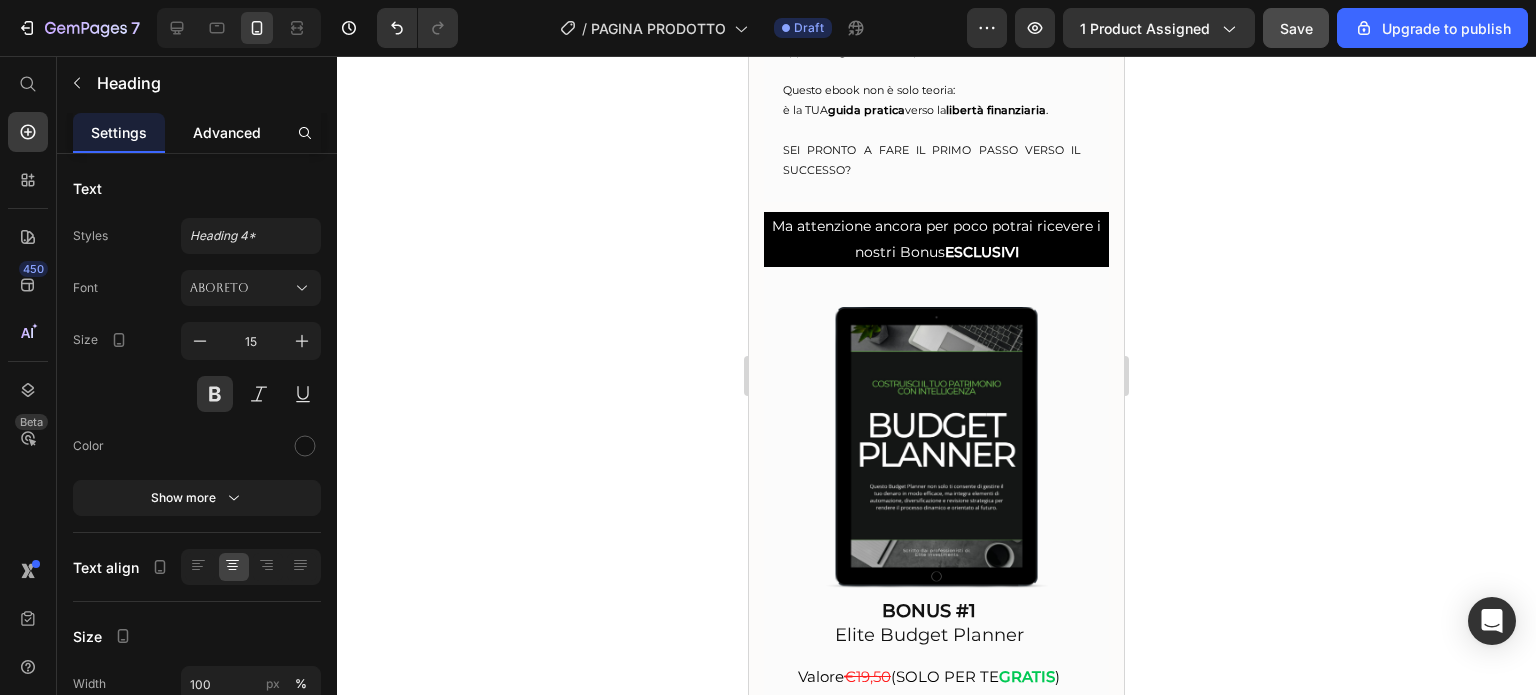 click on "Advanced" at bounding box center [227, 132] 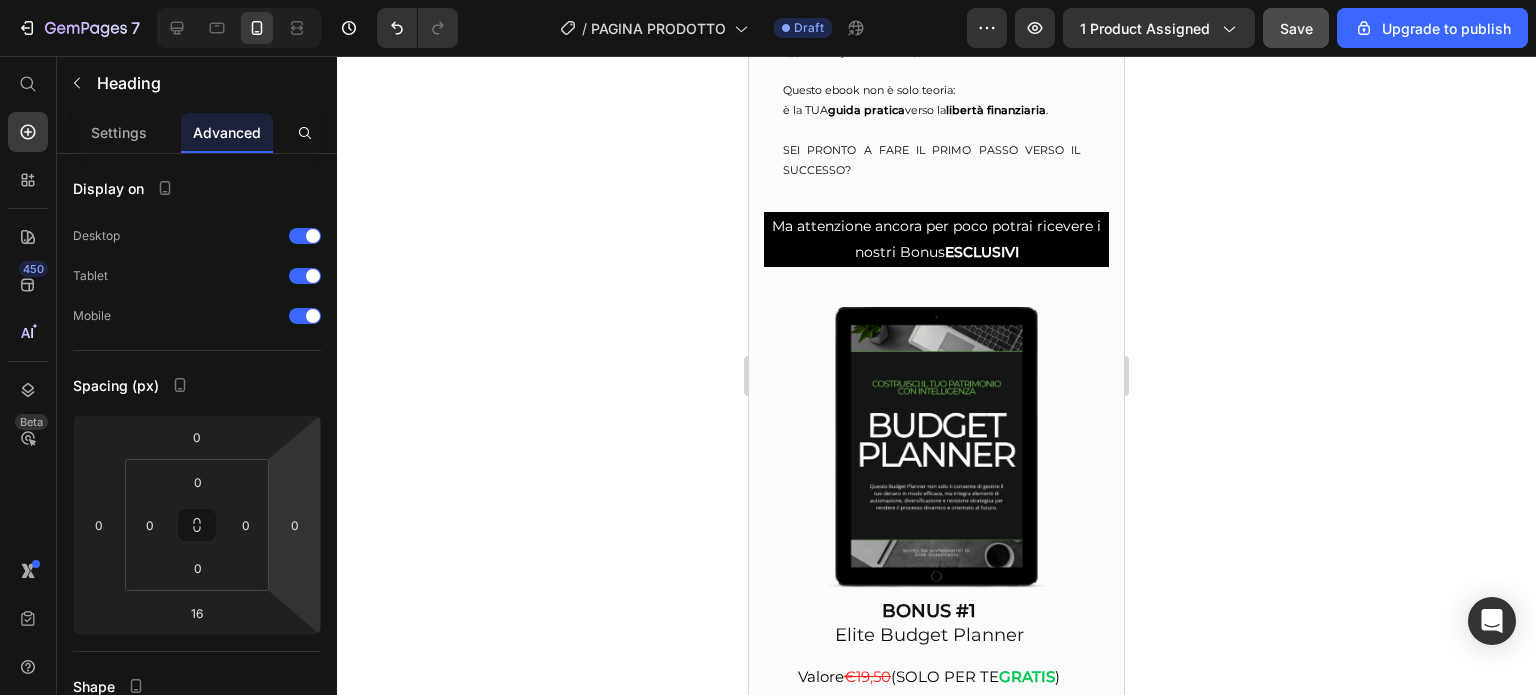 click on "INNOVAZIONE E STRATEGIE PER INVESTIRE NEL FUTURO - COSTRUISCI IL TUO PATRIMONIO CON INTELLIGENZA" at bounding box center [911, -57] 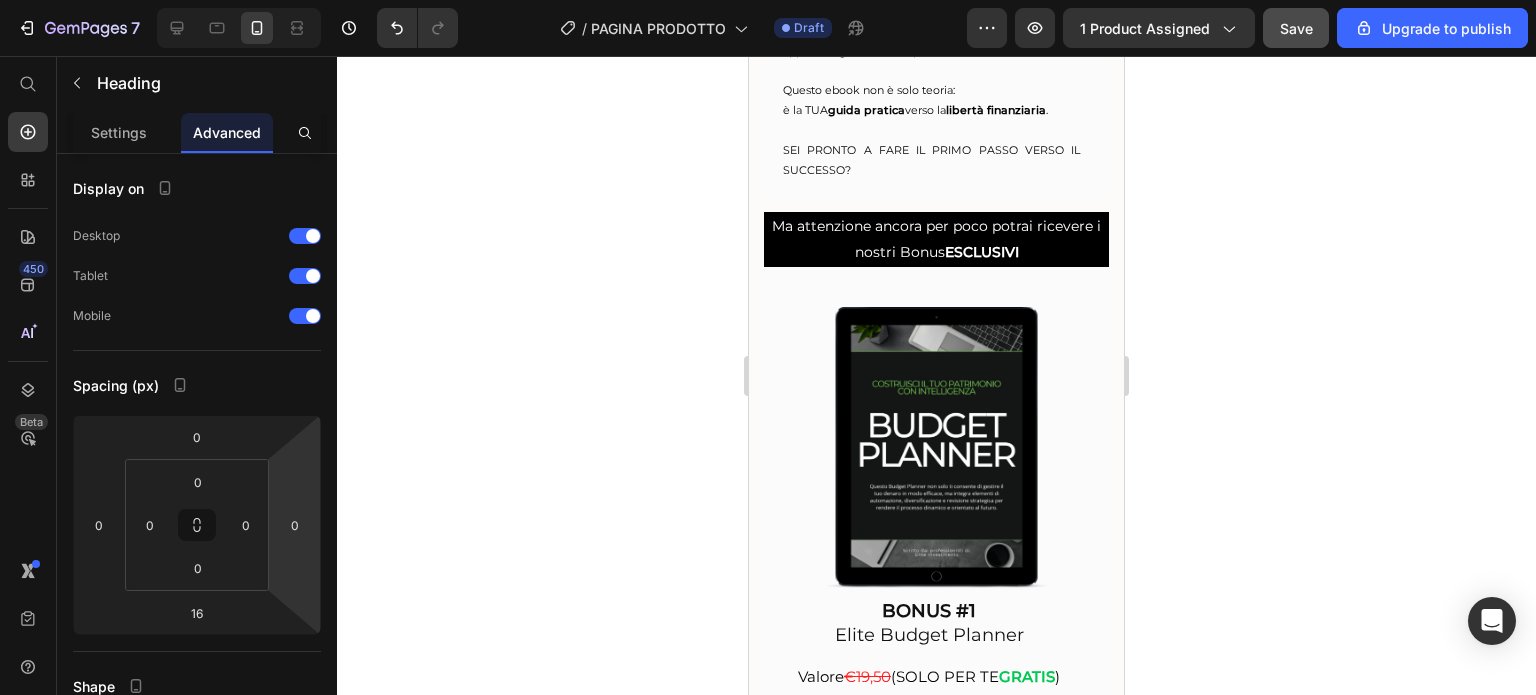 click on "INNOVAZIONE E STRATEGIE PER INVESTIRE NEL FUTURO - COSTRUISCI IL TUO PATRIMONIO CON INTELLIGENZA" at bounding box center (911, -57) 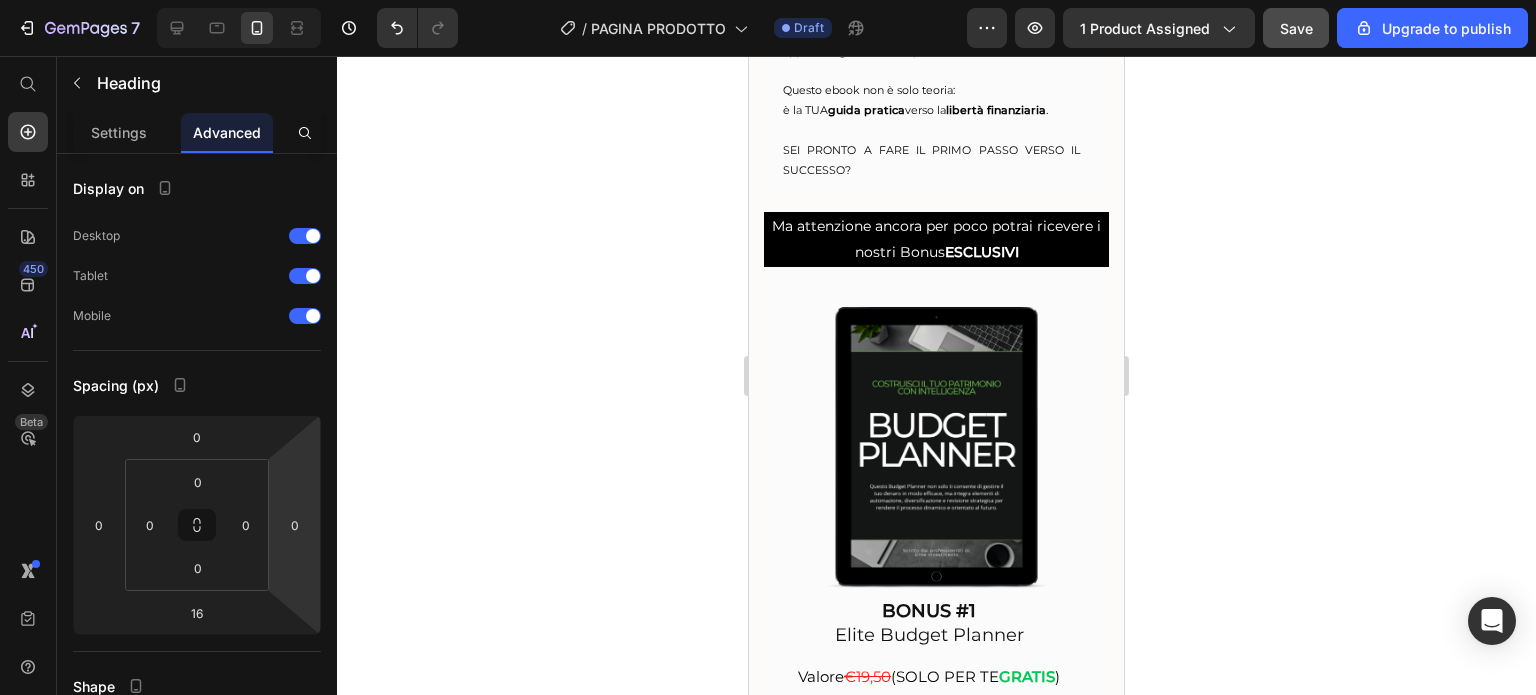 click on "INNOVAZIONE E STRATEGIE PER INVESTIRE NEL FUTURO - COSTRUISCI IL TUO PATRIMONIO CON INTELLIGENZA" at bounding box center [911, -57] 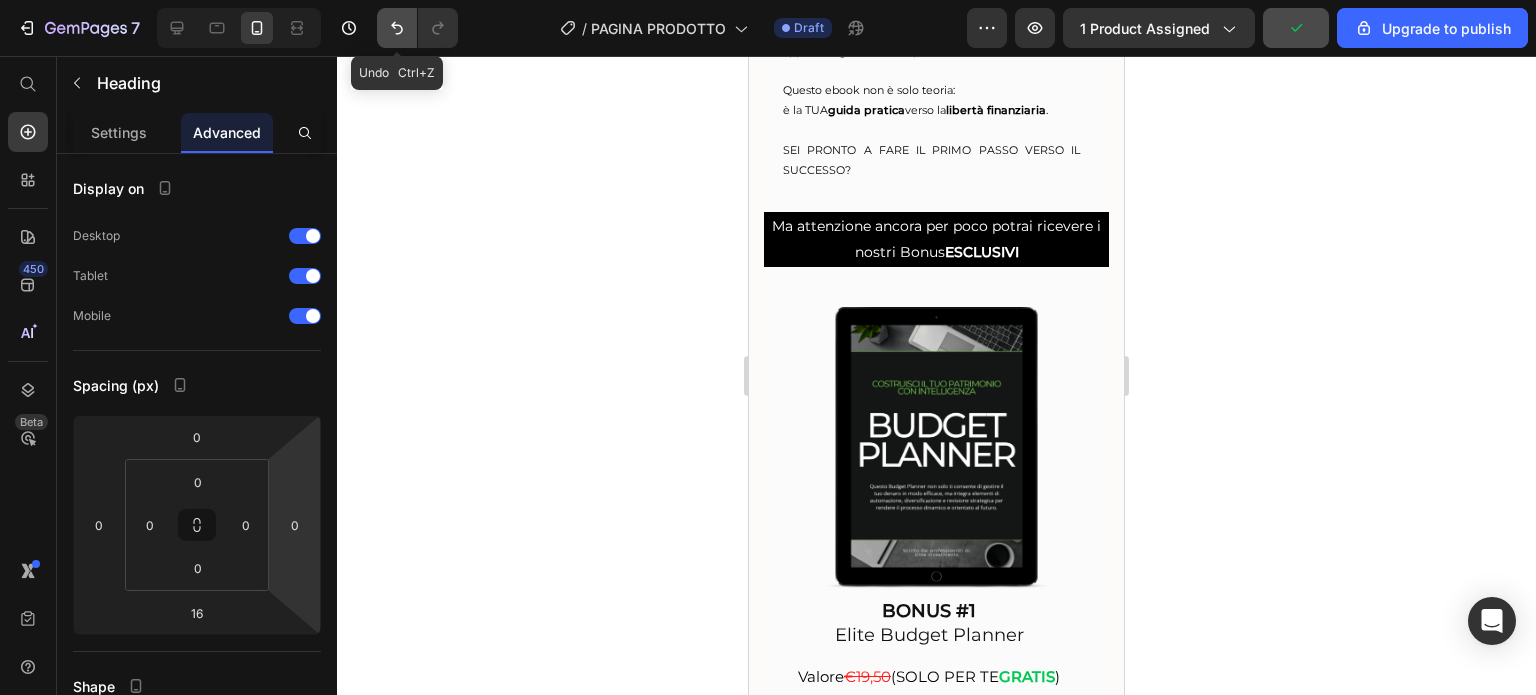click 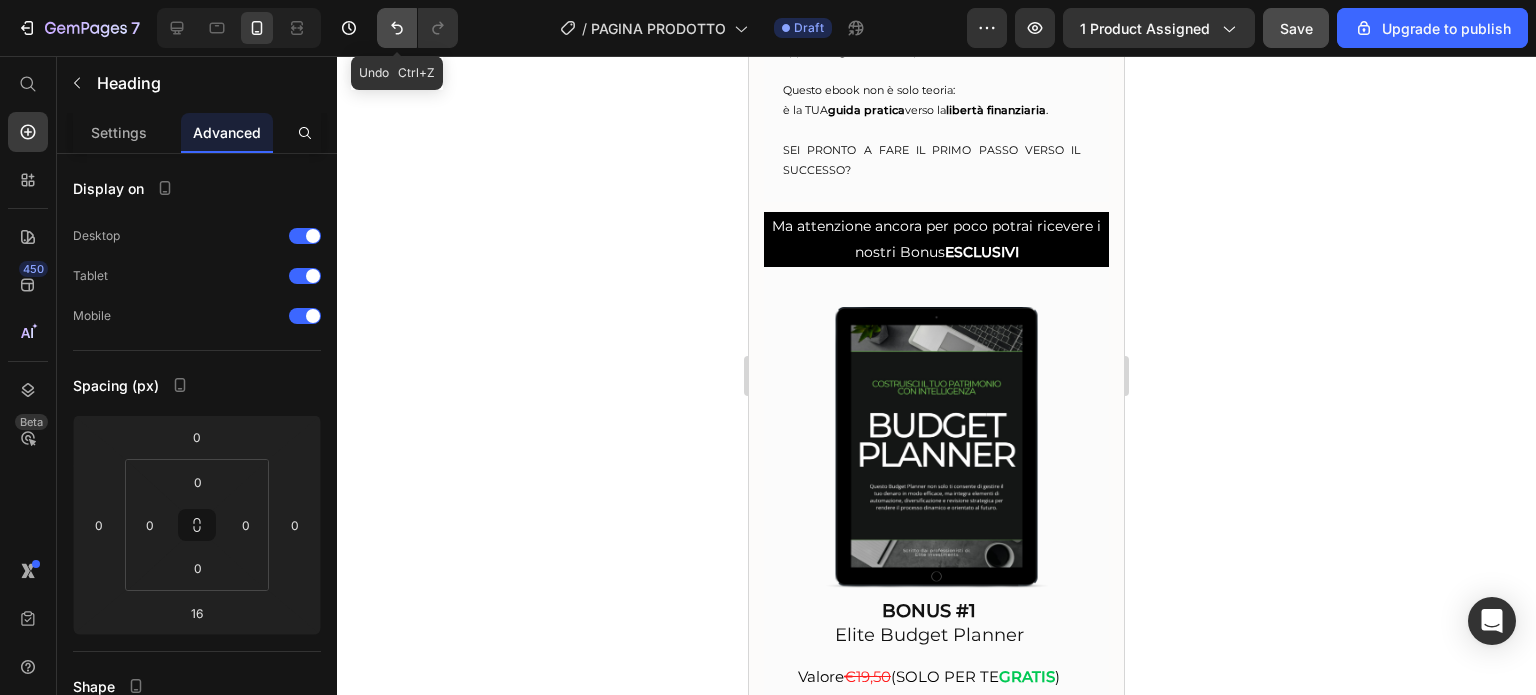 click 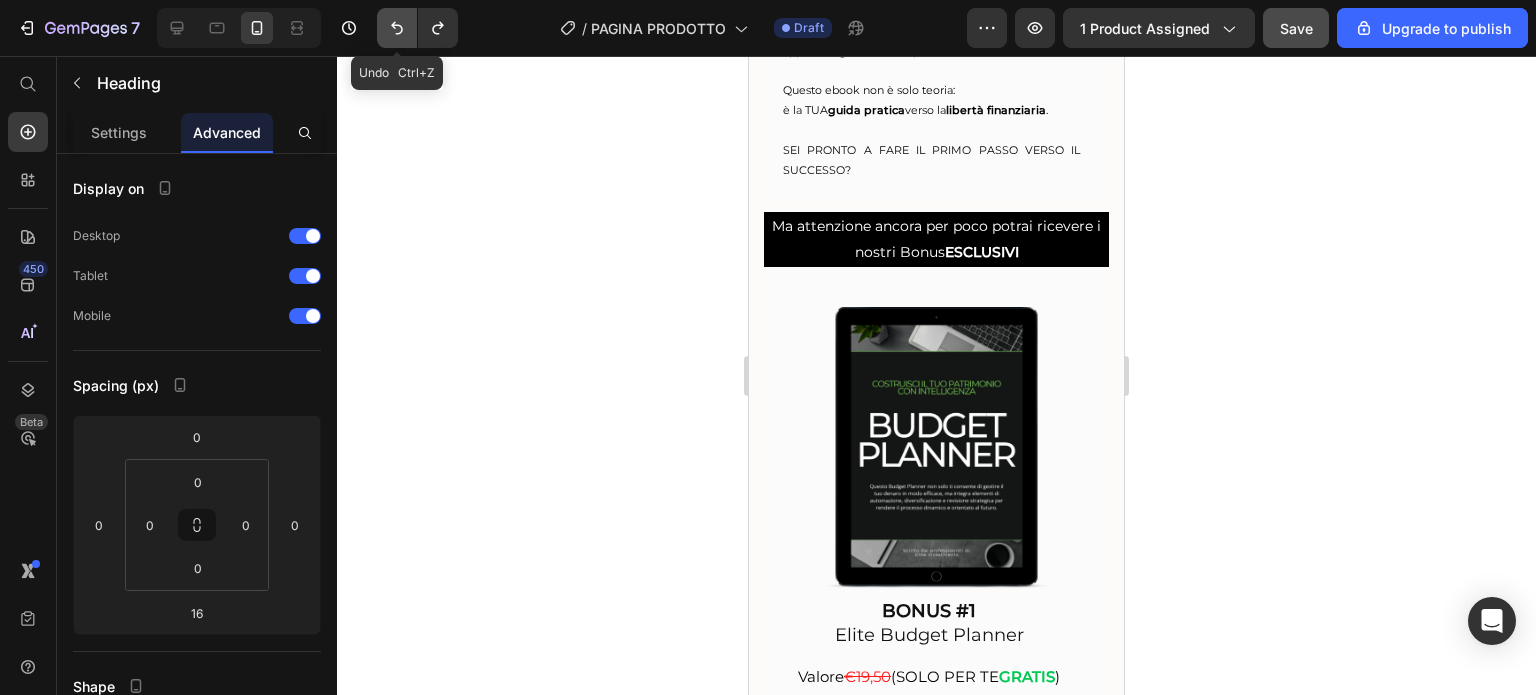 click 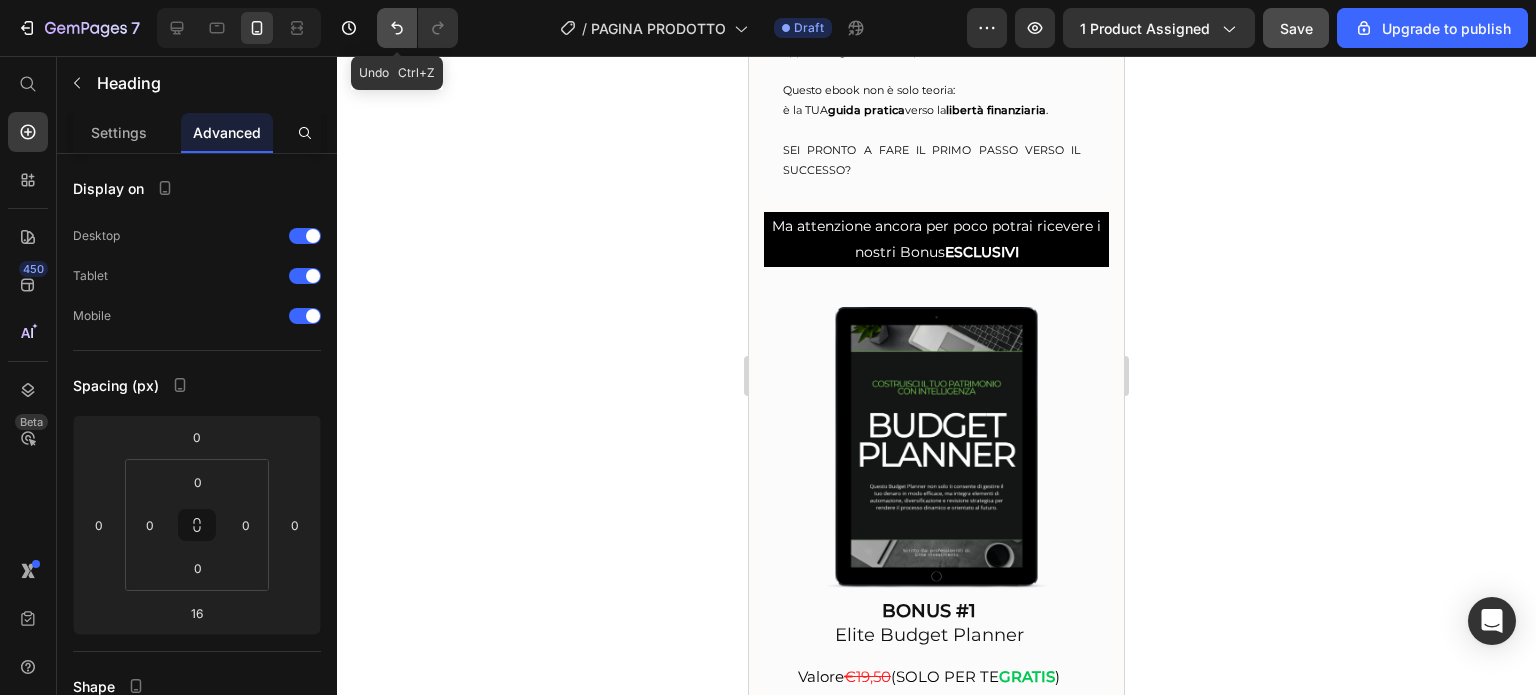 click 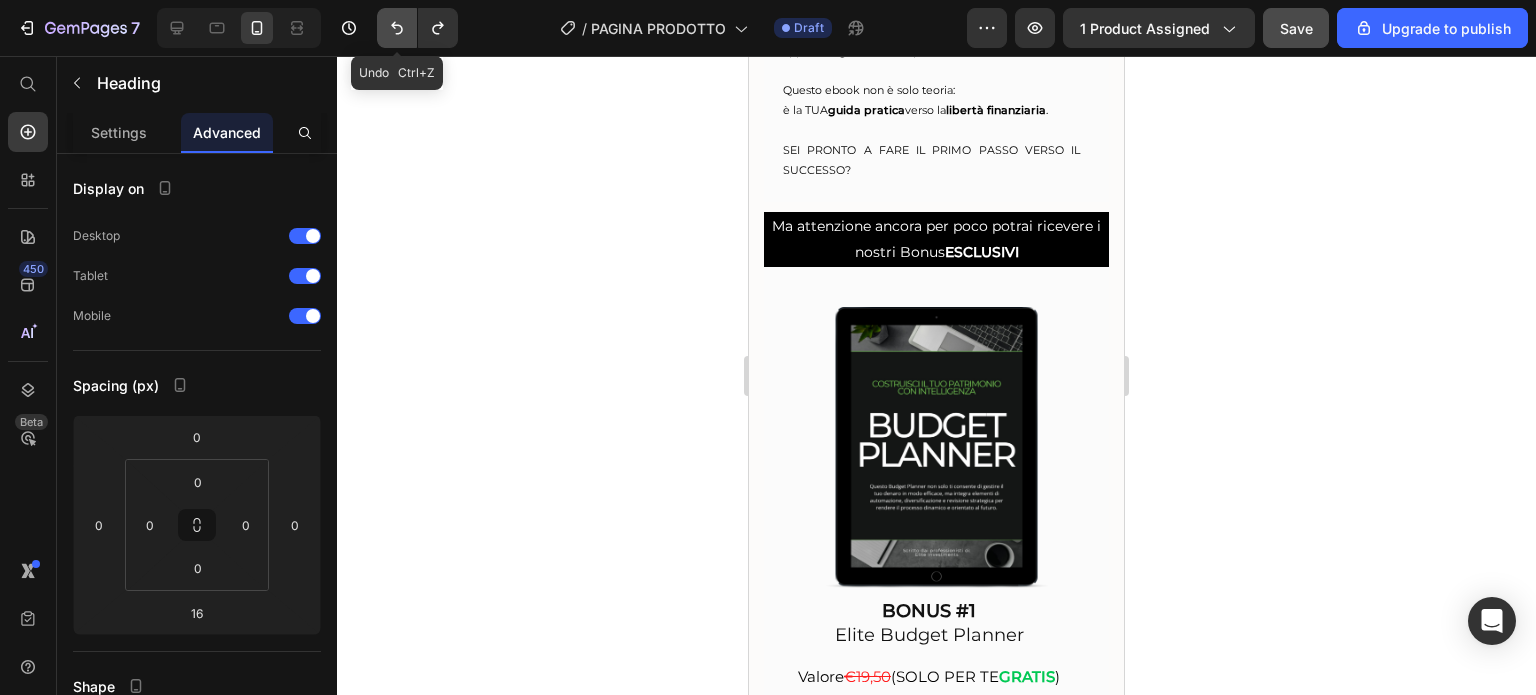 click 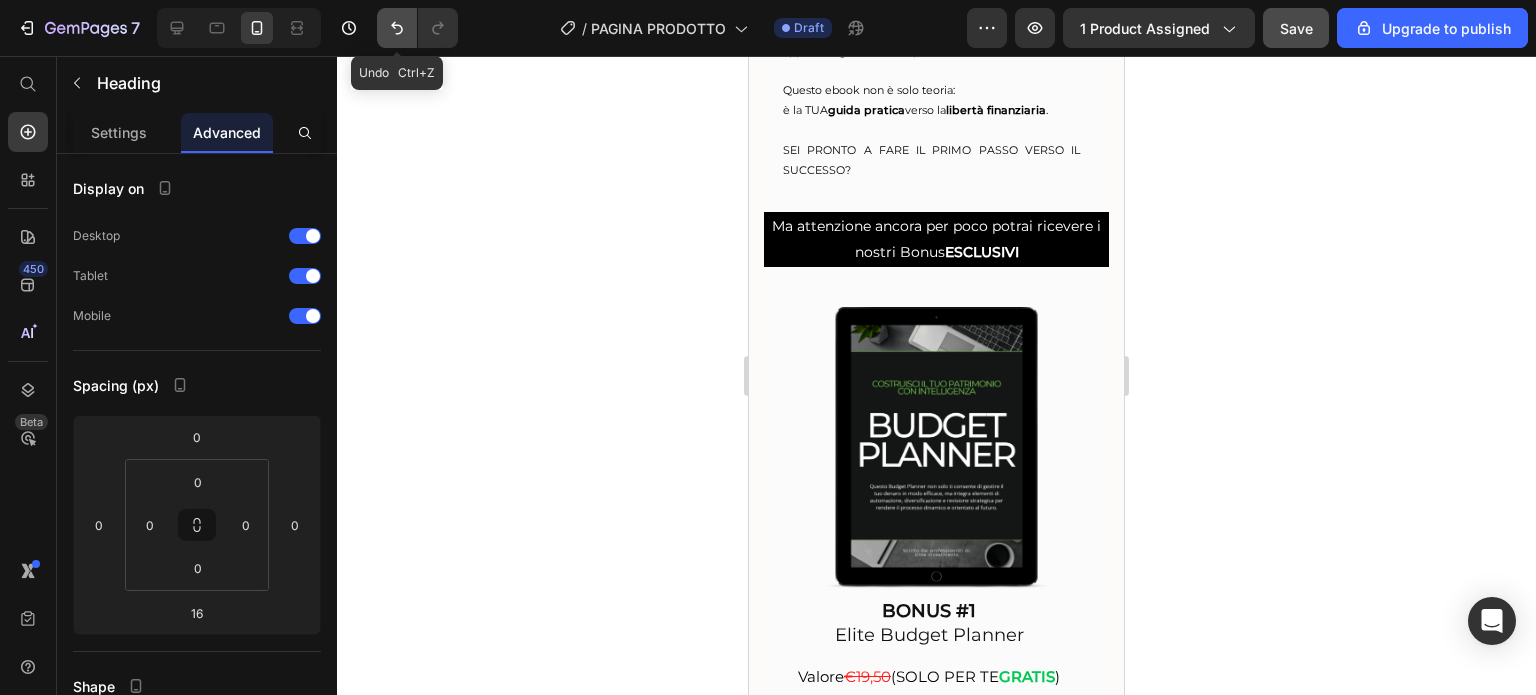 click 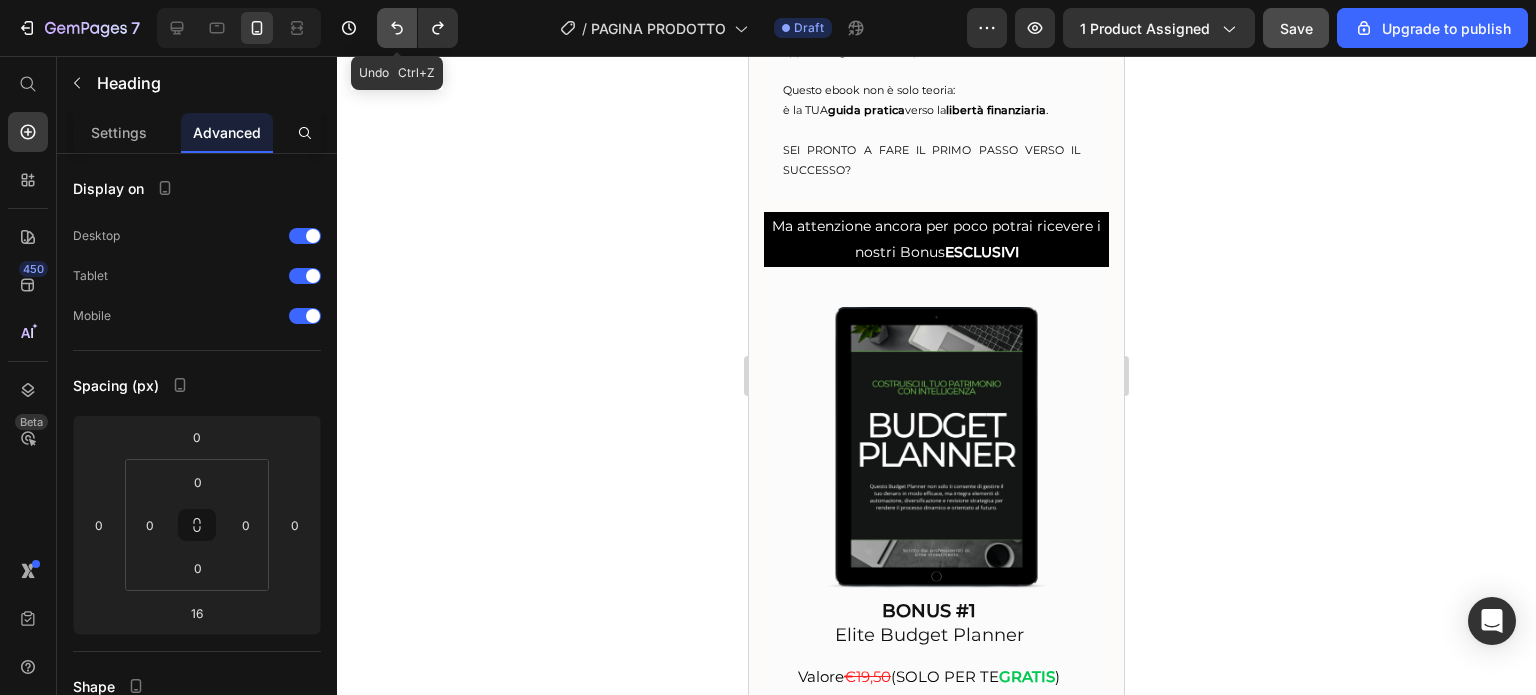 click 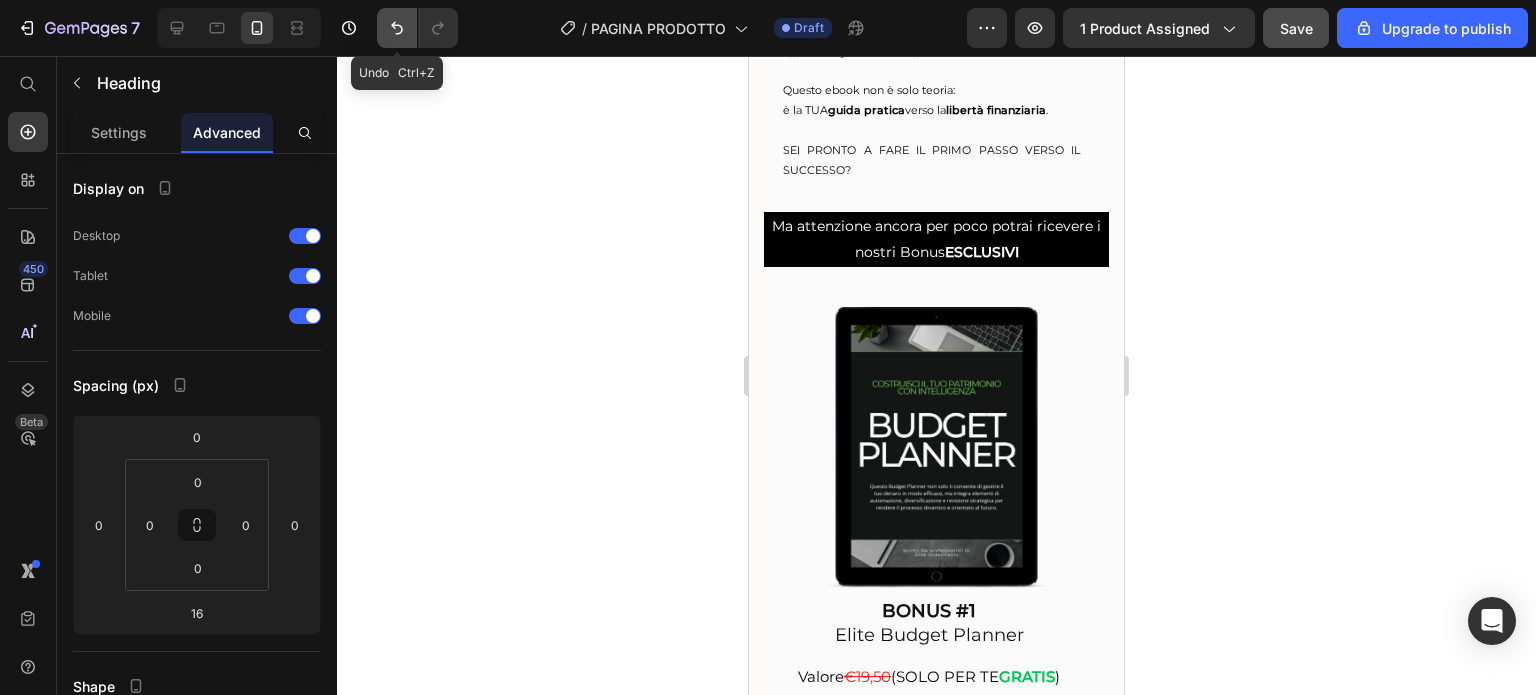 click 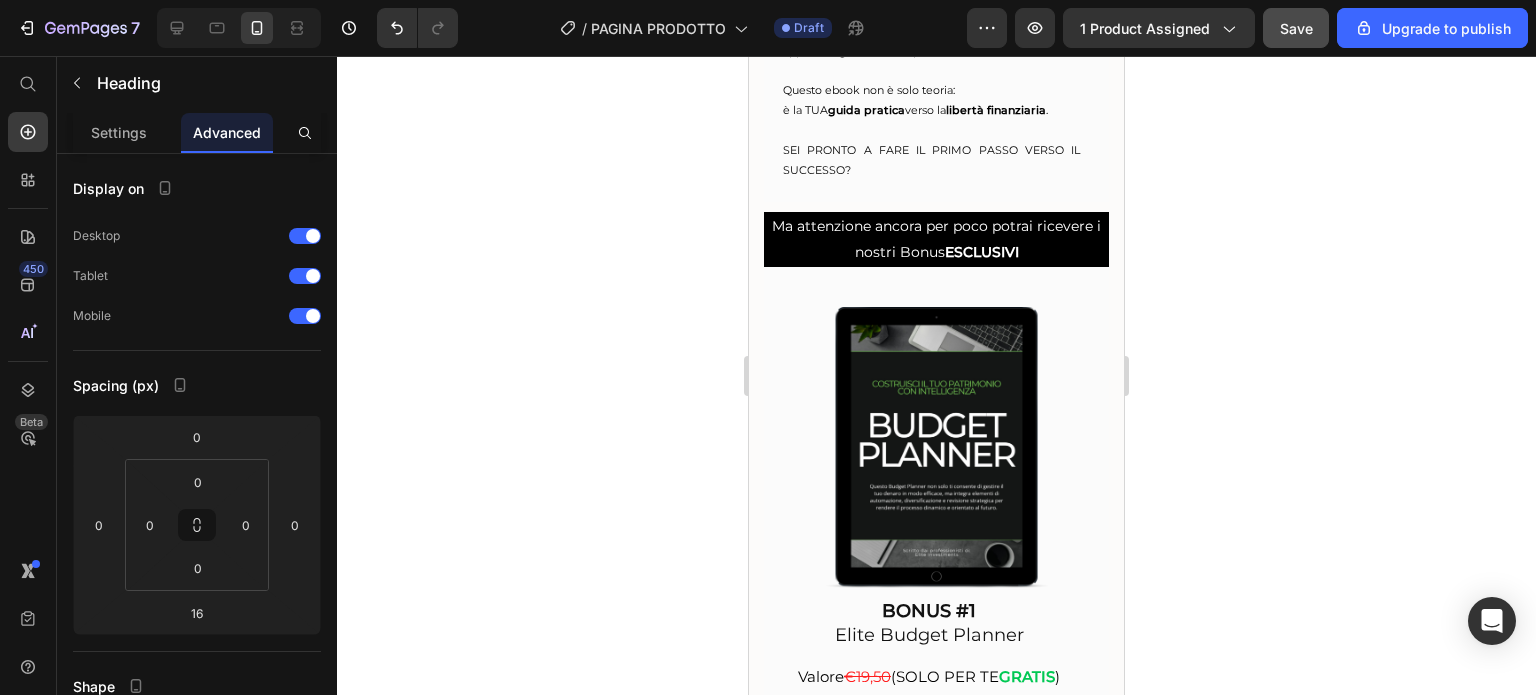 click on "INNOVAZIONE E STRATEGIE         PER INVESTIRE NEL FUTURO - COSTRUISCI IL TUO PATRIMONIO CON INTELLIGENZA" at bounding box center [911, -57] 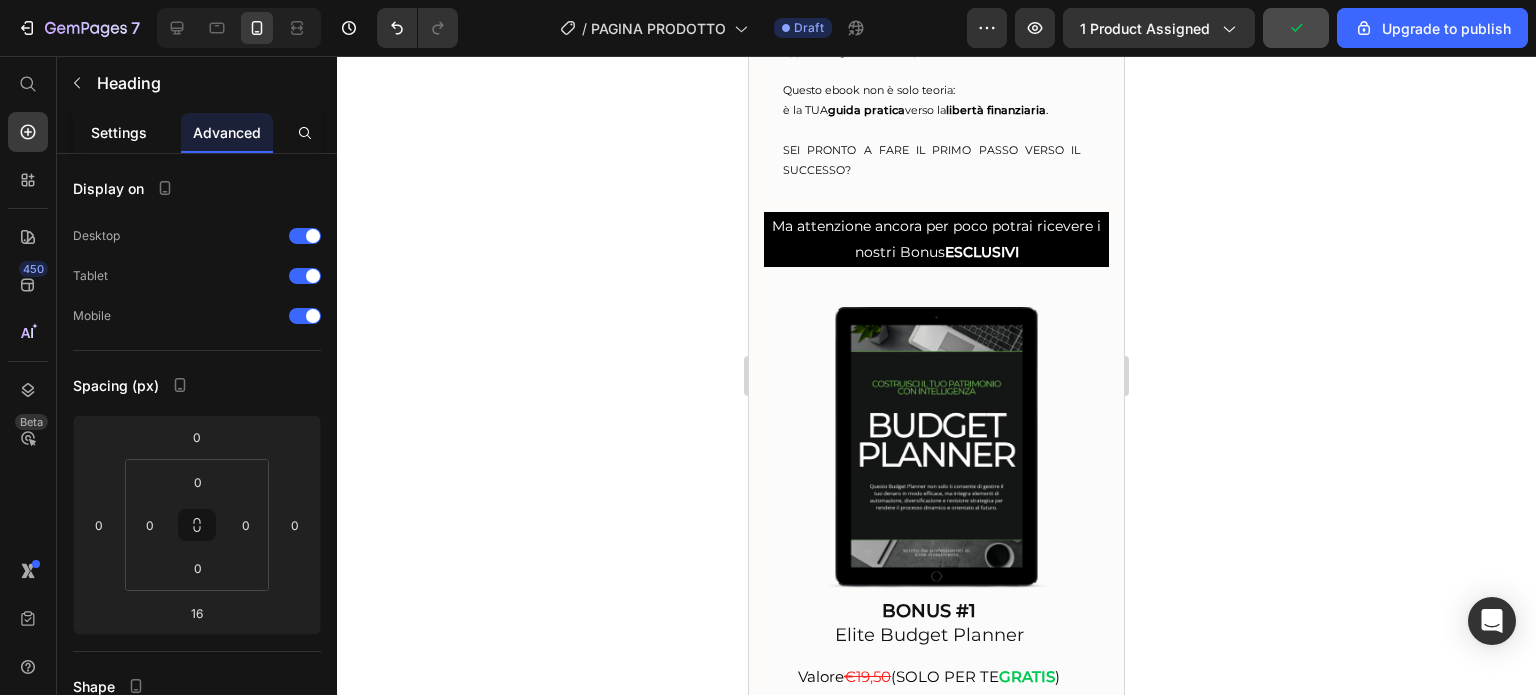 click on "Settings" 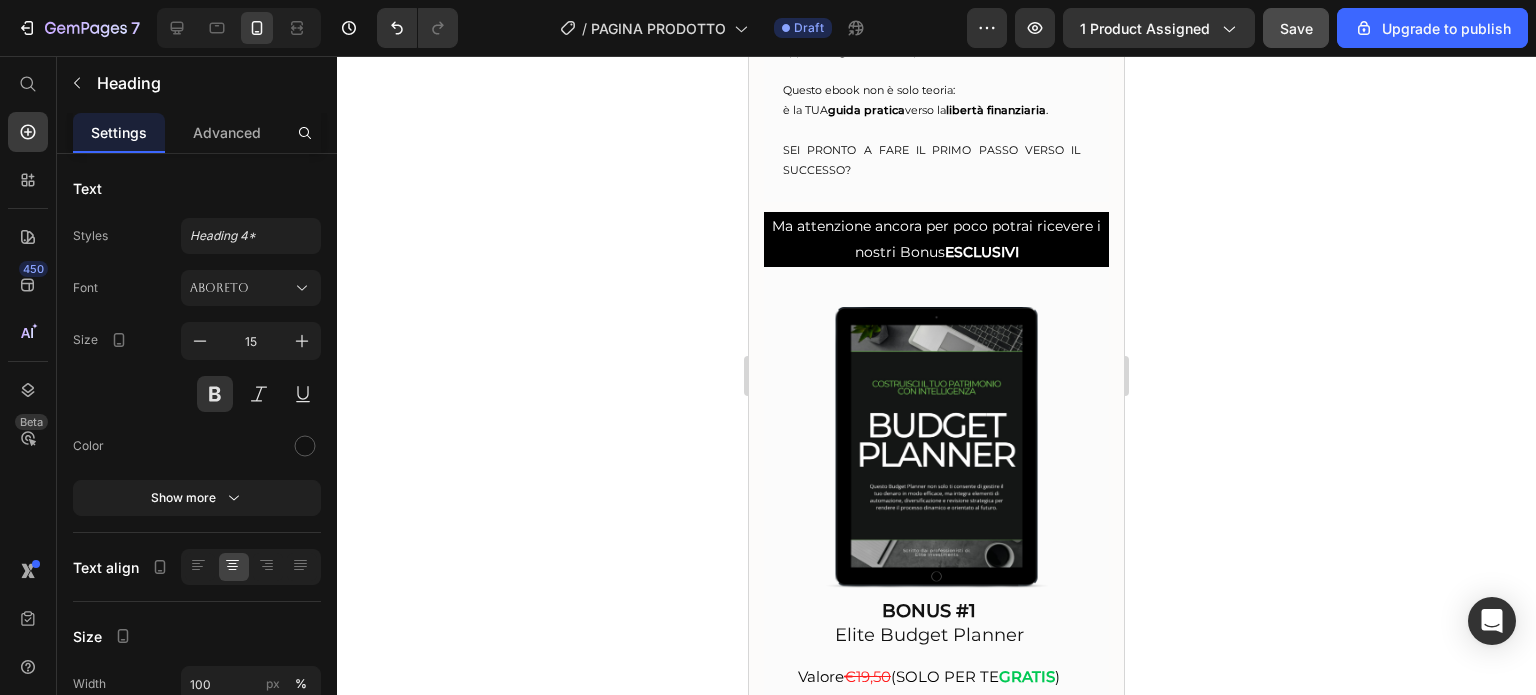 click on "INNOVAZIONE E STRATEGIE         PER INVESTIRE NEL FUTURO - COSTRUISCI IL TUO PATRIMONIO CON INTELLIGENZA" at bounding box center (911, -57) 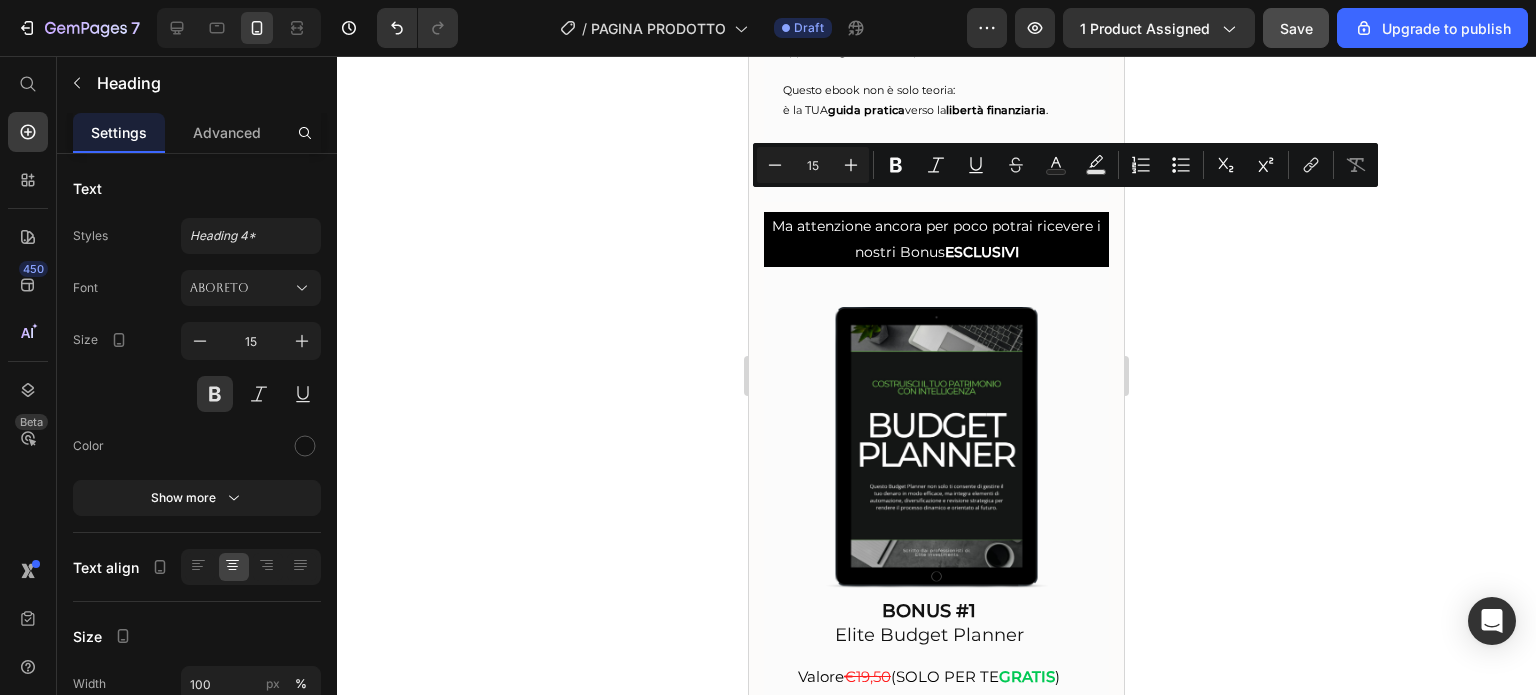 click on "INNOVAZIONE E STRATEGIE         PER INVESTIRE NEL FUTURO - COSTRUISCI IL TUO PATRIMONIO CON INTELLIGENZA" at bounding box center (911, -57) 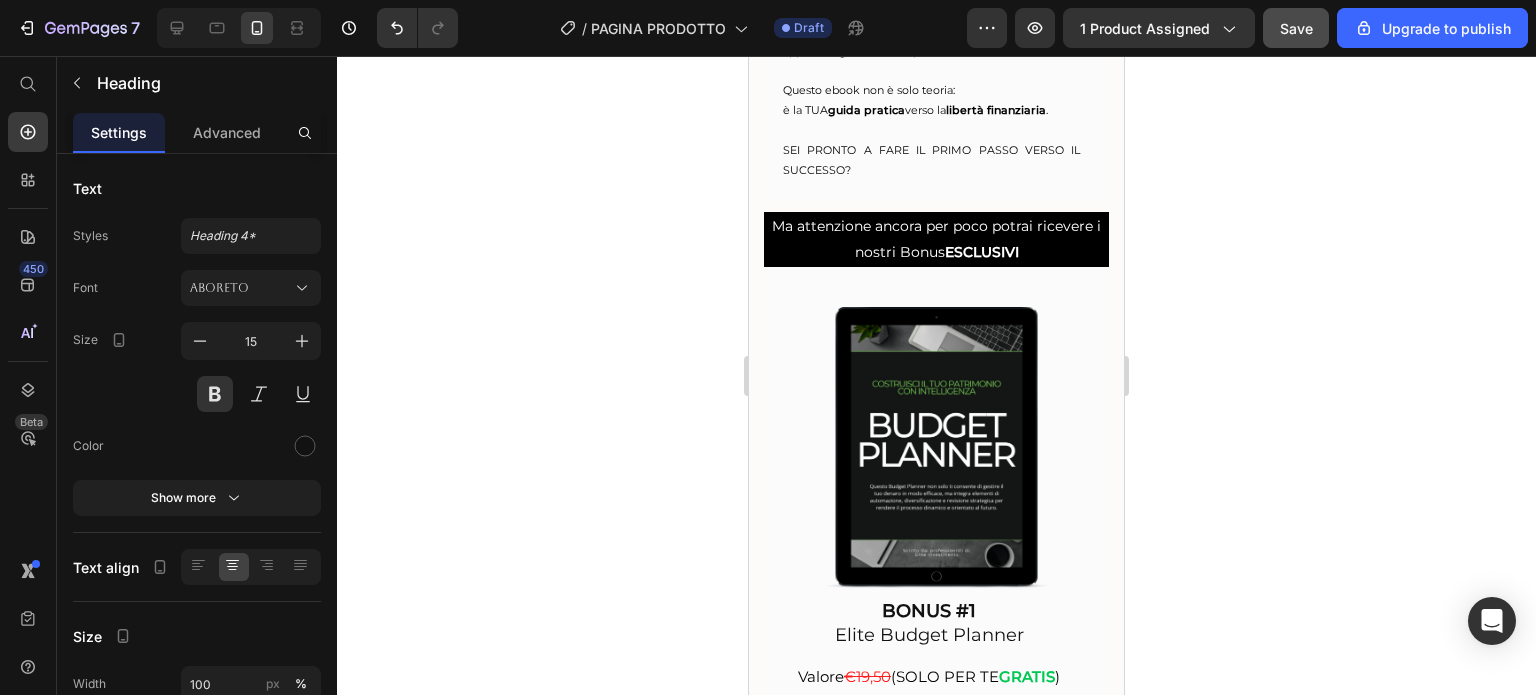 click 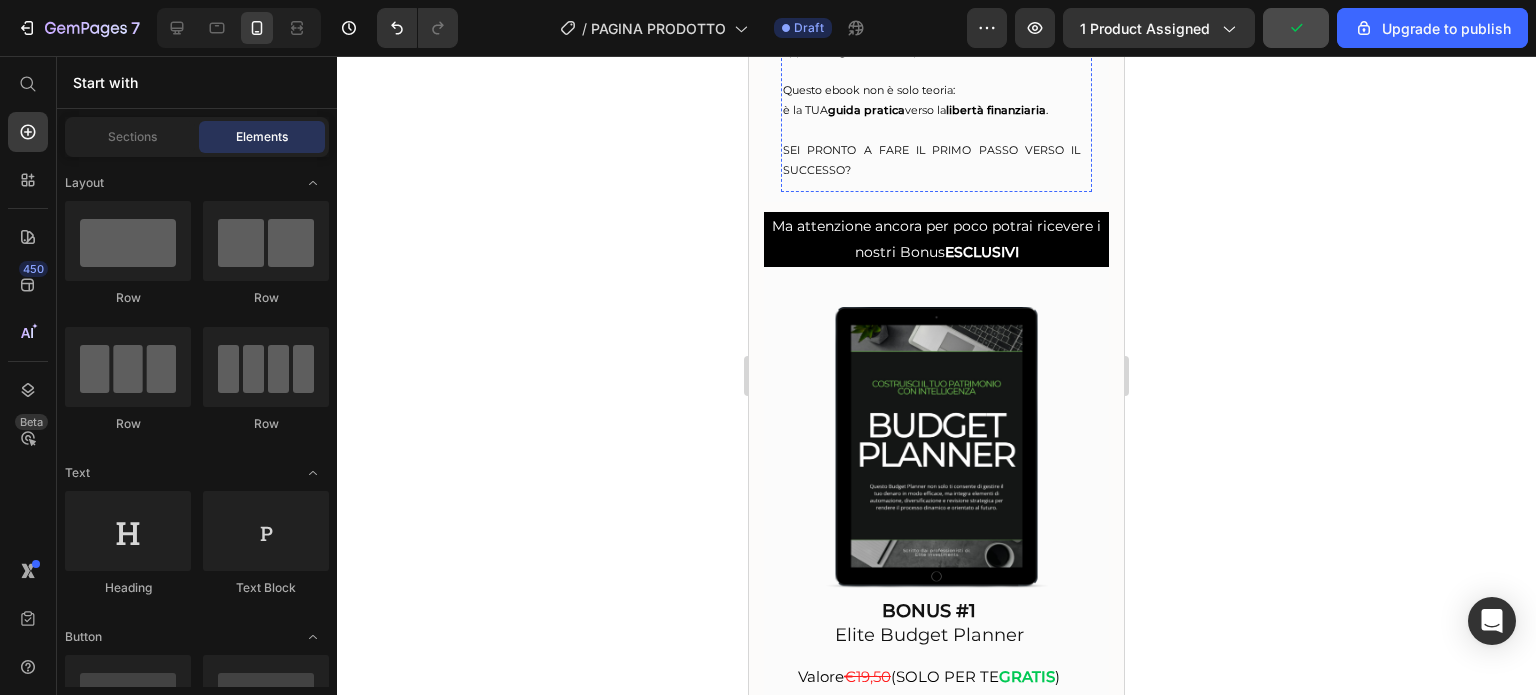 click on "INNOVAZIONE E STRATEGIE         PER INVESTIRE NEL FUTURO - COSTRUISCI IL TUO PATRIMONIO CON INTELLIGENZA" at bounding box center [911, -57] 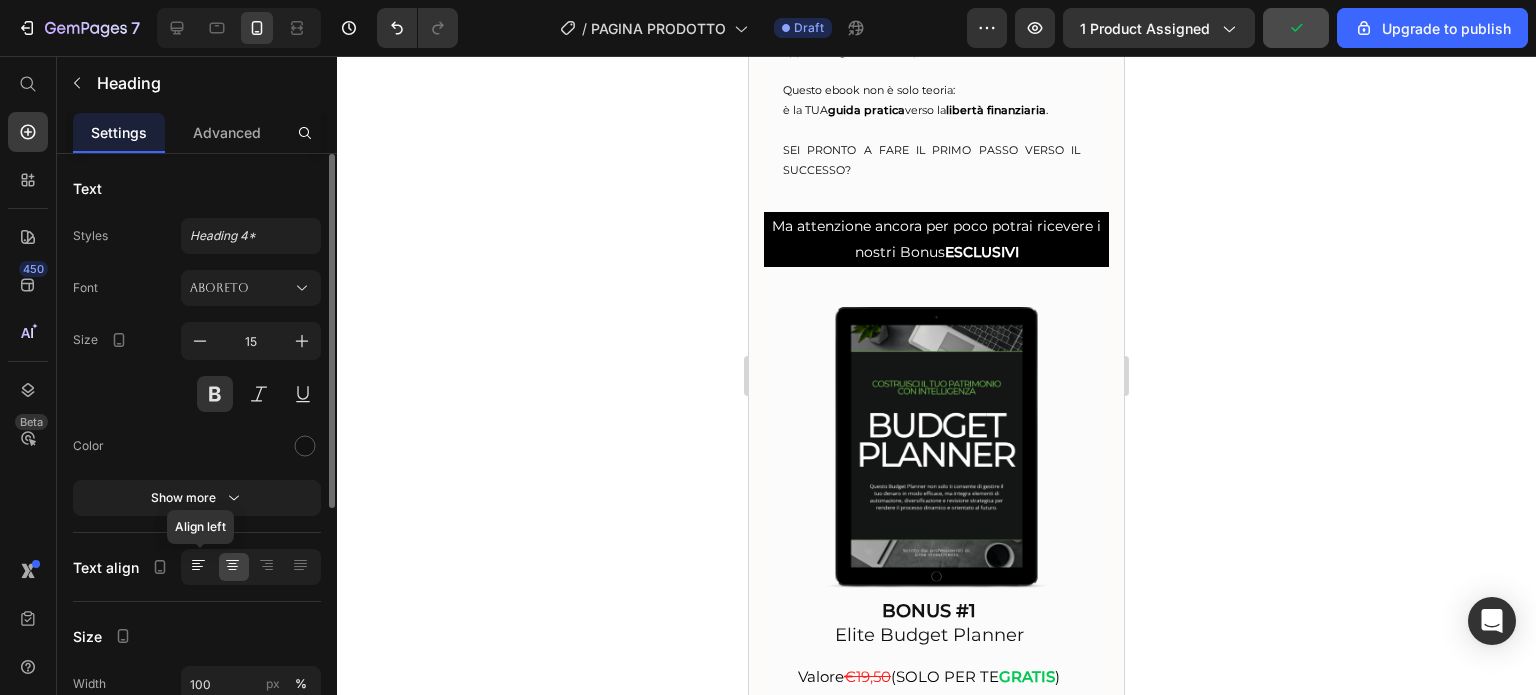 click 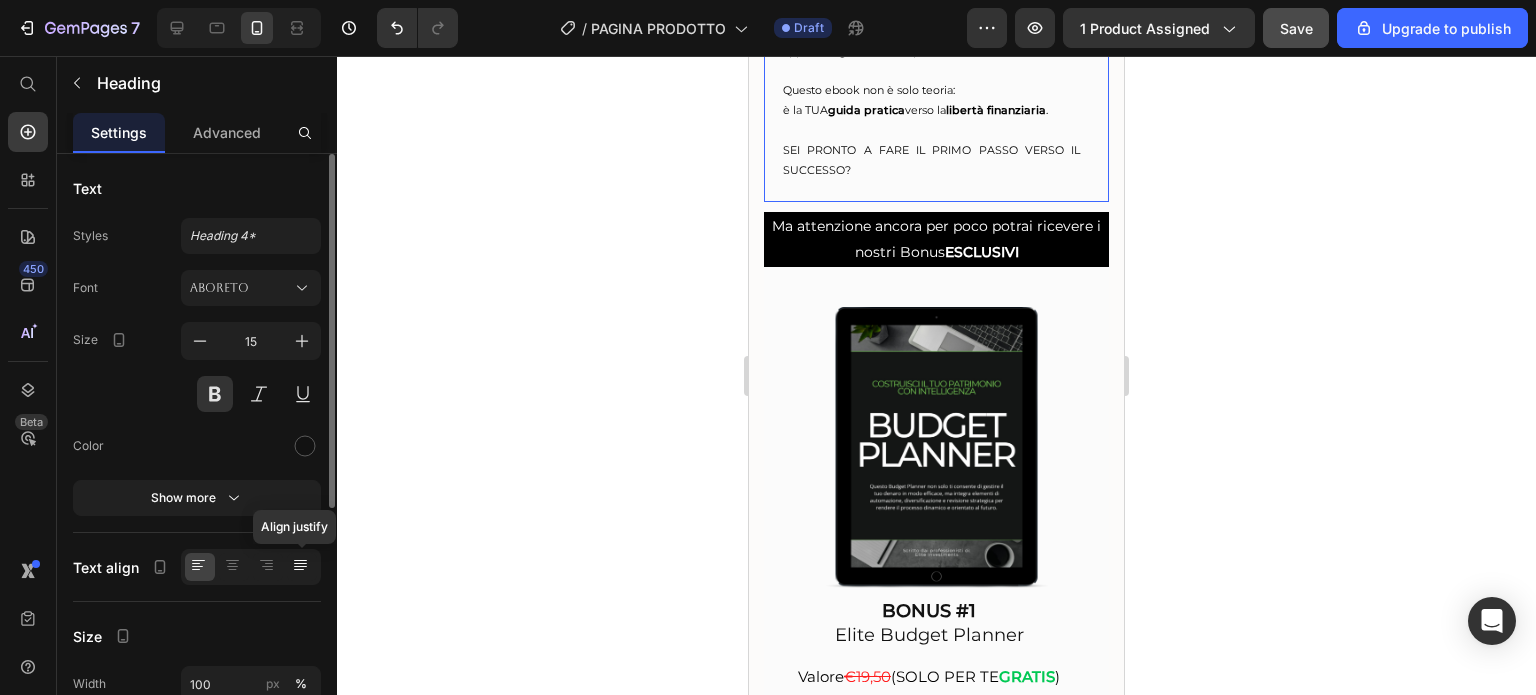 click 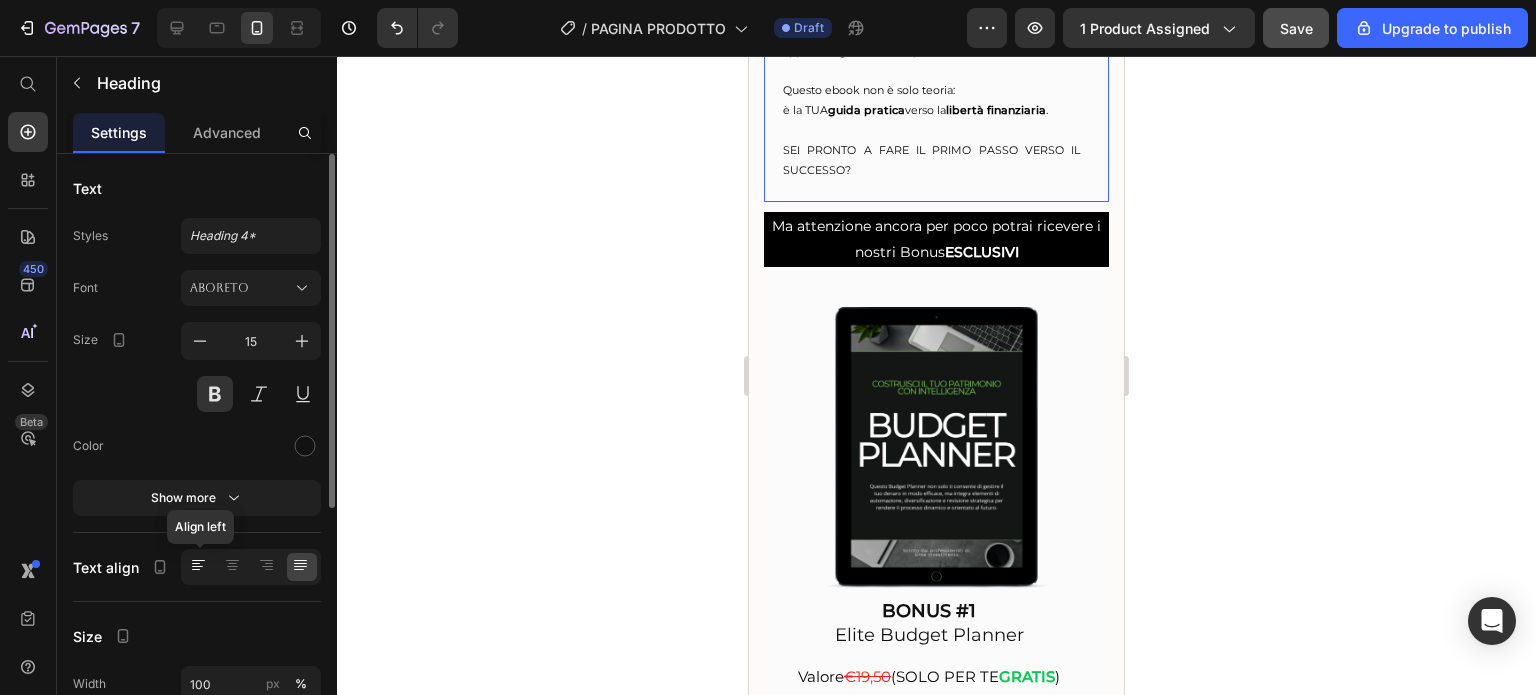 click 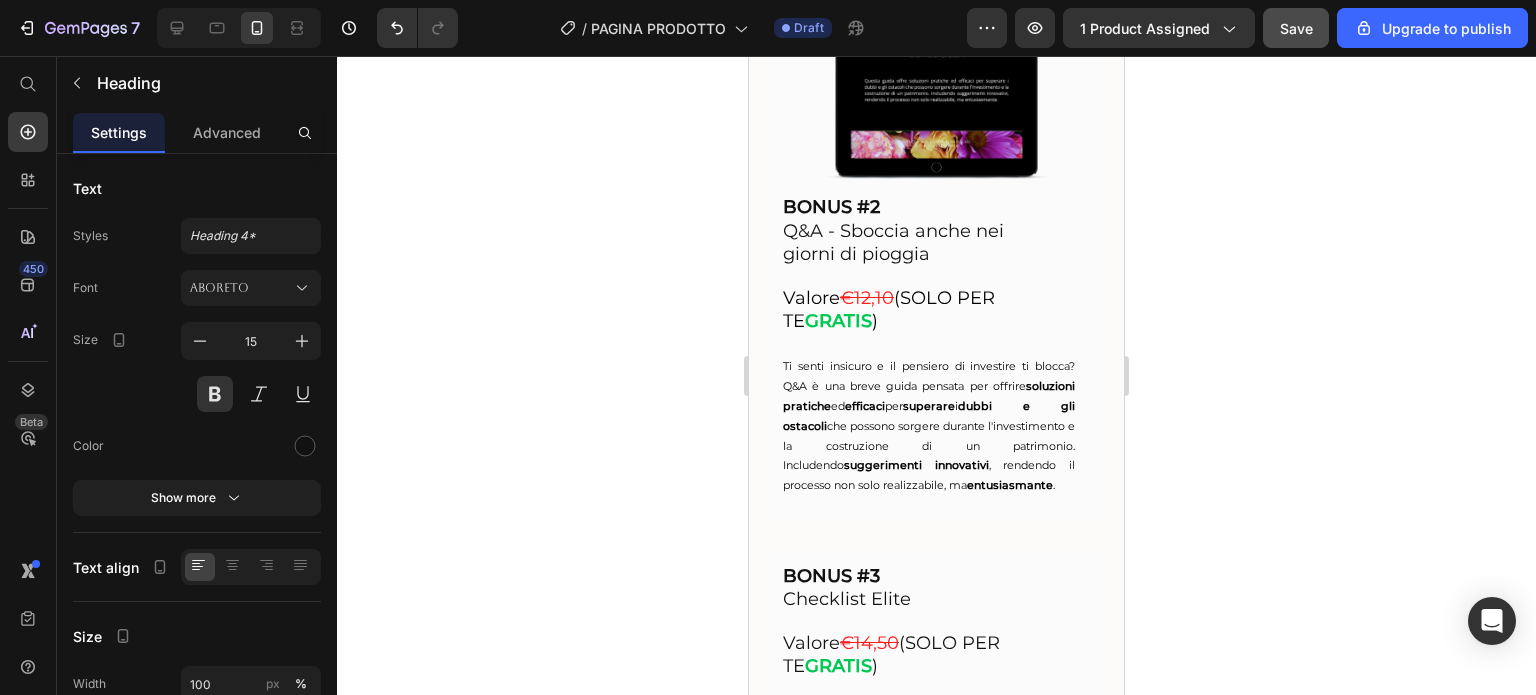 scroll, scrollTop: 5604, scrollLeft: 0, axis: vertical 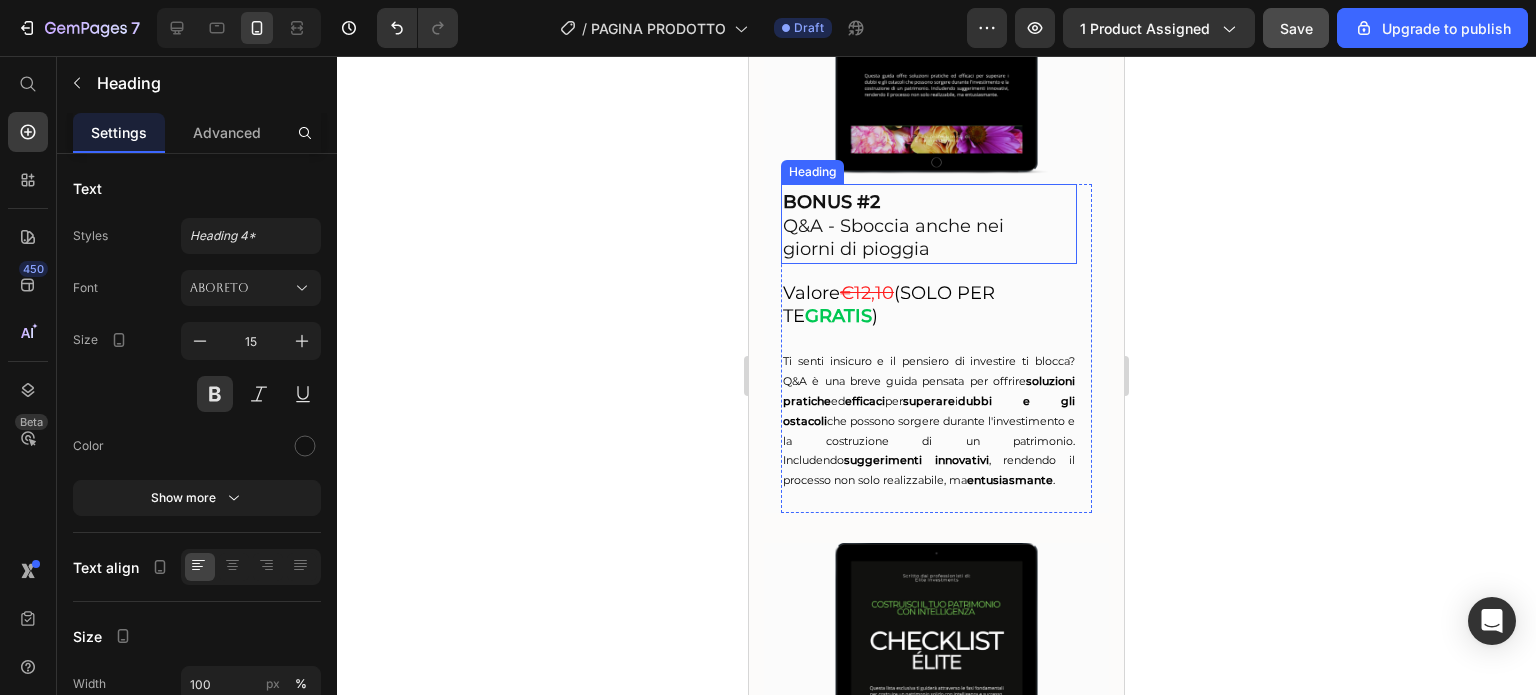 click on "BONUS #2 Q&A - Sboccia anche nei giorni di pioggia" at bounding box center (904, 226) 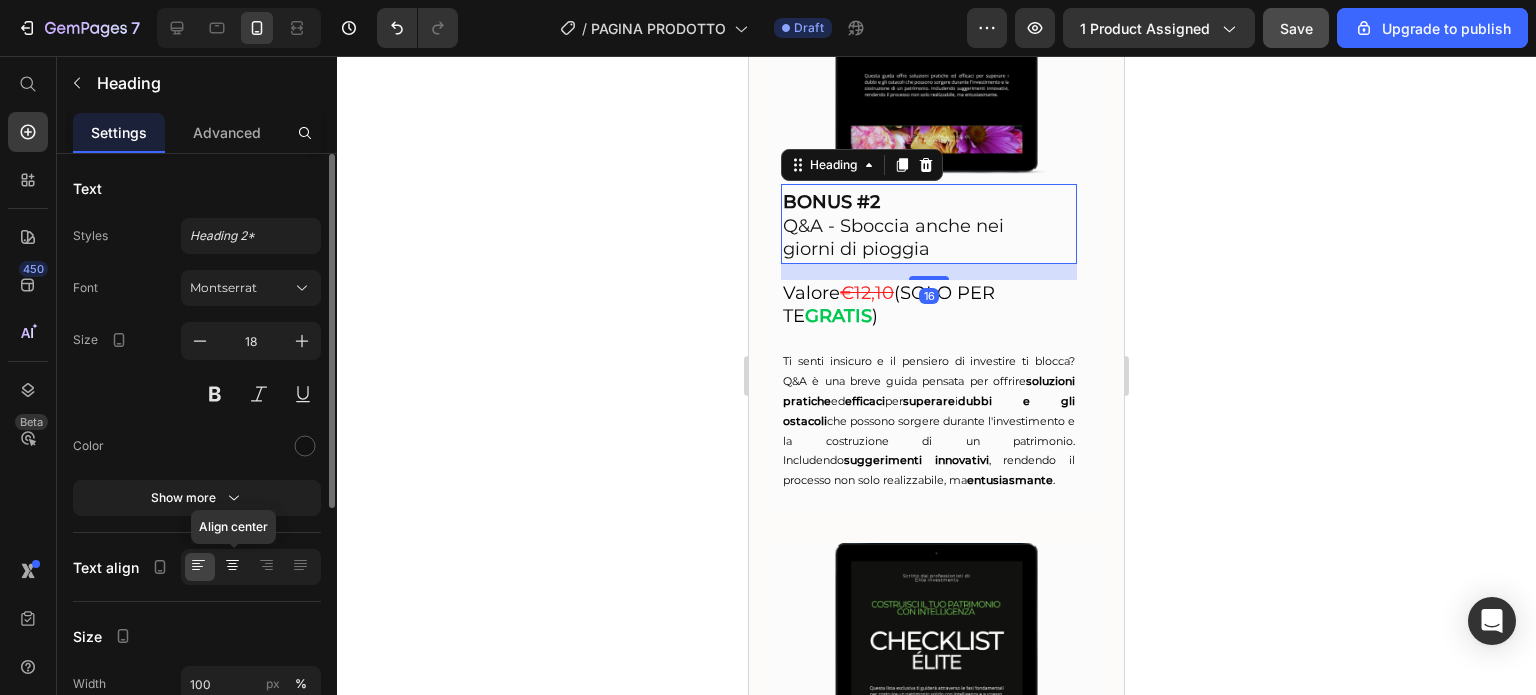 click 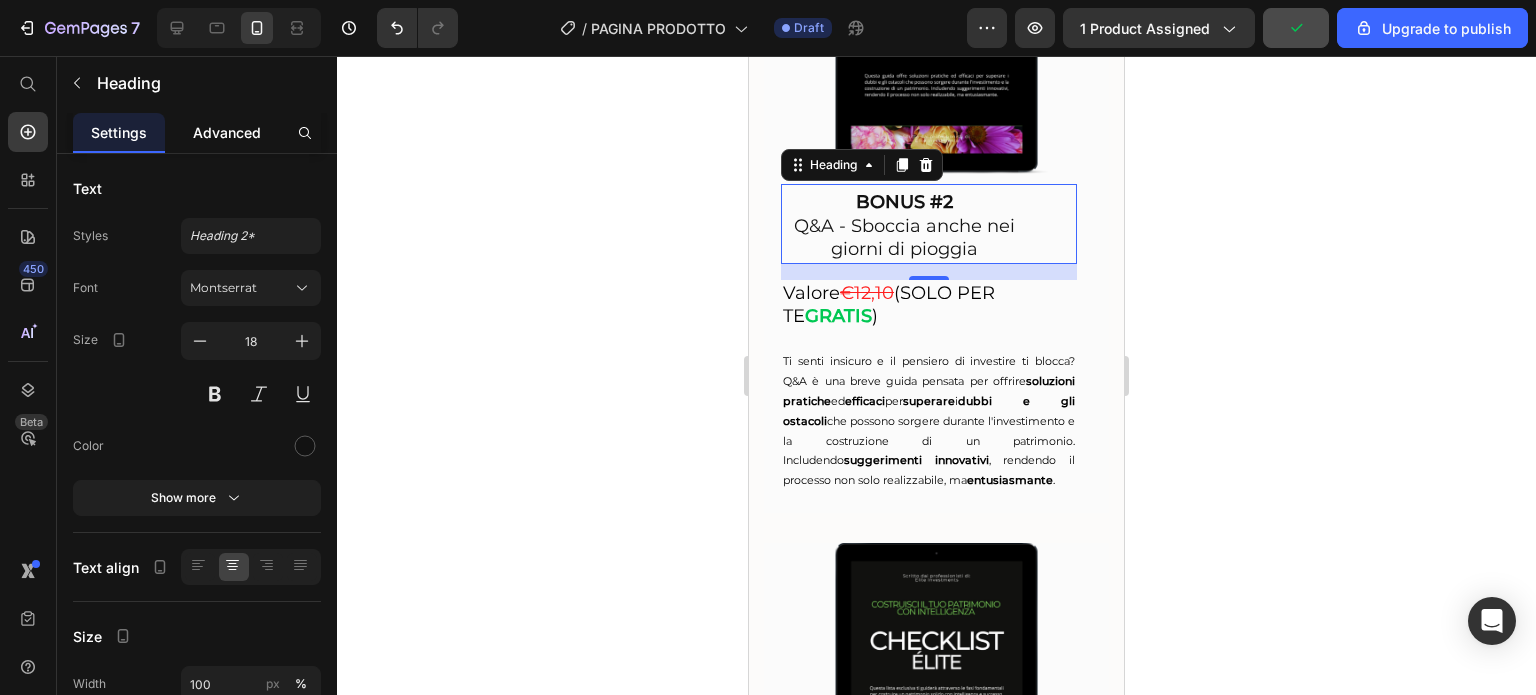 click on "Advanced" at bounding box center [227, 132] 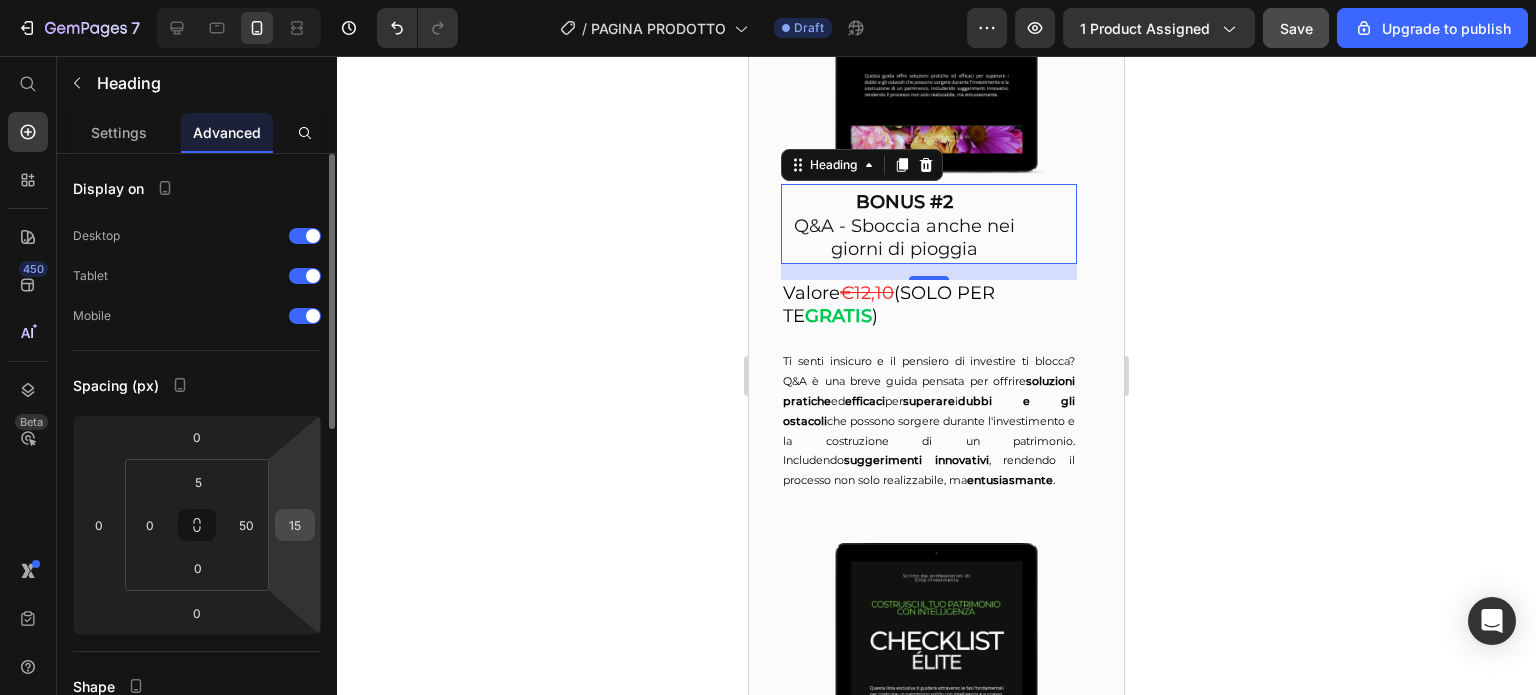 click on "15" at bounding box center (295, 525) 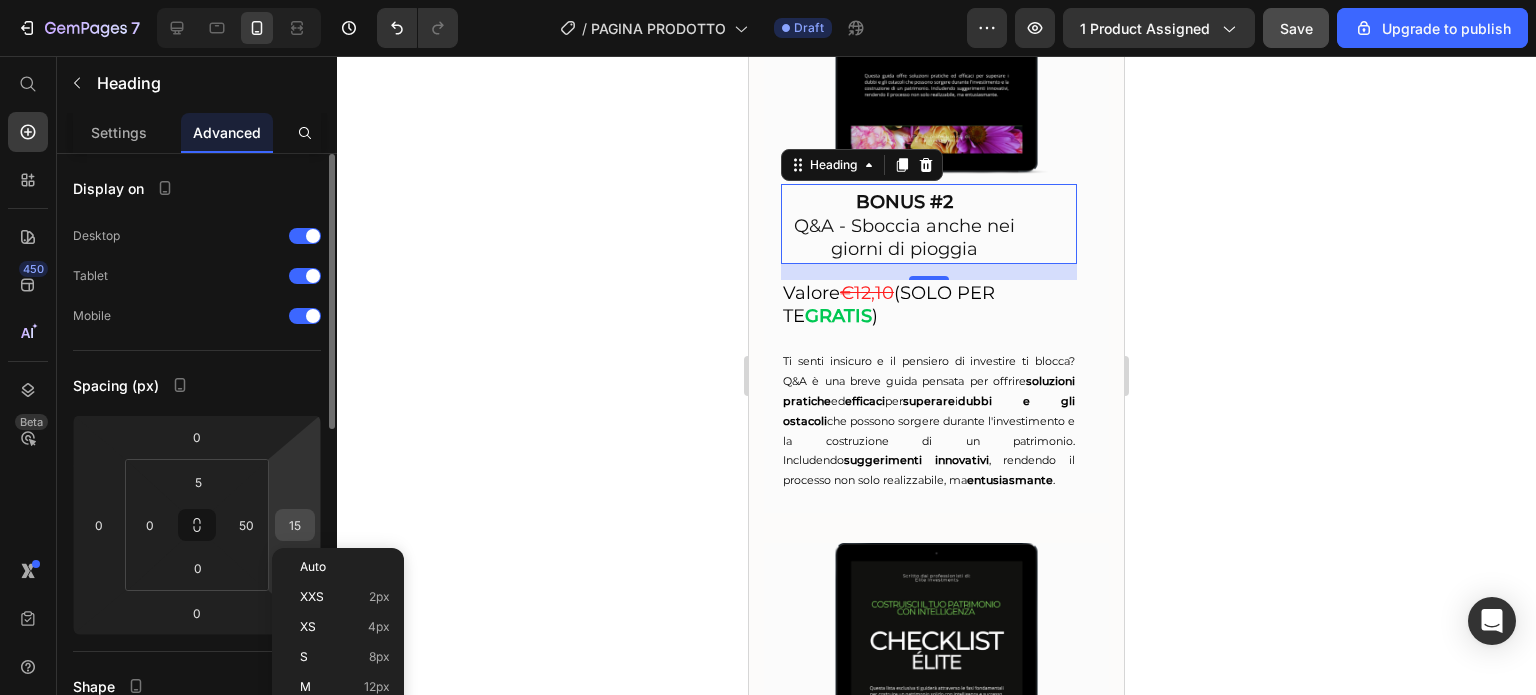 click on "15" at bounding box center [295, 525] 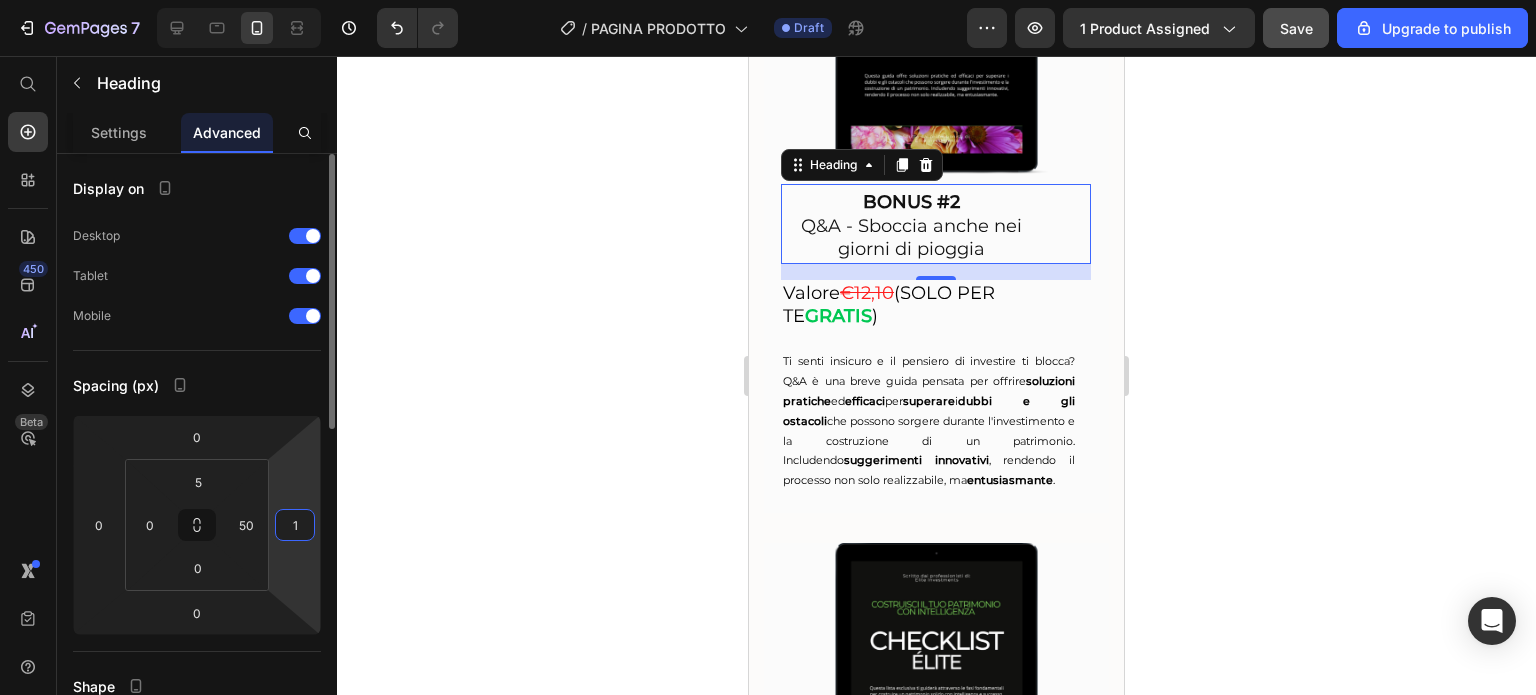 type on "15" 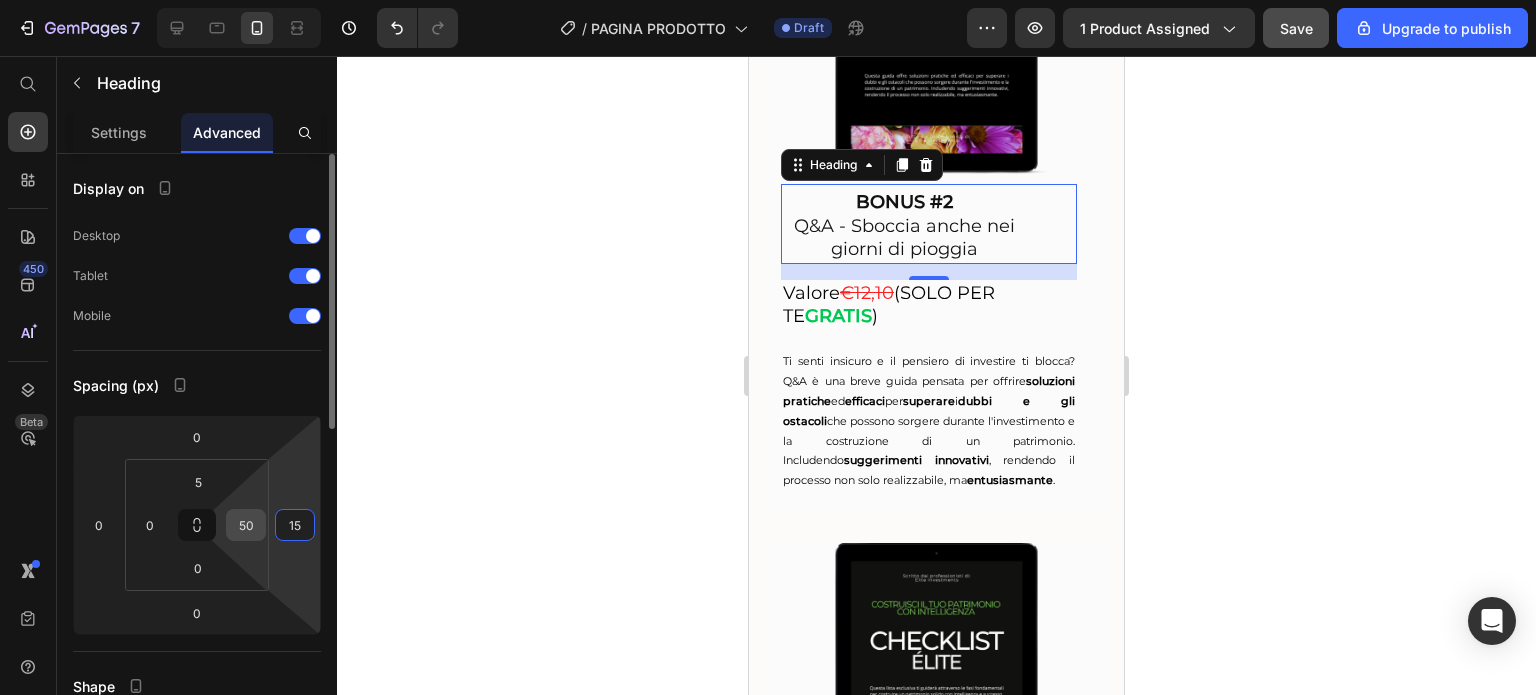 click on "50" at bounding box center (246, 525) 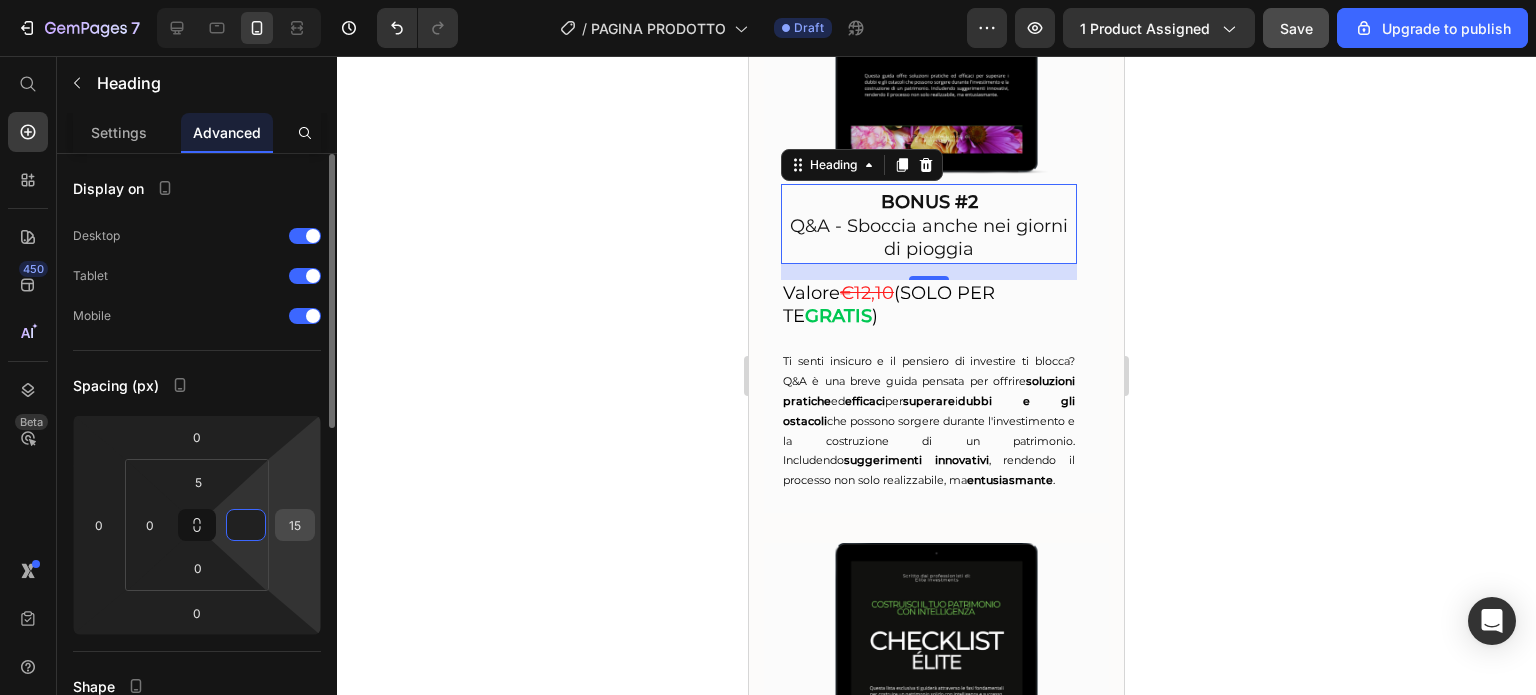 type on "0" 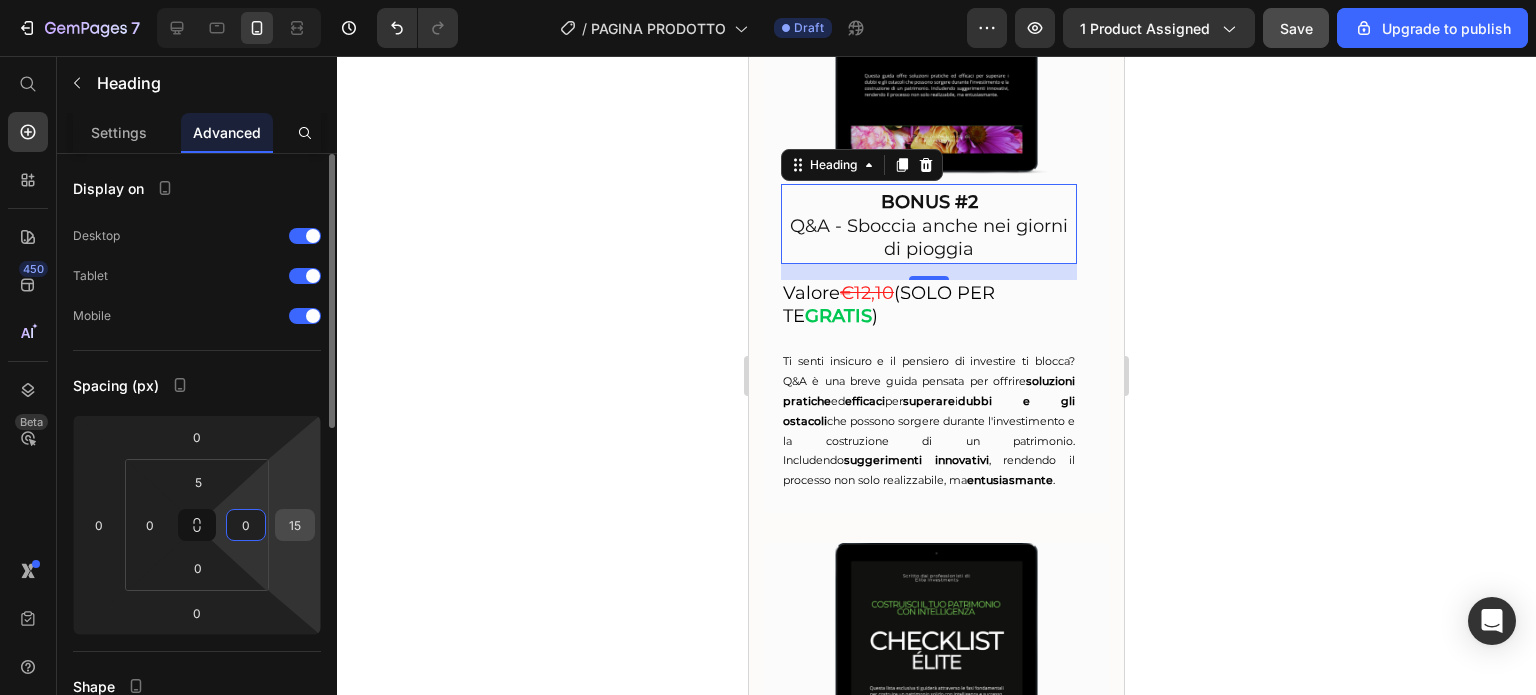 click on "15" at bounding box center [295, 525] 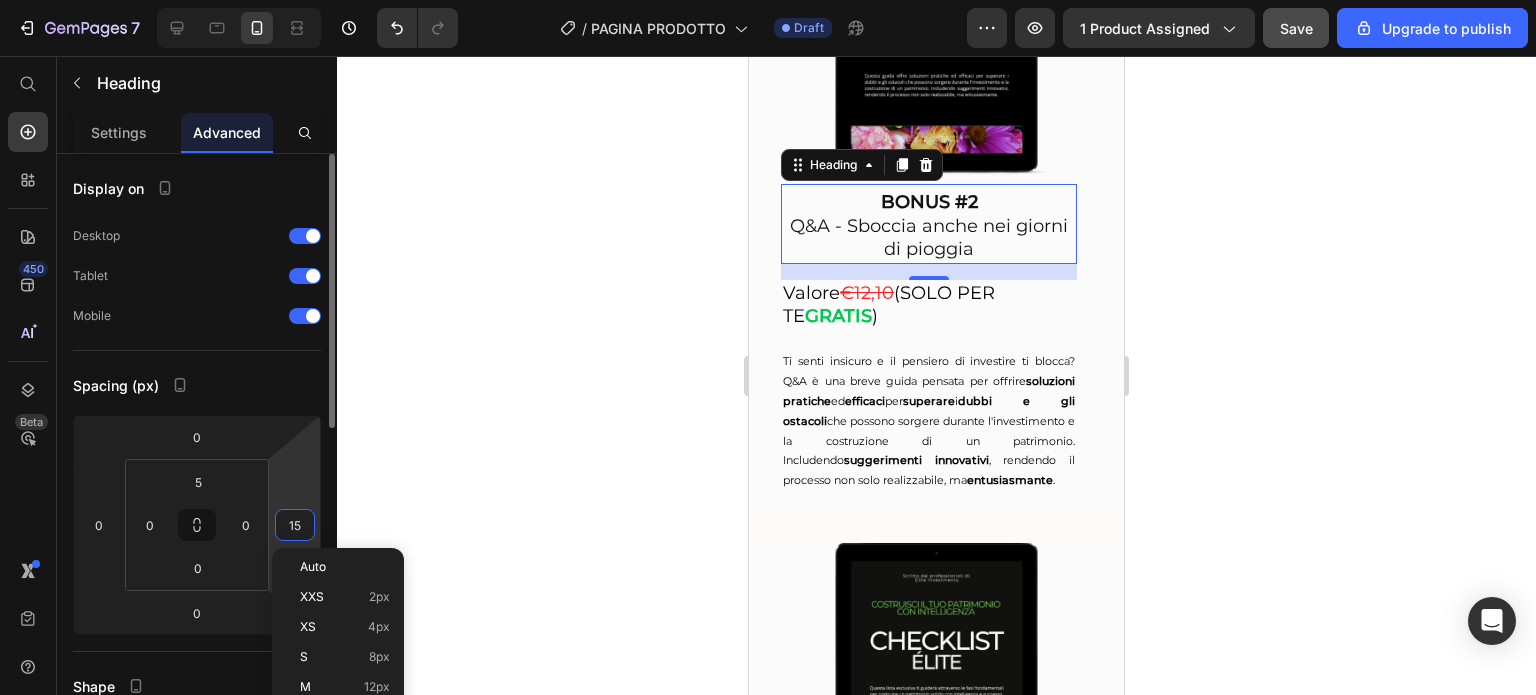 type 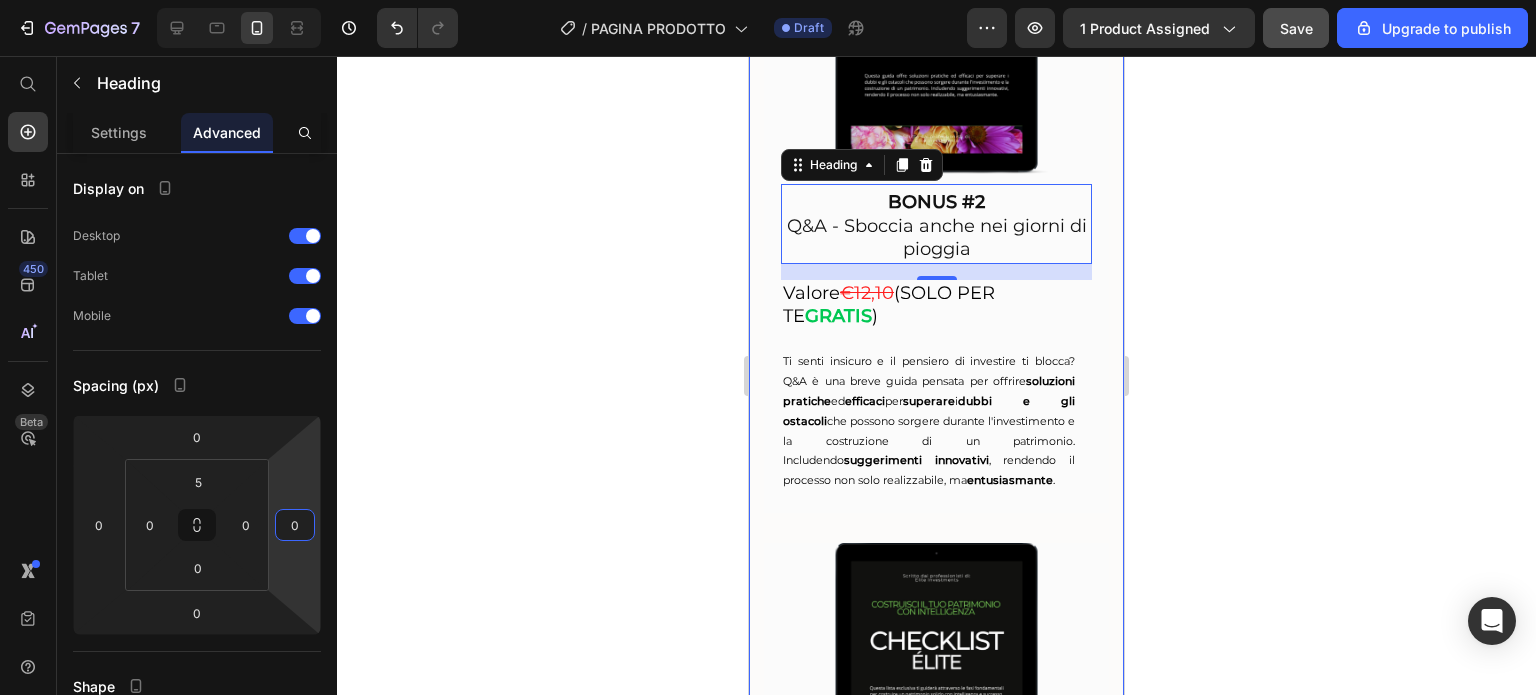 click 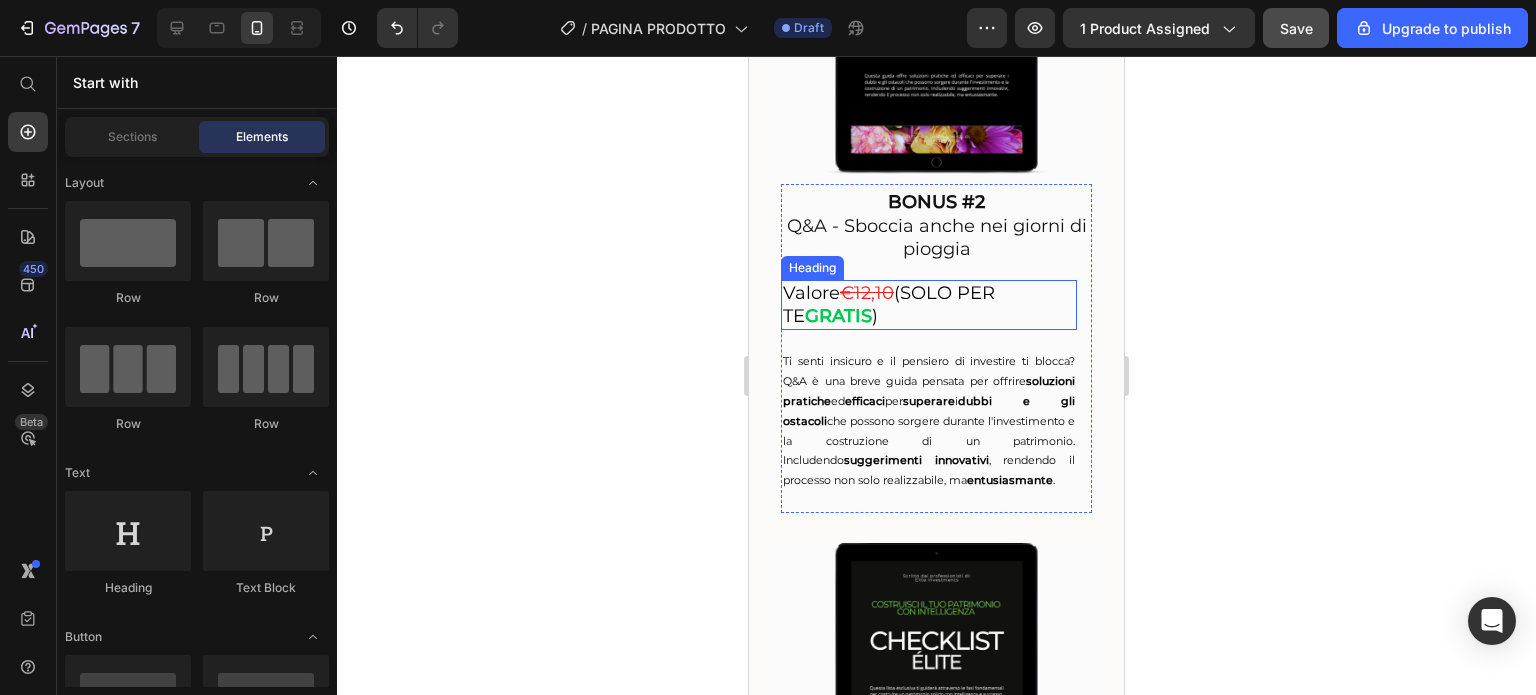 click on "€12,10" at bounding box center (867, 293) 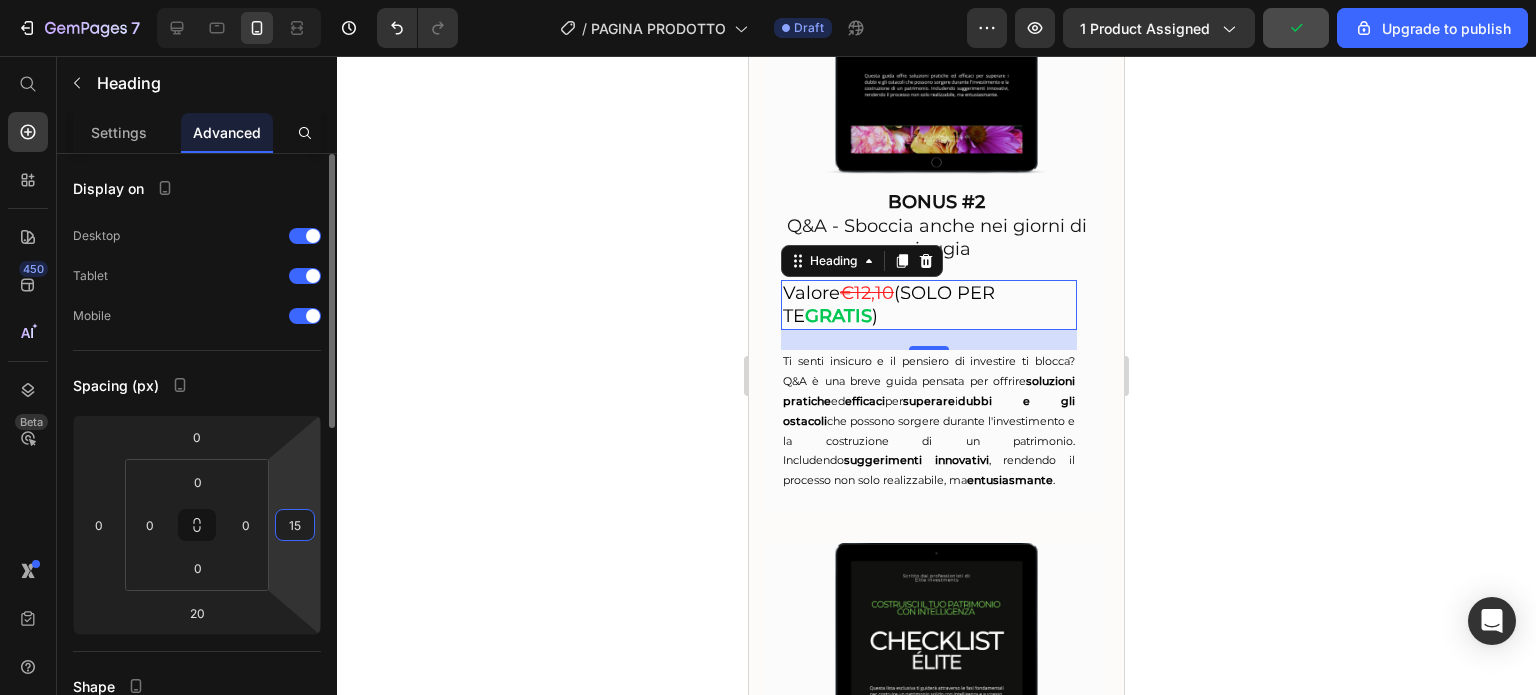 click on "15" at bounding box center (295, 525) 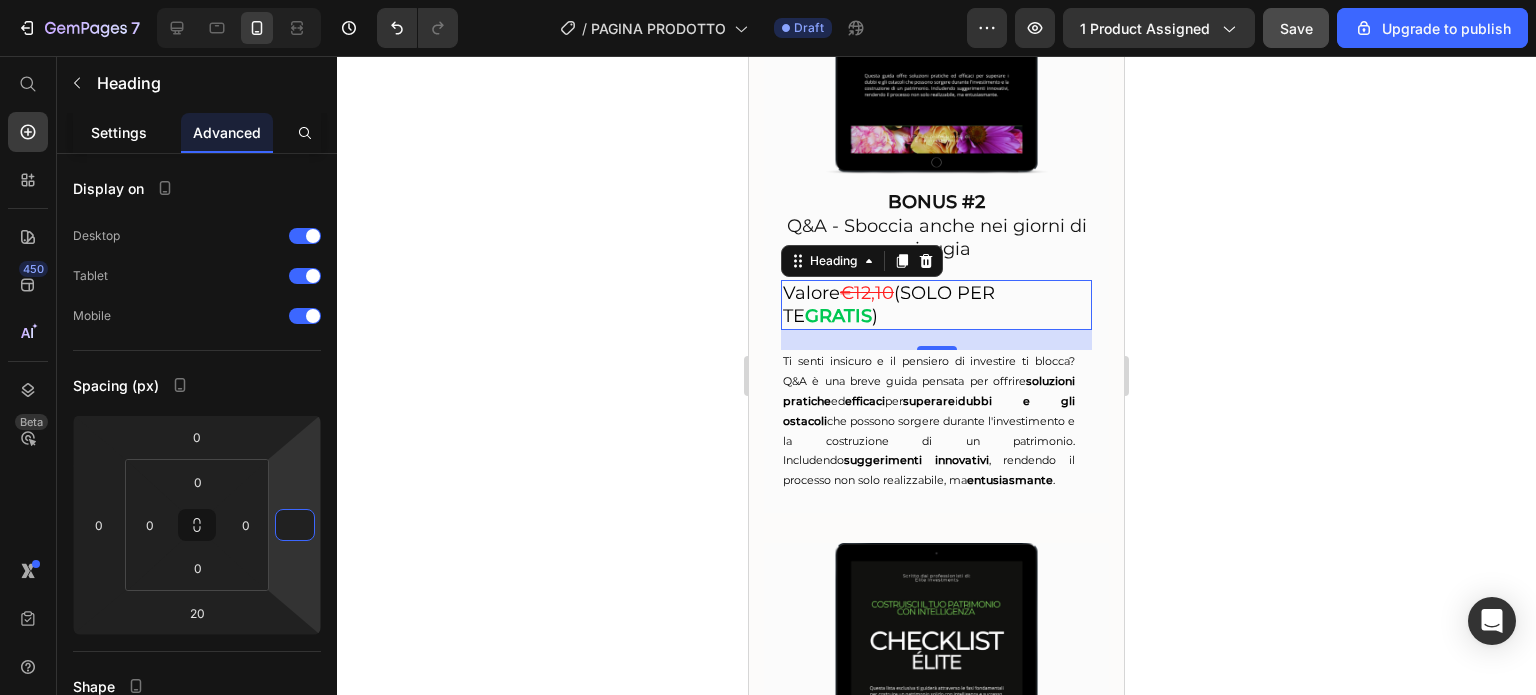 type on "0" 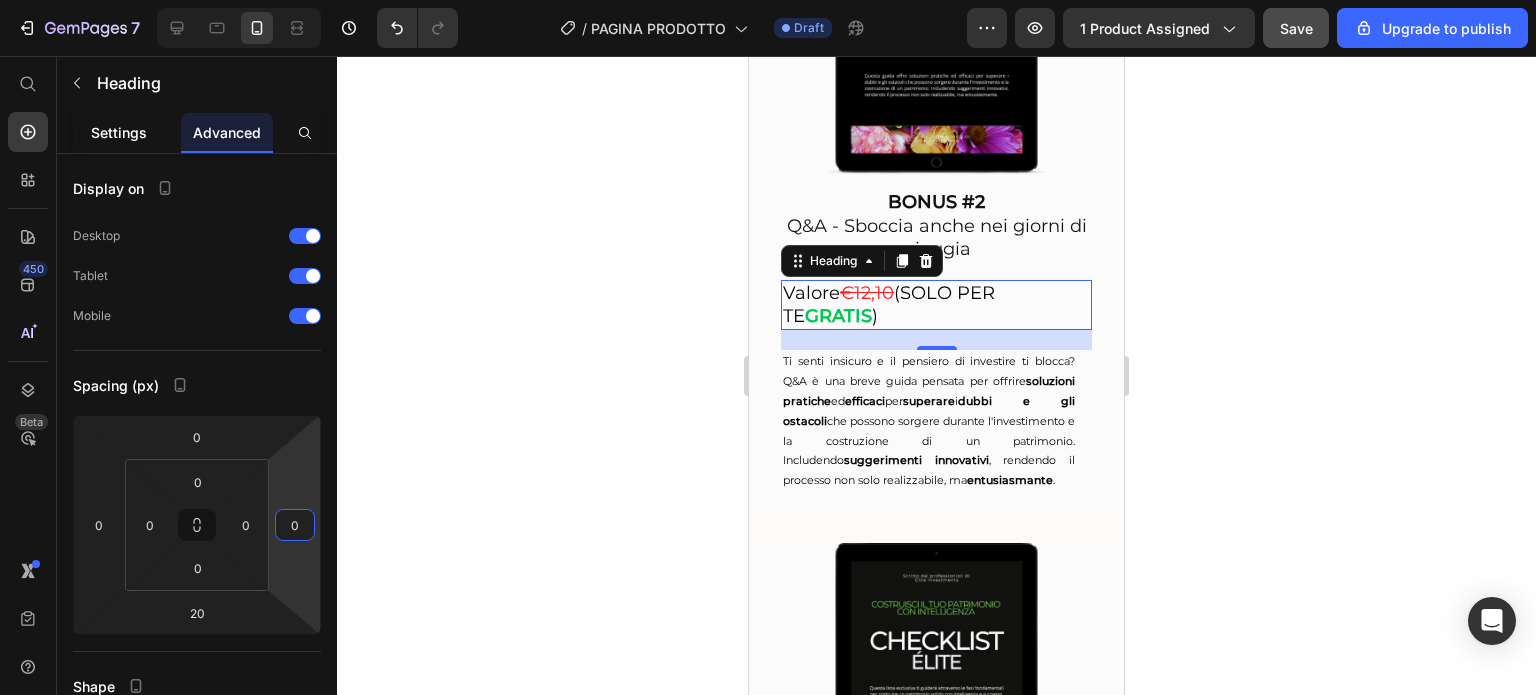 click on "Settings" at bounding box center [119, 132] 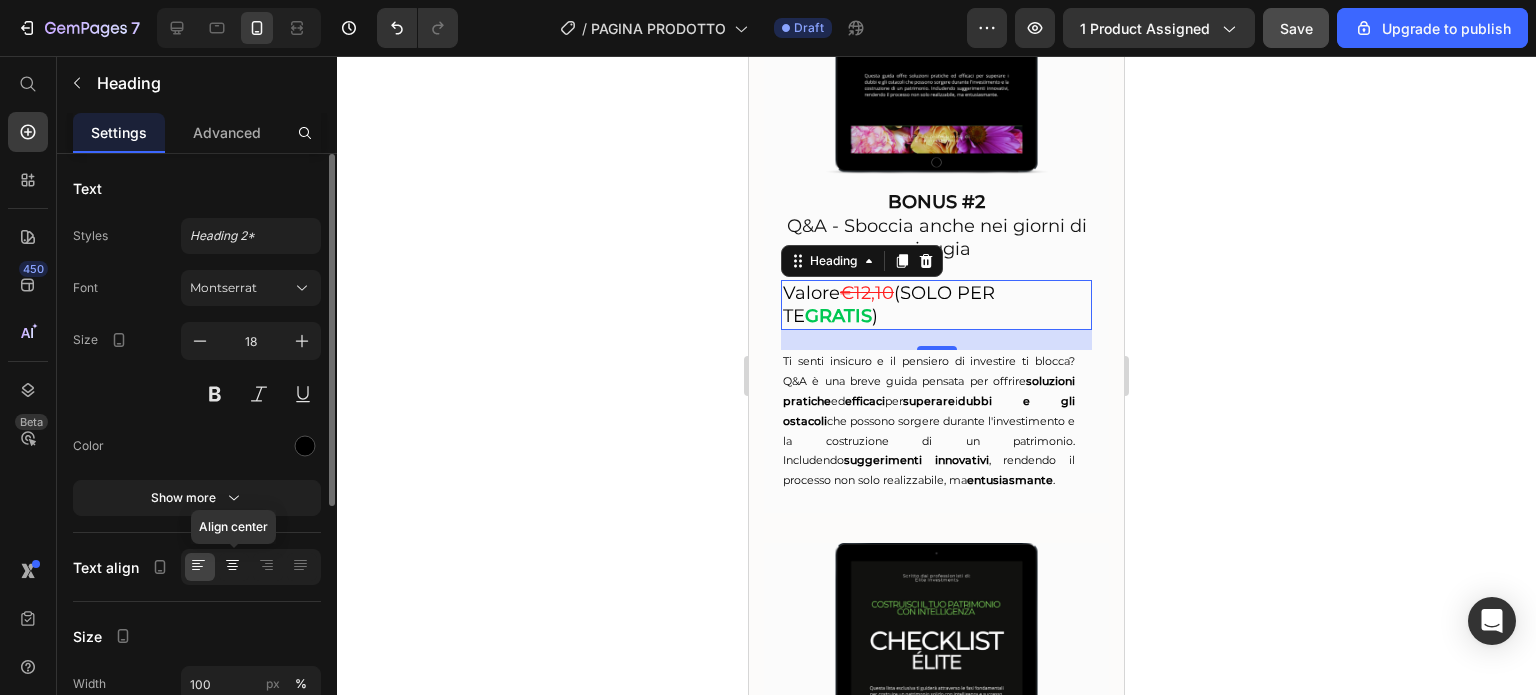click 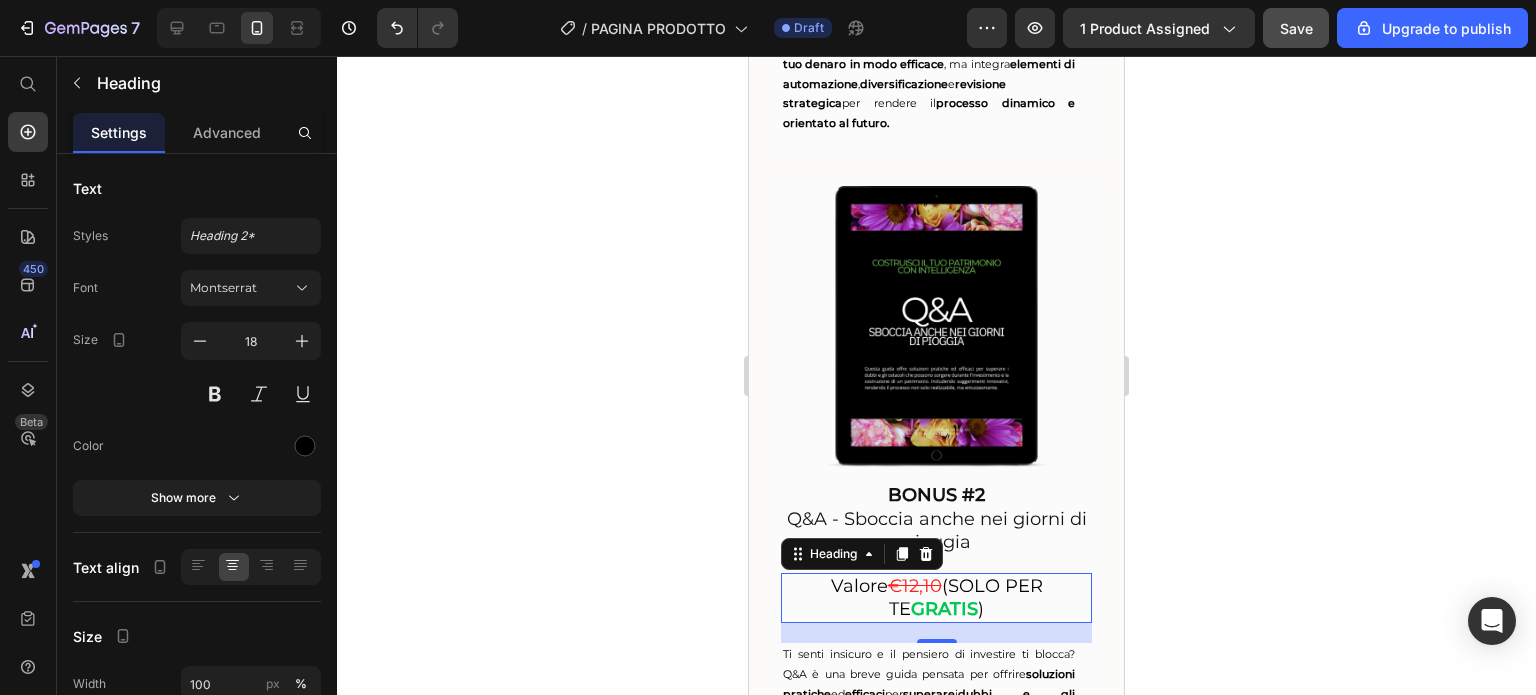 scroll, scrollTop: 5308, scrollLeft: 0, axis: vertical 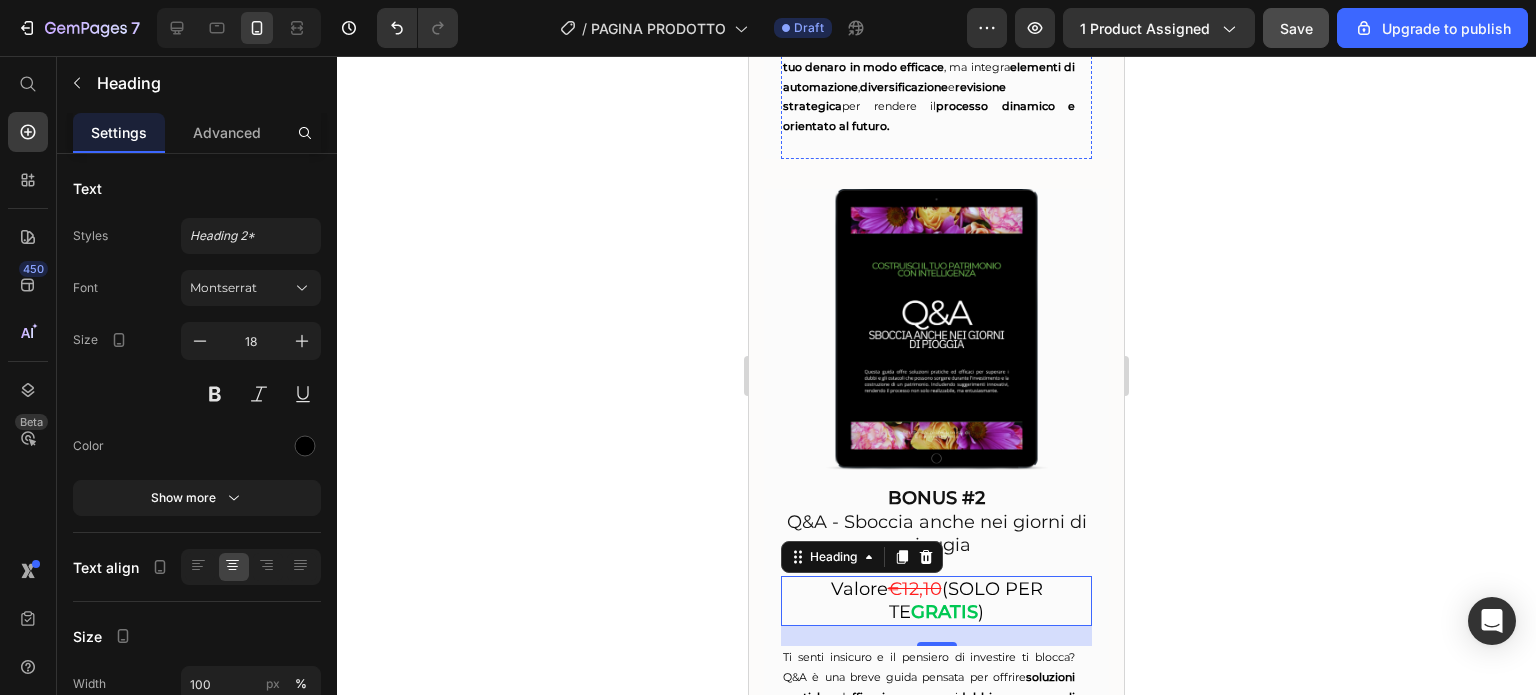 click on "€19,50" at bounding box center [867, 3] 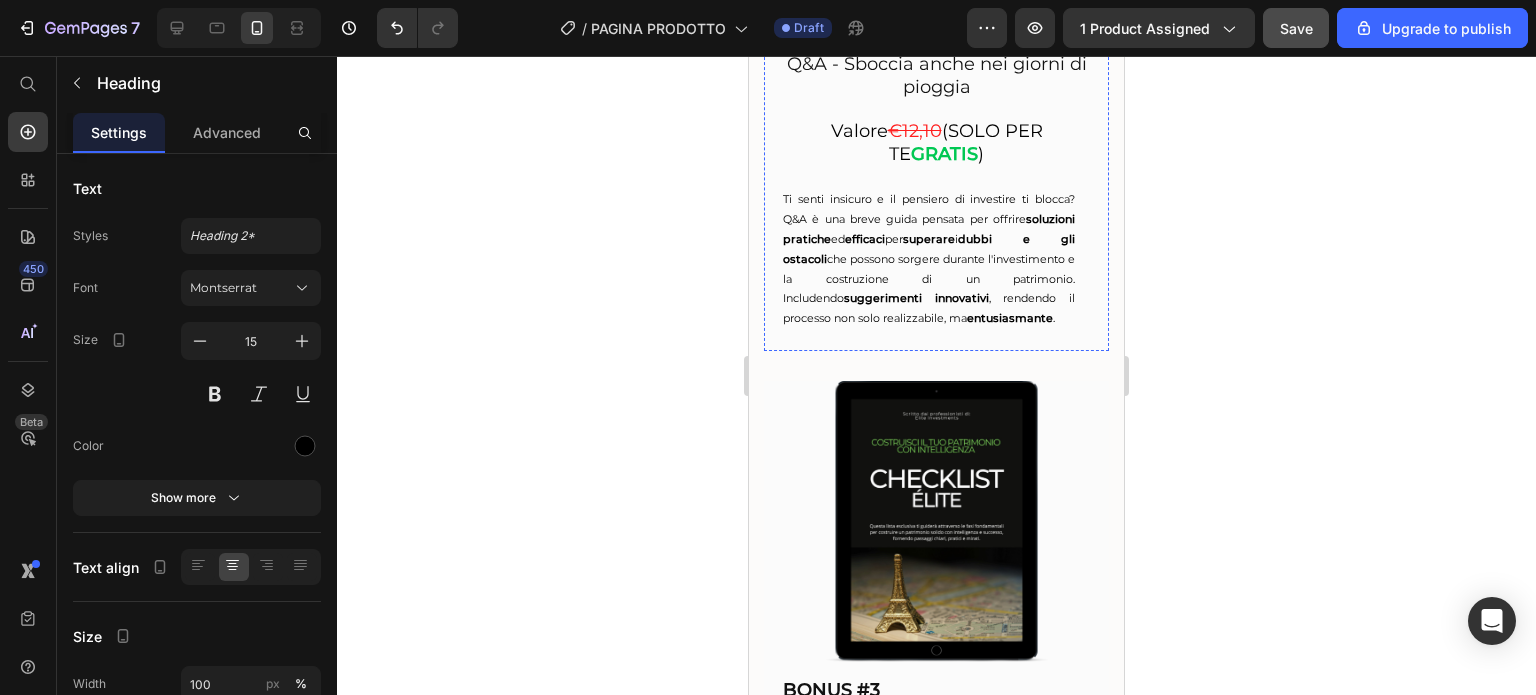 scroll, scrollTop: 5768, scrollLeft: 0, axis: vertical 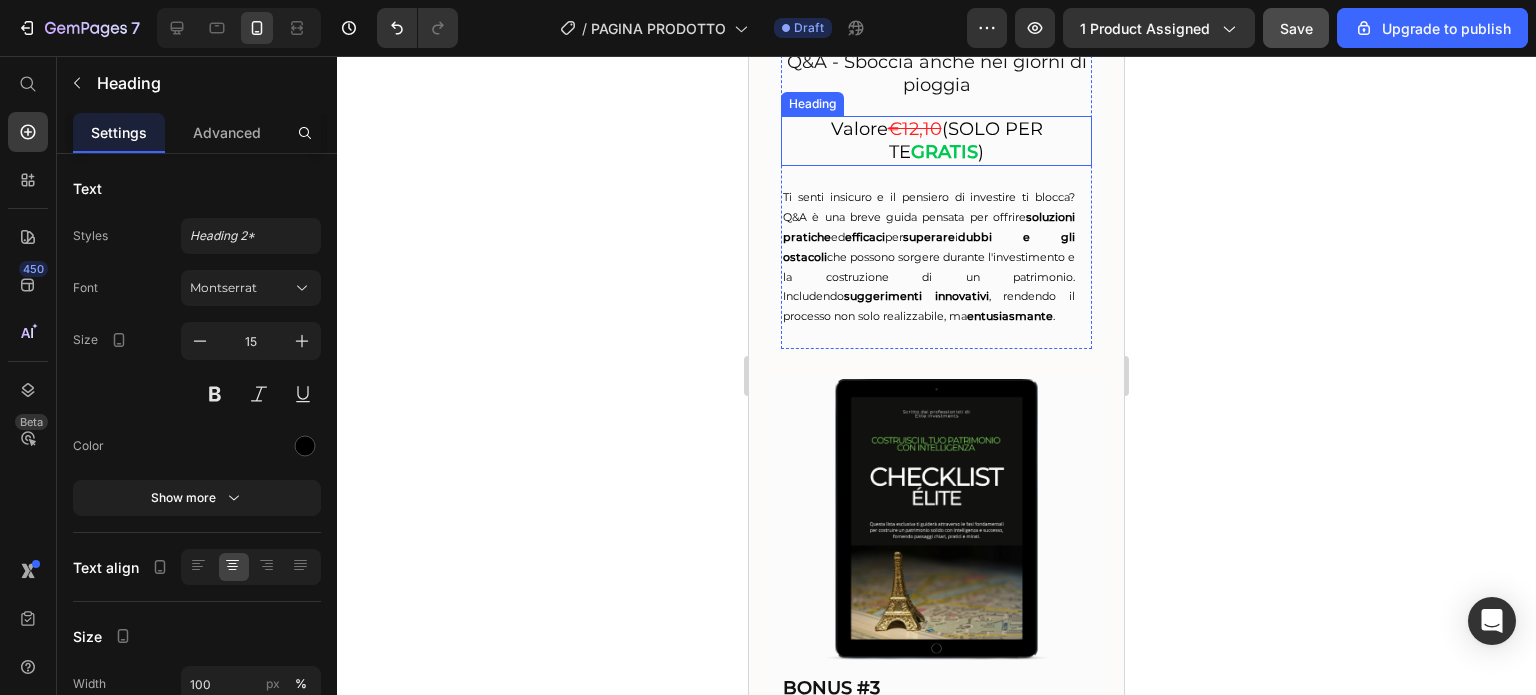 click on "€12,10" at bounding box center [915, 129] 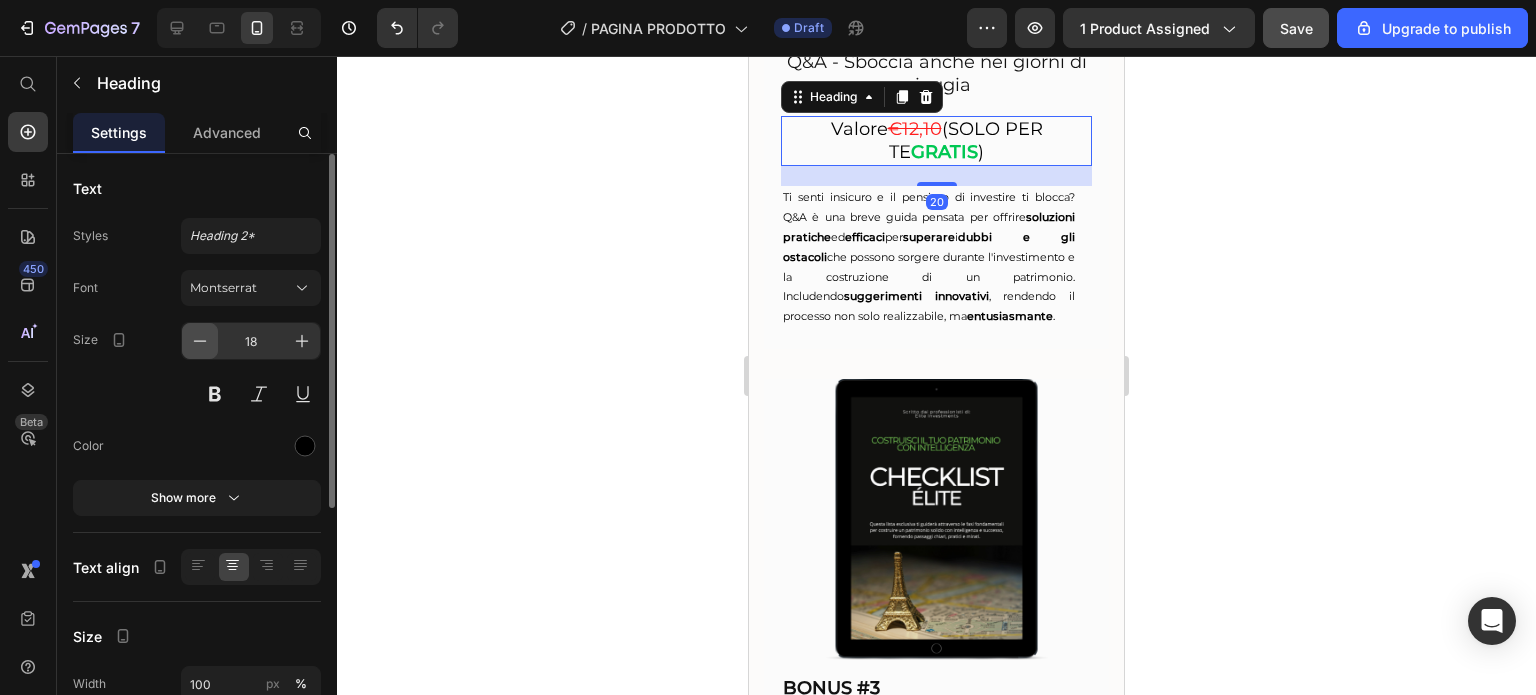 click 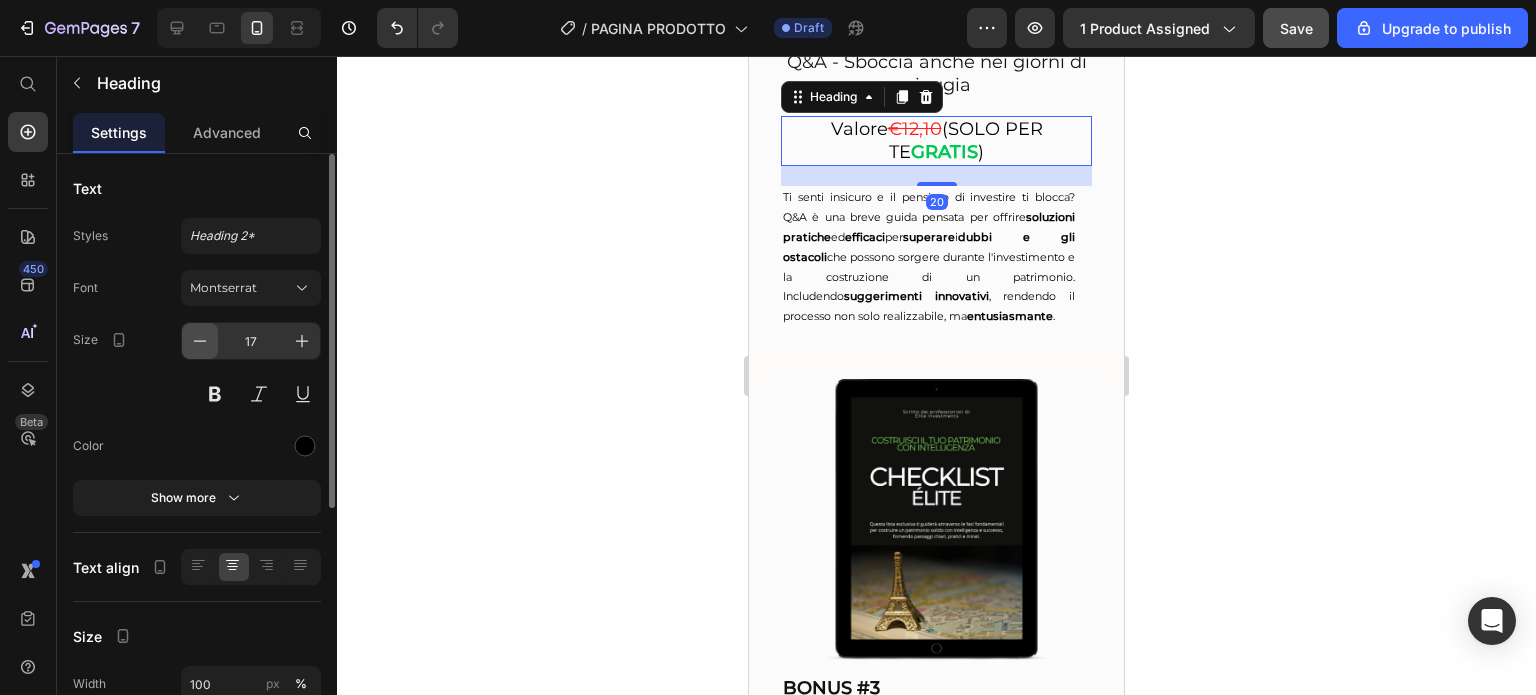 click 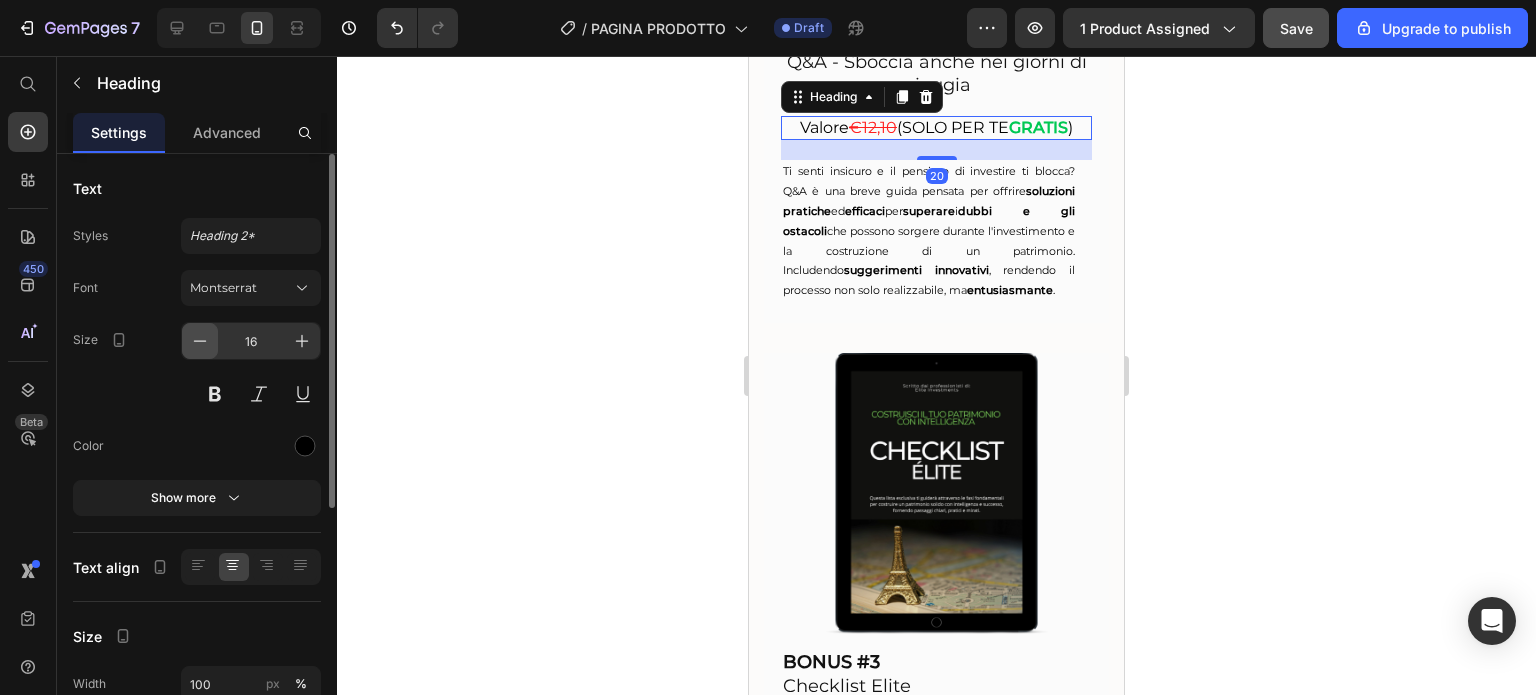 click 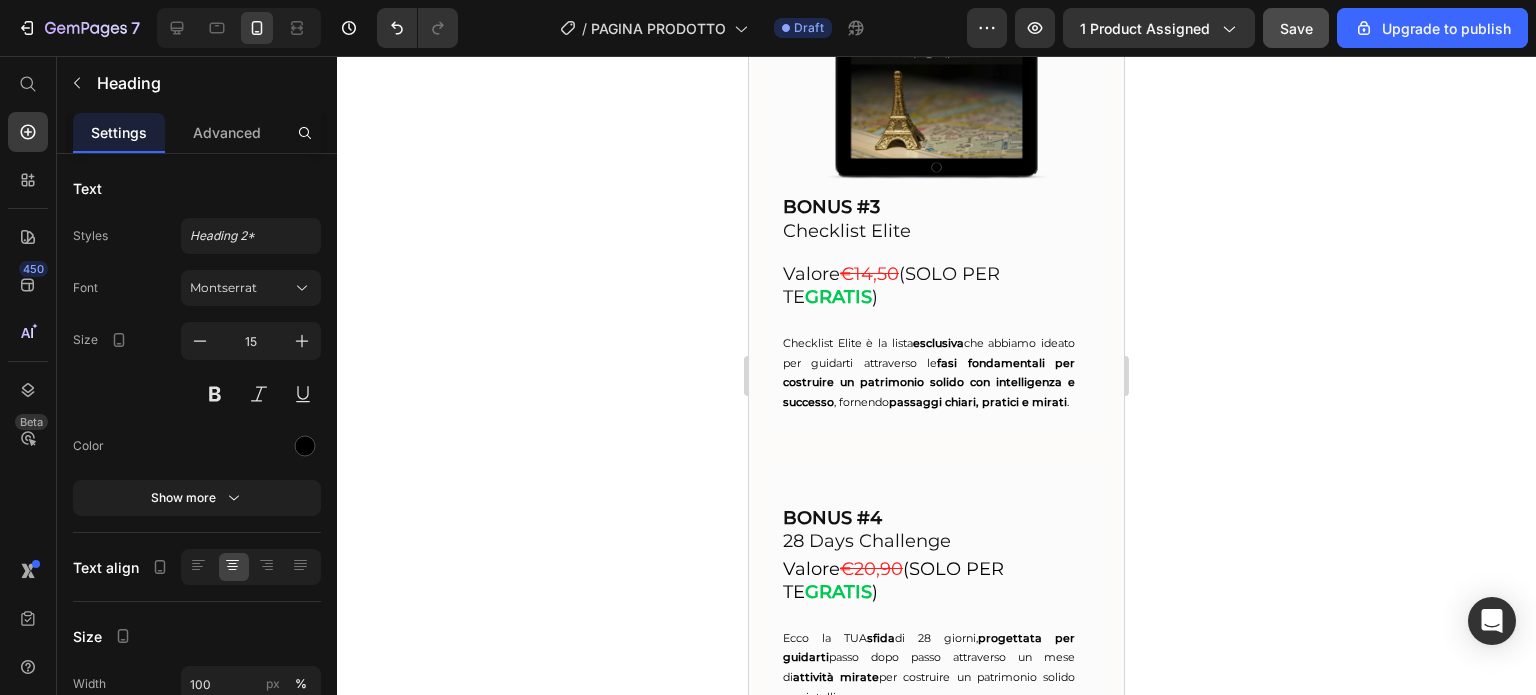 scroll, scrollTop: 6227, scrollLeft: 0, axis: vertical 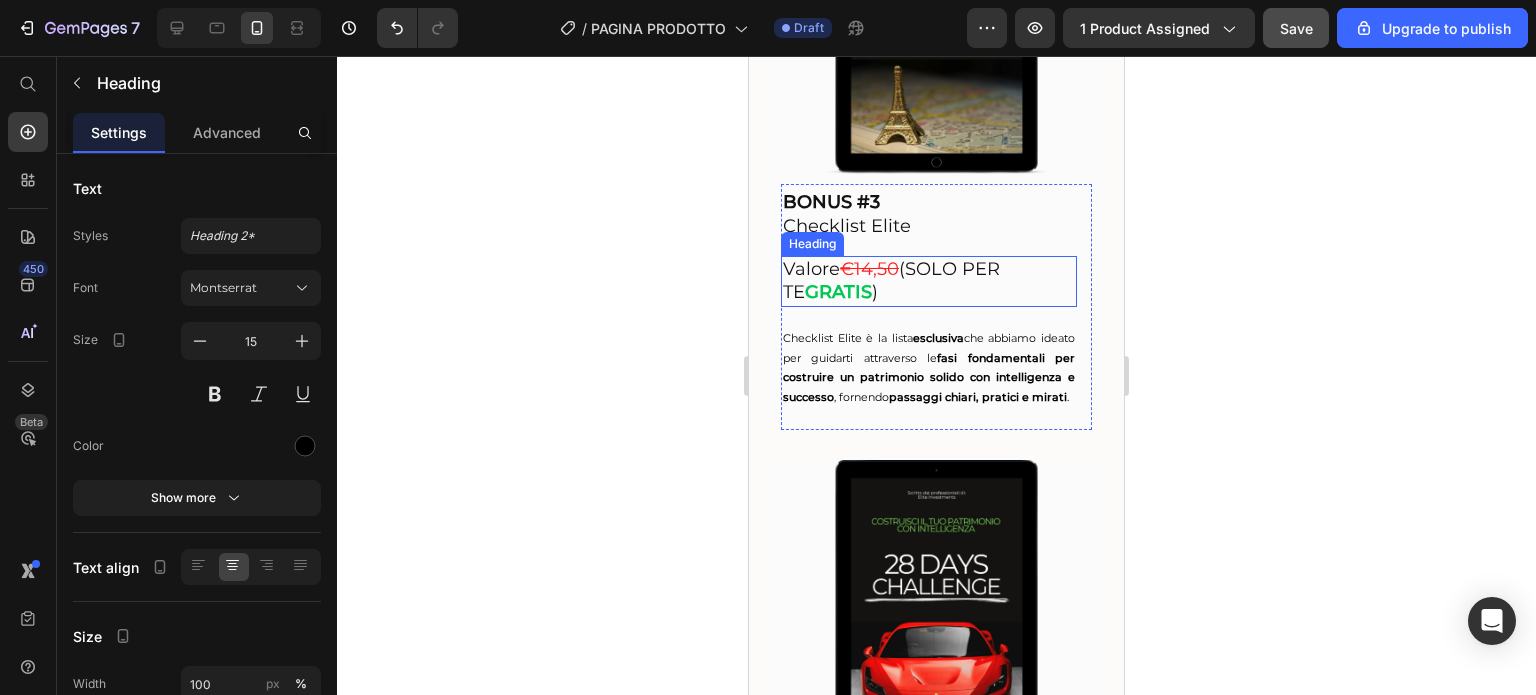 click on "Valore  €14,50  (SOLO PER TE  GRATIS )" at bounding box center [929, 281] 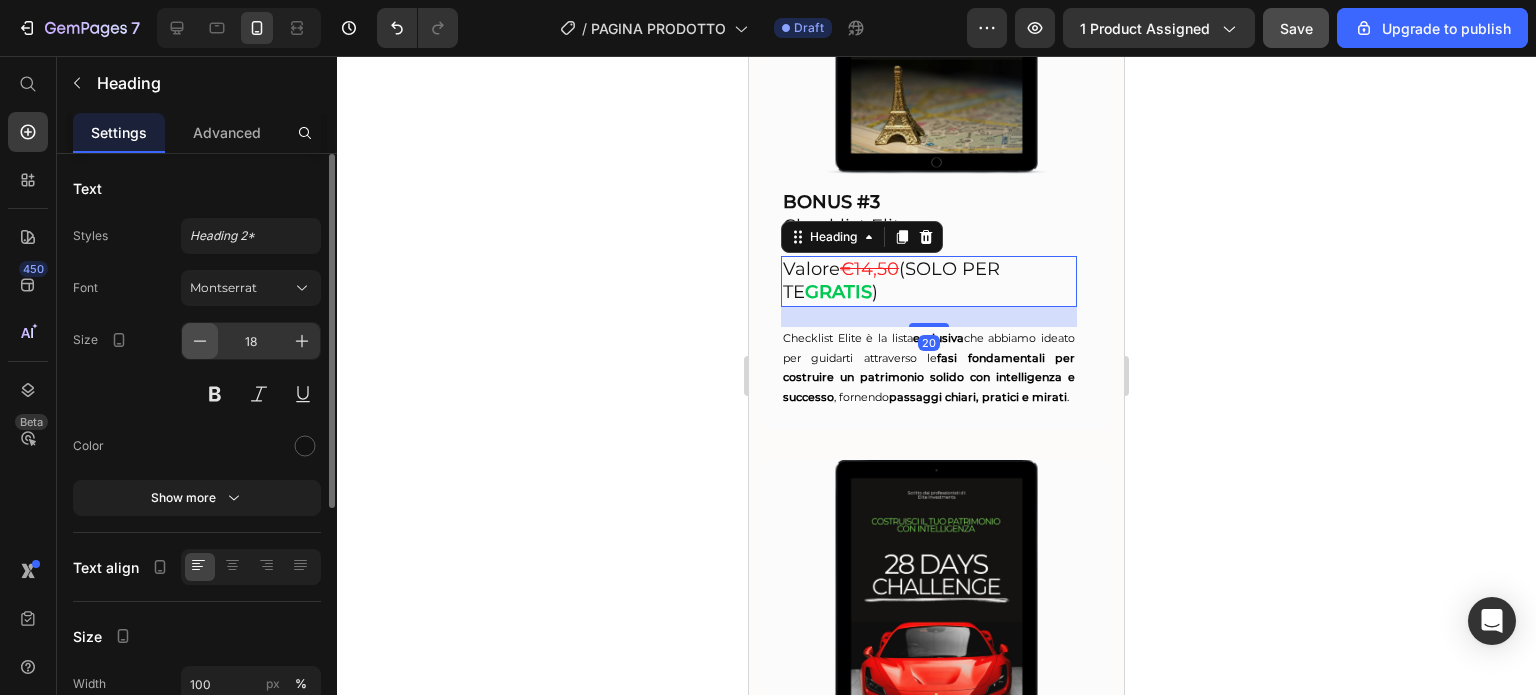 click 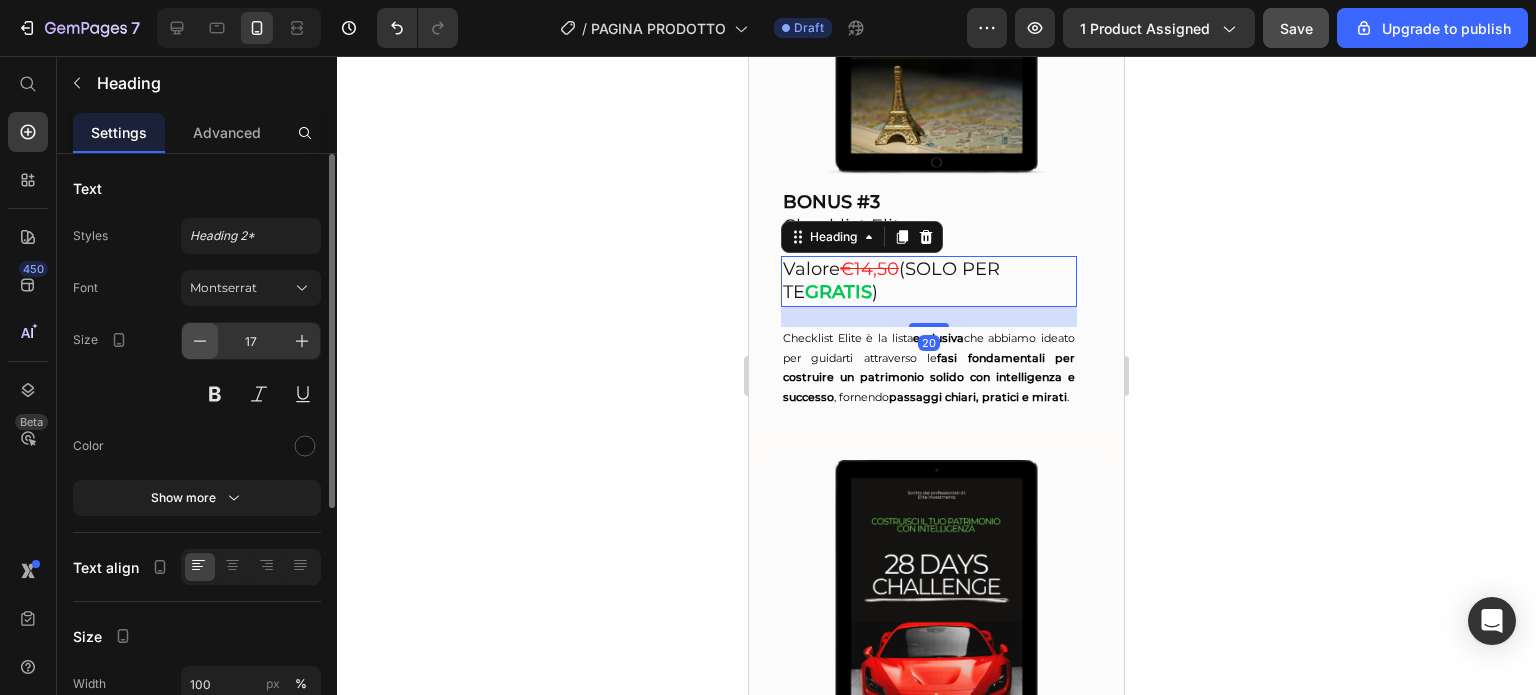 click 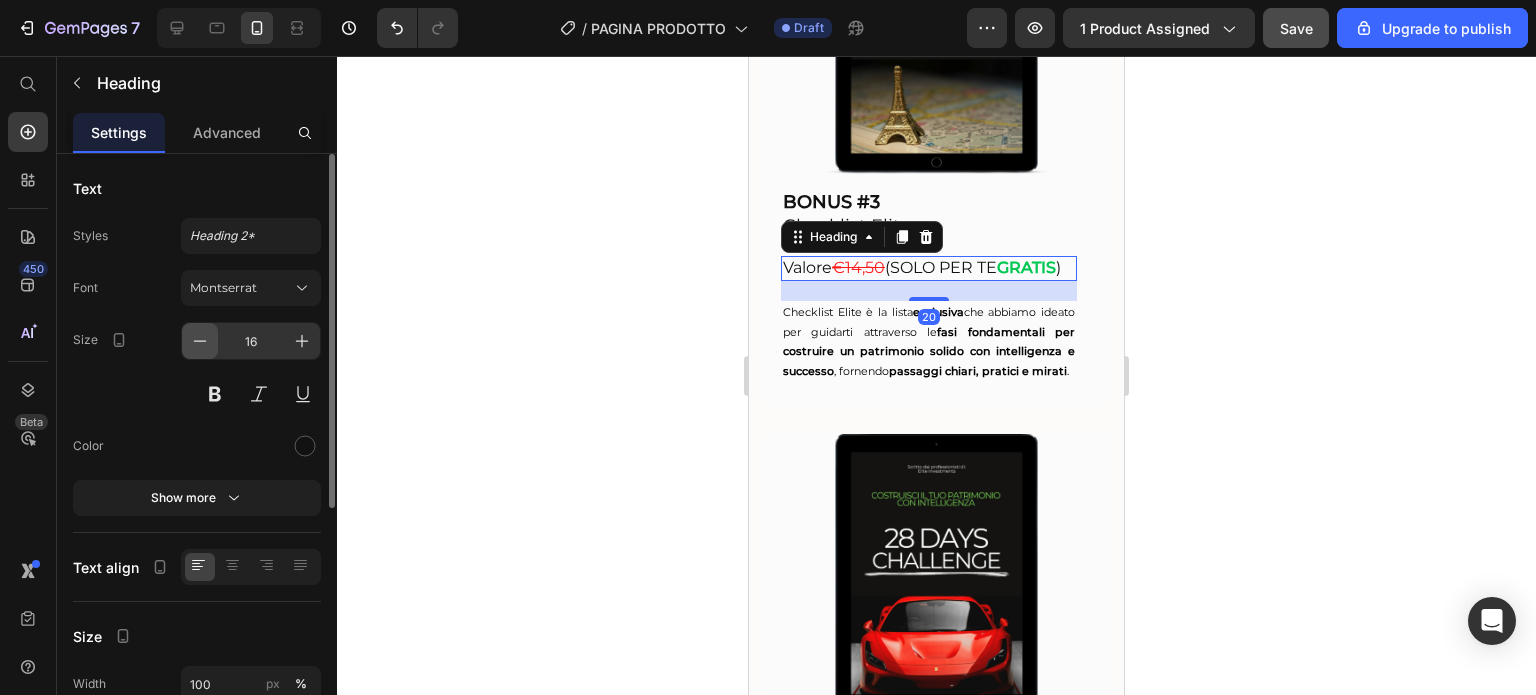 click 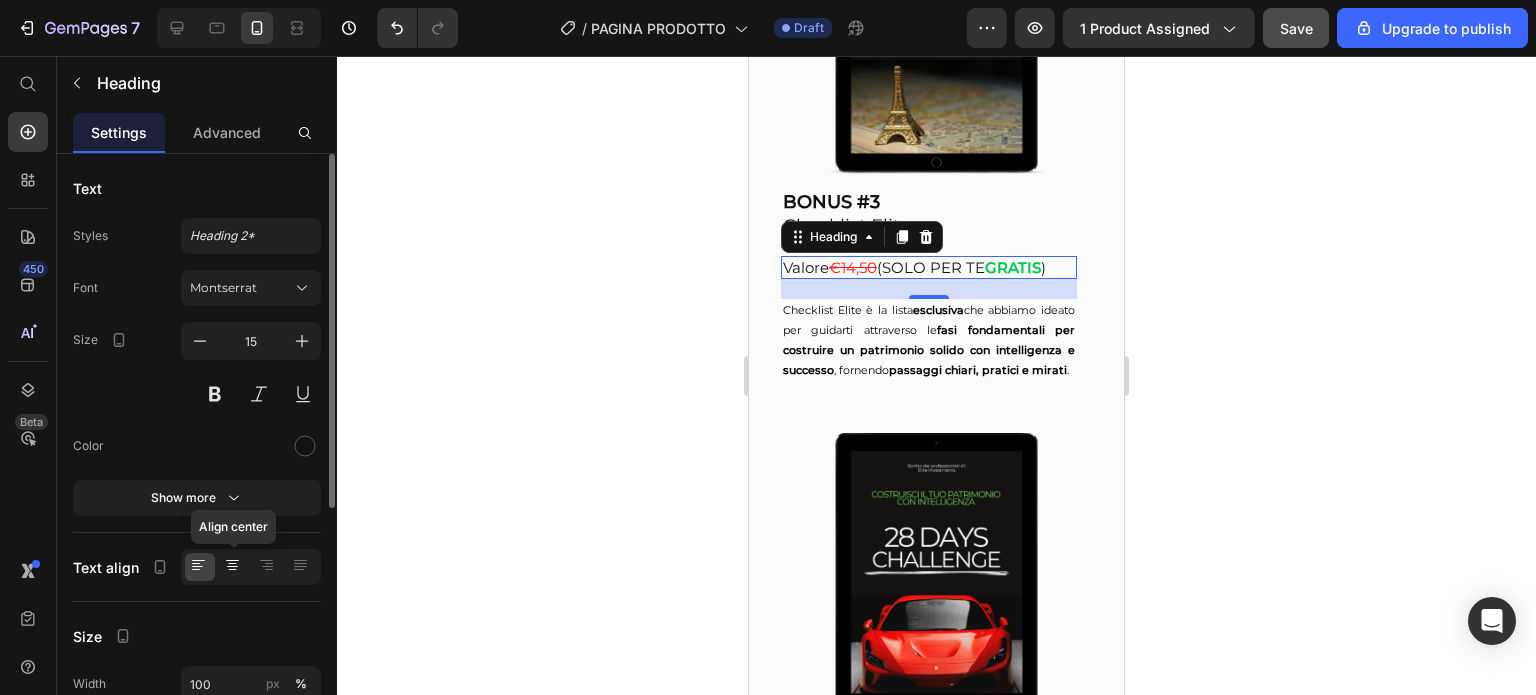 click 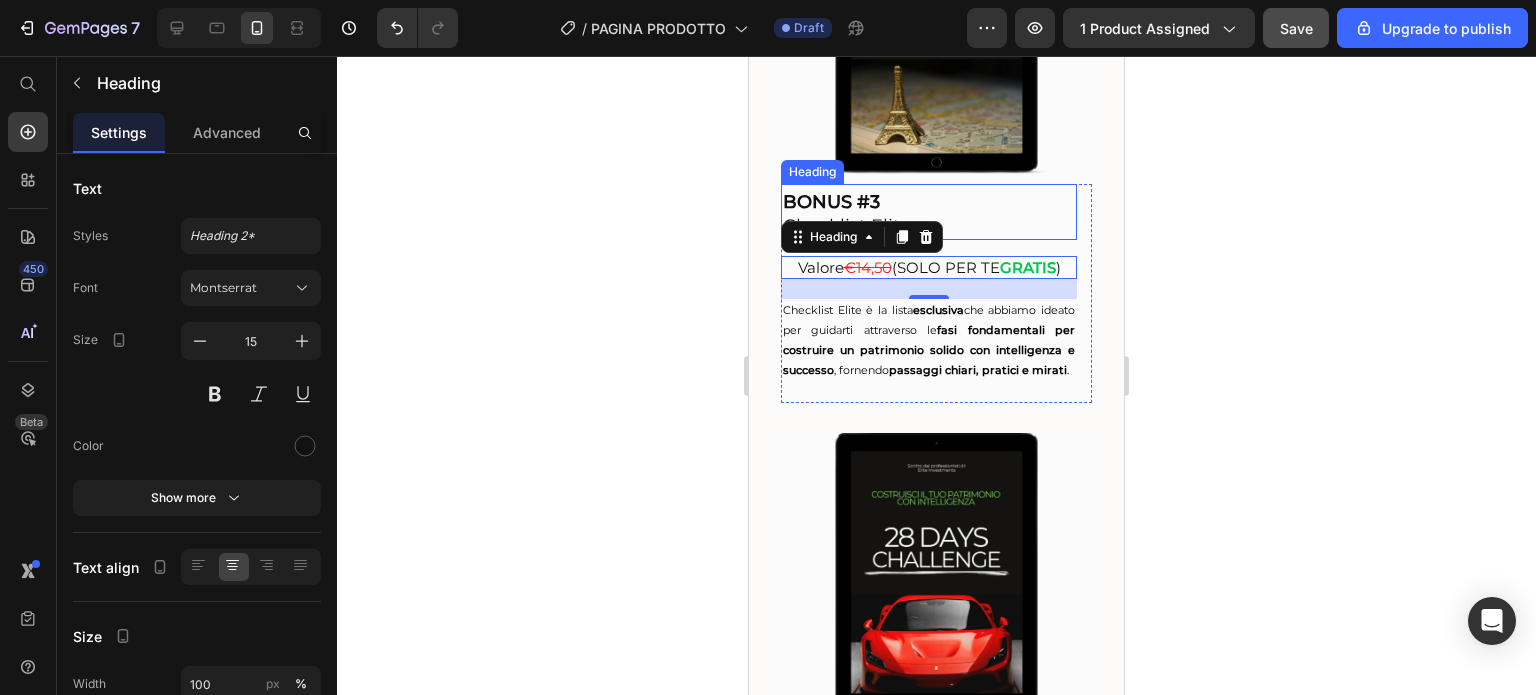 click on "BONUS #3" at bounding box center [831, 202] 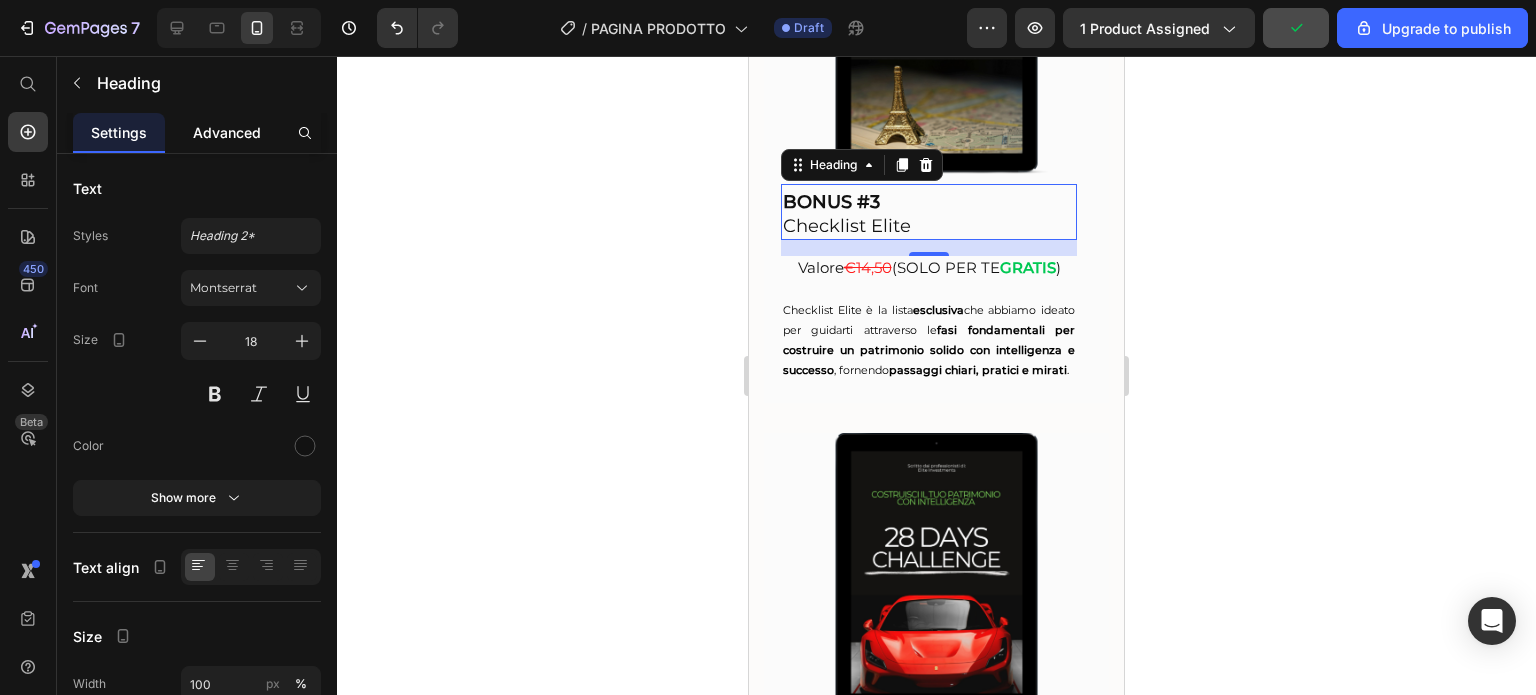 click on "Advanced" at bounding box center (227, 132) 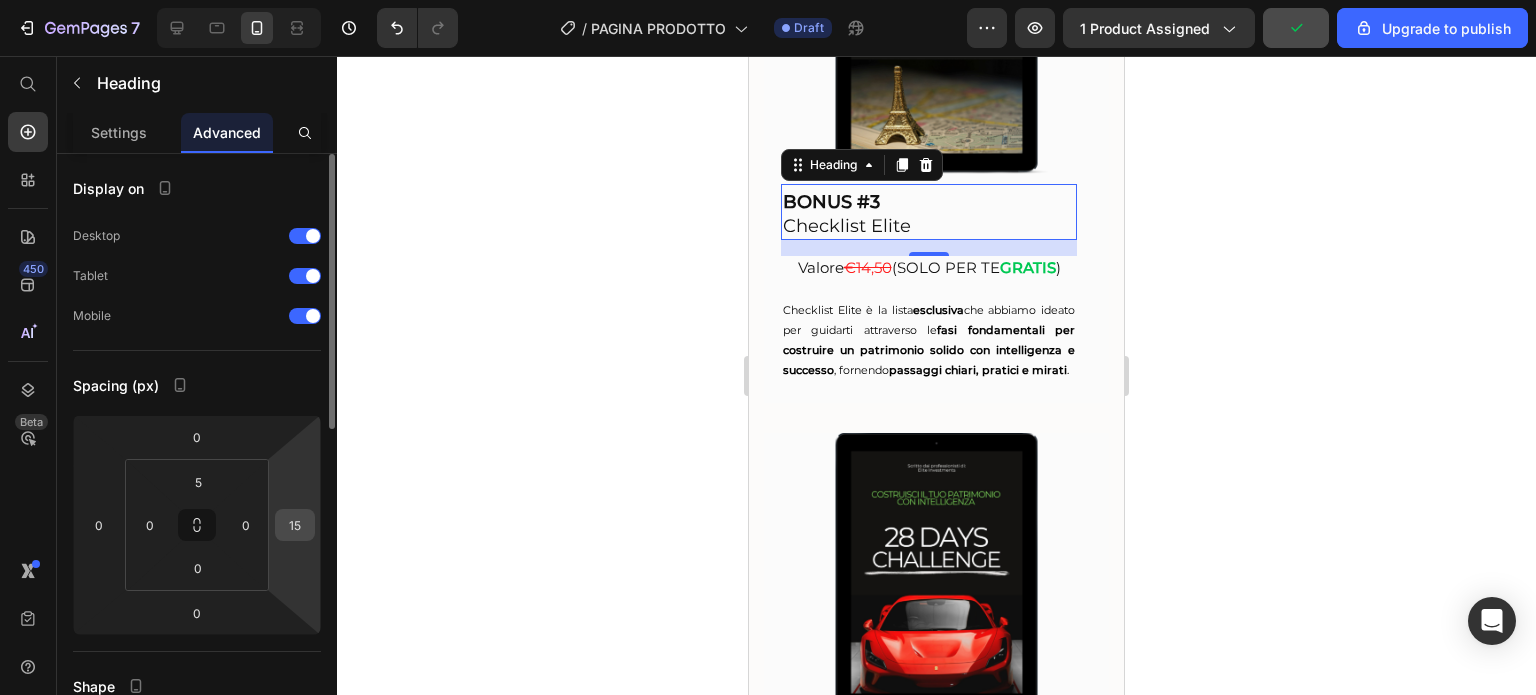 click on "15" at bounding box center [295, 525] 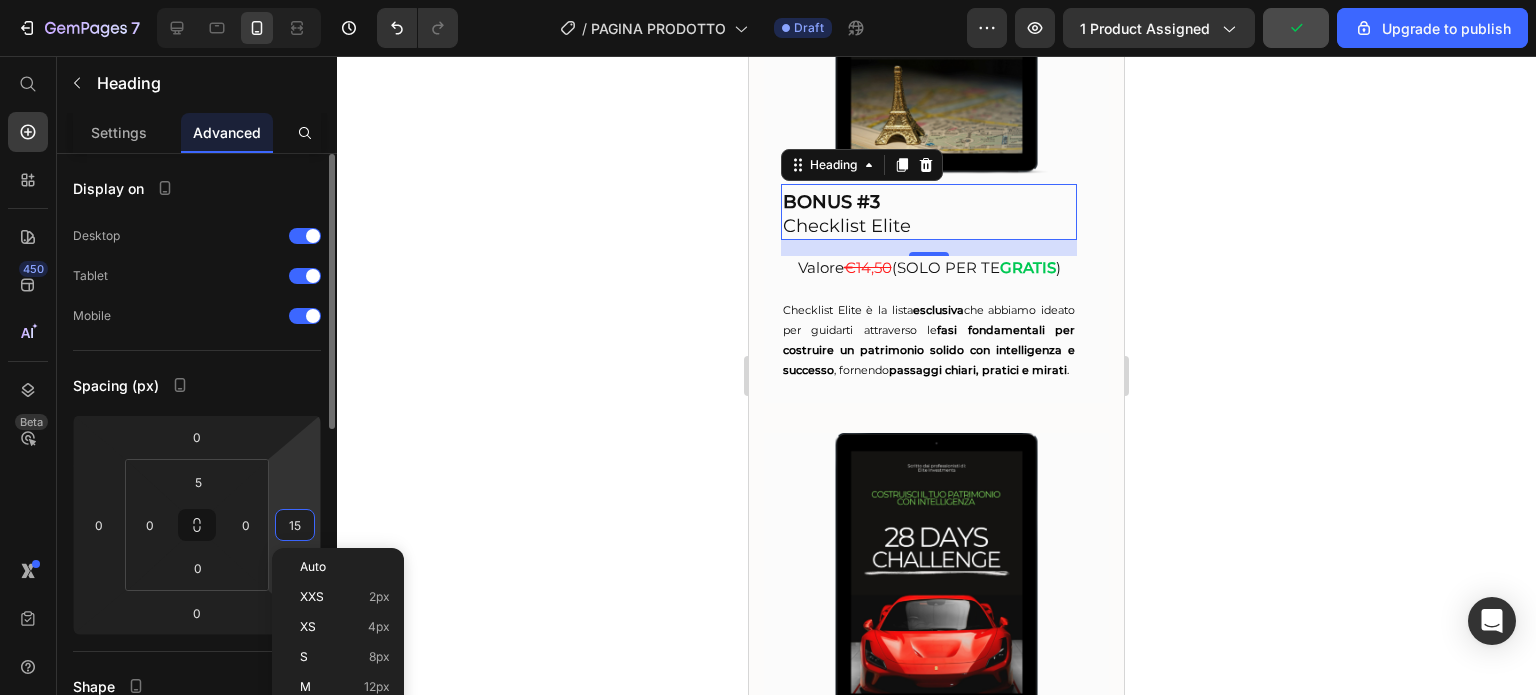 type 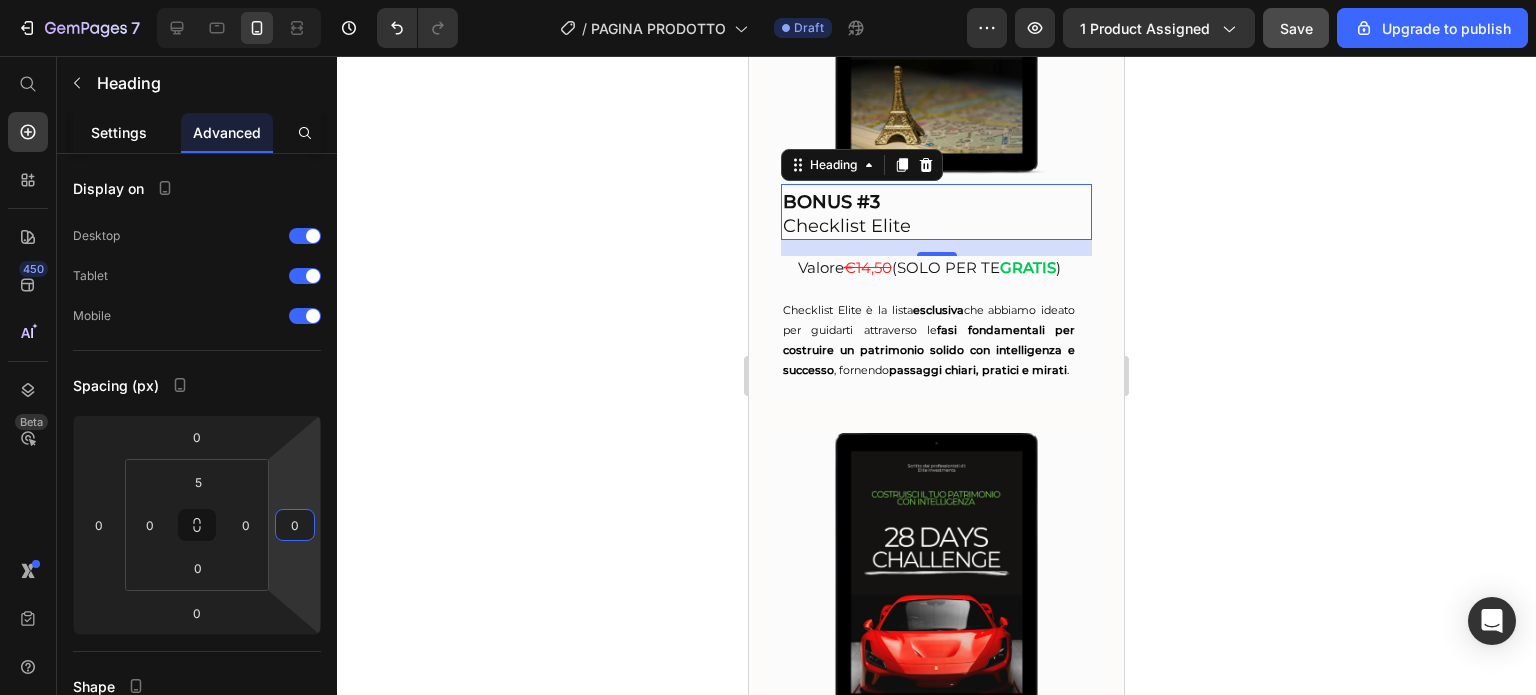 click on "Settings" at bounding box center [119, 132] 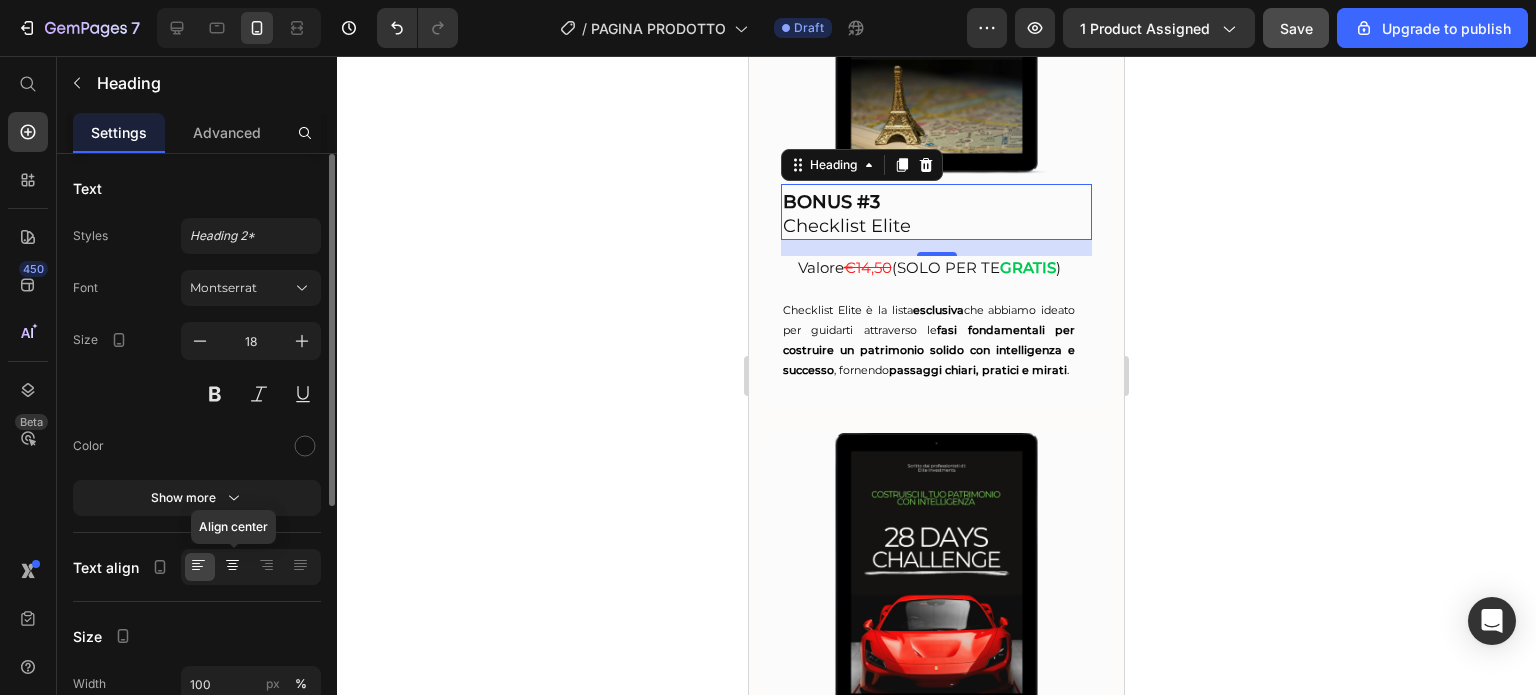 click 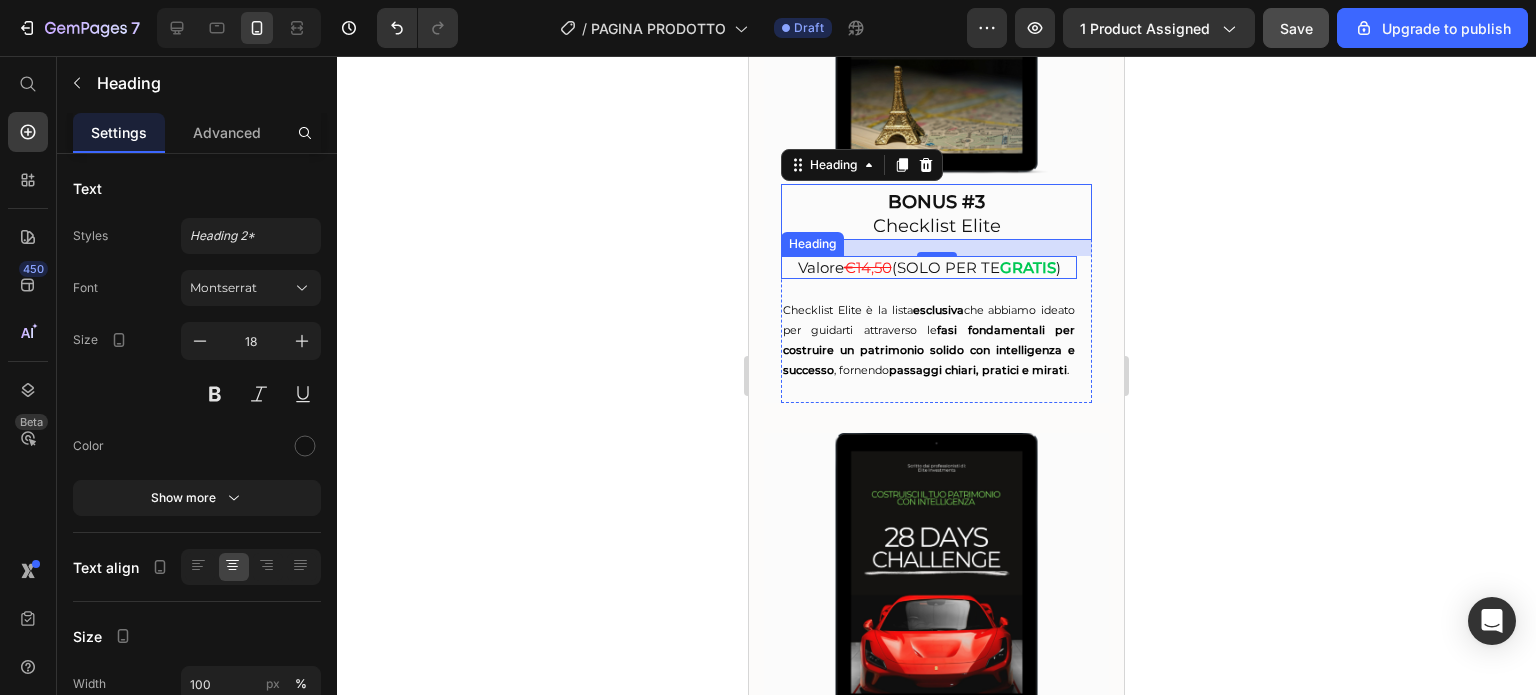click on "Valore  €14,50  (SOLO PER TE  GRATIS )" at bounding box center (929, 268) 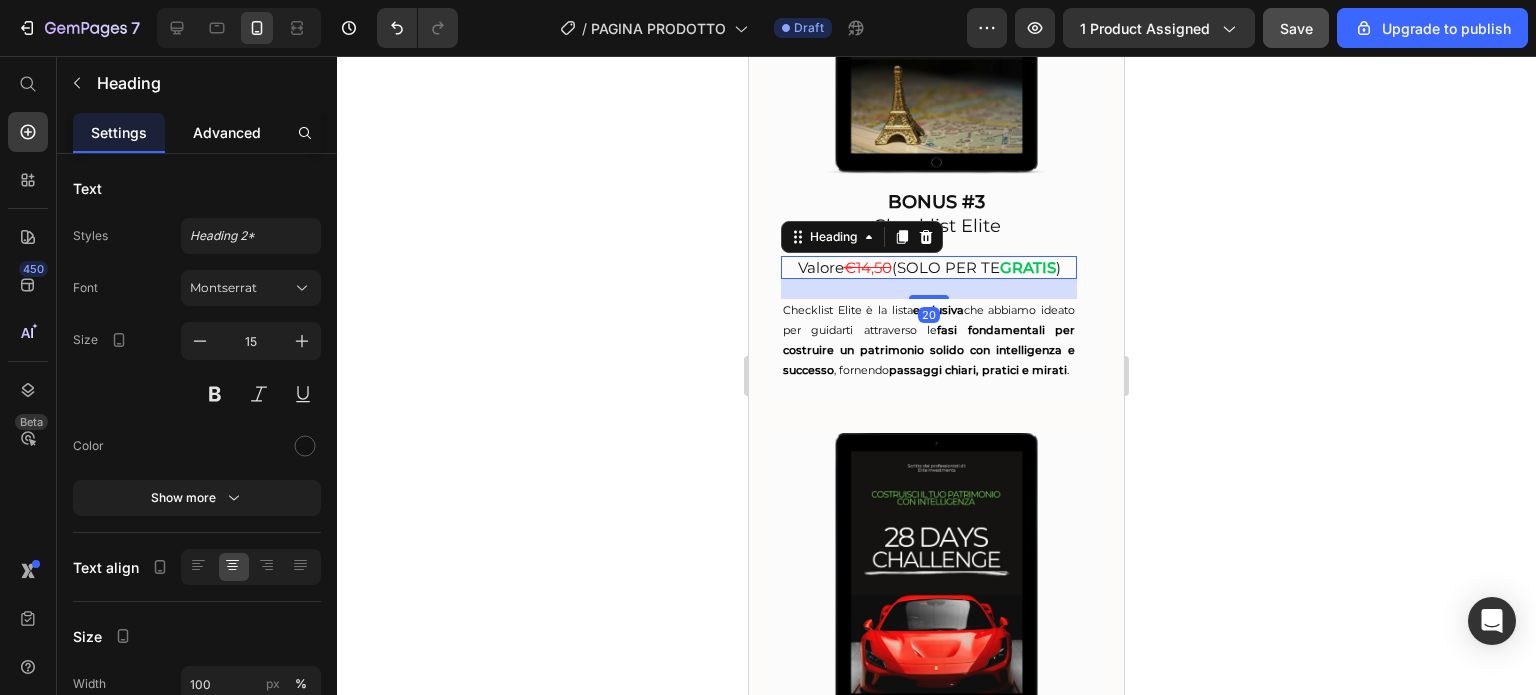 click on "Advanced" at bounding box center (227, 132) 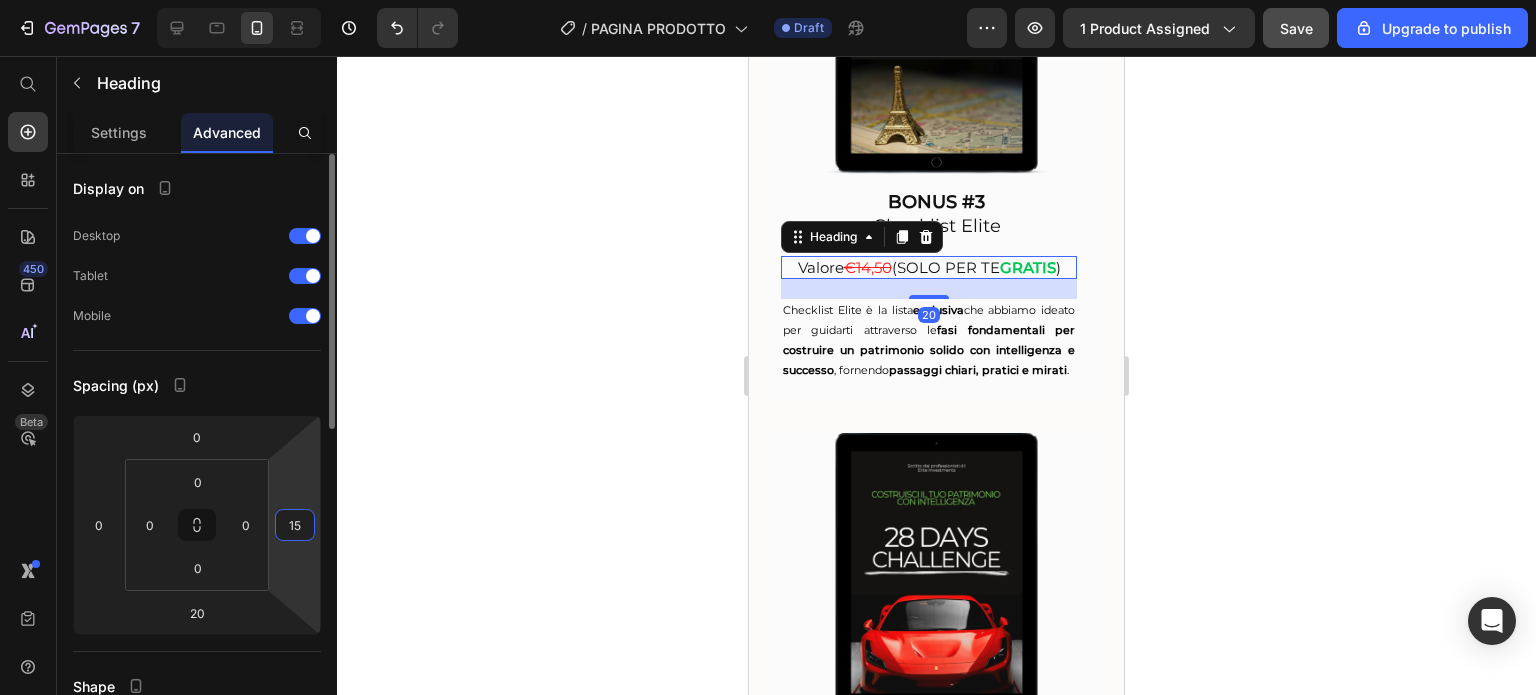 click on "15" at bounding box center [295, 525] 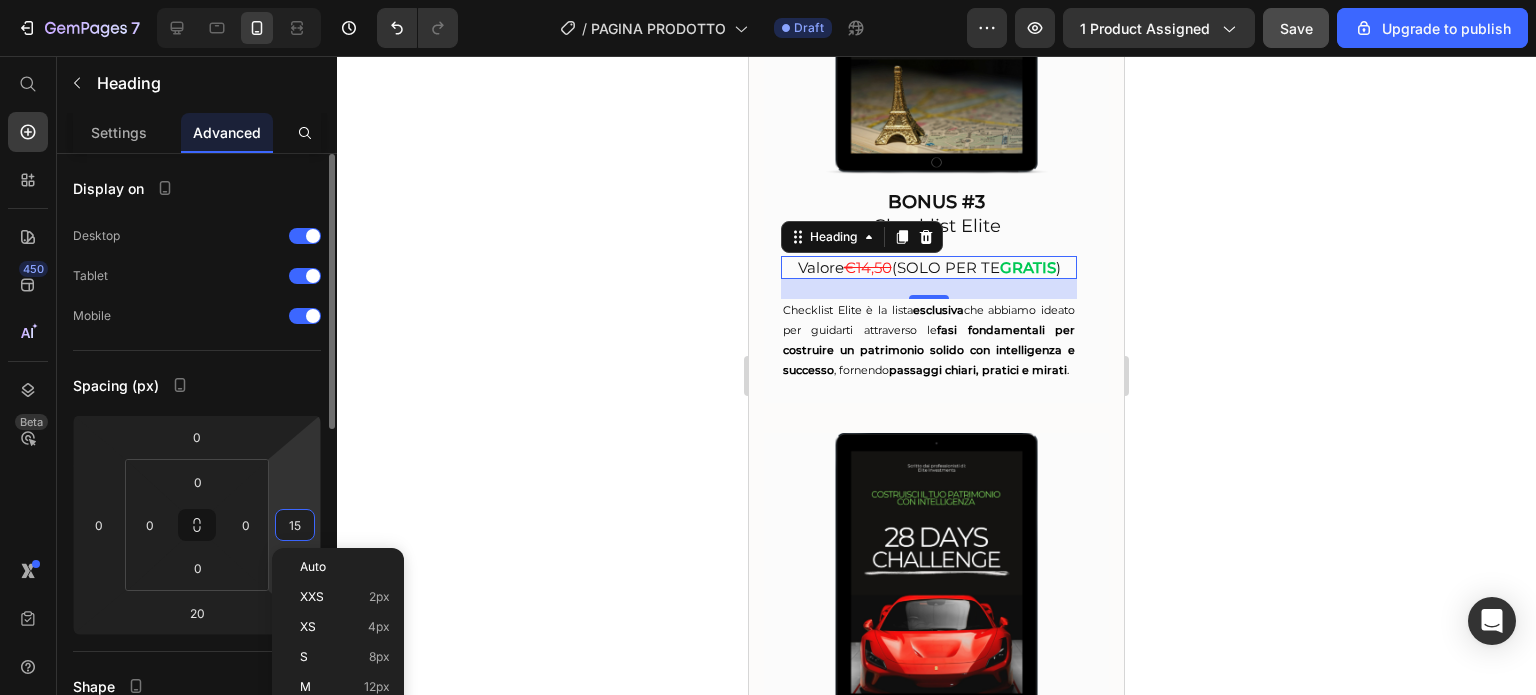 type 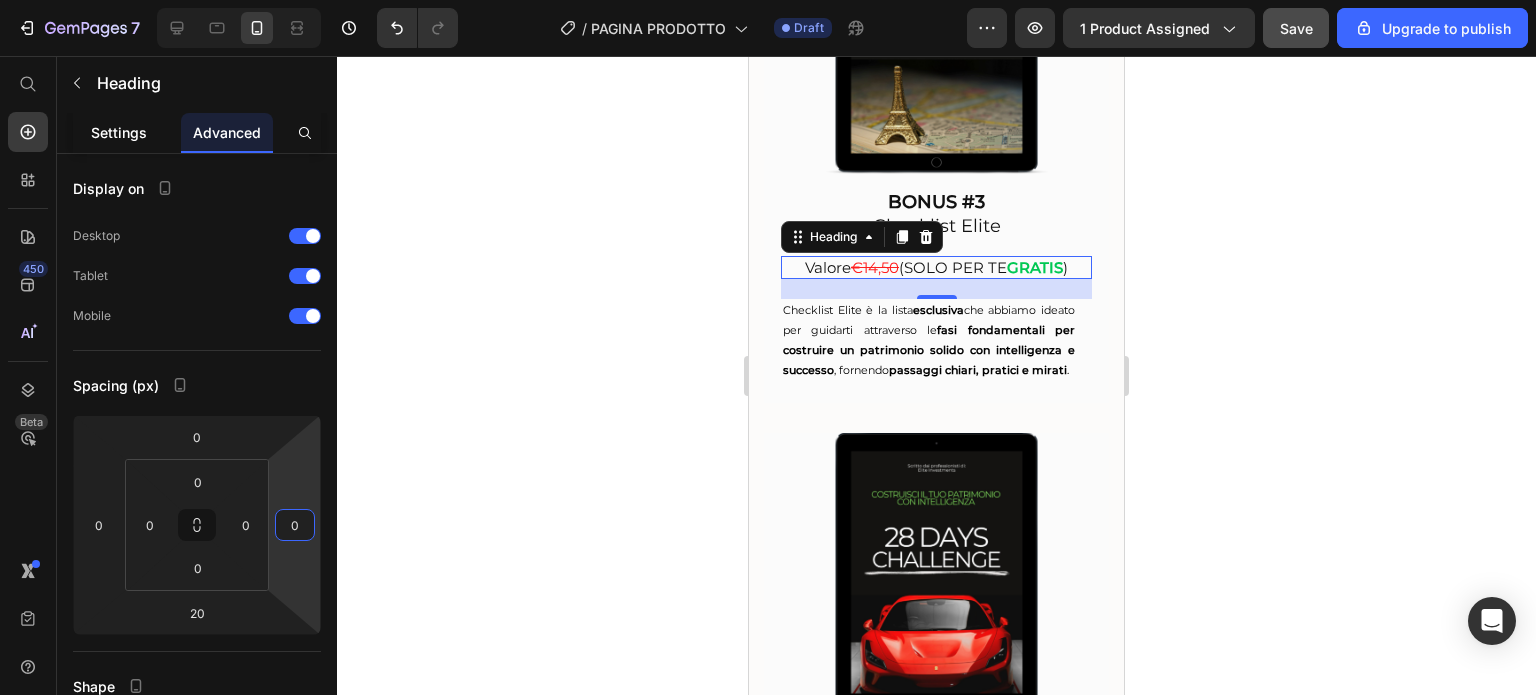 click on "Settings" at bounding box center (119, 132) 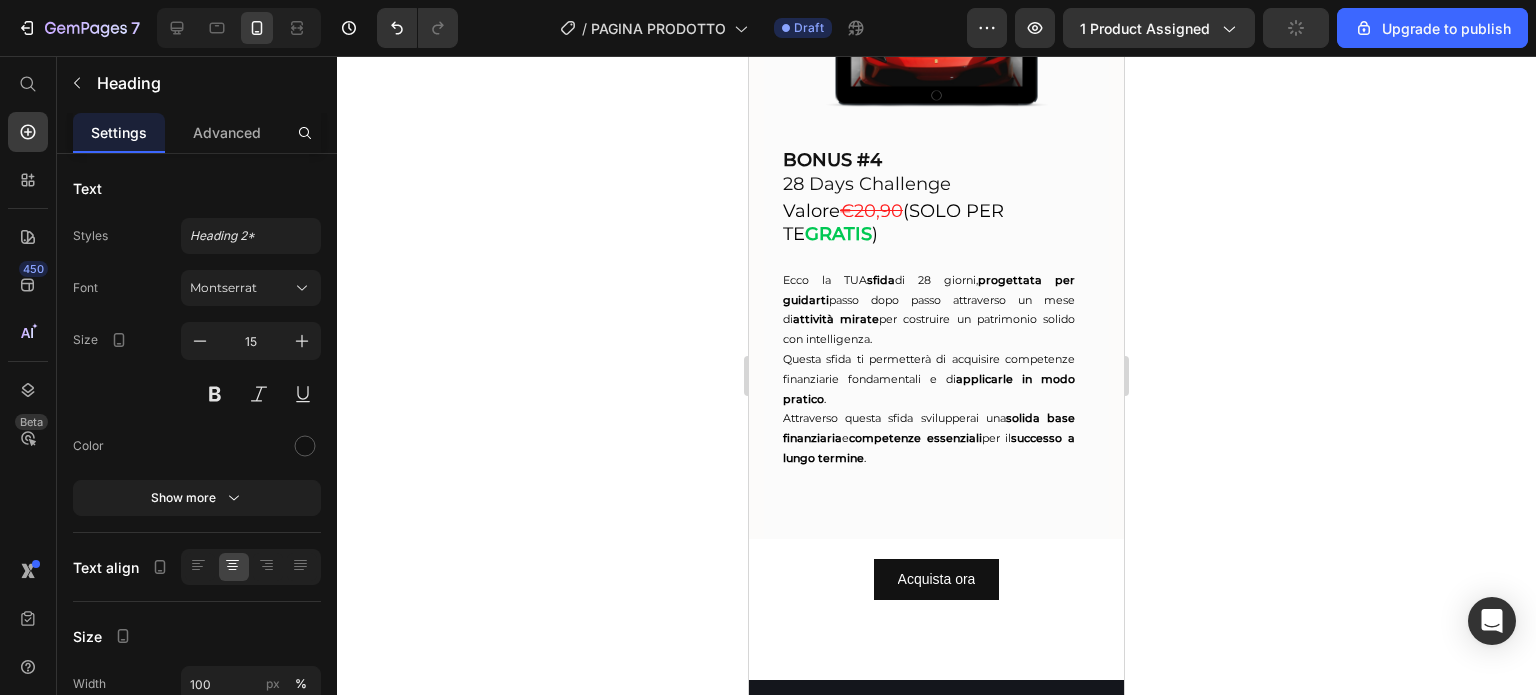 scroll, scrollTop: 6835, scrollLeft: 0, axis: vertical 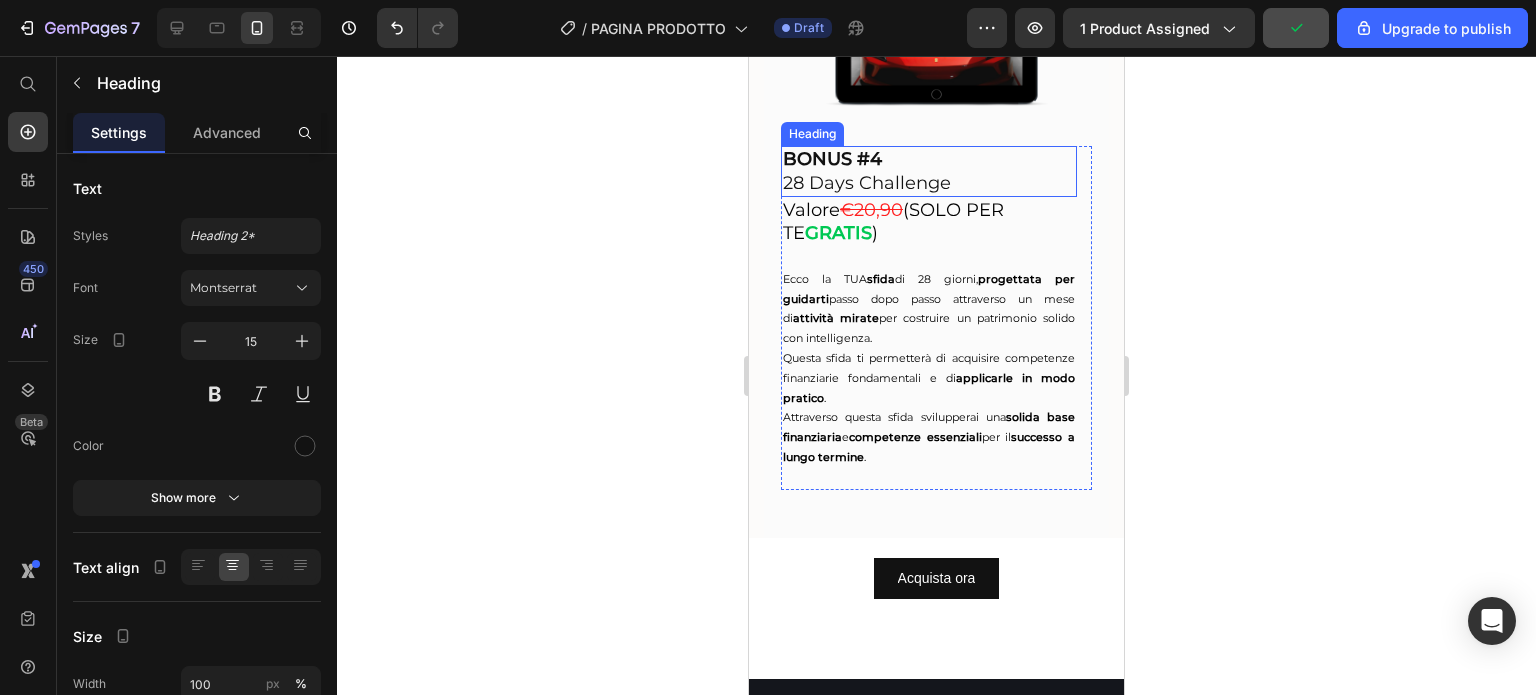 click on "BONUS #4" at bounding box center (832, 159) 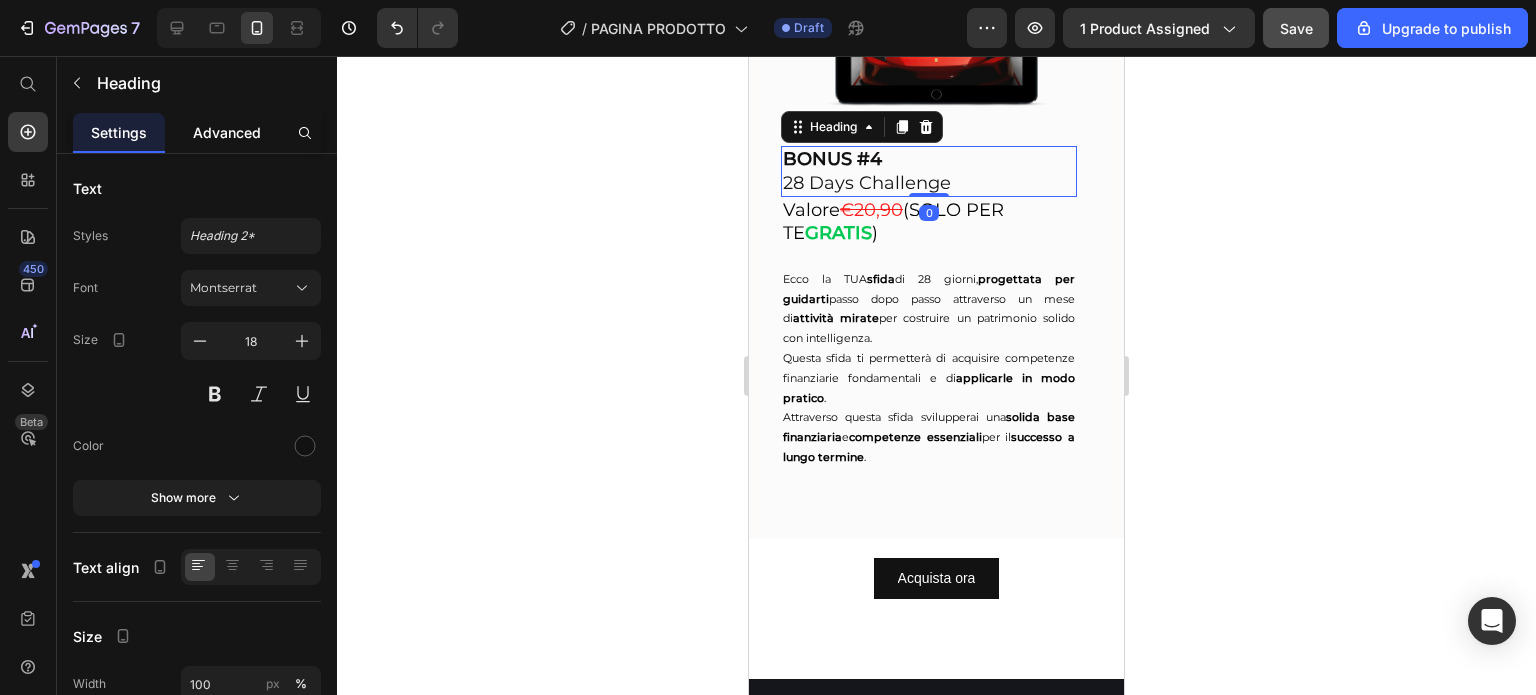 click on "Advanced" at bounding box center (227, 132) 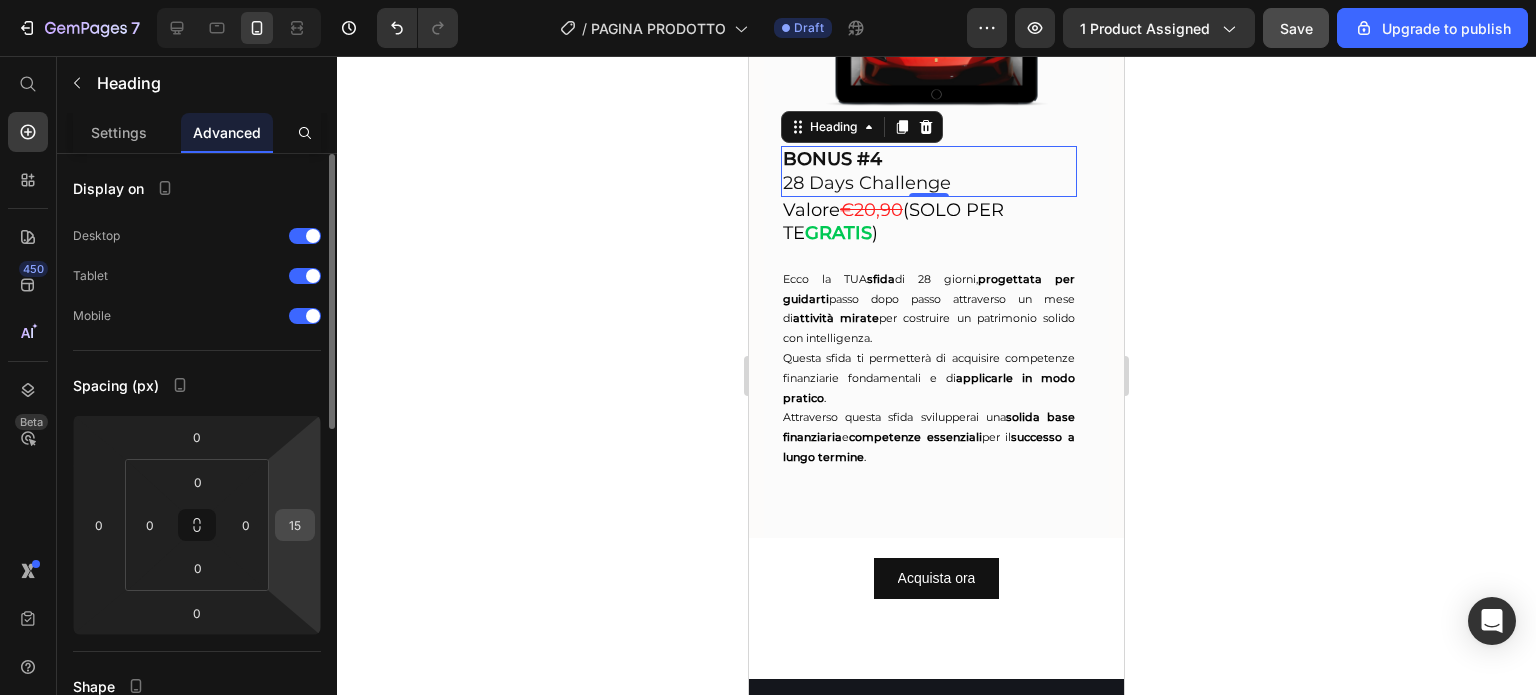 click on "15" at bounding box center (295, 525) 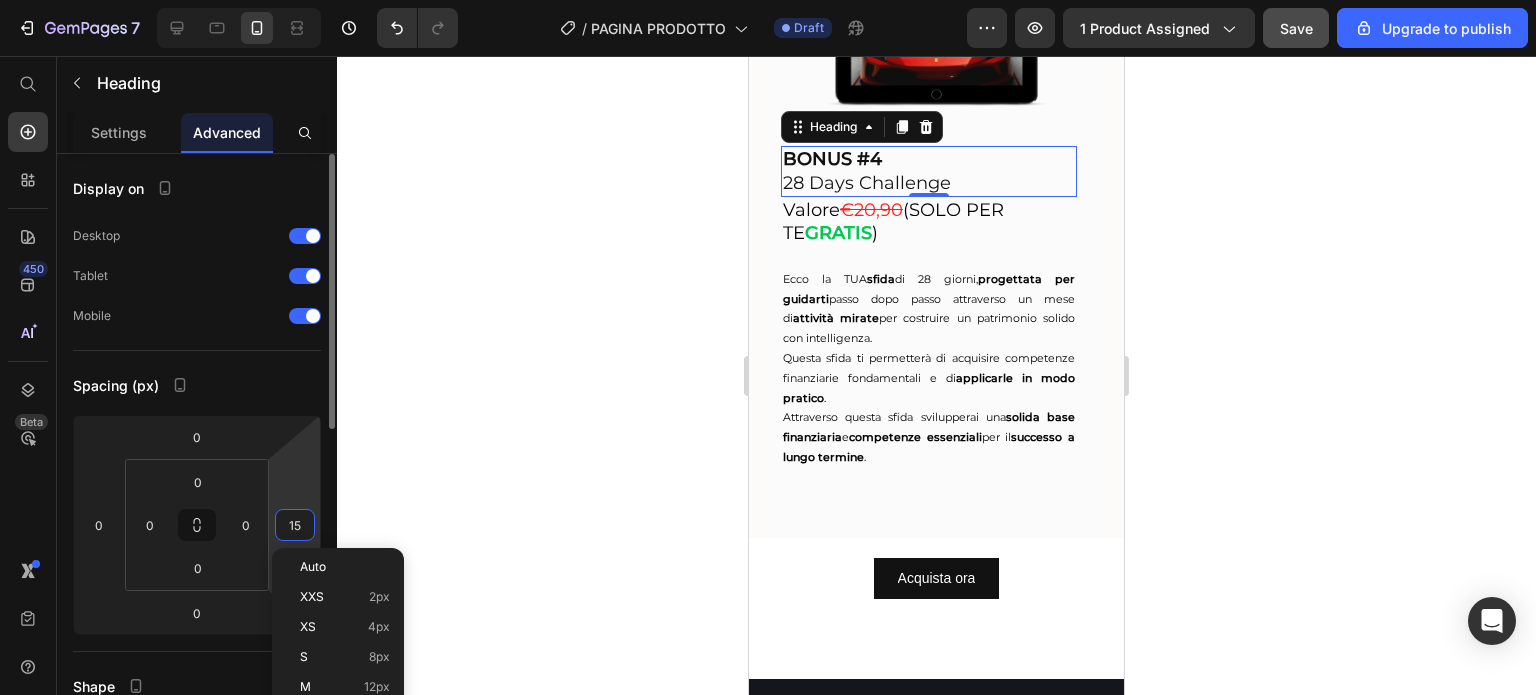 type 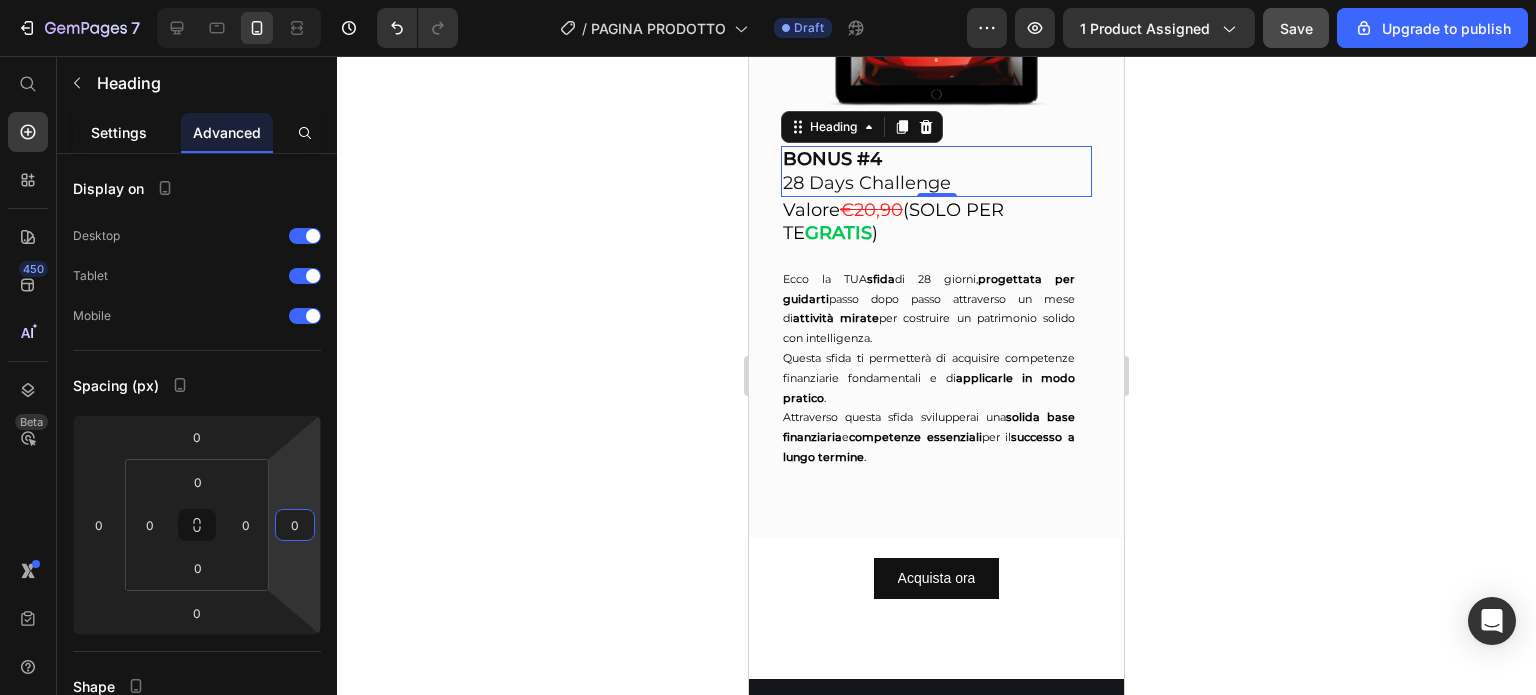 click on "Settings" at bounding box center (119, 132) 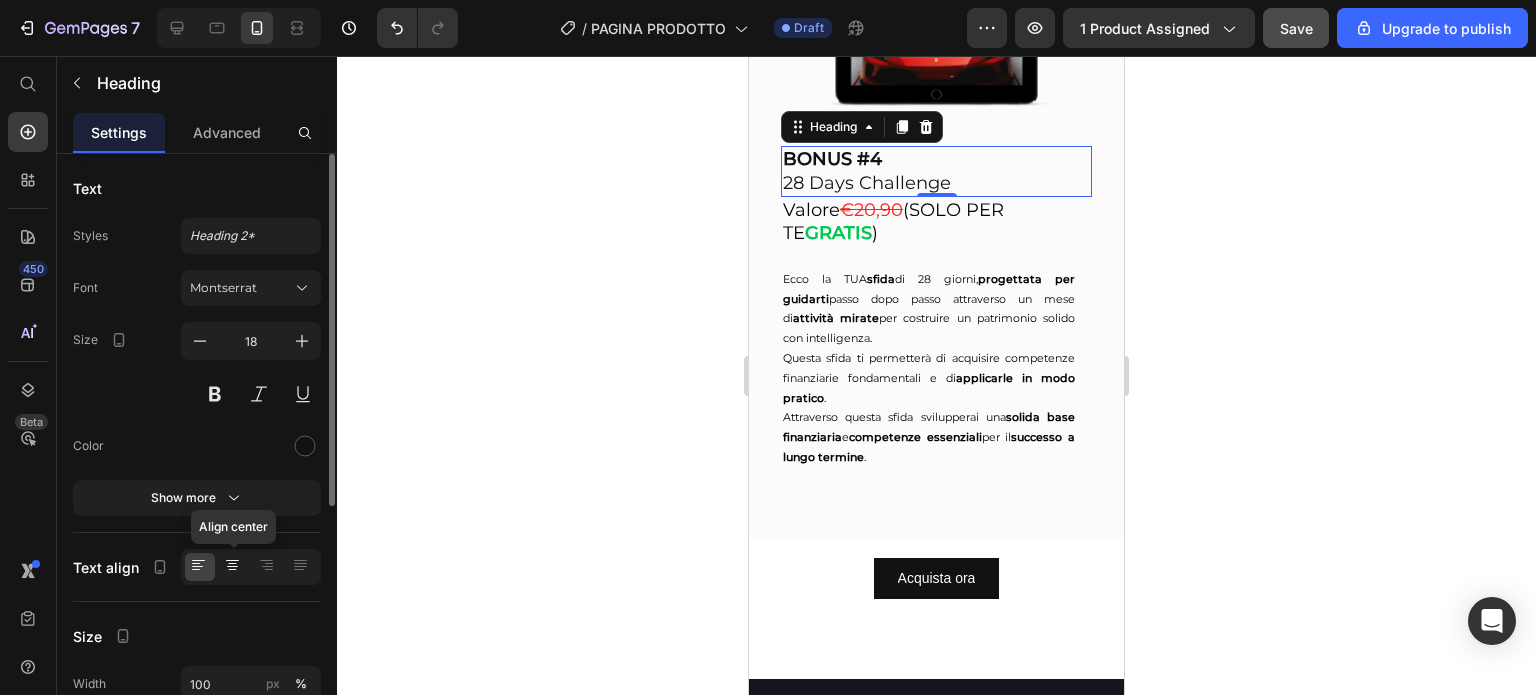 click 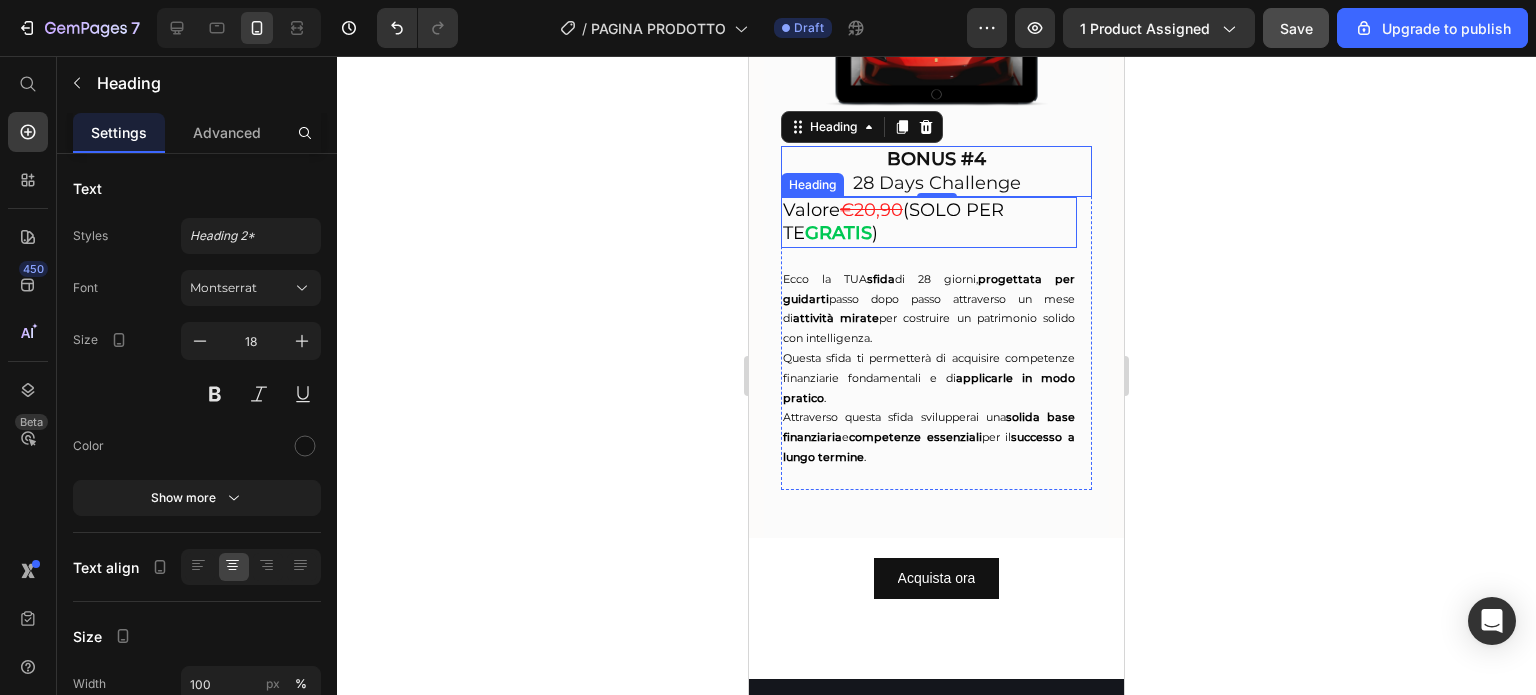 click on "Valore  €20,90  (SOLO PER TE  GRATIS )" at bounding box center (929, 222) 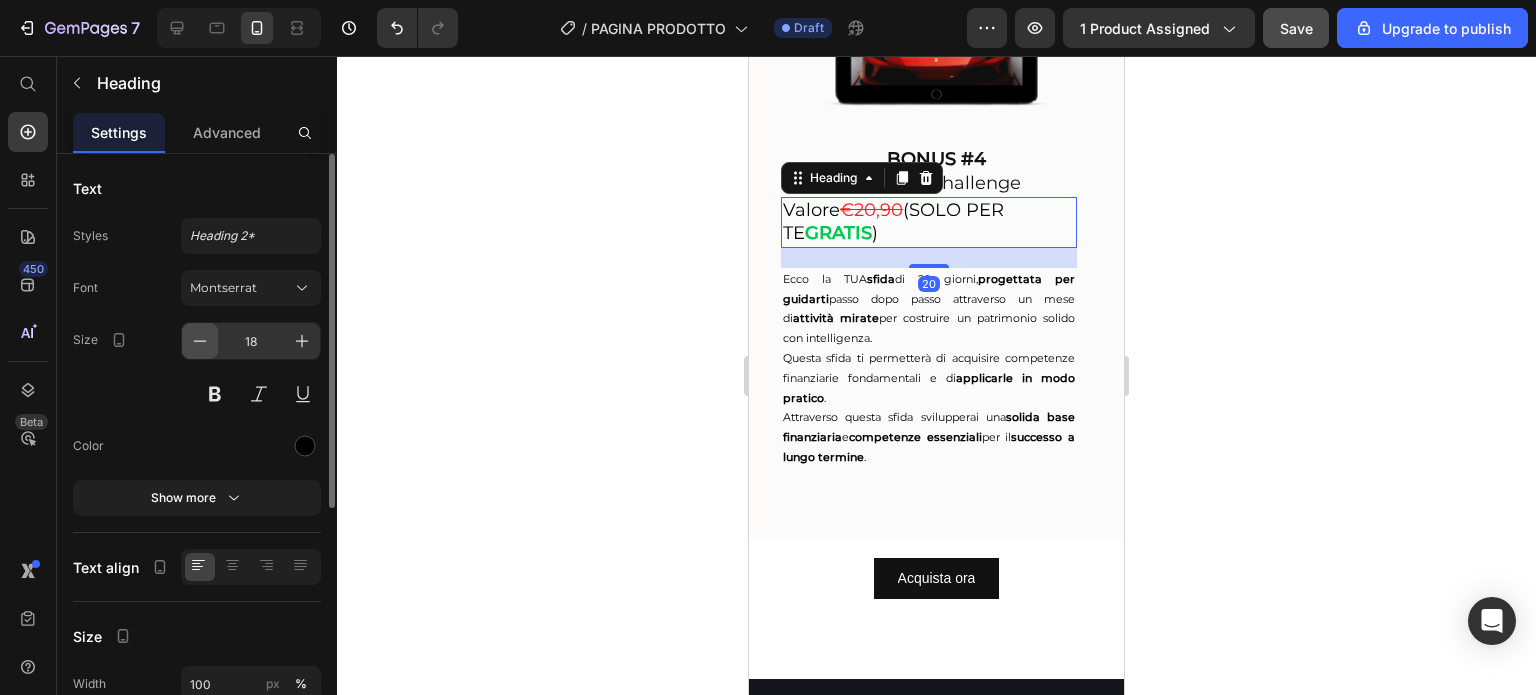 click 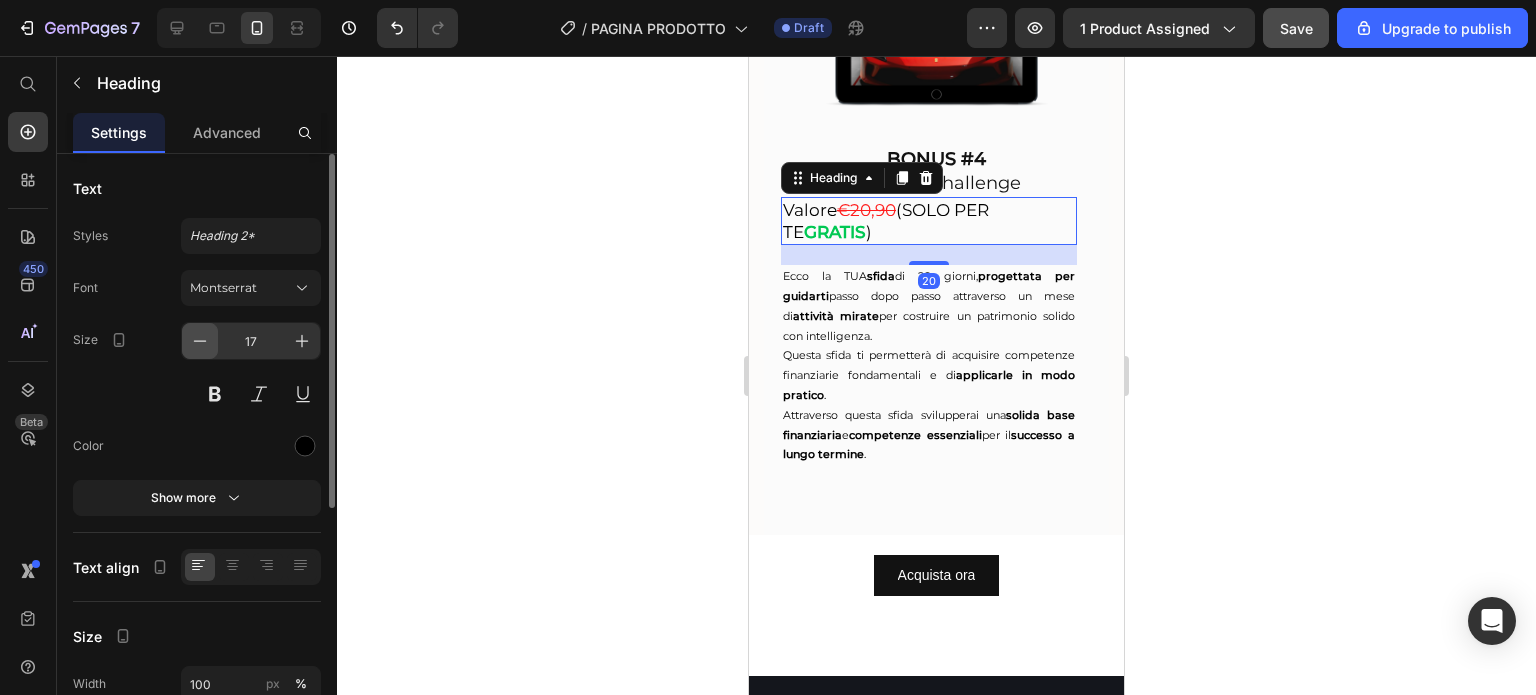 click 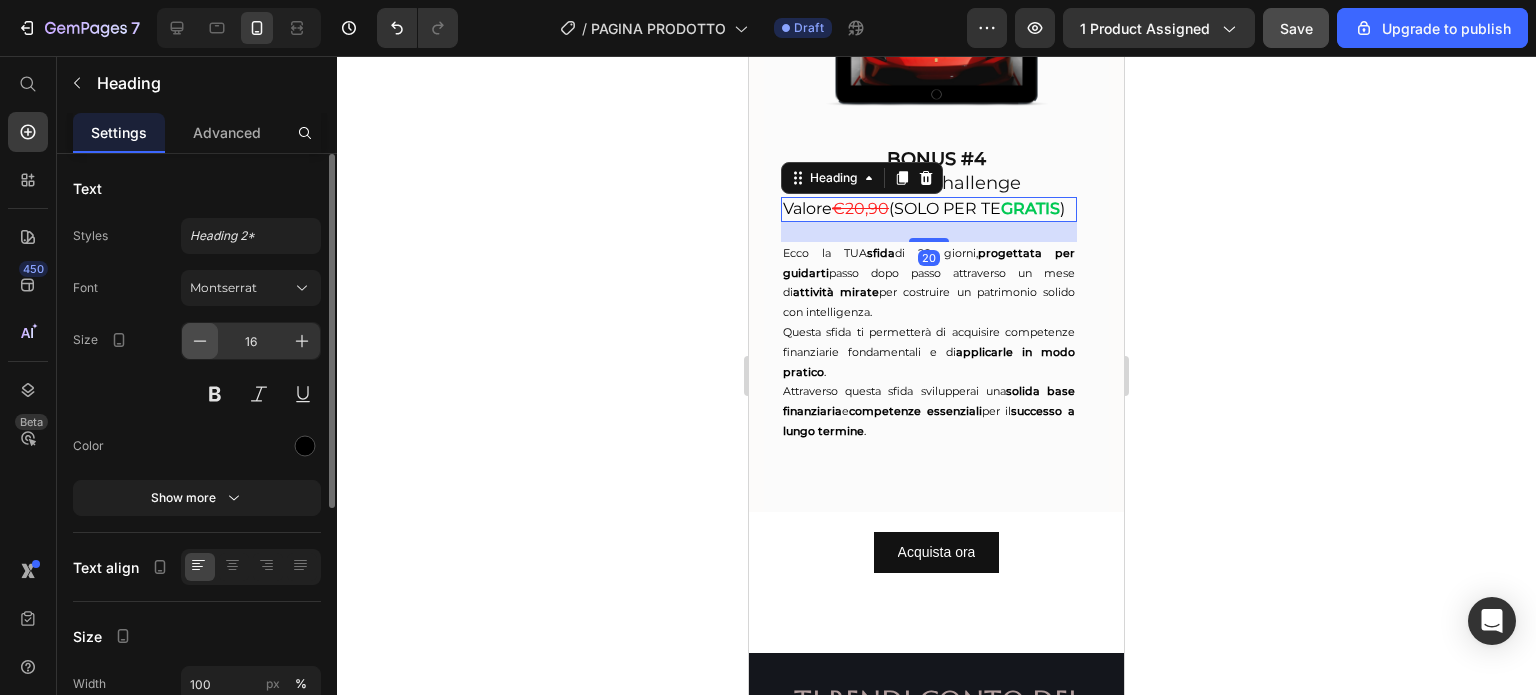 click 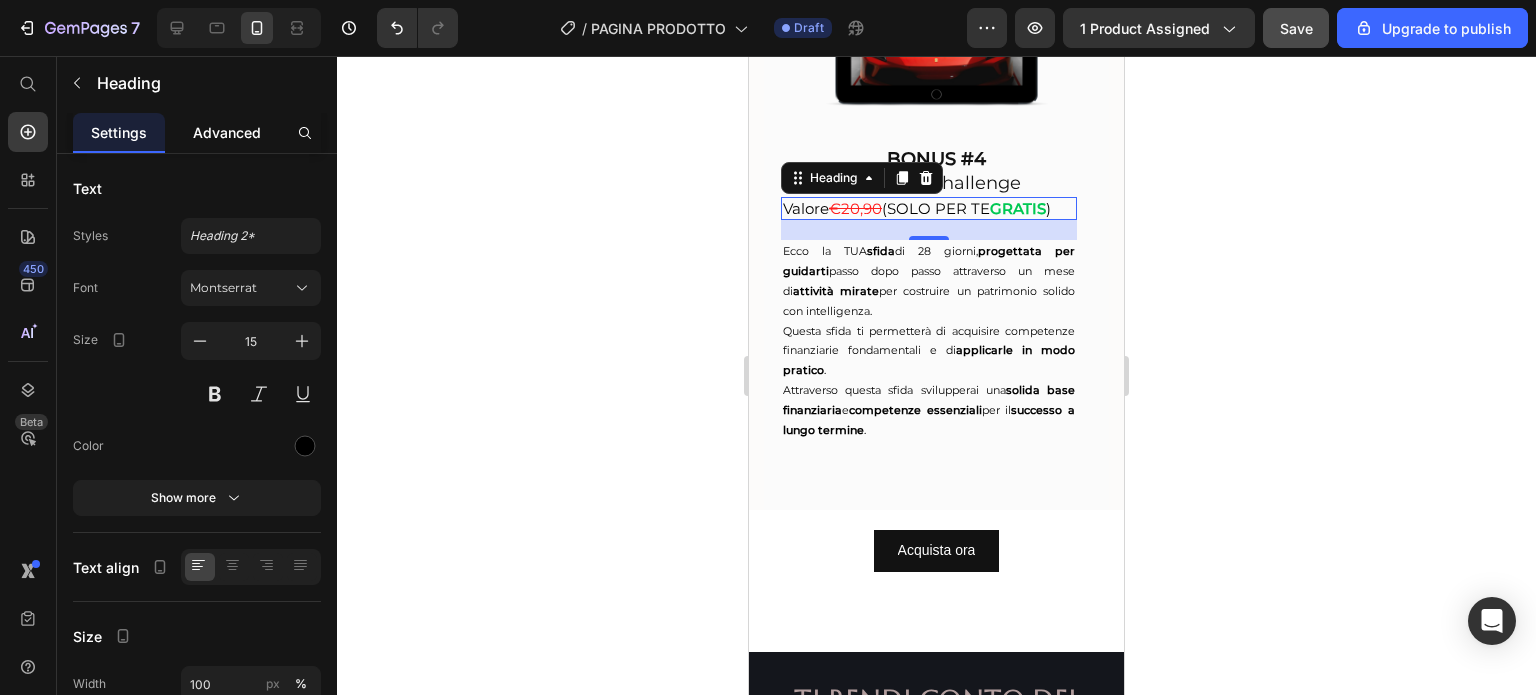 click on "Advanced" at bounding box center (227, 132) 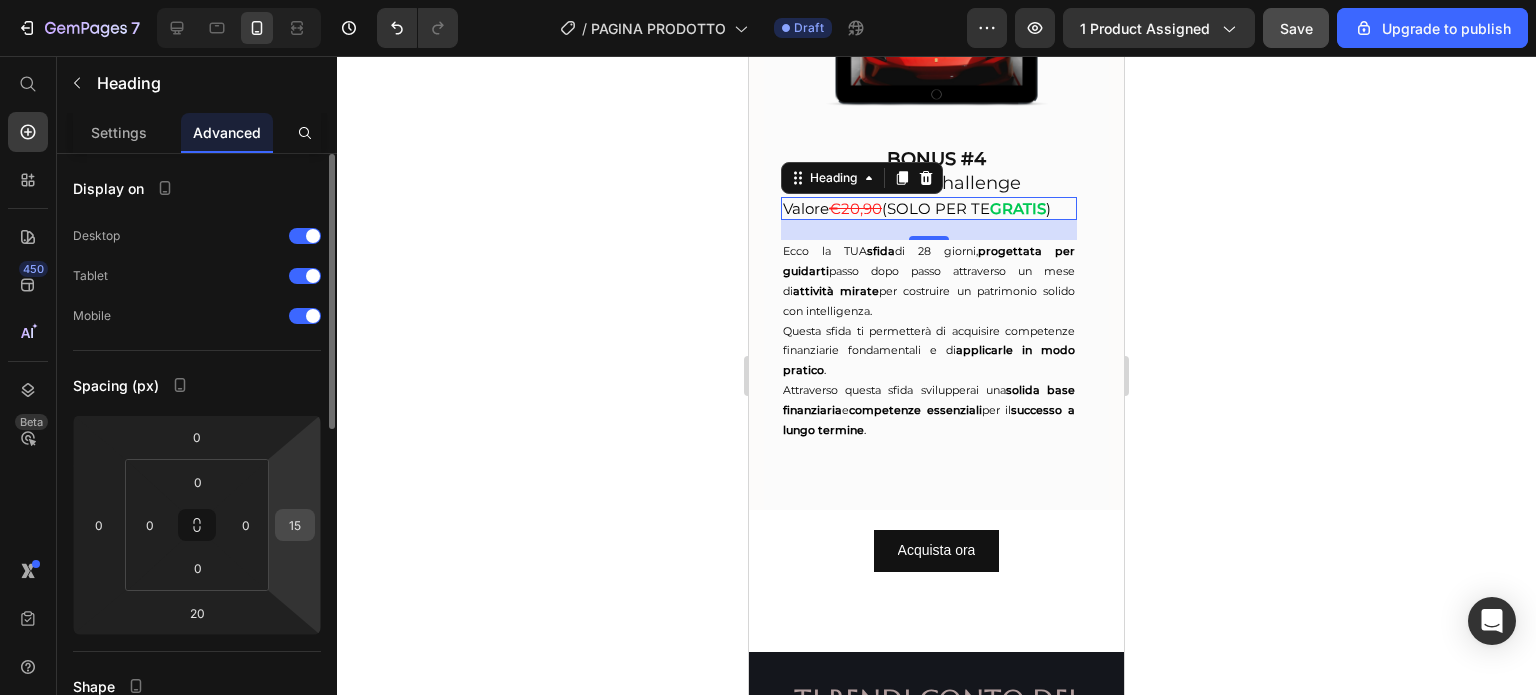 click on "15" at bounding box center (295, 525) 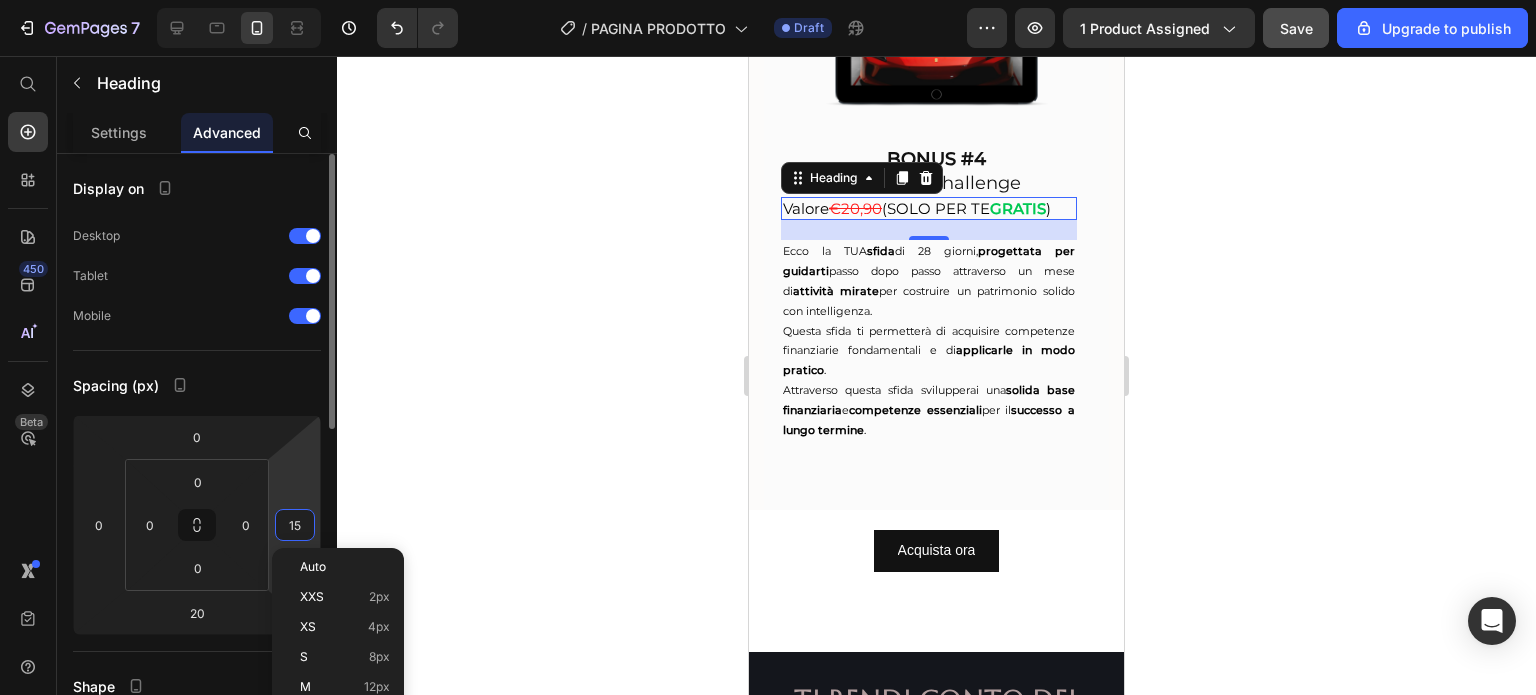 type 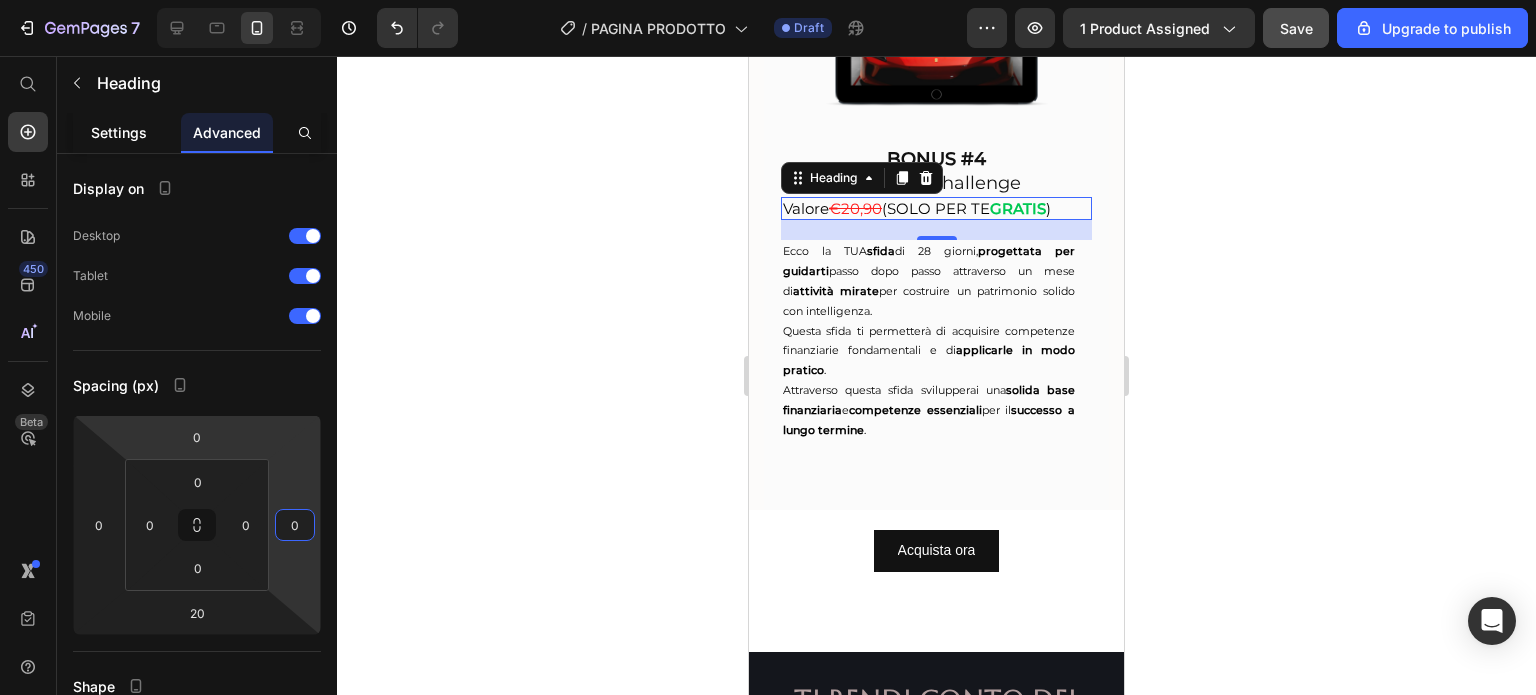 click on "Settings" at bounding box center [119, 132] 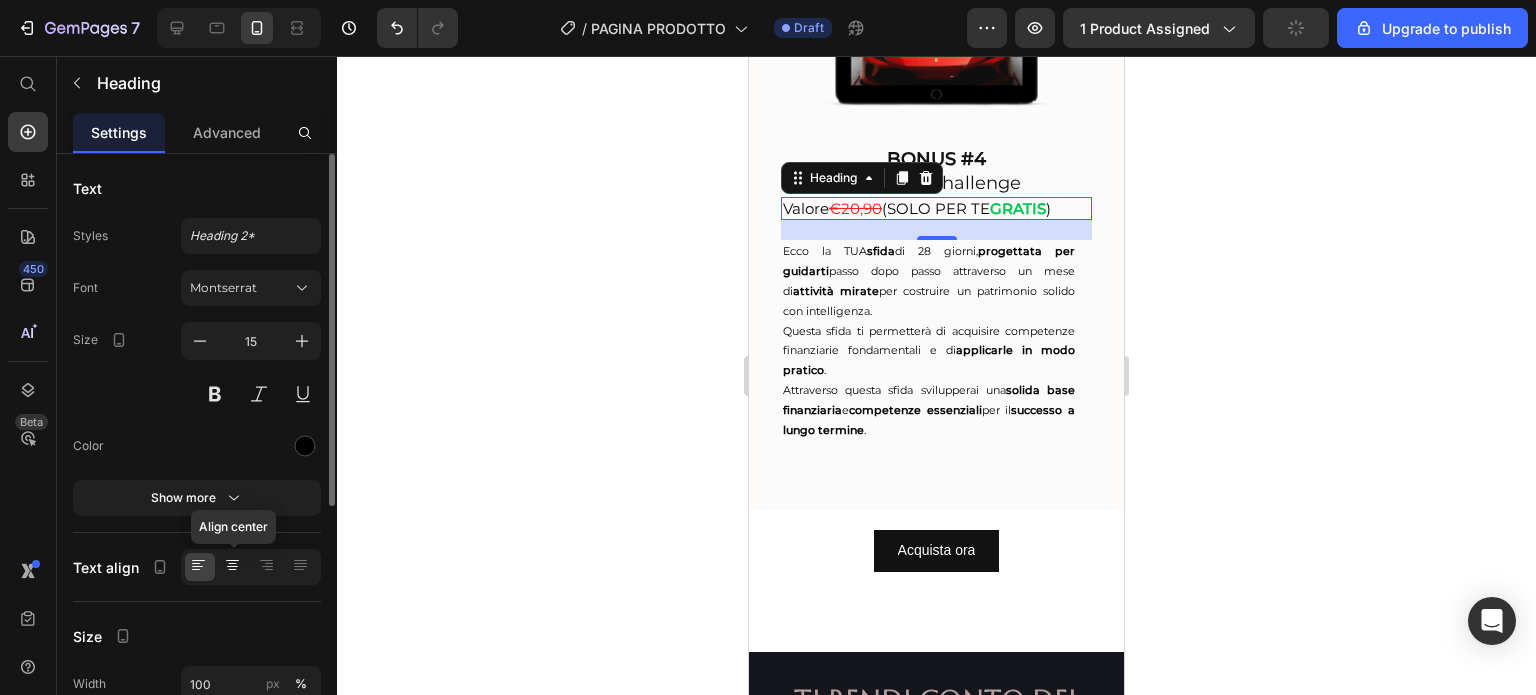 click 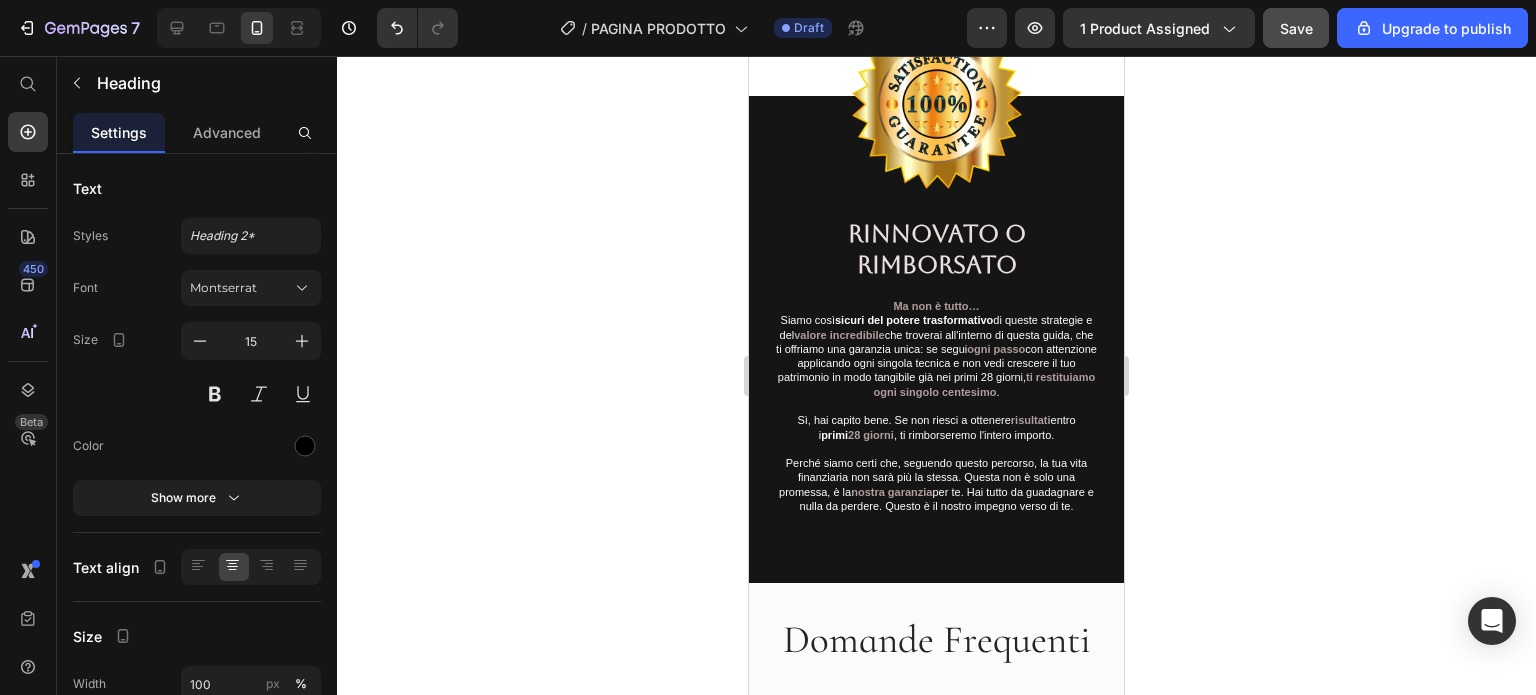 scroll, scrollTop: 8800, scrollLeft: 0, axis: vertical 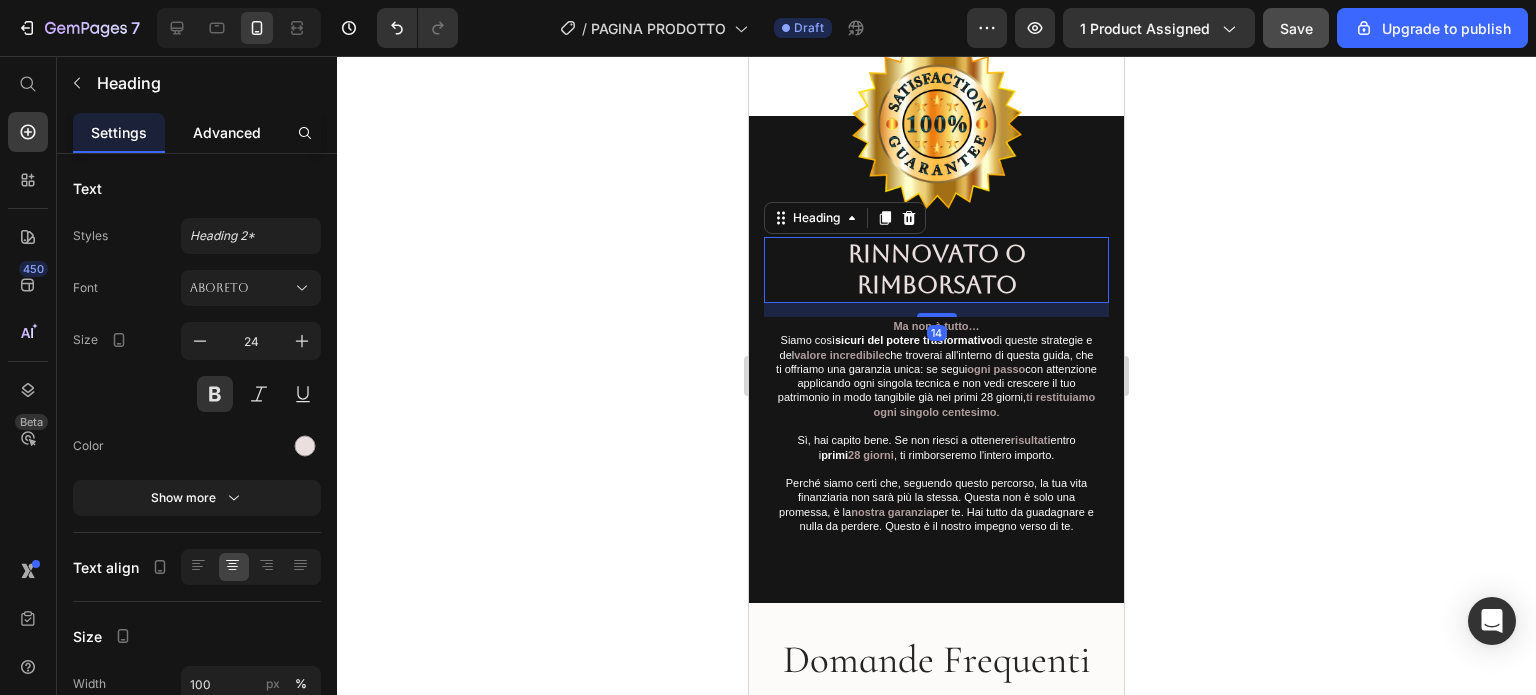 click on "Advanced" at bounding box center [227, 132] 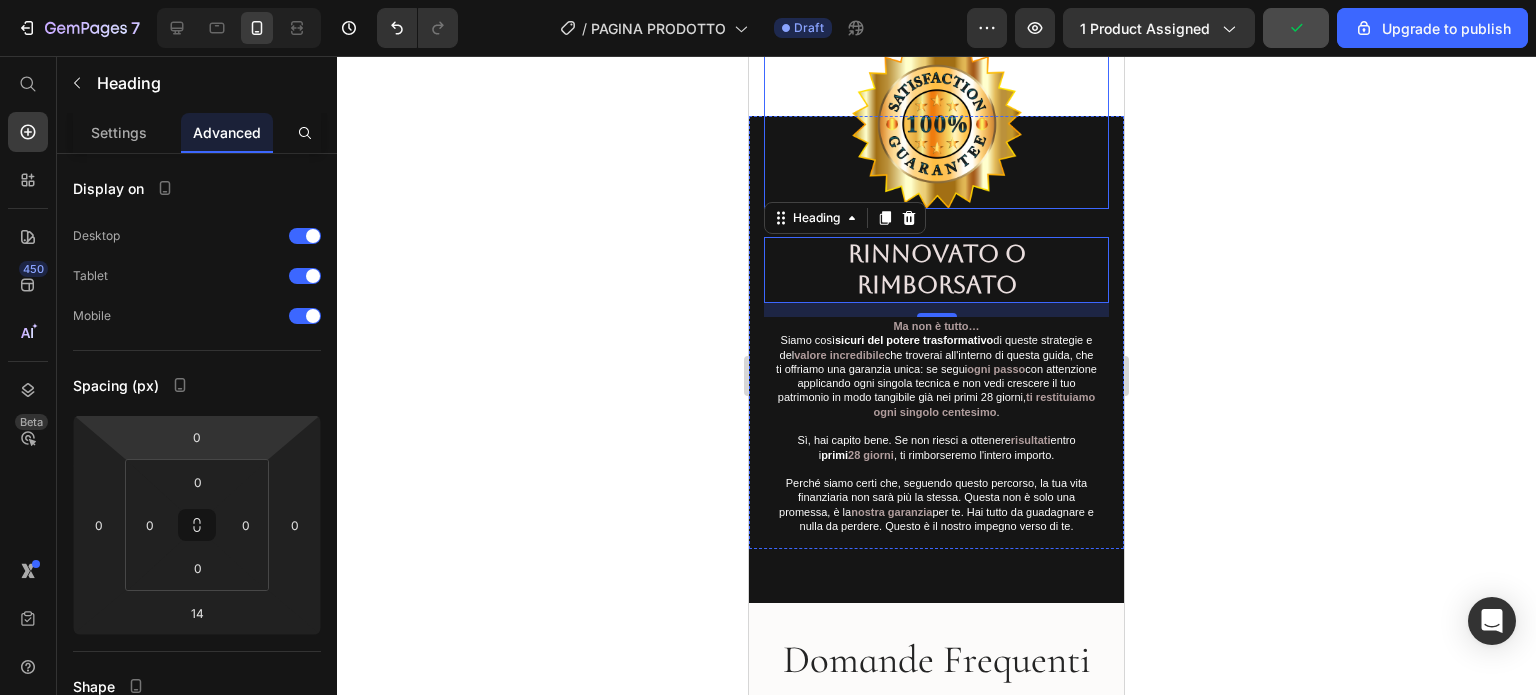 click at bounding box center [936, 124] 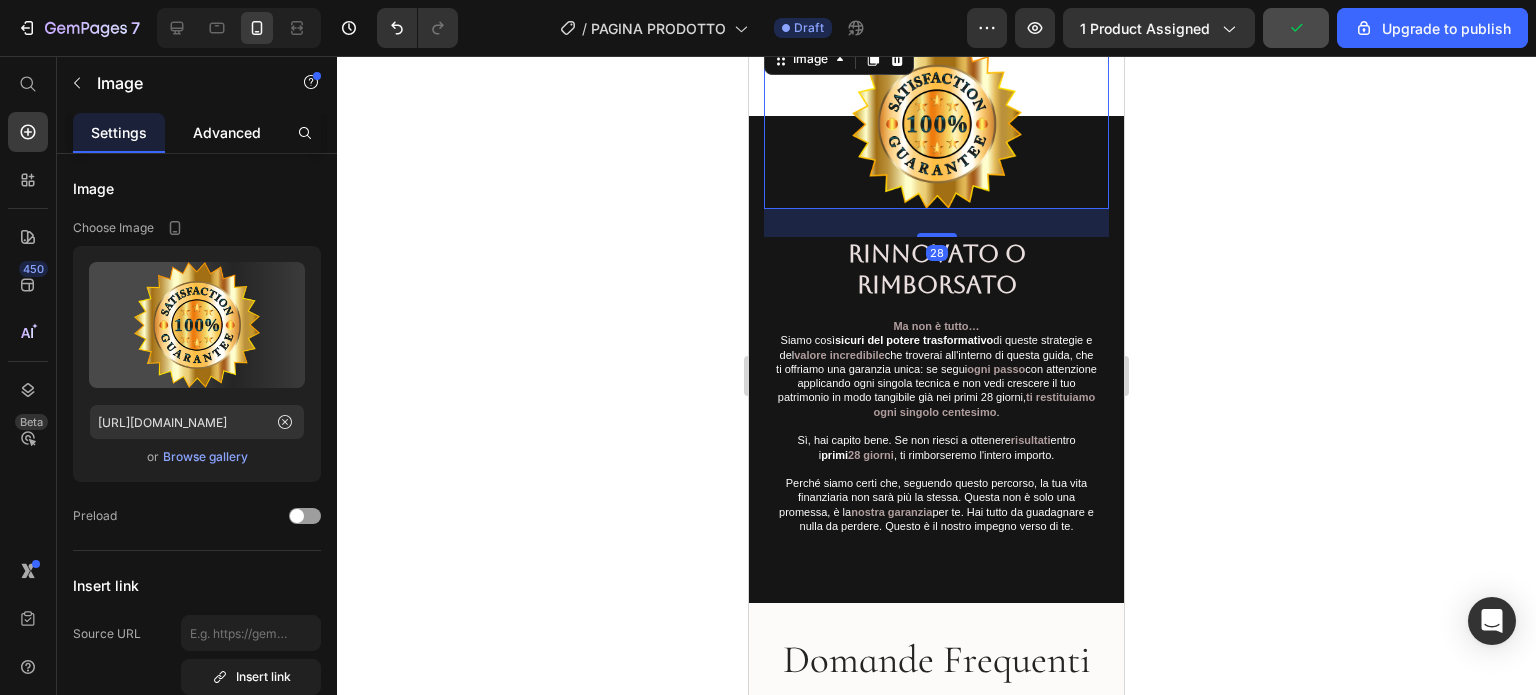 click on "Advanced" at bounding box center [227, 132] 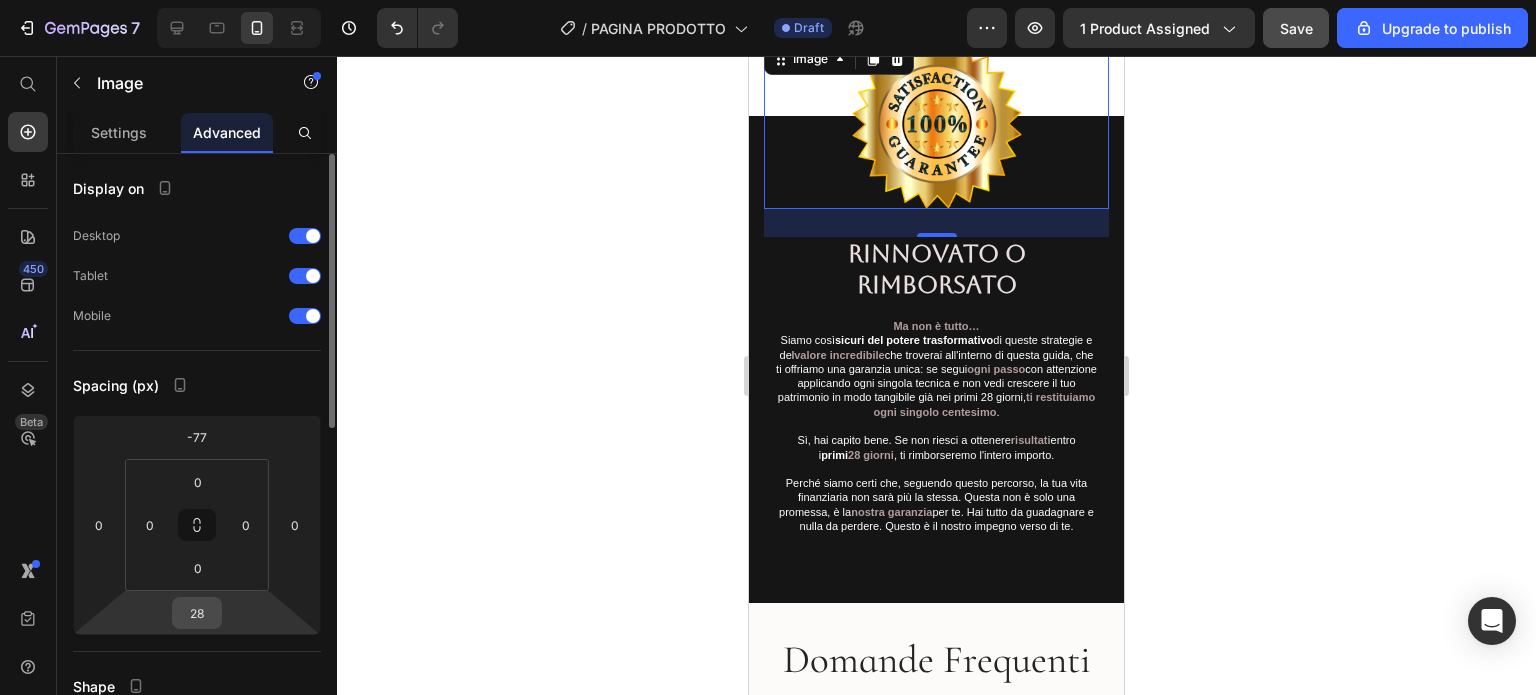 click on "28" at bounding box center (197, 613) 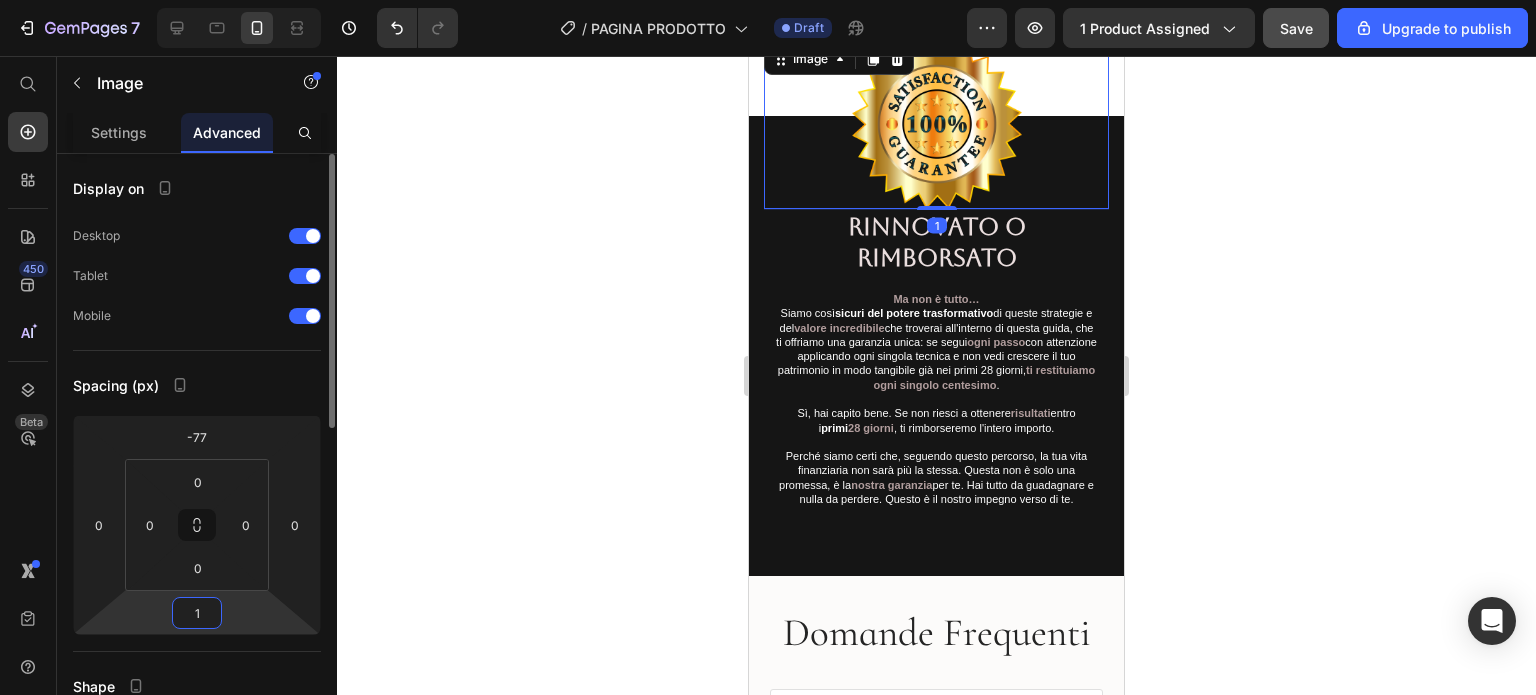 type on "18" 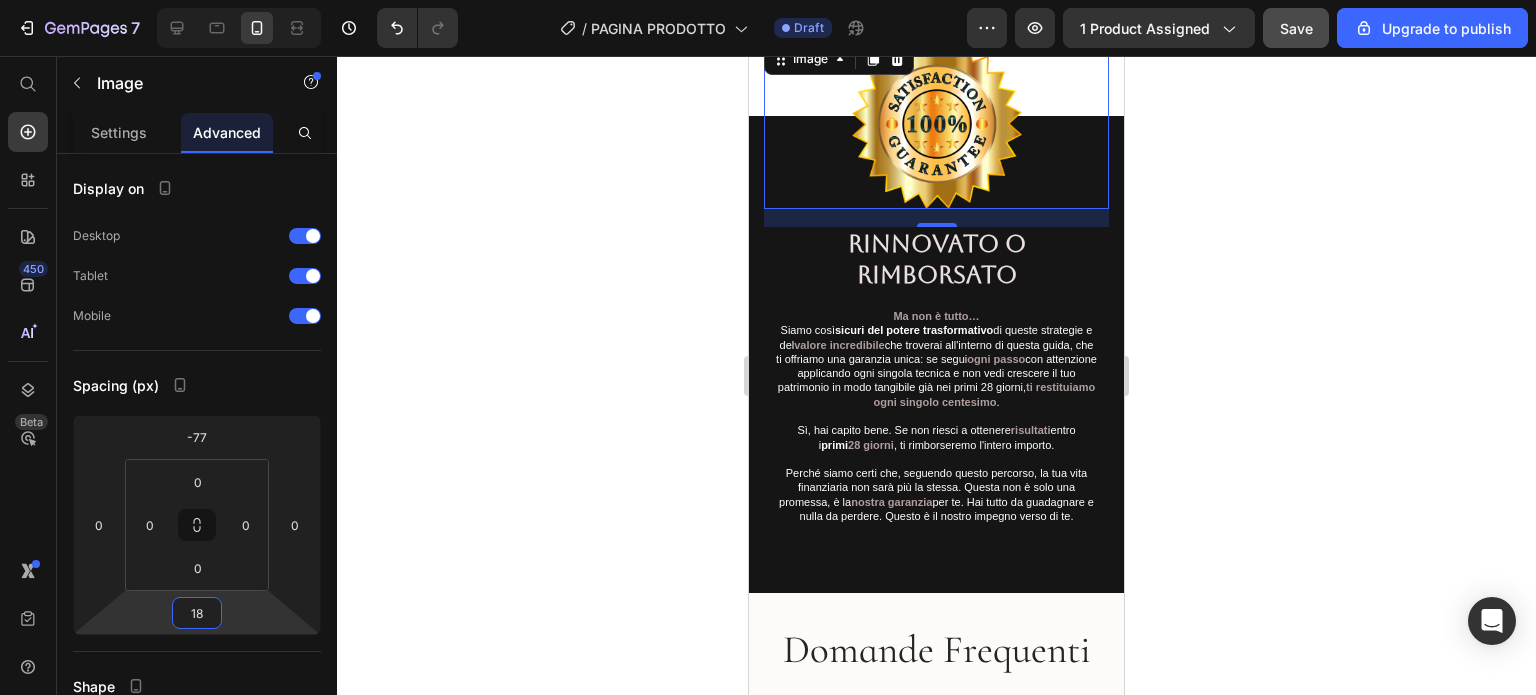 click 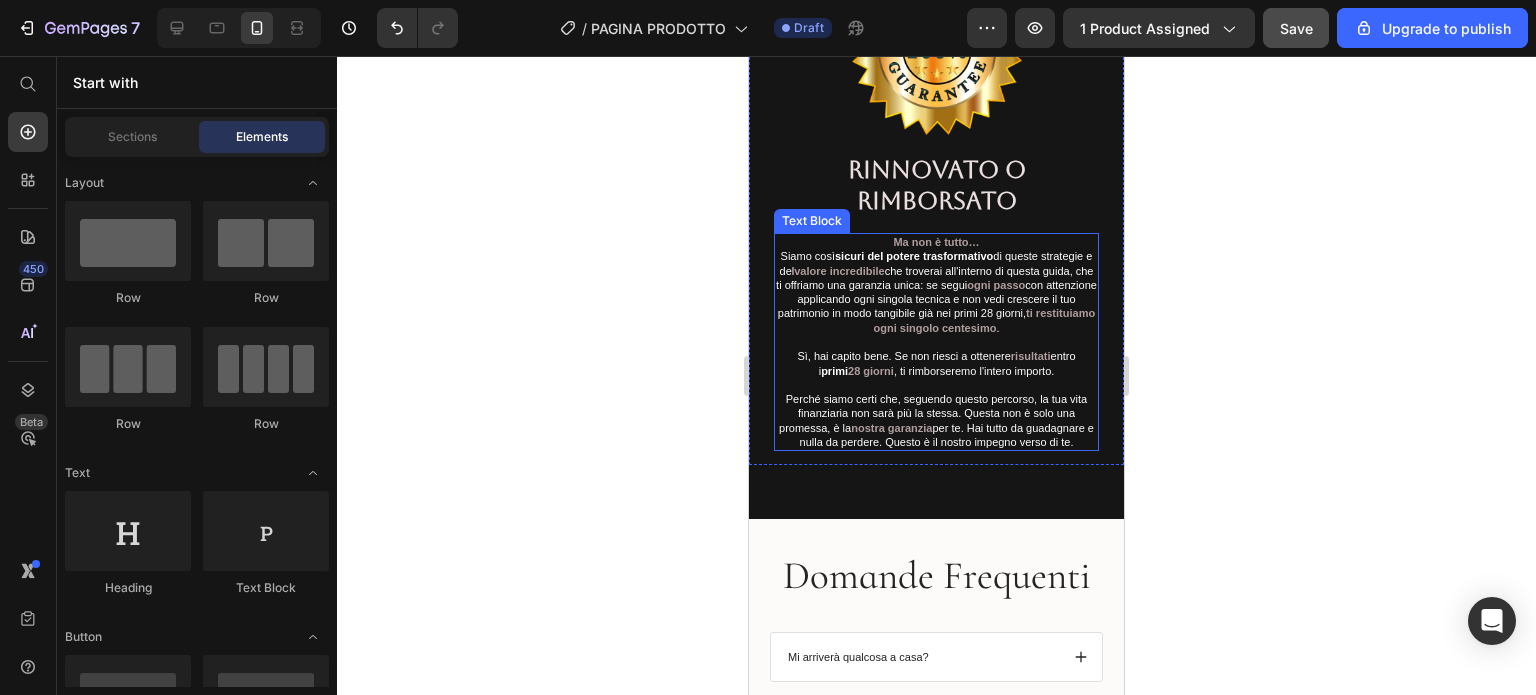scroll, scrollTop: 8928, scrollLeft: 0, axis: vertical 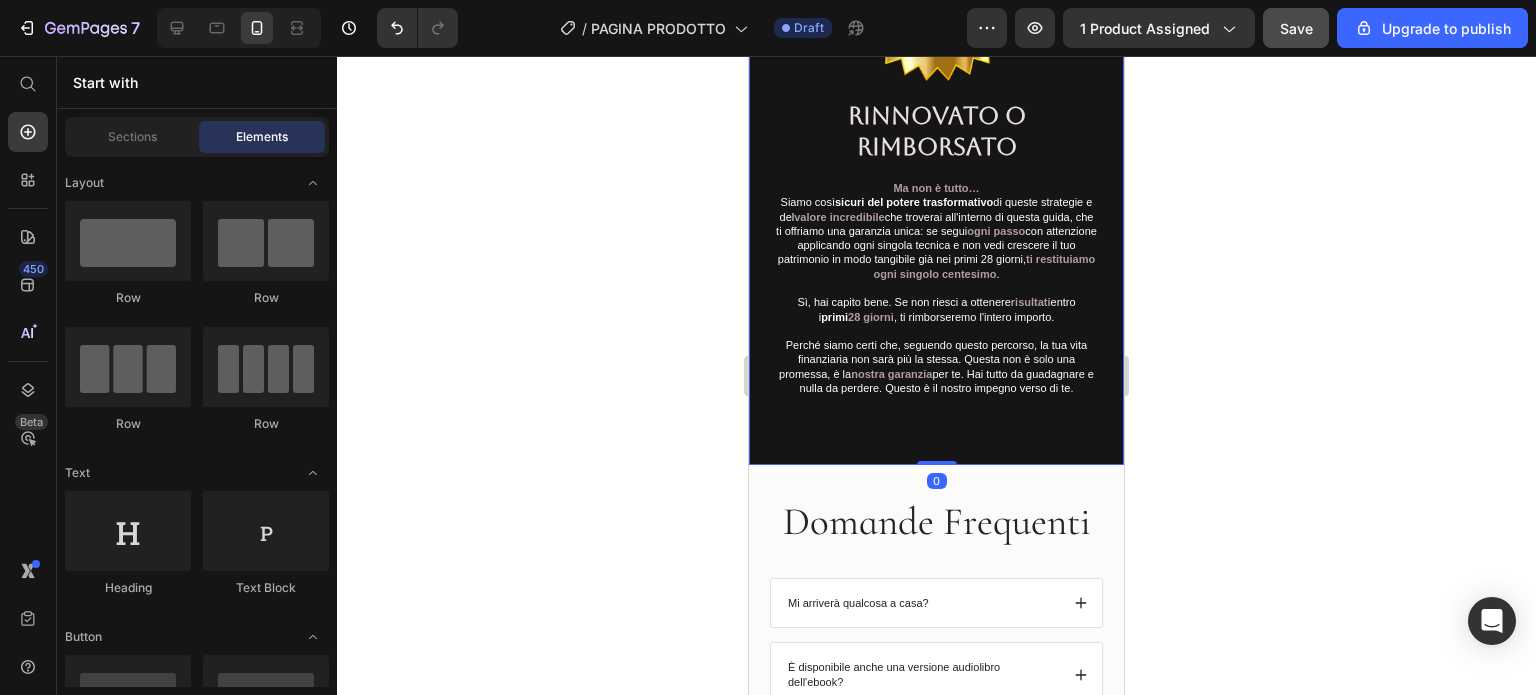 click on "Image Rinnovato o Rimborsato Heading Ma non è tutto… Siamo così  sicuri del potere trasformativo  di queste strategie e del  valore incredibile  che troverai all'interno di questa guida, che ti offriamo una garanzia unica: se segui  ogni passo  con attenzione applicando ogni singola tecnica e non vedi crescere il tuo patrimonio in modo tangibile già nei primi 28 giorni,  ti restituiamo ogni singolo centesimo .   Sì, hai capito bene. Se non riesci a ottenere  risultati  entro i  primi  28 giorni , ti rimborseremo l'intero importo.   Perché siamo certi che, seguendo questo percorso, la tua vita finanziaria non sarà più la stessa. Questa non è solo una promessa, è la  nostra garanzia  per te. Hai tutto da guadagnare e nulla da perdere. Questo è il nostro impegno verso di te. Text Block Row Row   0" at bounding box center (936, 227) 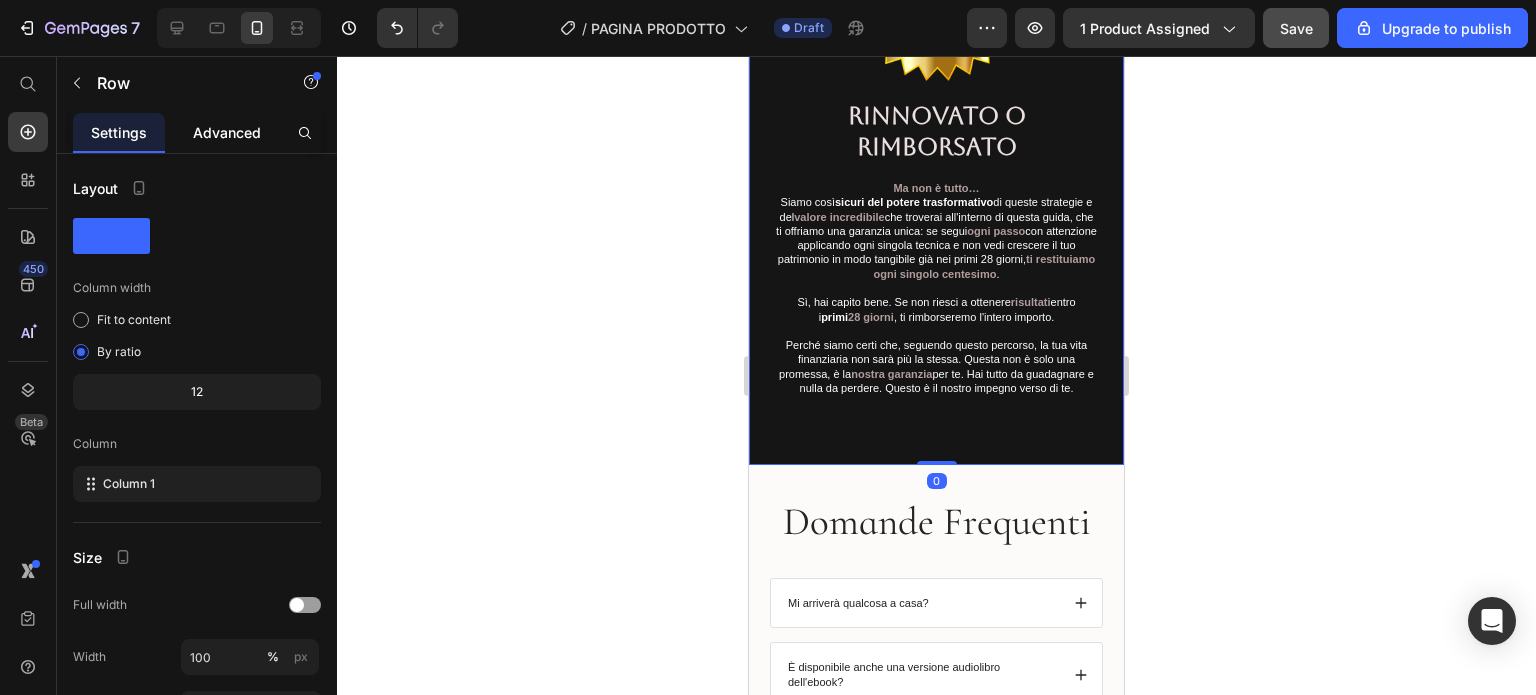 click on "Advanced" at bounding box center [227, 132] 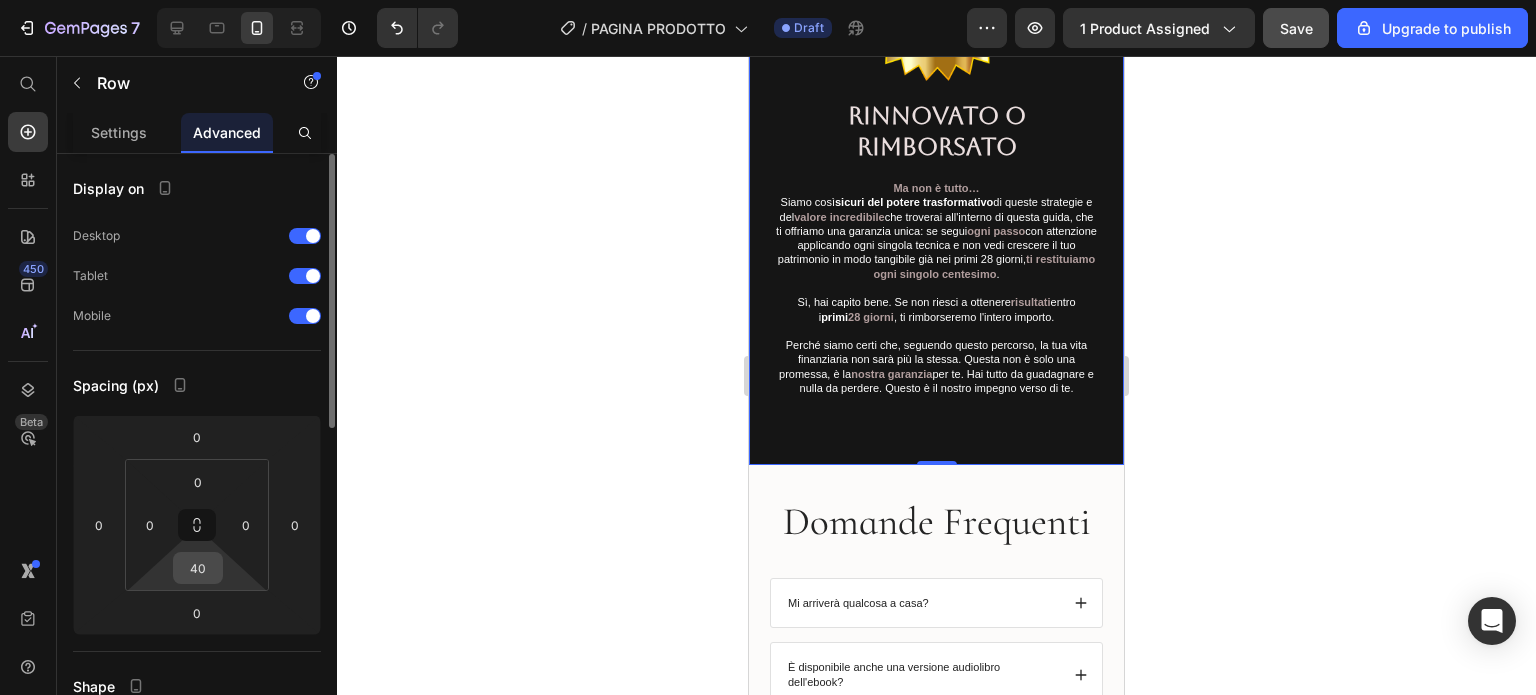click on "40" at bounding box center [198, 568] 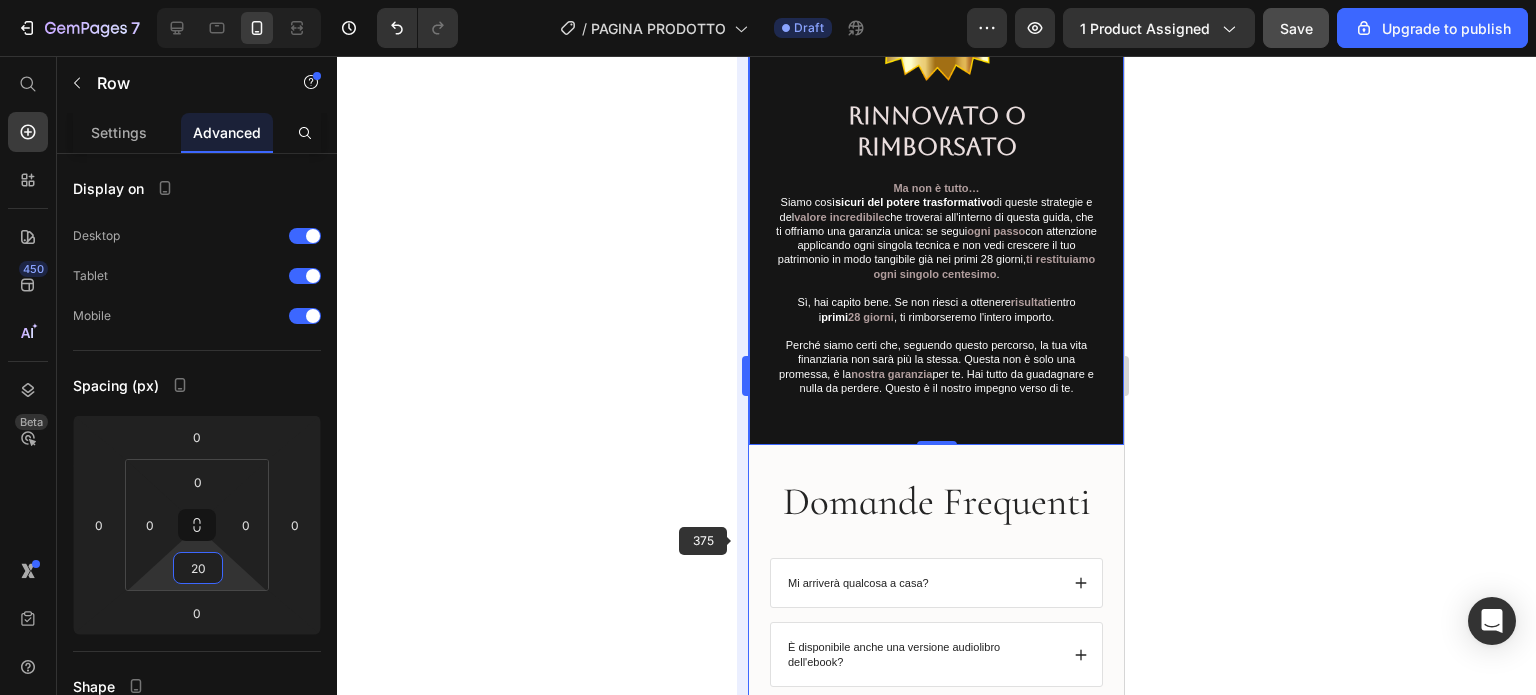 type on "2" 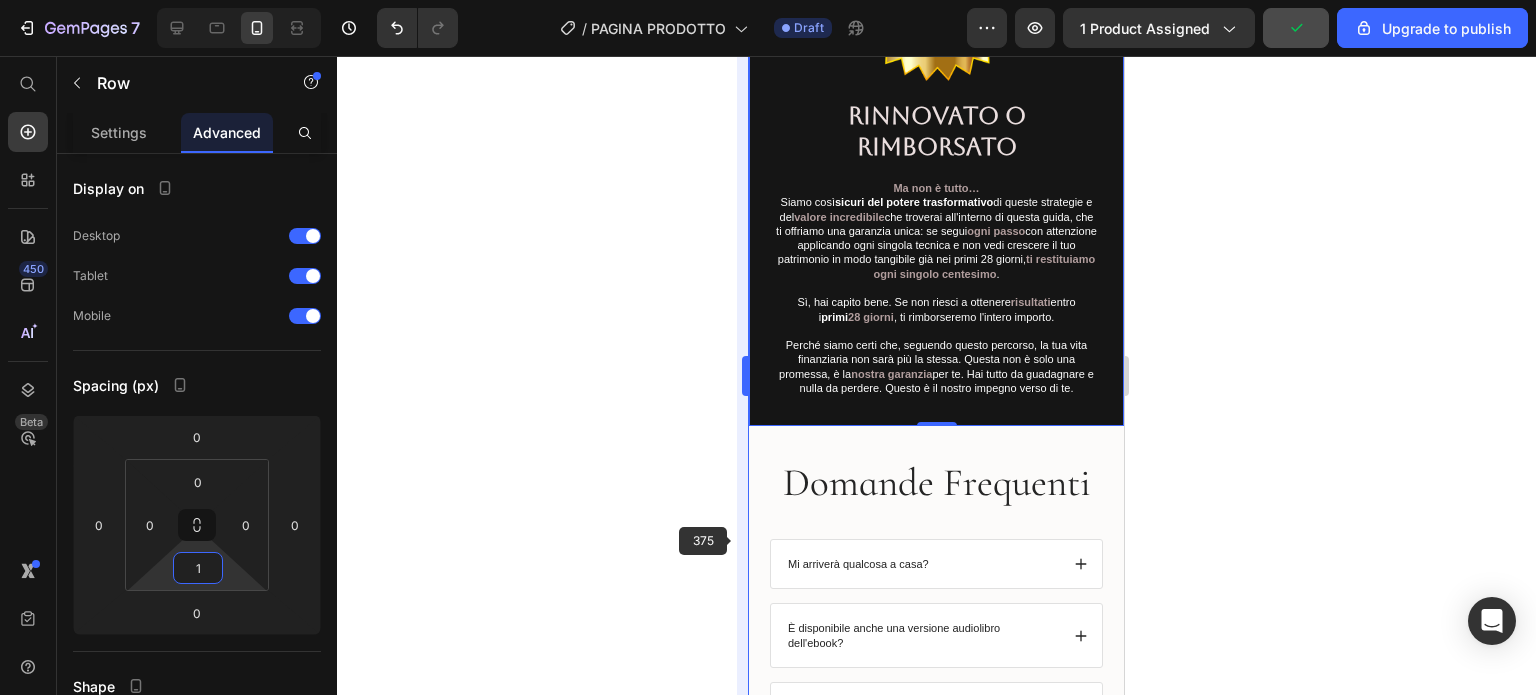 type on "10" 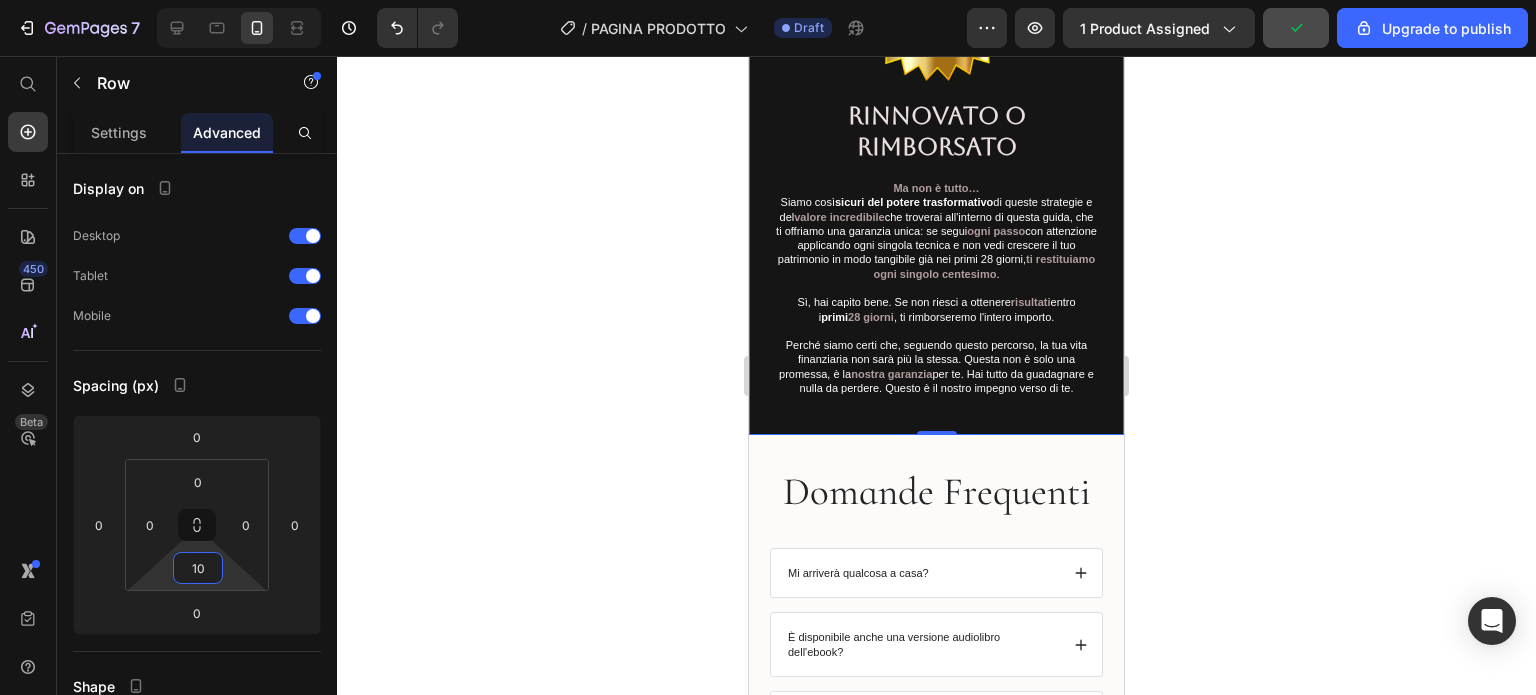 click 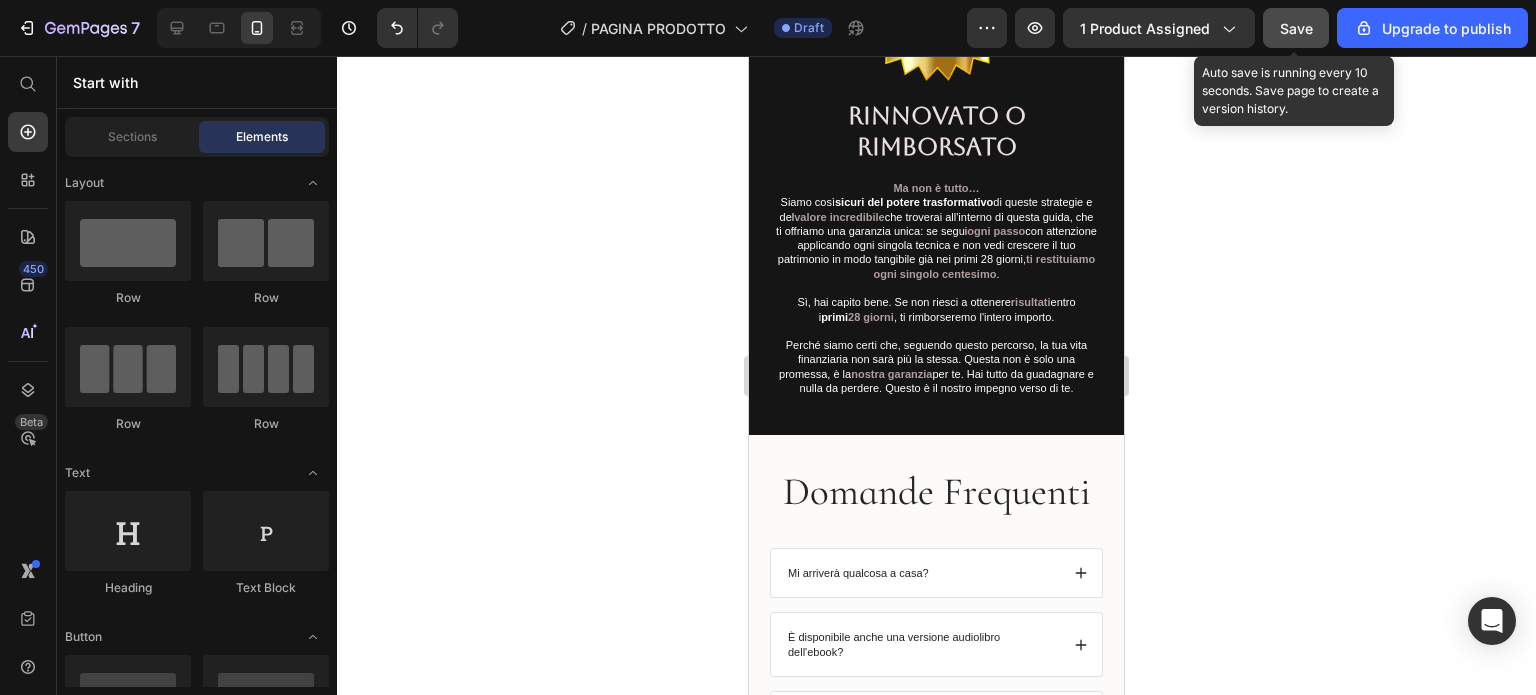 click on "Save" at bounding box center [1296, 28] 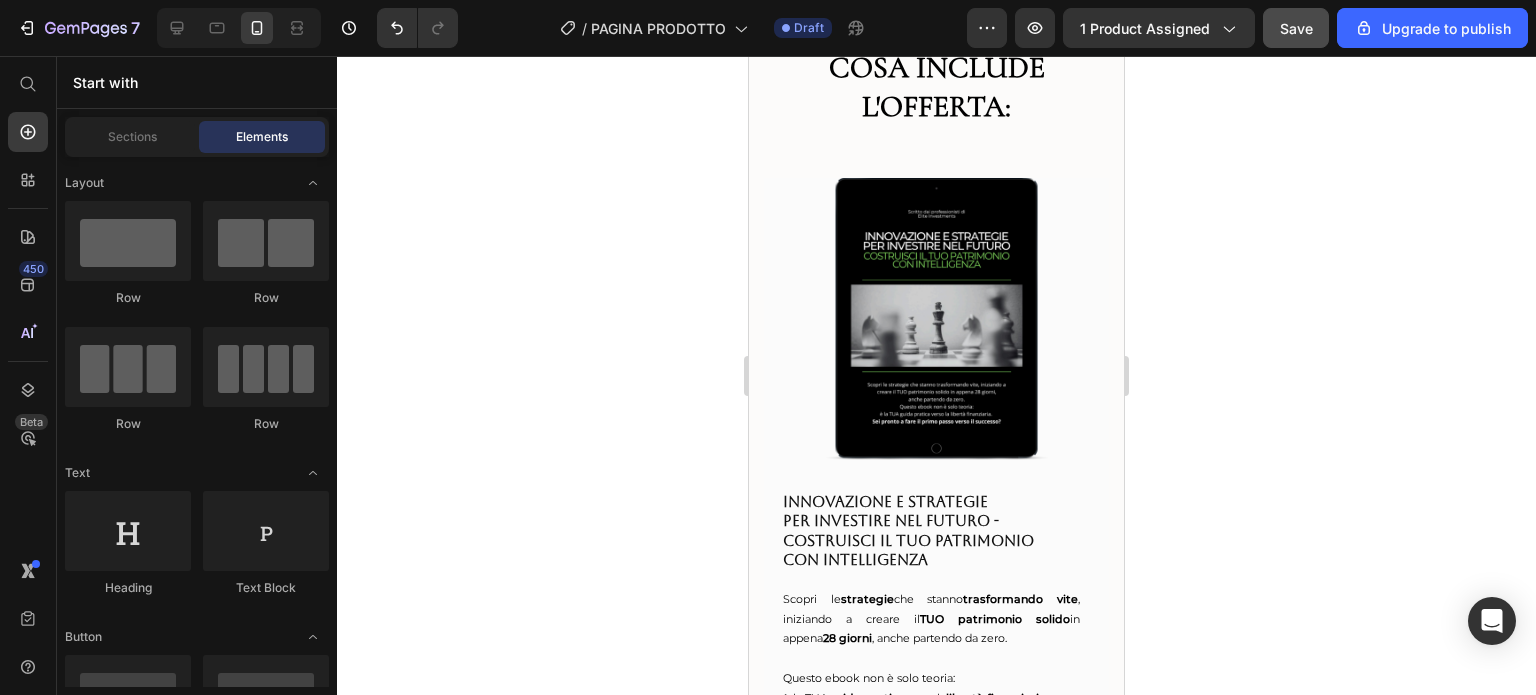 scroll, scrollTop: 4340, scrollLeft: 0, axis: vertical 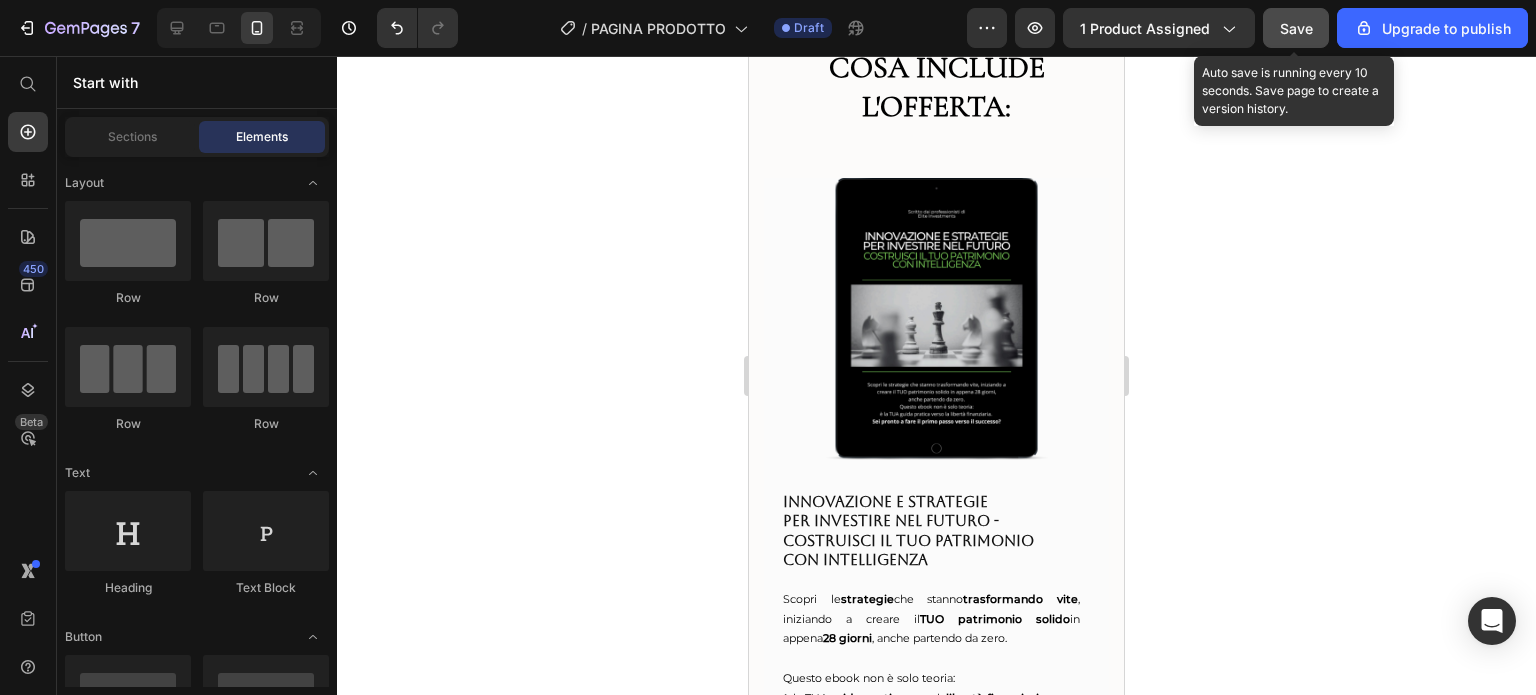 click on "Save" 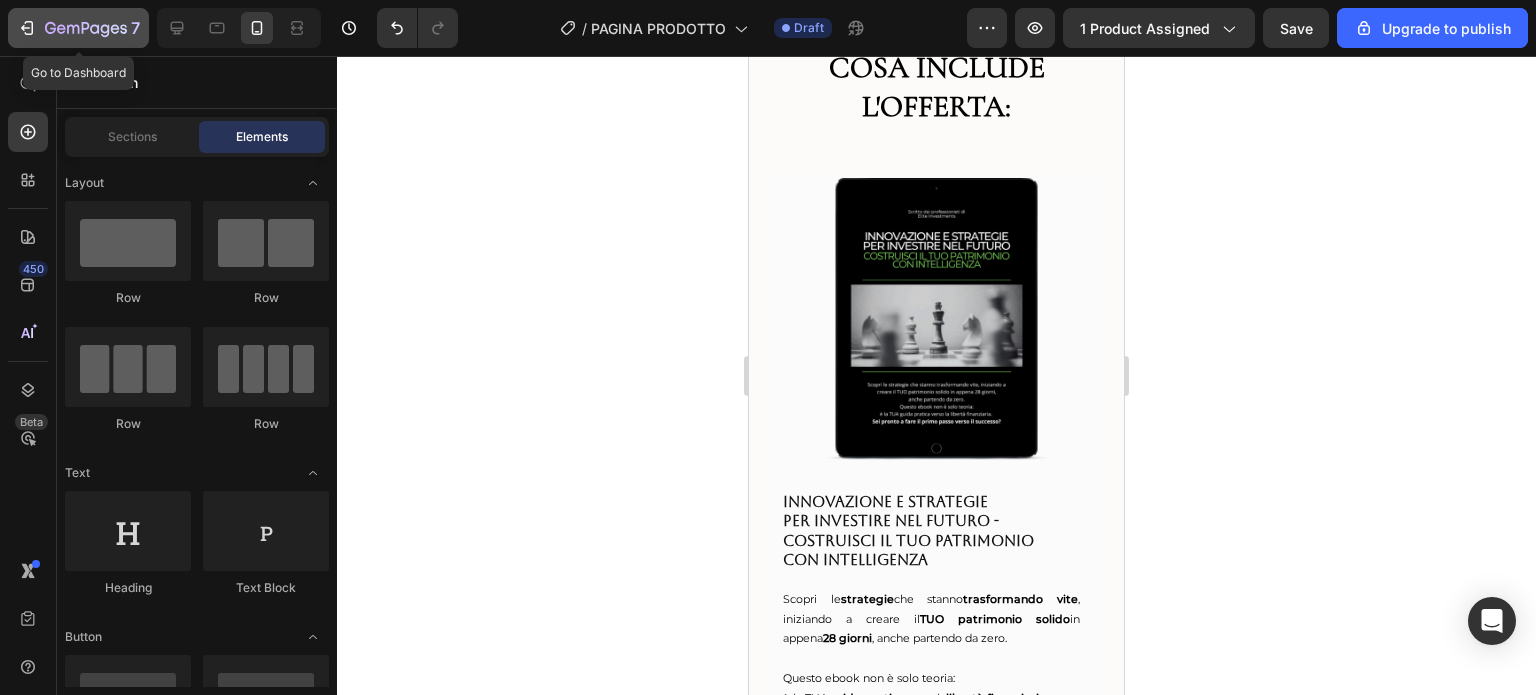 click 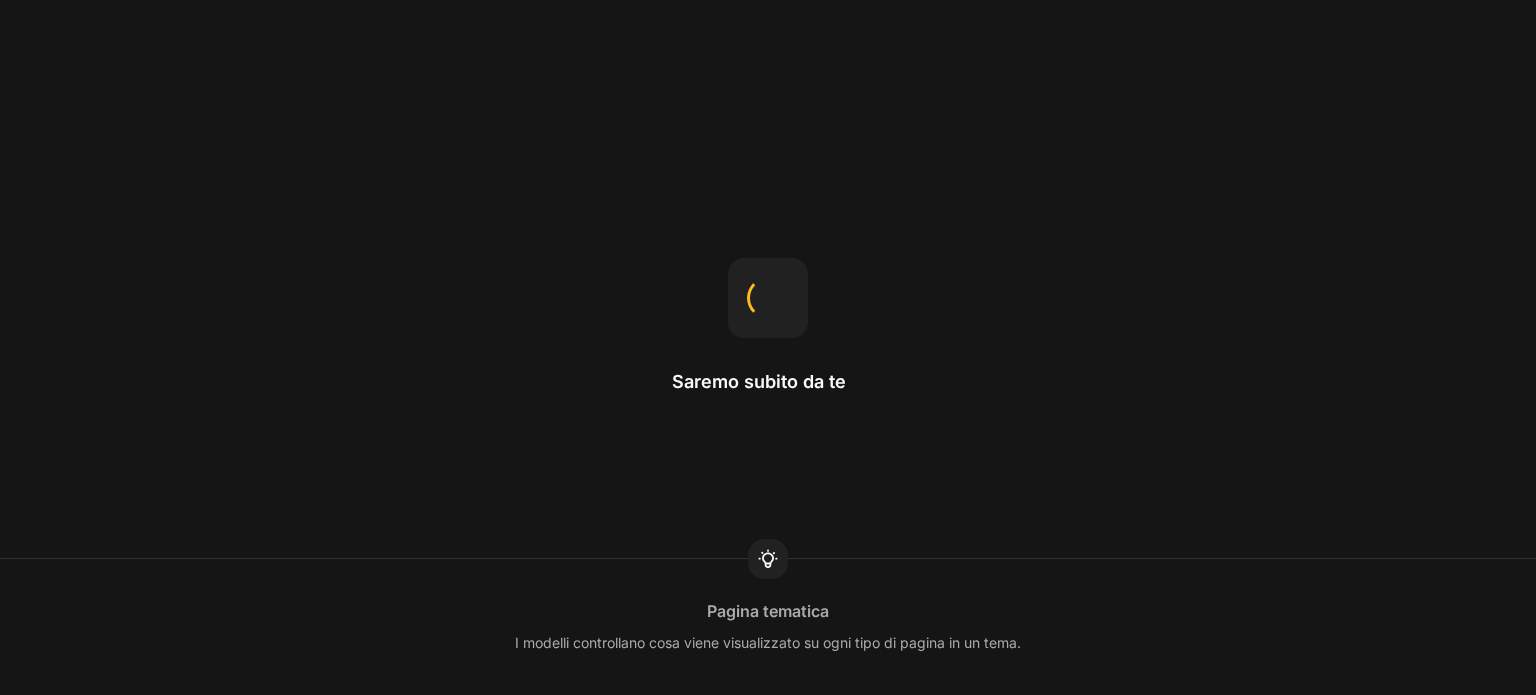 scroll, scrollTop: 0, scrollLeft: 0, axis: both 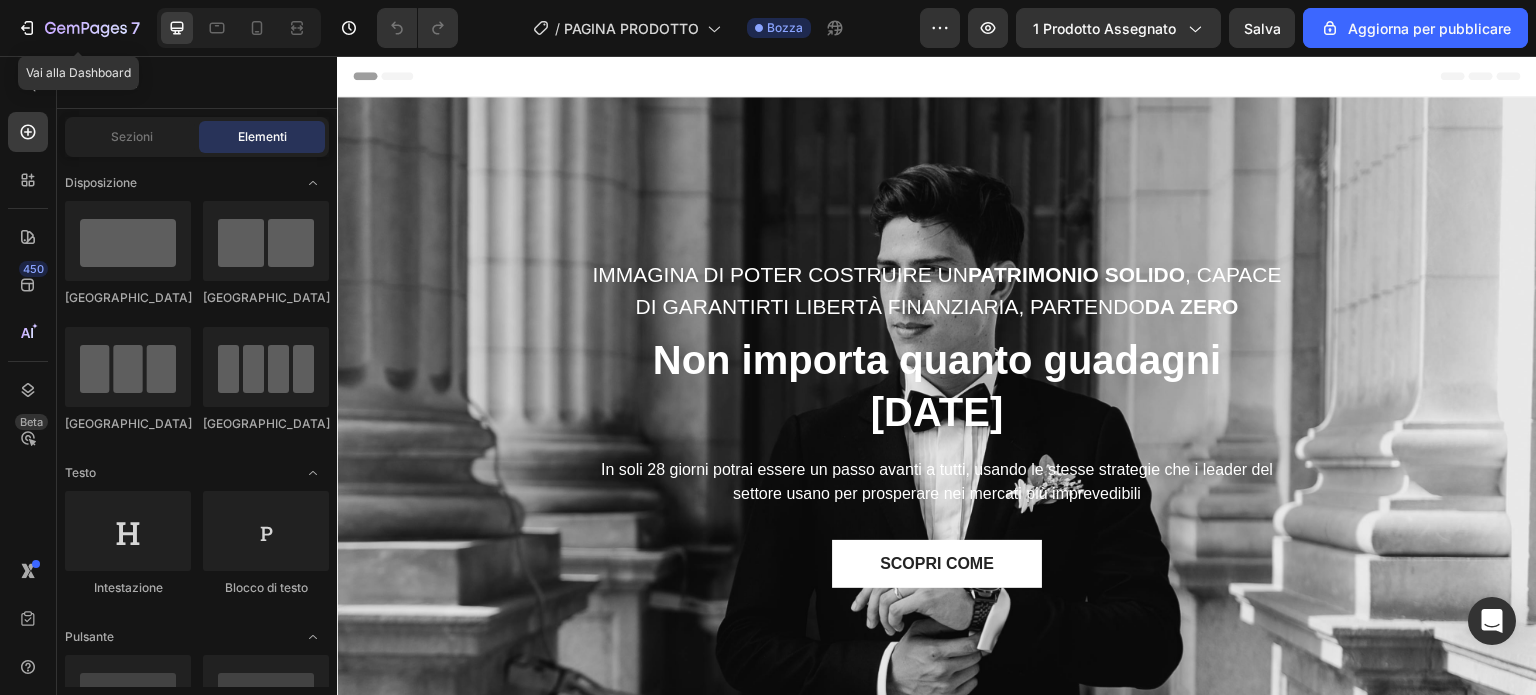 click on "7" 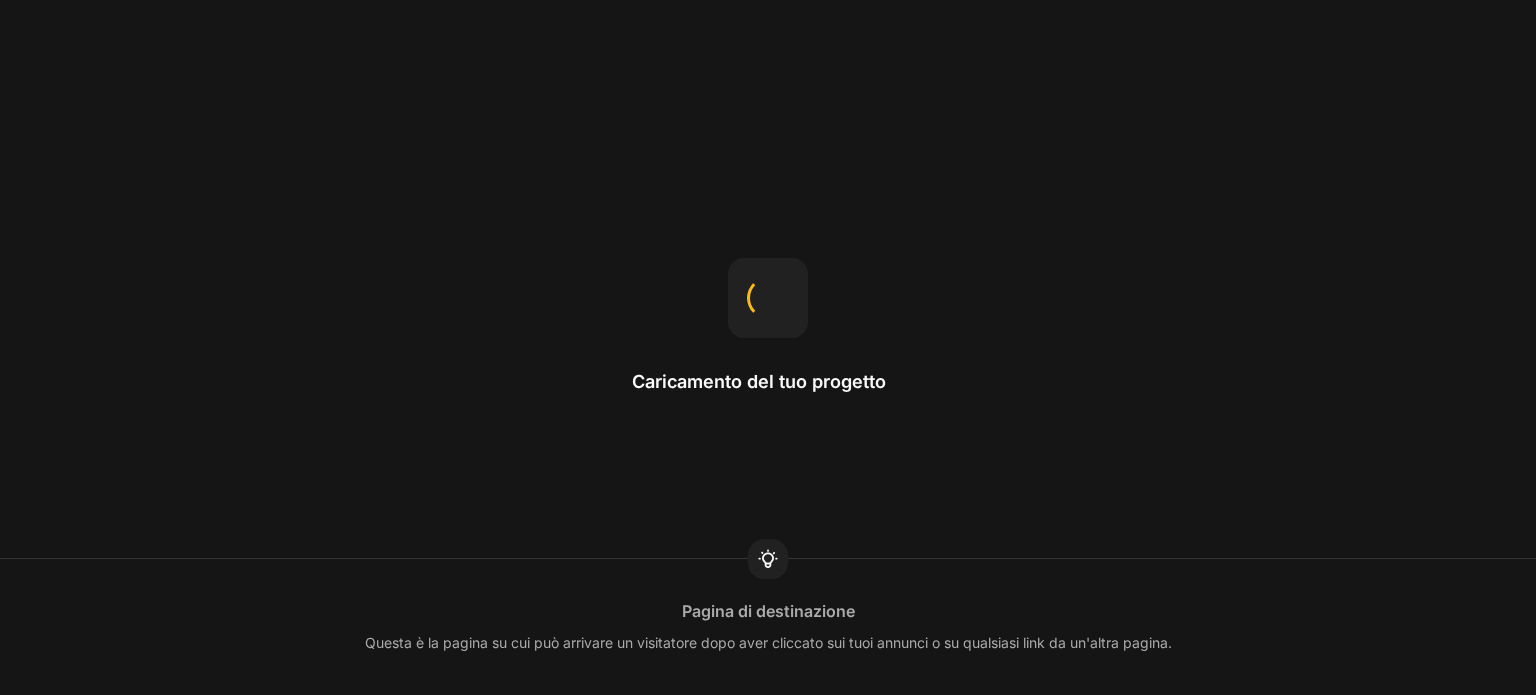 scroll, scrollTop: 0, scrollLeft: 0, axis: both 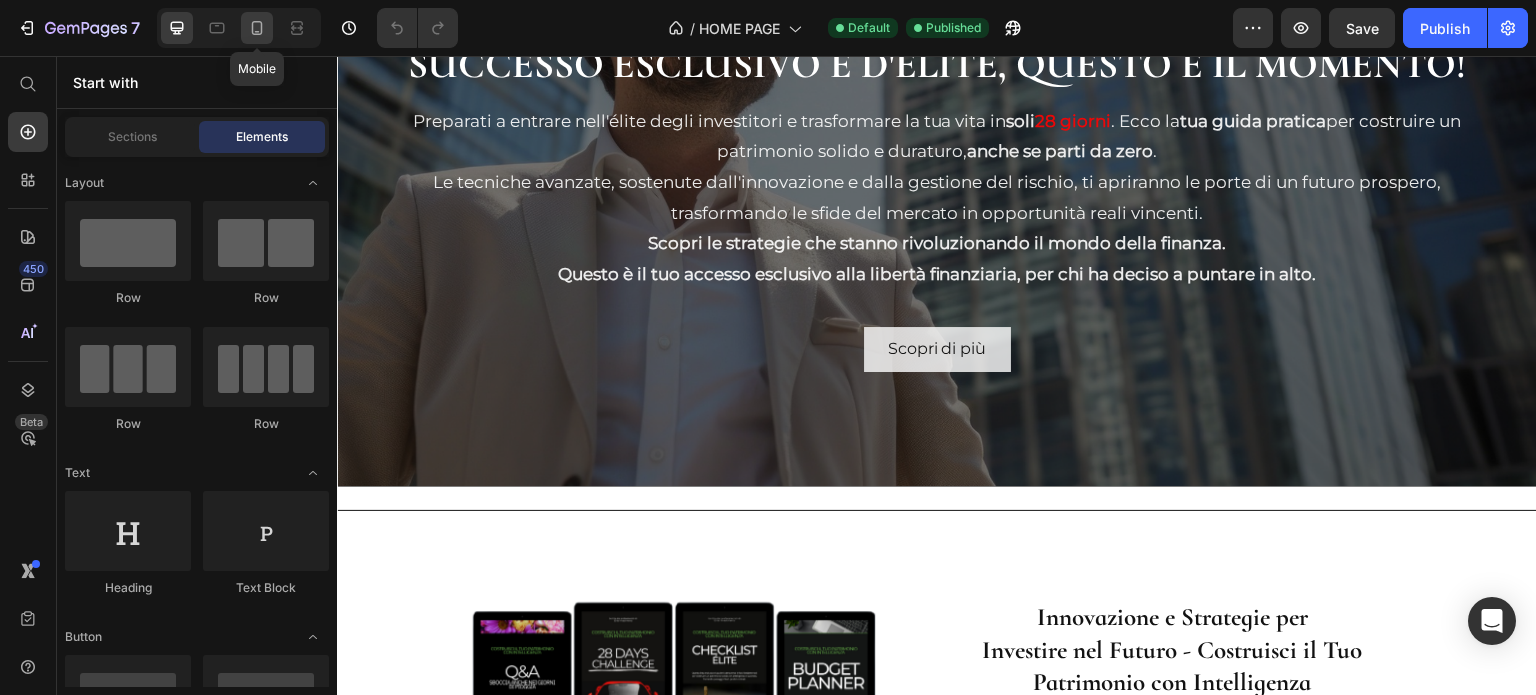 click 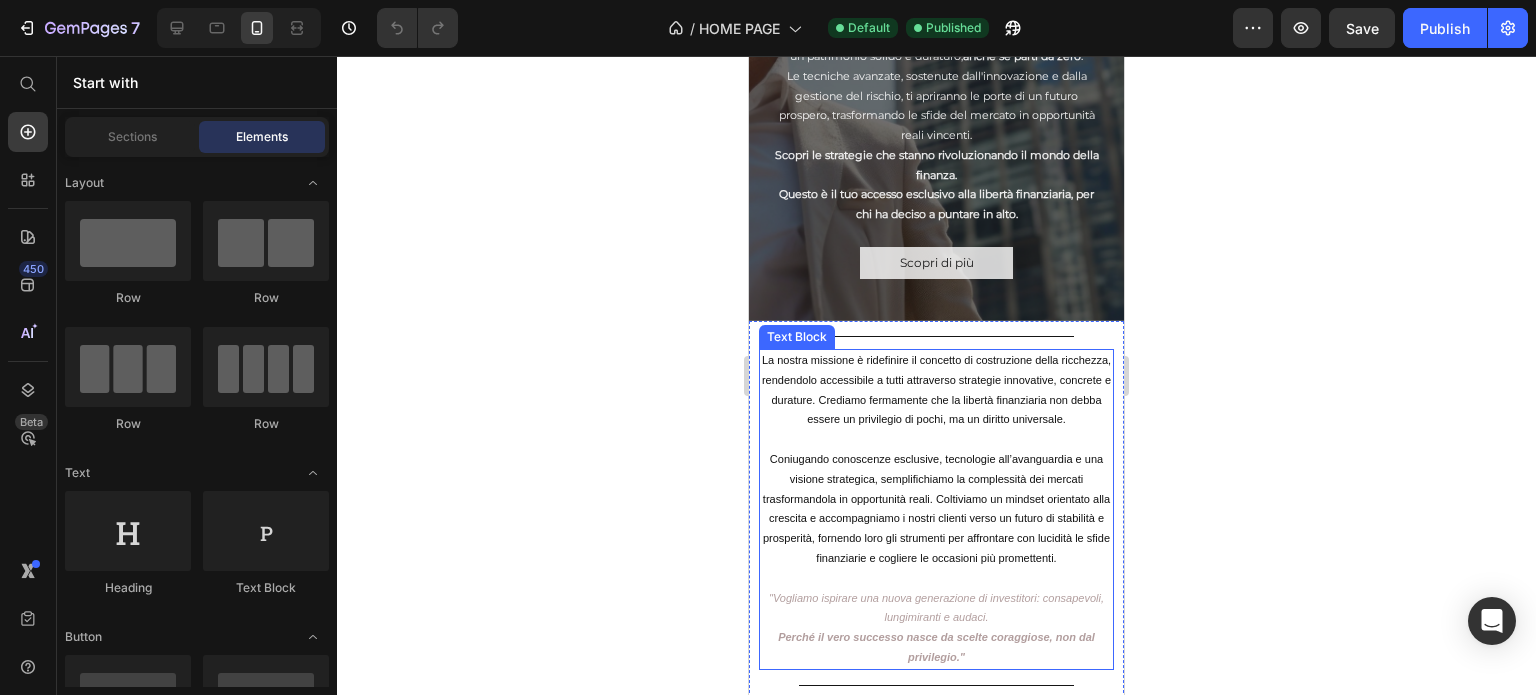 click on "Coniugando conoscenze esclusive, tecnologie all’avanguardia e una visione strategica, semplifichiamo la complessità dei mercati trasformandola in opportunità reali. Coltiviamo un mindset orientato alla crescita e accompagniamo i nostri clienti verso un futuro di stabilità e prosperità, fornendo loro gli strumenti per affrontare con lucidità le sfide finanziarie e cogliere le occasioni più promettenti." at bounding box center [936, 509] 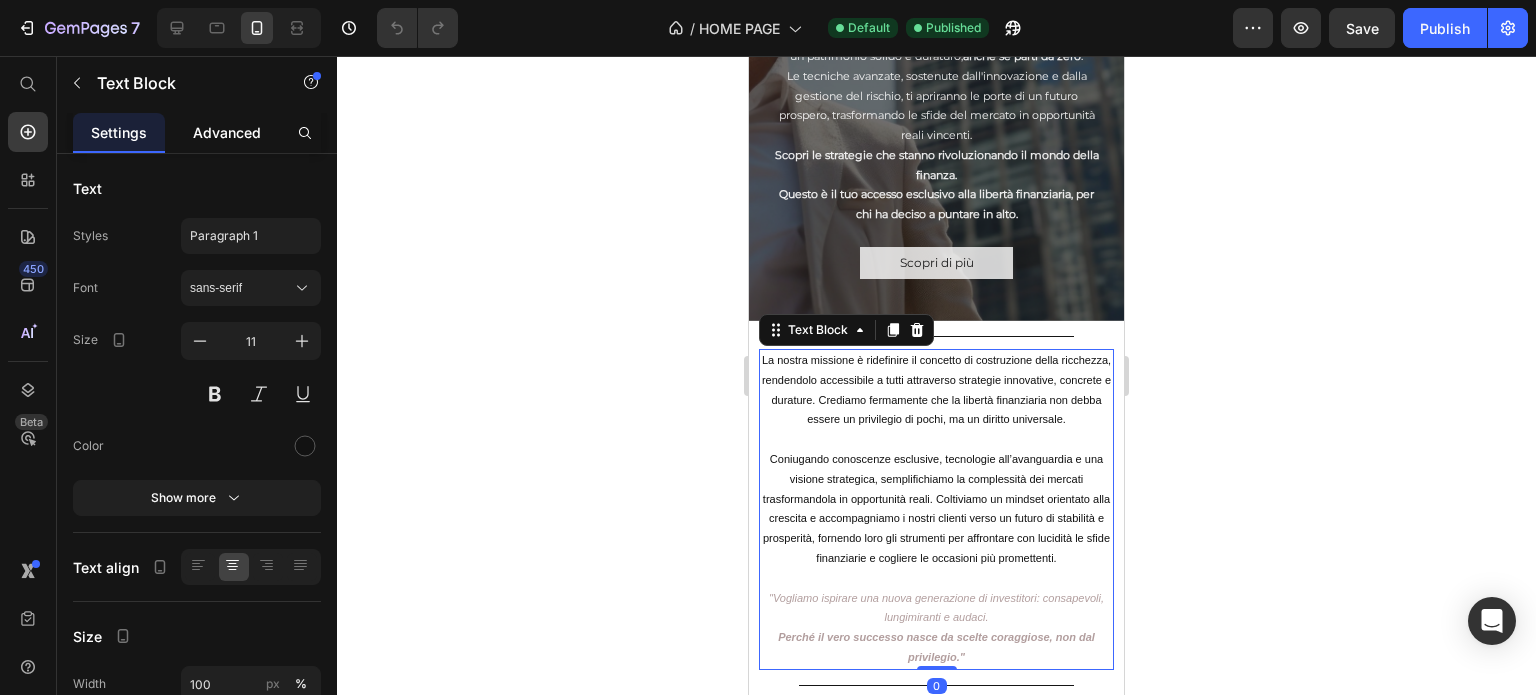 click on "Advanced" at bounding box center [227, 132] 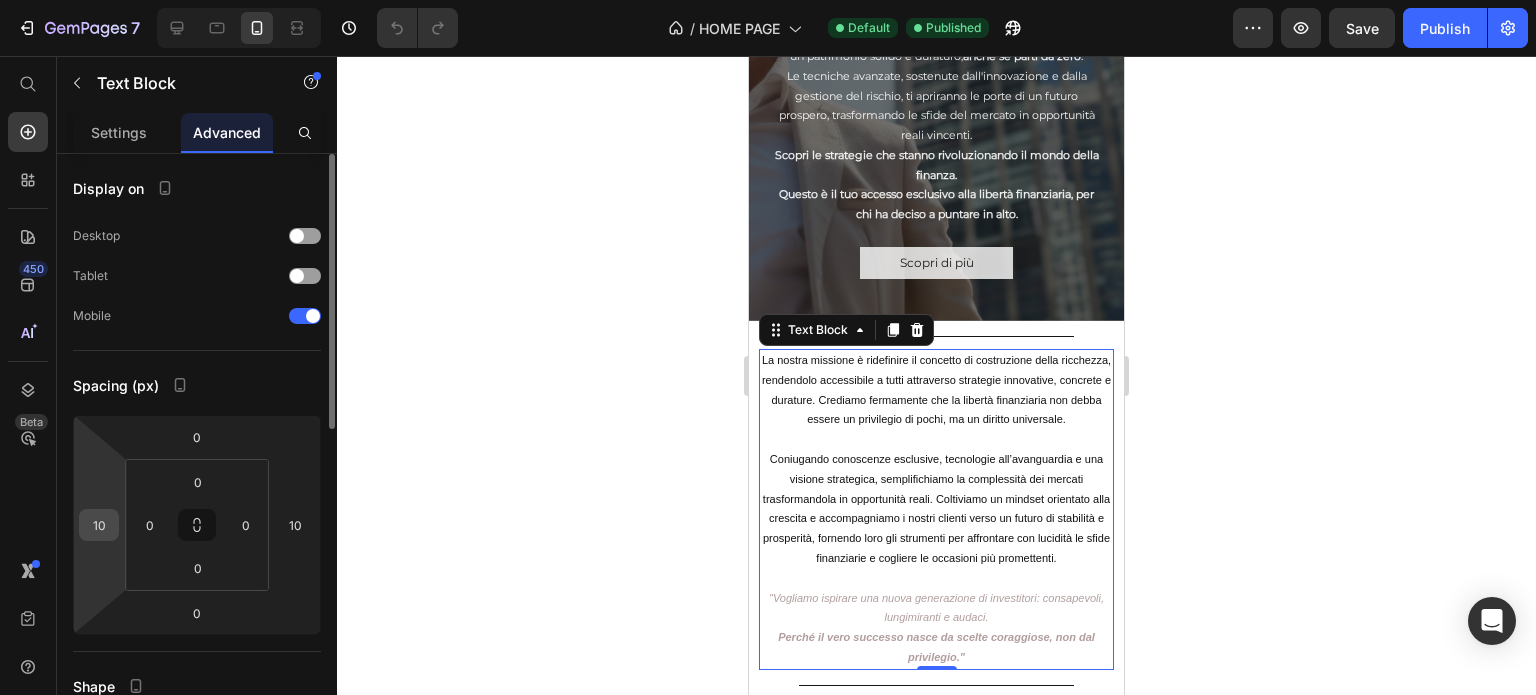 click on "10" at bounding box center (99, 525) 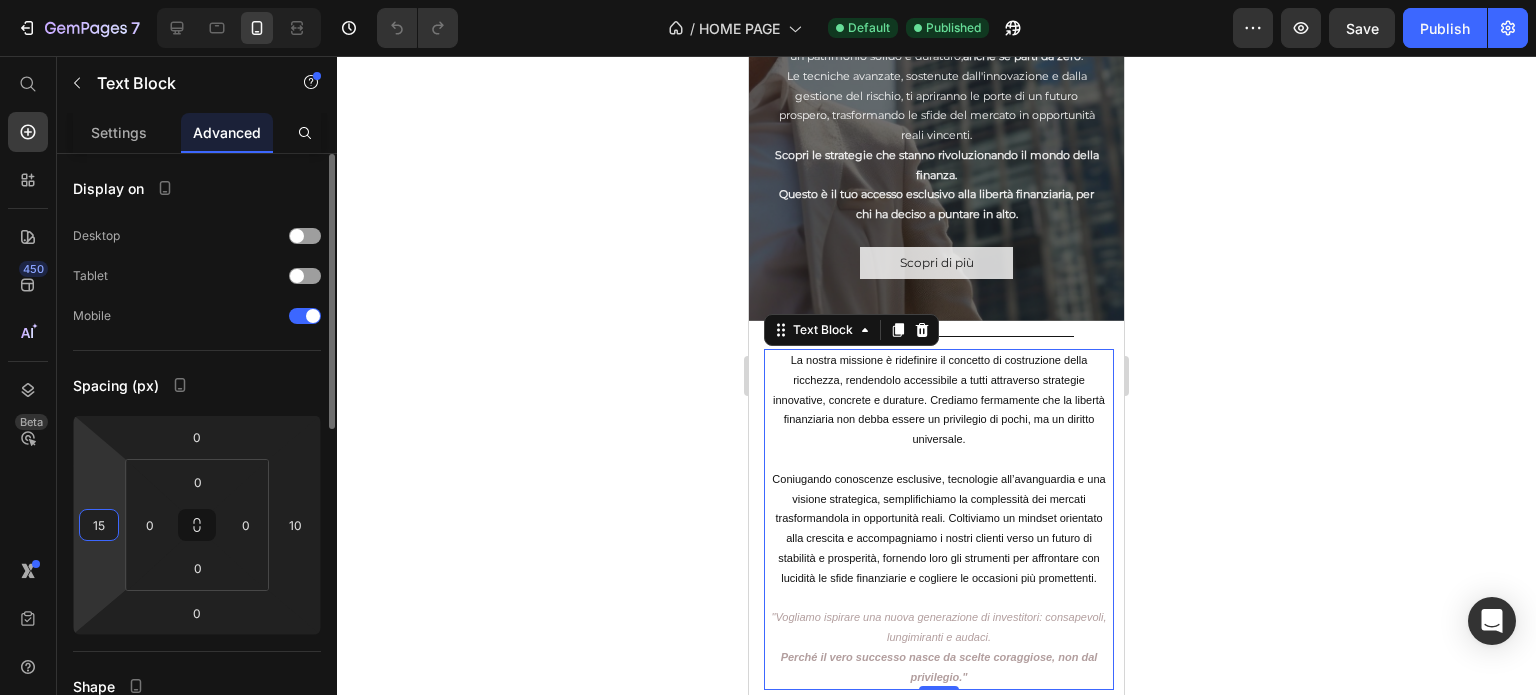 type on "15" 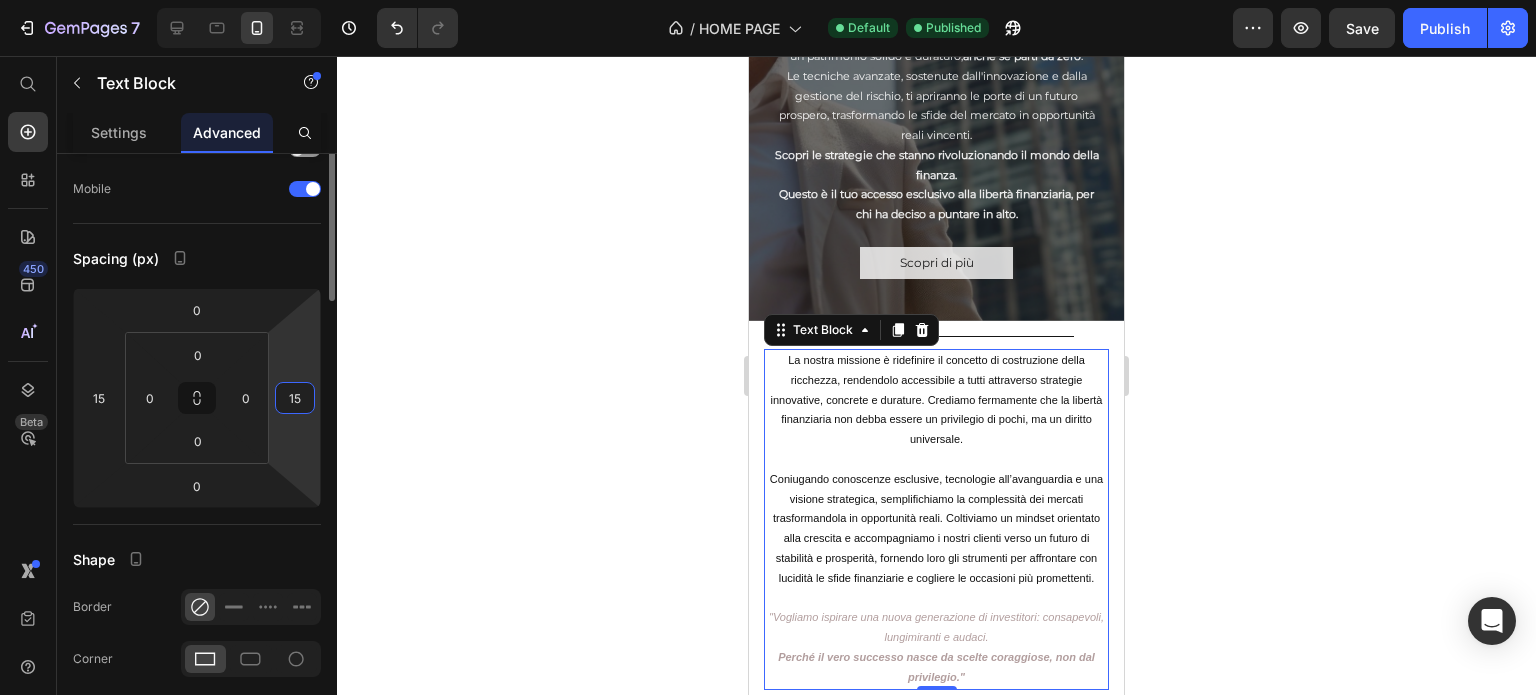scroll, scrollTop: 0, scrollLeft: 0, axis: both 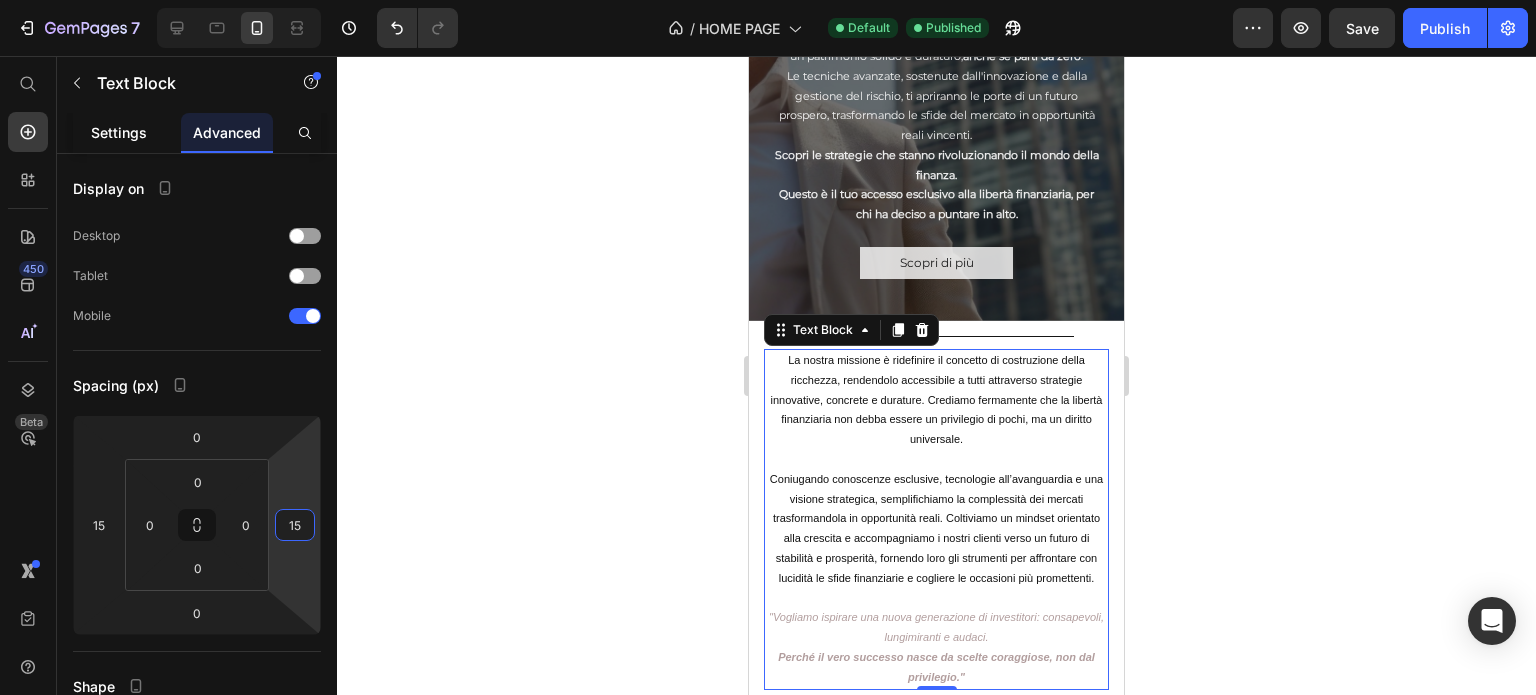 type on "15" 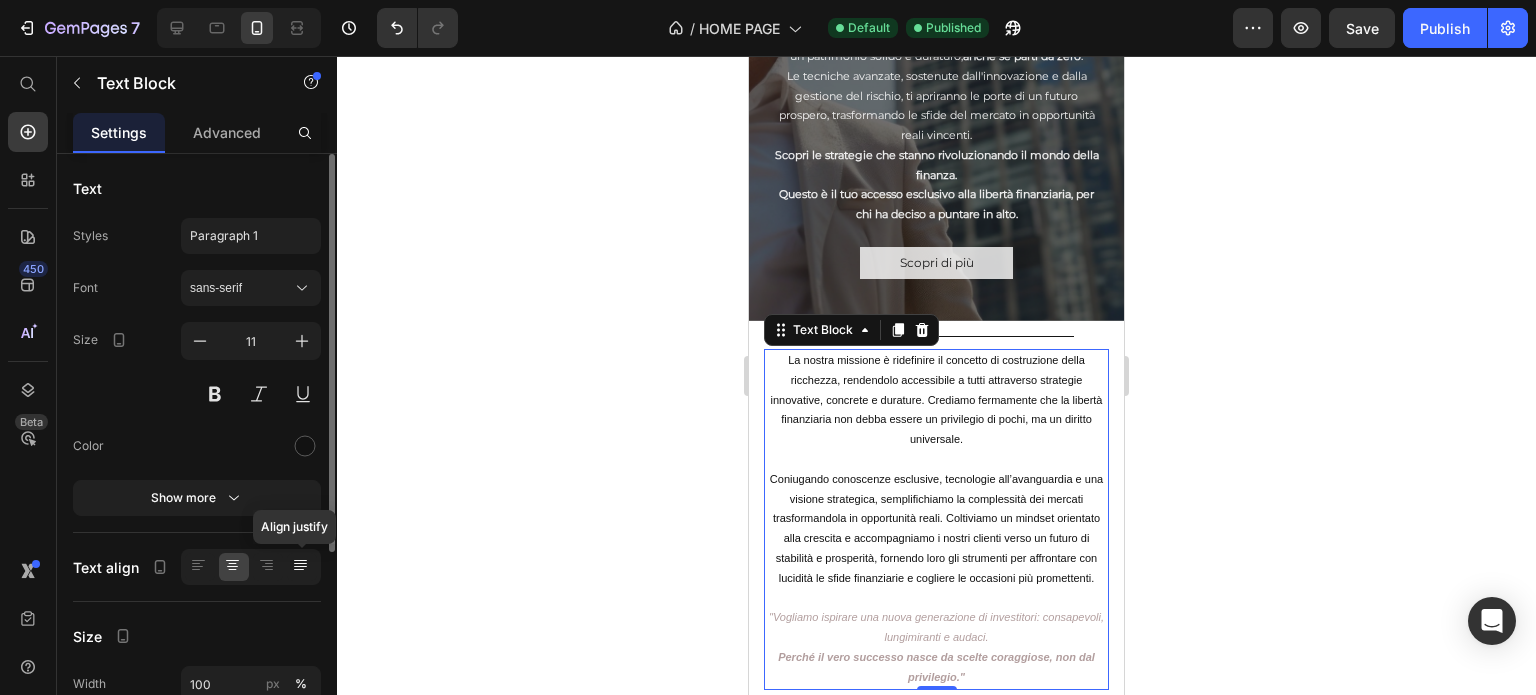 click 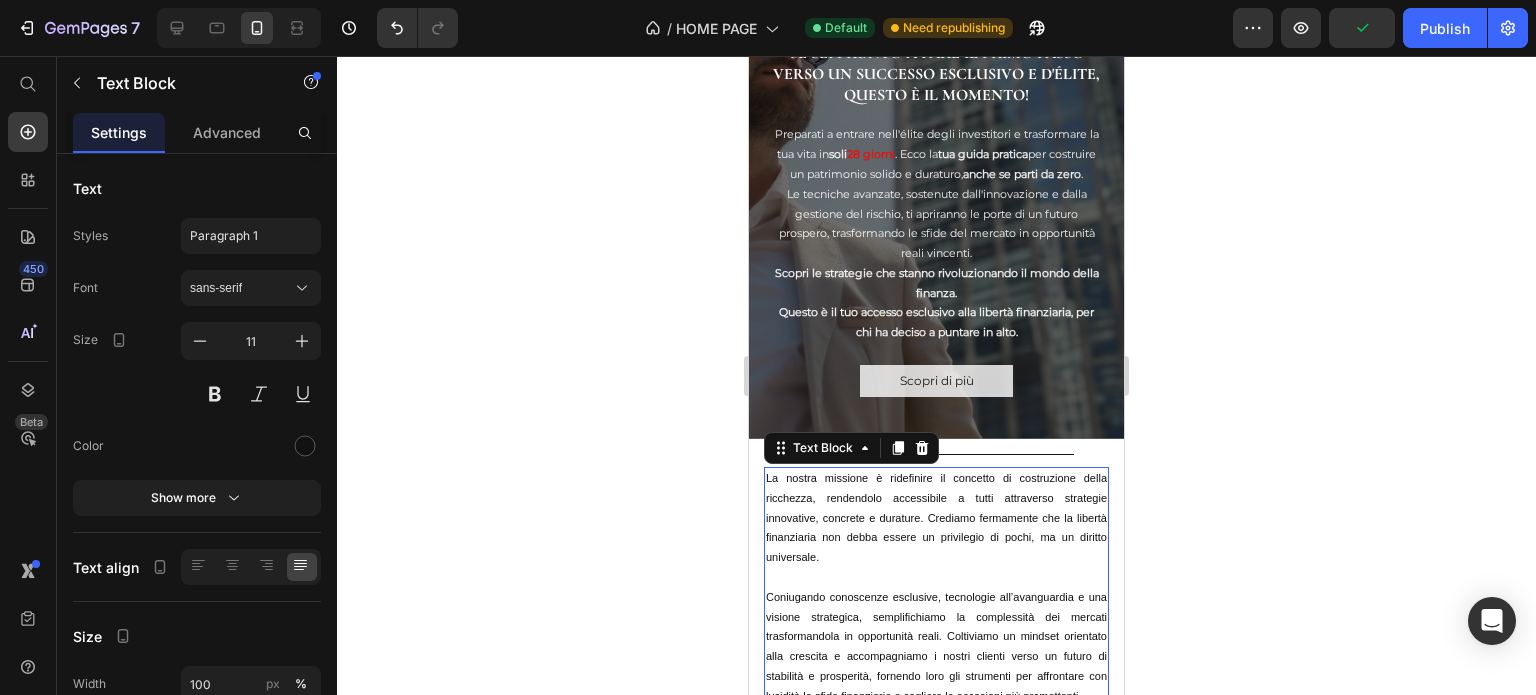 scroll, scrollTop: 288, scrollLeft: 0, axis: vertical 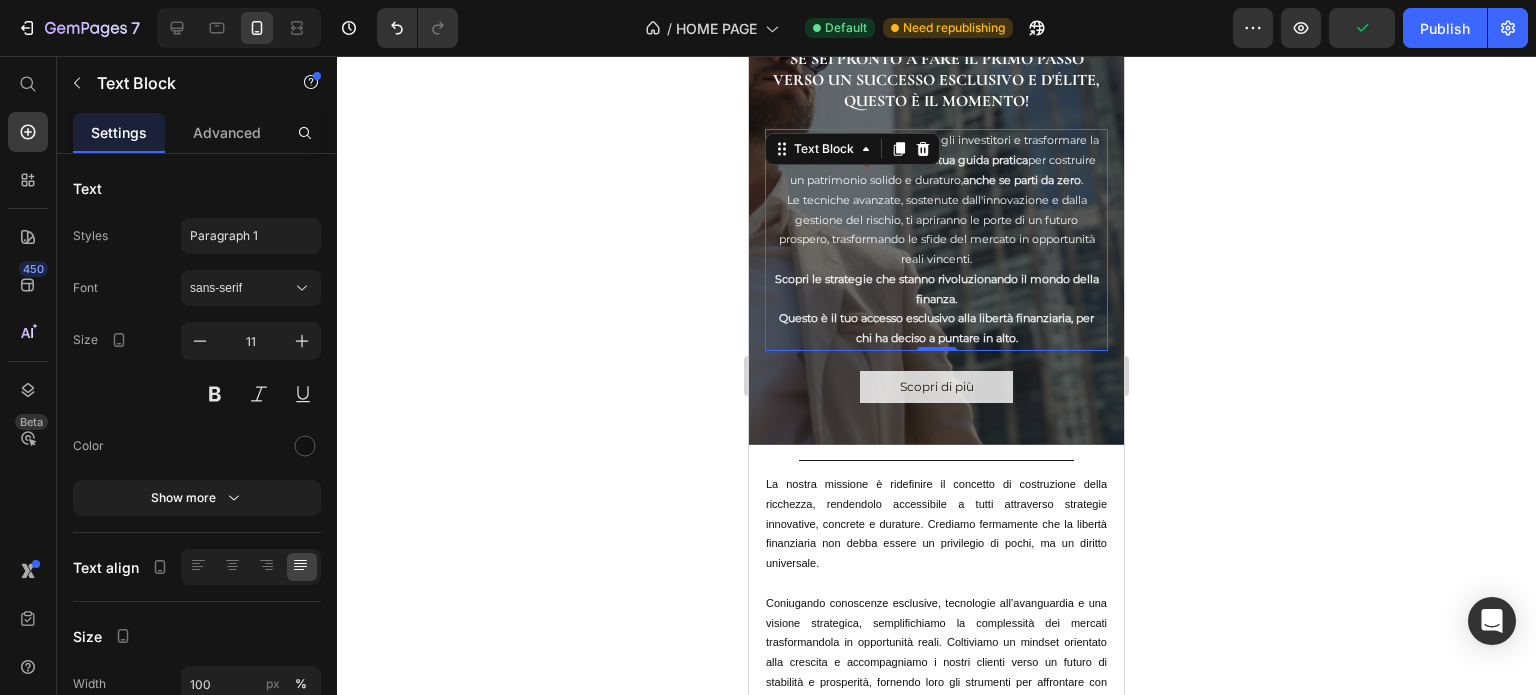 click on "Le tecniche avanzate, sostenute dall'innovazione e dalla gestione del rischio, ti apriranno le porte di un futuro prospero, trasformando le sfide del mercato in opportunità reali vincenti." at bounding box center (936, 230) 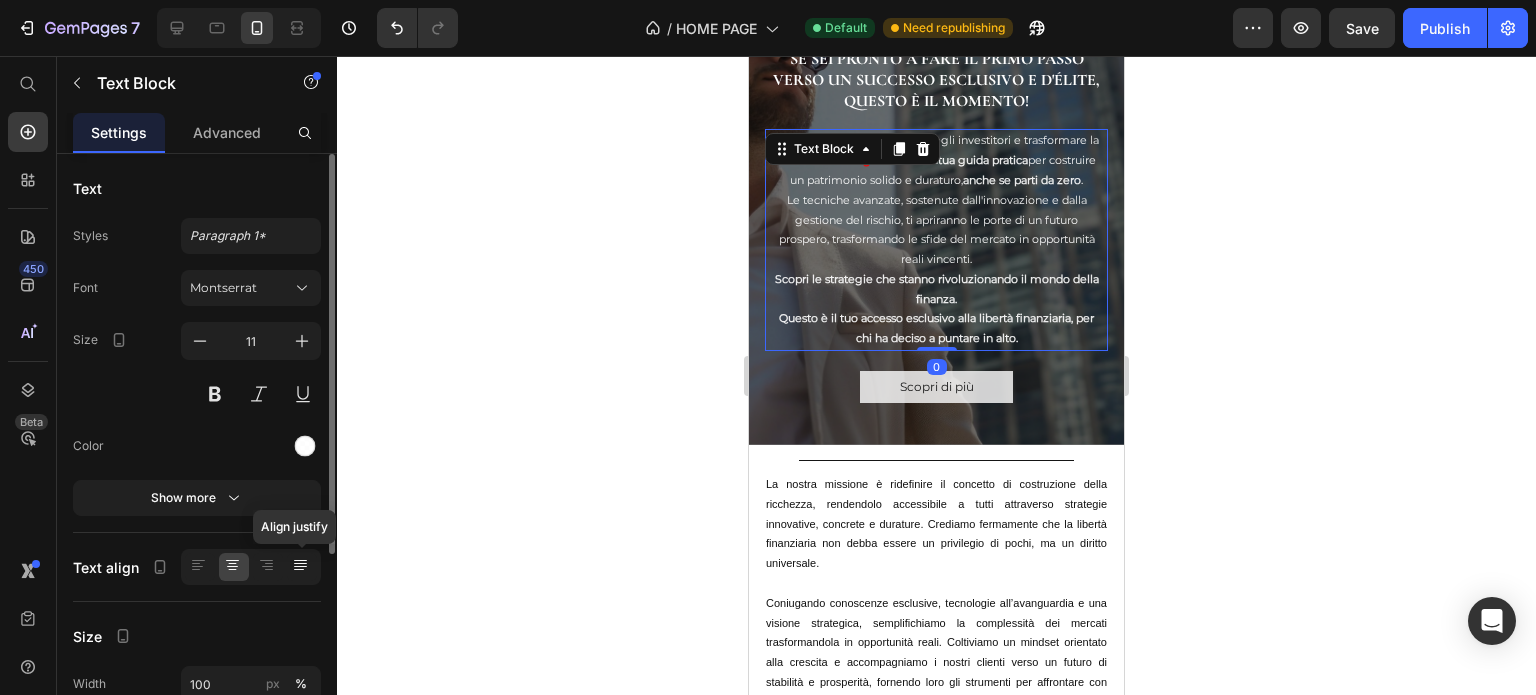 click 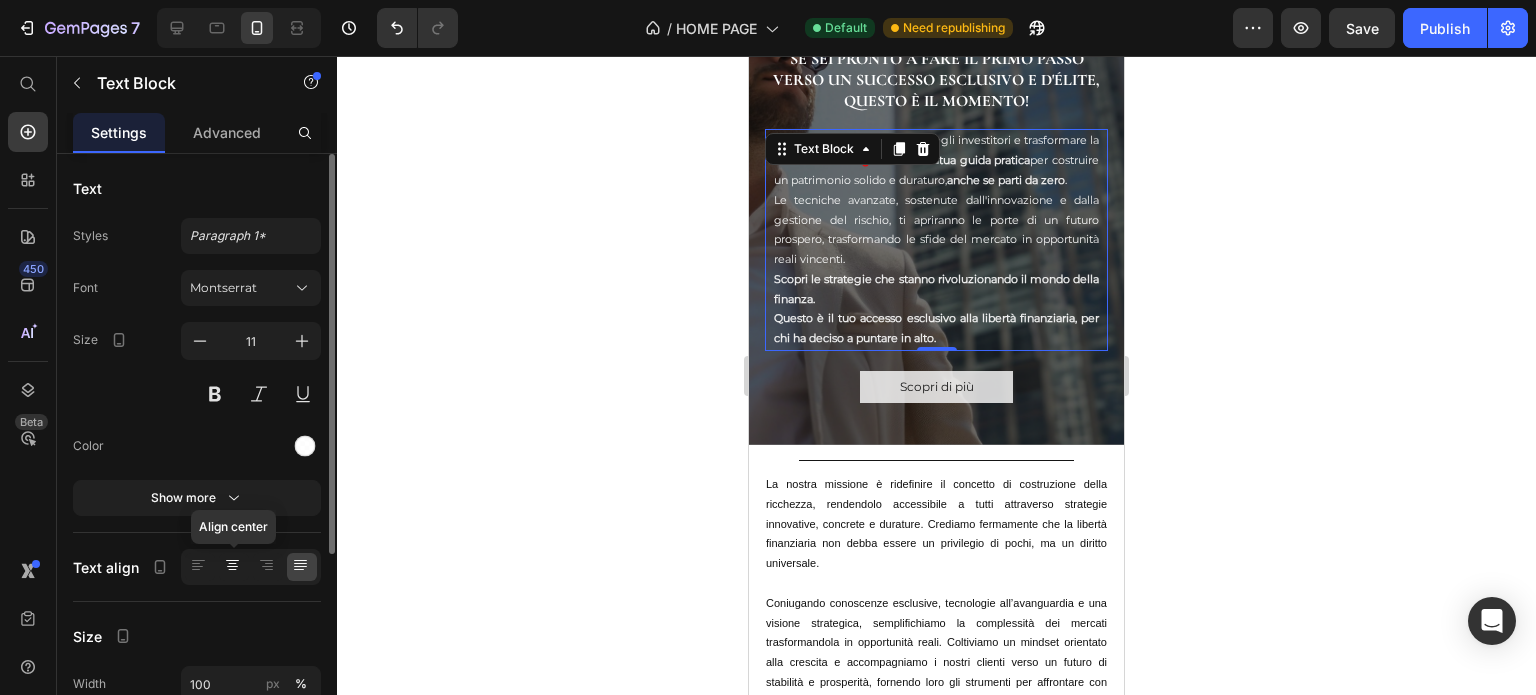 click 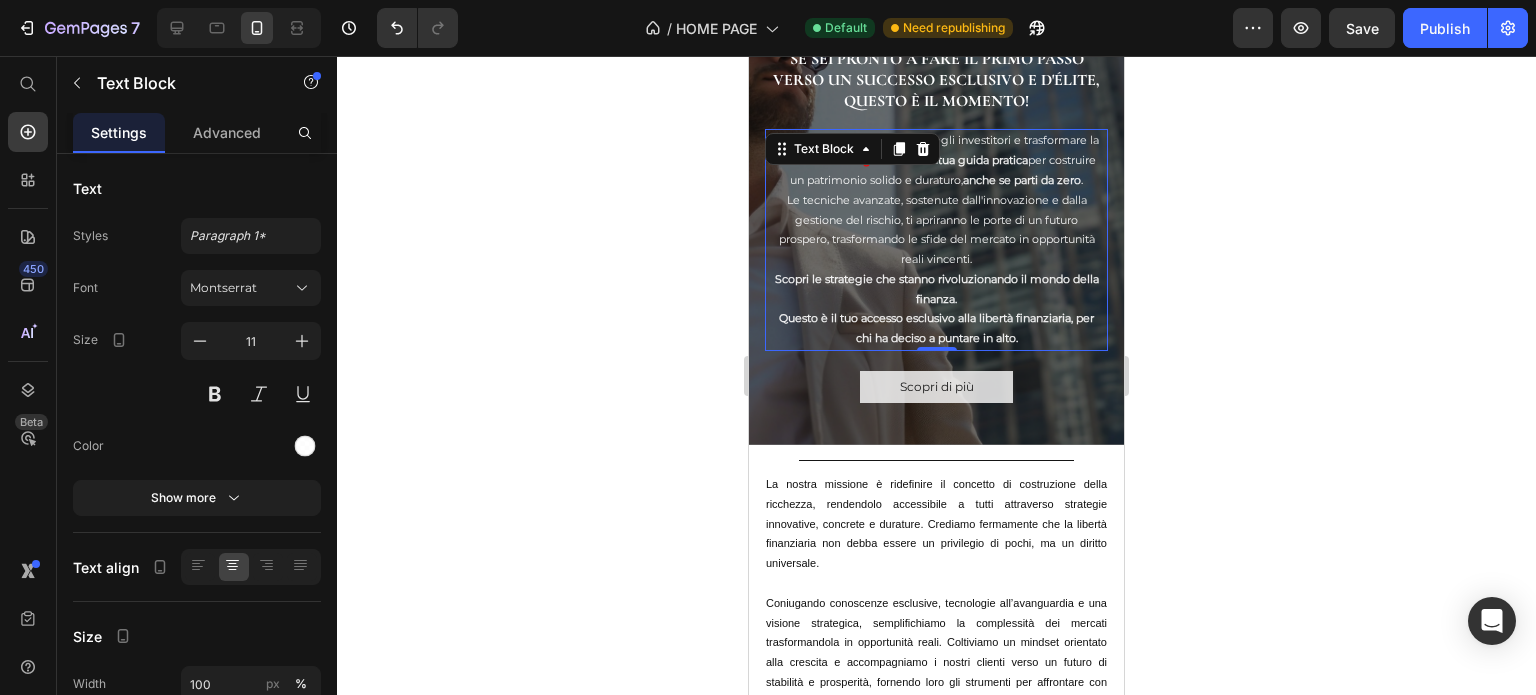 click on "Le tecniche avanzate, sostenute dall'innovazione e dalla gestione del rischio, ti apriranno le porte di un futuro prospero, trasformando le sfide del mercato in opportunità reali vincenti." at bounding box center (936, 230) 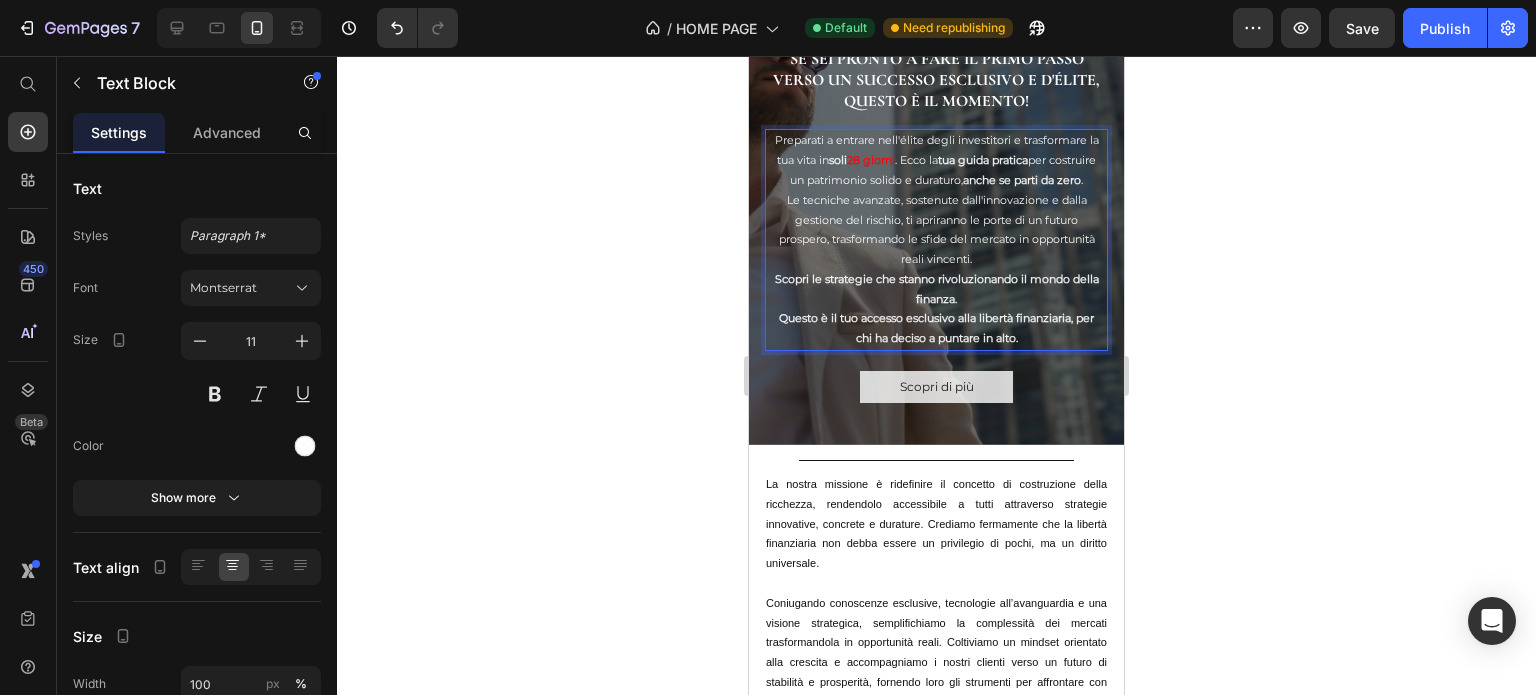 click on "Le tecniche avanzate, sostenute dall'innovazione e dalla gestione del rischio, ti apriranno le porte di un futuro prospero, trasformando le sfide del mercato in opportunità reali vincenti." at bounding box center [936, 230] 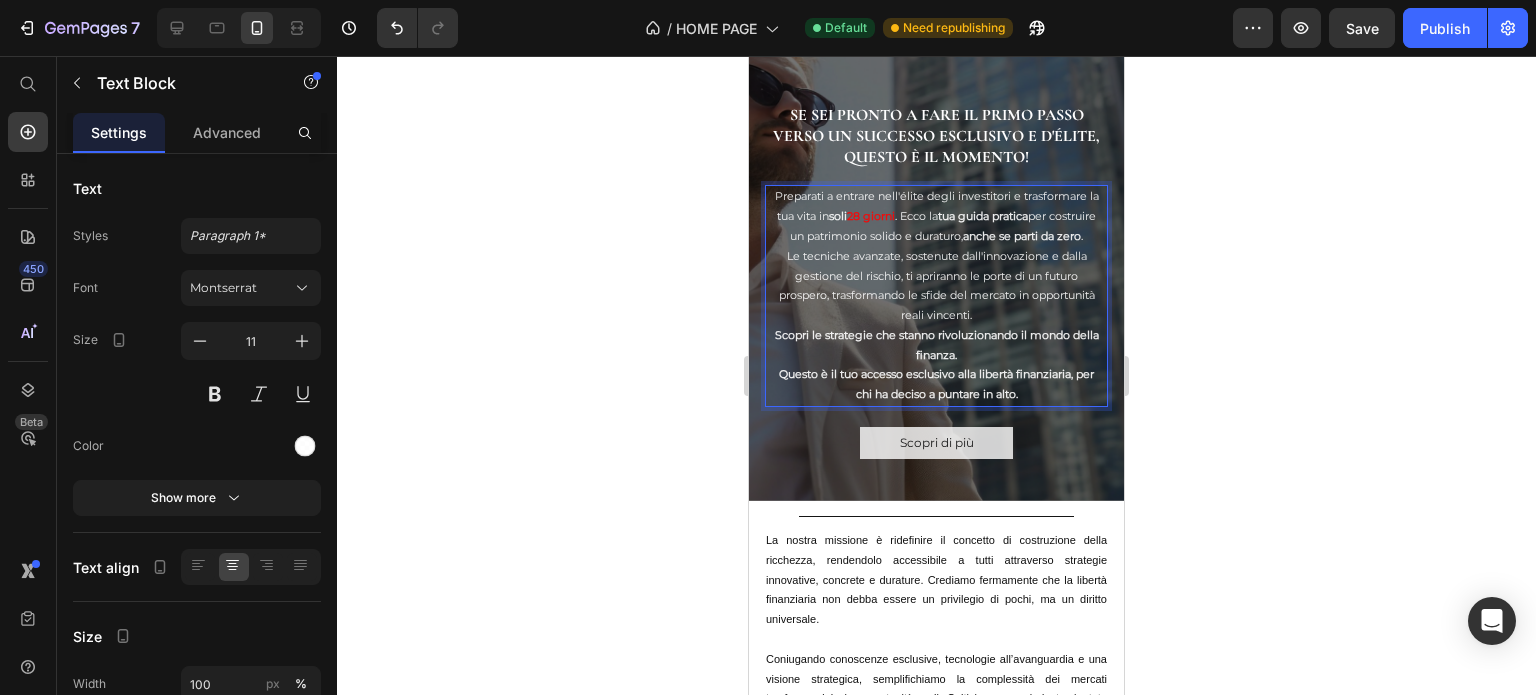 scroll, scrollTop: 215, scrollLeft: 0, axis: vertical 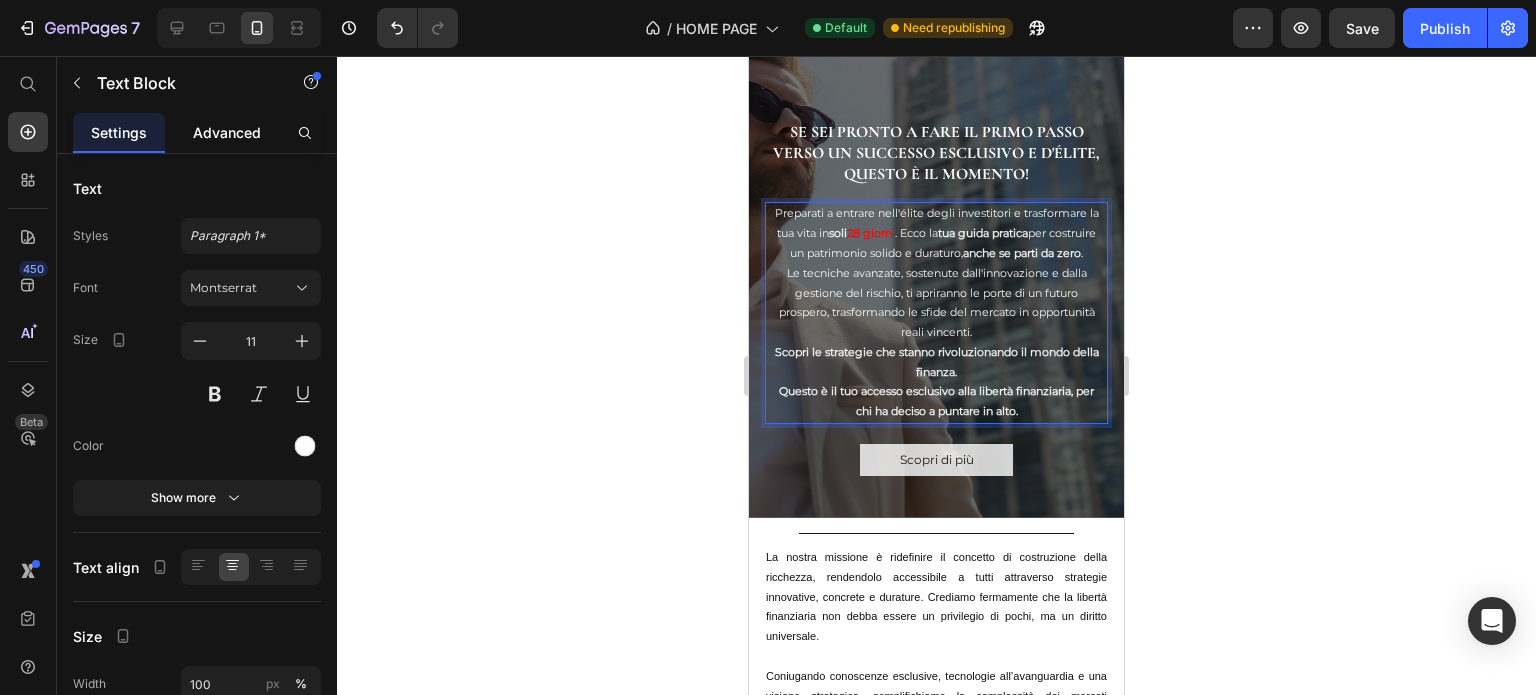 click on "Advanced" at bounding box center (227, 132) 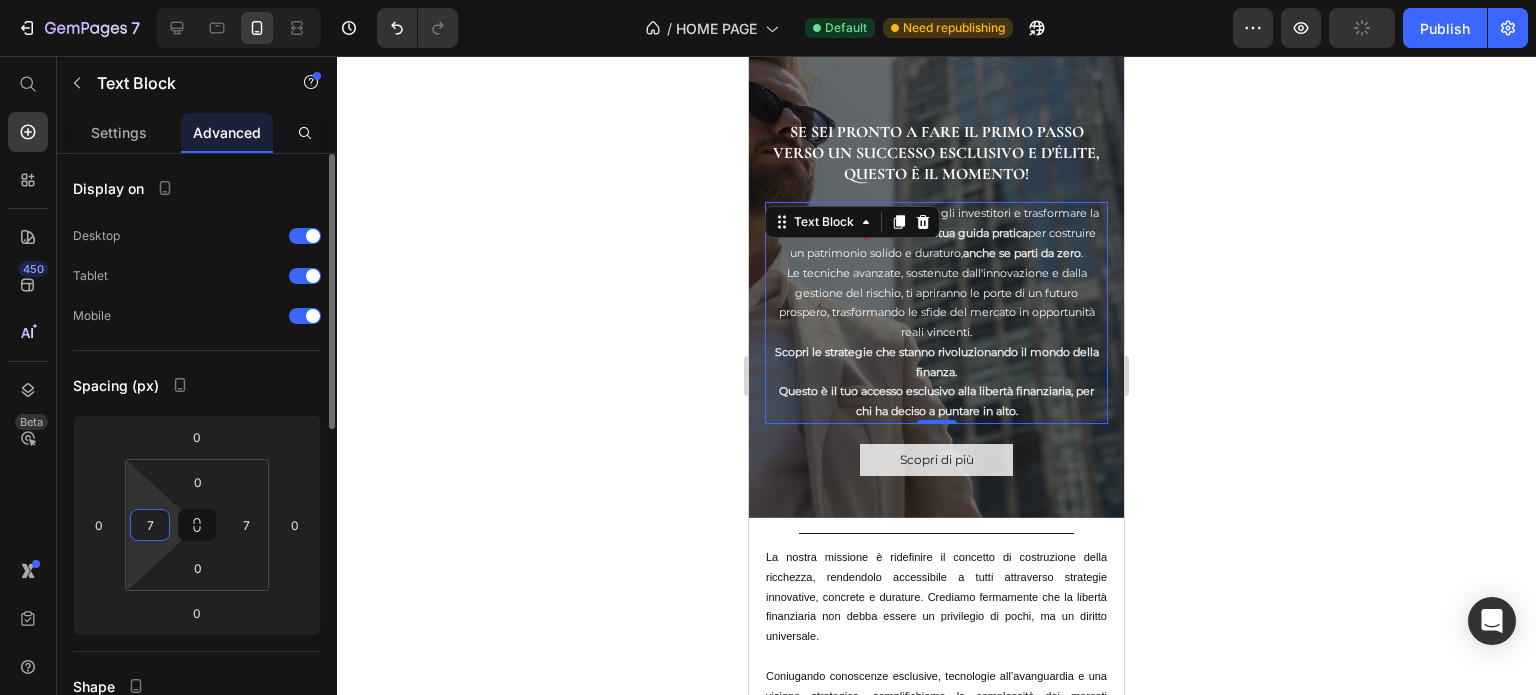 click on "7" at bounding box center (150, 525) 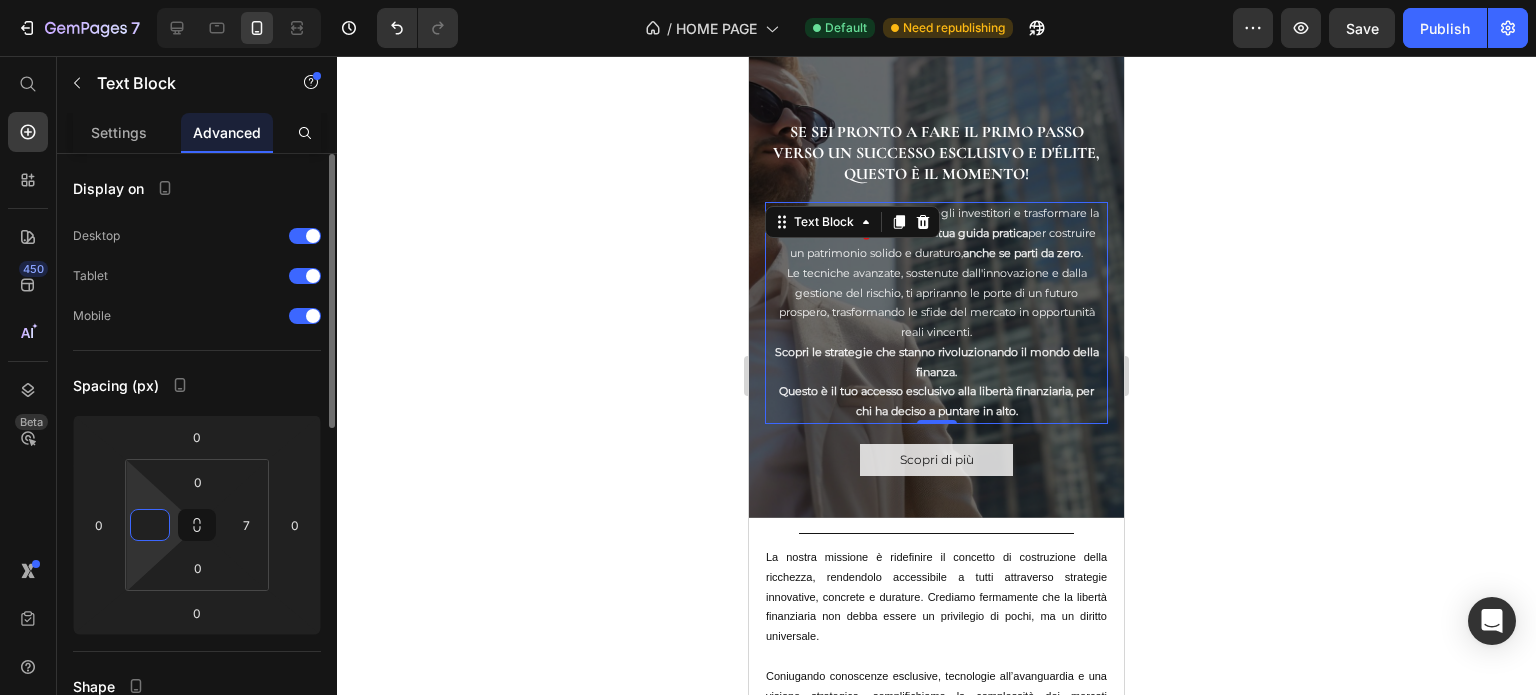 type on "0" 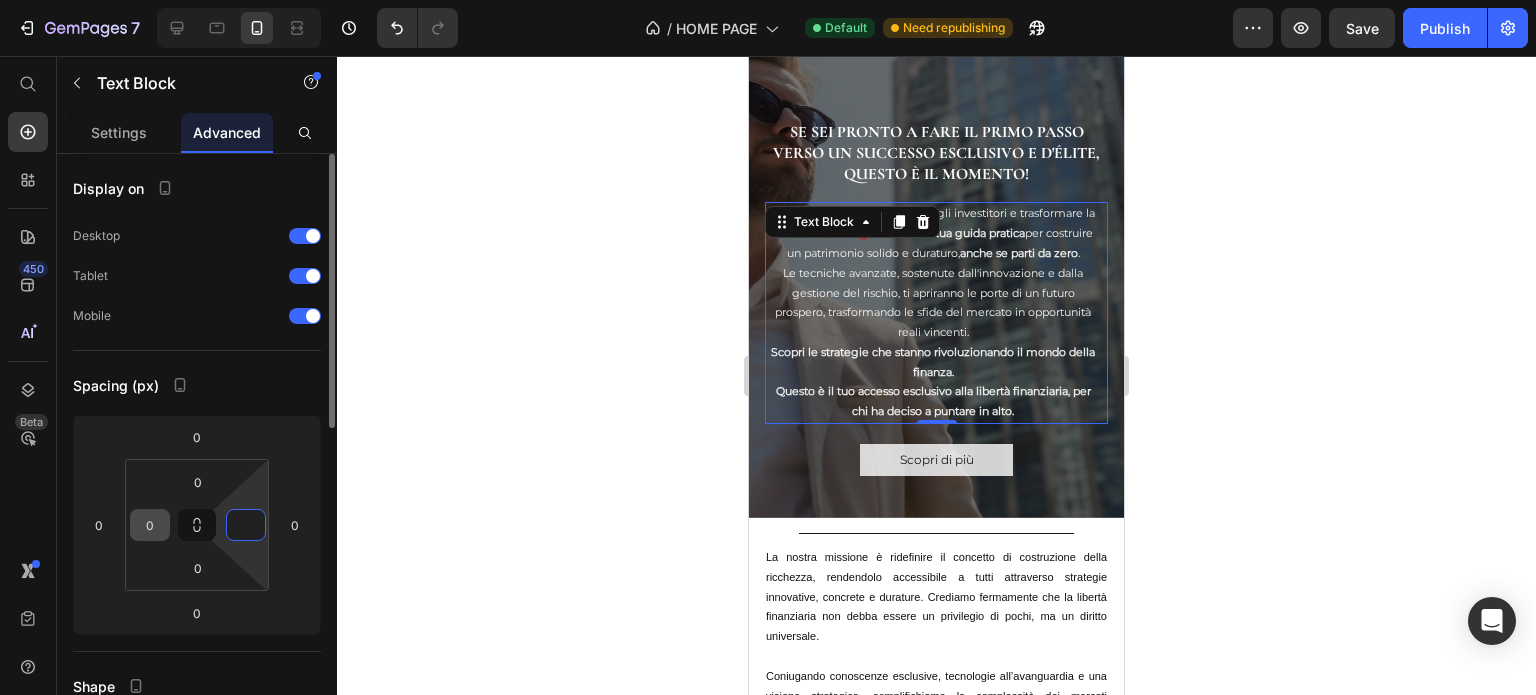 type on "0" 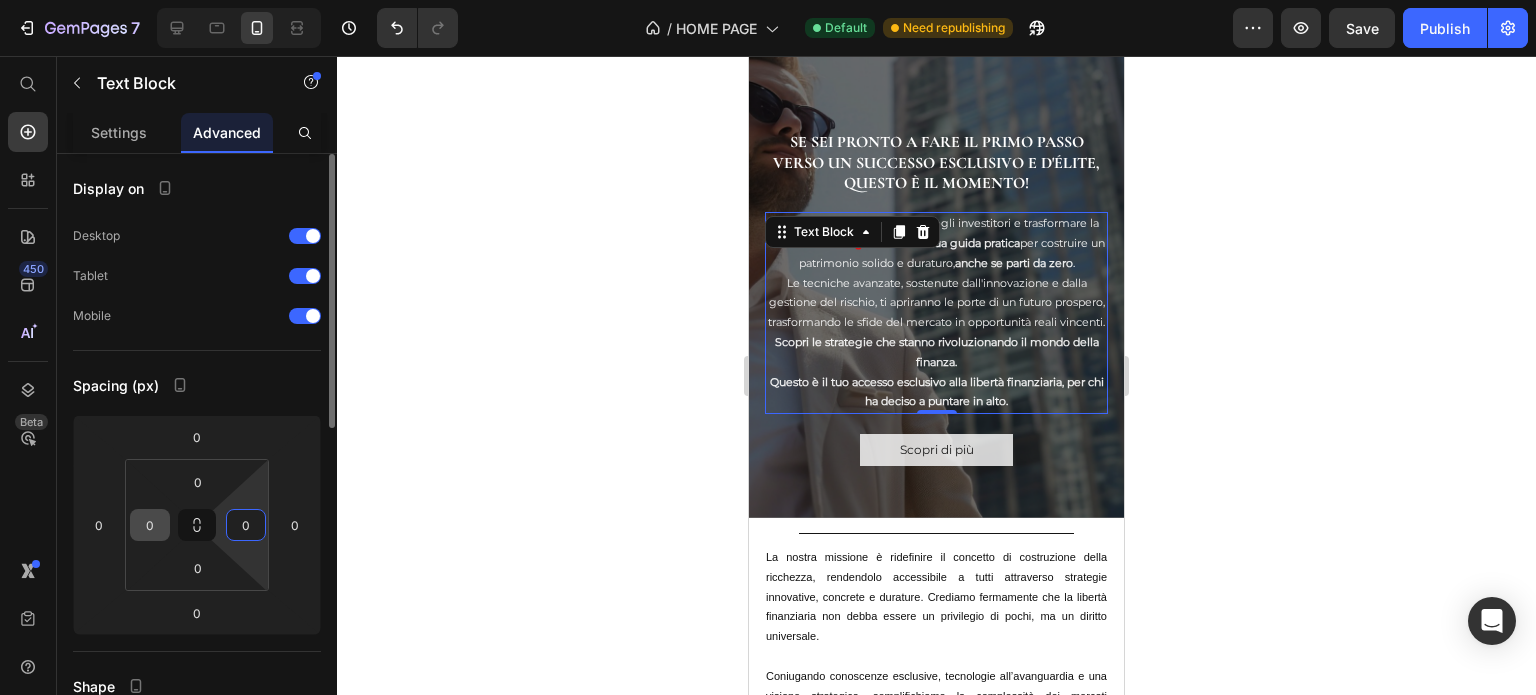 click on "0" at bounding box center [150, 525] 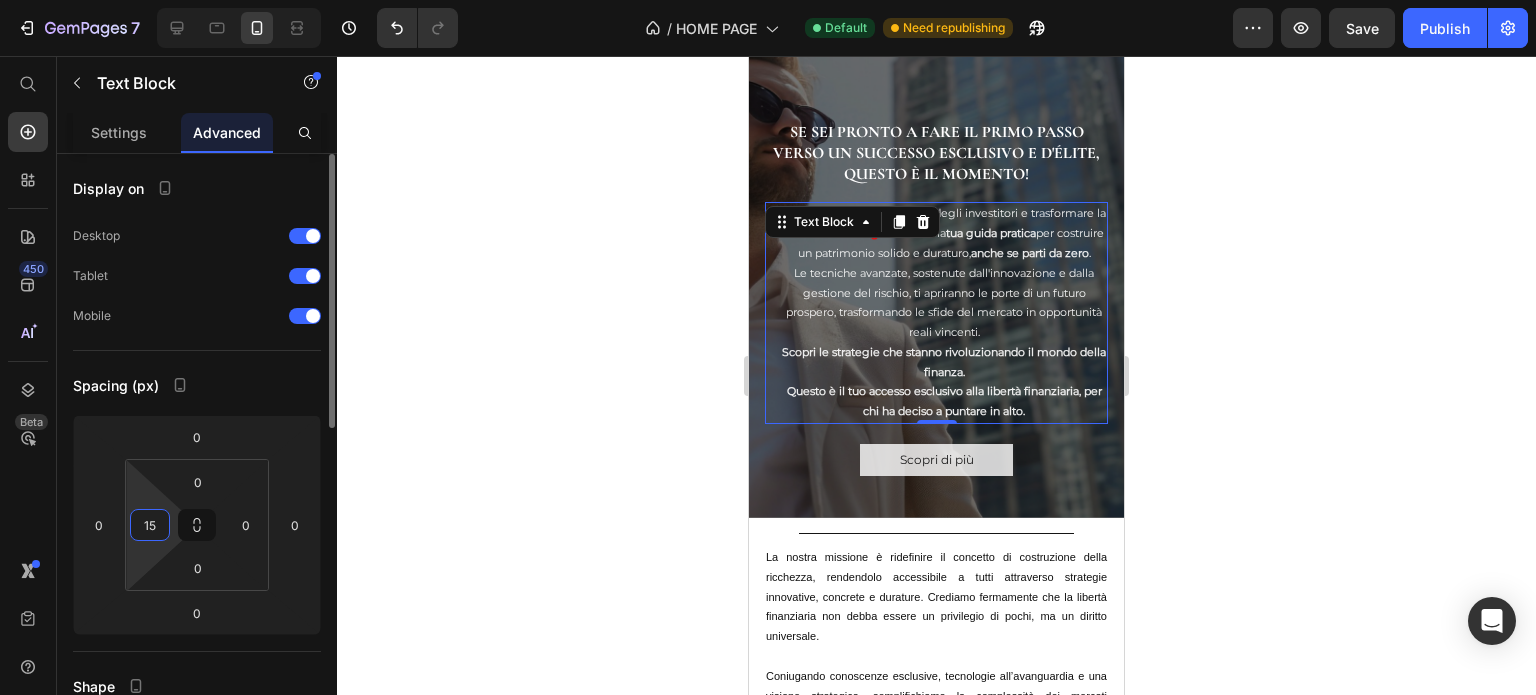 type on "15" 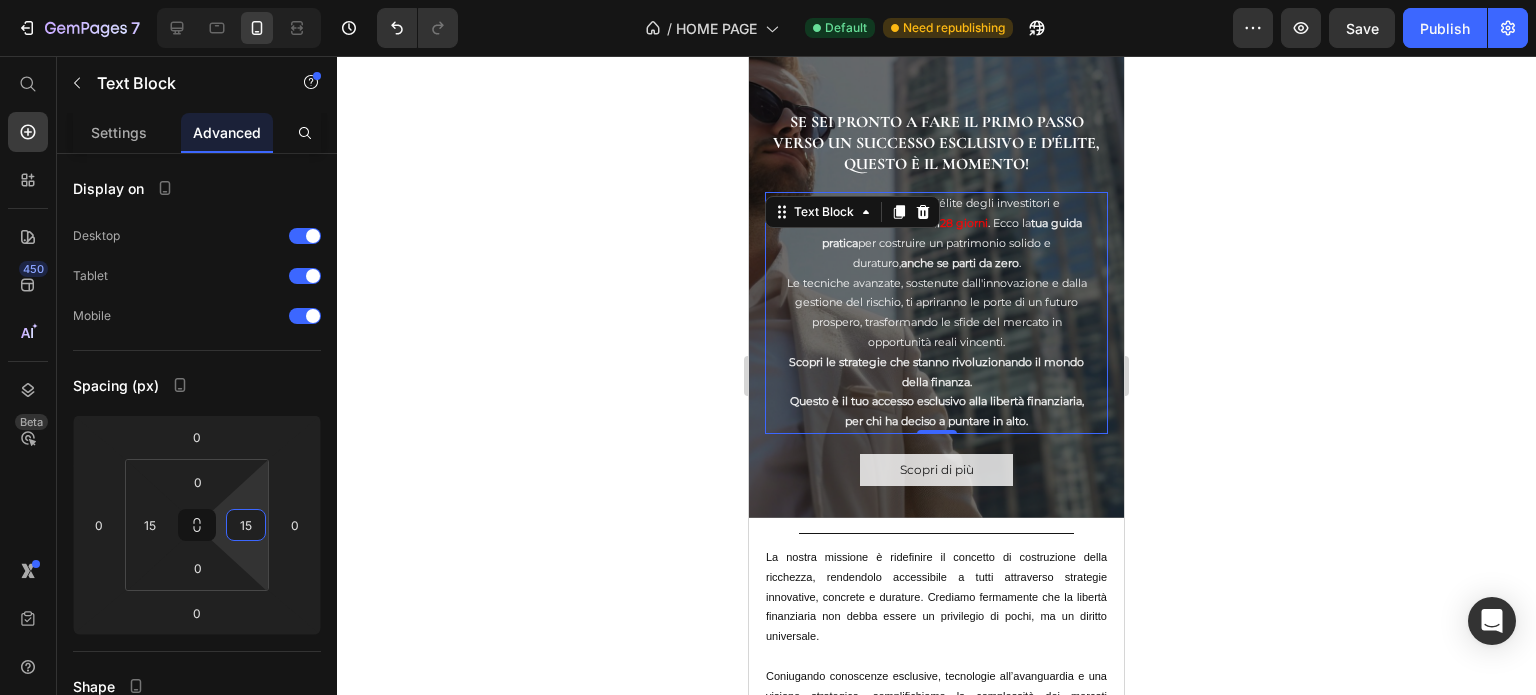 type on "15" 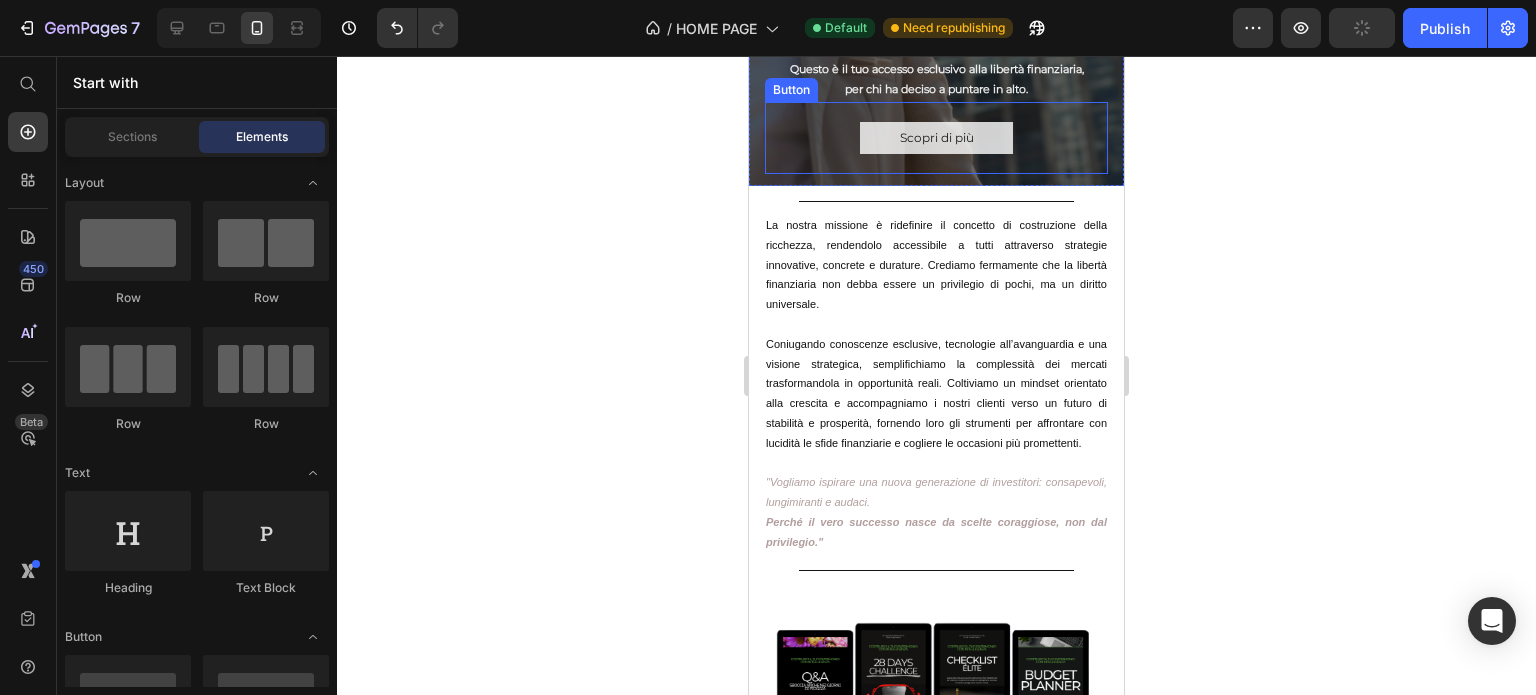 scroll, scrollTop: 548, scrollLeft: 0, axis: vertical 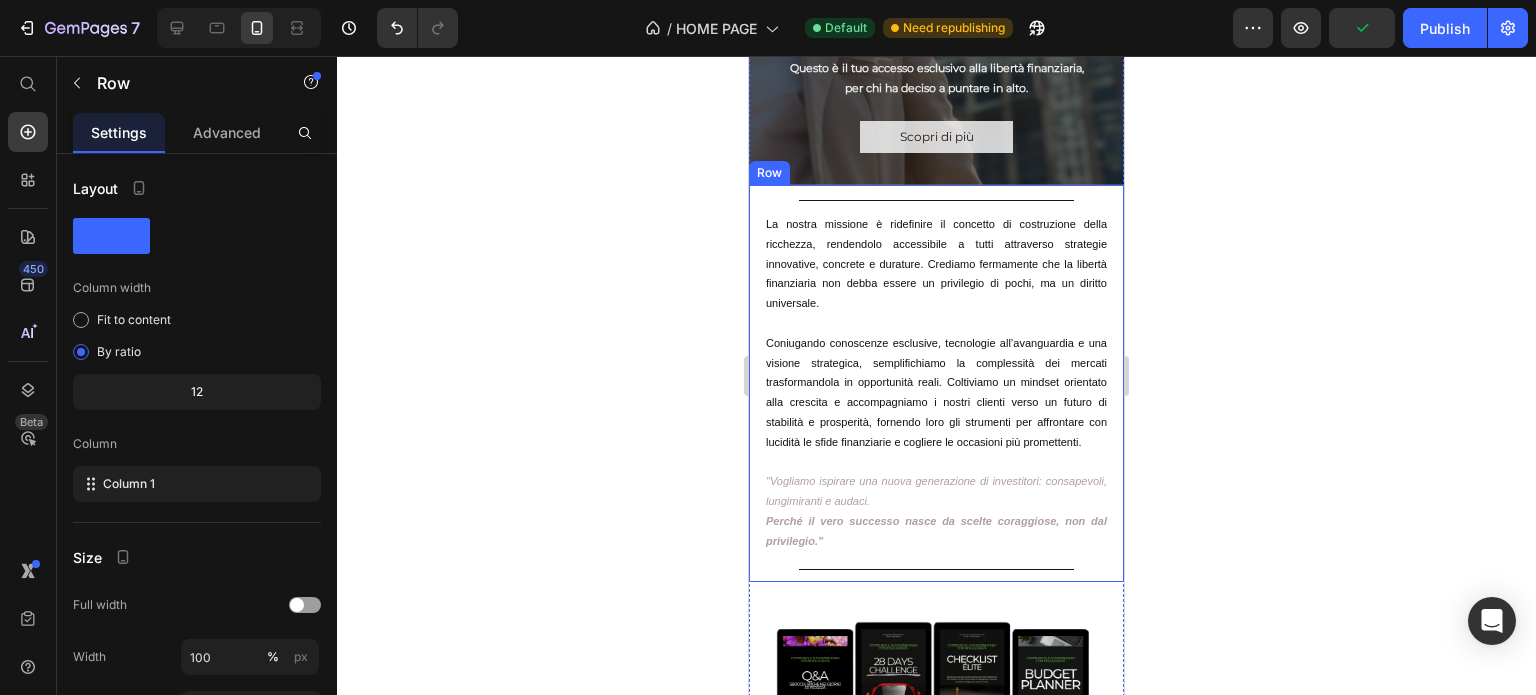 click on "Title Line La nostra missione è ridefinire il concetto di costruzione della ricchezza, rendendolo accessibile a tutti attraverso strategie innovative, concrete e durature. Crediamo fermamente che la libertà finanziaria non debba essere un privilegio di pochi, ma un diritto universale.   Coniugando conoscenze esclusive, tecnologie all’avanguardia e una visione strategica, semplifichiamo la complessità dei mercati trasformandola in opportunità reali. Coltiviamo un mindset orientato alla crescita e accompagniamo i nostri clienti verso un futuro di stabilità e prosperità, fornendo loro gli strumenti per affrontare con lucidità le sfide finanziarie e cogliere le occasioni più promettenti.   "Vogliamo ispirare una nuova generazione di investitori: consapevoli, lungimiranti e audaci. Perché il vero successo nasce da scelte coraggiose, non dal privilegio." Text Block                Title Line" at bounding box center (936, 383) 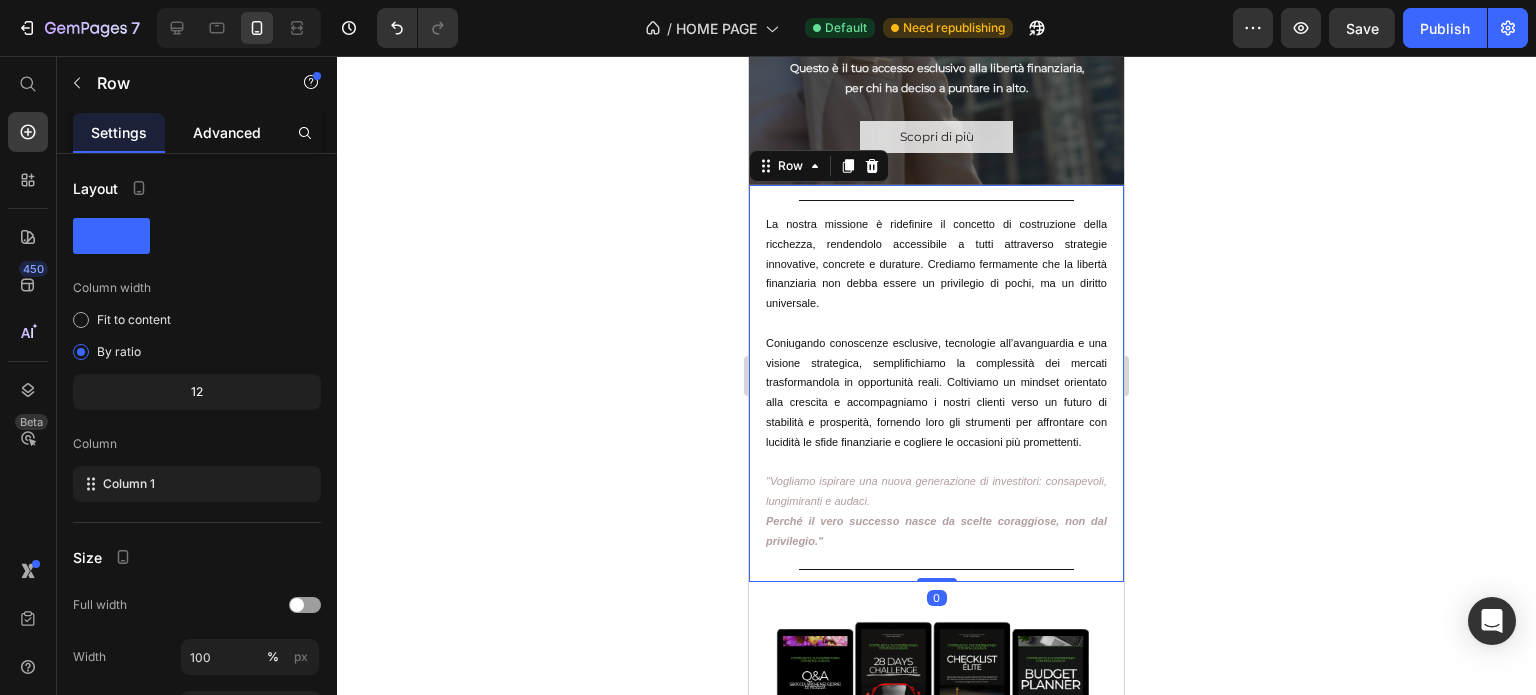 click on "Advanced" at bounding box center [227, 132] 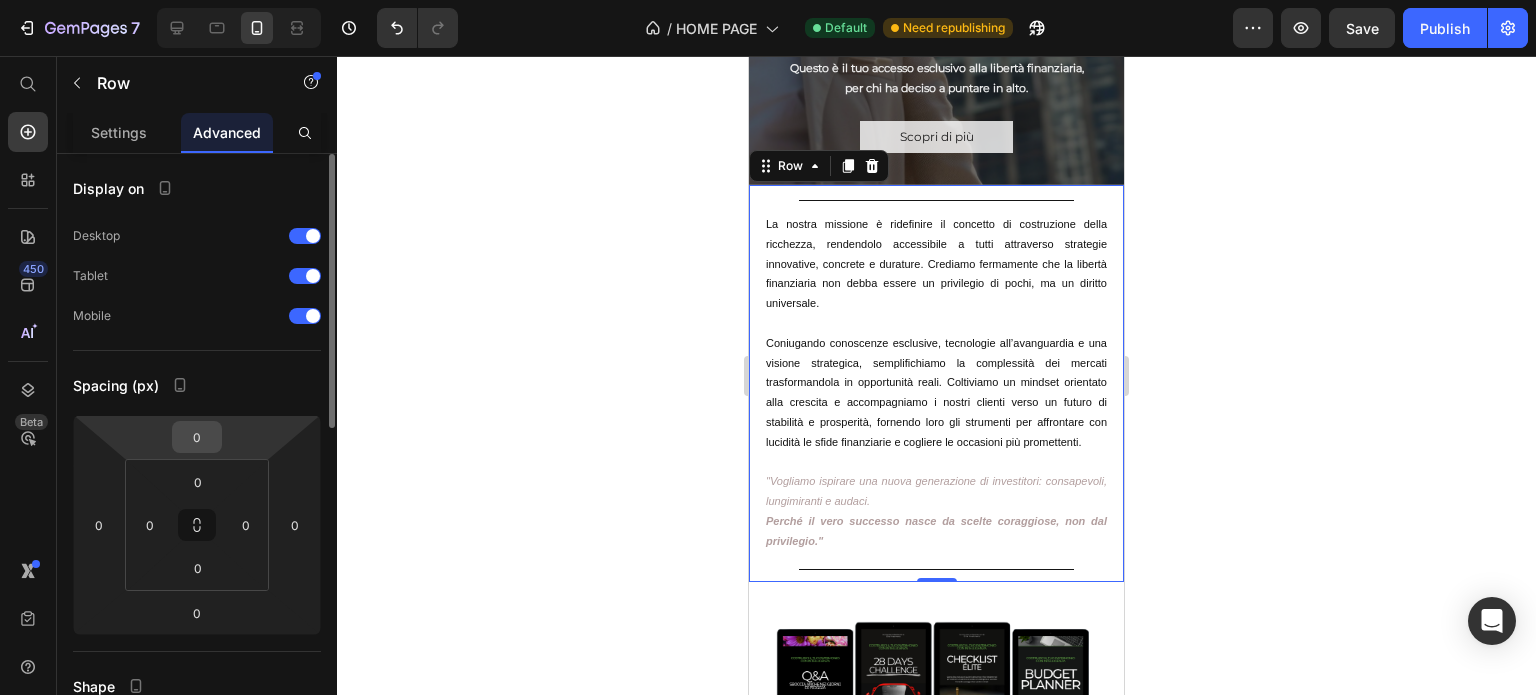 click on "0" at bounding box center (197, 437) 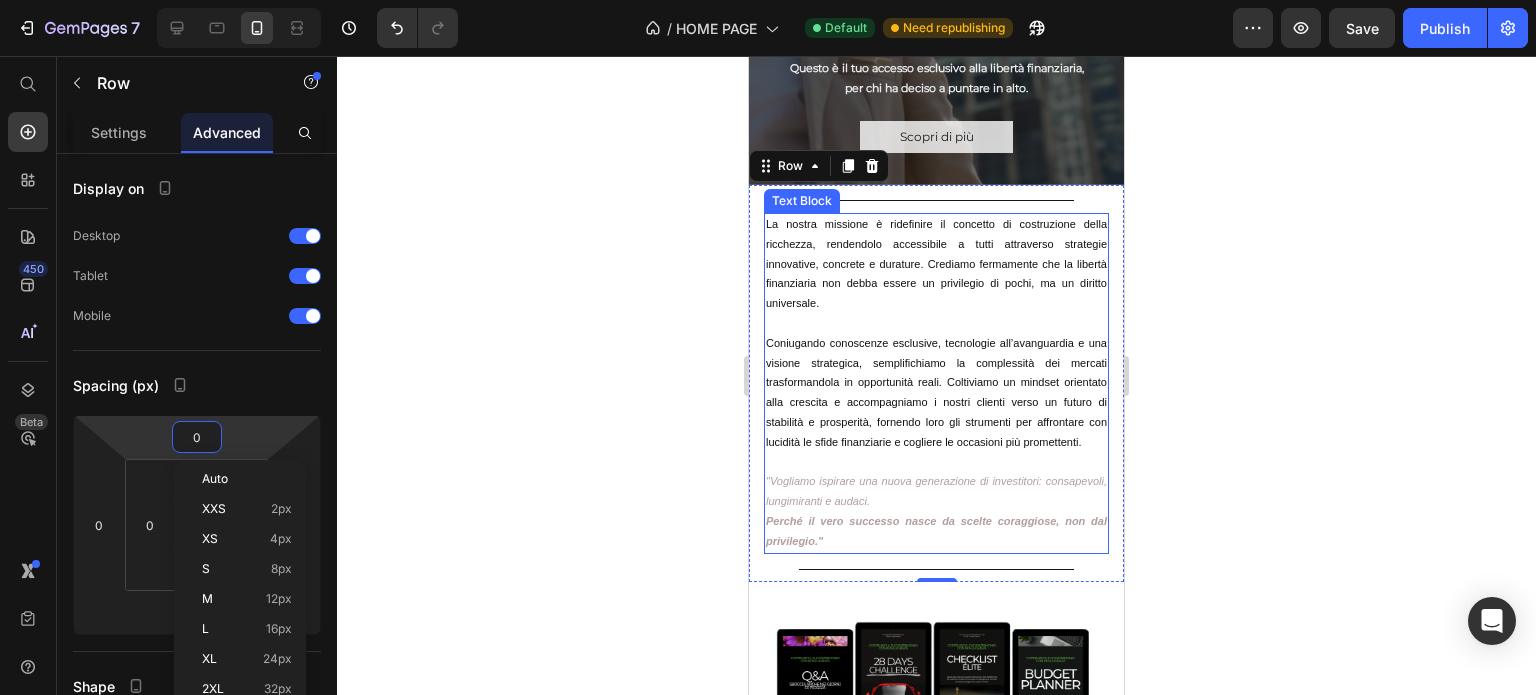 click on "Coniugando conoscenze esclusive, tecnologie all’avanguardia e una visione strategica, semplifichiamo la complessità dei mercati trasformandola in opportunità reali. Coltiviamo un mindset orientato alla crescita e accompagniamo i nostri clienti verso un futuro di stabilità e prosperità, fornendo loro gli strumenti per affrontare con lucidità le sfide finanziarie e cogliere le occasioni più promettenti." at bounding box center (936, 393) 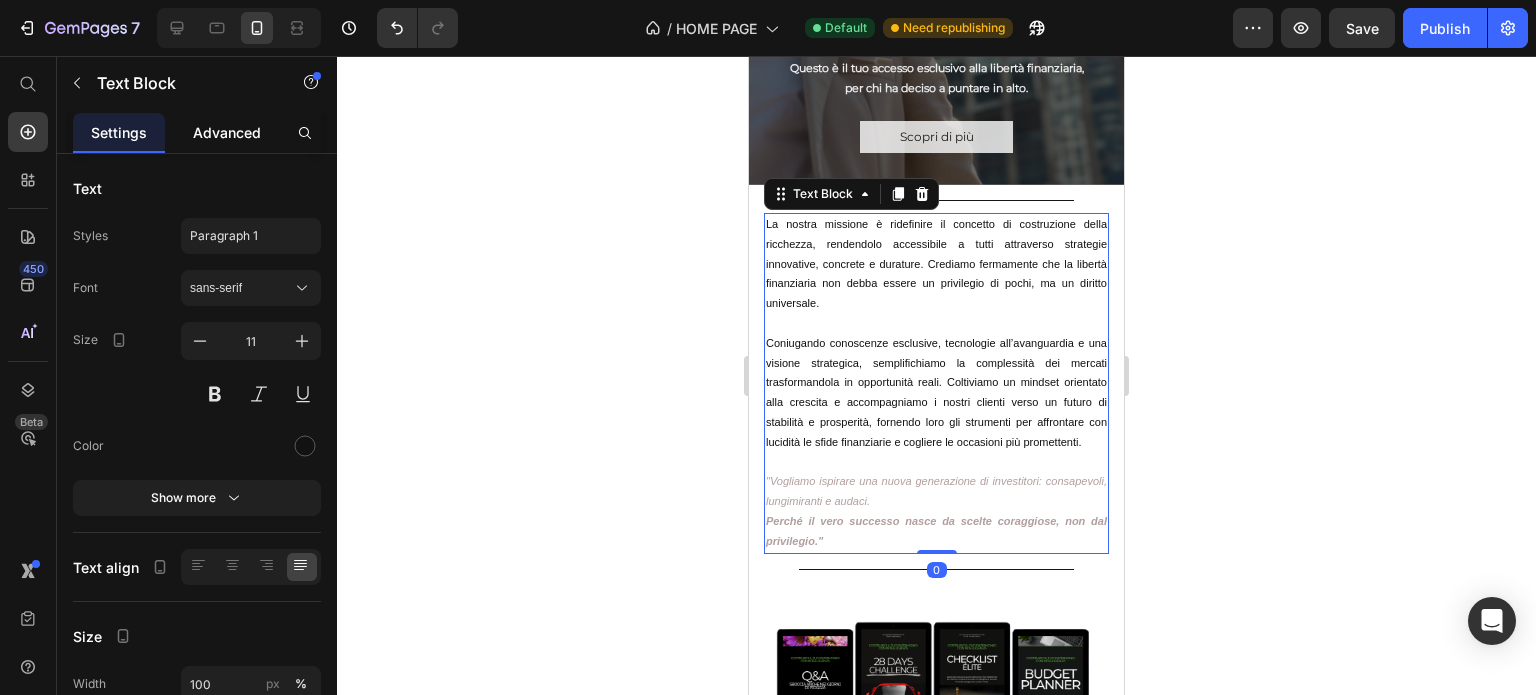 click on "Advanced" at bounding box center (227, 132) 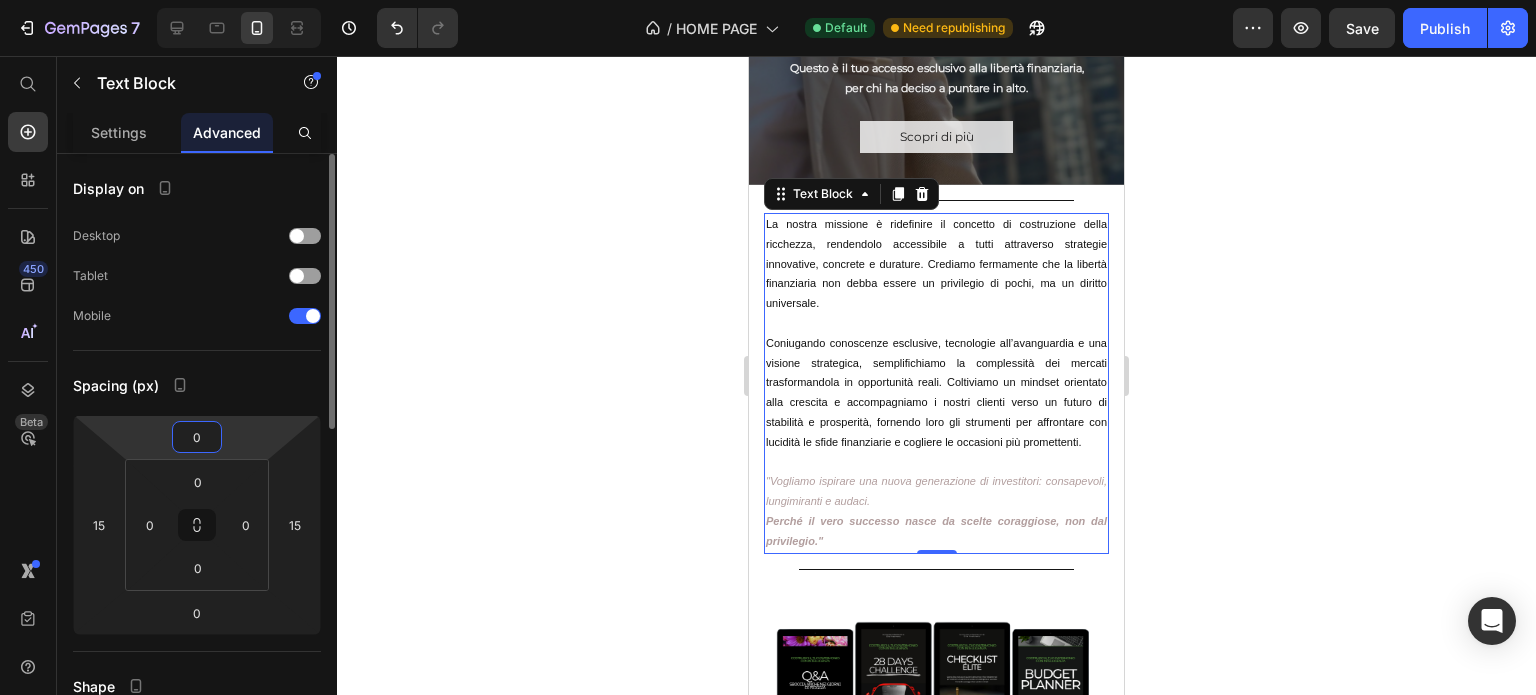 click on "0" at bounding box center (197, 437) 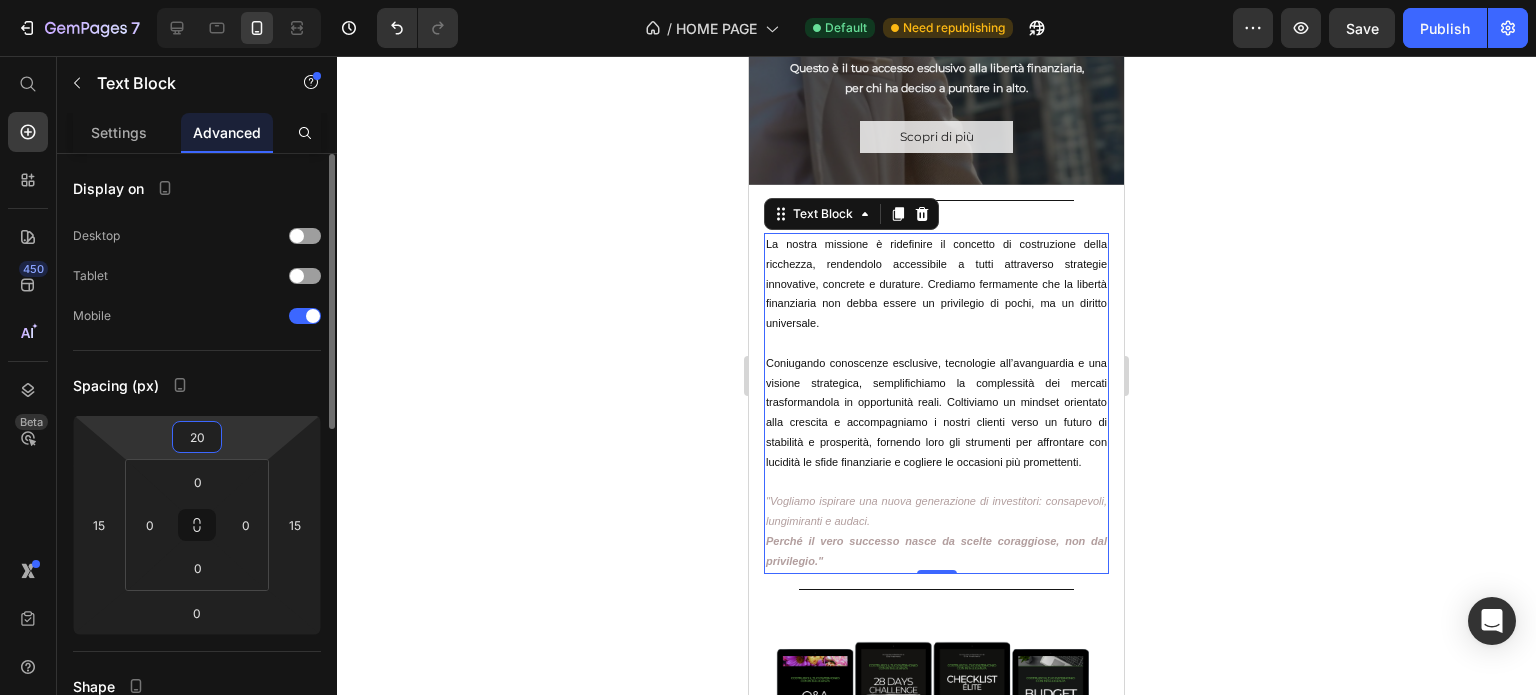 type on "2" 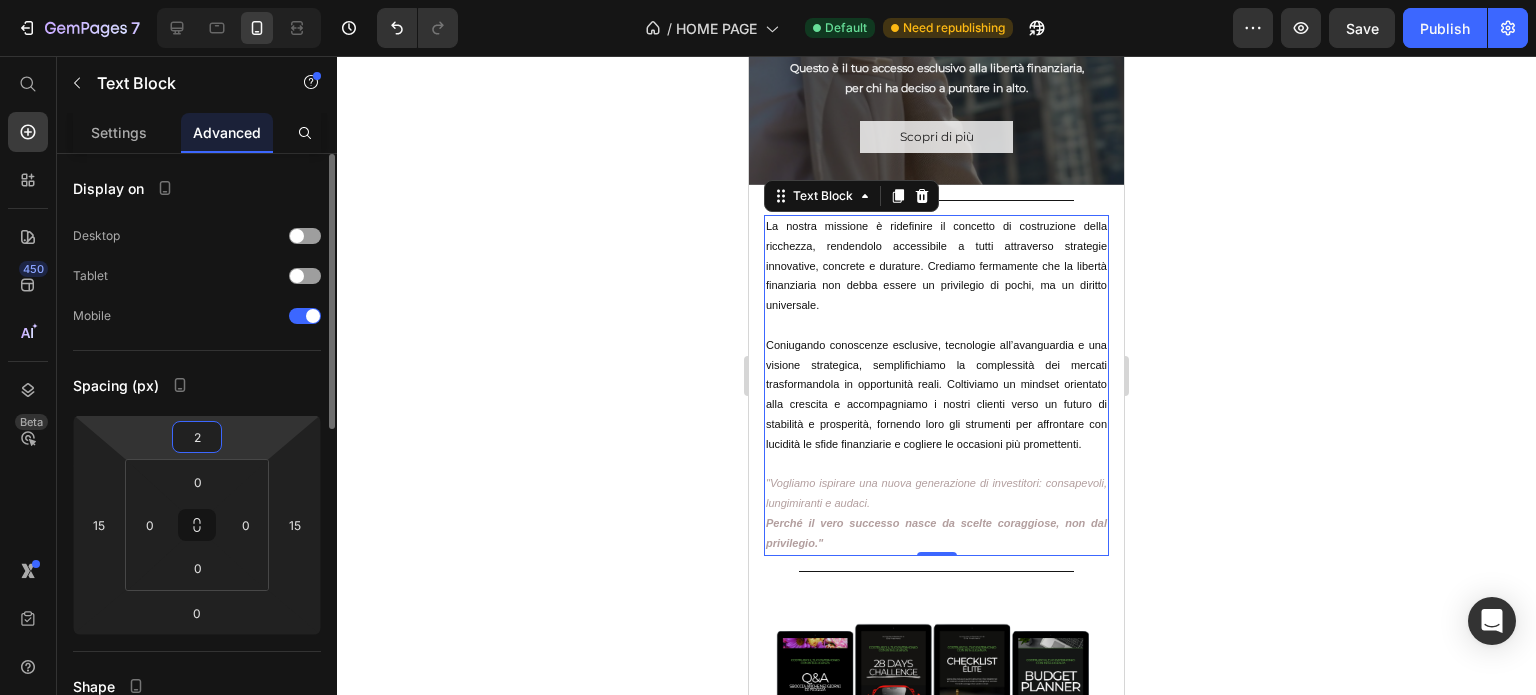 type 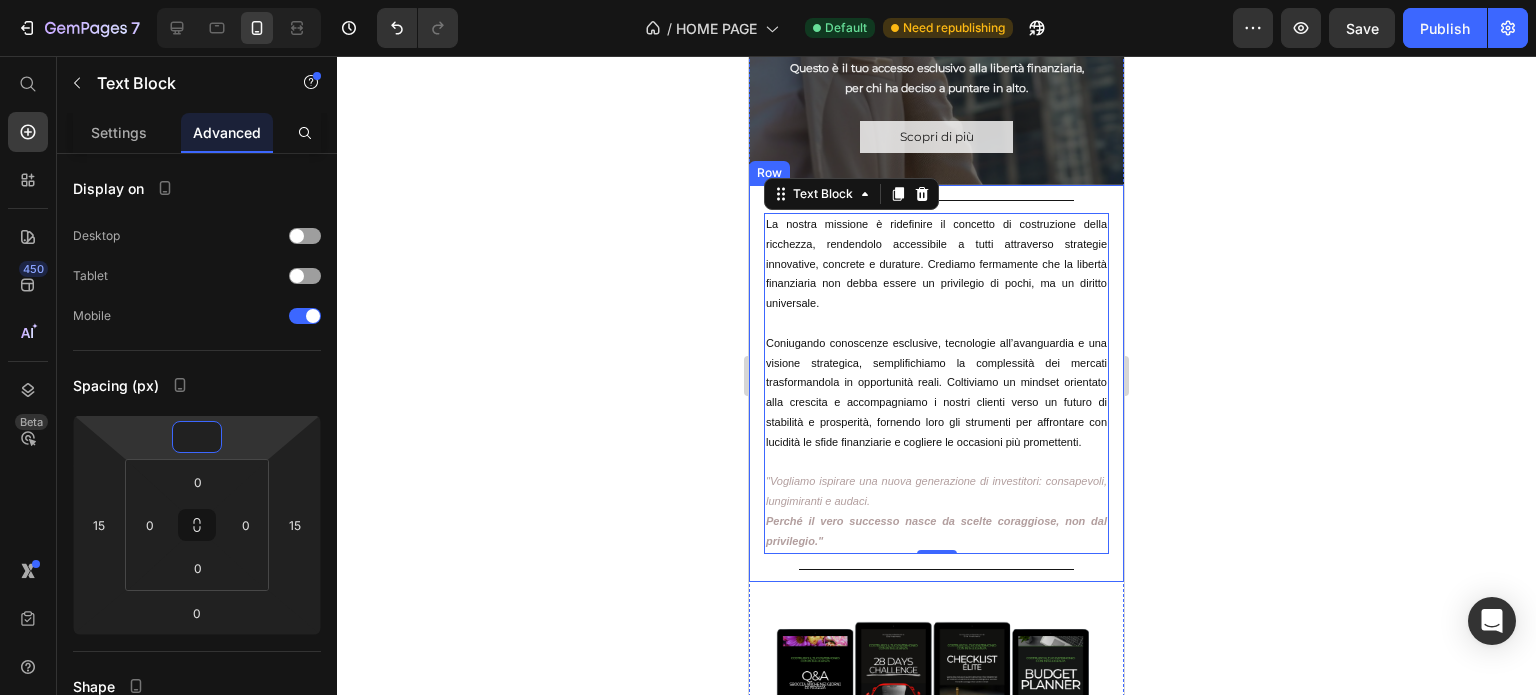 click on "Title Line La nostra missione è ridefinire il concetto di costruzione della ricchezza, rendendolo accessibile a tutti attraverso strategie innovative, concrete e durature. Crediamo fermamente che la libertà finanziaria non debba essere un privilegio di pochi, ma un diritto universale.   Coniugando conoscenze esclusive, tecnologie all’avanguardia e una visione strategica, semplifichiamo la complessità dei mercati trasformandola in opportunità reali. Coltiviamo un mindset orientato alla crescita e accompagniamo i nostri clienti verso un futuro di stabilità e prosperità, fornendo loro gli strumenti per affrontare con lucidità le sfide finanziarie e cogliere le occasioni più promettenti.   "Vogliamo ispirare una nuova generazione di investitori: consapevoli, lungimiranti e audaci. Perché il vero successo nasce da scelte coraggiose, non dal privilegio." Text Block   0                Title Line" at bounding box center [936, 383] 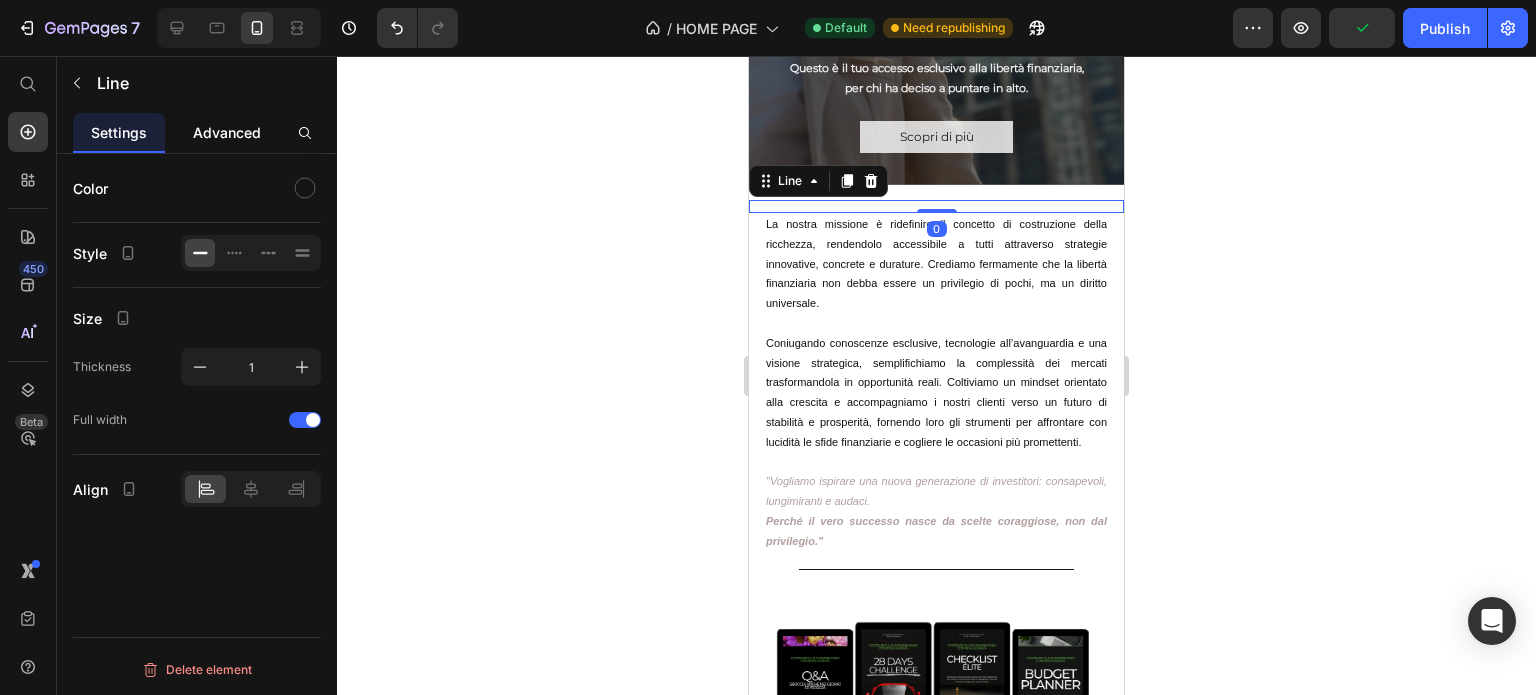 click on "Advanced" at bounding box center [227, 132] 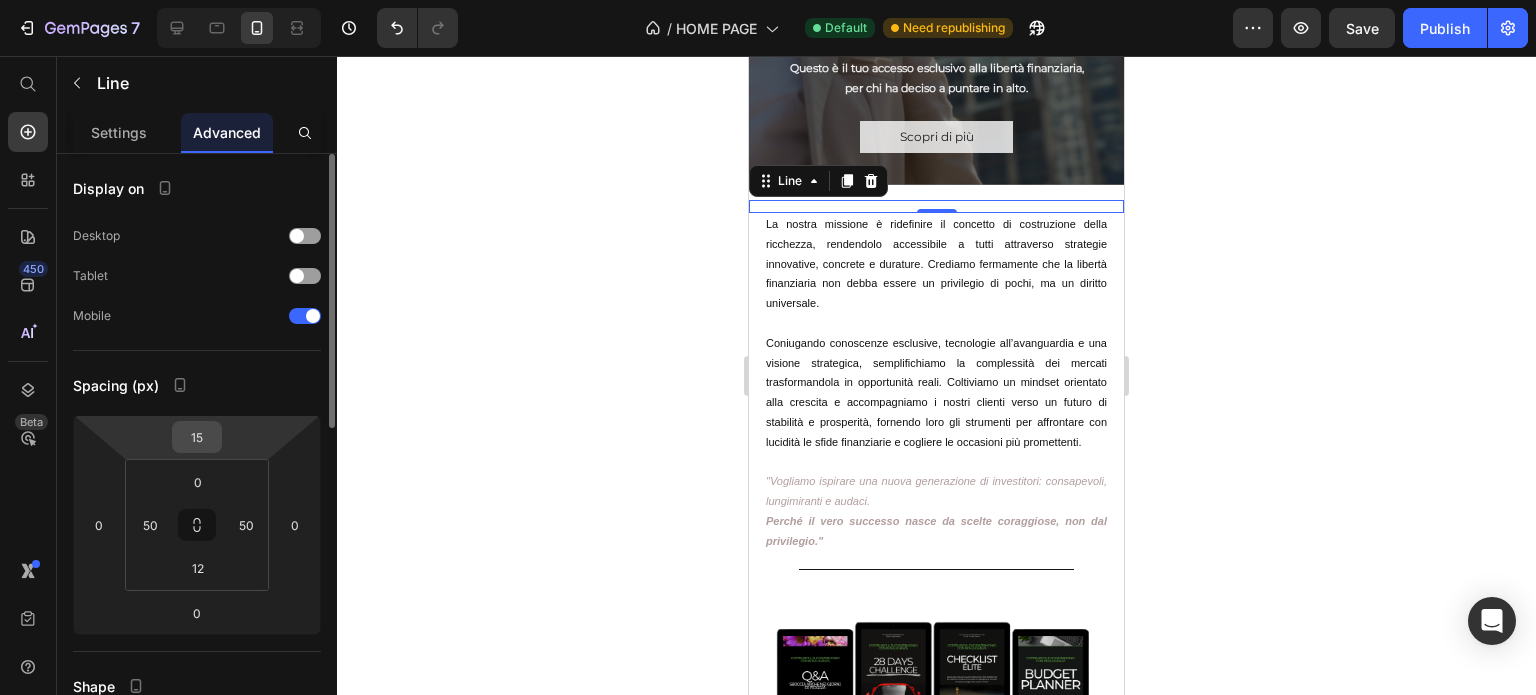click on "15" at bounding box center [197, 437] 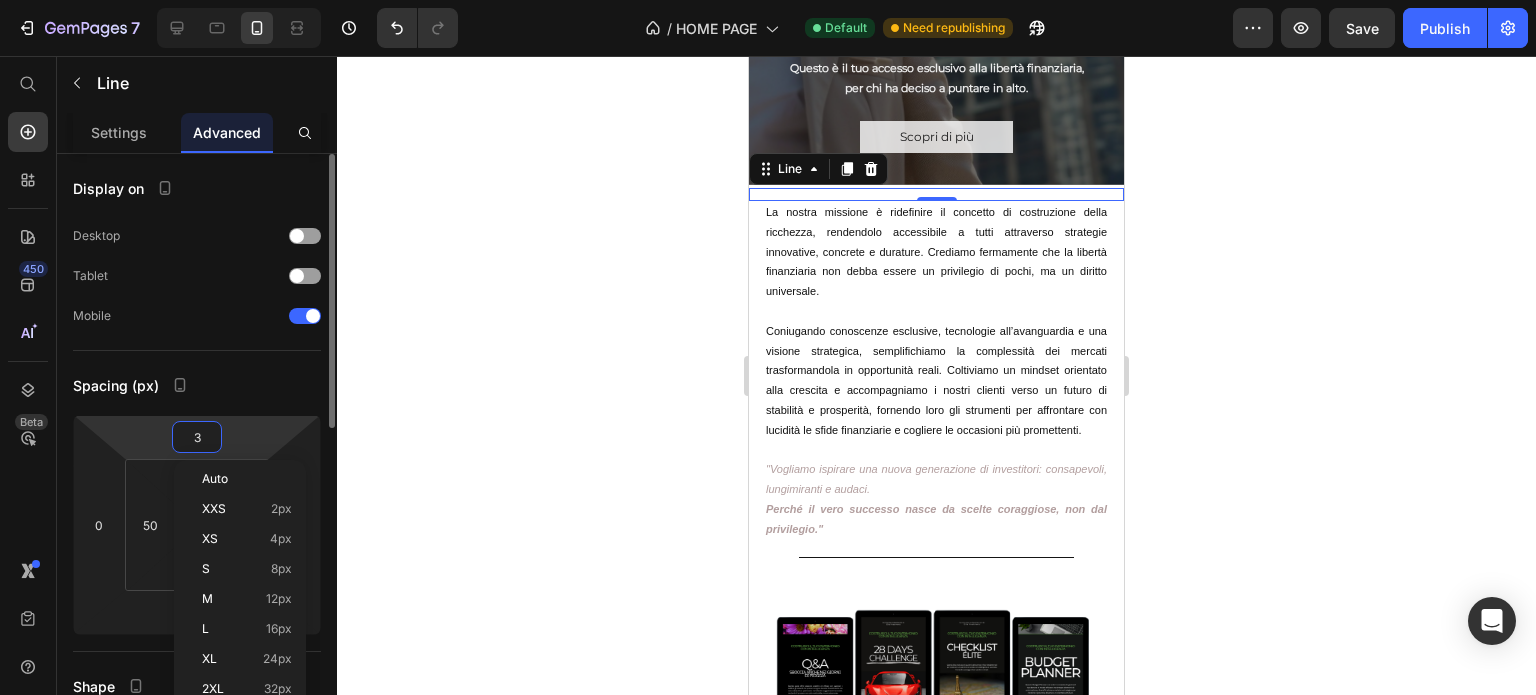 type on "30" 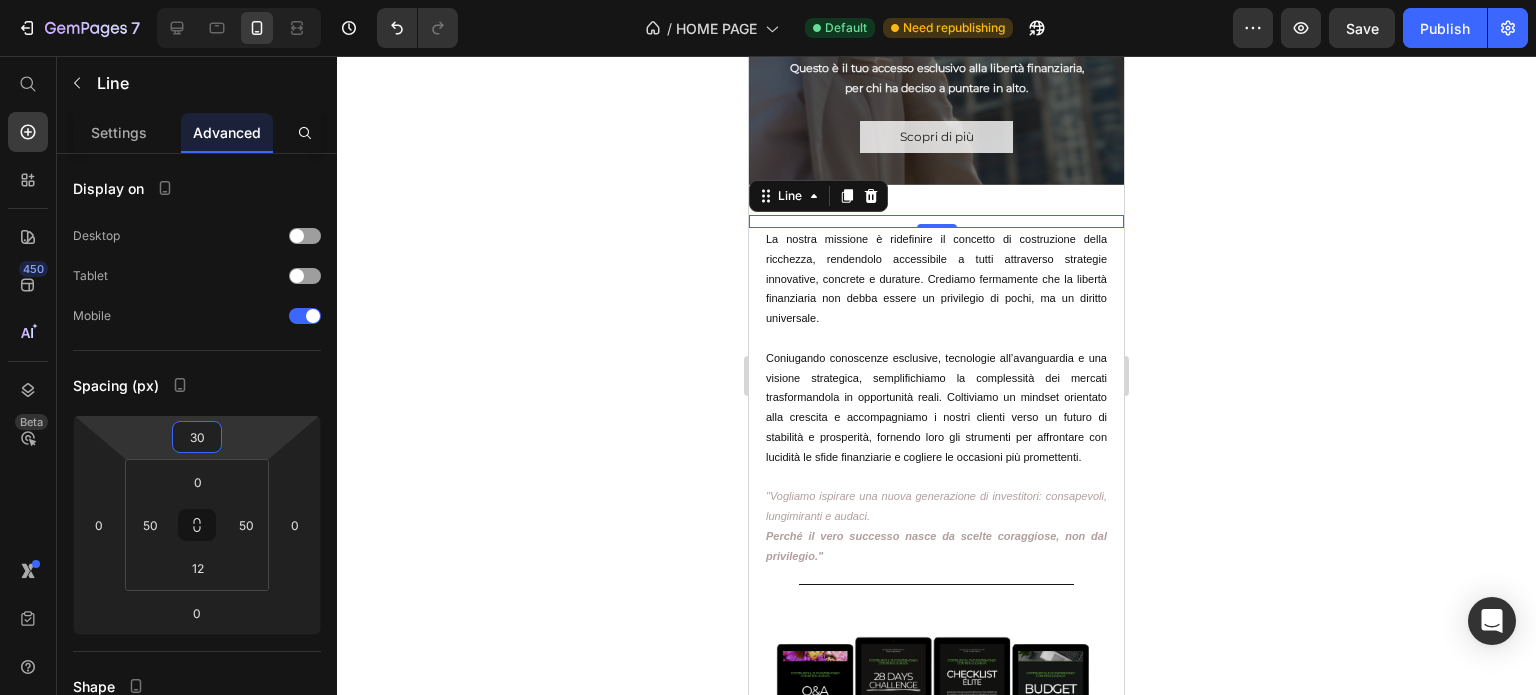 click 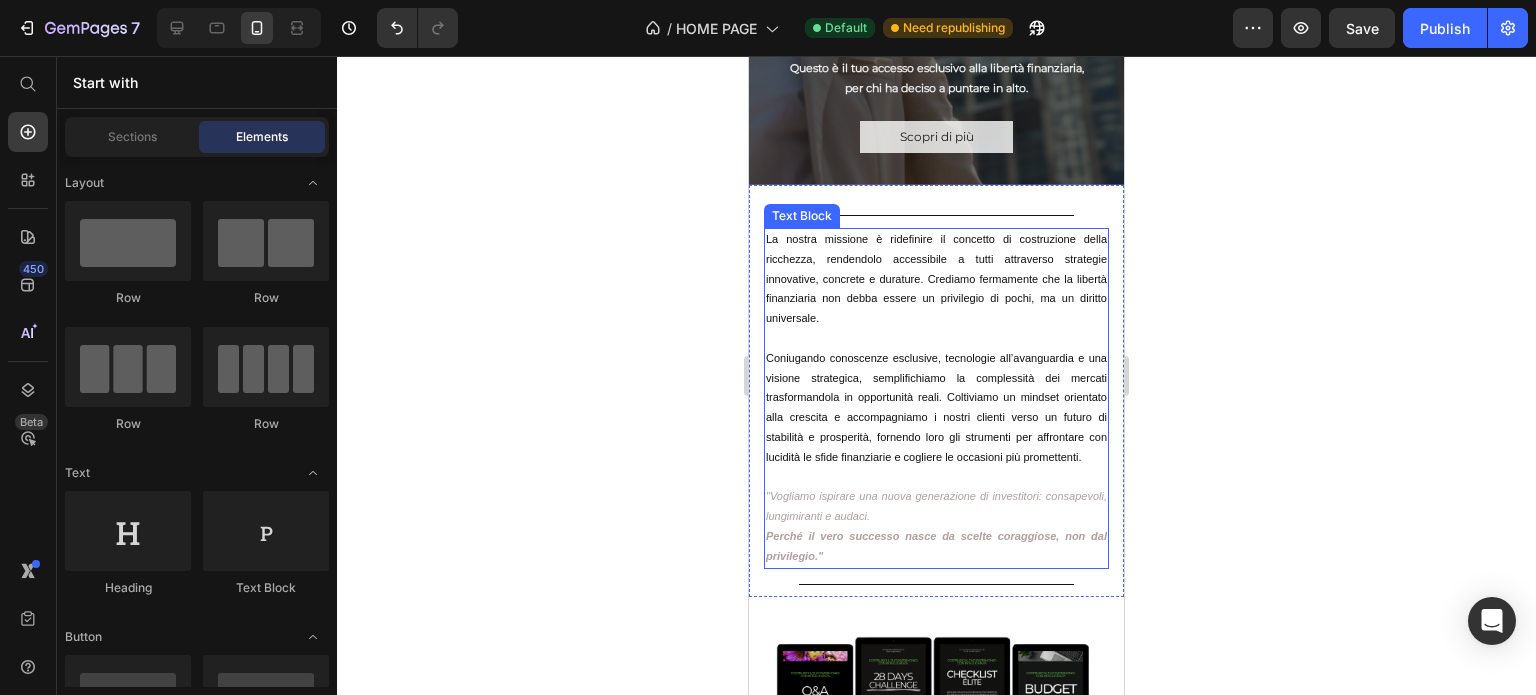 click on "Coniugando conoscenze esclusive, tecnologie all’avanguardia e una visione strategica, semplifichiamo la complessità dei mercati trasformandola in opportunità reali. Coltiviamo un mindset orientato alla crescita e accompagniamo i nostri clienti verso un futuro di stabilità e prosperità, fornendo loro gli strumenti per affrontare con lucidità le sfide finanziarie e cogliere le occasioni più promettenti." at bounding box center [936, 408] 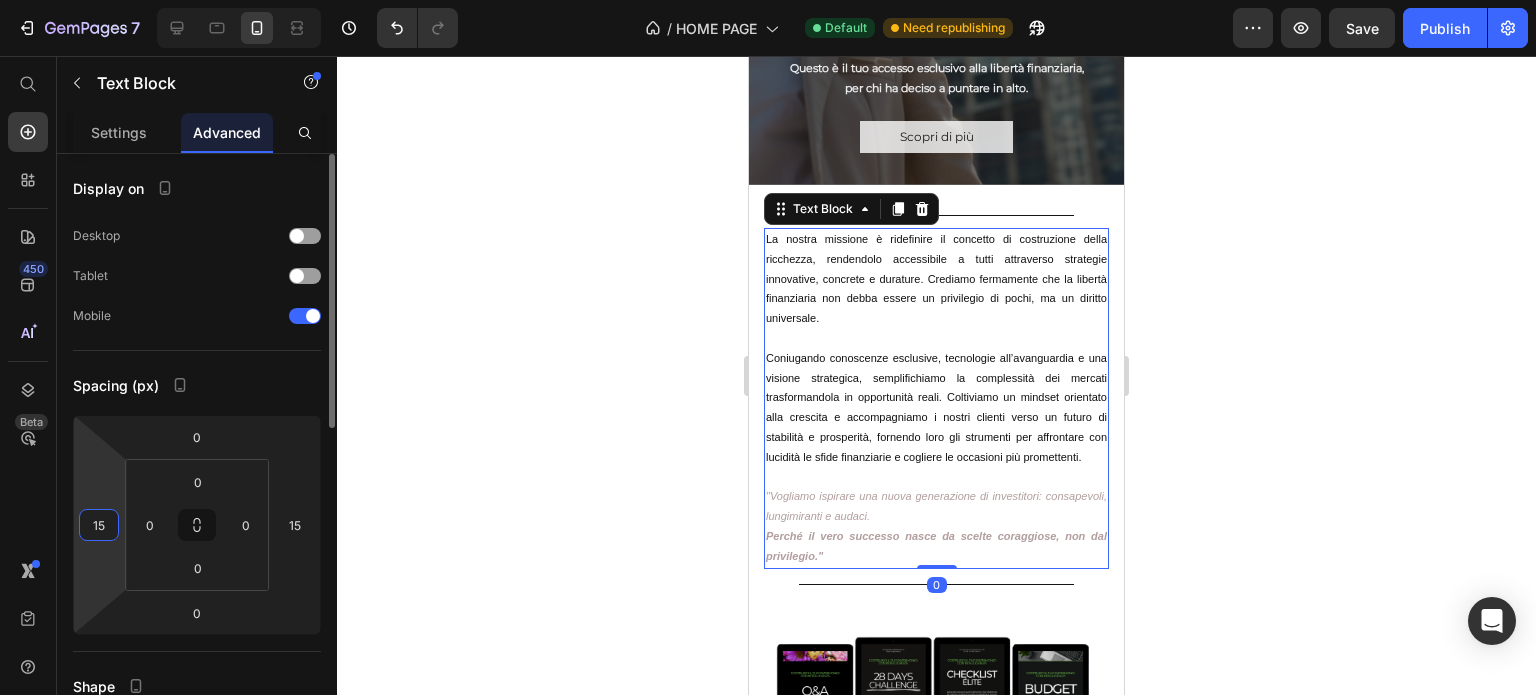 click on "15" at bounding box center (99, 525) 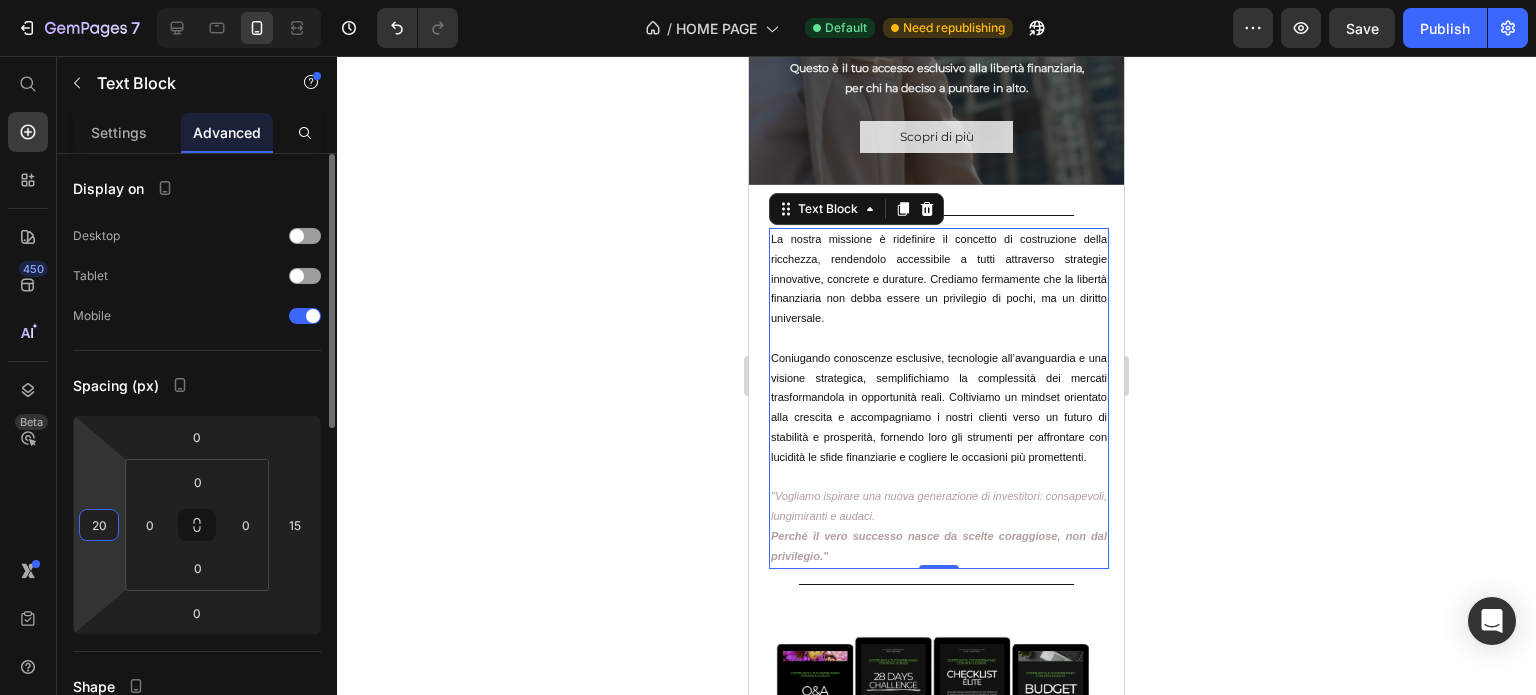 type on "20" 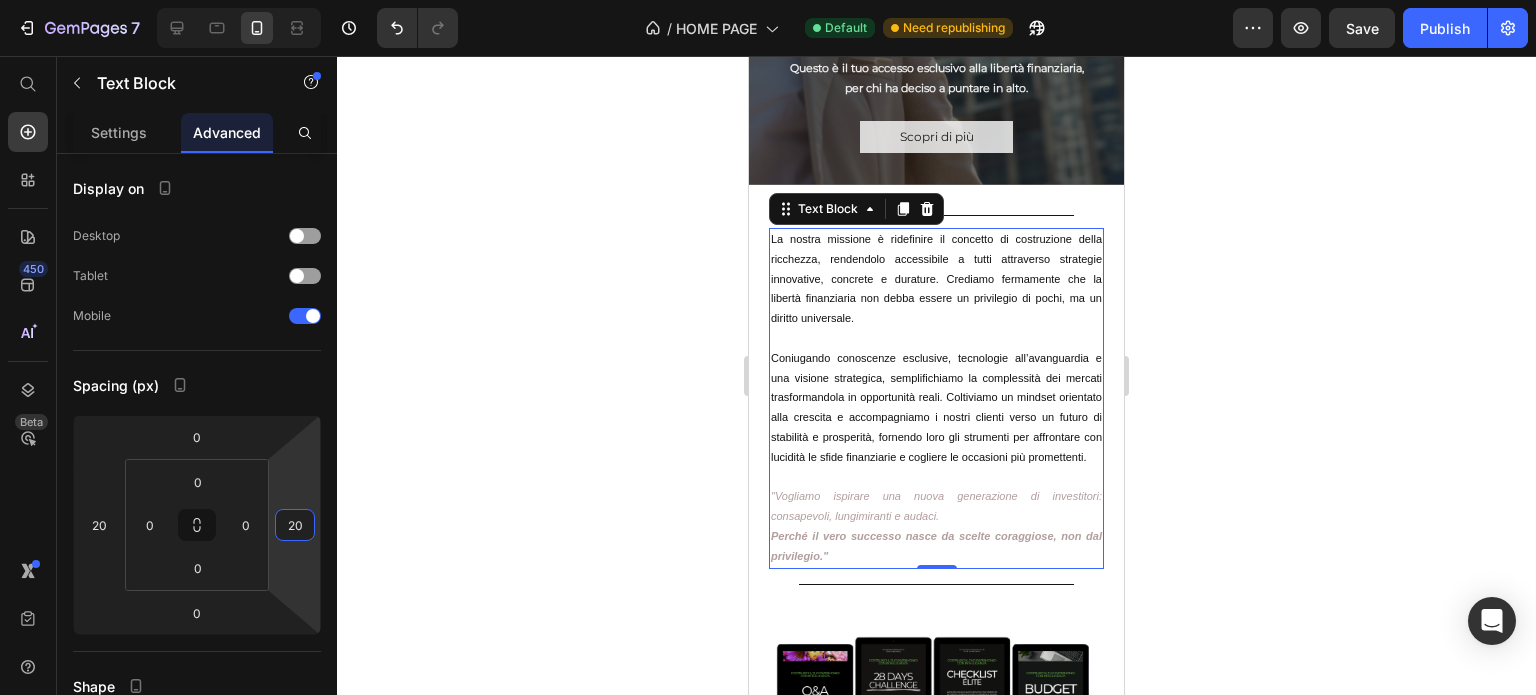 type on "20" 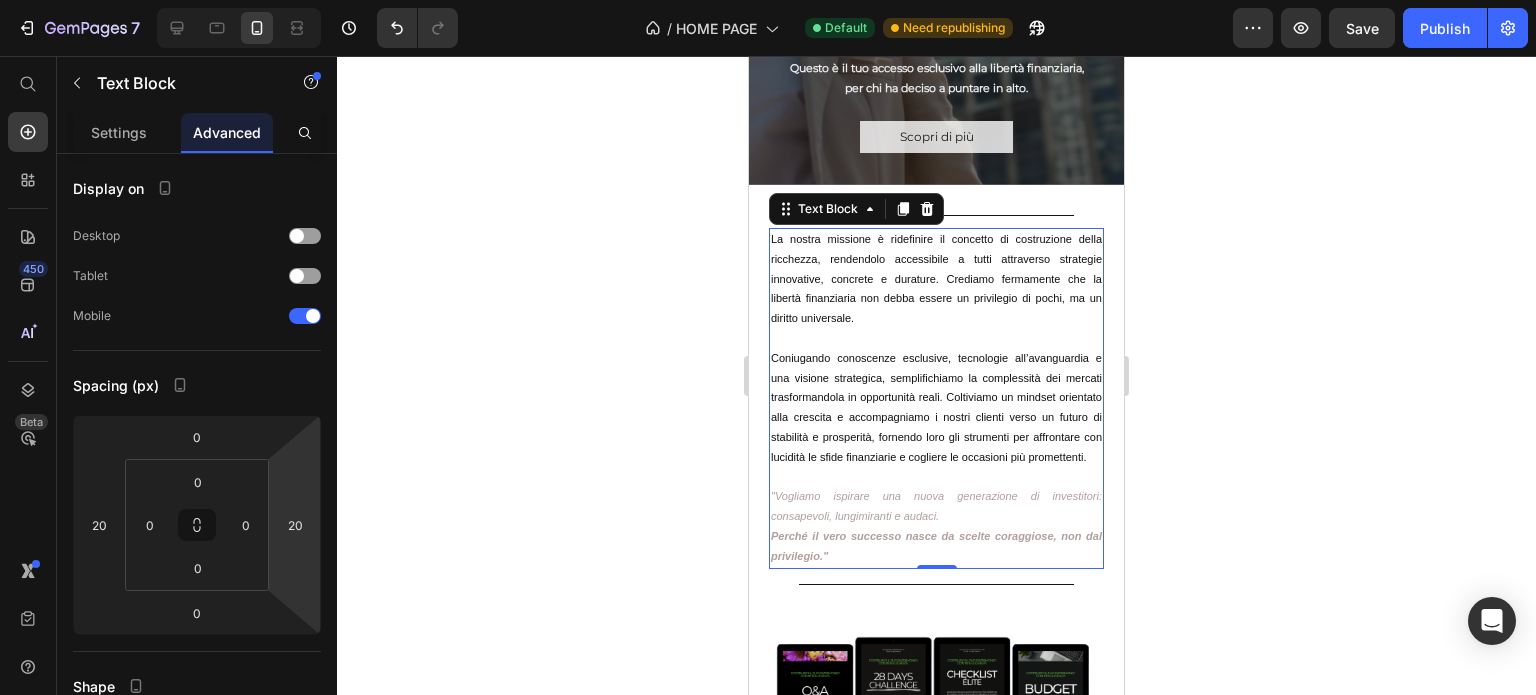 click 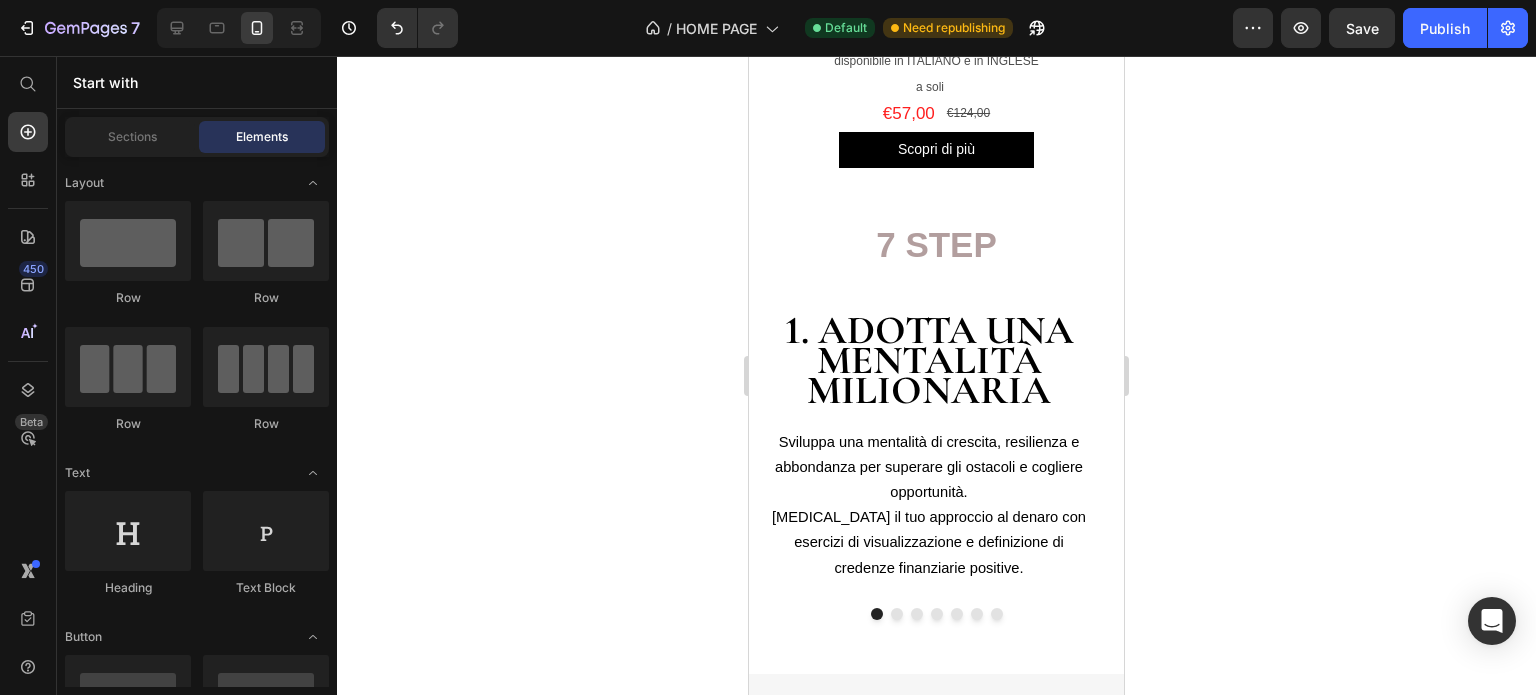scroll, scrollTop: 1472, scrollLeft: 0, axis: vertical 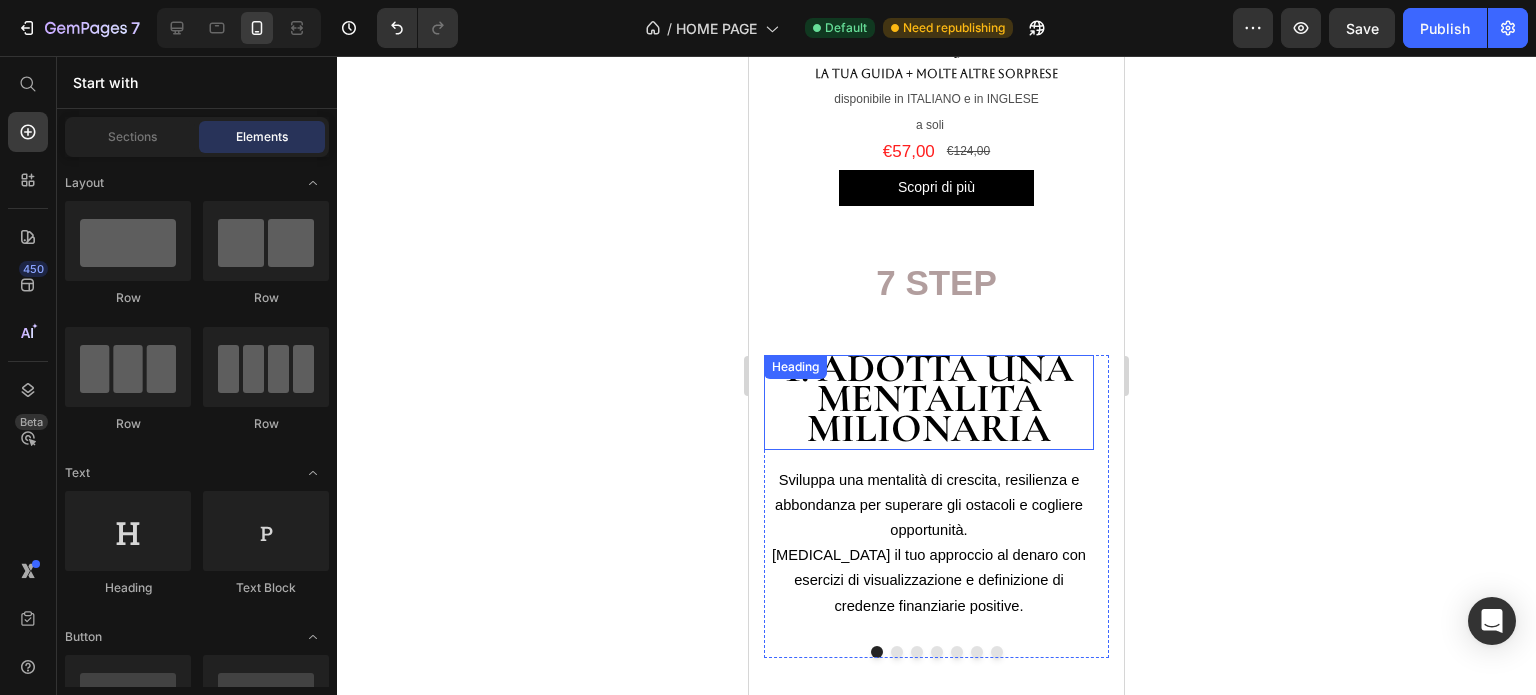 click on "1. Adotta una Mentalità Milionaria" at bounding box center [929, 398] 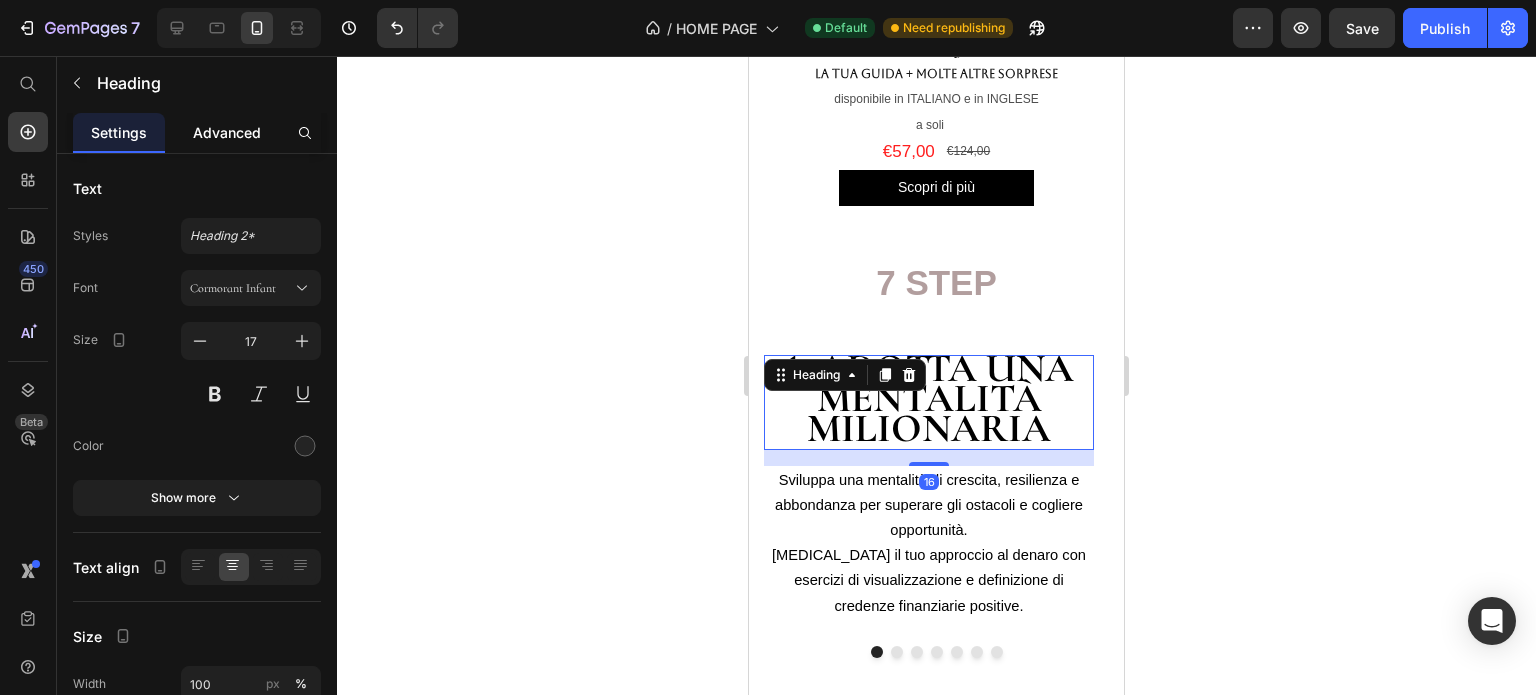 click on "Advanced" at bounding box center (227, 132) 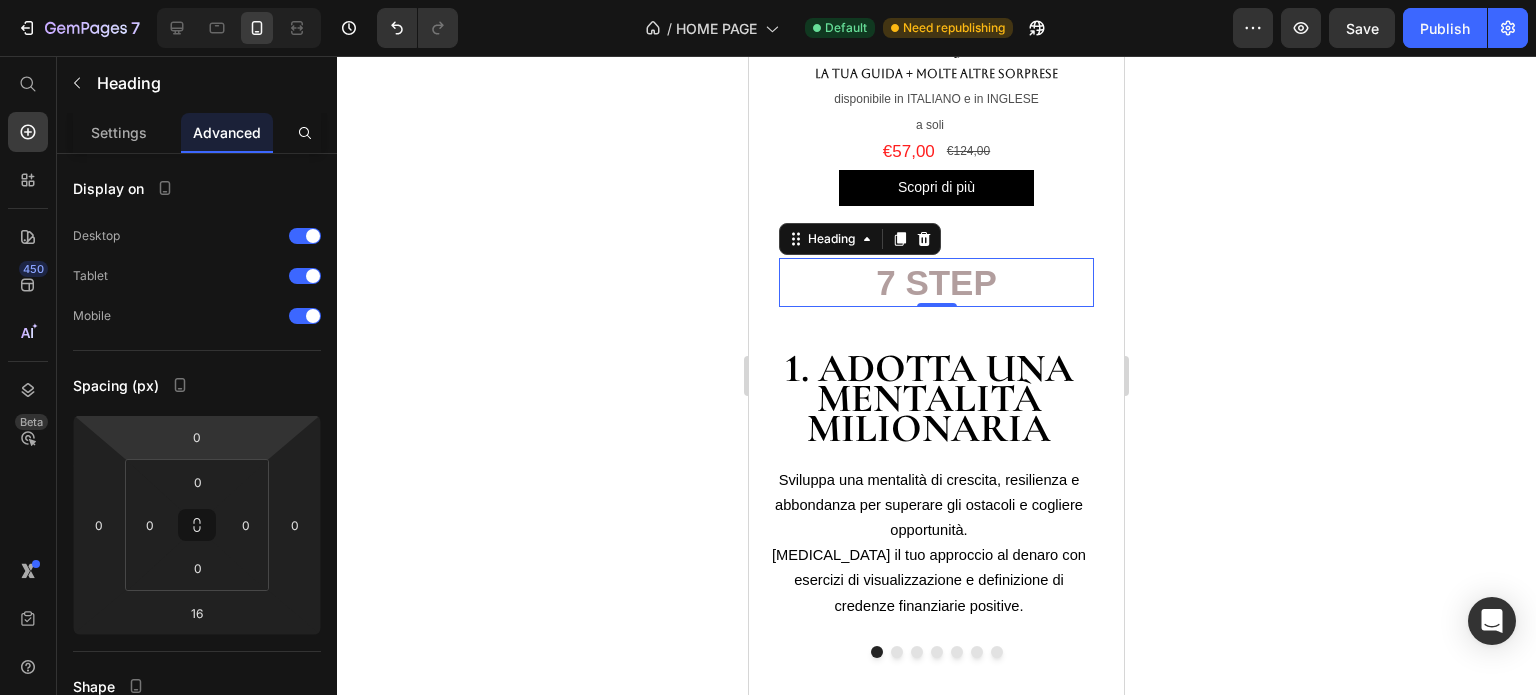 click on "7 STEP" at bounding box center [936, 283] 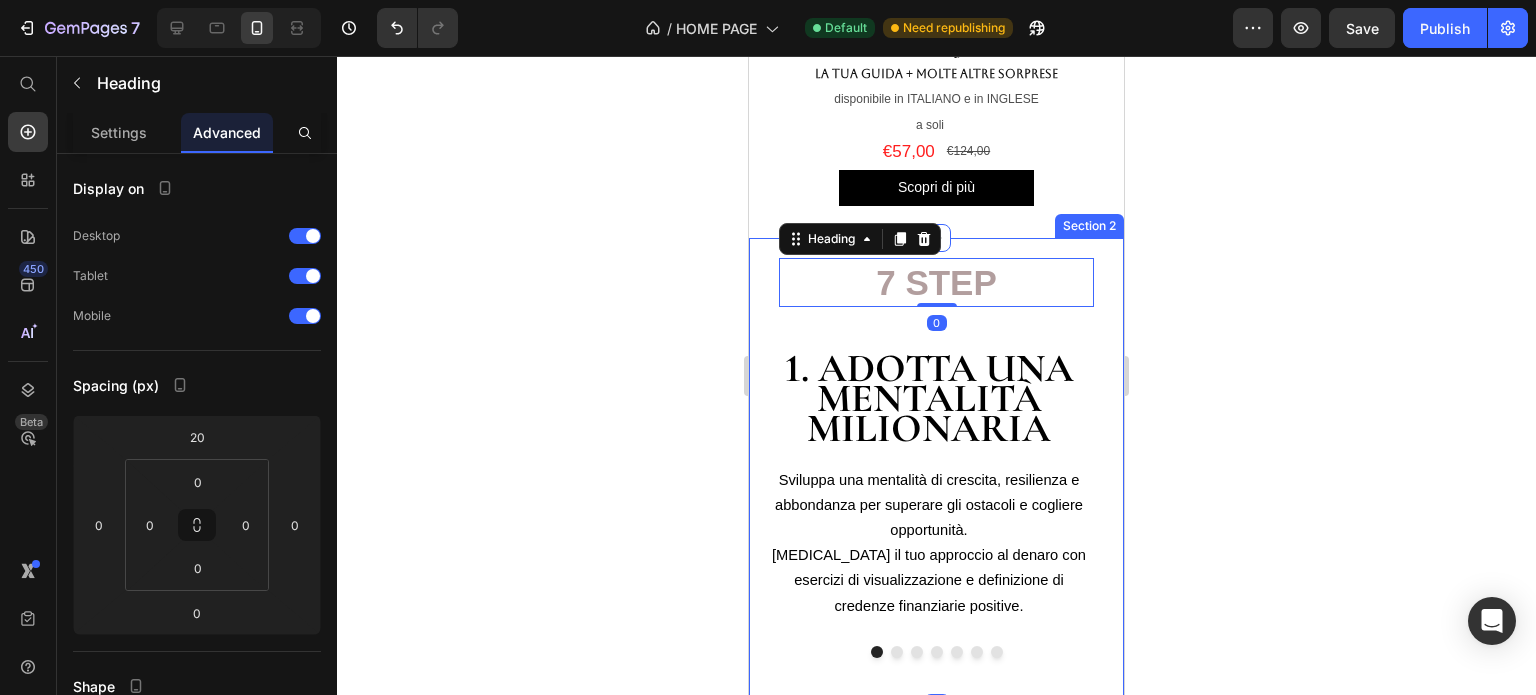 click on "7 STEP Heading   0 Row 1. Adotta una Mentalità Milionaria Heading Sviluppa una mentalità di crescita, resilienza e abbondanza per superare gli ostacoli e cogliere opportunità. Cambia il tuo approccio al denaro con esercizi di visualizzazione e definizione di credenze finanziarie positive. Text block 2. Definisci Obiettivi Finanziari SMART Heading Crea obiettivi Specifici, Misurabili, Raggiungibili, Rilevanti e Temporizzati. Struttura un piano chiaro con traguardi concreti e suddividili in passi pratici. Text block 3. Gestisci il Denaro con Intelligenza Heading Costruisci un budget efficace seguendo la regola del 50/30/20 per ottimizzare entrate e spese. Automatizza il risparmio e utilizza strumenti digitali per monitorare il cashflow. Text block 4. Investi in Modo Strategico Heading Impara le basi degli investimenti (azioni, obbligazioni, ETF) e sfrutta l’interesse composto. Diversifica il portafoglio con un mix bilanciato di strumenti per massimizzare il rendimento. Text block Heading Text block Heading" at bounding box center [936, 448] 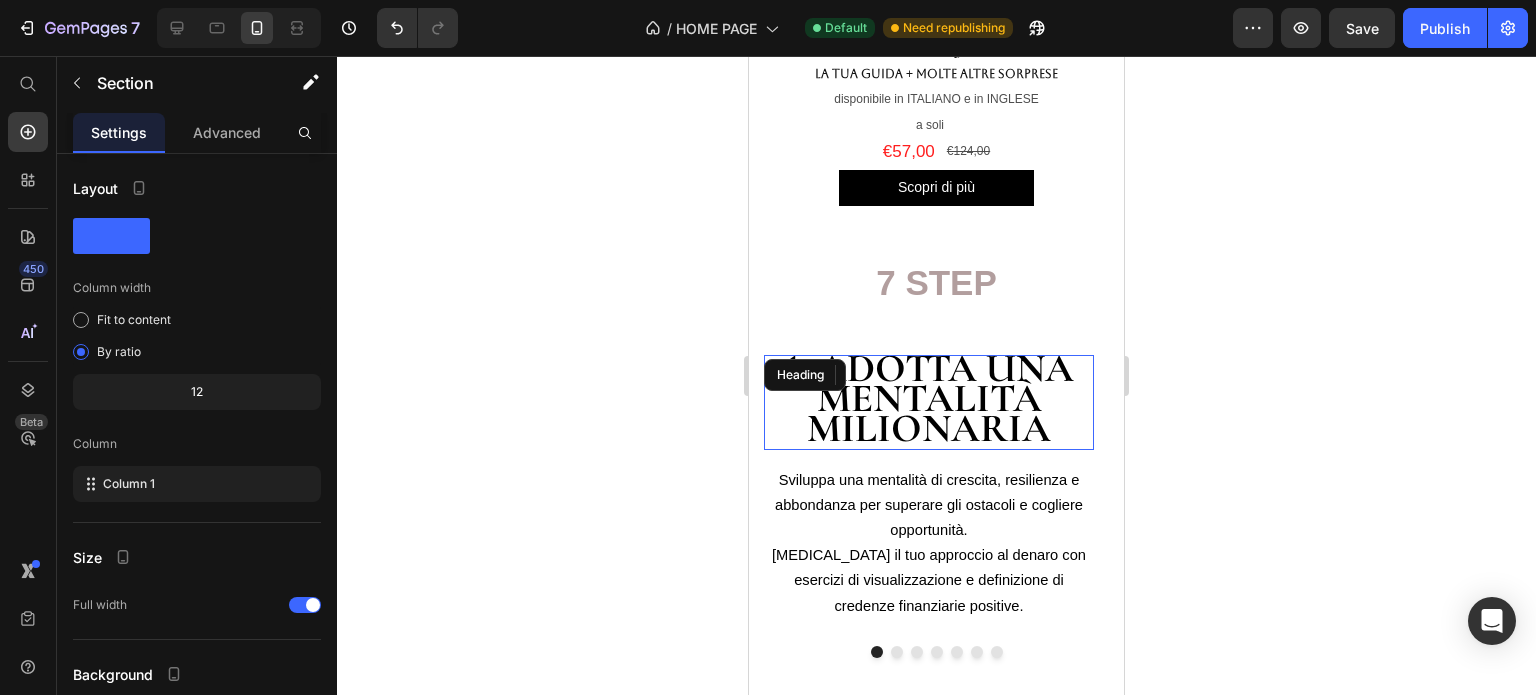 click on "Heading" at bounding box center (805, 375) 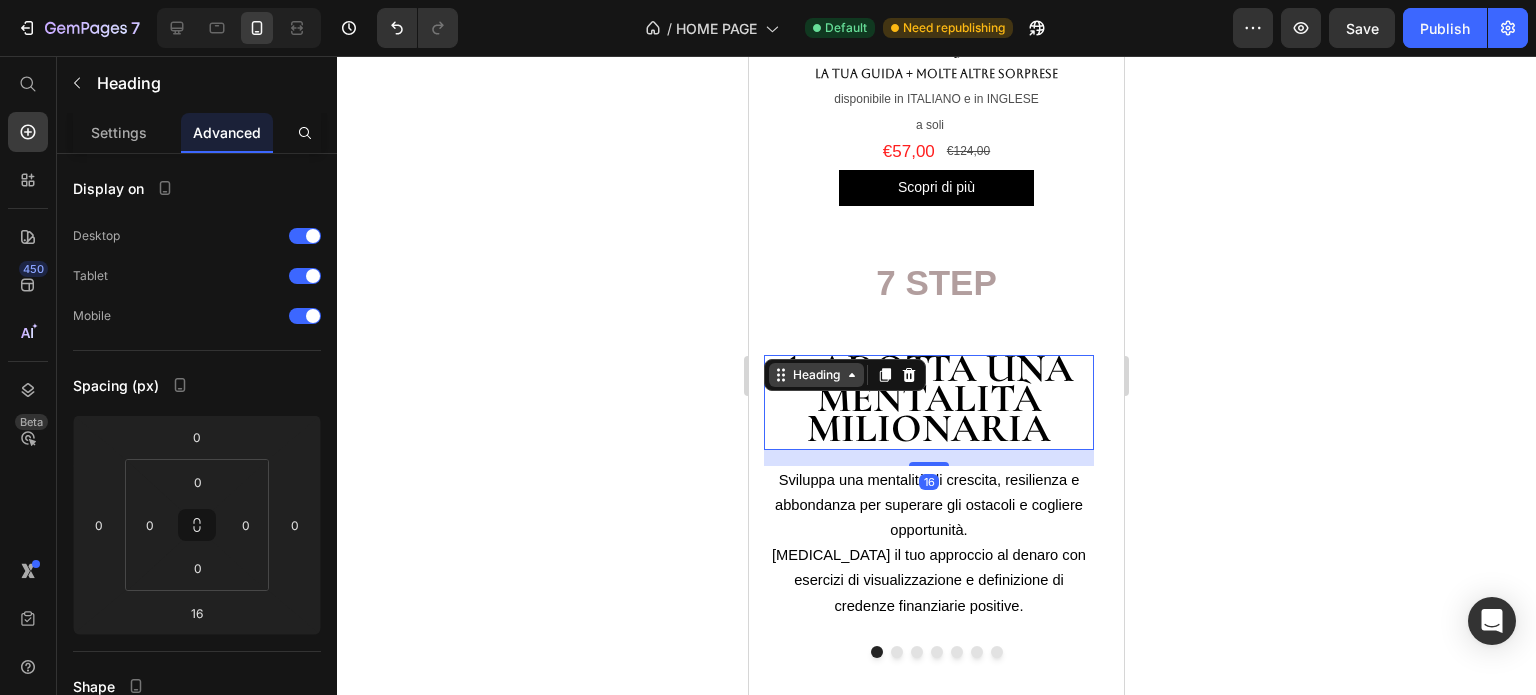 click on "Heading" at bounding box center [816, 375] 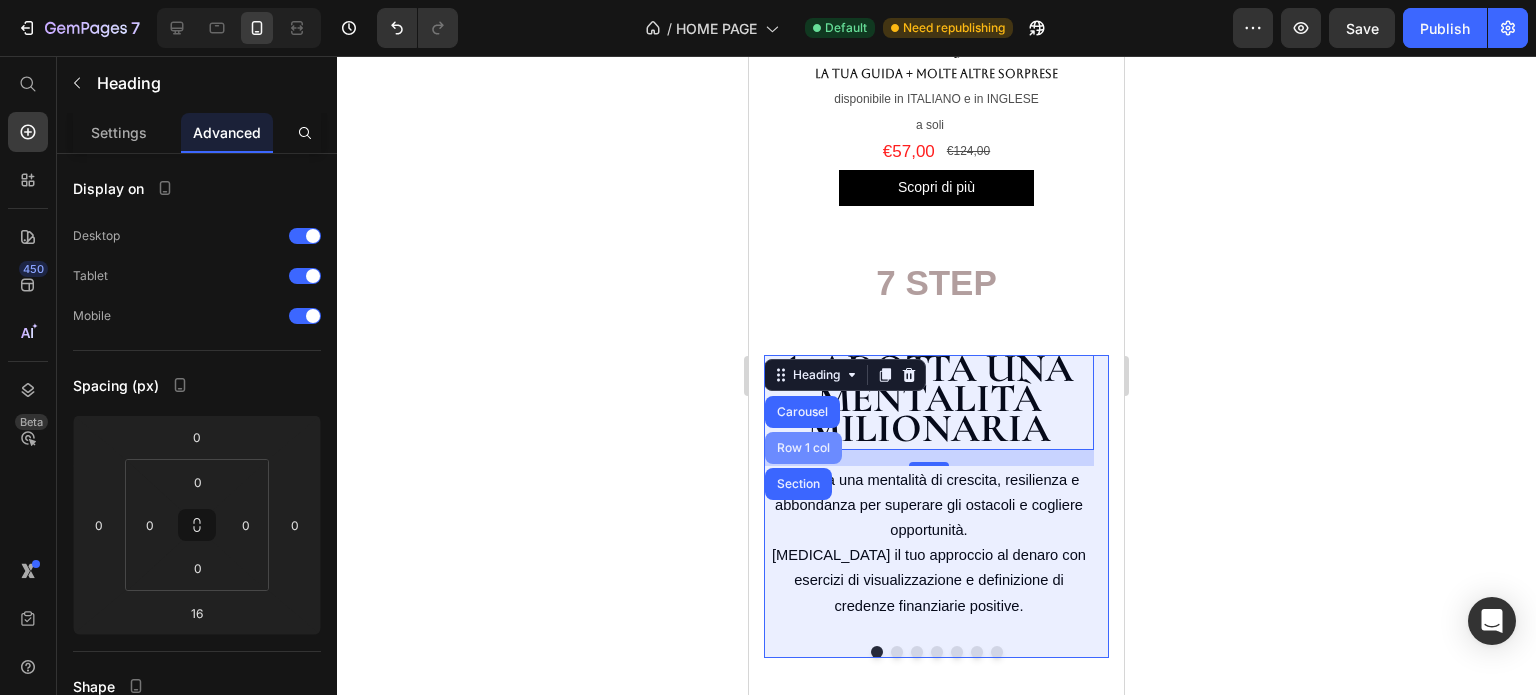 click on "Row 1 col" at bounding box center (803, 448) 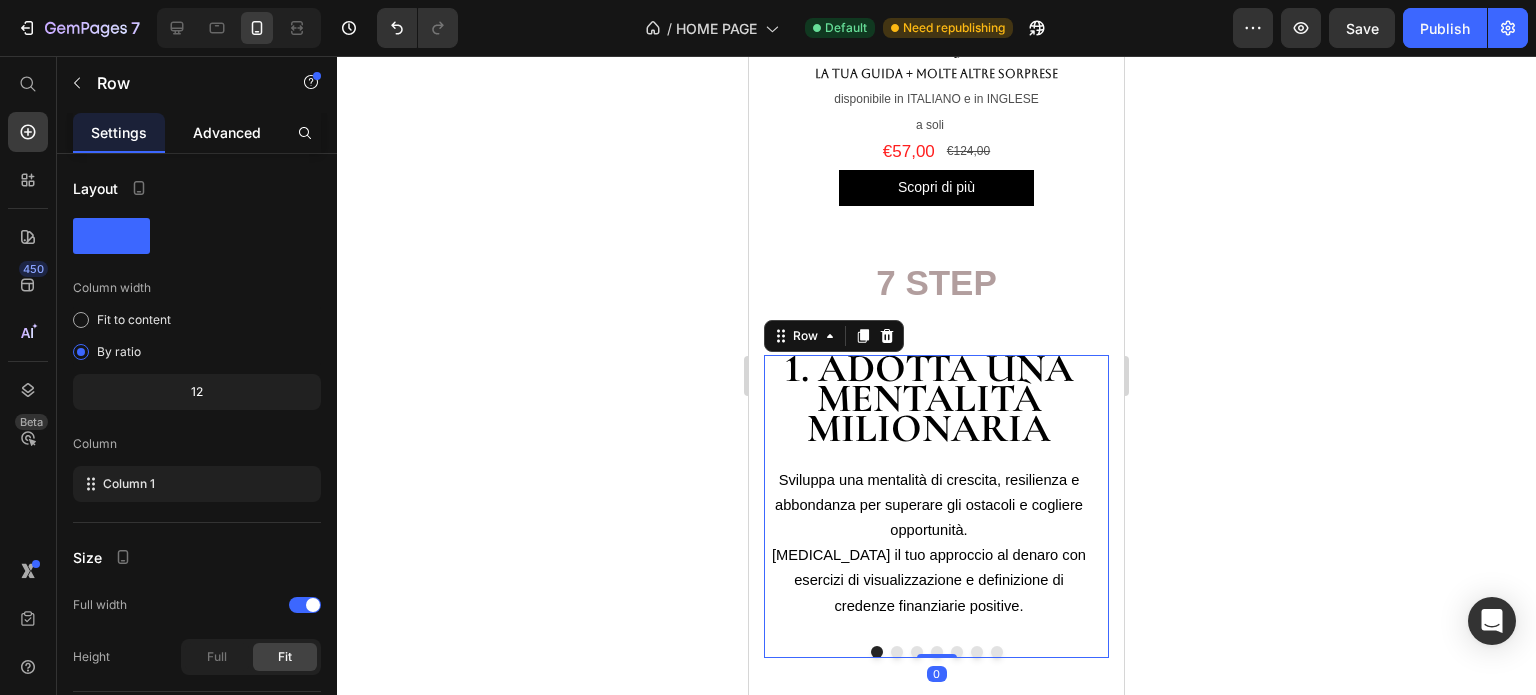 click on "Advanced" at bounding box center (227, 132) 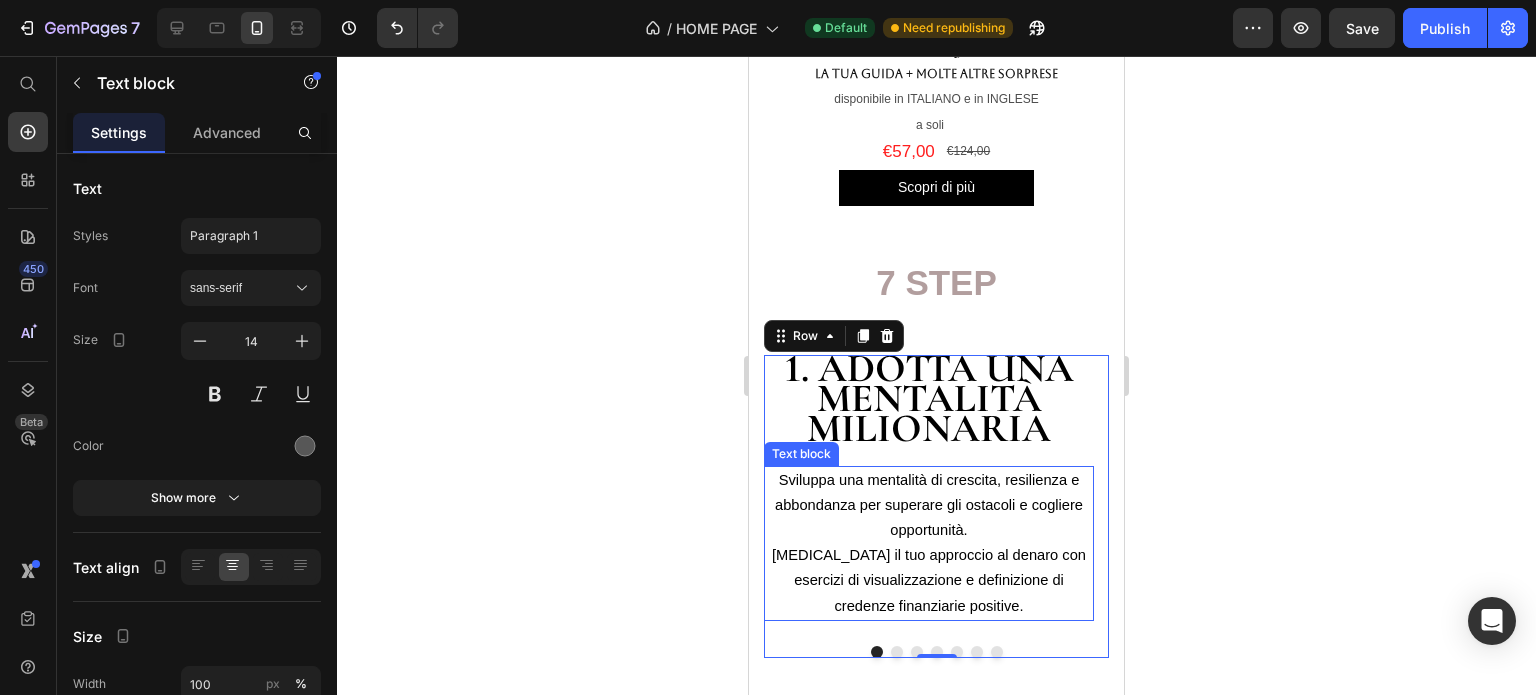 click on "Sviluppa una mentalità di crescita, resilienza e abbondanza per superare gli ostacoli e cogliere opportunità." at bounding box center [929, 506] 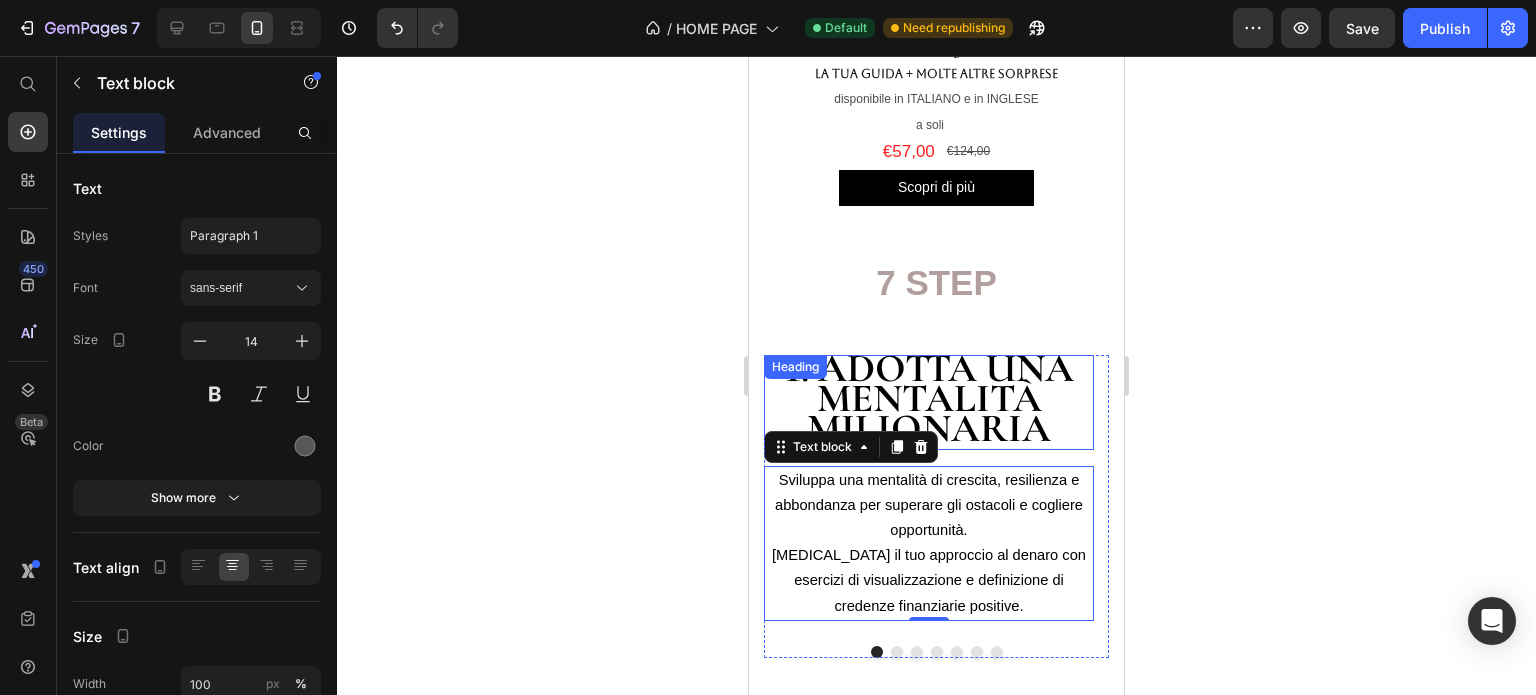 click on "1. Adotta una Mentalità Milionaria" at bounding box center [929, 398] 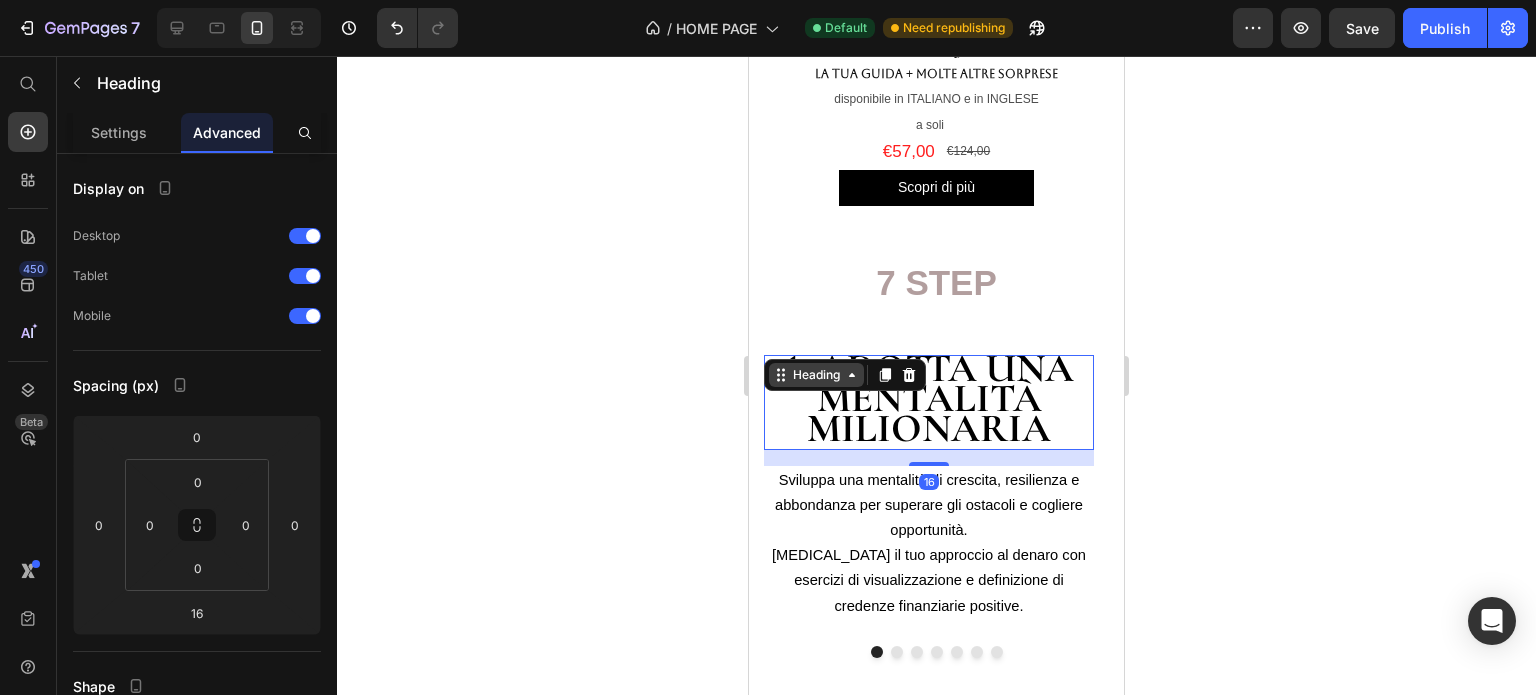 click on "Heading" at bounding box center [816, 375] 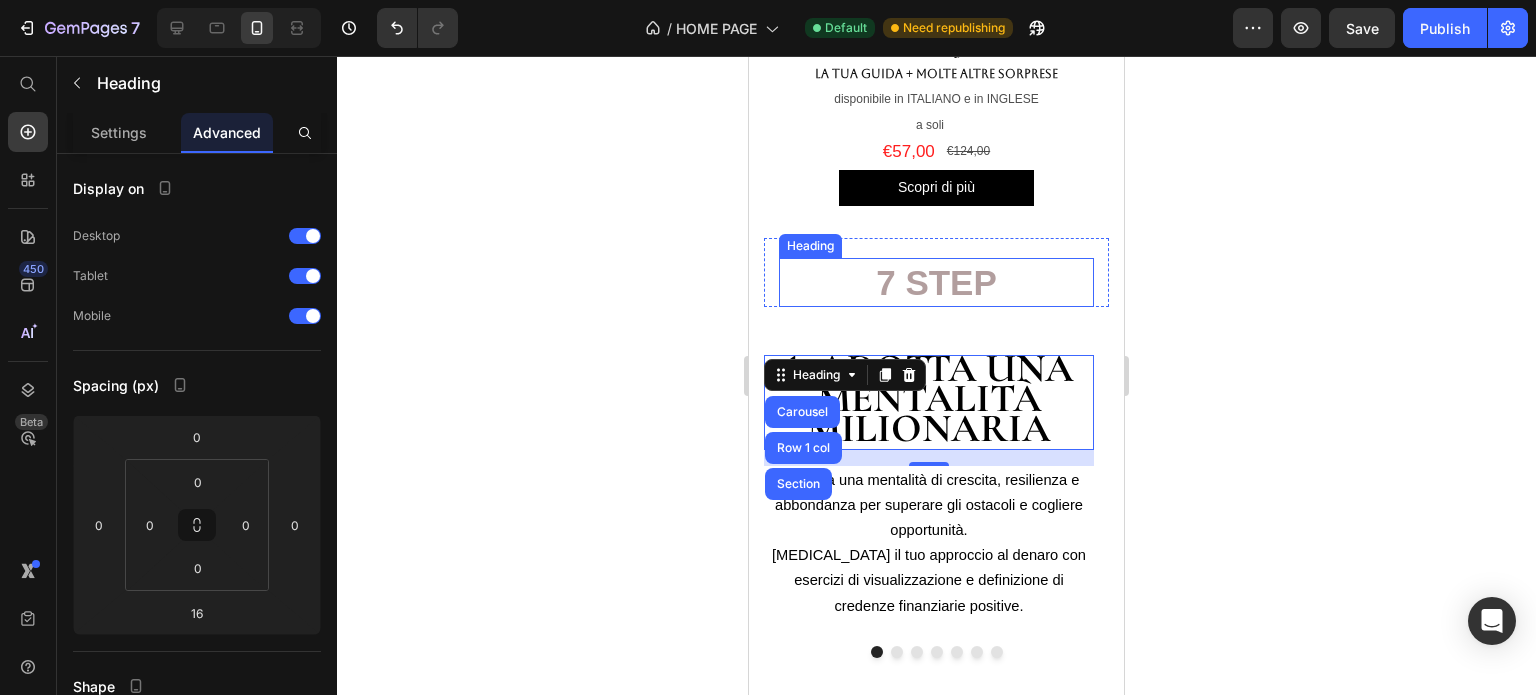 click on "7 STEP" at bounding box center (936, 283) 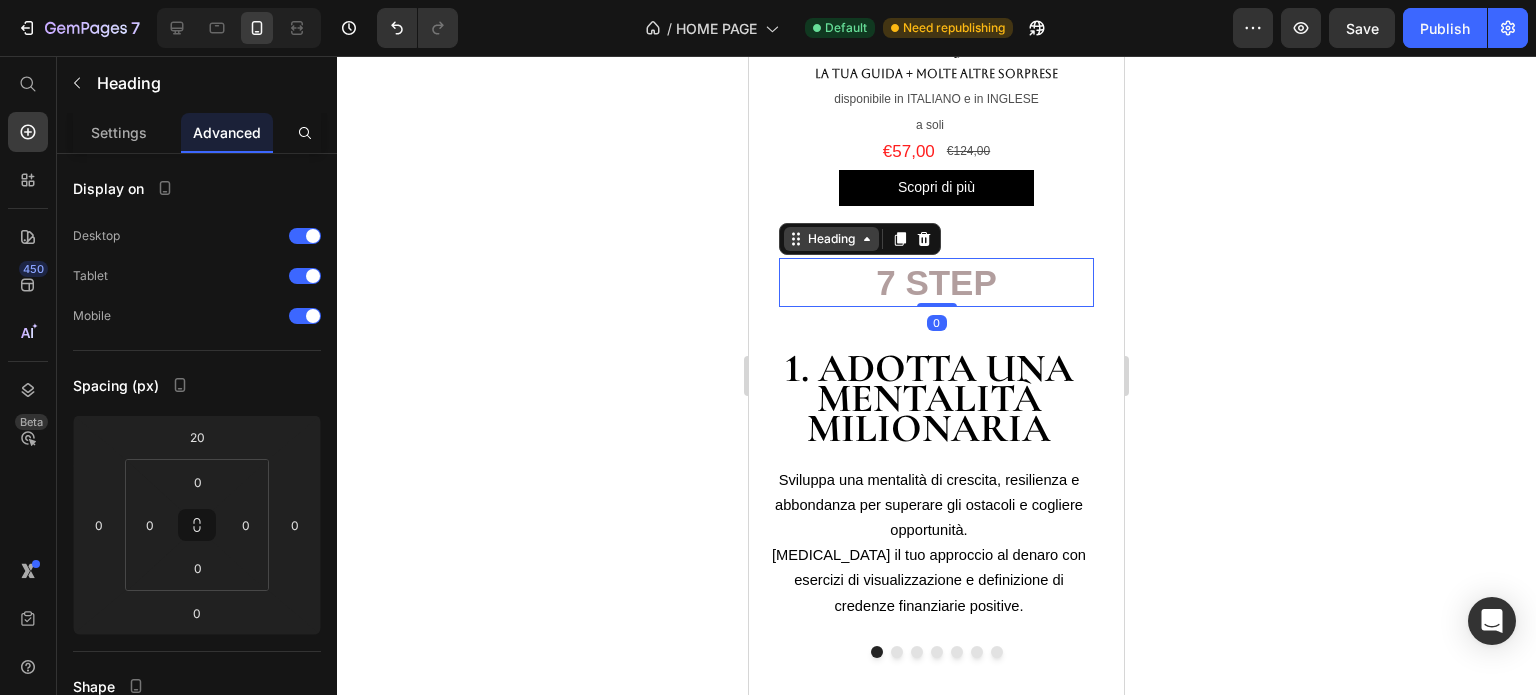 click on "Heading" at bounding box center [831, 239] 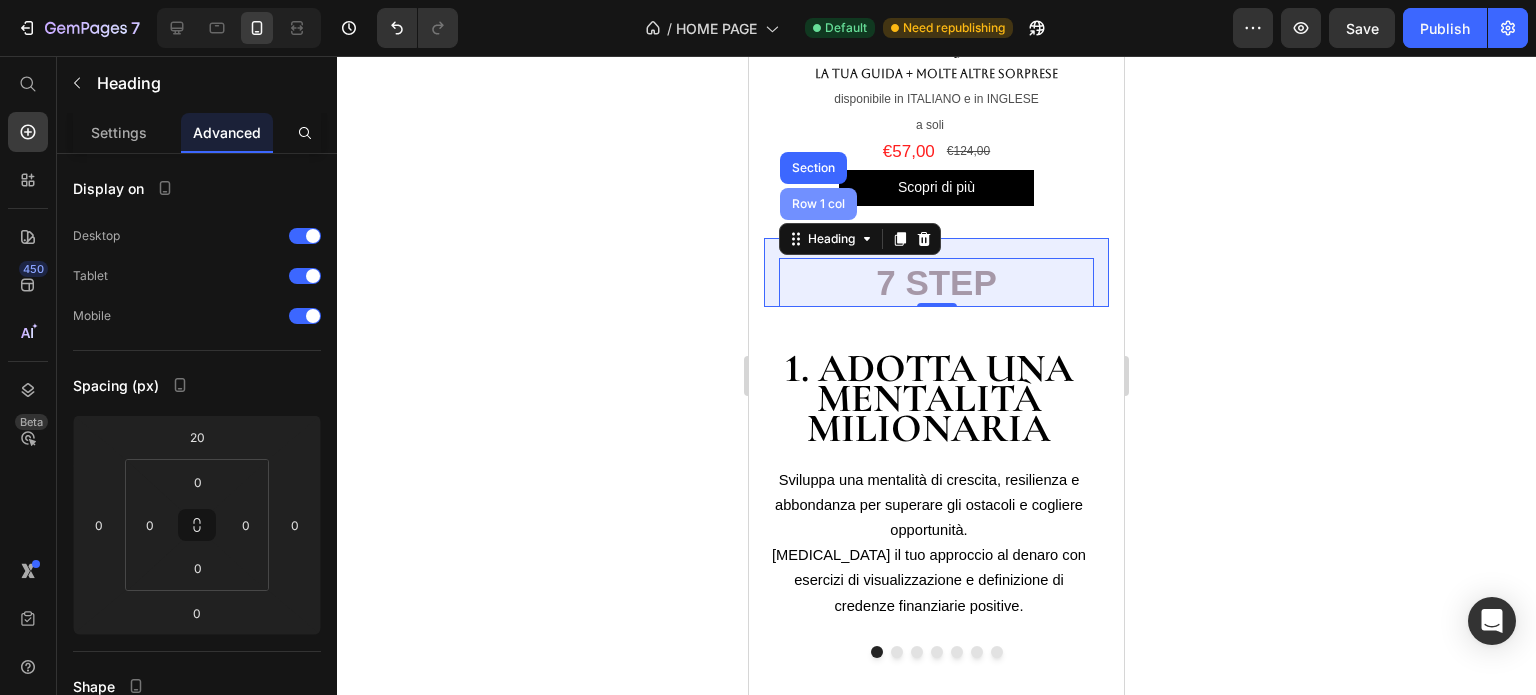 click on "Row 1 col" at bounding box center [818, 204] 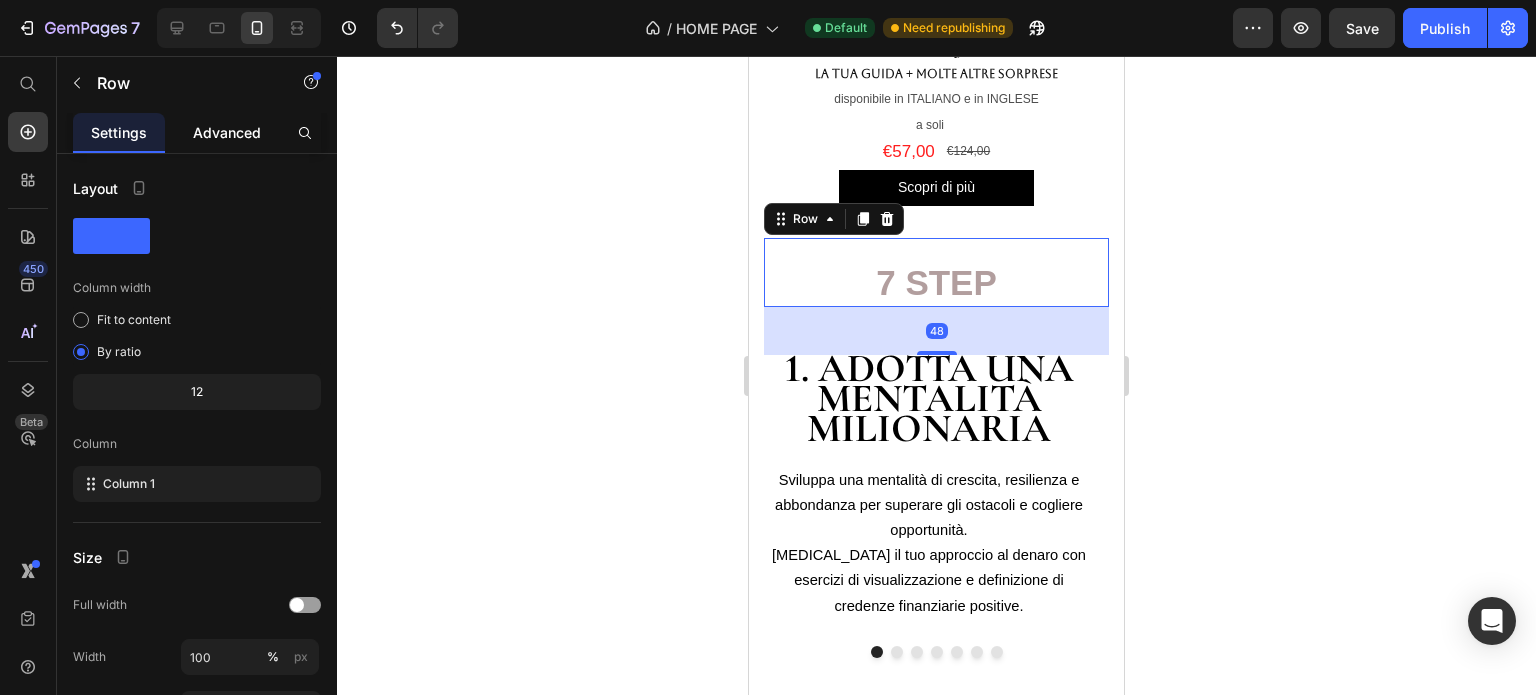 click on "Advanced" 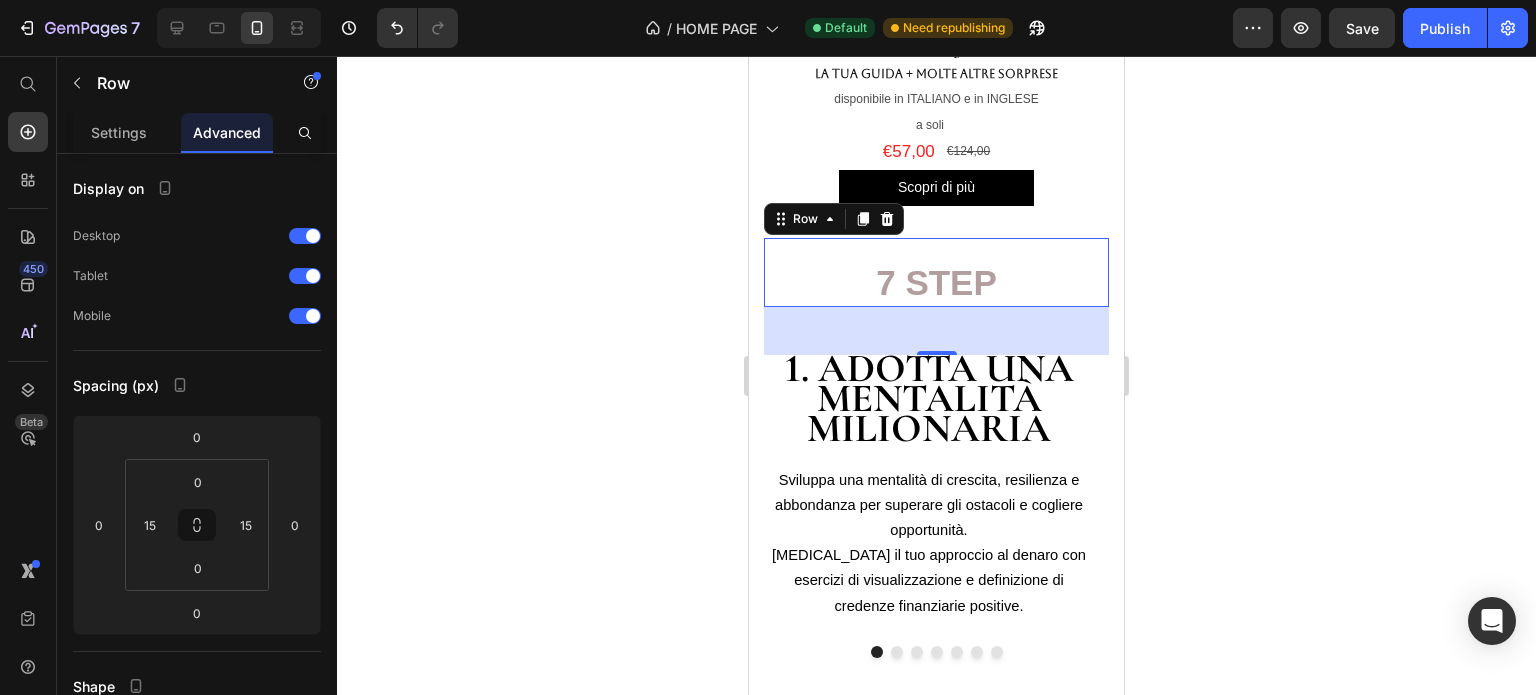 click 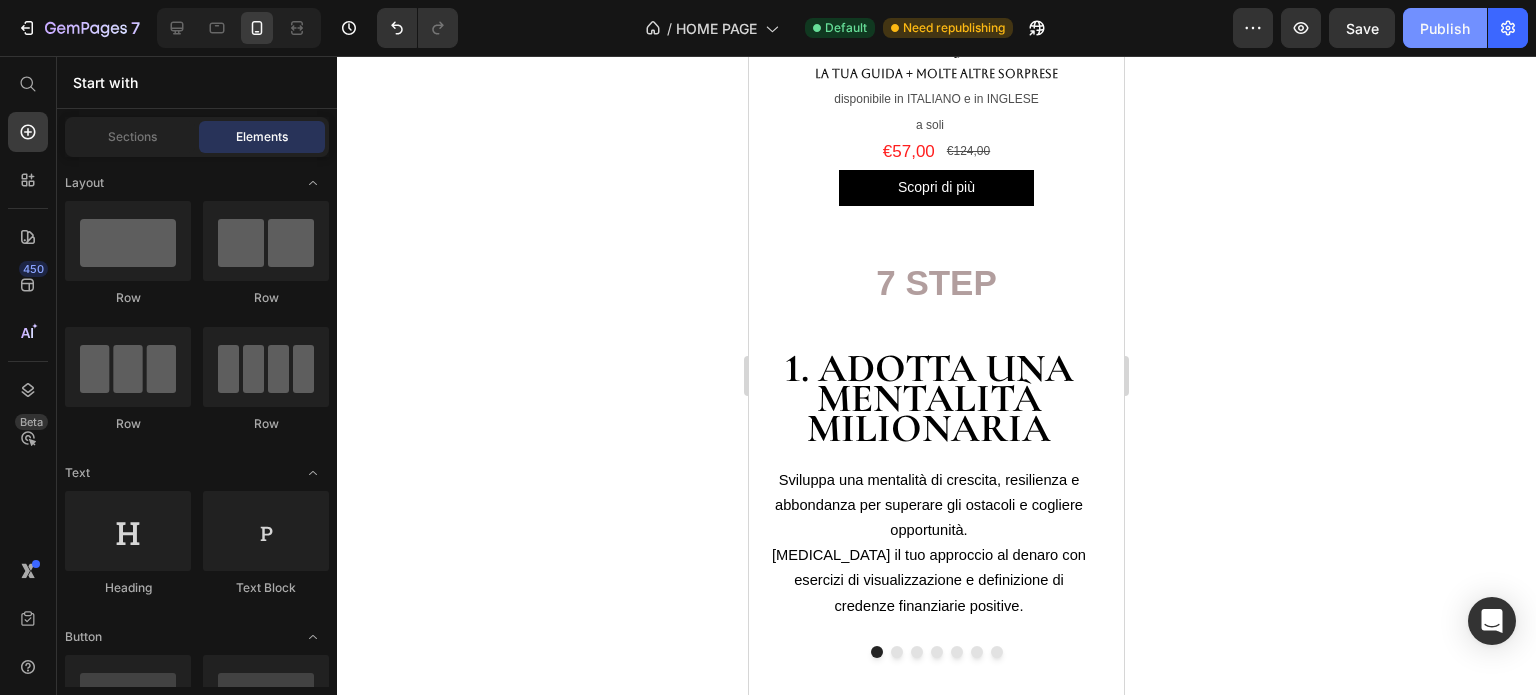 click on "Publish" 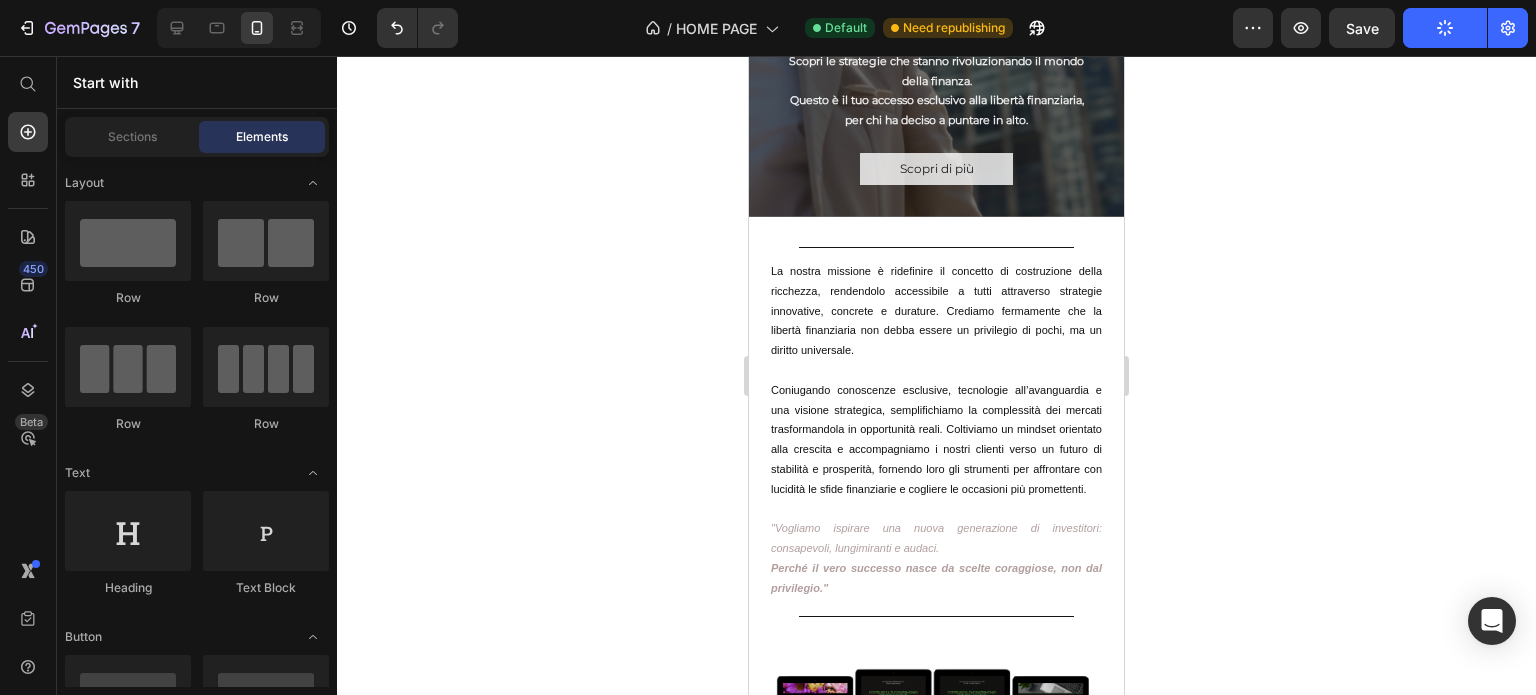 scroll, scrollTop: 516, scrollLeft: 0, axis: vertical 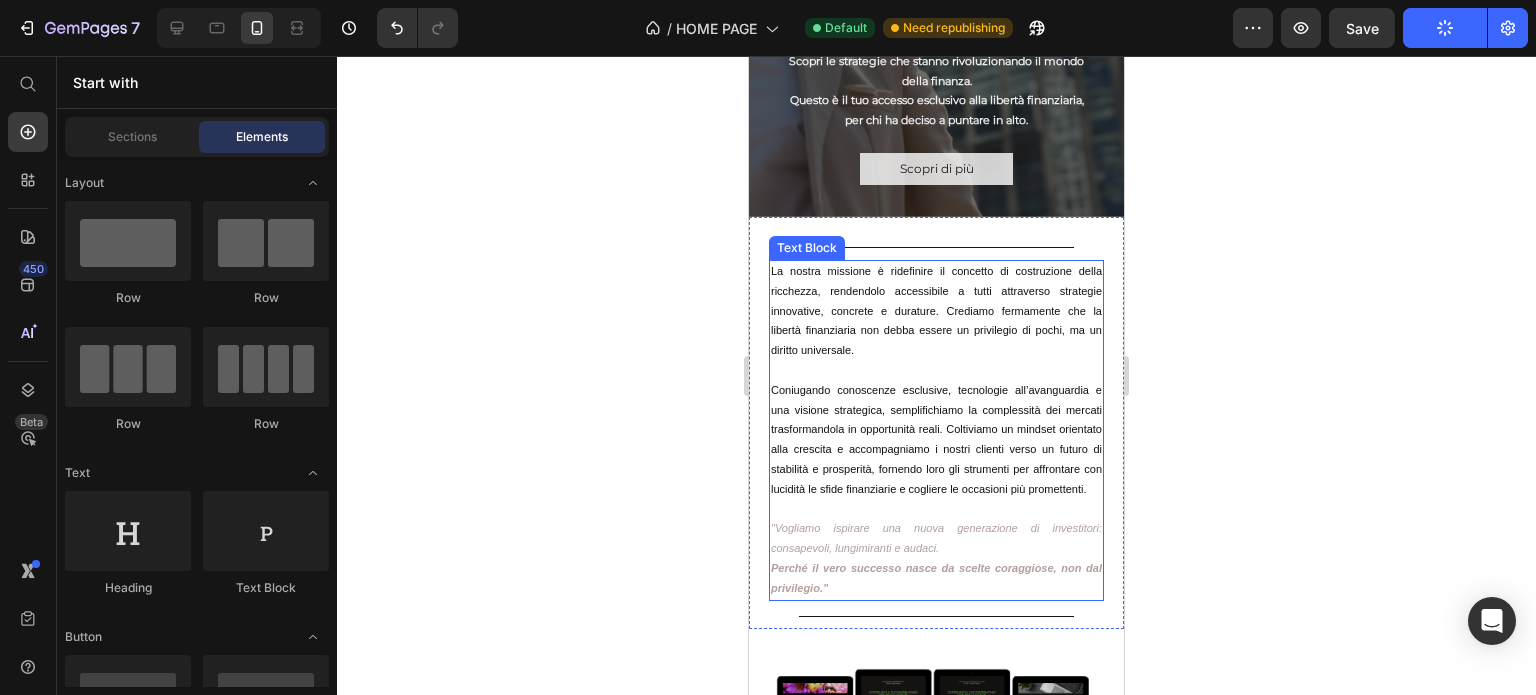 click on "Coniugando conoscenze esclusive, tecnologie all’avanguardia e una visione strategica, semplifichiamo la complessità dei mercati trasformandola in opportunità reali. Coltiviamo un mindset orientato alla crescita e accompagniamo i nostri clienti verso un futuro di stabilità e prosperità, fornendo loro gli strumenti per affrontare con lucidità le sfide finanziarie e cogliere le occasioni più promettenti." at bounding box center (936, 440) 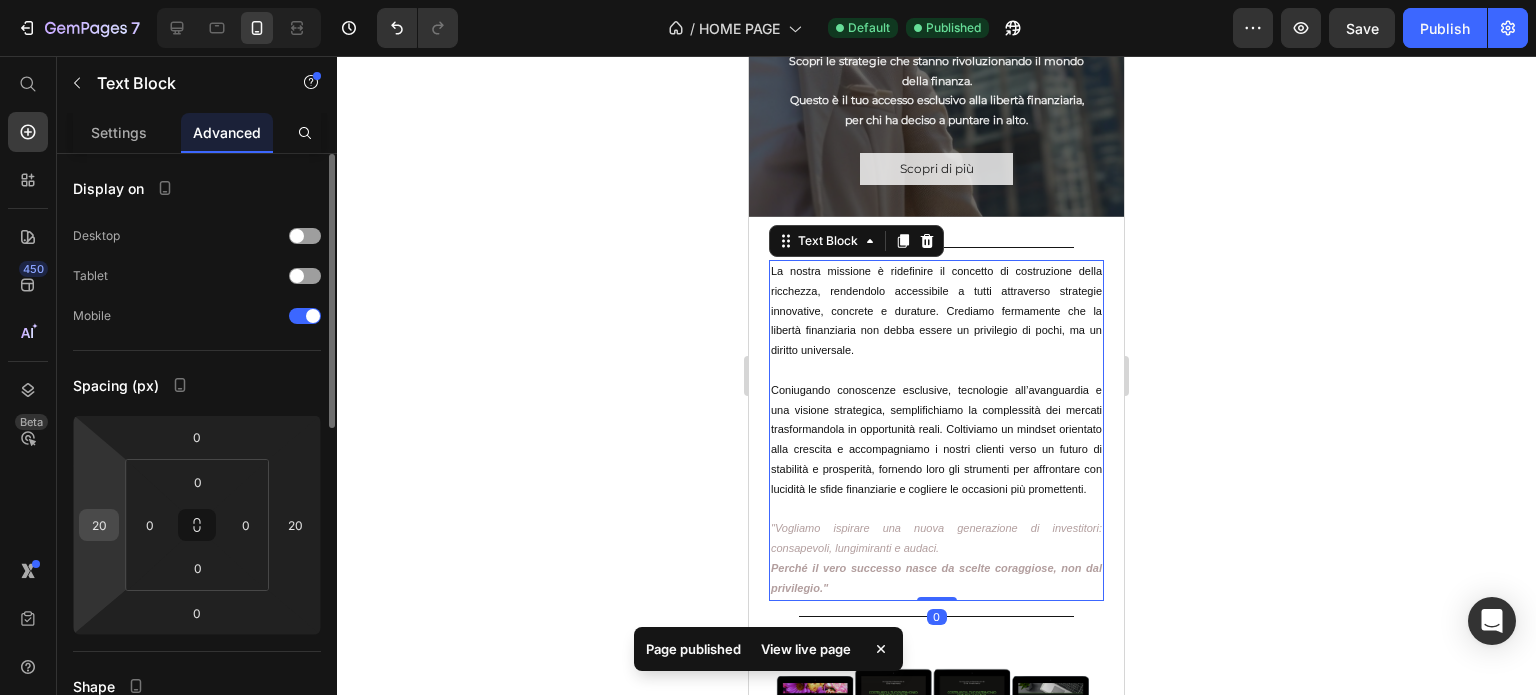 click on "20" at bounding box center [99, 525] 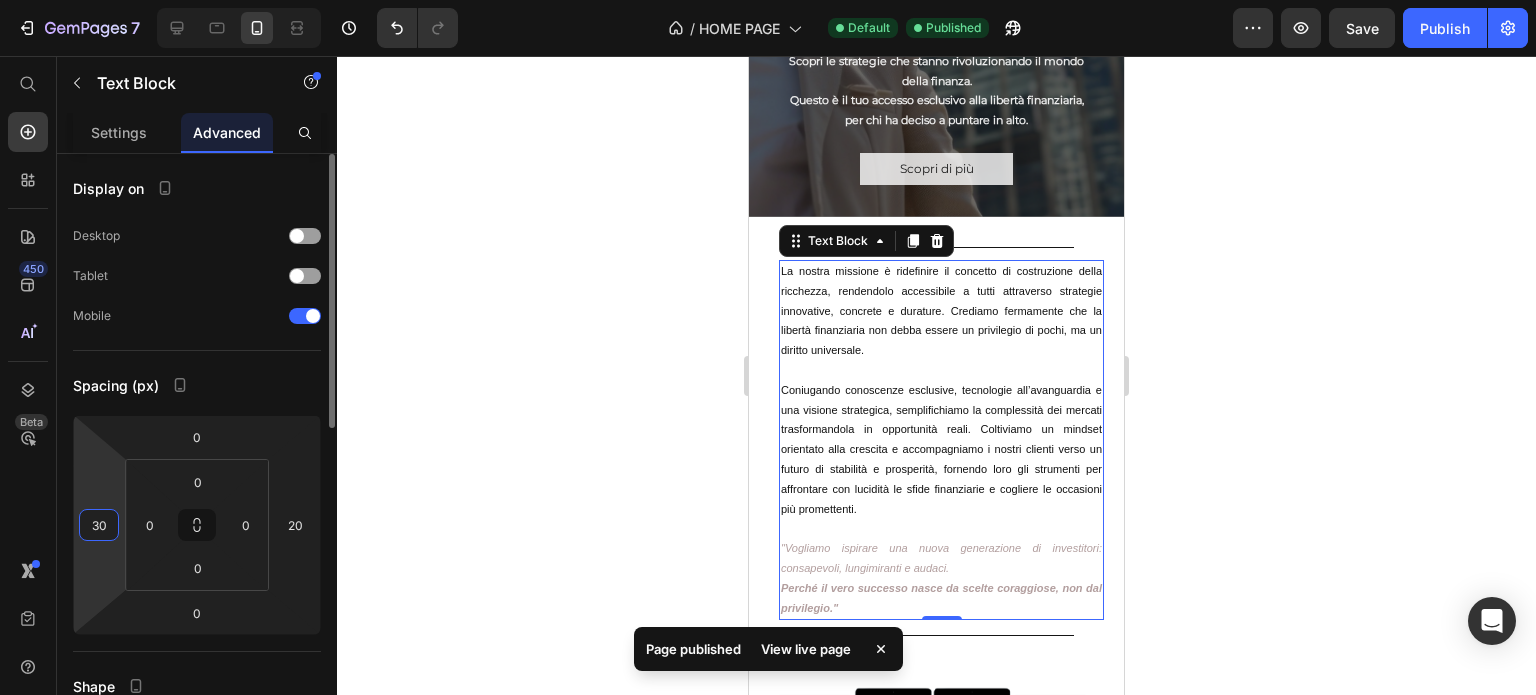 type on "3" 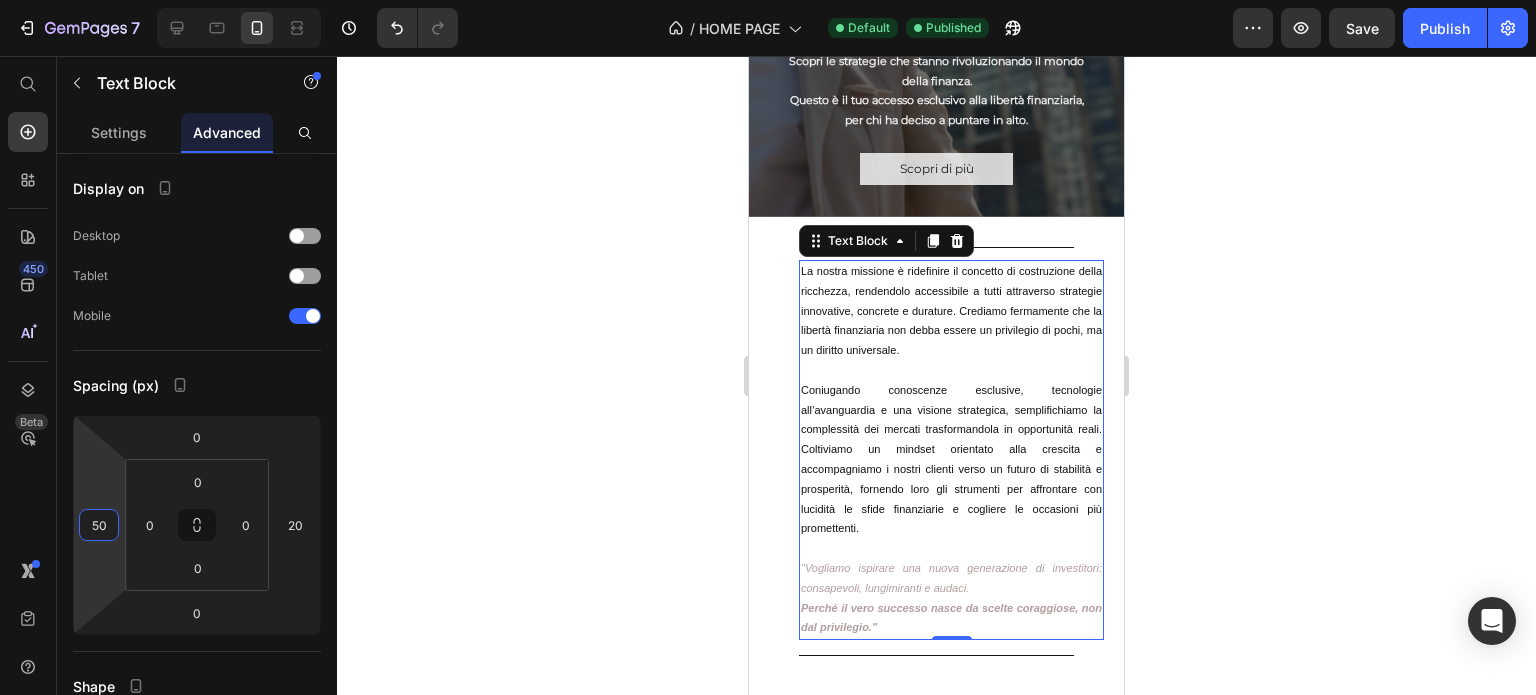 type on "50" 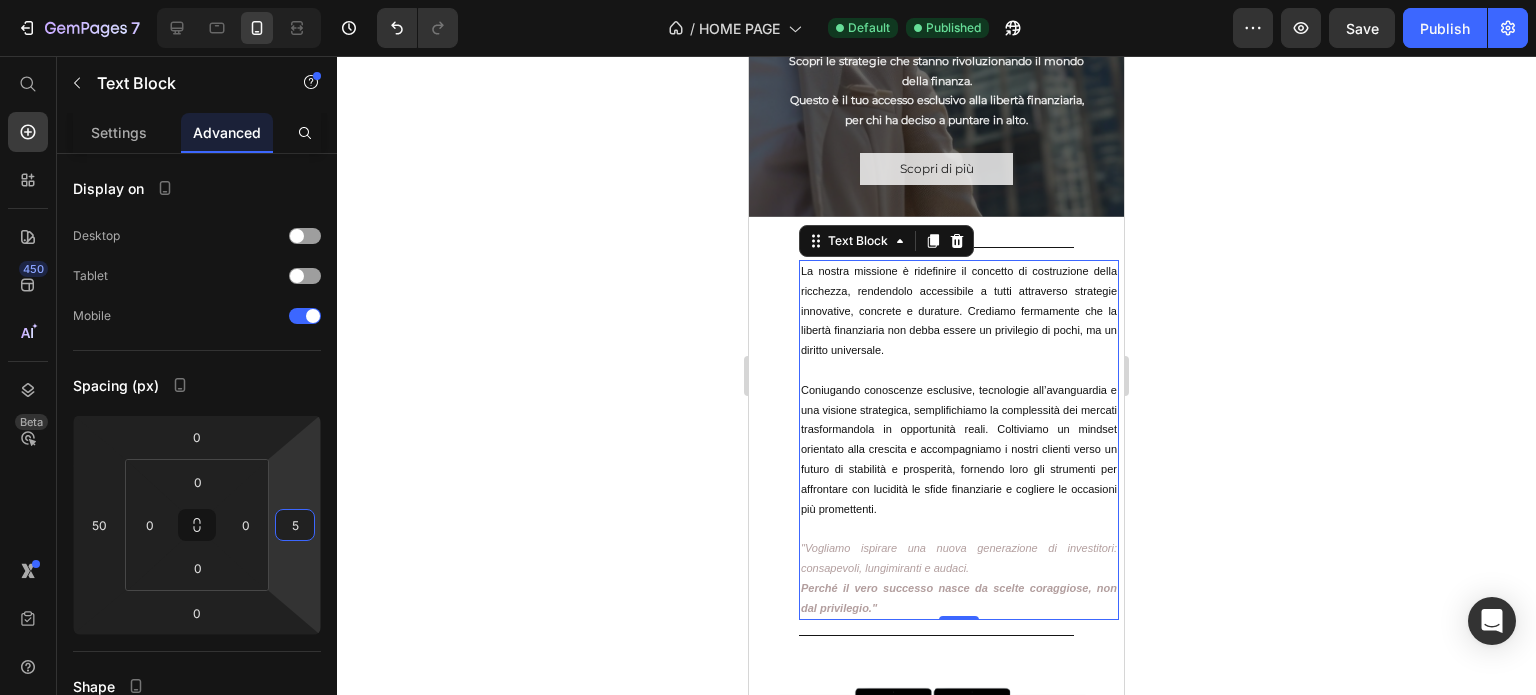 type on "50" 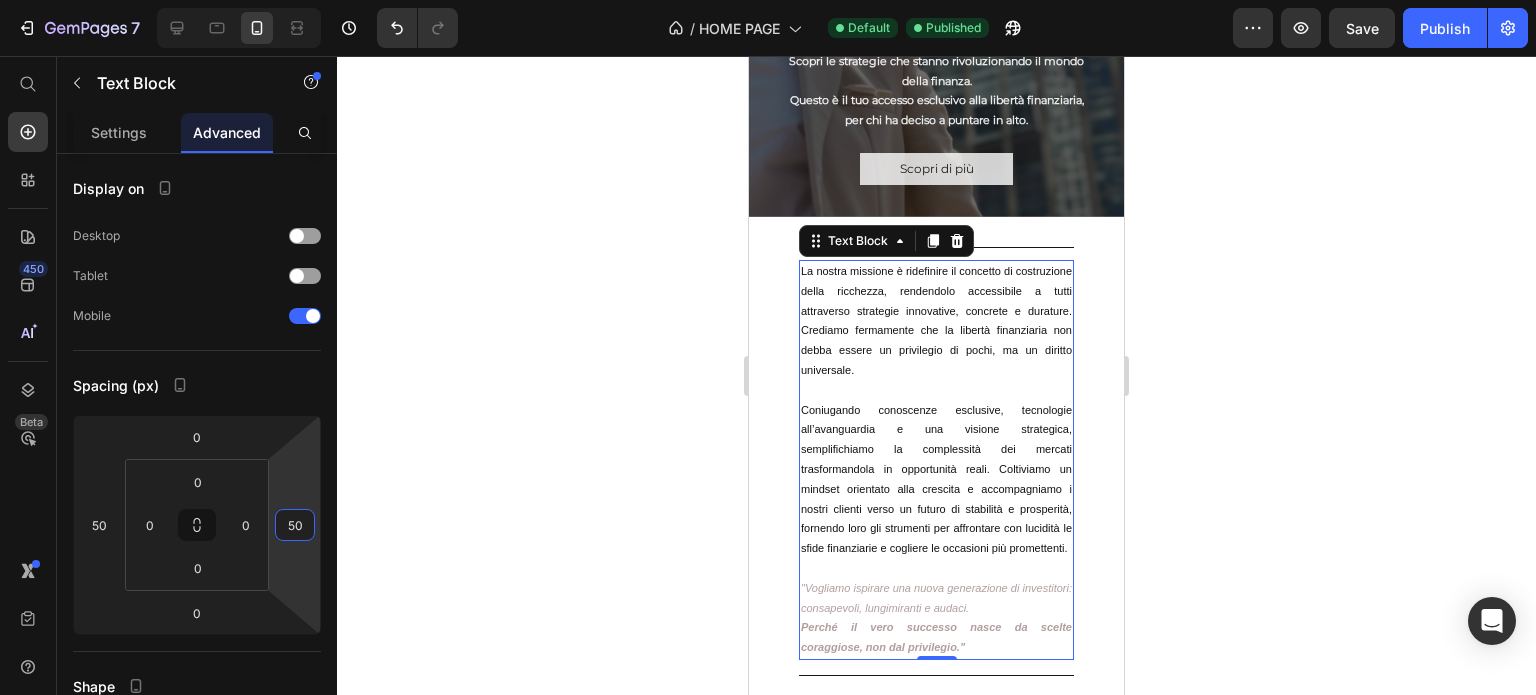 click 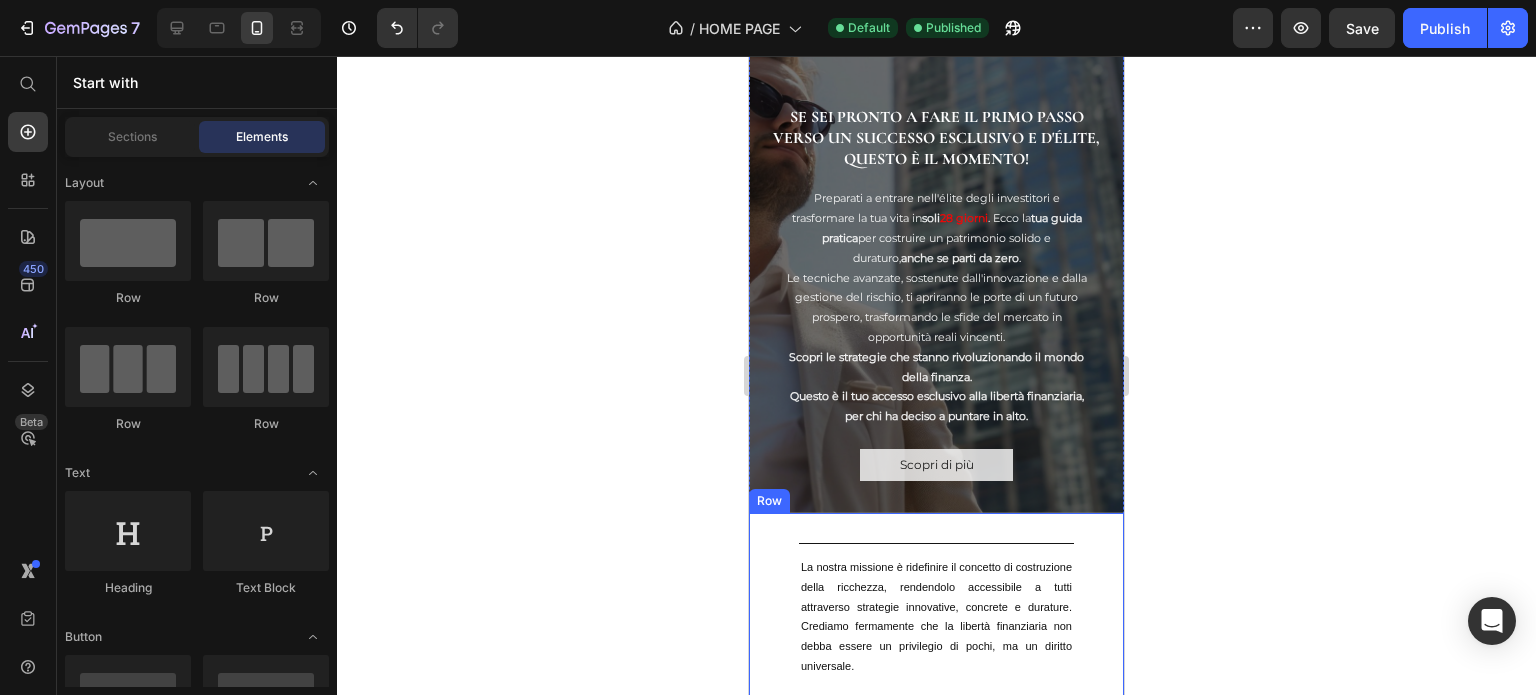 scroll, scrollTop: 218, scrollLeft: 0, axis: vertical 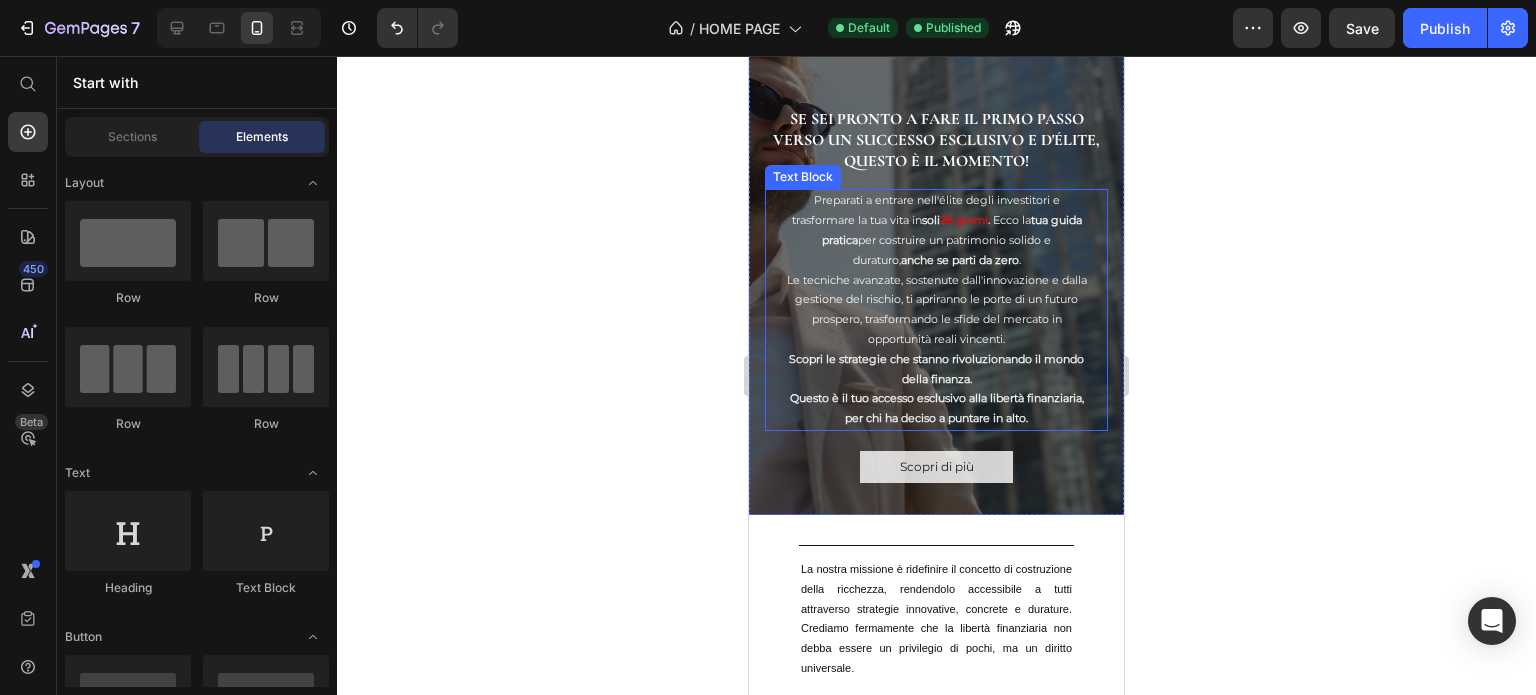 click on "Le tecniche avanzate, sostenute dall'innovazione e dalla gestione del rischio, ti apriranno le porte di un futuro prospero, trasformando le sfide del mercato in opportunità reali vincenti." at bounding box center [936, 310] 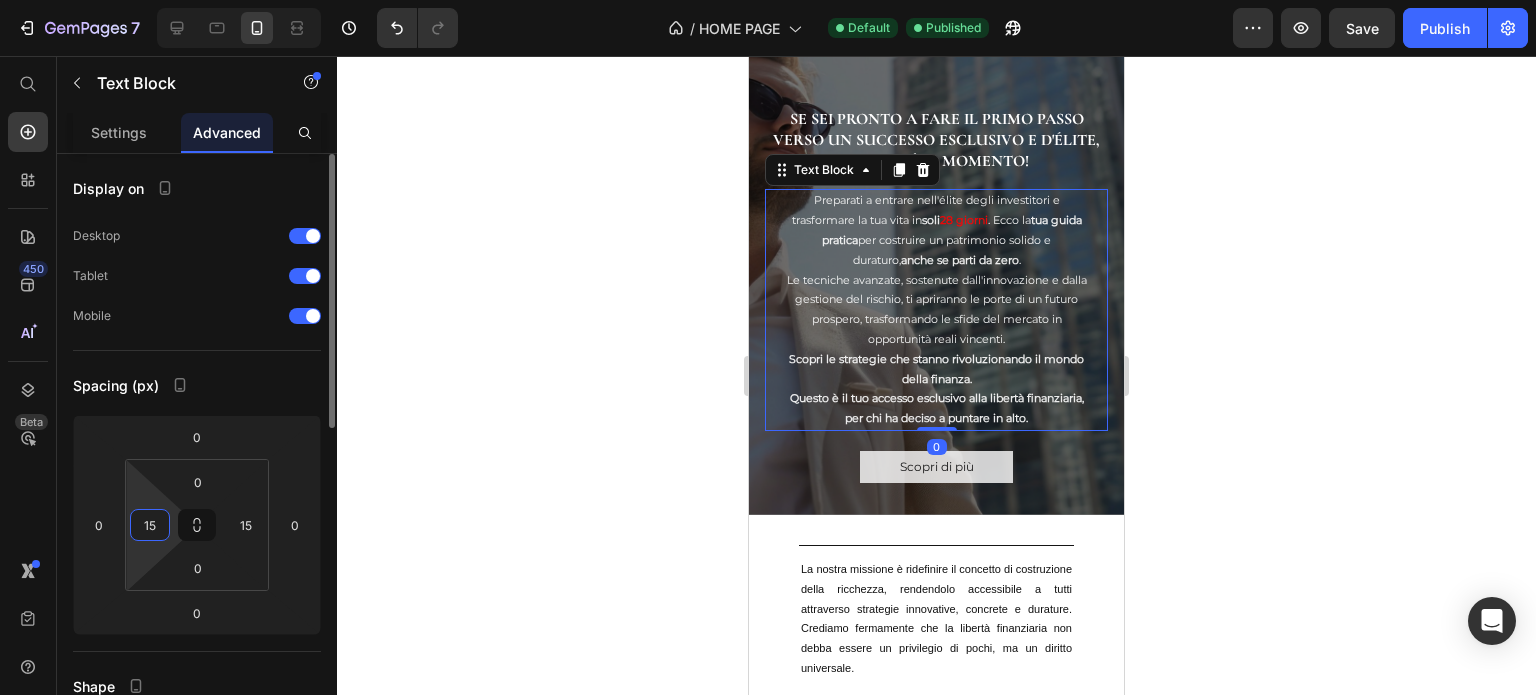 click on "15" at bounding box center (150, 525) 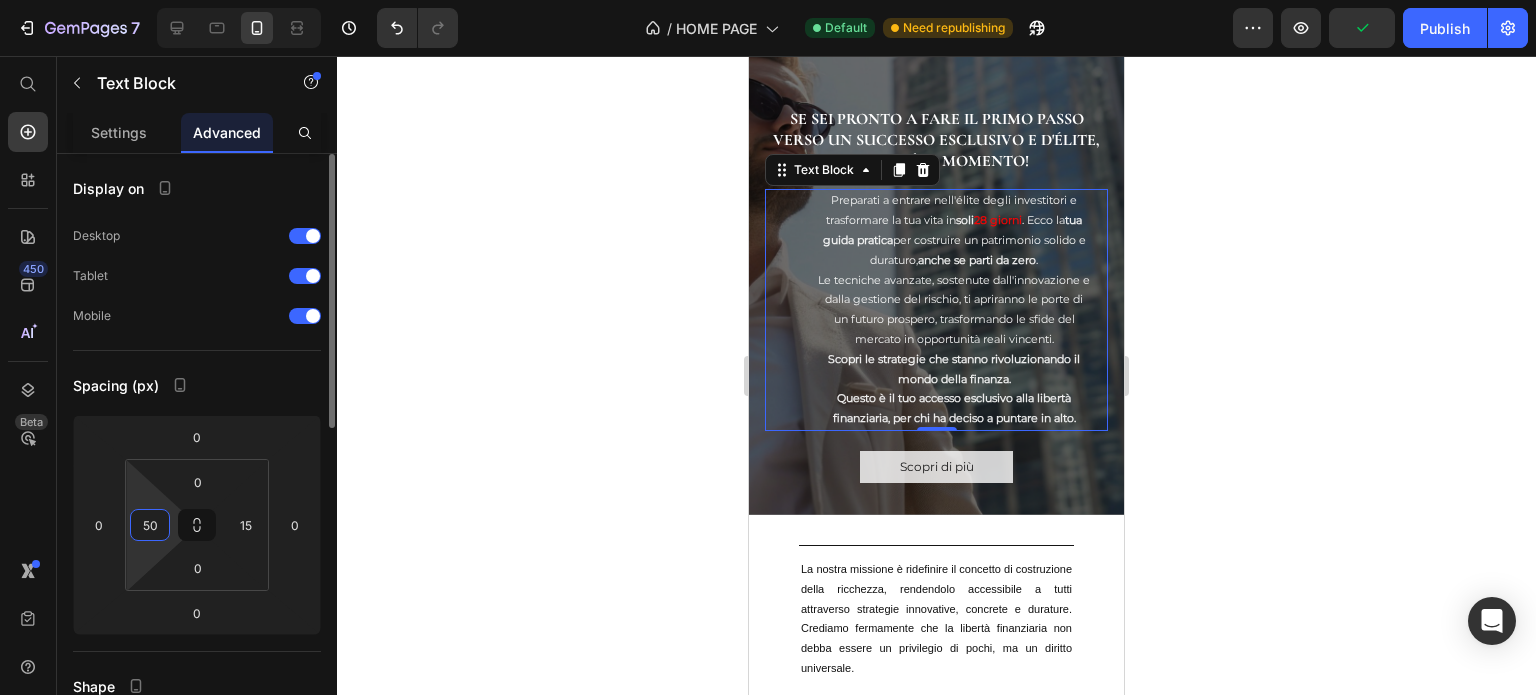 type on "5" 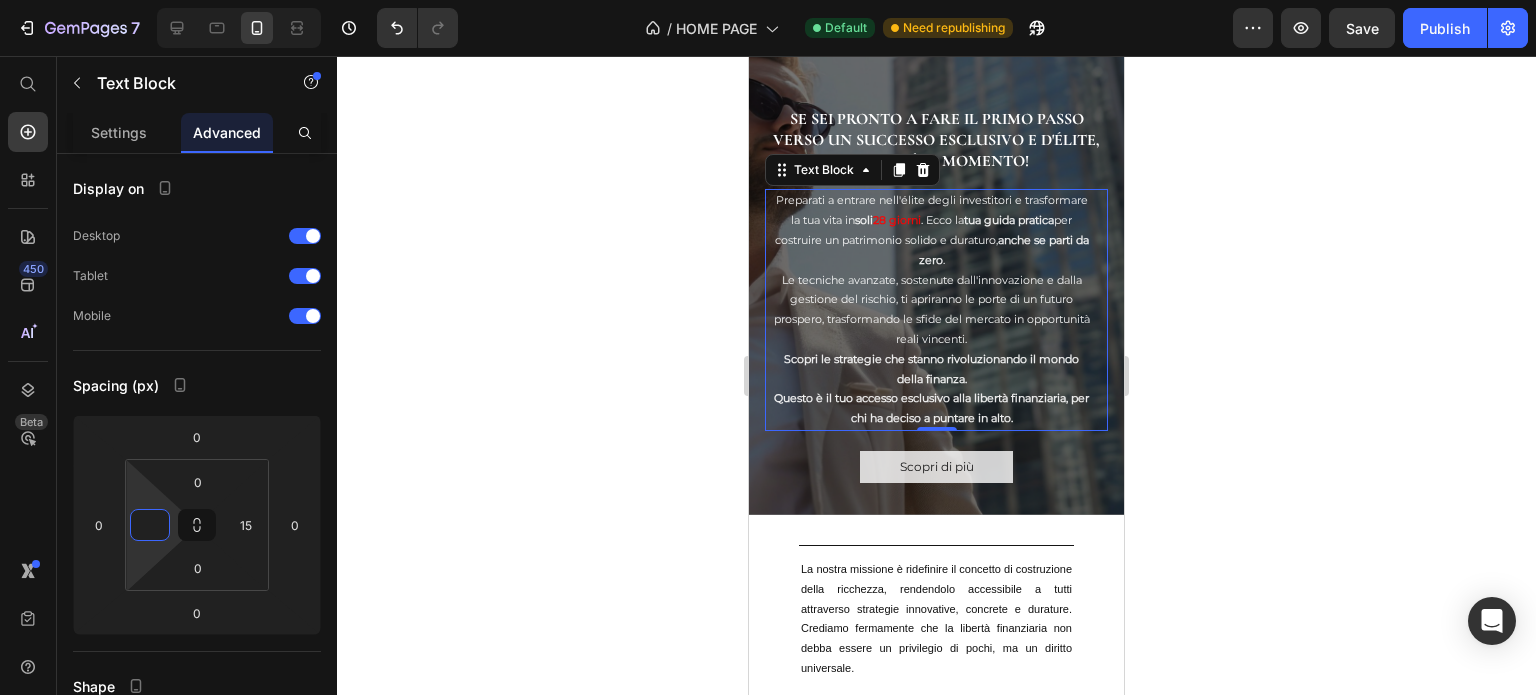 click on "Questo è il tuo accesso esclusivo alla libertà finanziaria, per chi ha deciso a puntare in alto." at bounding box center [931, 409] 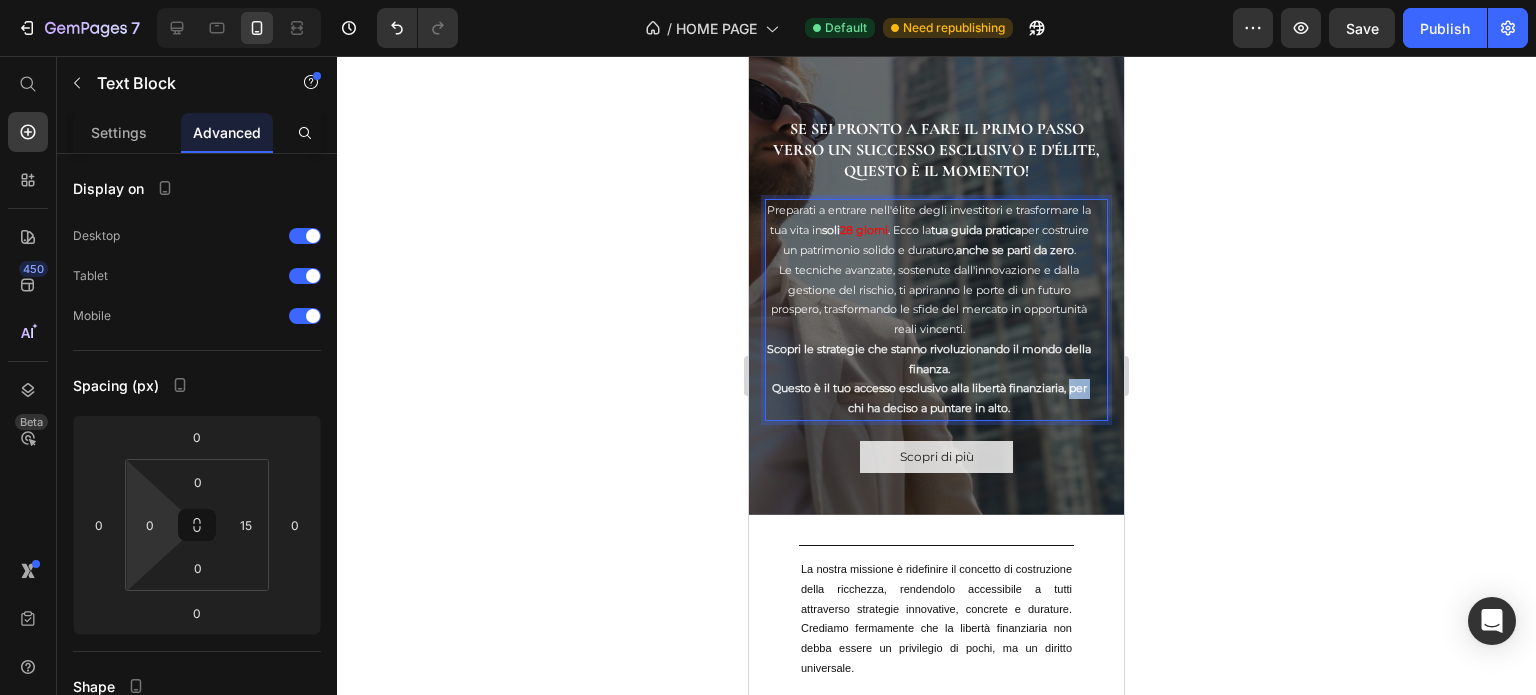 click on "Questo è il tuo accesso esclusivo alla libertà finanziaria, per chi ha deciso a puntare in alto." at bounding box center [929, 399] 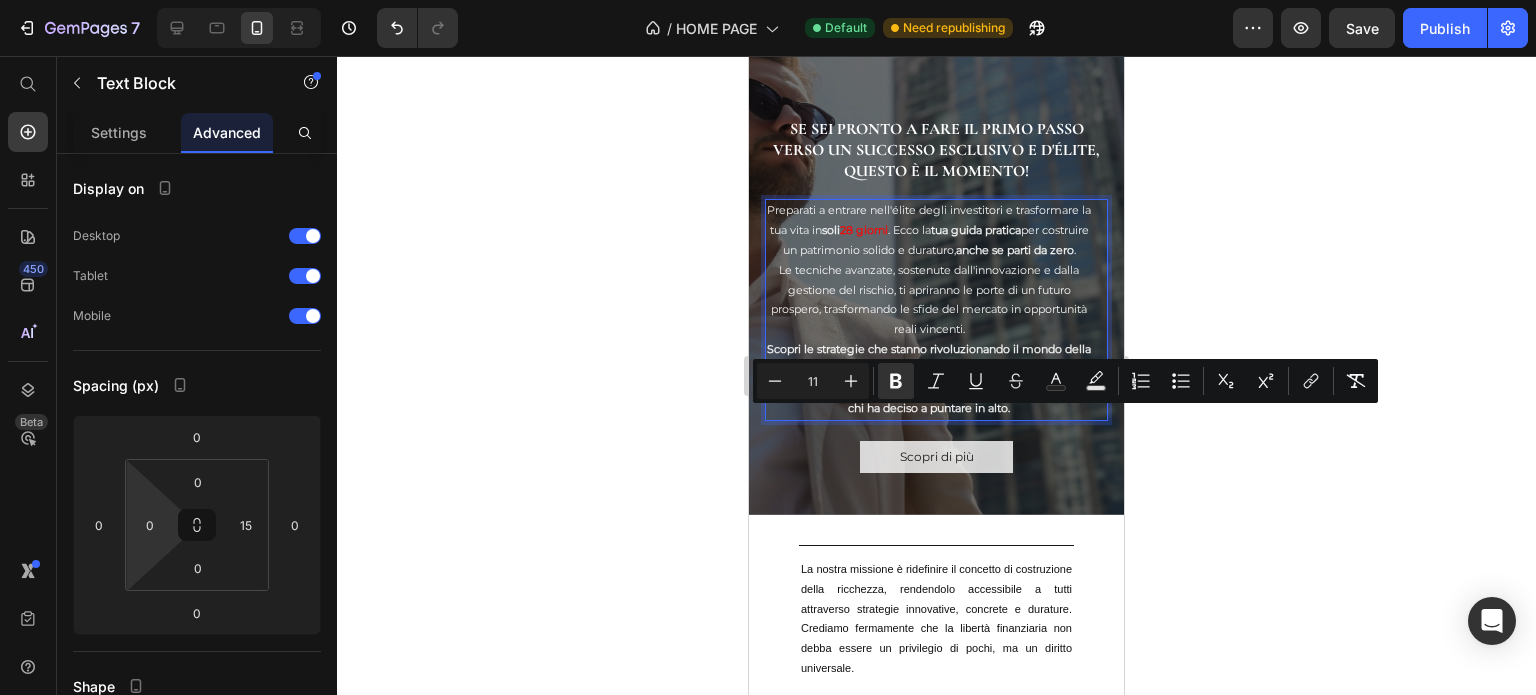 click on "Questo è il tuo accesso esclusivo alla libertà finanziaria, per chi ha deciso a puntare in alto." at bounding box center [929, 399] 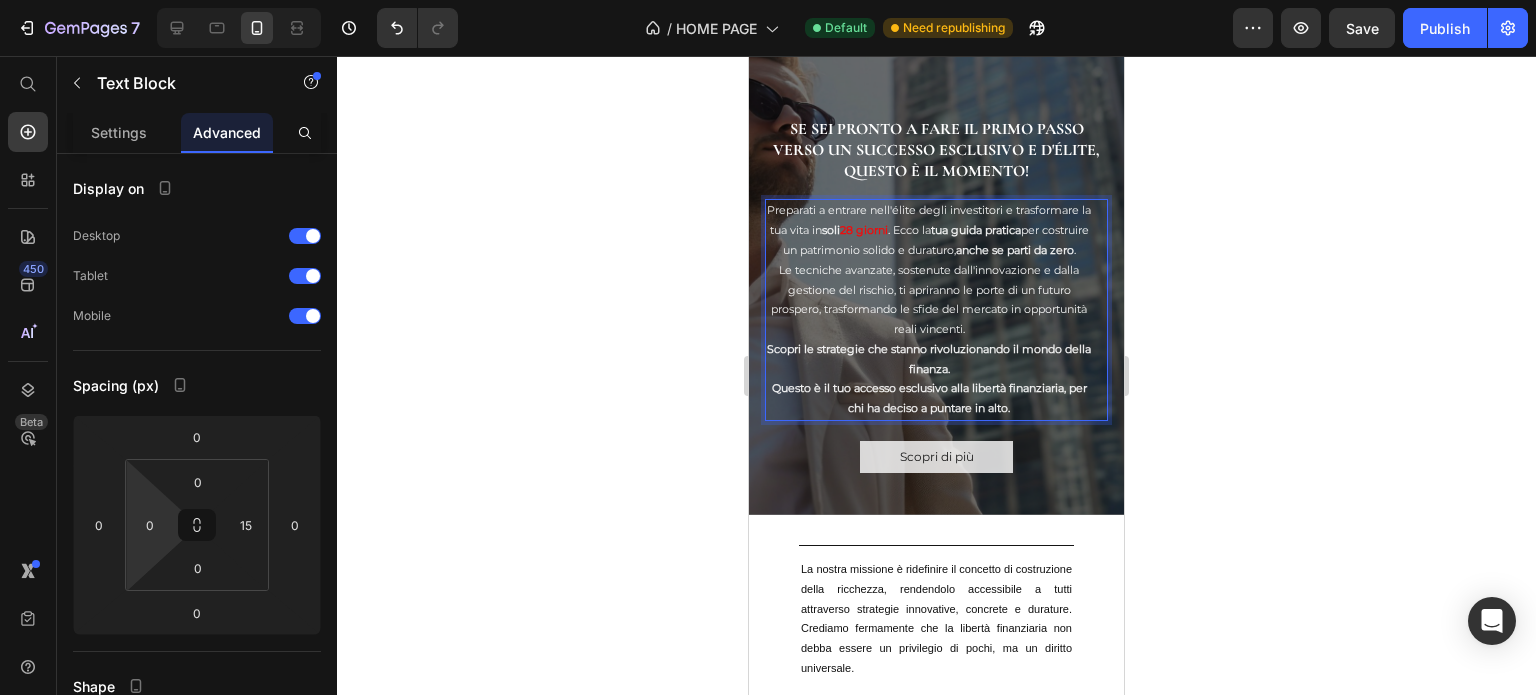 click on "Scopri le strategie che stanno rivoluzionando il mondo della finanza." at bounding box center (929, 359) 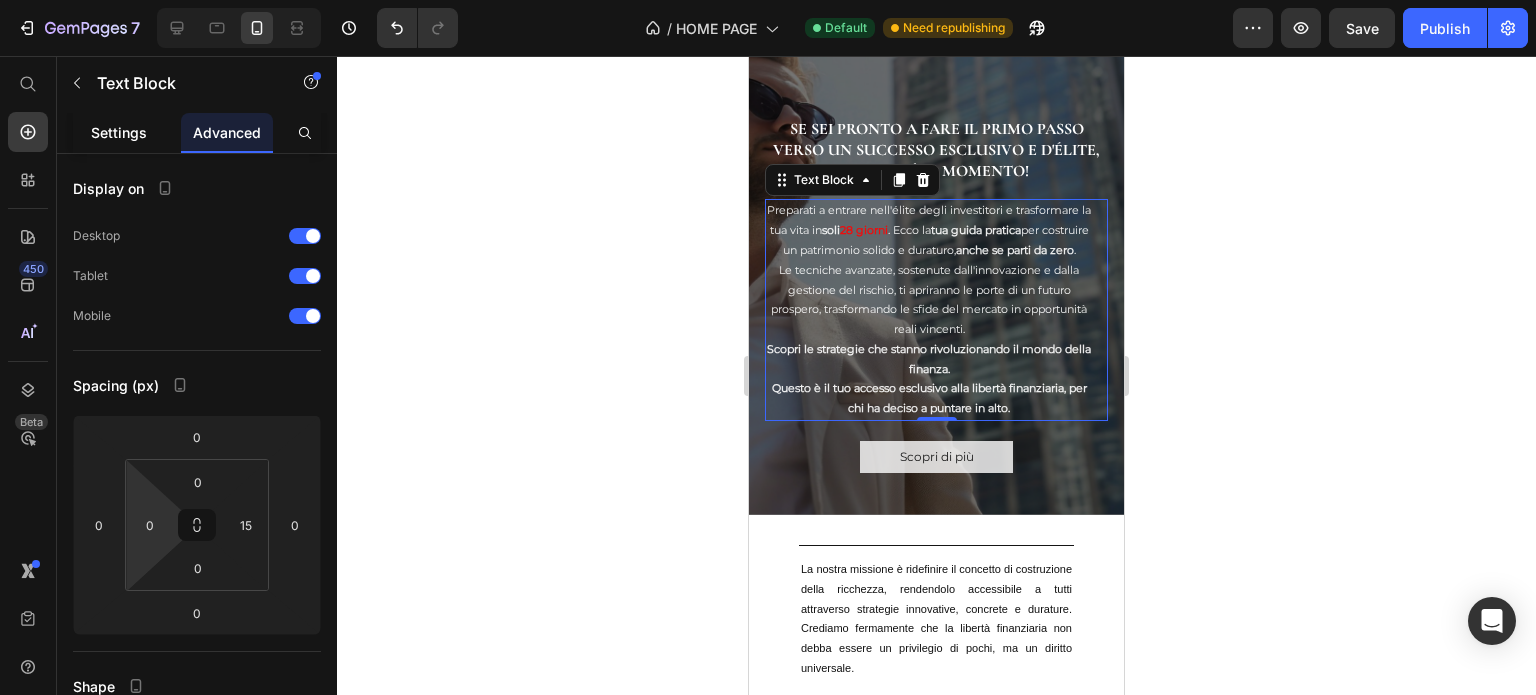 click on "Settings" 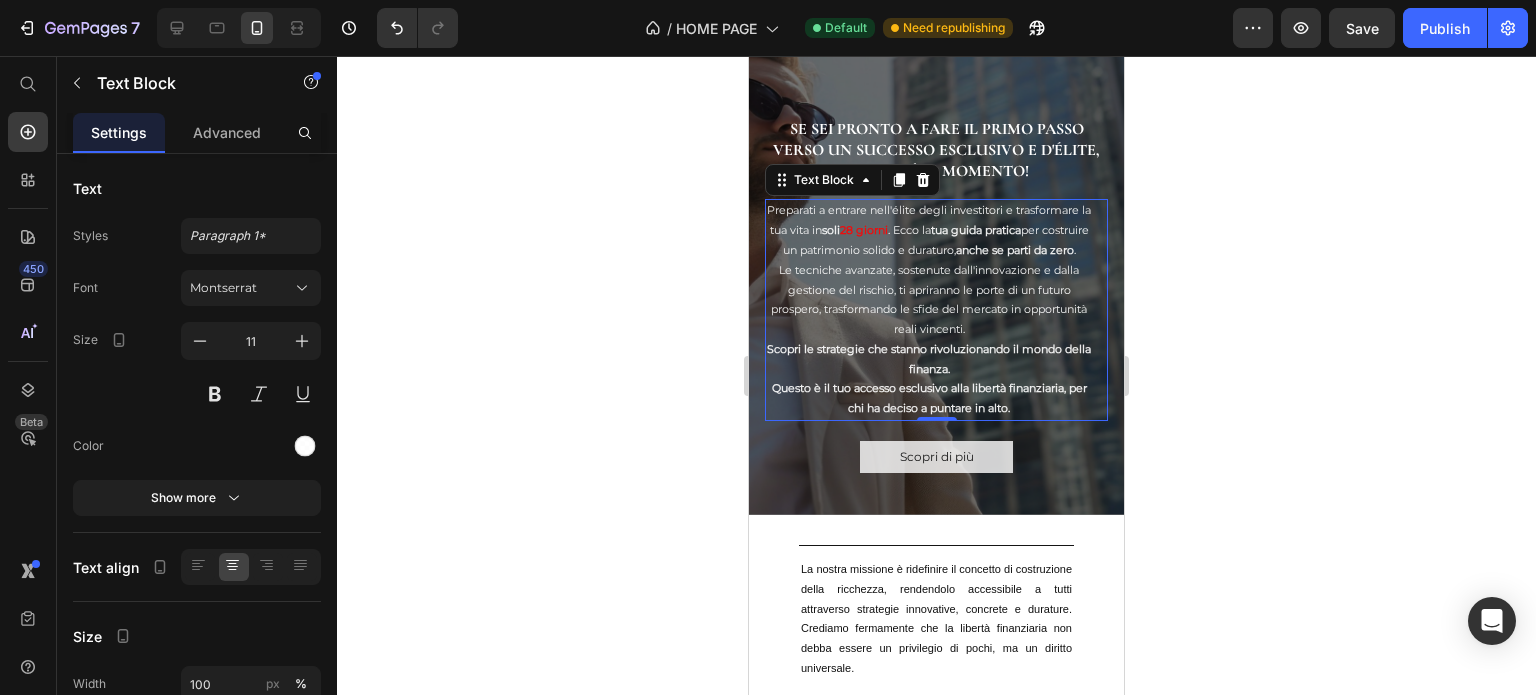click 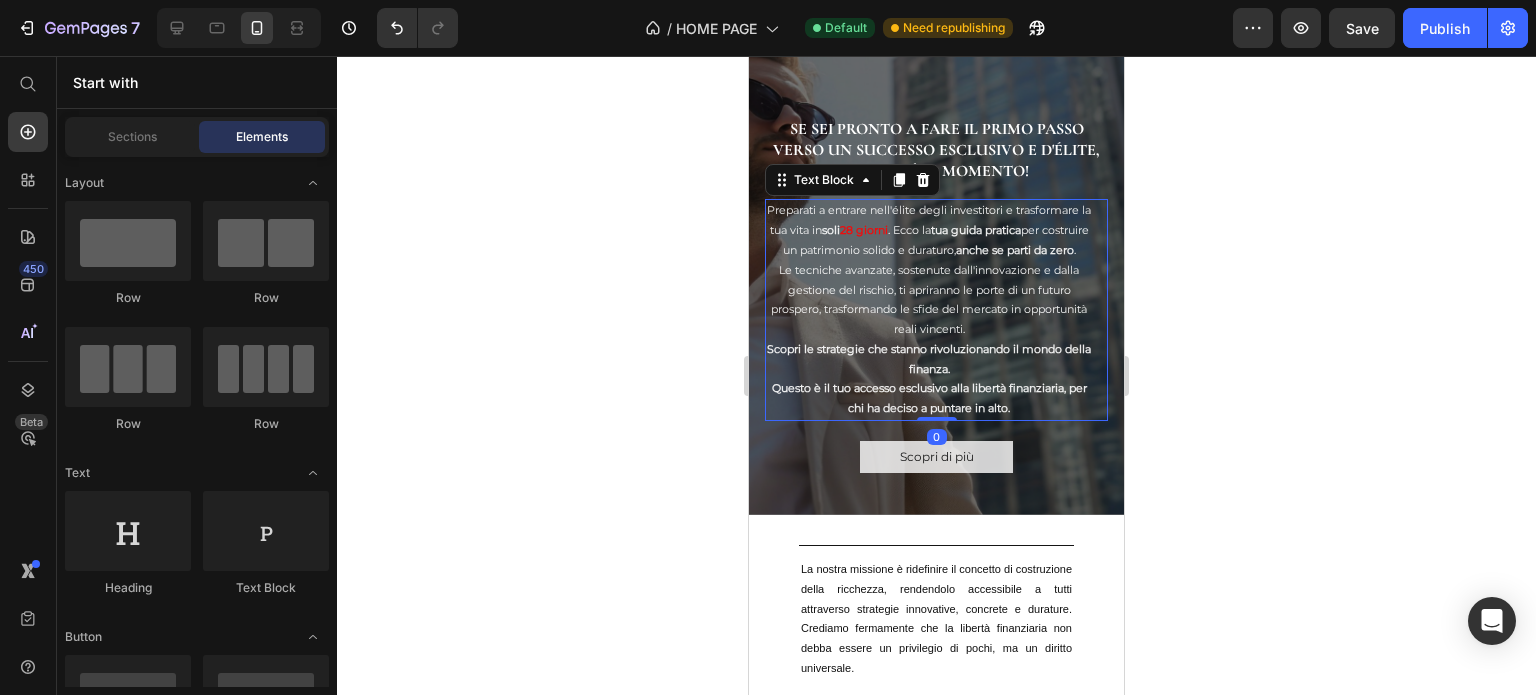 click on "Le tecniche avanzate, sostenute dall'innovazione e dalla gestione del rischio, ti apriranno le porte di un futuro prospero, trasformando le sfide del mercato in opportunità reali vincenti." at bounding box center (929, 300) 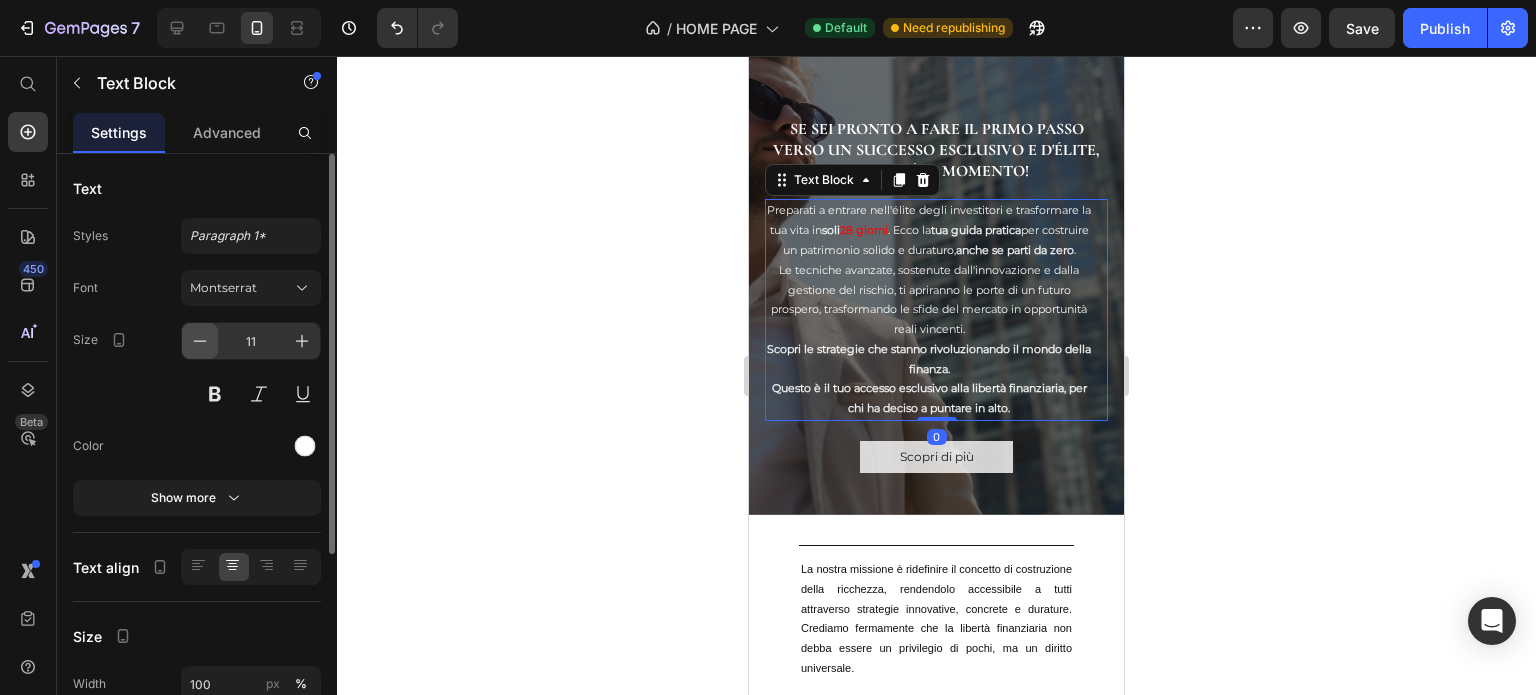 click 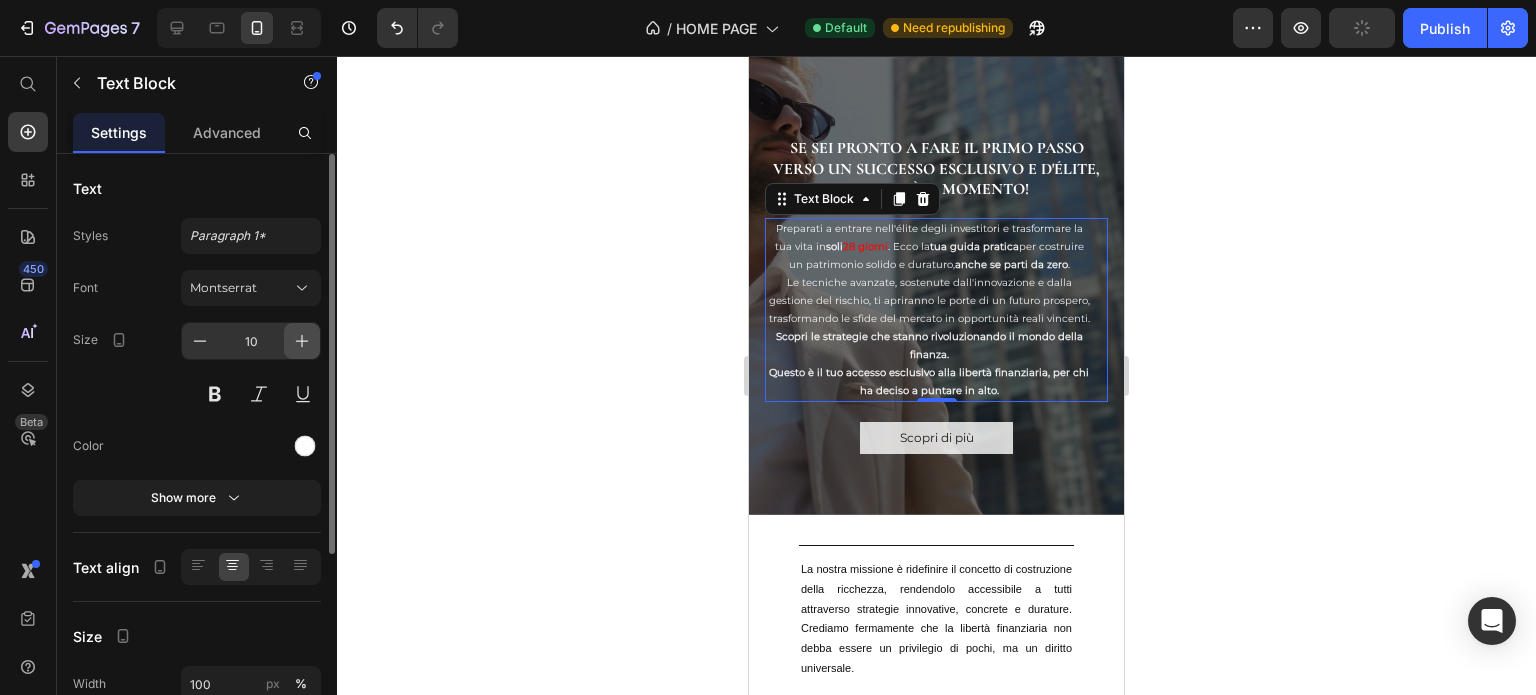 click 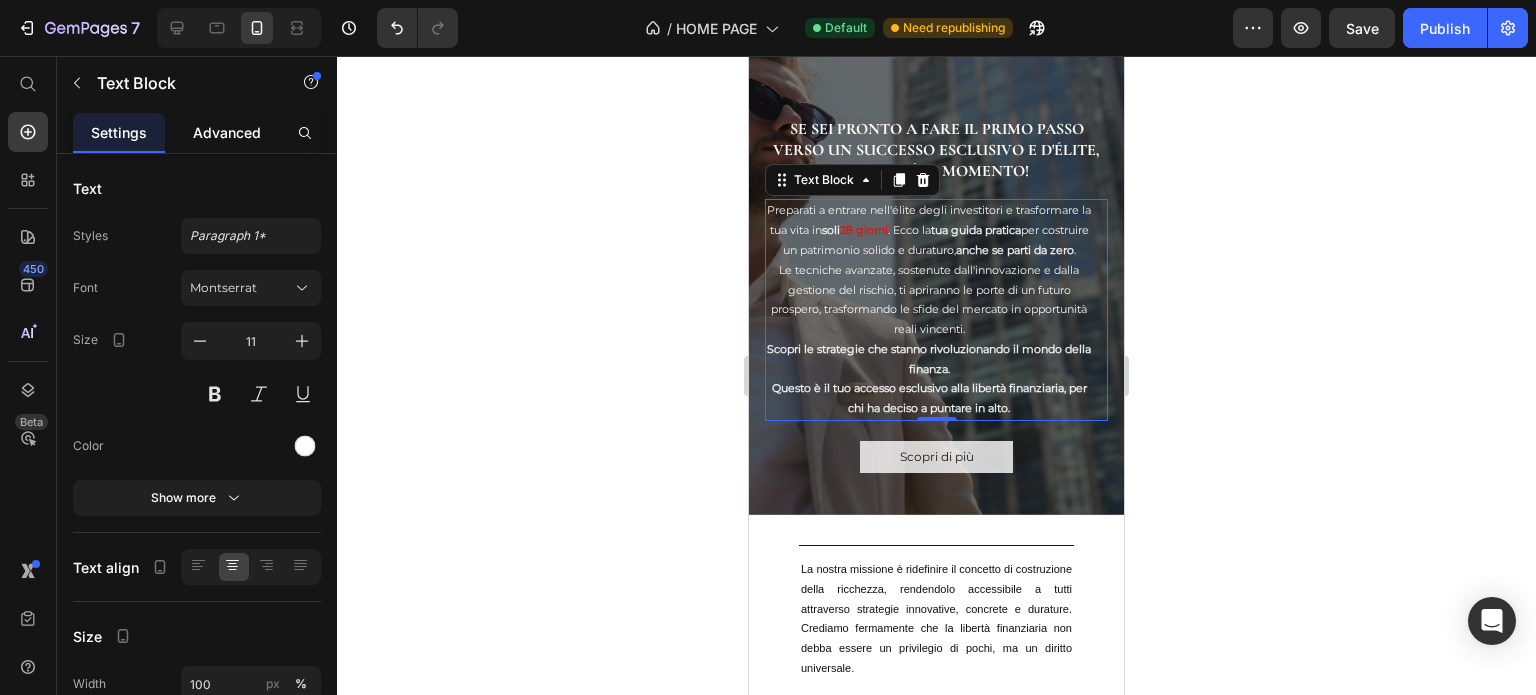 click on "Advanced" 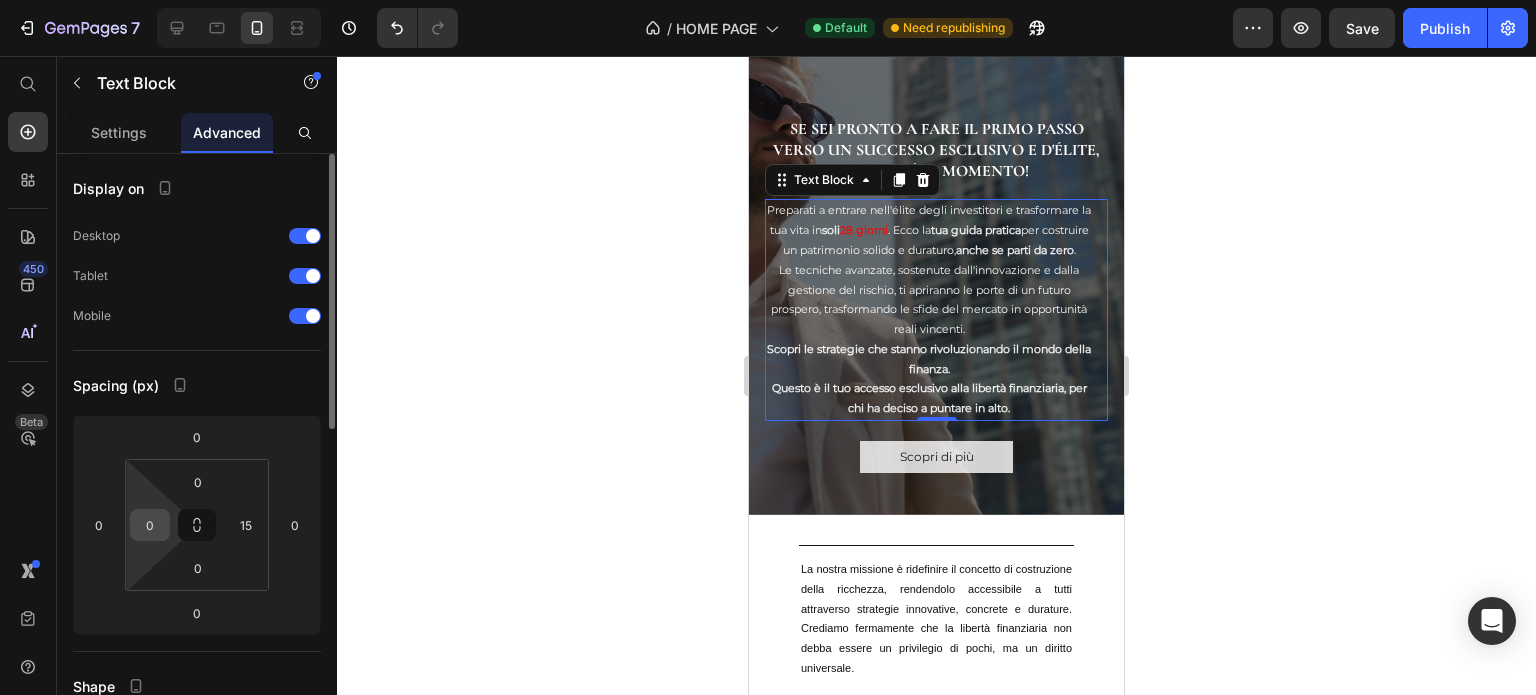 click on "0" at bounding box center (150, 525) 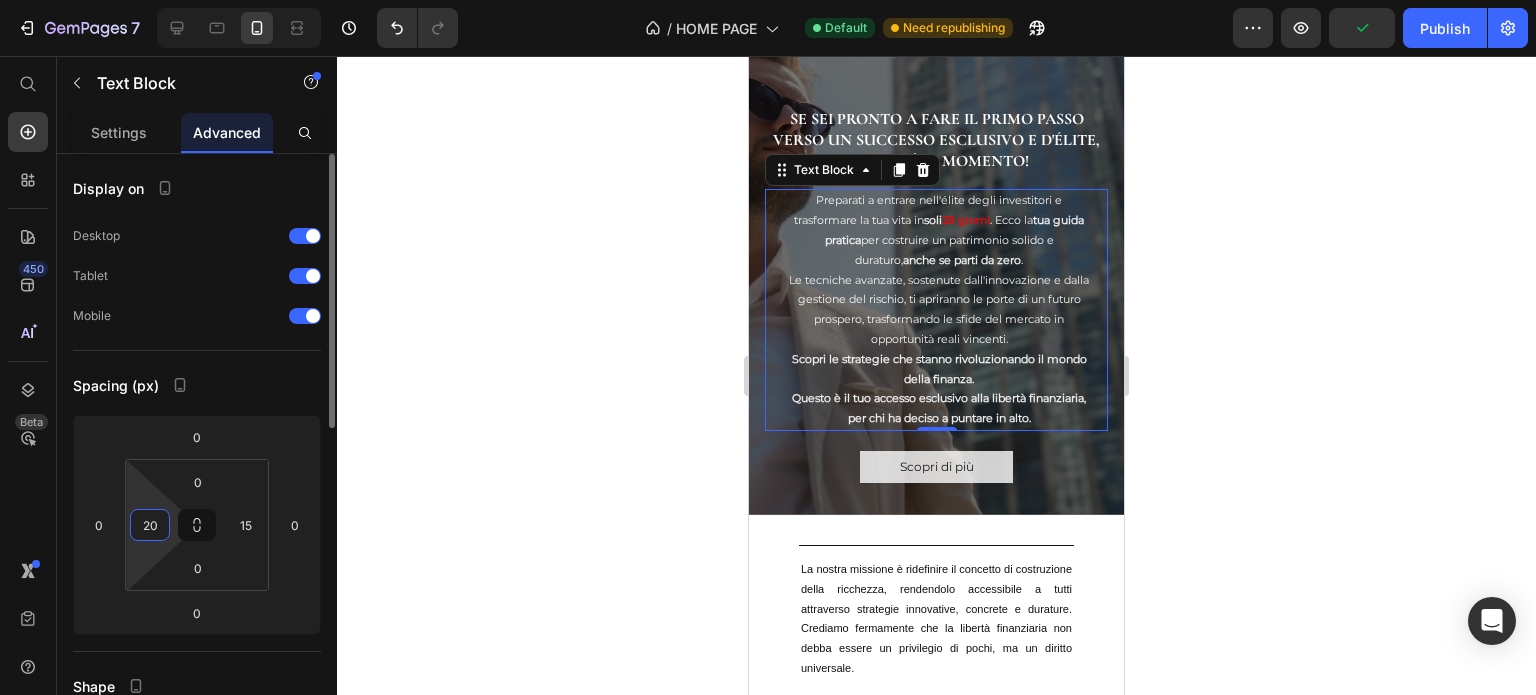 type on "20" 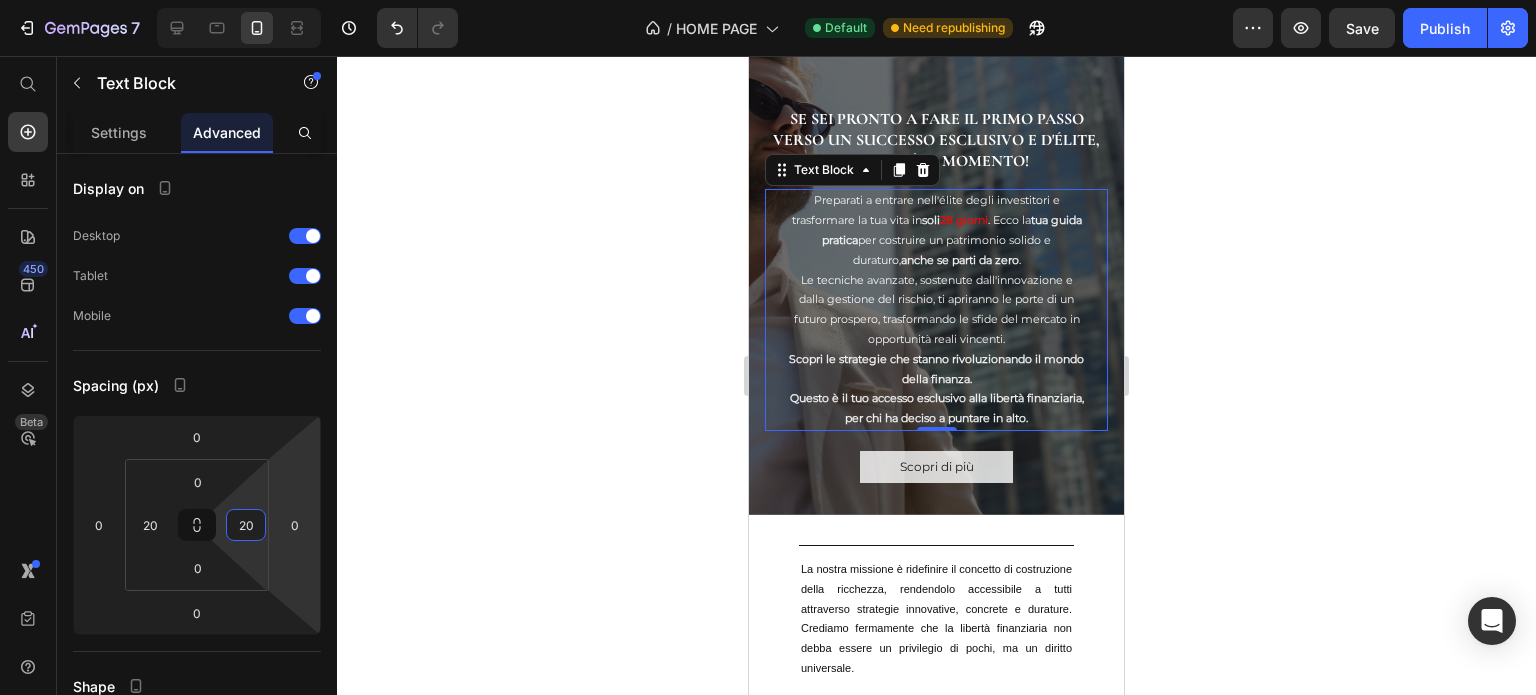 type on "20" 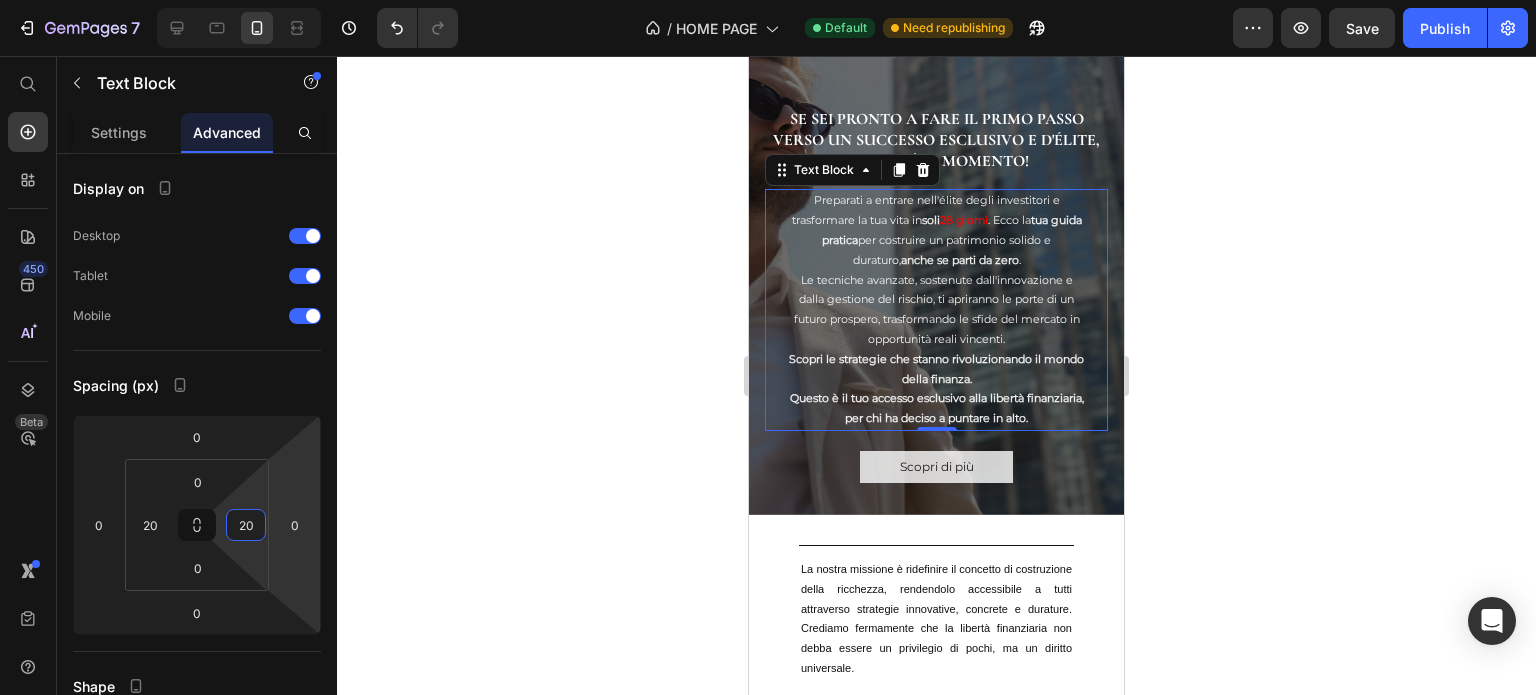 click 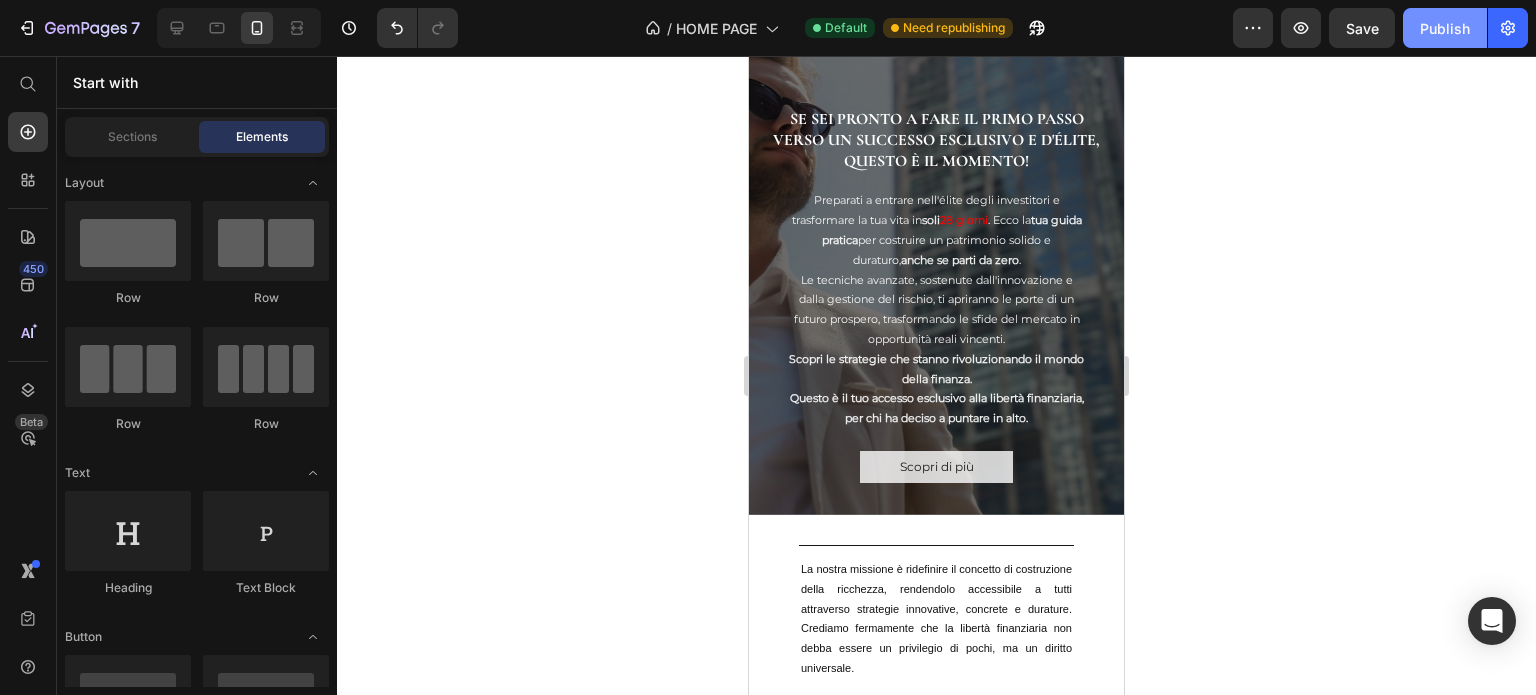 click on "Publish" at bounding box center [1445, 28] 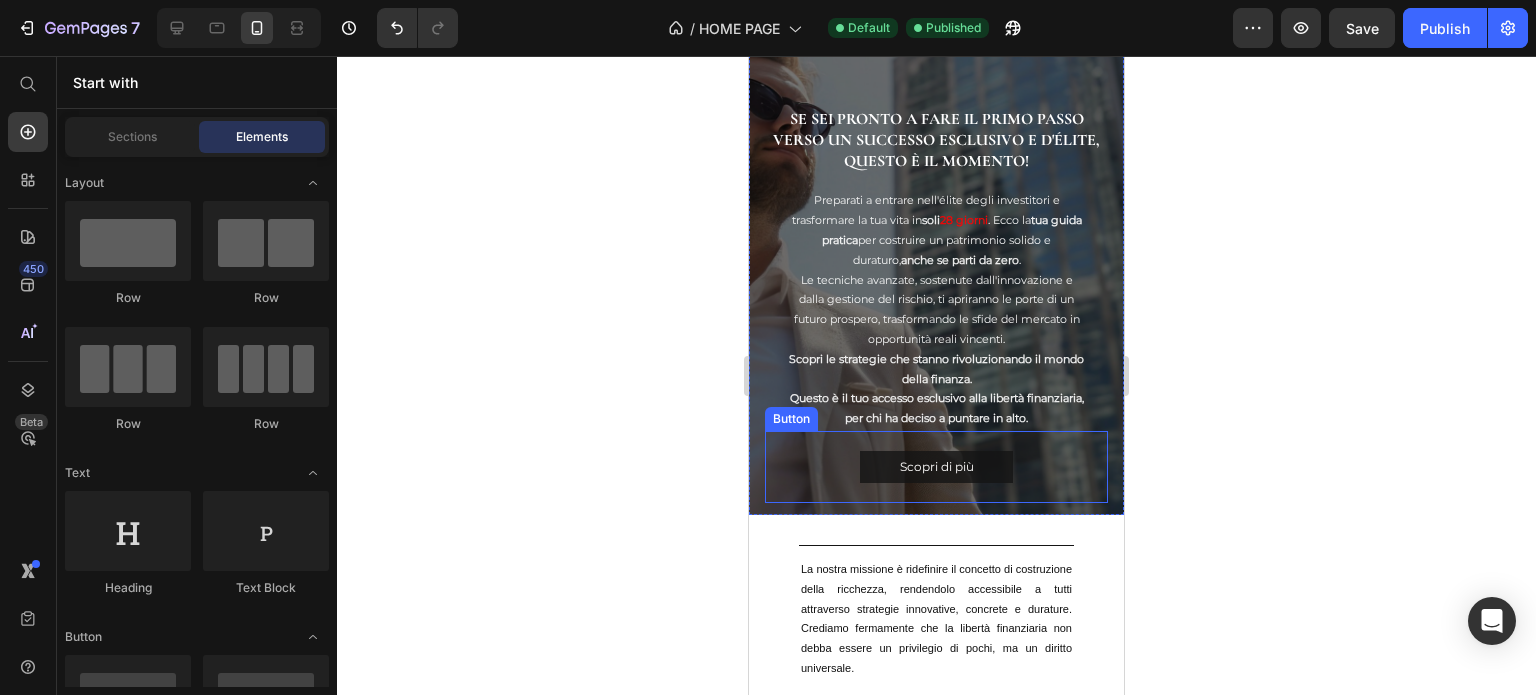 click on "Scopri di più" at bounding box center (936, 467) 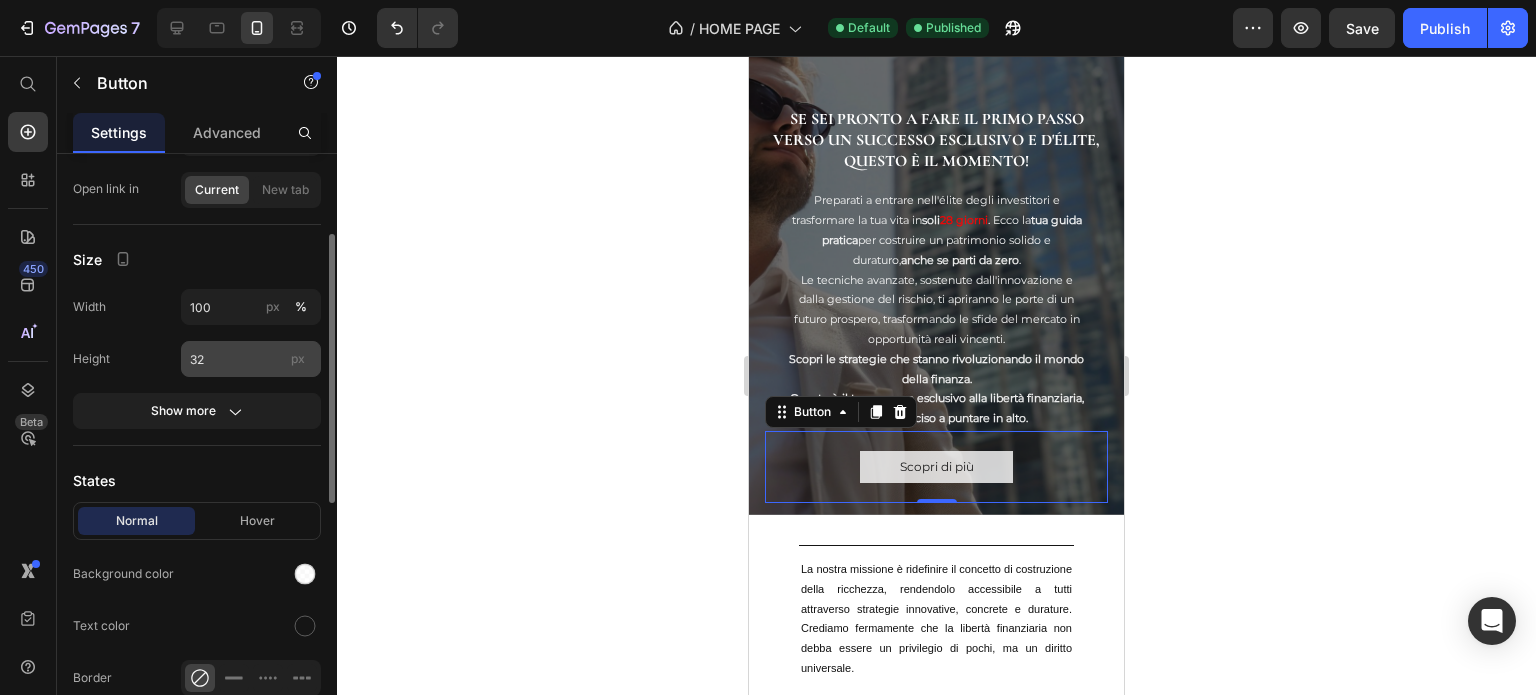 scroll, scrollTop: 211, scrollLeft: 0, axis: vertical 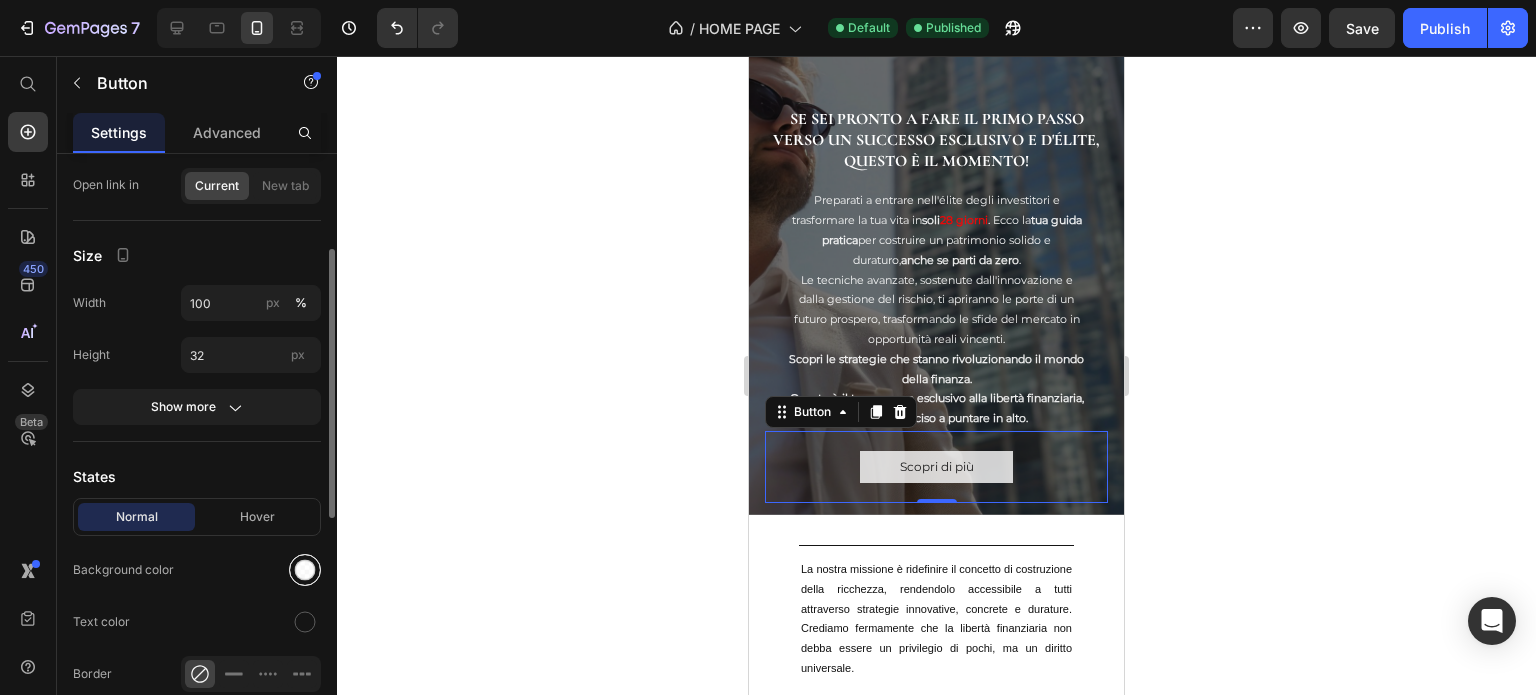 click at bounding box center (305, 570) 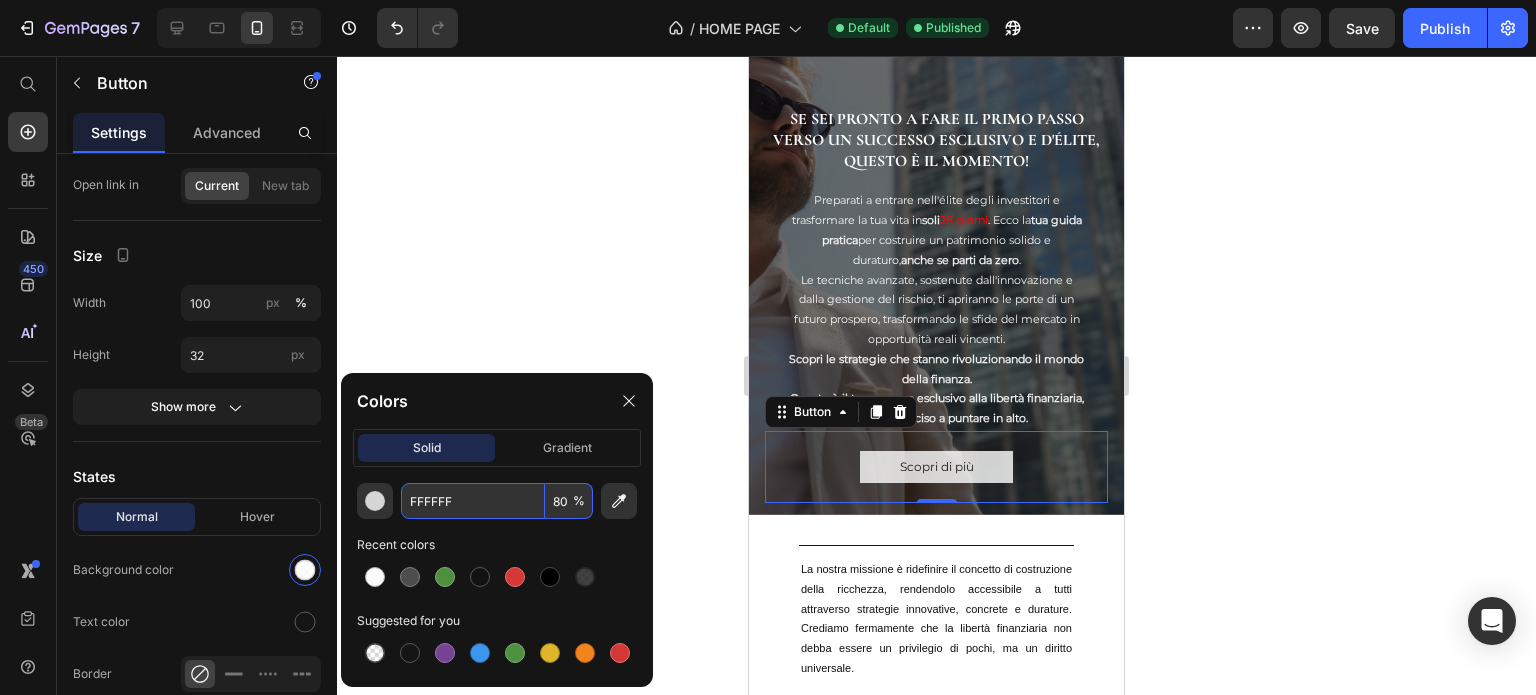 click on "%" at bounding box center [579, 501] 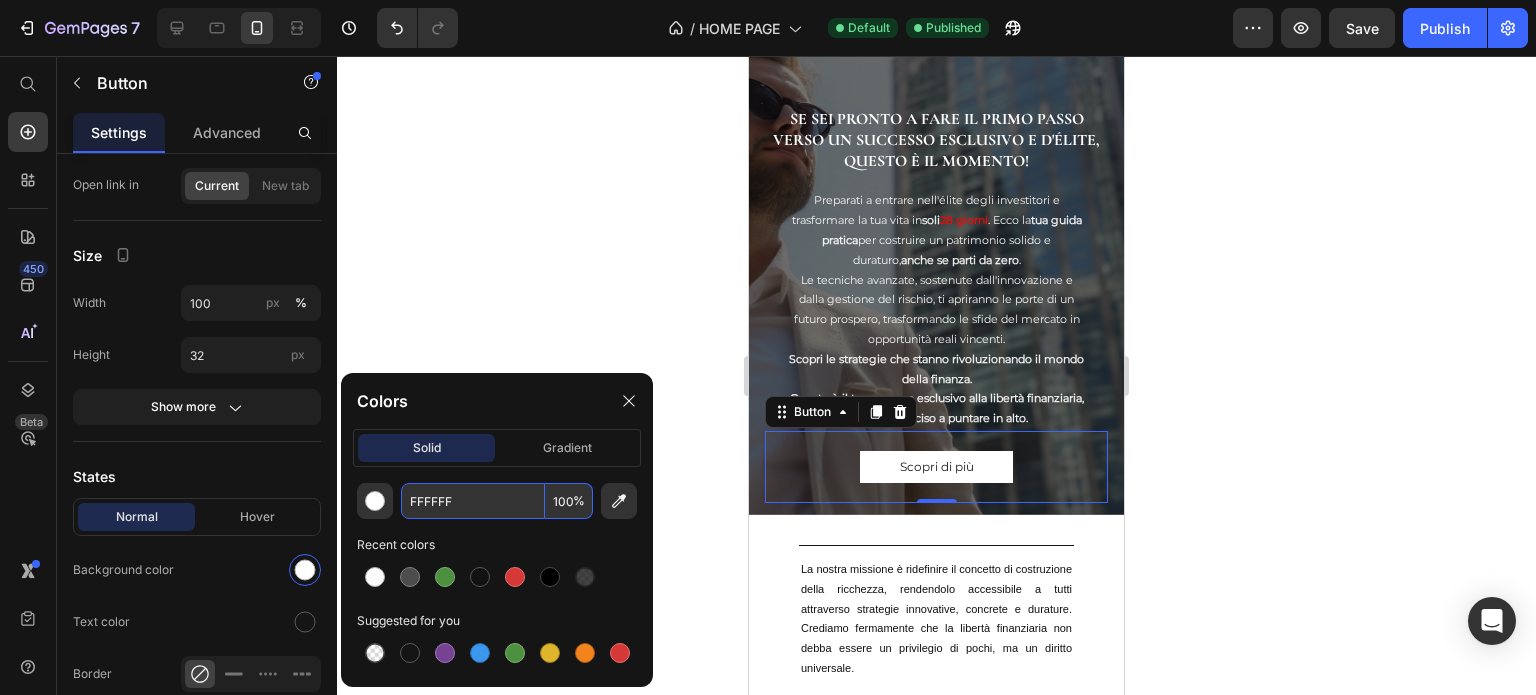 type on "100" 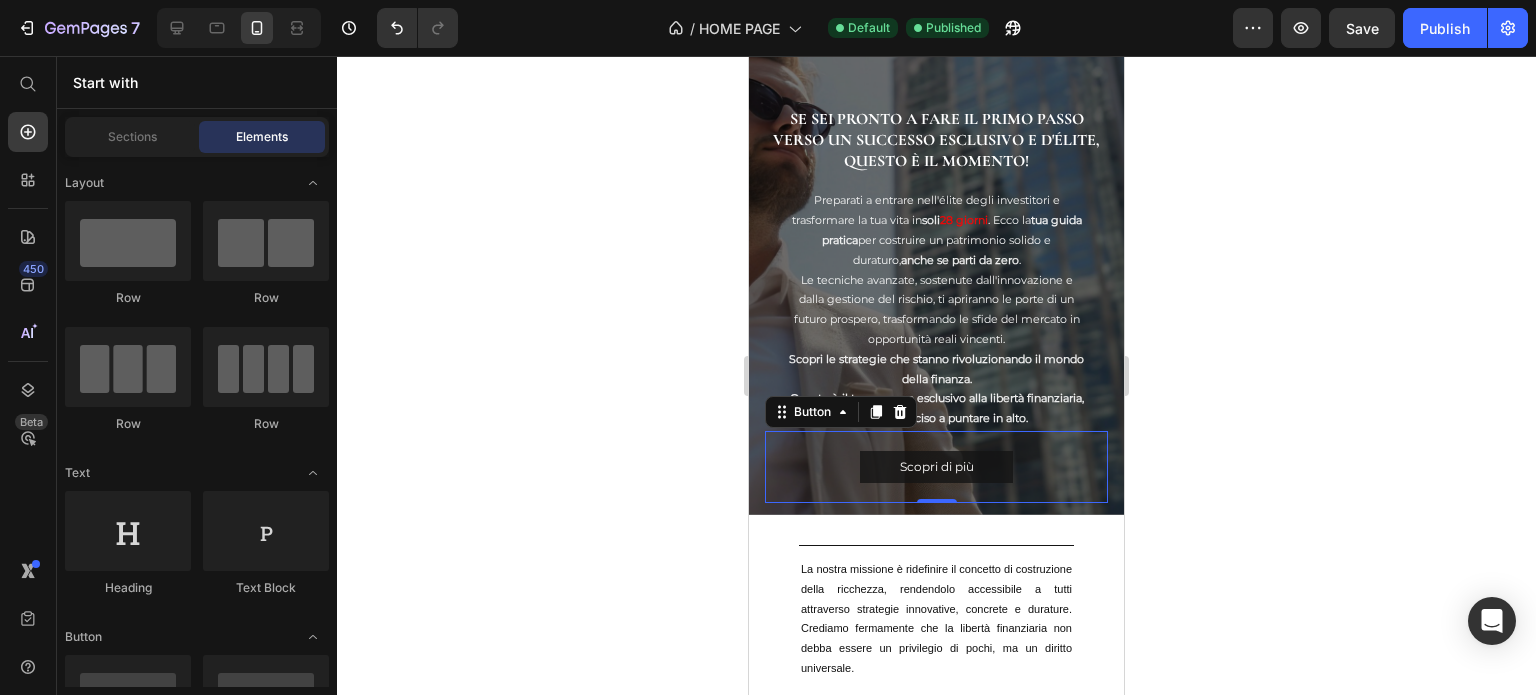 click on "Scopri di più" at bounding box center (936, 467) 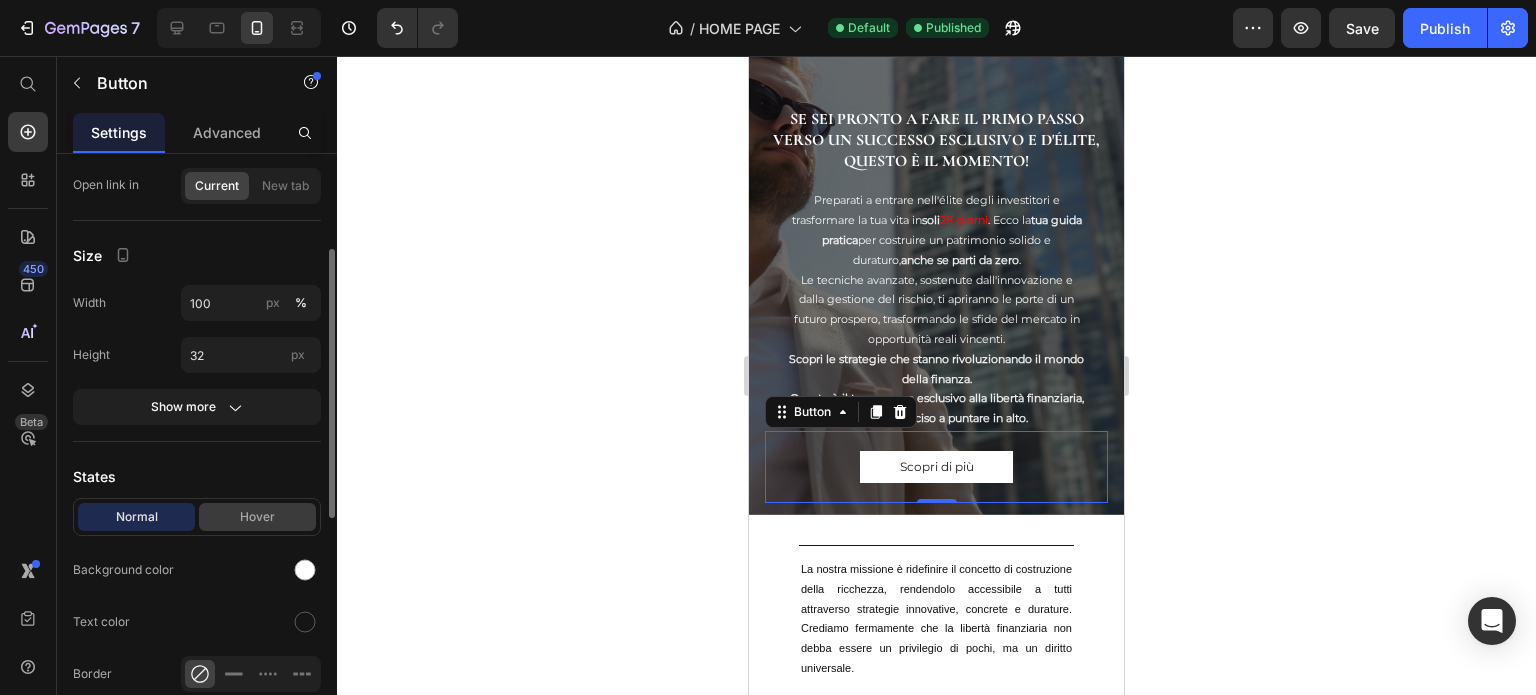 click on "Hover" at bounding box center [257, 517] 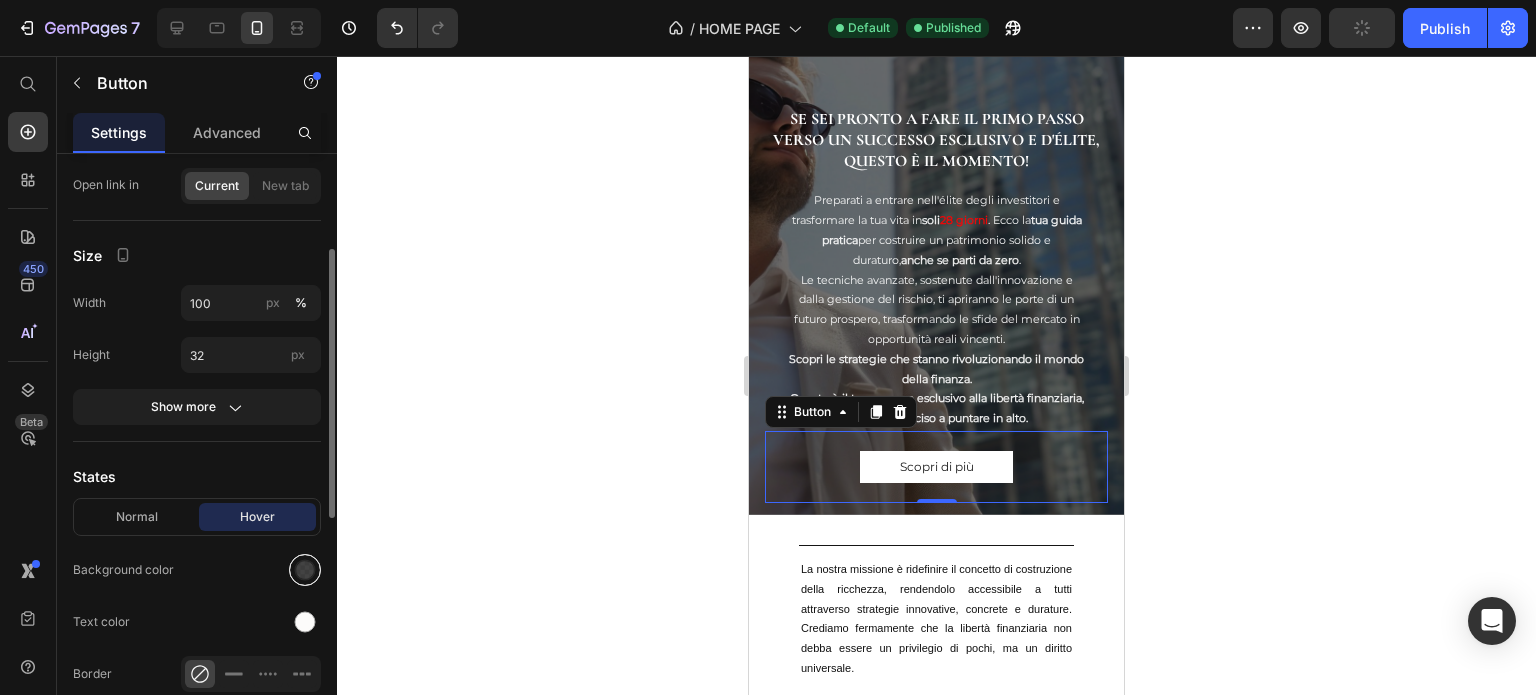 click at bounding box center (305, 570) 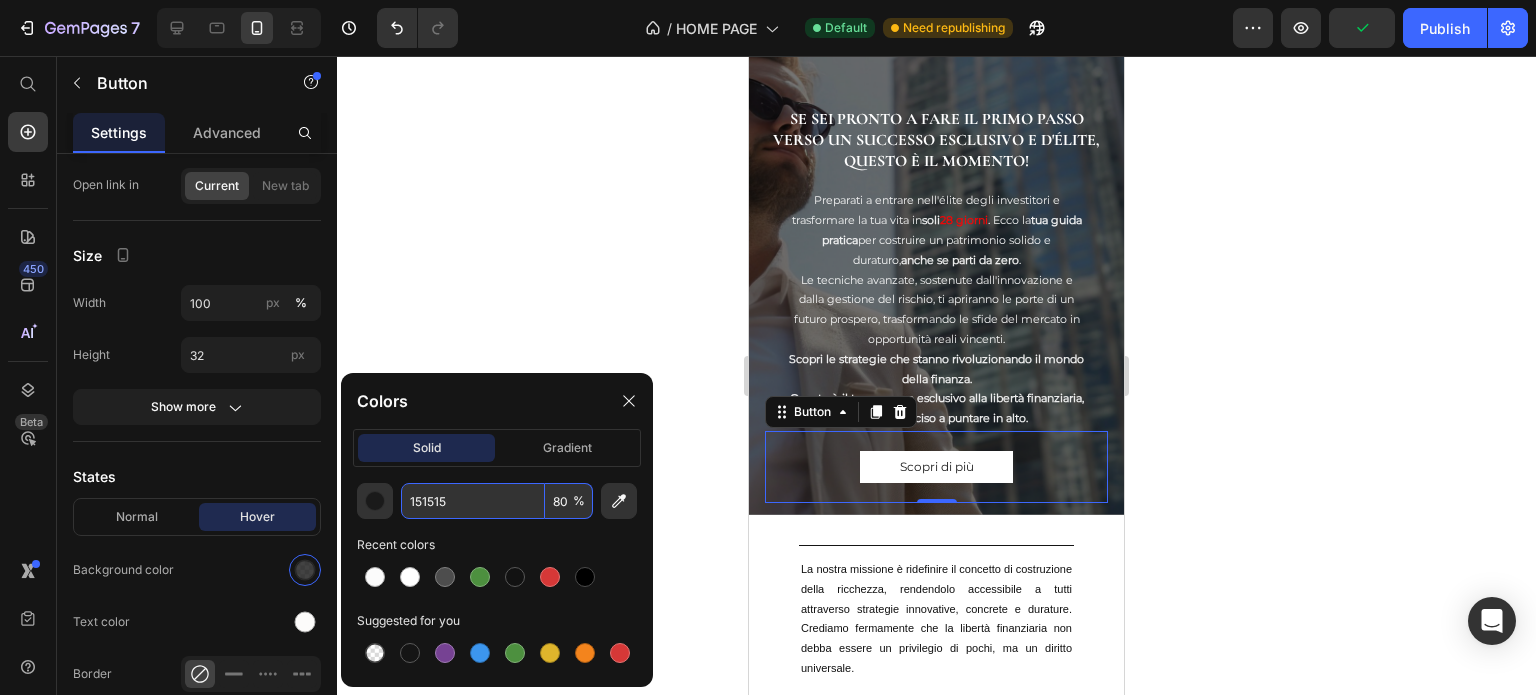 click on "80" at bounding box center (569, 501) 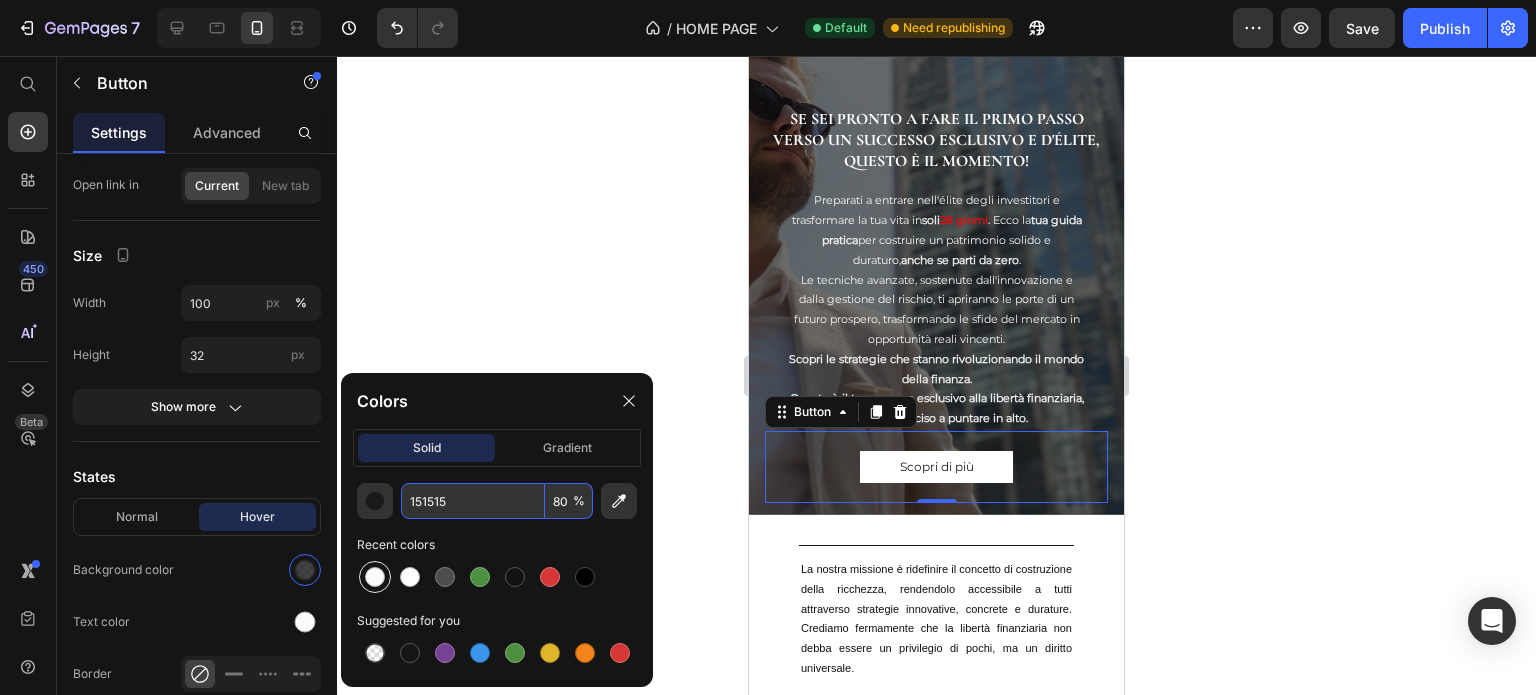 click at bounding box center [375, 577] 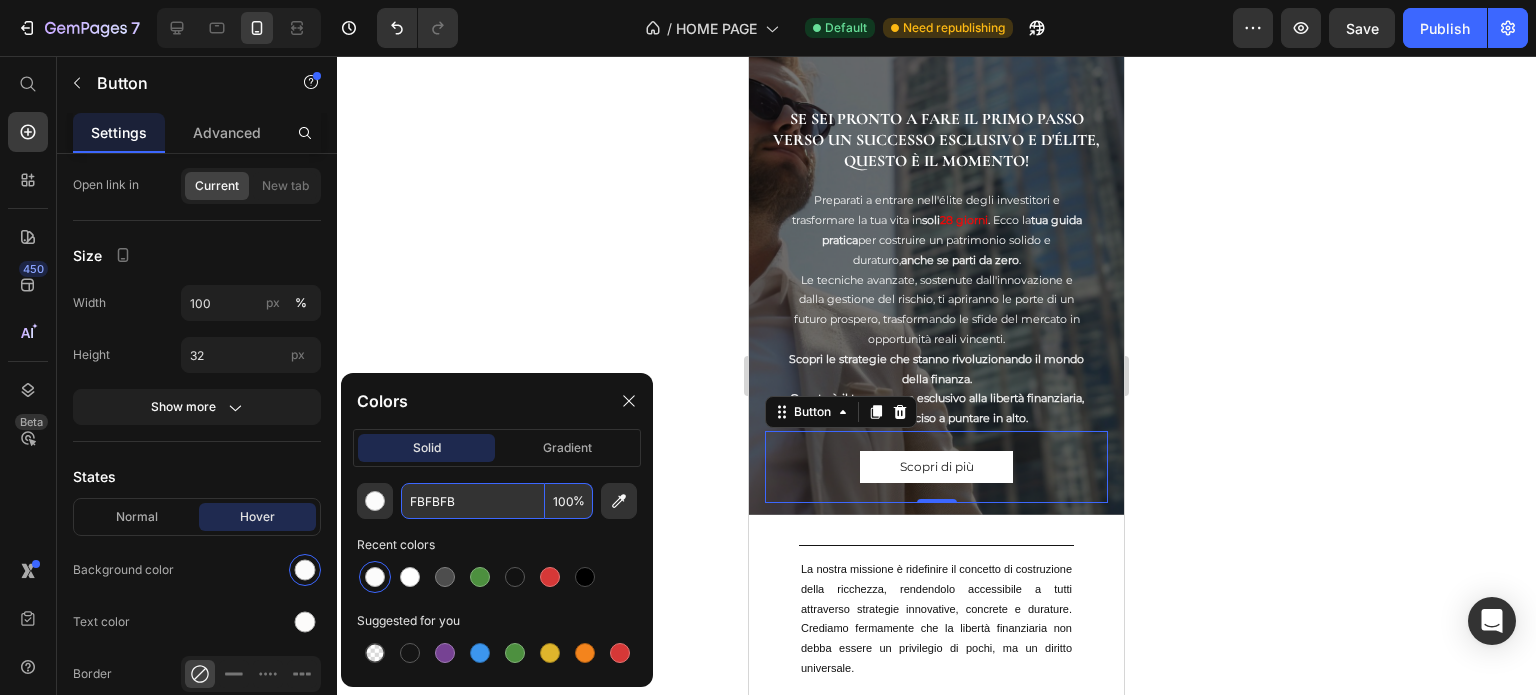click on "100" at bounding box center [569, 501] 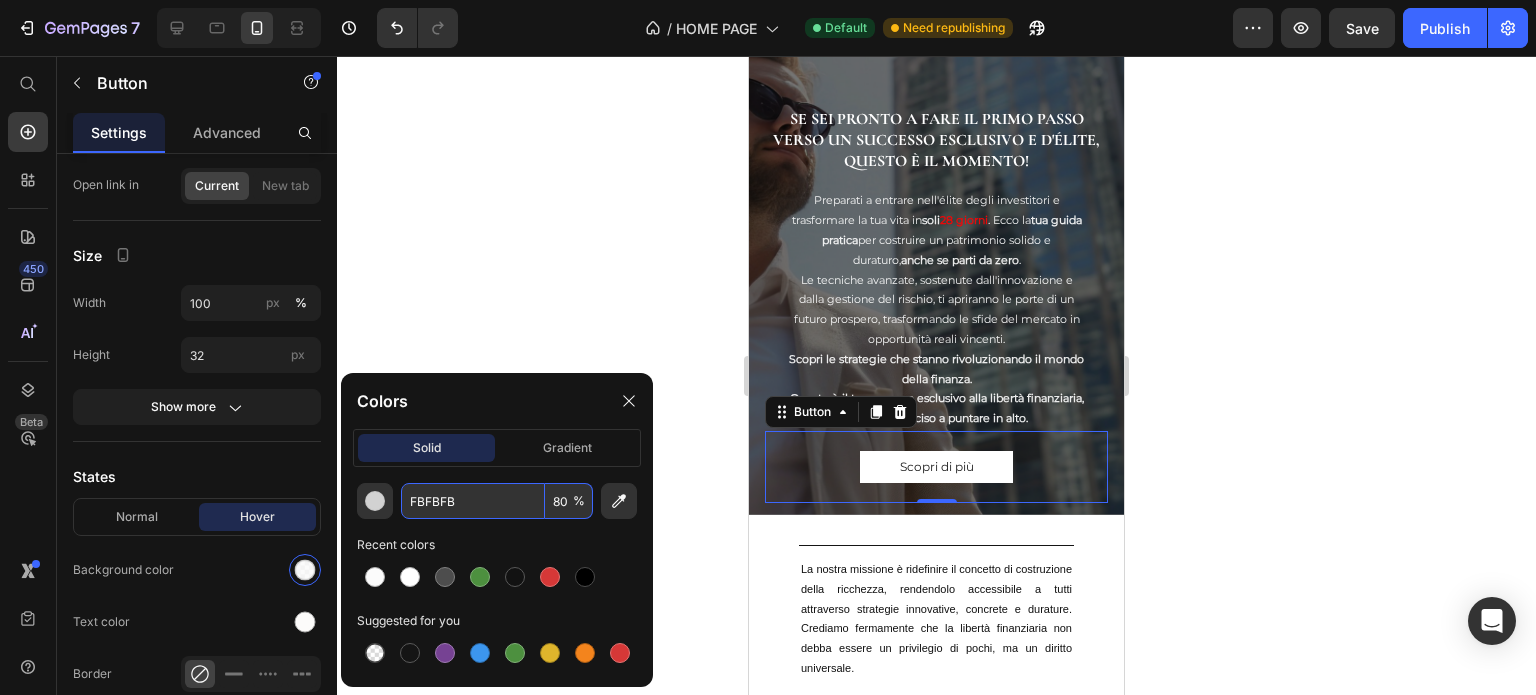type on "80" 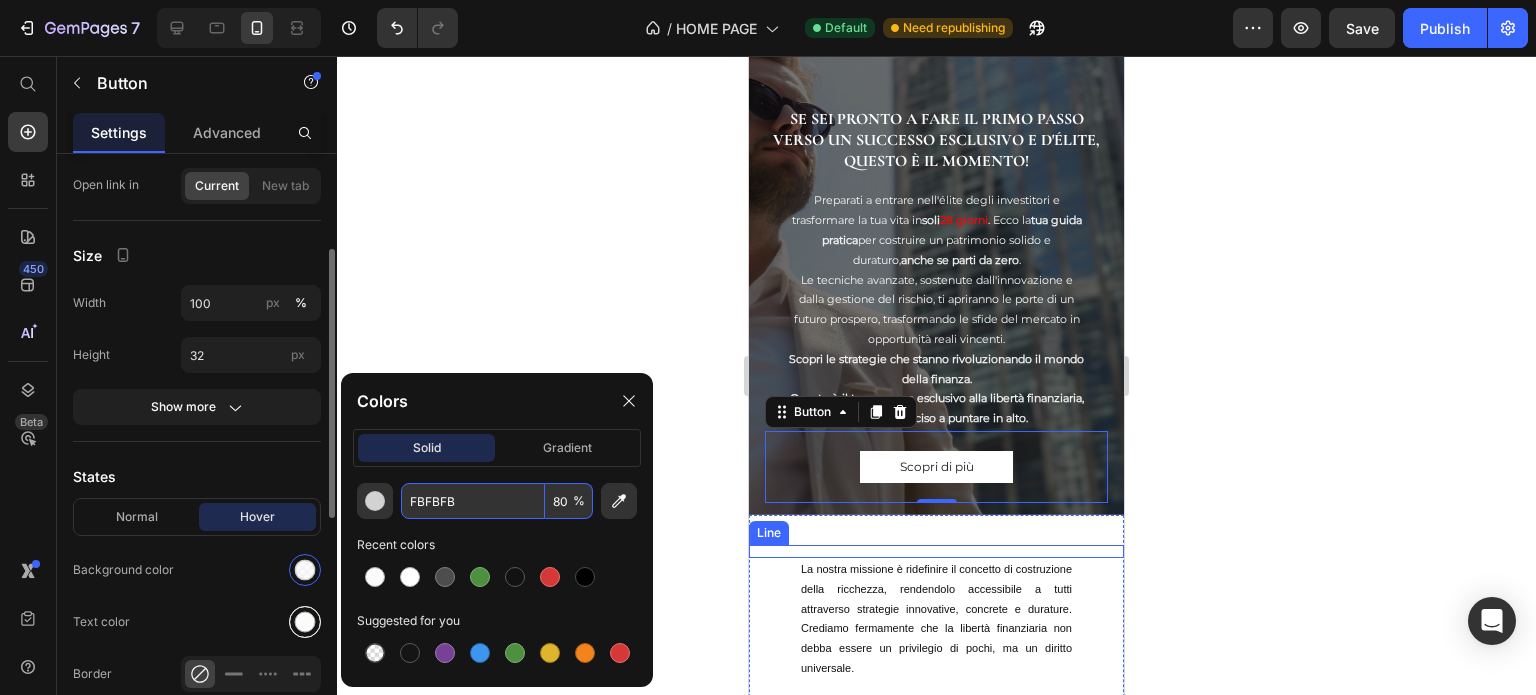 click at bounding box center (305, 622) 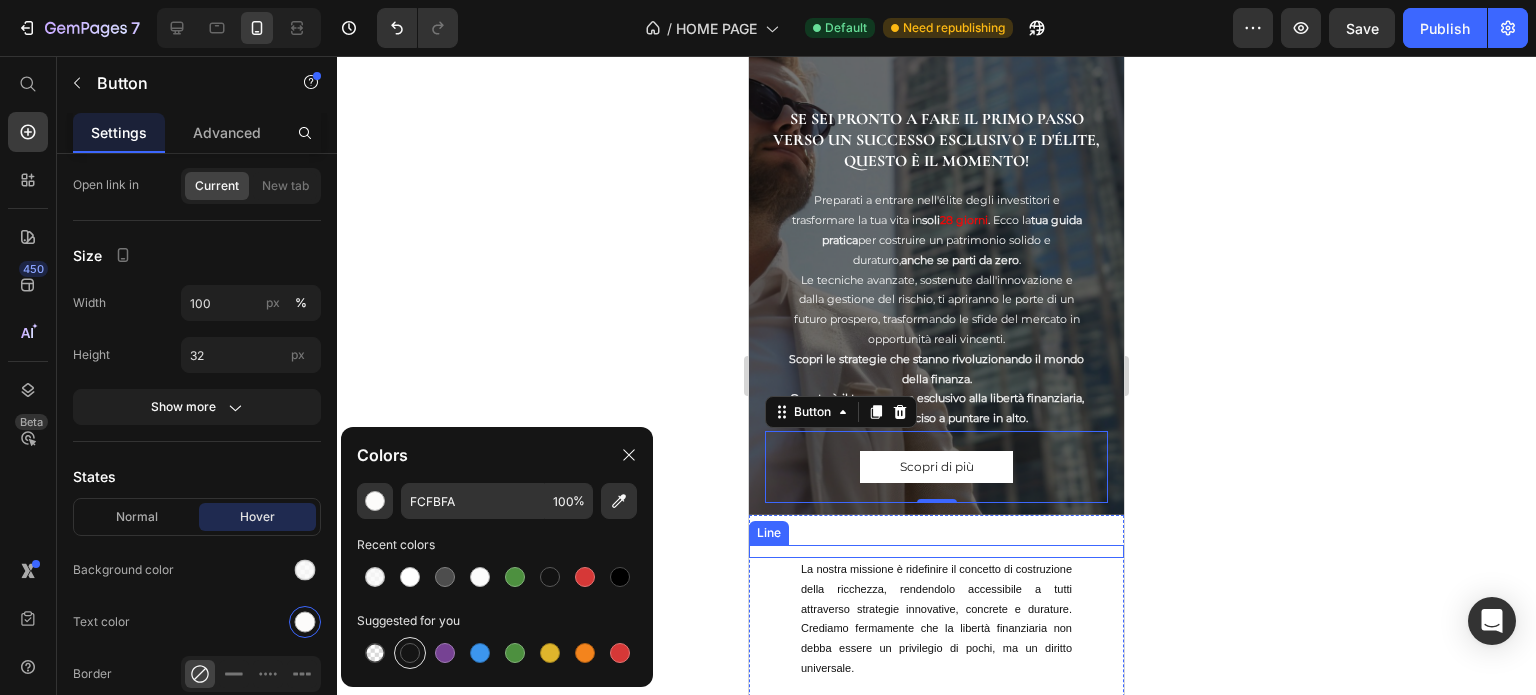click at bounding box center (410, 653) 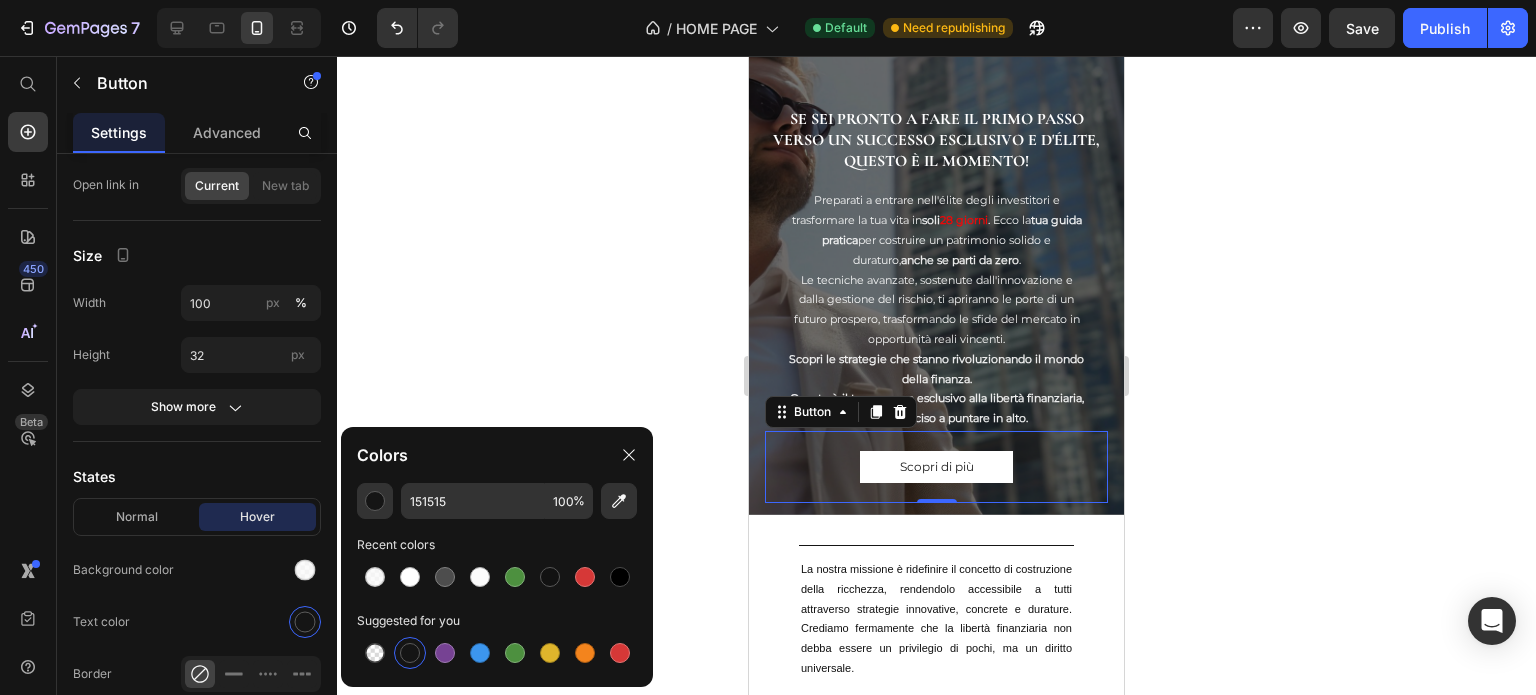 click 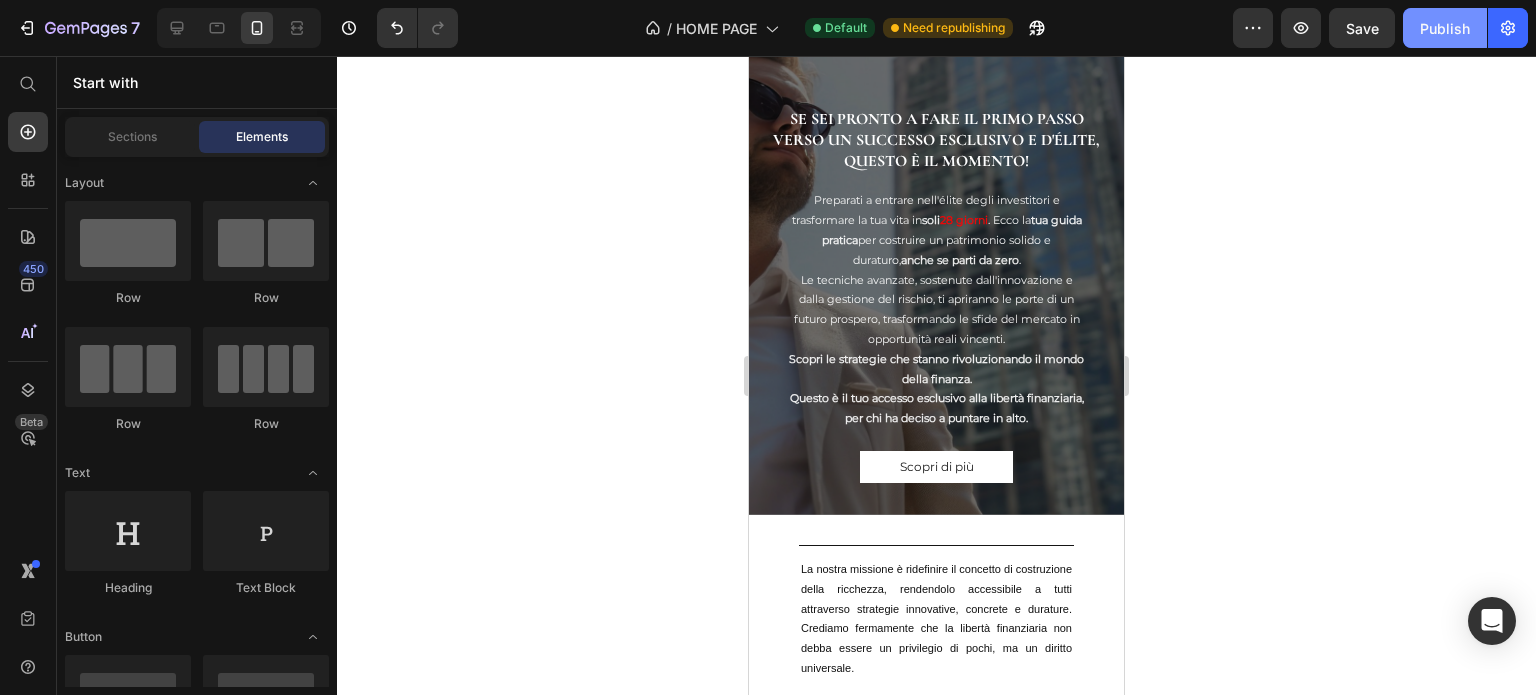 click on "Publish" at bounding box center (1445, 28) 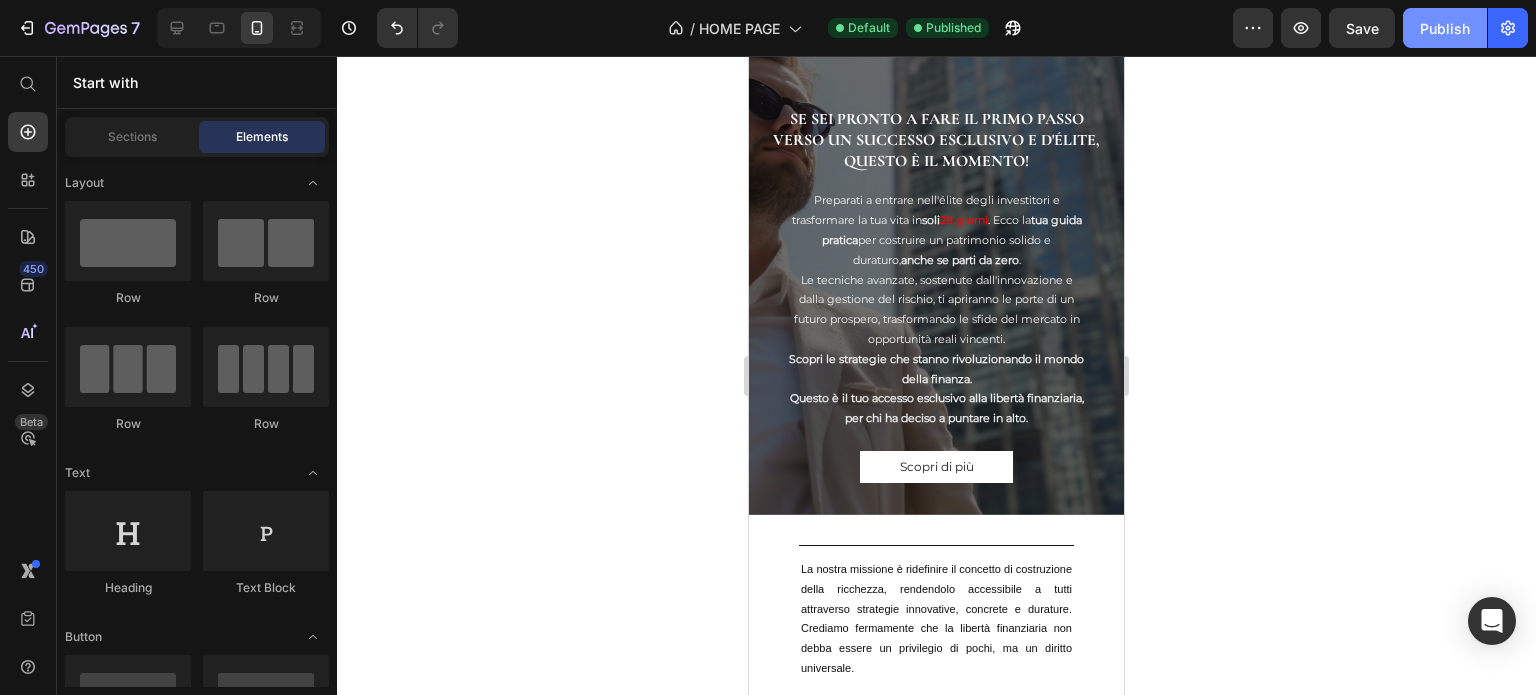 click on "Publish" at bounding box center [1445, 28] 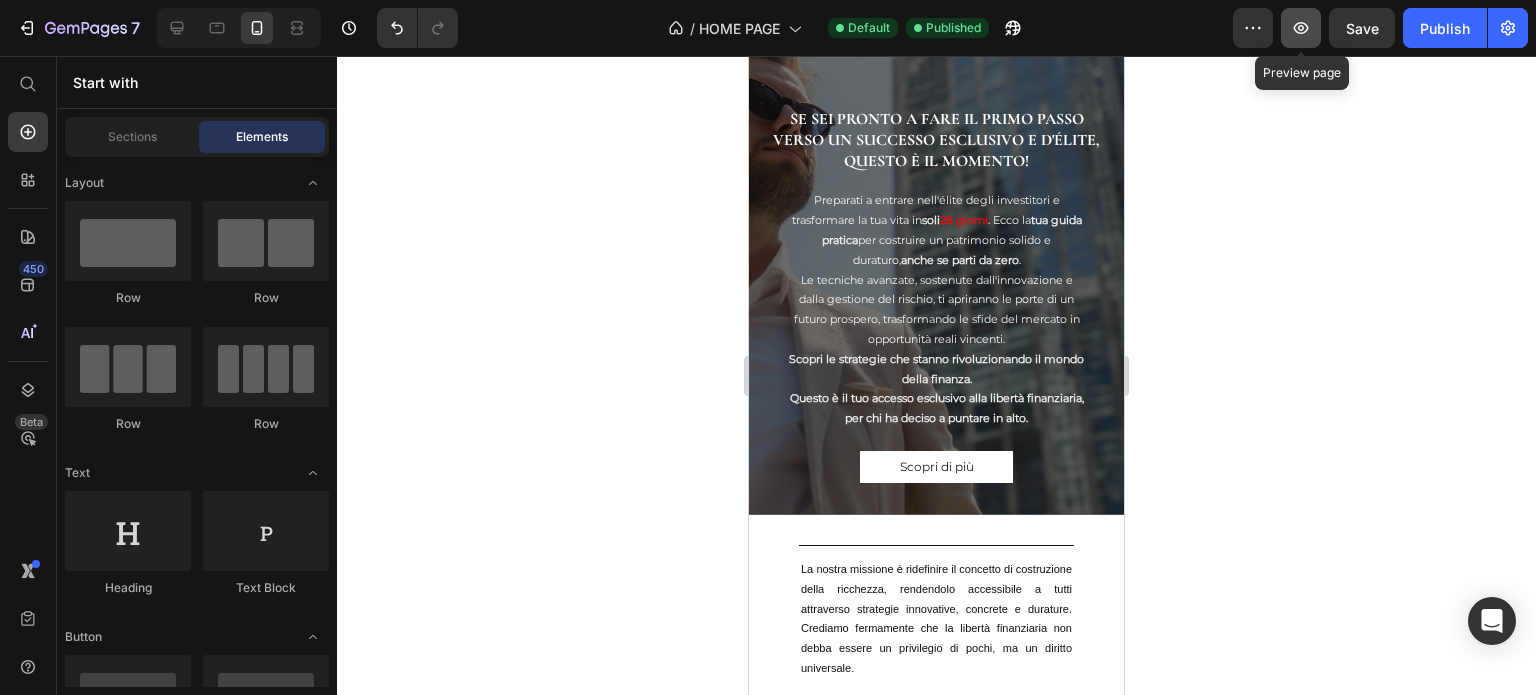 click 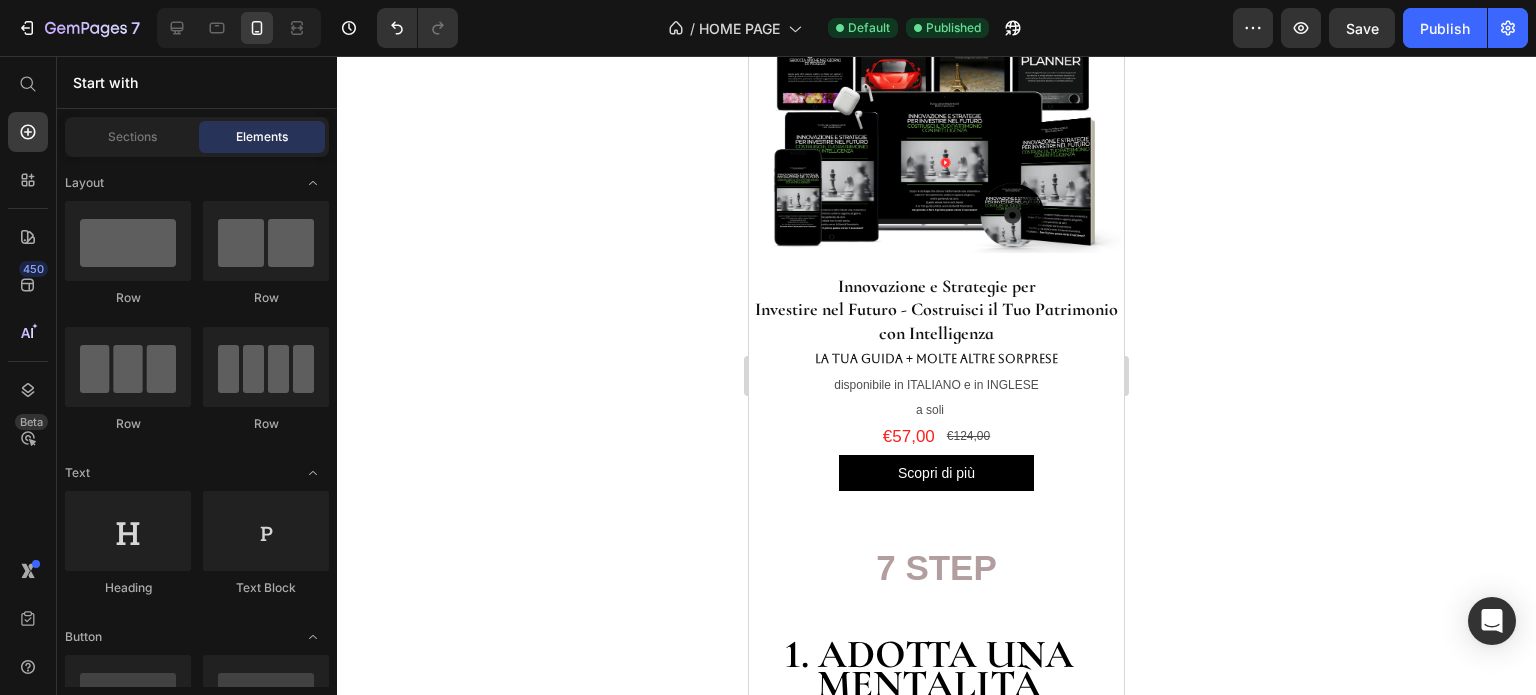 scroll, scrollTop: 1262, scrollLeft: 0, axis: vertical 